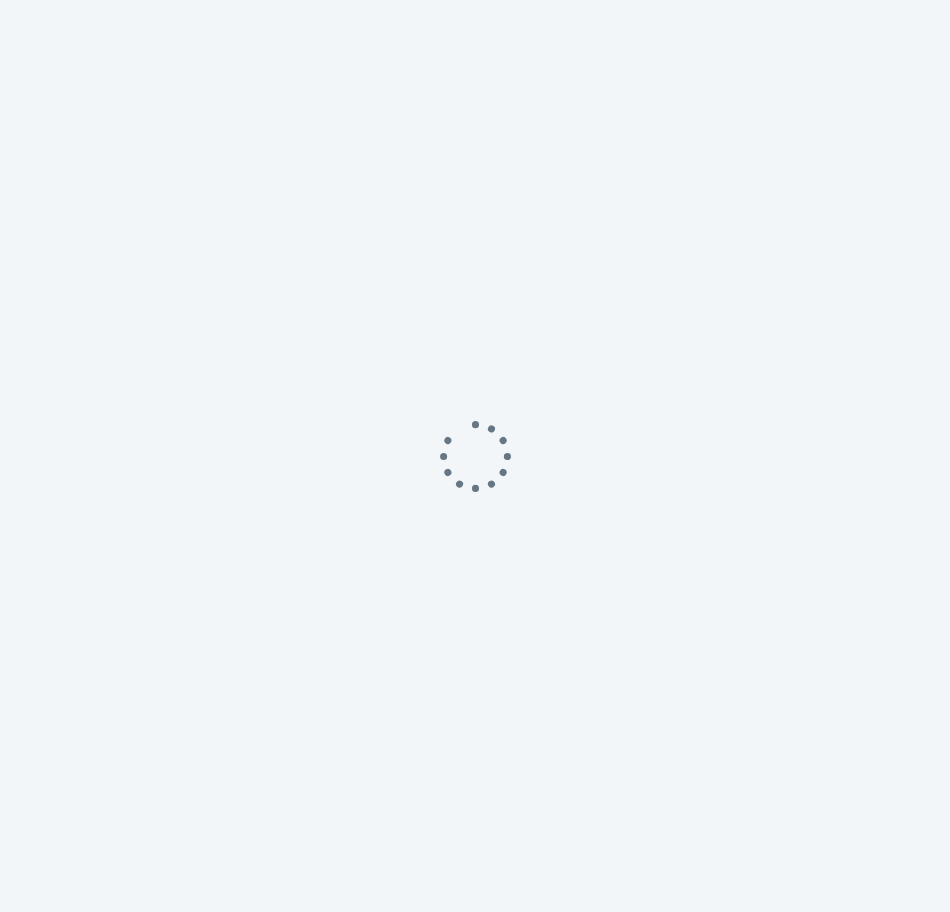 scroll, scrollTop: 0, scrollLeft: 0, axis: both 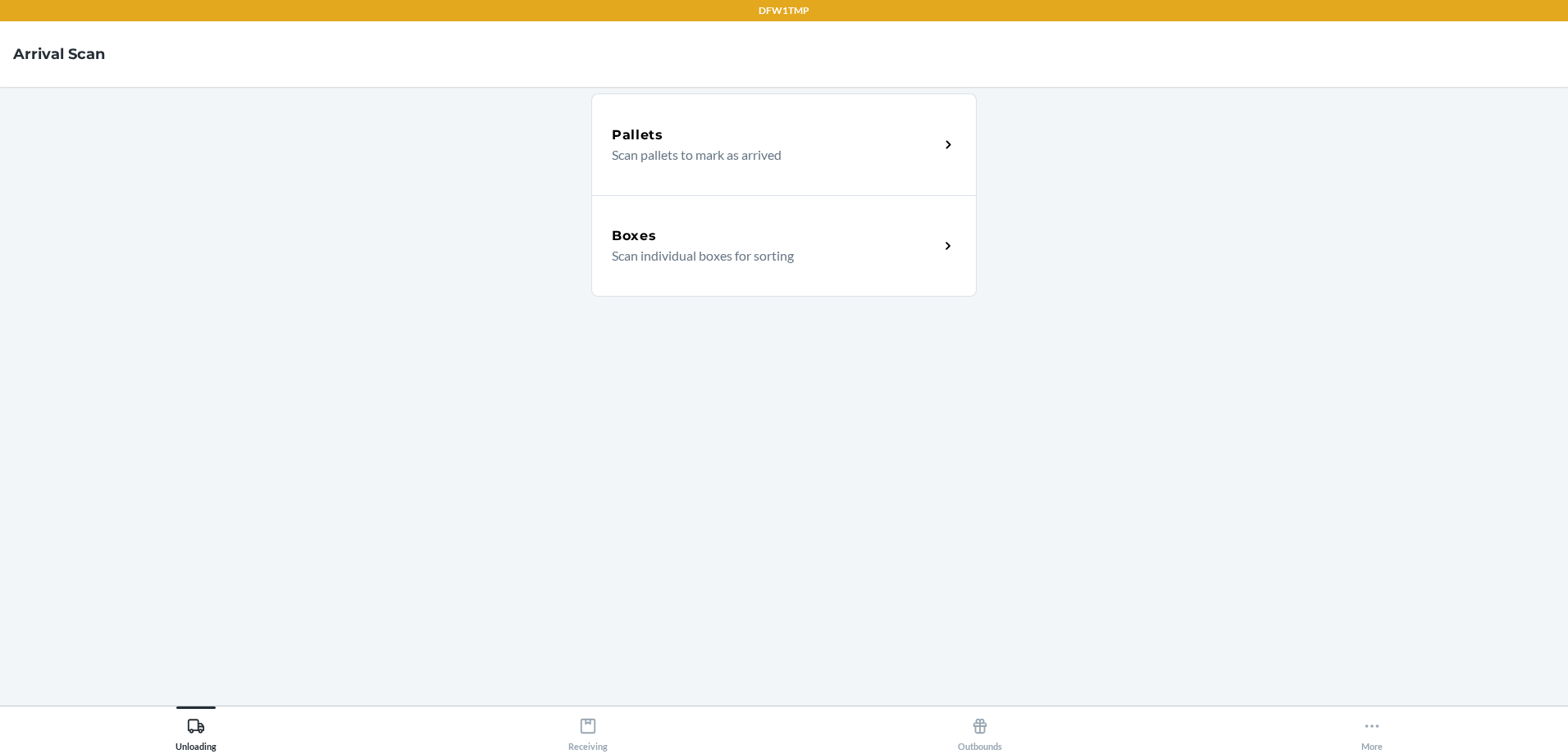 click on "Scan individual boxes for sorting" at bounding box center (768, 256) 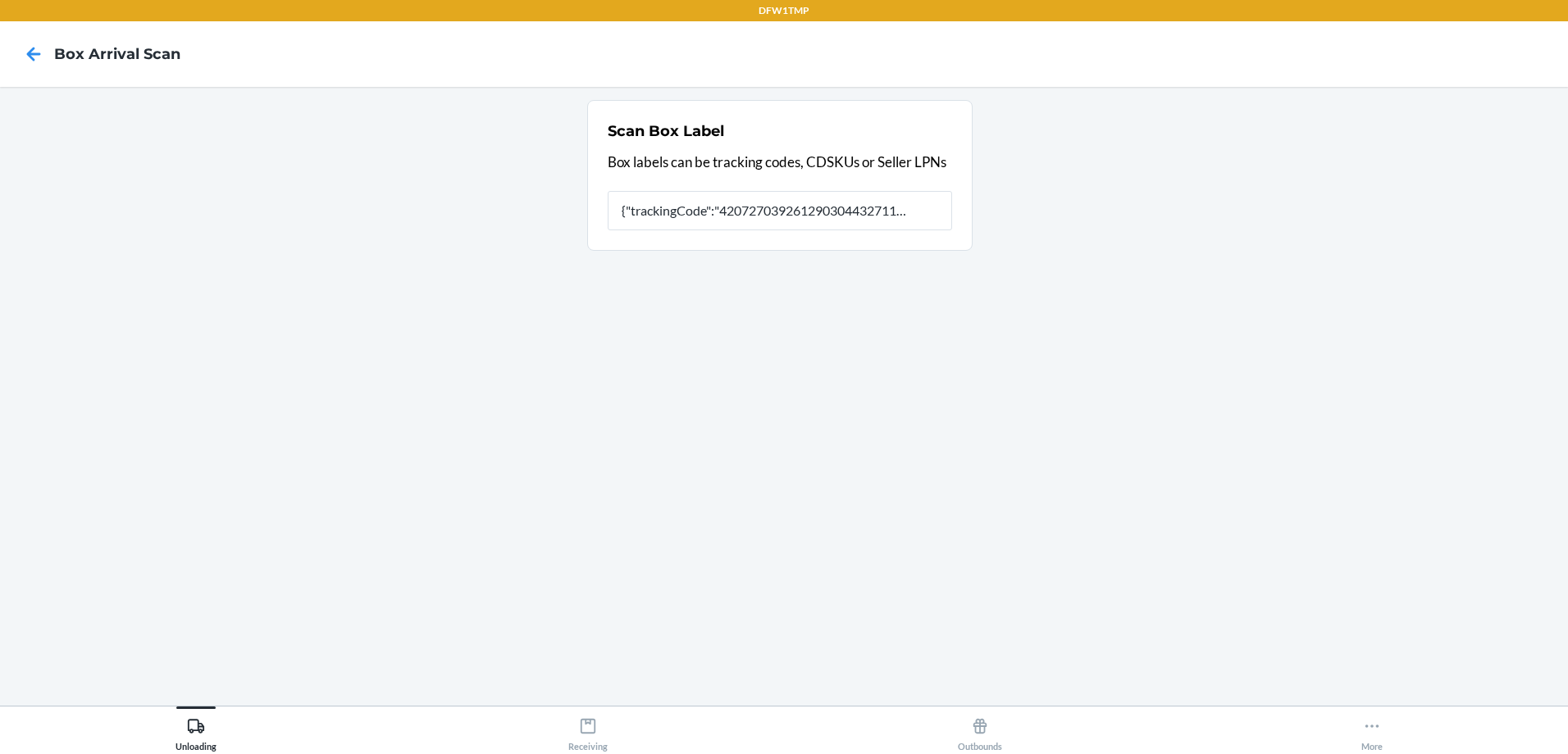 type on "{"trackingCode":"420727039261290304432711374512","sortCode":"DFW-D3"}" 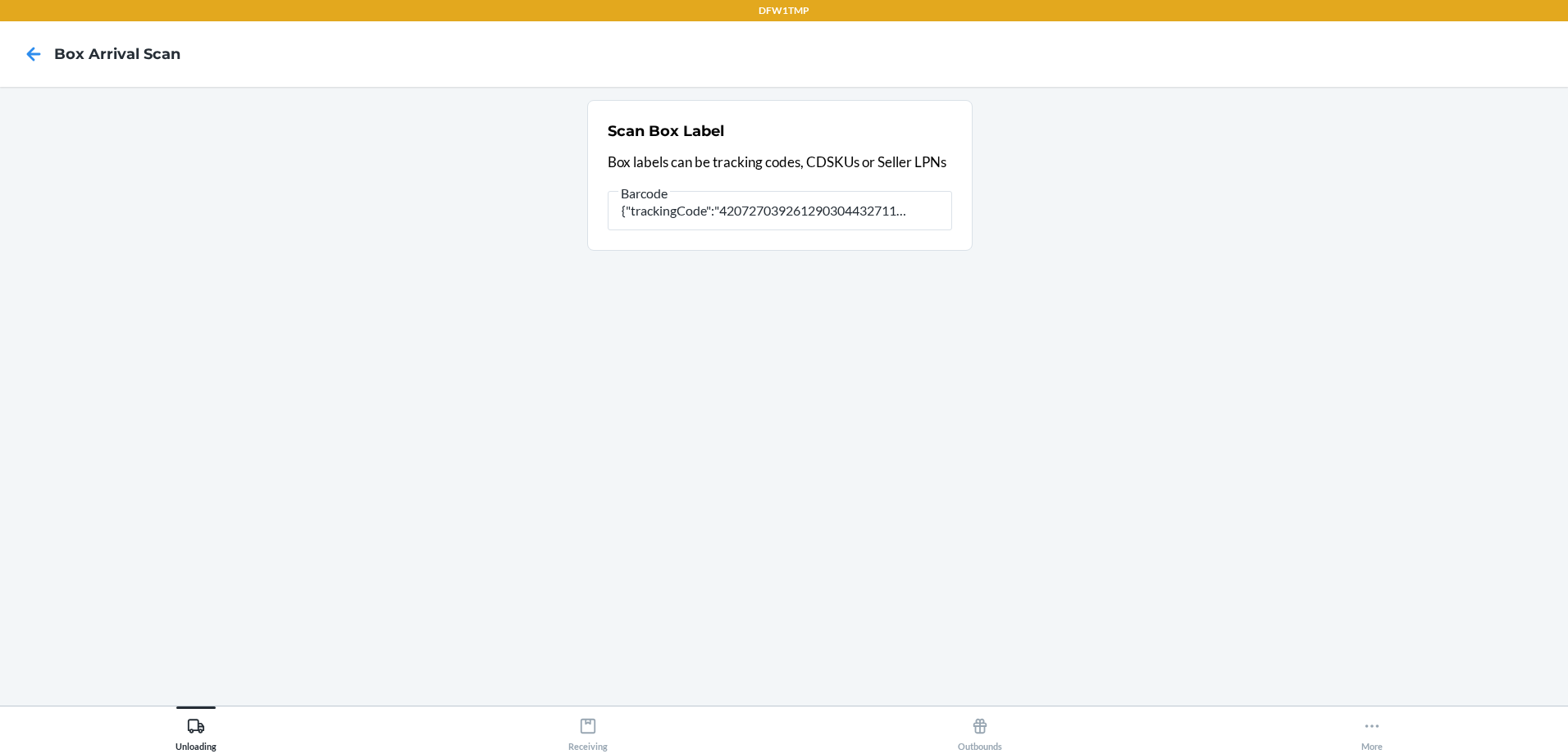 scroll, scrollTop: 0, scrollLeft: 0, axis: both 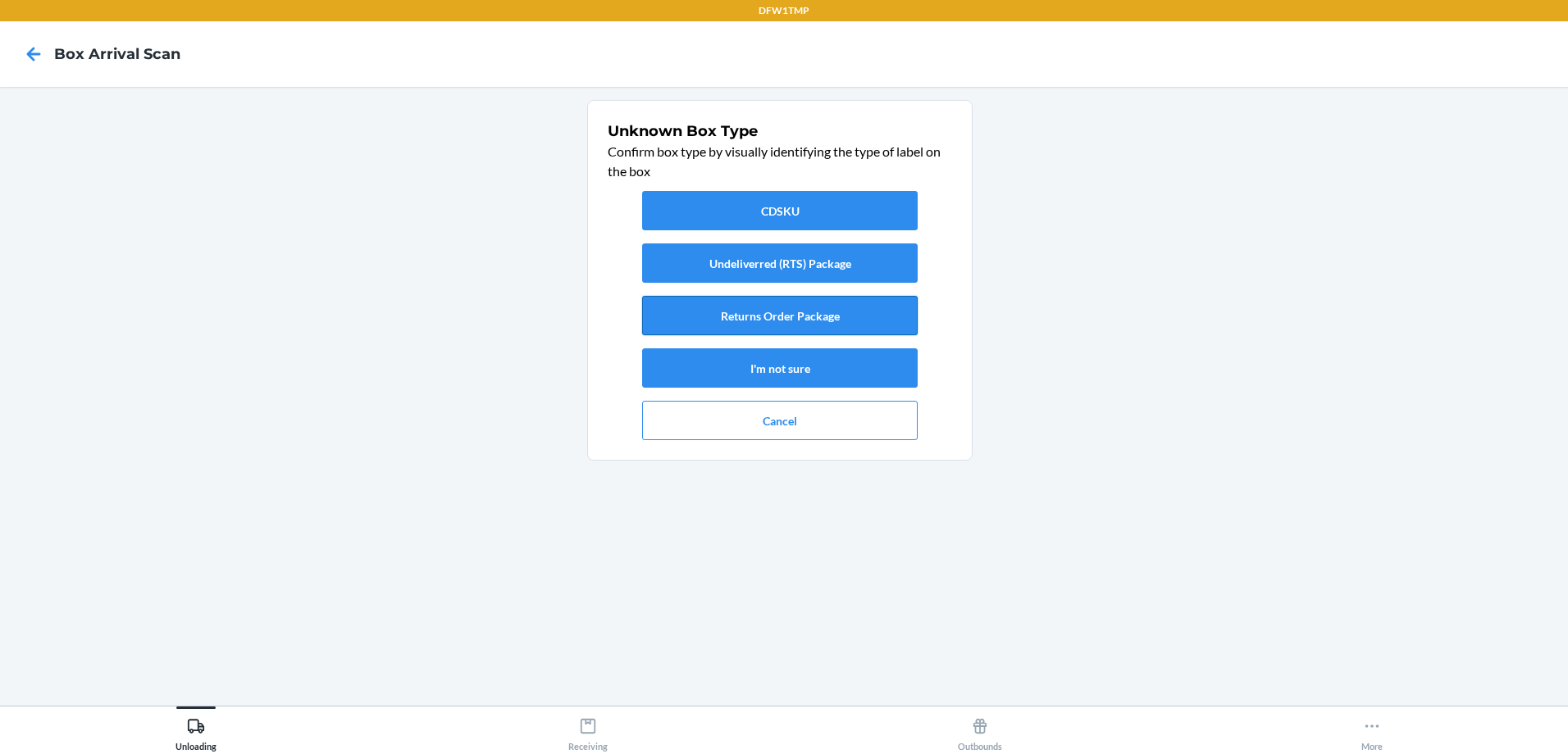 click on "Returns Order Package" at bounding box center [780, 316] 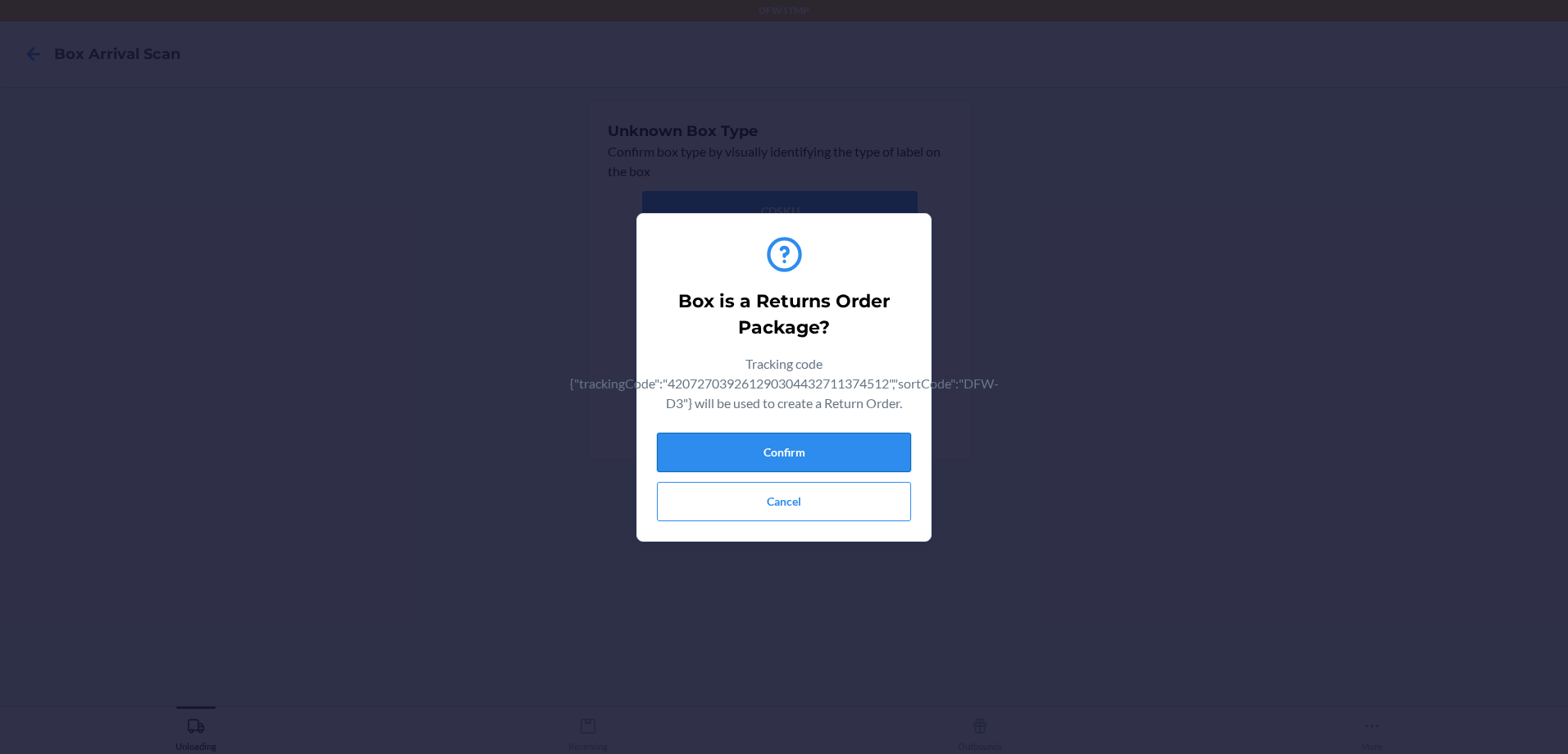 click on "Confirm" at bounding box center [784, 452] 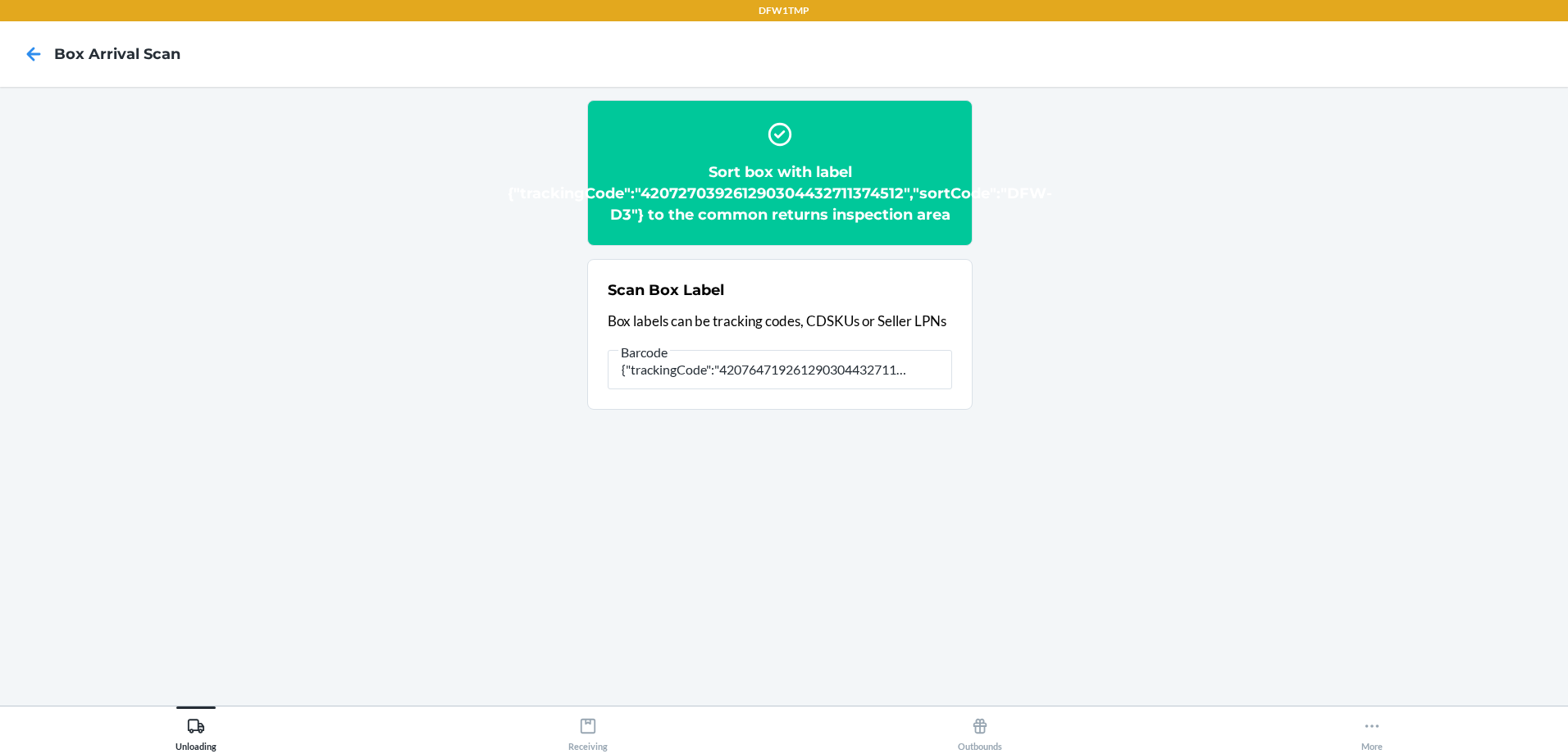 type on "{"trackingCode":"420764719261290304432711802725","sortCode":"DFW-D3"}" 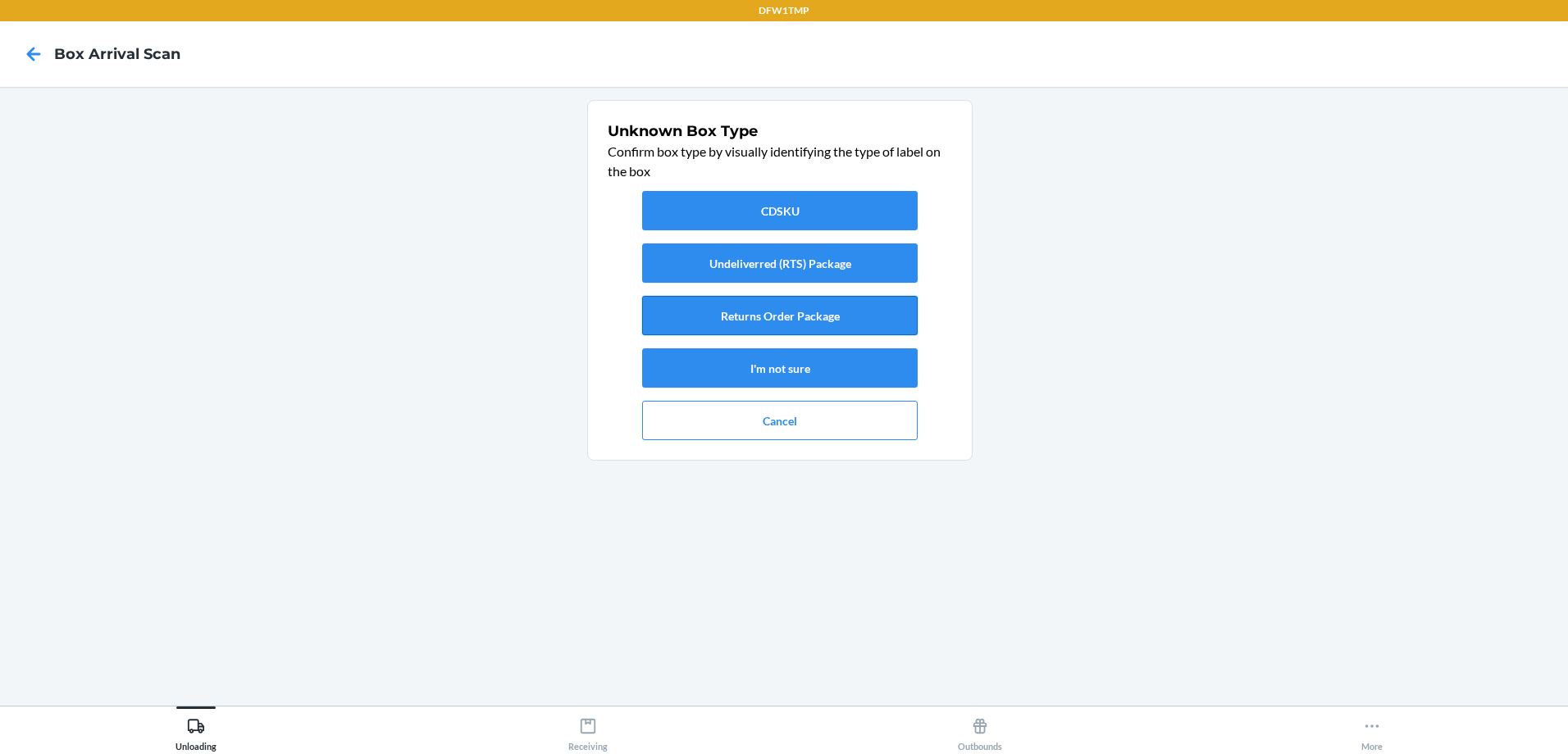 click on "Returns Order Package" at bounding box center (780, 316) 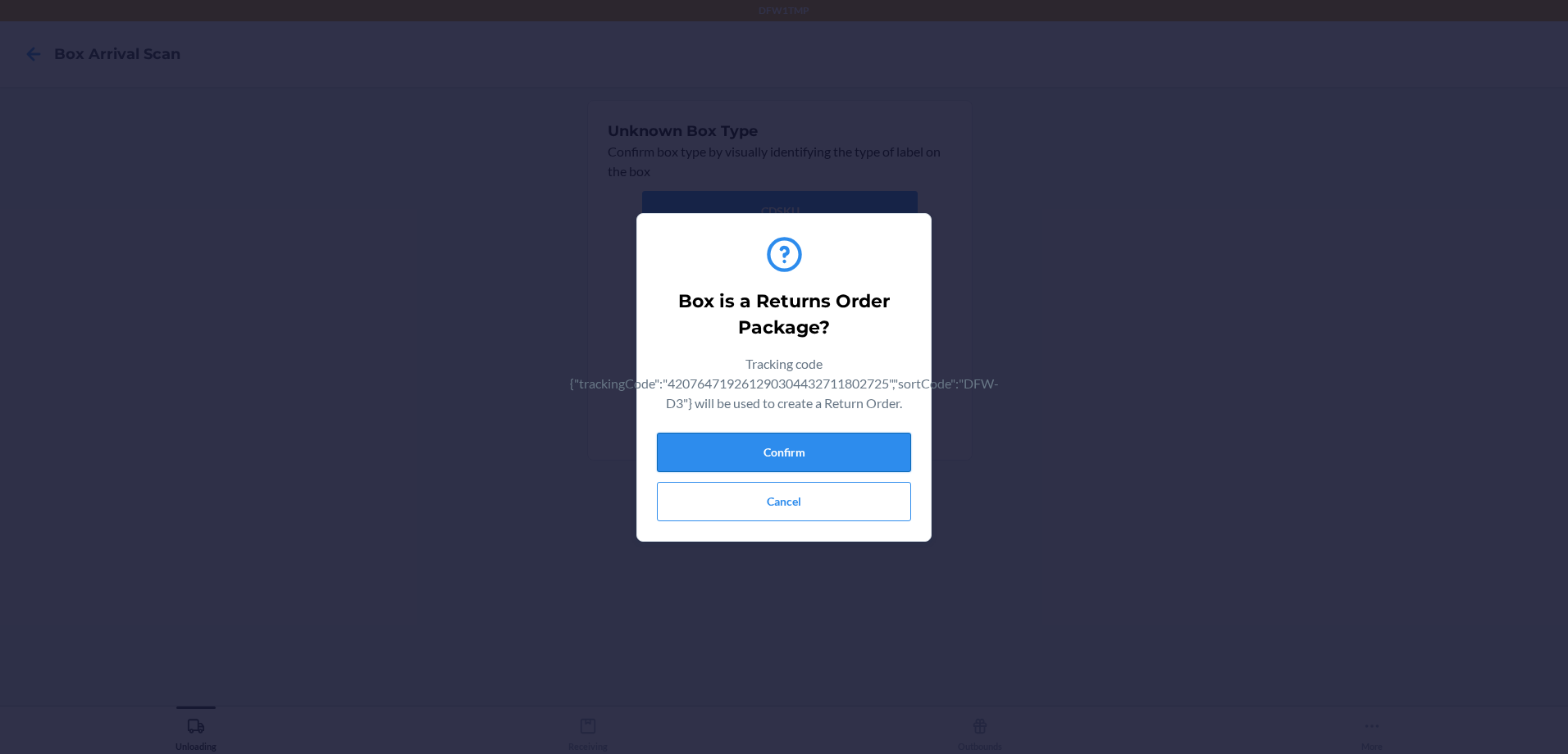 click on "Confirm" at bounding box center (784, 452) 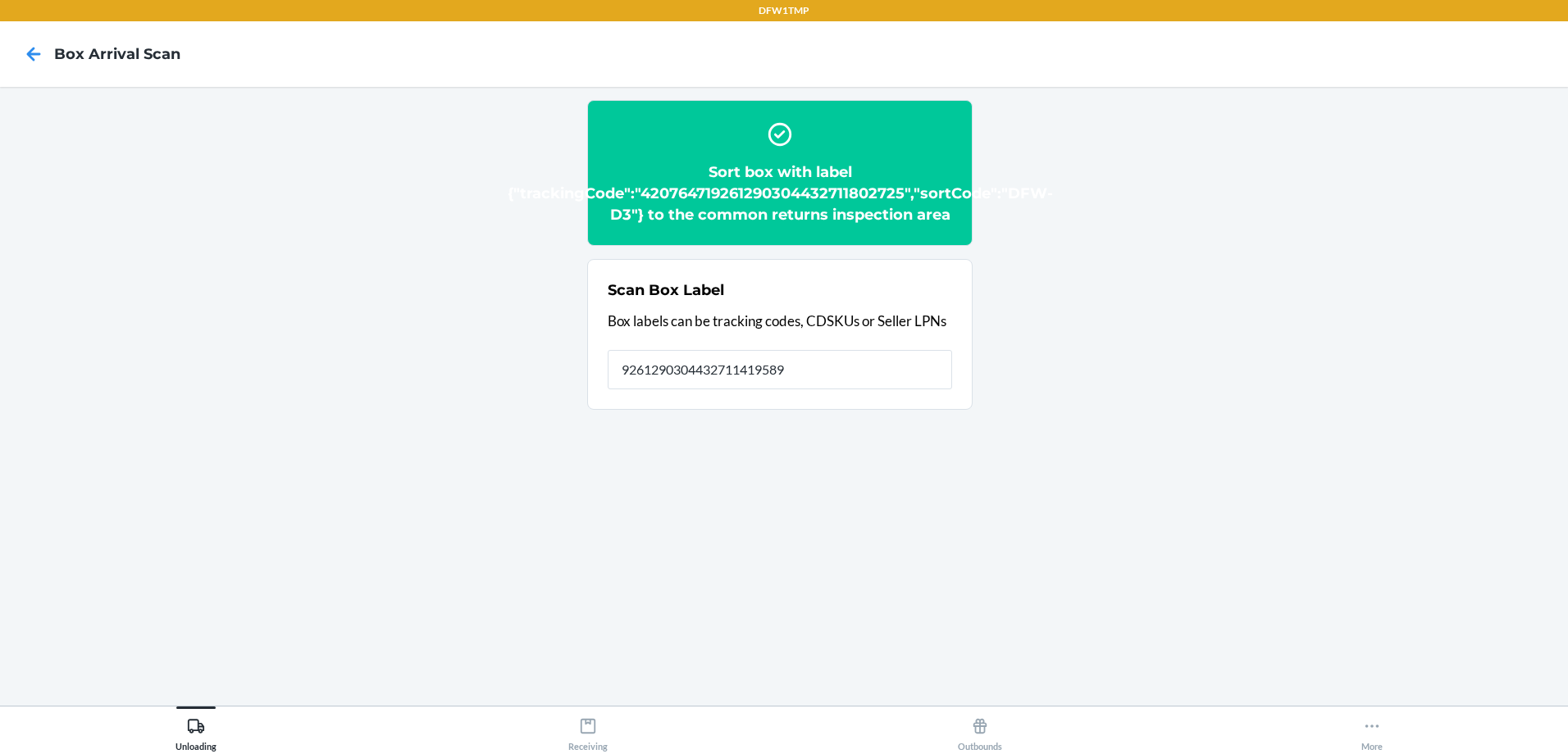 type on "9261290304432711419589" 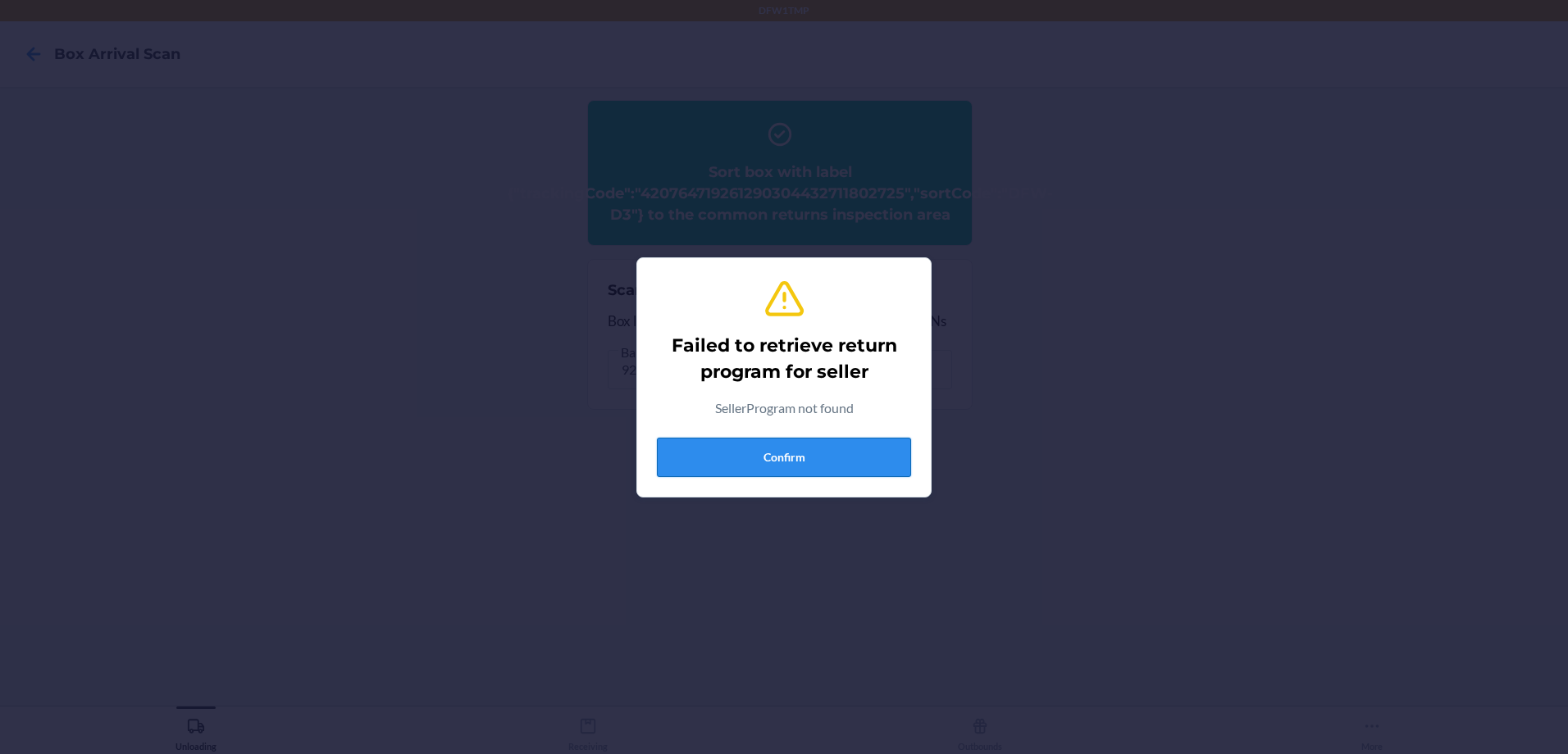 click on "Confirm" at bounding box center (784, 457) 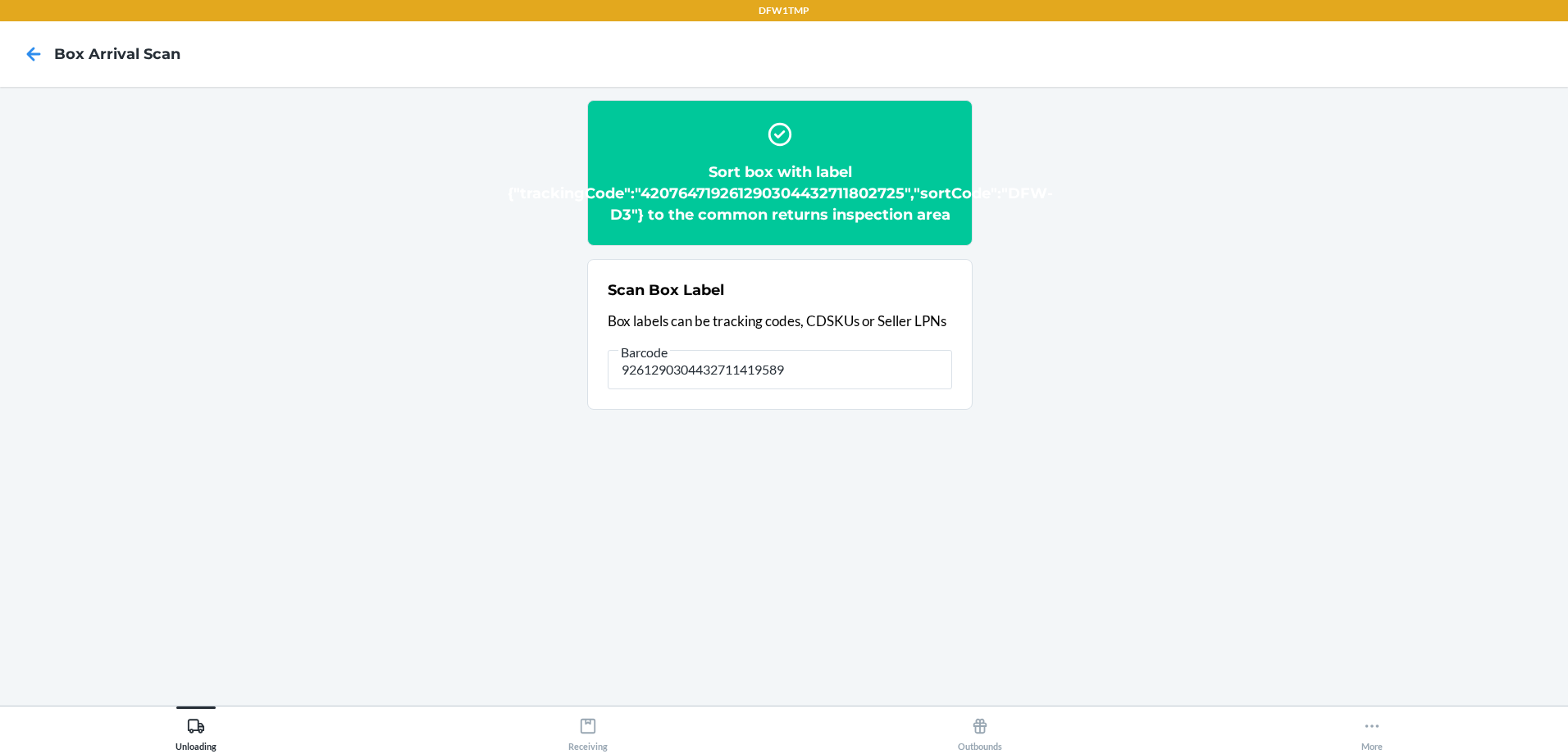 type on "{"trackingCode":"420730179261290304432711419589","sortCode":"DFW-D3"}" 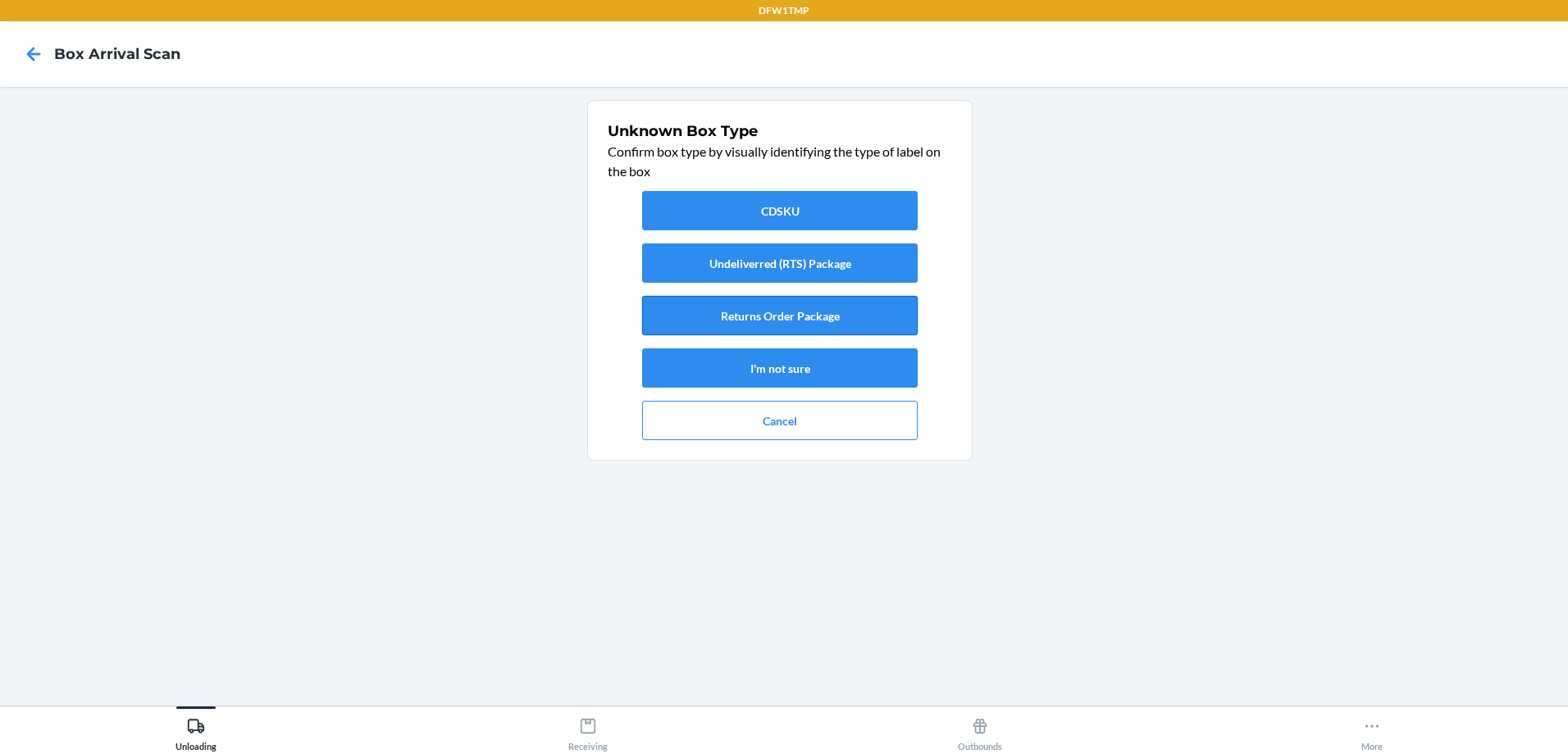 click on "Returns Order Package" at bounding box center [780, 316] 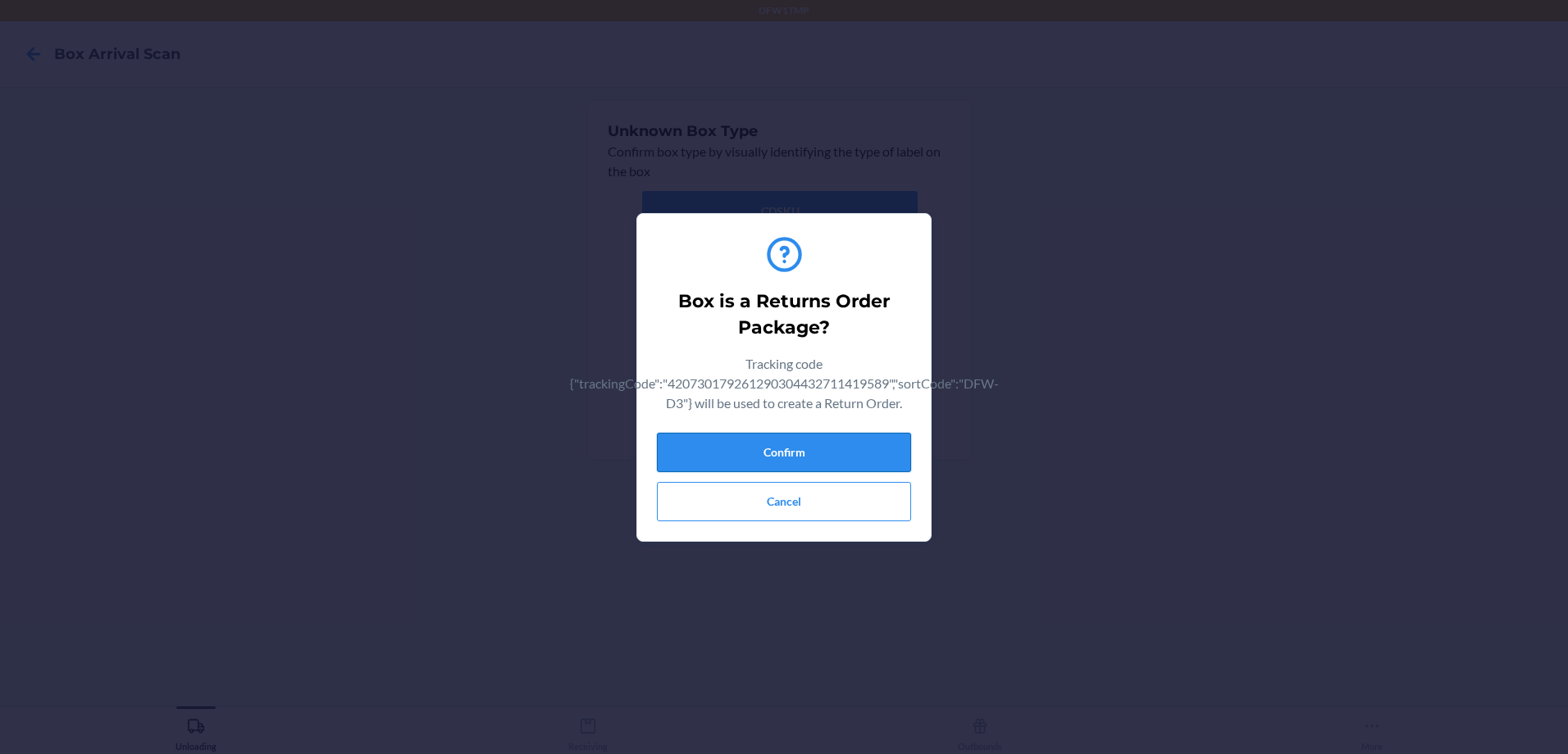 click on "Confirm" at bounding box center [784, 452] 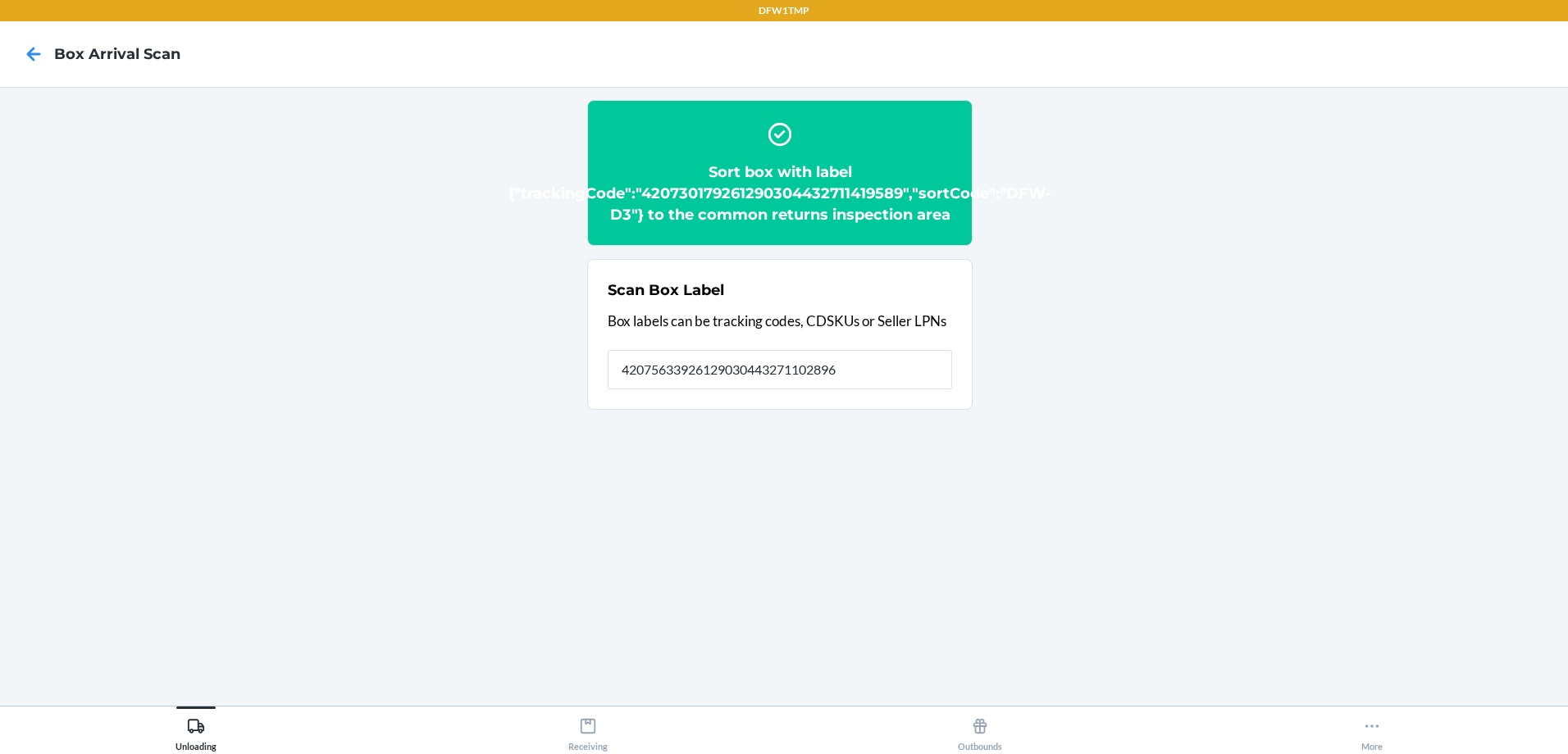 type on "420756339261290304432711028965" 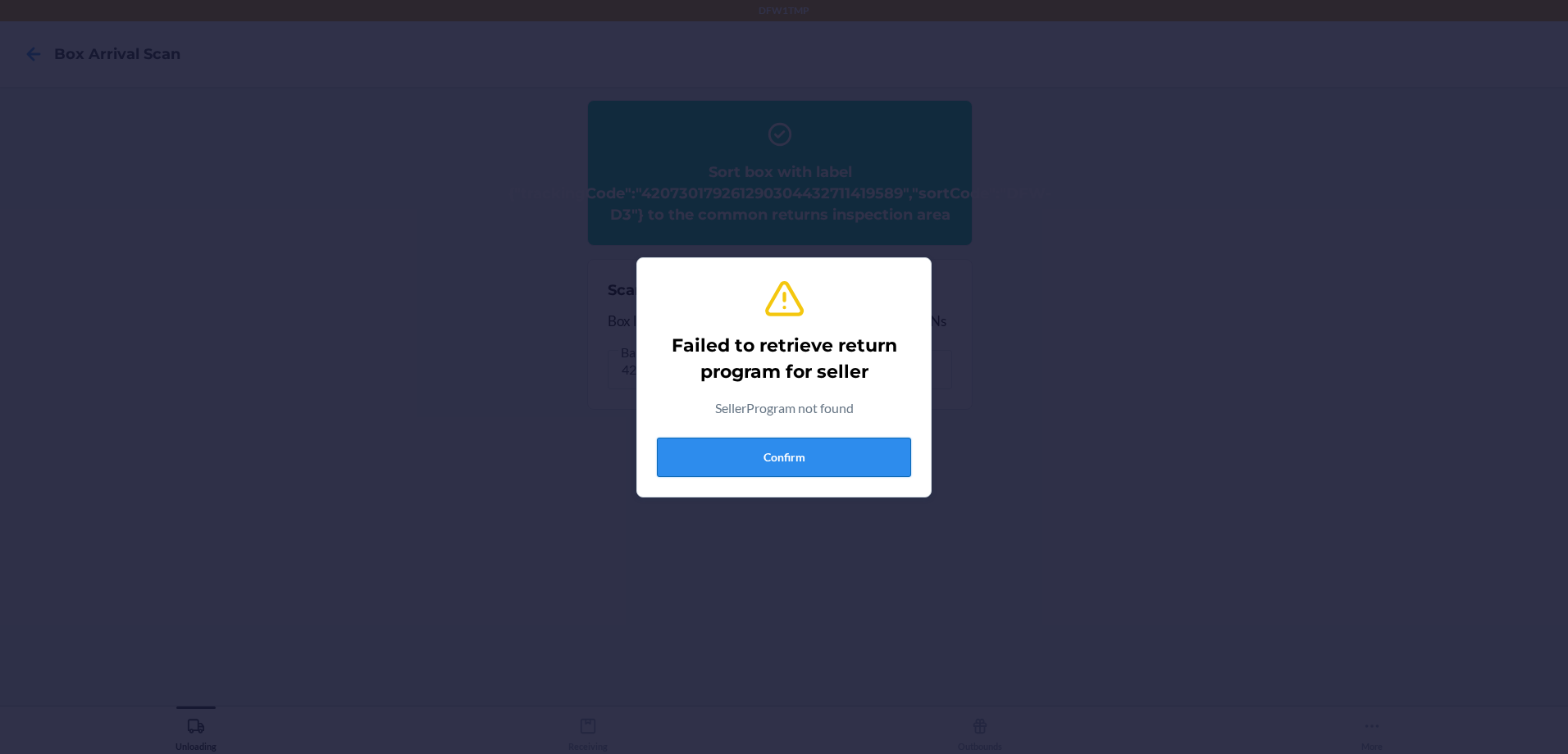 click on "Confirm" at bounding box center (784, 457) 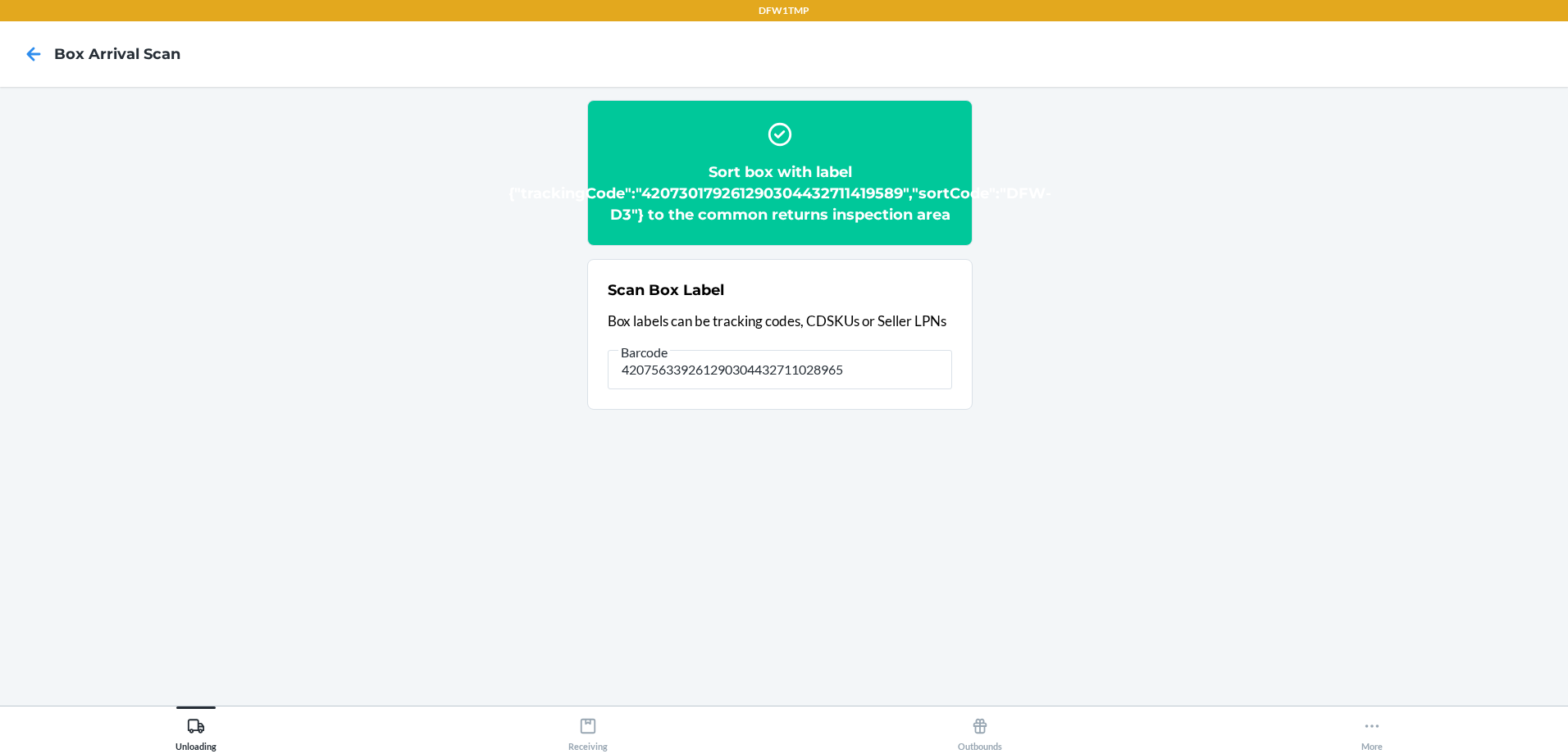 type on "4207563300299261290304432711028965" 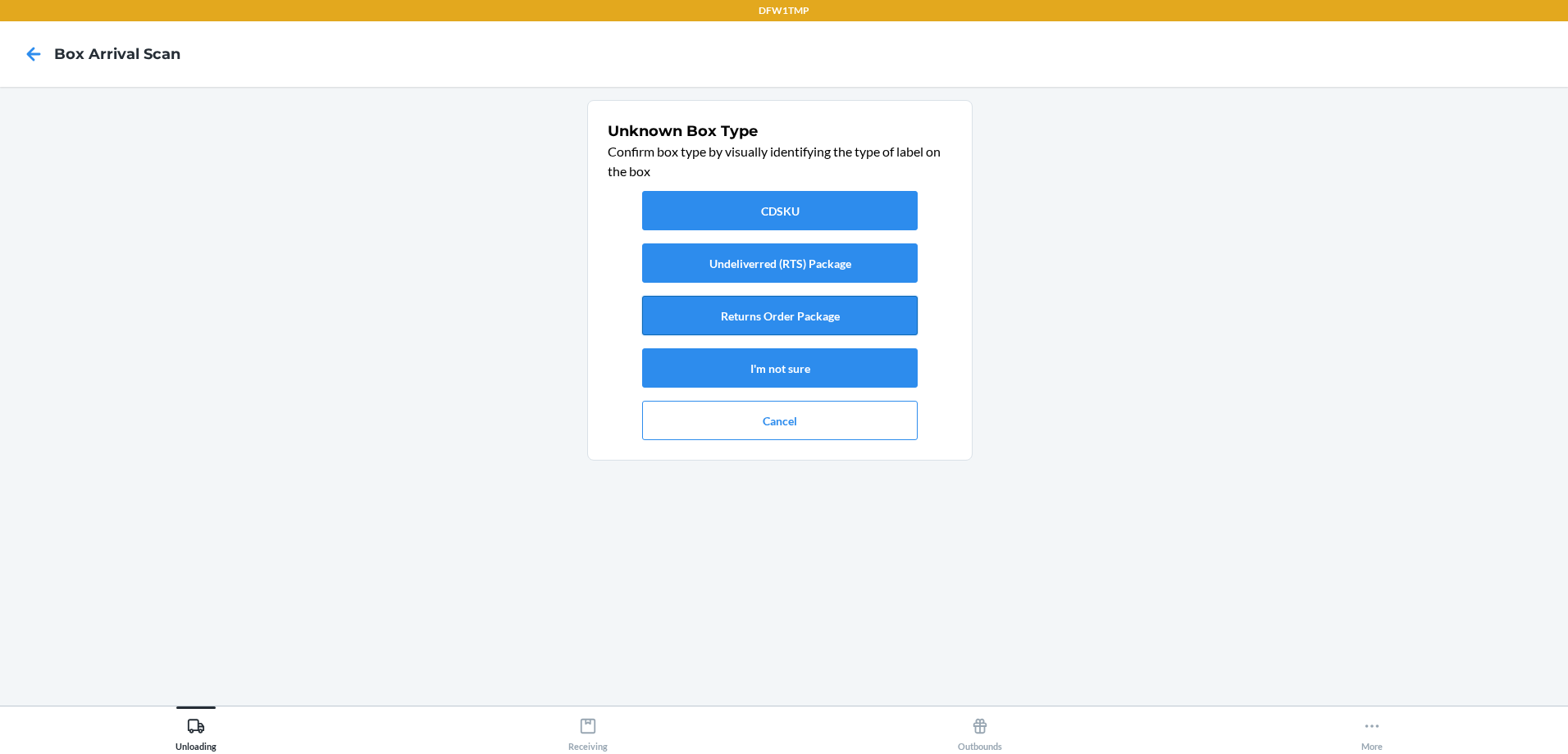 click on "Returns Order Package" at bounding box center (780, 316) 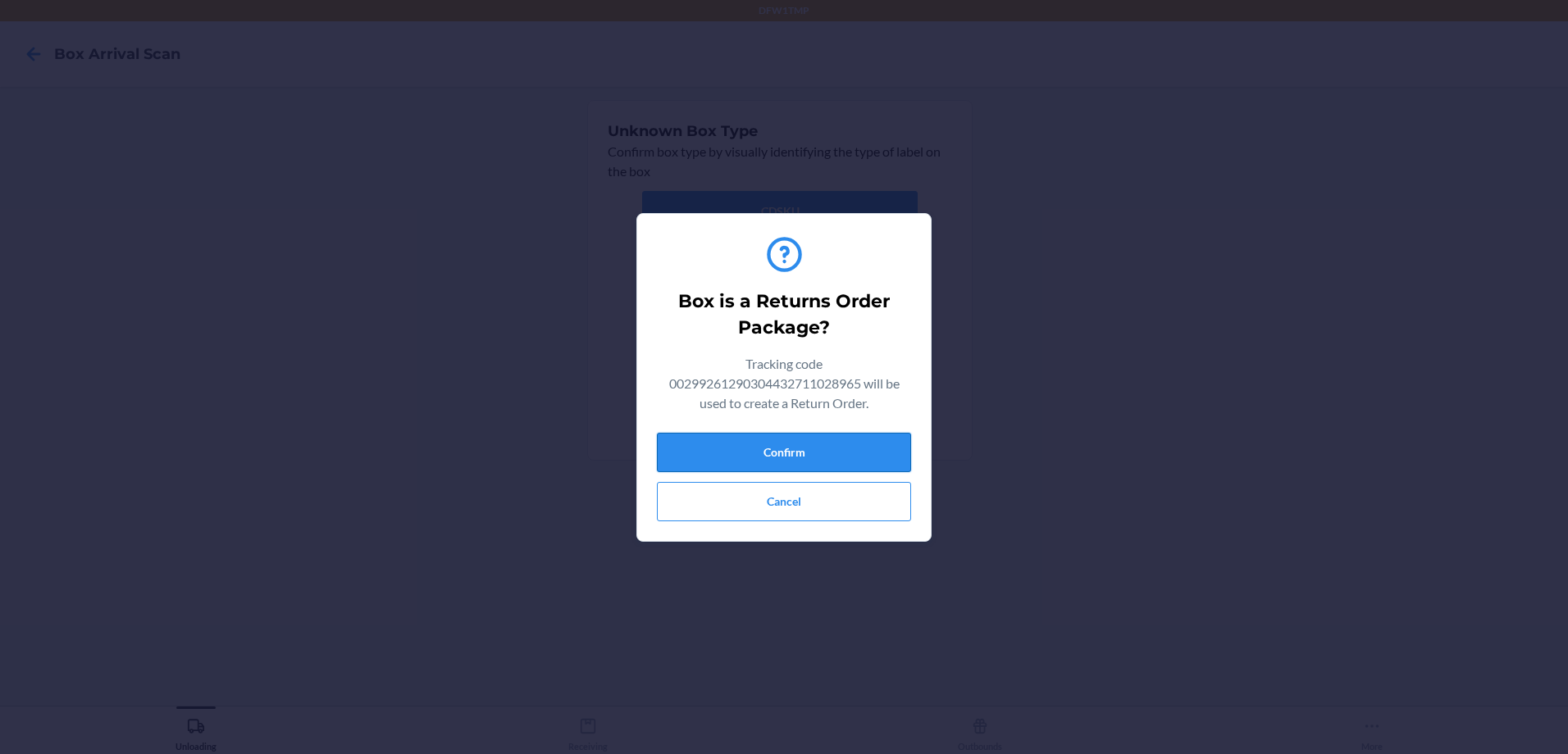 click on "Confirm" at bounding box center (784, 452) 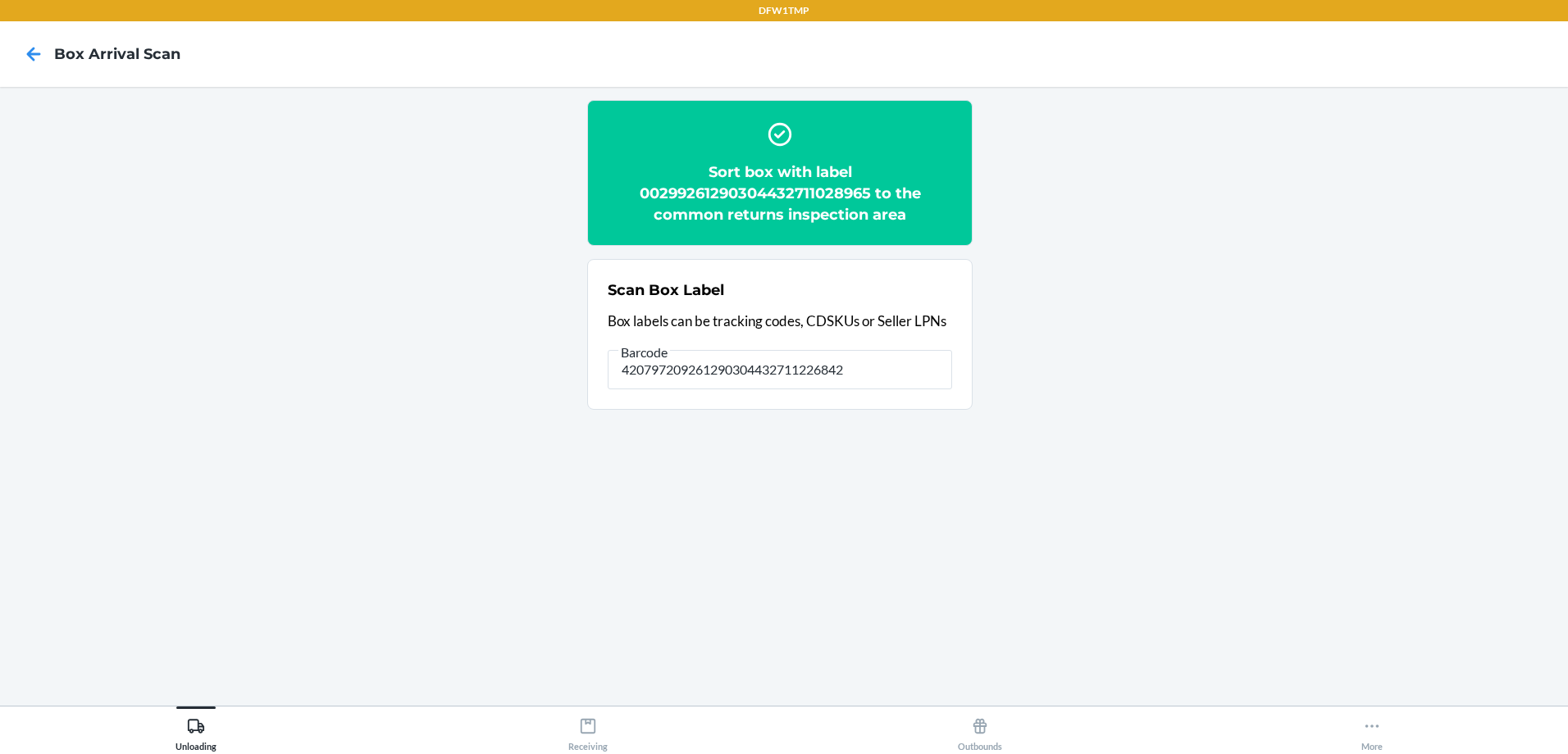 type on "420797209261290304432711226842" 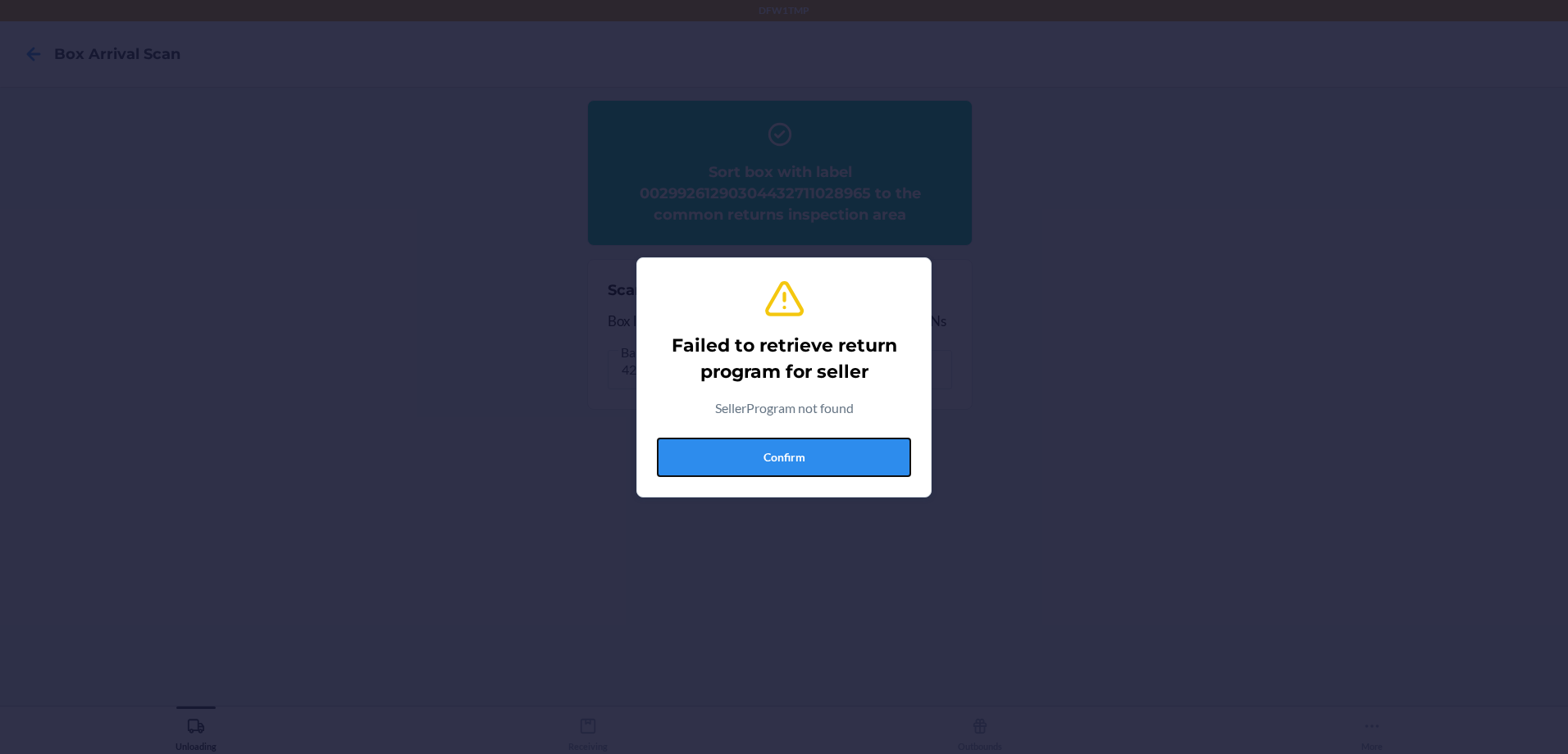 click on "Confirm" at bounding box center (784, 457) 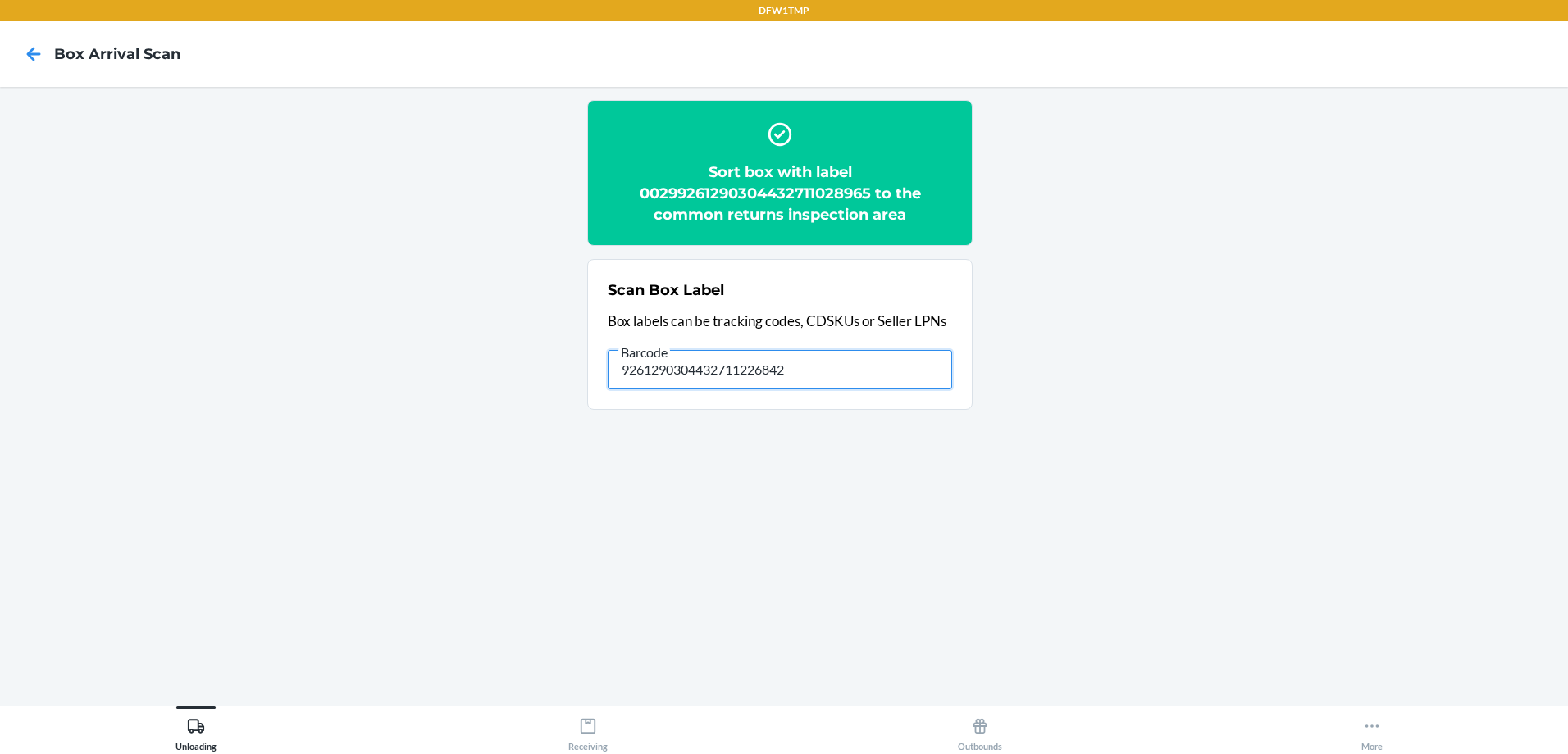 click on "9261290304432711226842" at bounding box center [780, 370] 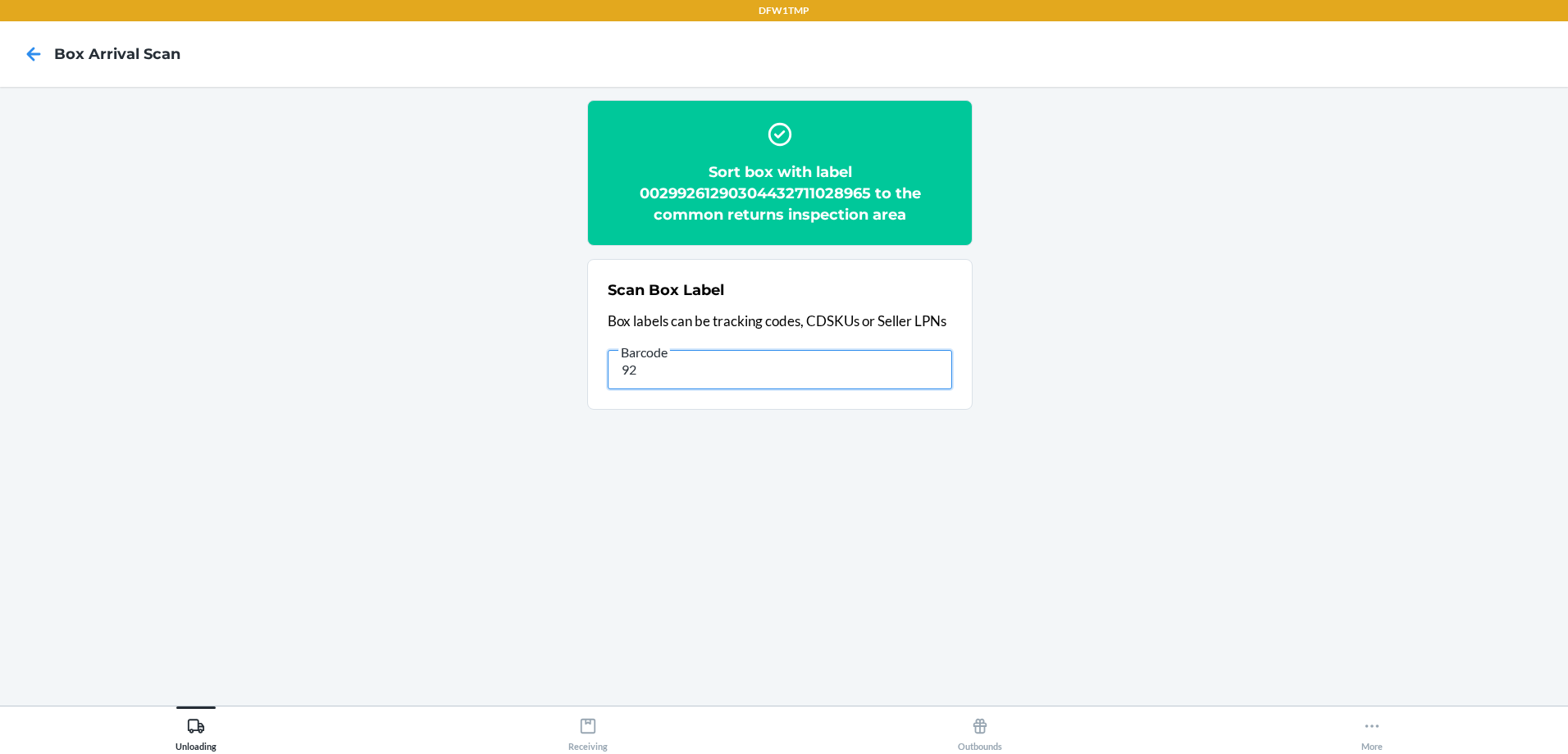 type on "9" 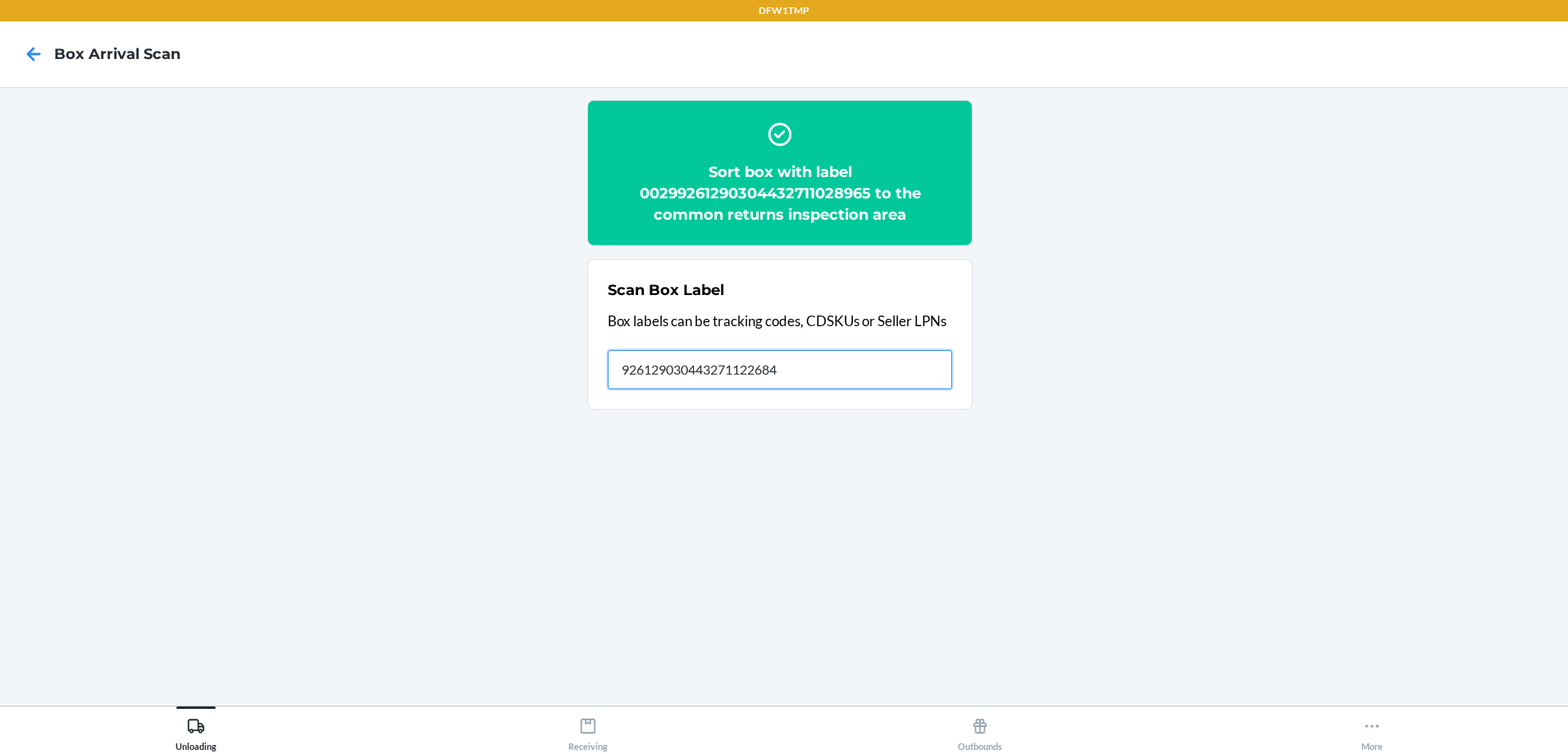 type on "9261290304432711226842" 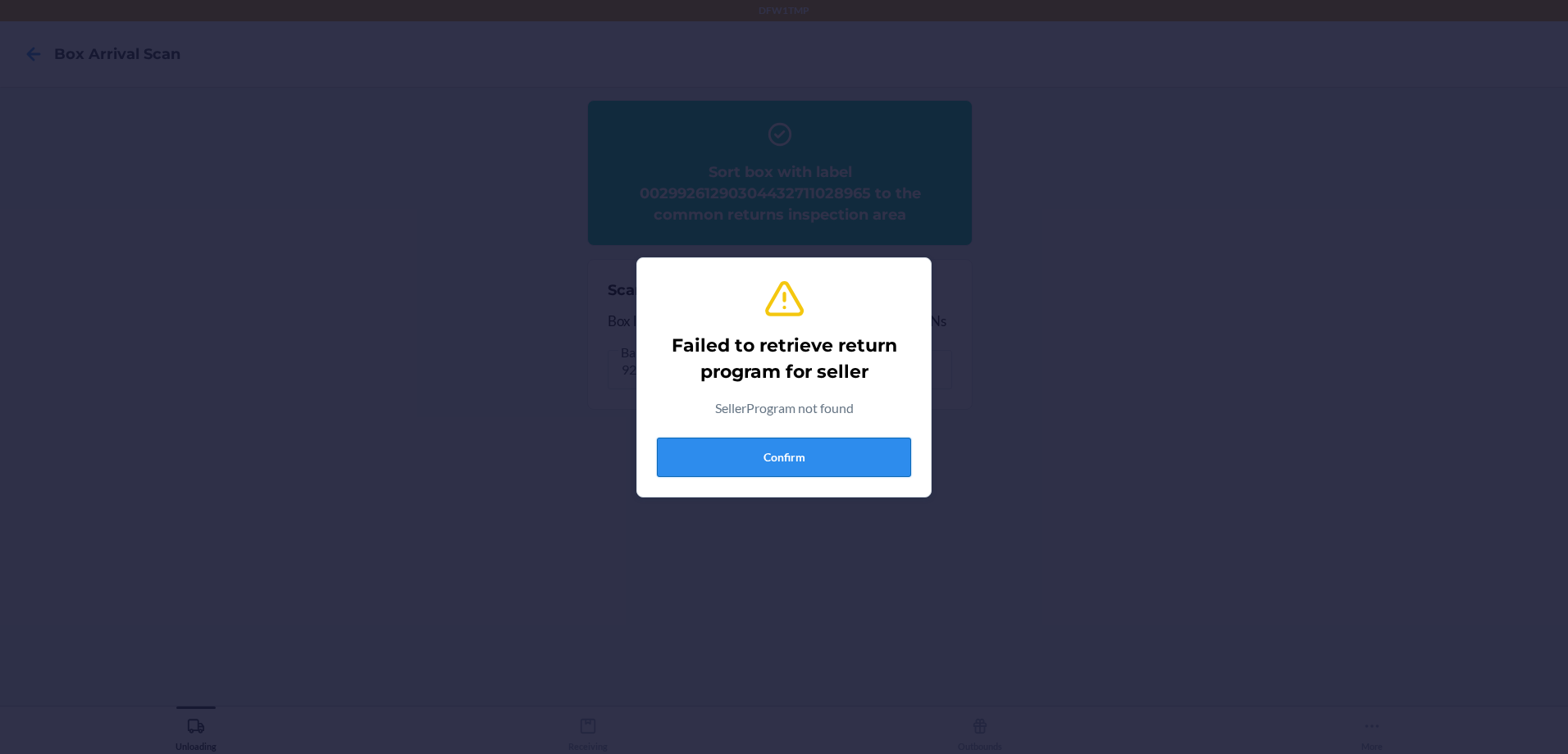click on "Confirm" at bounding box center [784, 457] 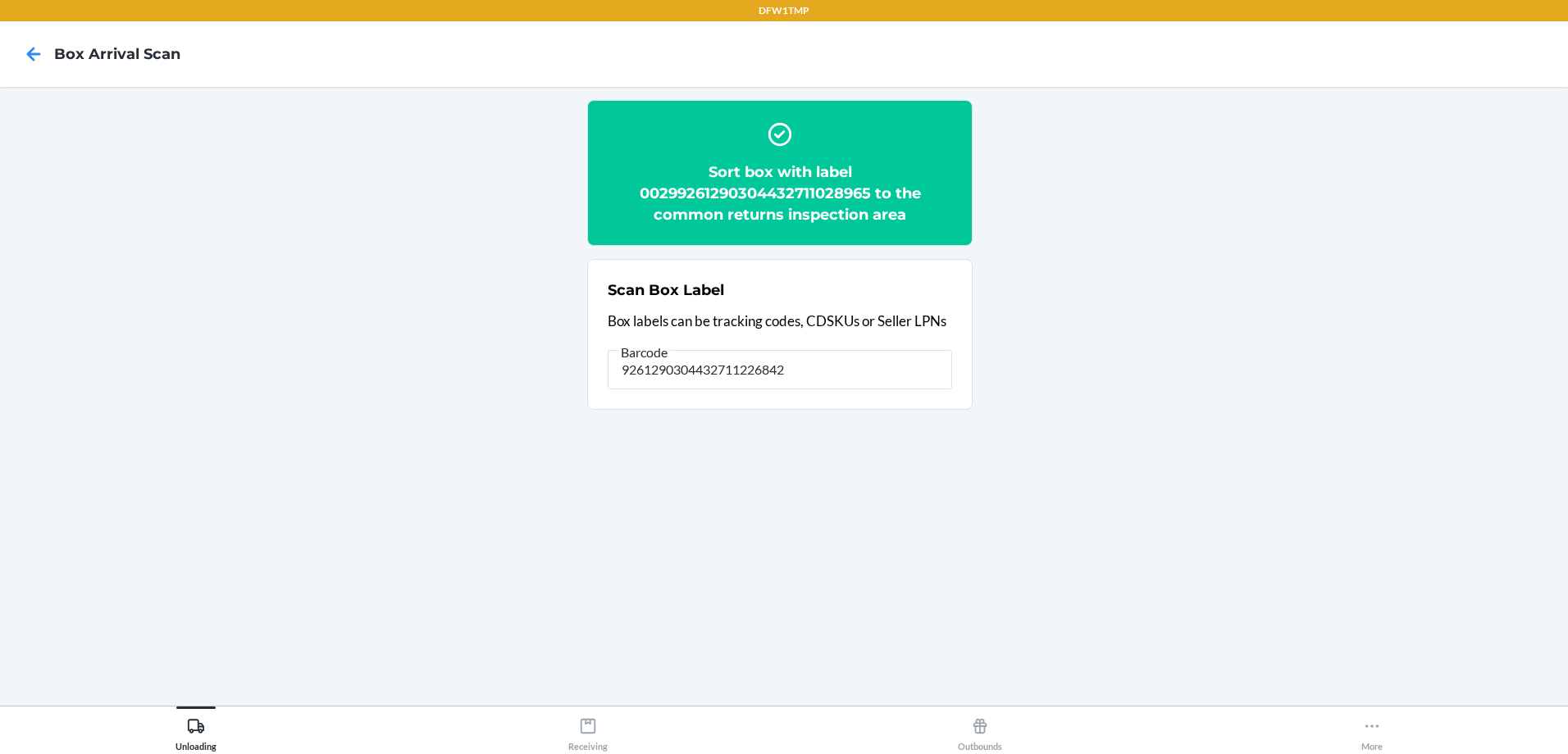 type on "4207972000299261290304432711226842" 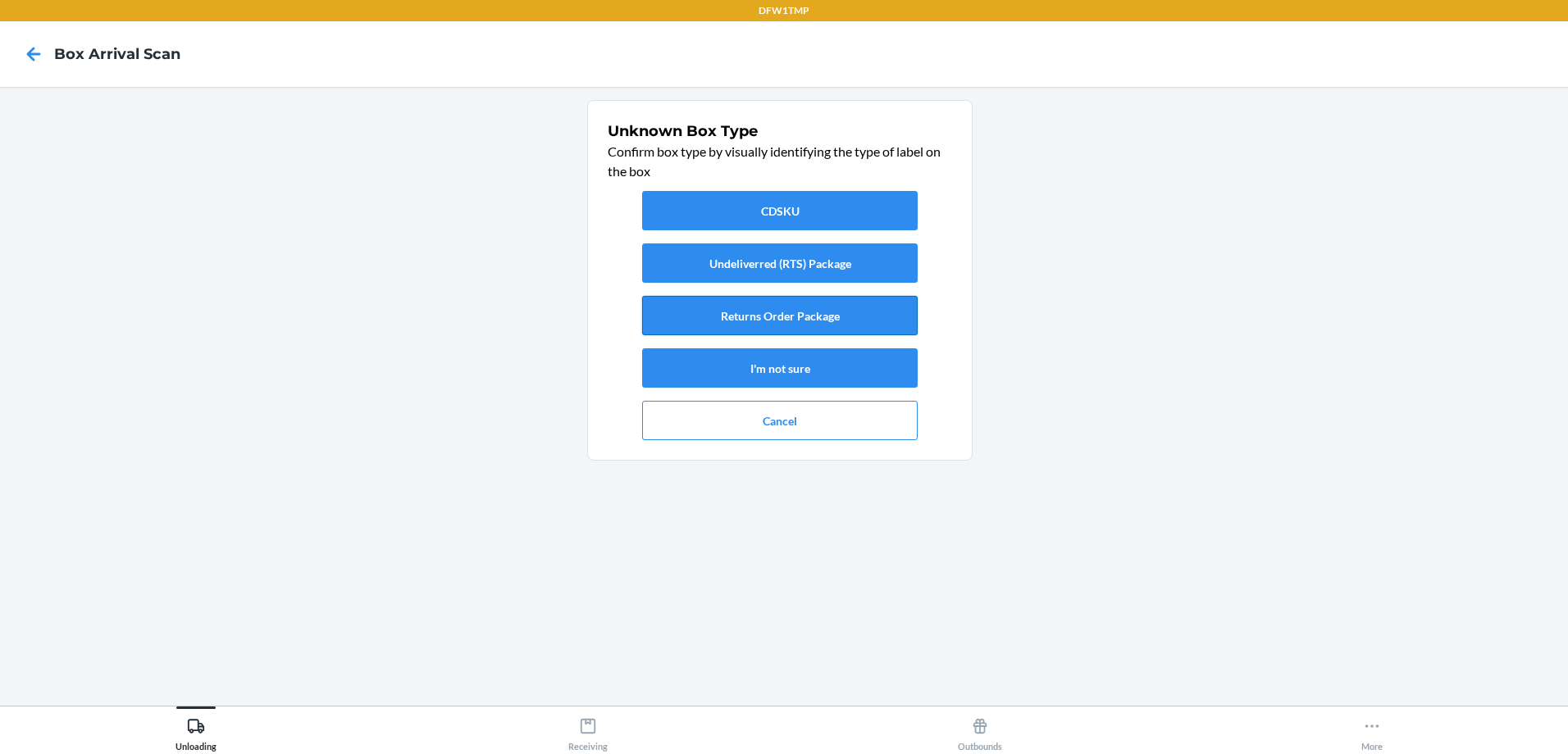 click on "Returns Order Package" at bounding box center (780, 316) 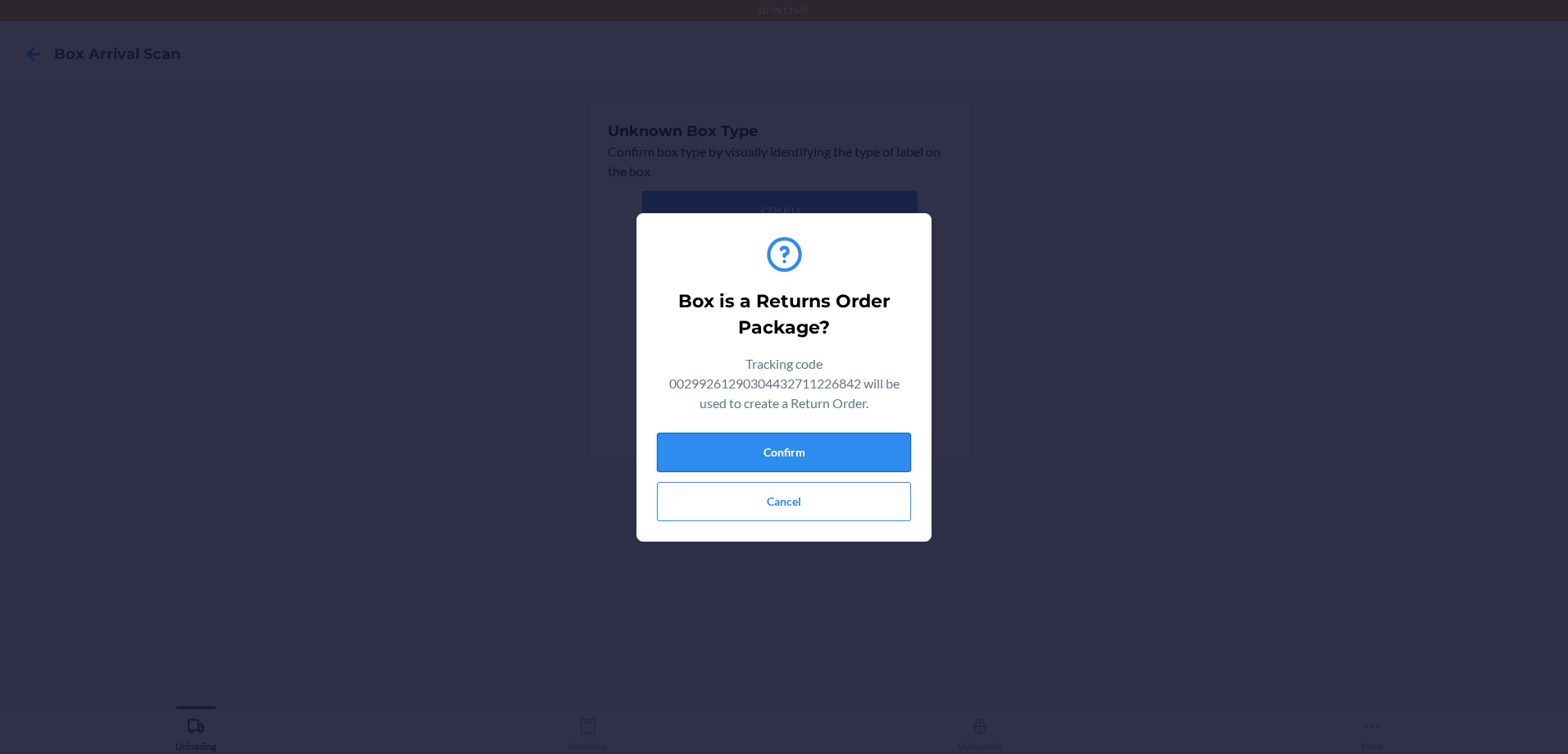 click on "Confirm" at bounding box center [784, 452] 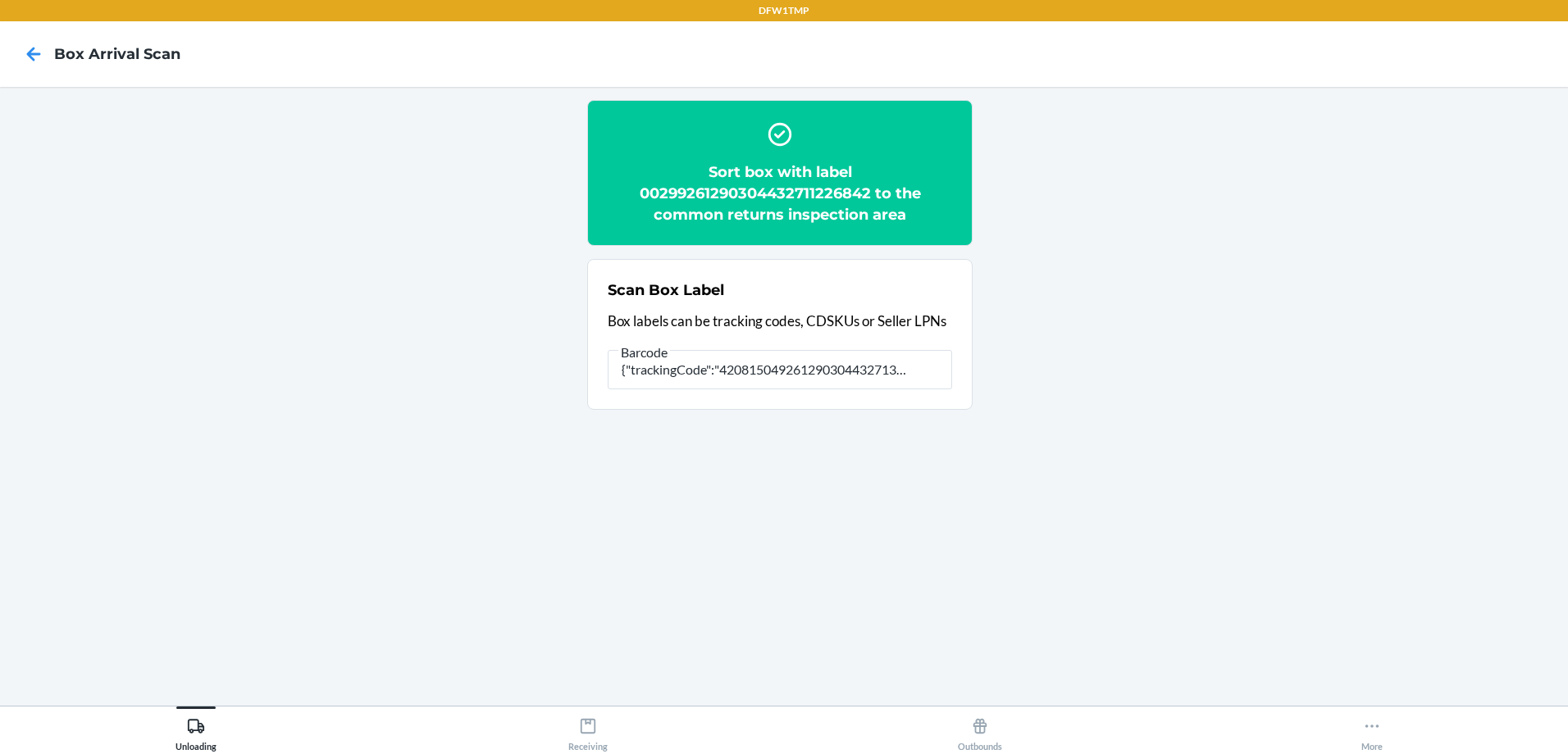 type on "{"trackingCode":"420815049261290304432713502043","sortCode":"DFW-D3"}" 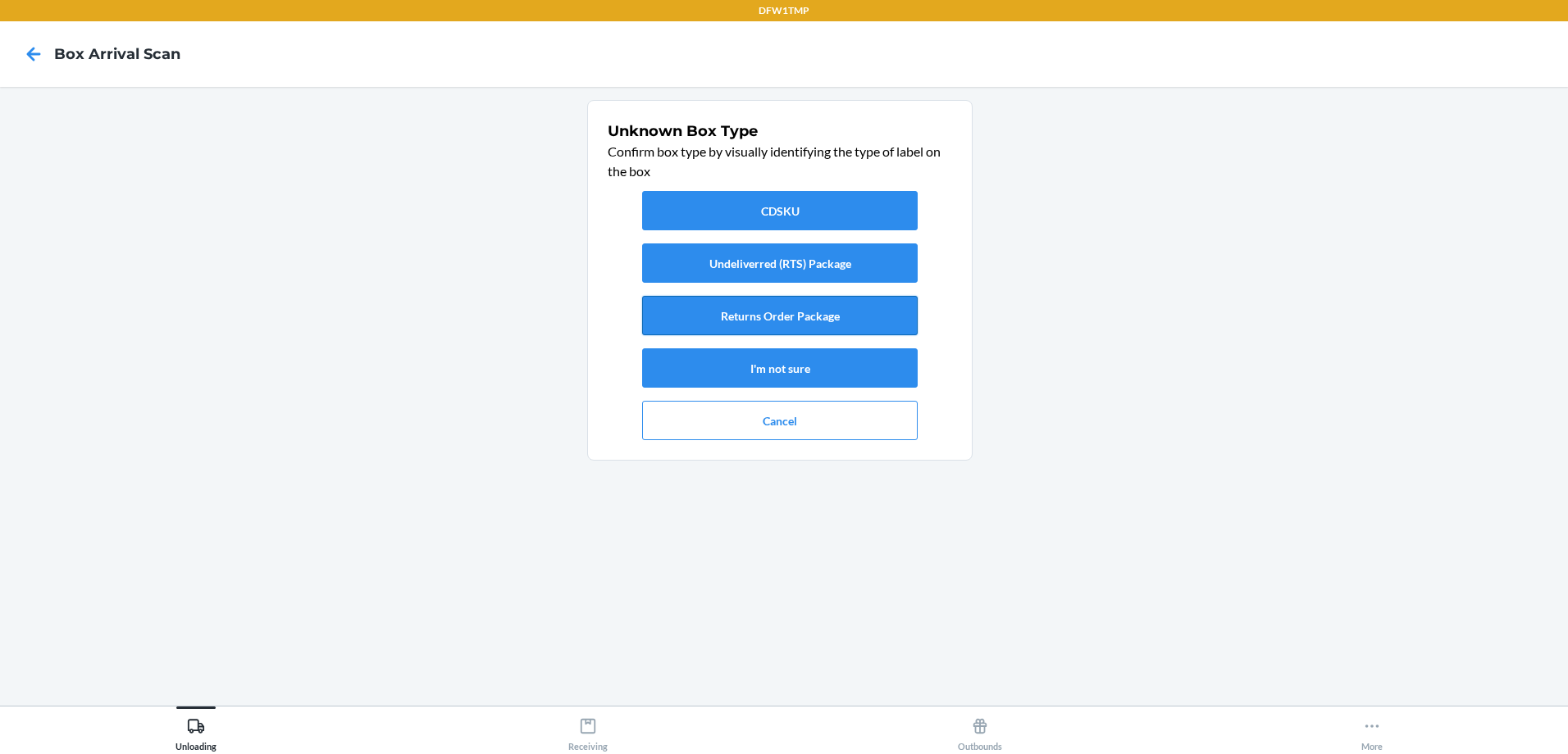 click on "Returns Order Package" at bounding box center (780, 316) 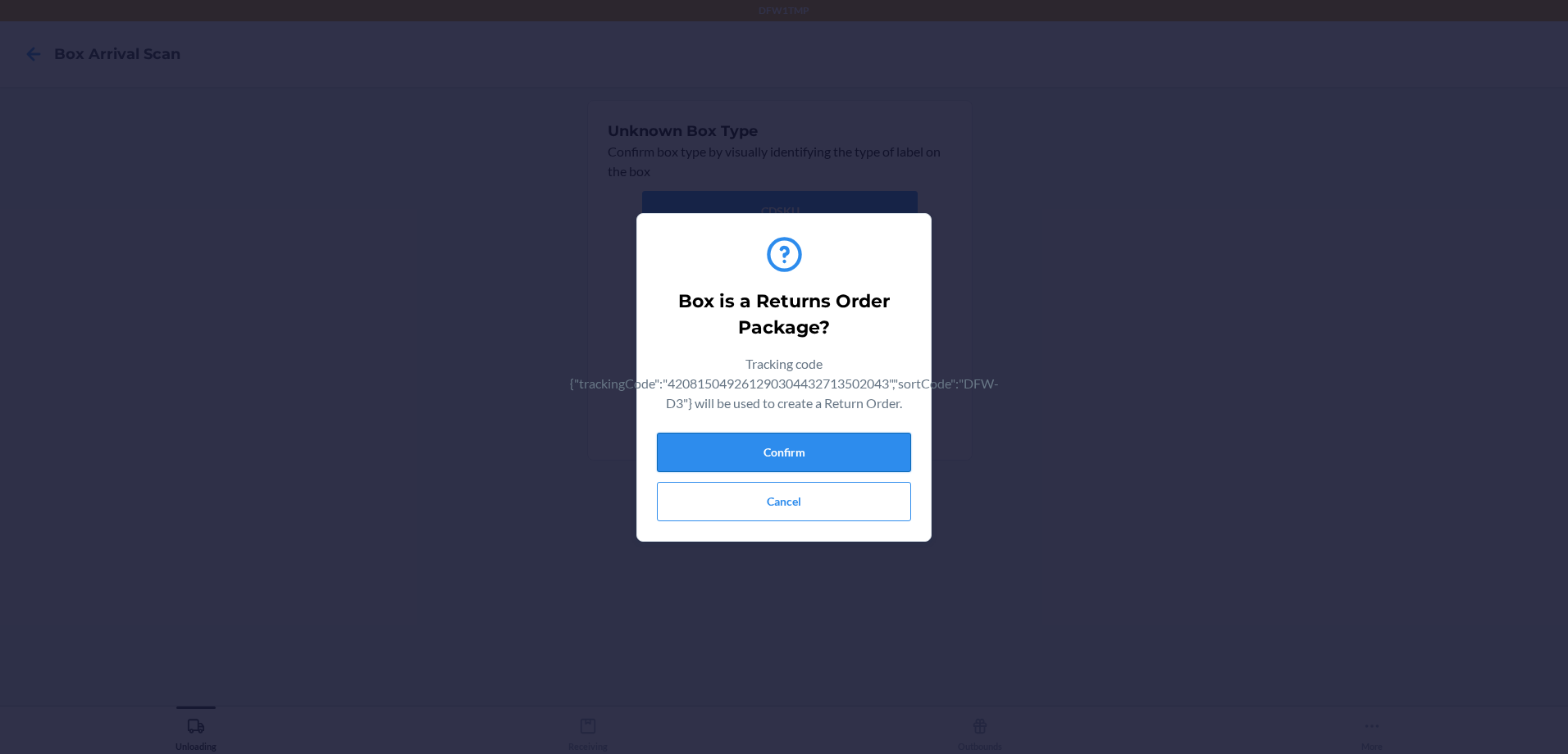 click on "Confirm" at bounding box center (784, 452) 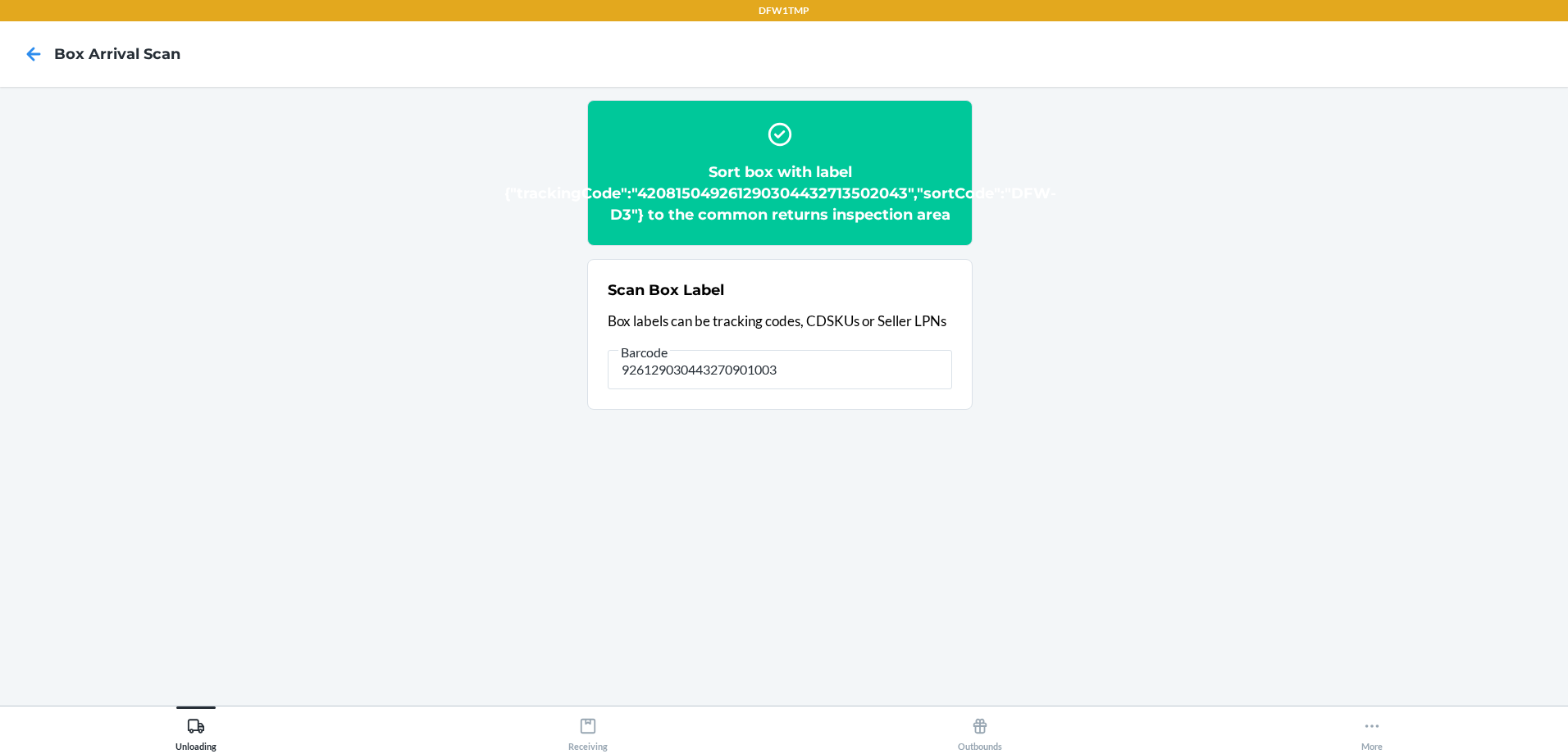 type on "9261290304432709010033" 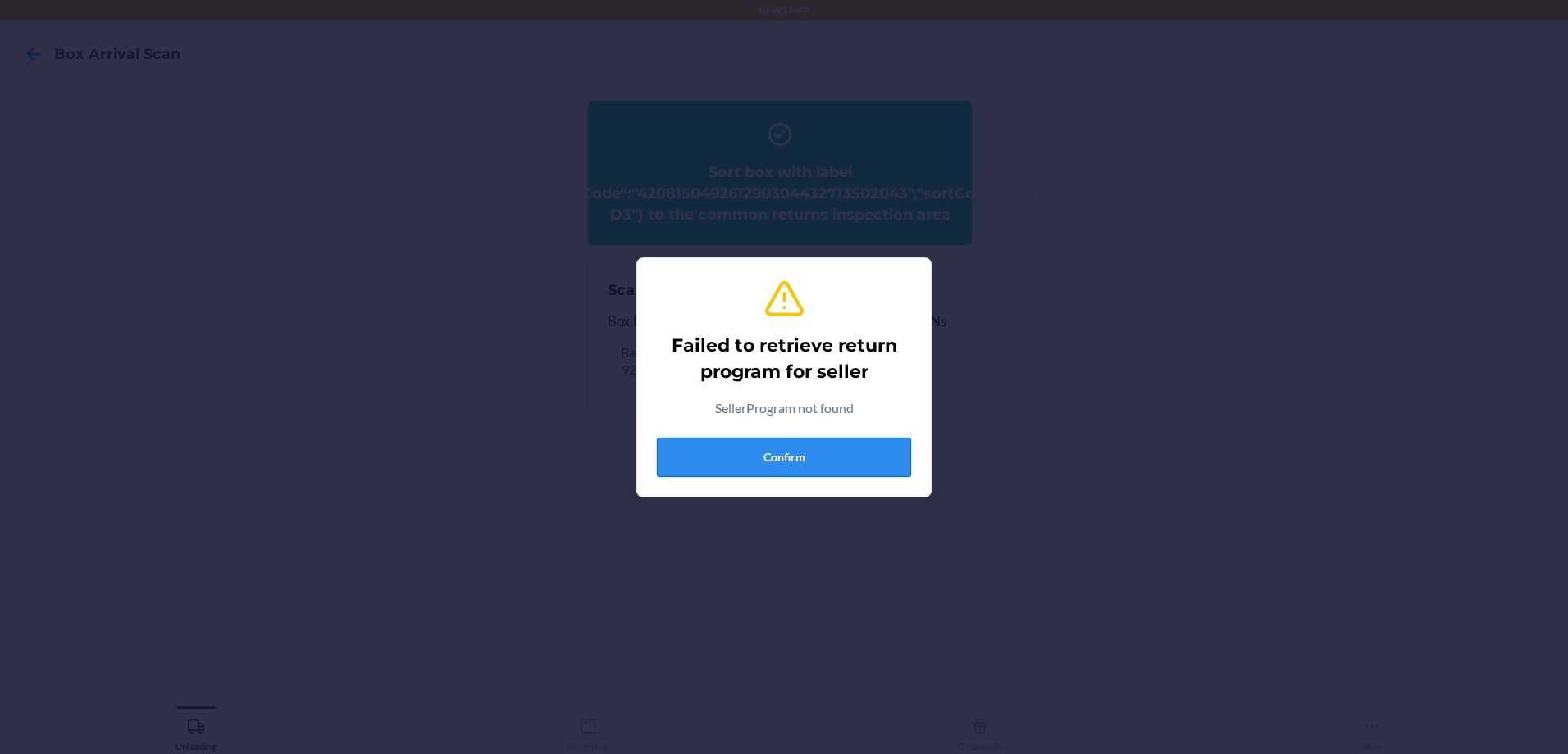 click on "Confirm" at bounding box center (784, 457) 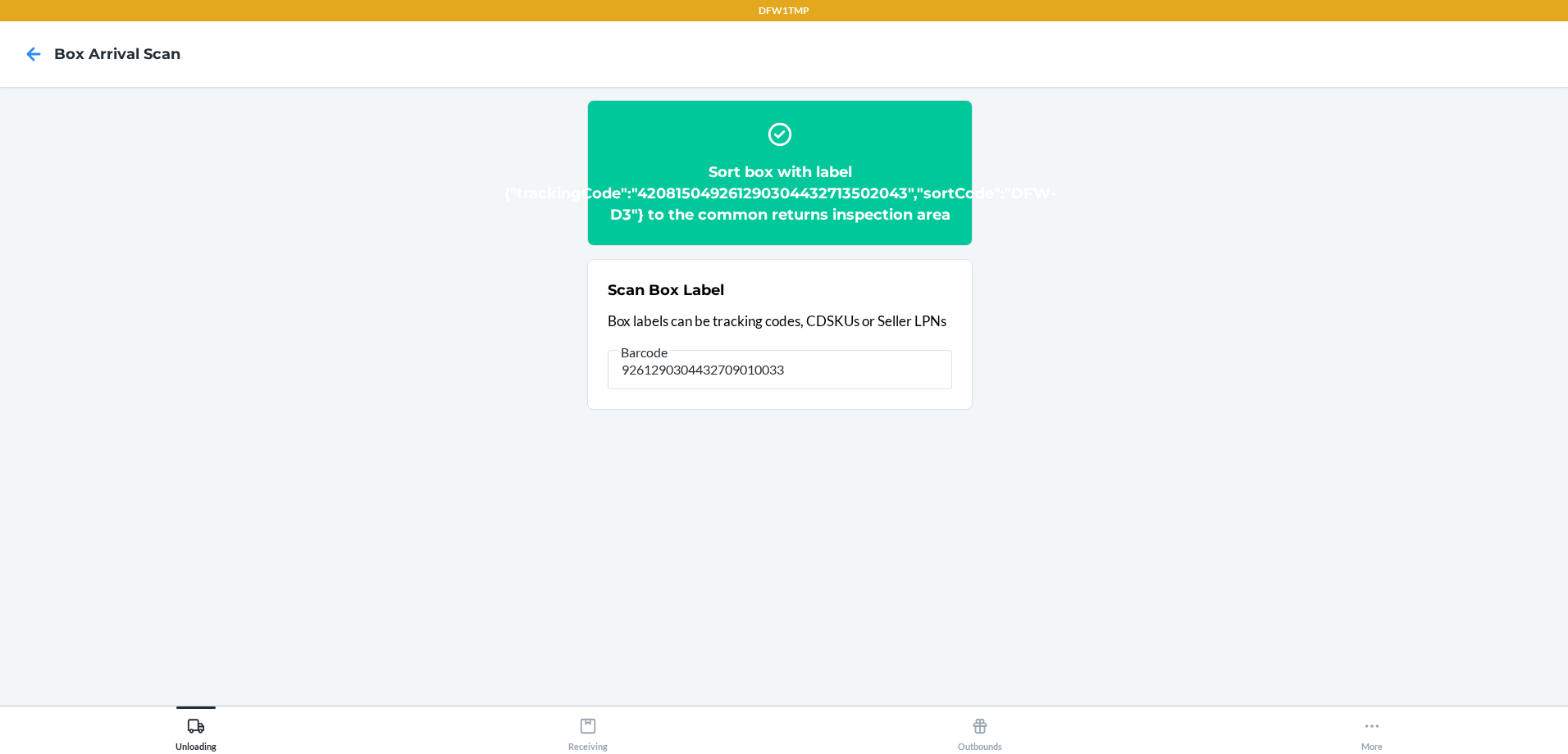 type on "4209205800299261290304432709010033" 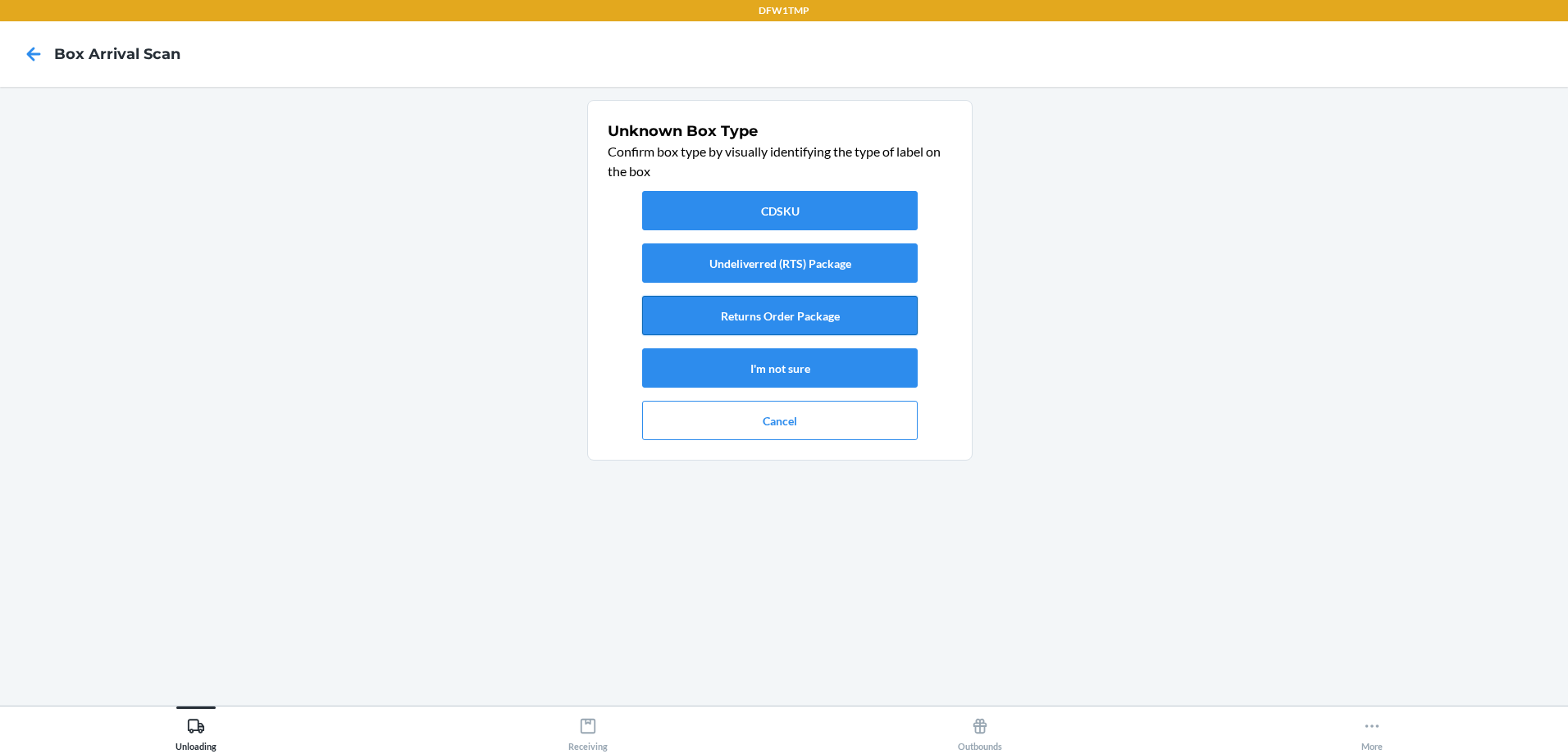 click on "Returns Order Package" at bounding box center (780, 316) 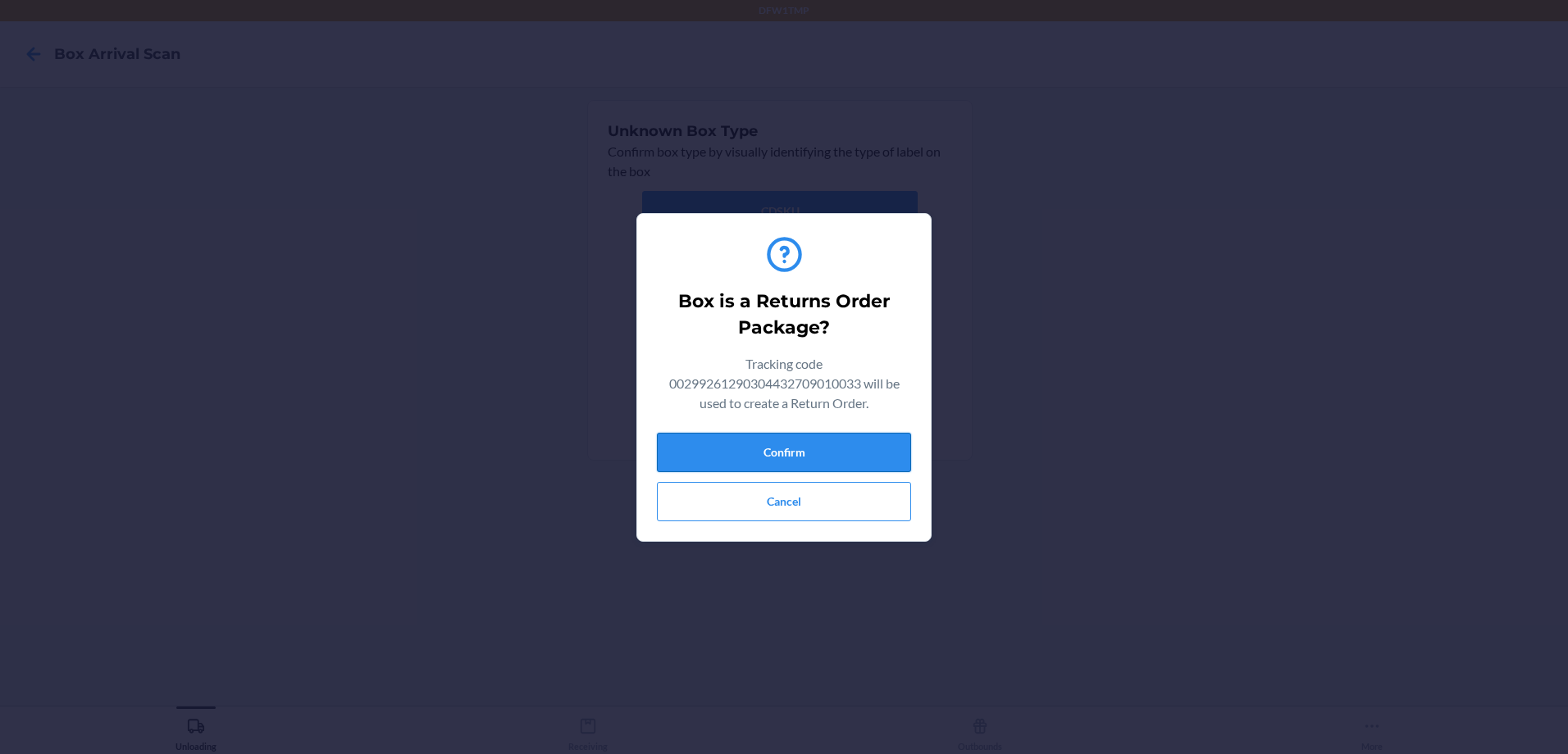 click on "Confirm" at bounding box center (784, 452) 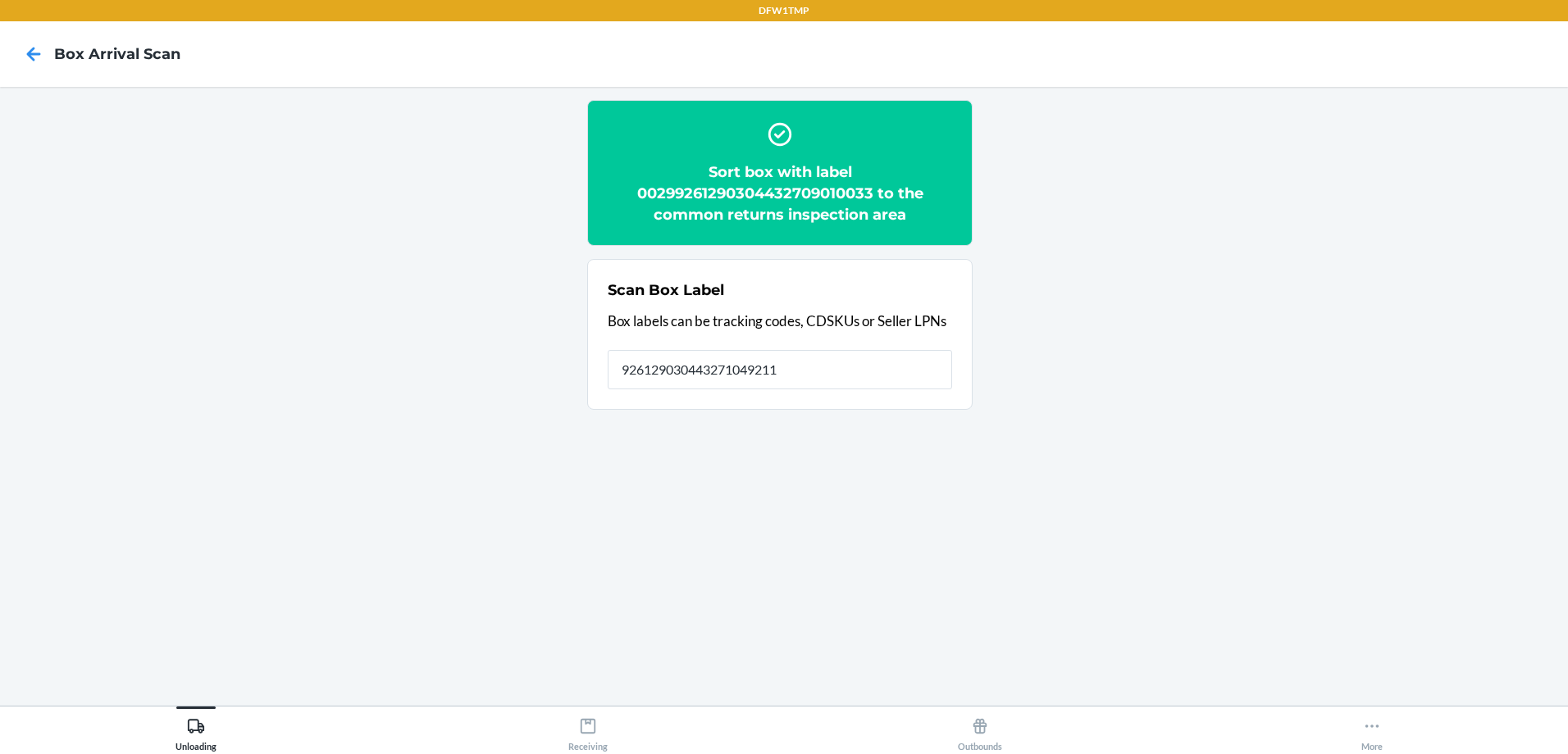 type on "9261290304432710492118" 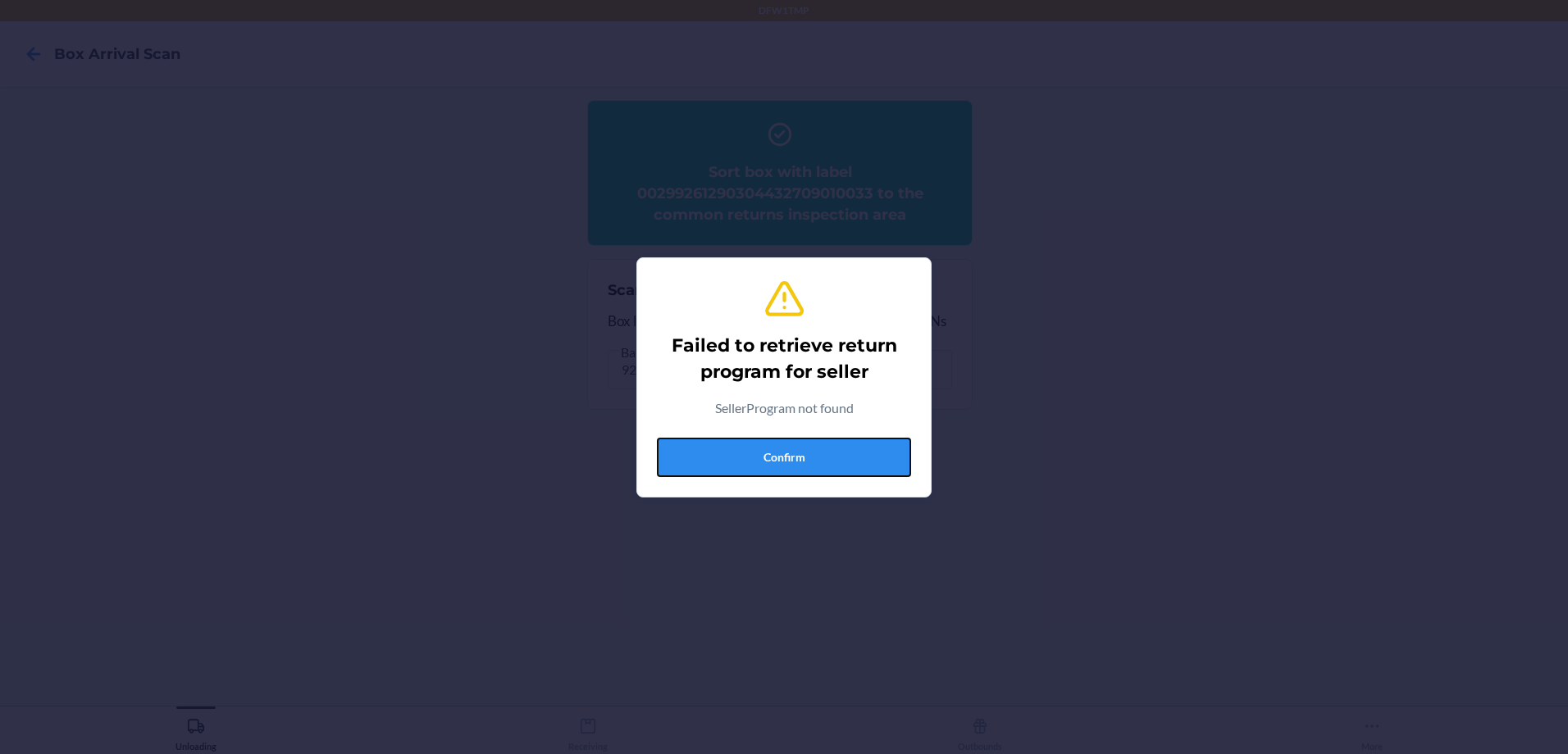 click on "Confirm" at bounding box center (784, 457) 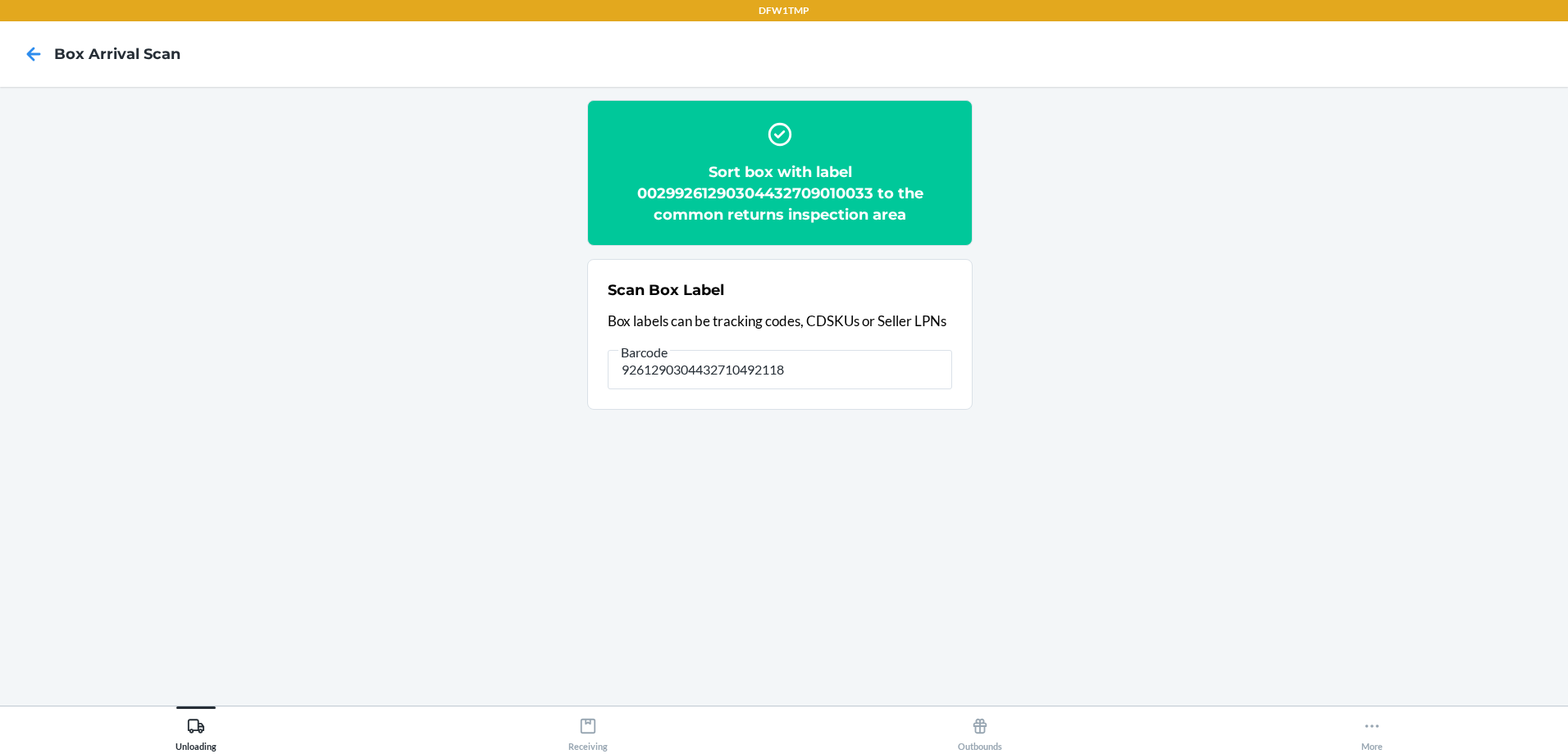 type on "{"trackingCode":"420841029261290304432710492118","sortCode":"DFW-D3"}" 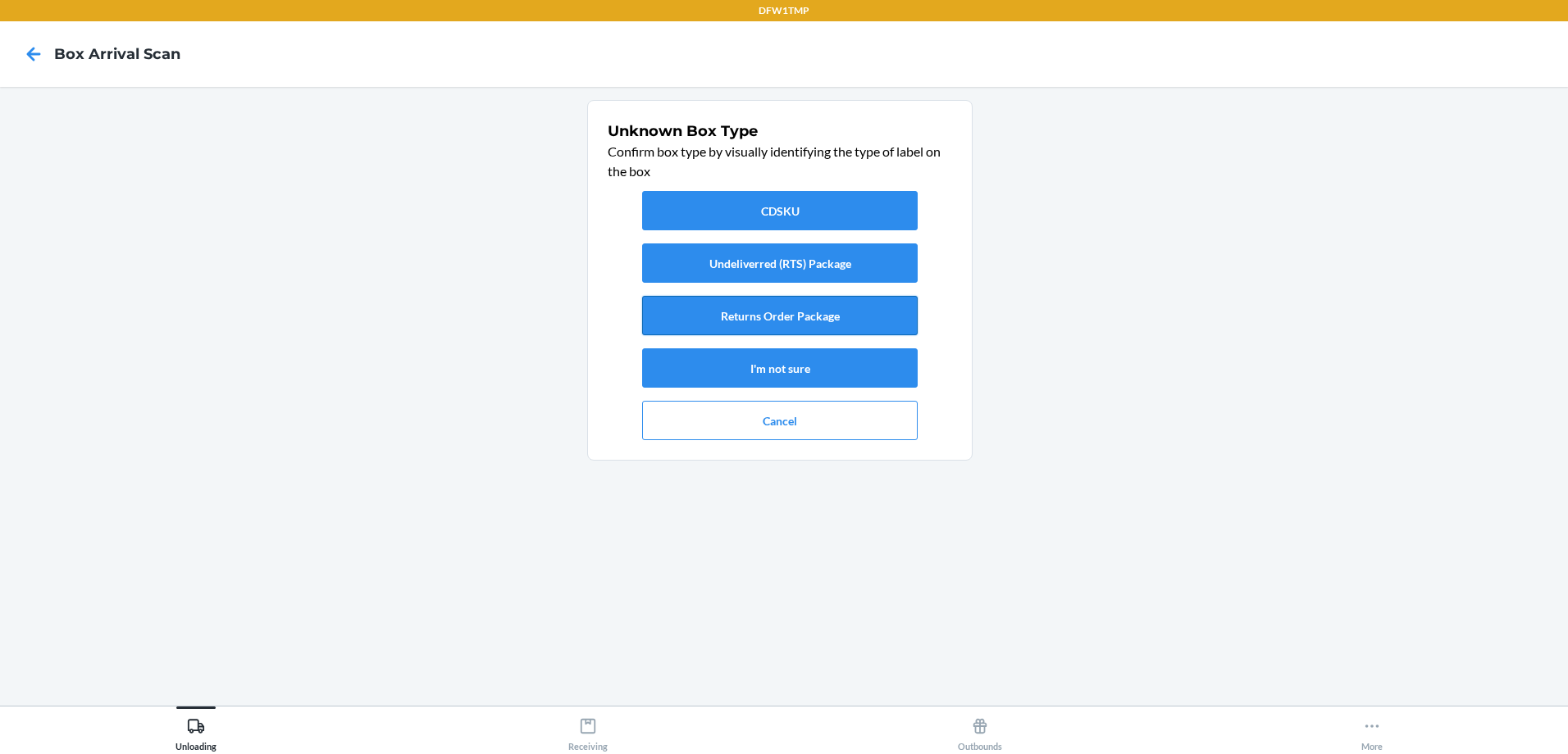 click on "Returns Order Package" at bounding box center [780, 316] 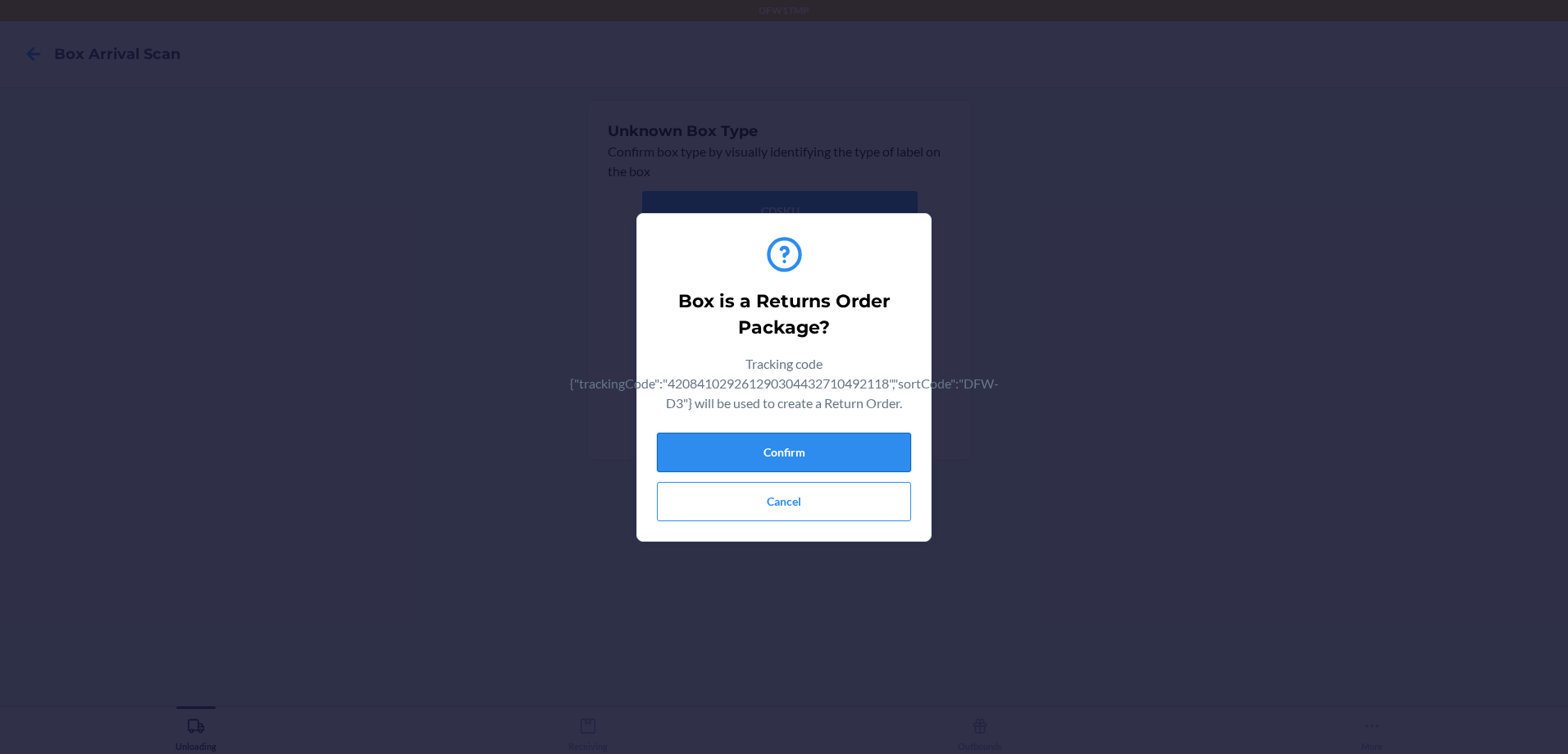 click on "Confirm" at bounding box center [784, 452] 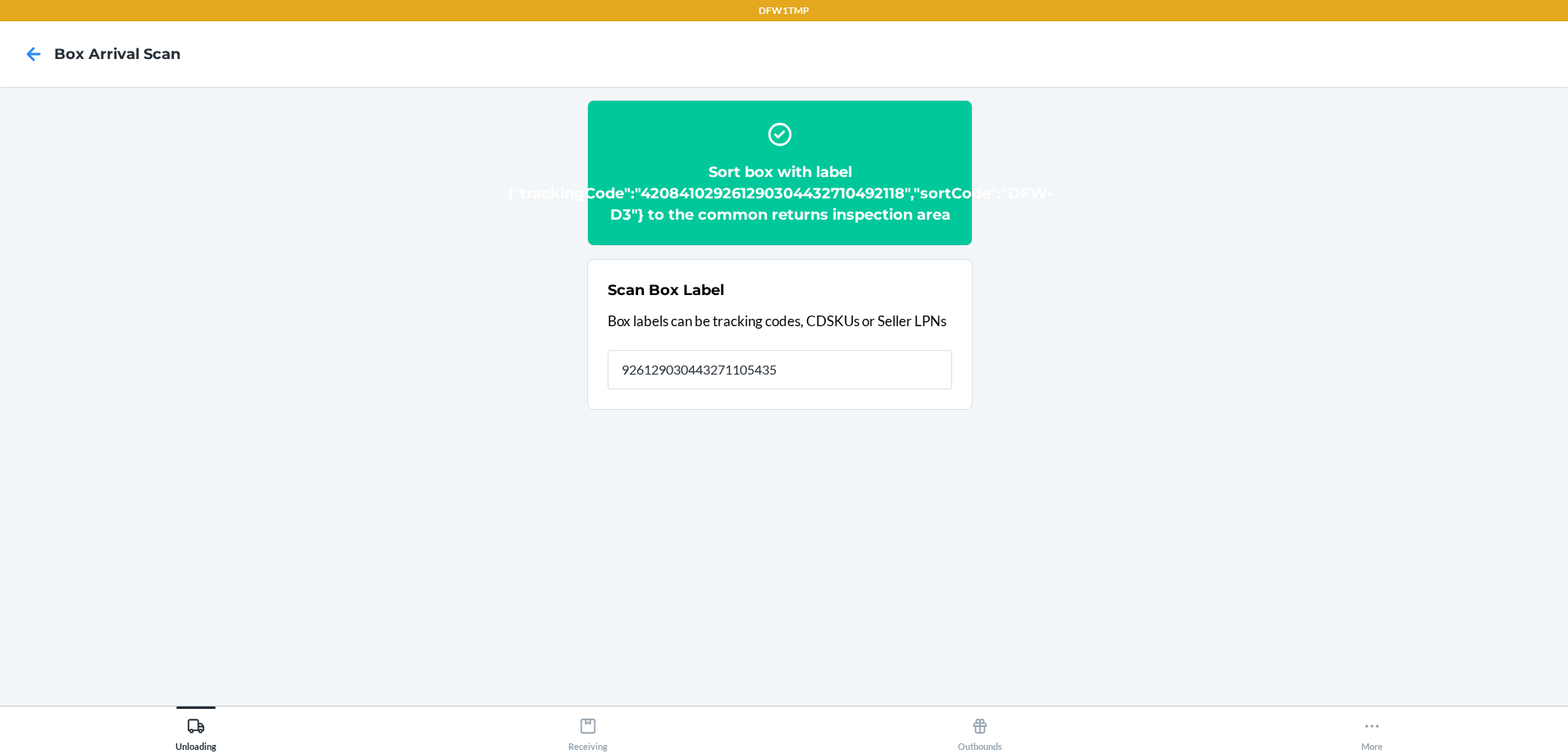 type on "9261290304432711054353" 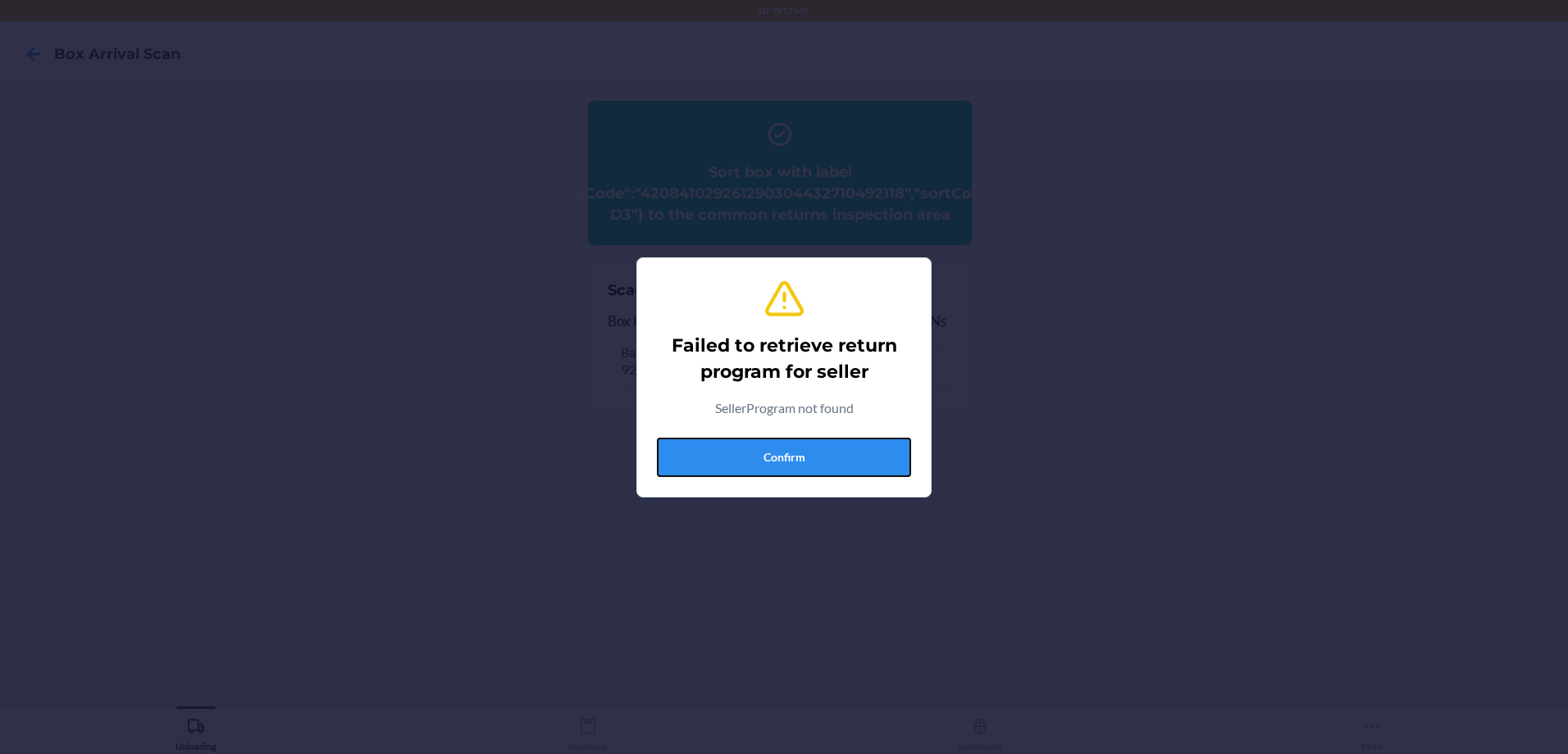 click on "Confirm" at bounding box center (784, 457) 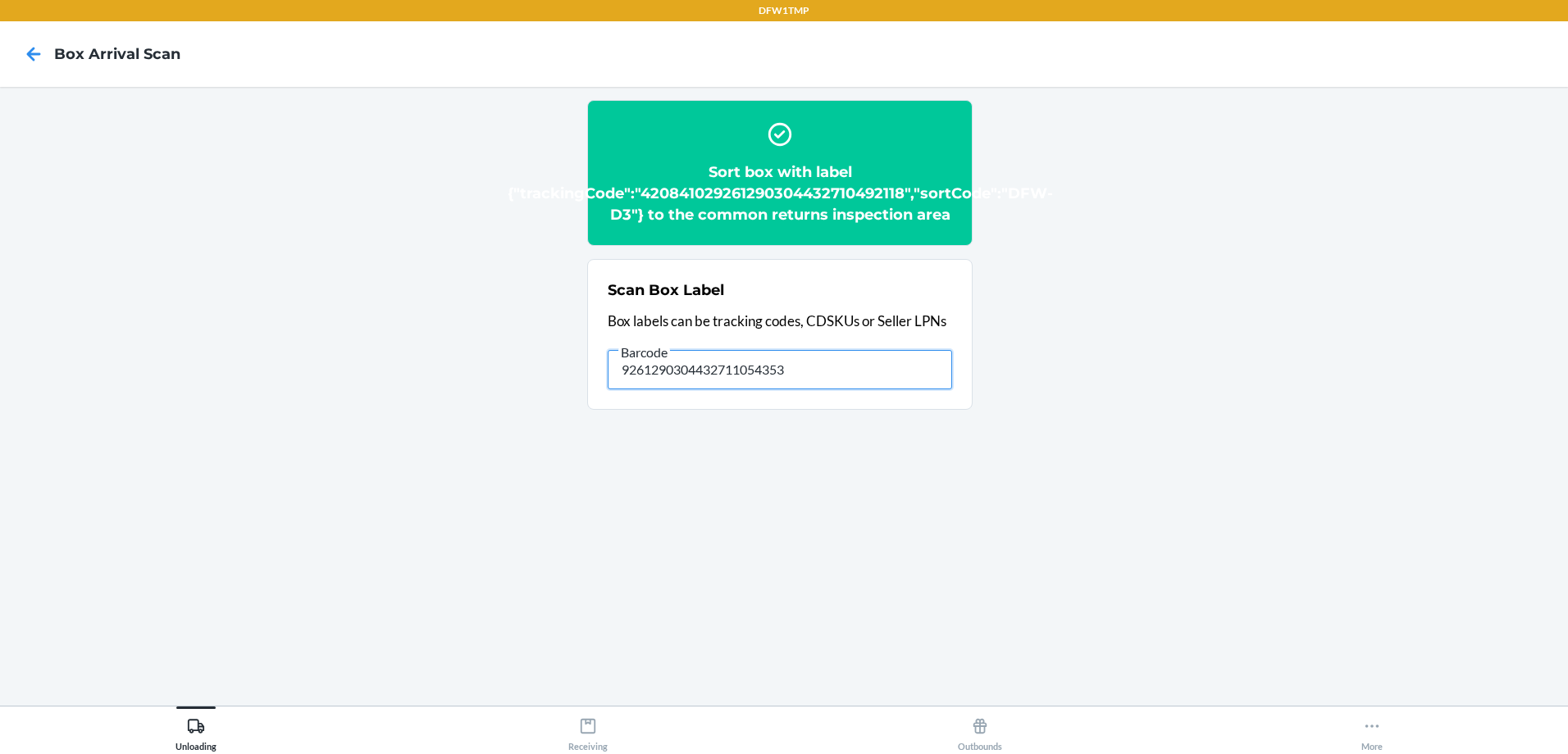 click on "9261290304432711054353" at bounding box center [780, 370] 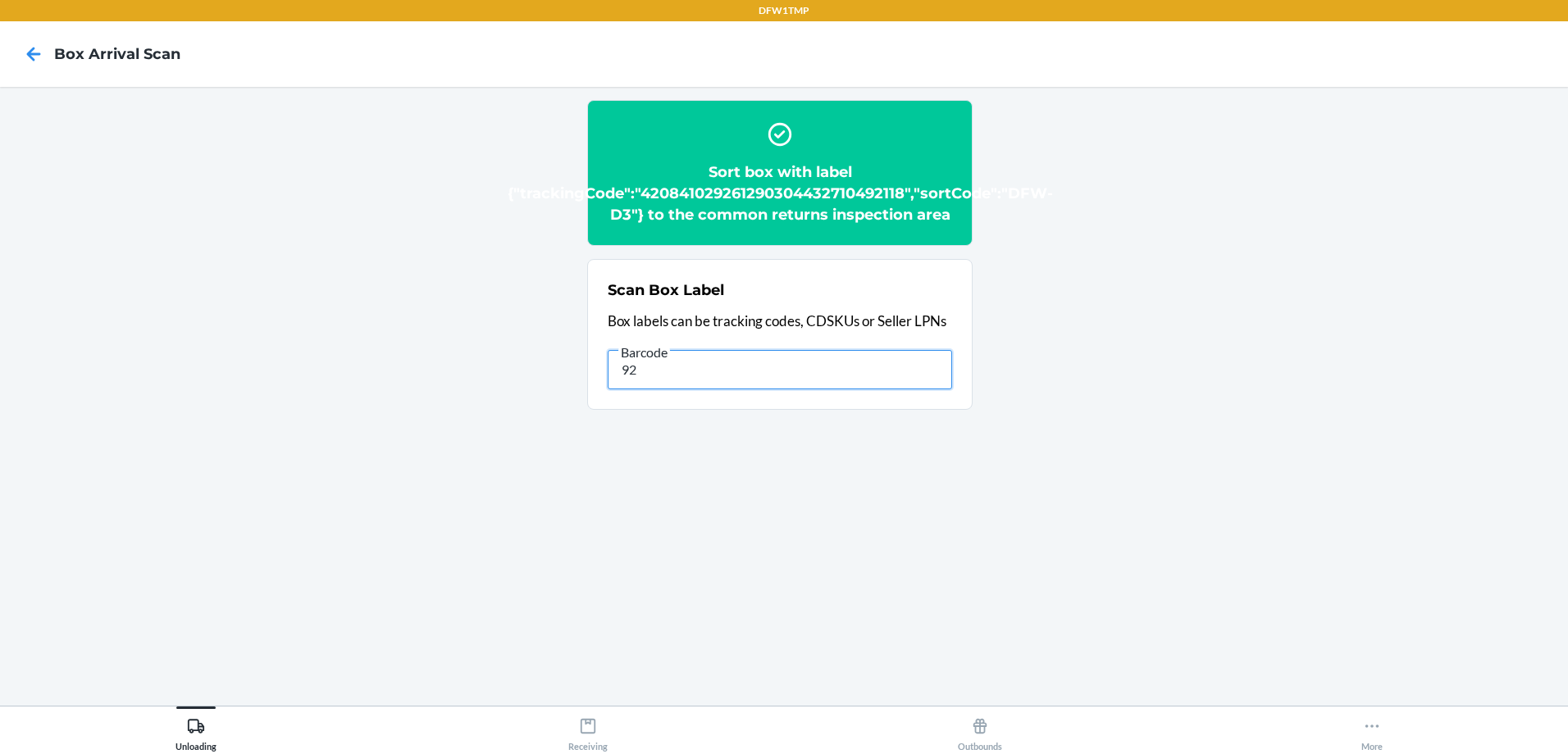 type on "9" 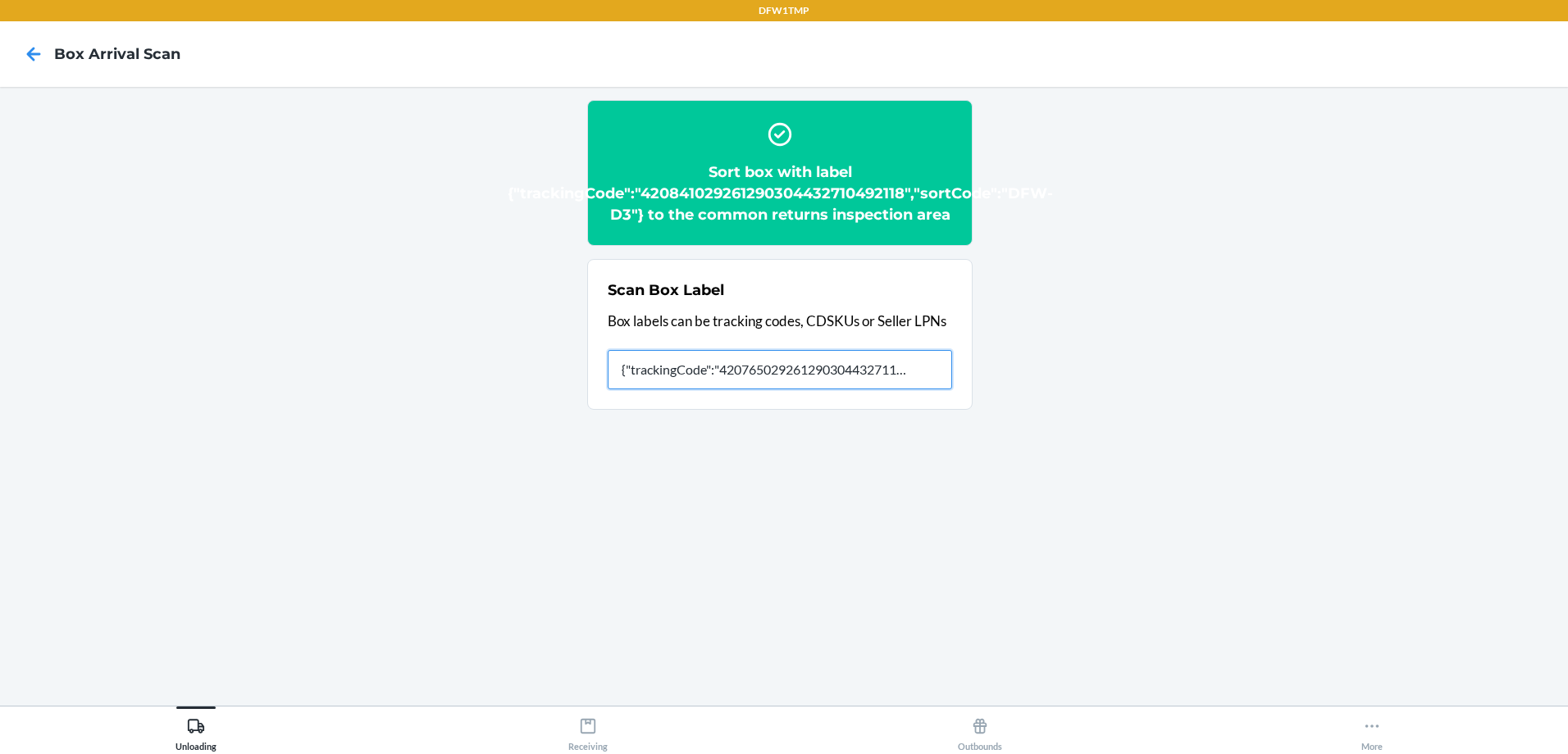 type on "{"trackingCode":"420765029261290304432711054353","sortCode":"DFW-D3"}" 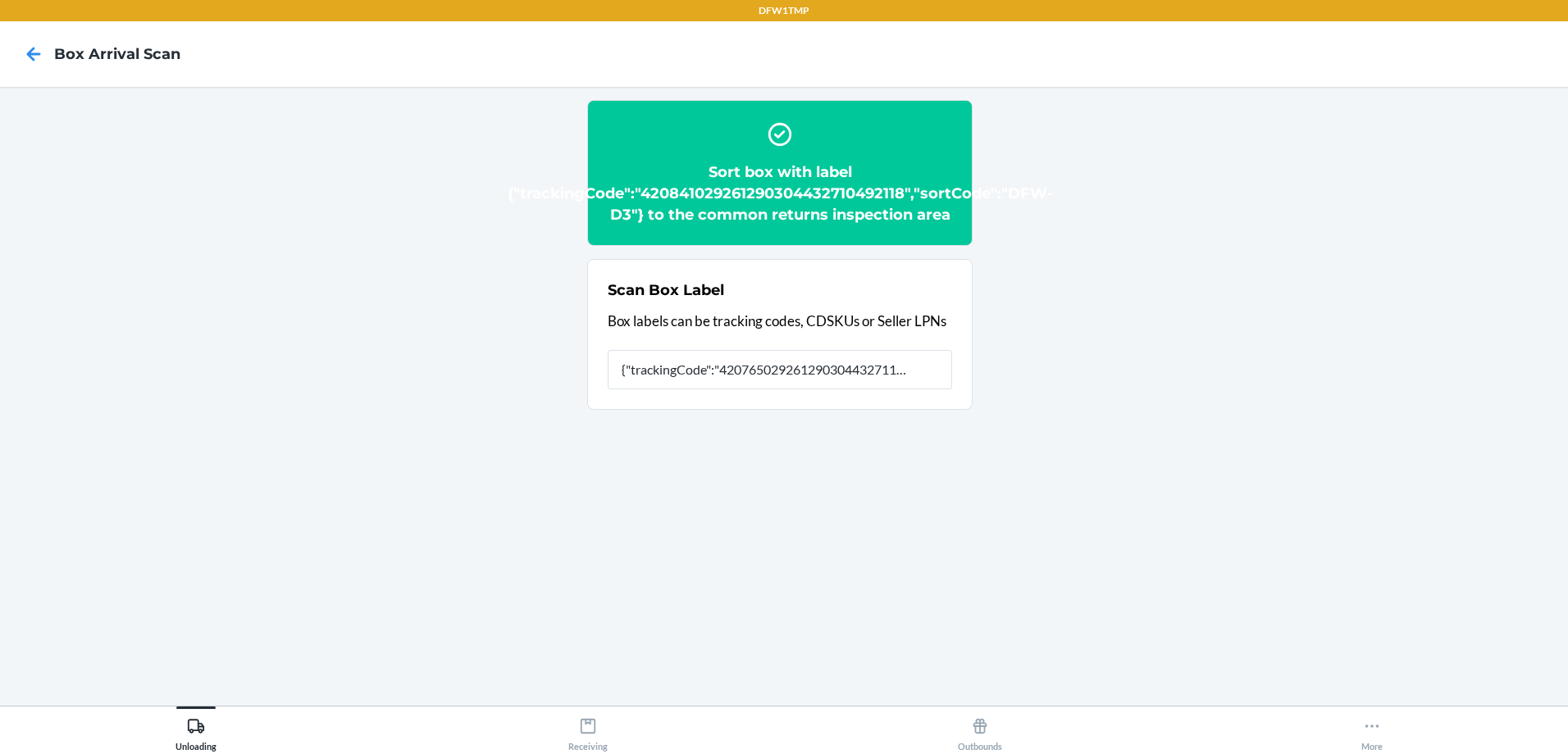 scroll, scrollTop: 0, scrollLeft: 0, axis: both 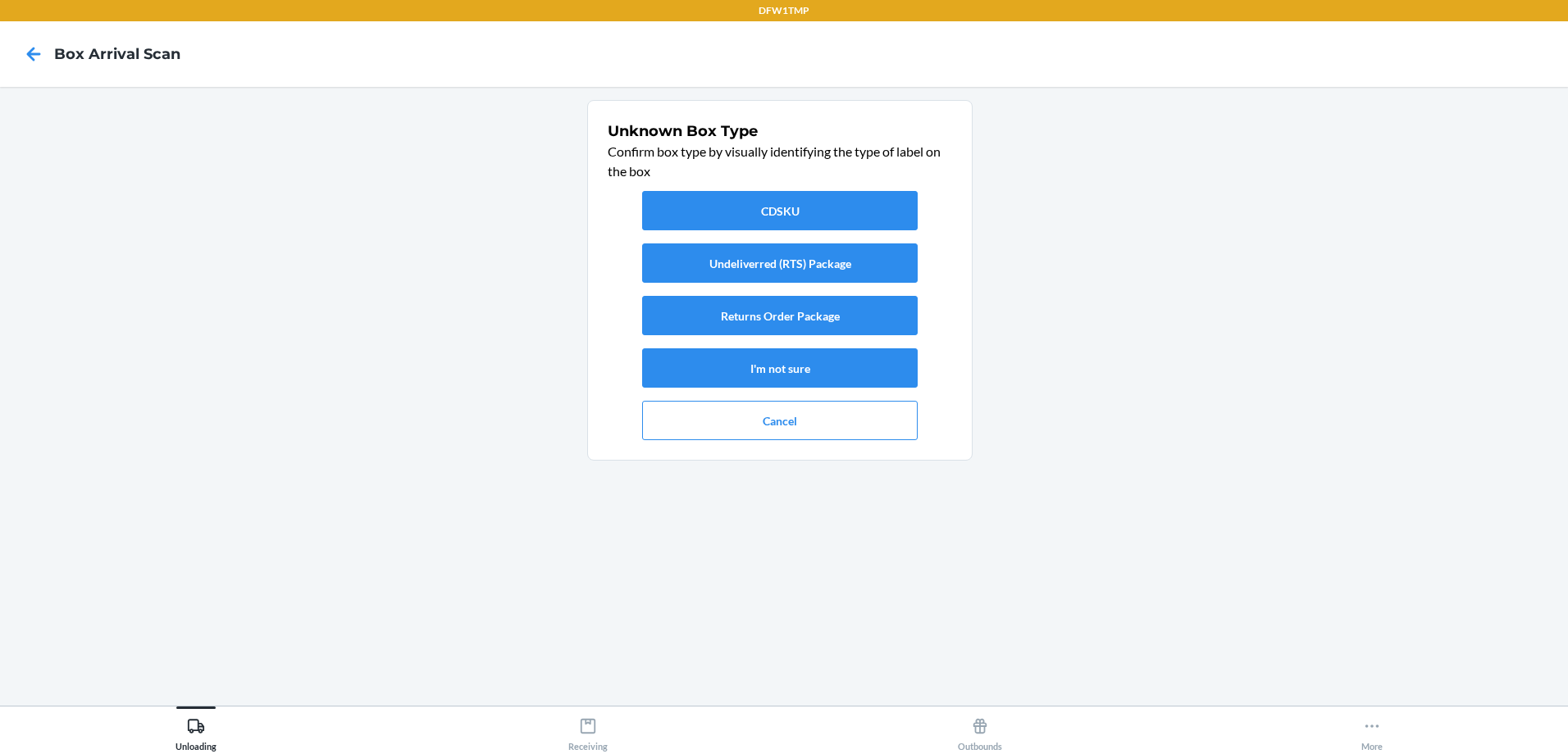 click on "CDSKU Undeliverred (RTS) Package Returns Order Package I'm not sure Cancel" at bounding box center [780, 316] 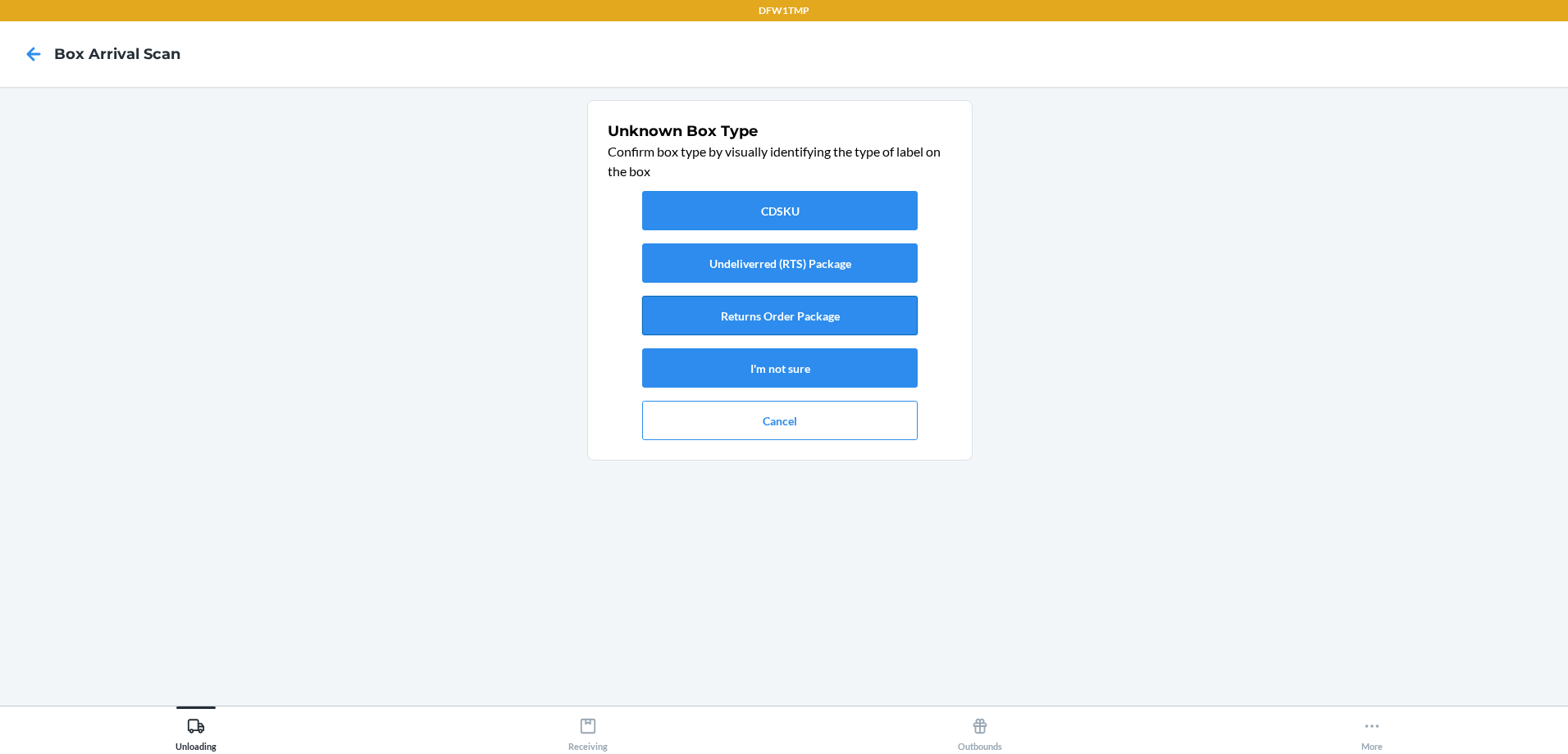 click on "Returns Order Package" at bounding box center (780, 316) 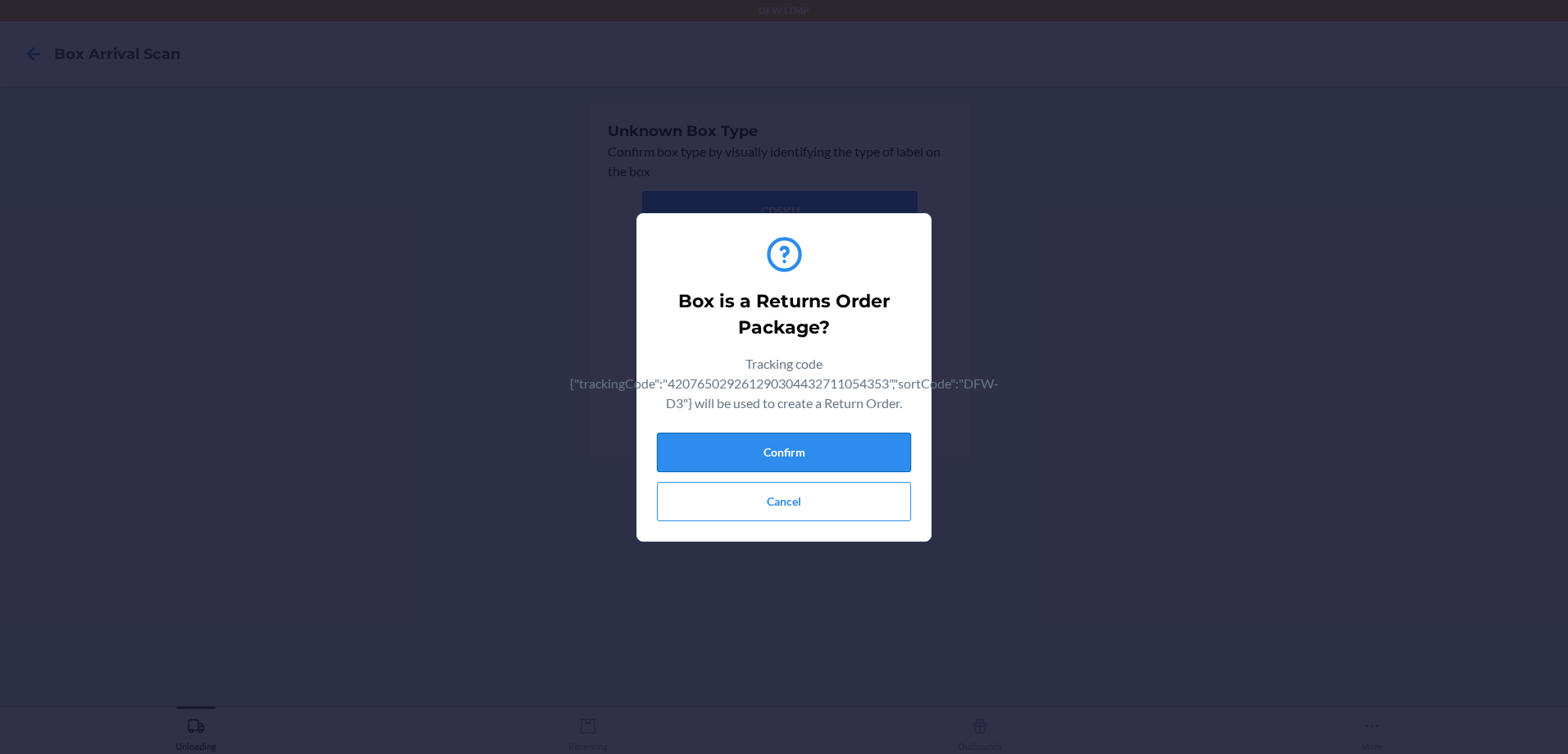 click on "Confirm" at bounding box center (784, 452) 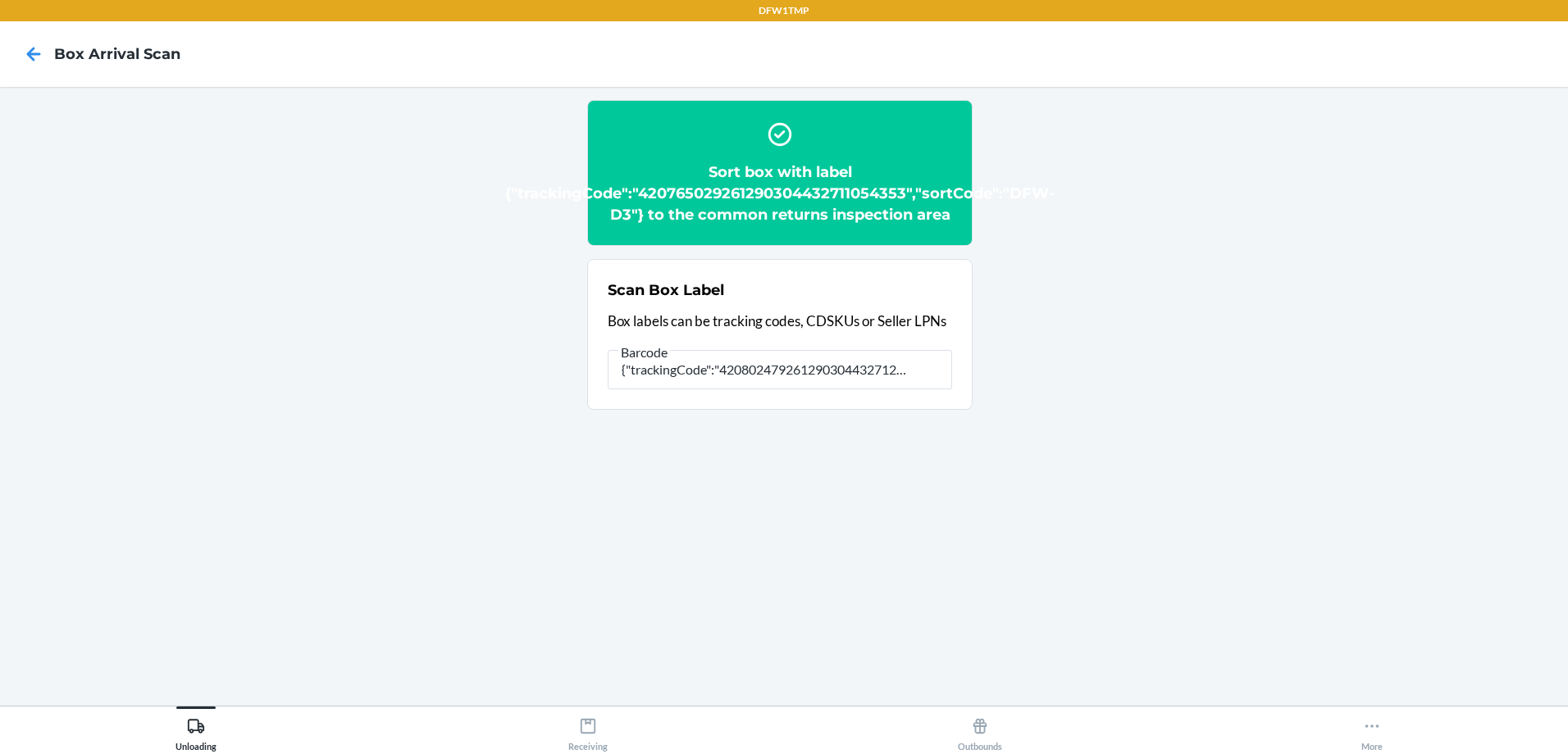 scroll, scrollTop: 0, scrollLeft: 172, axis: horizontal 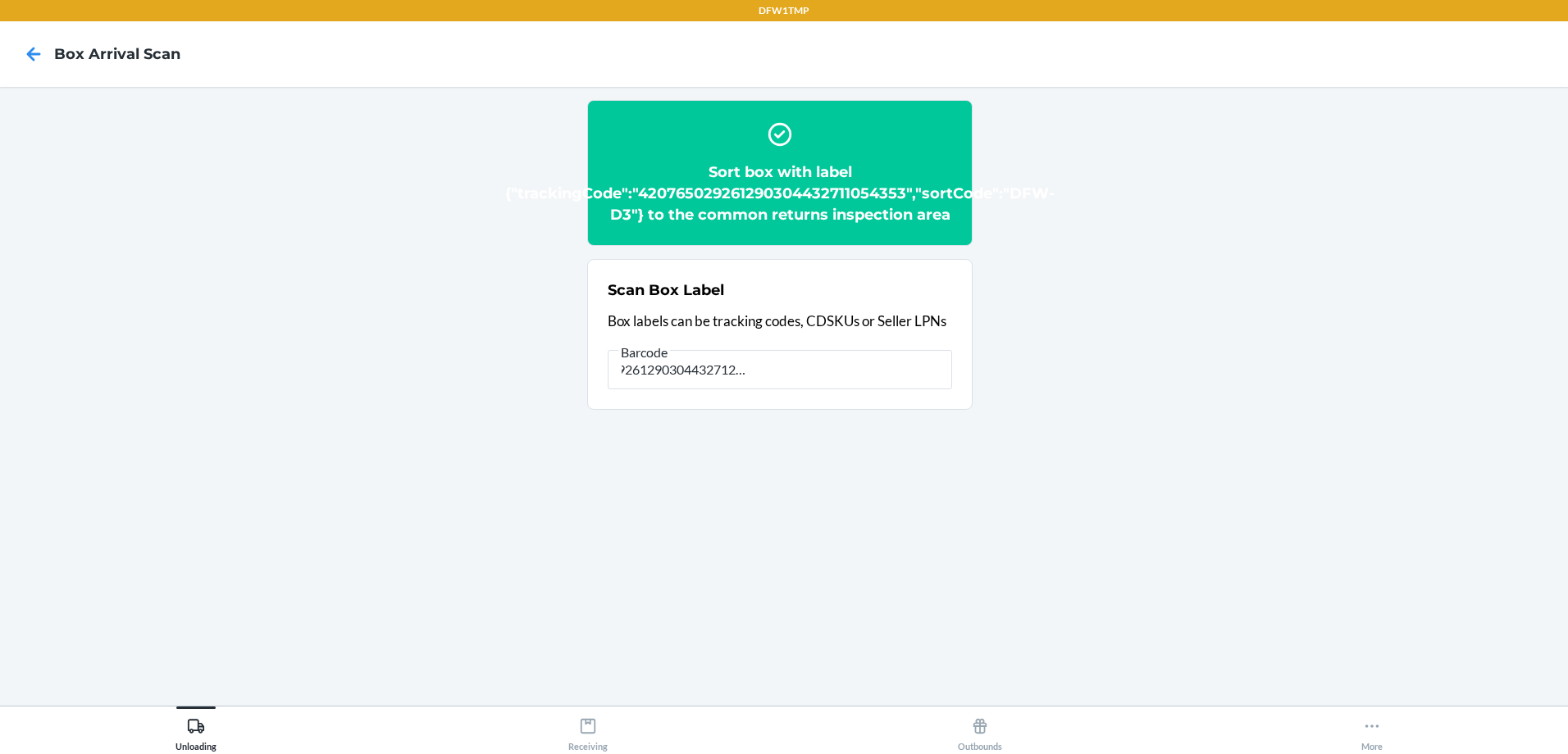 type on "{"trackingCode":"420802479261290304432712789223","sortCode":"DFW-D3"}" 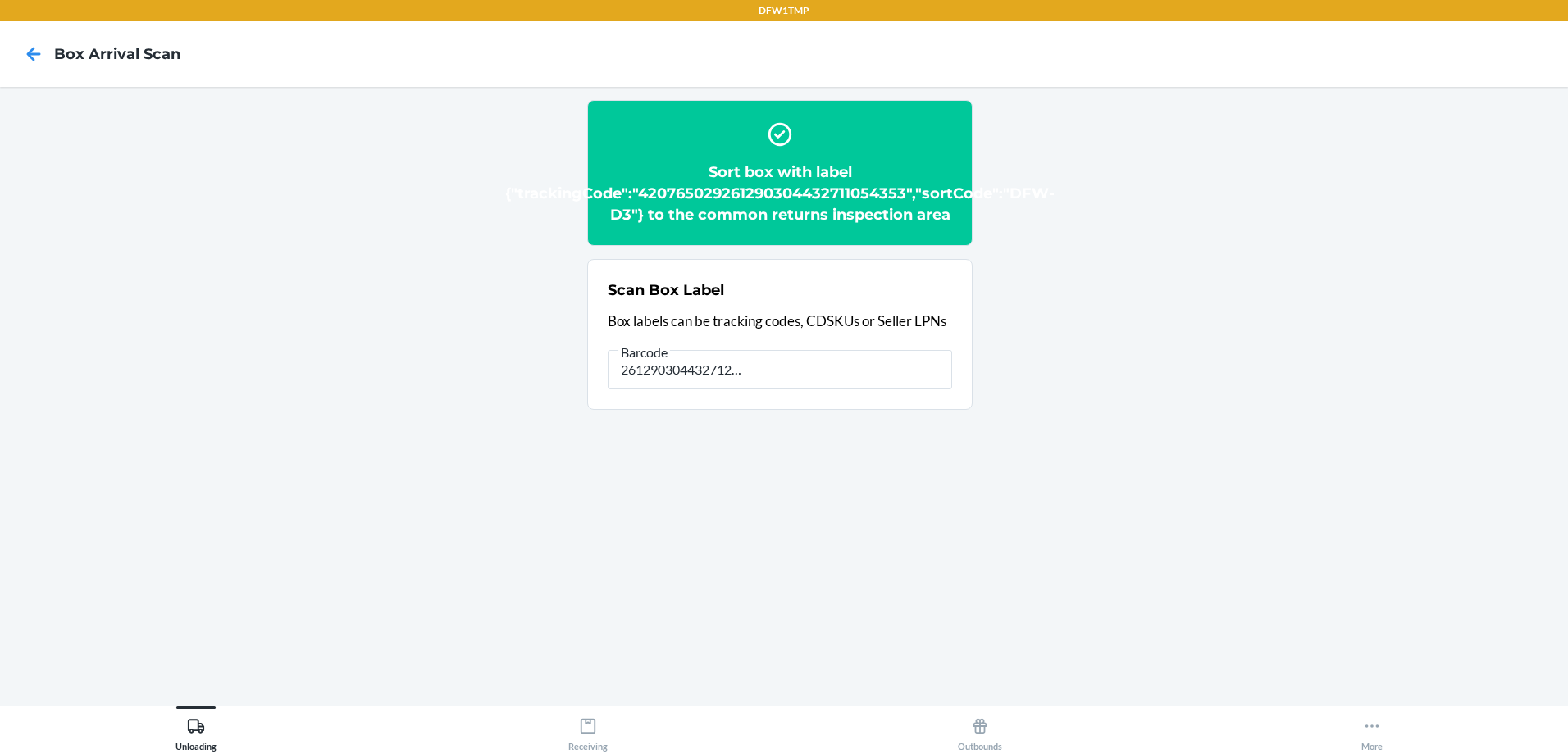 scroll, scrollTop: 0, scrollLeft: 0, axis: both 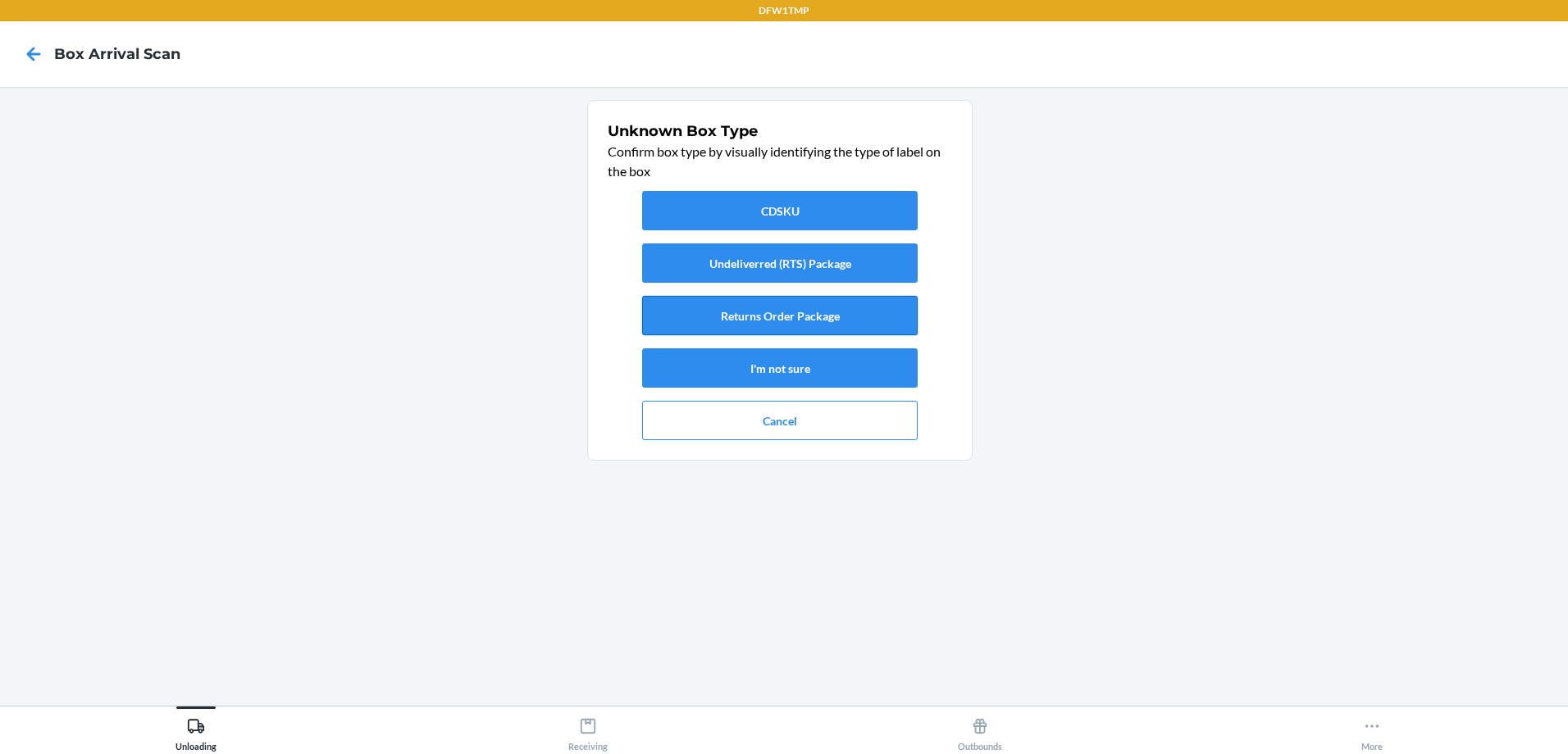 click on "Returns Order Package" at bounding box center [780, 316] 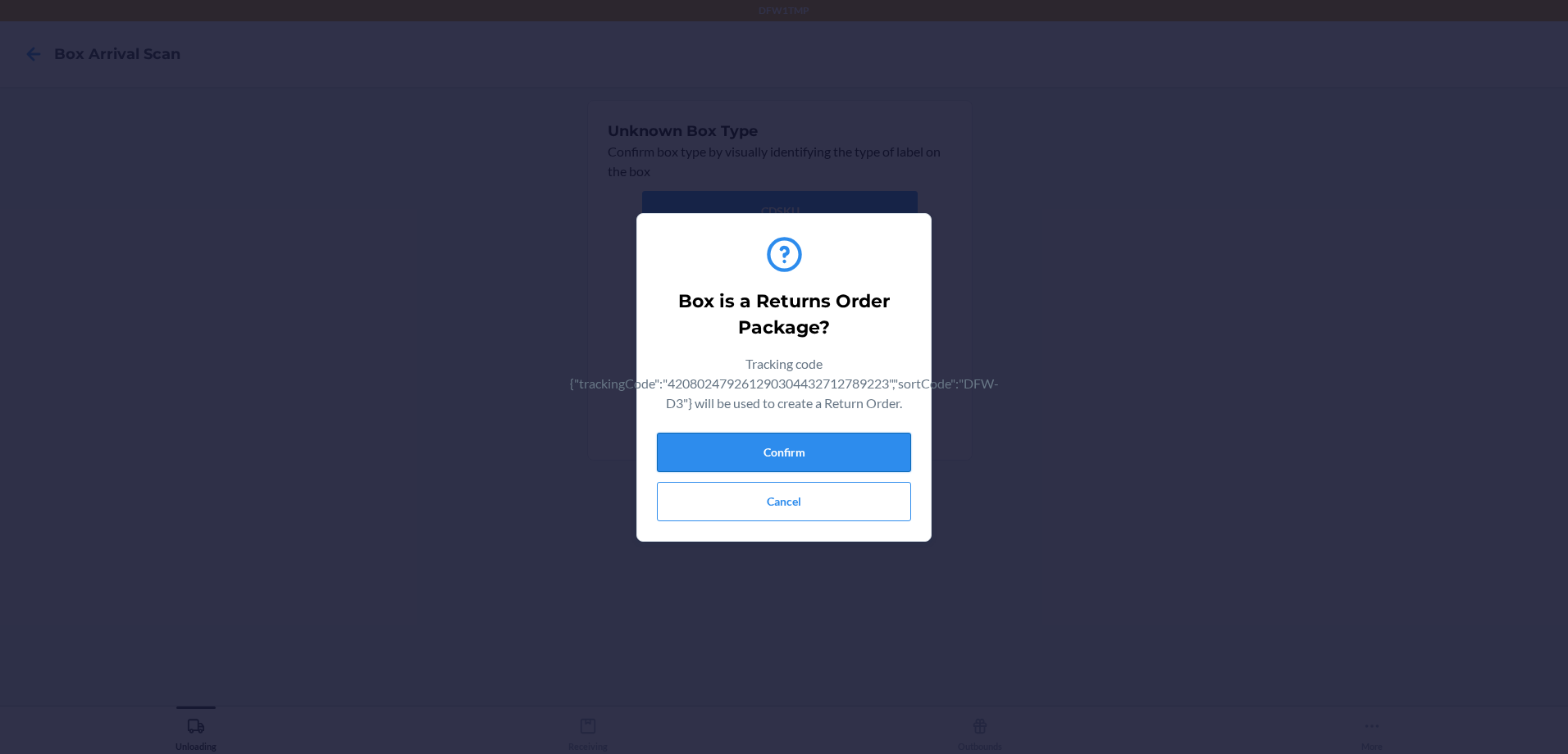click on "Confirm" at bounding box center (784, 452) 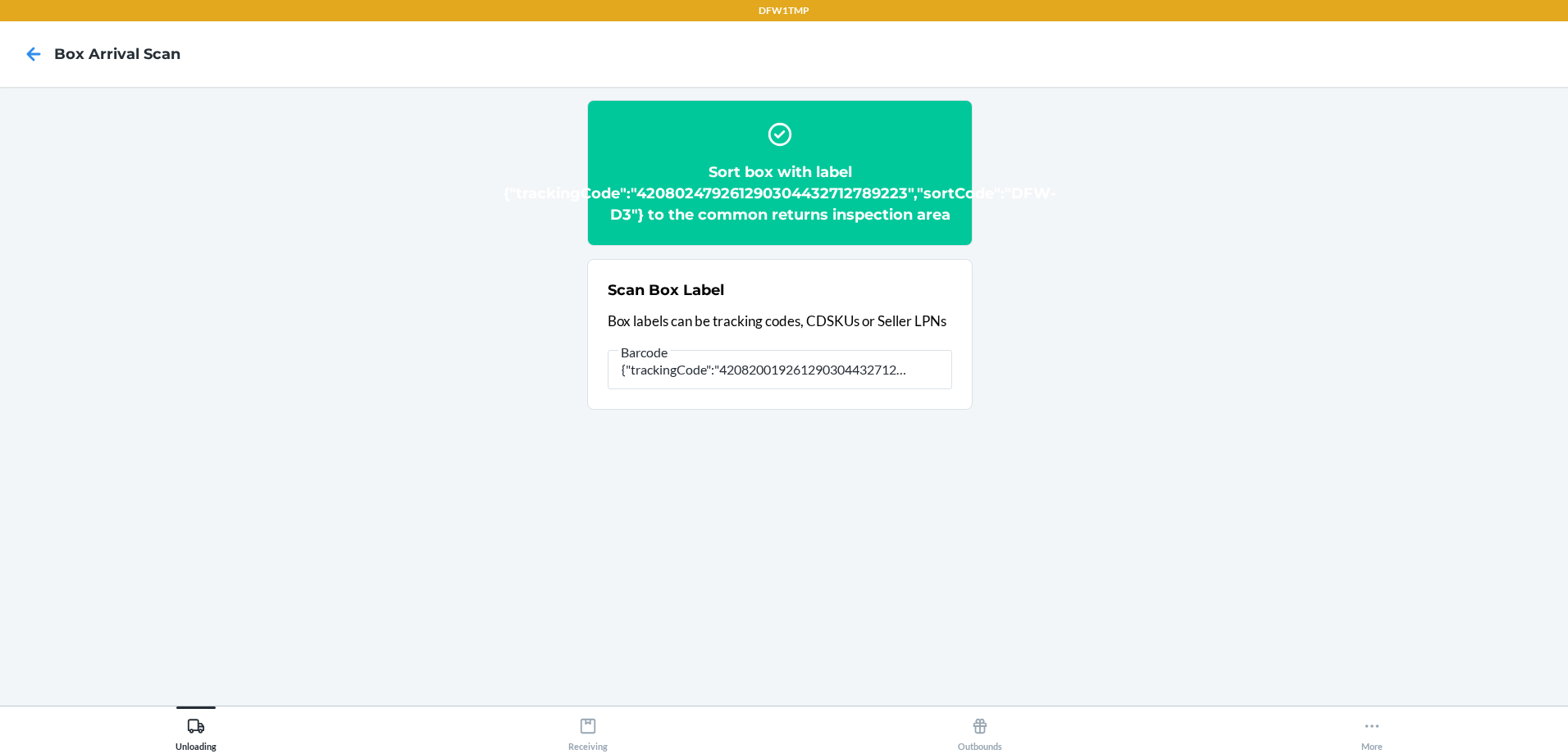 type on "{"trackingCode":"420820019261290304432712690895","sortCode":"DFW-D3"}" 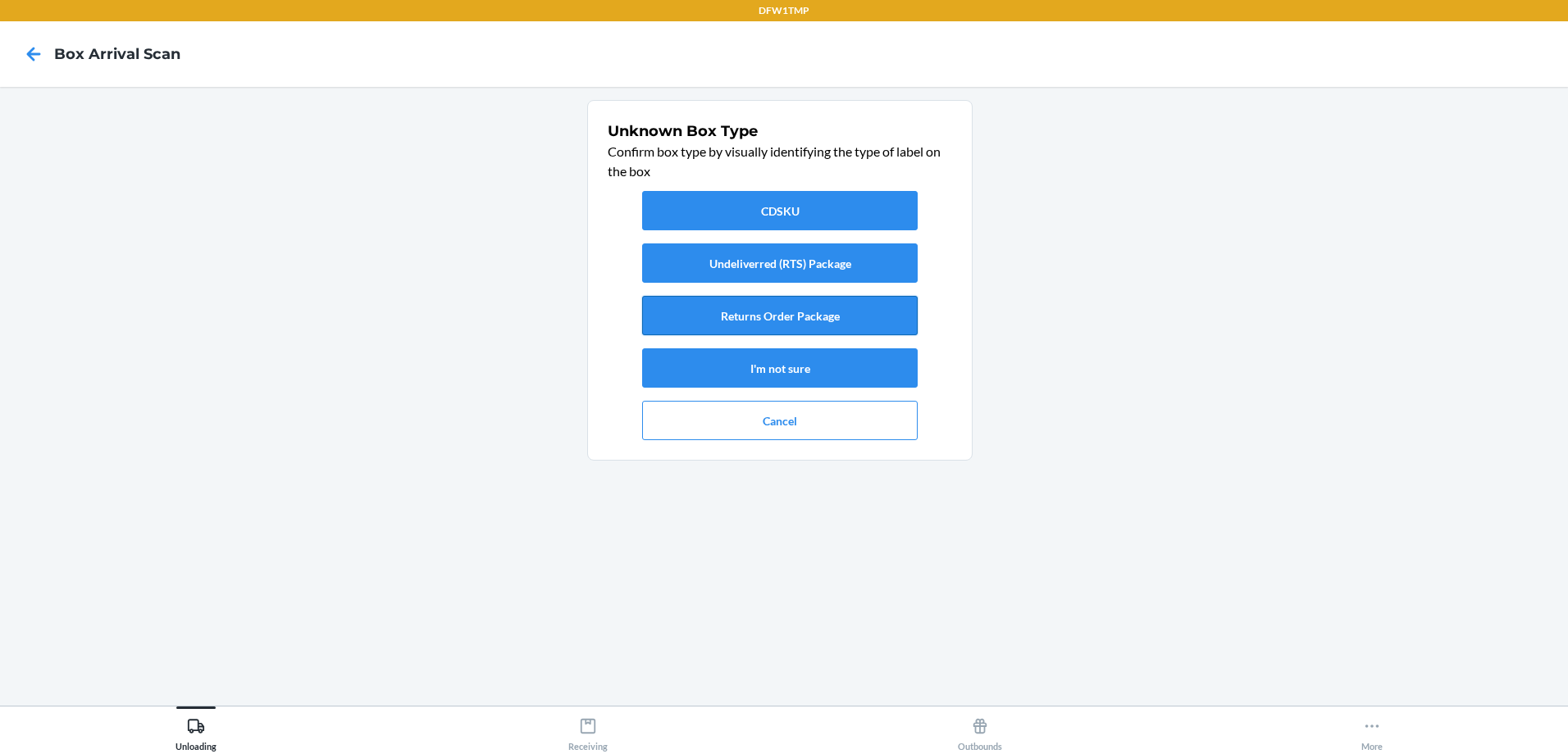 click on "Returns Order Package" at bounding box center [780, 316] 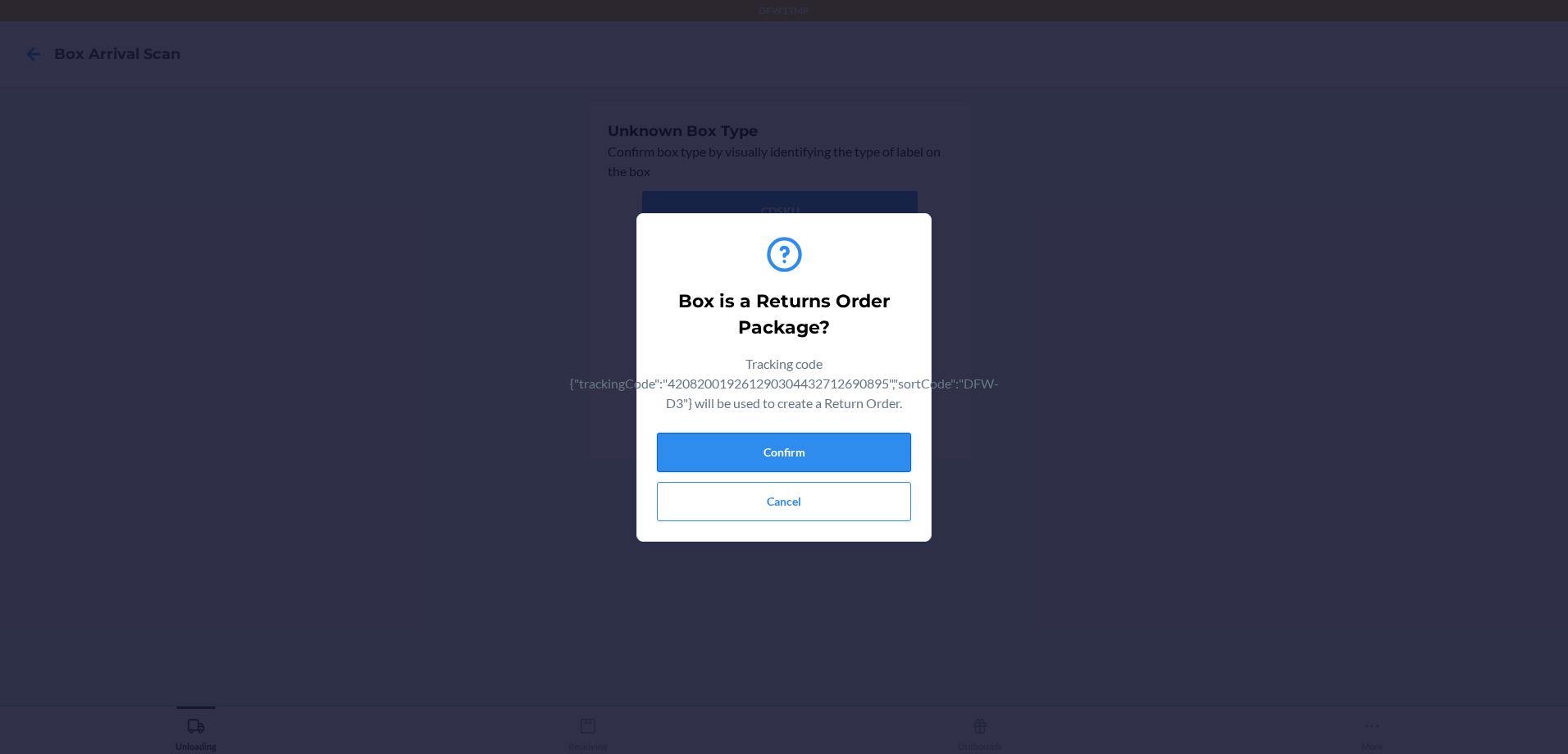 click on "Confirm" at bounding box center (784, 452) 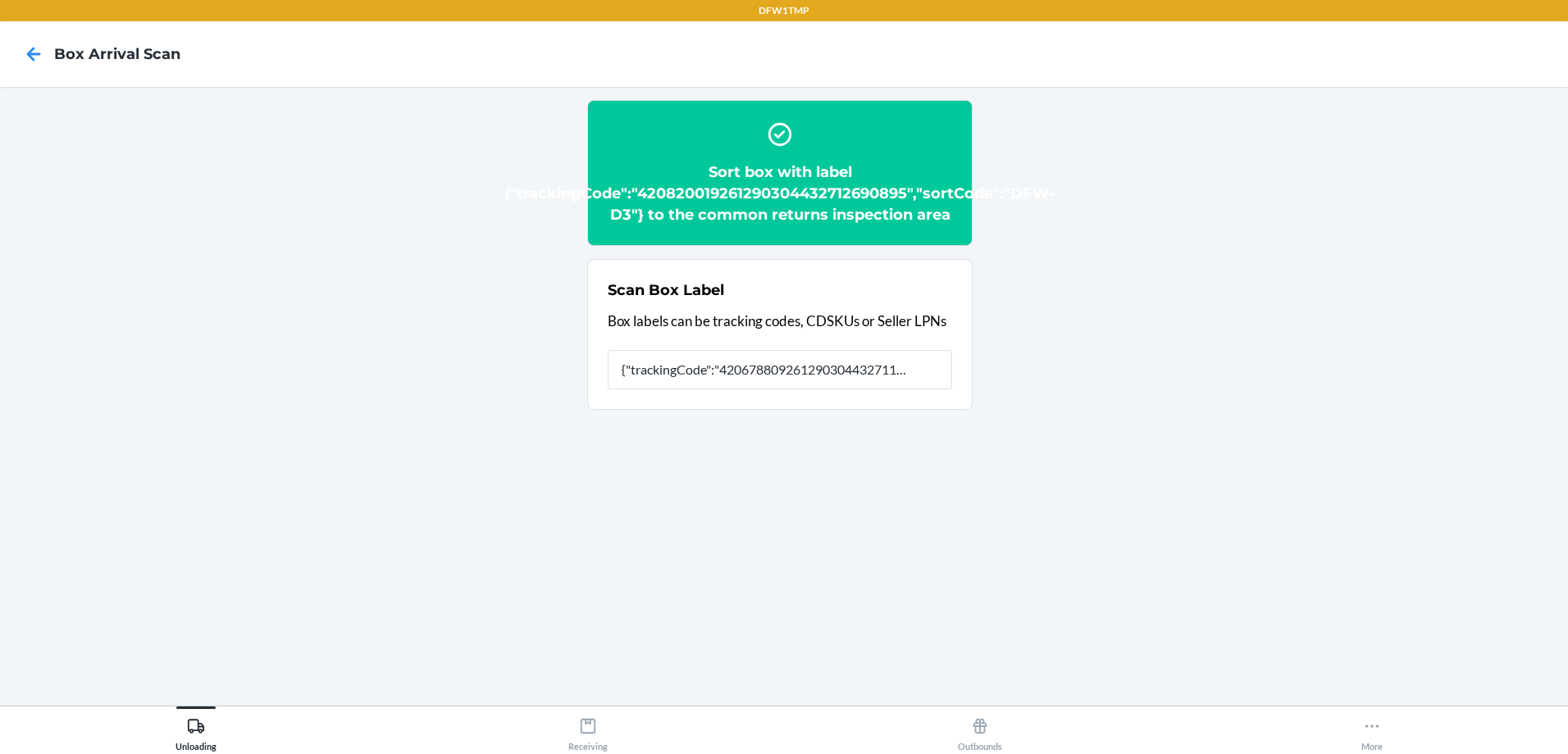 type on "{"trackingCode":"420678809261290304432711450261","sortCode":"DFW-D3"}" 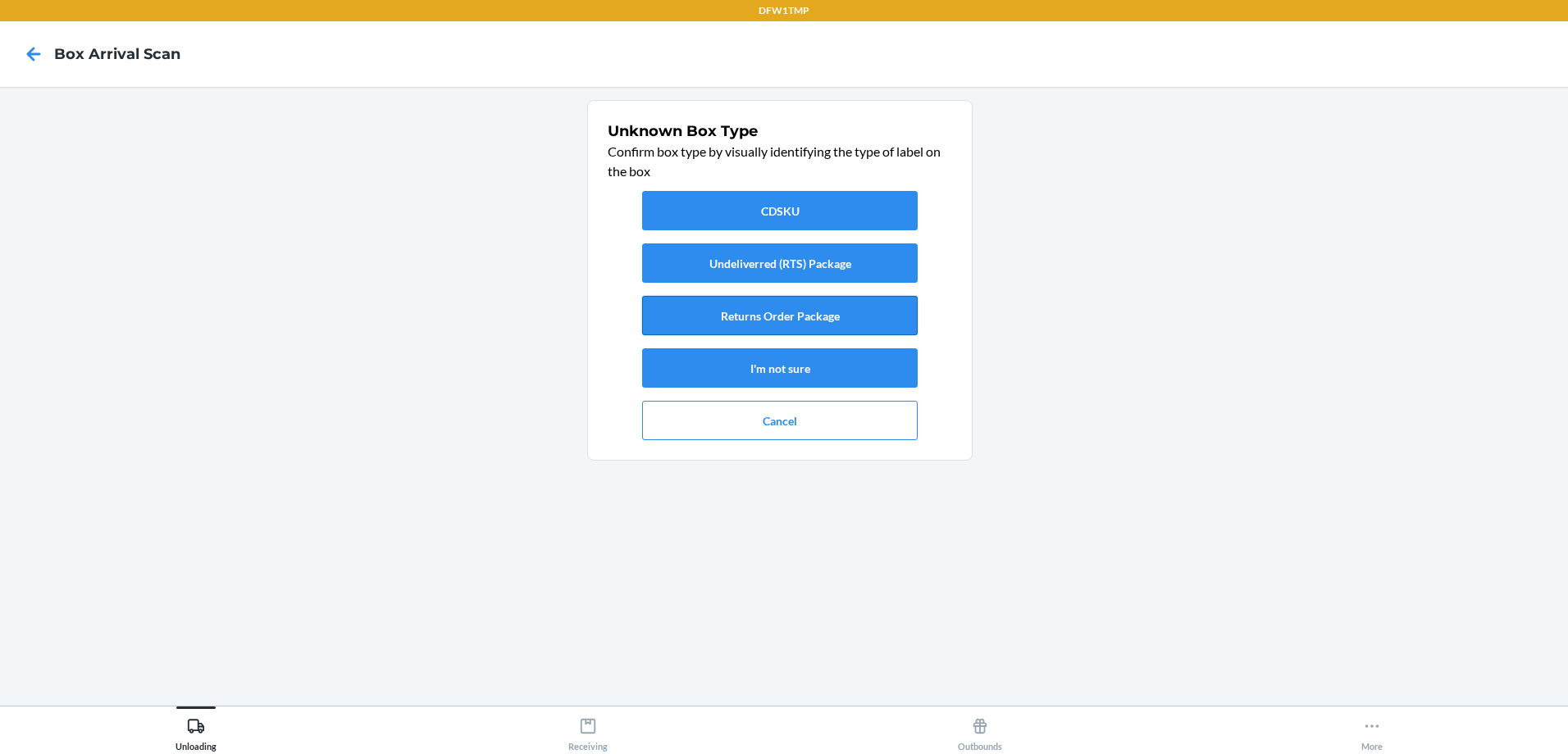 click on "Returns Order Package" at bounding box center [780, 316] 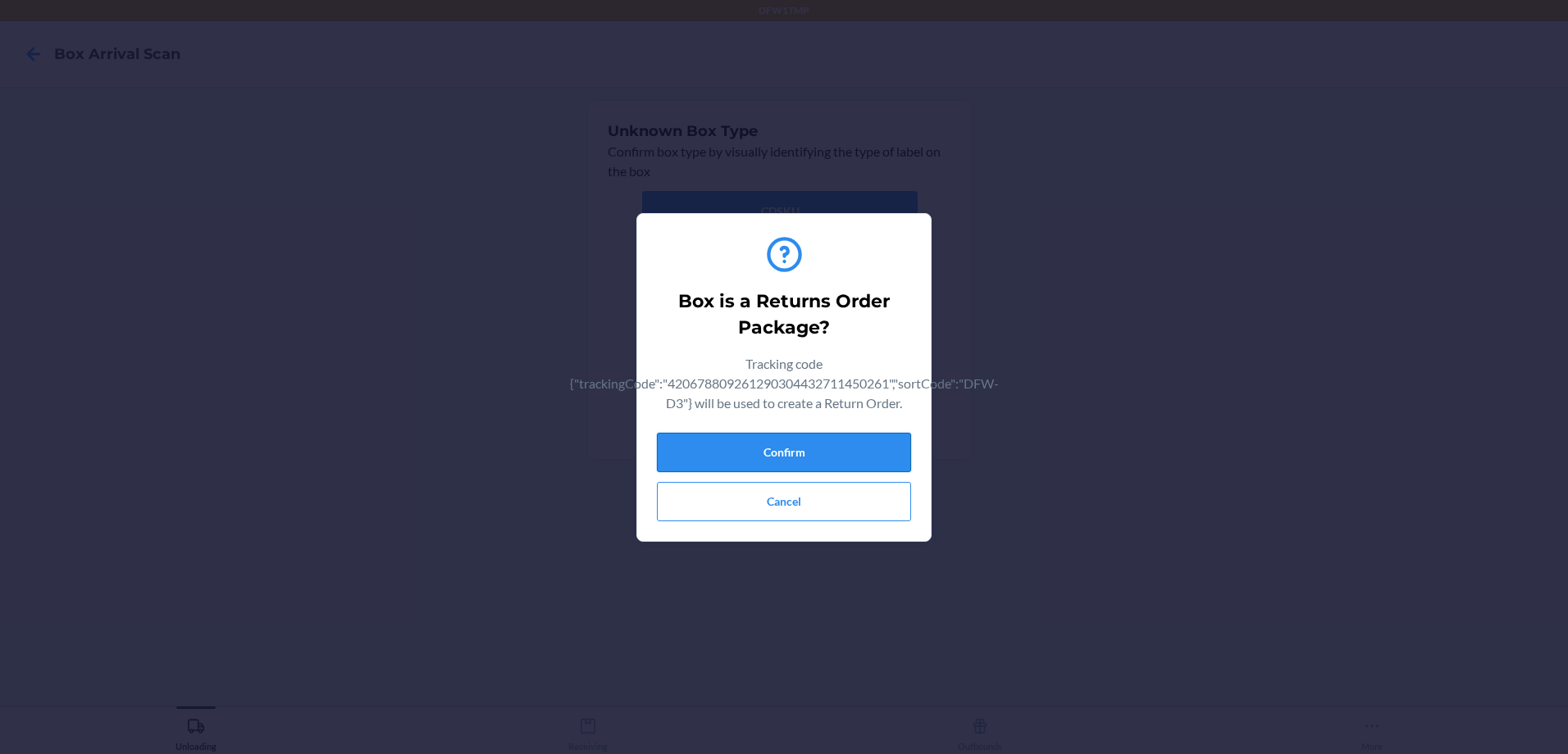click on "Confirm" at bounding box center (784, 452) 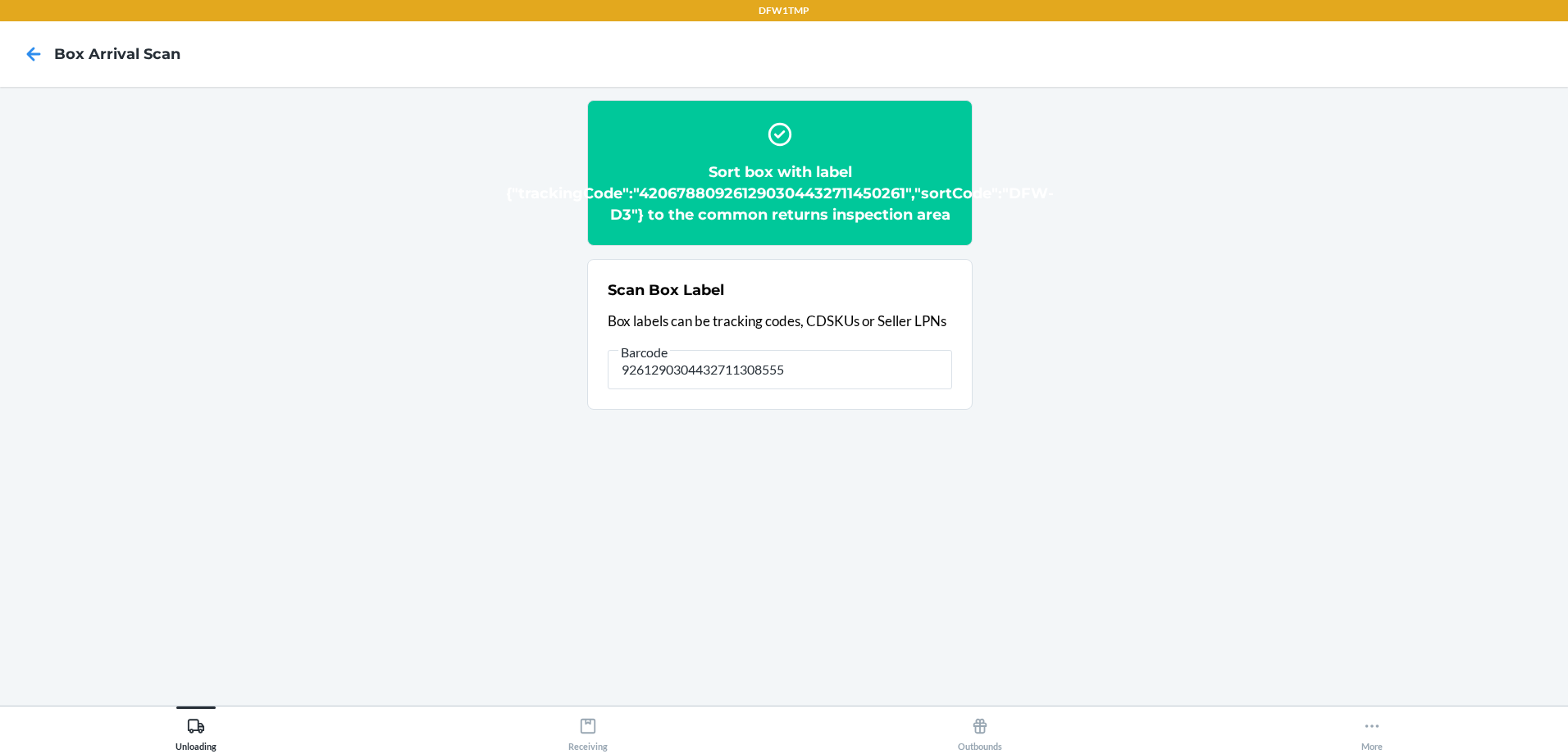 type on "9261290304432711308555" 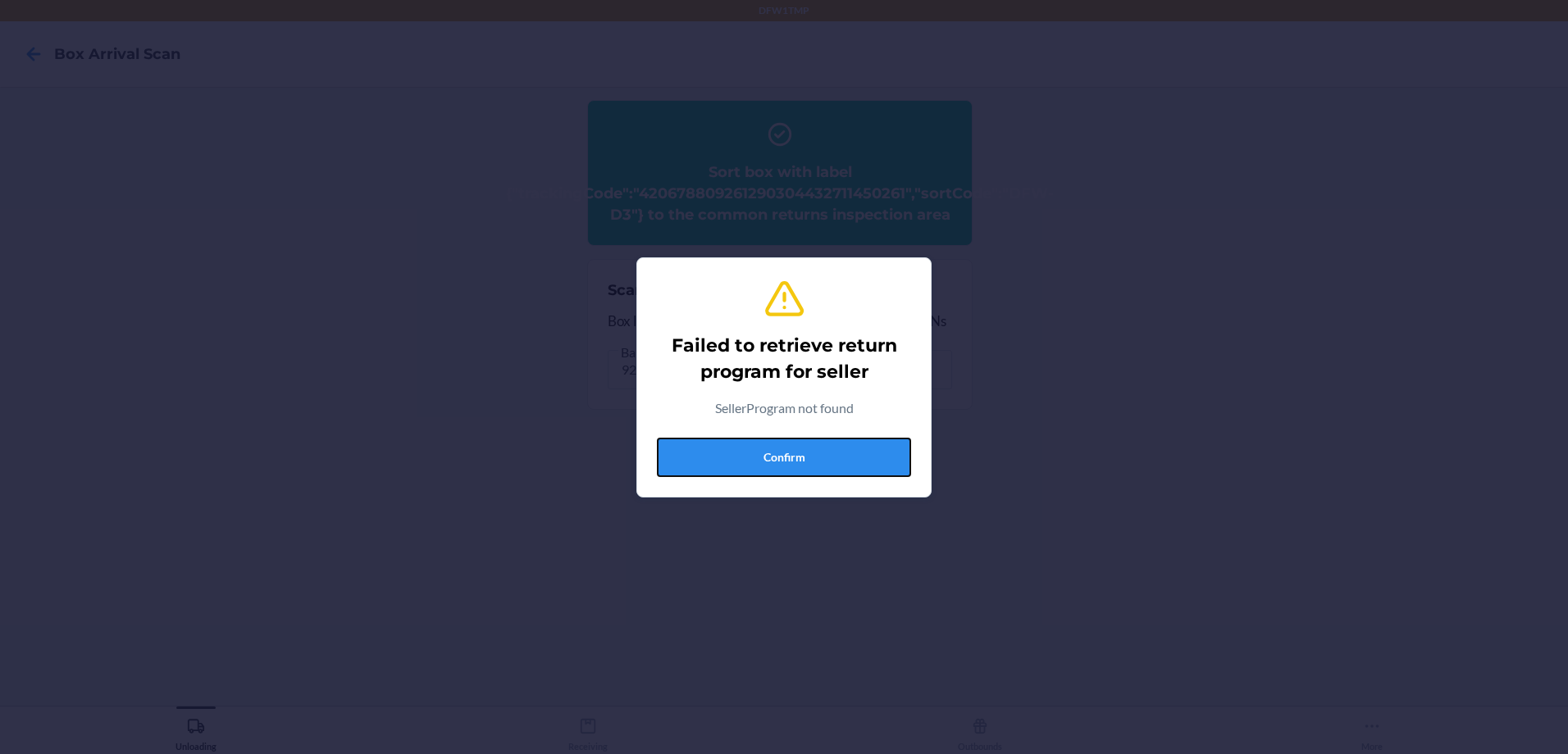 click on "Confirm" at bounding box center (784, 457) 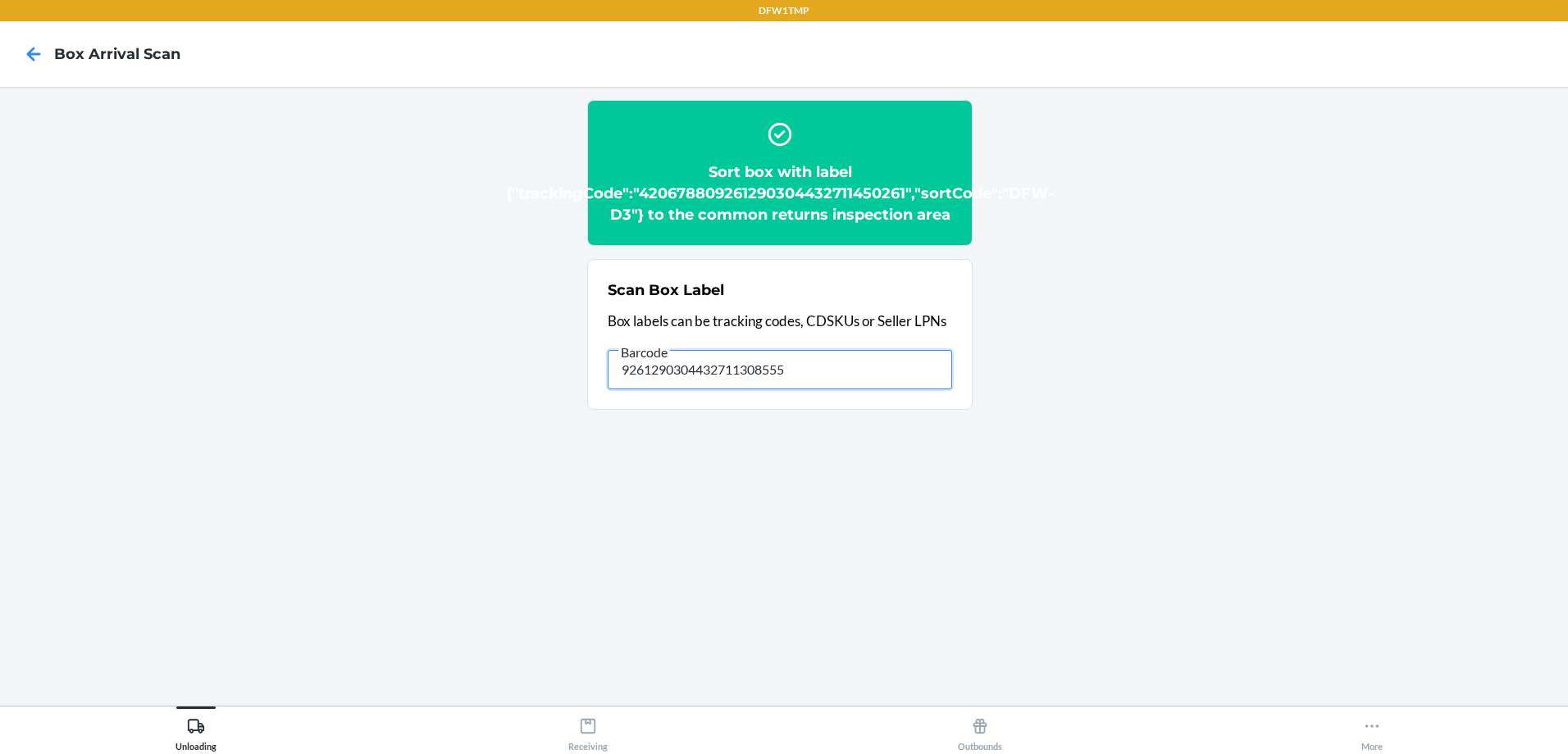 drag, startPoint x: 590, startPoint y: 355, endPoint x: 380, endPoint y: 376, distance: 211.04739 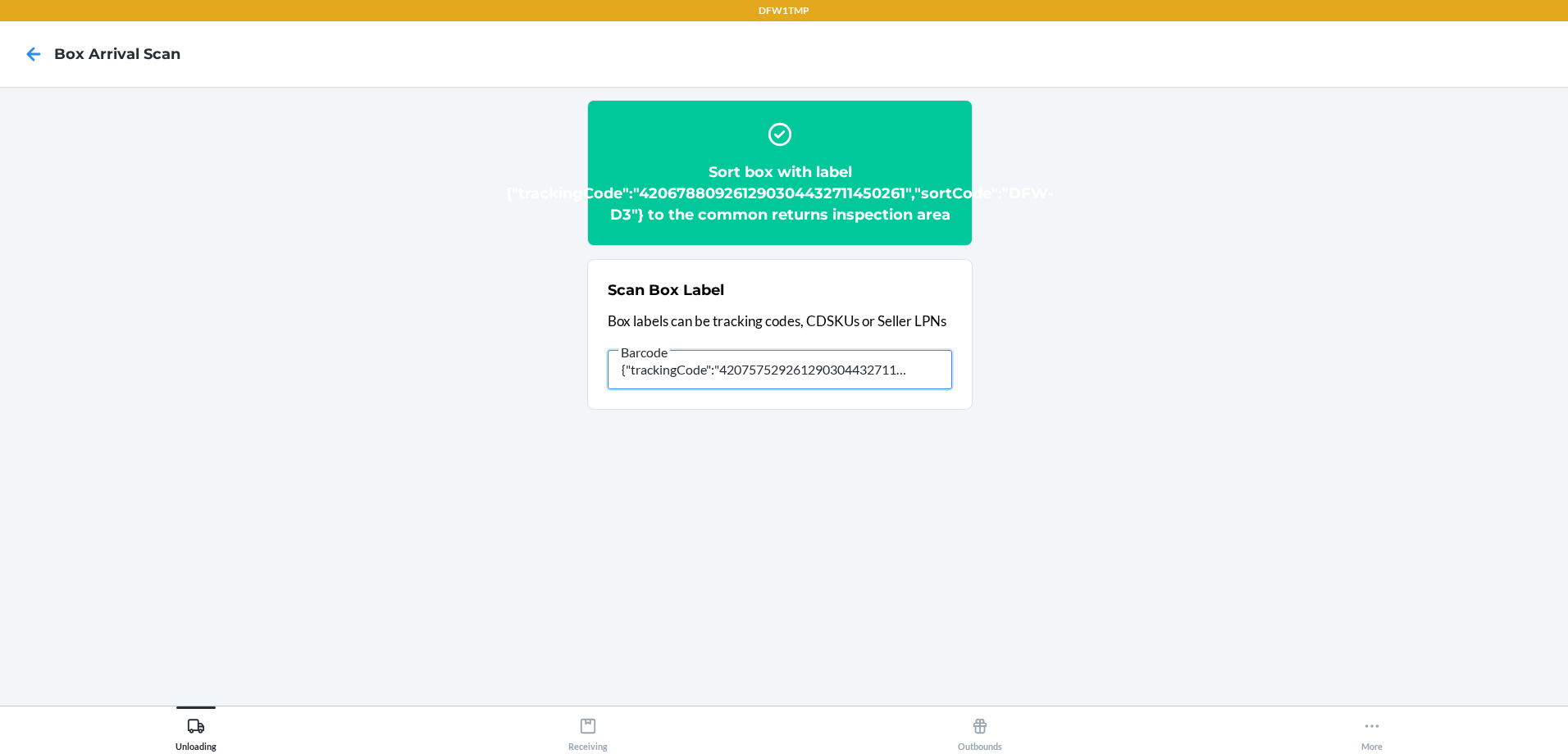 scroll, scrollTop: 0, scrollLeft: 0, axis: both 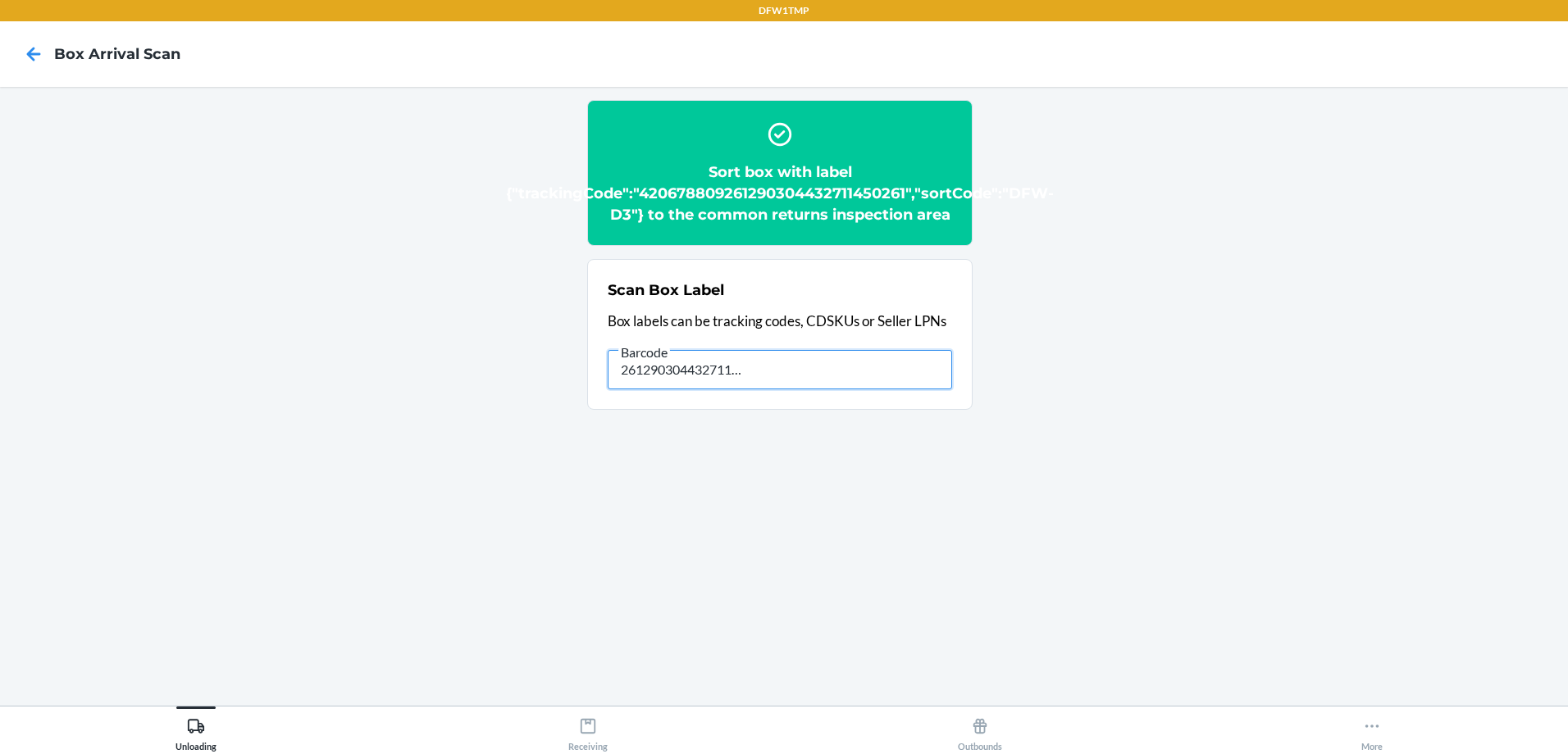 type on "{"trackingCode":"420757529261290304432711308555","sortCode":"DFW-D3"}" 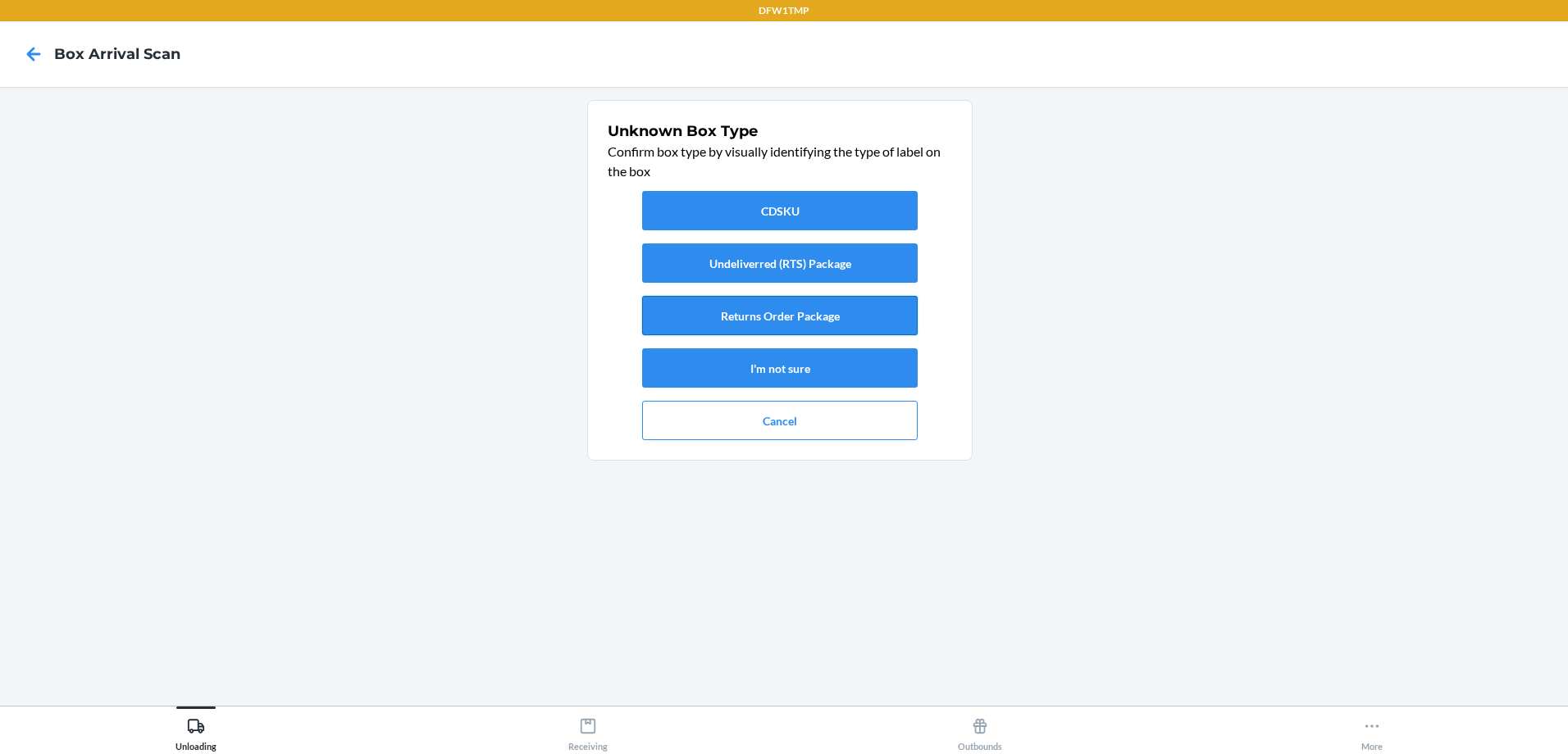 click on "Returns Order Package" at bounding box center (780, 316) 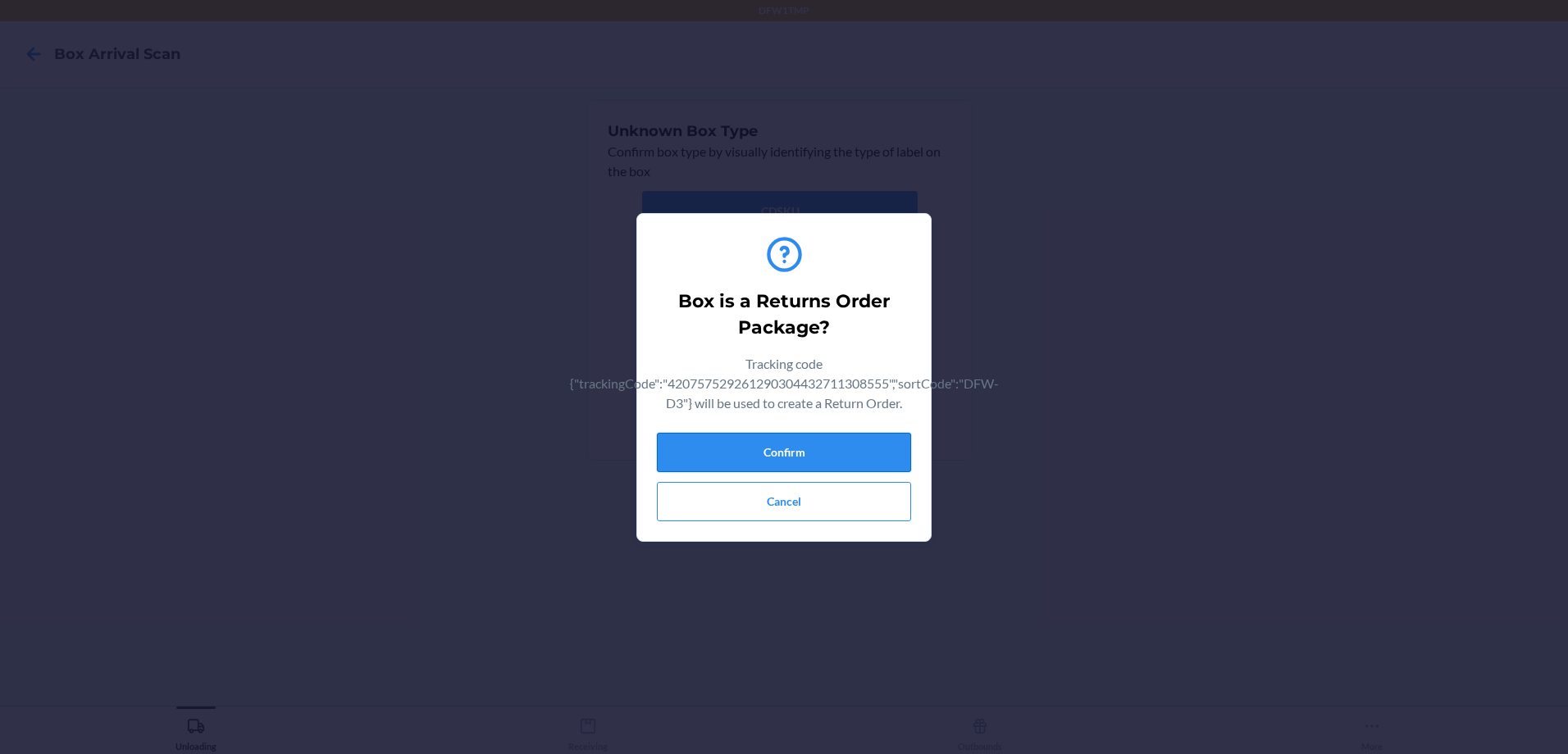 click on "Confirm" at bounding box center [784, 452] 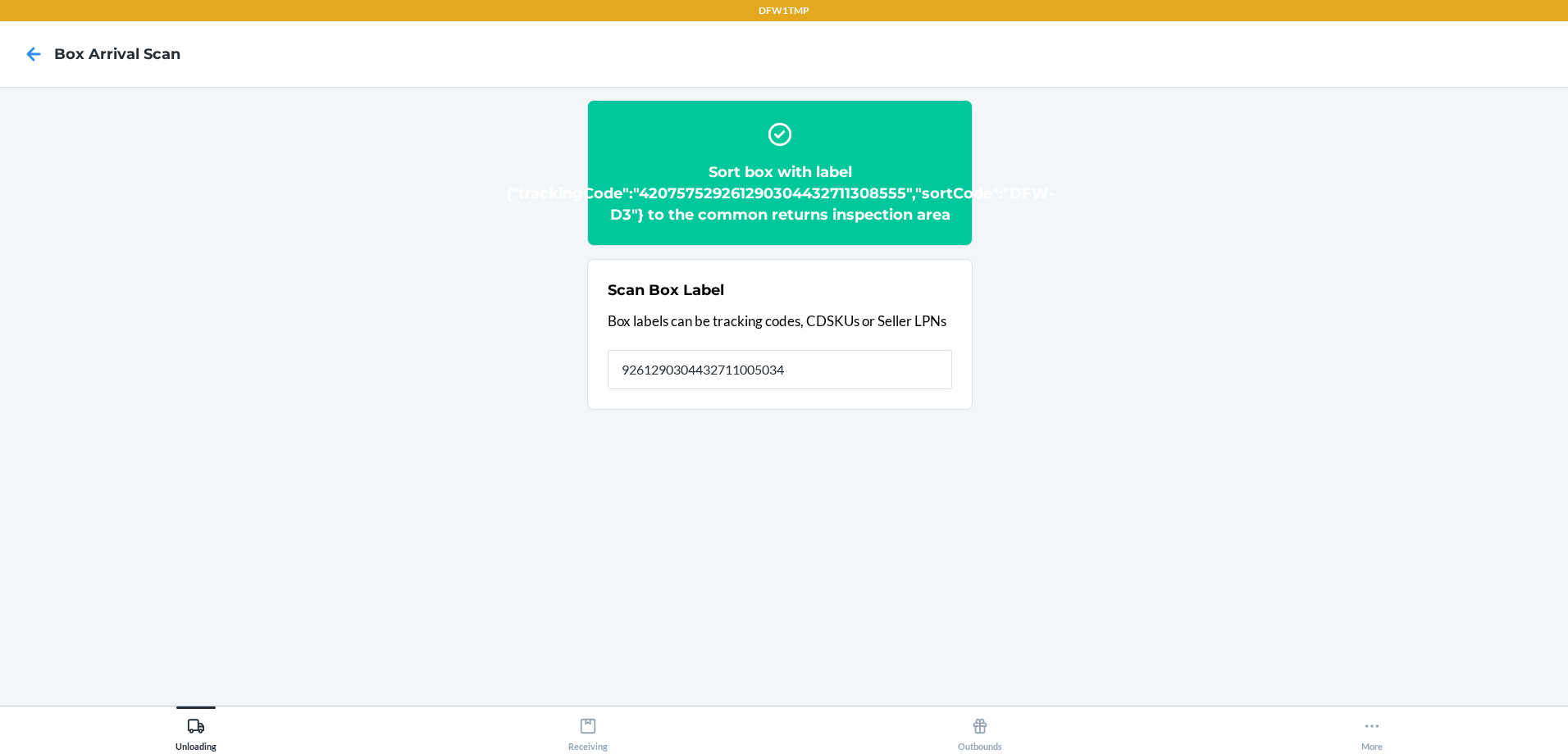 type on "9261290304432711005034" 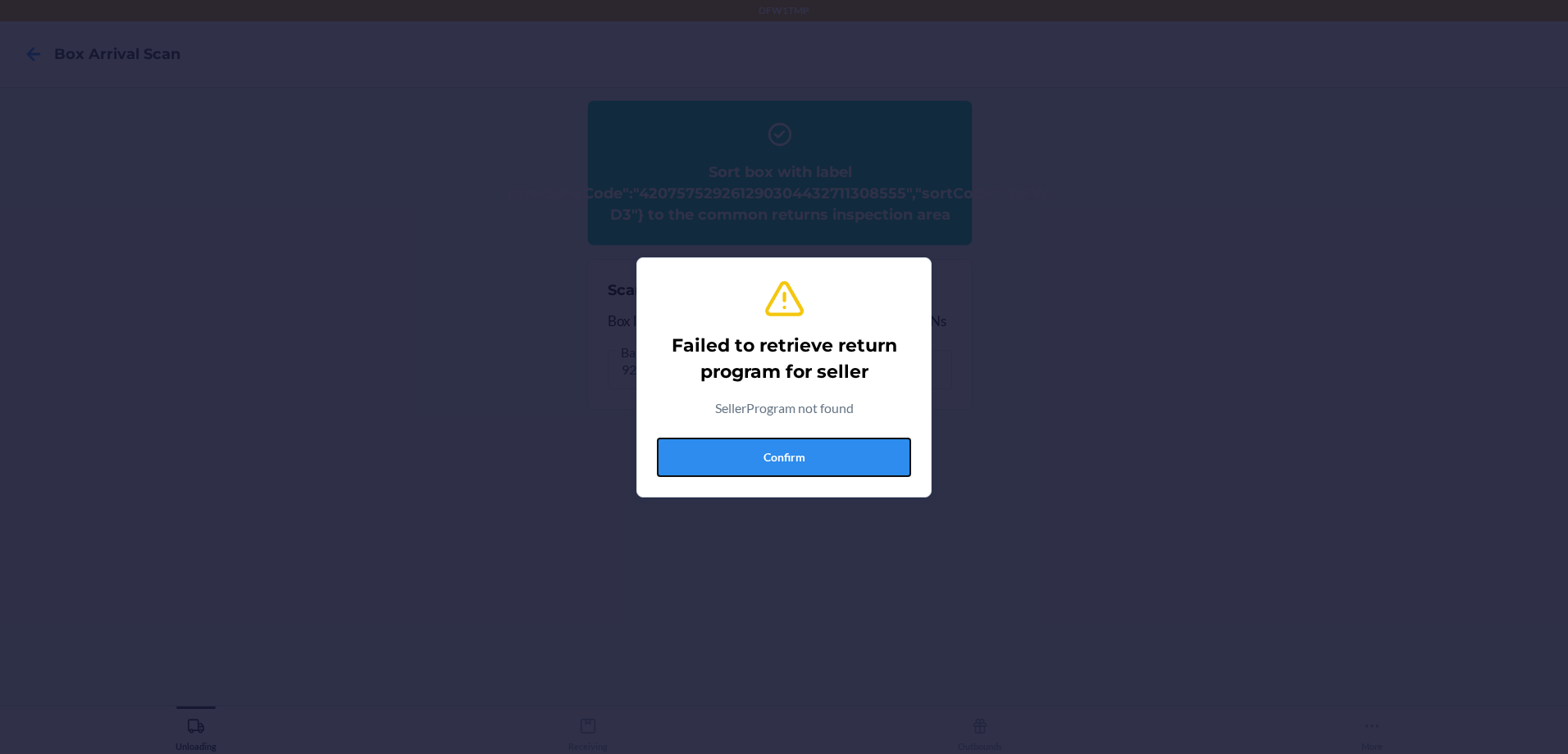 click on "Confirm" at bounding box center (784, 457) 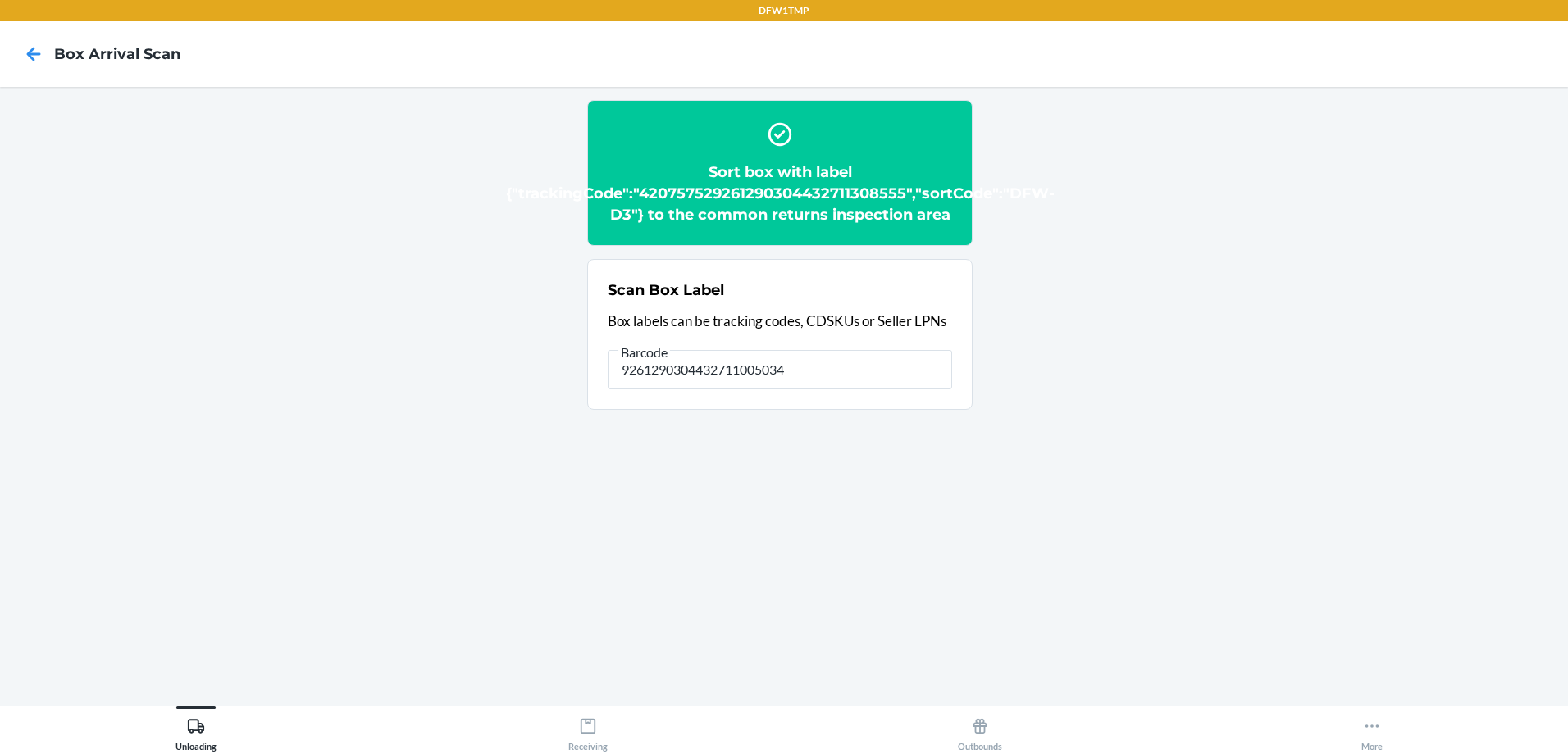 type on "4207480400299261290304432711005034" 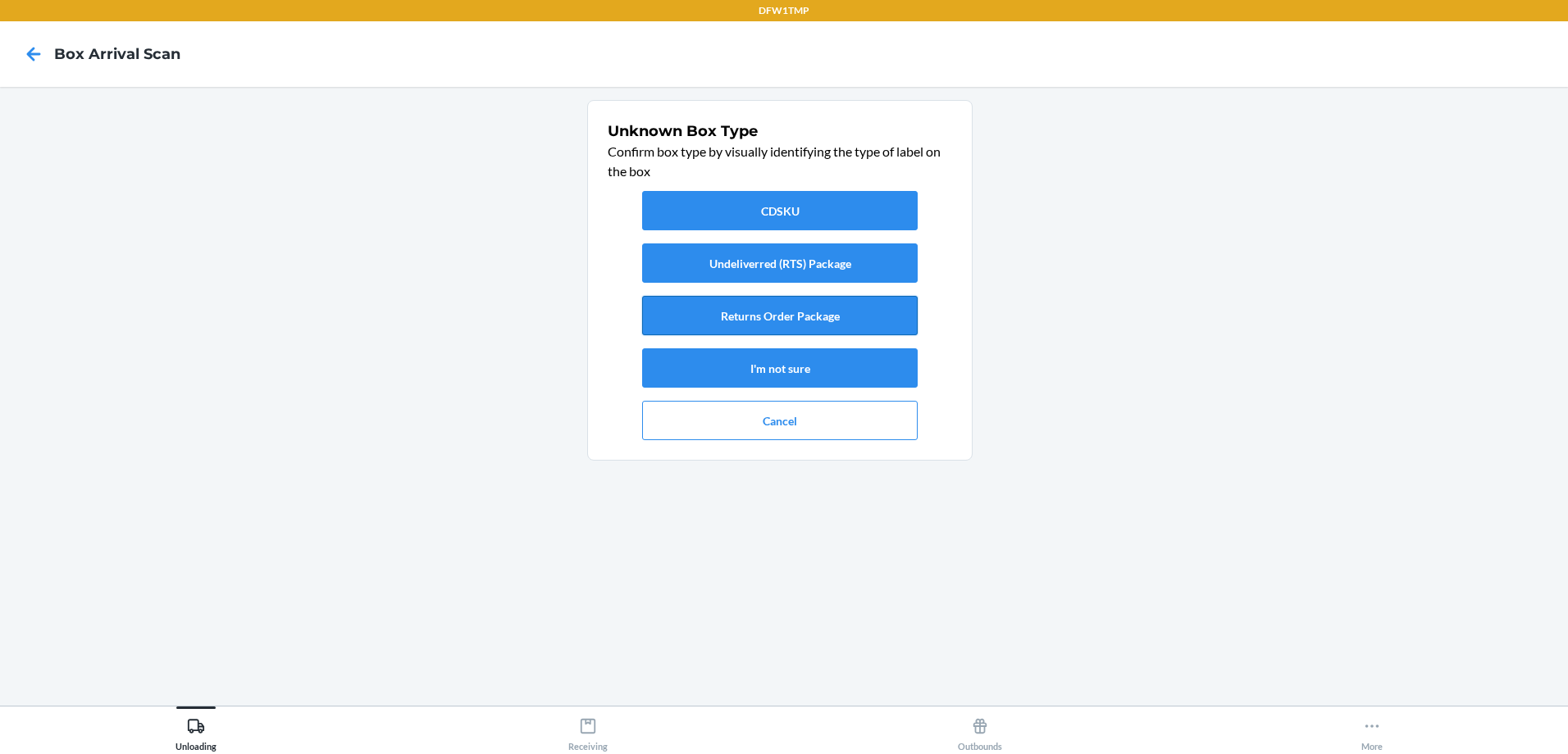 click on "Returns Order Package" at bounding box center (780, 316) 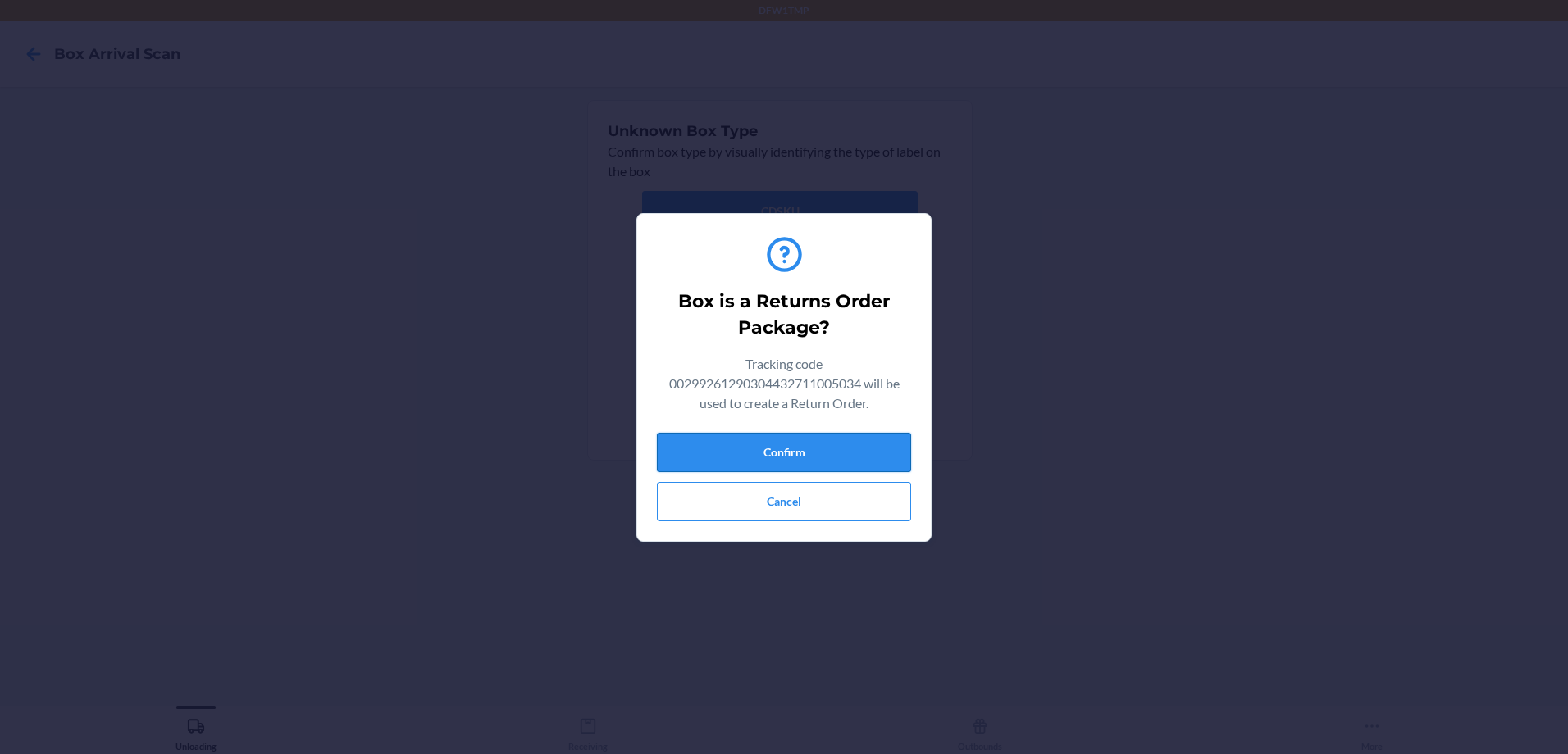 click on "Confirm" at bounding box center (784, 452) 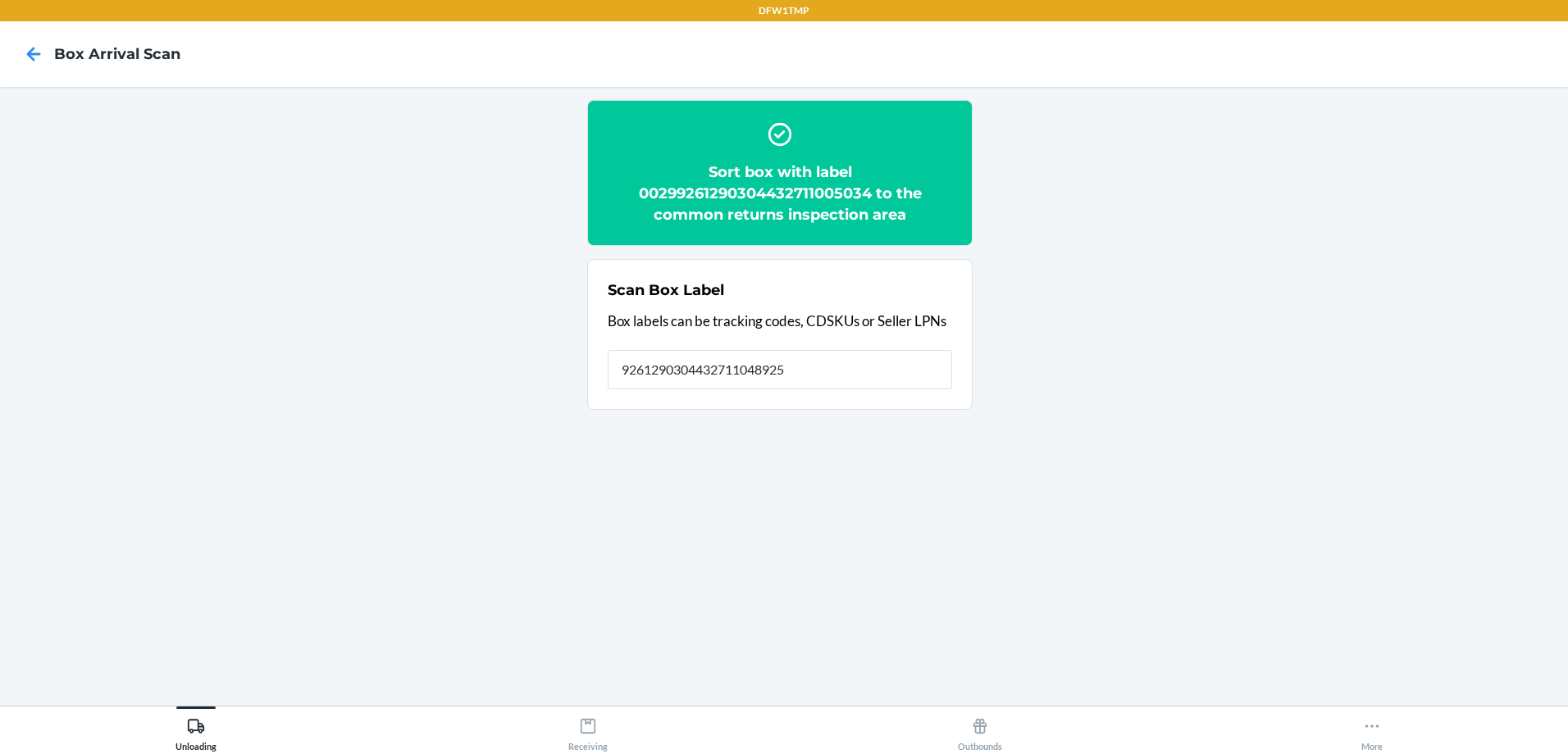 type on "9261290304432711048925" 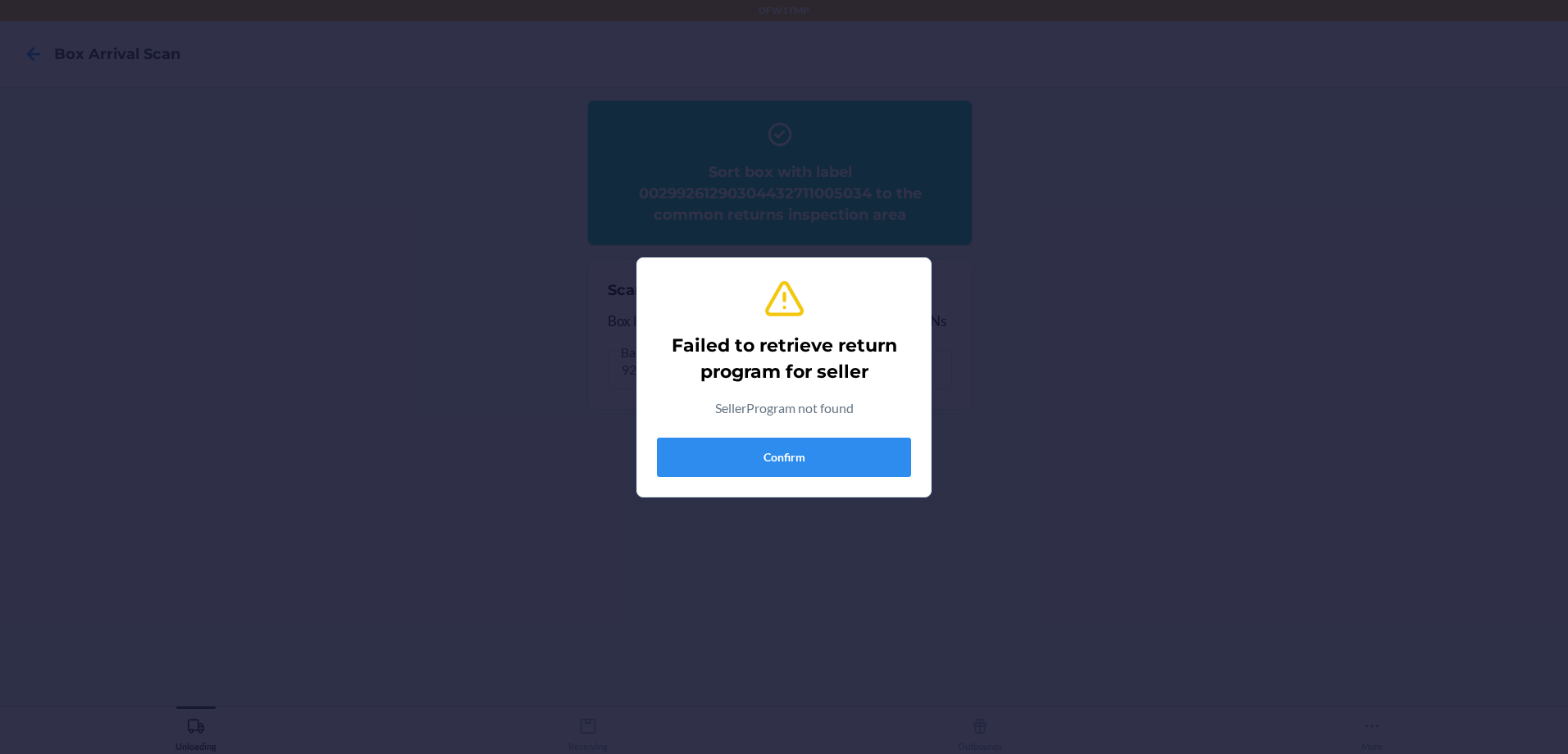 click on "Failed to retrieve return program for seller SellerProgram not found Confirm" at bounding box center [784, 377] 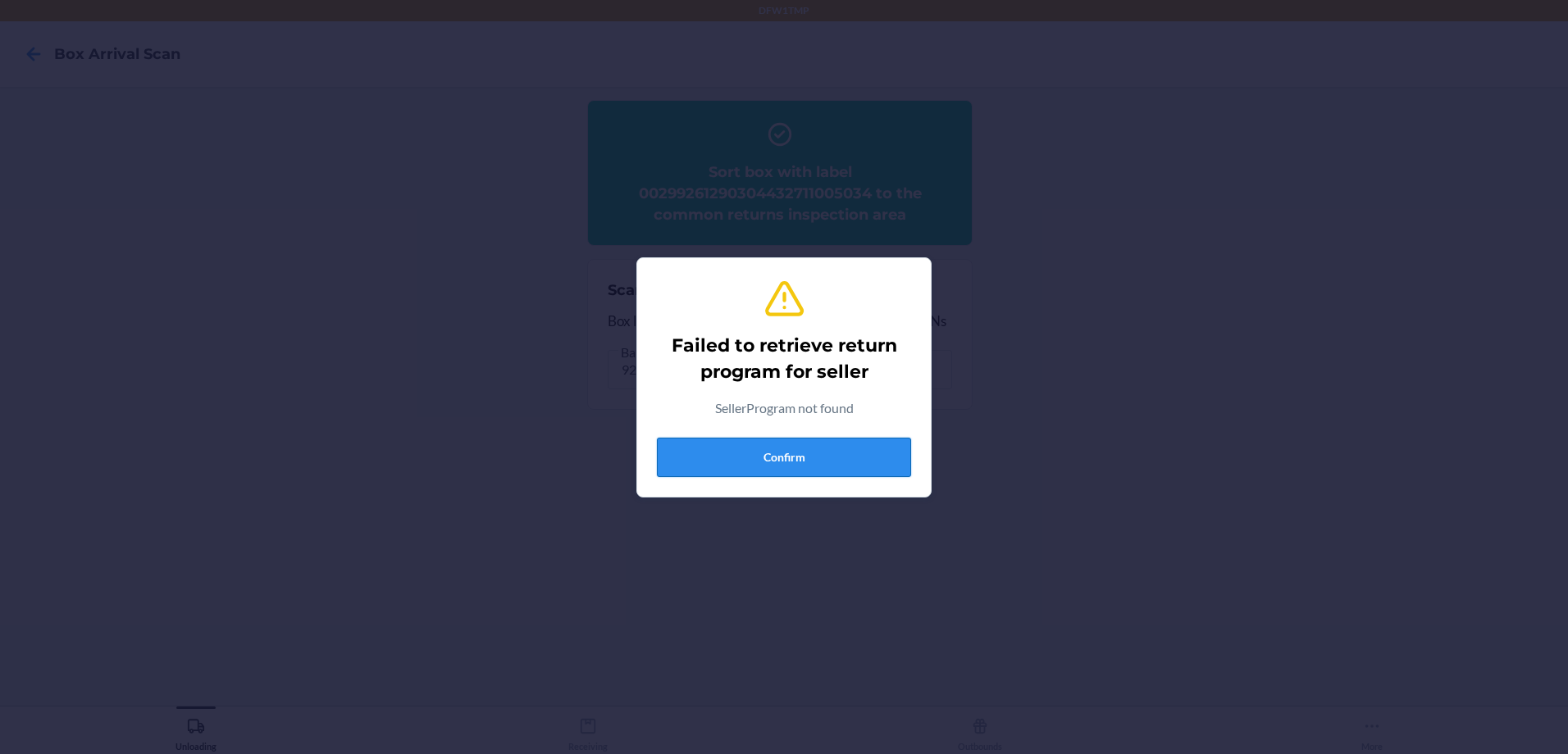 click on "Confirm" at bounding box center (784, 457) 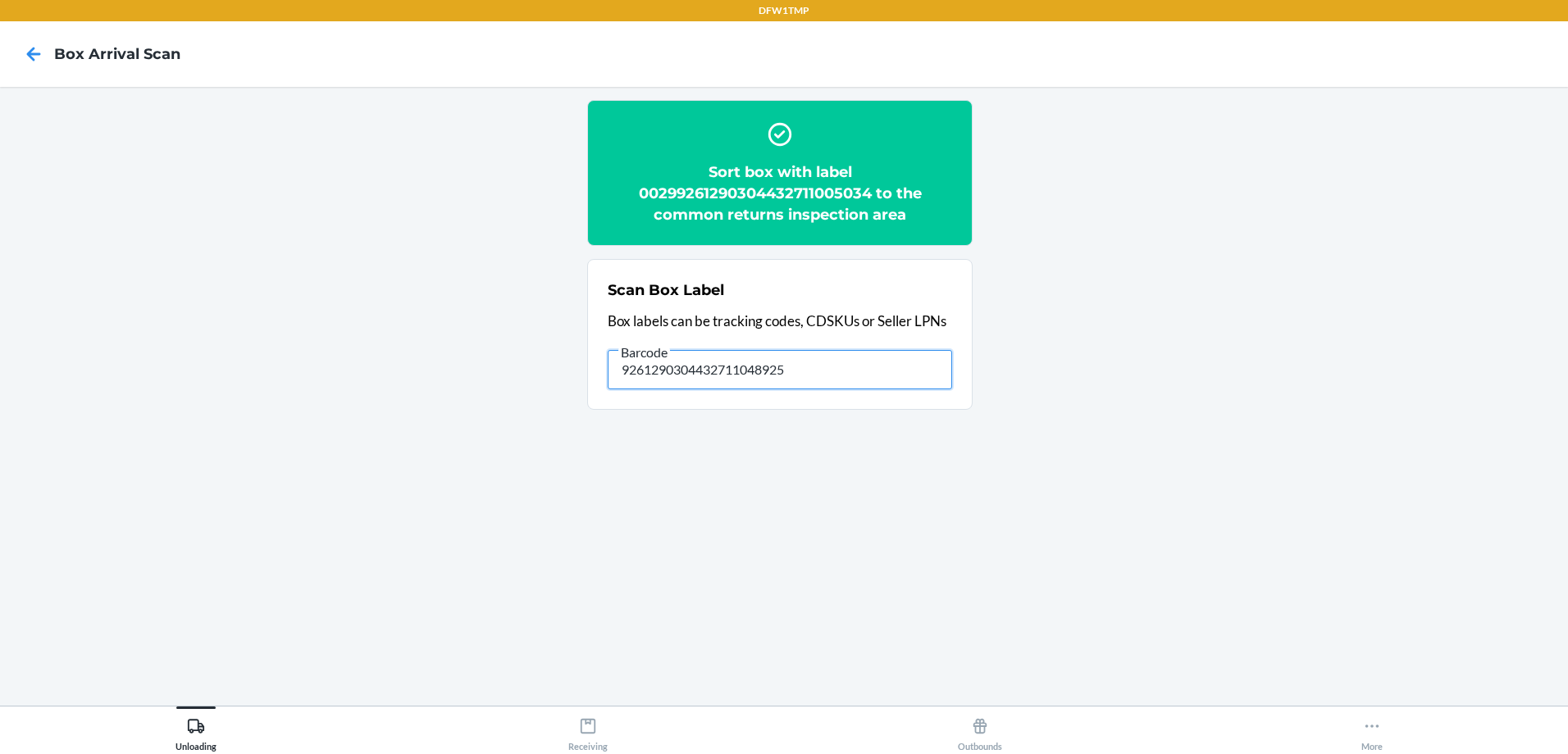 click on "9261290304432711048925" at bounding box center [780, 370] 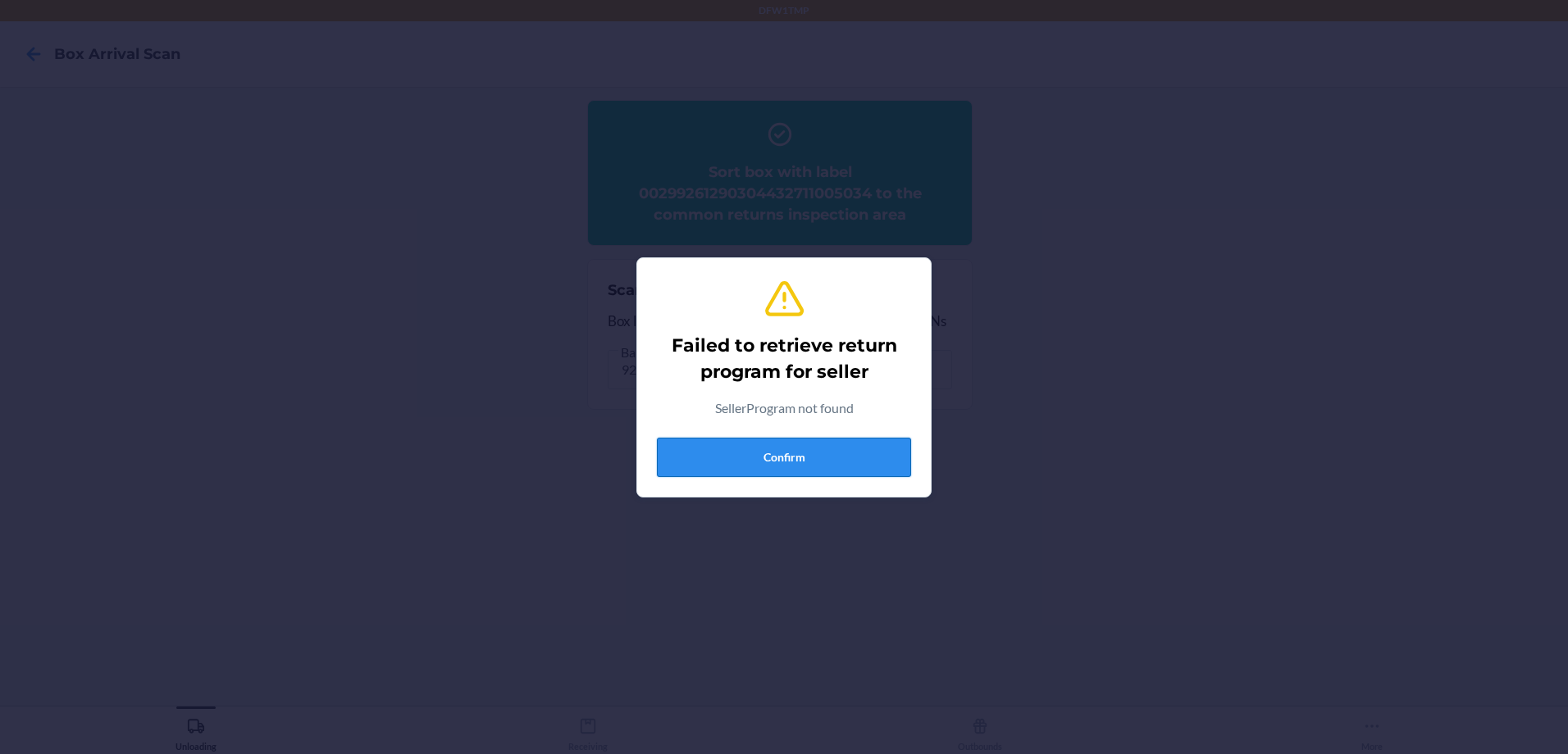click on "Confirm" at bounding box center (784, 457) 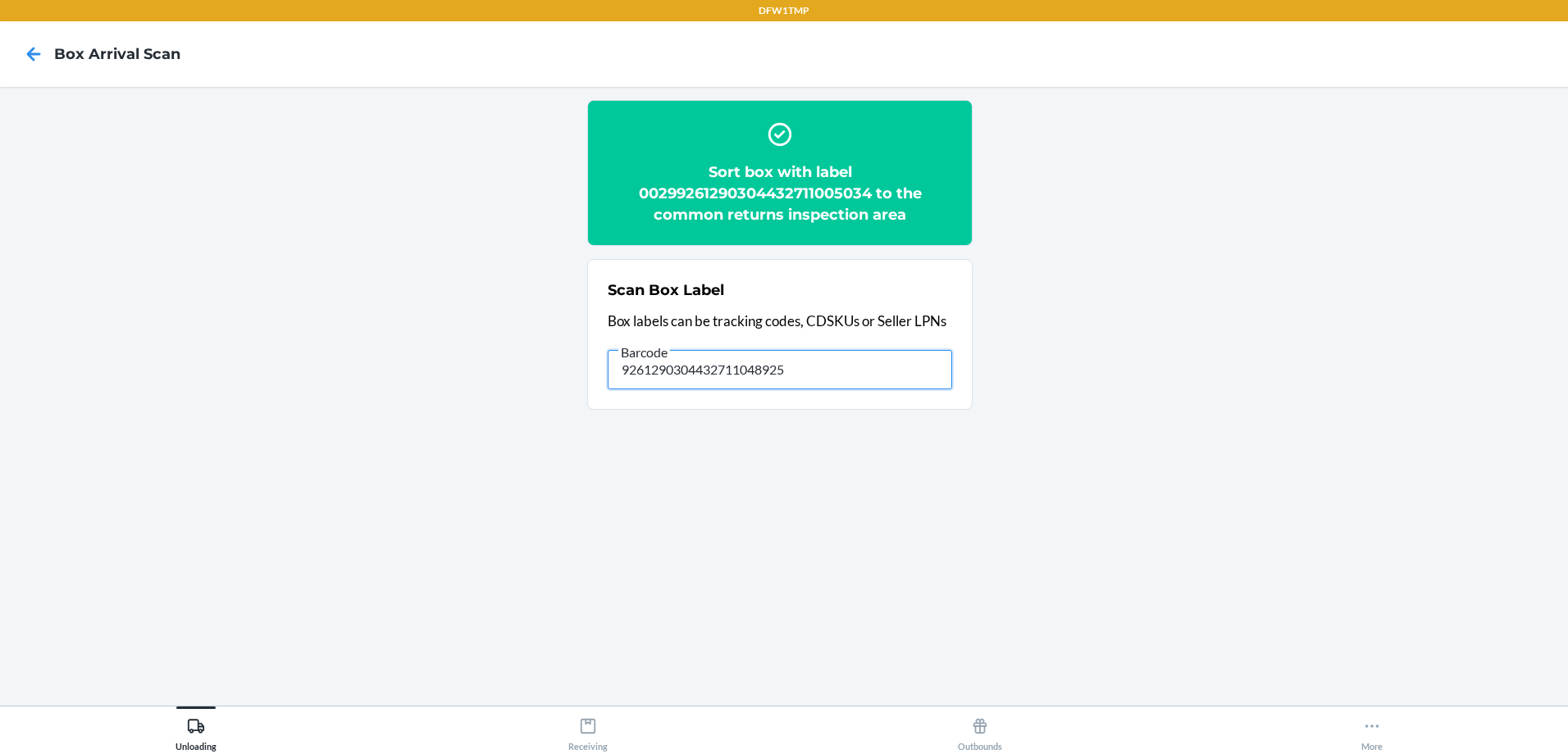 drag, startPoint x: 803, startPoint y: 366, endPoint x: 487, endPoint y: 392, distance: 317.06782 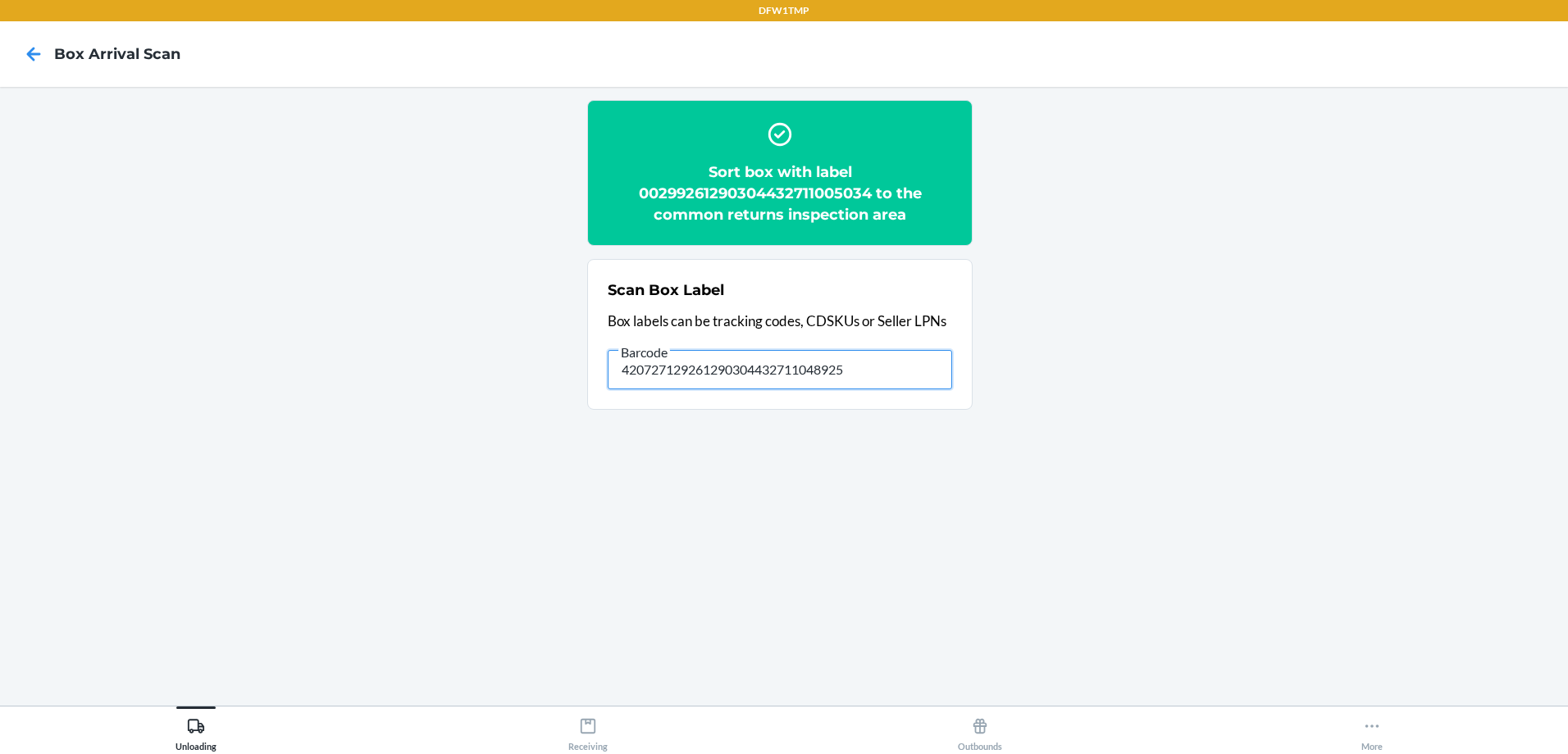 type on "420727129261290304432711048925" 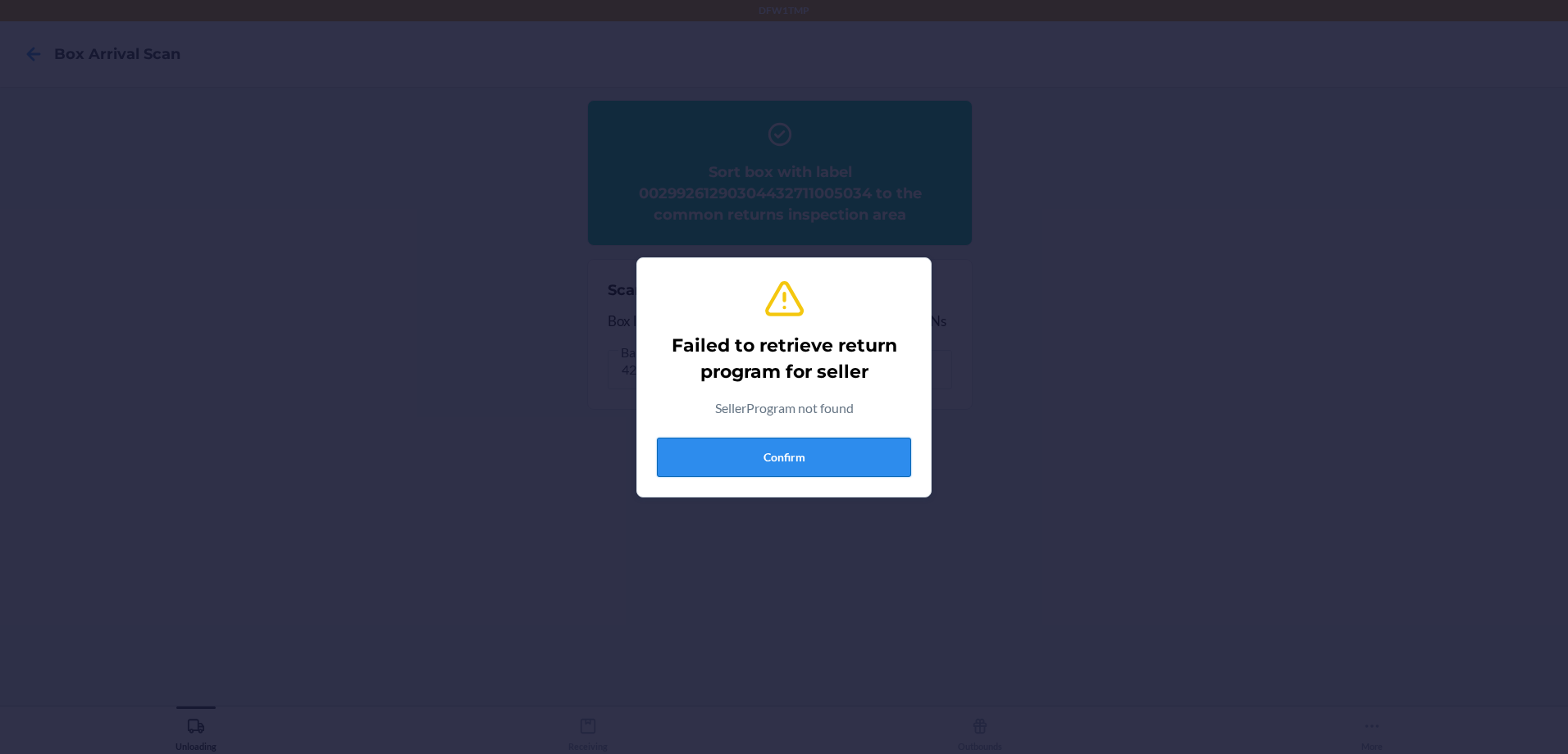 click on "Confirm" at bounding box center [784, 457] 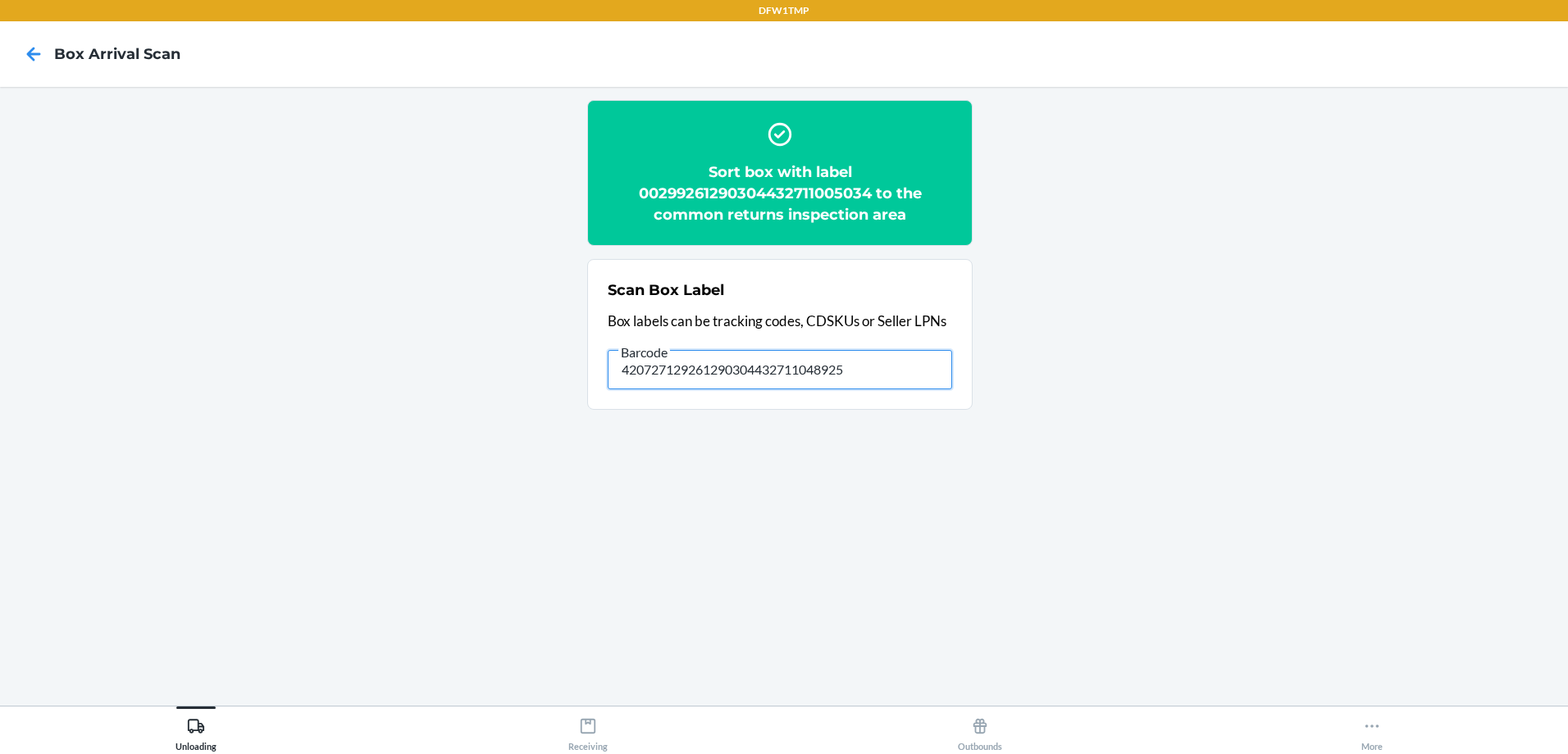 drag, startPoint x: 867, startPoint y: 379, endPoint x: 123, endPoint y: 407, distance: 744.527 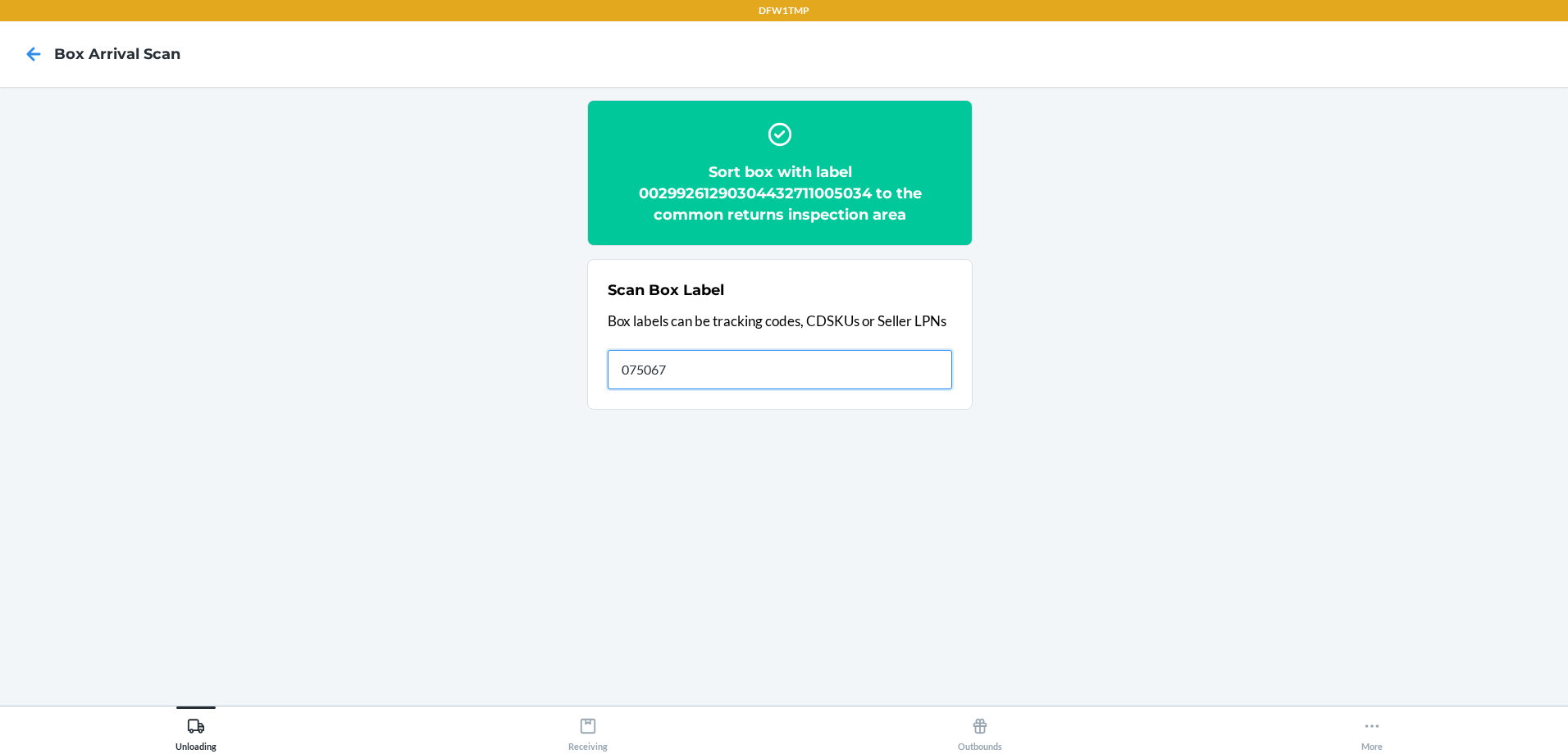 type on "075067" 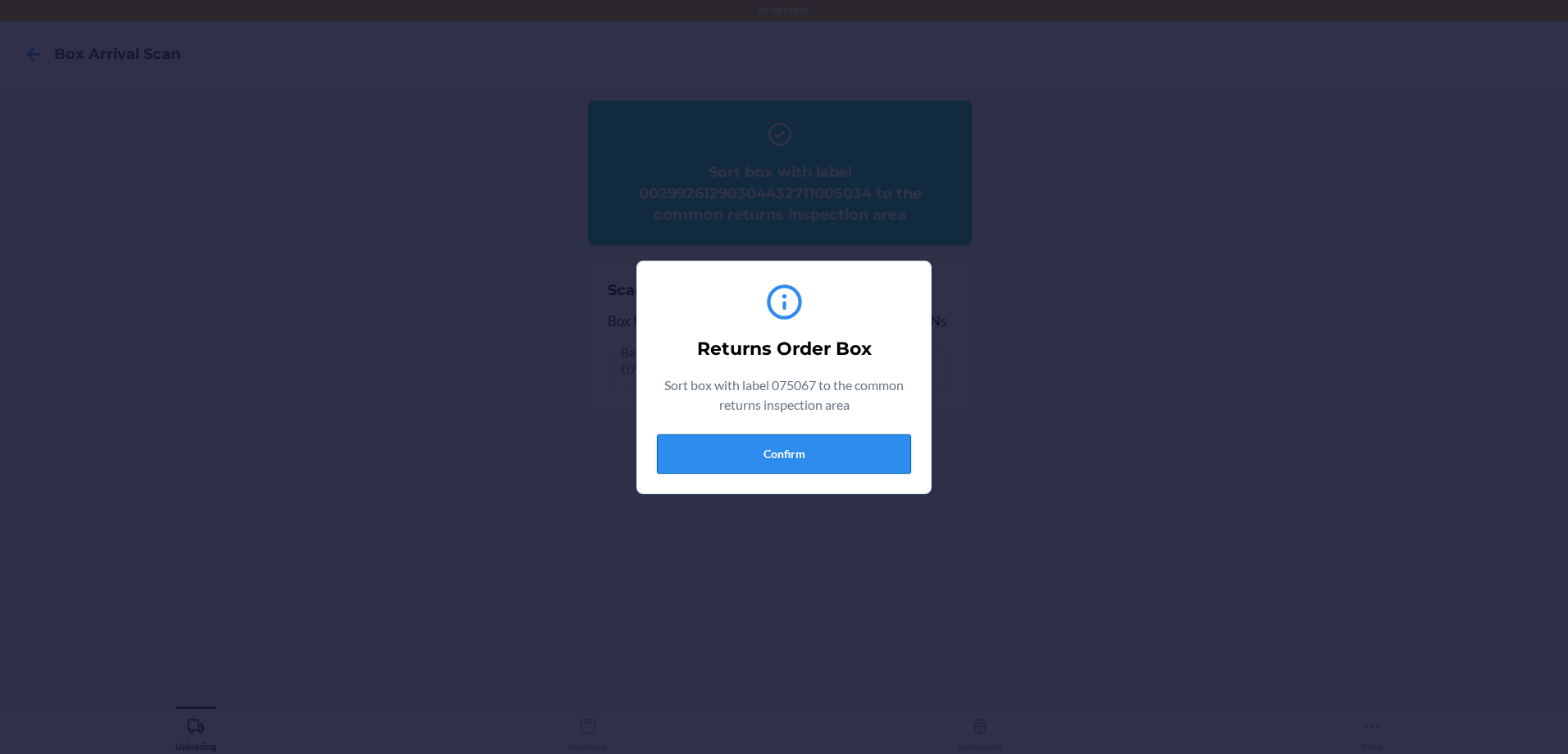 click on "Confirm" at bounding box center [784, 454] 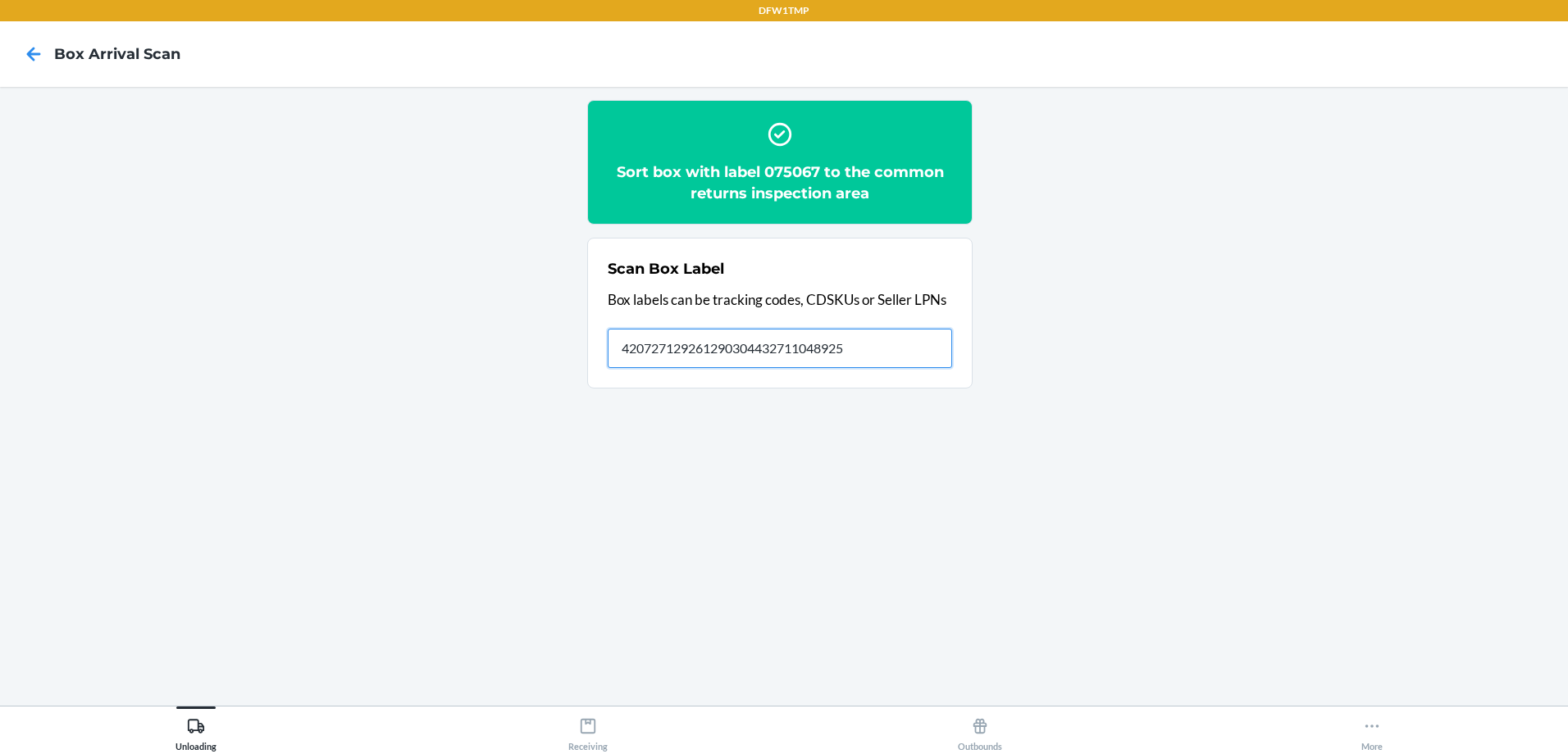 type on "420727129261290304432711048925" 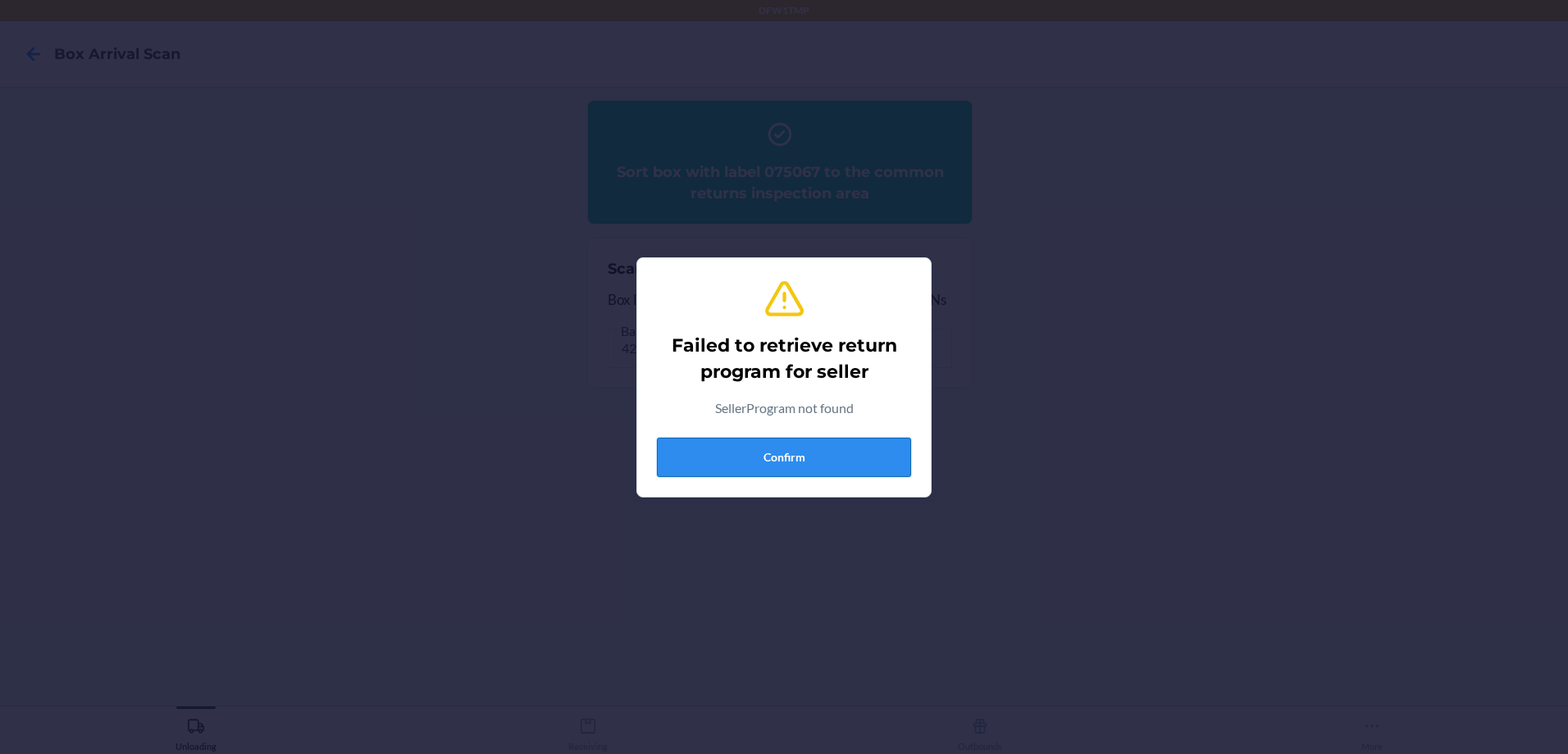 click on "Confirm" at bounding box center [784, 457] 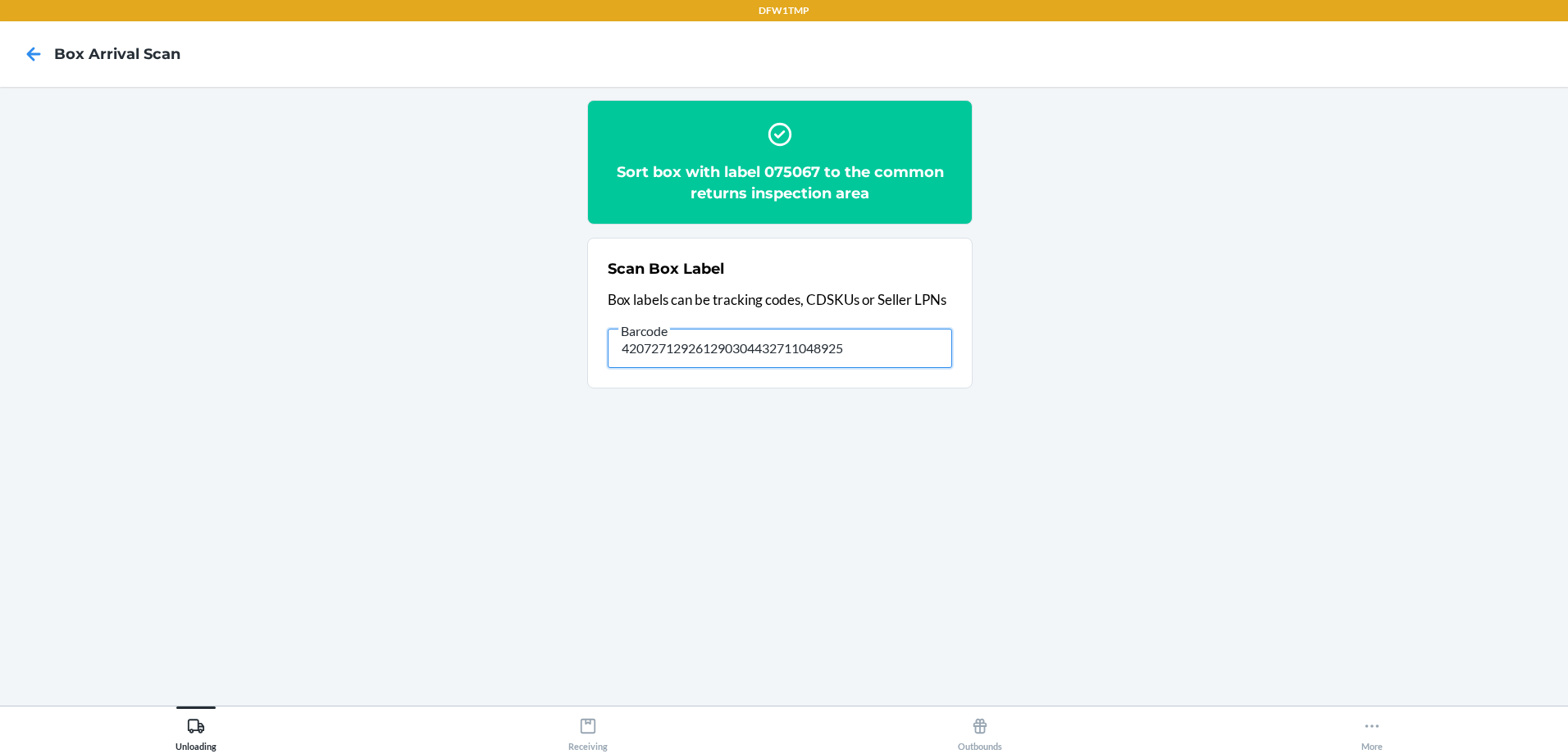 drag, startPoint x: 862, startPoint y: 354, endPoint x: 350, endPoint y: 376, distance: 512.47244 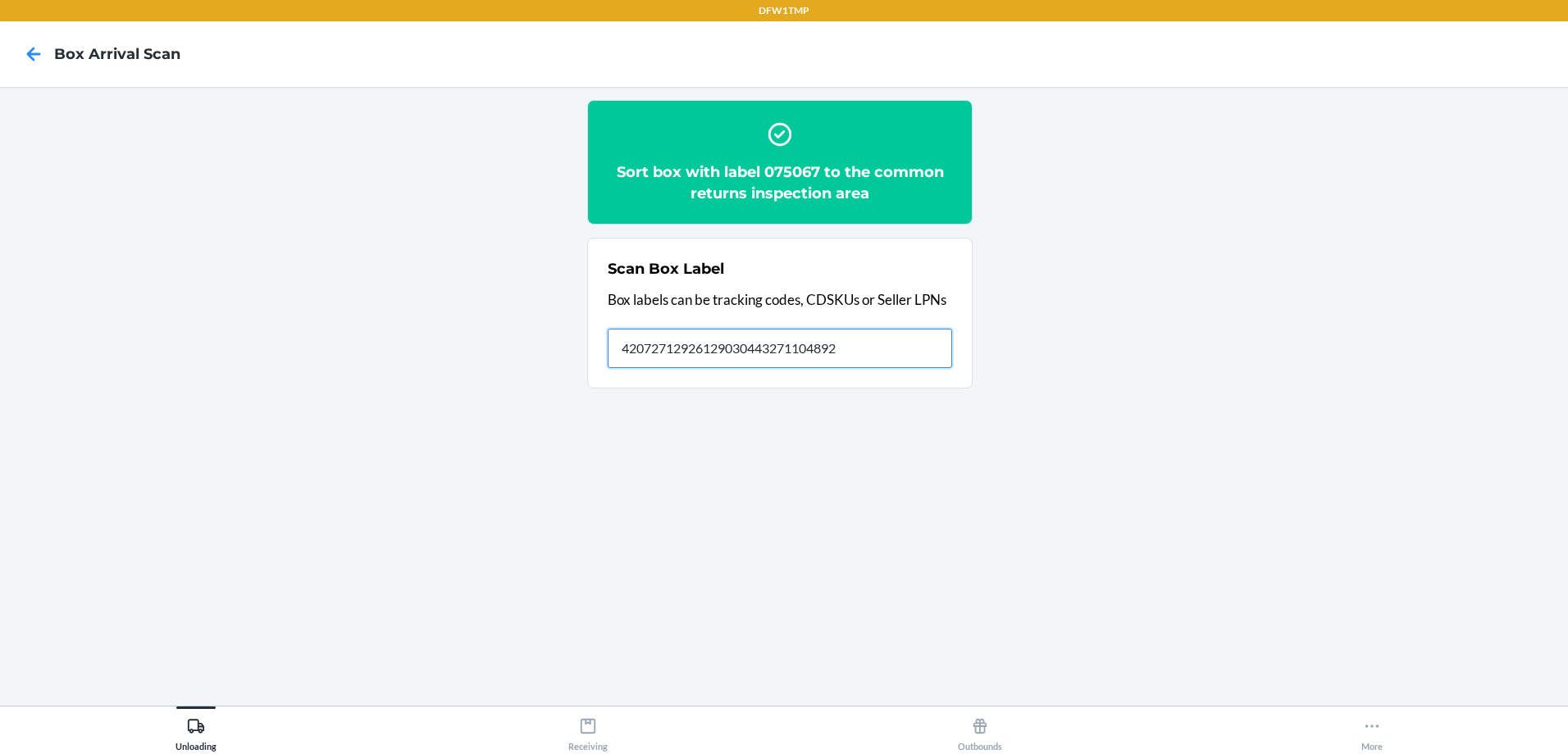 type on "420727129261290304432711048925" 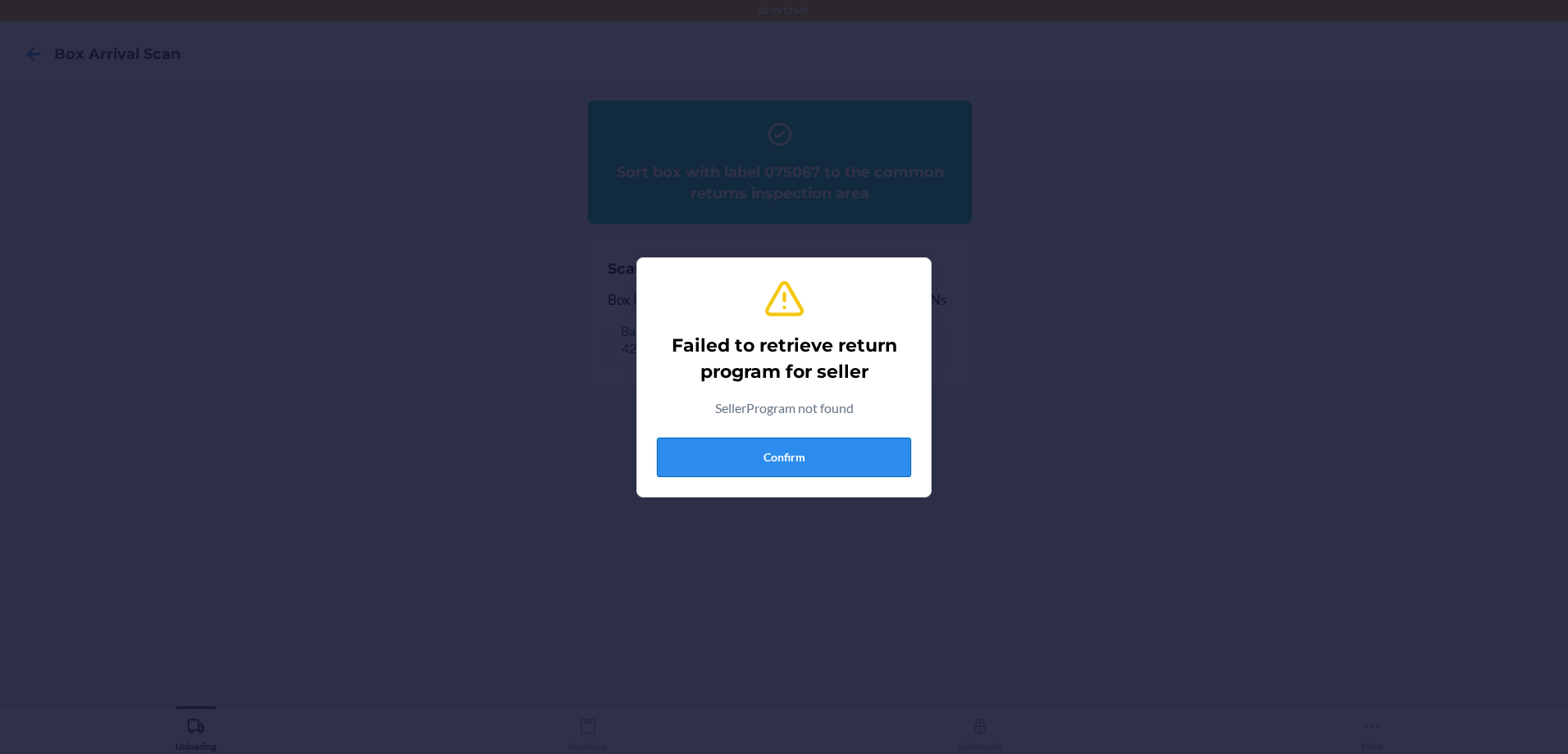 click on "Confirm" at bounding box center (784, 457) 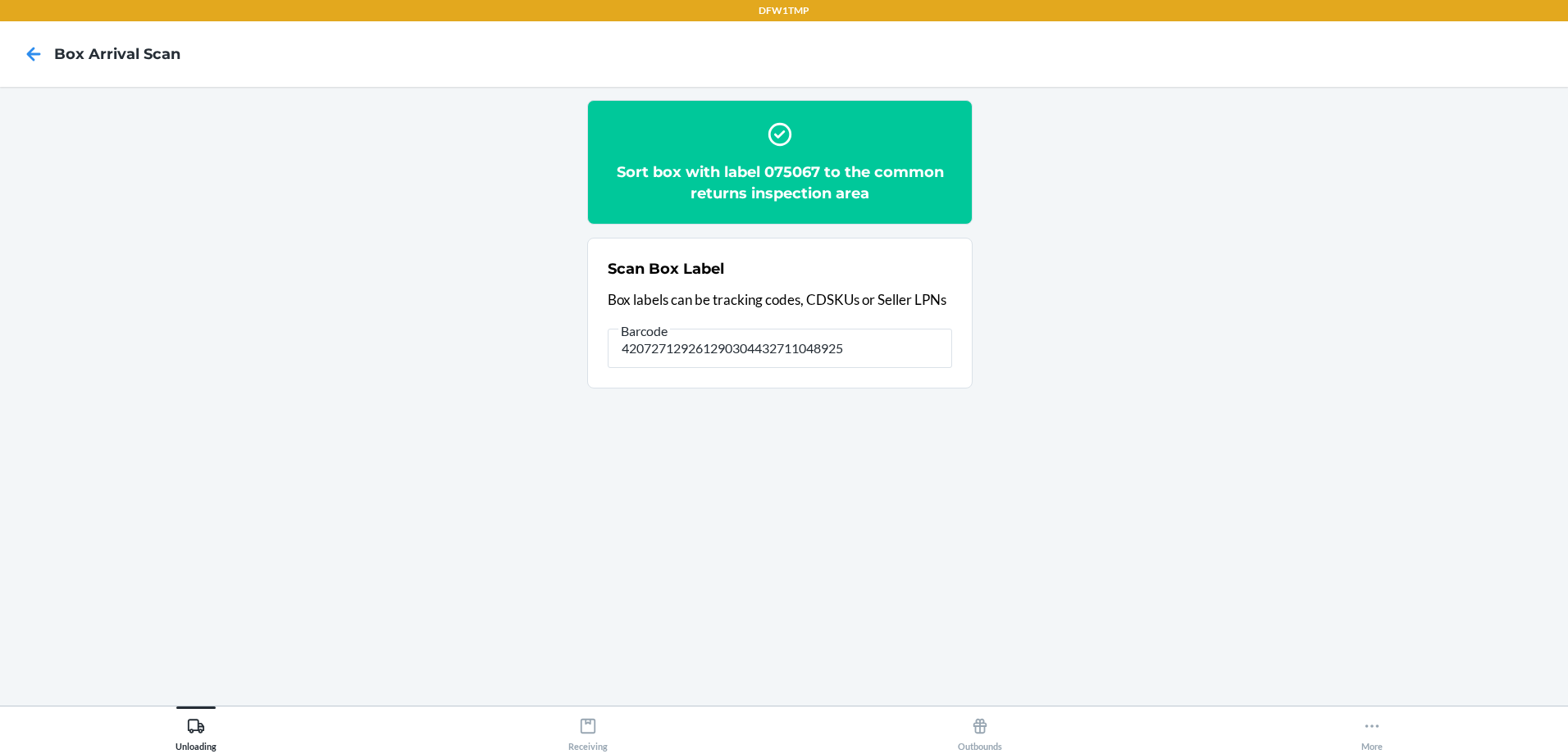drag, startPoint x: 807, startPoint y: 325, endPoint x: 871, endPoint y: 556, distance: 239.7019 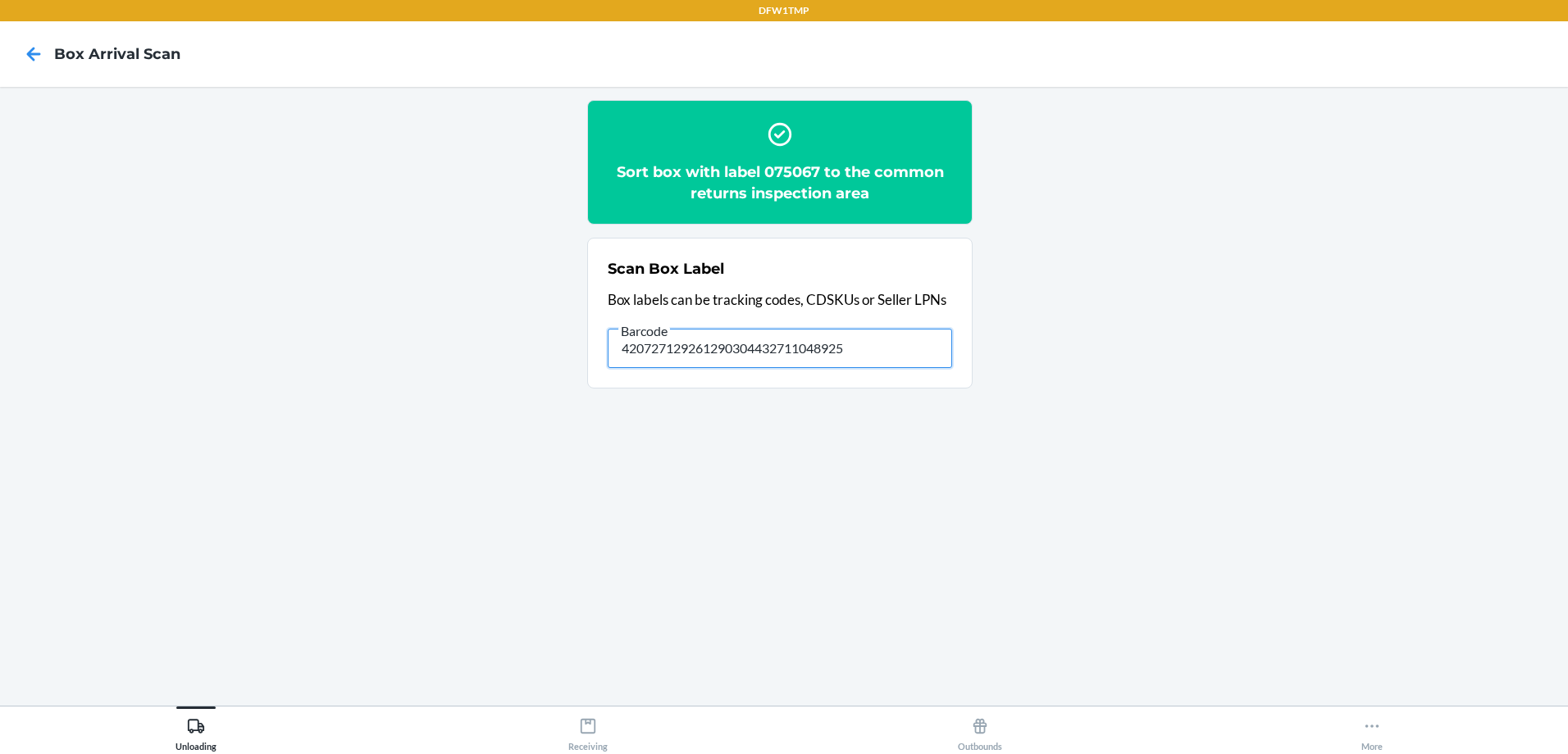 drag, startPoint x: 869, startPoint y: 357, endPoint x: 335, endPoint y: 310, distance: 536.0644 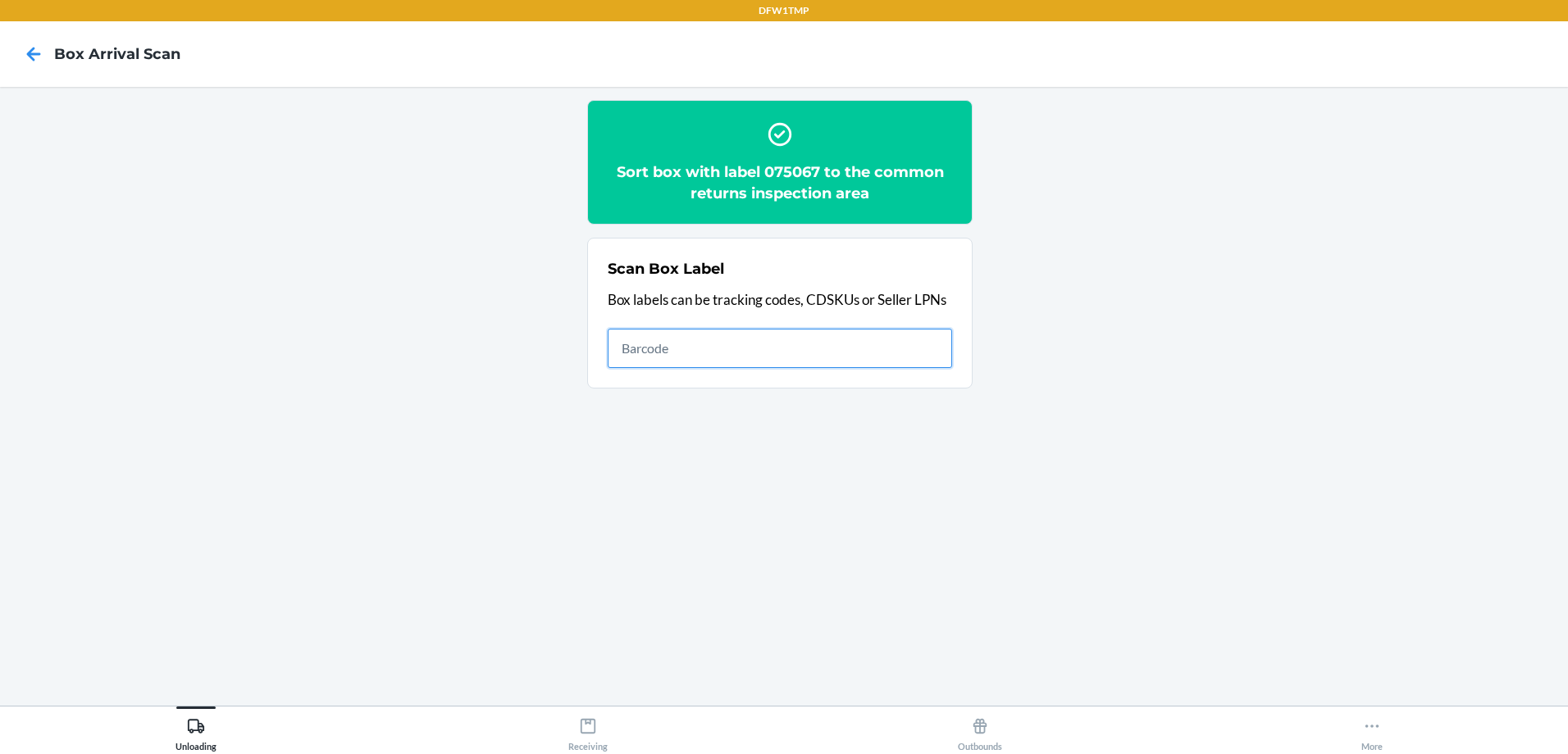 type 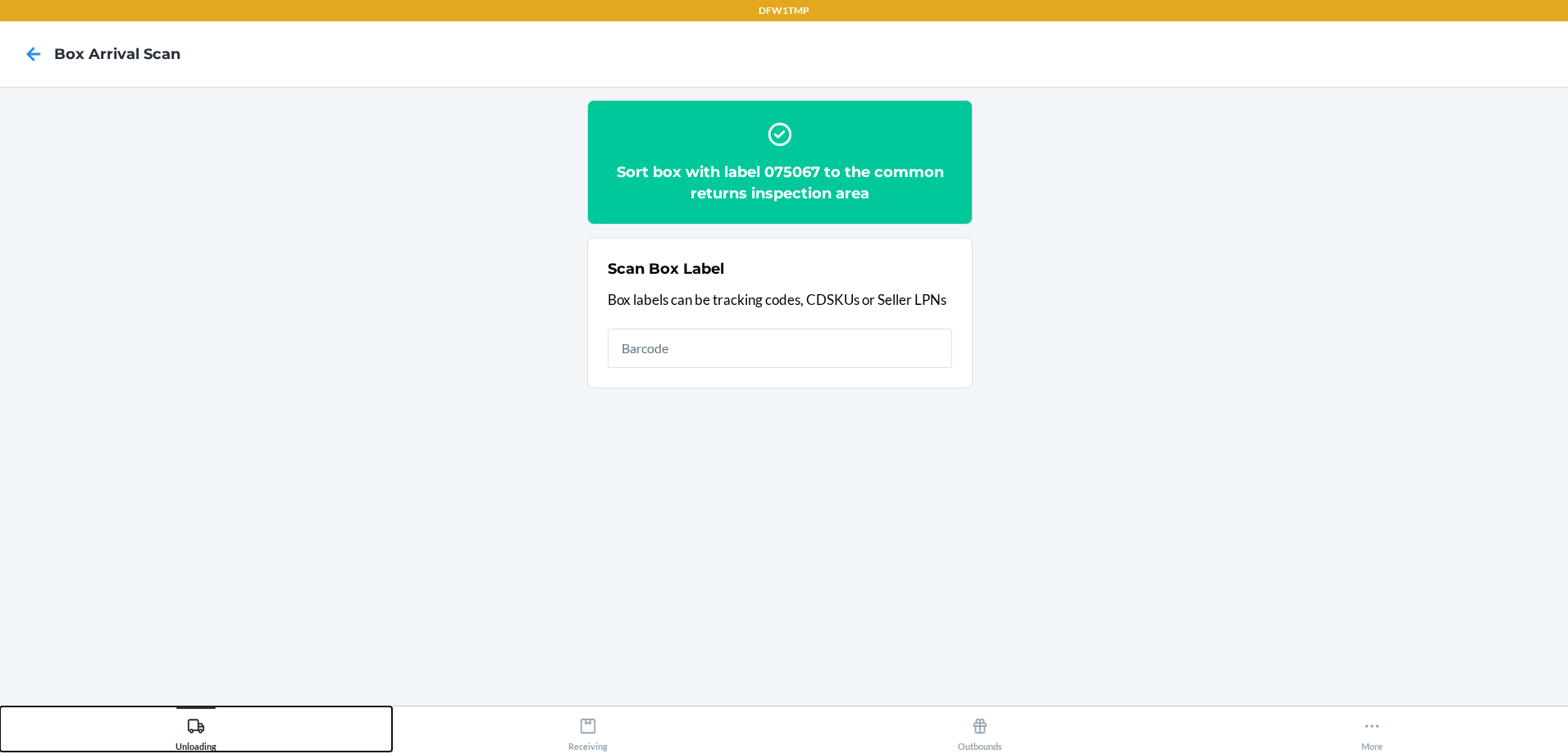 click on "Unloading" at bounding box center [196, 731] 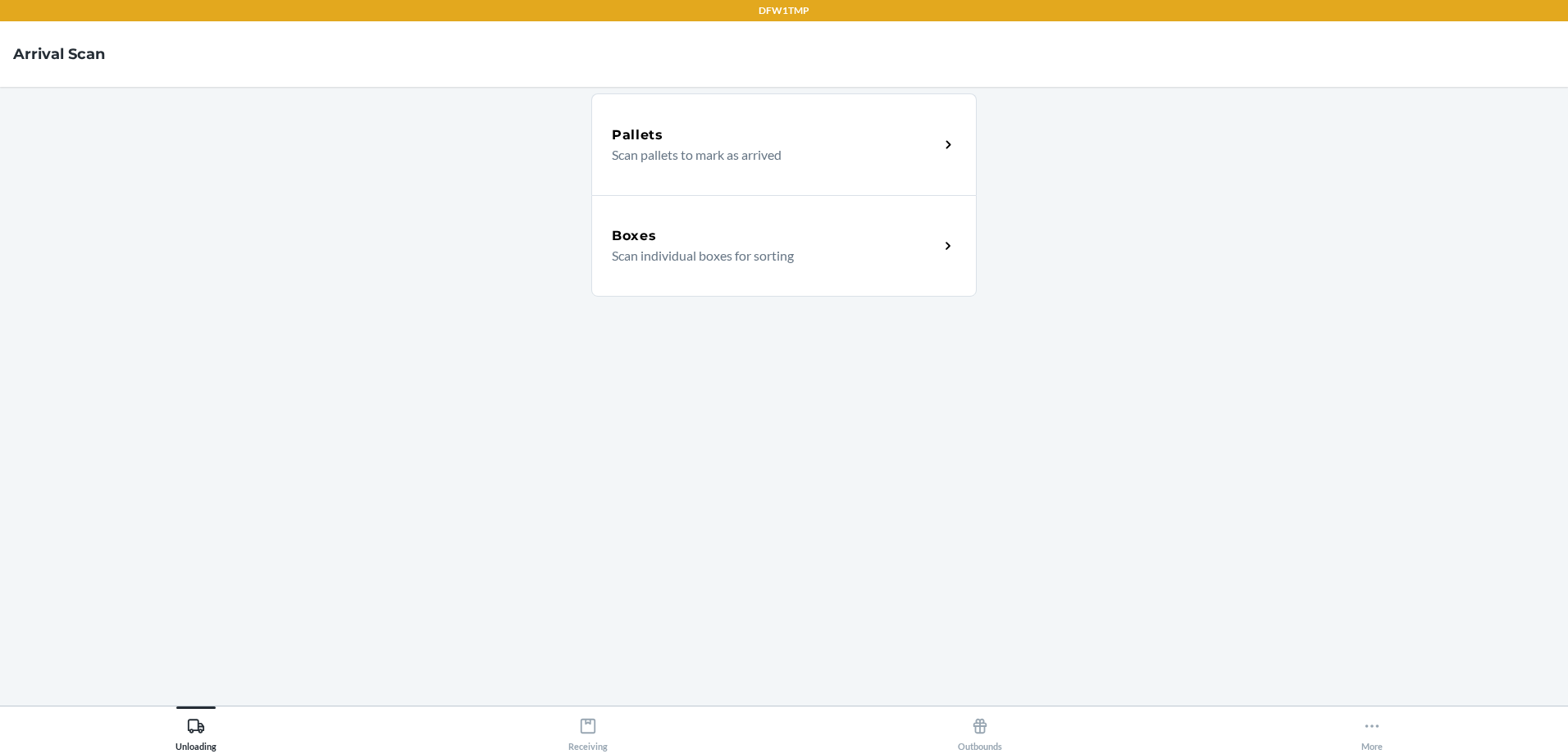 click on "Scan individual boxes for sorting" at bounding box center (768, 256) 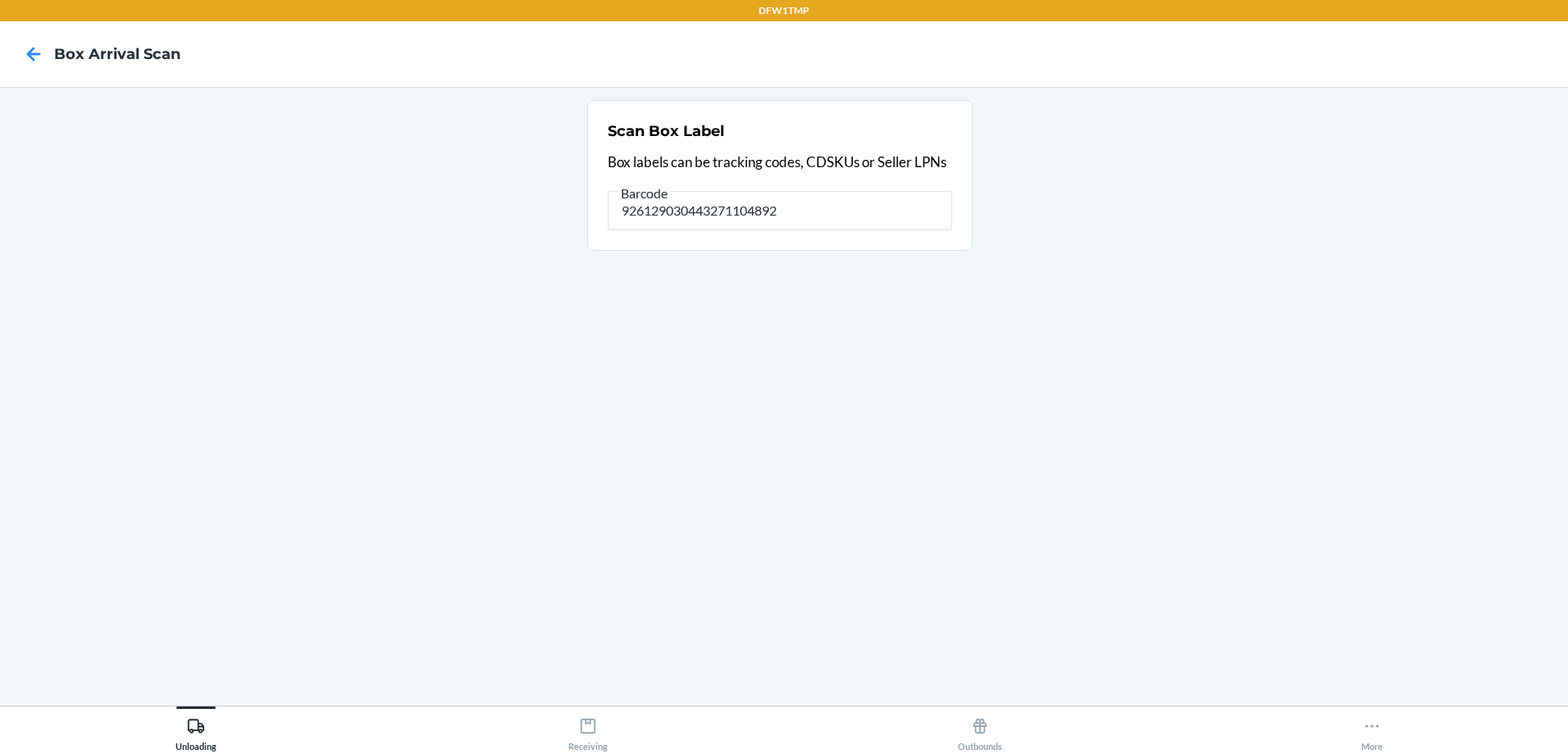 type on "9261290304432711048925" 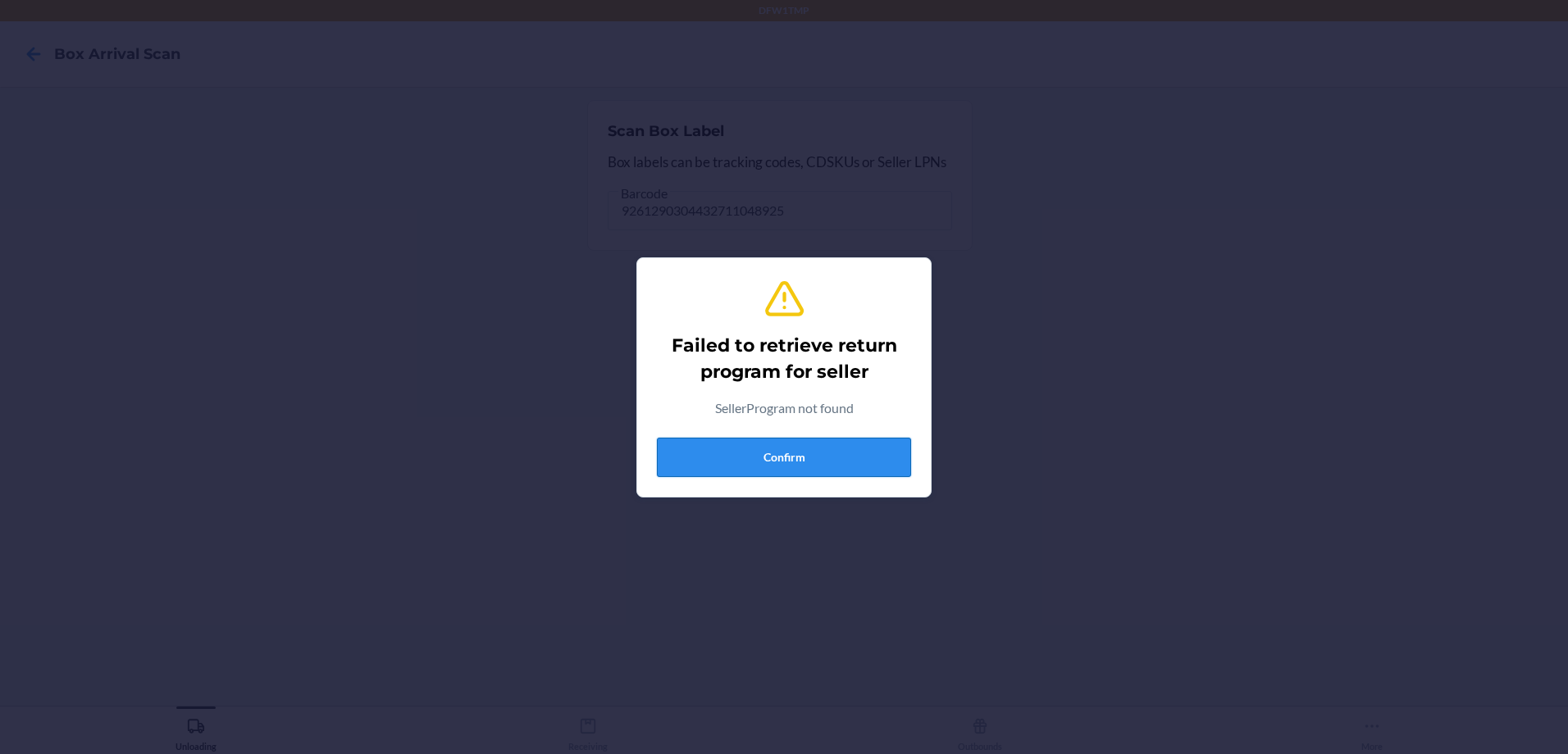 click on "Confirm" at bounding box center [784, 457] 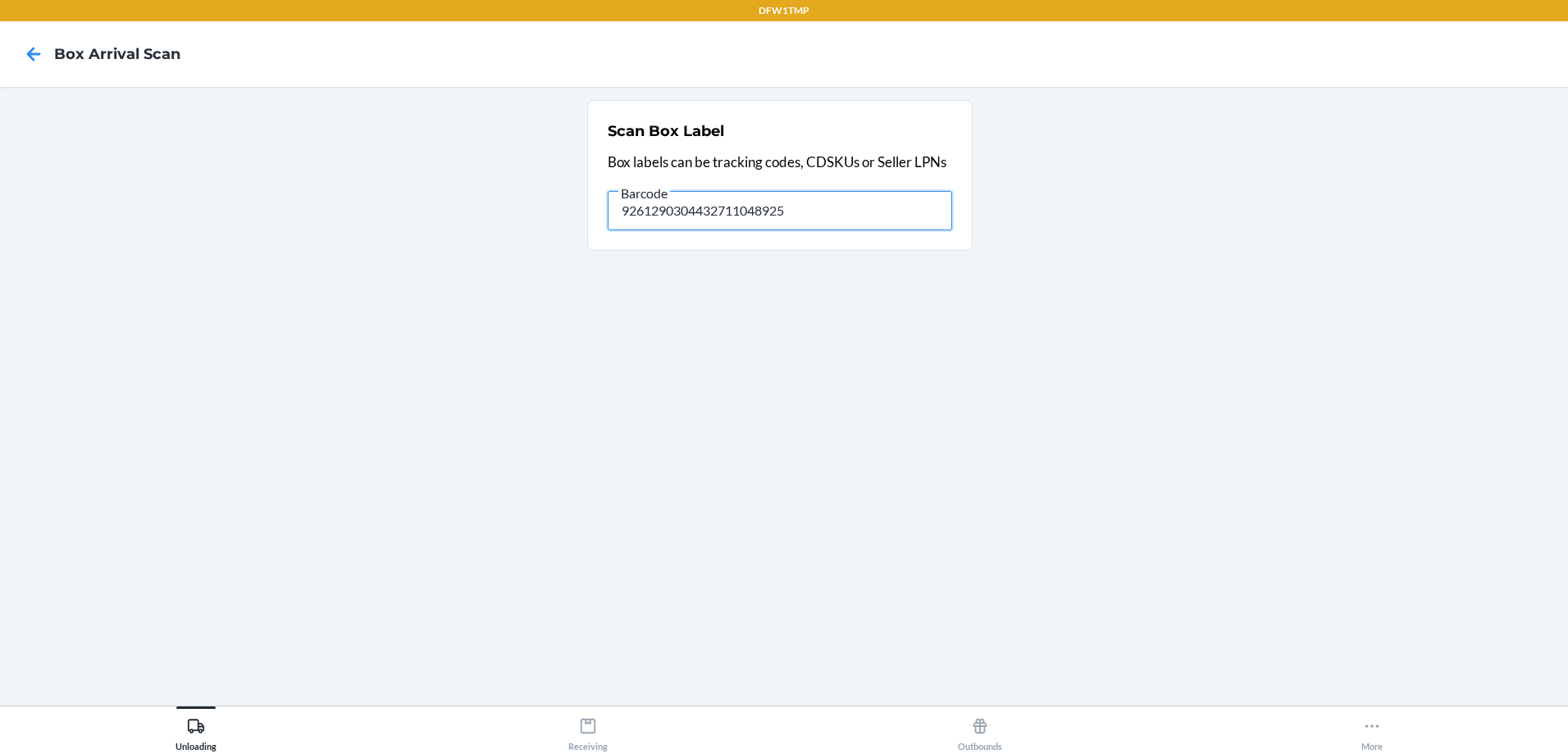 drag, startPoint x: 808, startPoint y: 216, endPoint x: 98, endPoint y: 252, distance: 710.9121 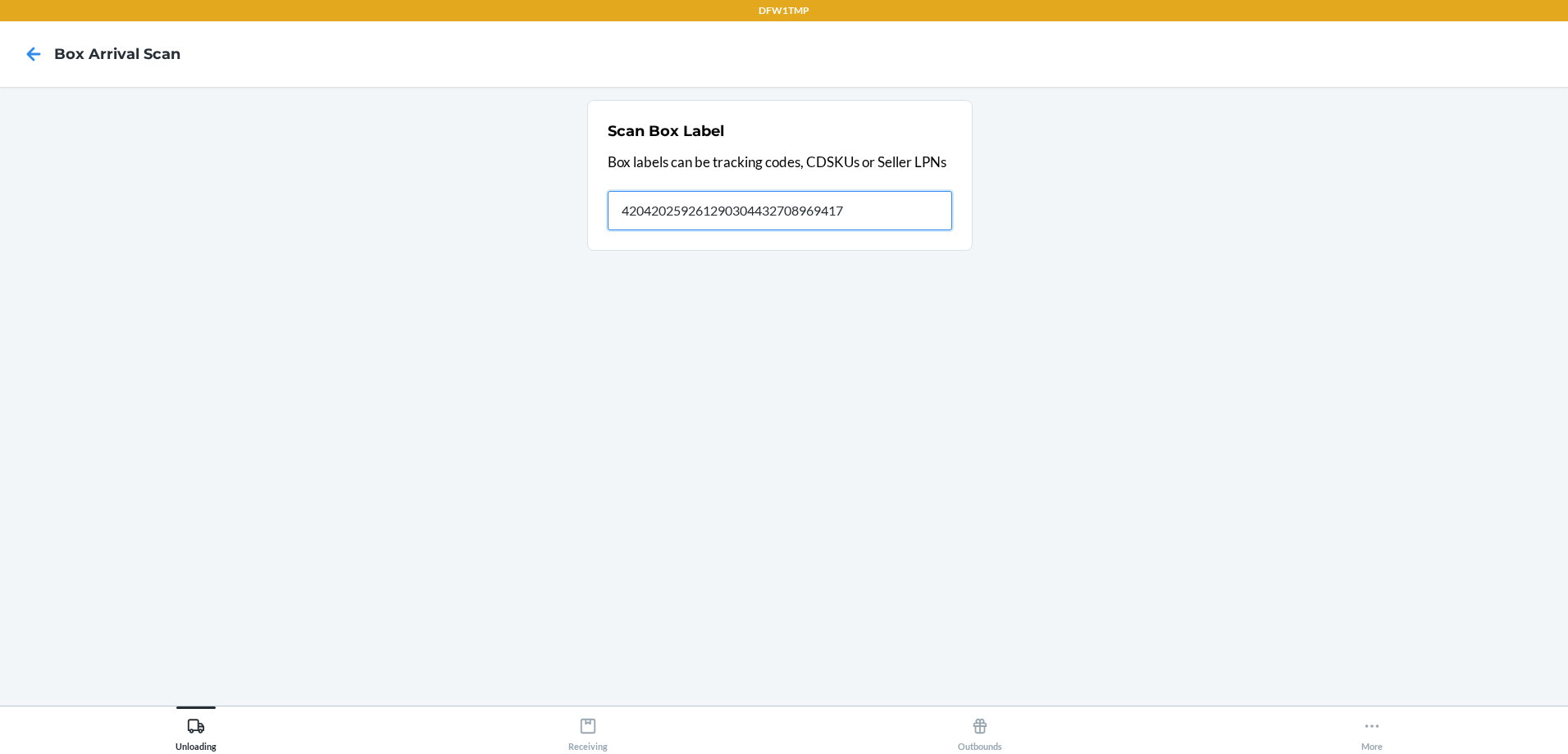 type on "420420259261290304432708969417" 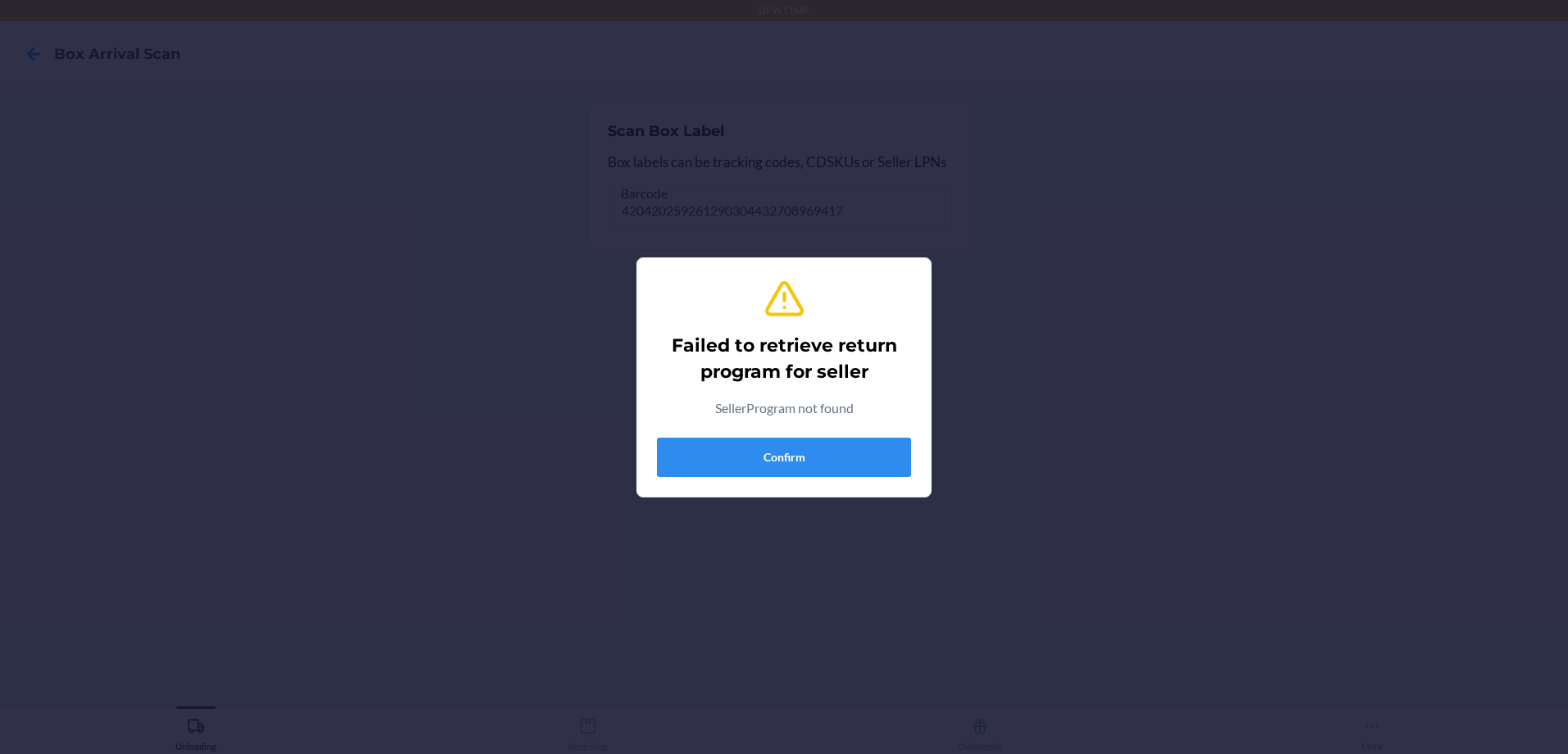 click on "Failed to retrieve return program for seller SellerProgram not found Confirm" at bounding box center [784, 377] 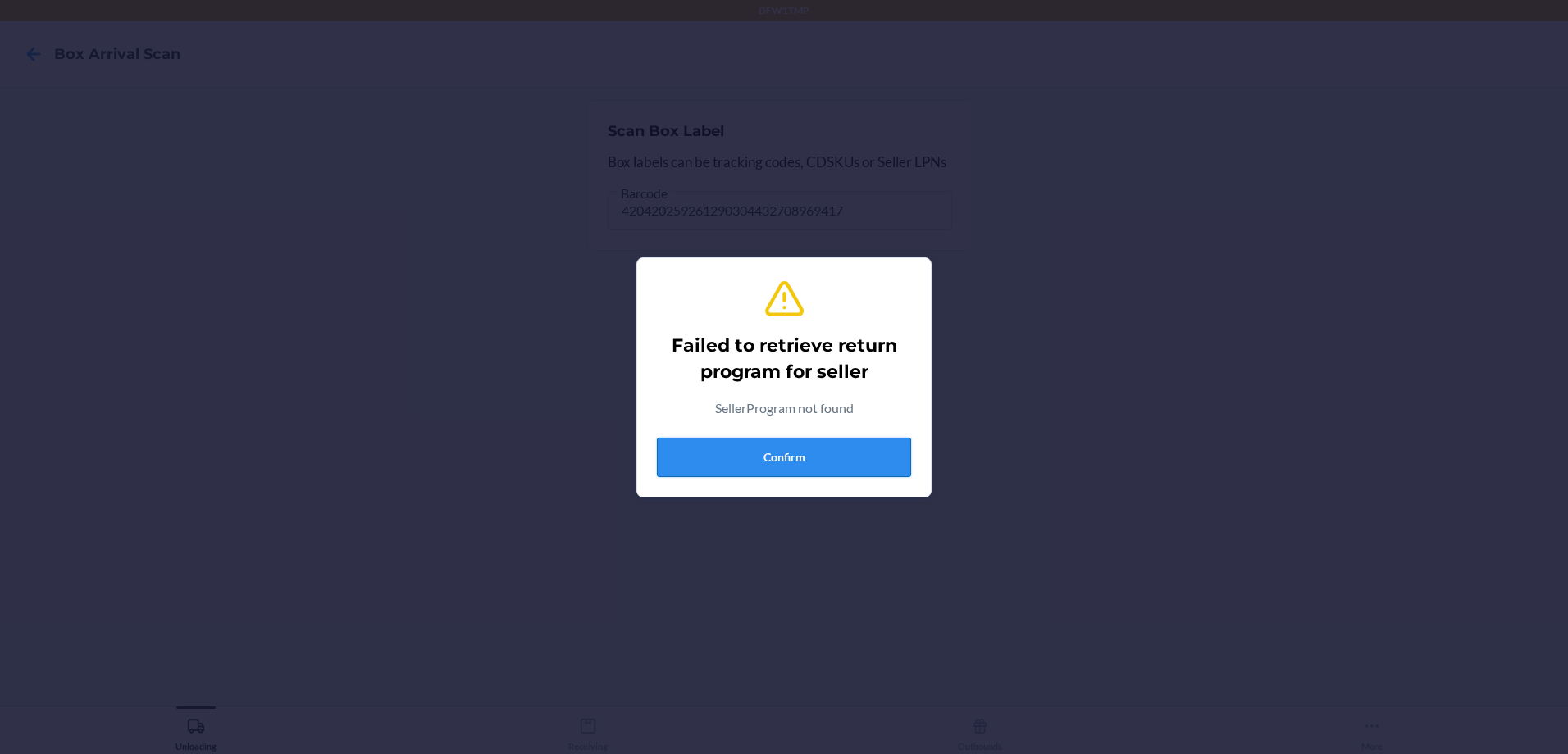 click on "Confirm" at bounding box center (784, 457) 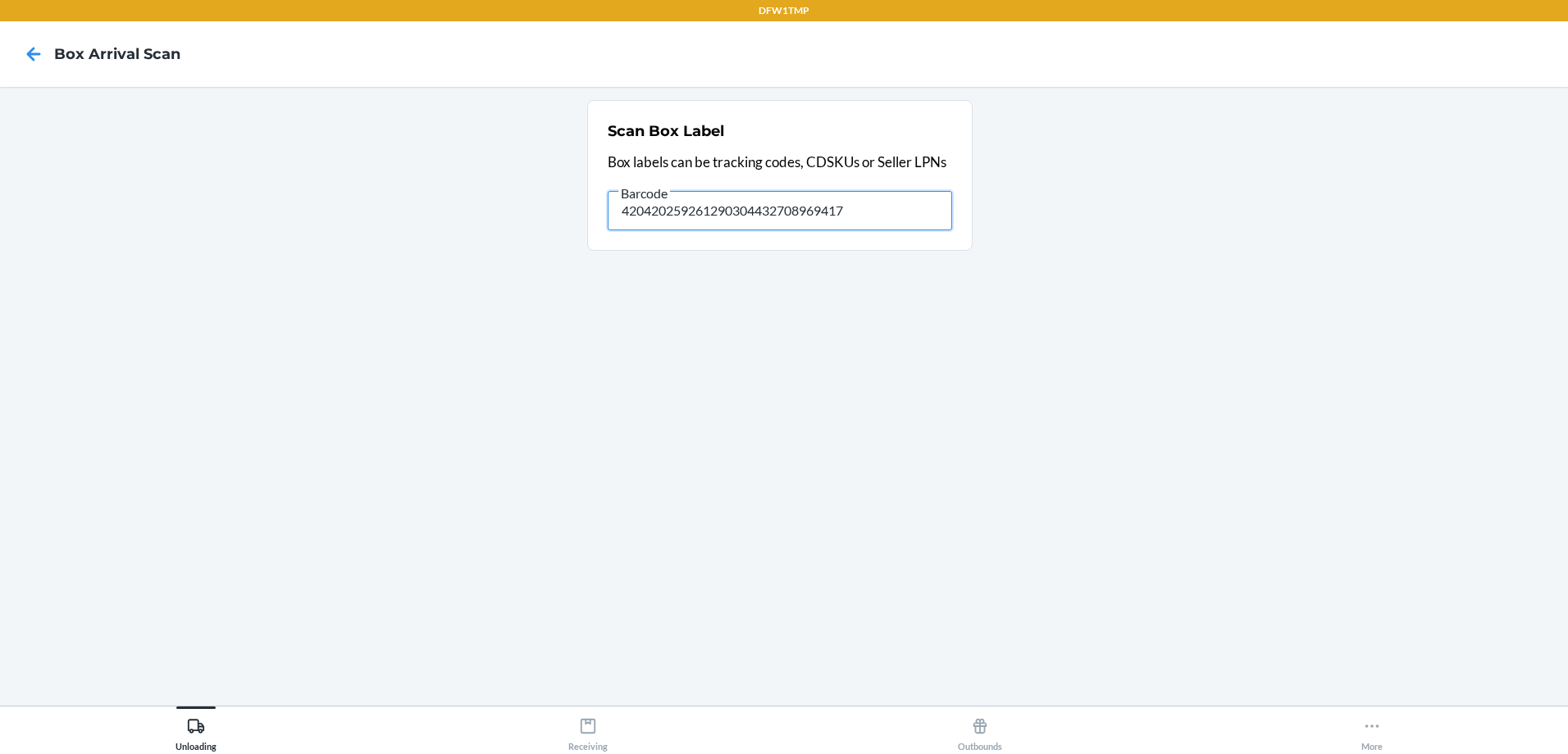 drag, startPoint x: 861, startPoint y: 222, endPoint x: 585, endPoint y: 202, distance: 276.72369 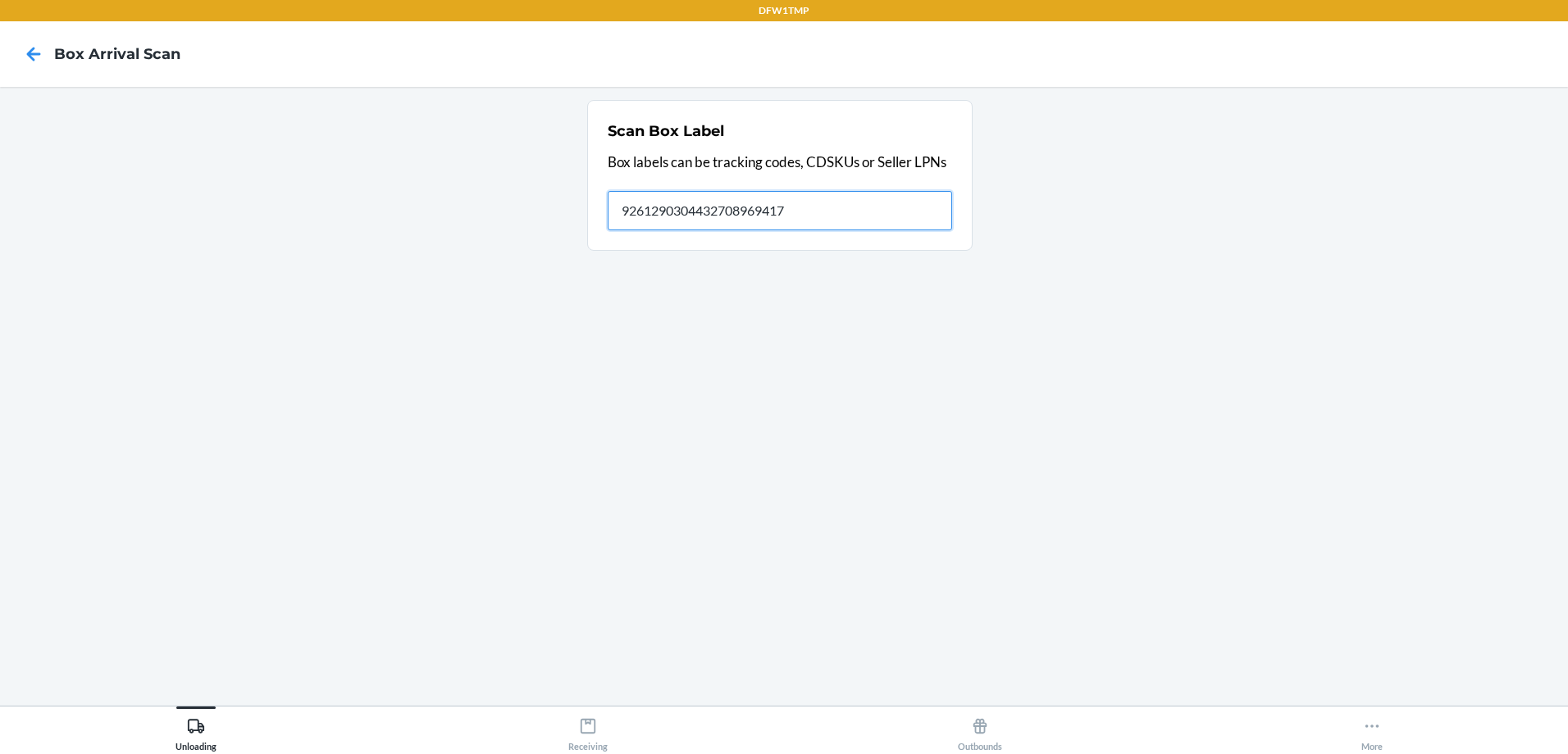 type on "9261290304432708969417" 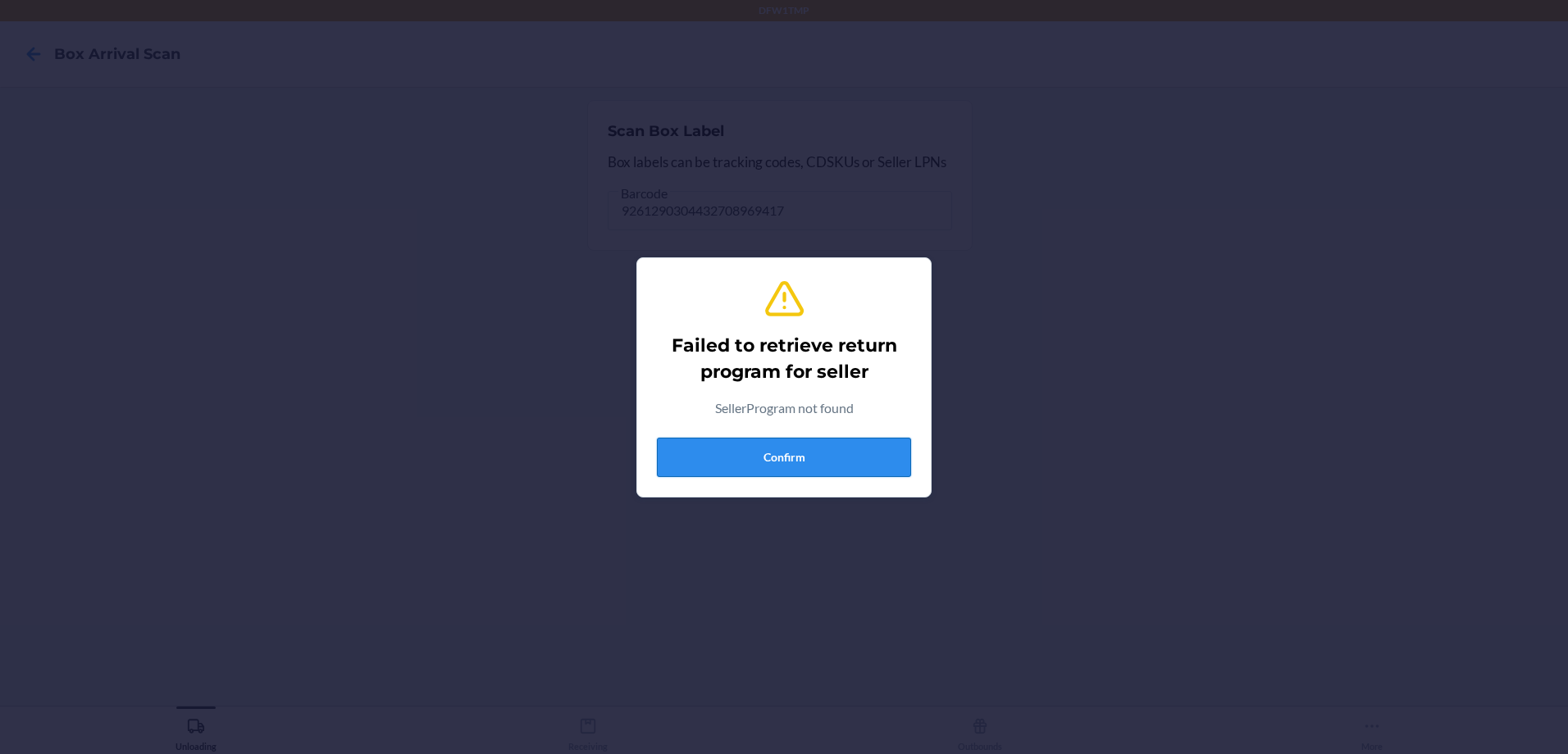 click on "Confirm" at bounding box center (784, 457) 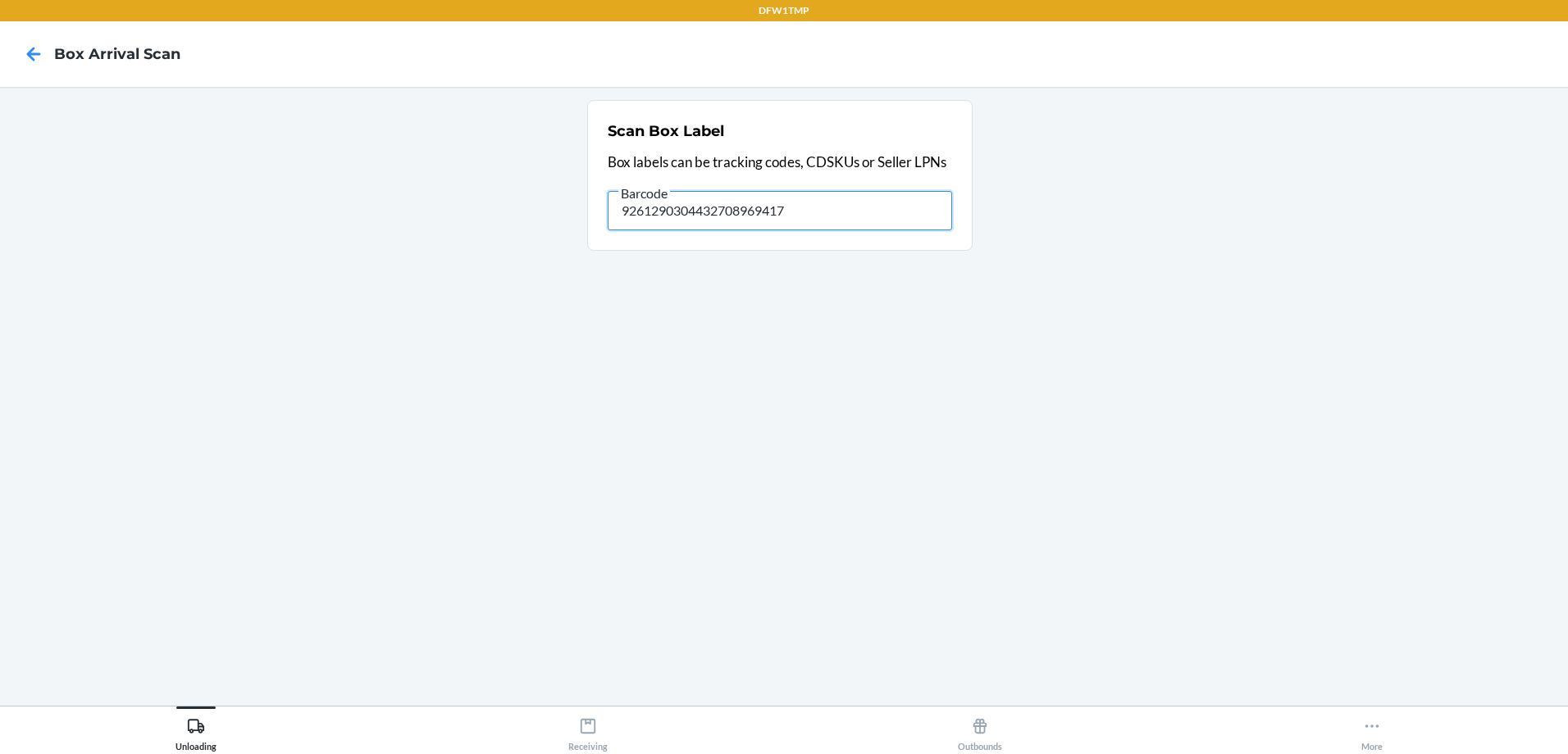 drag, startPoint x: 793, startPoint y: 213, endPoint x: 502, endPoint y: 169, distance: 294.30766 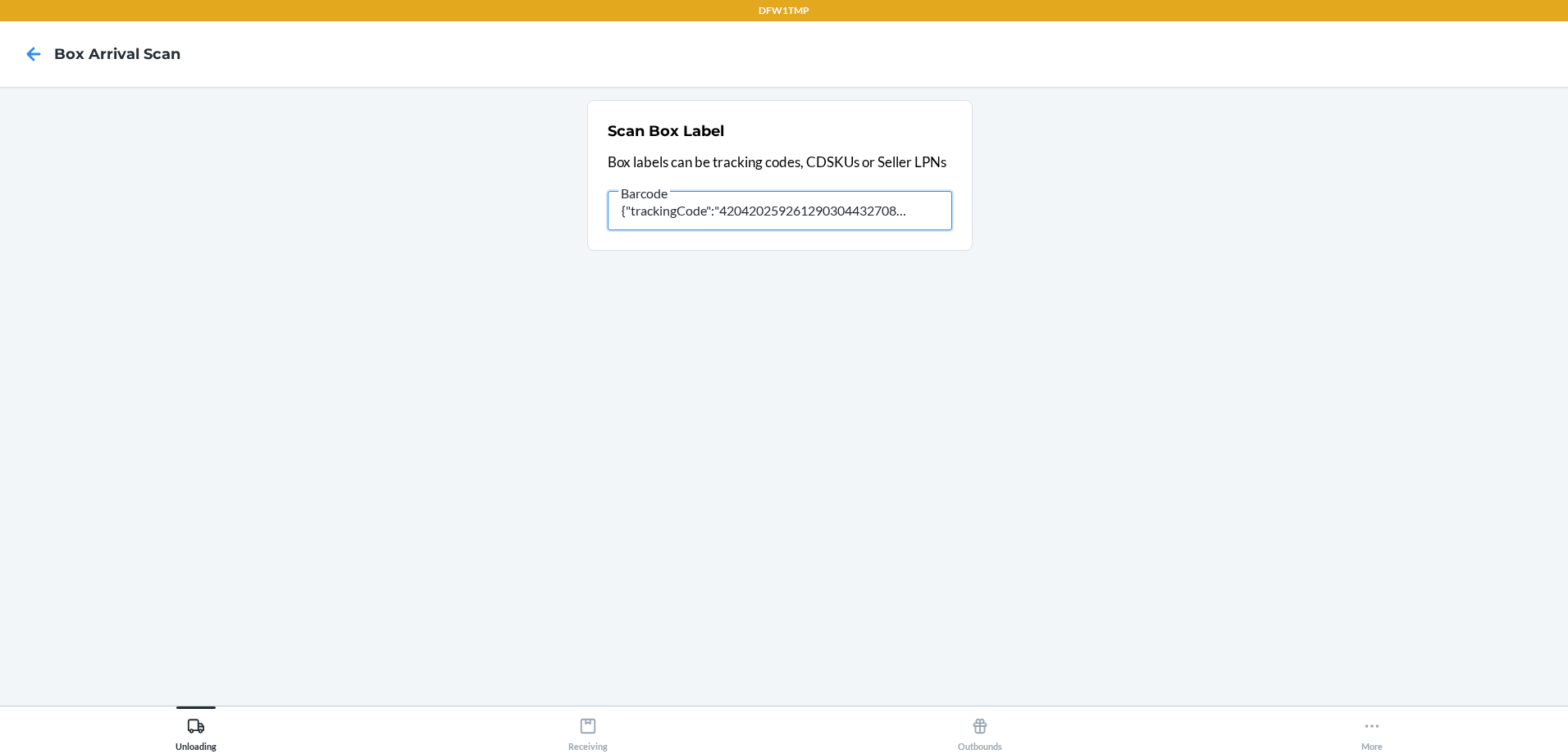 type on "{"trackingCode":"420420259261290304432708969417","sortCode":"DFW-D3"}" 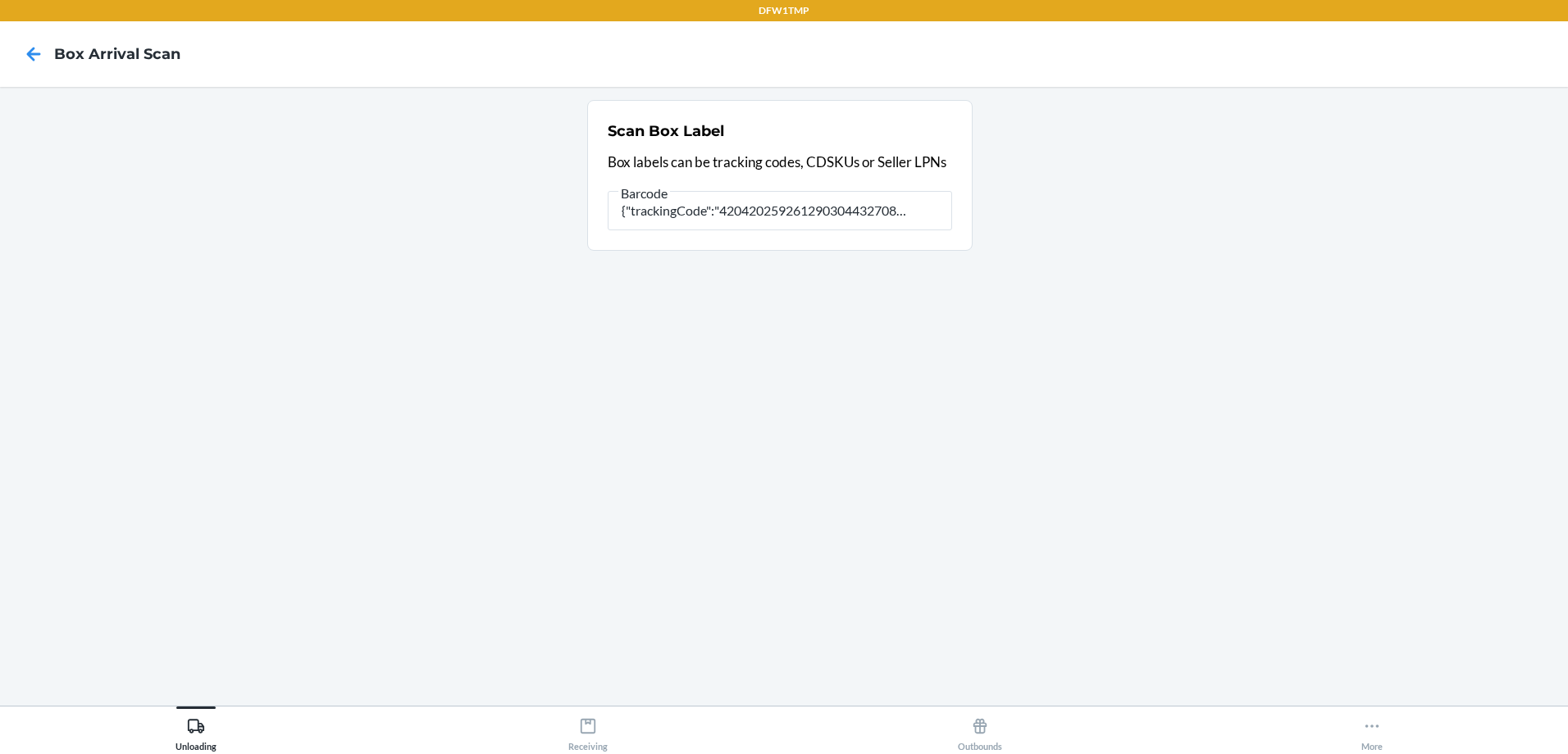 scroll, scrollTop: 0, scrollLeft: 0, axis: both 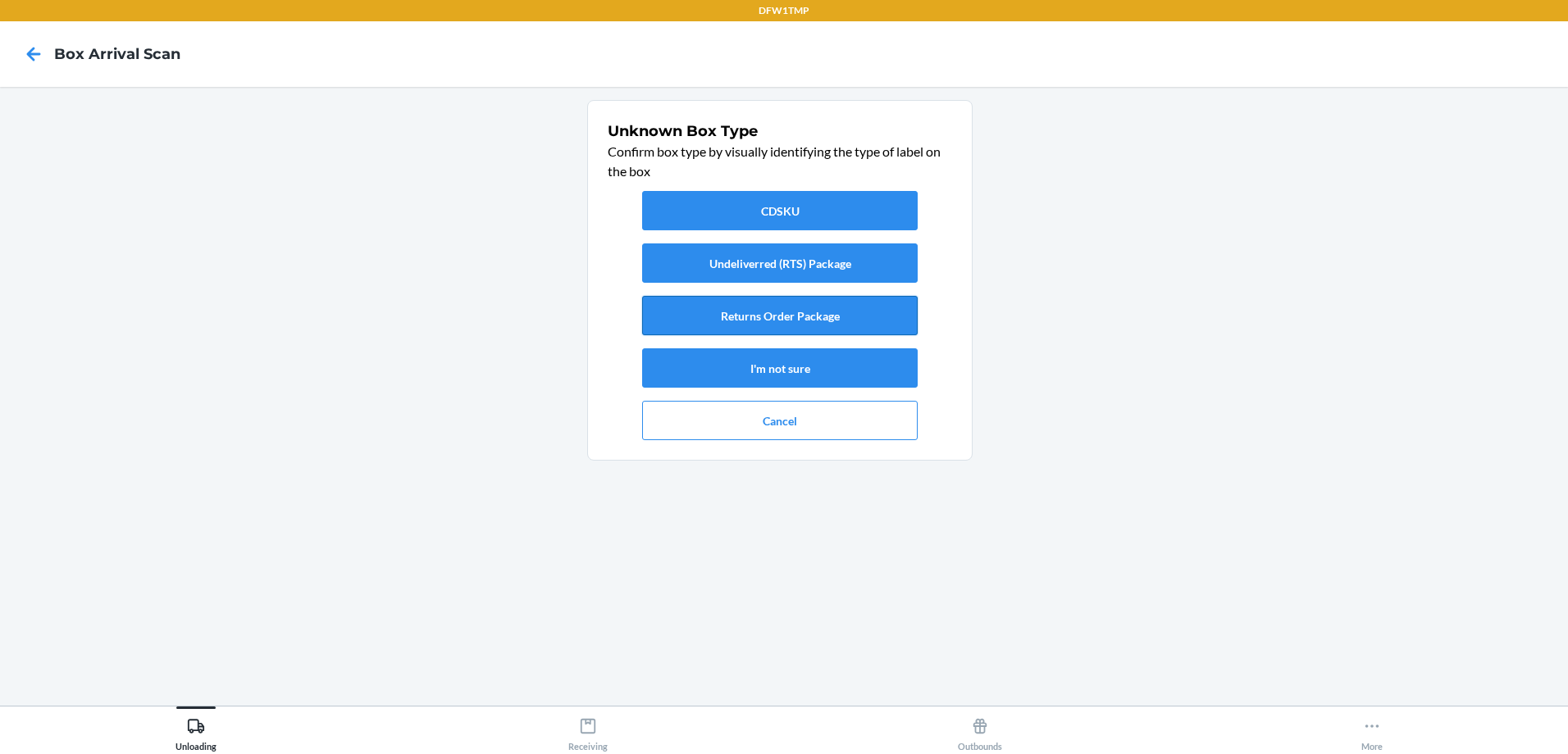 click on "Returns Order Package" at bounding box center (780, 316) 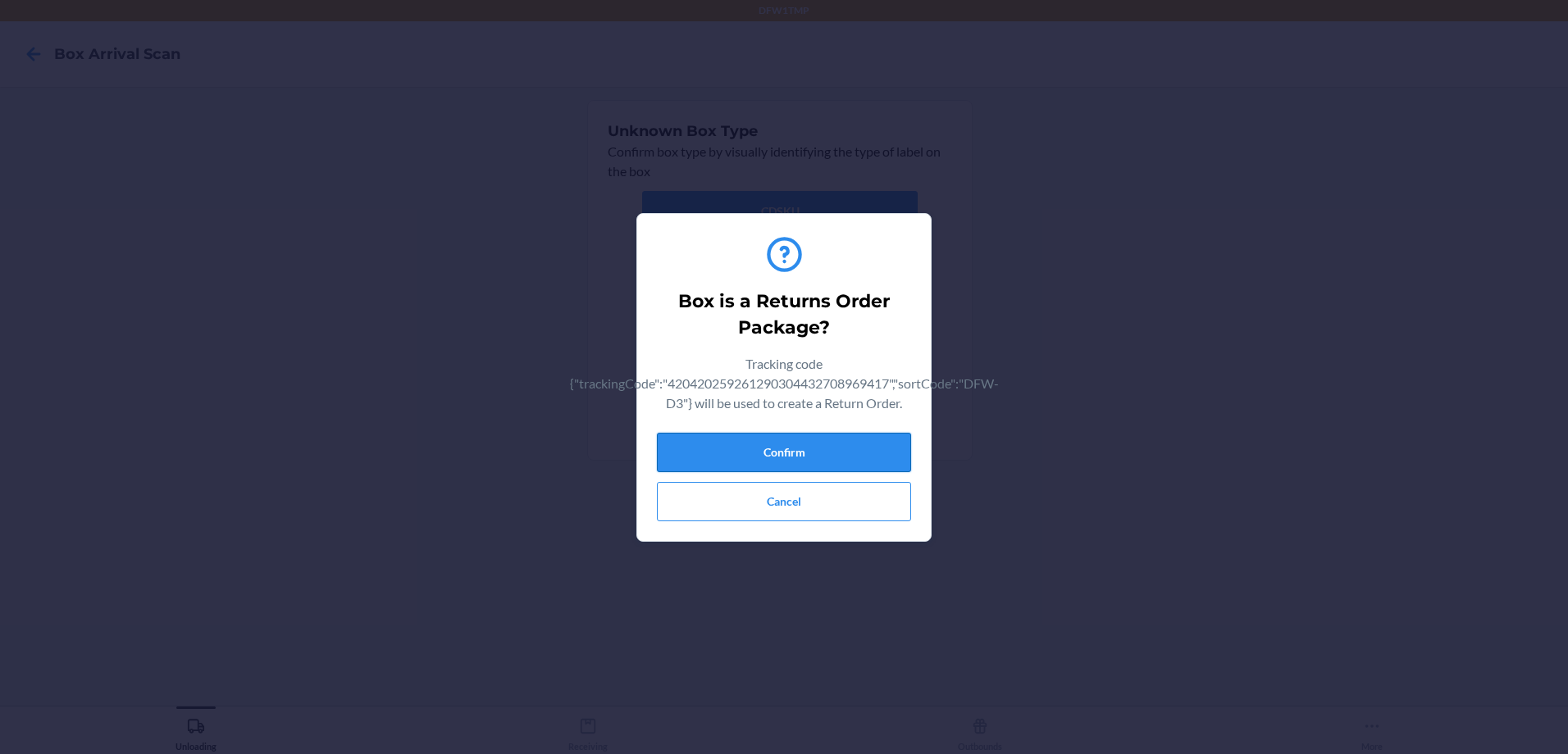 click on "Confirm" at bounding box center [784, 452] 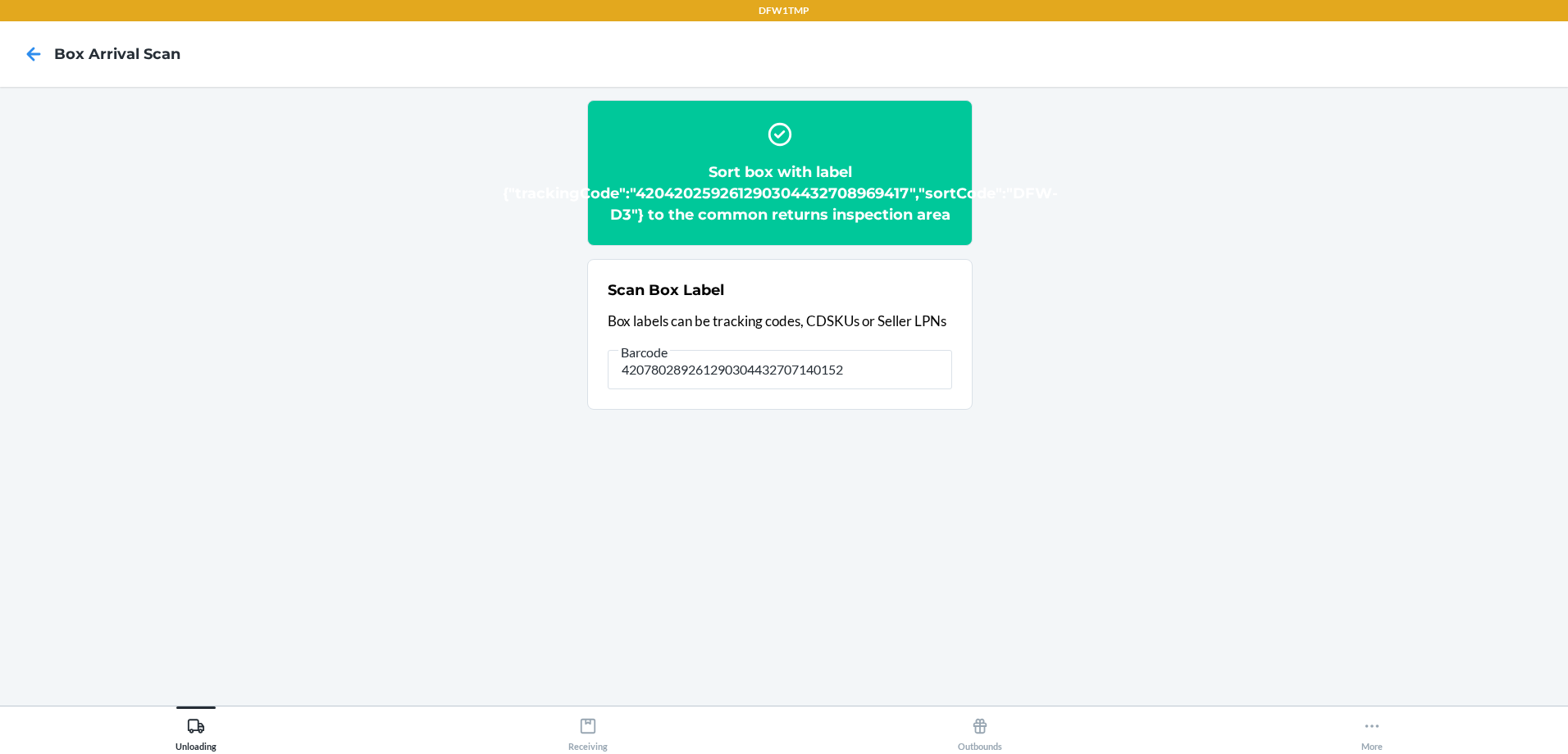 type on "420780289261290304432707140152" 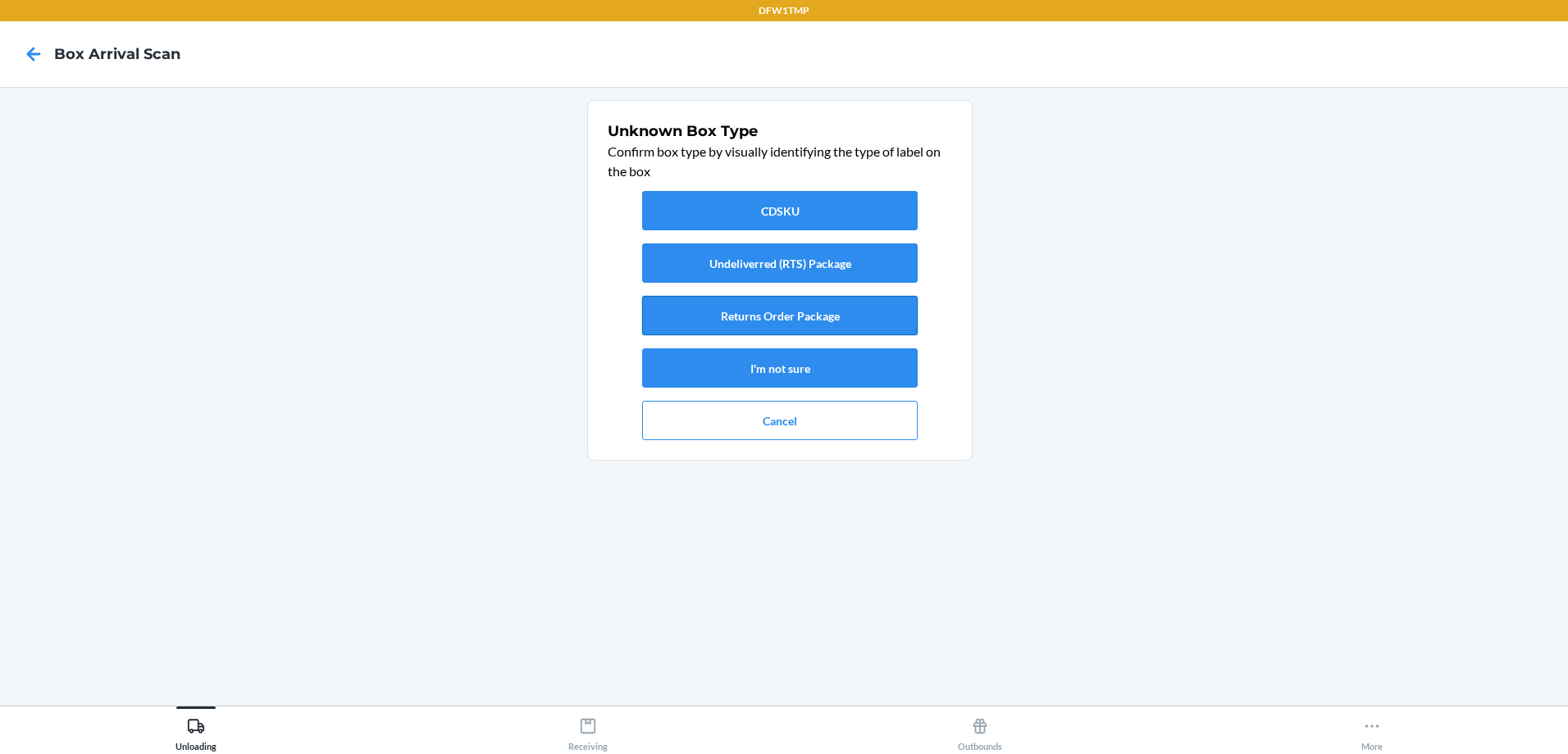 click on "Returns Order Package" at bounding box center (780, 316) 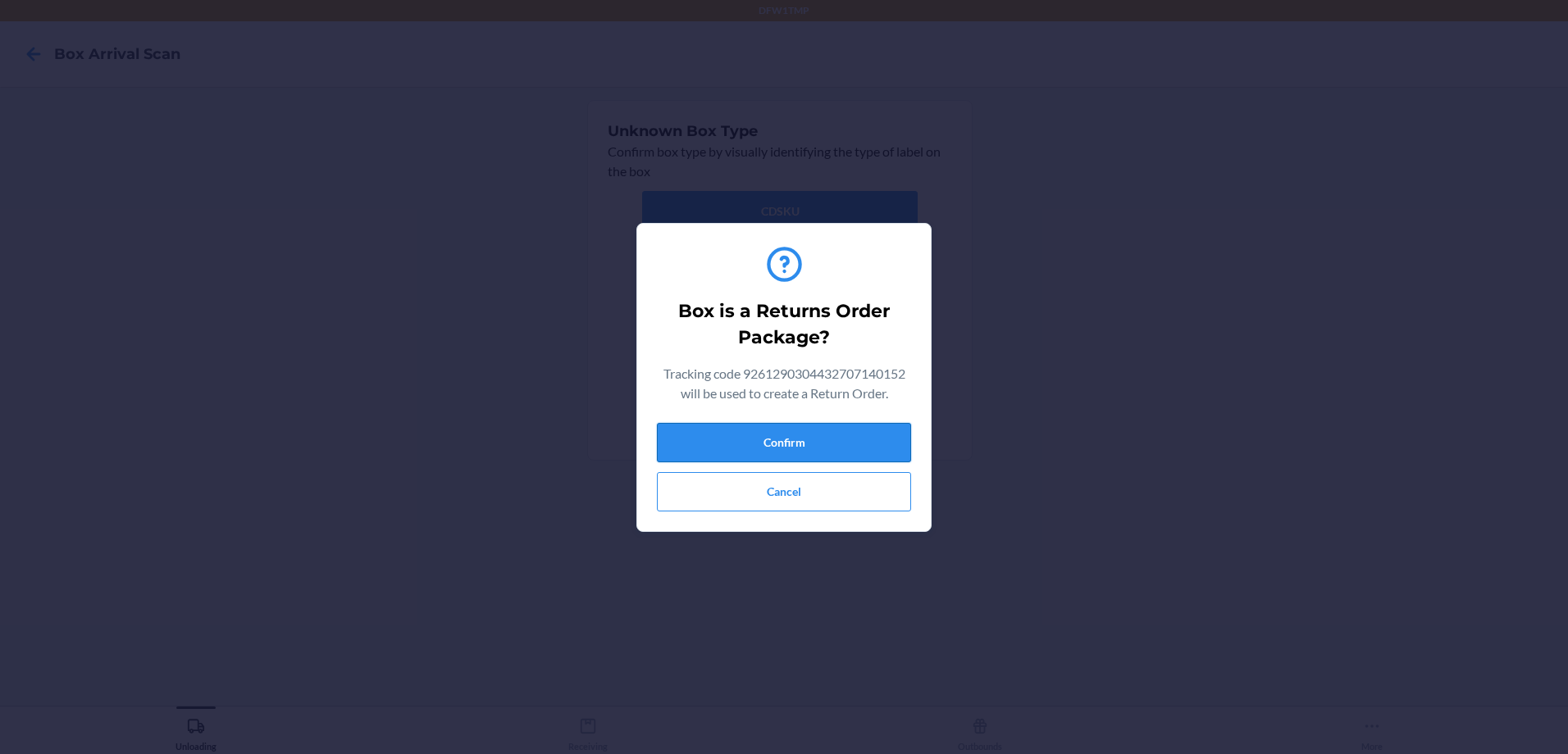 click on "Confirm" at bounding box center (784, 443) 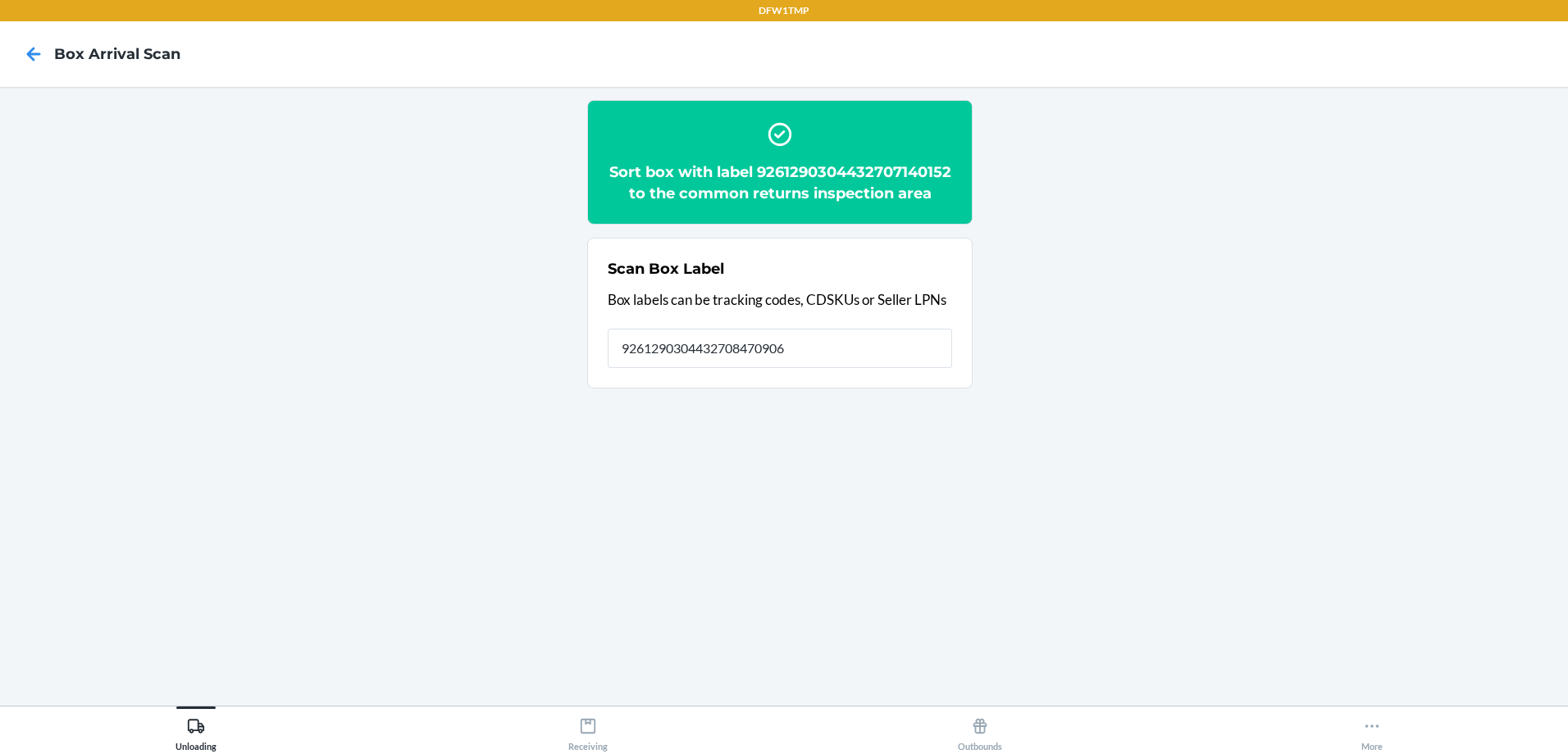type on "9261290304432708470906" 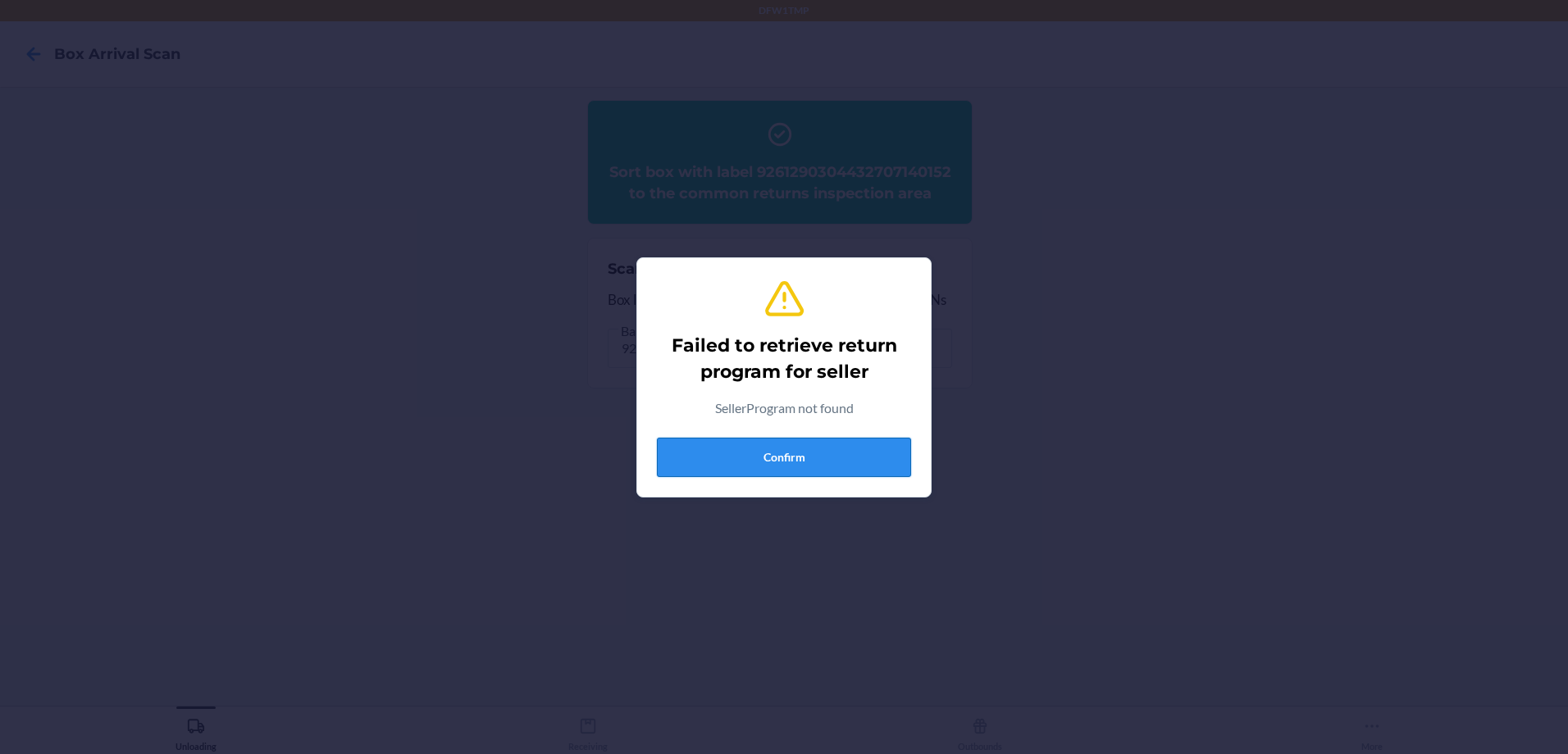 click on "Confirm" at bounding box center [784, 457] 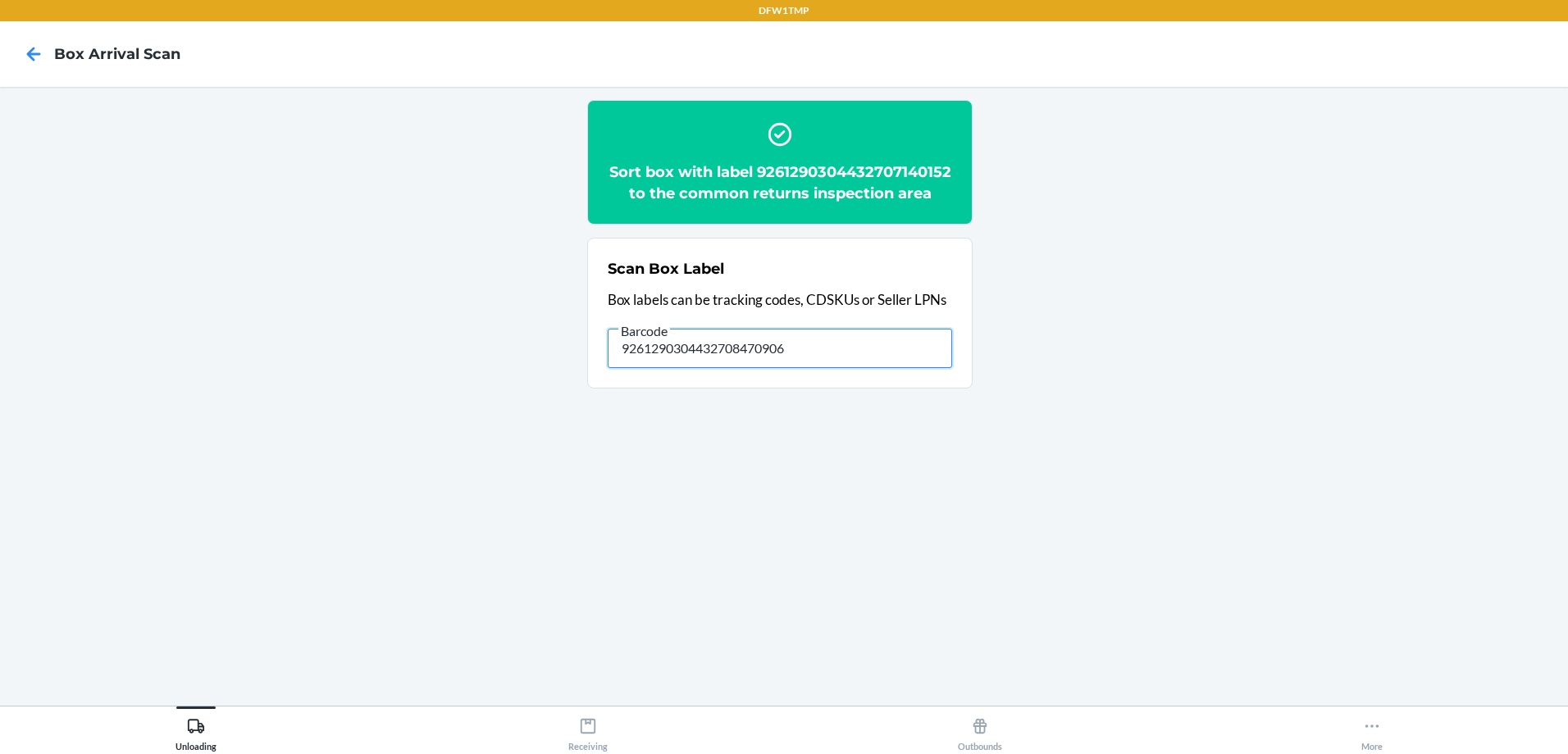 drag, startPoint x: 818, startPoint y: 353, endPoint x: 445, endPoint y: 384, distance: 374.28599 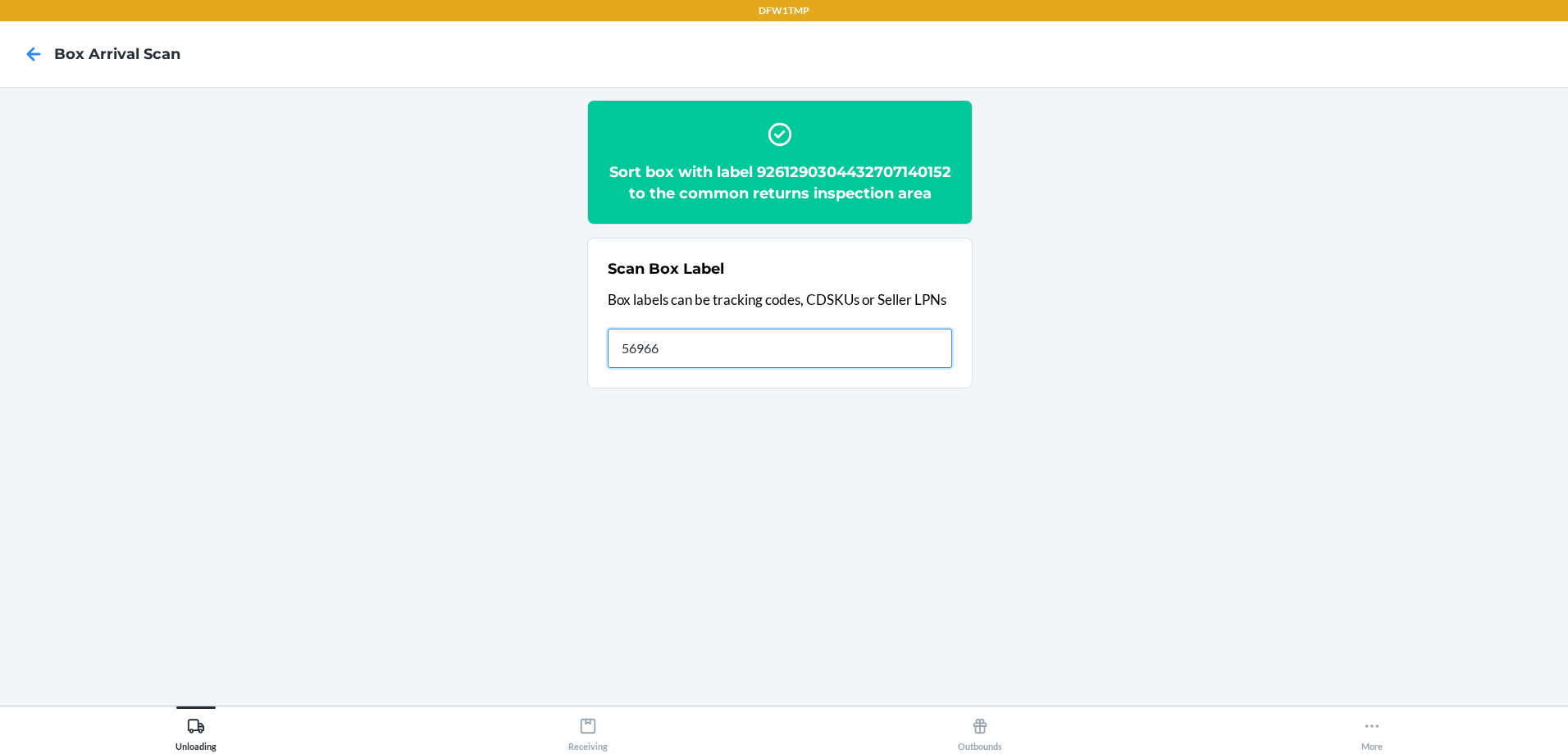 type on "569669" 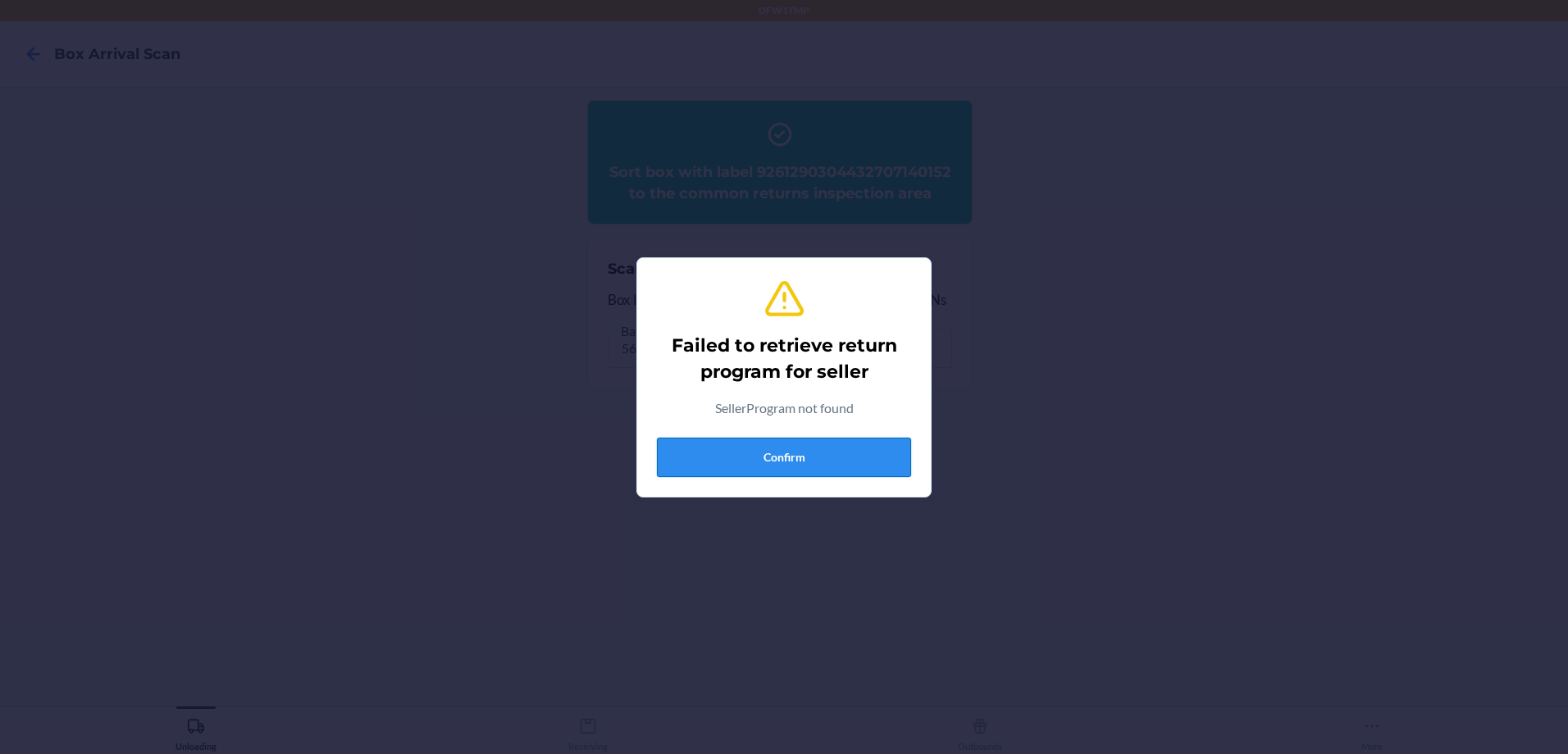 click on "Confirm" at bounding box center [784, 457] 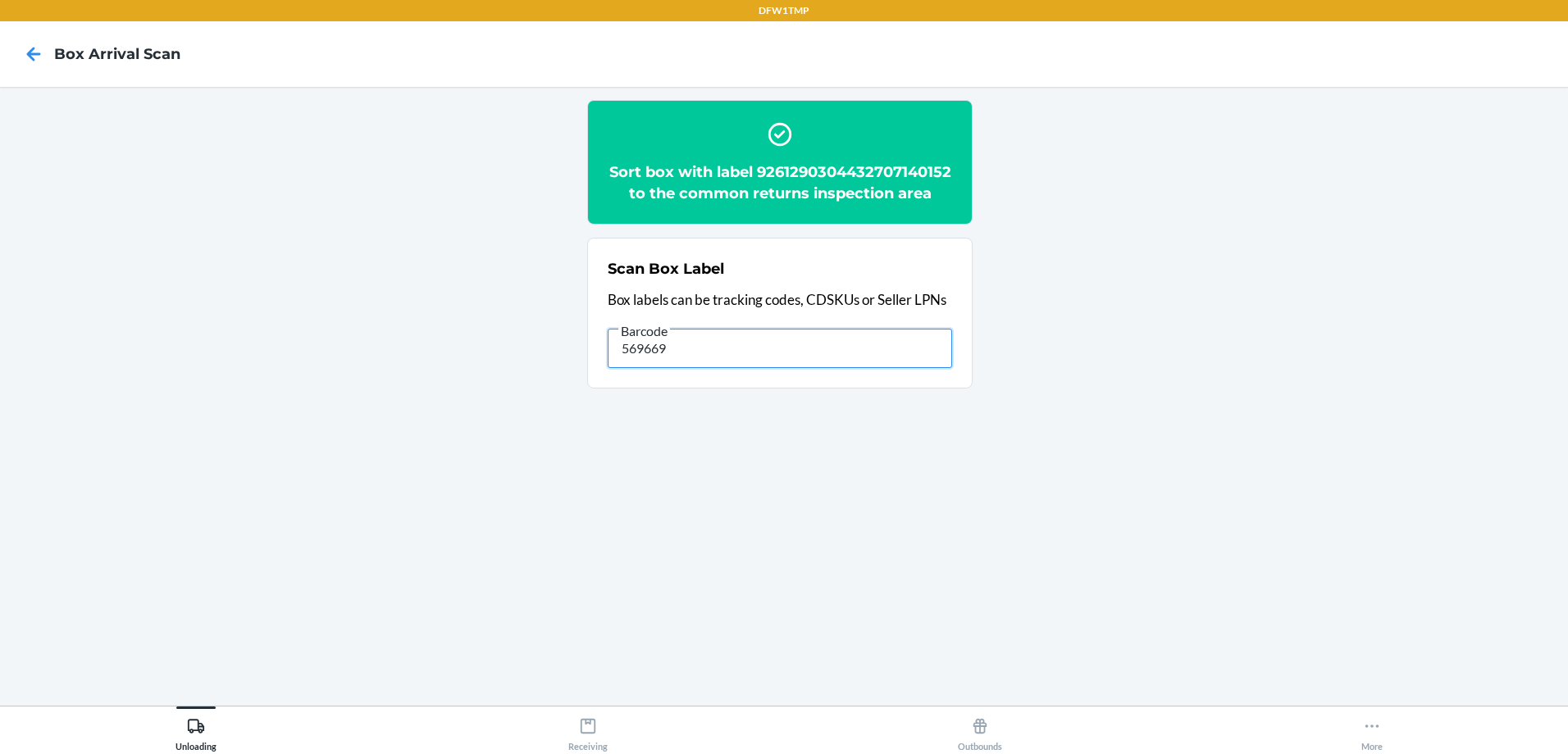 drag, startPoint x: 673, startPoint y: 370, endPoint x: 322, endPoint y: 366, distance: 351.0228 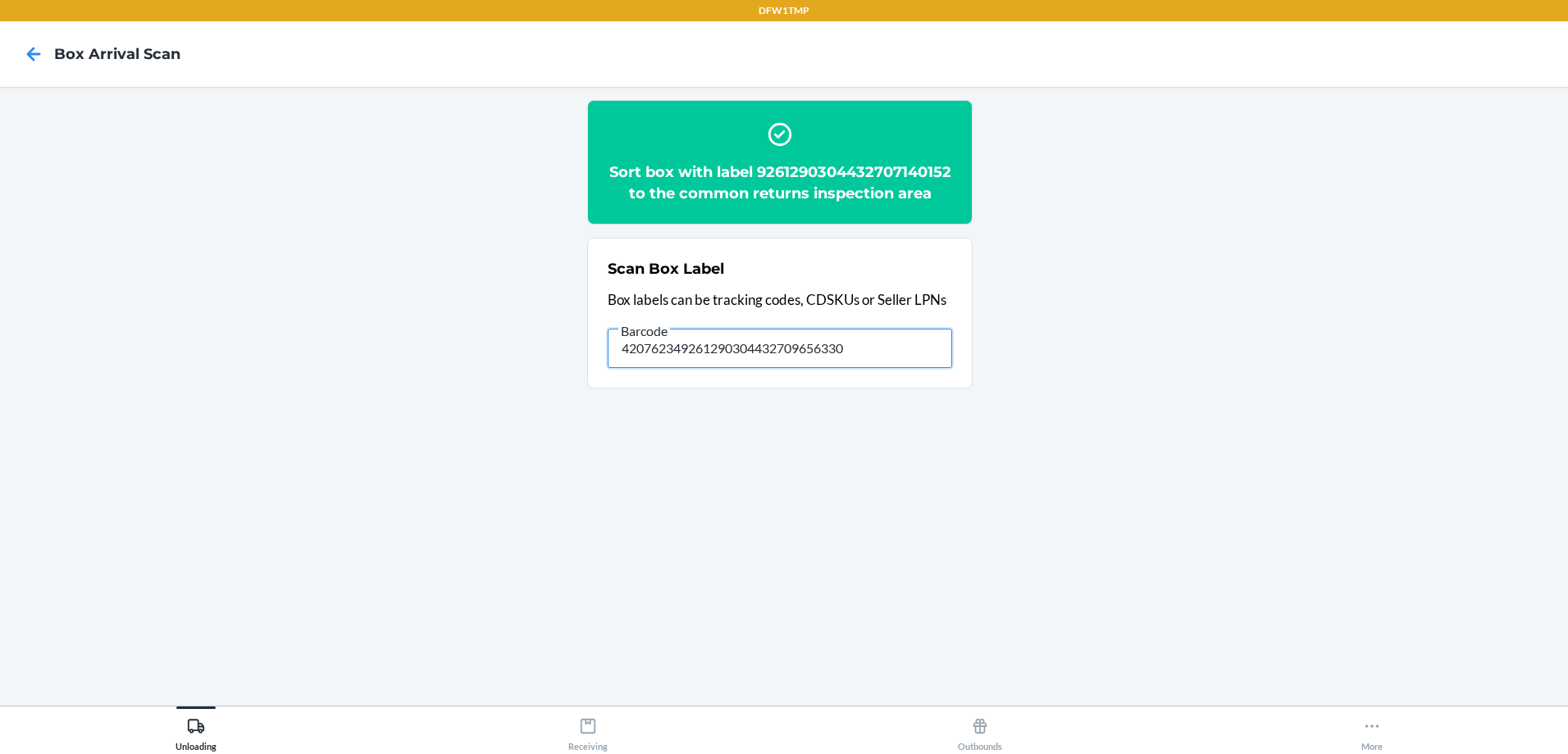 type on "420762349261290304432709656330" 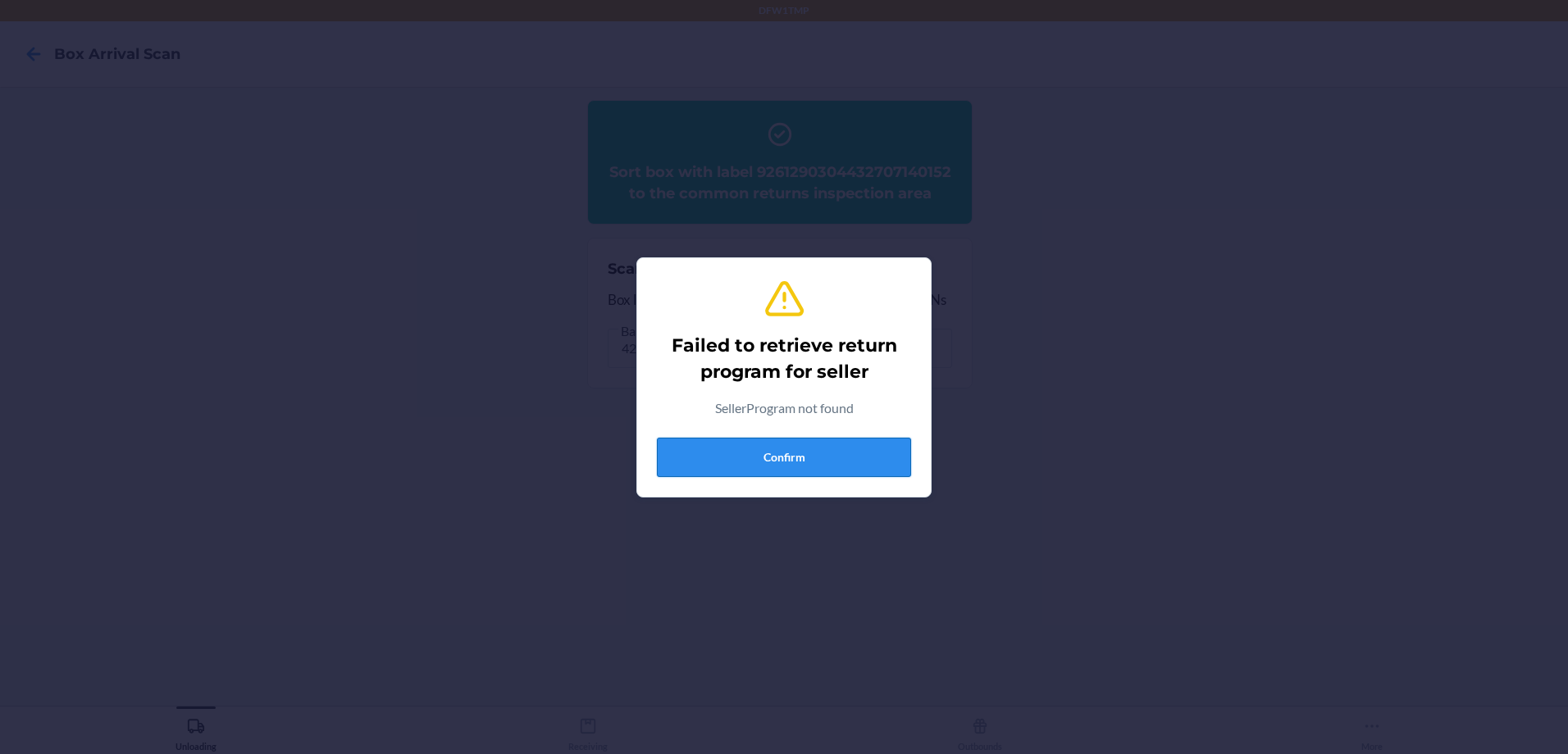 click on "Confirm" at bounding box center [784, 457] 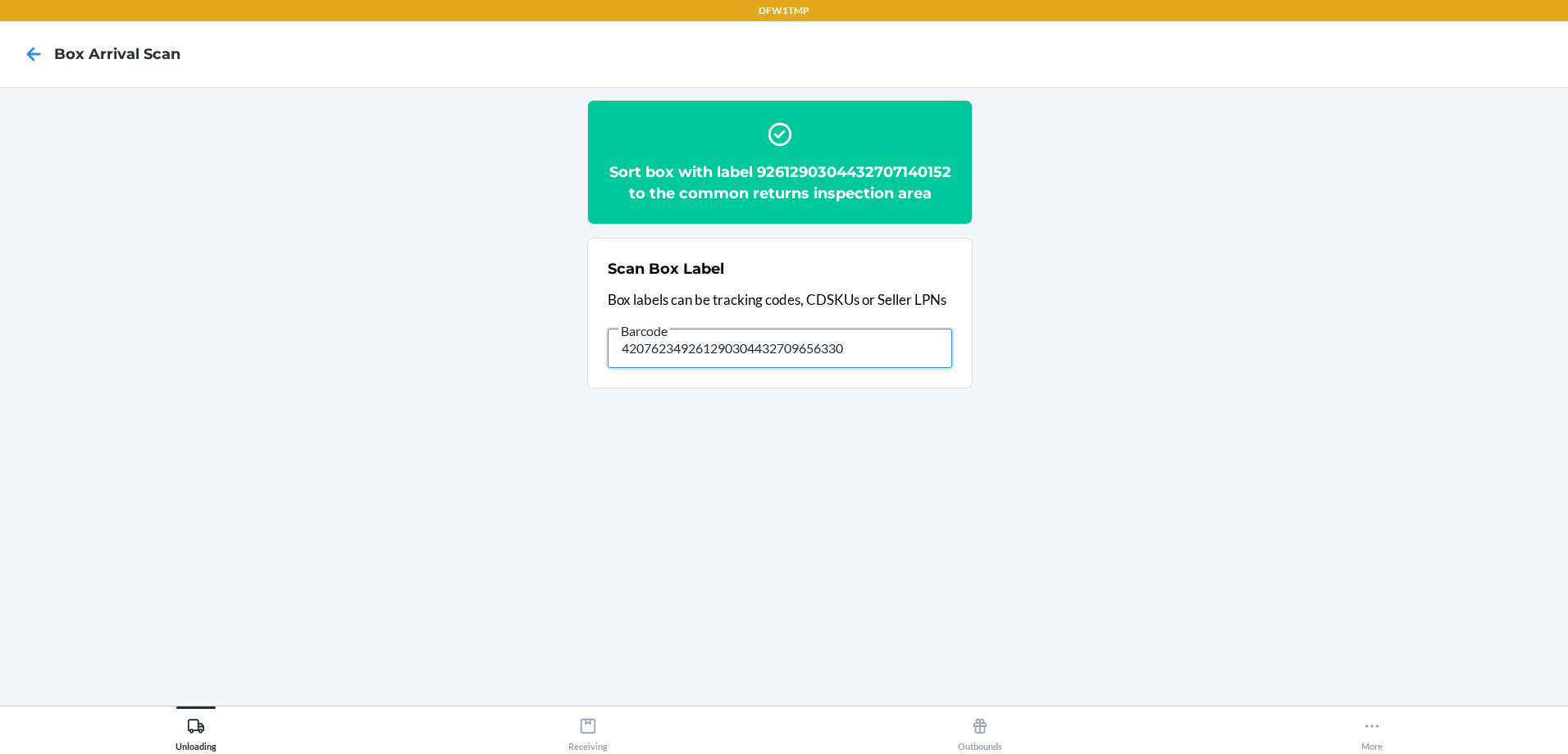 drag, startPoint x: 861, startPoint y: 370, endPoint x: -3, endPoint y: 219, distance: 877.0958 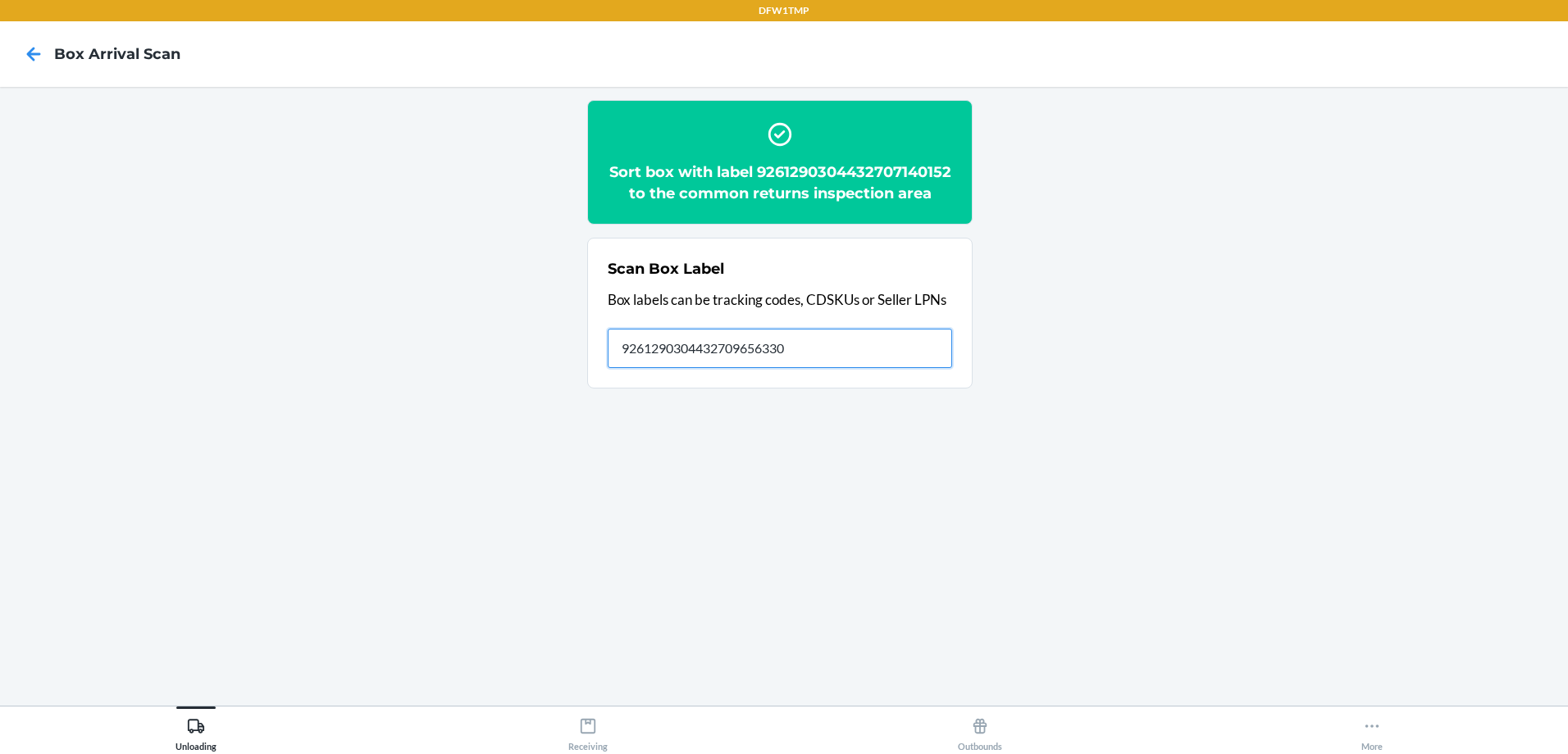 type on "9261290304432709656330" 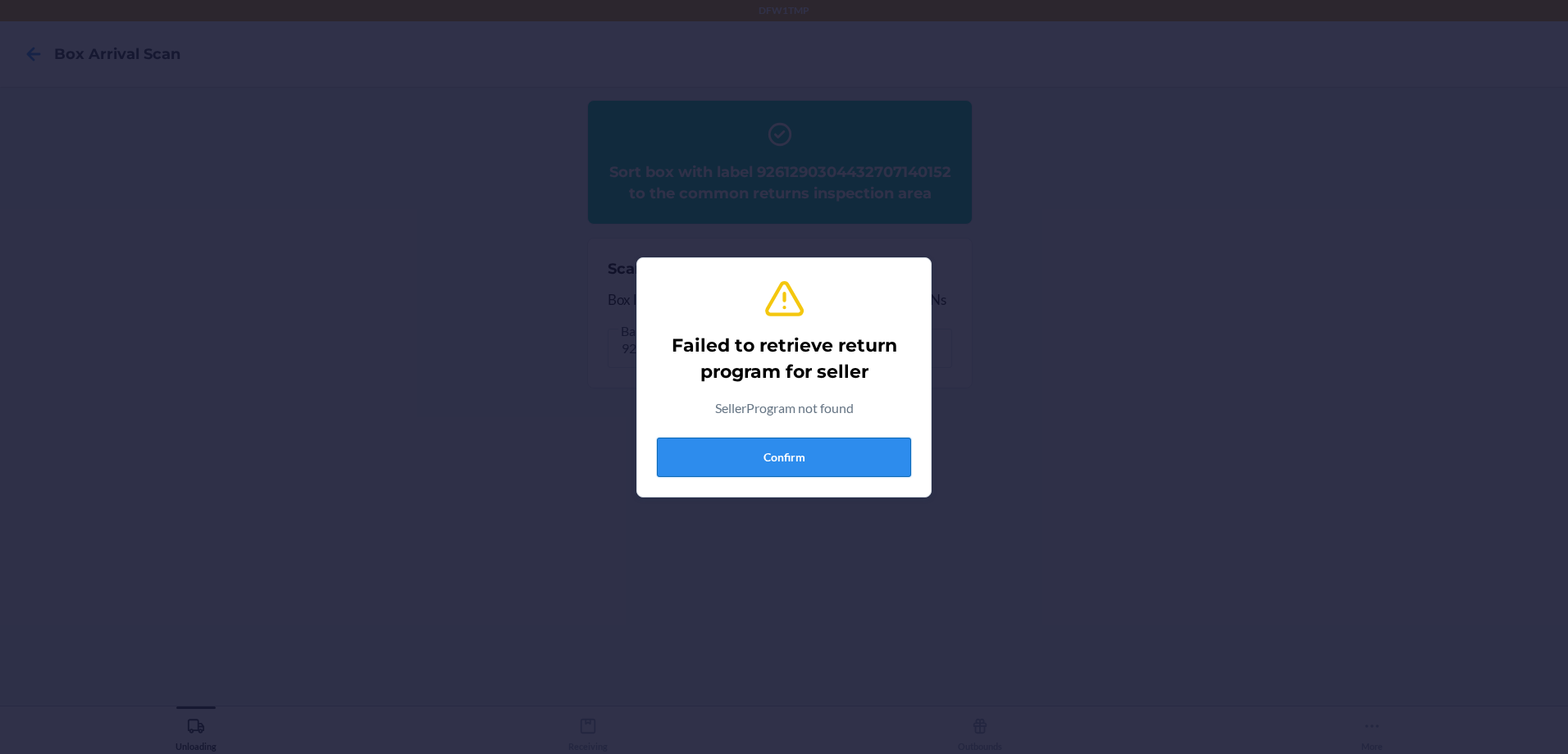 click on "Confirm" at bounding box center (784, 457) 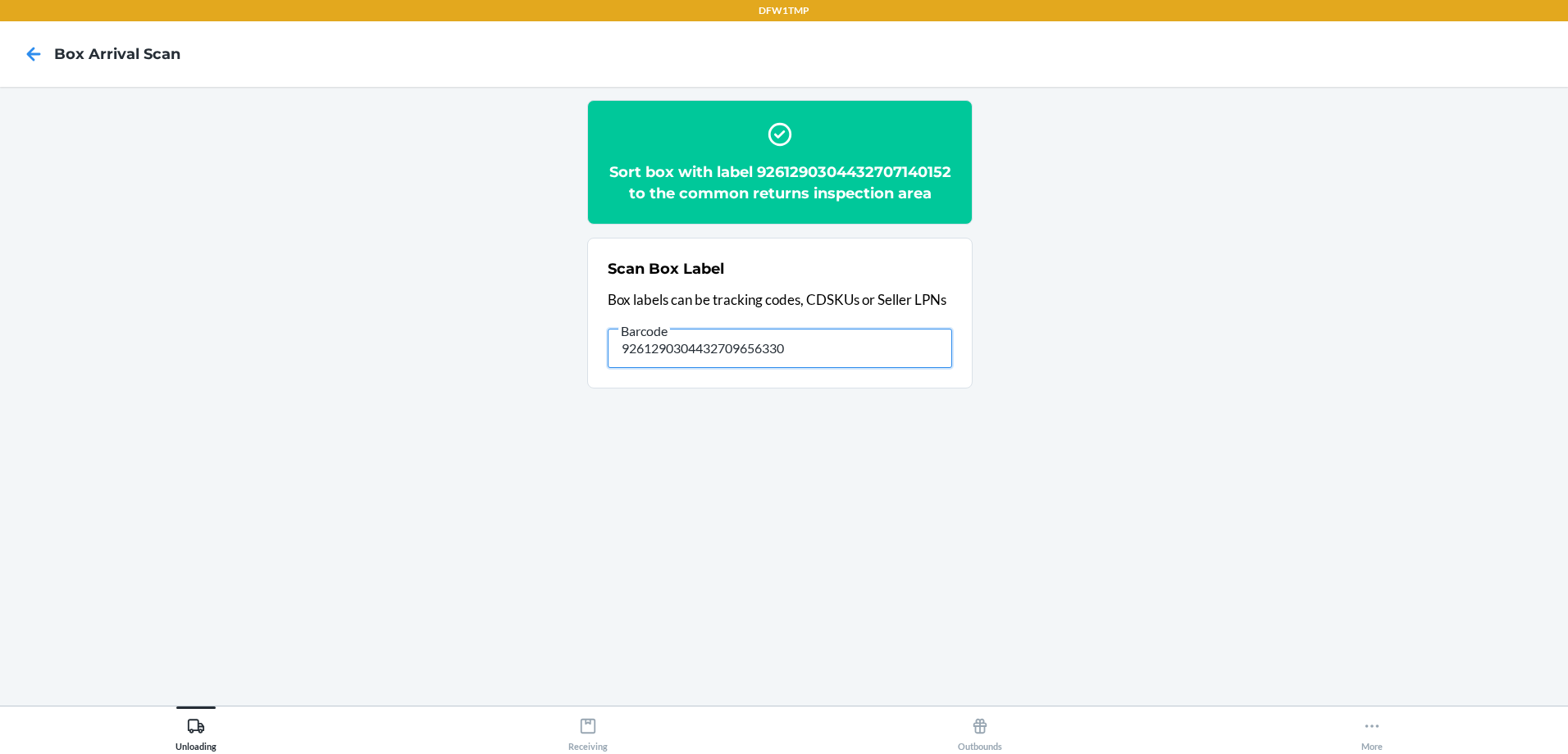 drag, startPoint x: 812, startPoint y: 367, endPoint x: -3, endPoint y: 198, distance: 832.3377 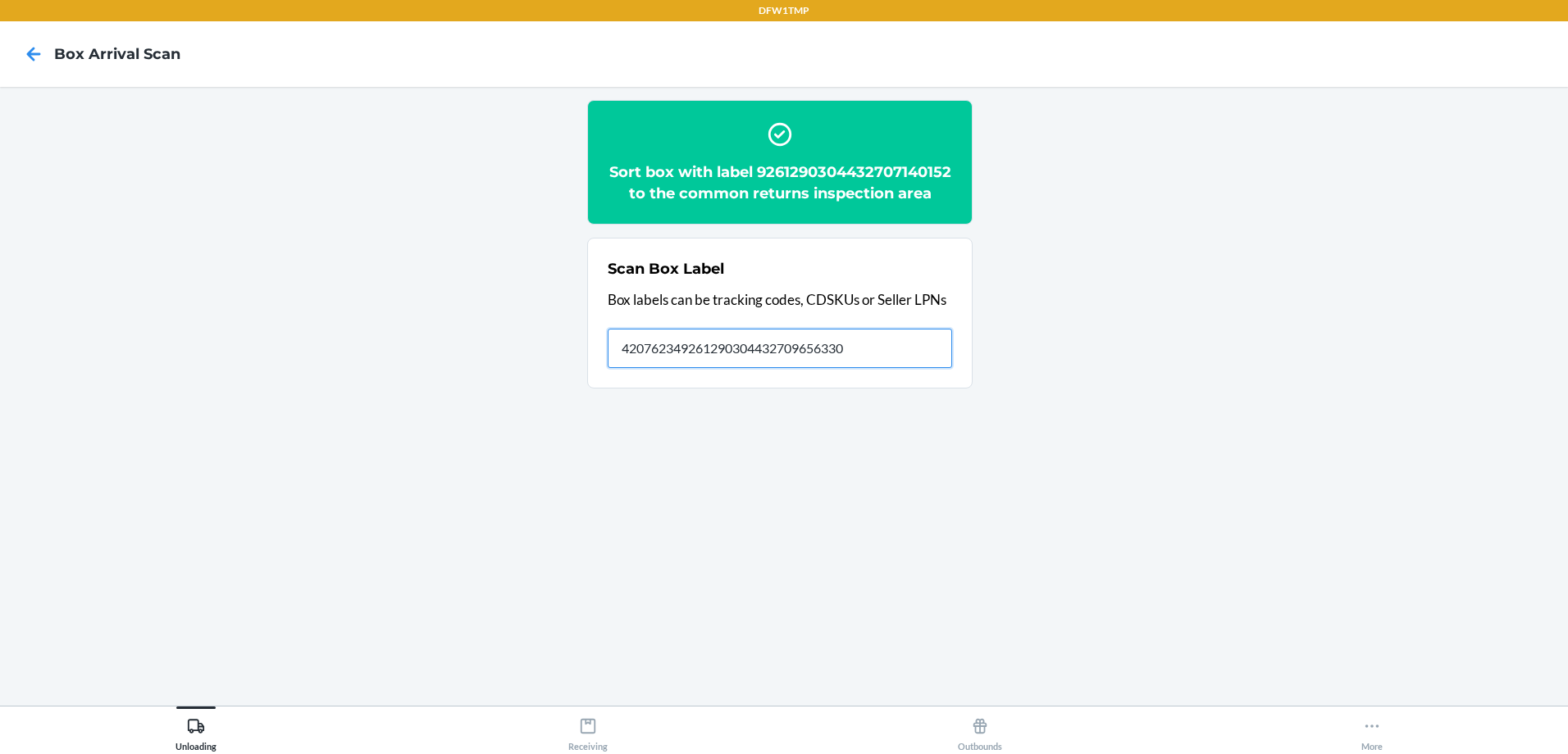 type on "420762349261290304432709656330" 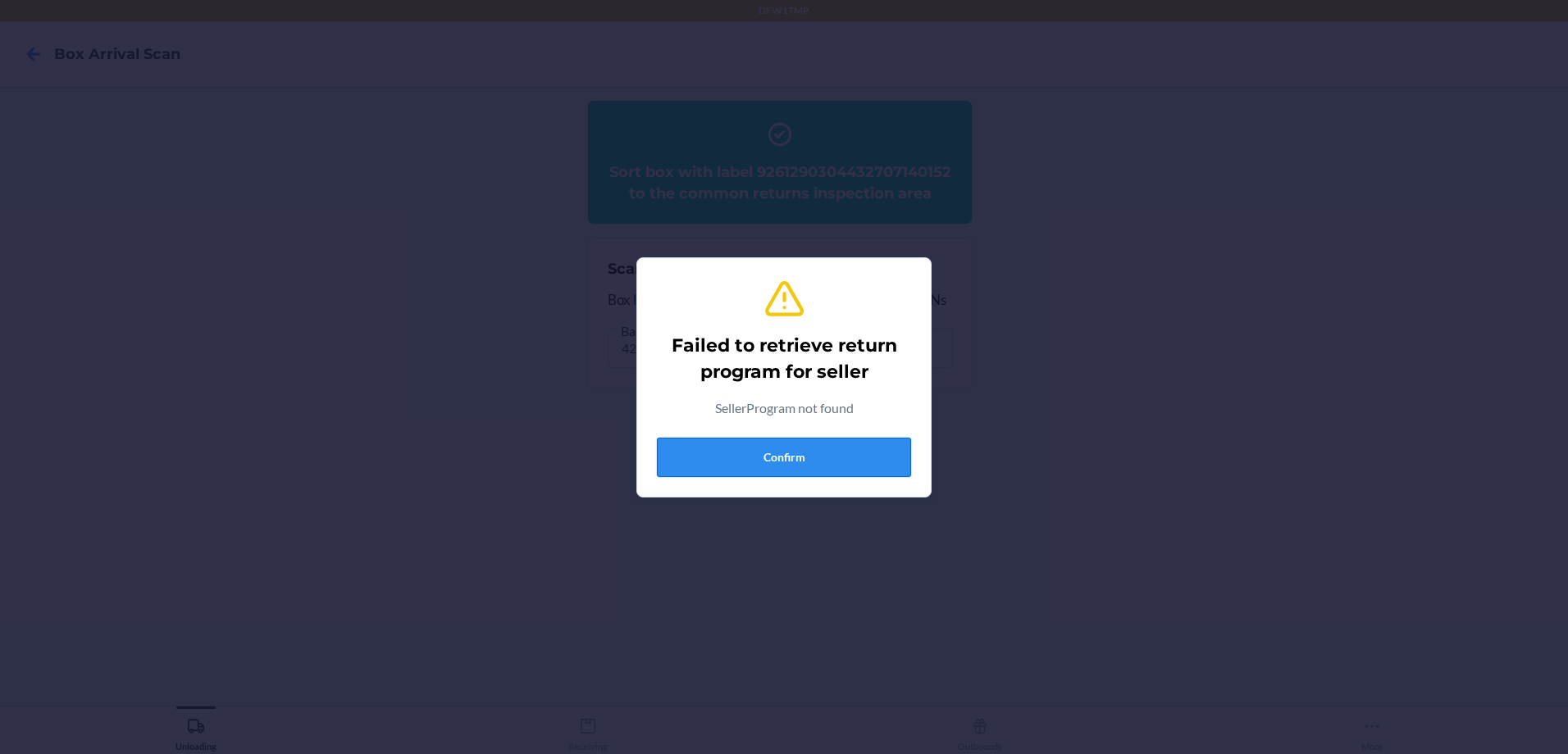 click on "Confirm" at bounding box center [784, 457] 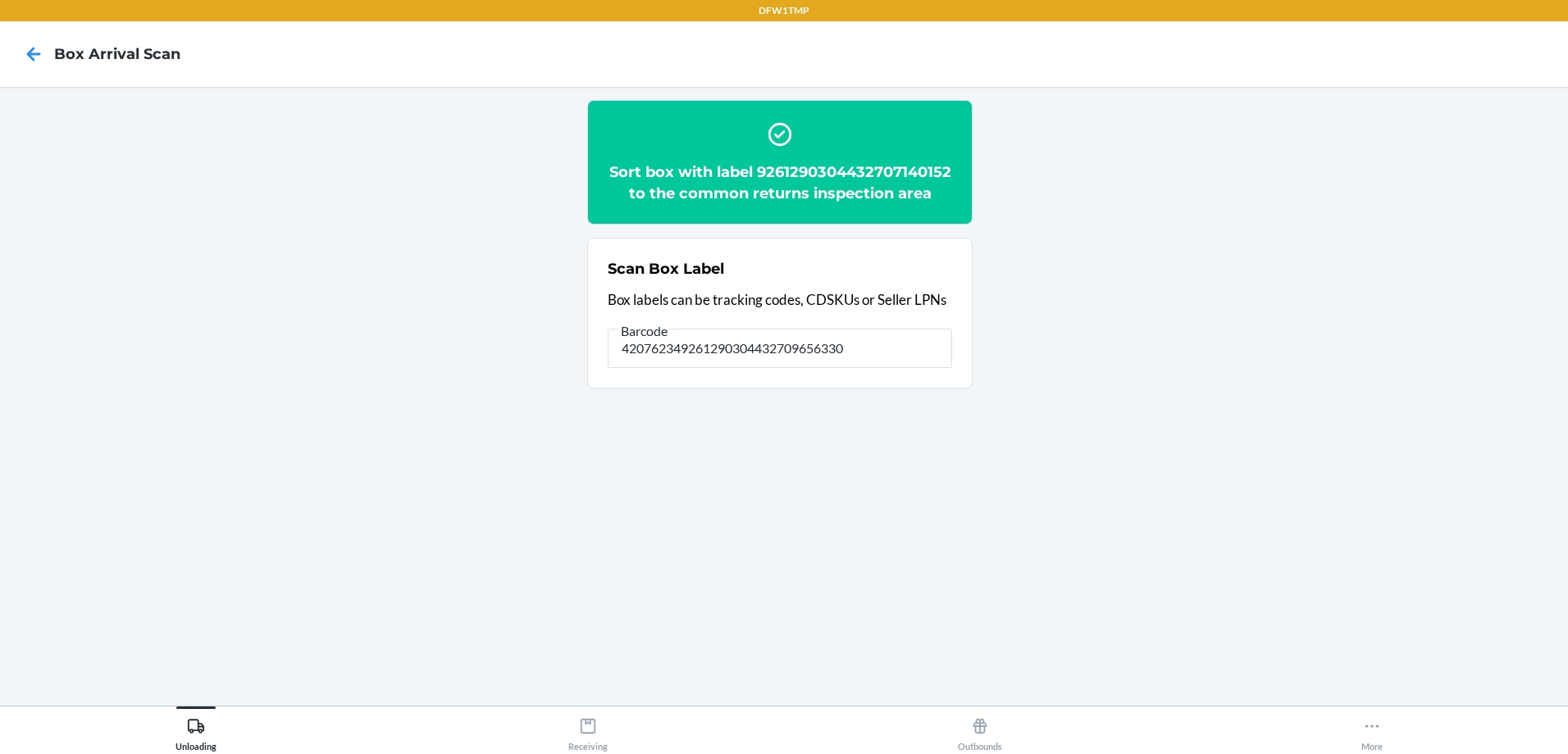 type on "4207623400299261290304432709656330" 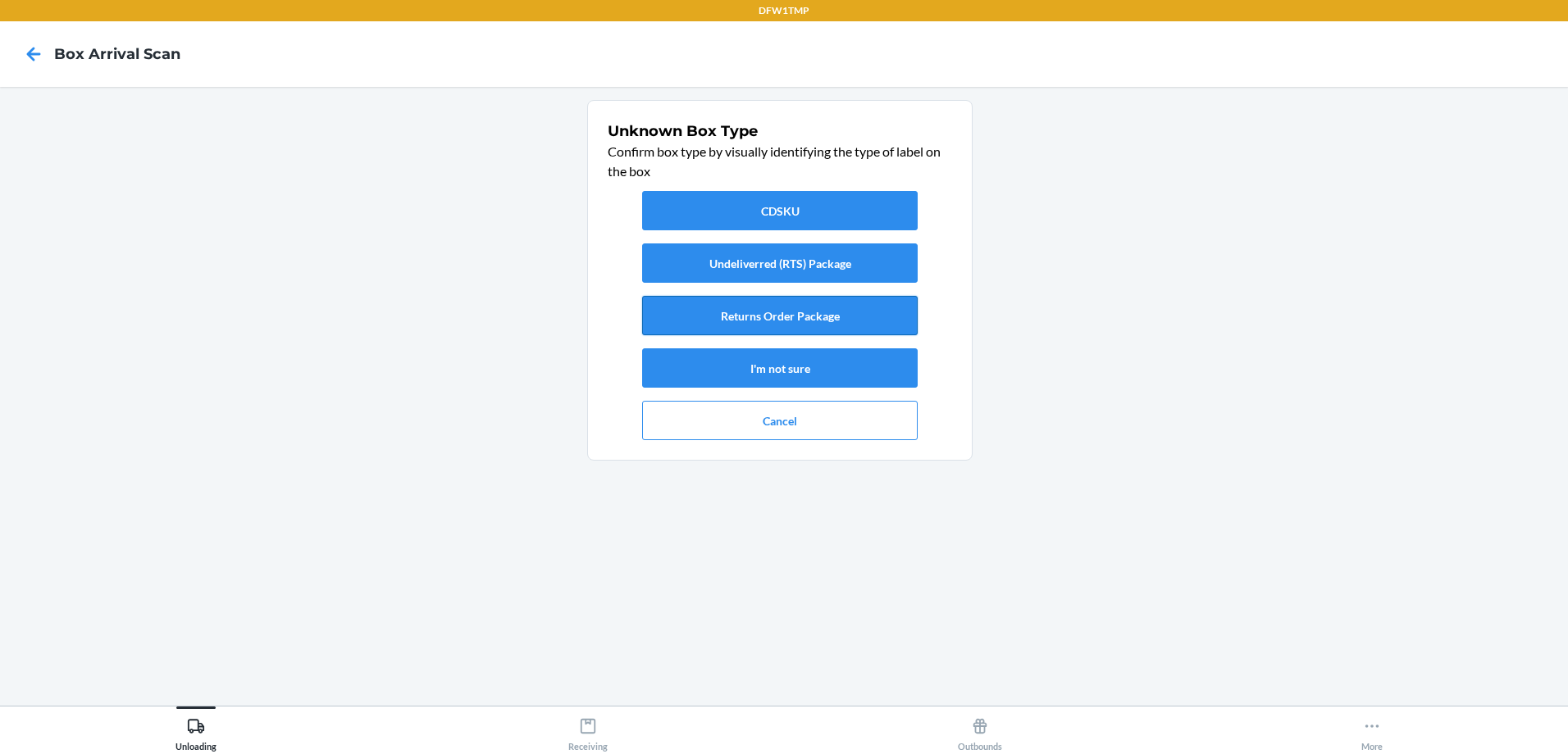 click on "Returns Order Package" at bounding box center [780, 316] 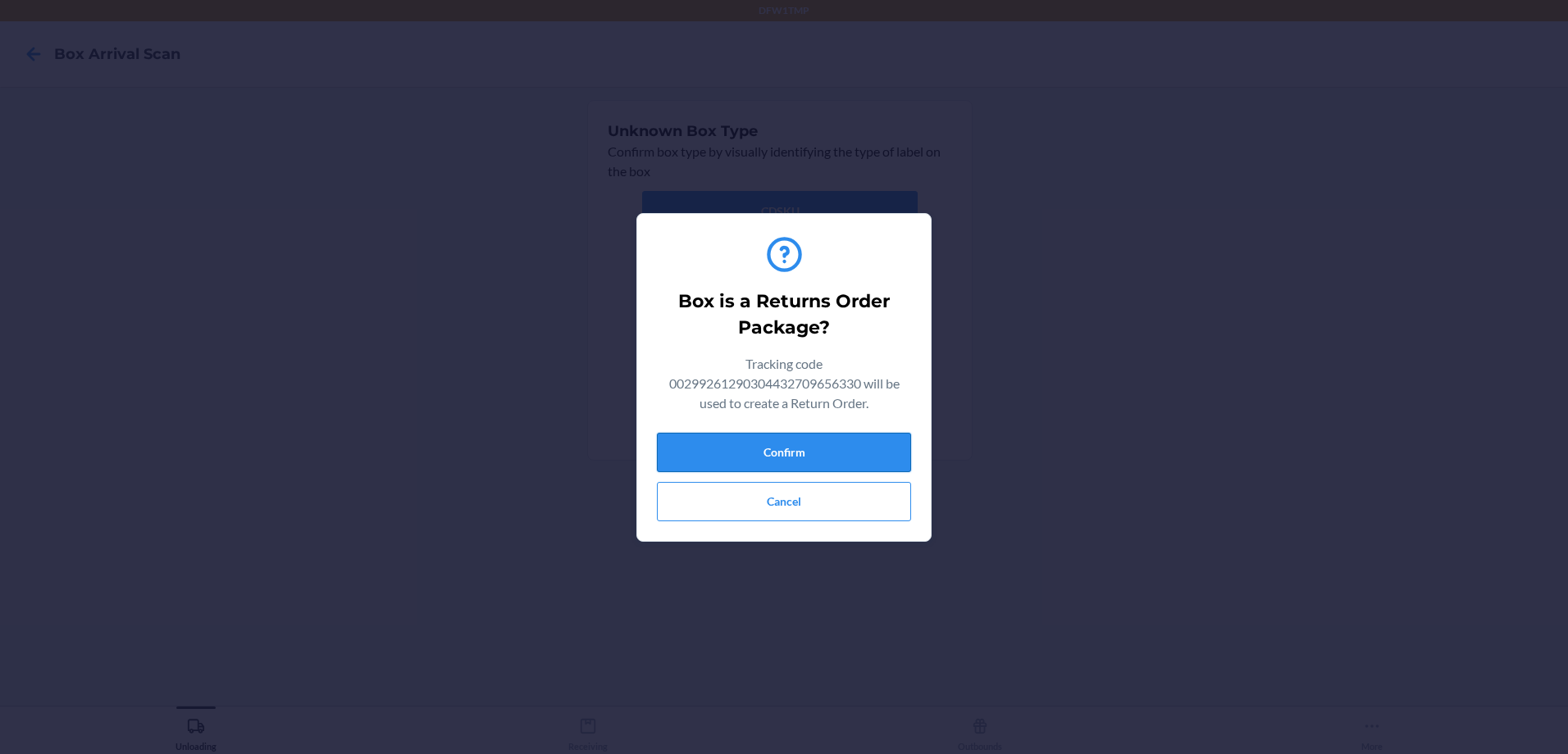 click on "Confirm" at bounding box center [784, 452] 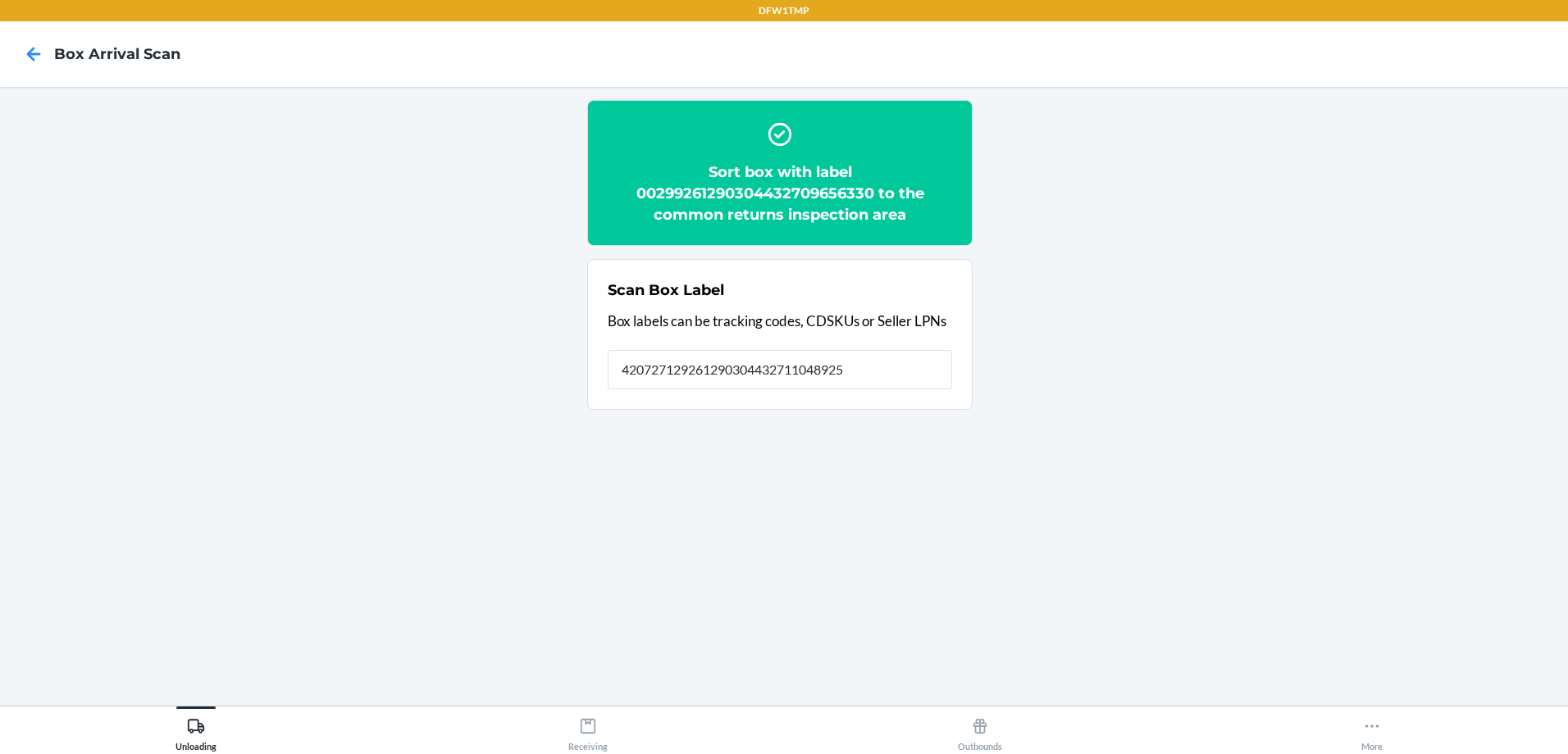 type on "420727129261290304432711048925" 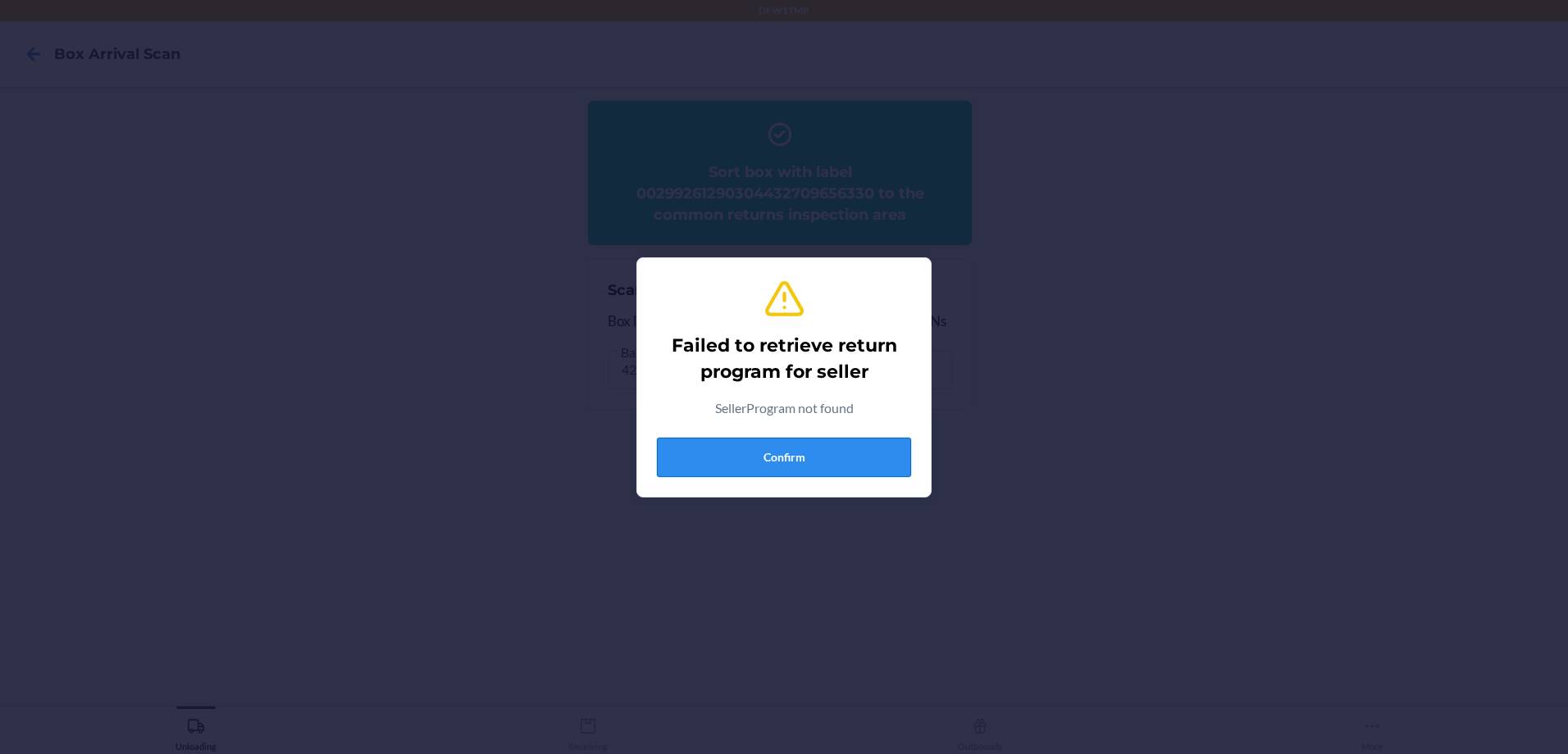 click on "Confirm" at bounding box center [784, 457] 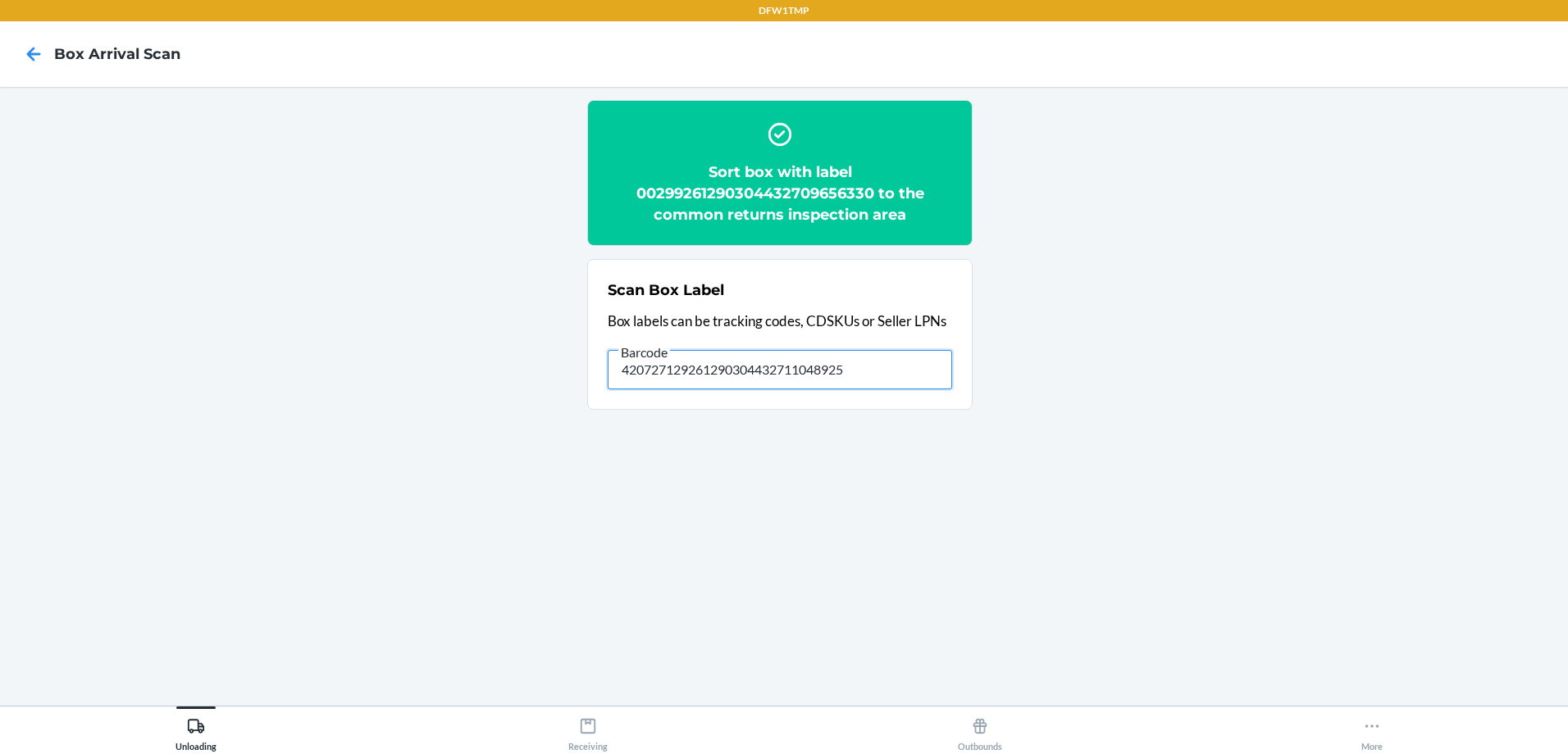 drag, startPoint x: 868, startPoint y: 379, endPoint x: 149, endPoint y: 361, distance: 719.2253 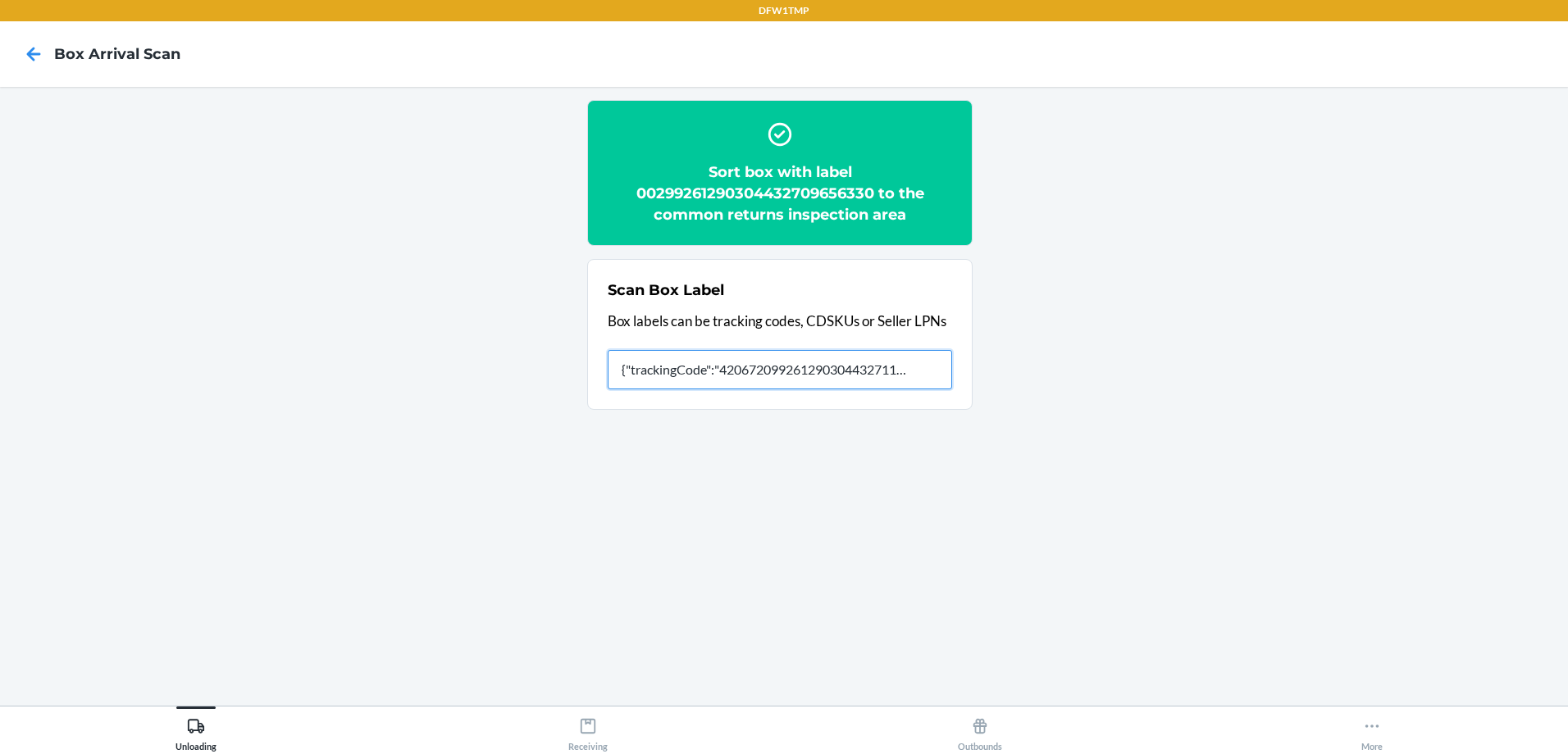 type on "{"trackingCode":"420672099261290304432711092591","sortCode":"DFW-D3"}" 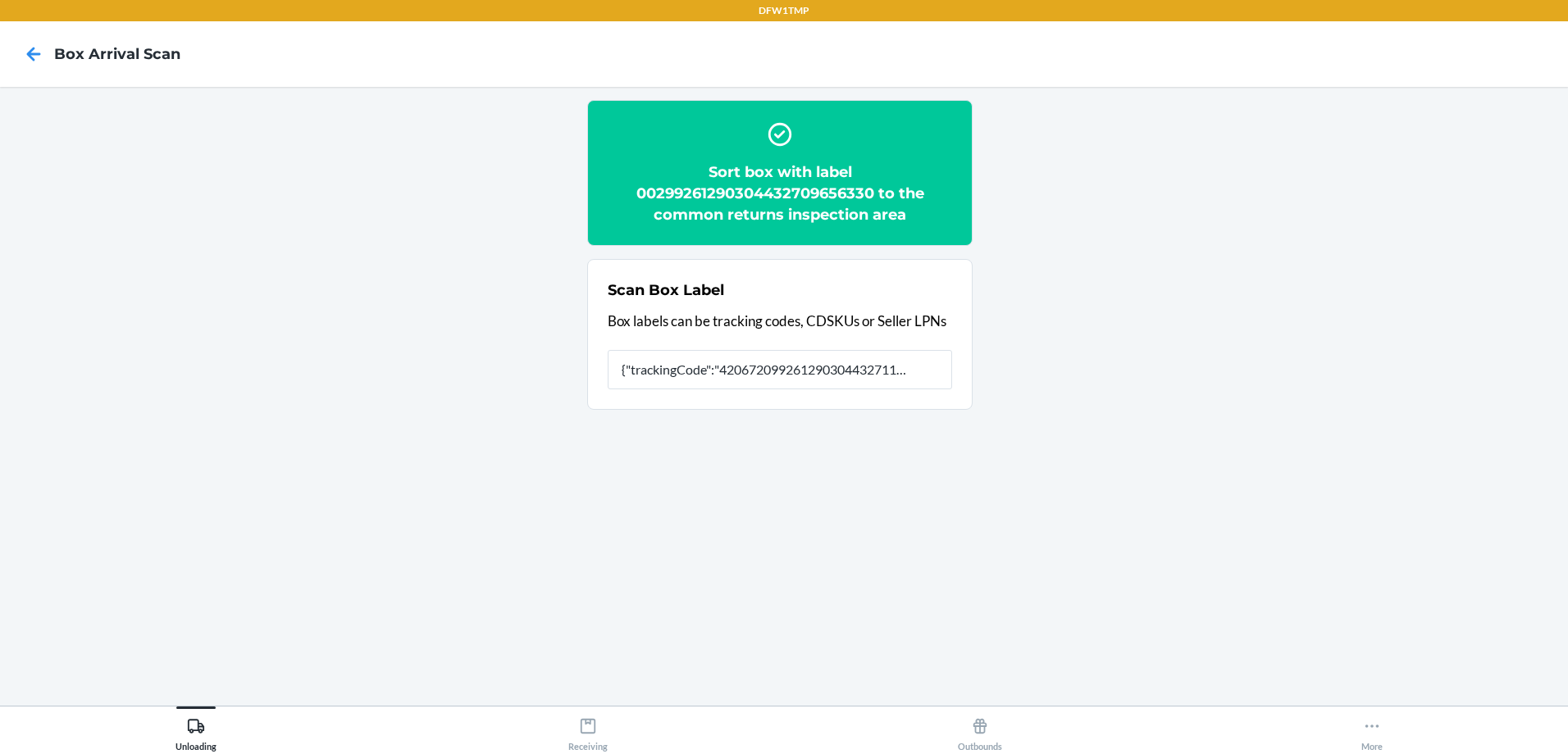 scroll, scrollTop: 0, scrollLeft: 0, axis: both 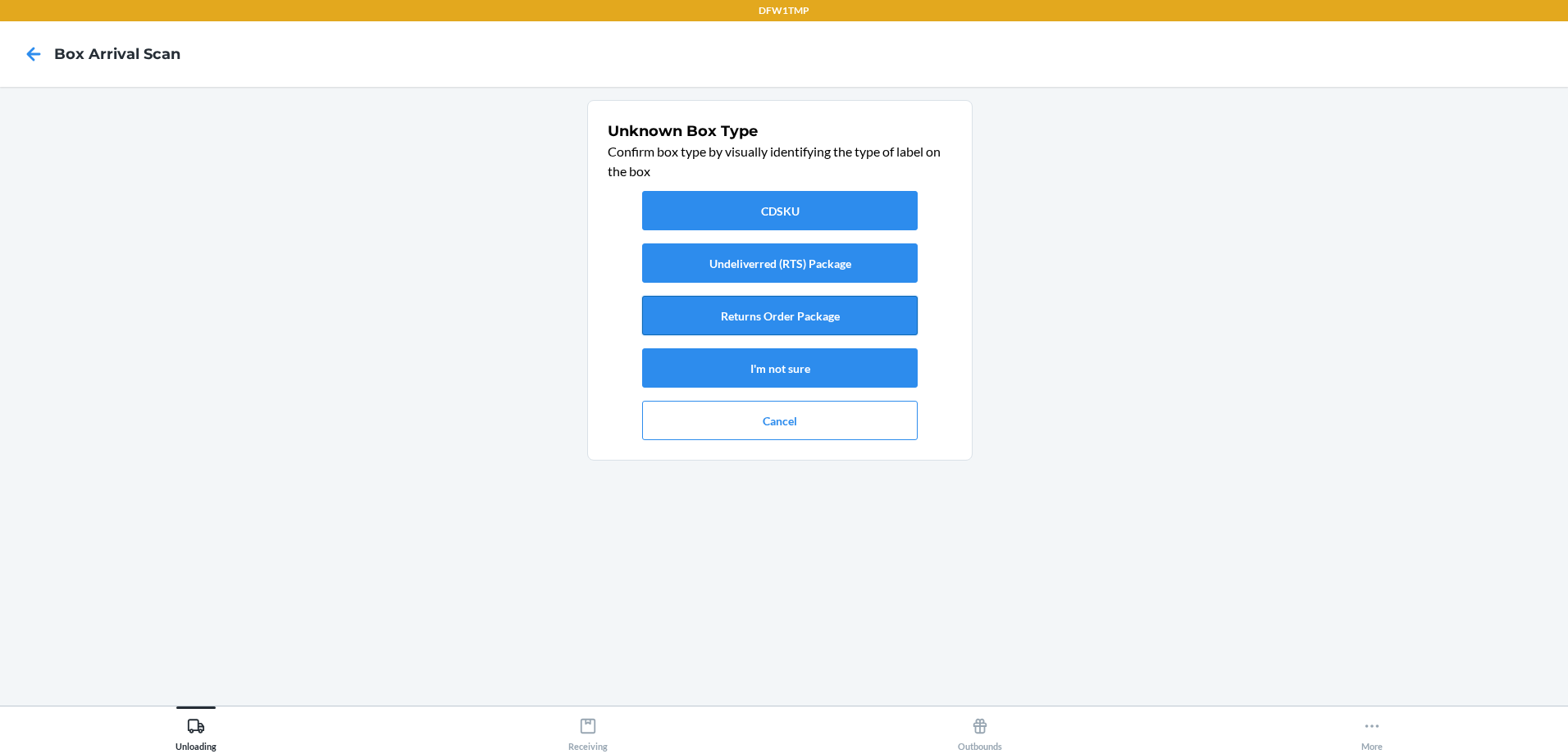 click on "Returns Order Package" at bounding box center [780, 316] 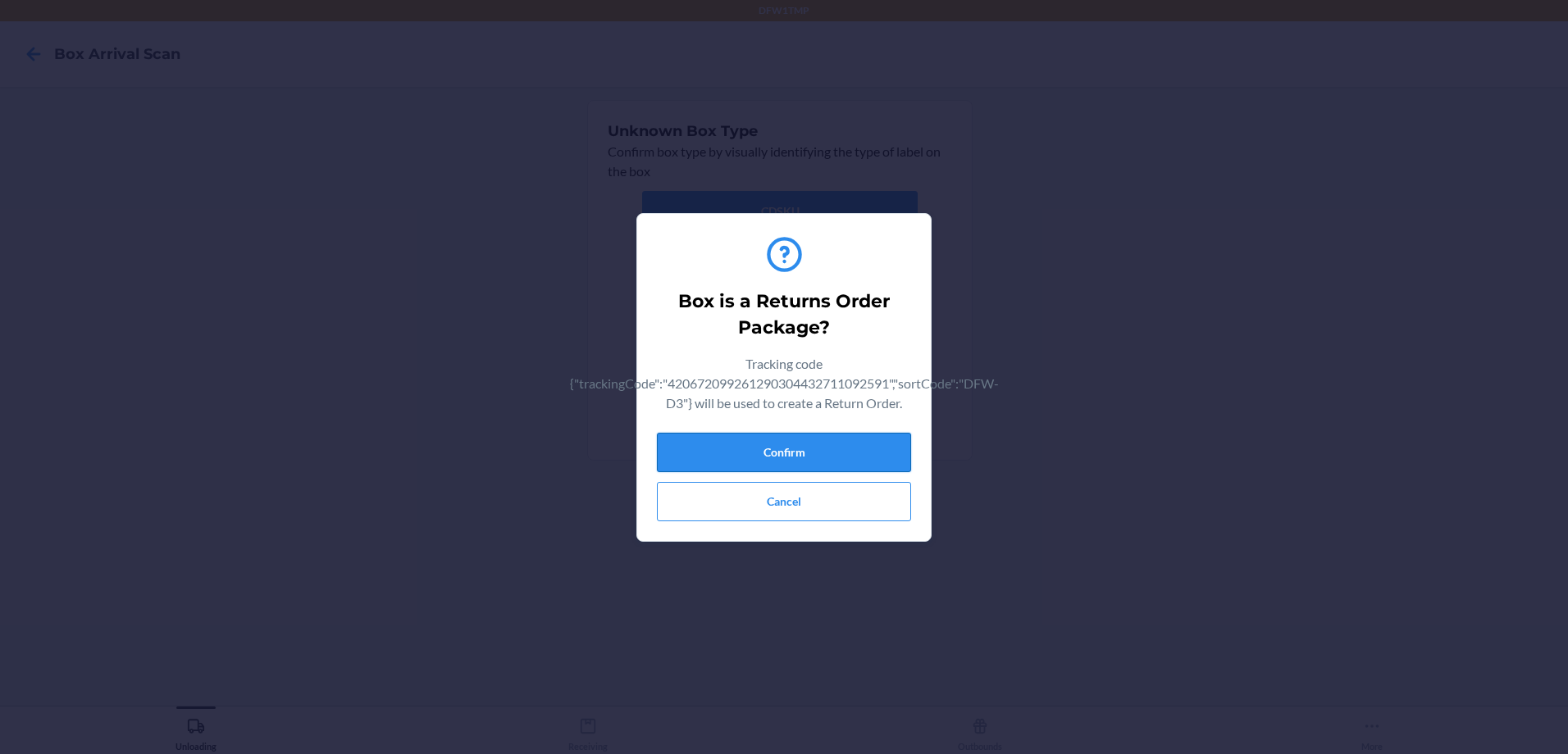 click on "Confirm" at bounding box center [784, 452] 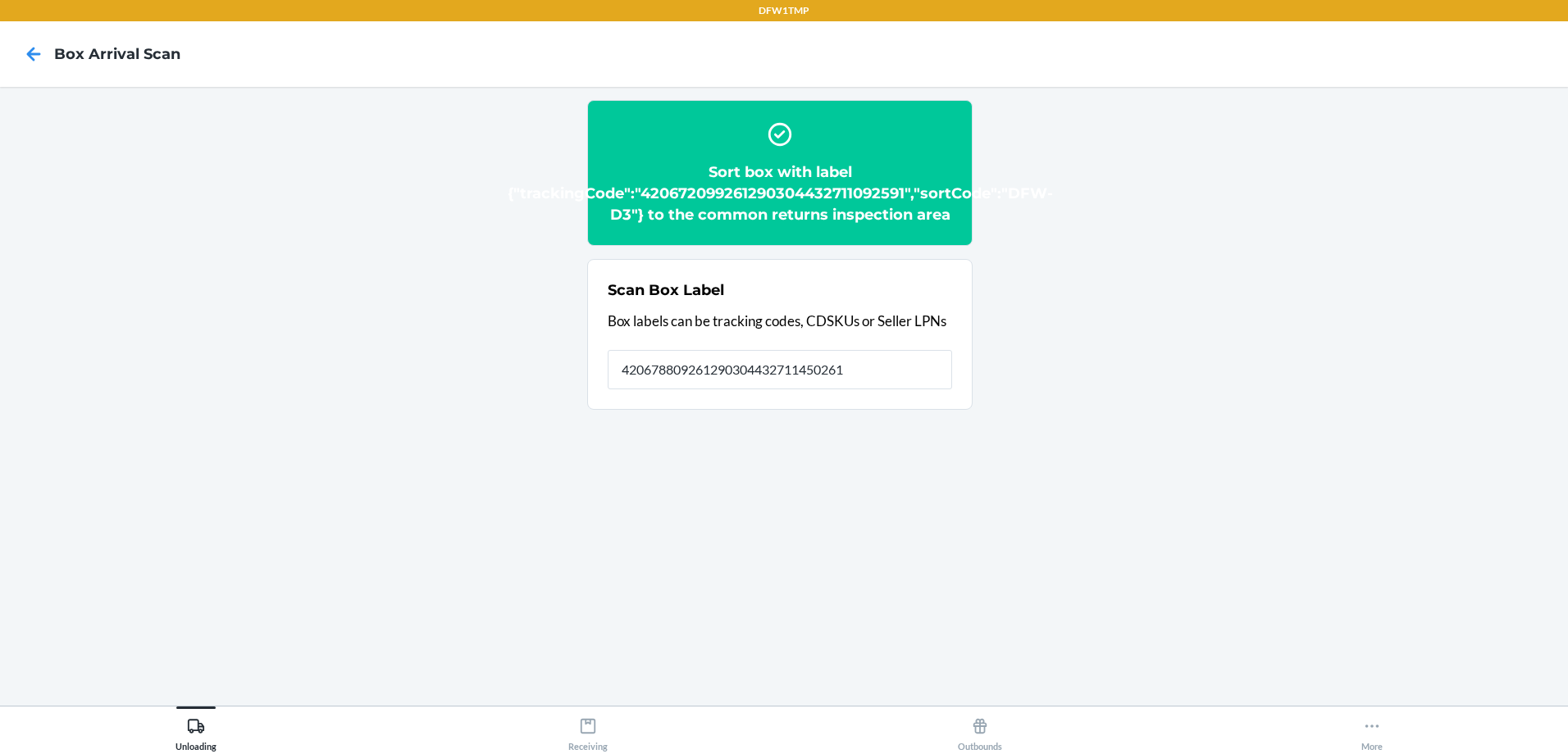 type on "420678809261290304432711450261" 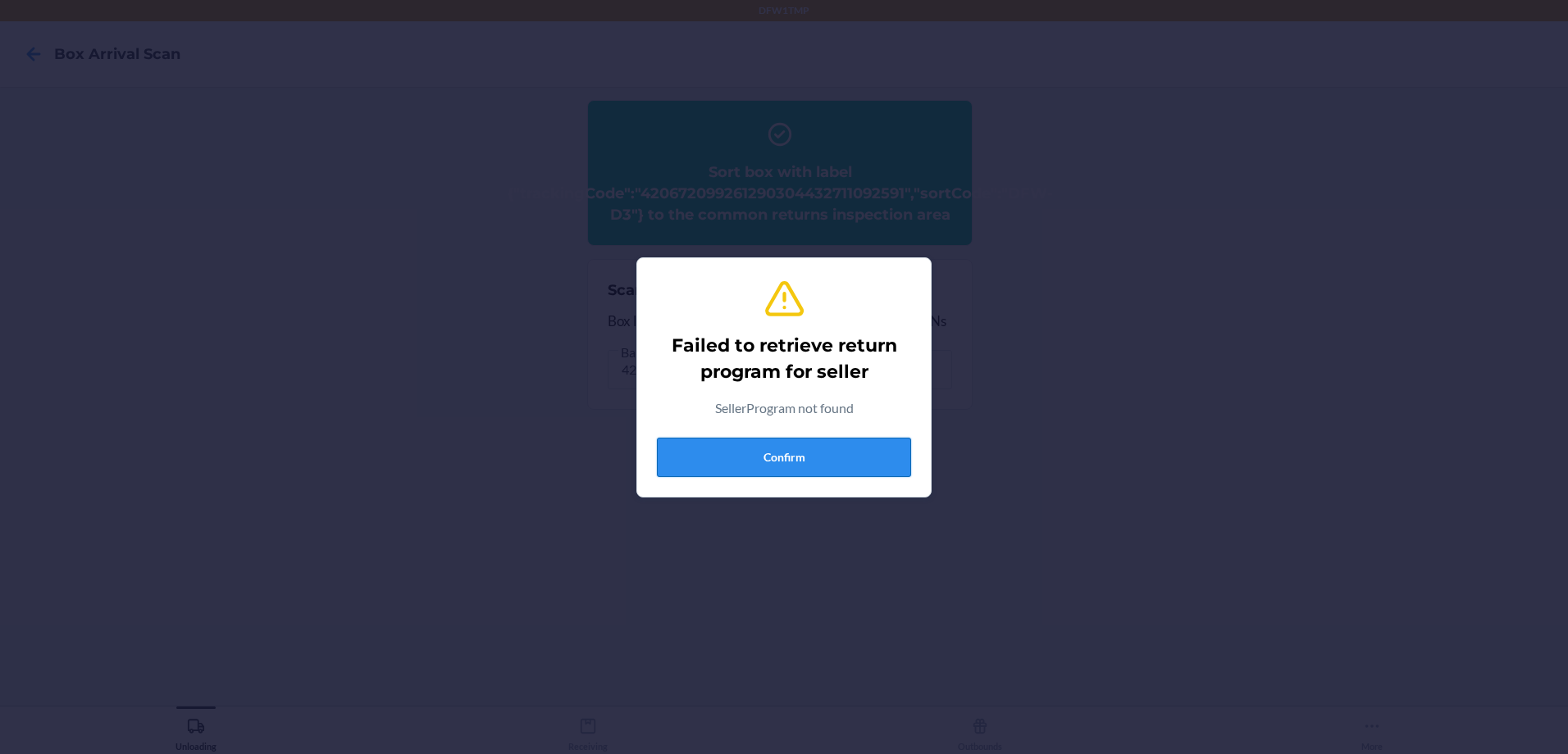 click on "Confirm" at bounding box center (784, 457) 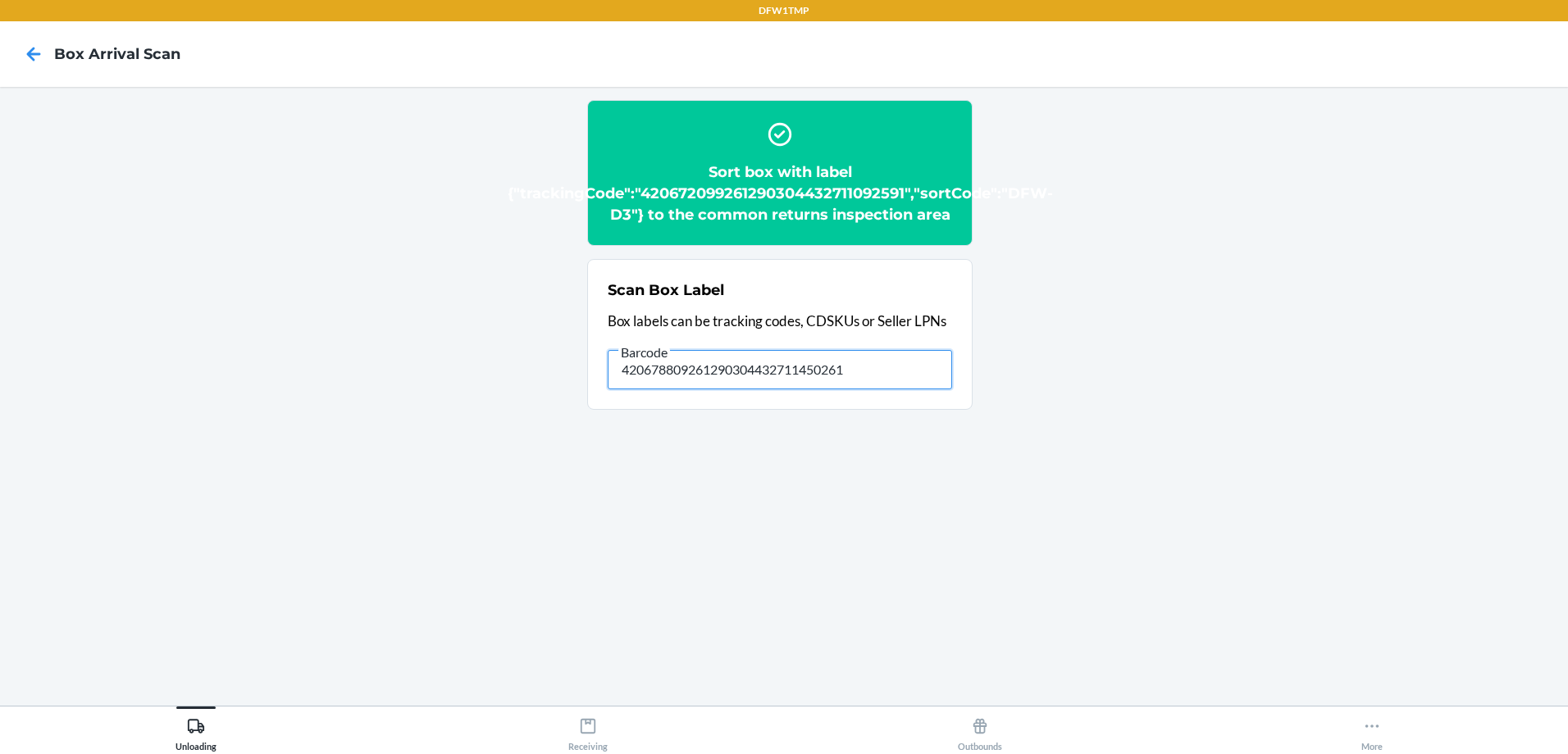 drag, startPoint x: 866, startPoint y: 369, endPoint x: 487, endPoint y: 360, distance: 379.10685 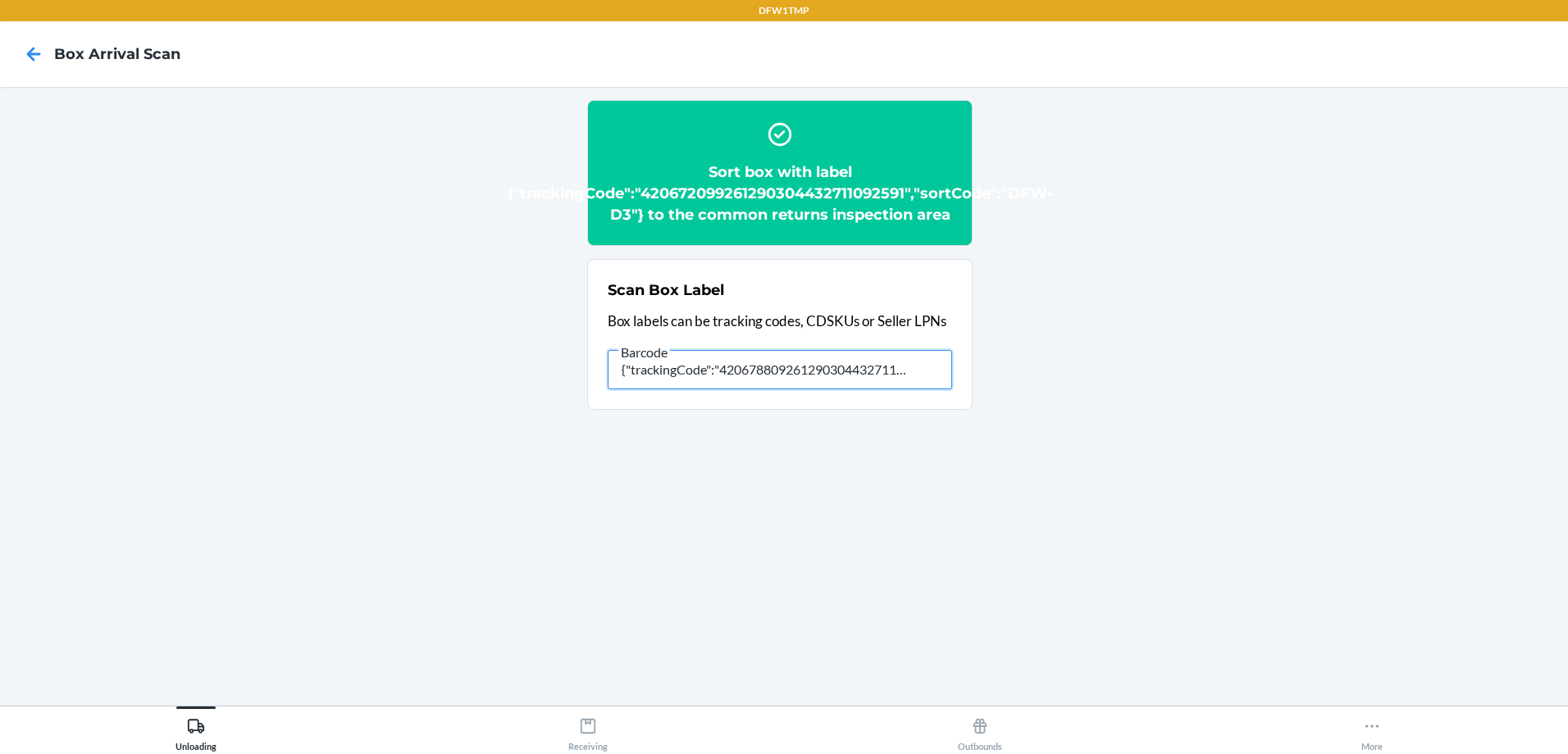 type on "{"trackingCode":"420678809261290304432711450261","sortCode":"DFW-D3"}" 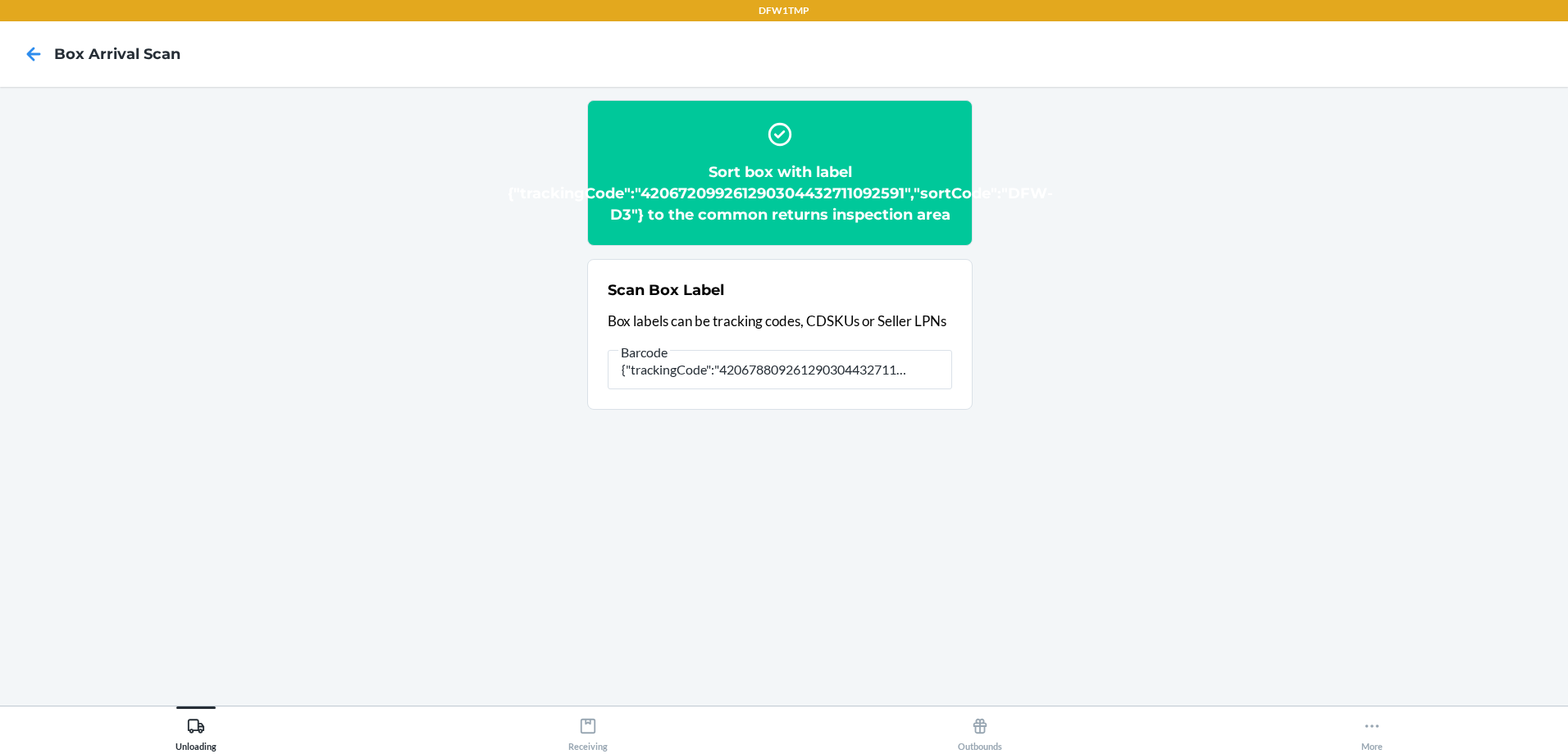 scroll, scrollTop: 0, scrollLeft: 0, axis: both 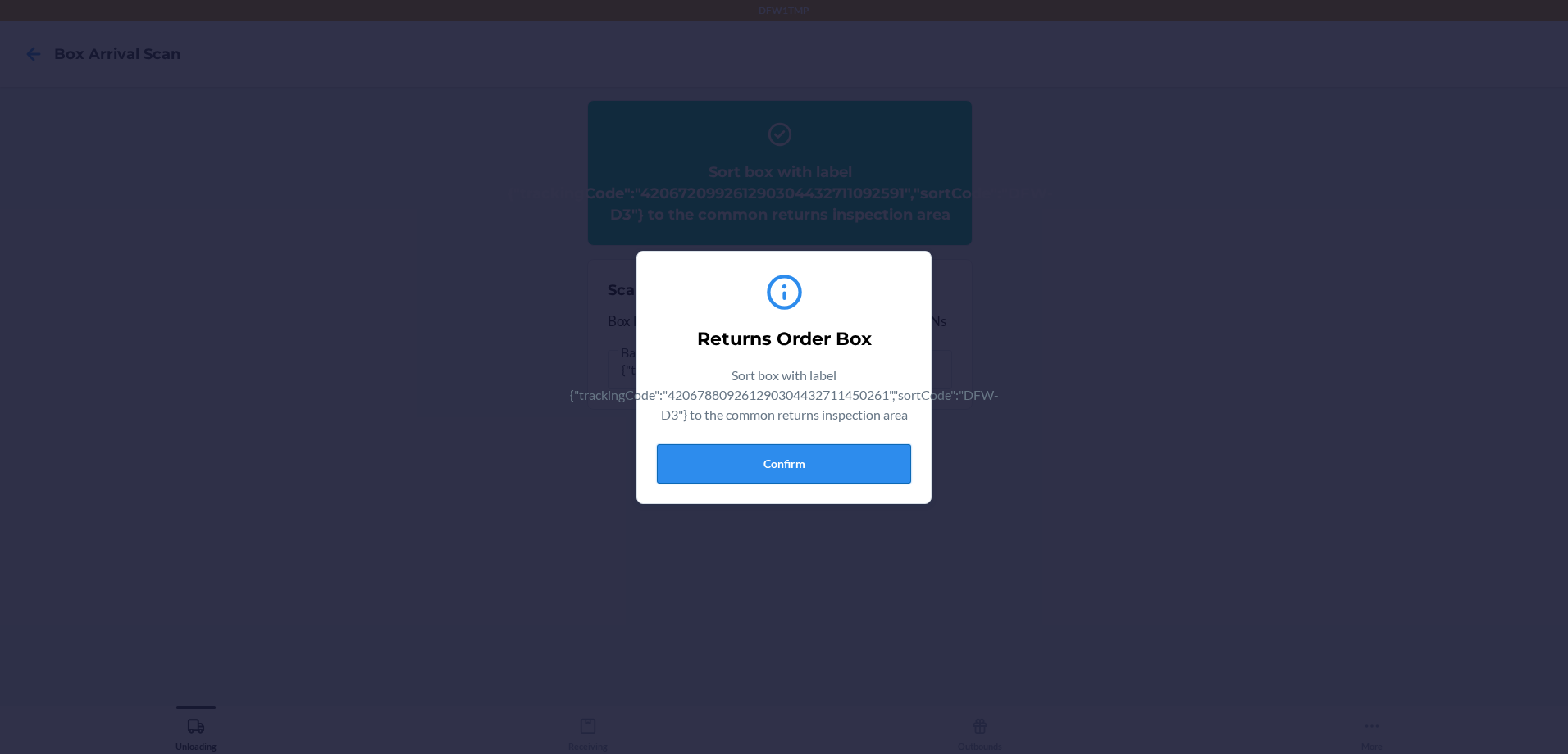 click on "Confirm" at bounding box center (784, 464) 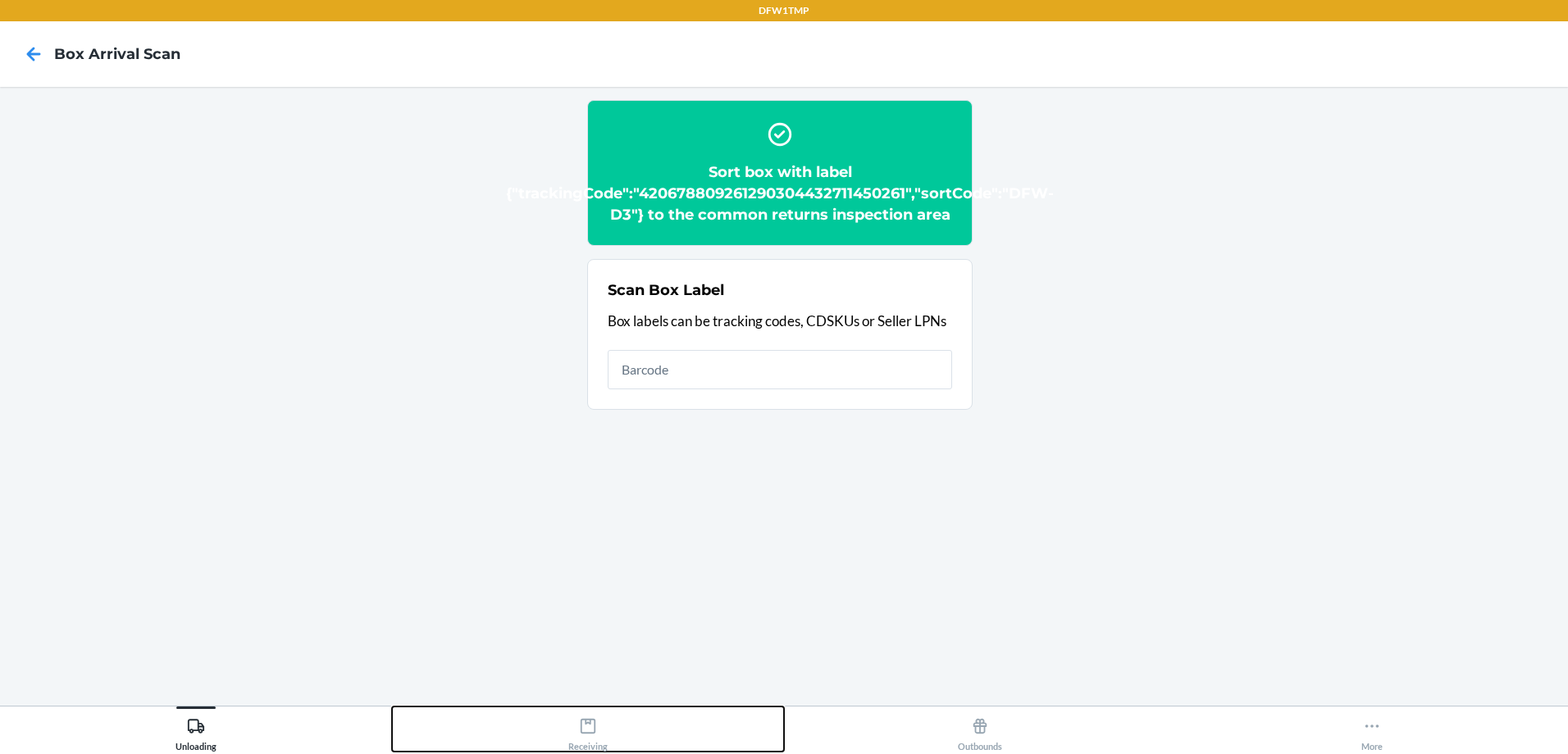 click 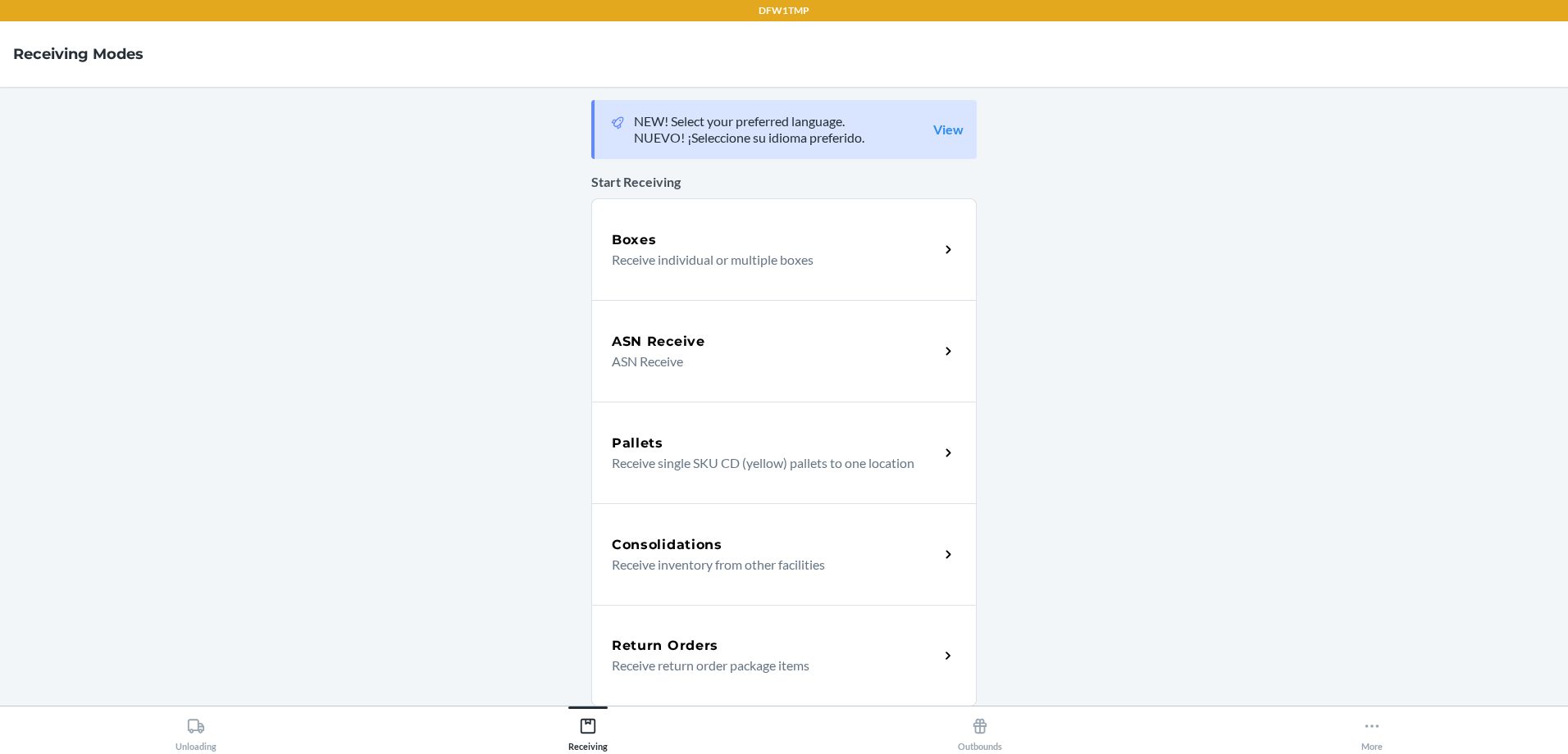 click on "Return Orders" at bounding box center [665, 646] 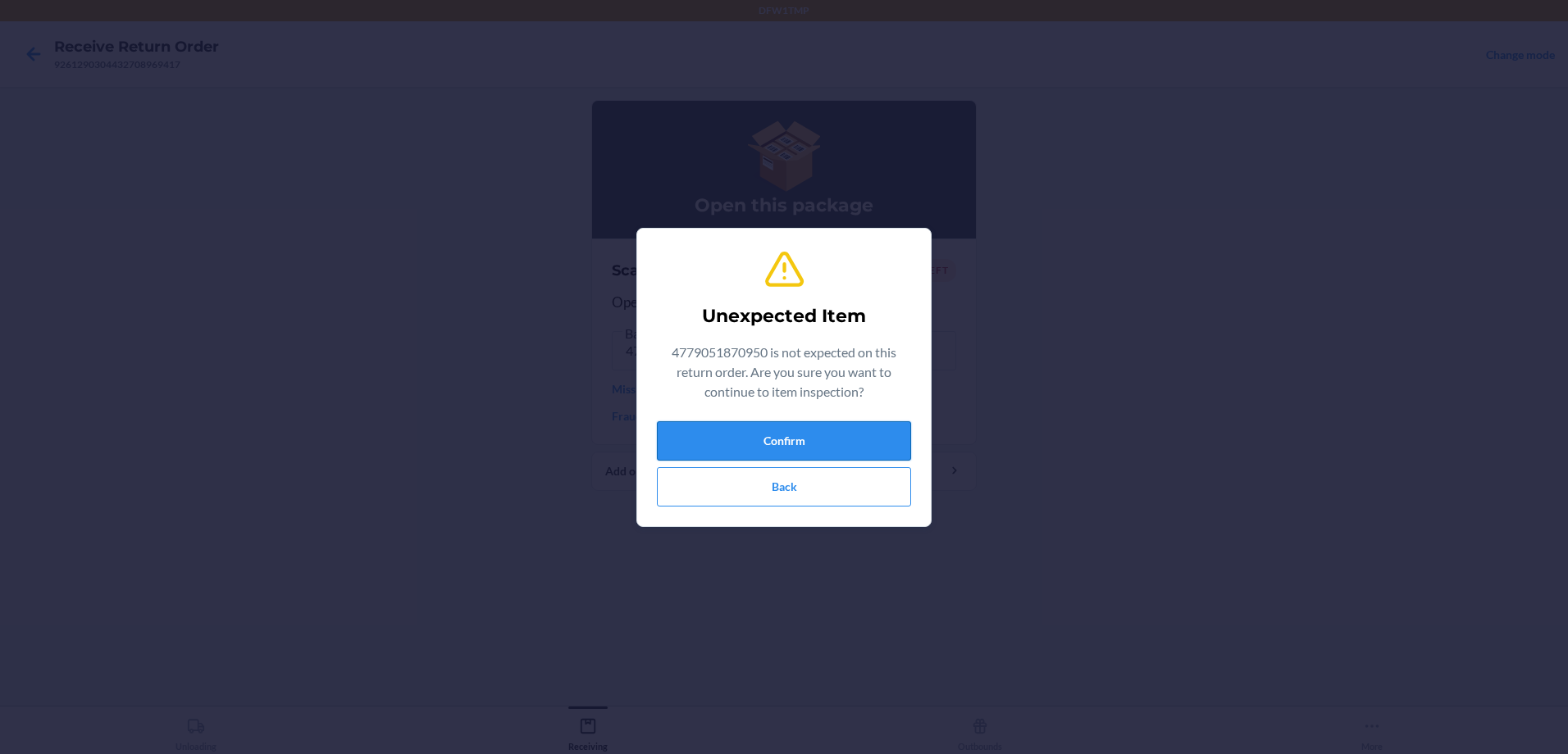 click on "Confirm" at bounding box center (784, 441) 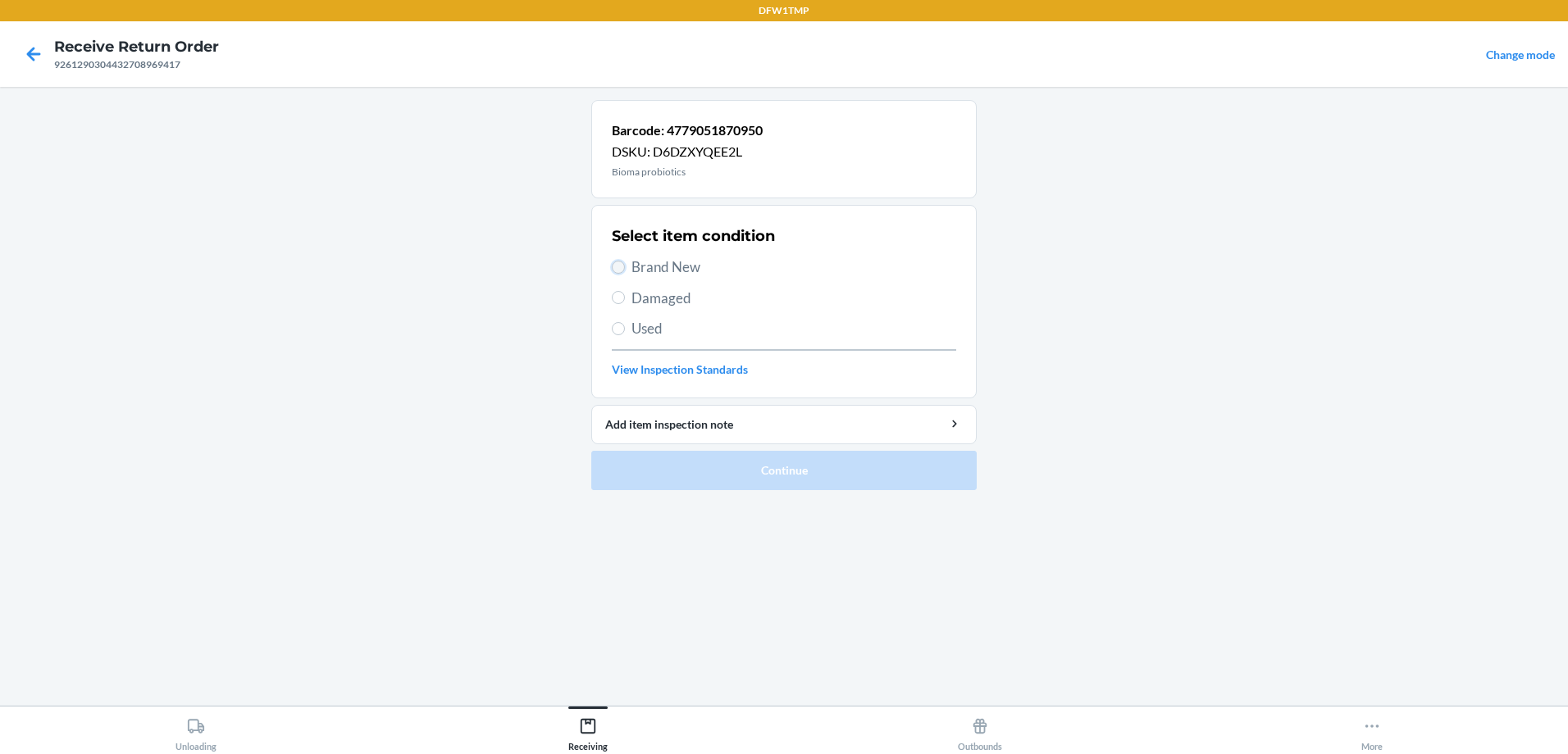 click on "Brand New" at bounding box center (618, 267) 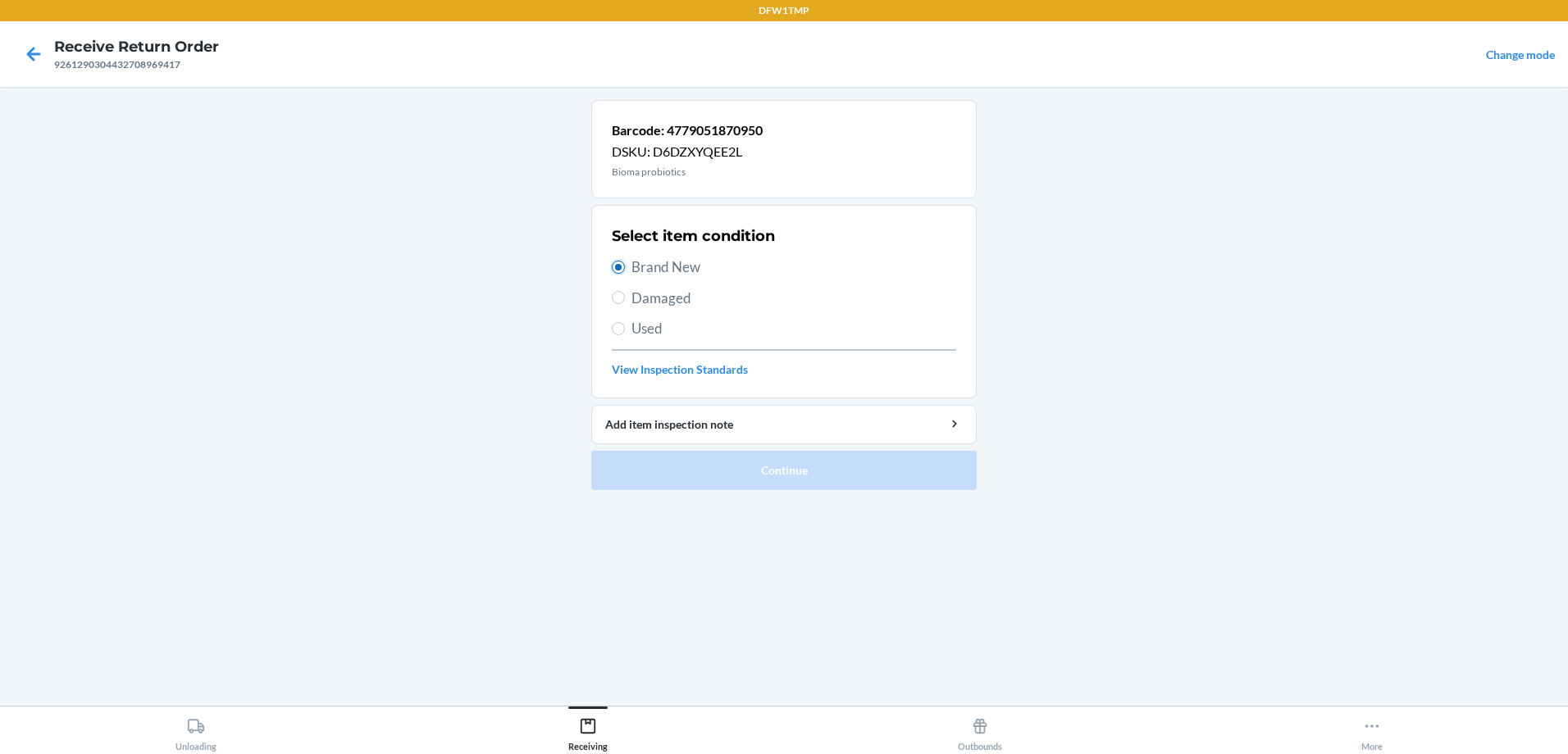 radio on "true" 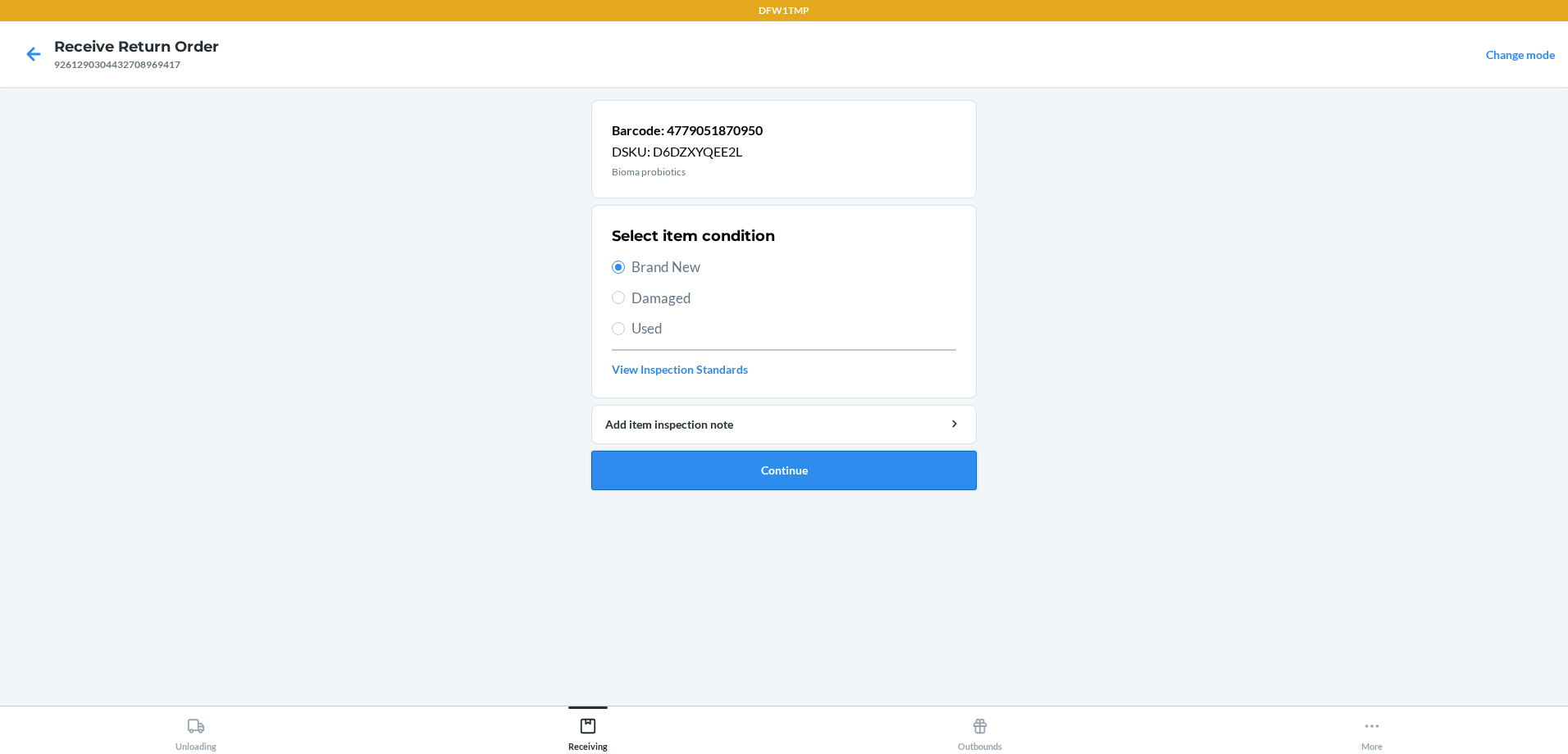 click on "Continue" at bounding box center [784, 470] 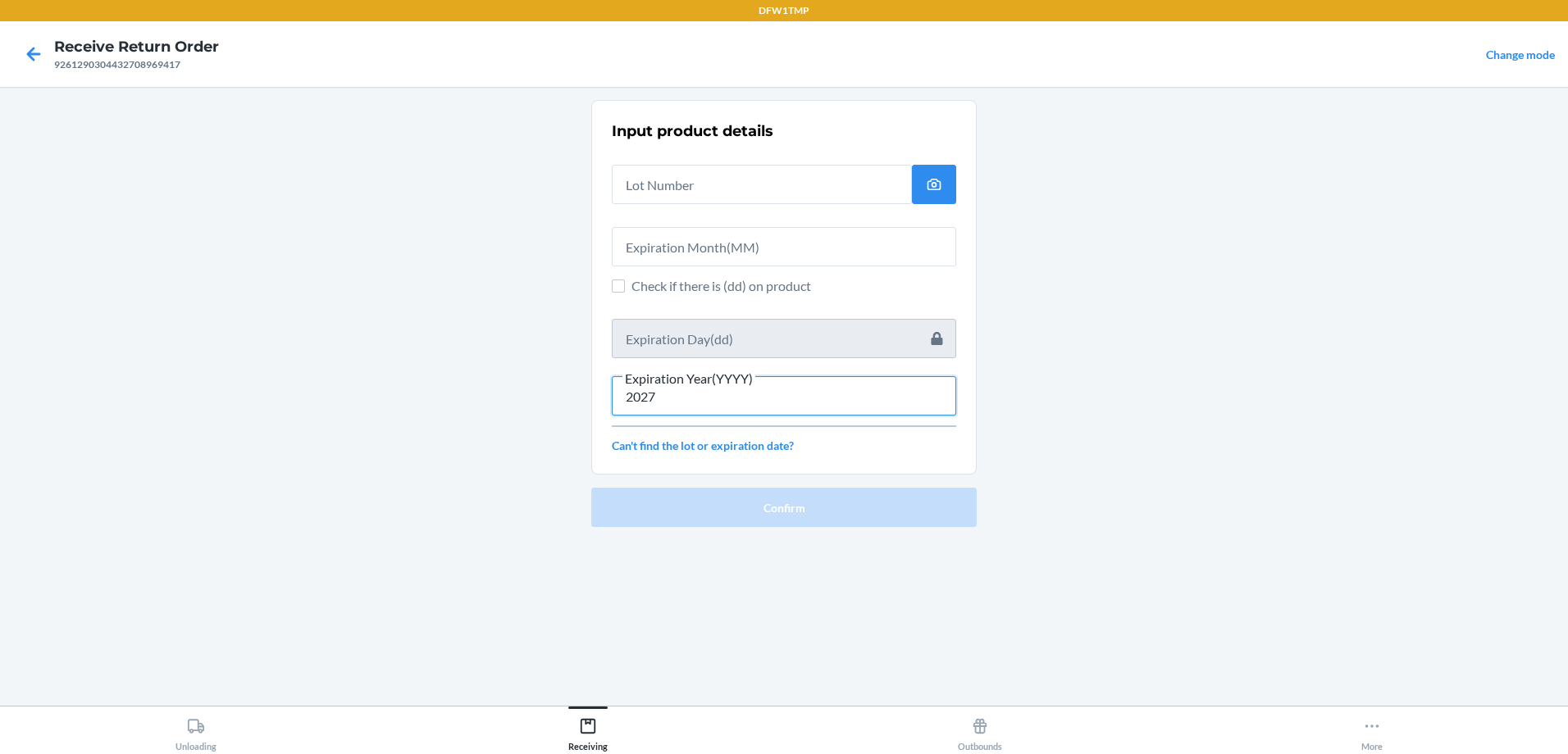 type on "2027" 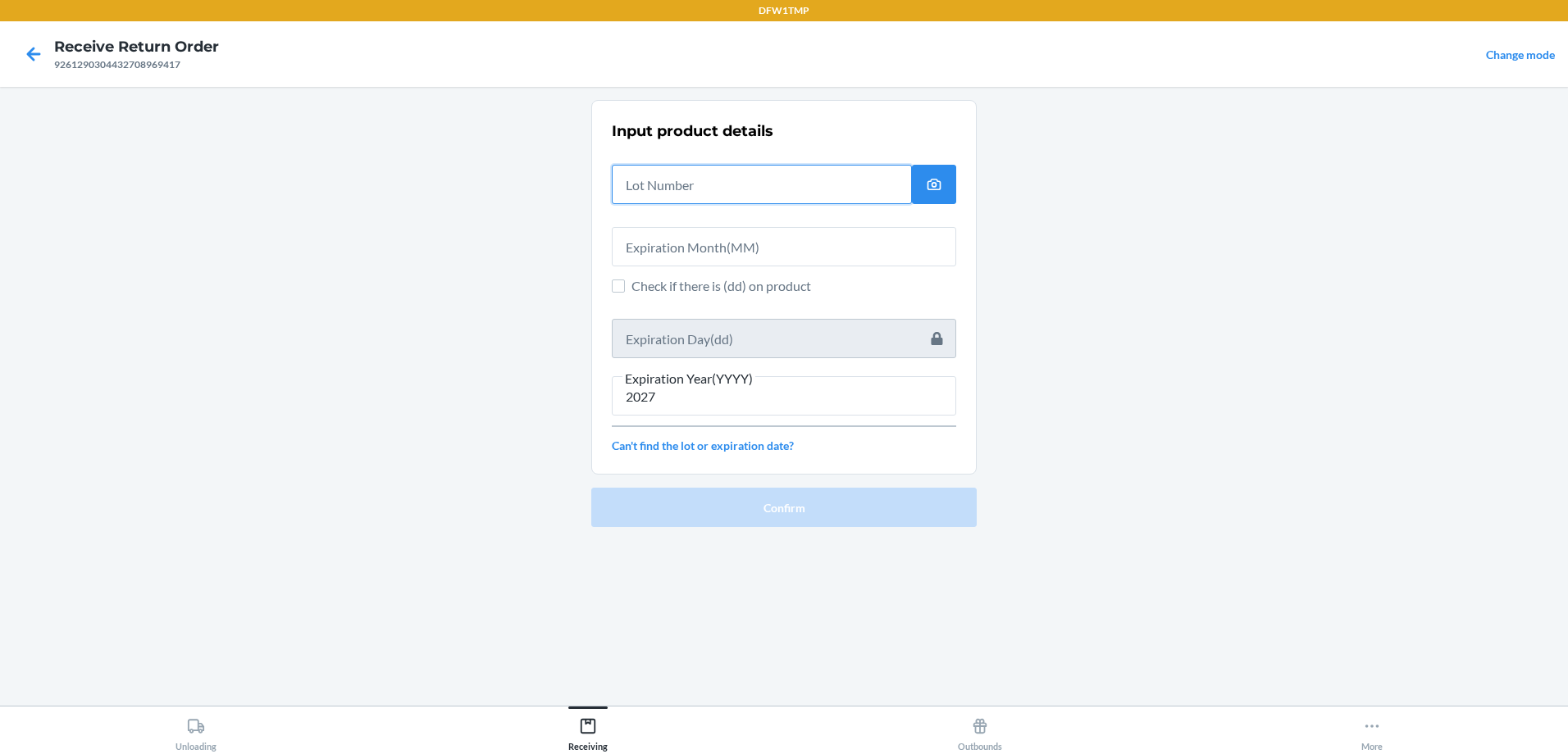 click at bounding box center [762, 184] 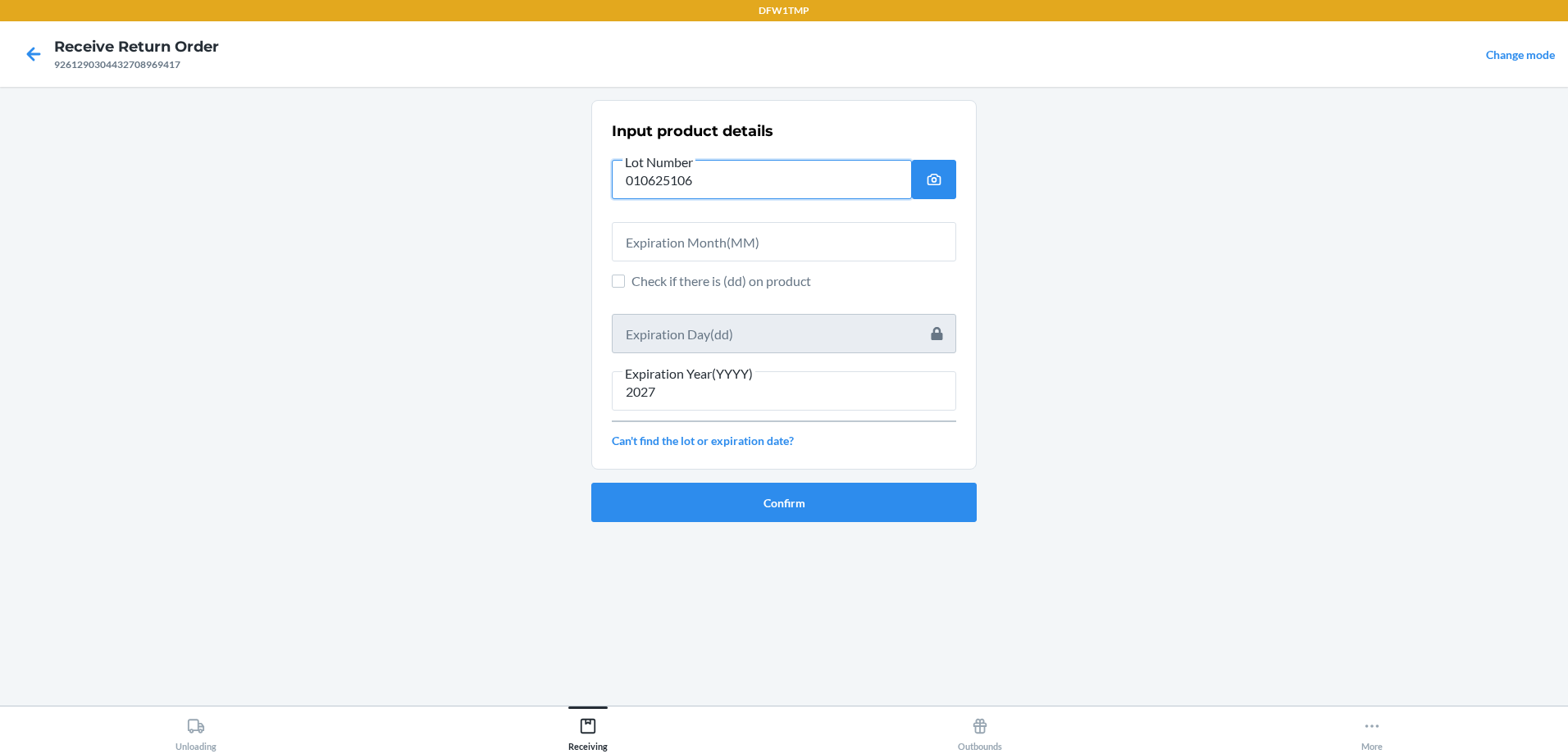 type on "010625106" 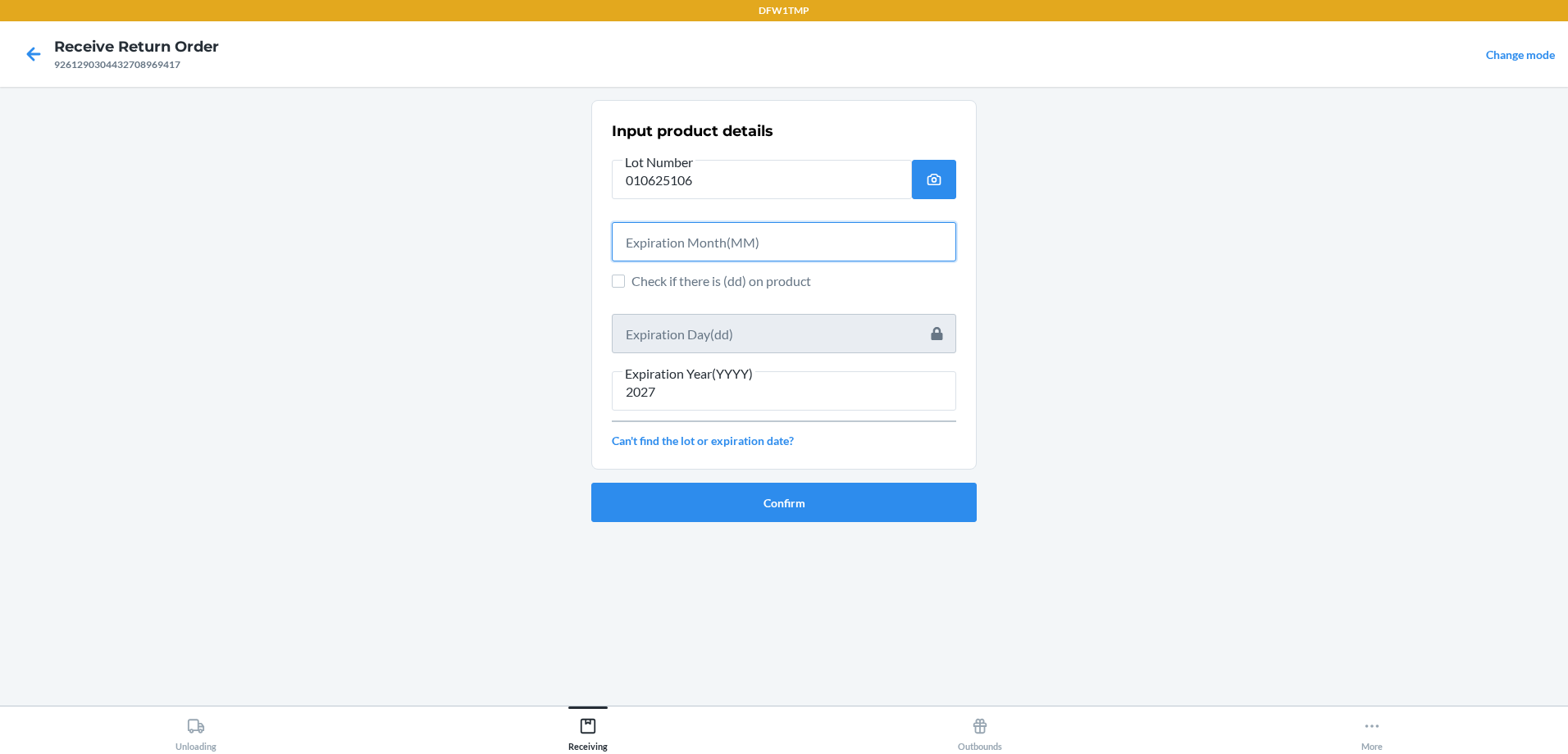 click at bounding box center (784, 242) 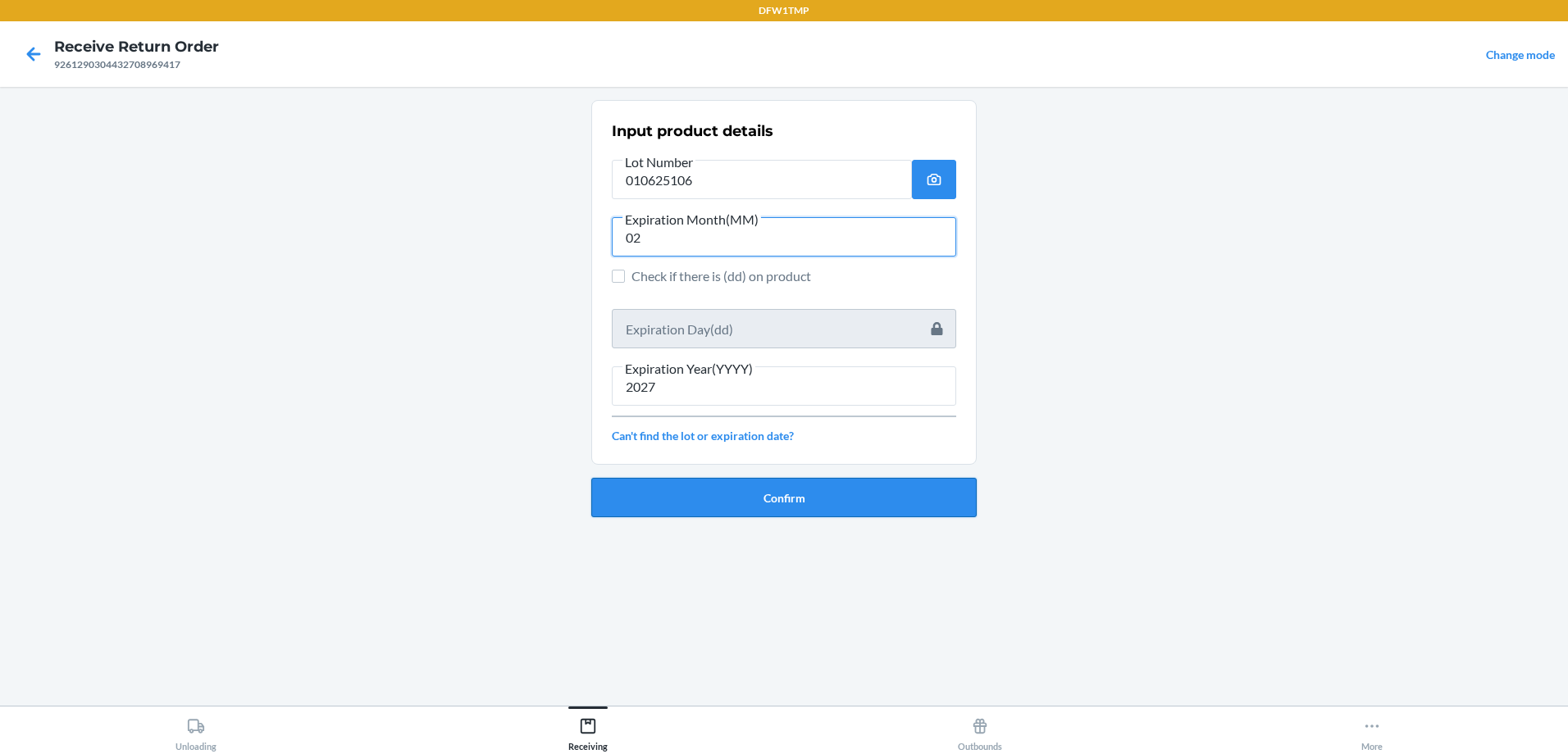 type on "02" 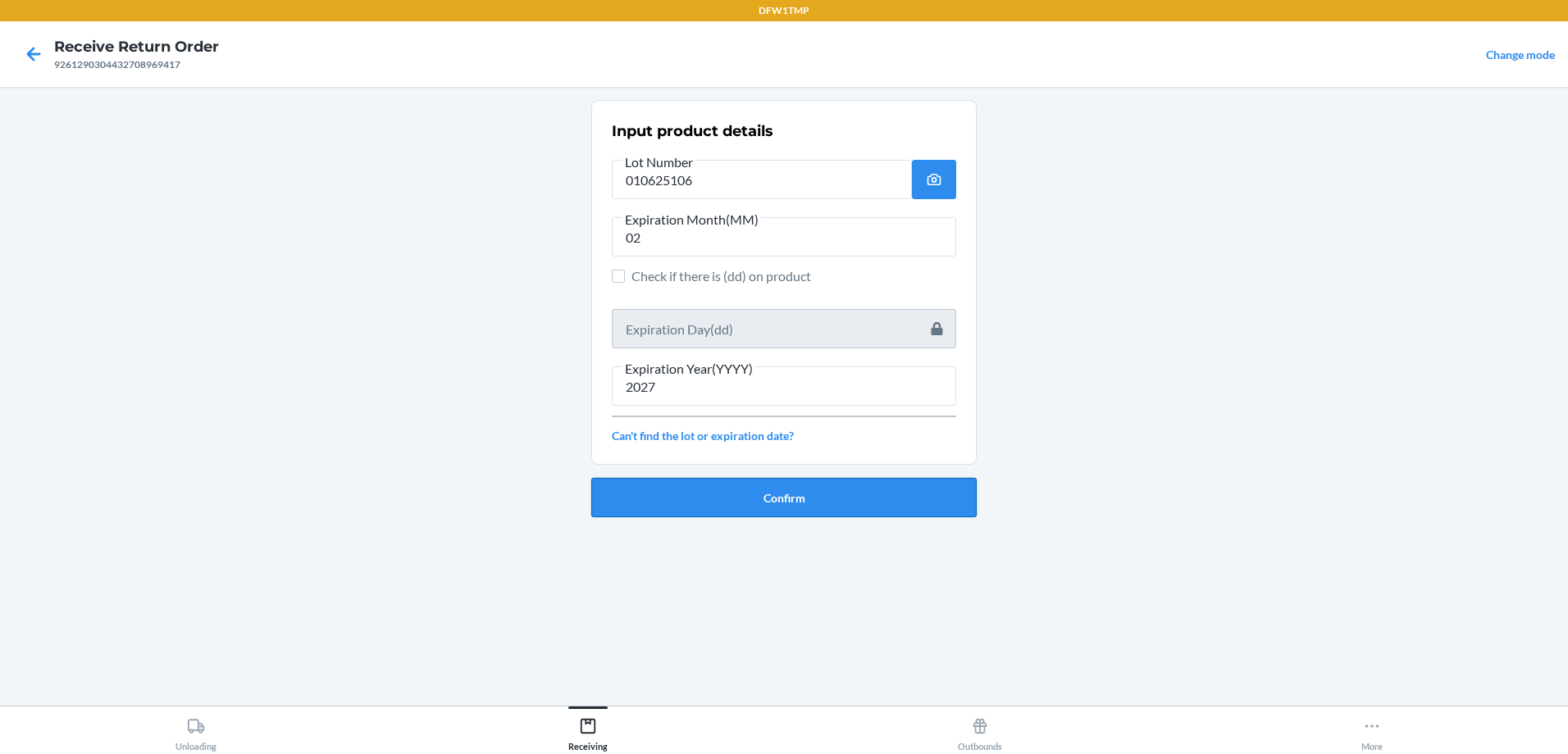 click on "Confirm" at bounding box center (784, 497) 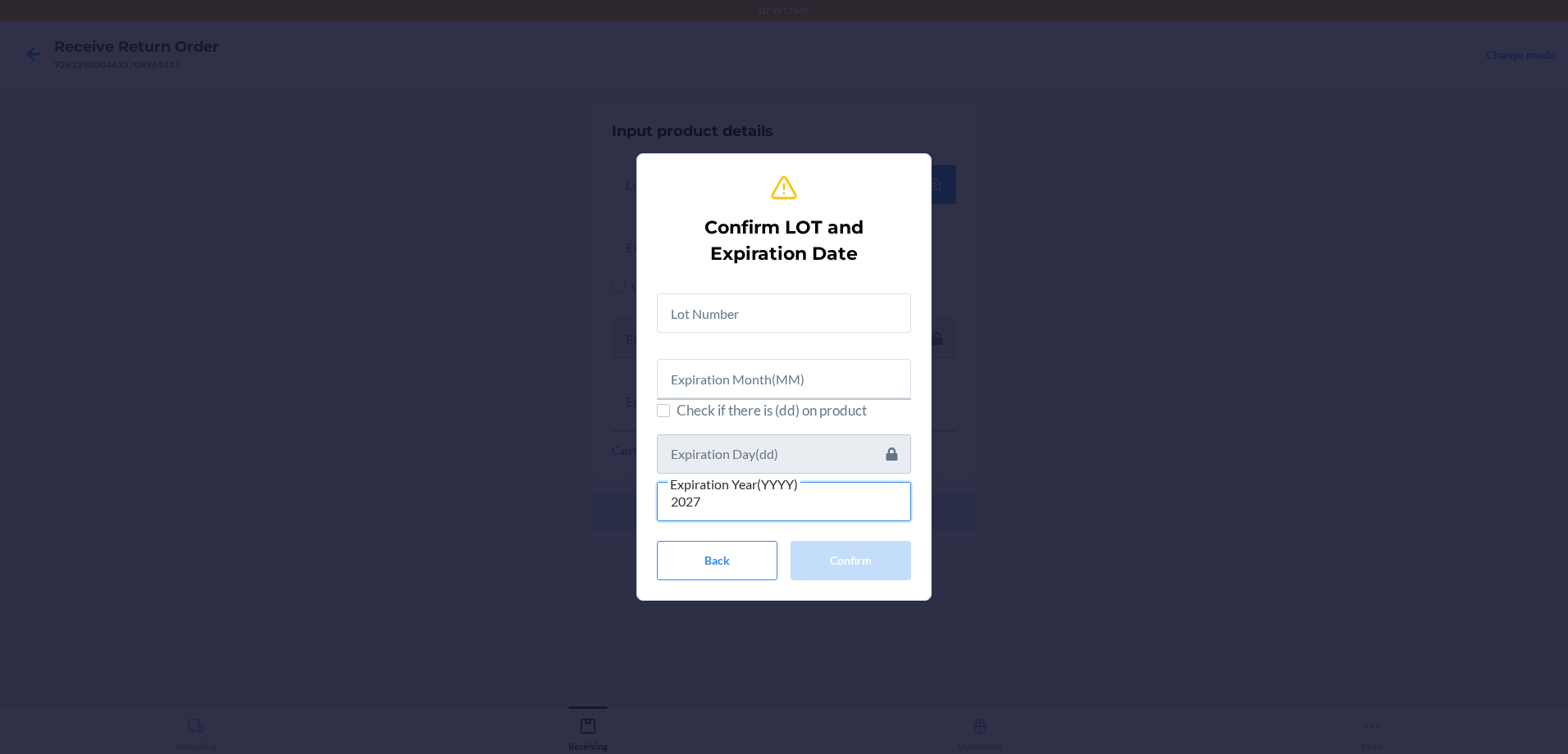 type on "2027" 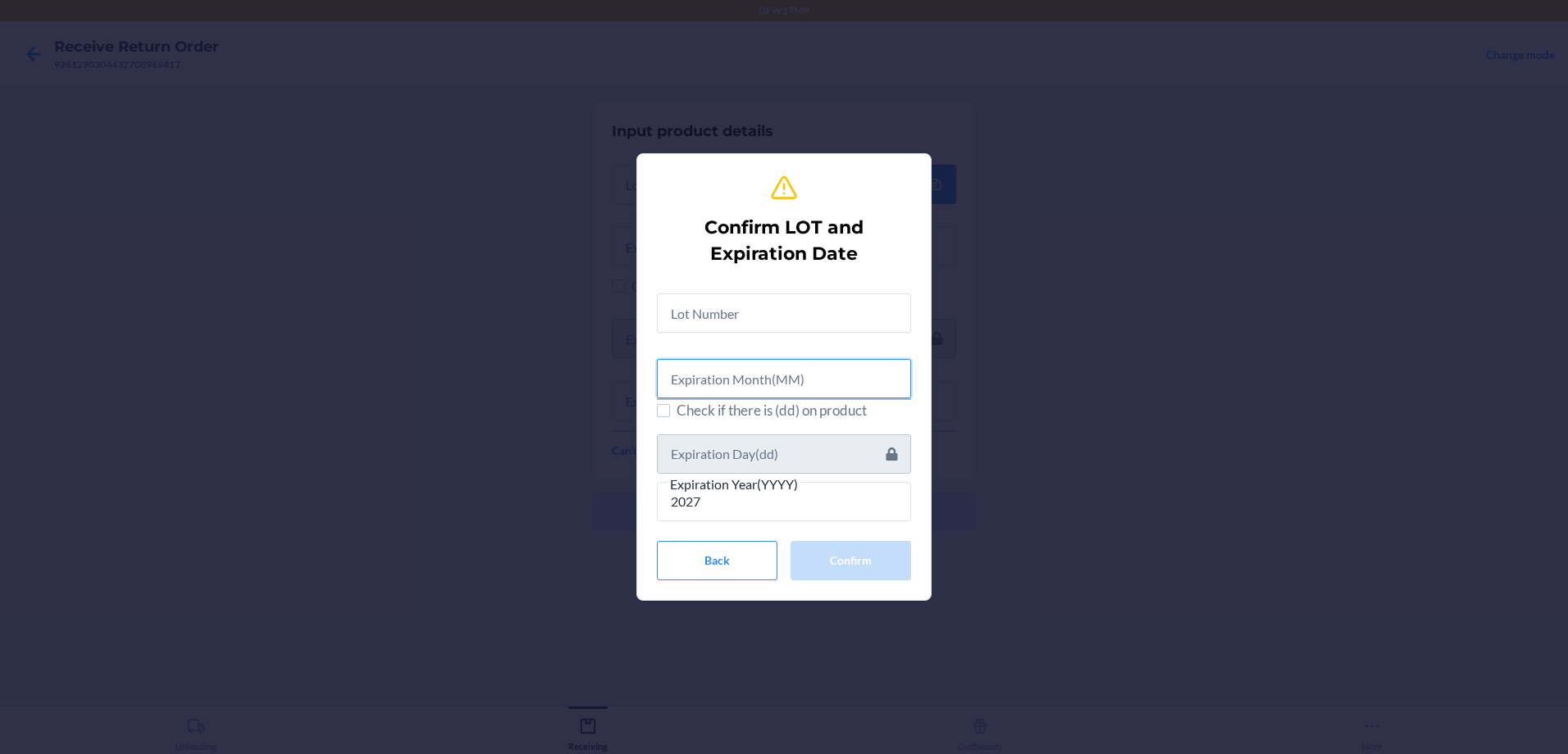 click at bounding box center (784, 379) 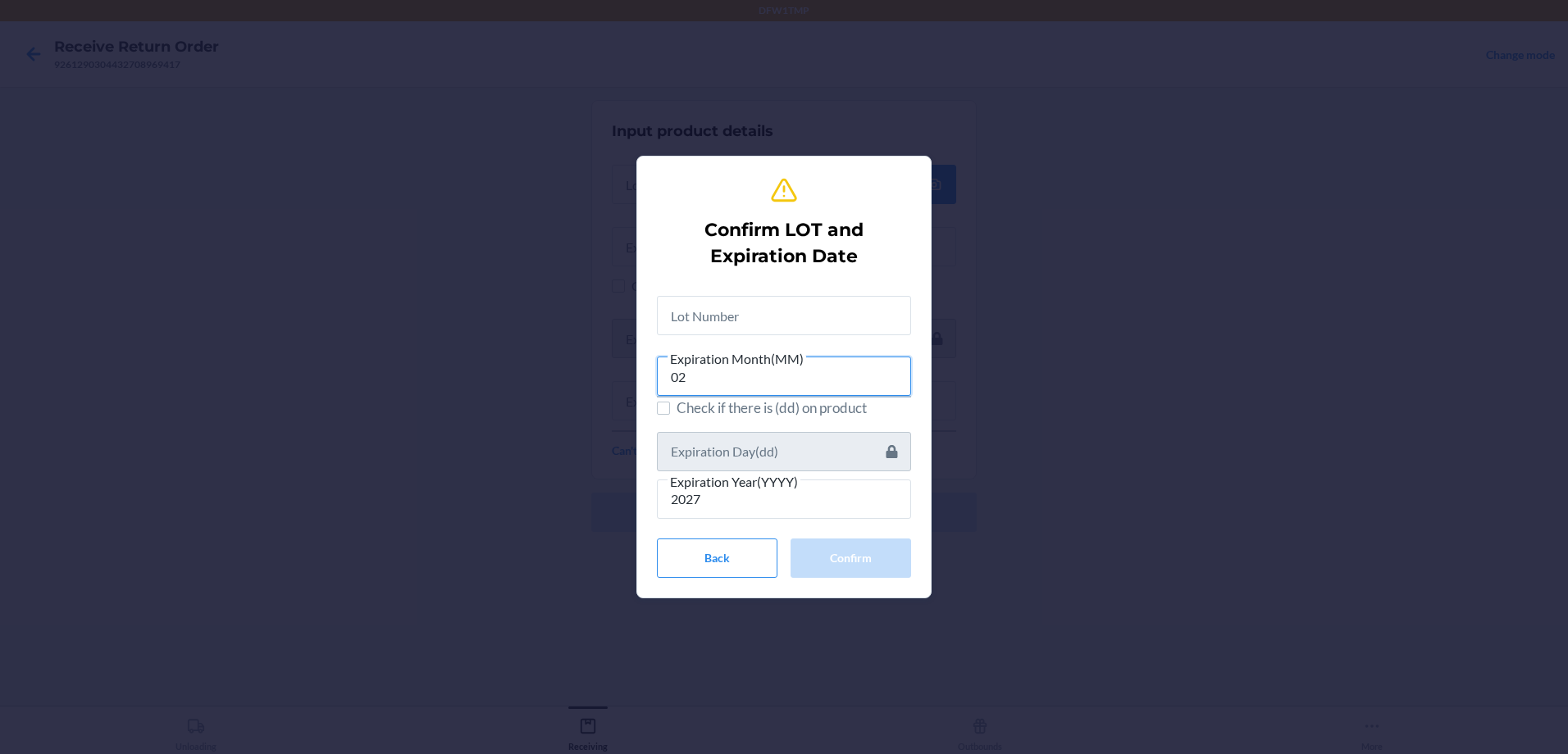 type on "02" 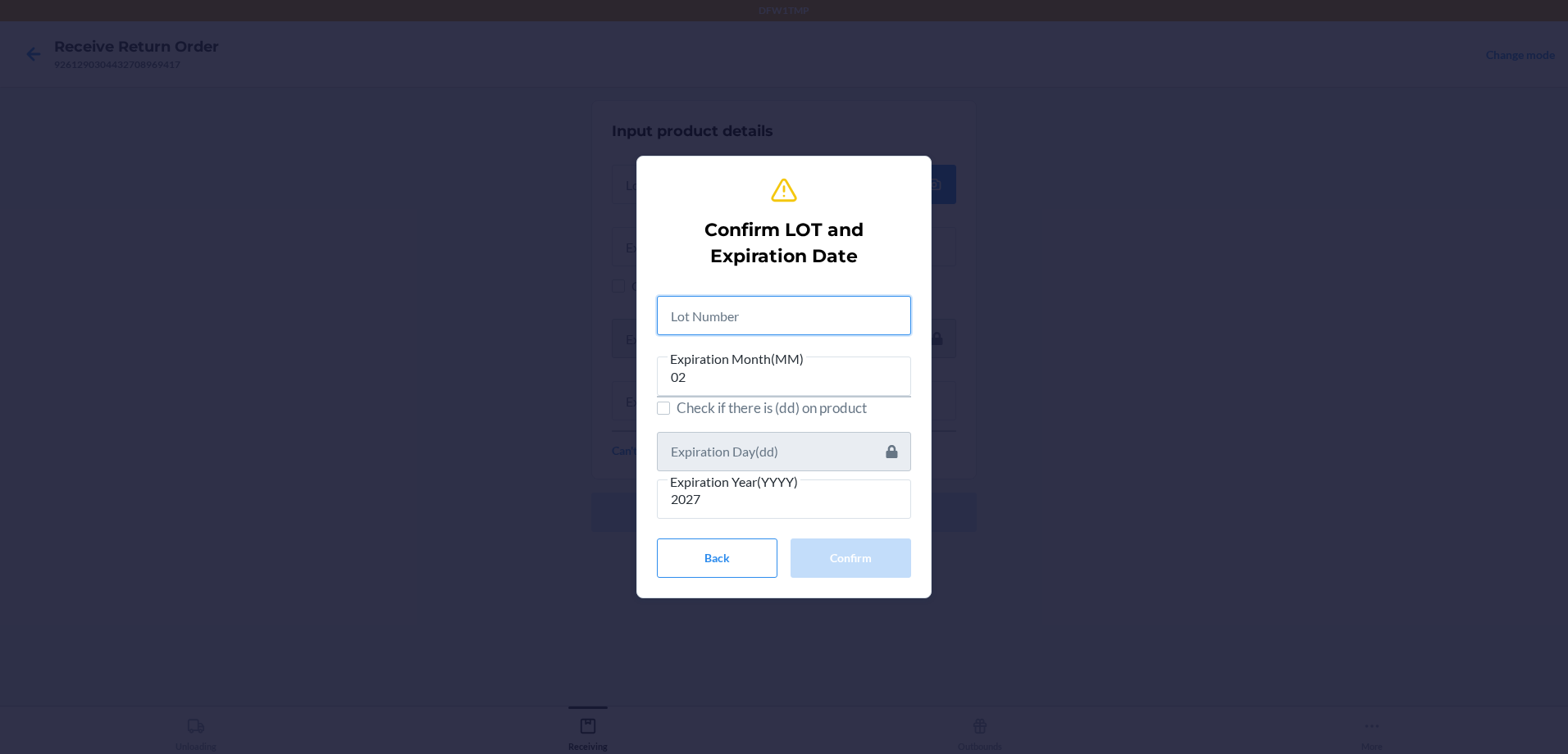 click at bounding box center [784, 316] 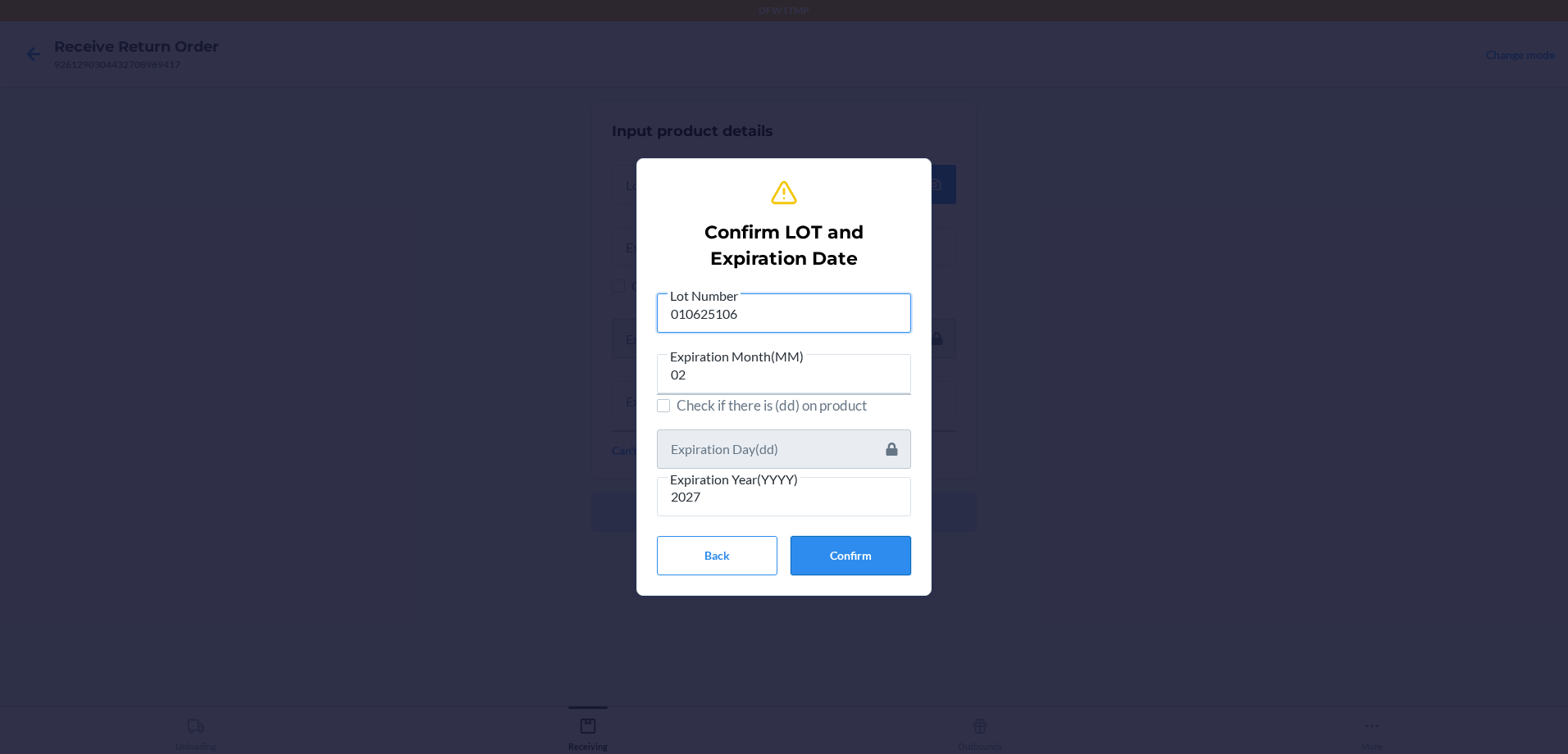 type on "010625106" 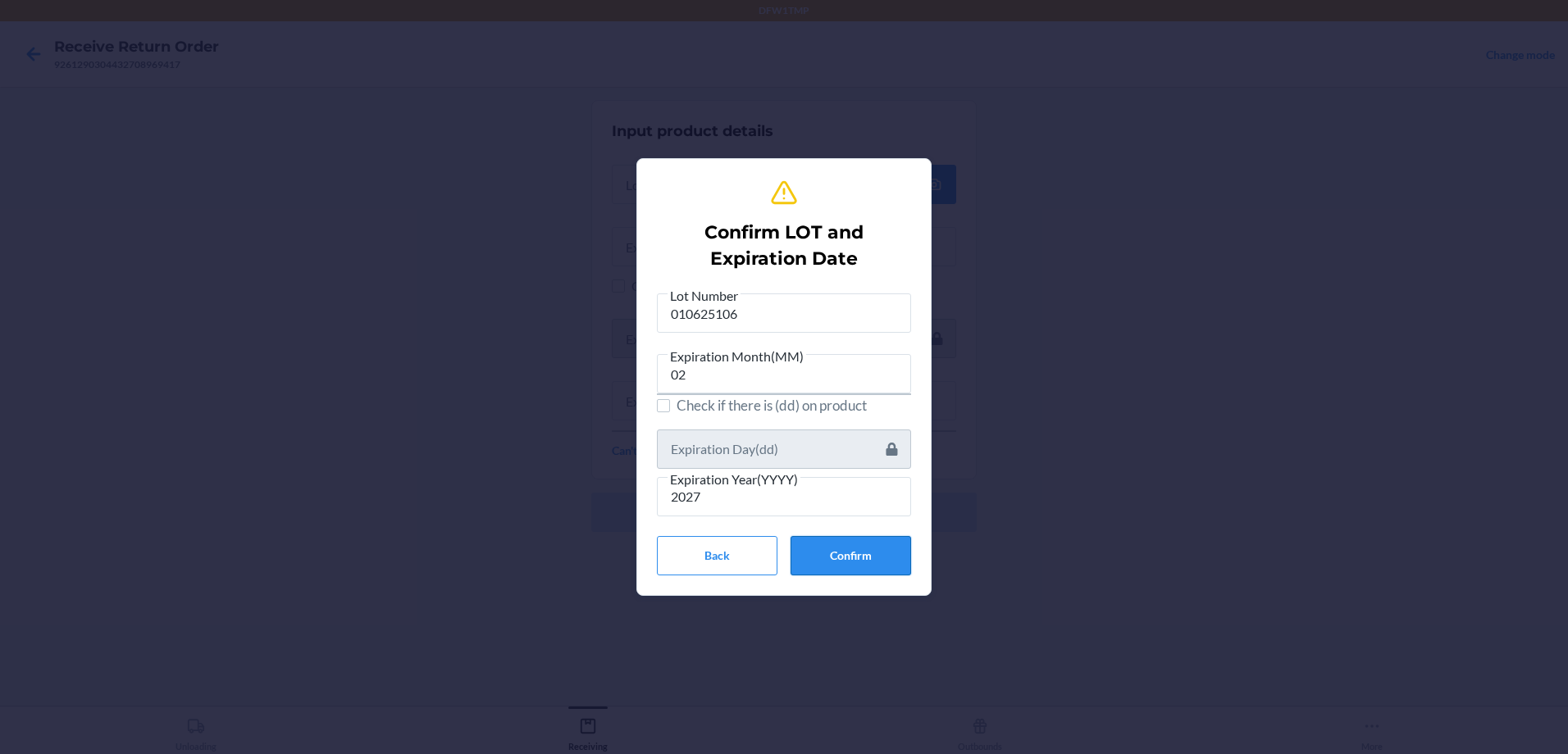 click on "Confirm" at bounding box center (850, 556) 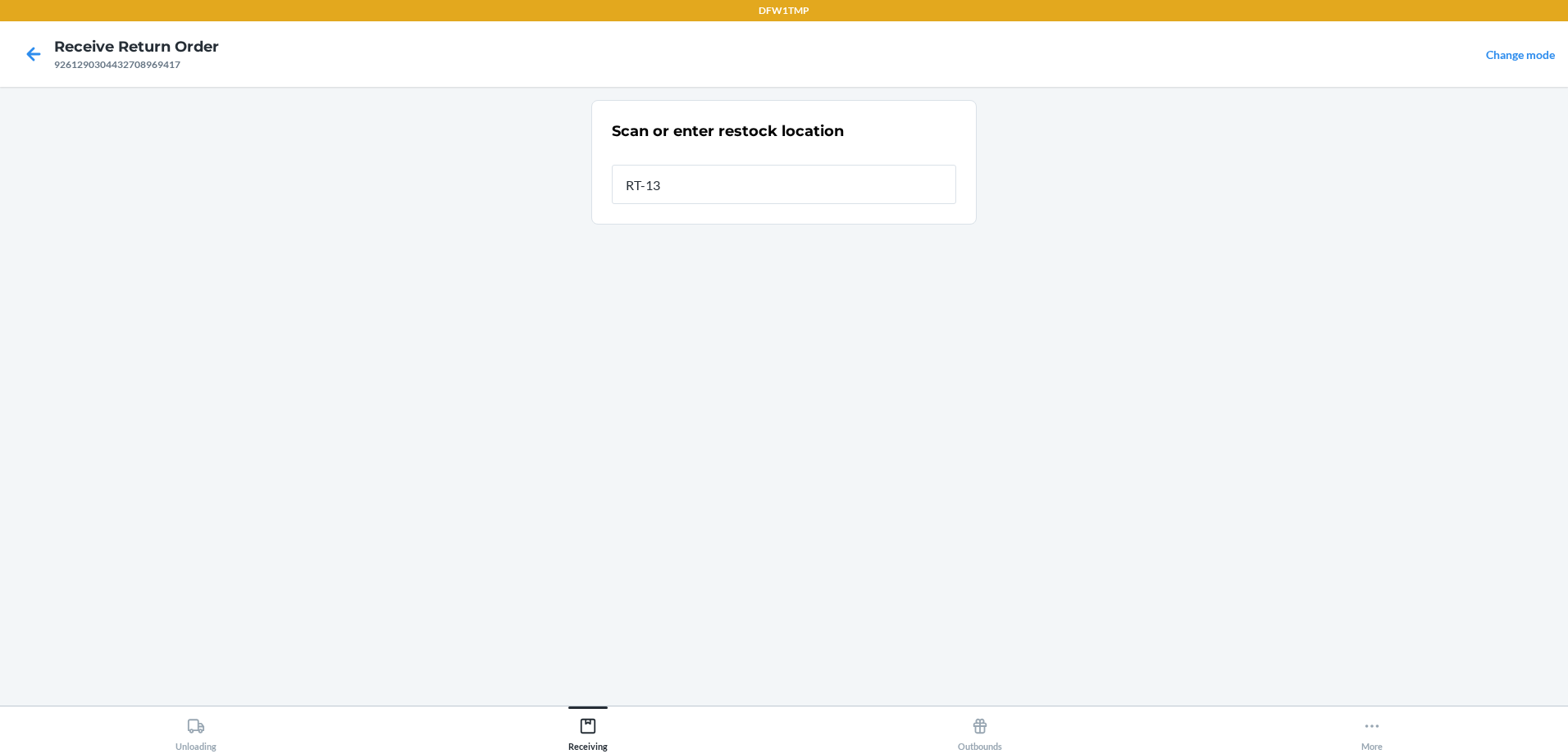 type on "RT-13" 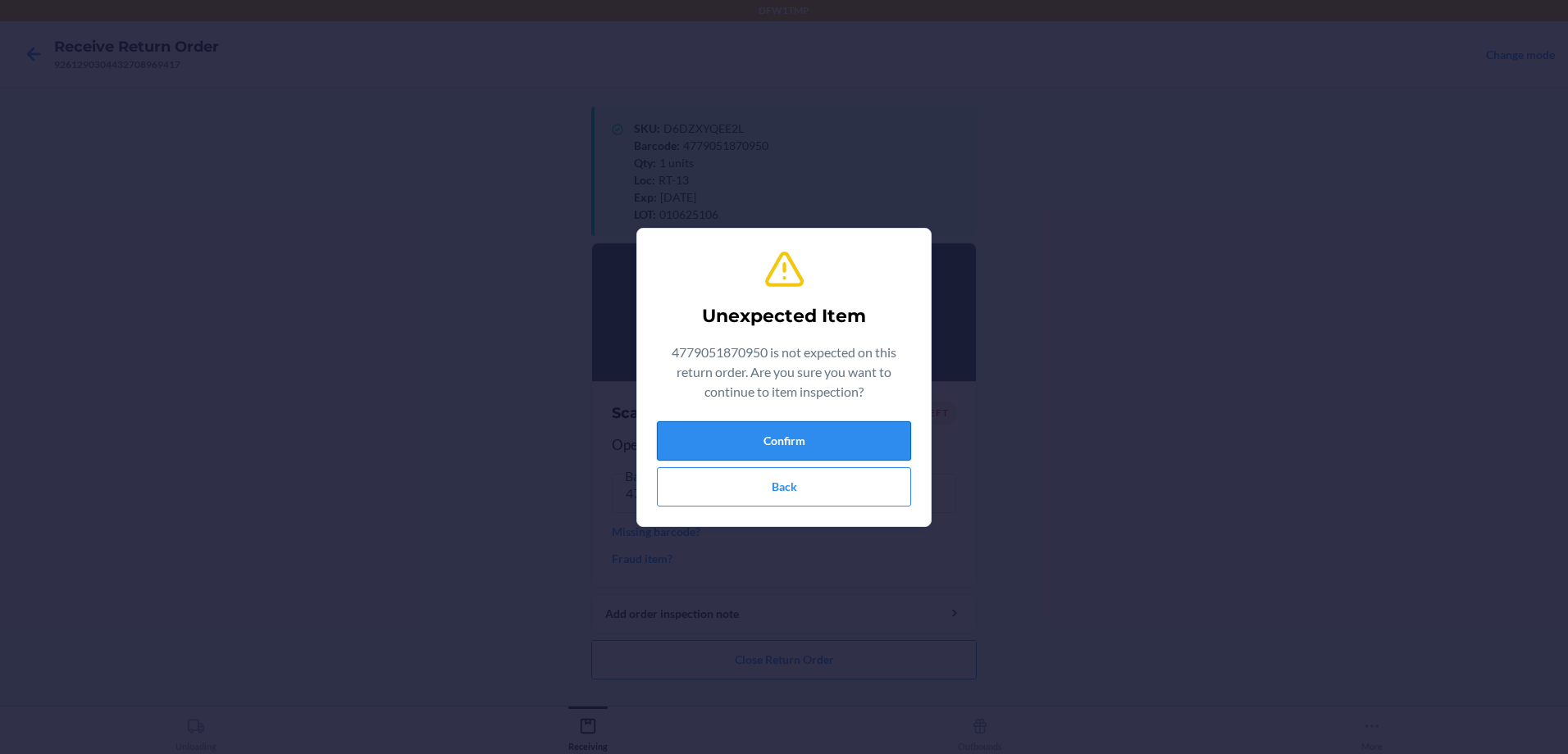 click on "Confirm" at bounding box center (784, 441) 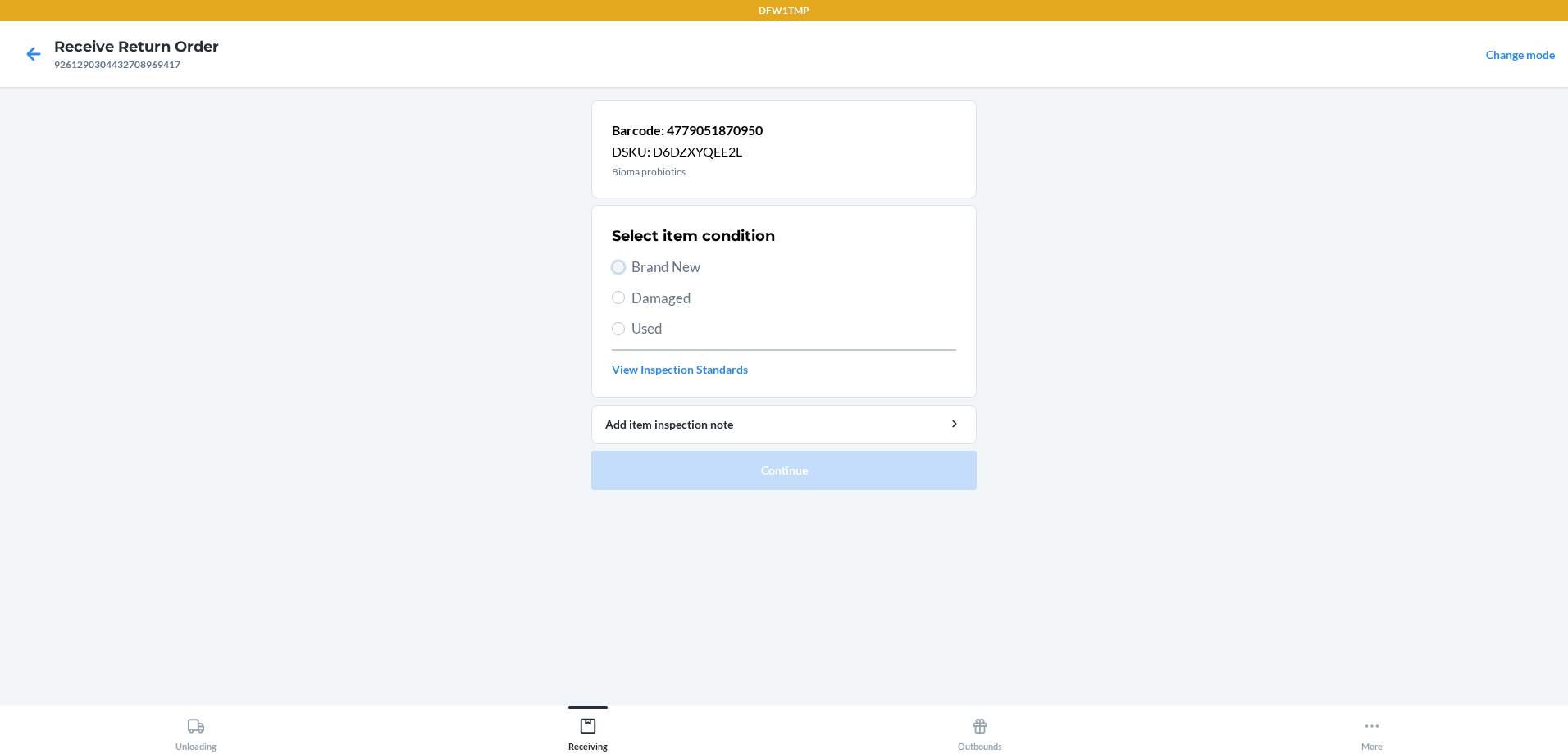 click on "Brand New" at bounding box center (618, 267) 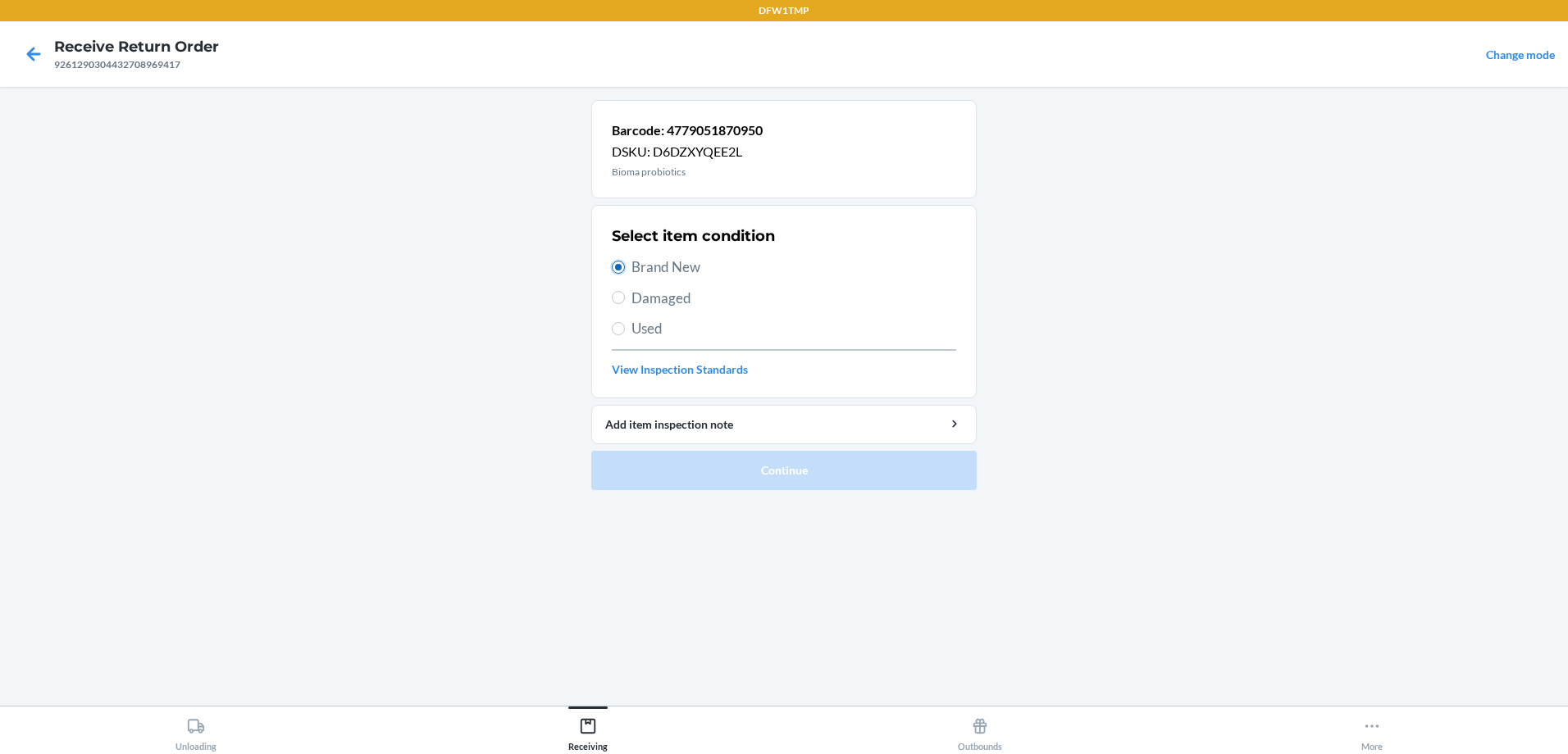 radio on "true" 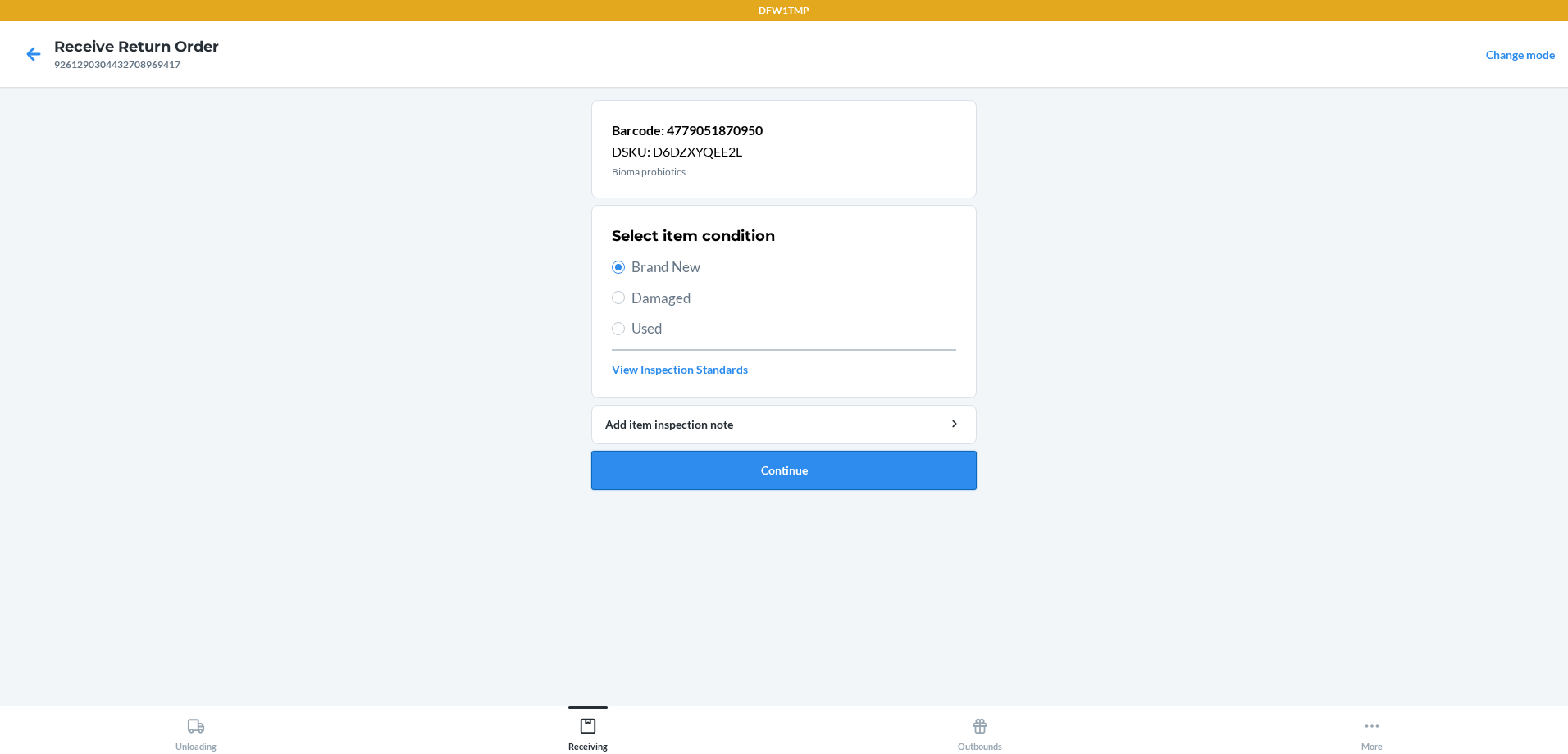 click on "Continue" at bounding box center [784, 470] 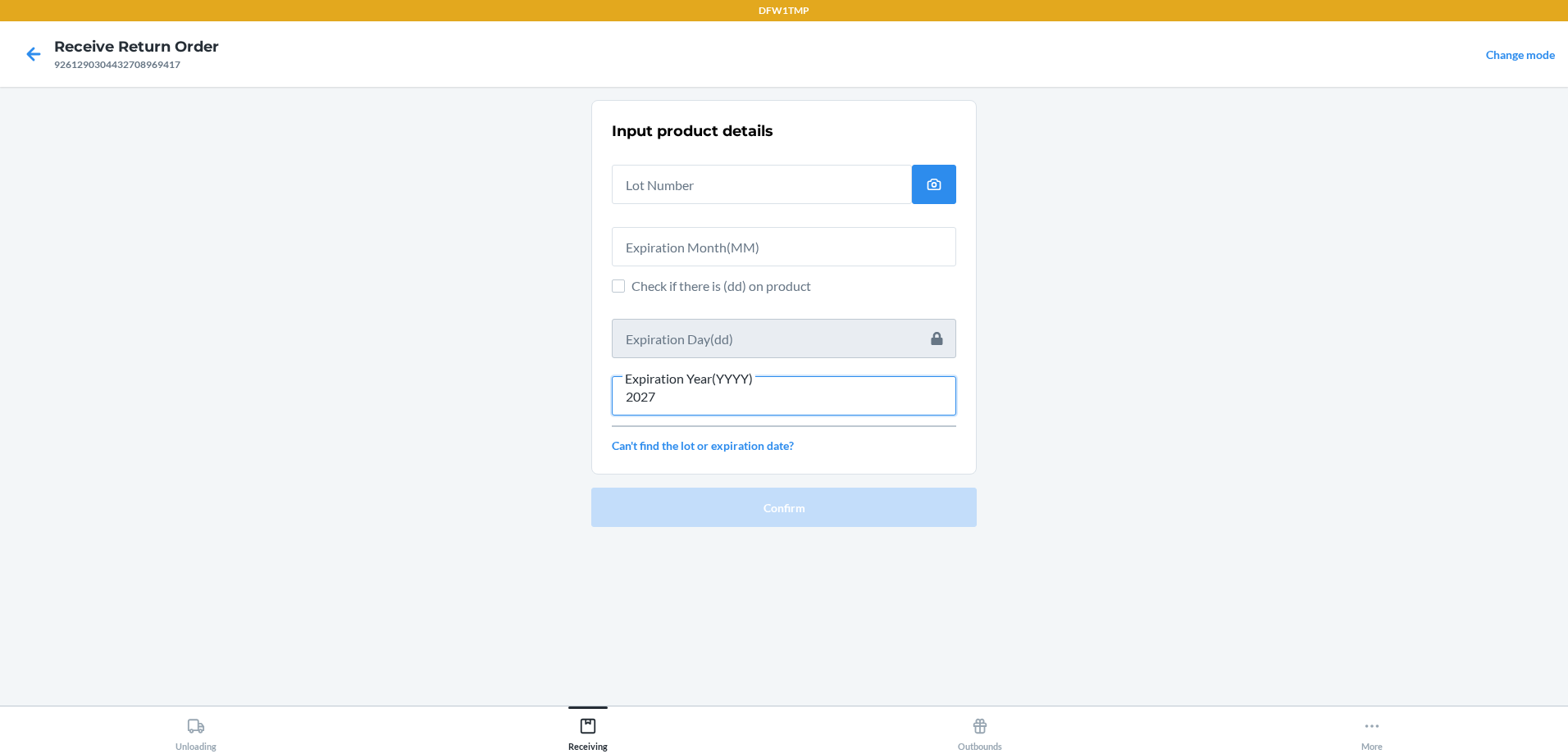 type on "2027" 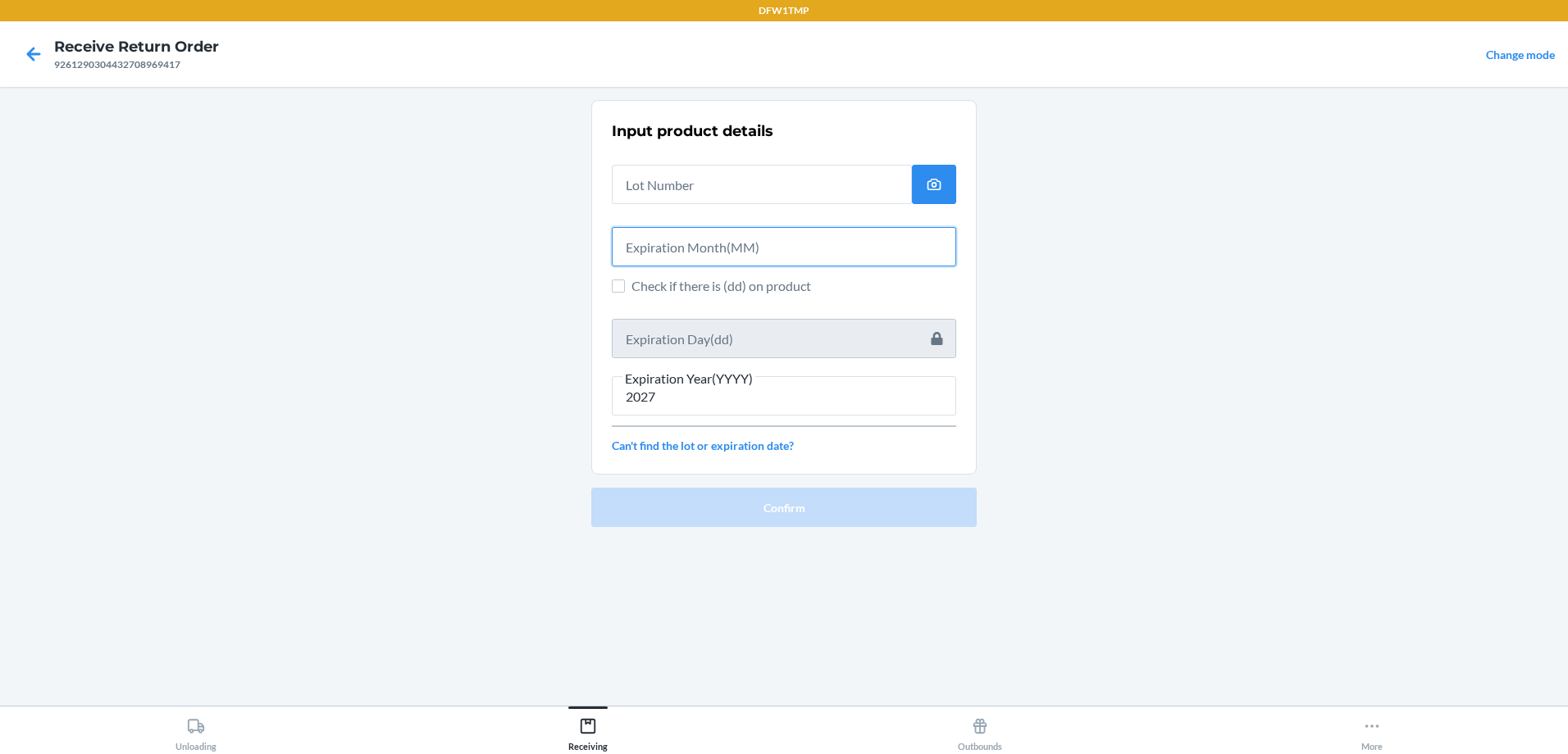 click at bounding box center (784, 247) 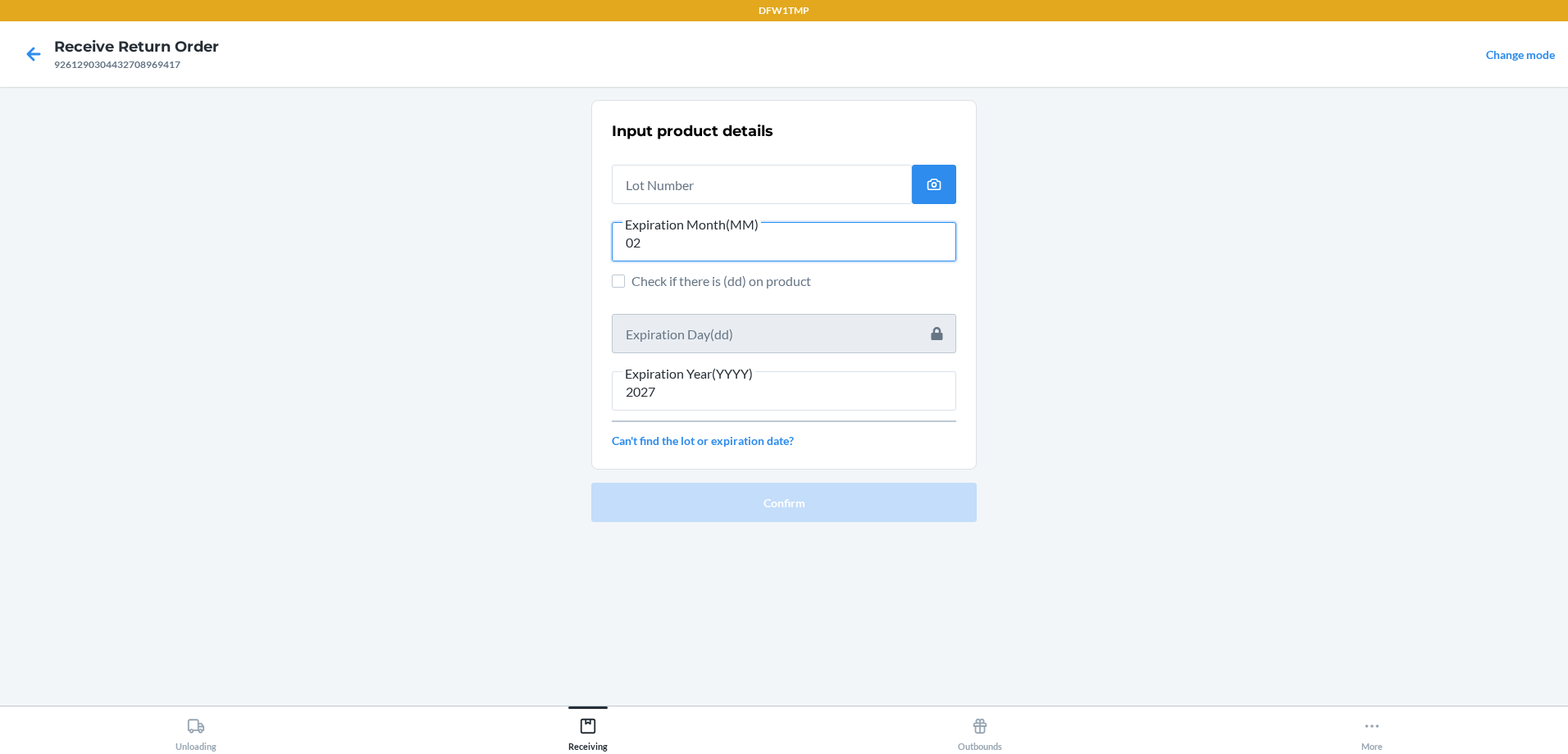 type on "02" 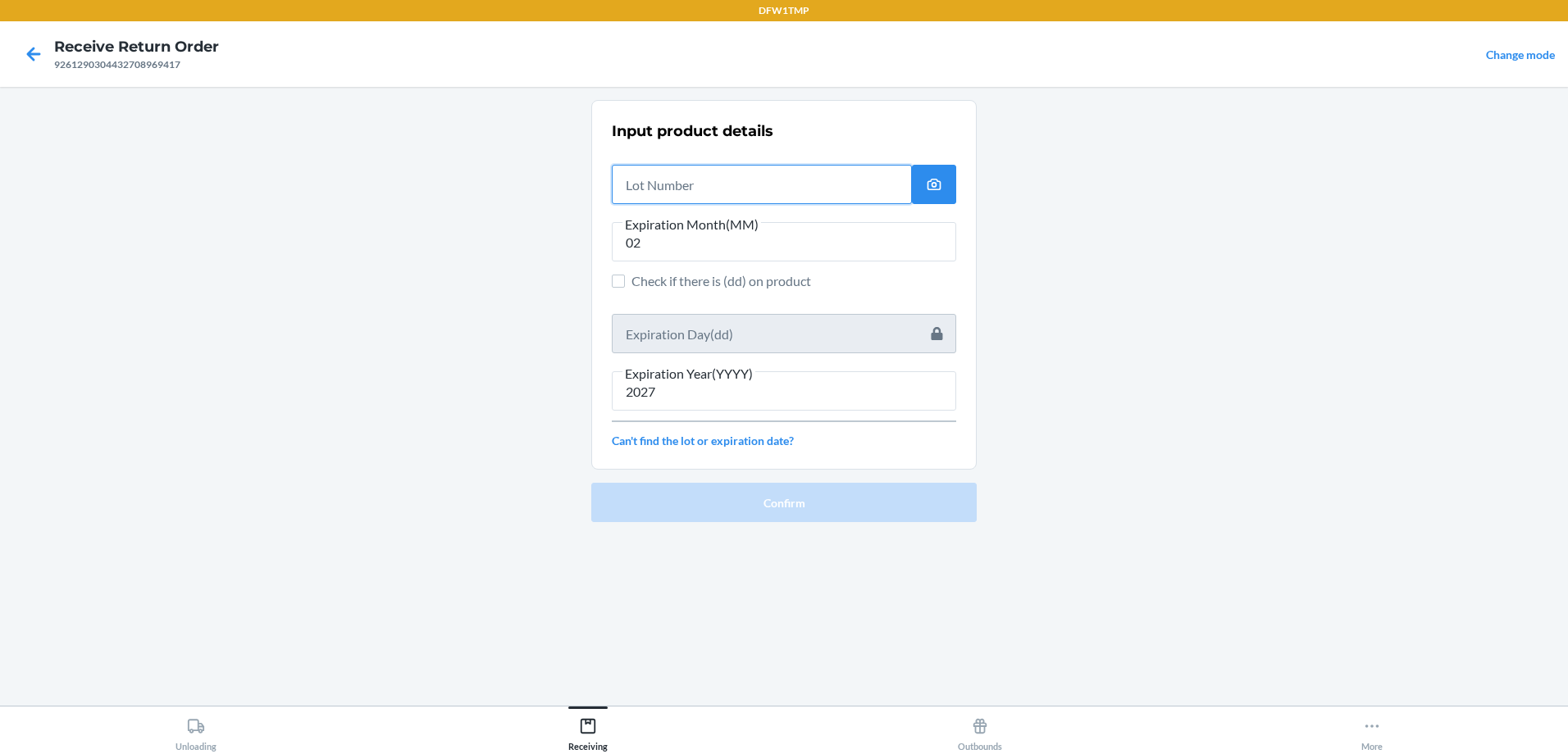 click at bounding box center [762, 184] 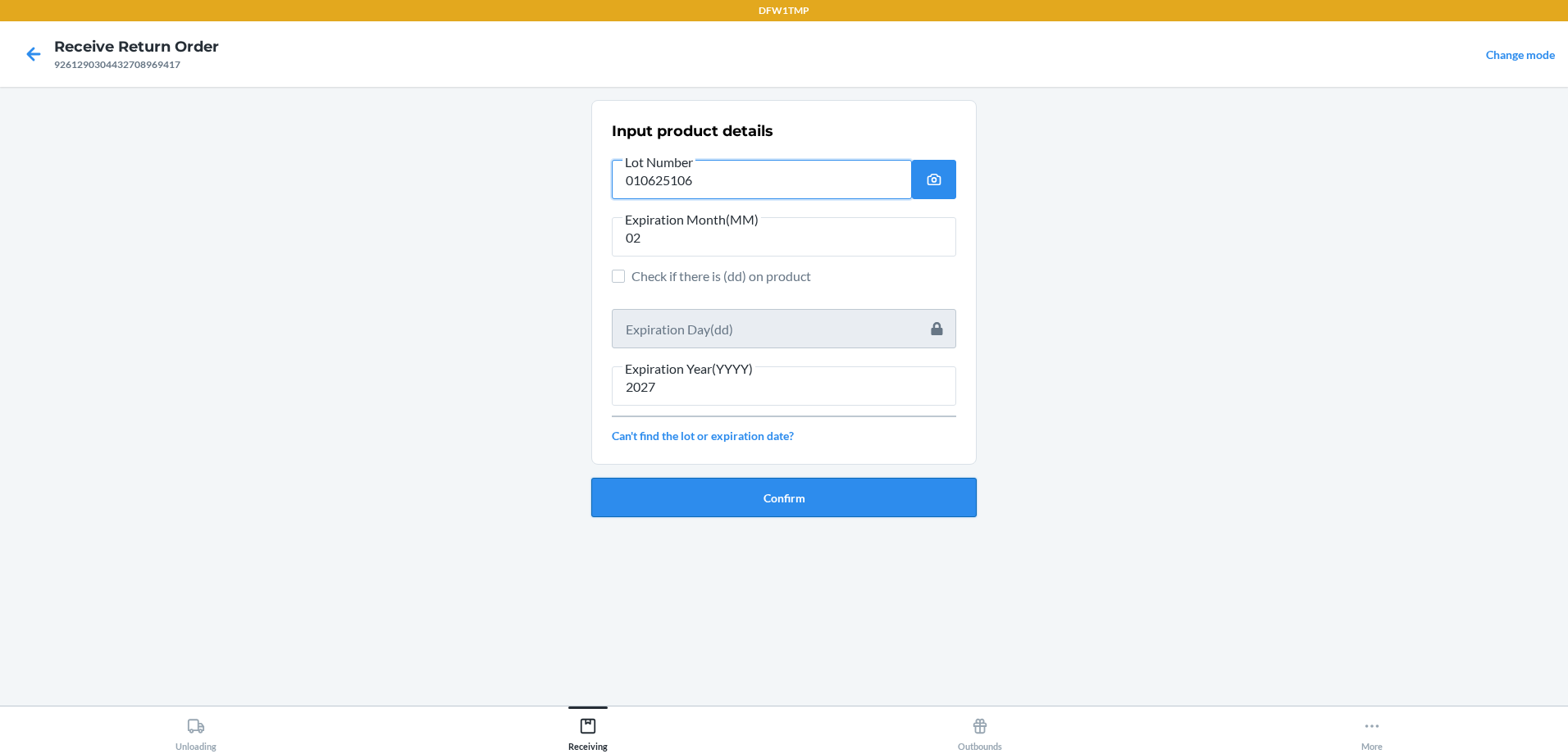 type on "010625106" 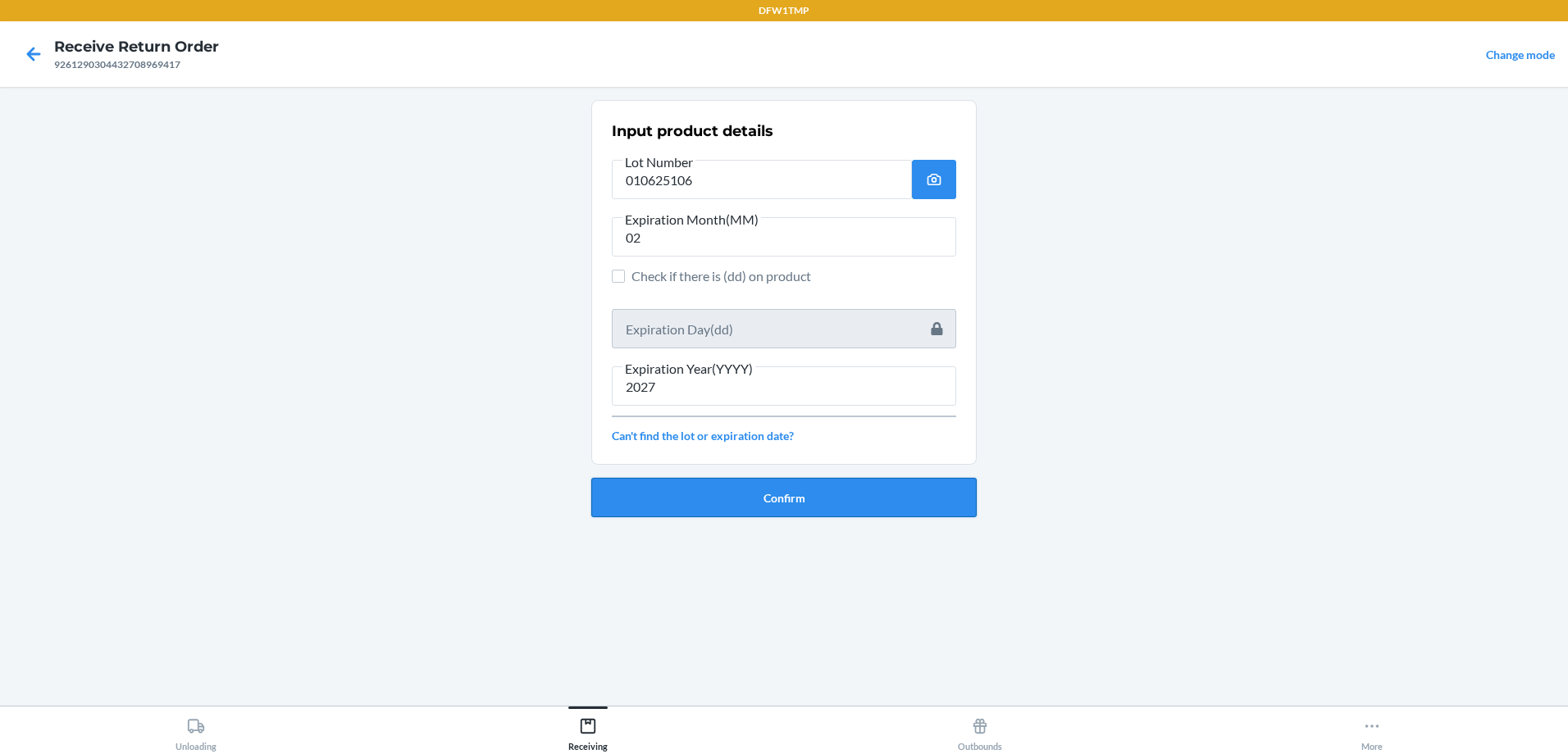 click on "Confirm" at bounding box center [784, 497] 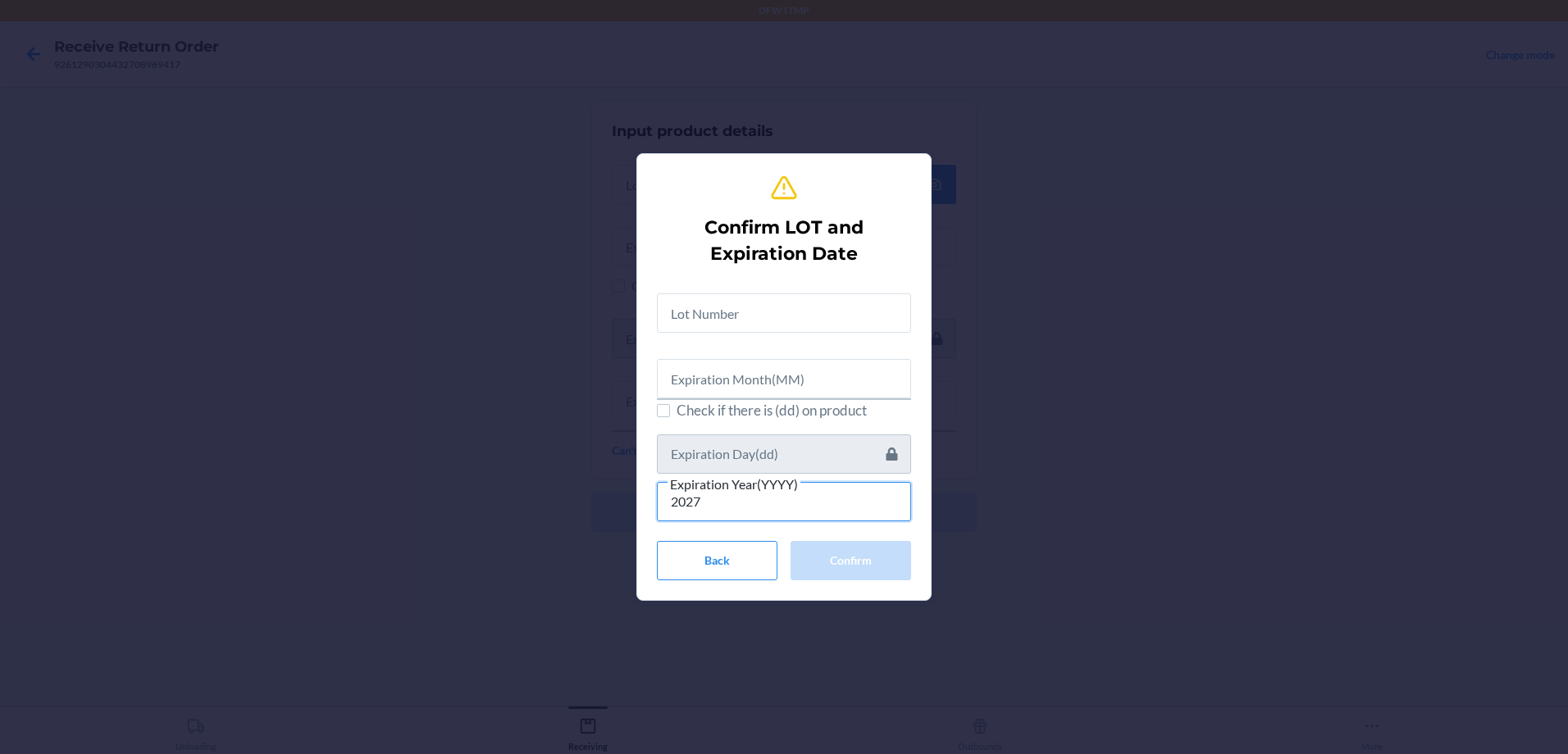 type on "2027" 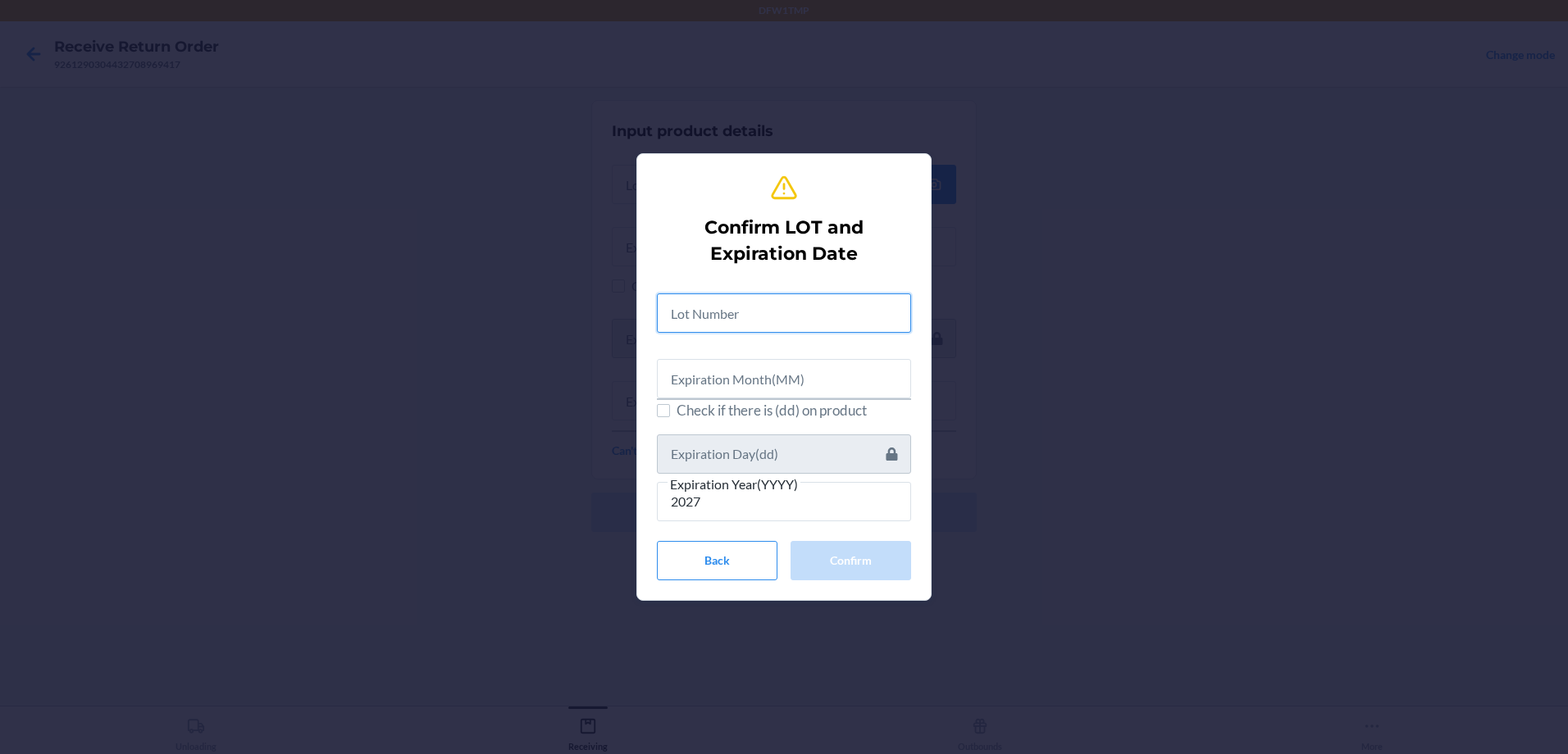 click at bounding box center (784, 313) 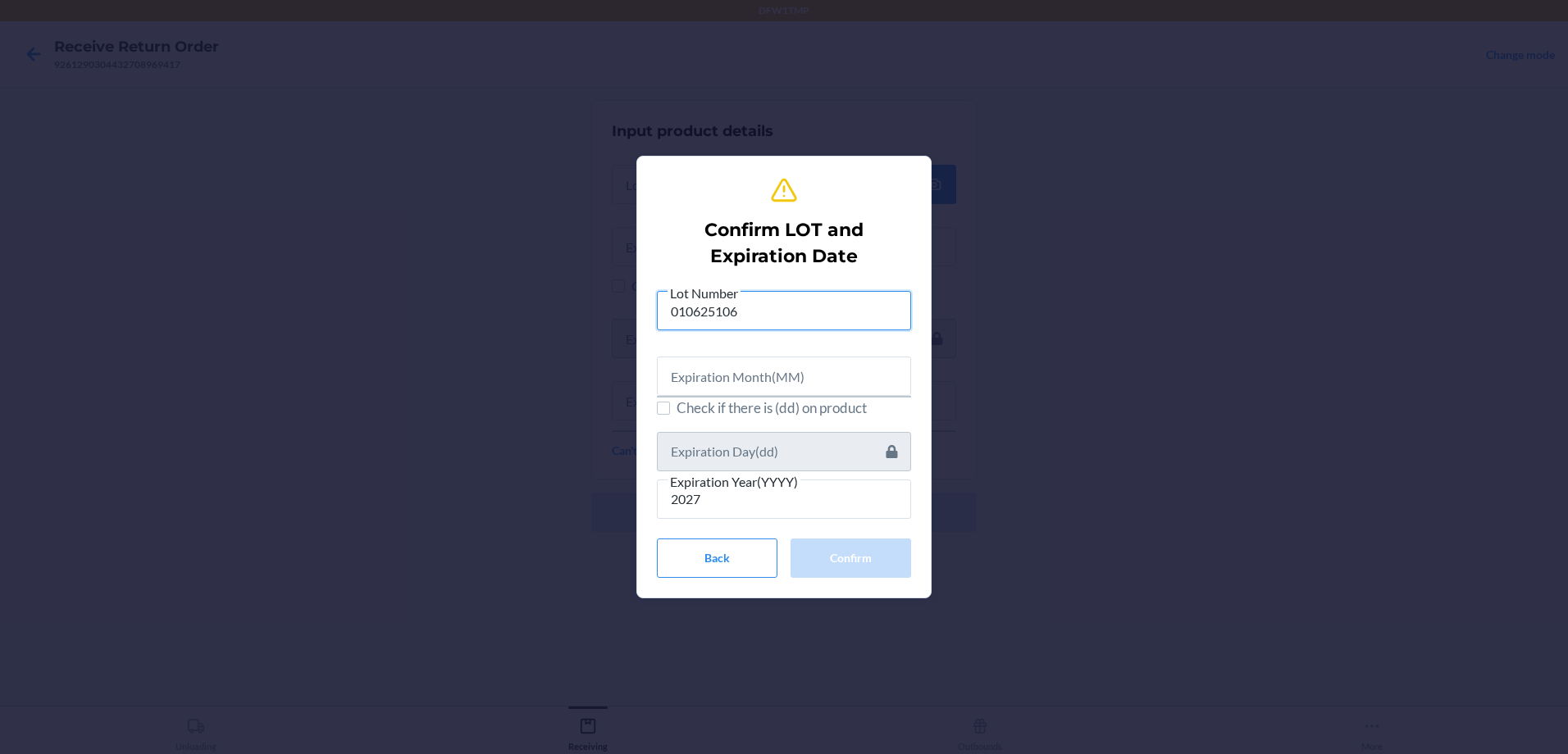 type on "010625106" 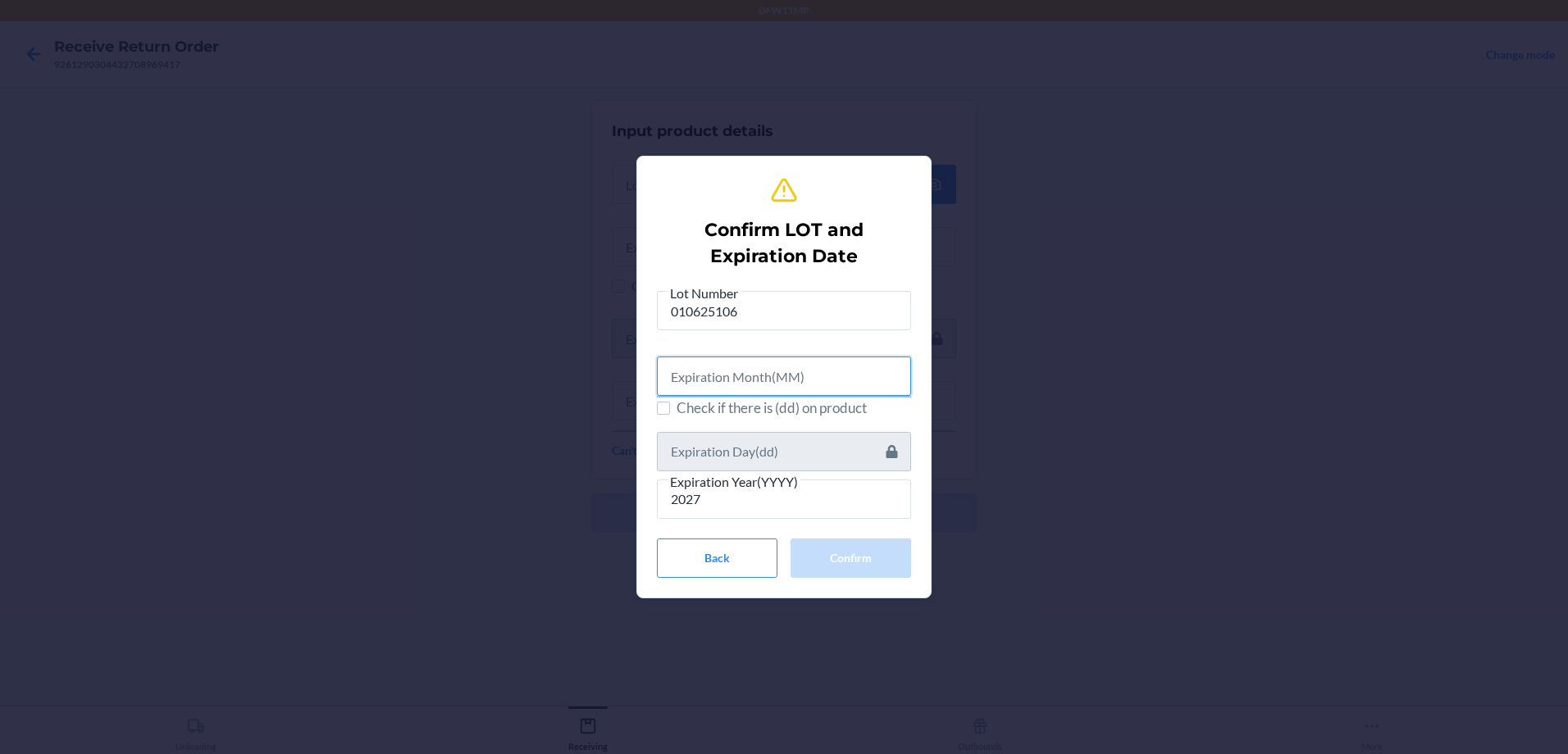 click at bounding box center (784, 376) 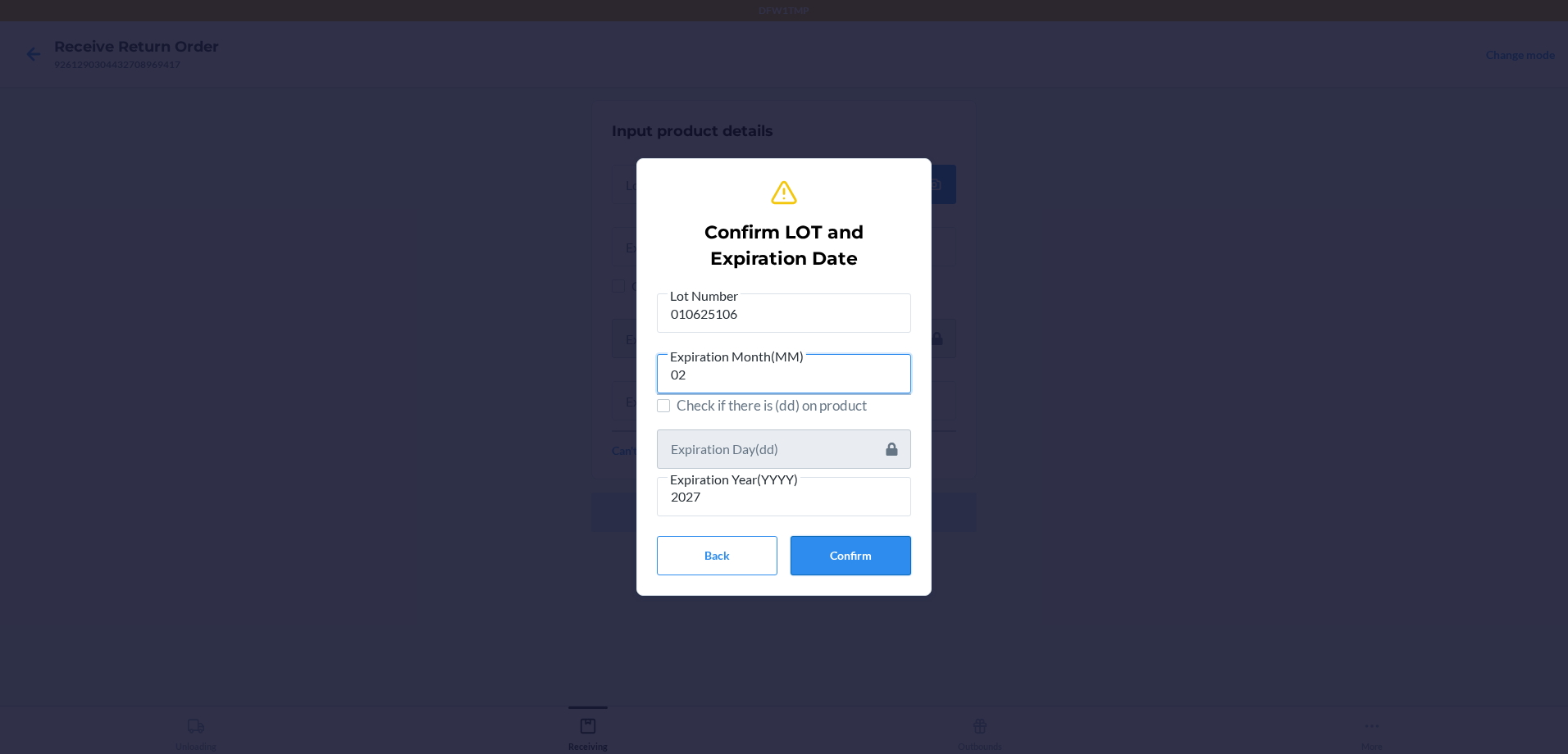 type on "02" 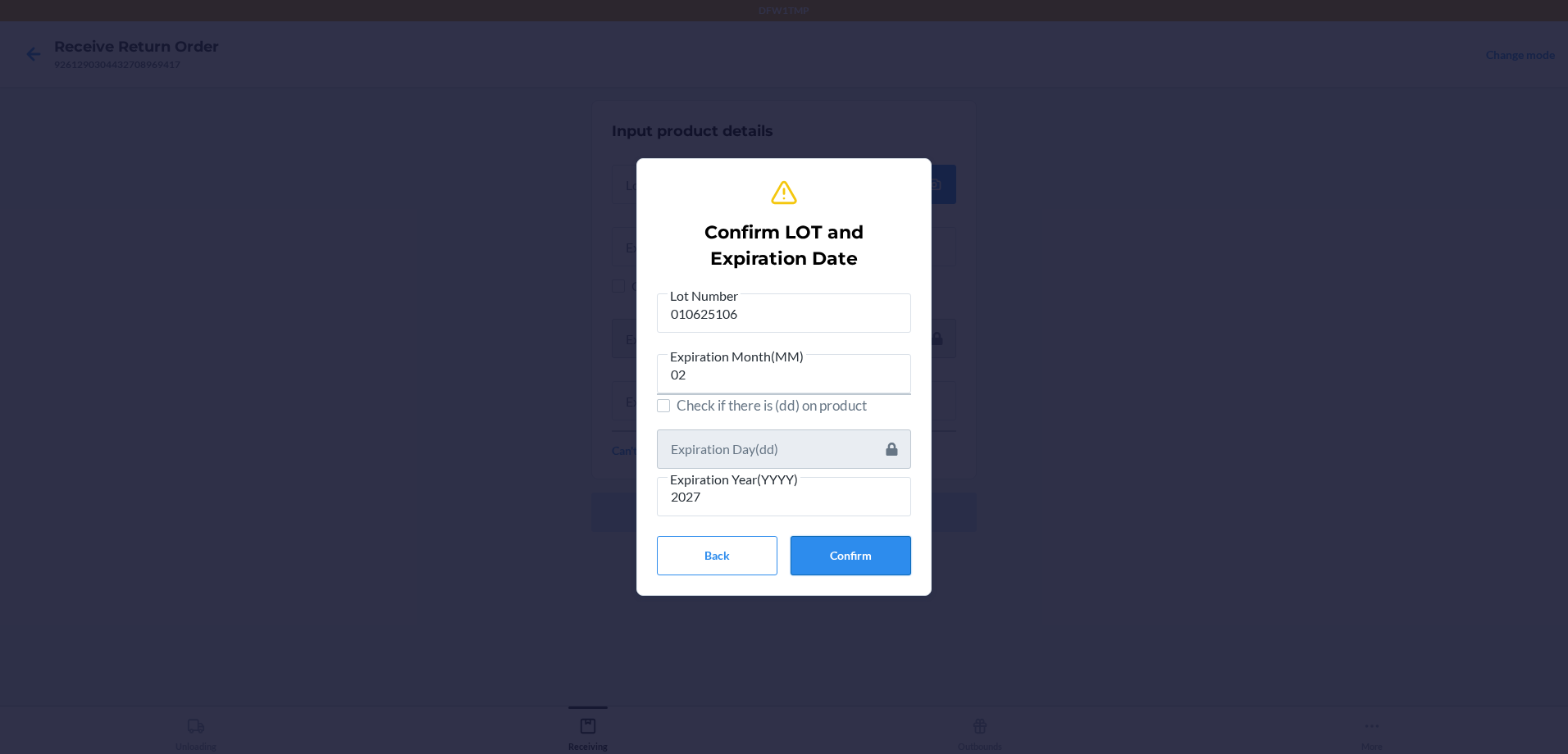 click on "Confirm" at bounding box center [850, 556] 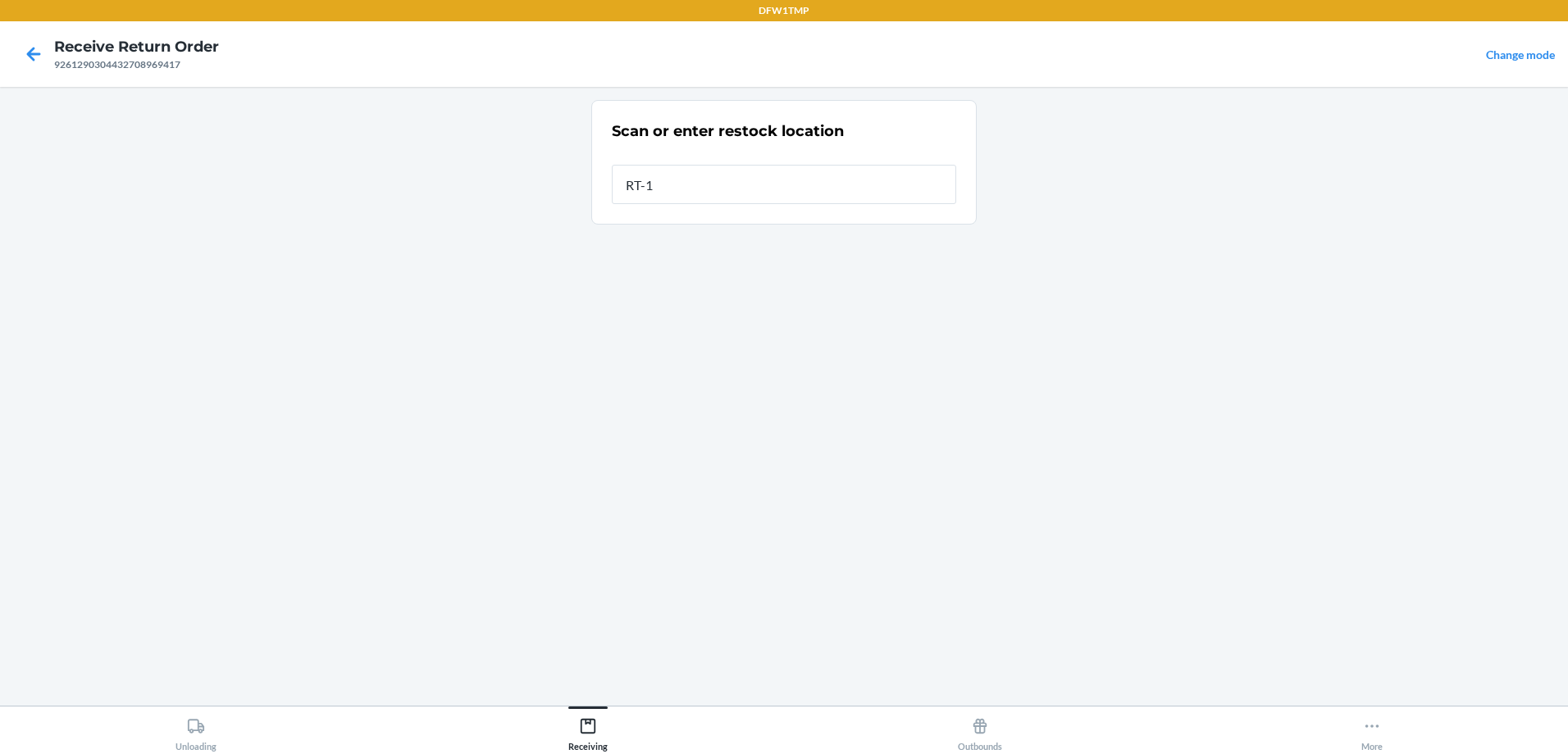 type on "RT-13" 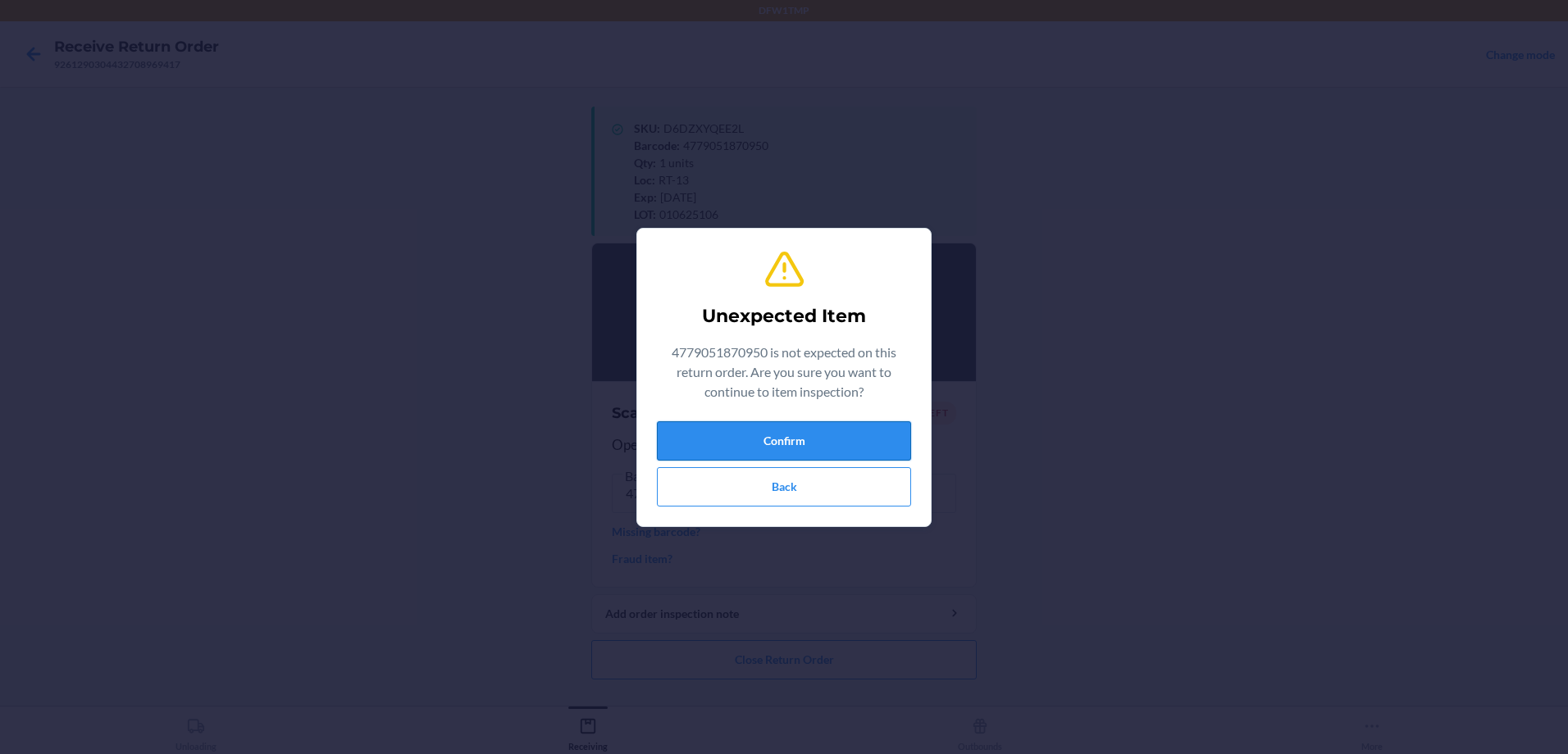 click on "Confirm" at bounding box center (784, 441) 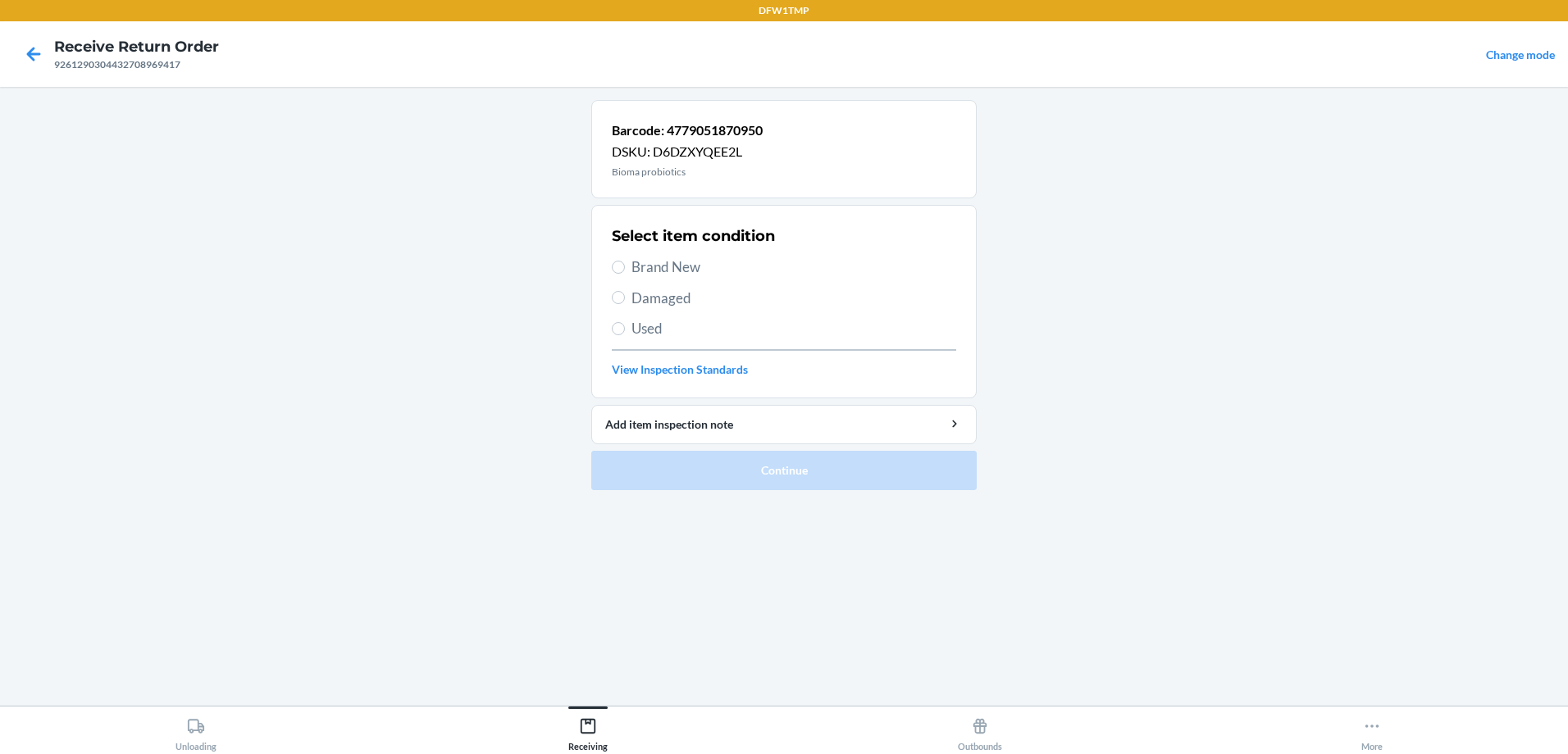 click on "Brand New" at bounding box center (784, 267) 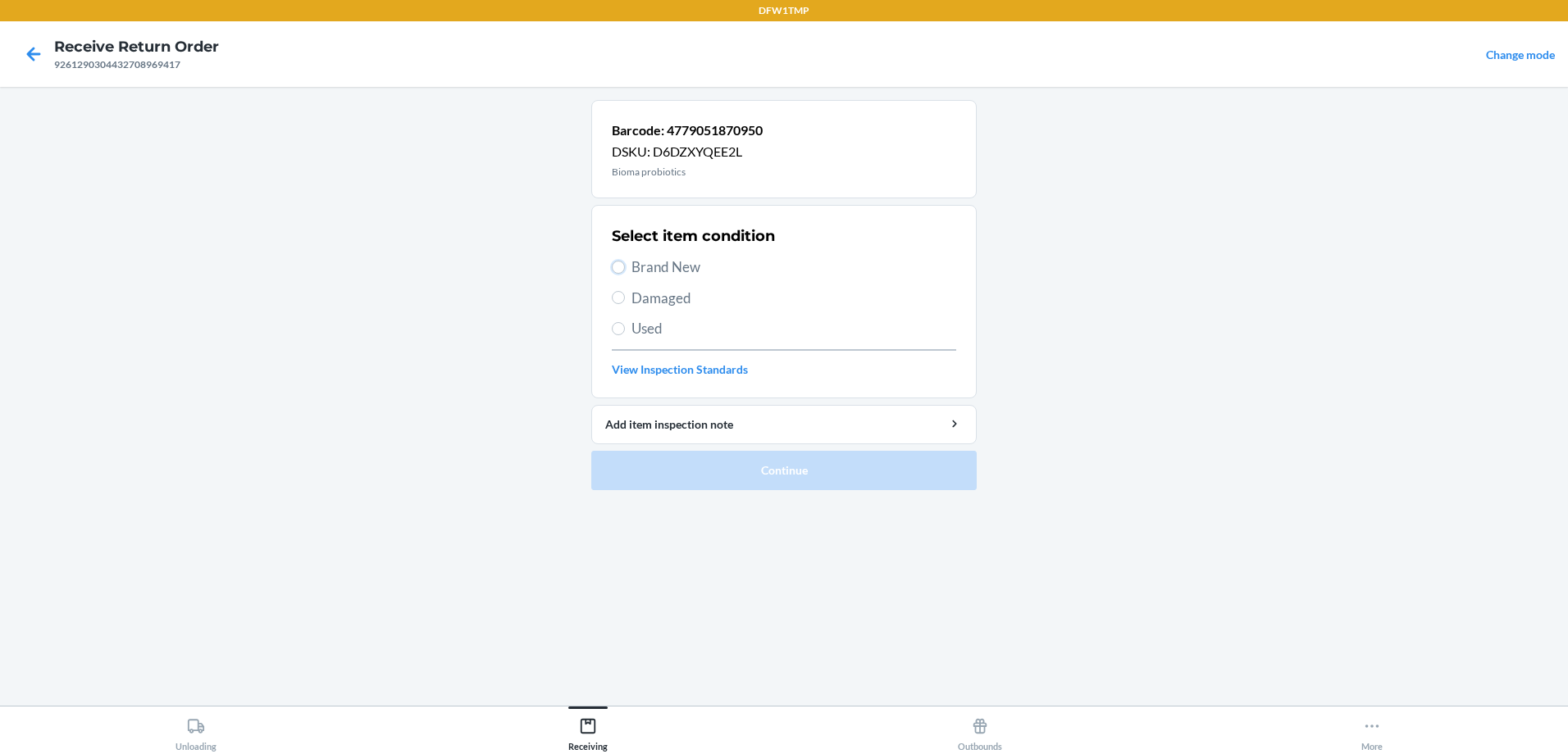 click on "Brand New" at bounding box center (618, 267) 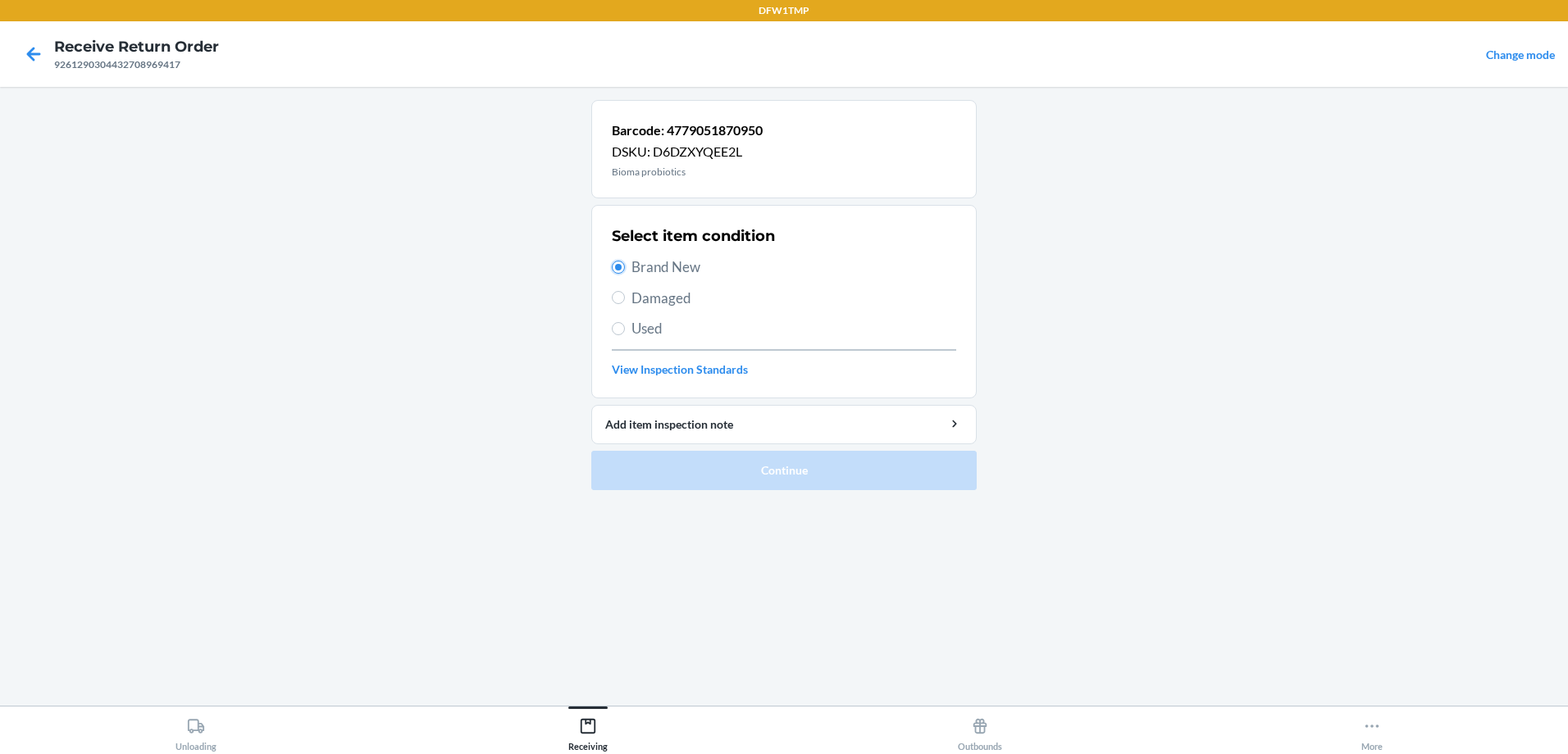 radio on "true" 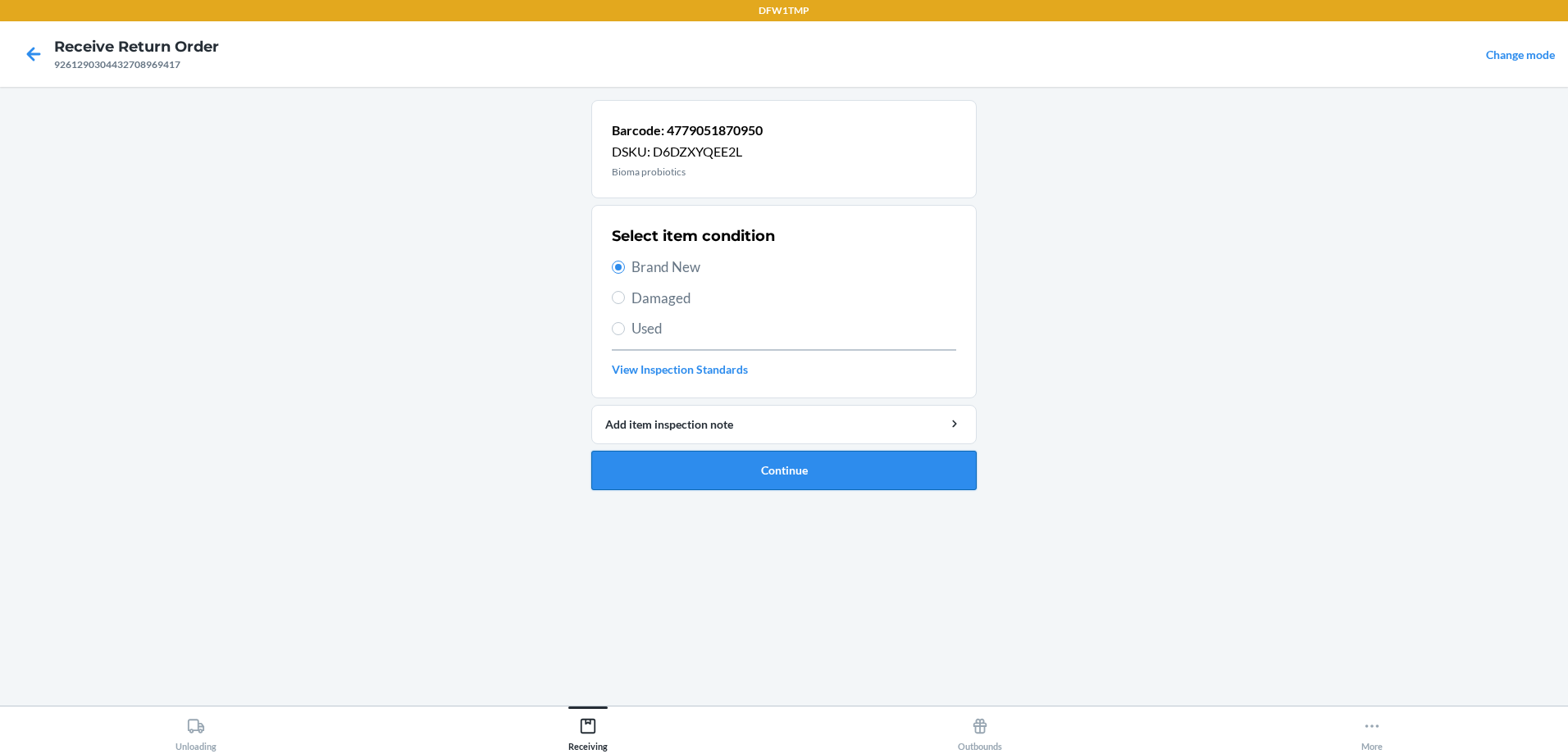 click on "Continue" at bounding box center (784, 470) 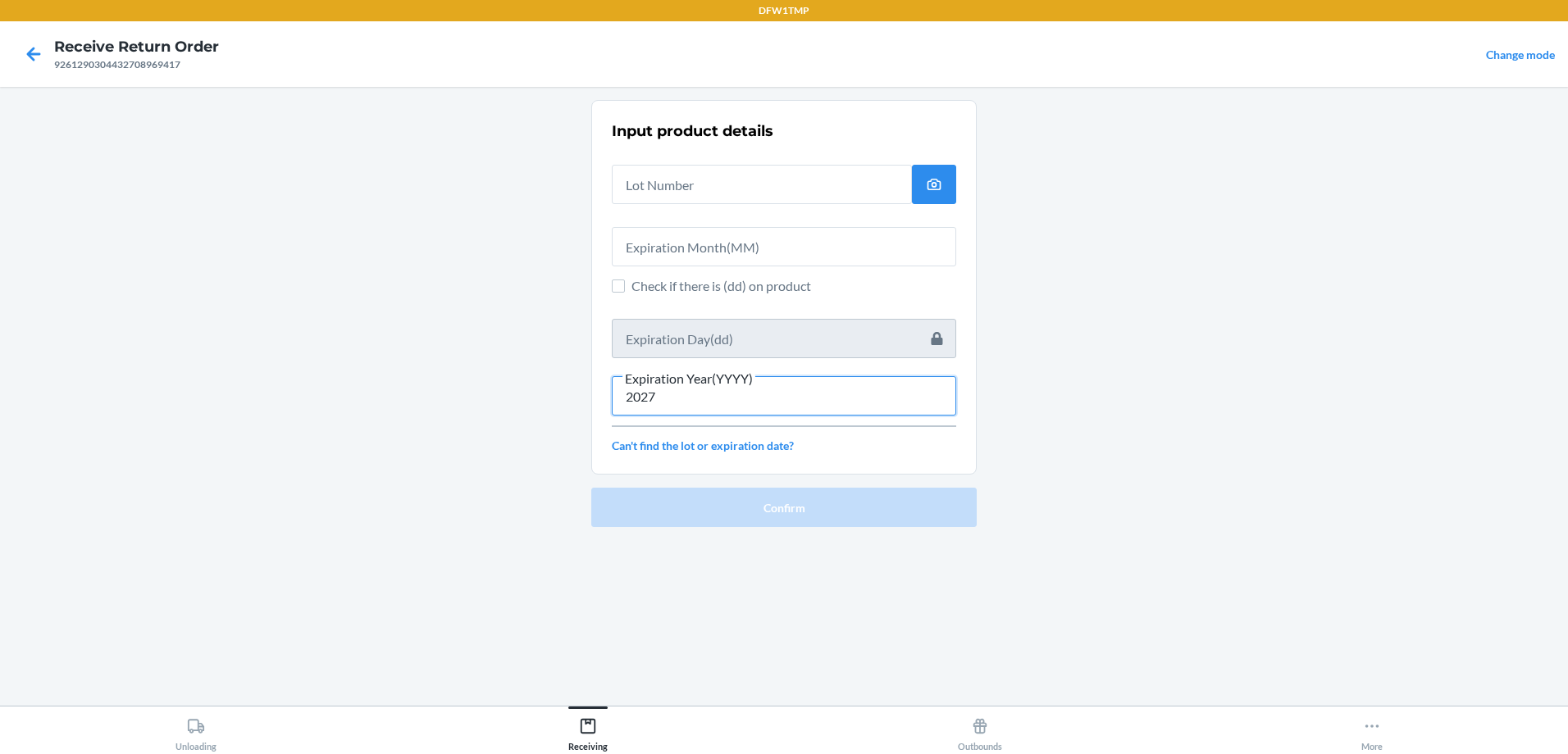 type on "2027" 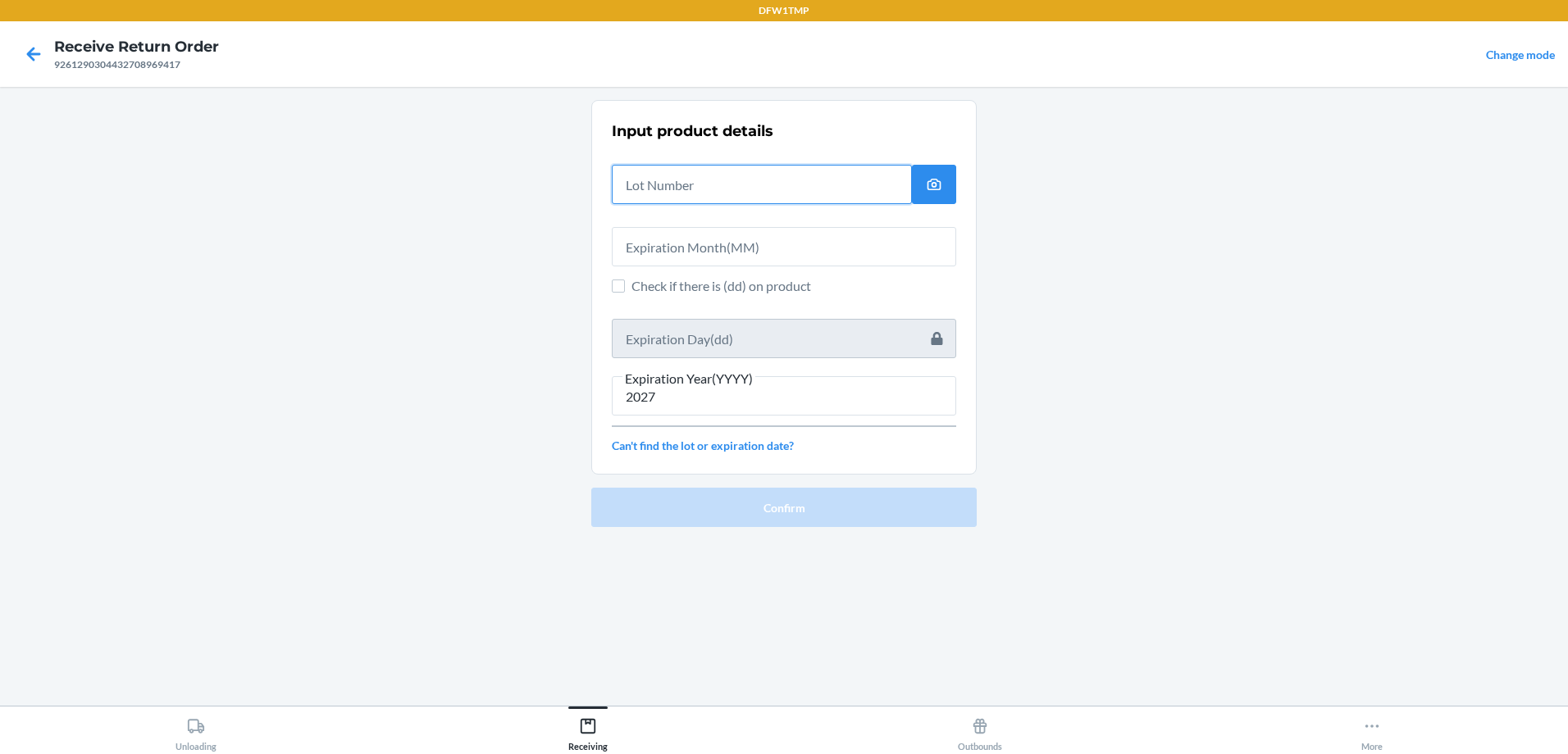 click at bounding box center (762, 184) 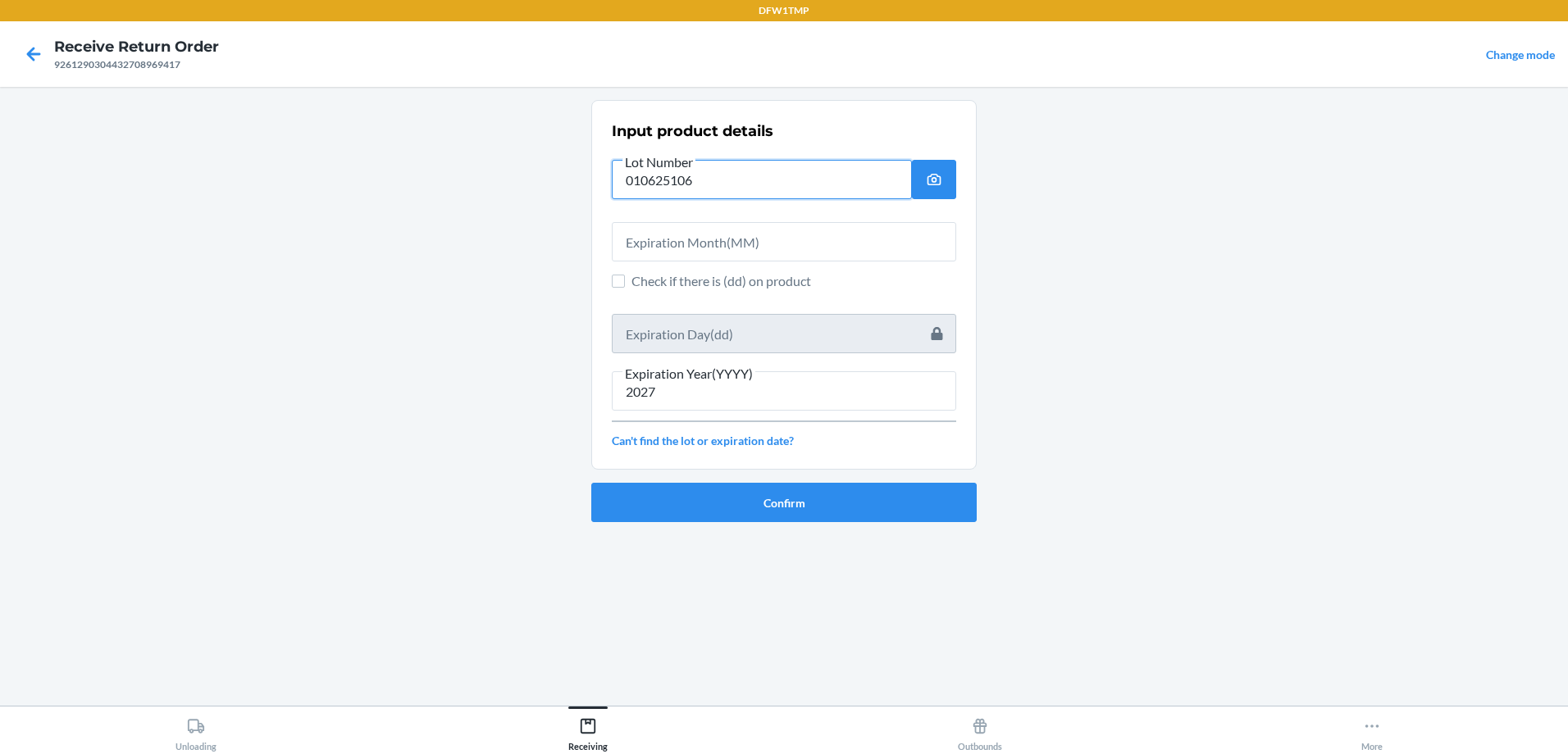 type on "010625106" 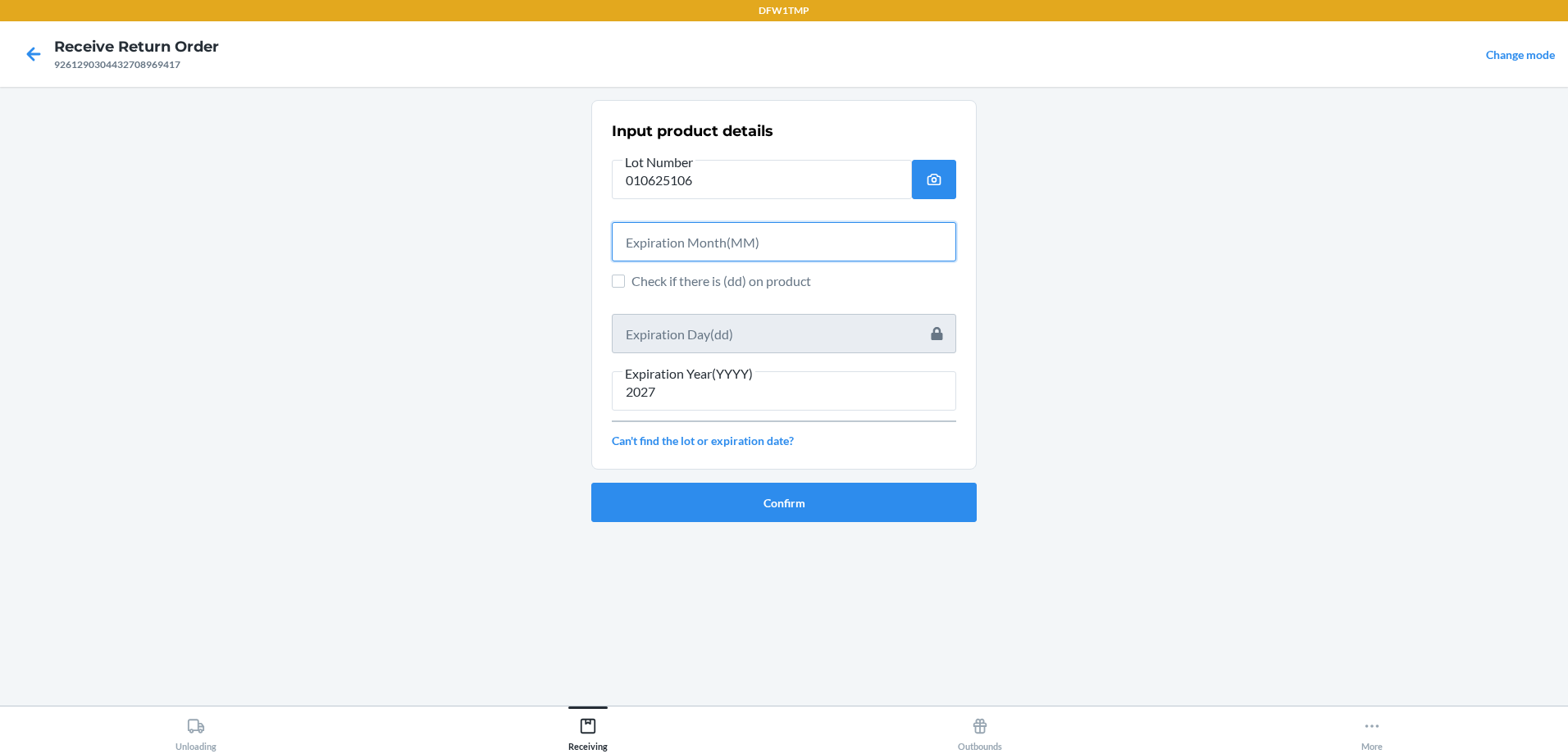 click at bounding box center (784, 242) 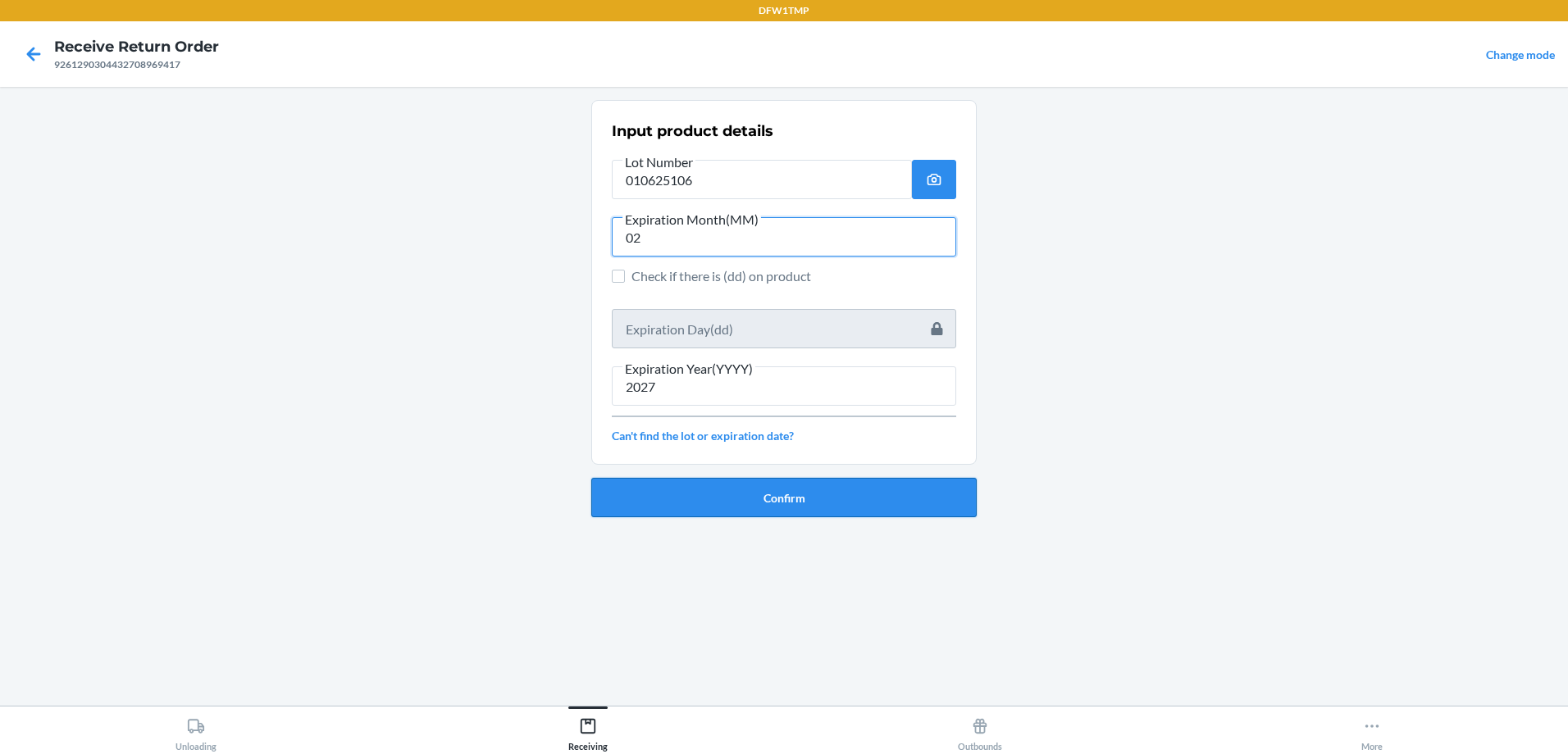 type on "02" 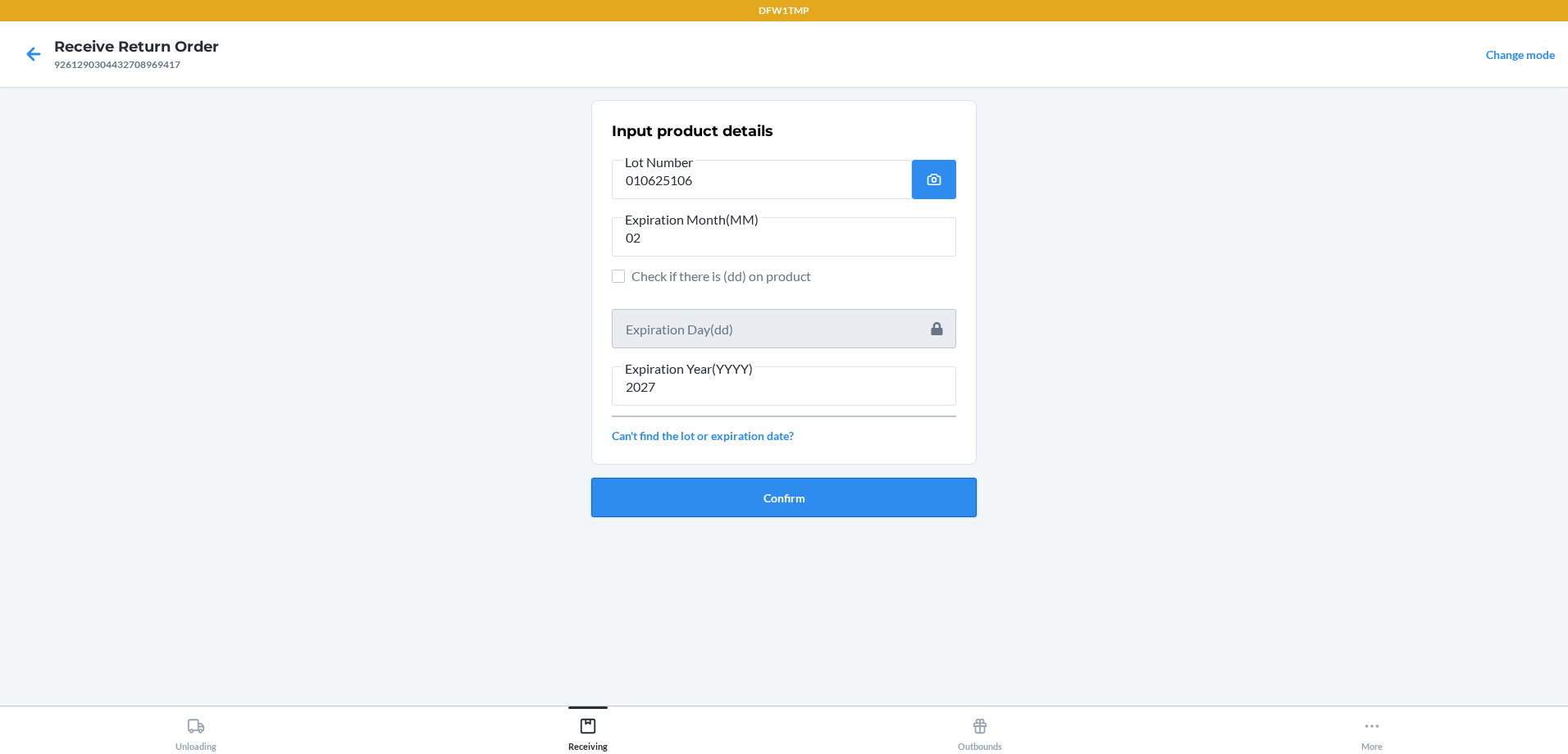 click on "Confirm" at bounding box center [784, 497] 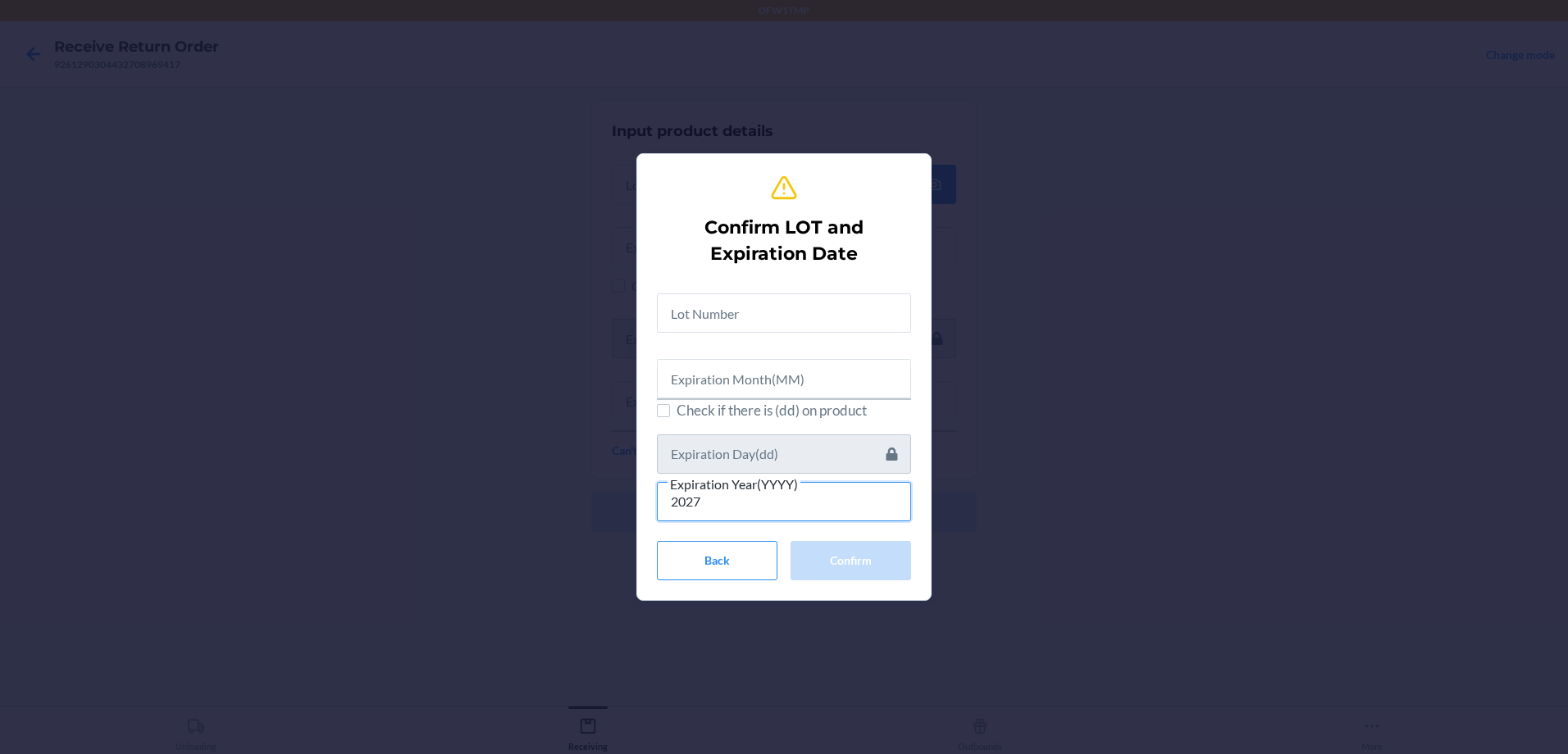type on "2027" 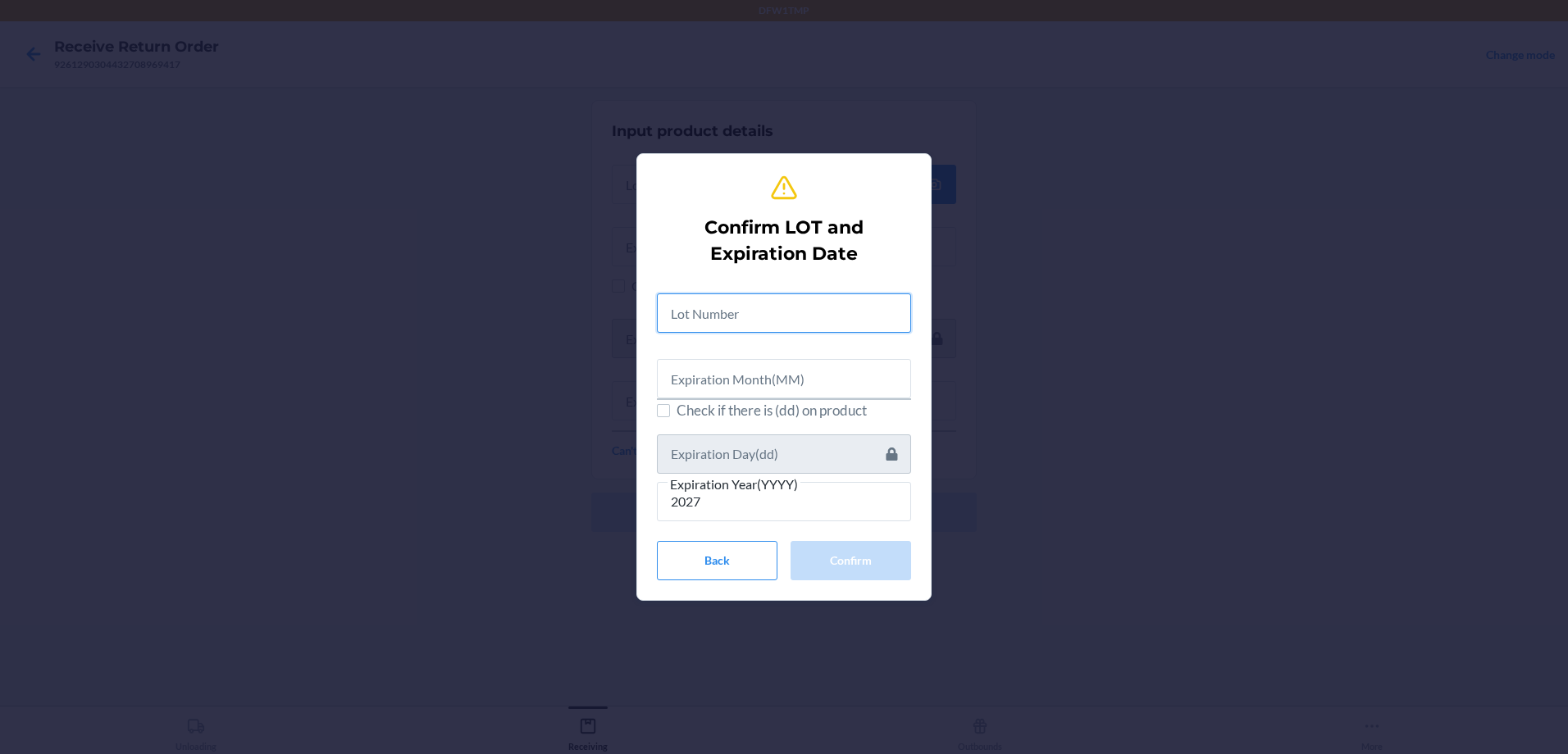 click at bounding box center (784, 313) 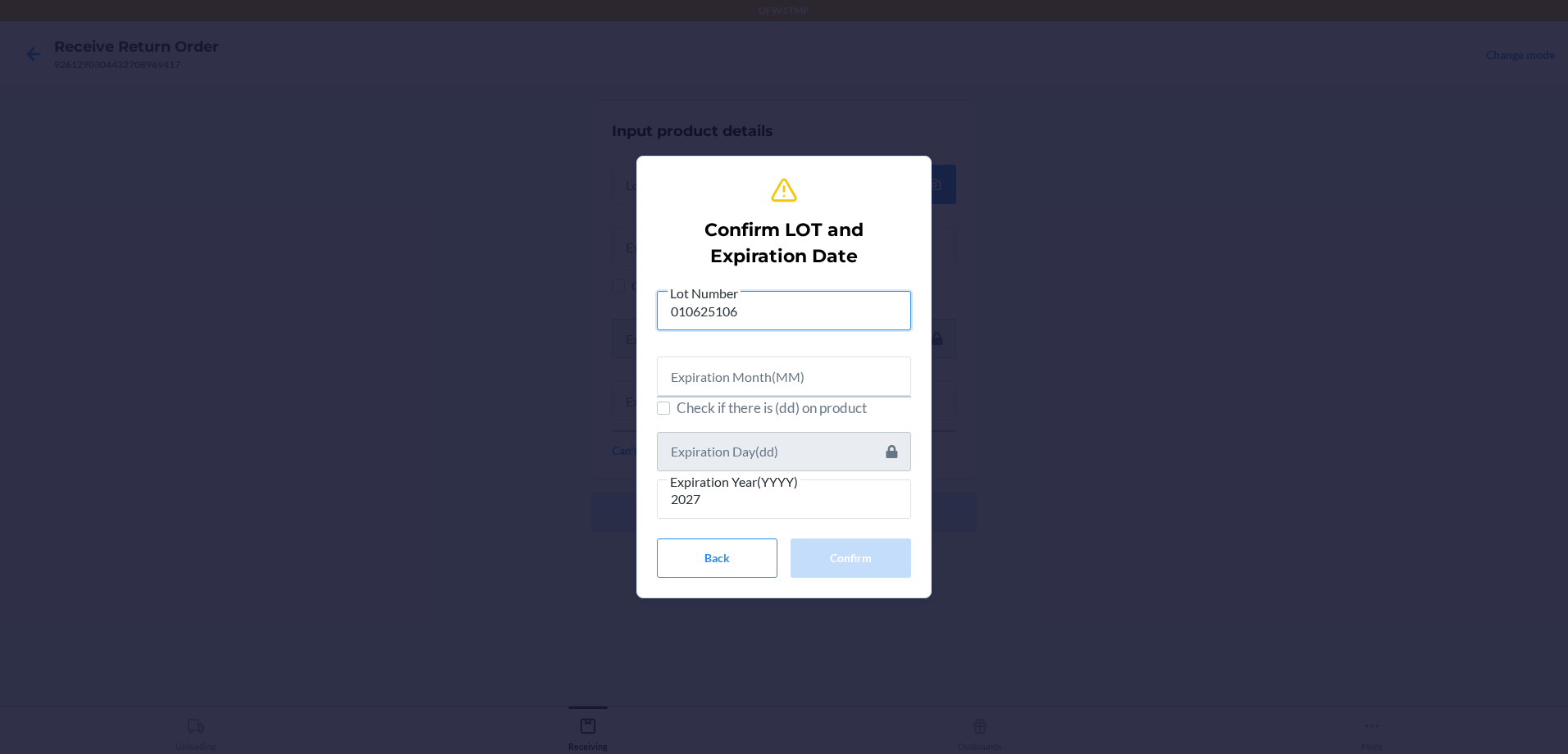 type on "010625106" 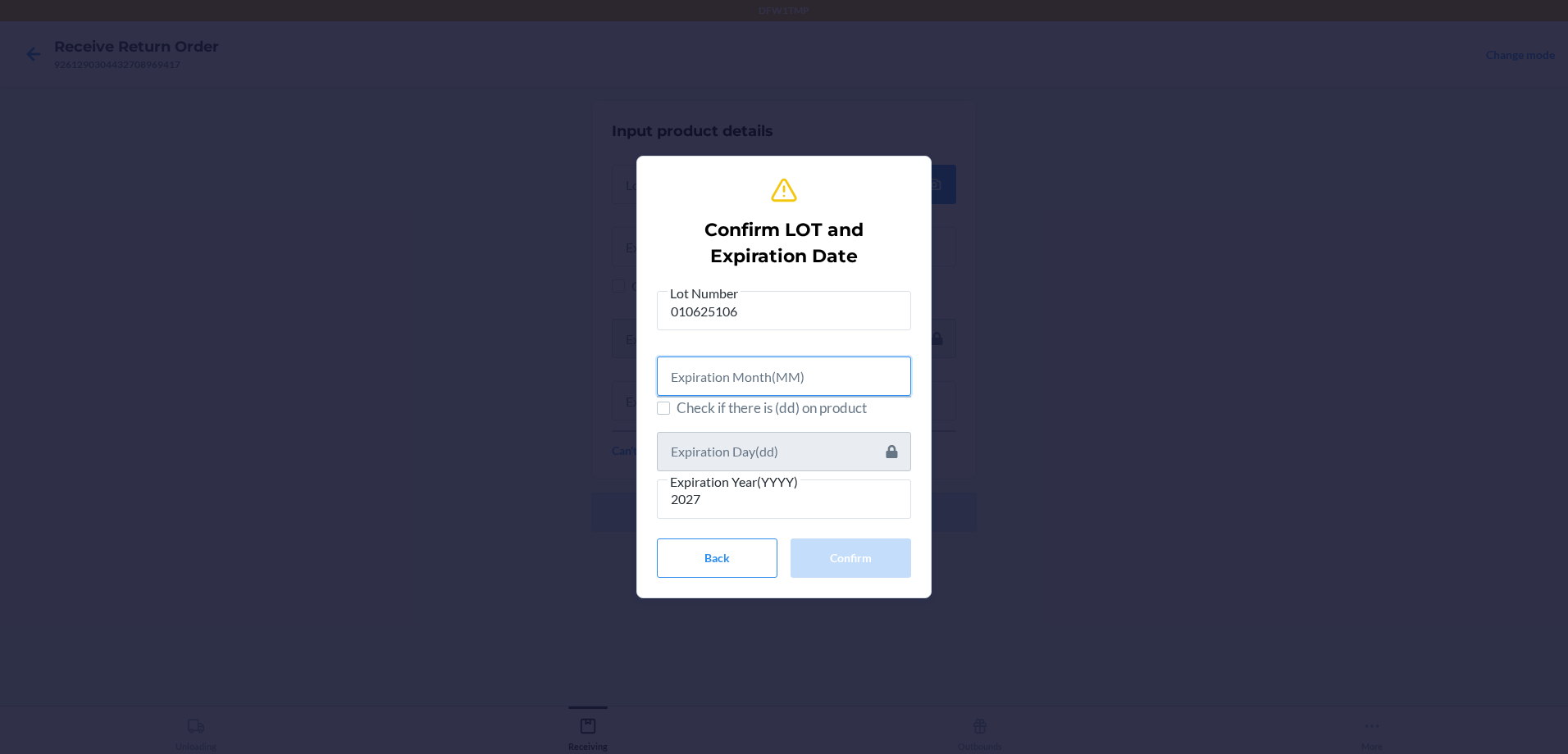 click at bounding box center [784, 376] 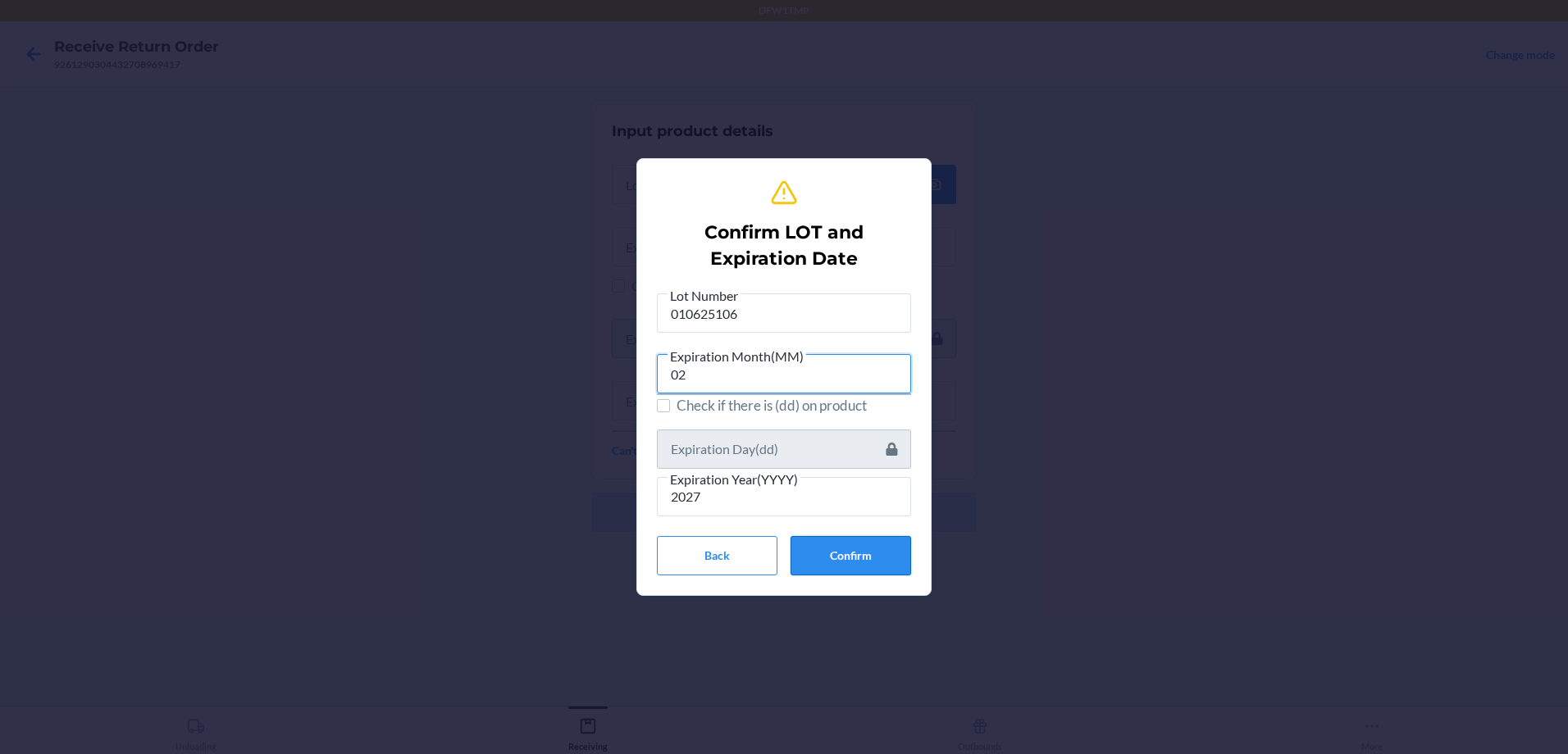 type on "02" 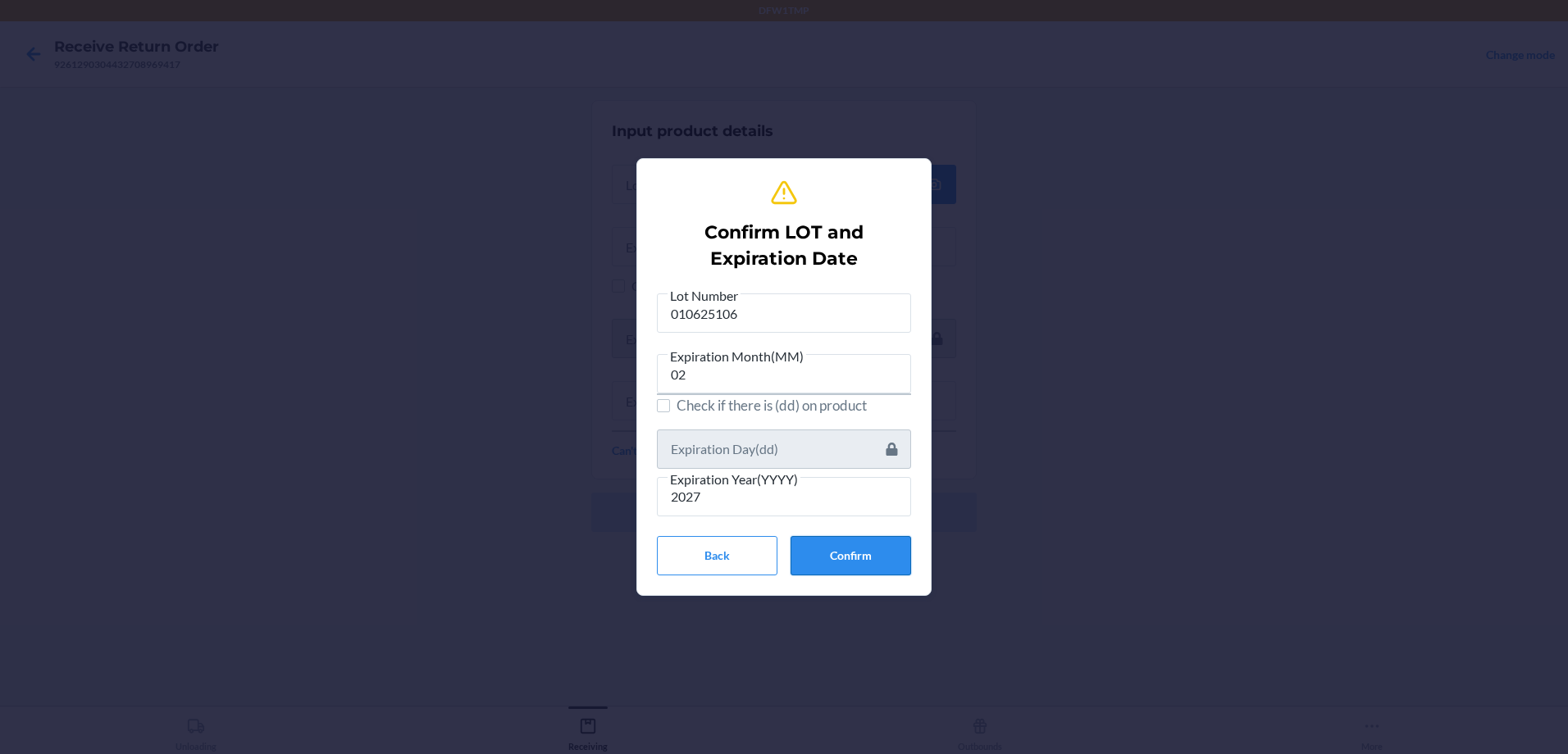 click on "Confirm" at bounding box center (850, 556) 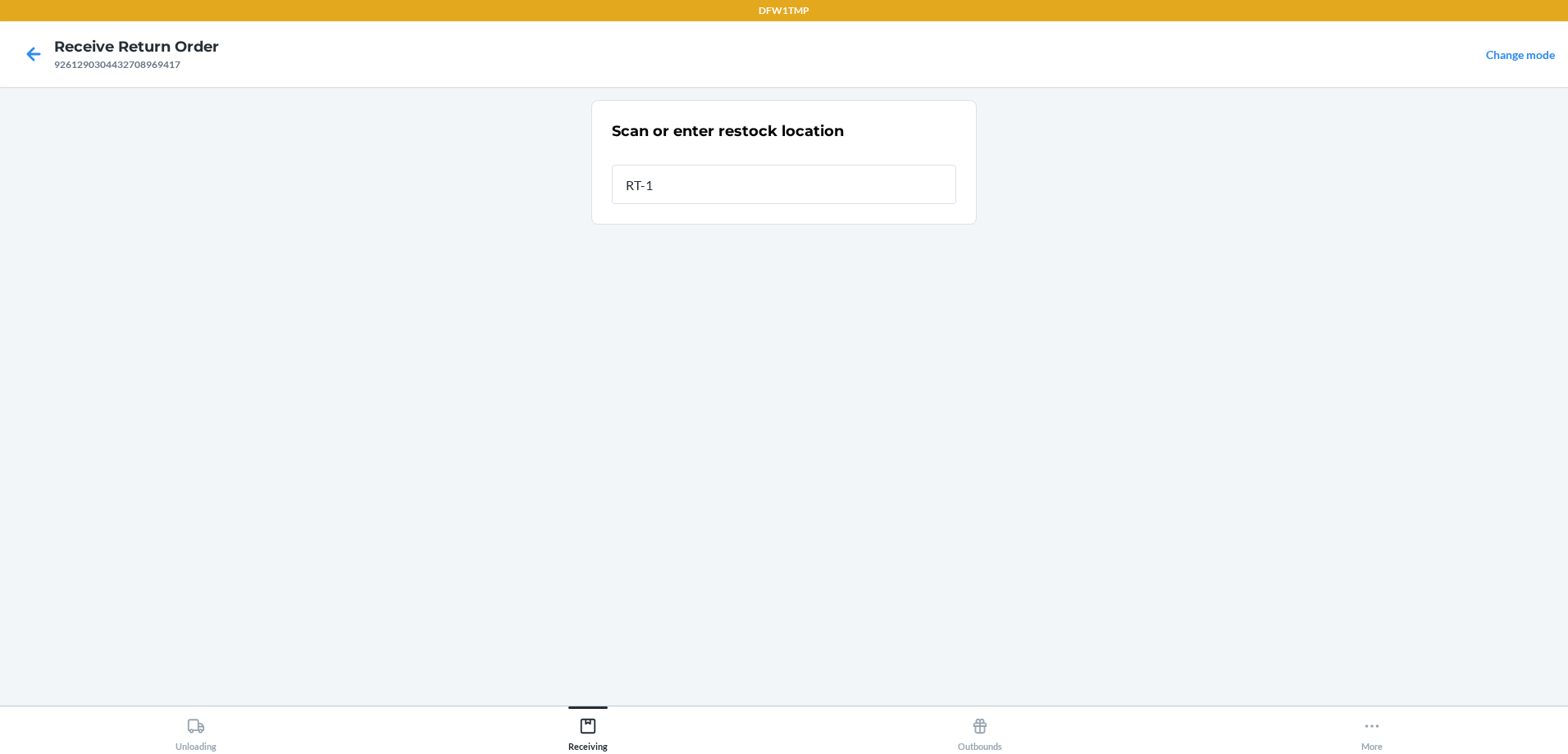 type on "RT-13" 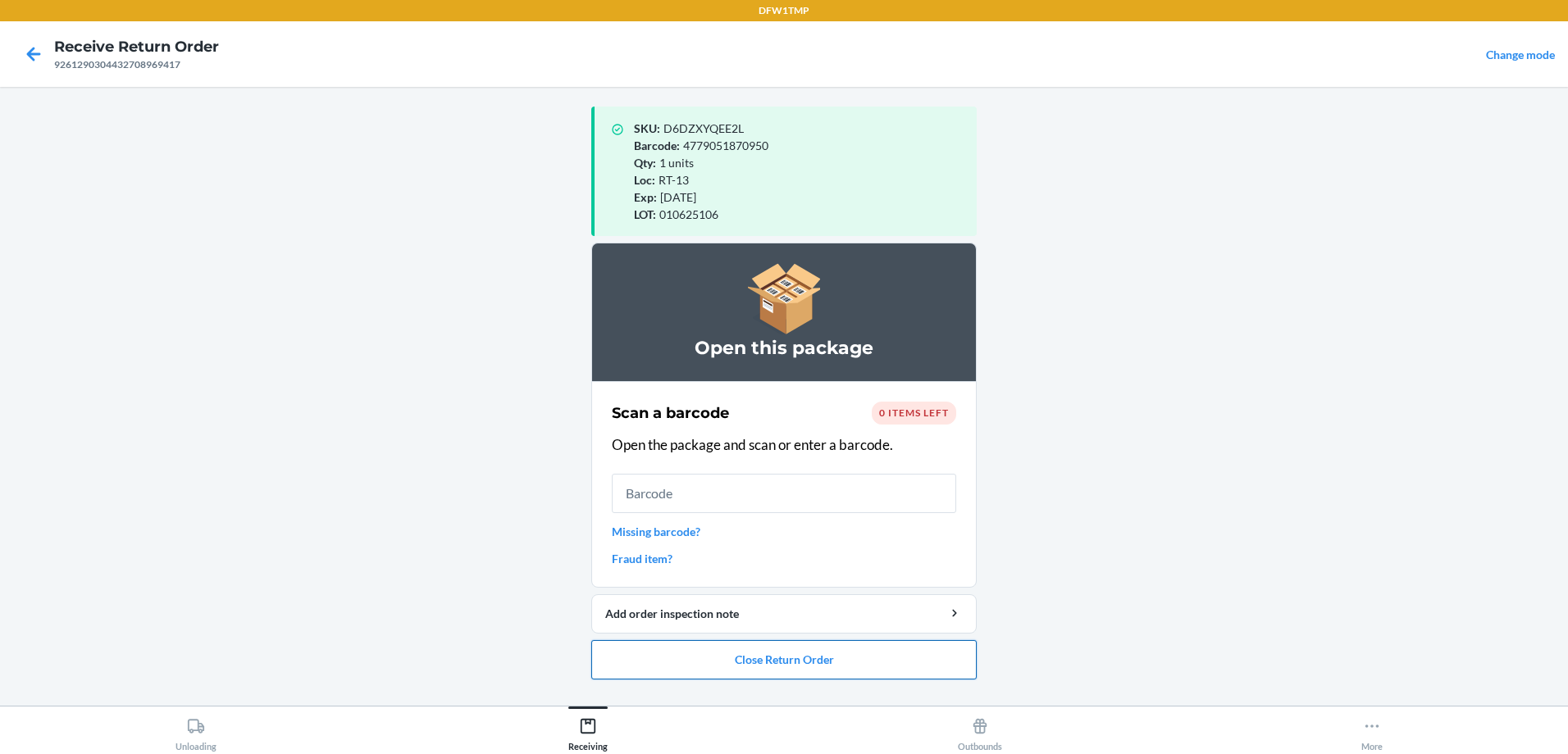 click on "Close Return Order" at bounding box center [784, 660] 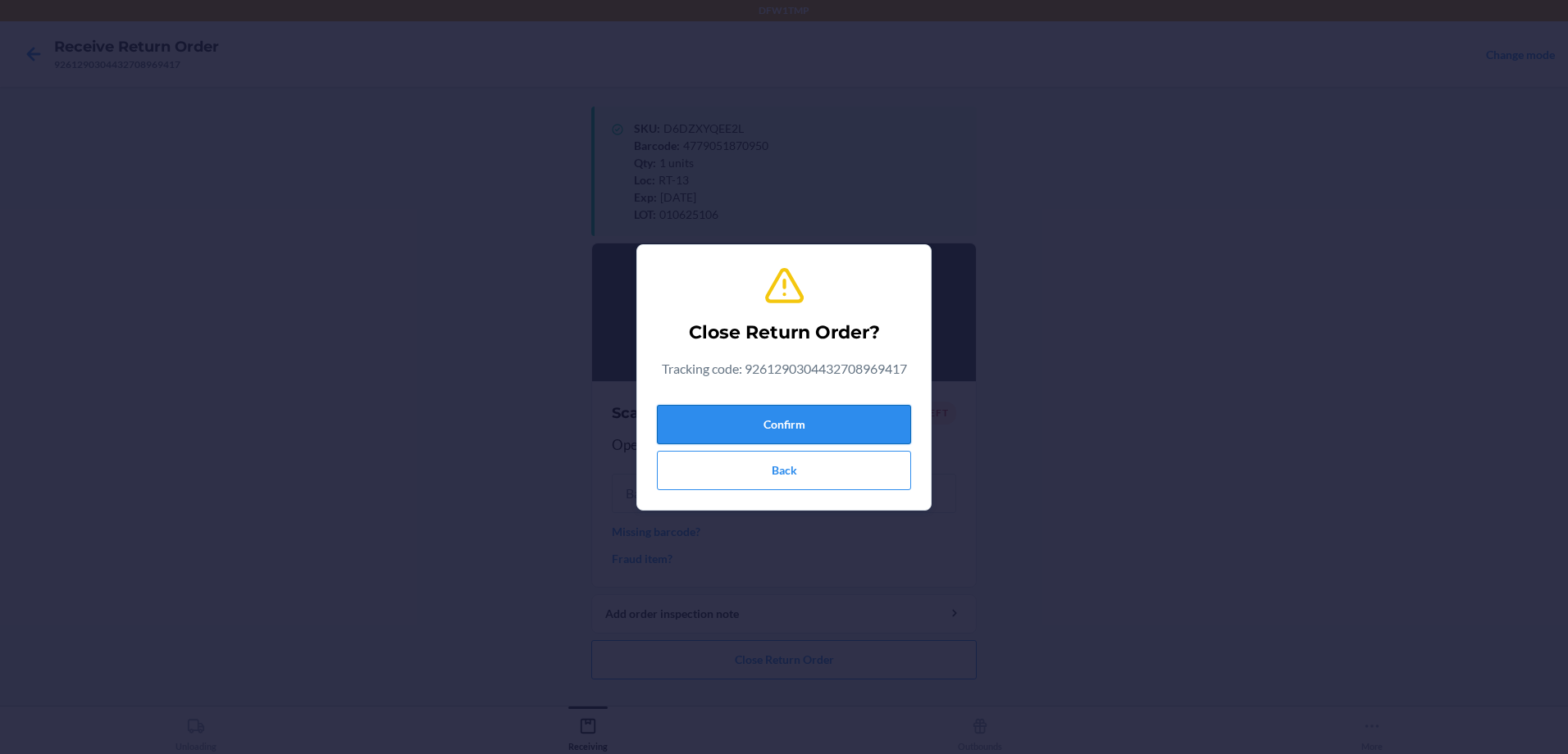 click on "Confirm" at bounding box center (784, 425) 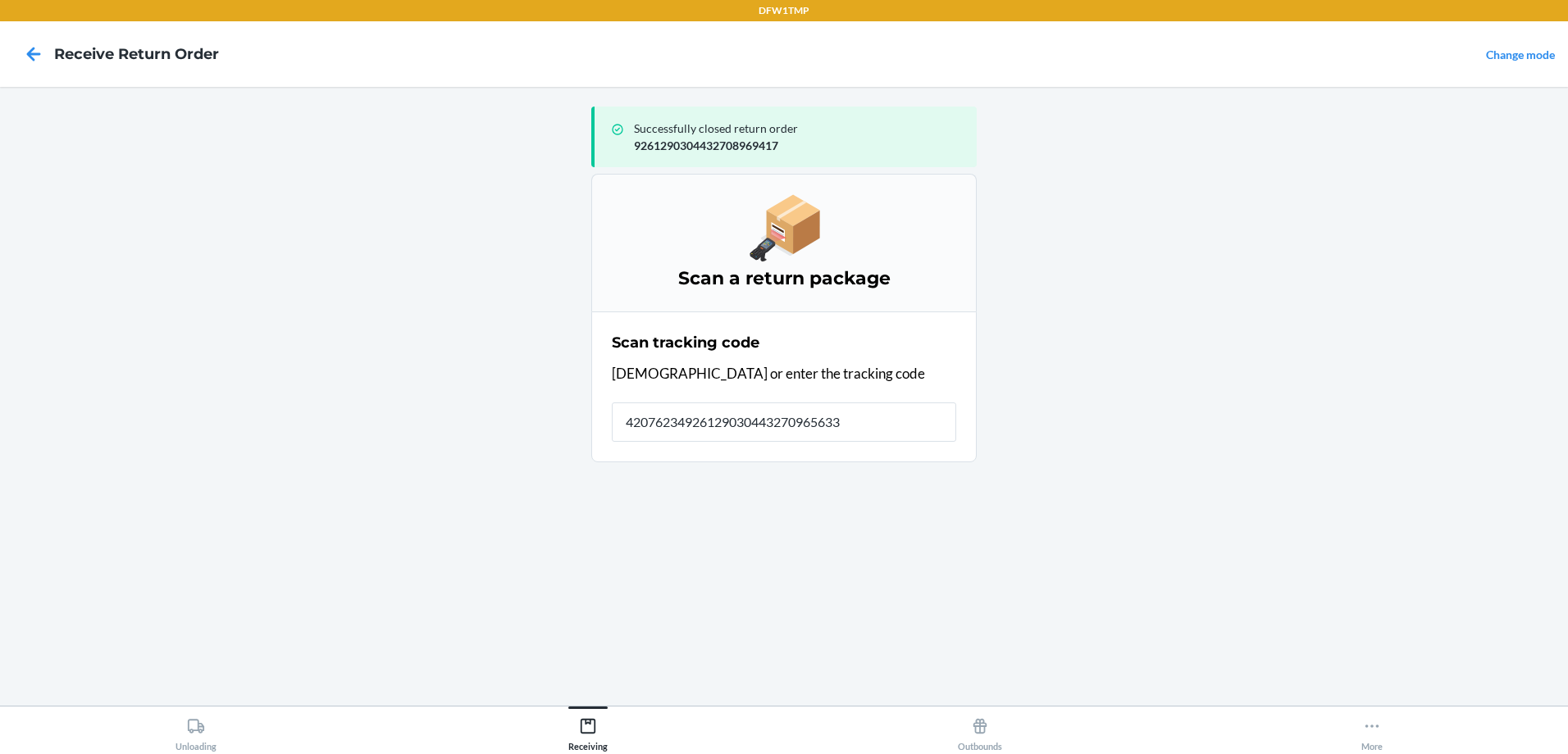 type on "420762349261290304432709656330" 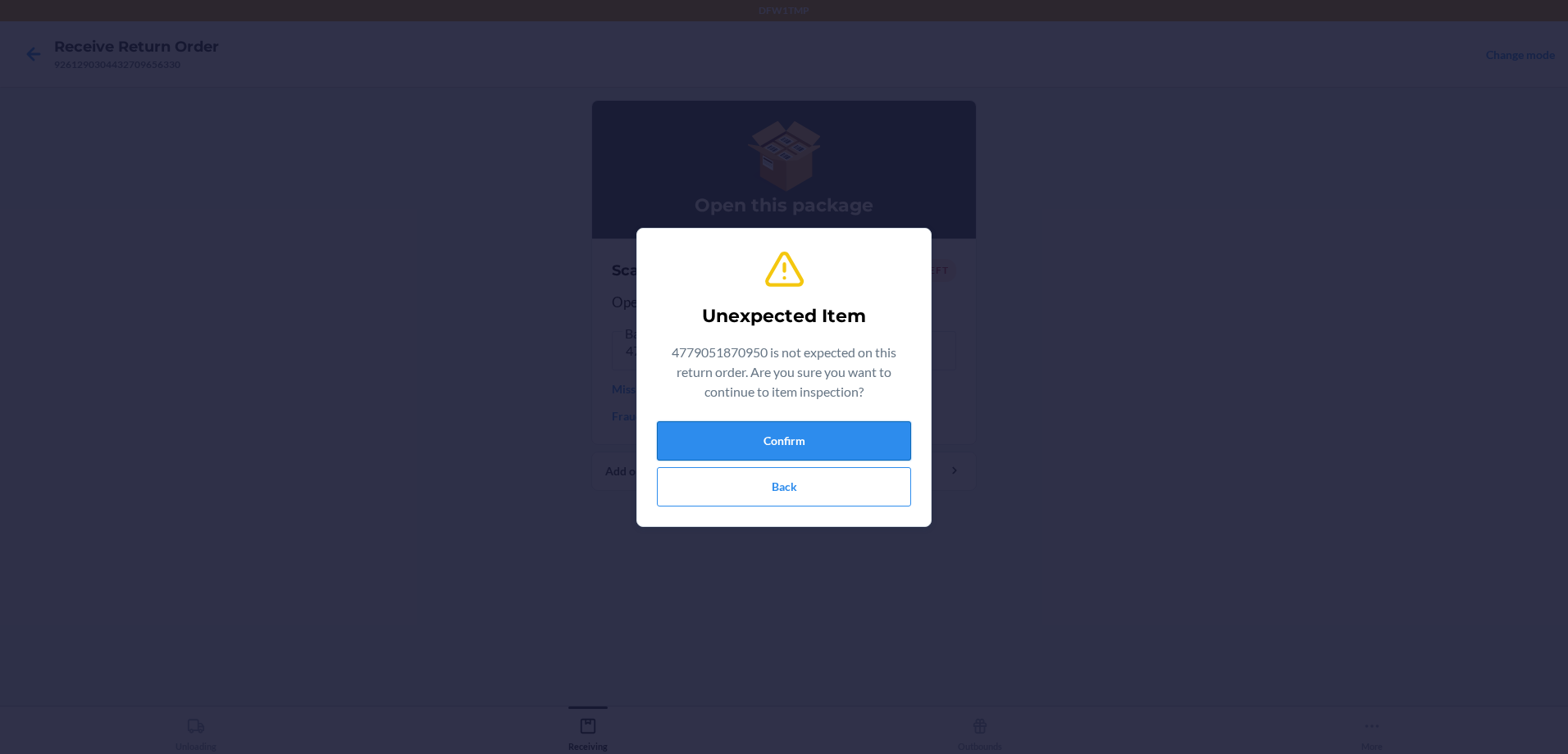click on "Confirm" at bounding box center (784, 441) 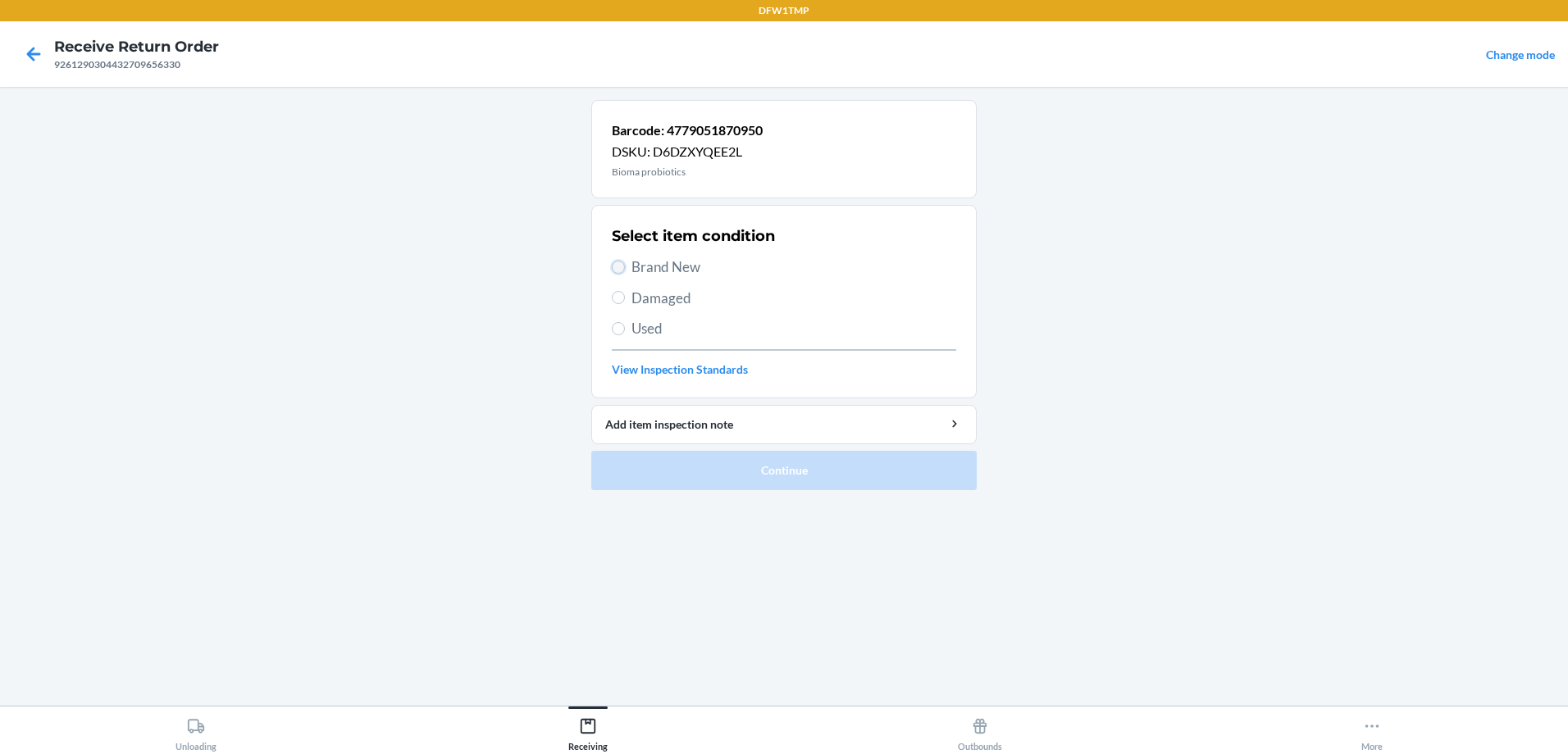 click on "Brand New" at bounding box center (618, 267) 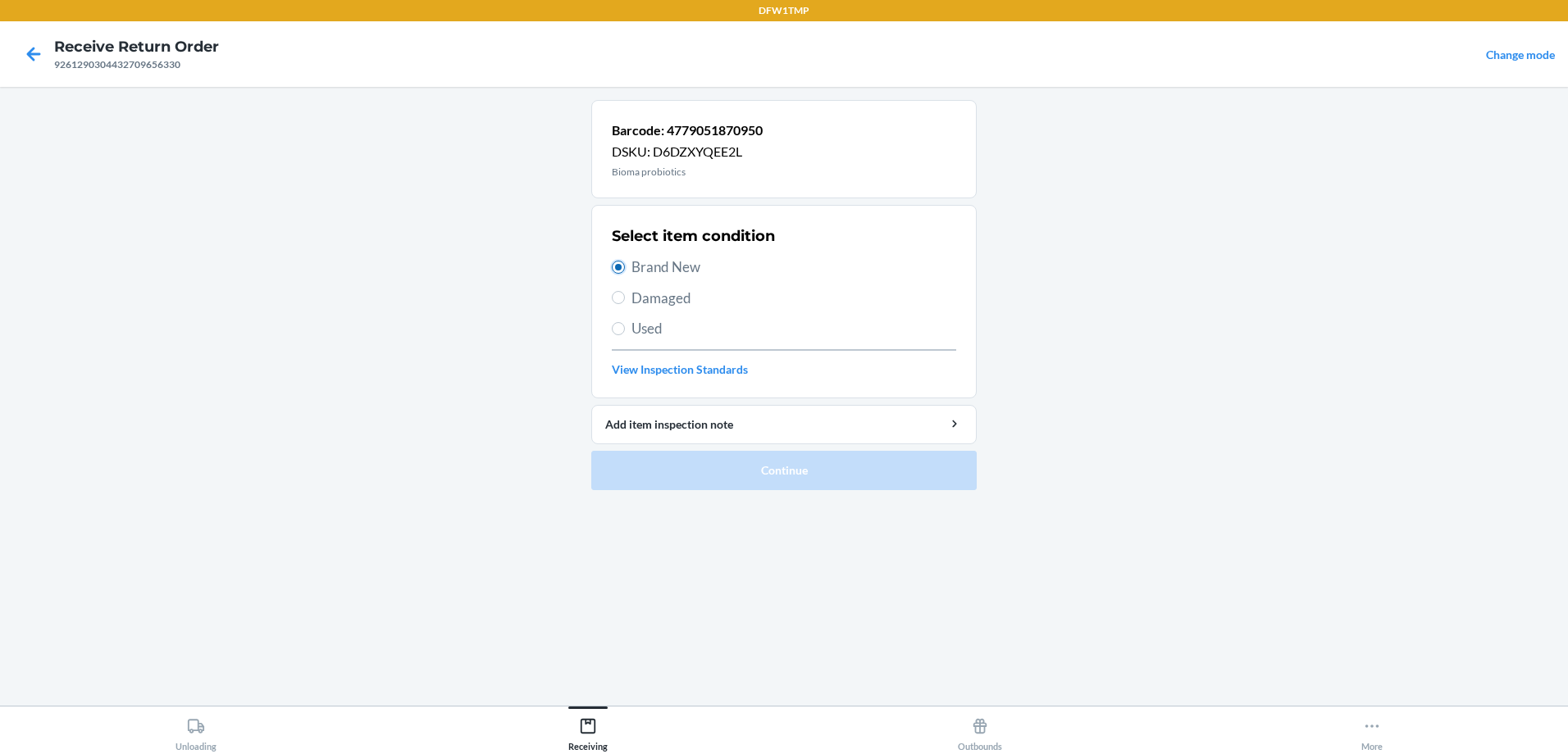 radio on "true" 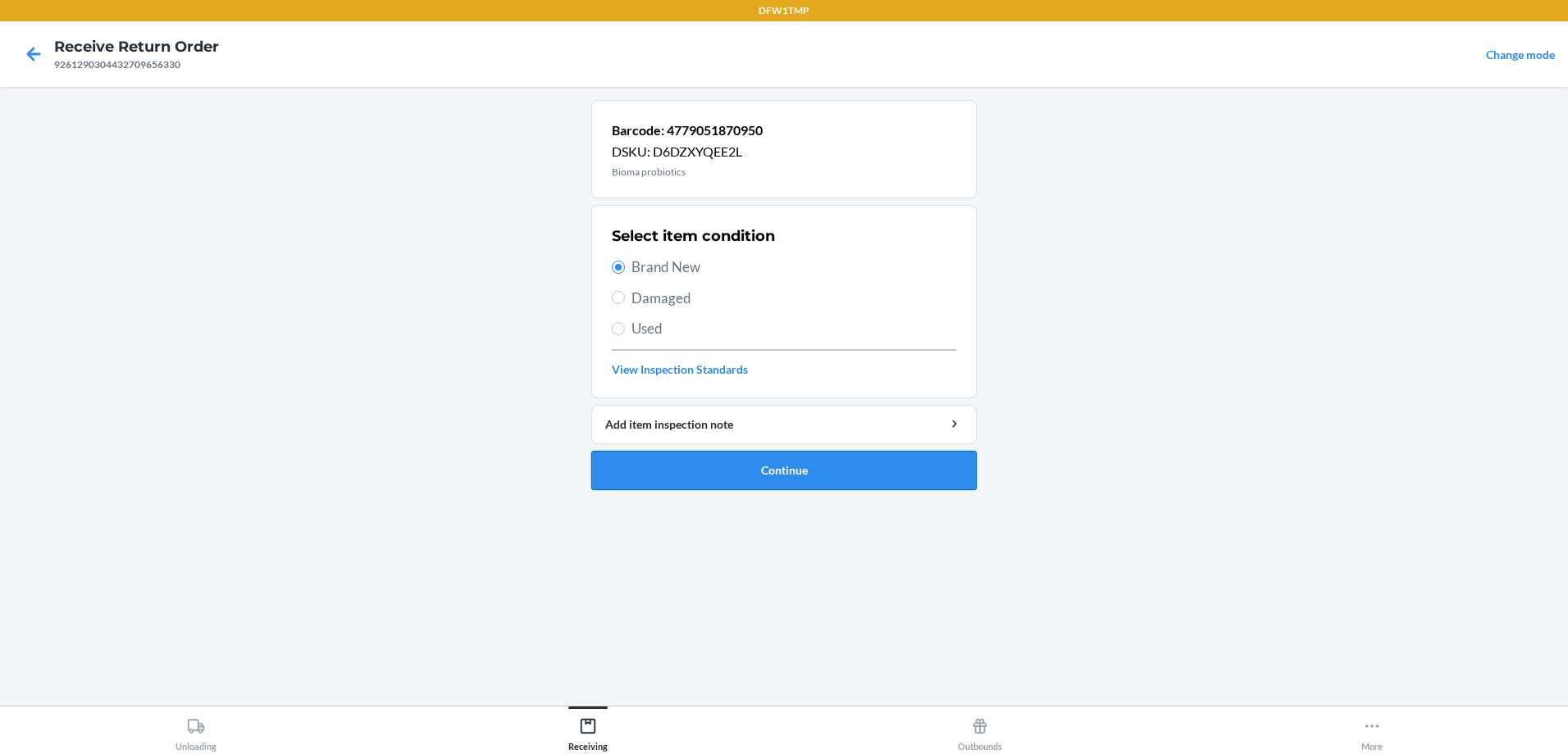 click on "Continue" at bounding box center (784, 470) 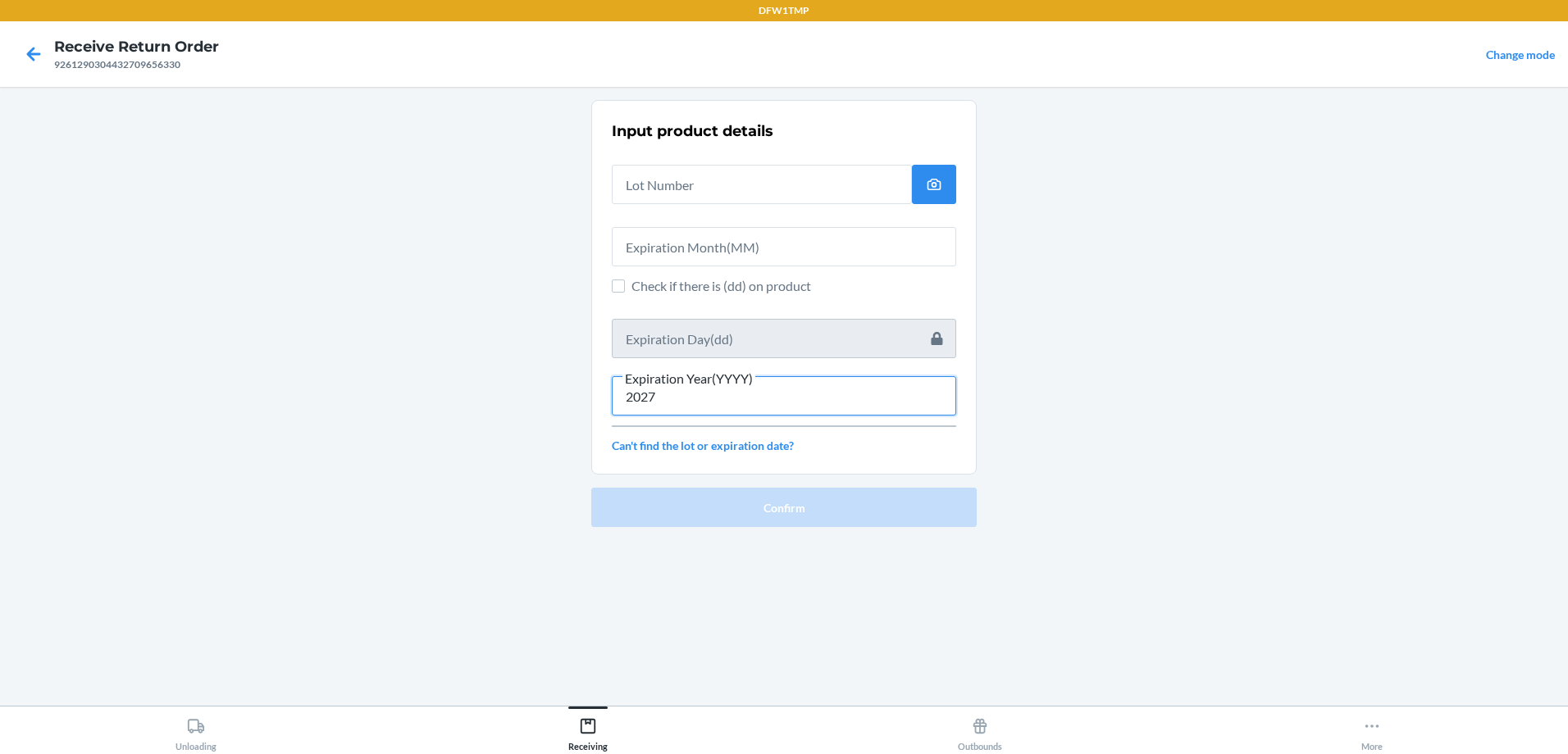 type on "2027" 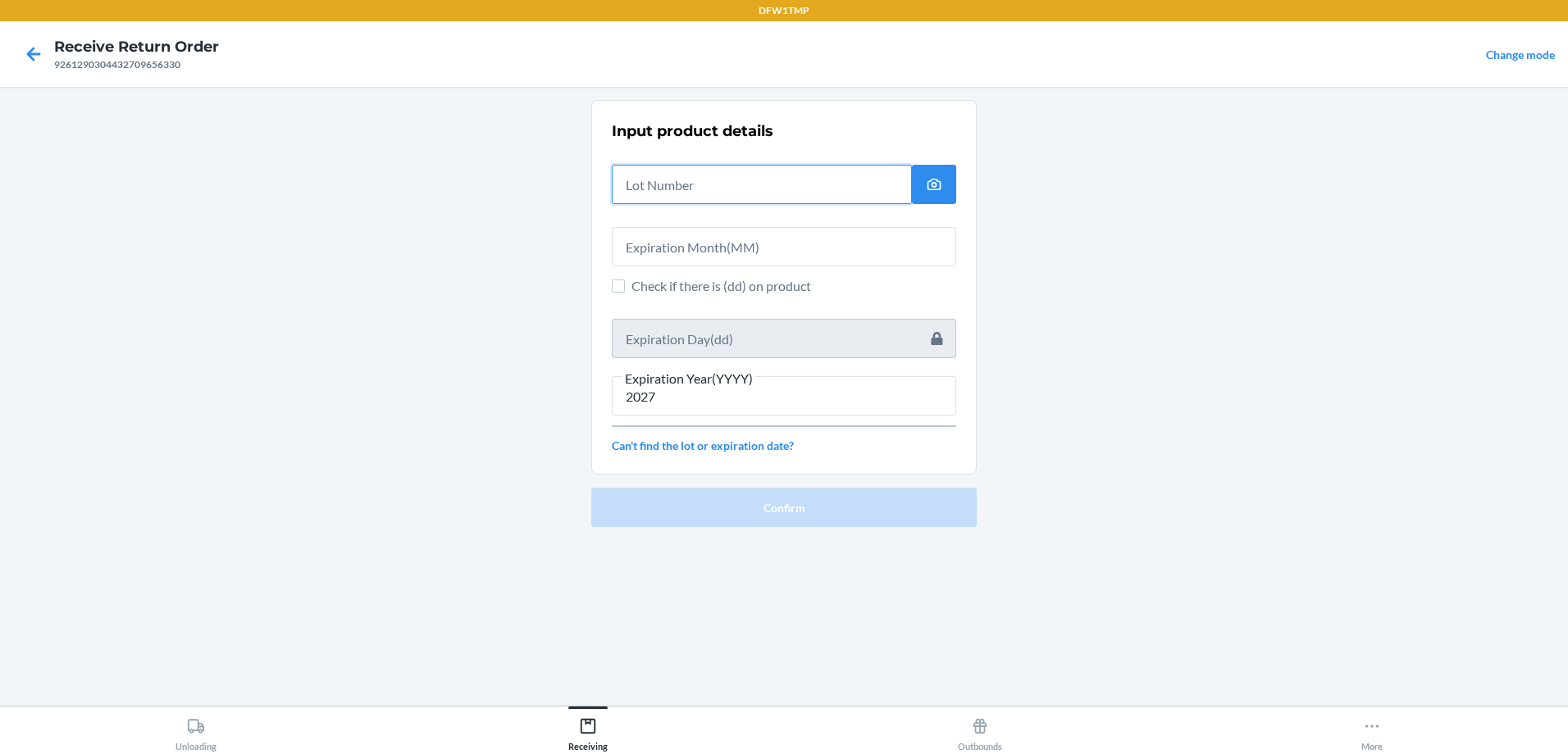 click at bounding box center [762, 184] 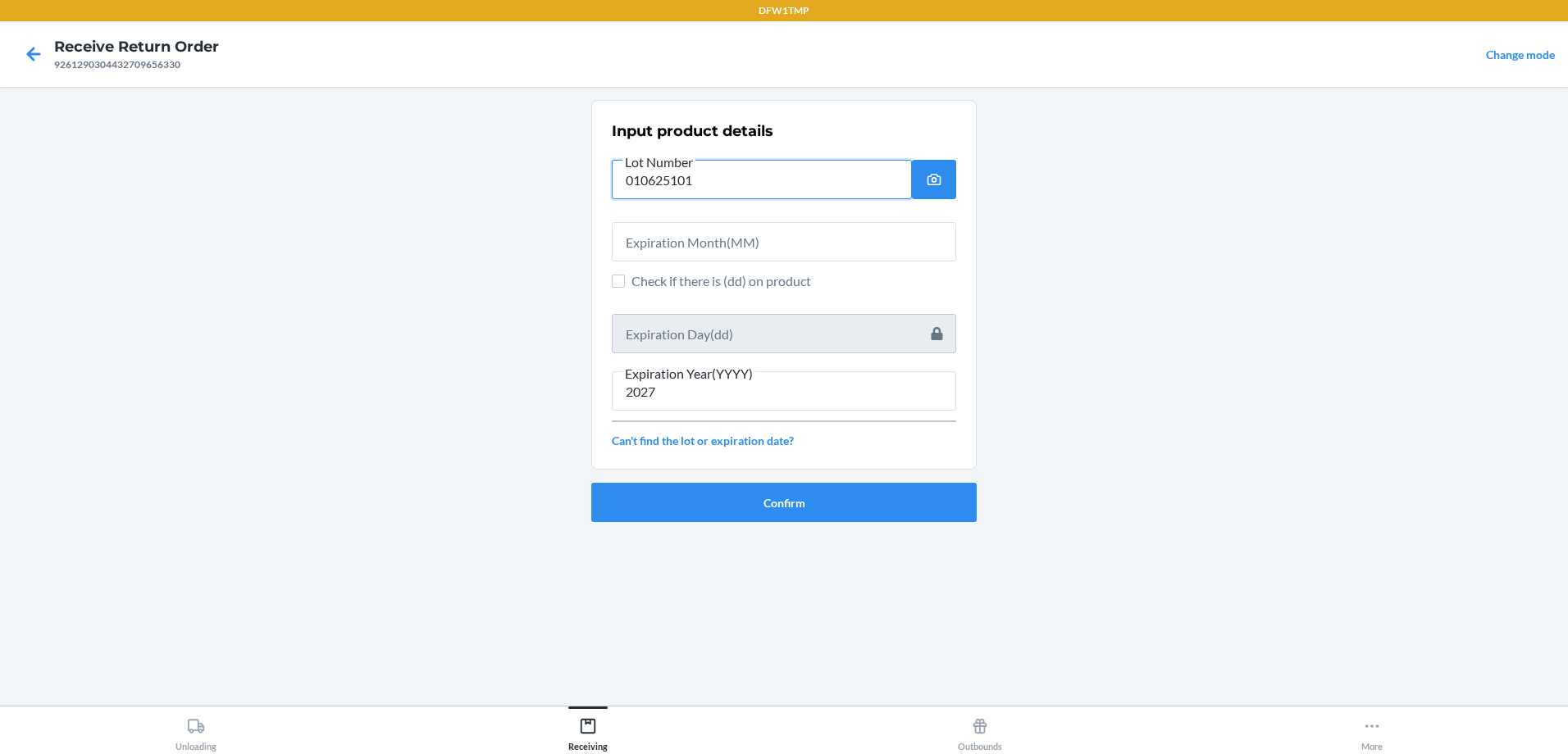 type on "010625101" 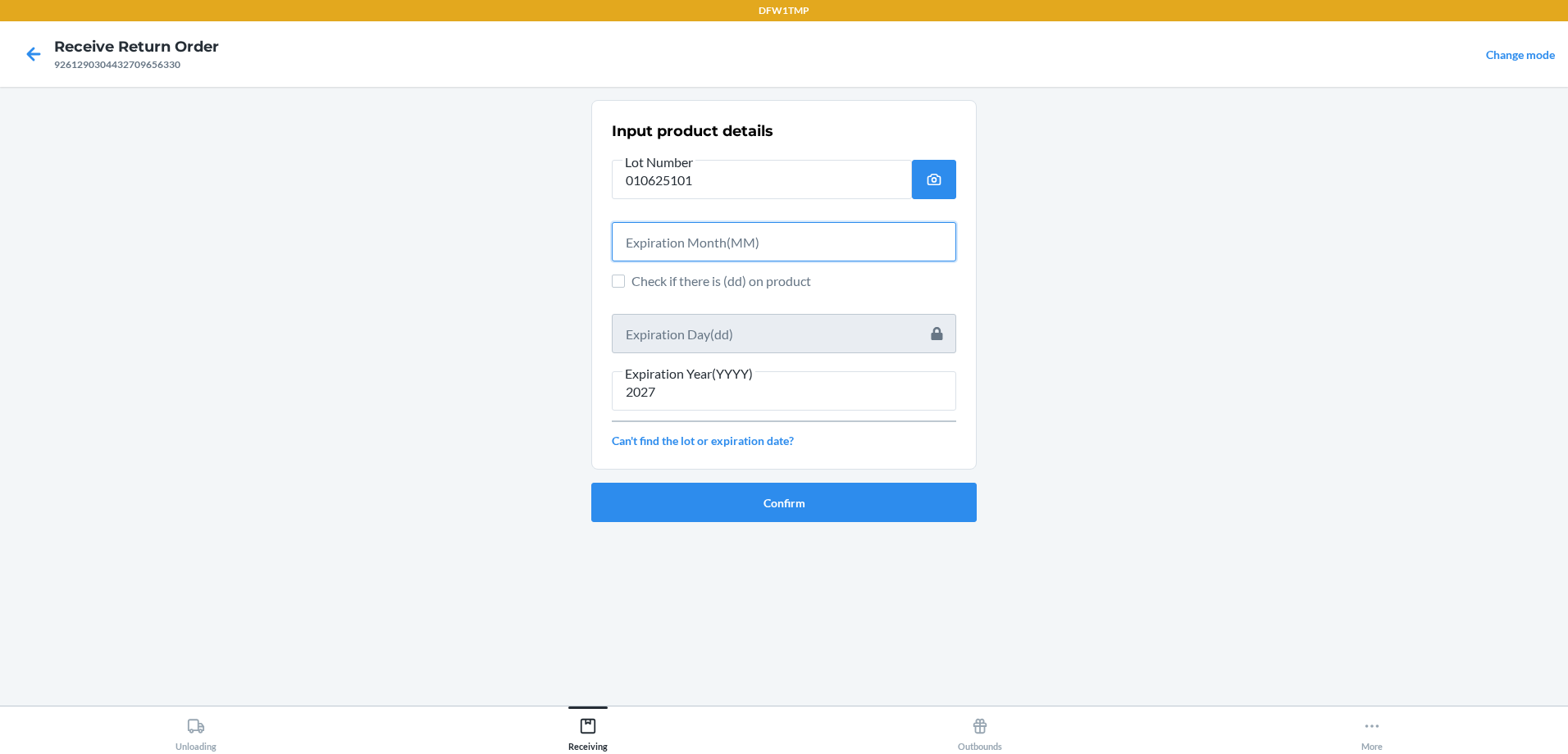 click at bounding box center (784, 242) 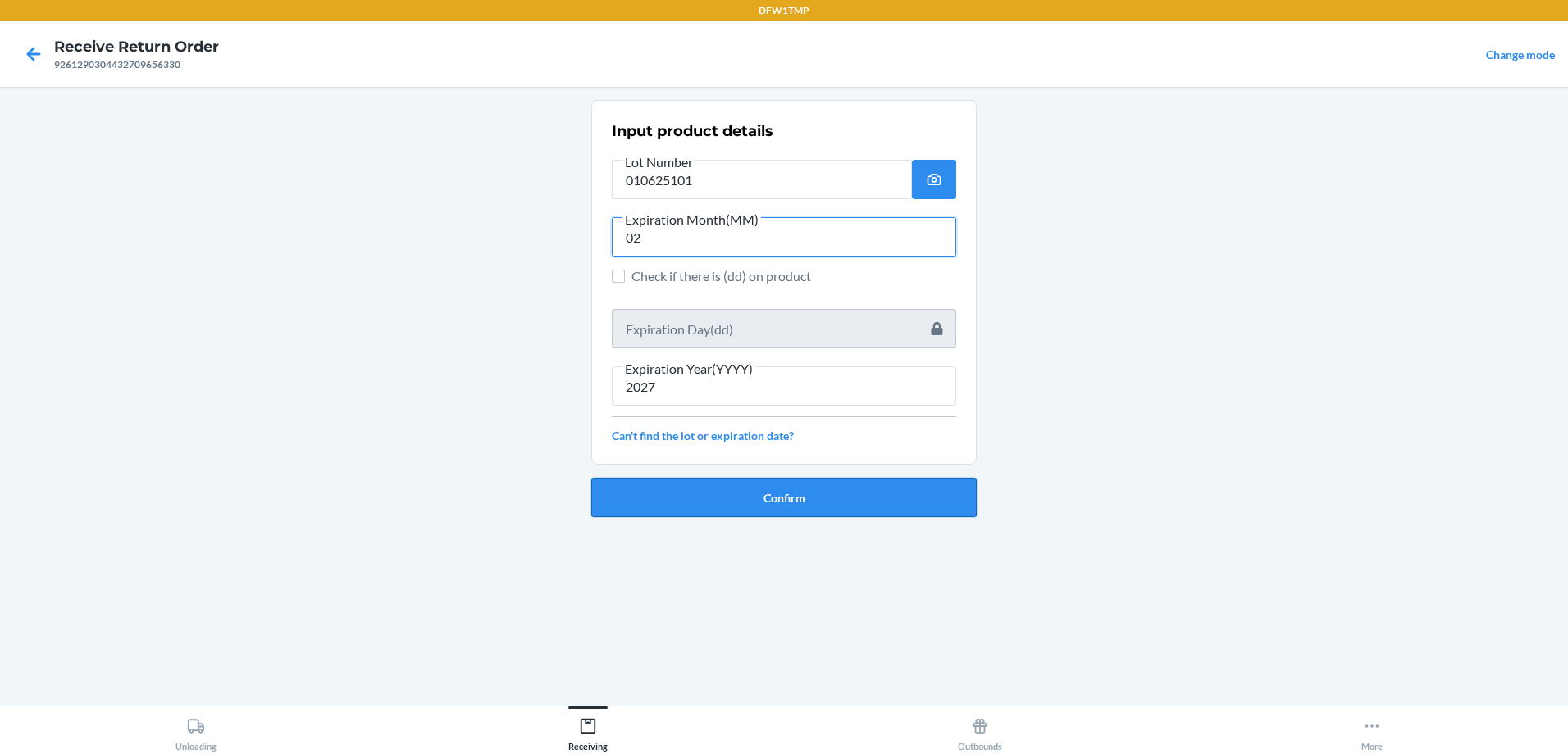 type on "02" 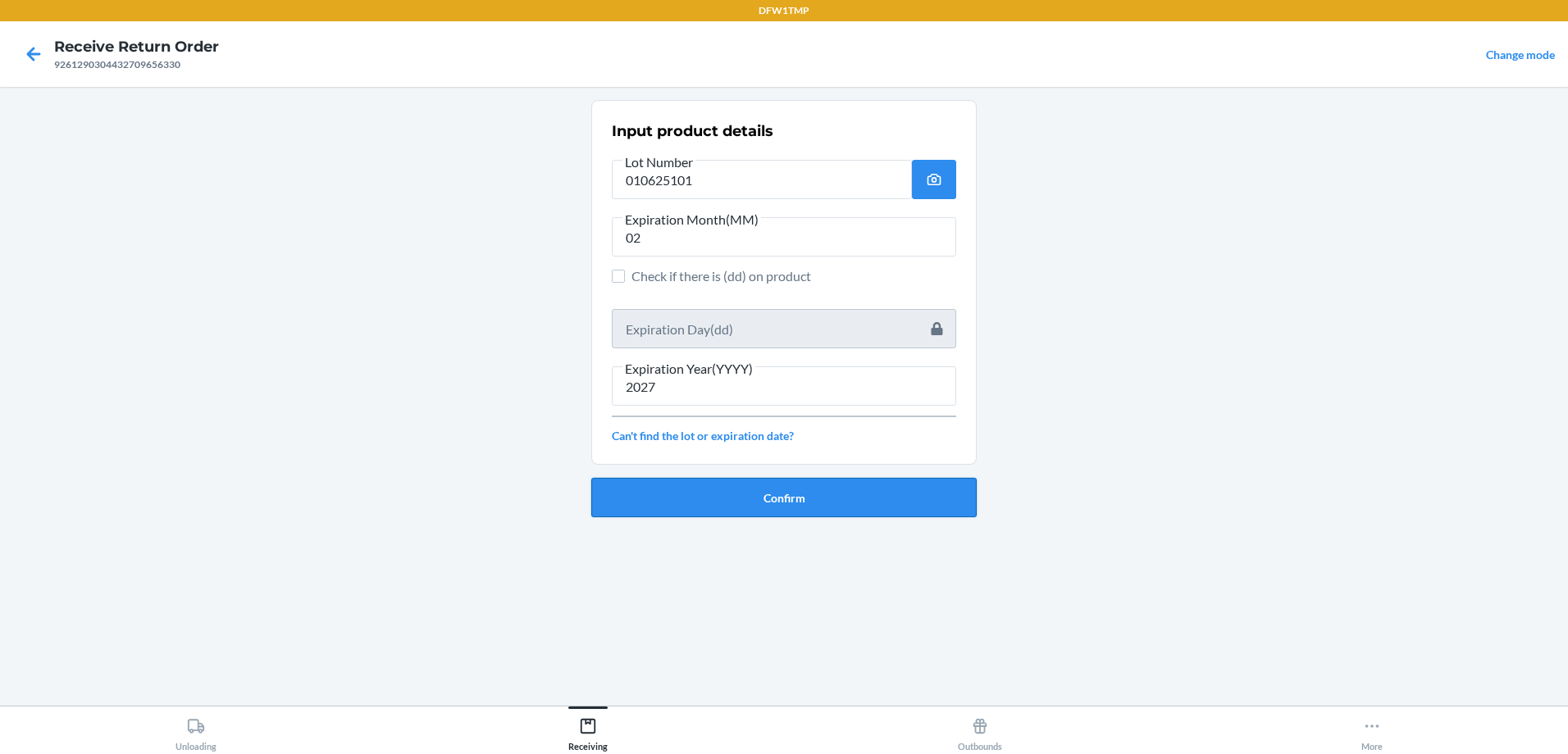 click on "Confirm" at bounding box center [784, 497] 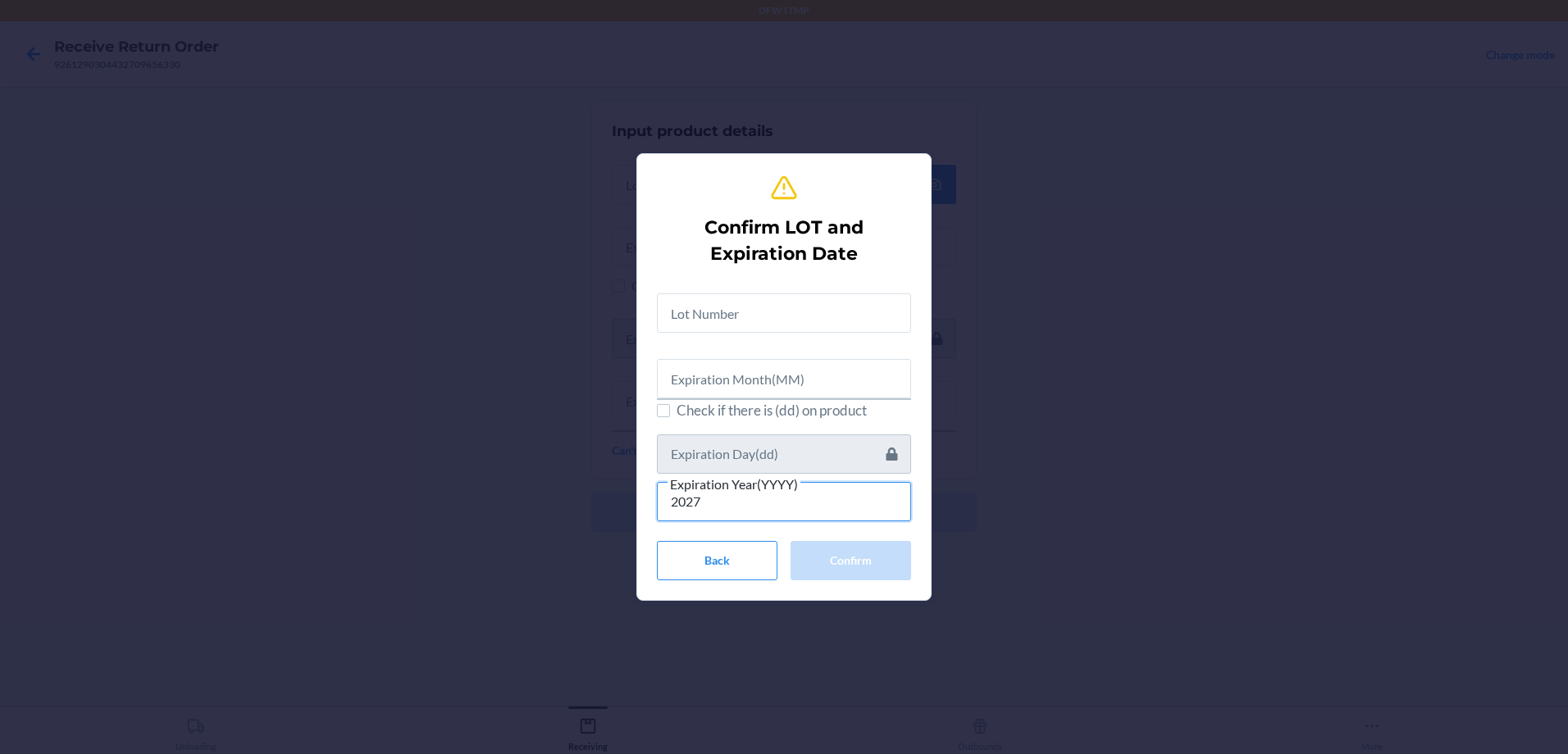 type on "2027" 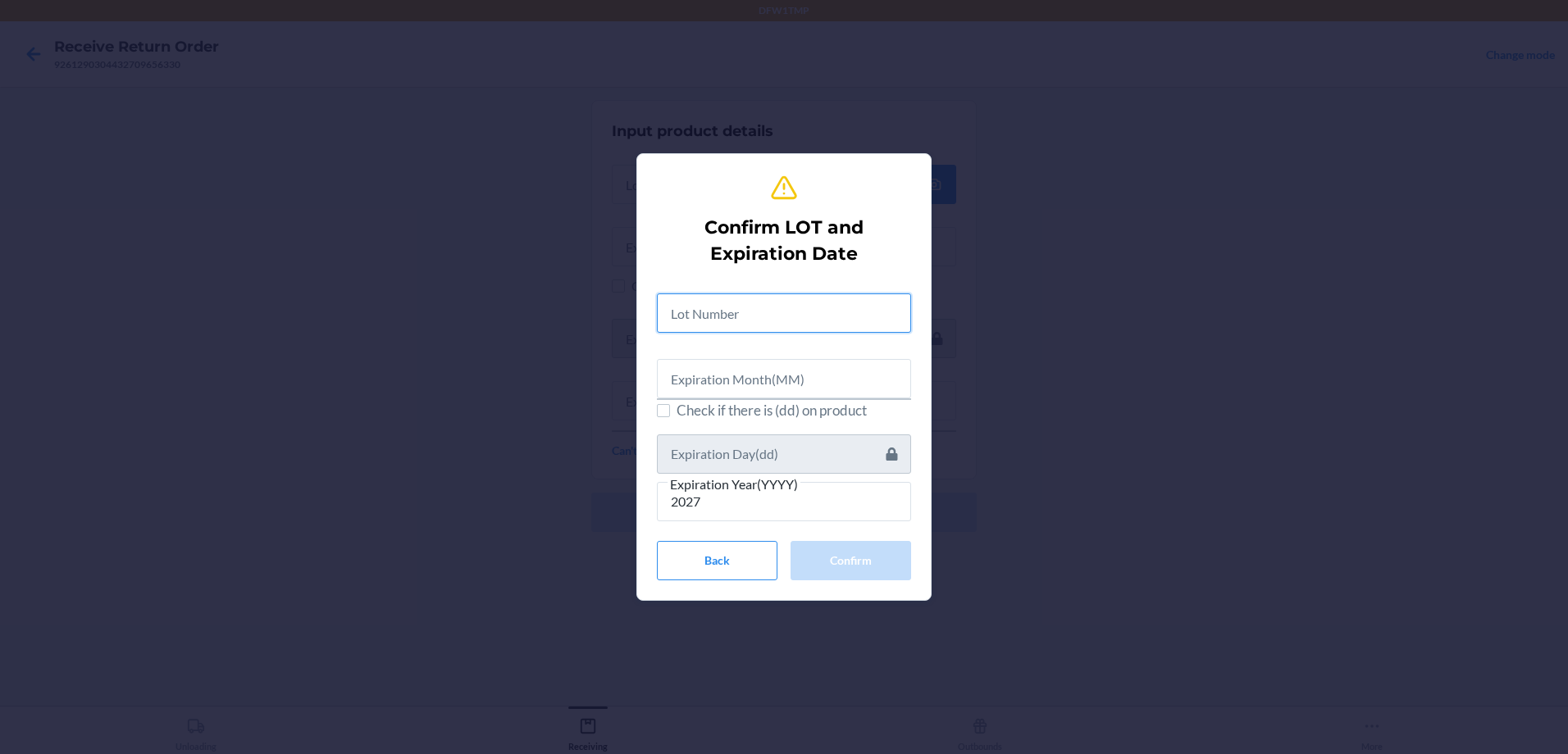 click at bounding box center [784, 313] 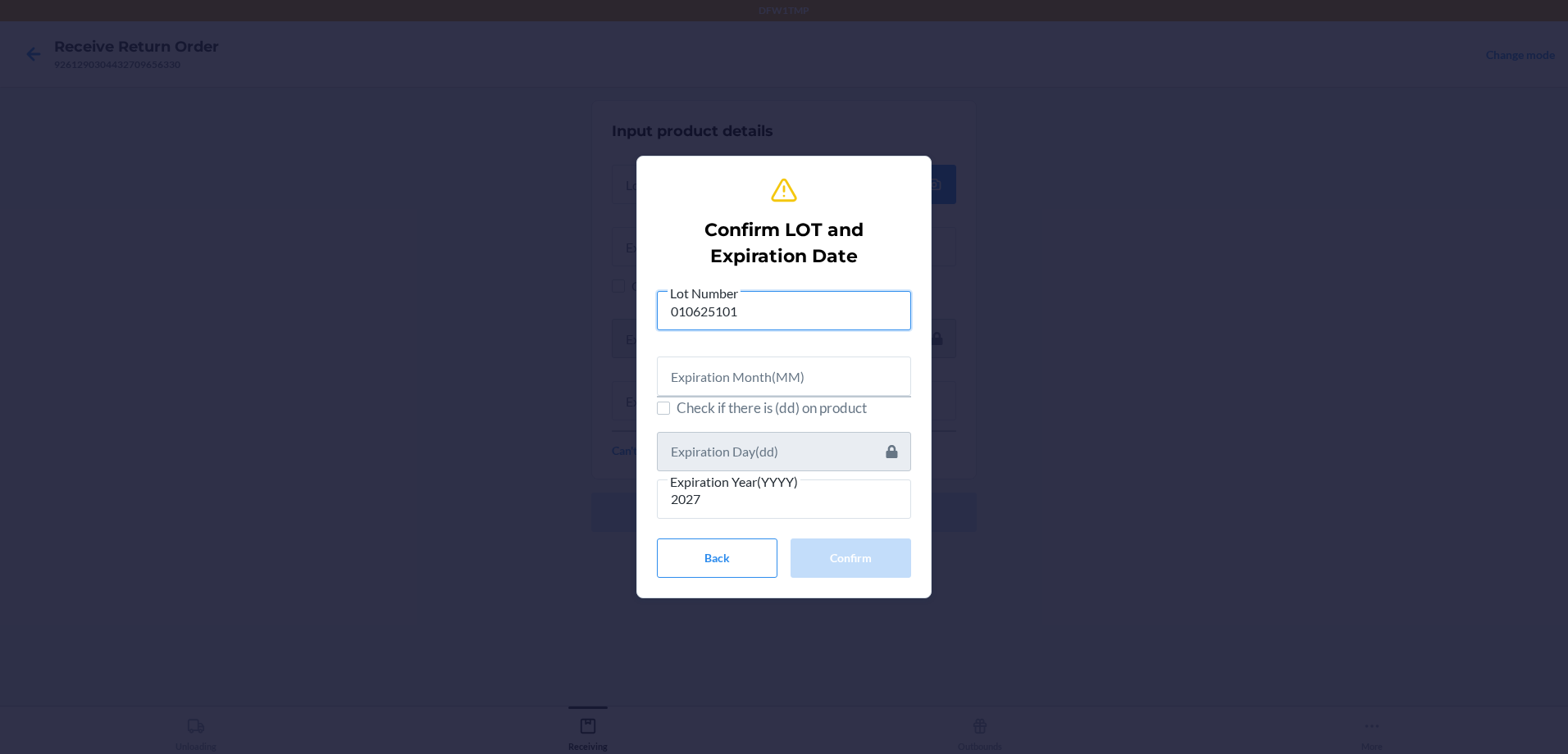 type on "010625101" 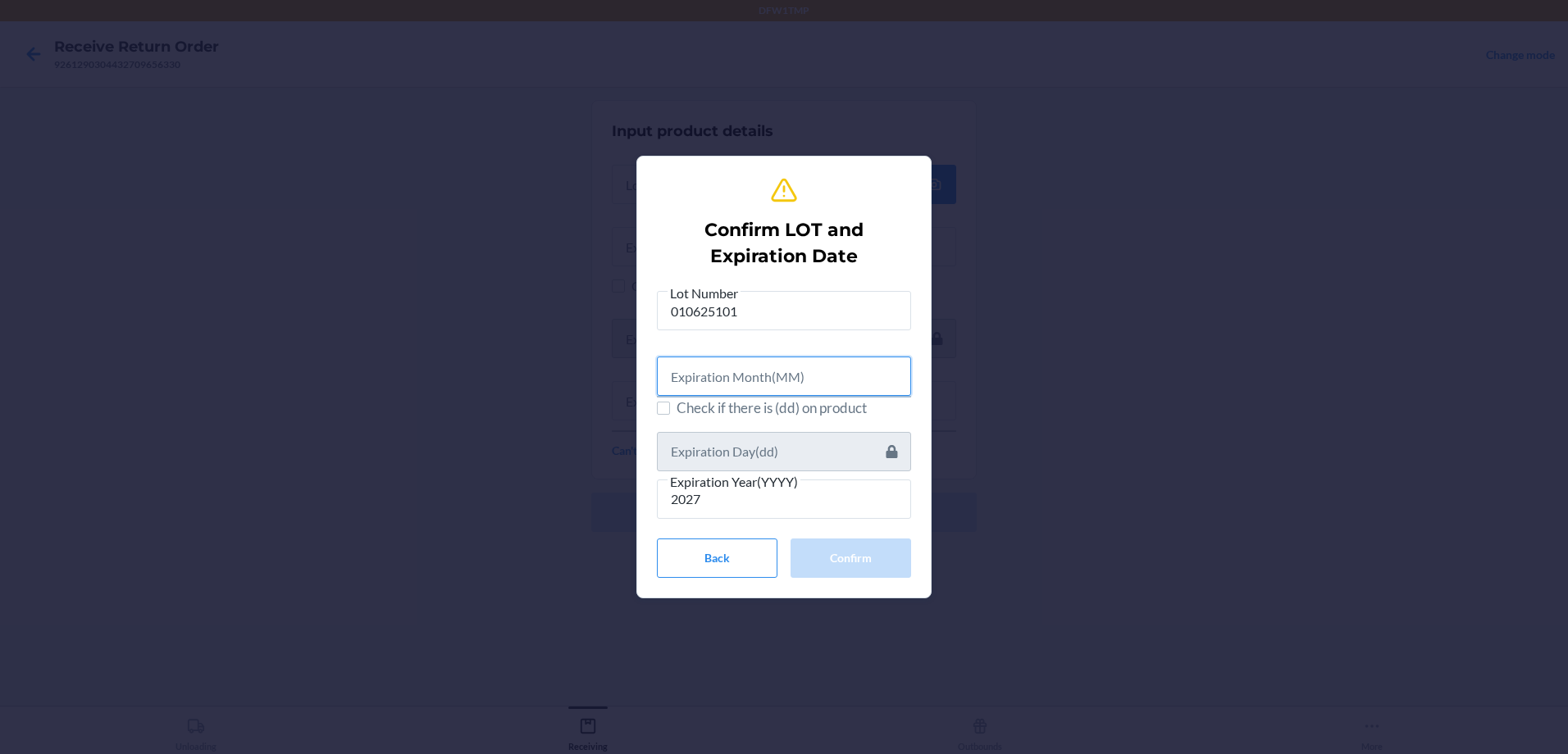 click at bounding box center [784, 376] 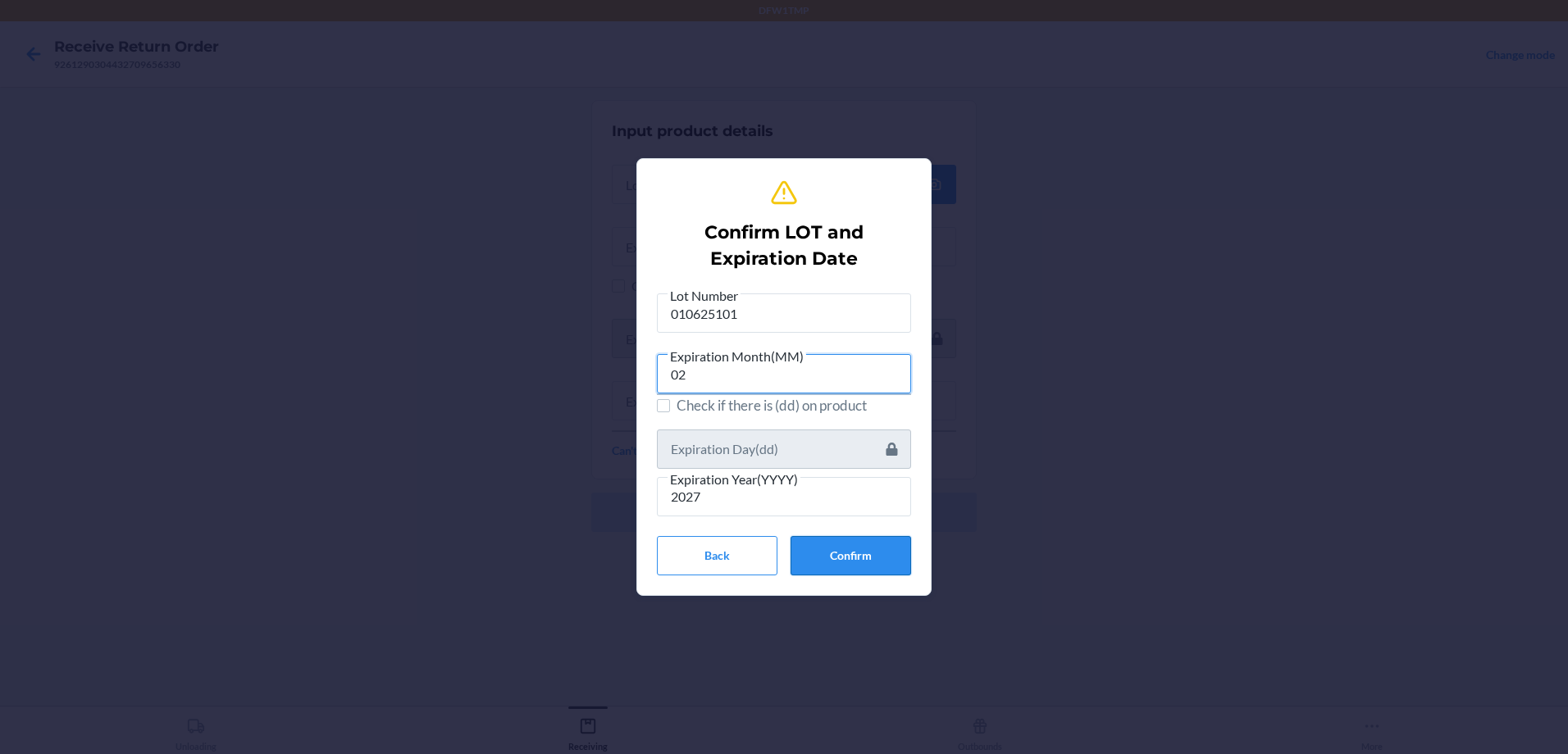 type on "02" 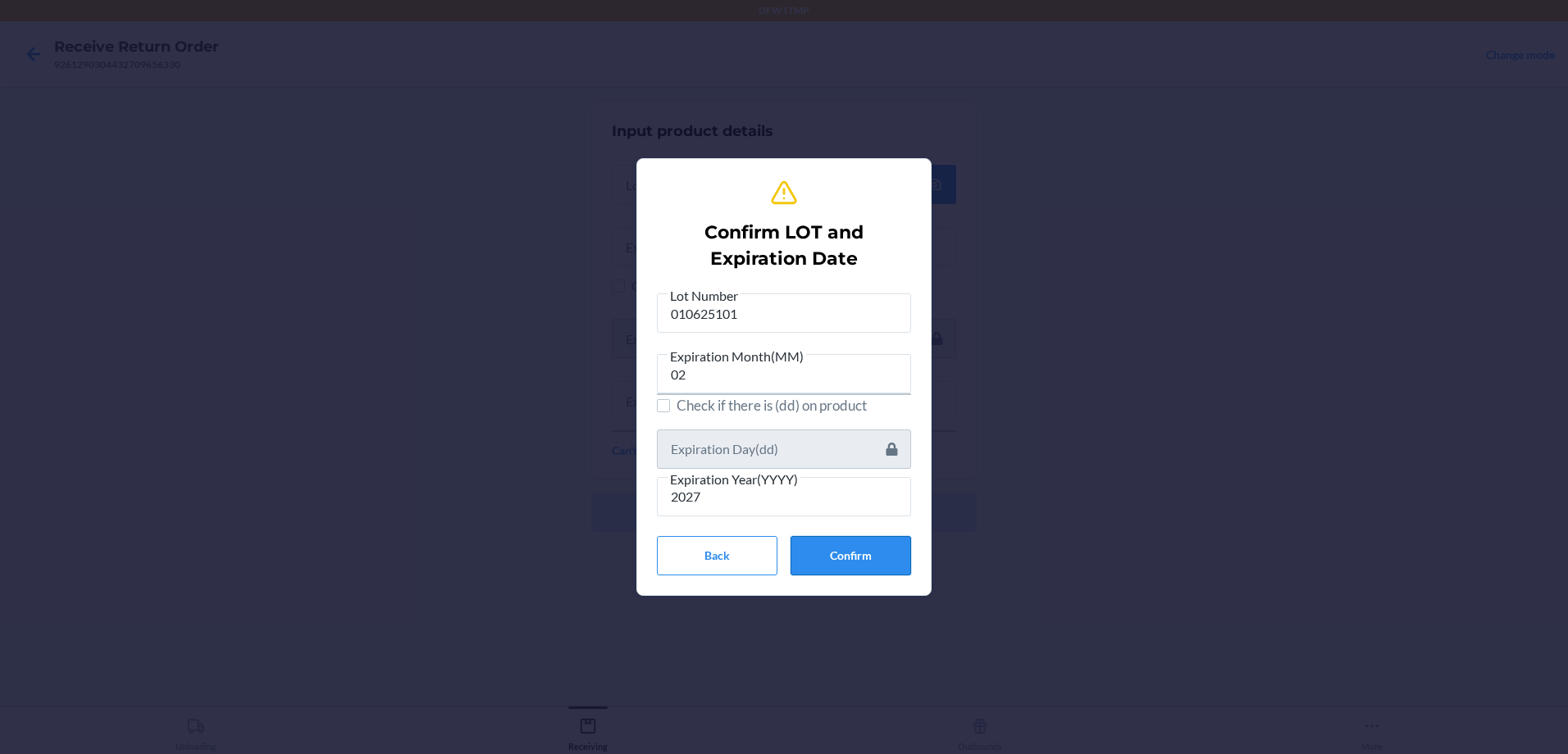 click on "Confirm" at bounding box center [850, 556] 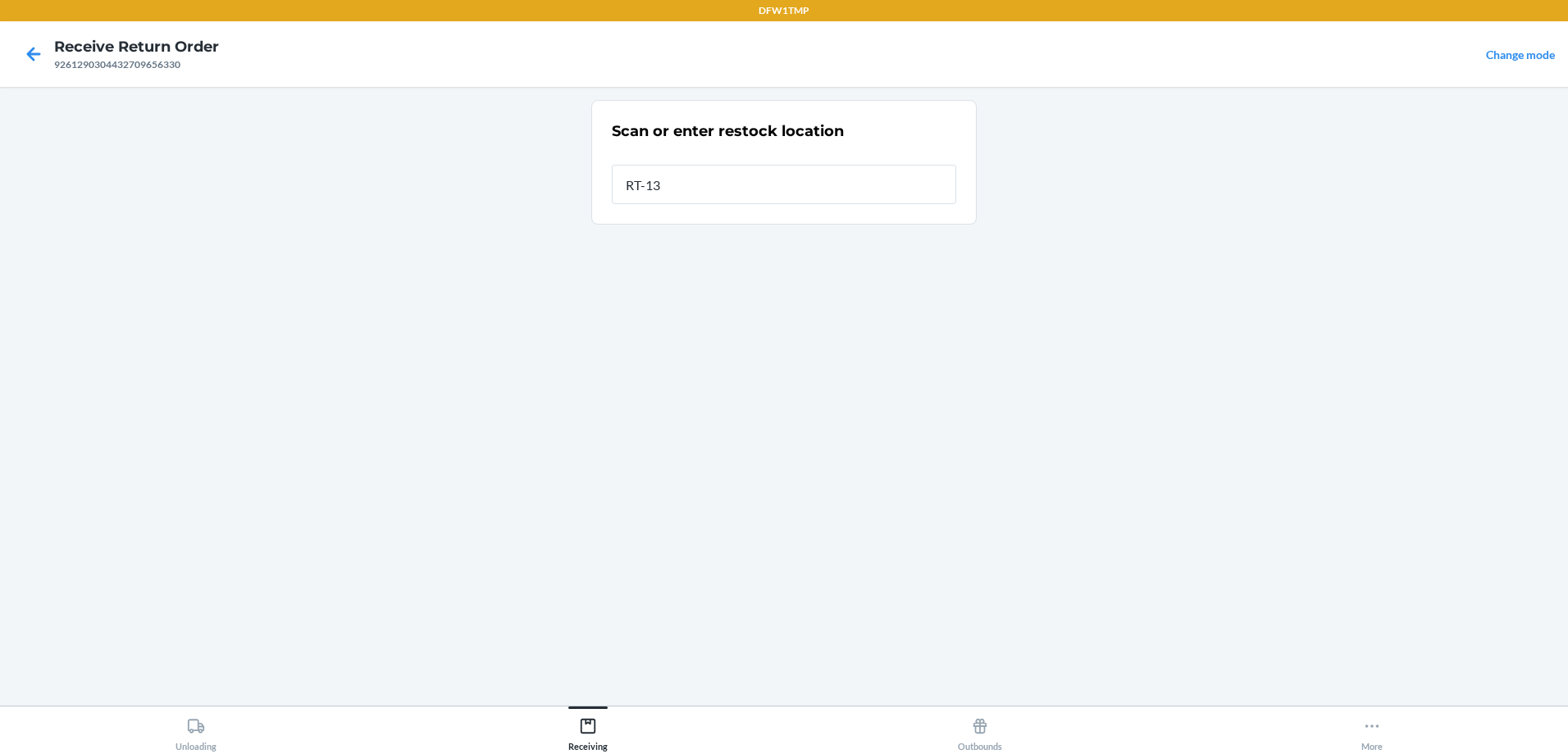 type on "RT-13" 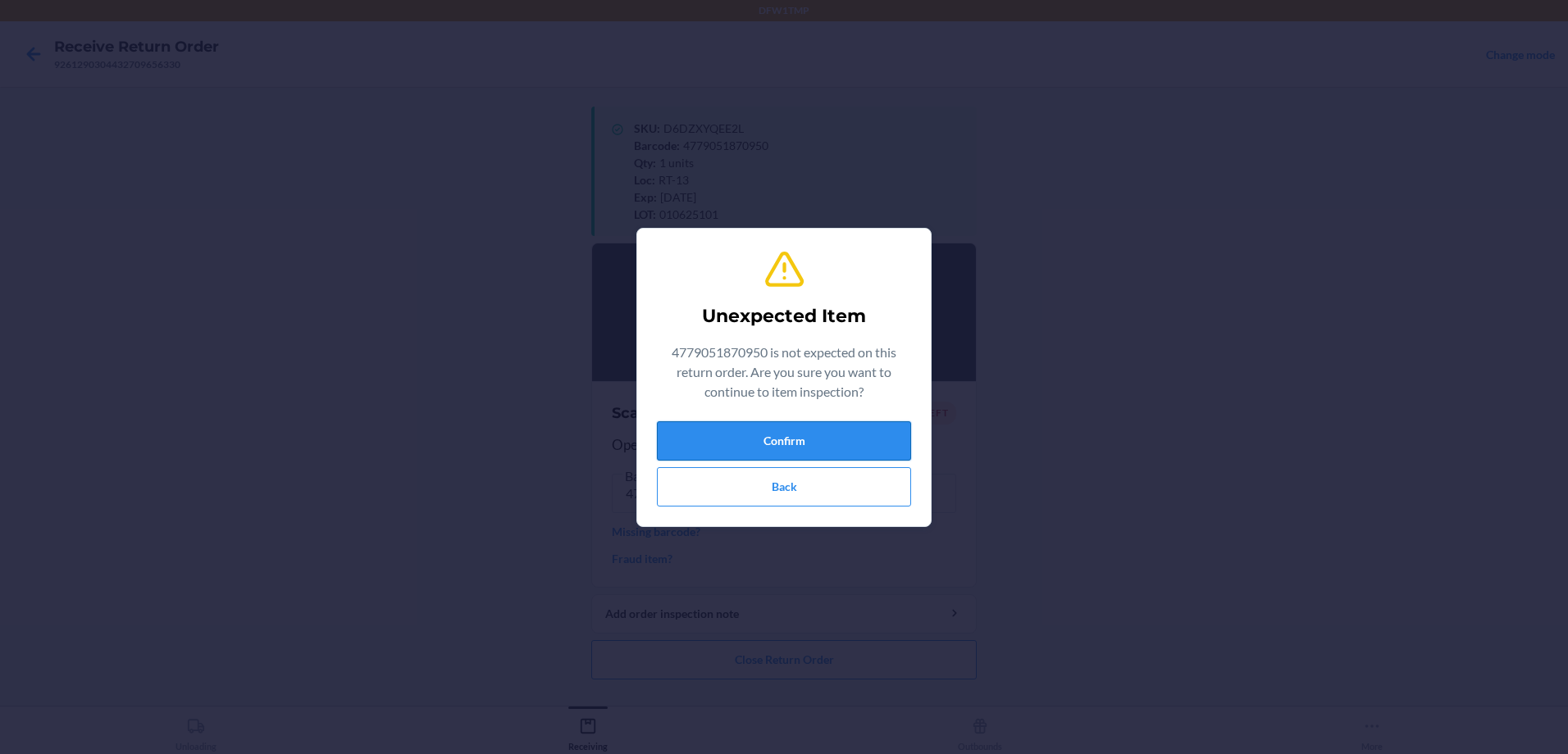 click on "Confirm" at bounding box center [784, 441] 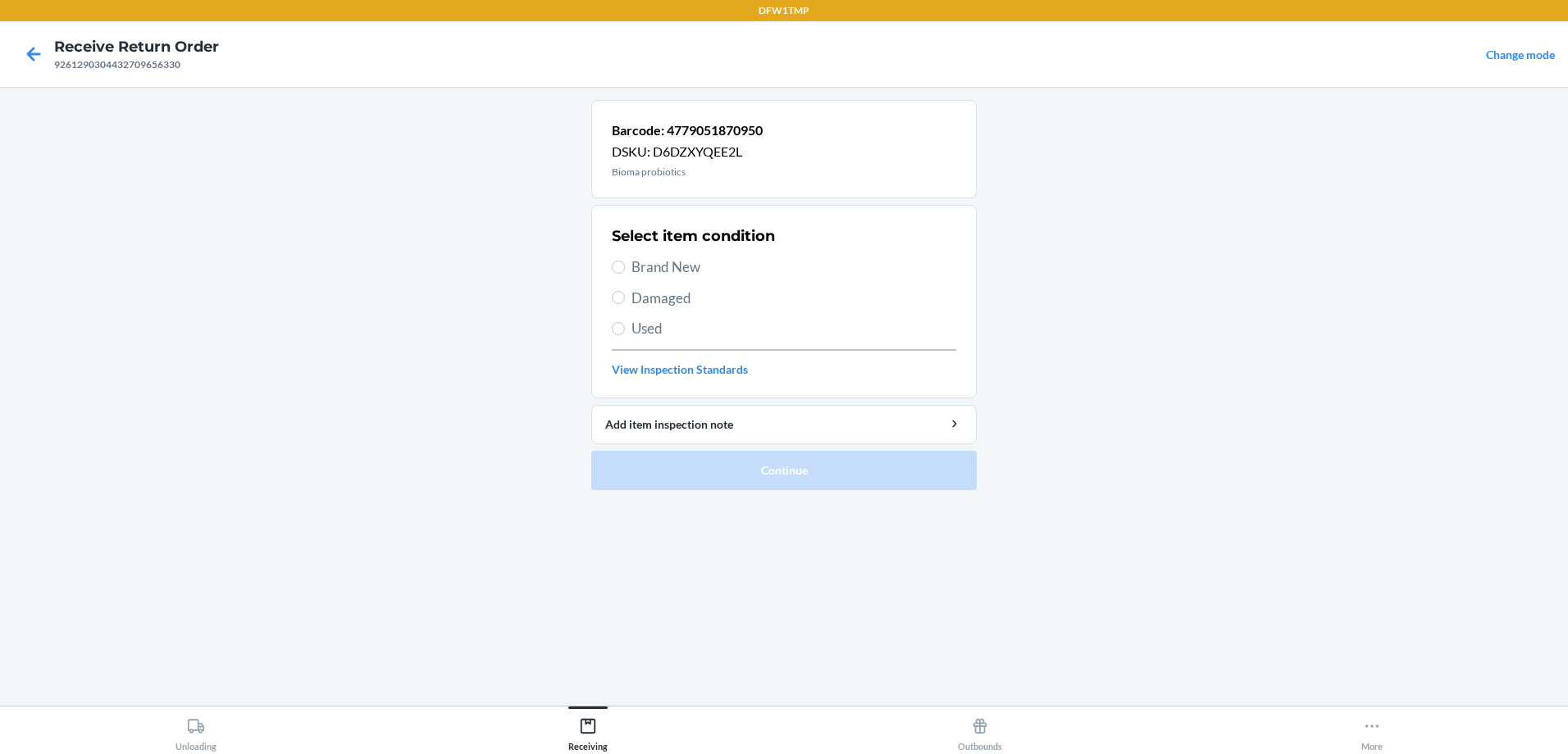 click on "Brand New" at bounding box center [784, 267] 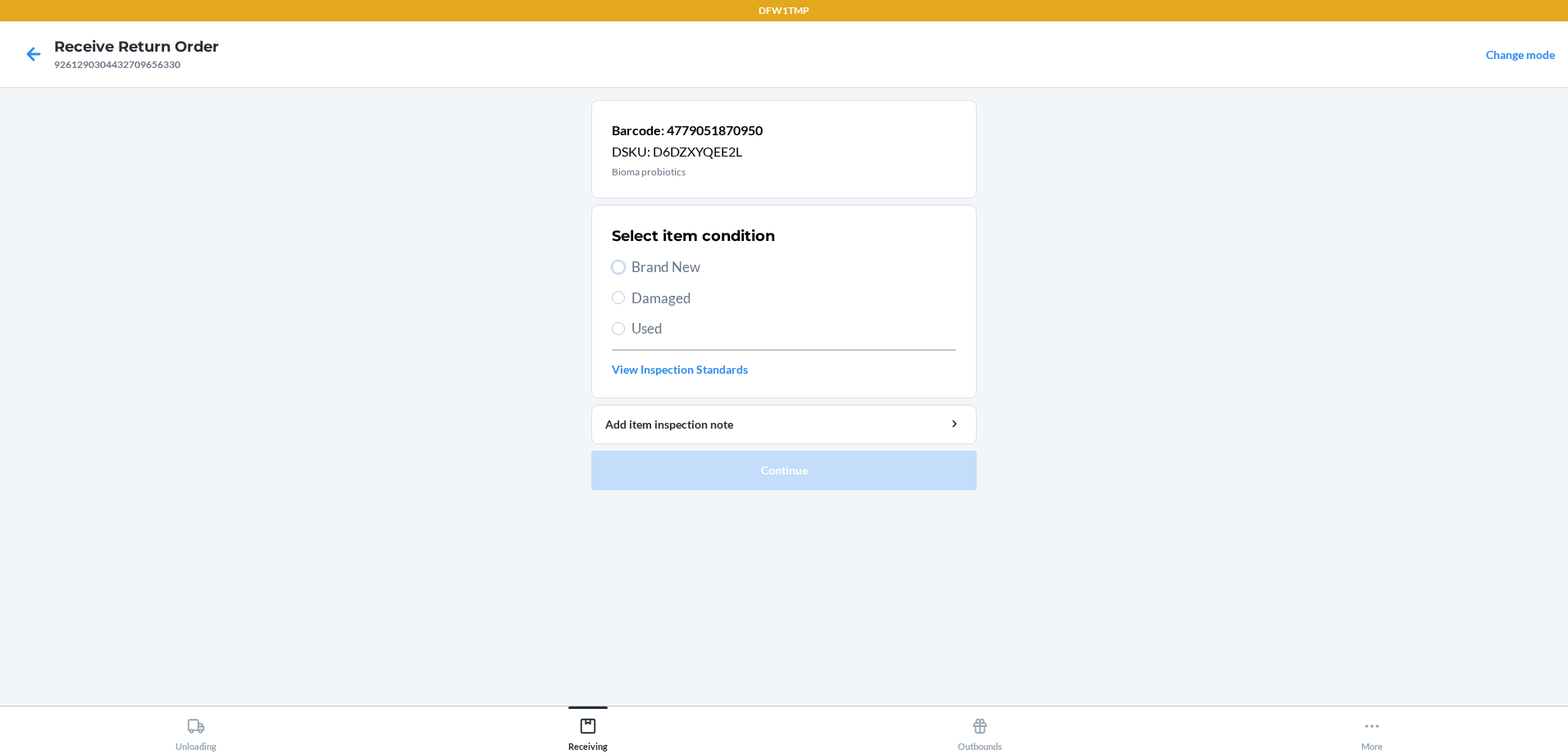 click on "Brand New" at bounding box center (618, 267) 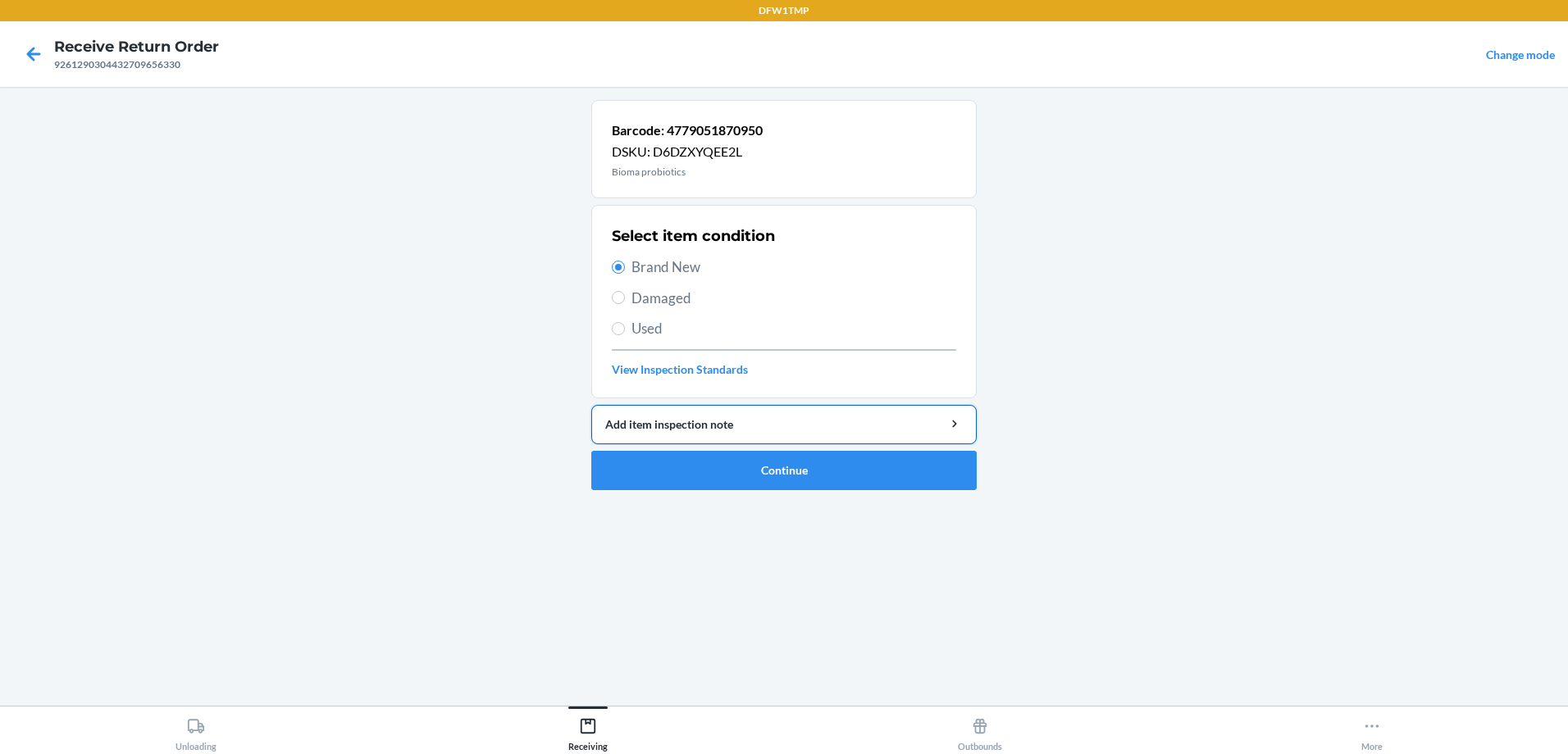 click on "Add item inspection note" at bounding box center [784, 425] 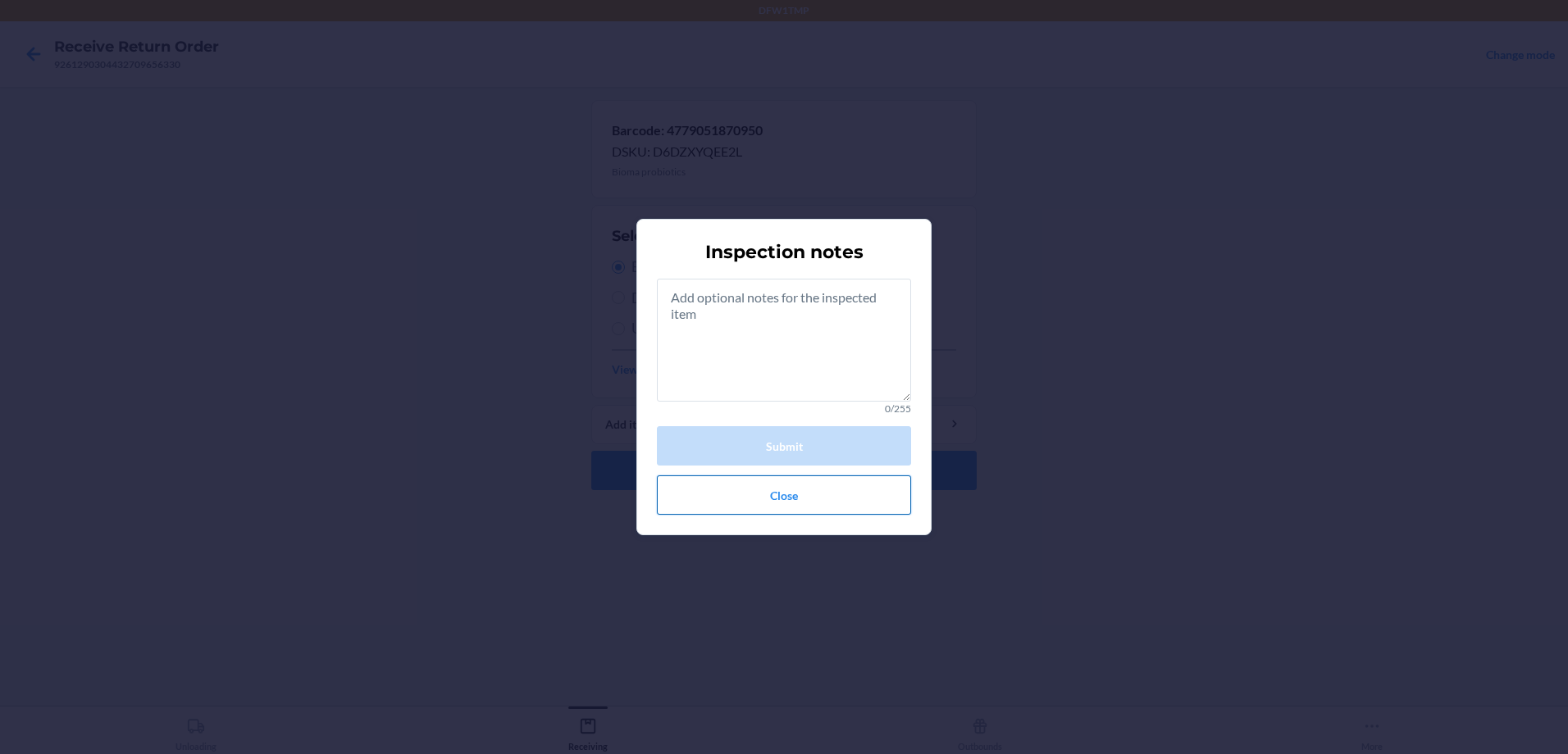 click on "Close" at bounding box center [784, 495] 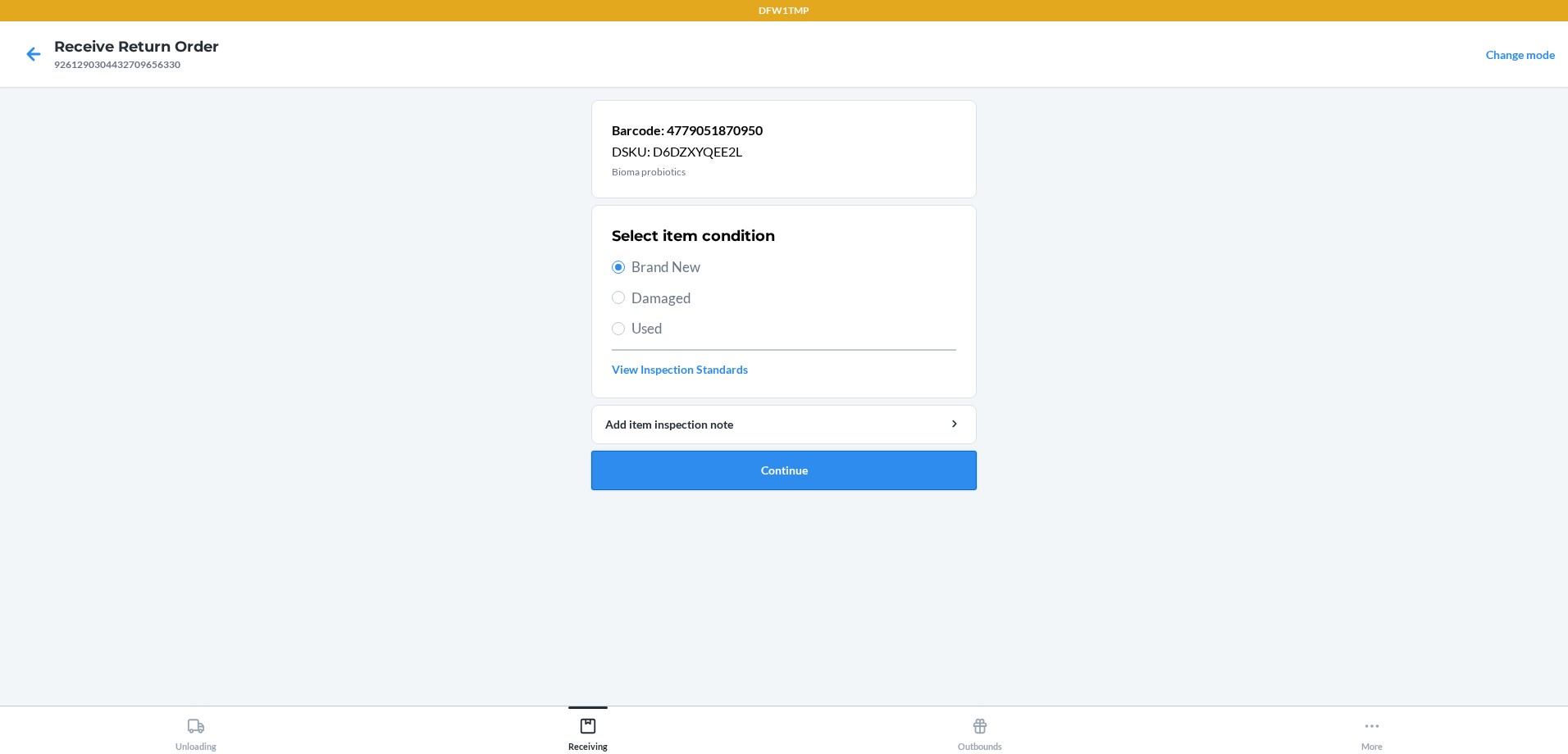 click on "Continue" at bounding box center (784, 470) 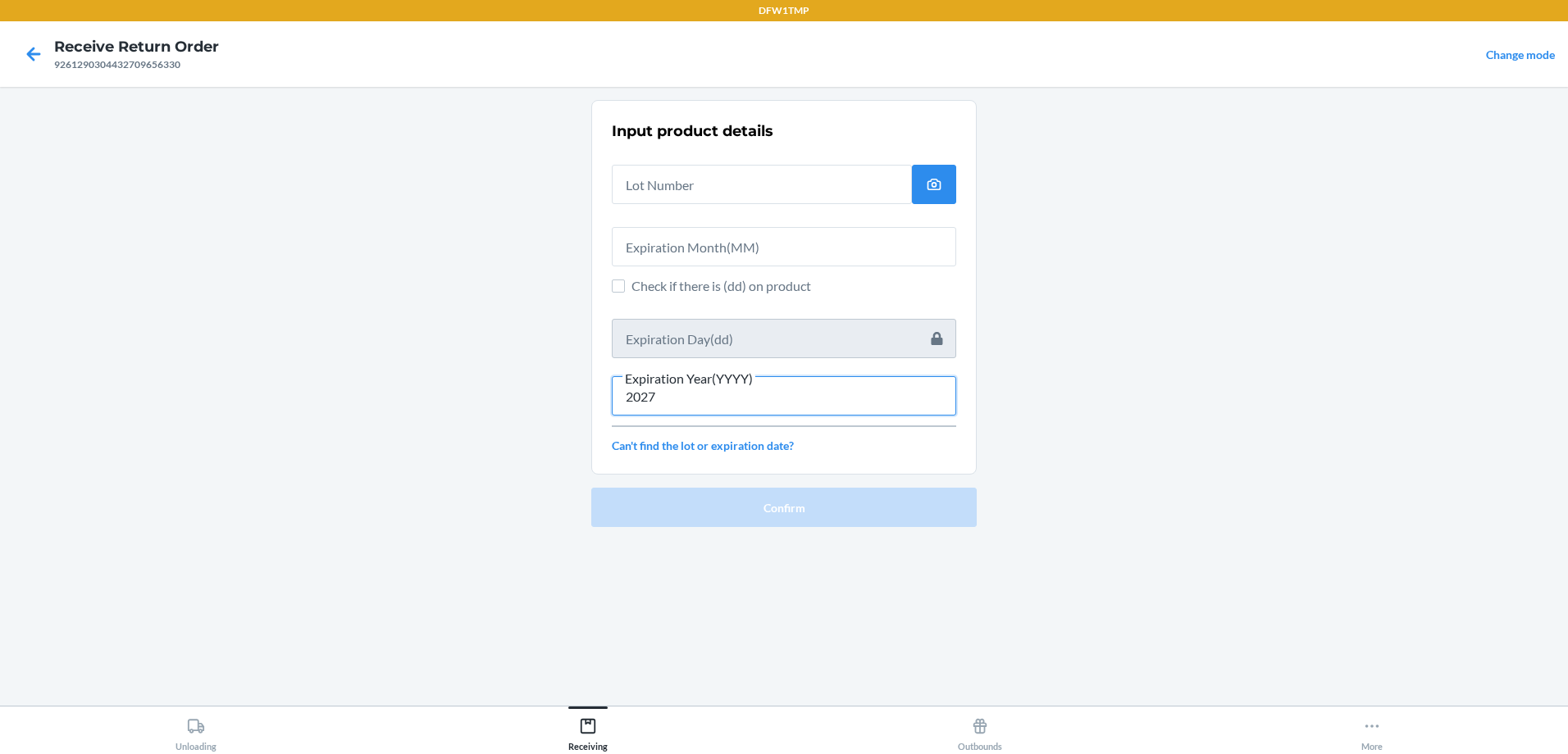 type on "2027" 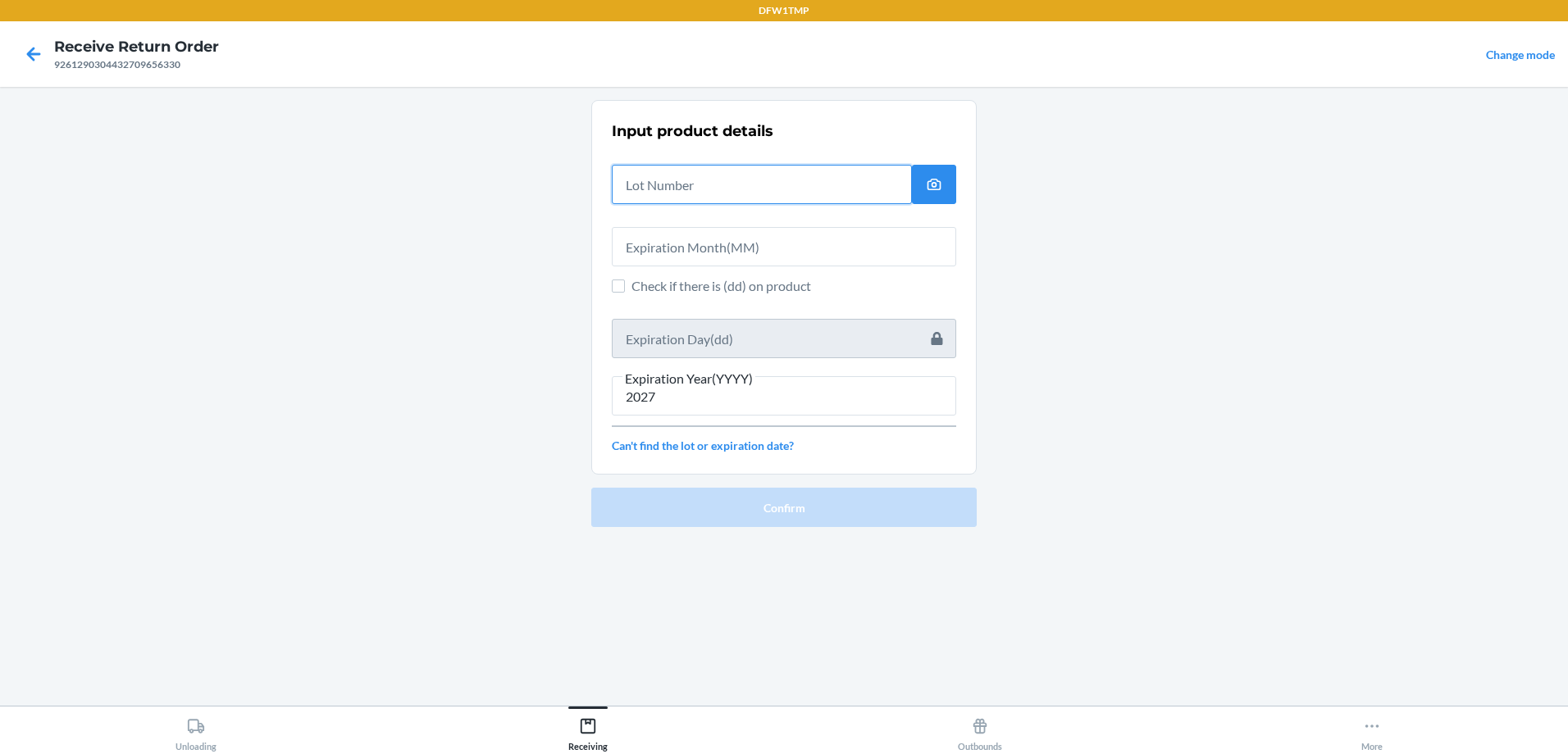 click at bounding box center (762, 184) 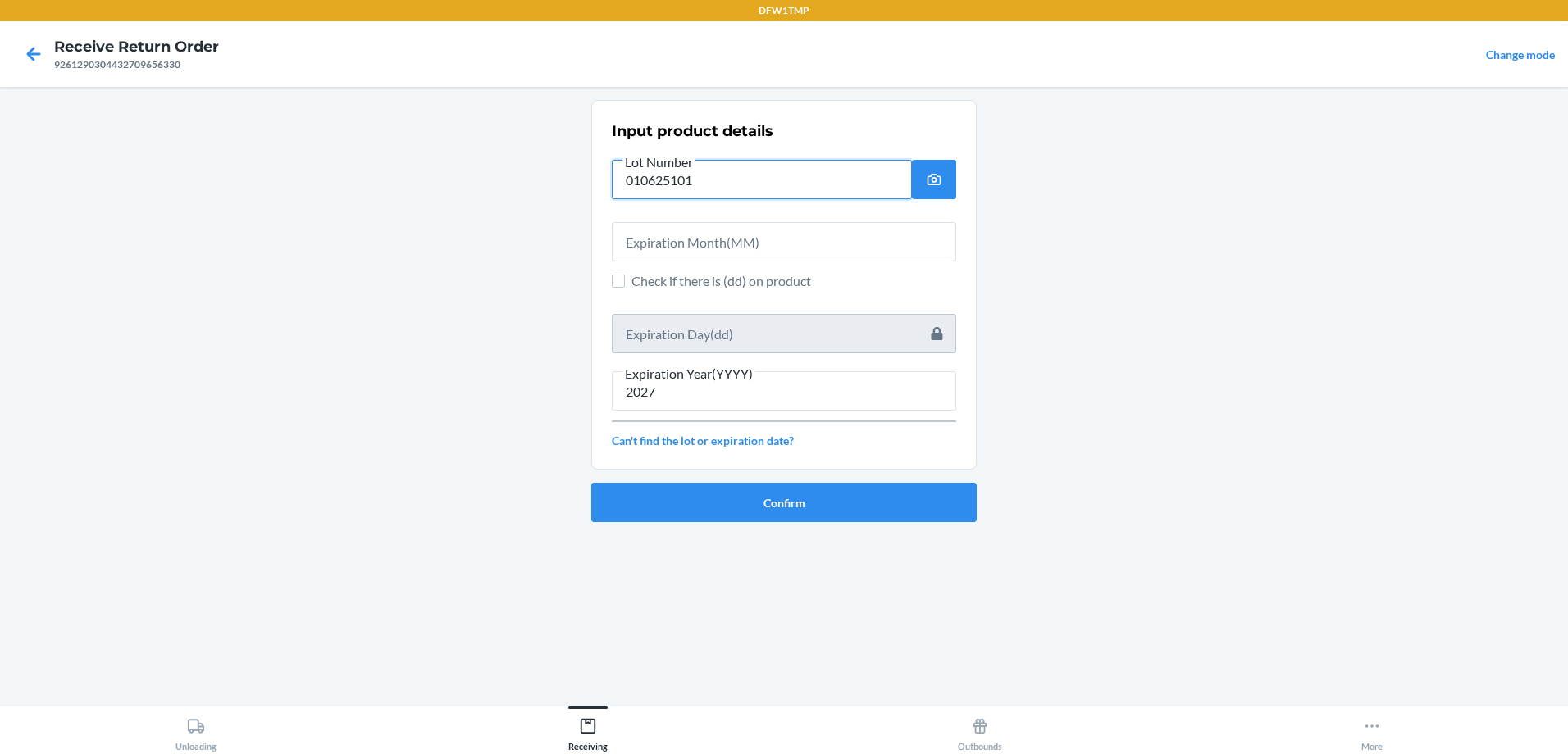 type on "010625101" 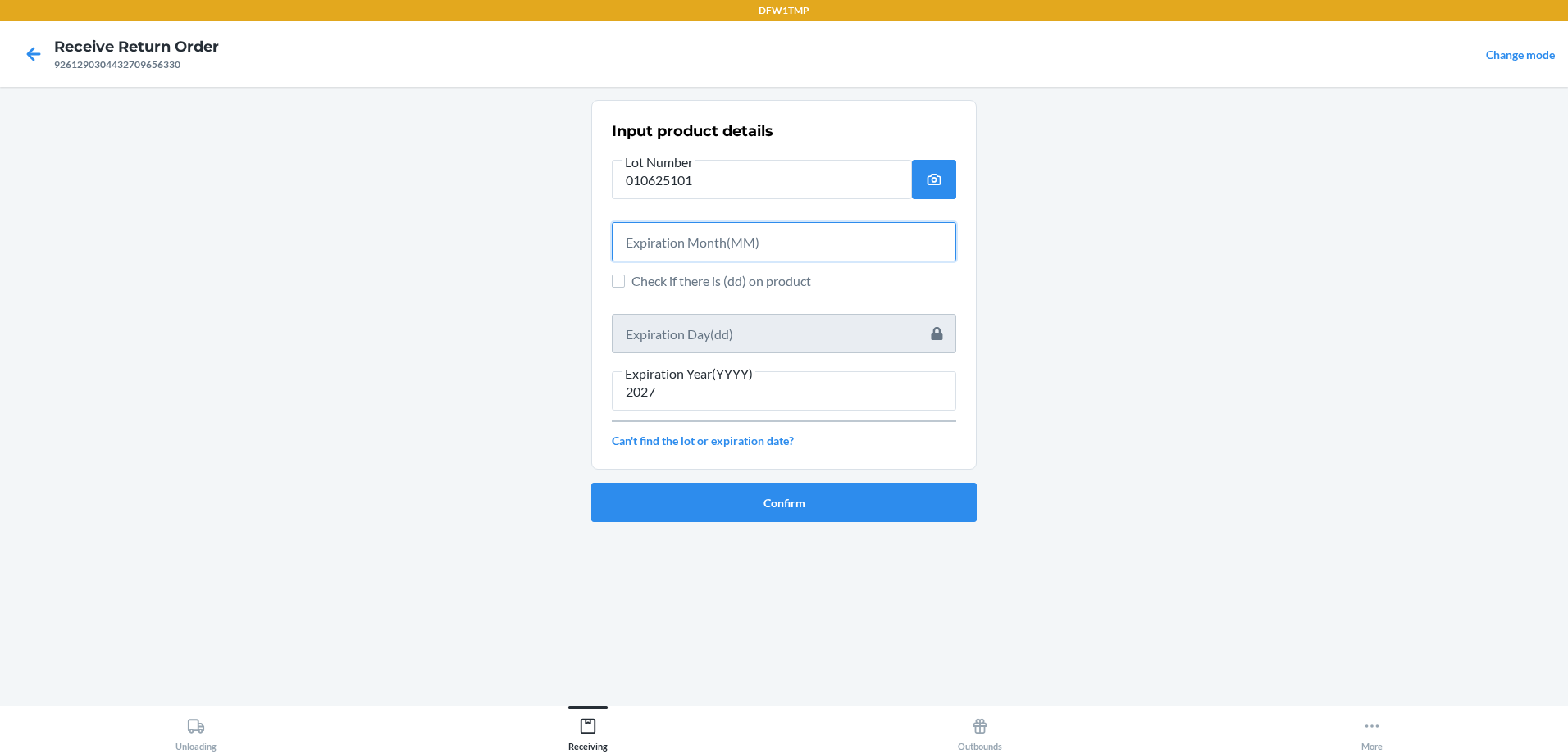 click at bounding box center (784, 242) 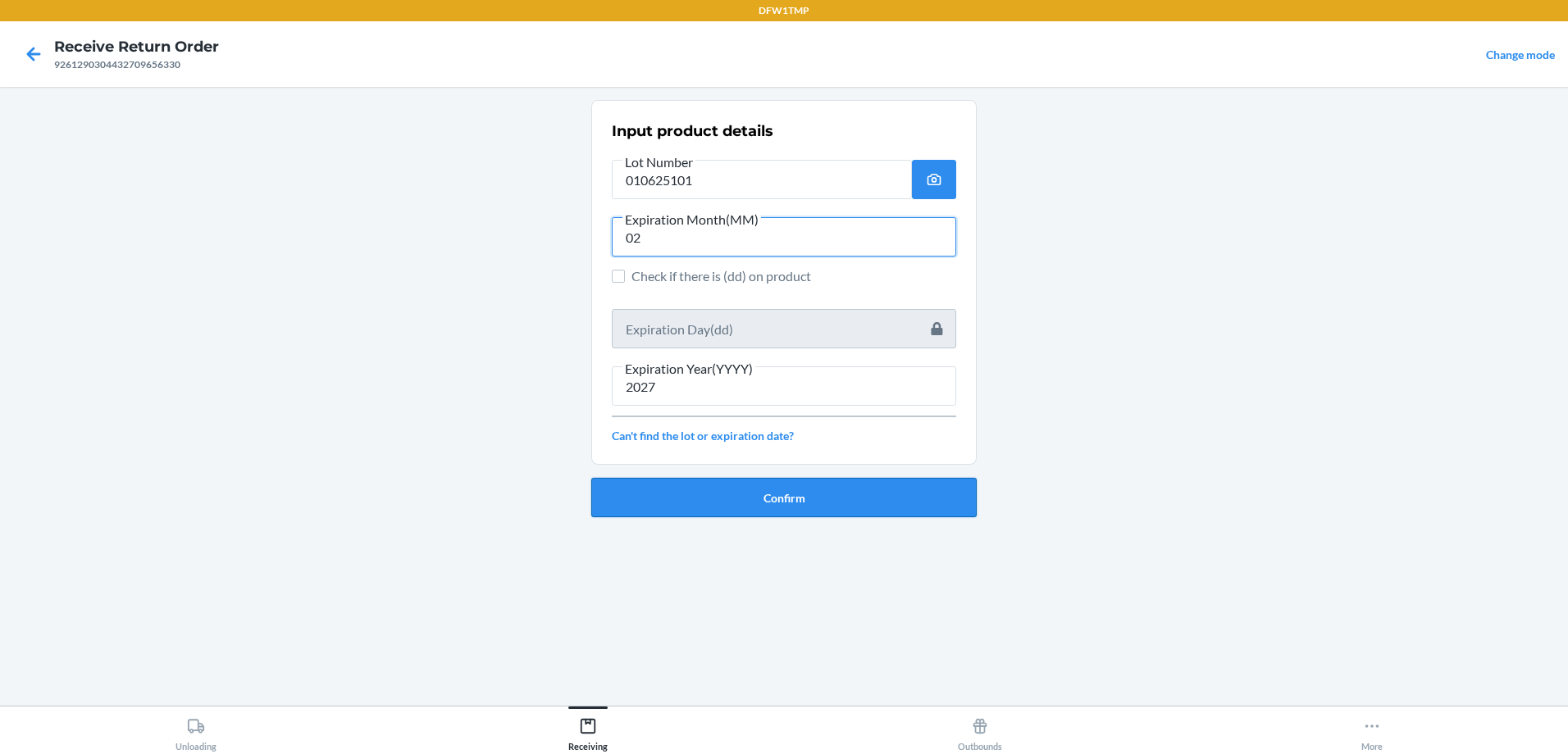 type on "02" 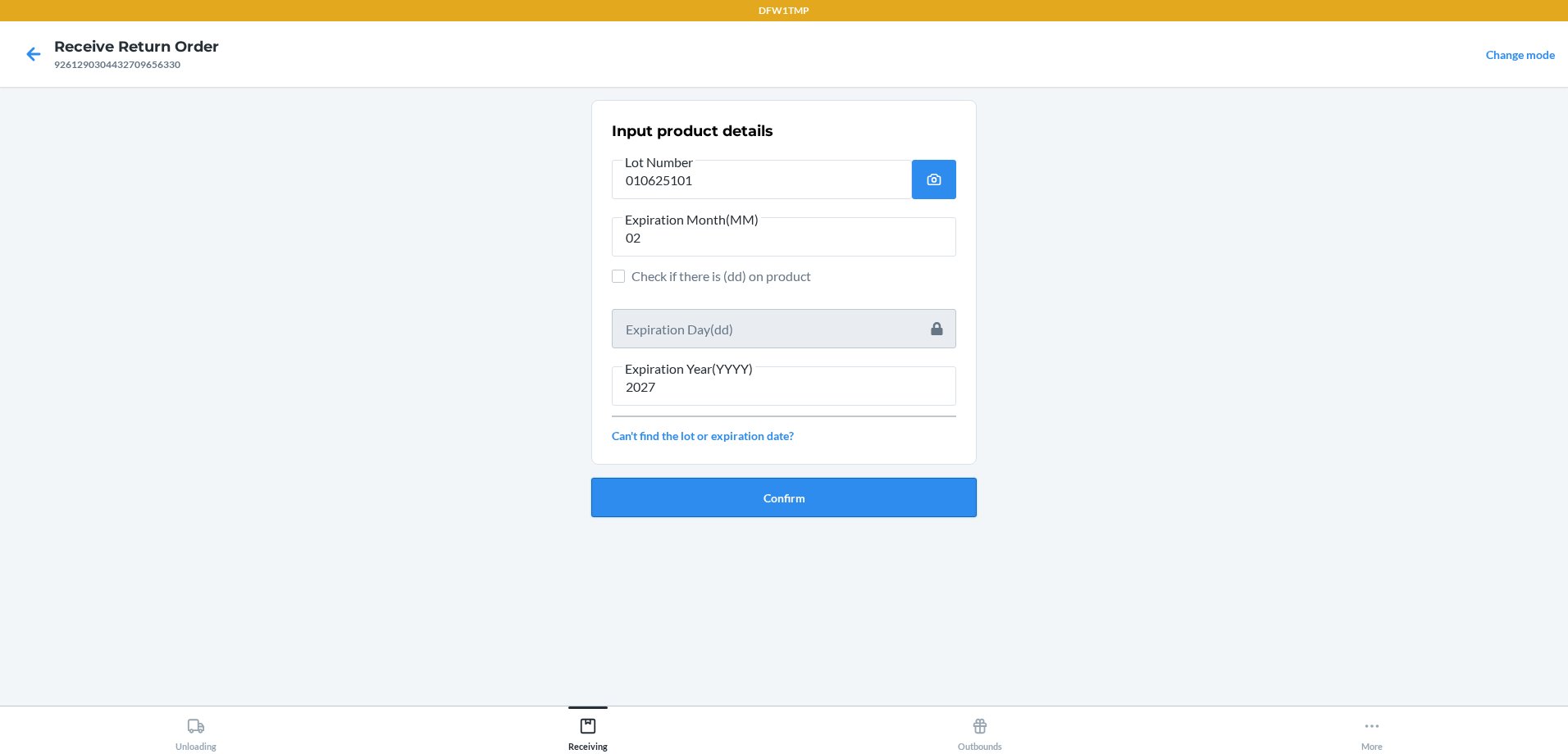 click on "Confirm" at bounding box center [784, 497] 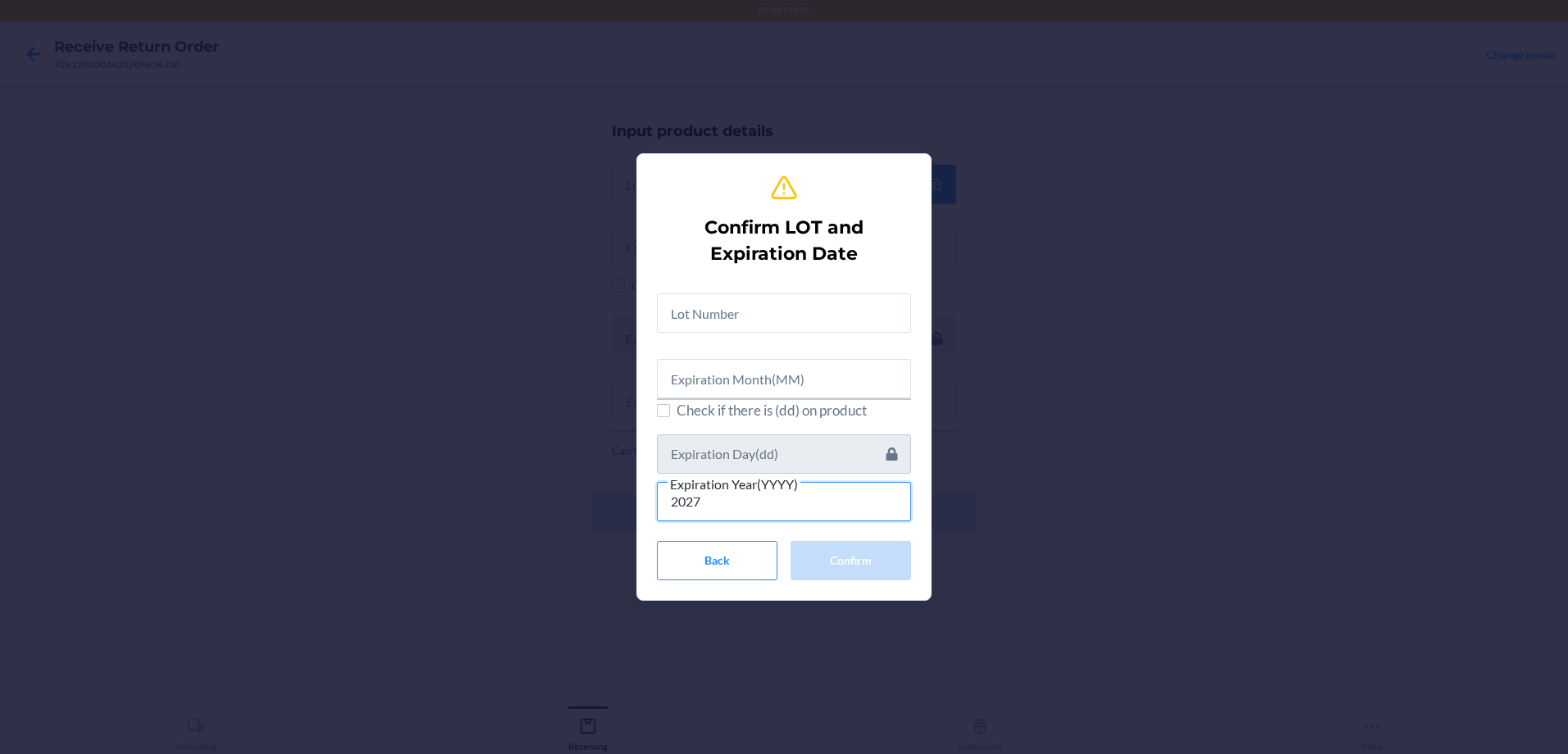 type on "2027" 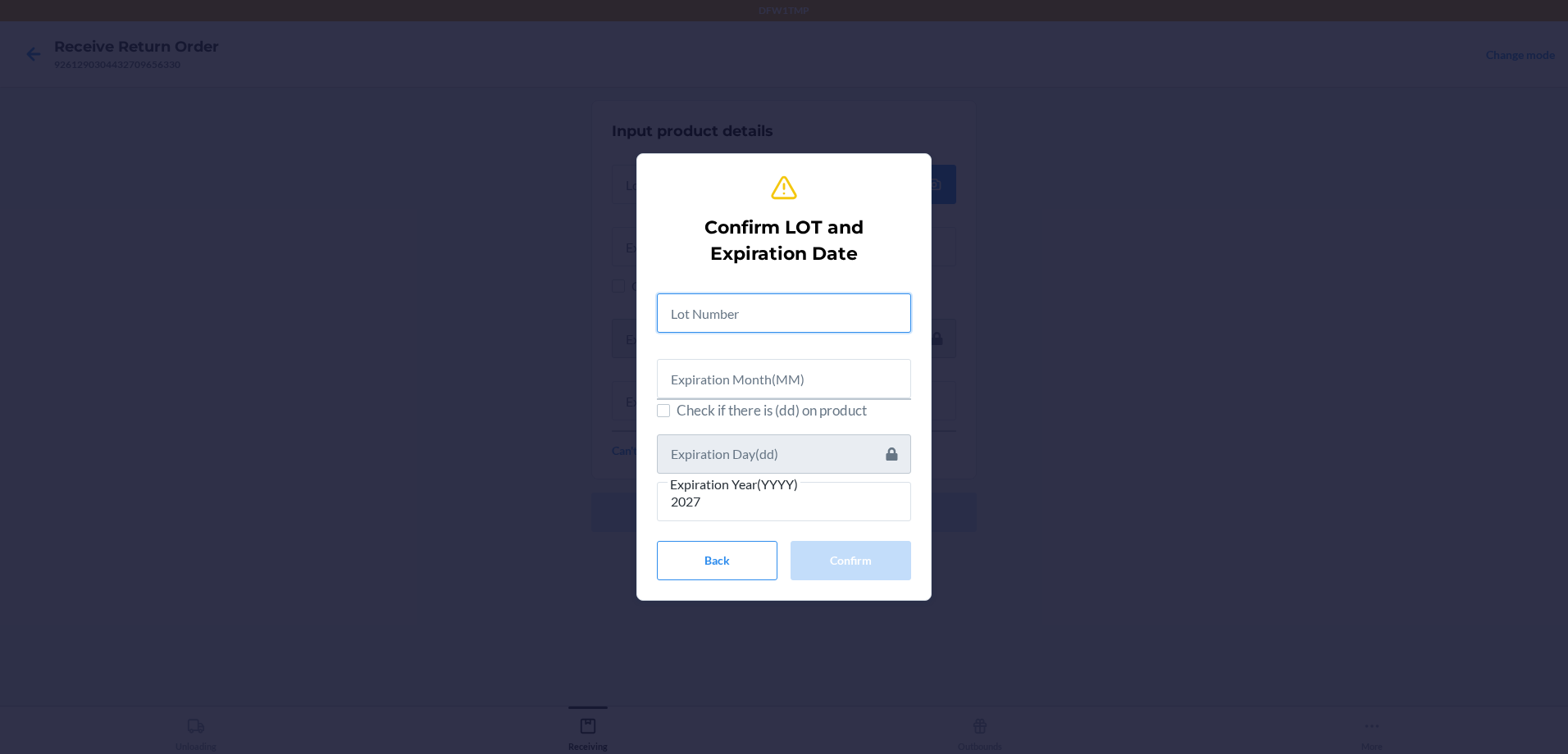 click at bounding box center [784, 313] 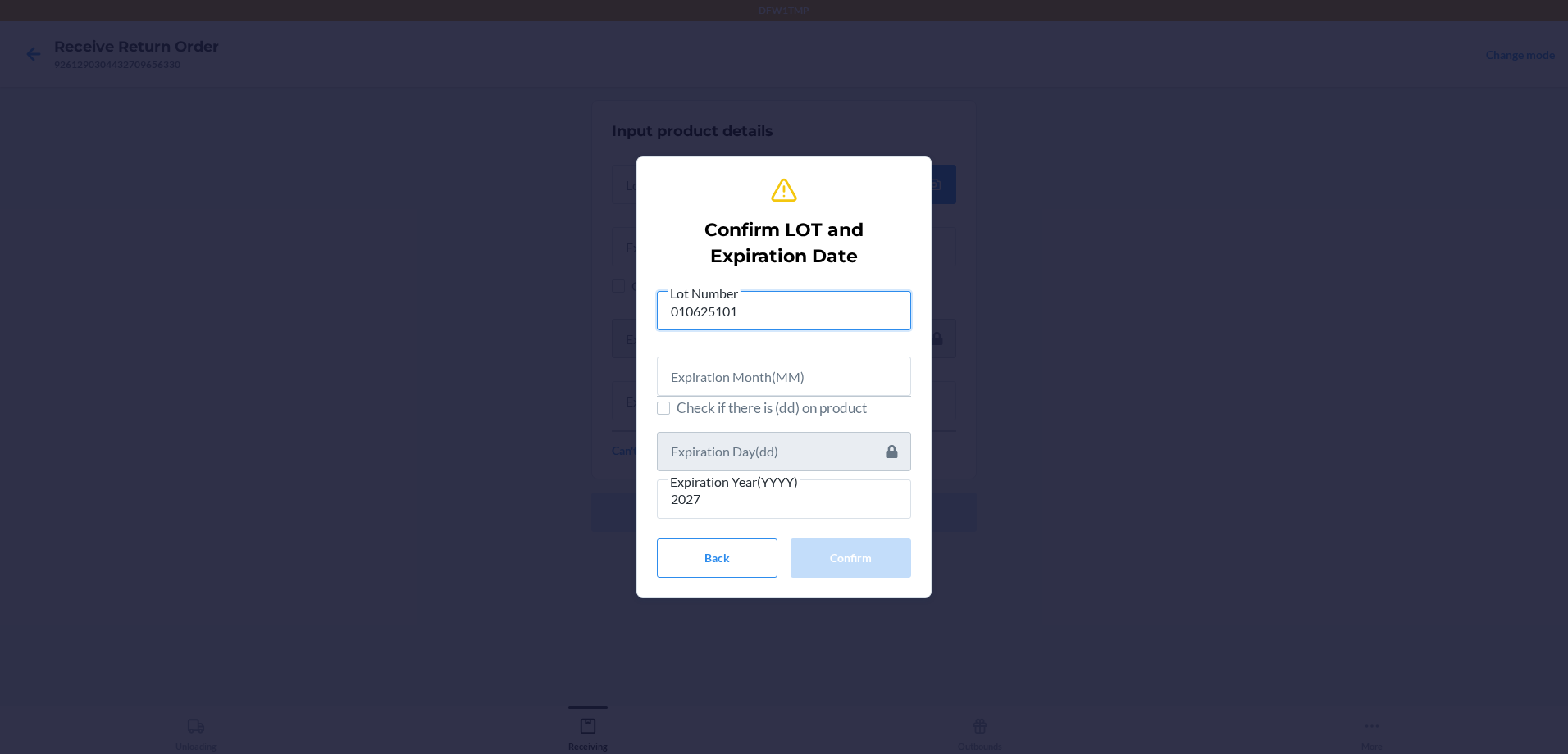type on "010625101" 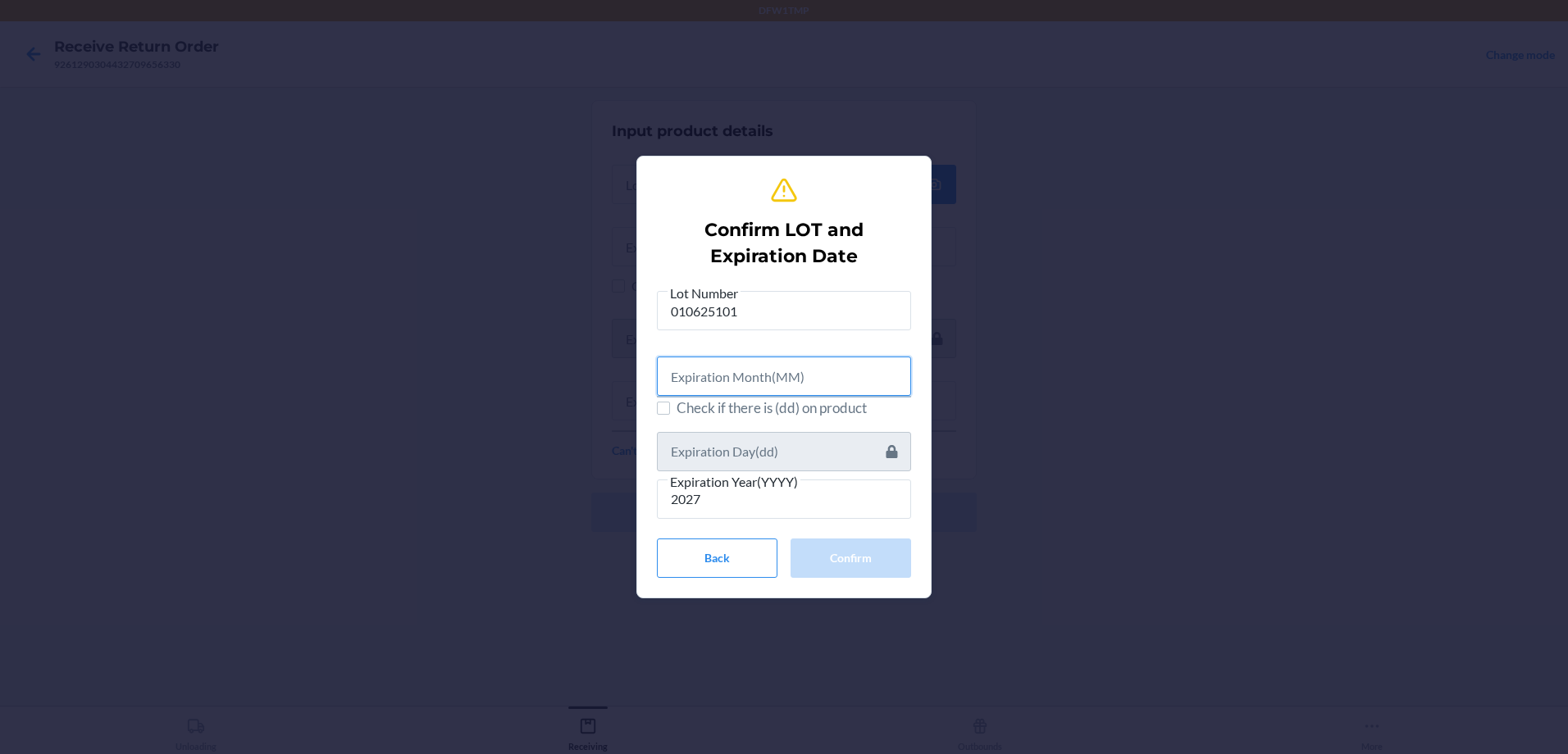 click at bounding box center [784, 376] 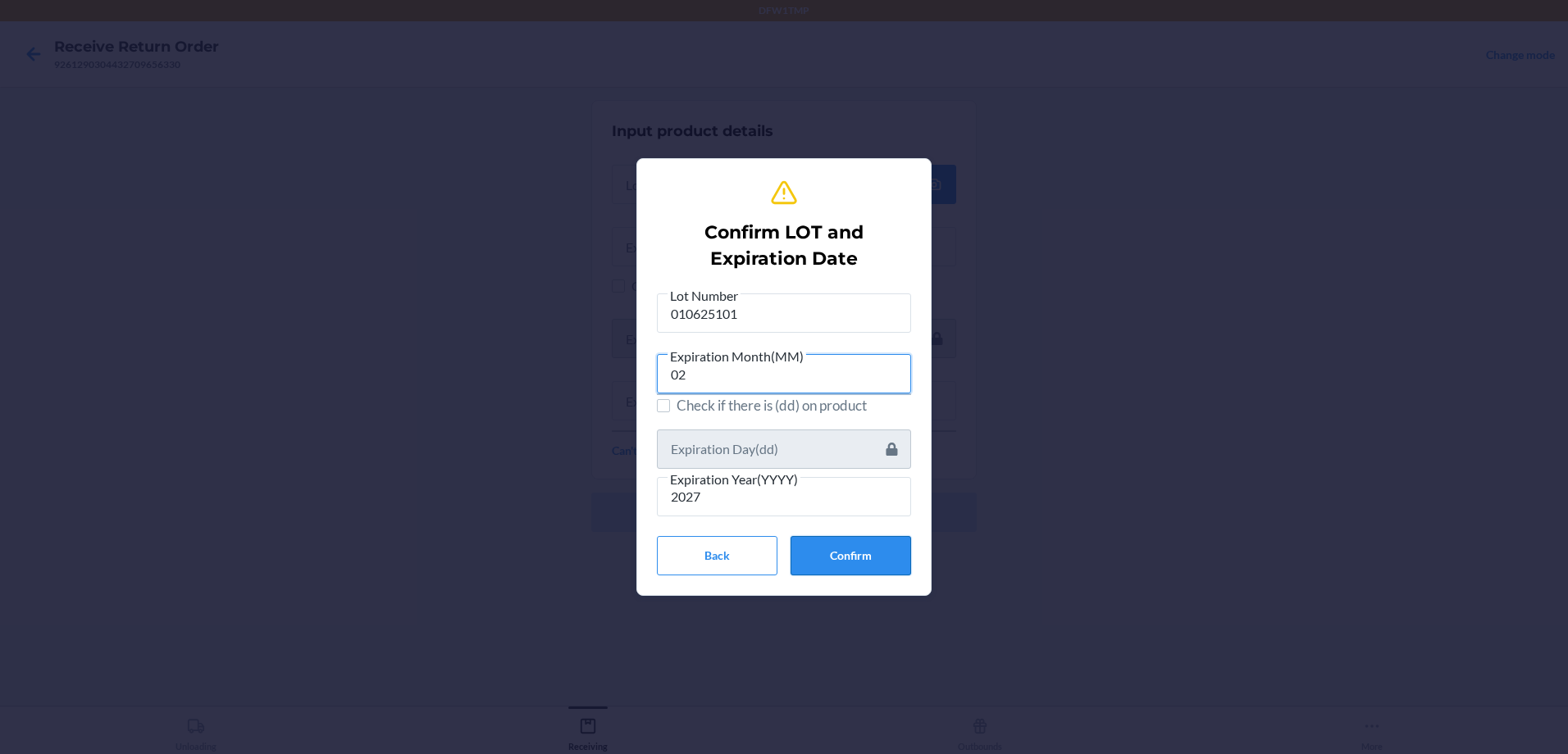 type on "02" 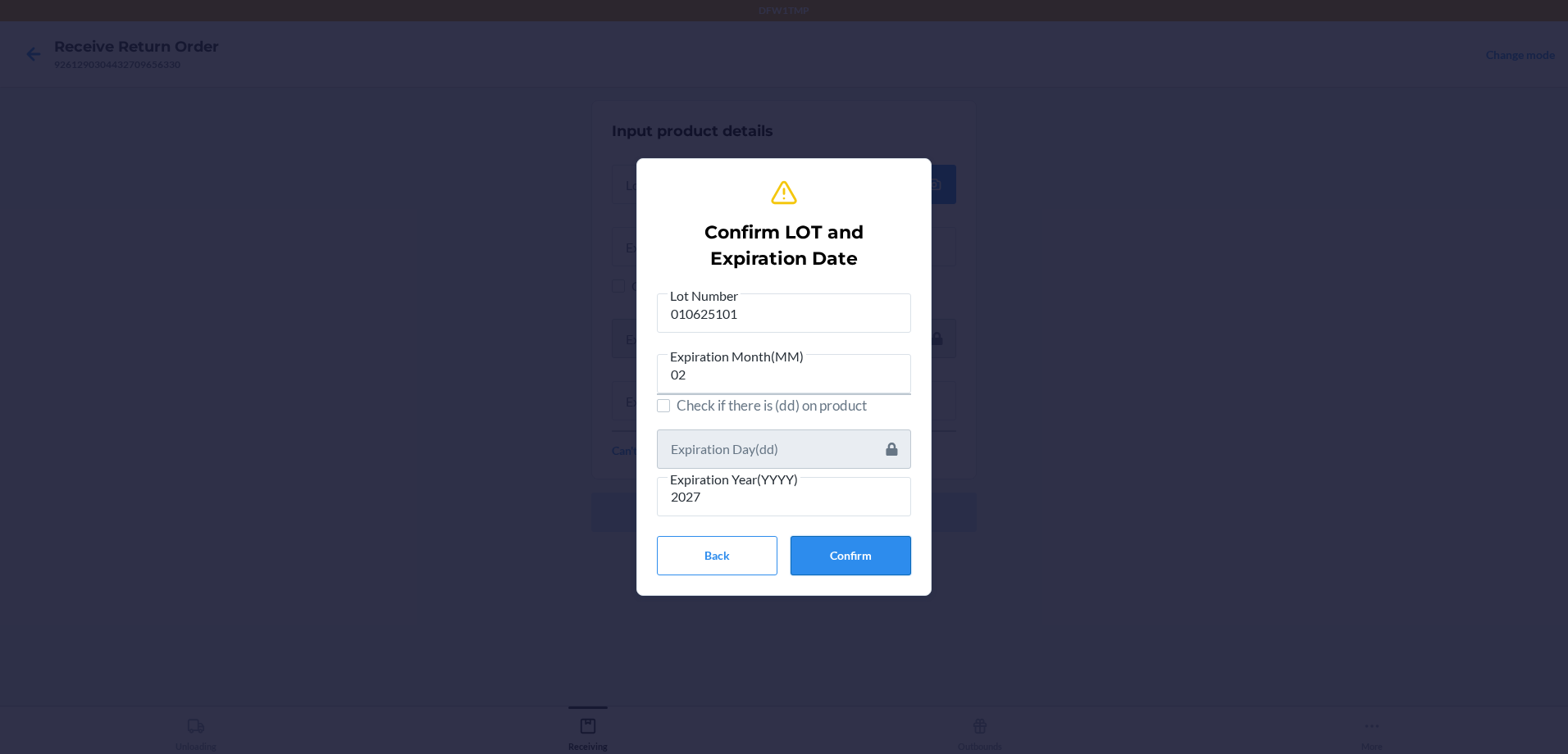 click on "Confirm" at bounding box center [850, 556] 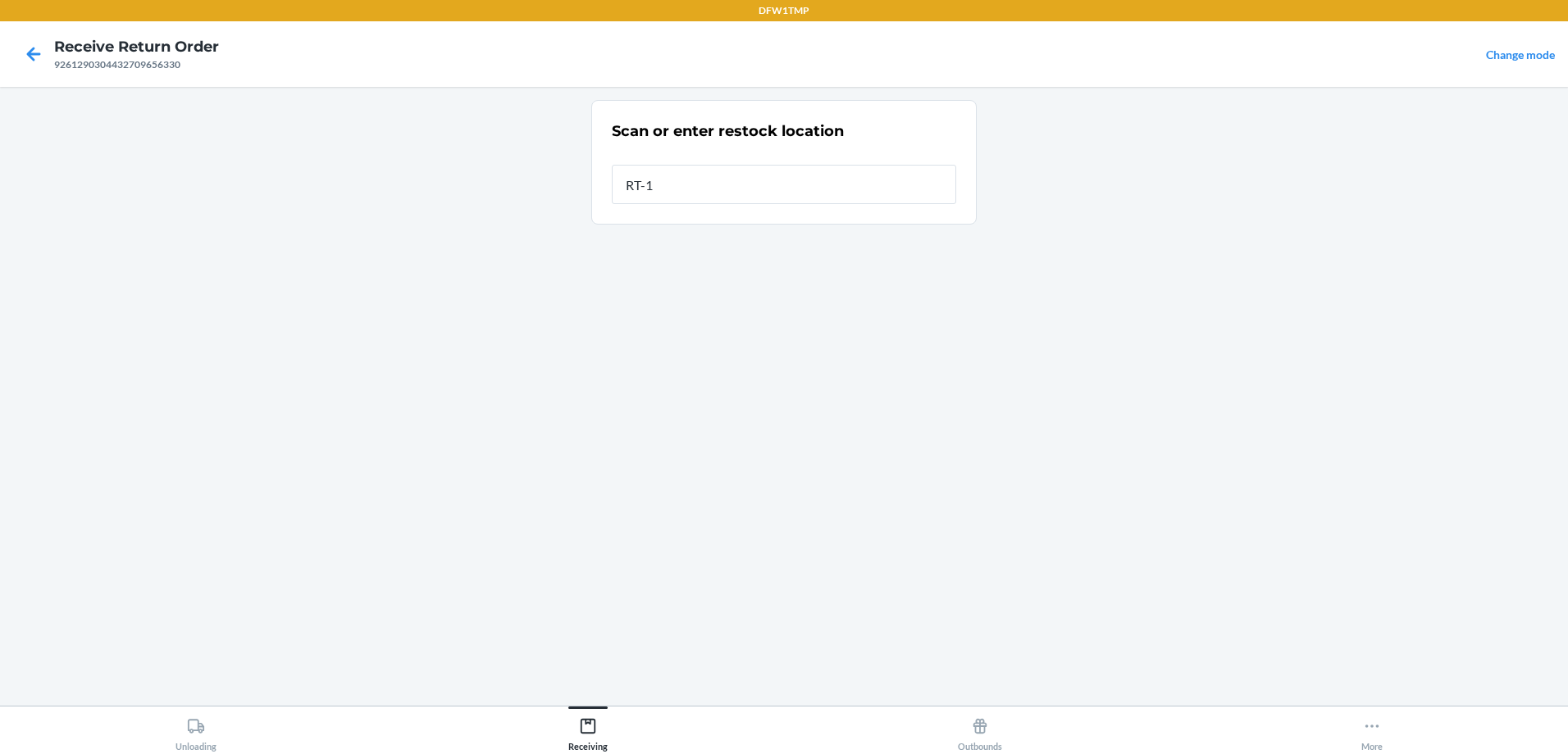 type on "RT-13" 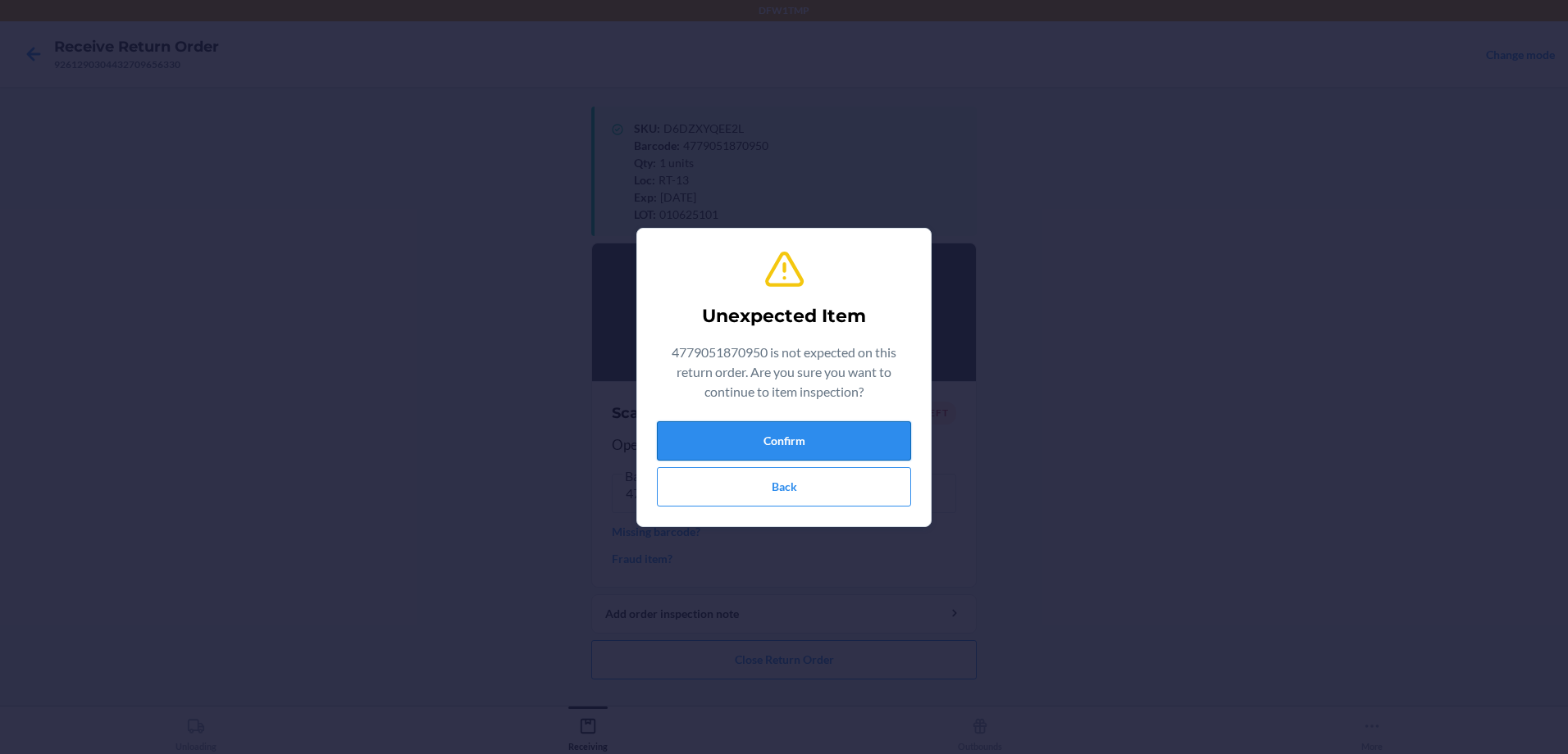 click on "Confirm" at bounding box center [784, 441] 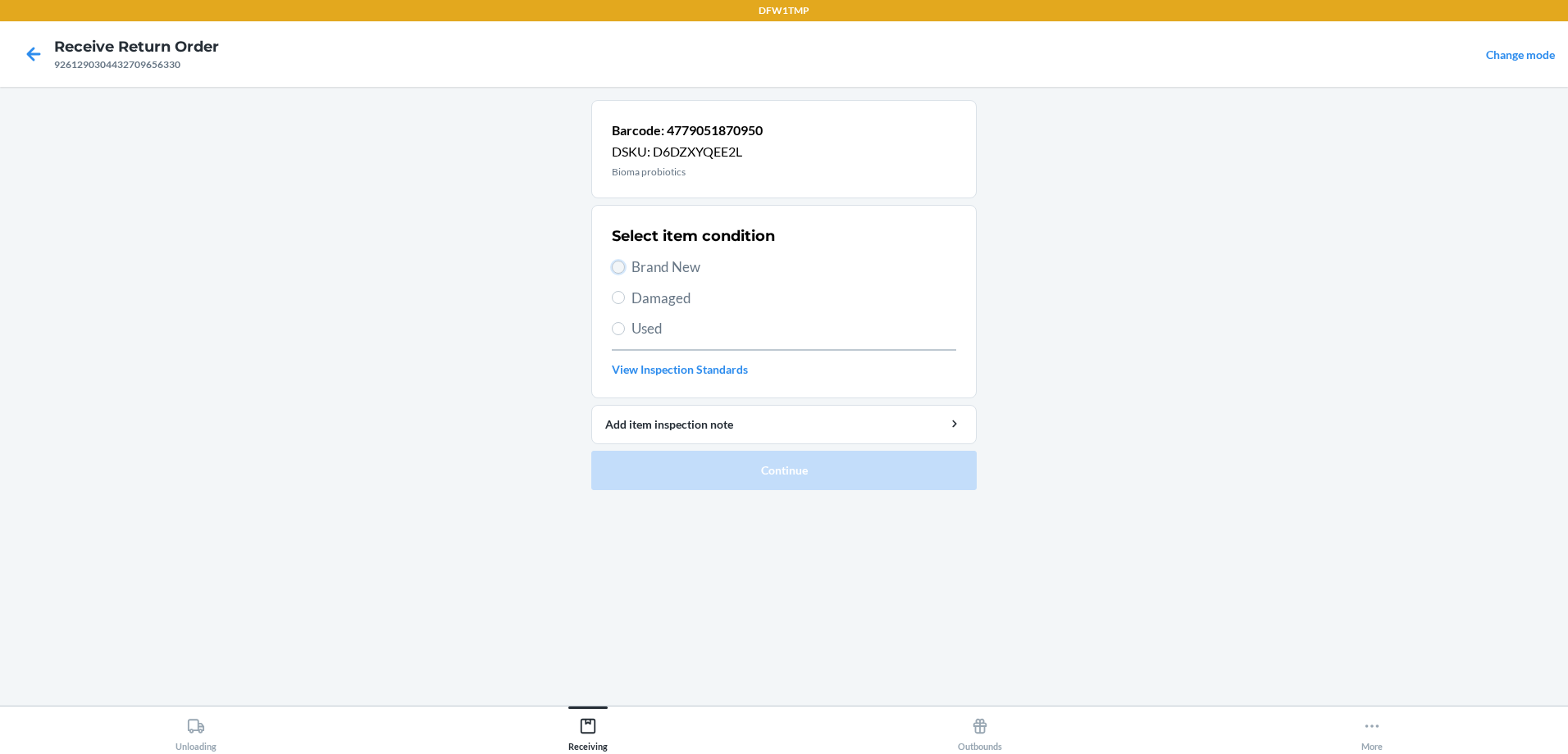 click on "Brand New" at bounding box center (618, 267) 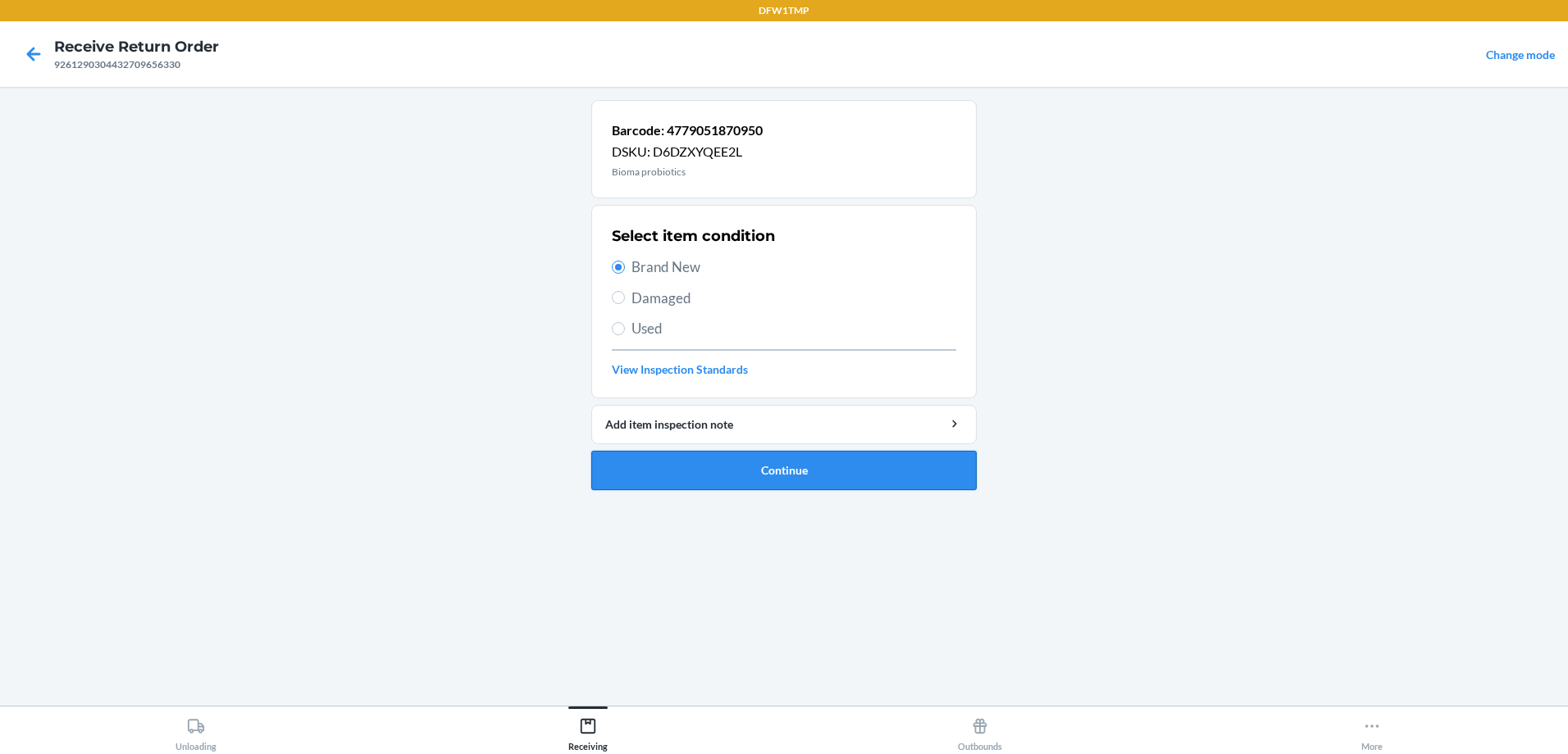 click on "Continue" at bounding box center (784, 470) 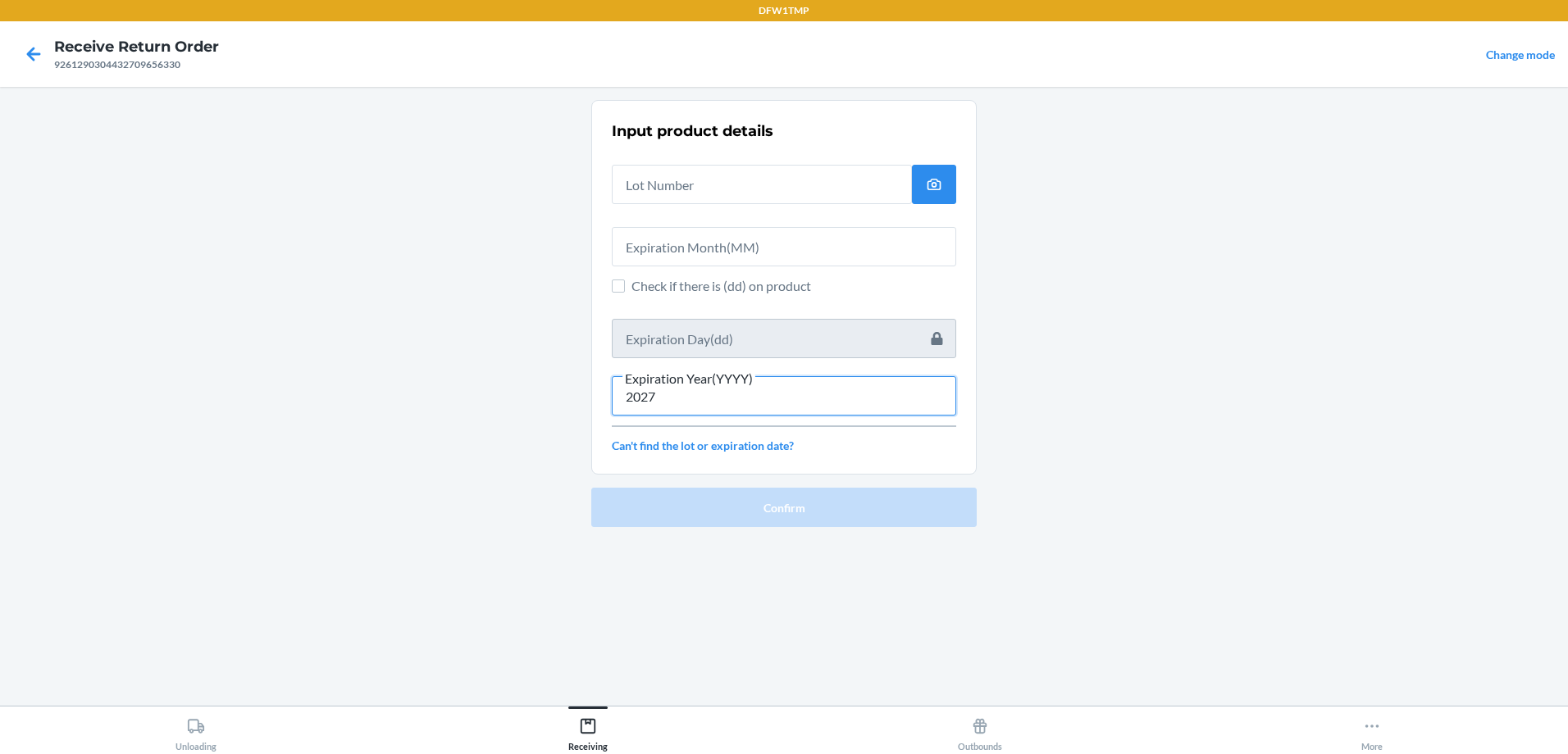 type on "2027" 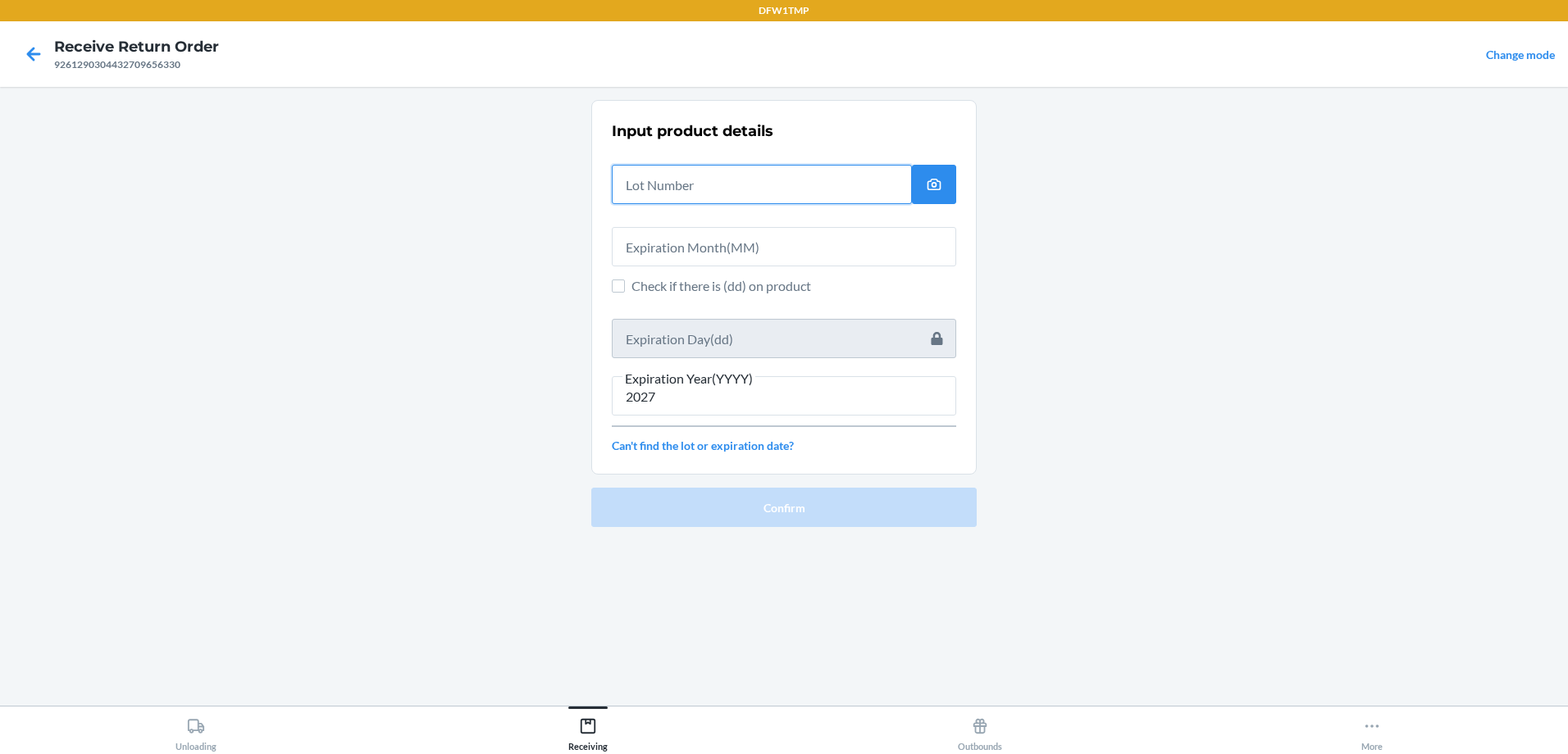click at bounding box center [762, 184] 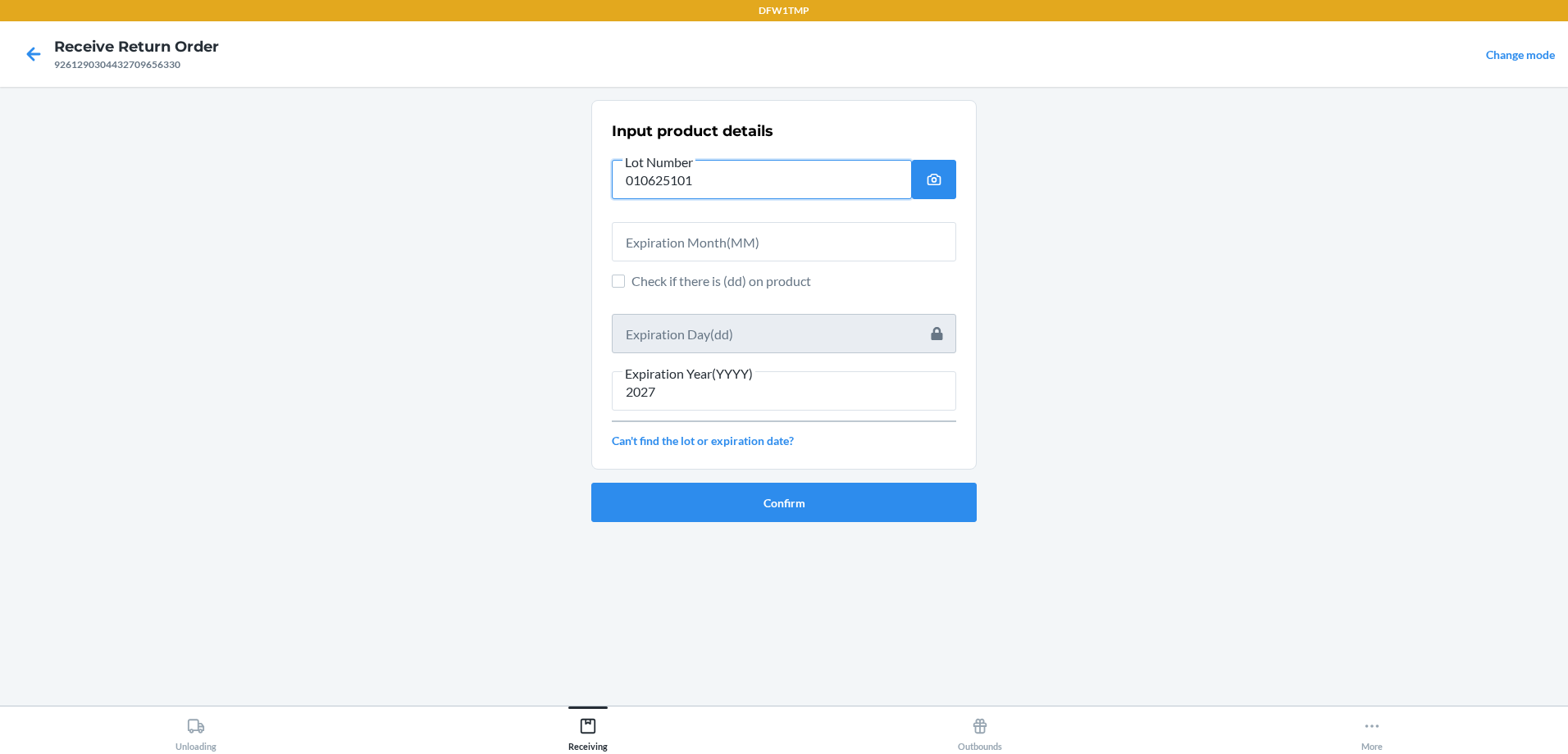 type on "010625101" 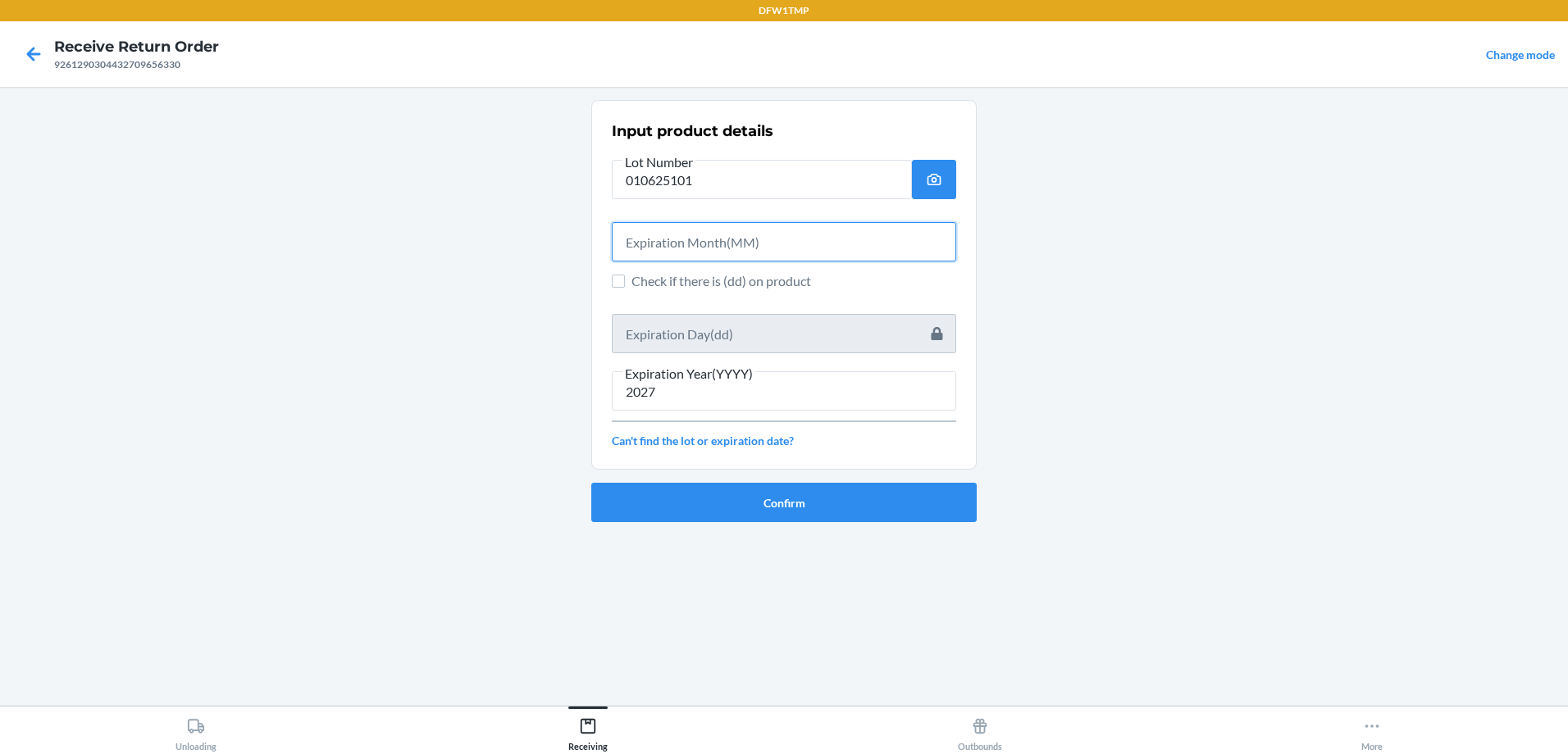 click at bounding box center [784, 242] 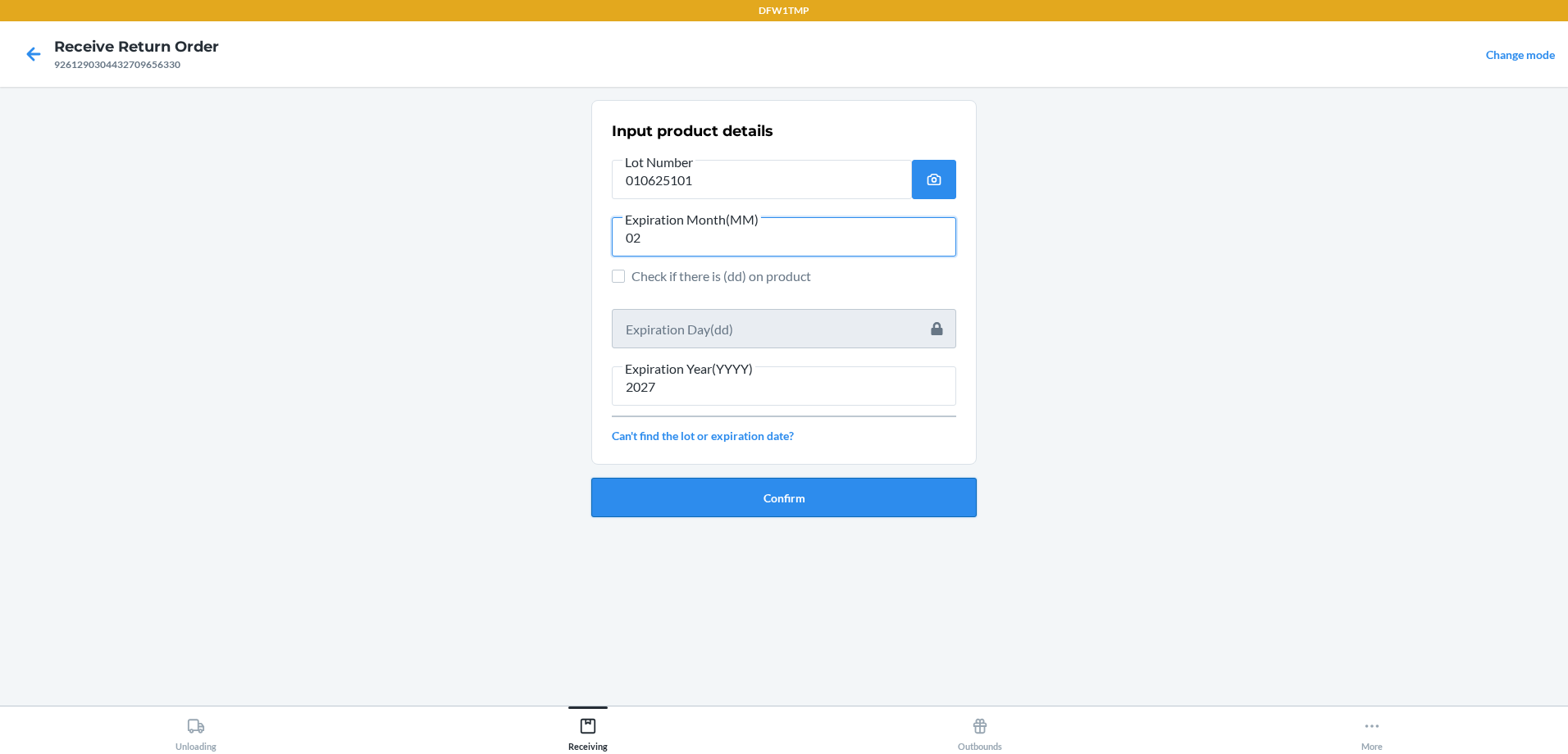 type on "02" 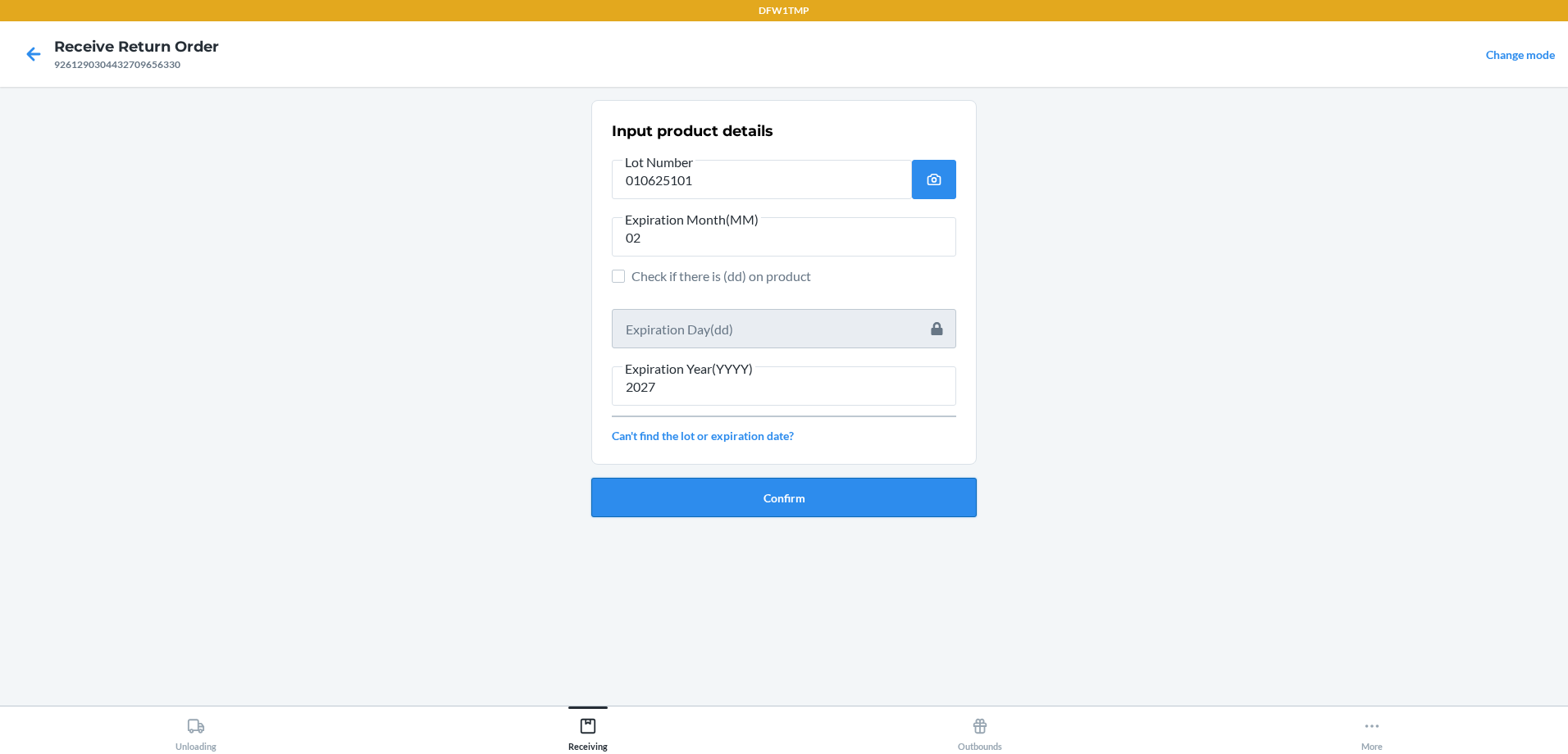 click on "Confirm" at bounding box center (784, 497) 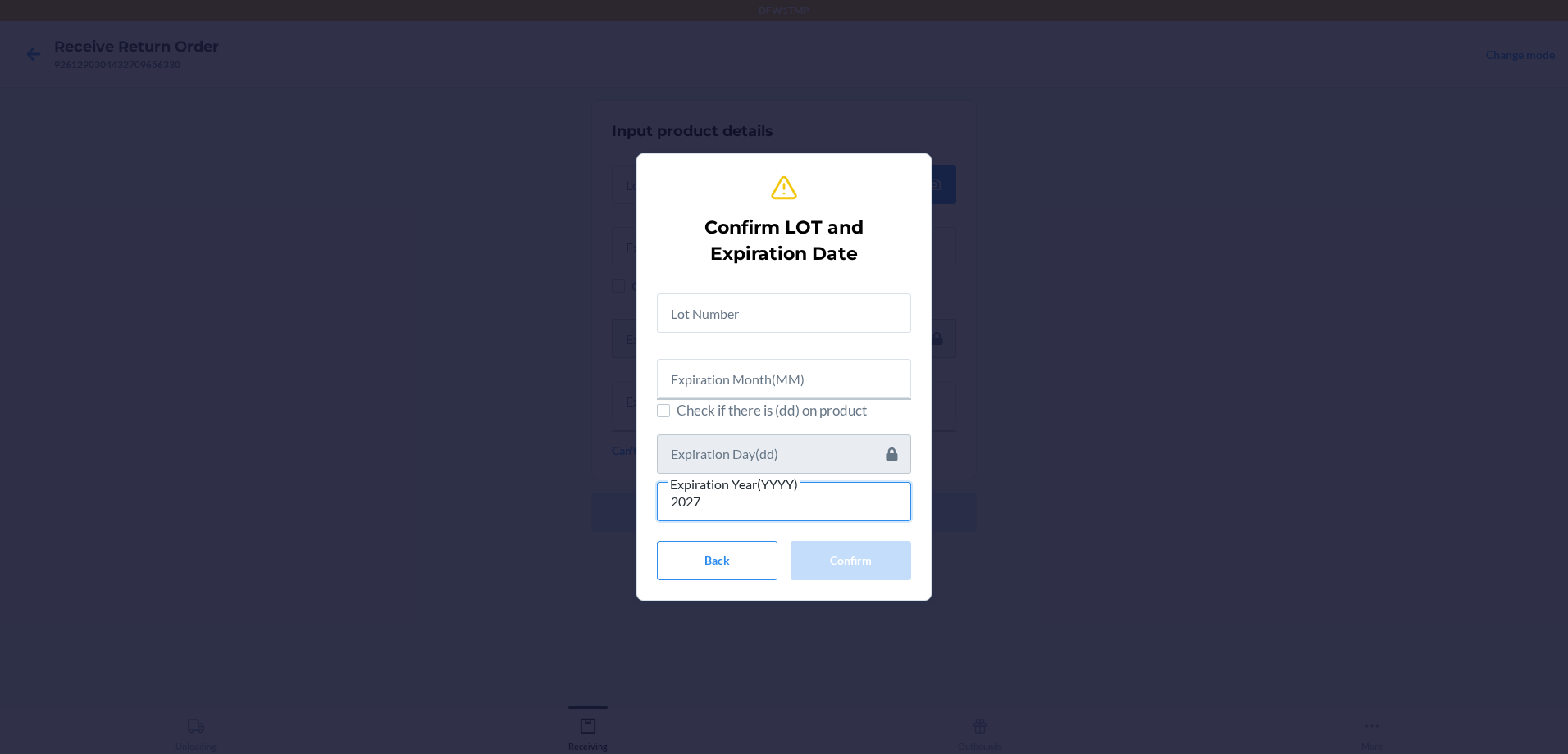type on "2027" 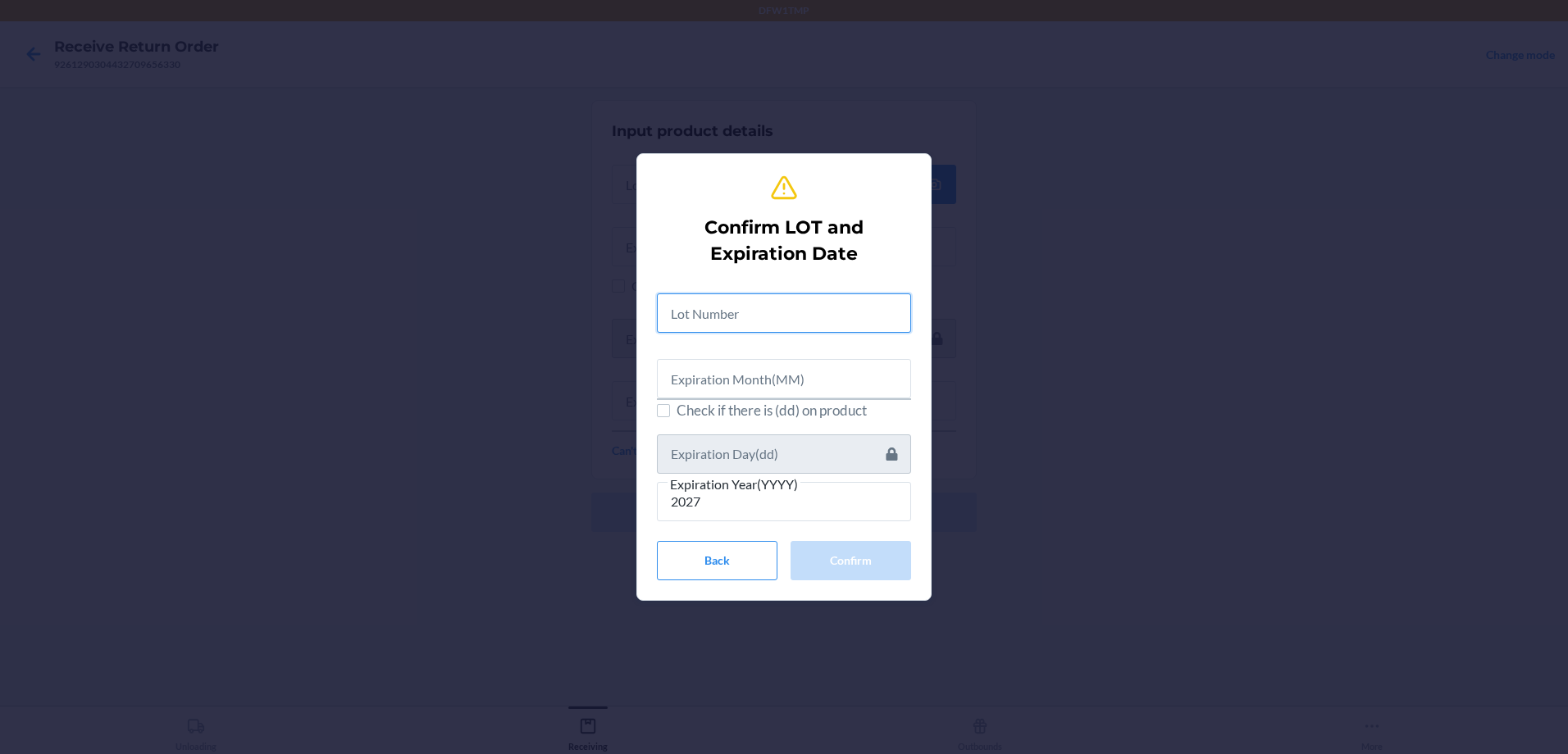 click at bounding box center (784, 313) 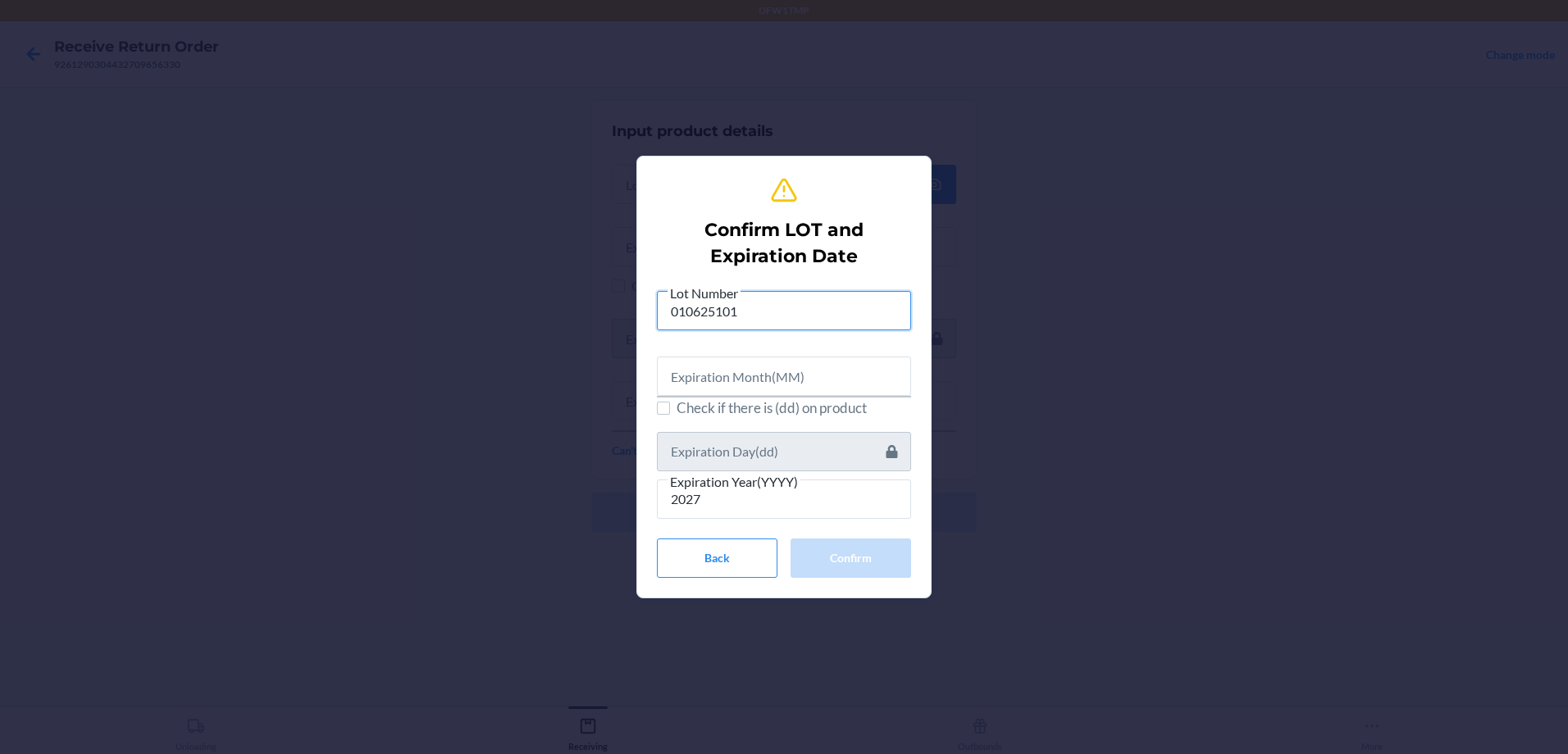 type on "010625101" 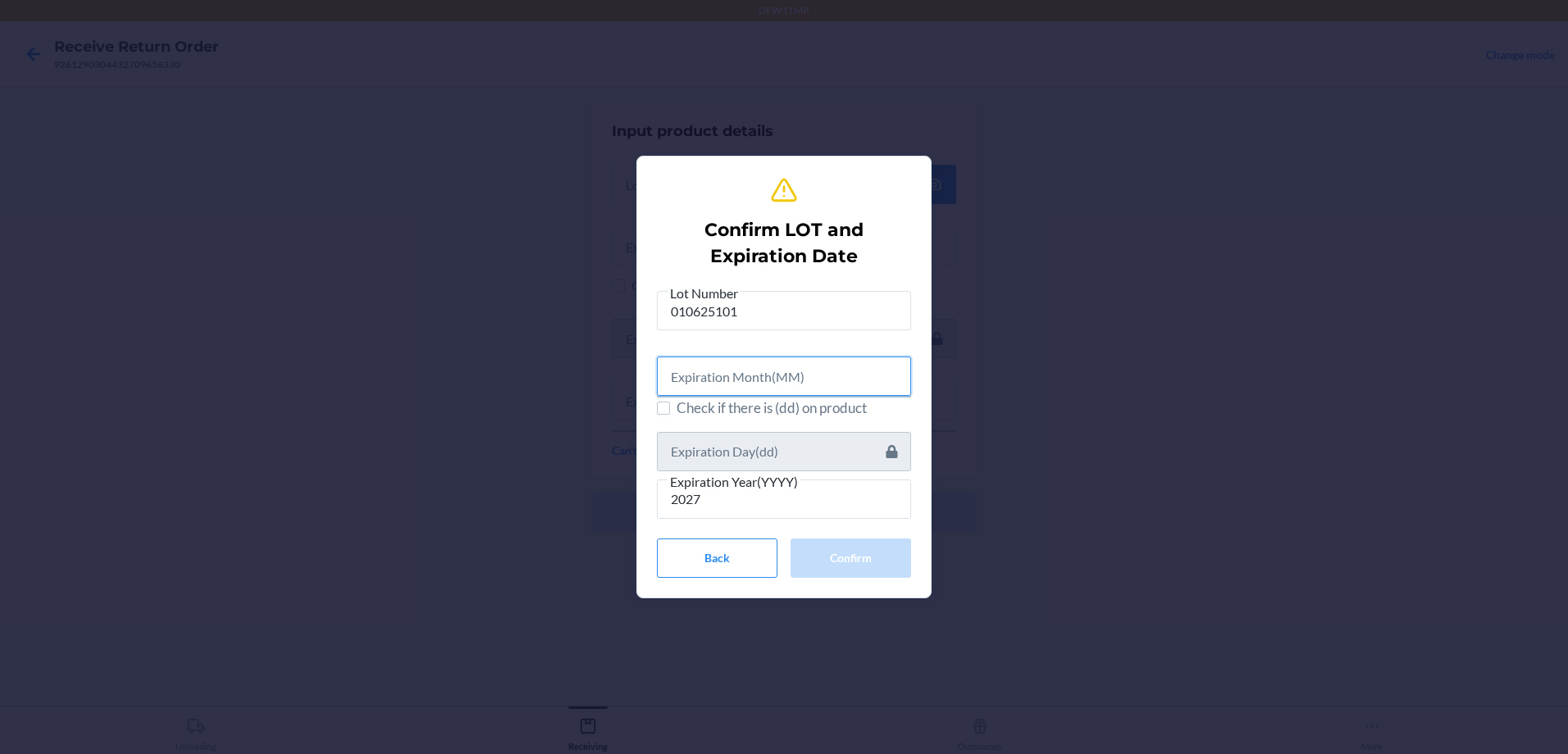 click at bounding box center (784, 376) 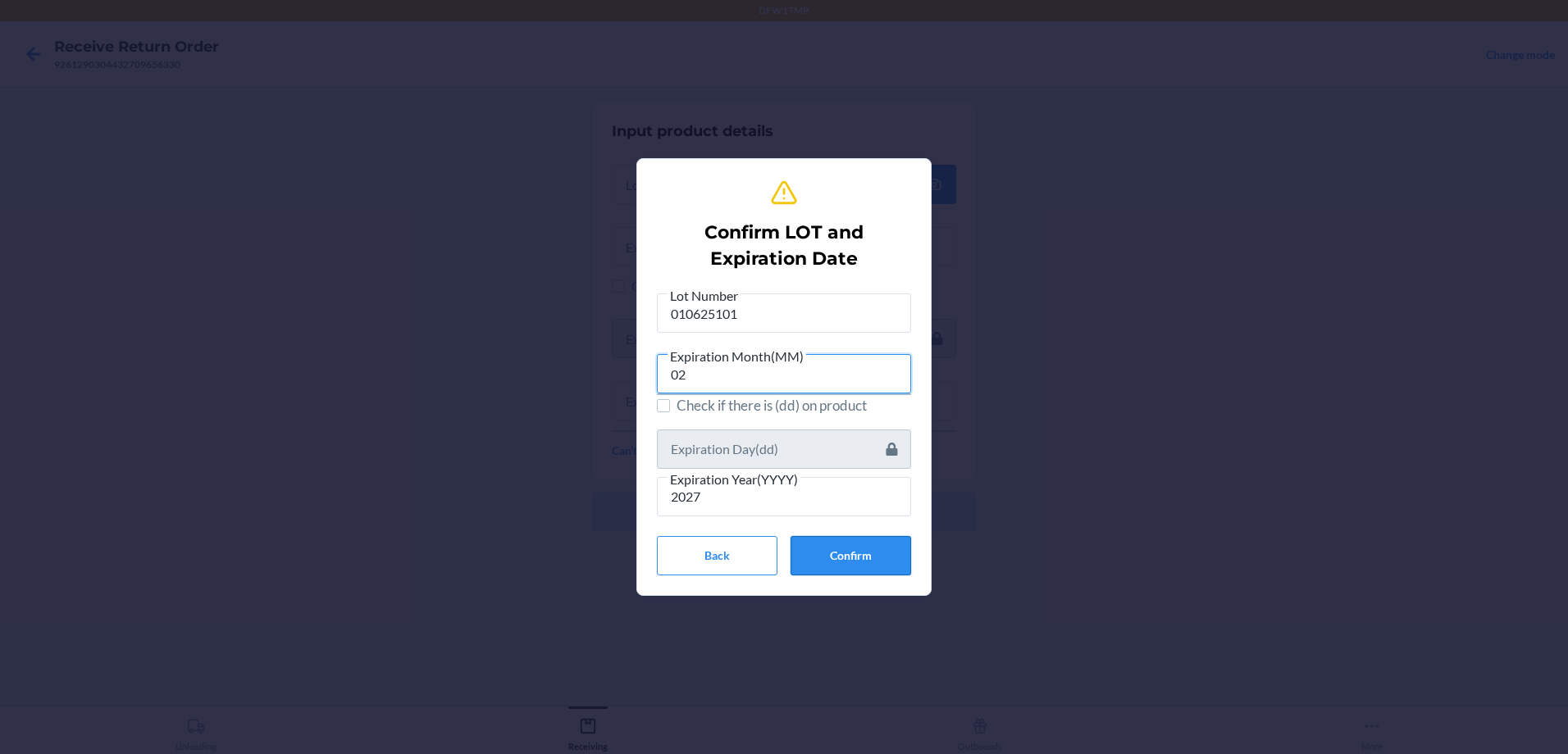 type on "02" 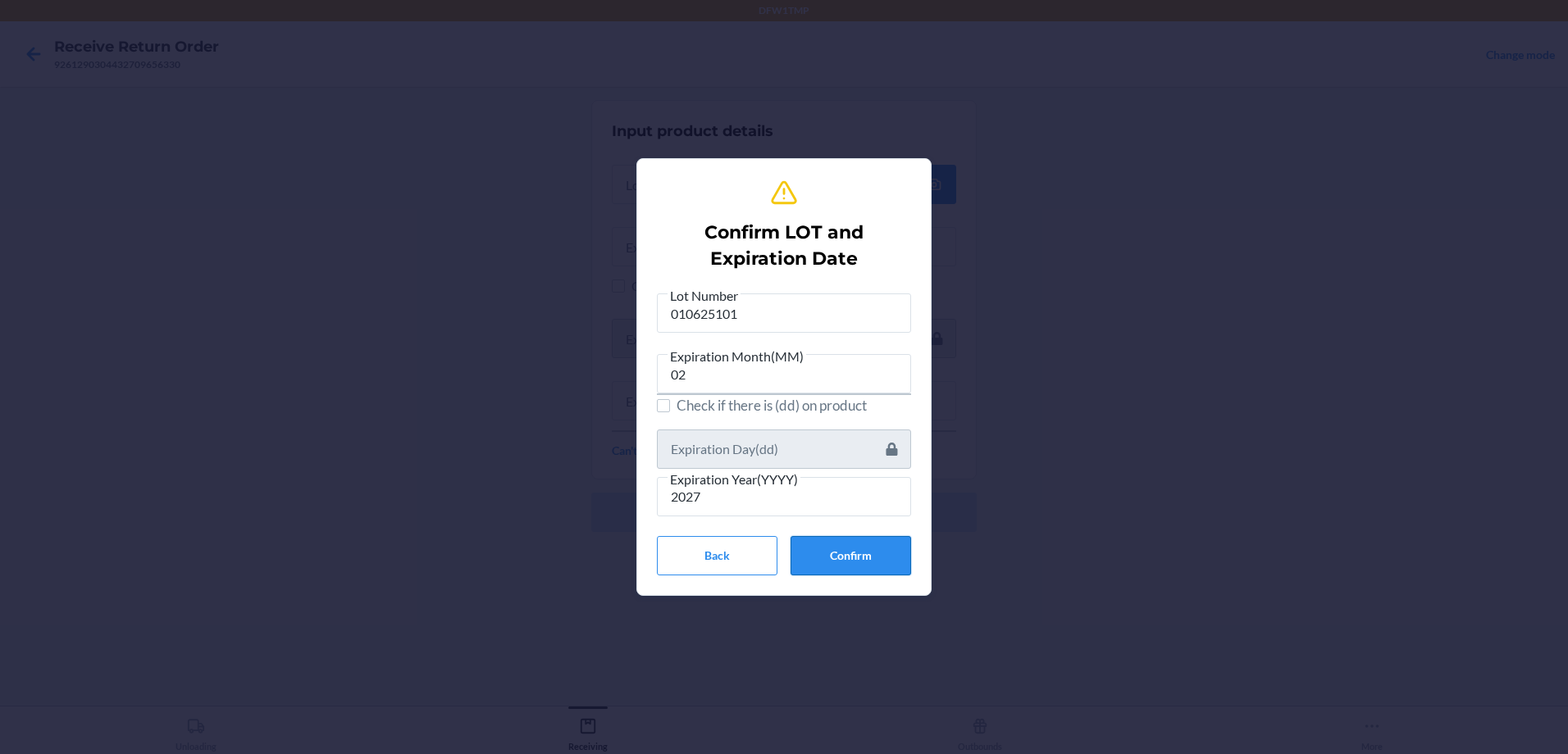 click on "Confirm" at bounding box center [850, 556] 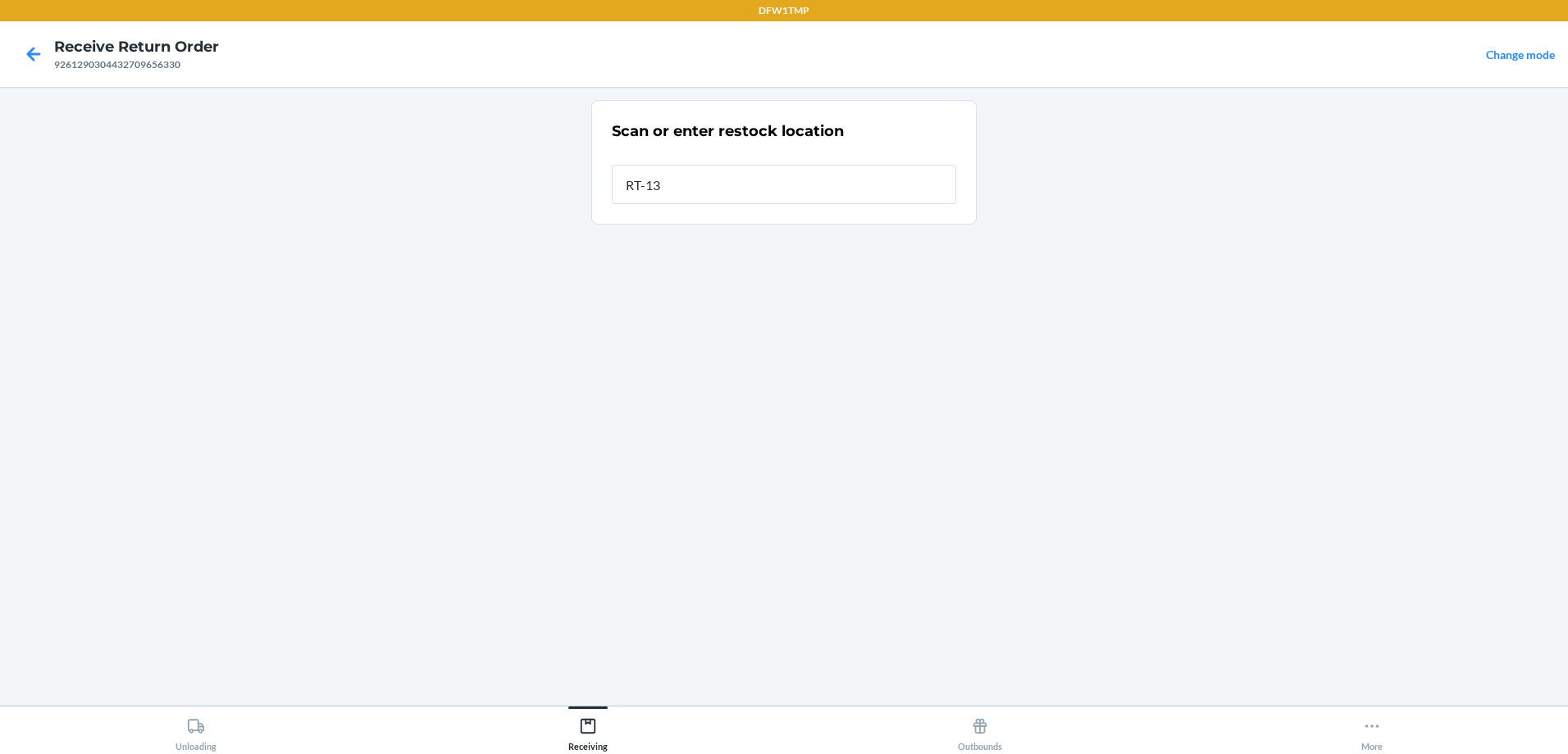 type on "RT-13" 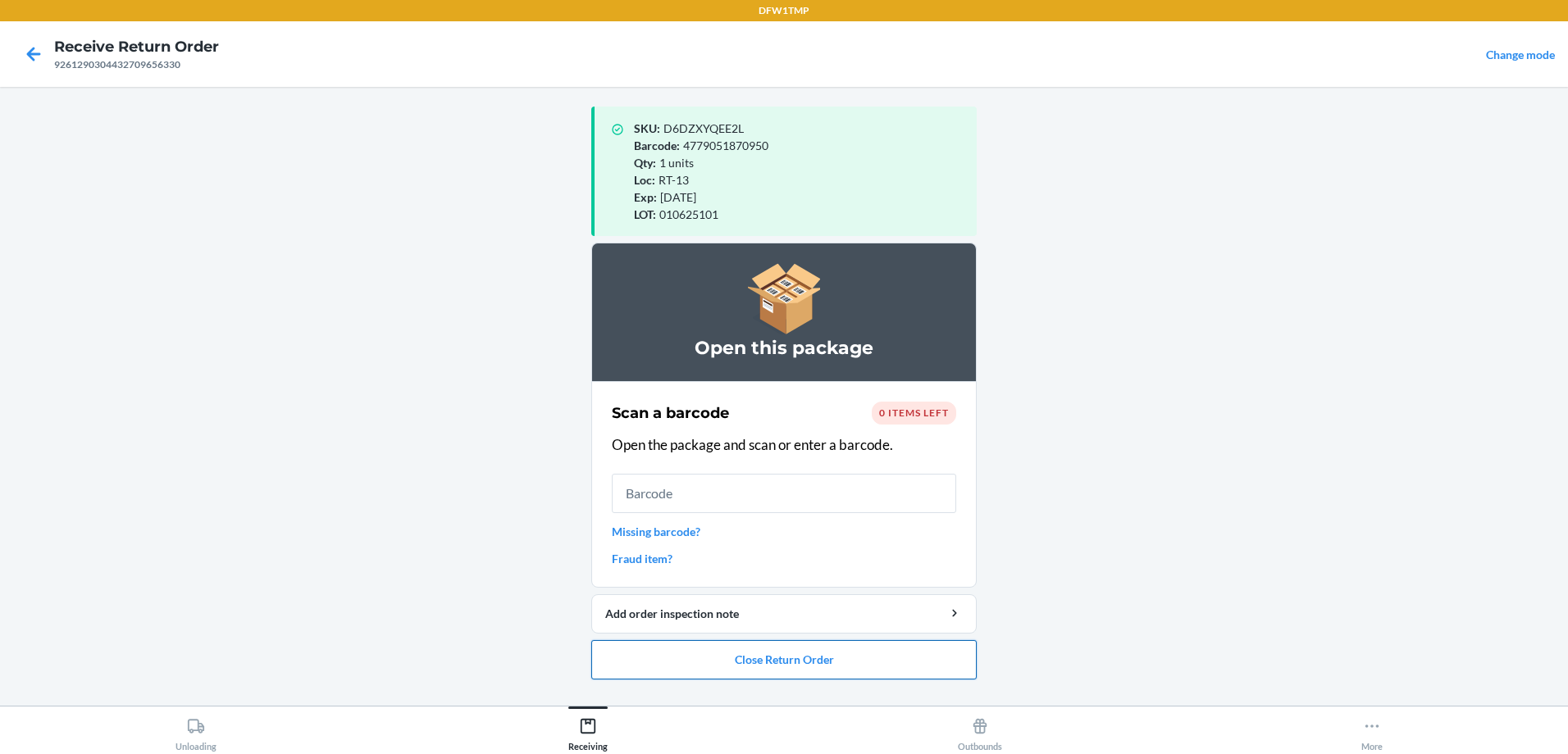 click on "Close Return Order" at bounding box center (784, 660) 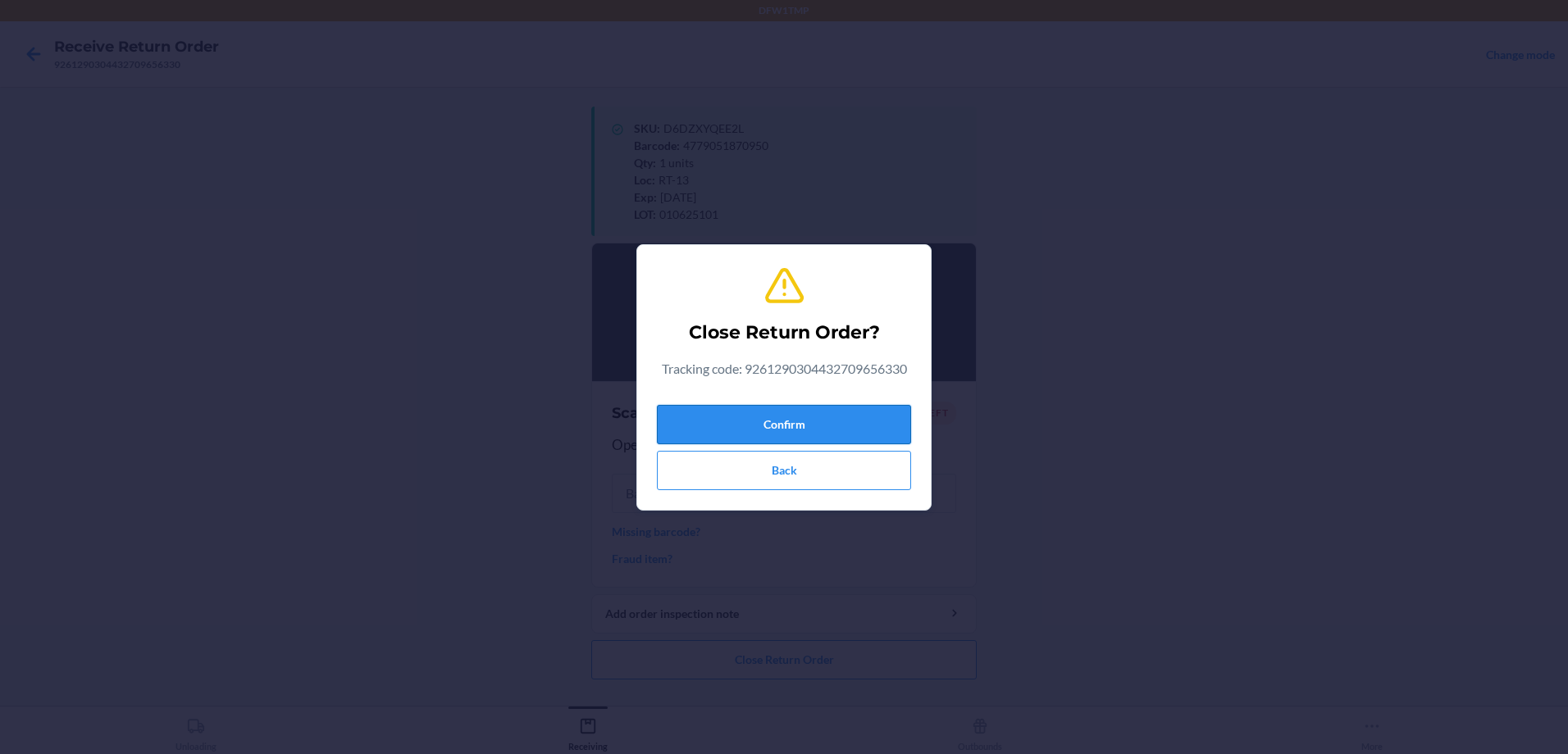 click on "Confirm" at bounding box center (784, 425) 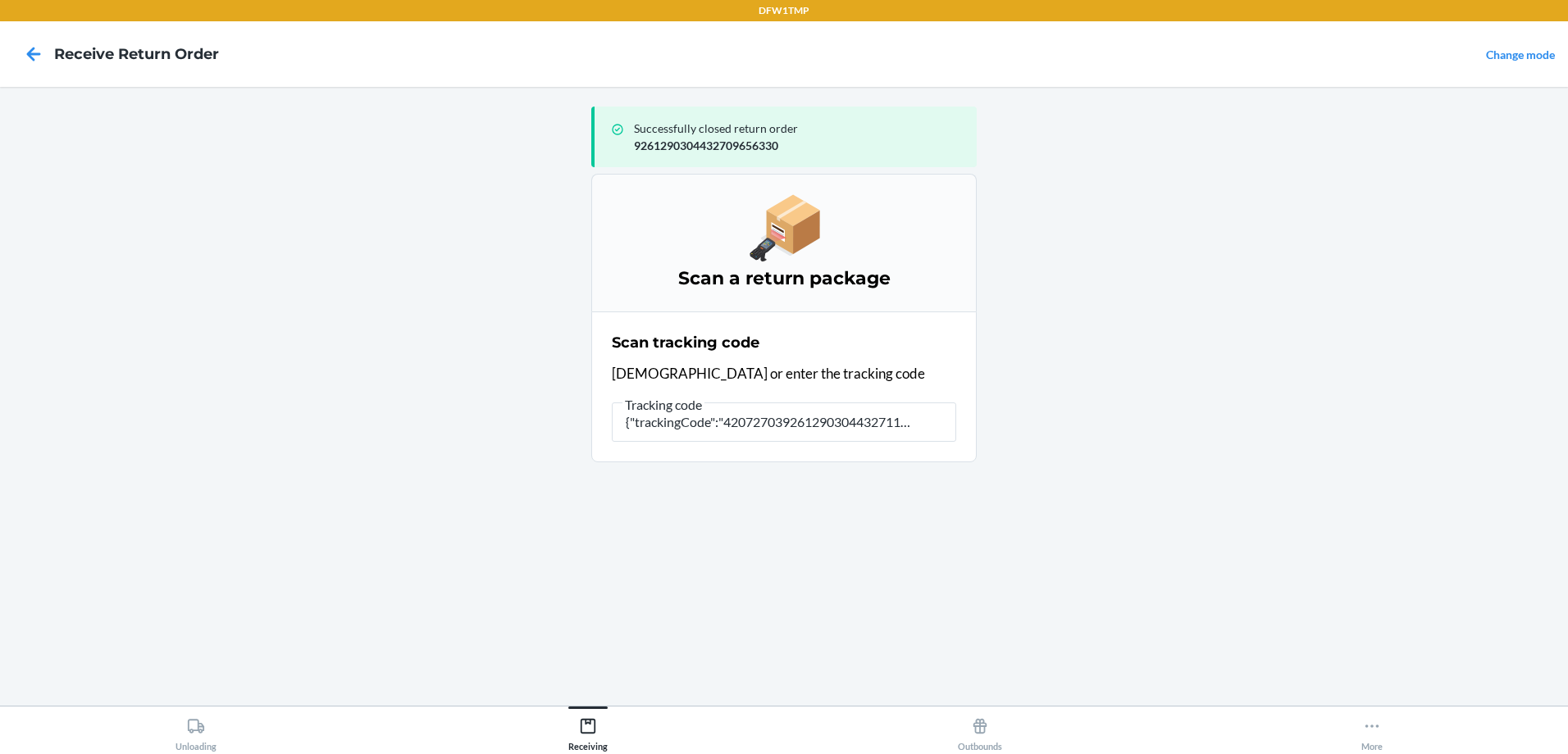 type on "{"trackingCode":"420727039261290304432711374512","sortCo" 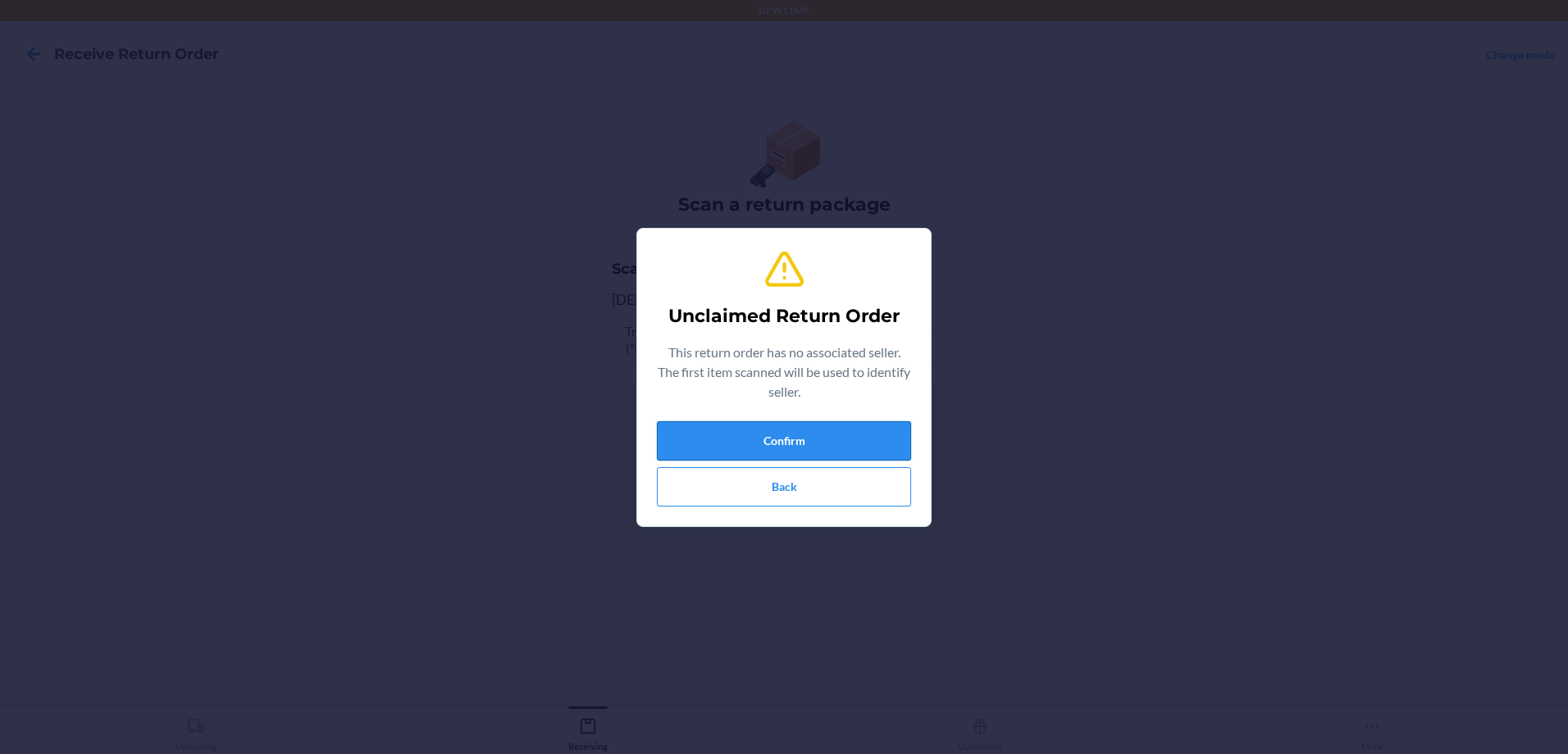 click on "Confirm" at bounding box center (784, 441) 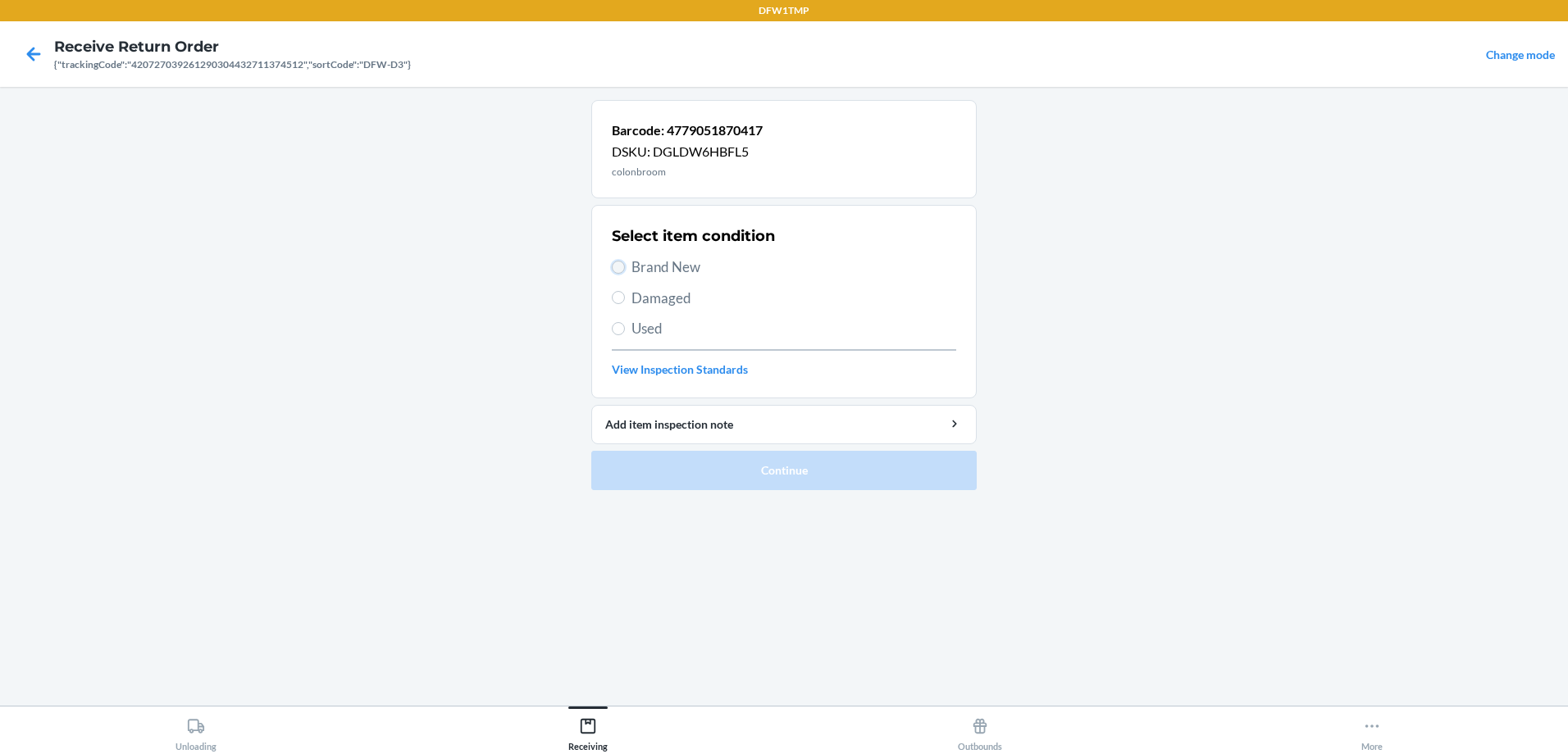 click on "Brand New" at bounding box center (618, 267) 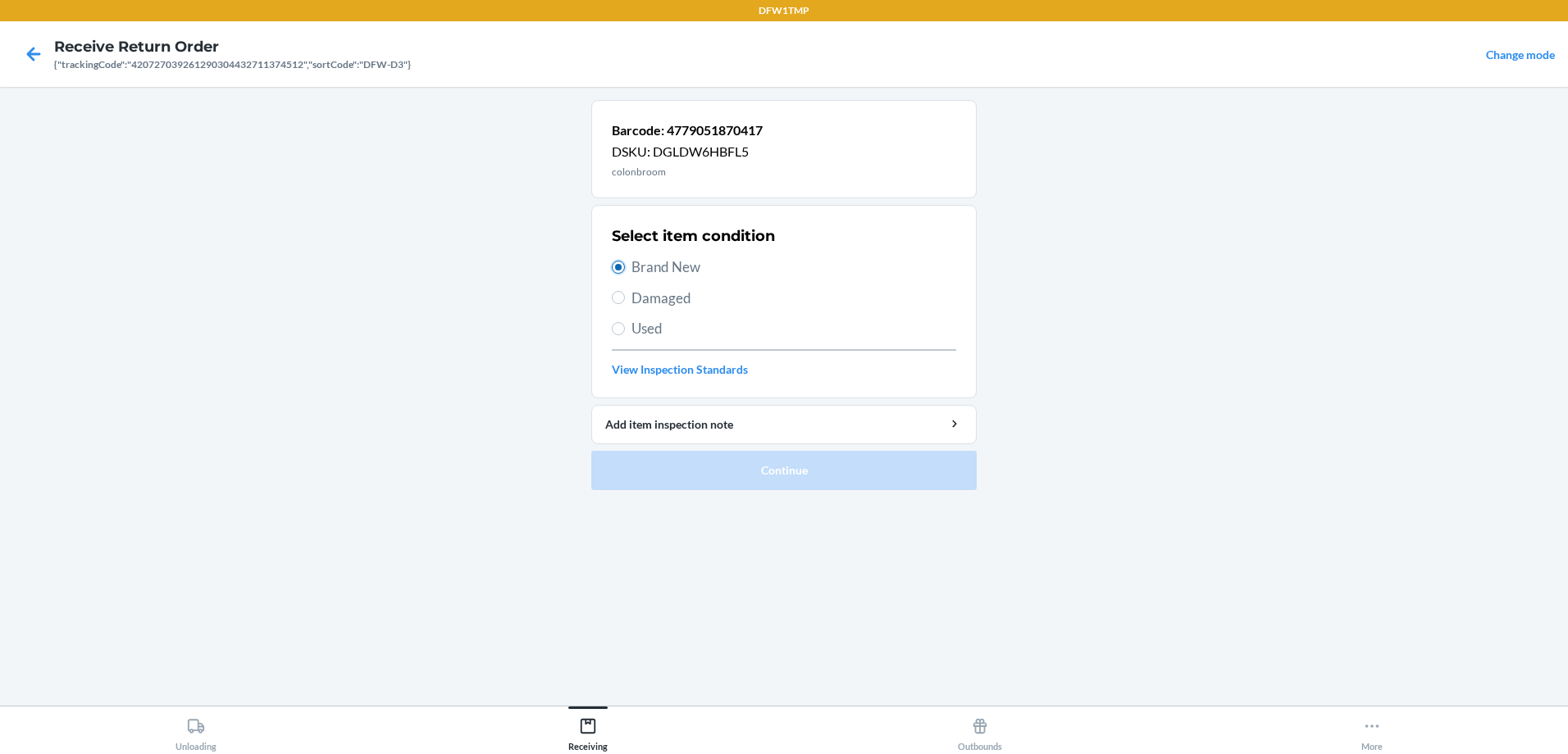 radio on "true" 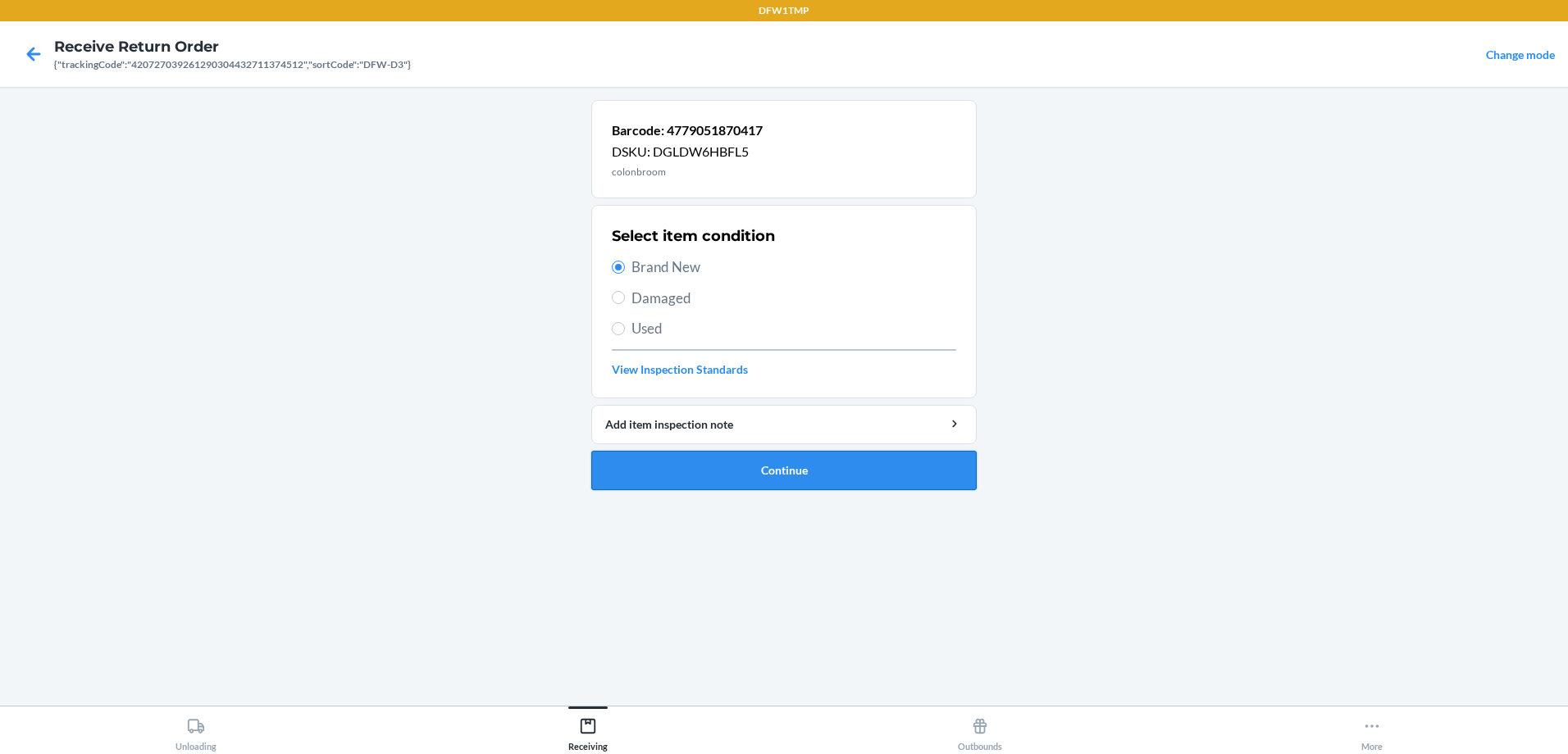 click on "Continue" at bounding box center (784, 470) 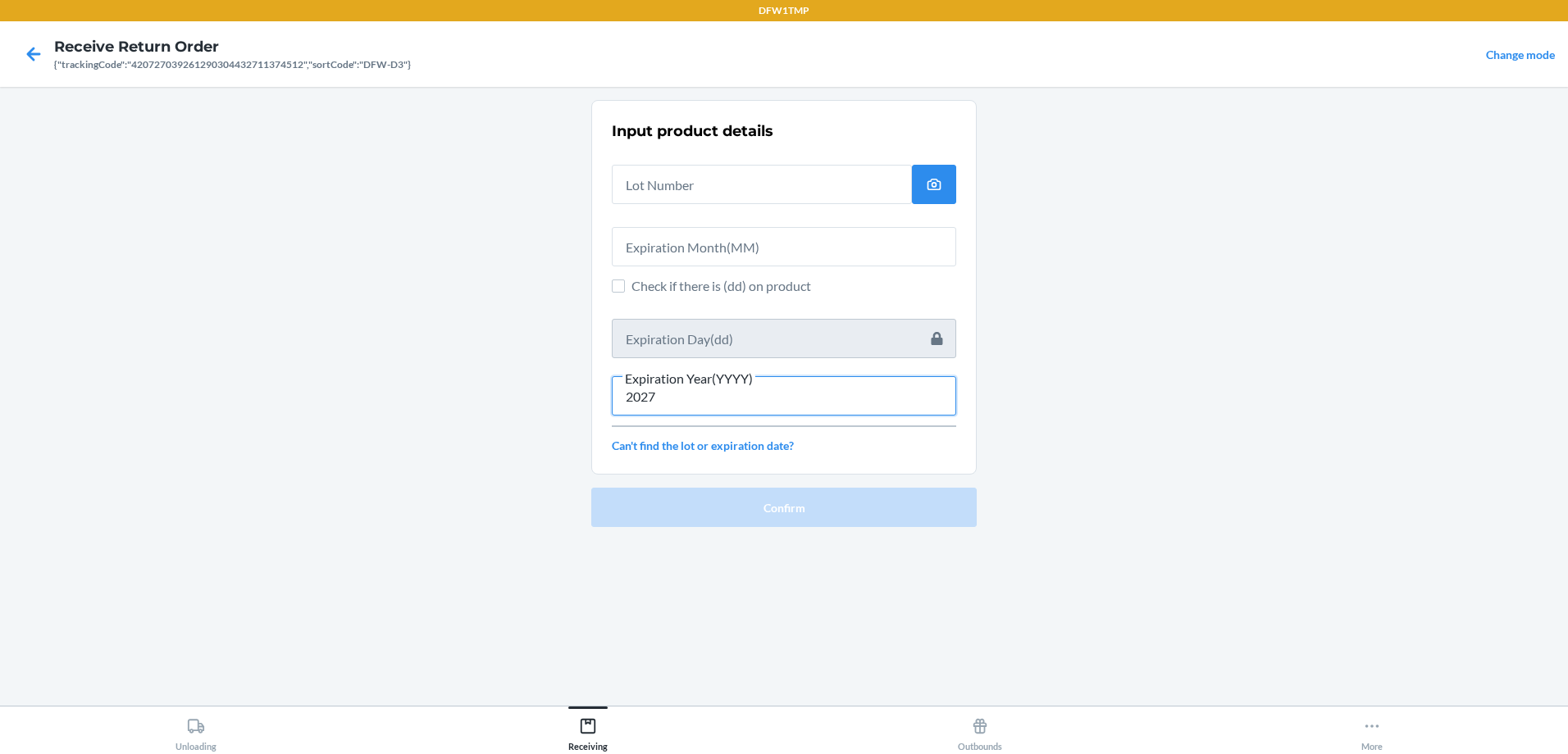 type on "2027" 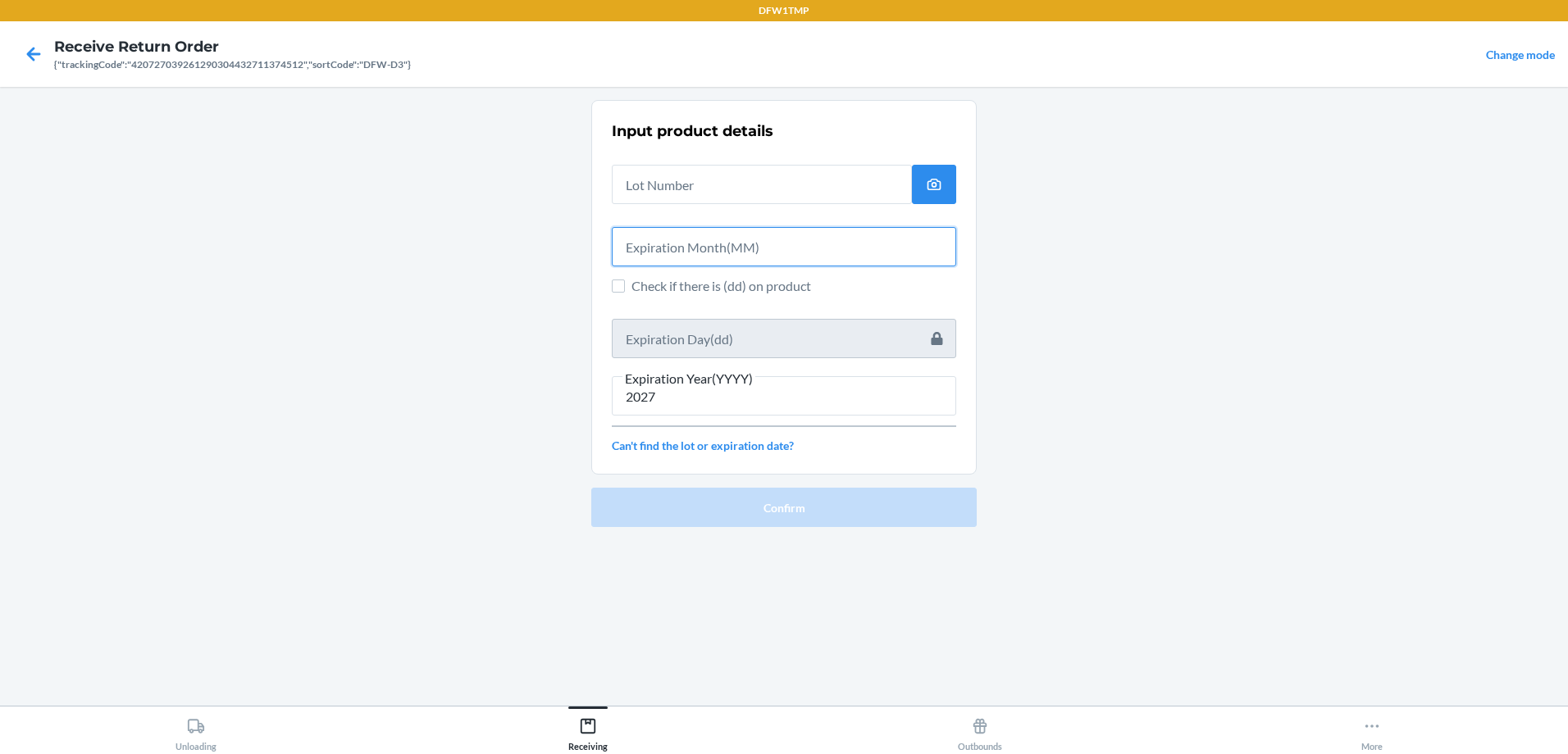 click at bounding box center [784, 247] 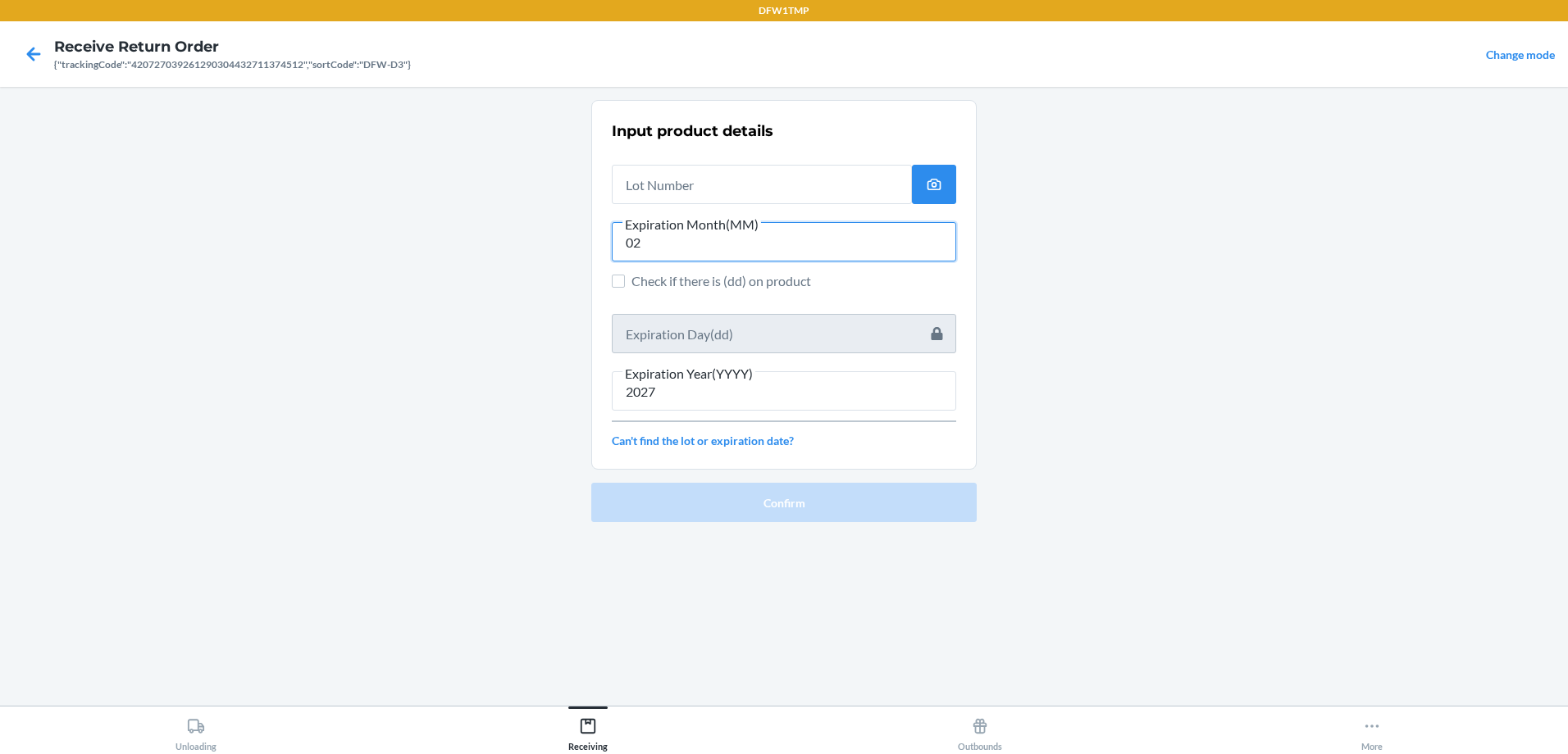 type on "02" 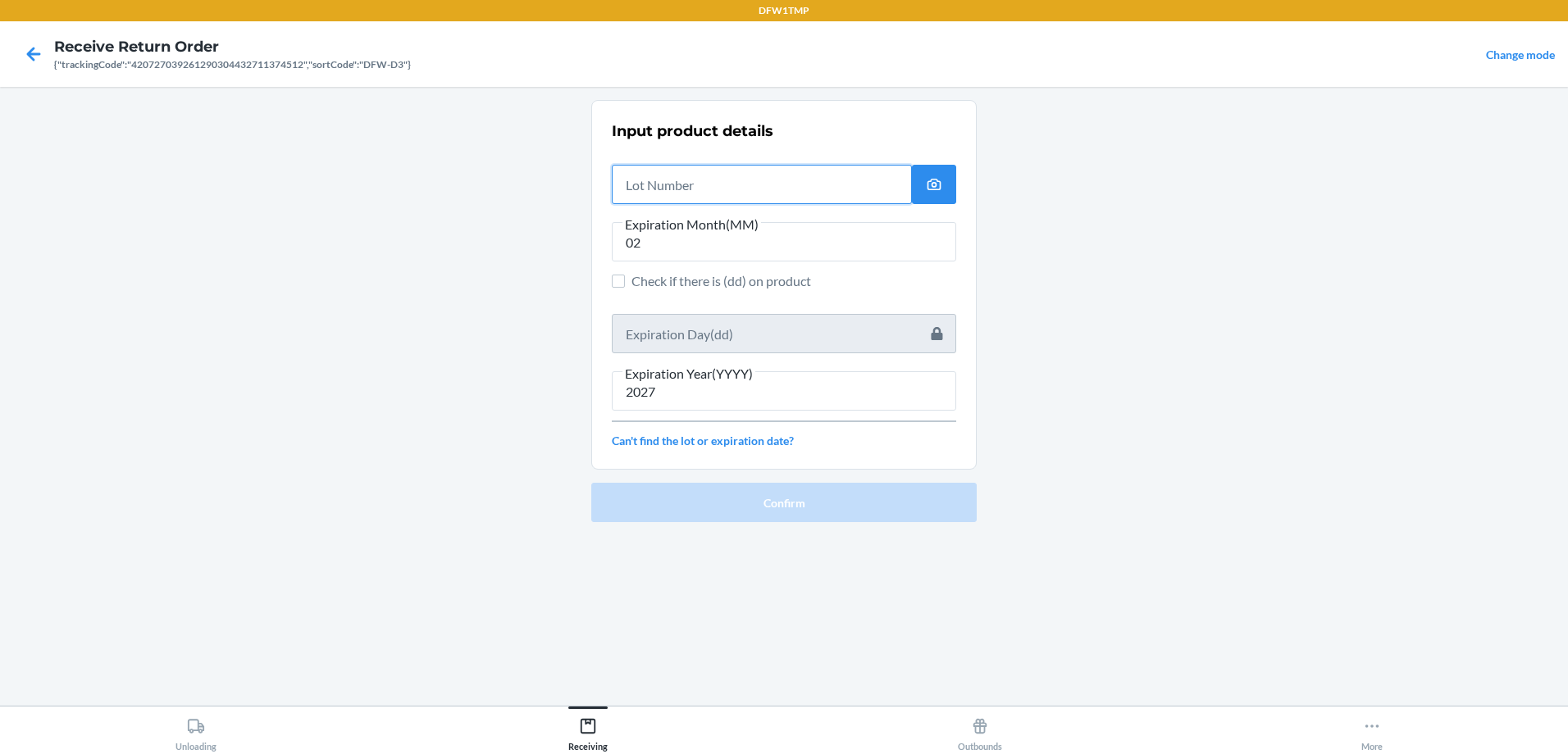 click at bounding box center (762, 184) 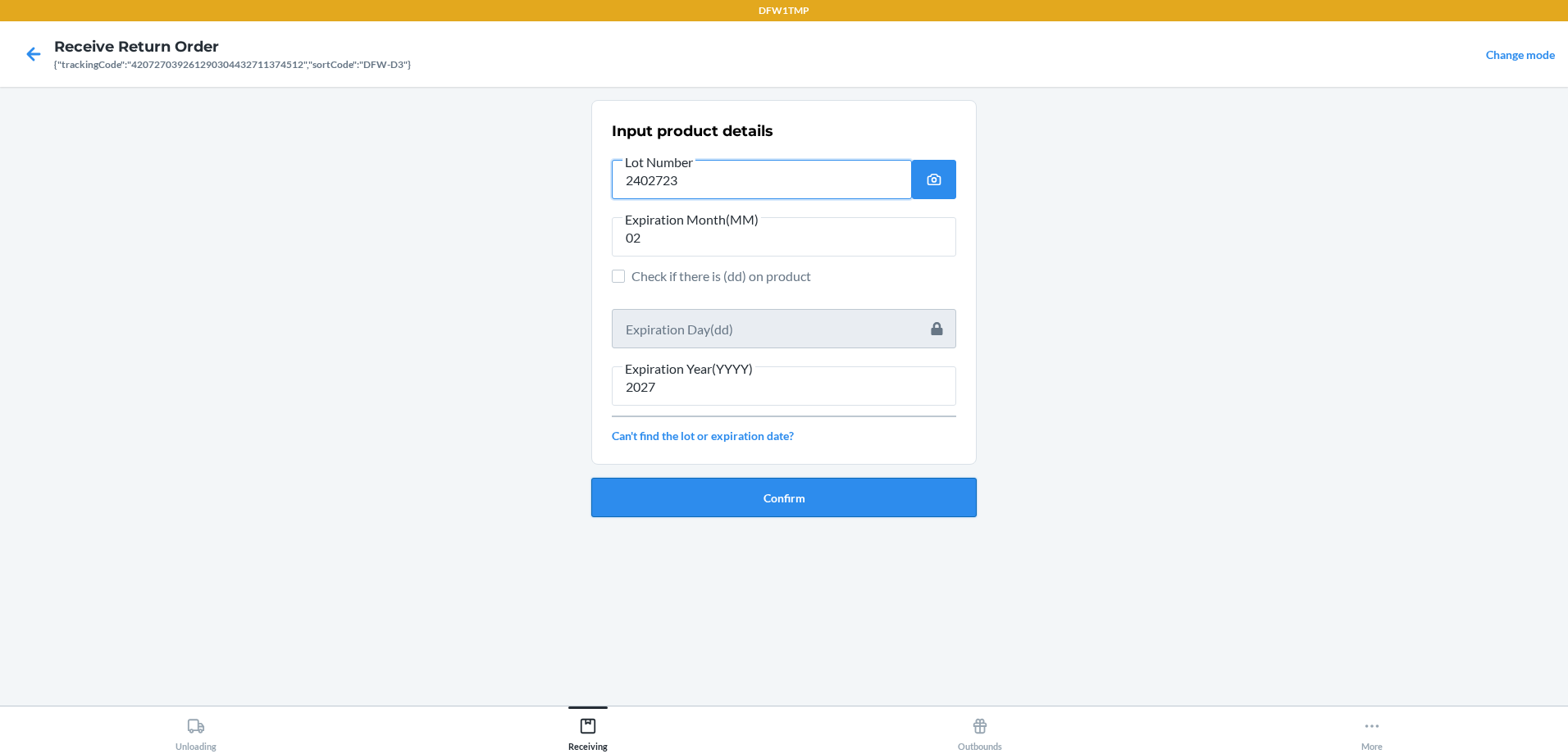 type on "2402723" 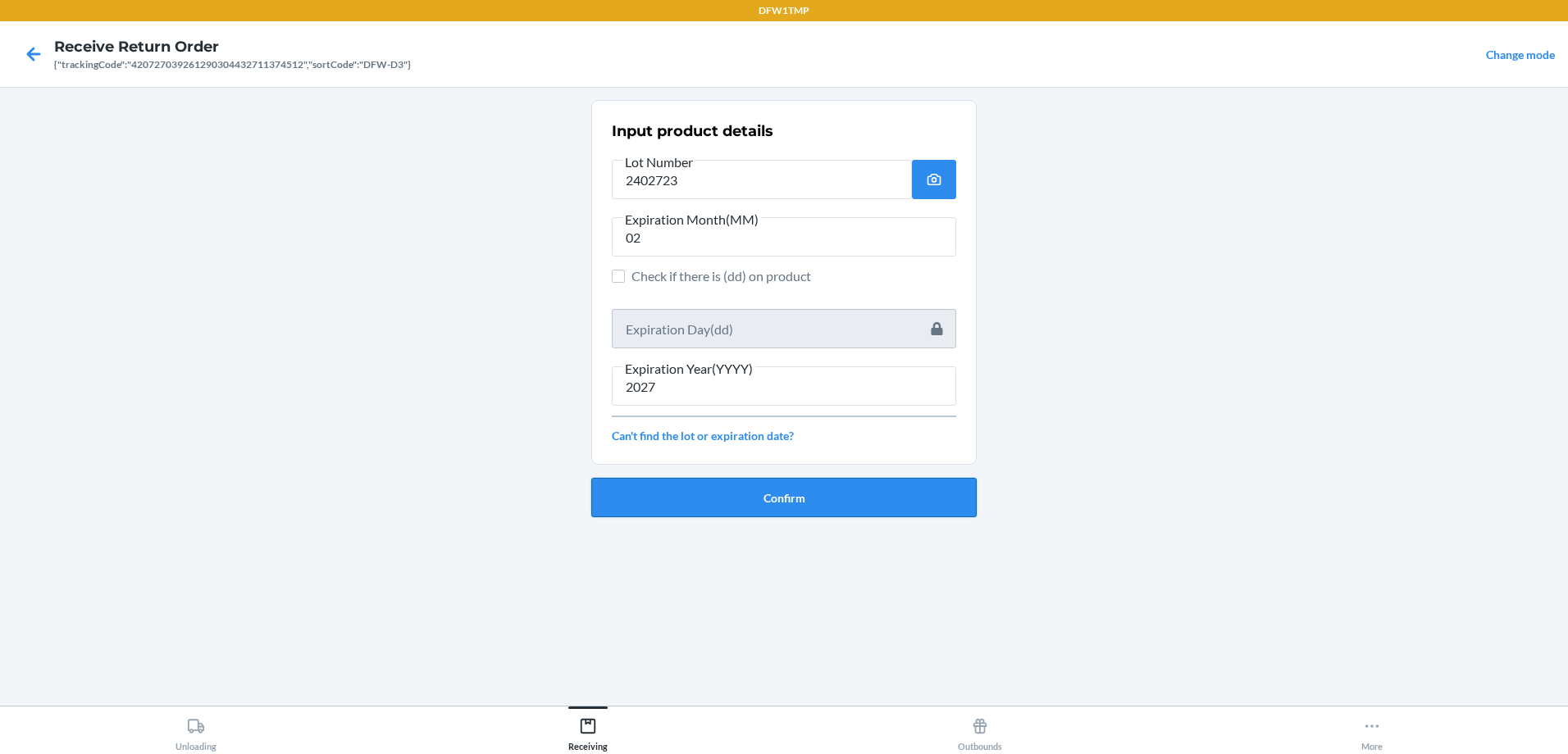 click on "Confirm" at bounding box center [784, 497] 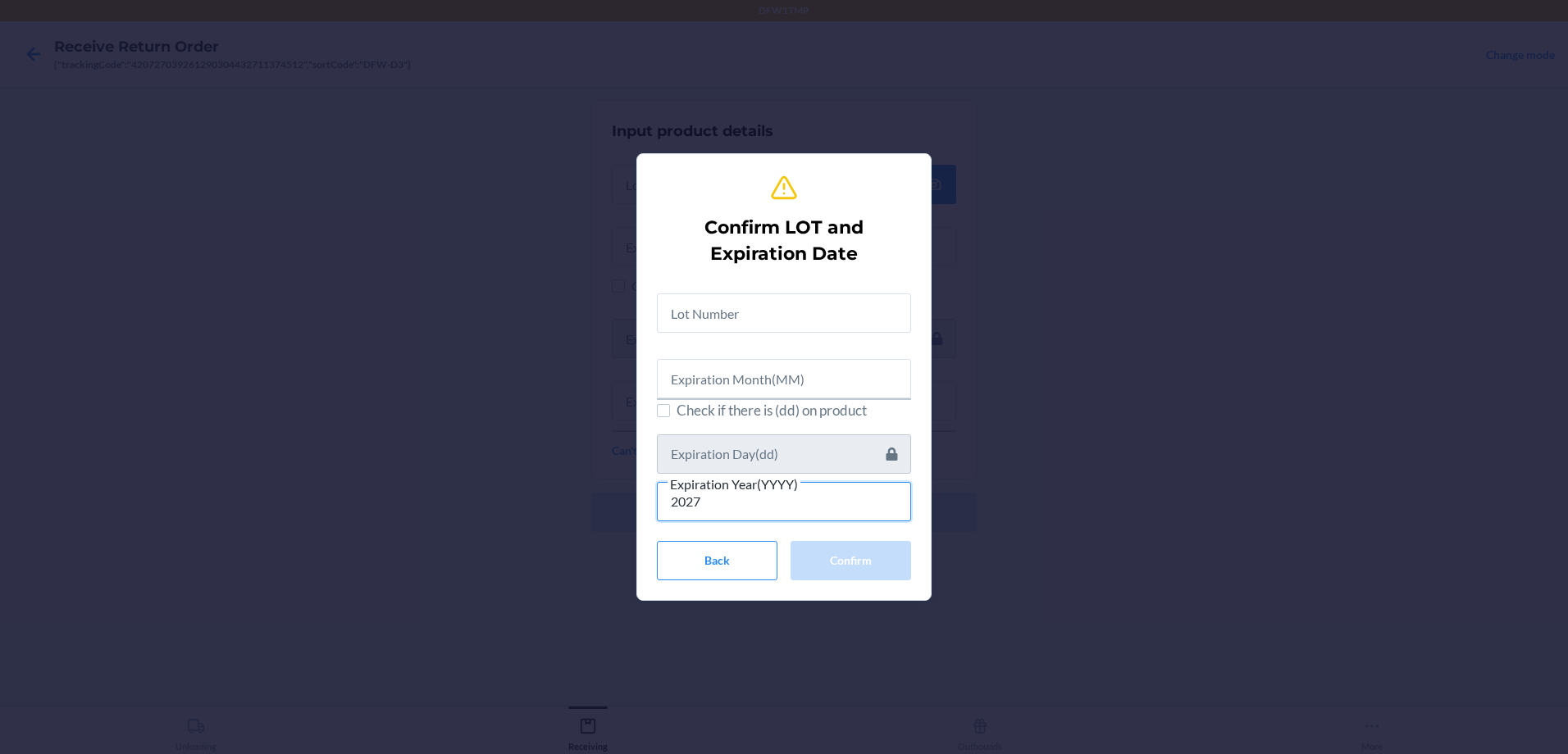 type on "2027" 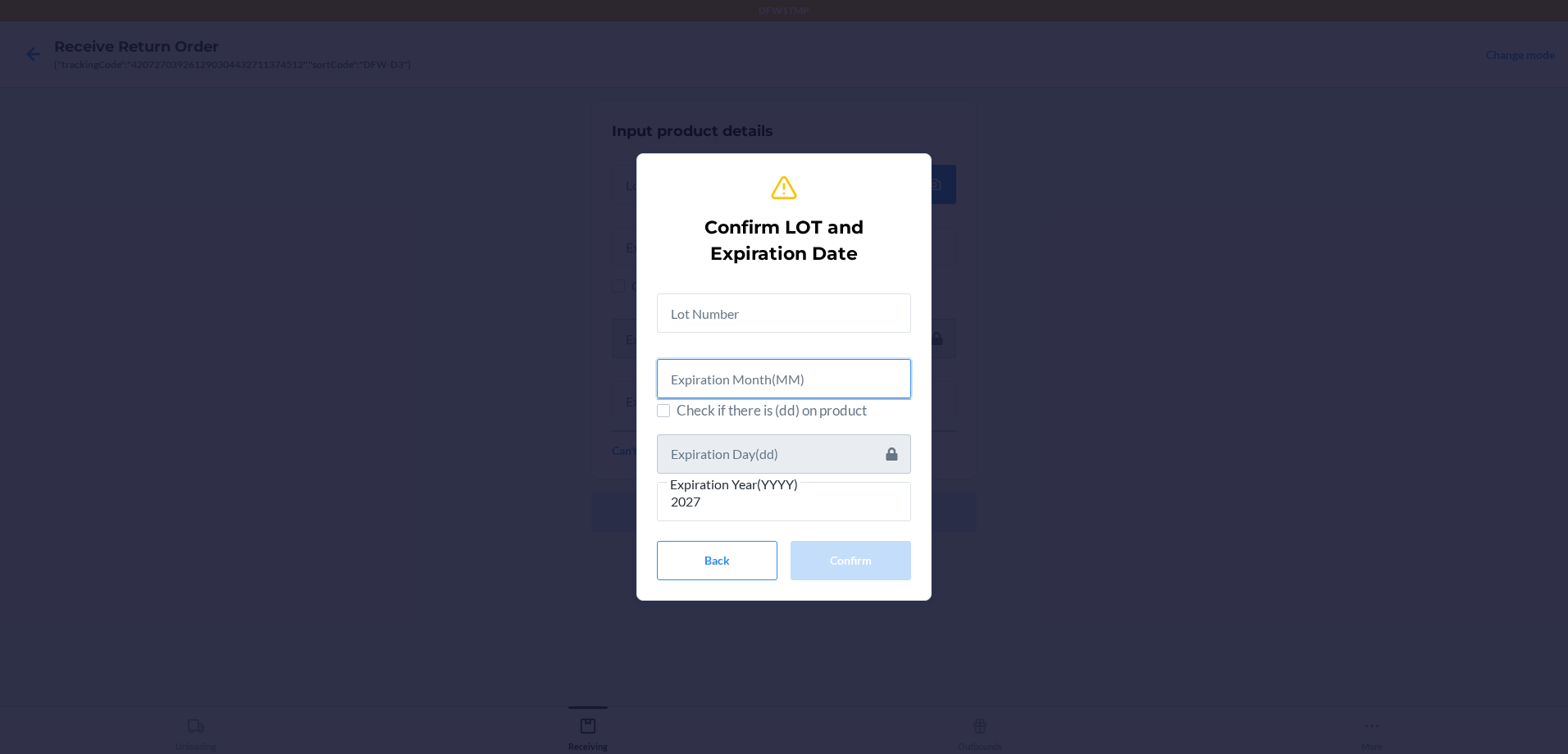 click at bounding box center [784, 379] 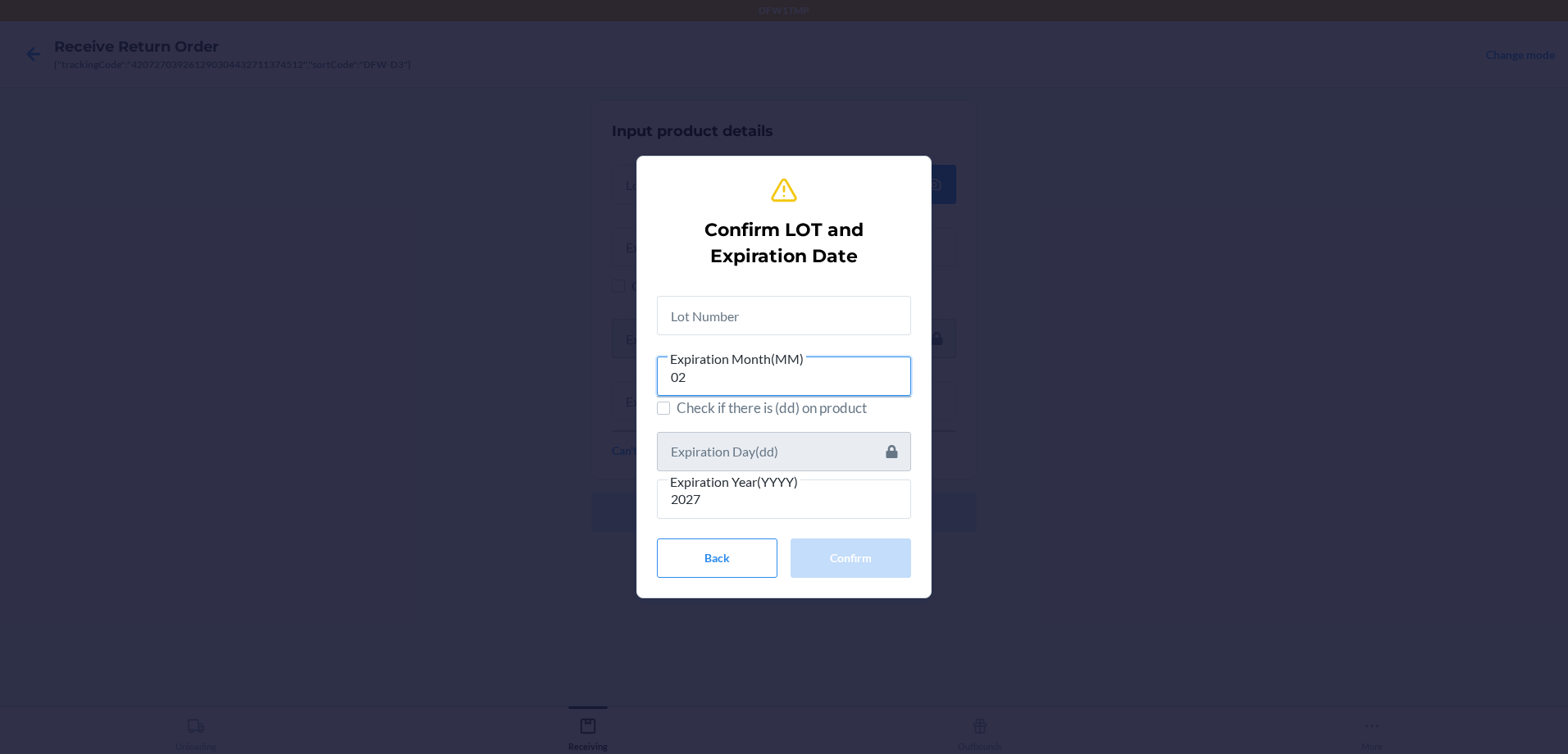 type on "02" 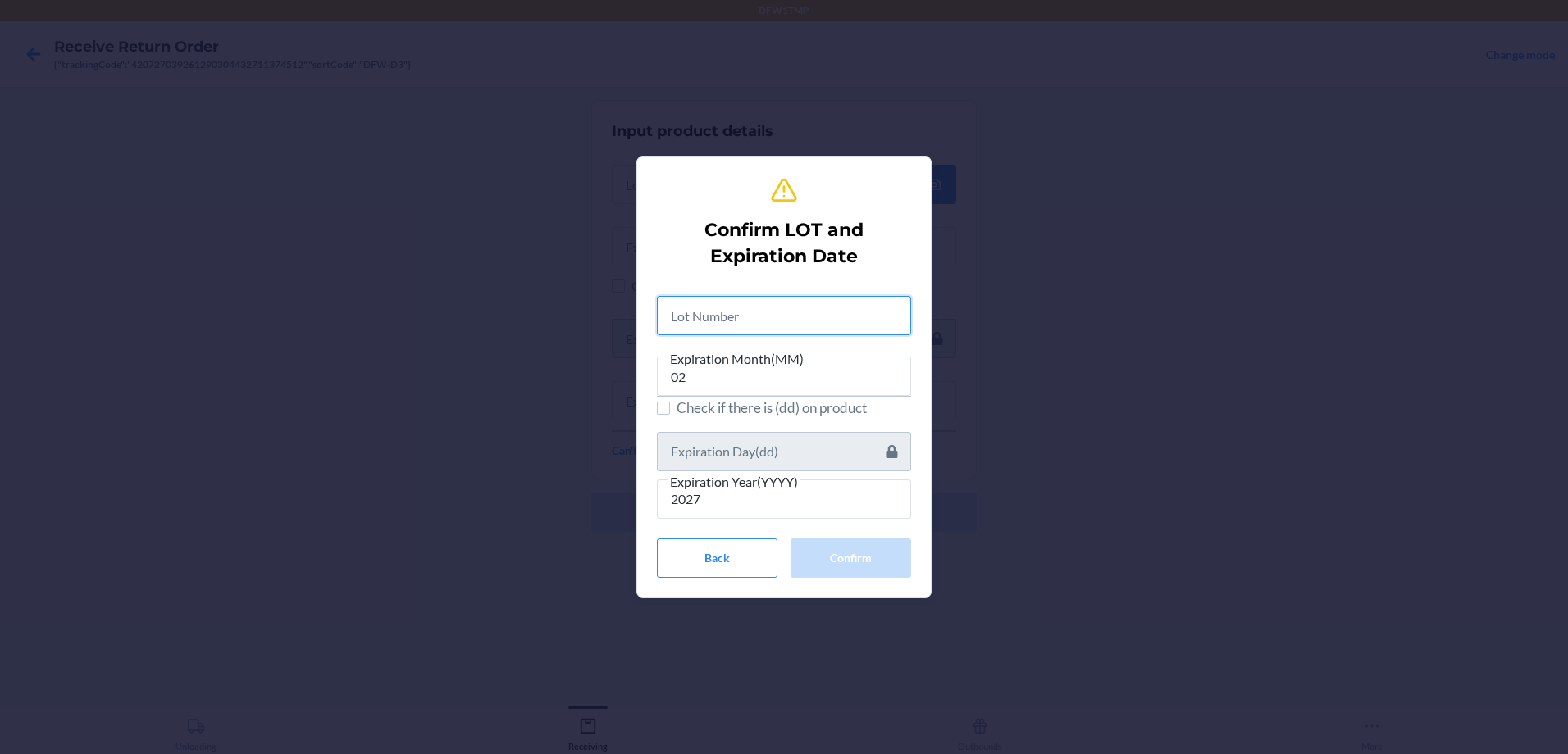 click at bounding box center (784, 316) 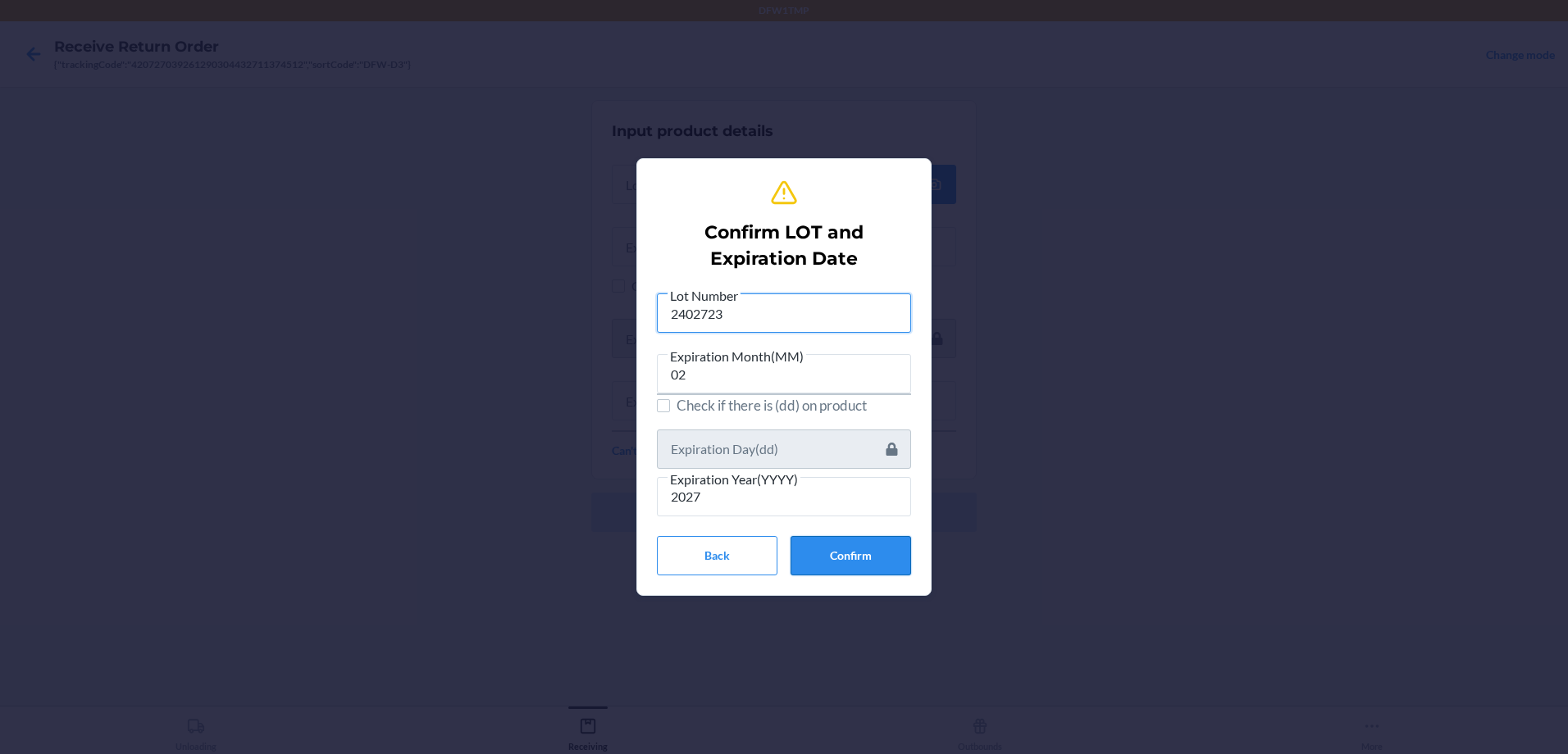 type on "2402723" 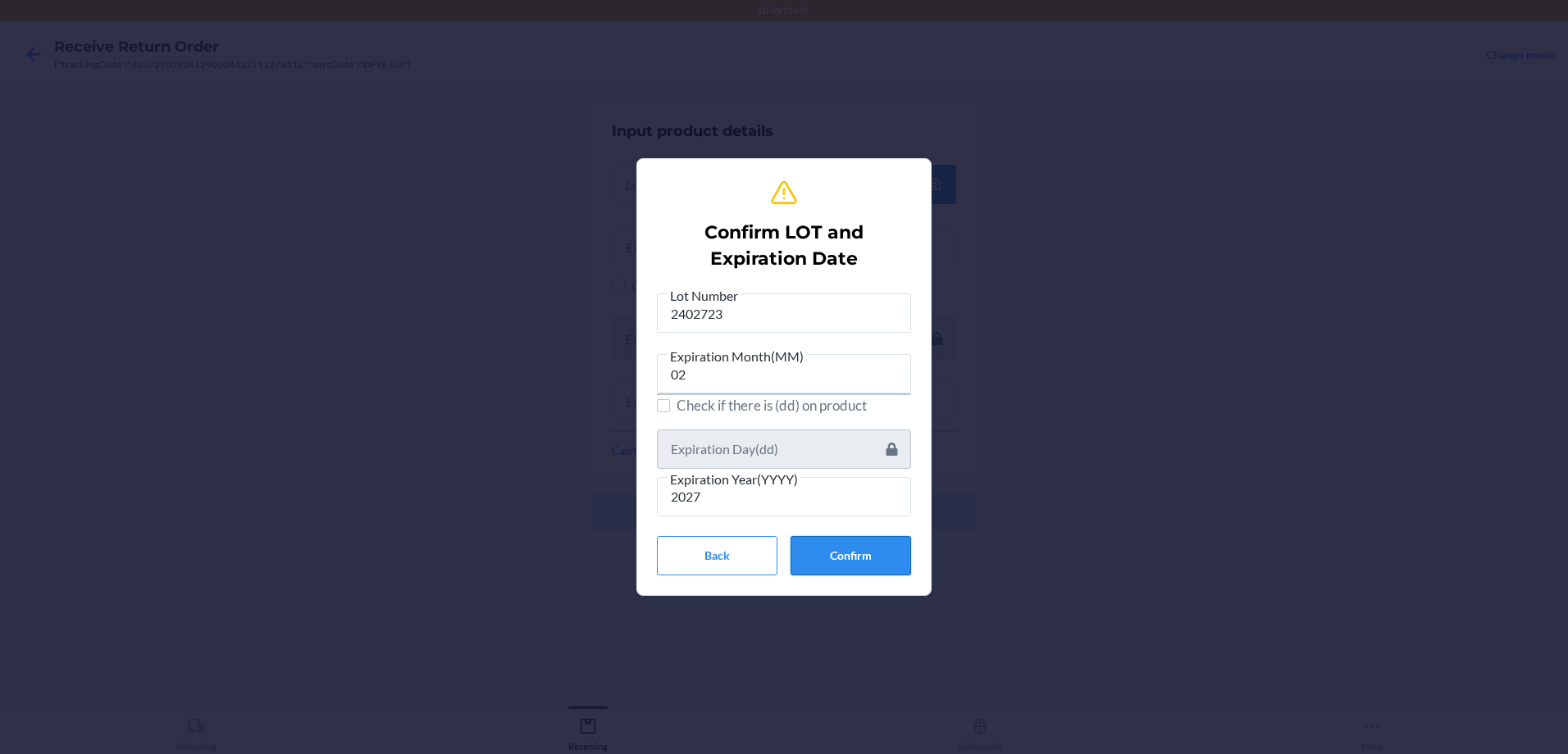 click on "Confirm" at bounding box center (850, 556) 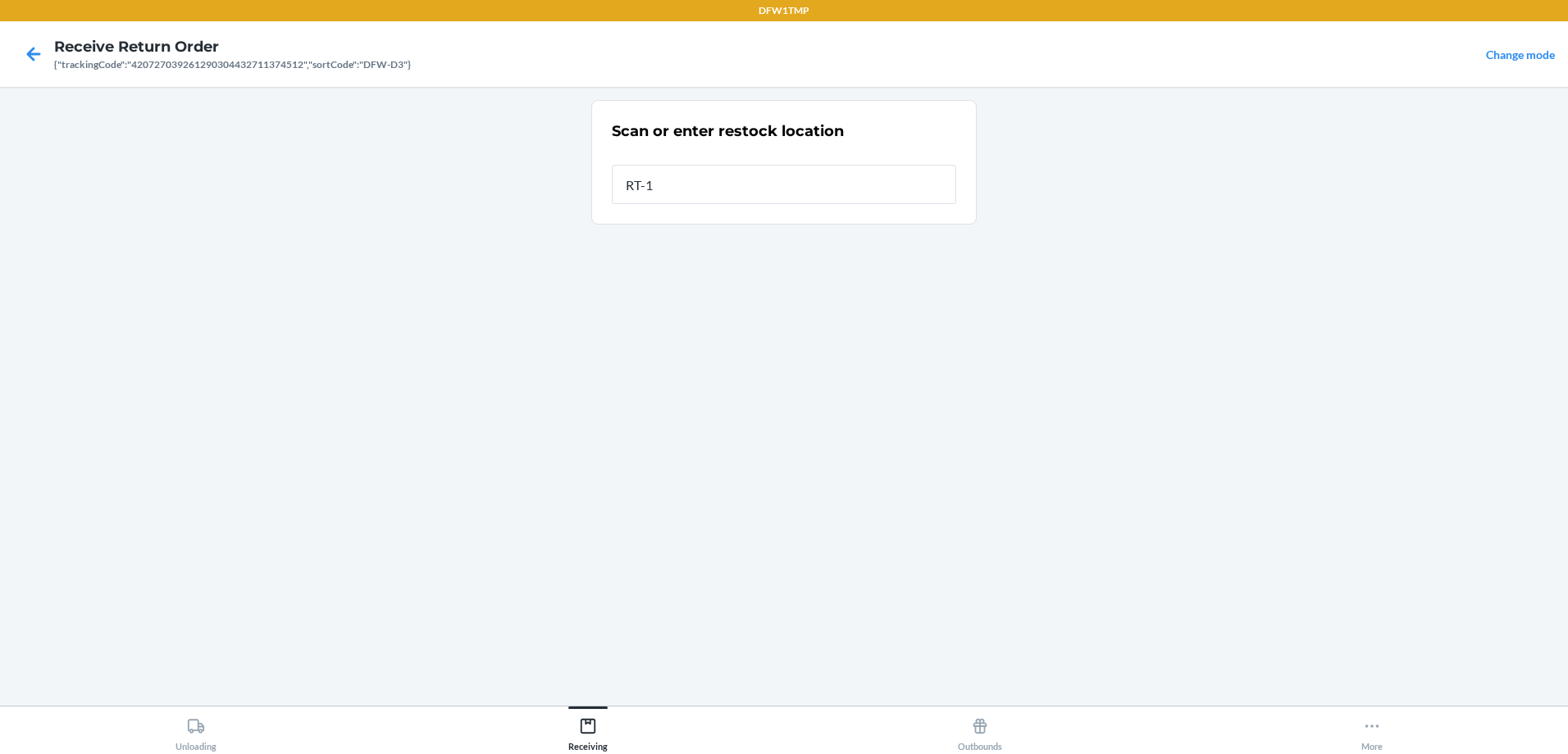 type on "RT-13" 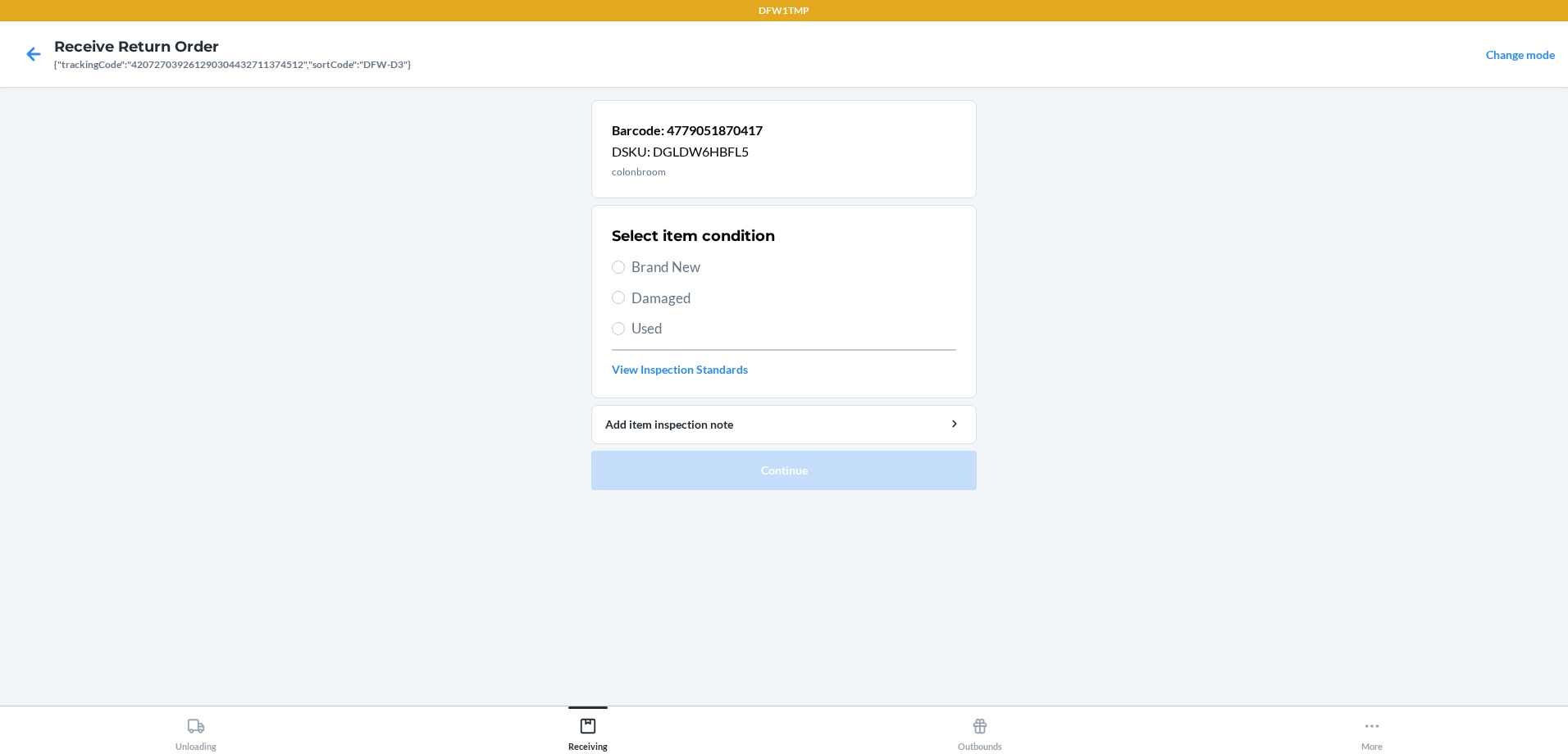 click on "Brand New" at bounding box center [784, 267] 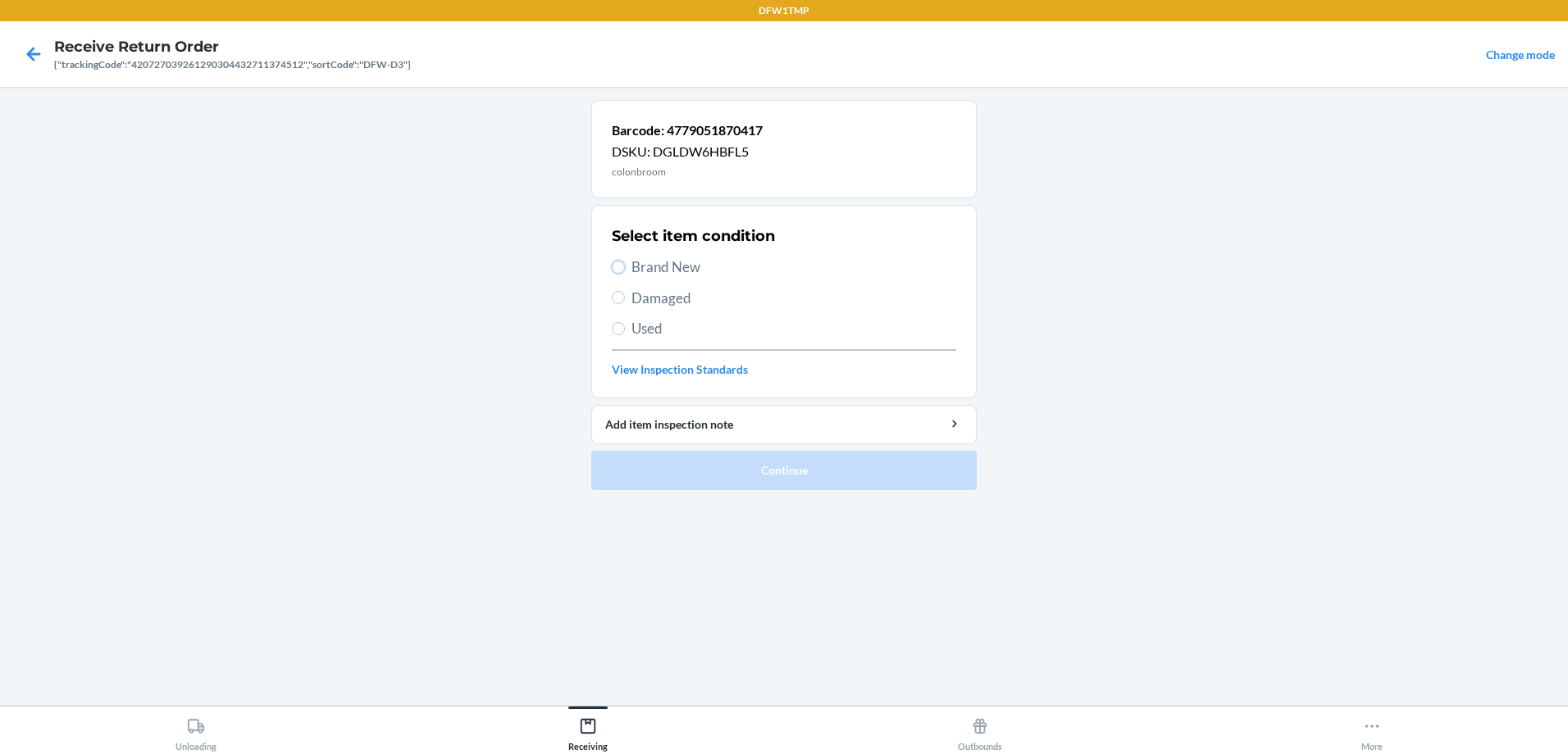 click on "Brand New" at bounding box center (618, 267) 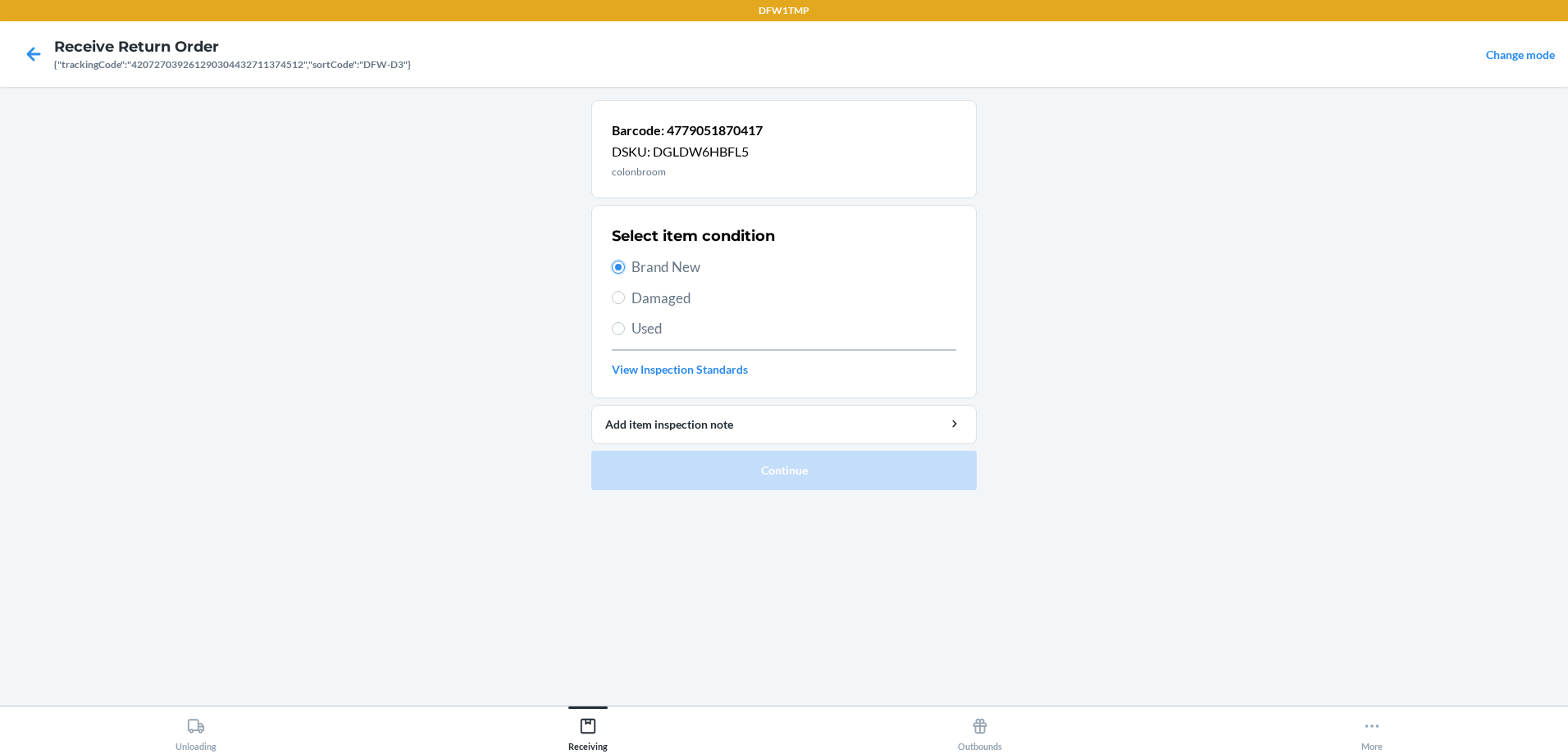 radio on "true" 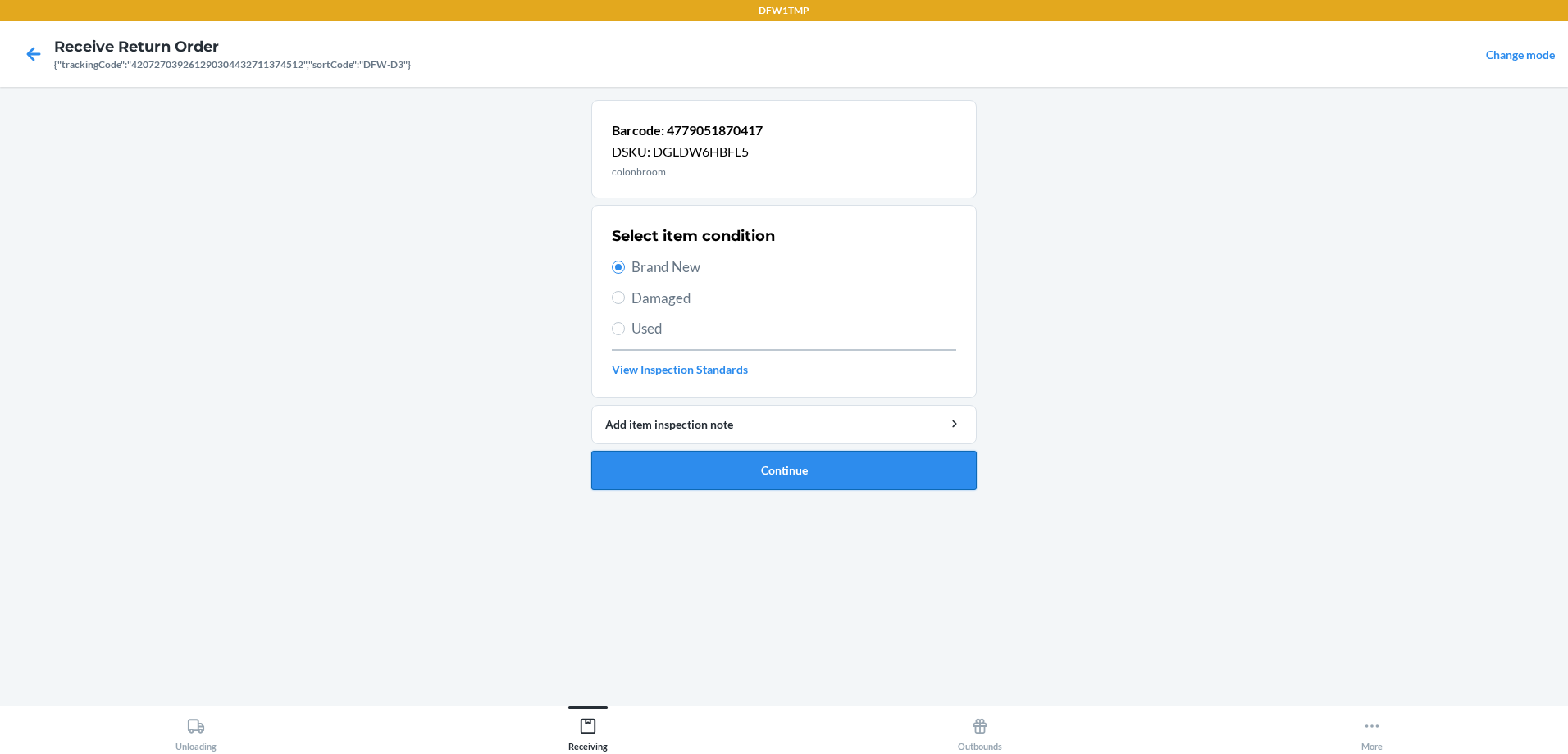 click on "Continue" at bounding box center [784, 470] 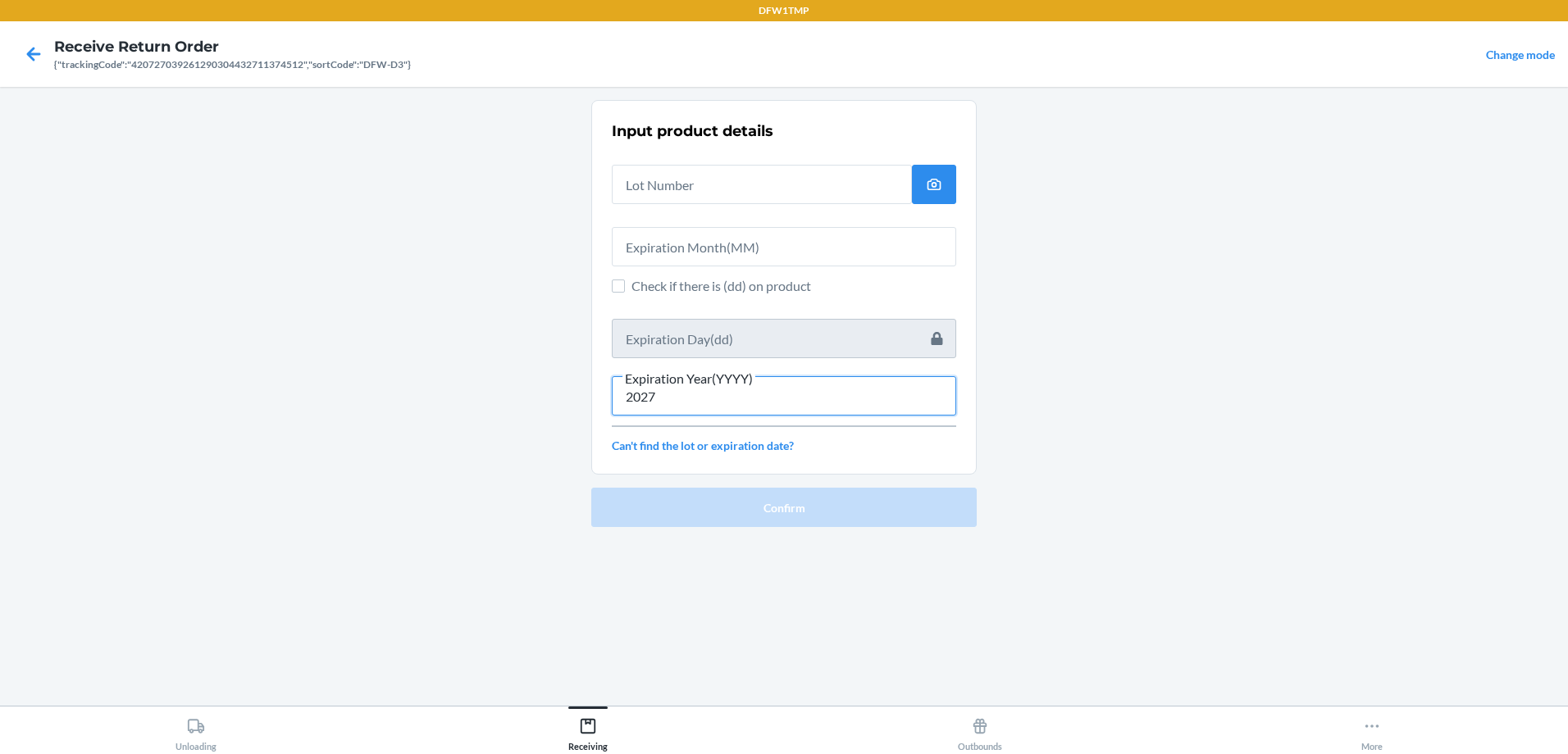 type on "2027" 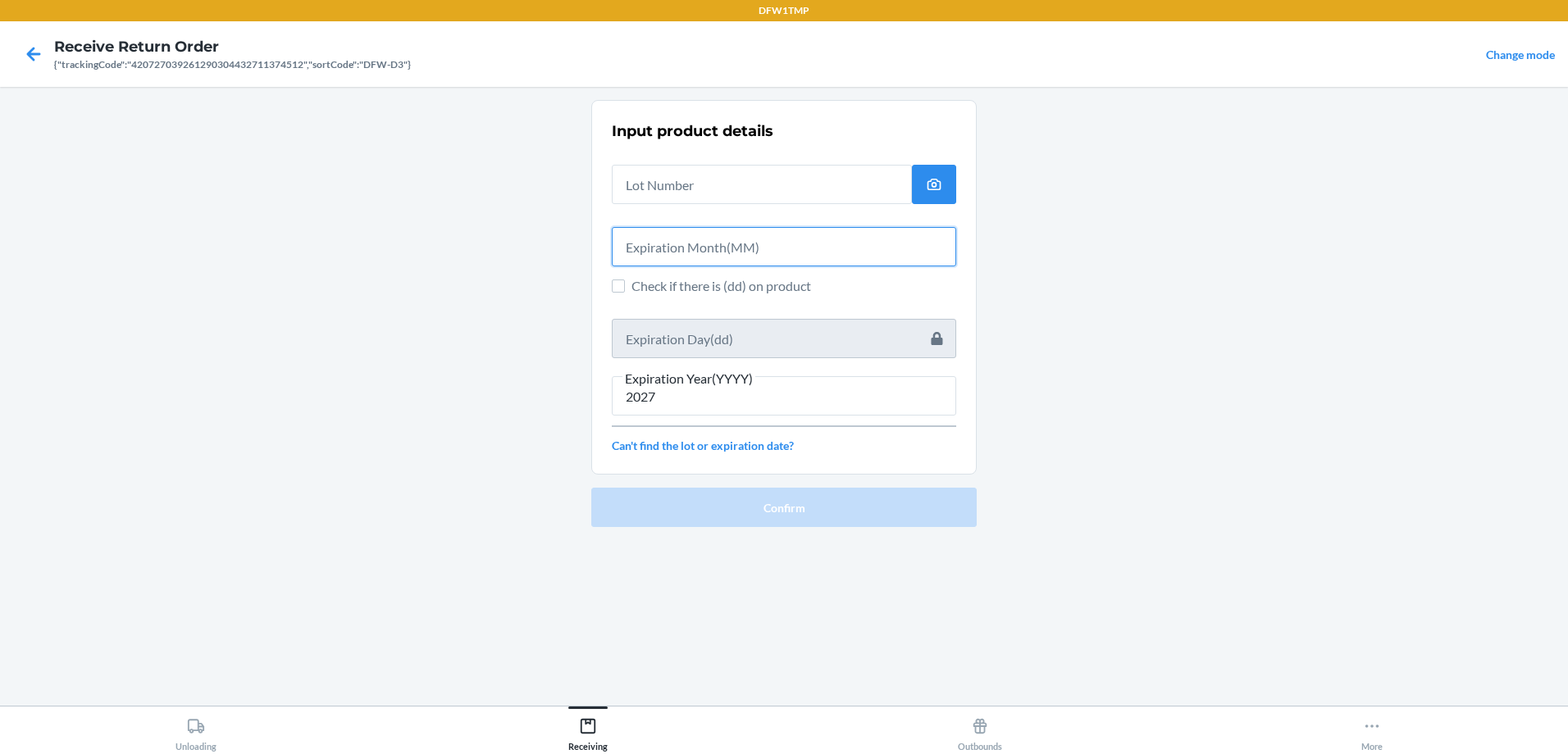 click at bounding box center (784, 247) 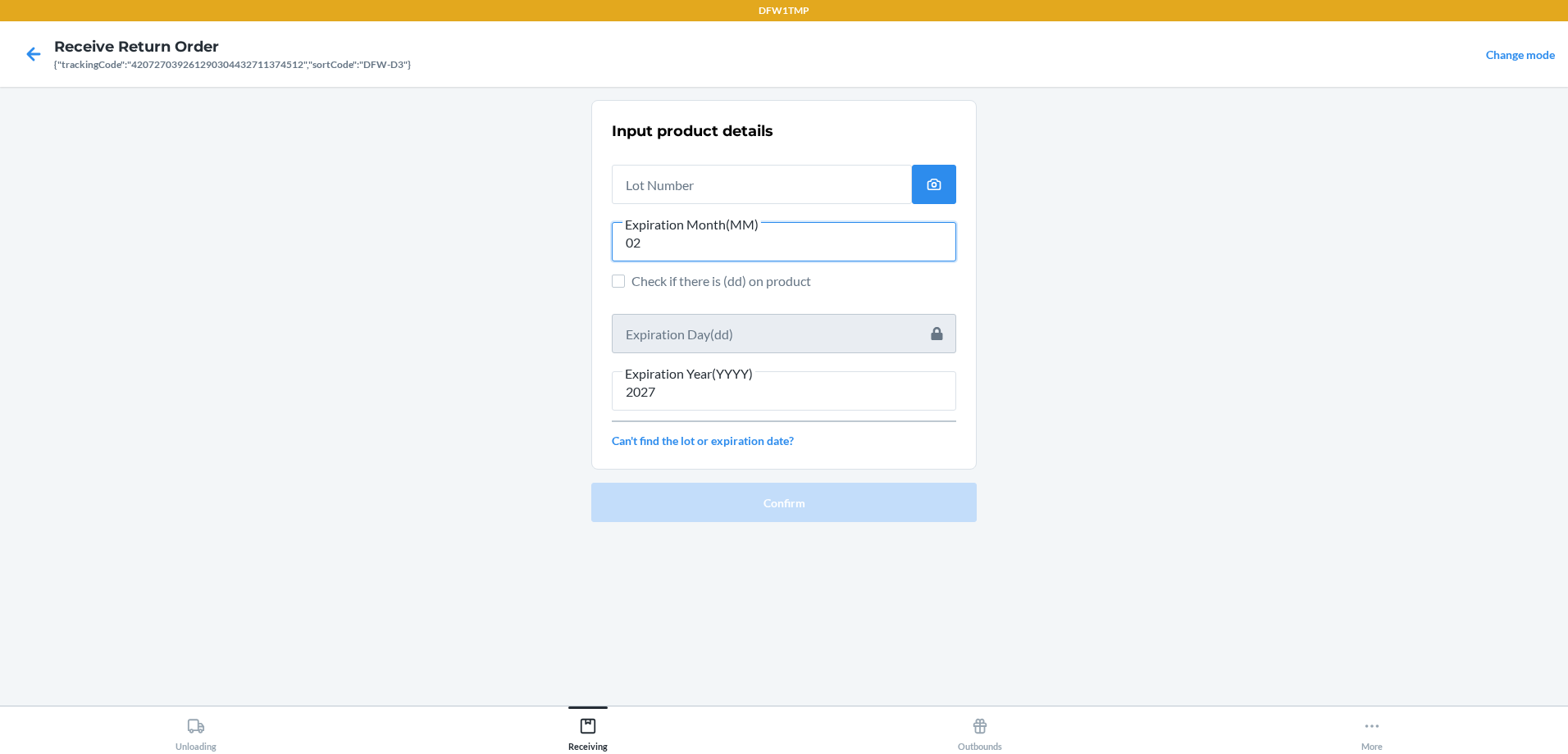 type on "02" 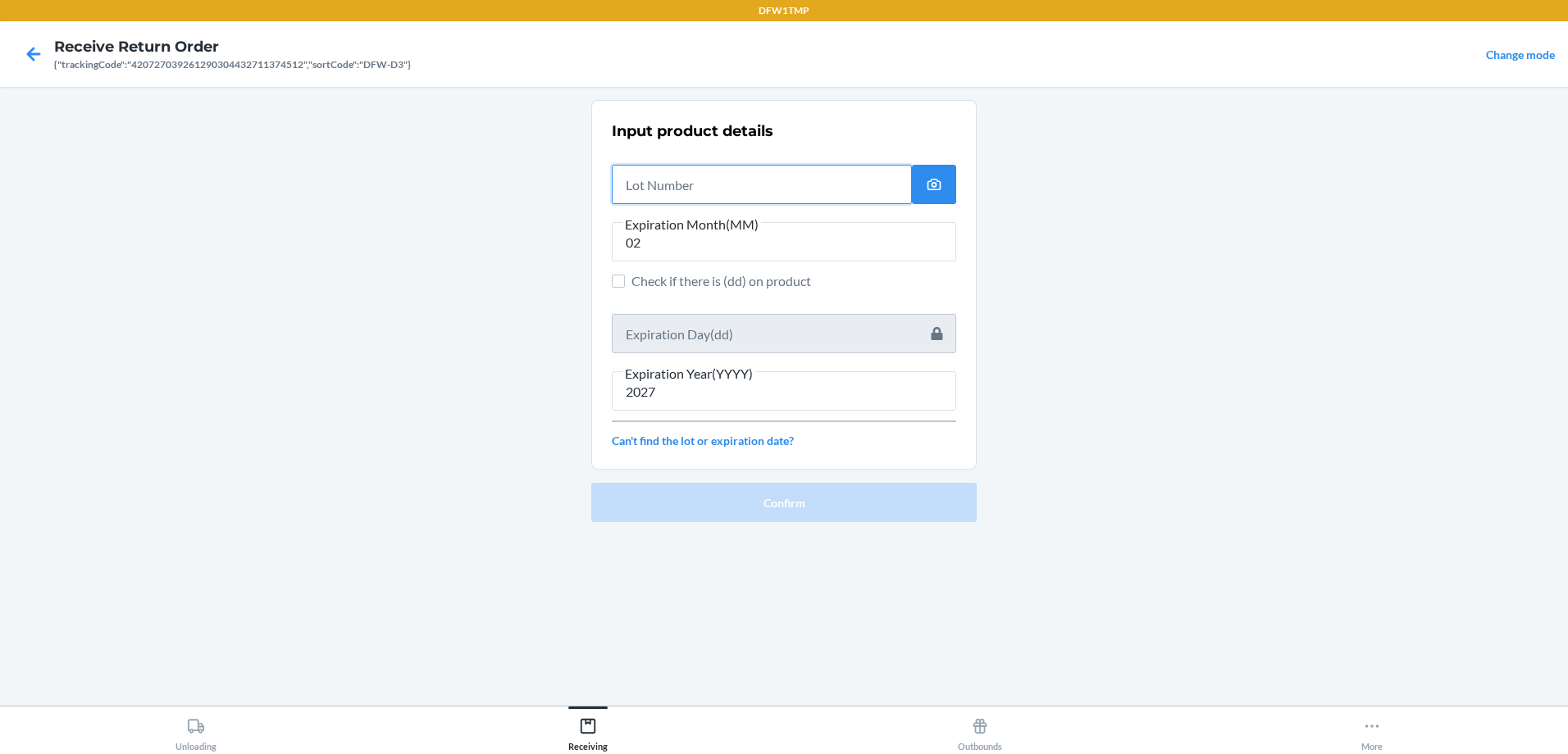 click at bounding box center [762, 184] 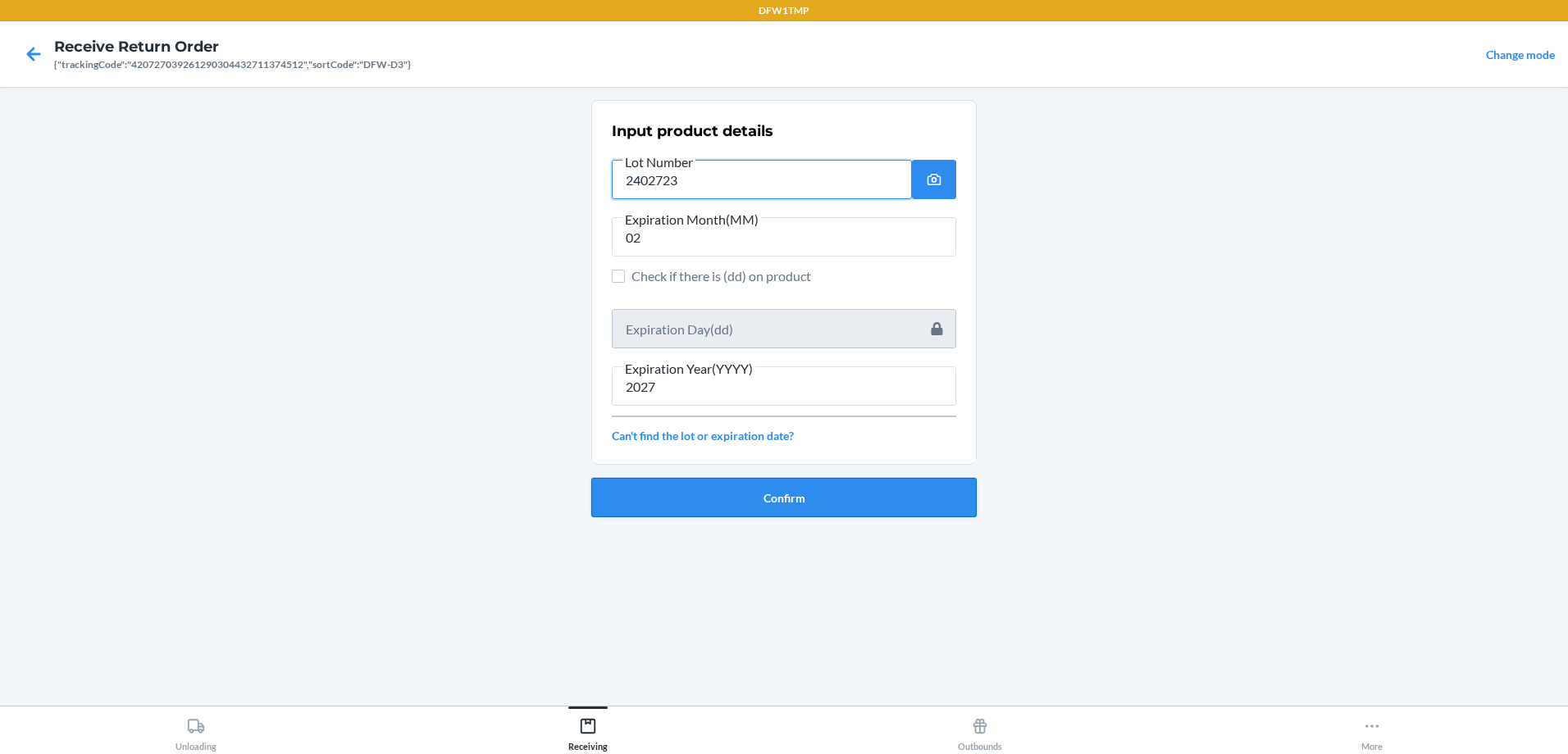 type on "2402723" 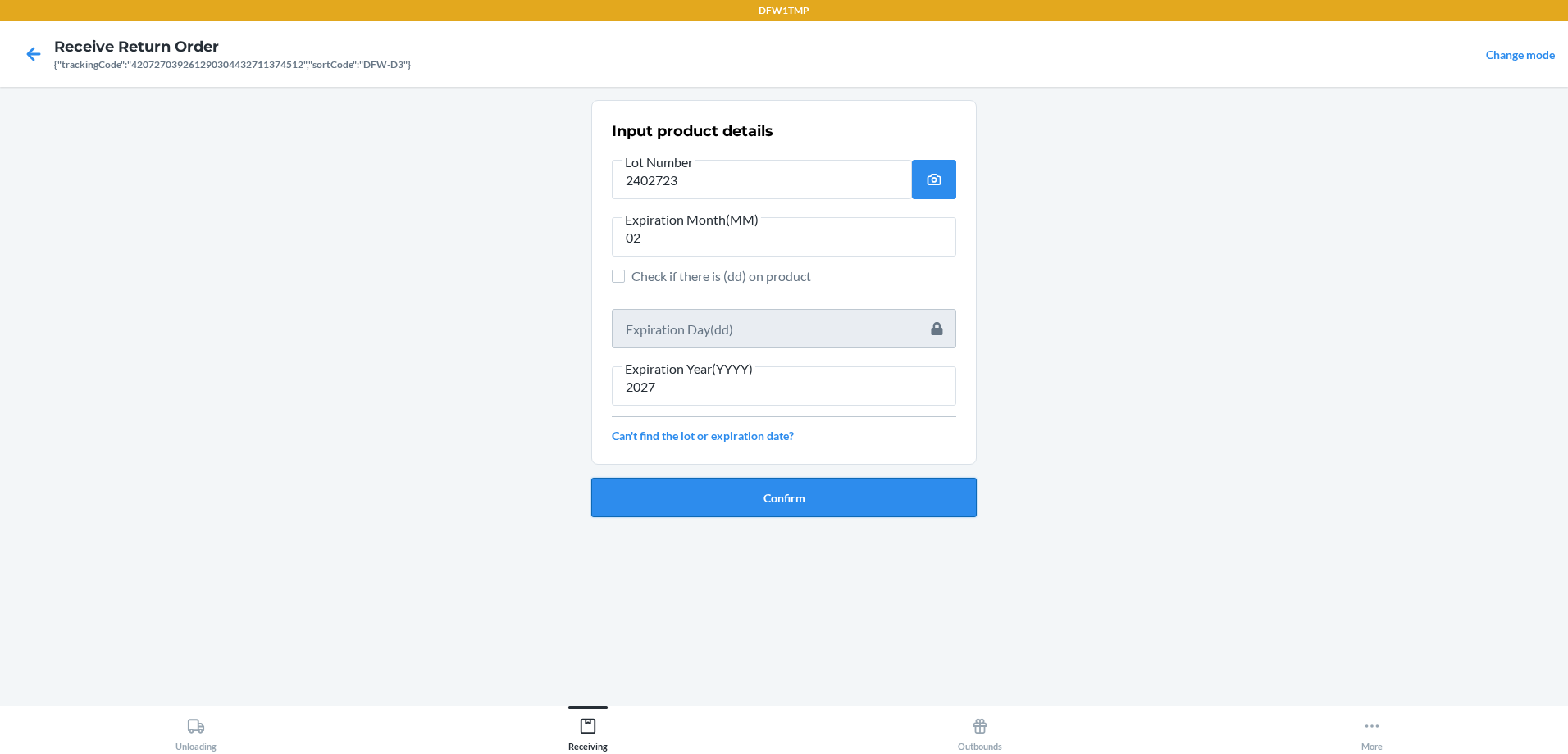 click on "Confirm" at bounding box center (784, 497) 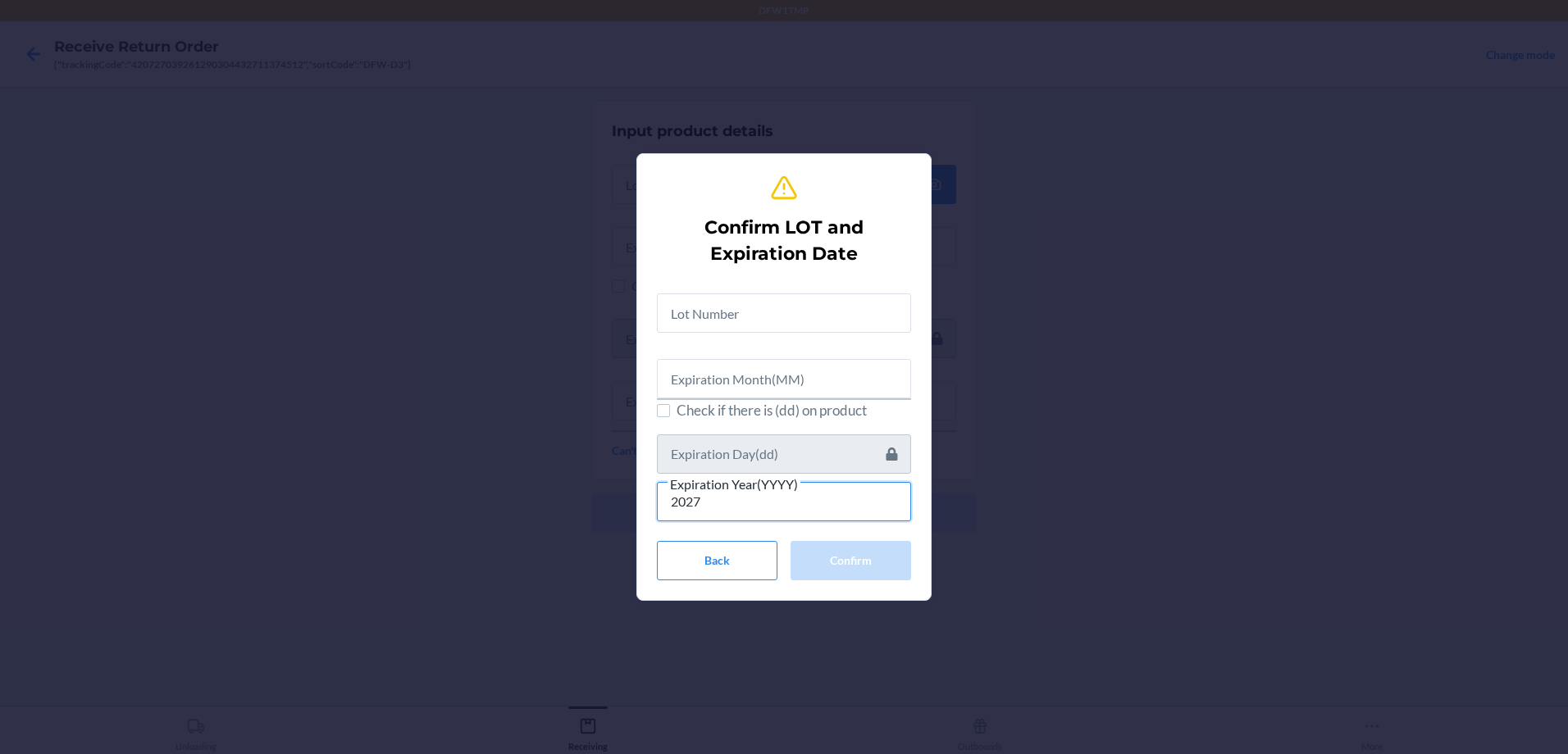 type on "2027" 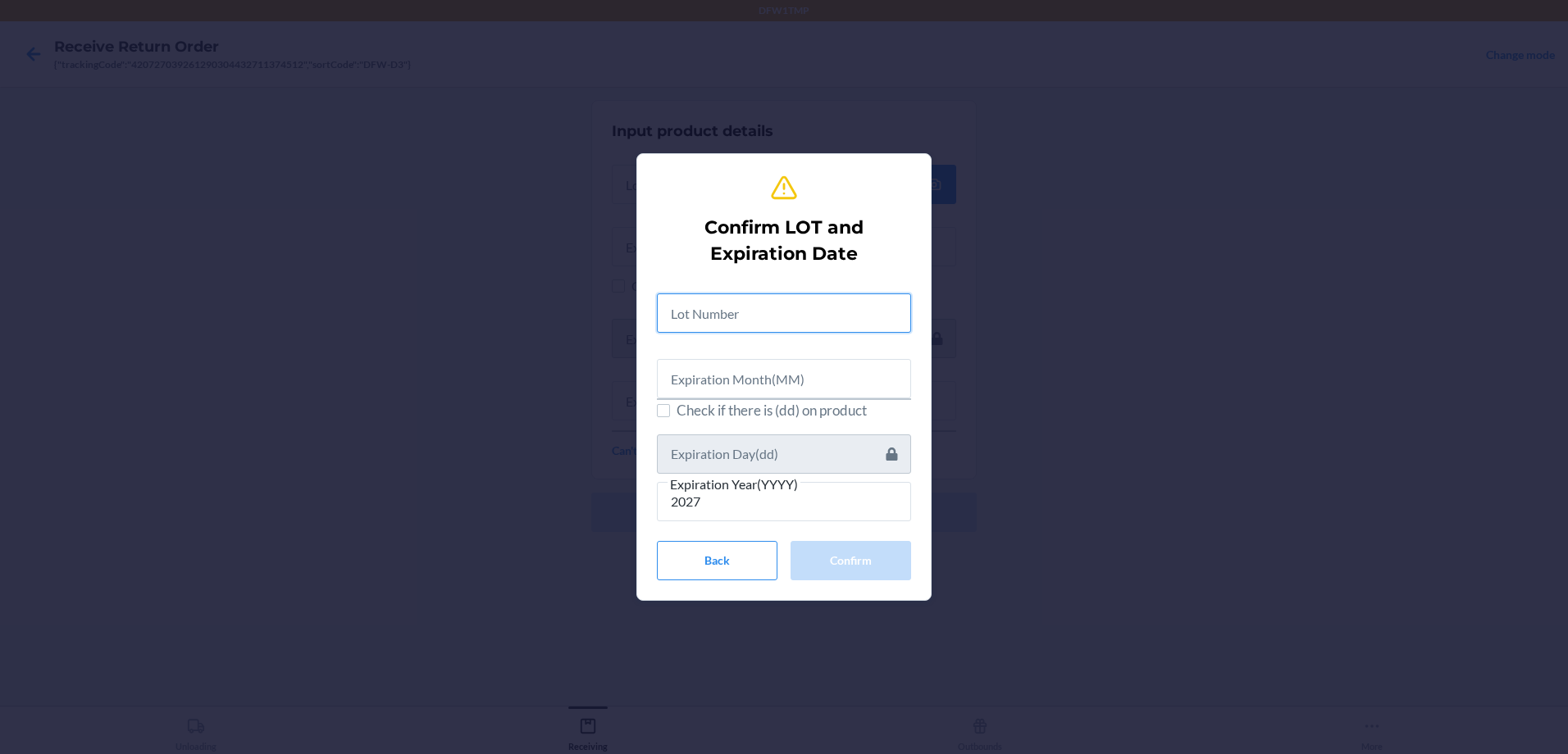 click at bounding box center (784, 313) 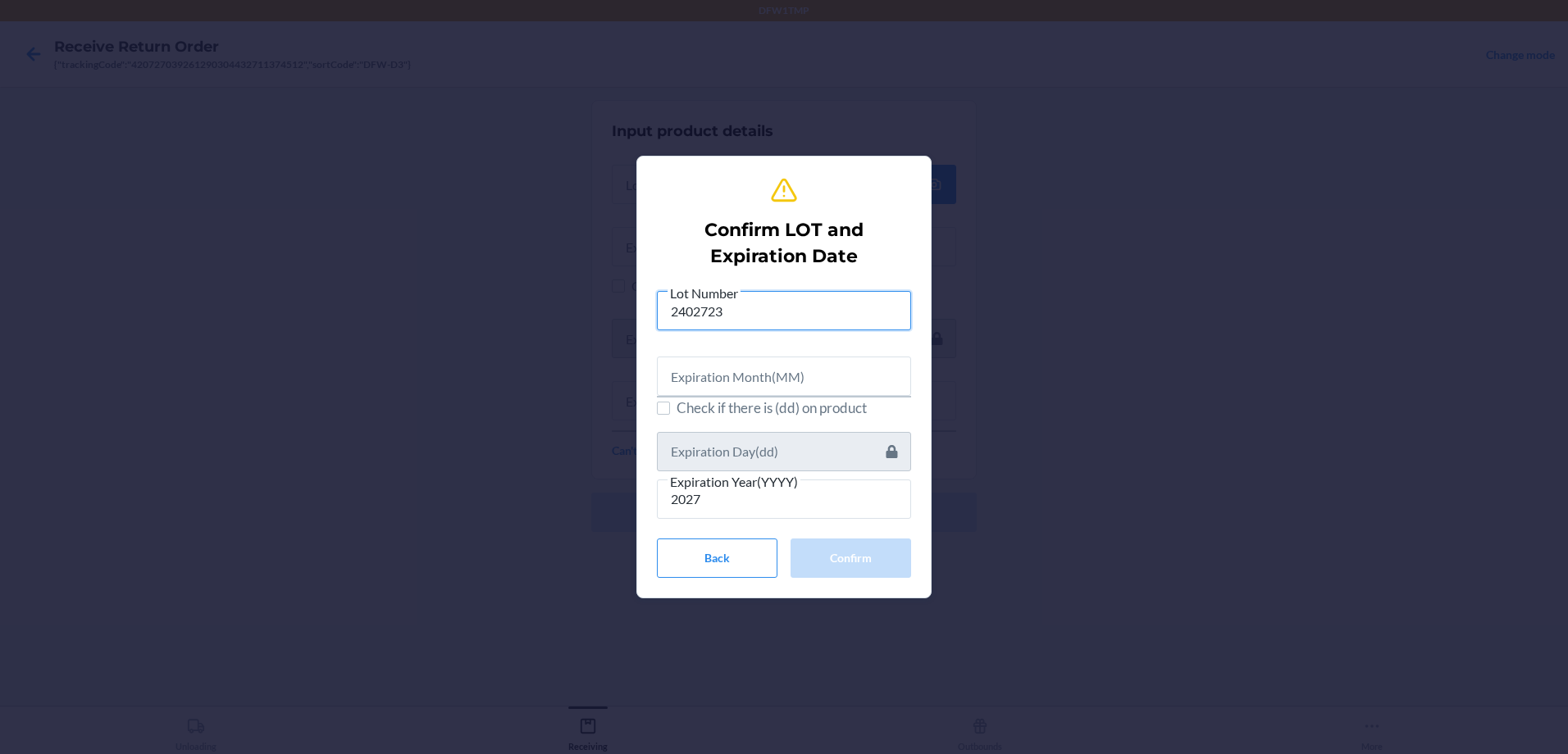 type on "2402723" 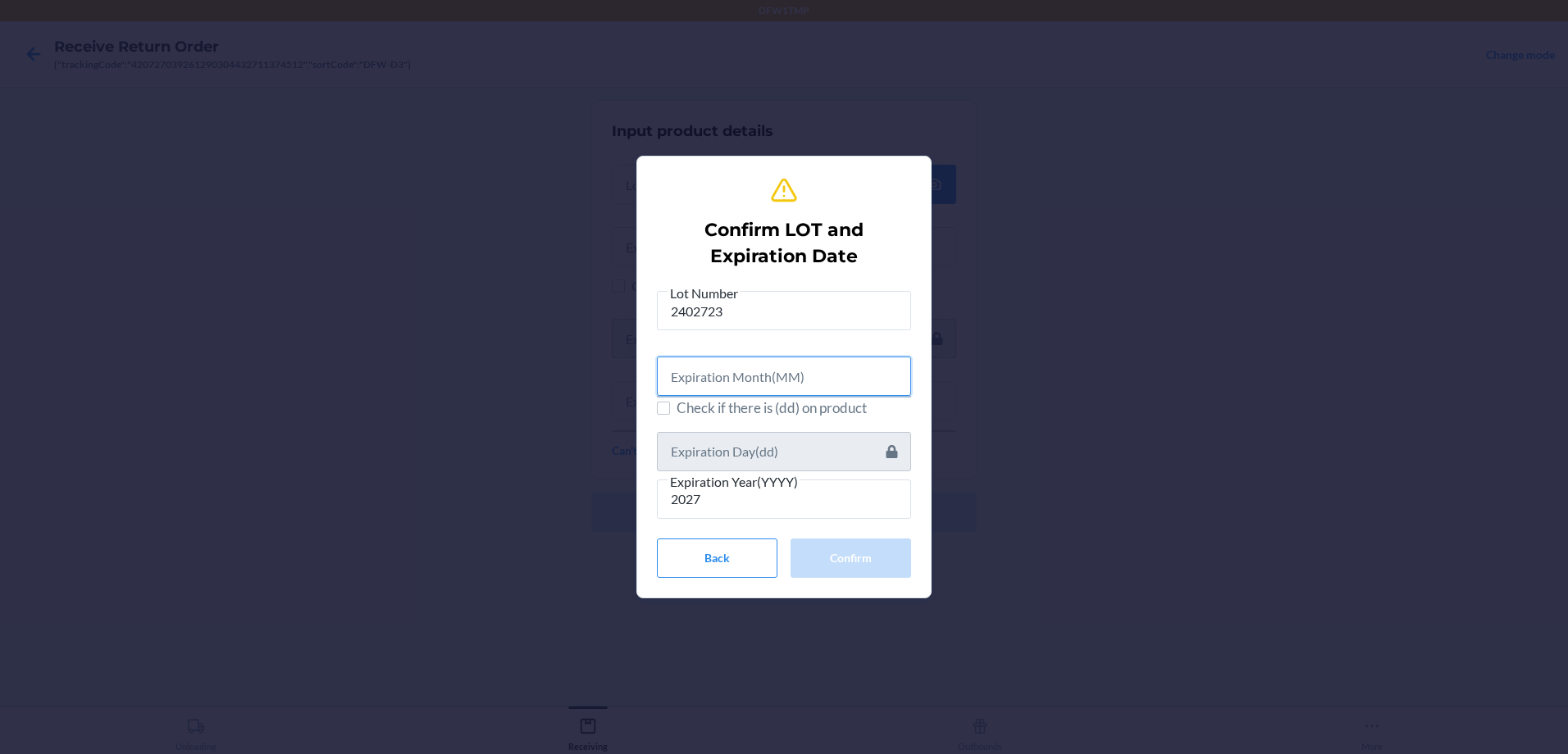 click at bounding box center (784, 376) 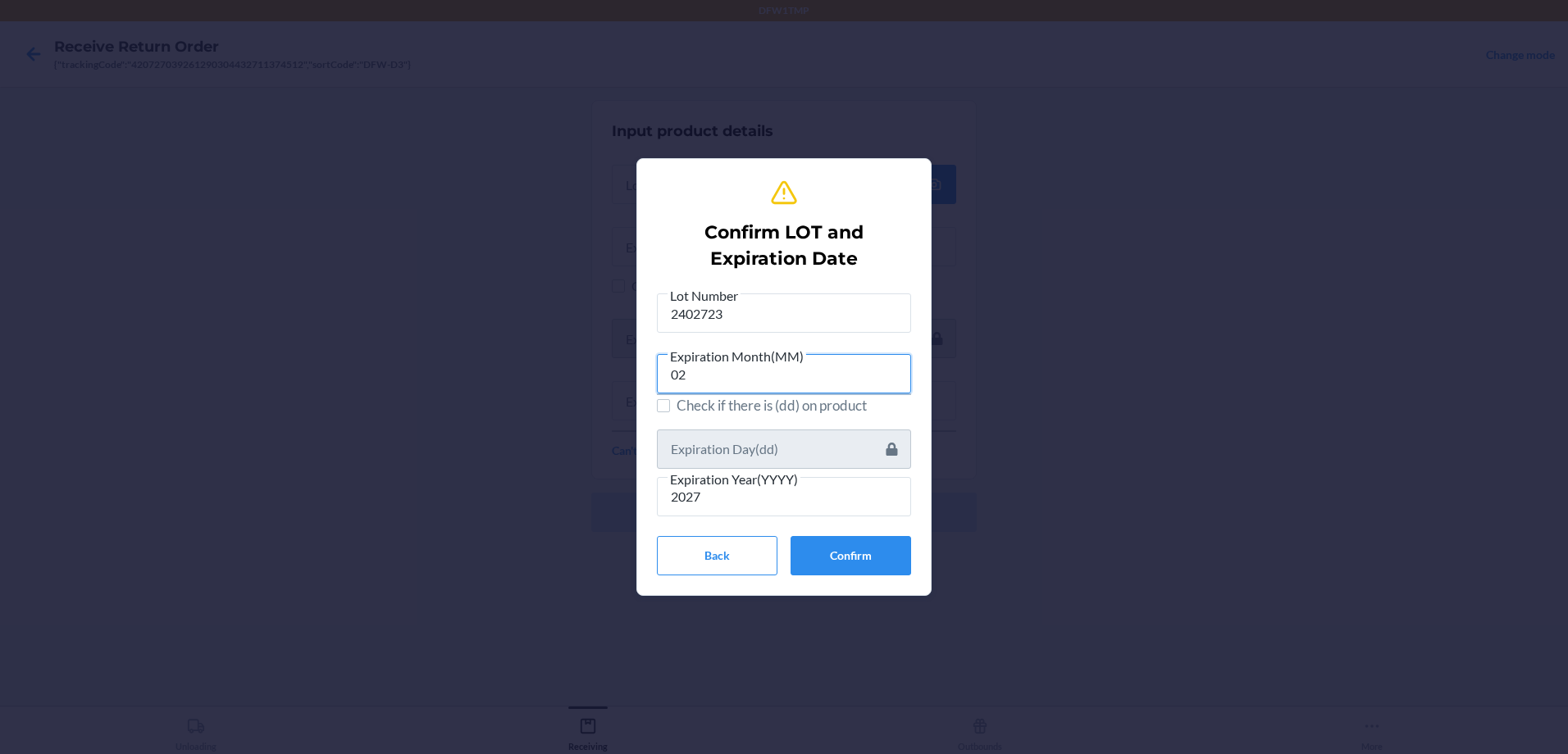 type on "02" 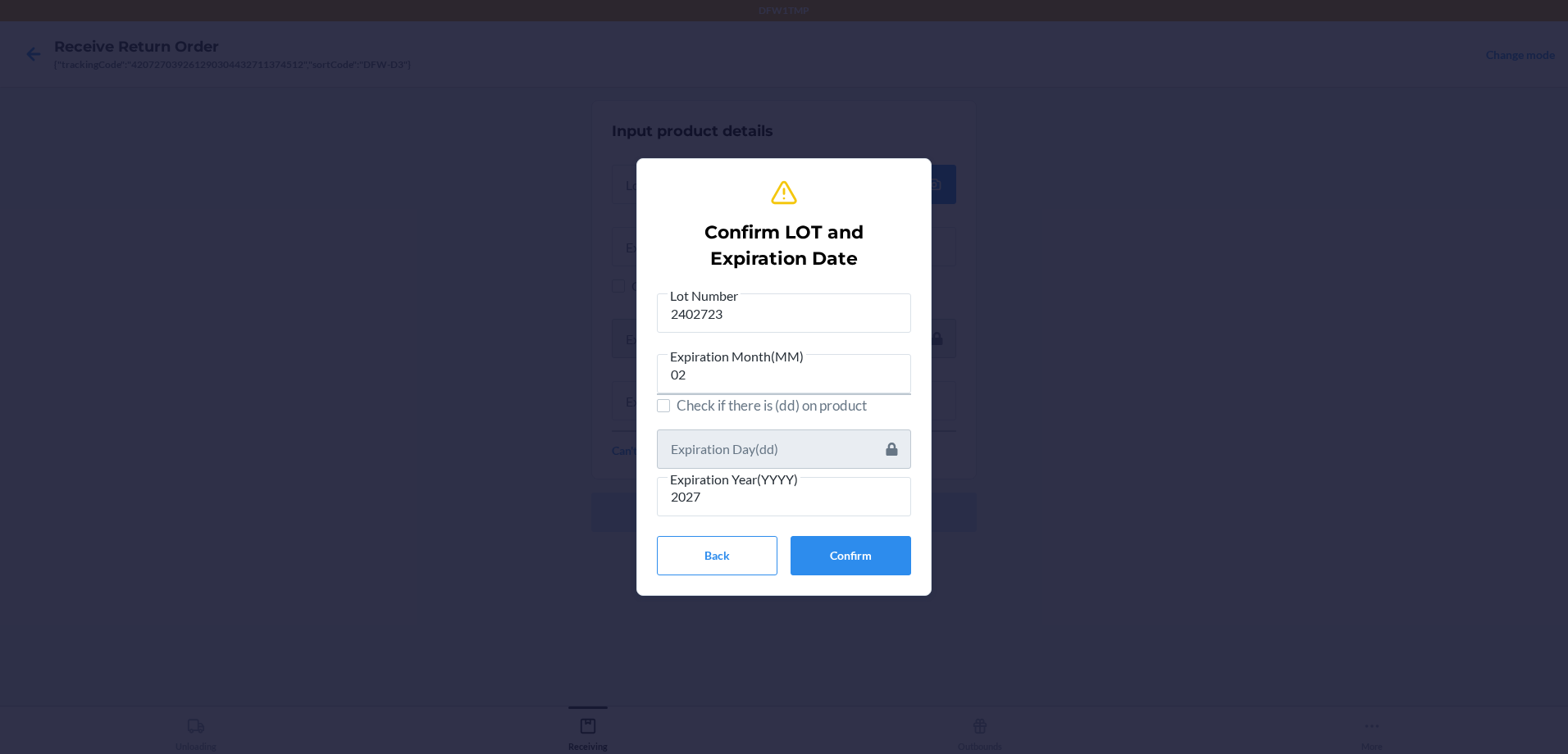 click on "Lot Number 2402723 Expiration Month(MM) 02 Check if there is (dd) on product Expiration Year(YYYY) 2027 Back Confirm" at bounding box center (784, 430) 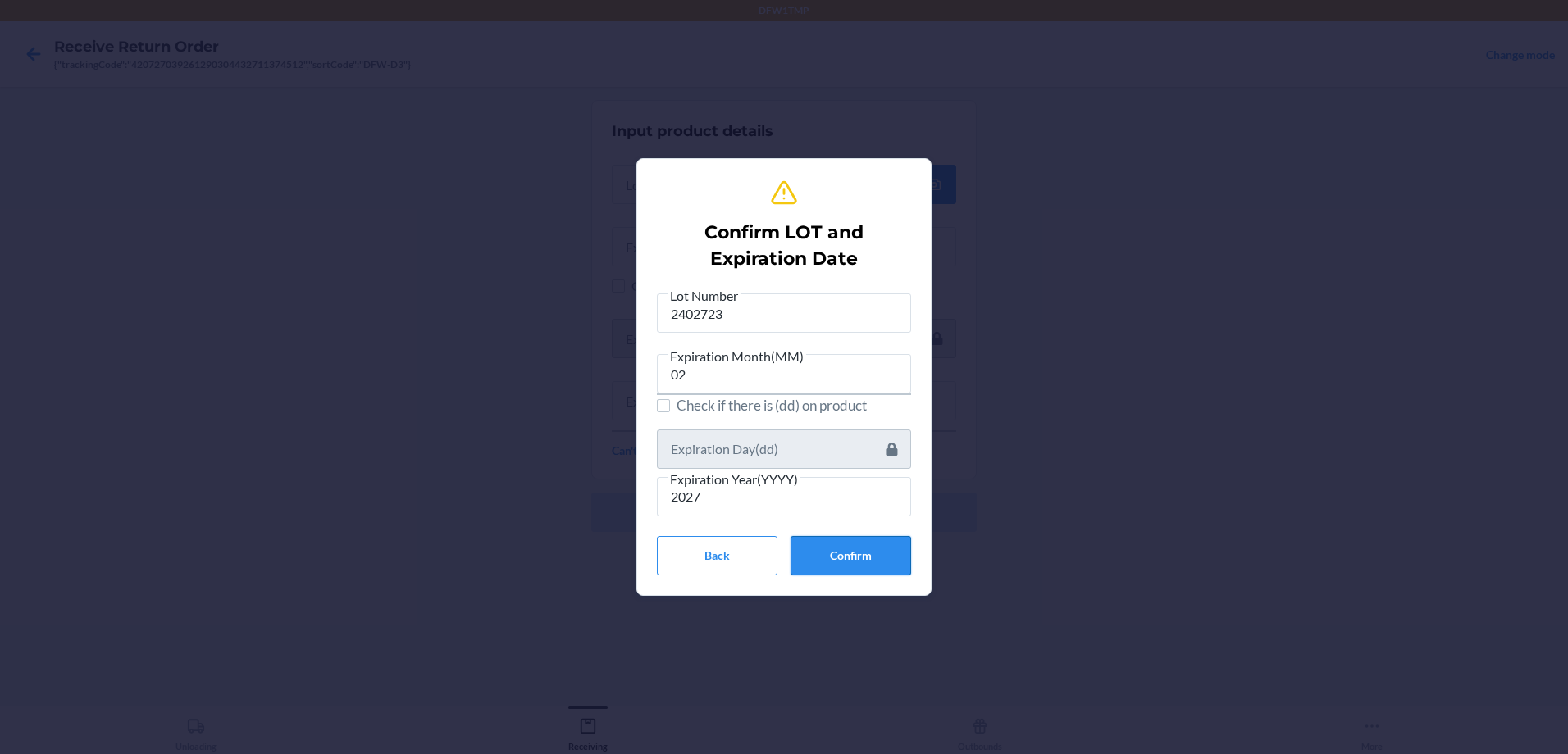 click on "Confirm" at bounding box center (850, 556) 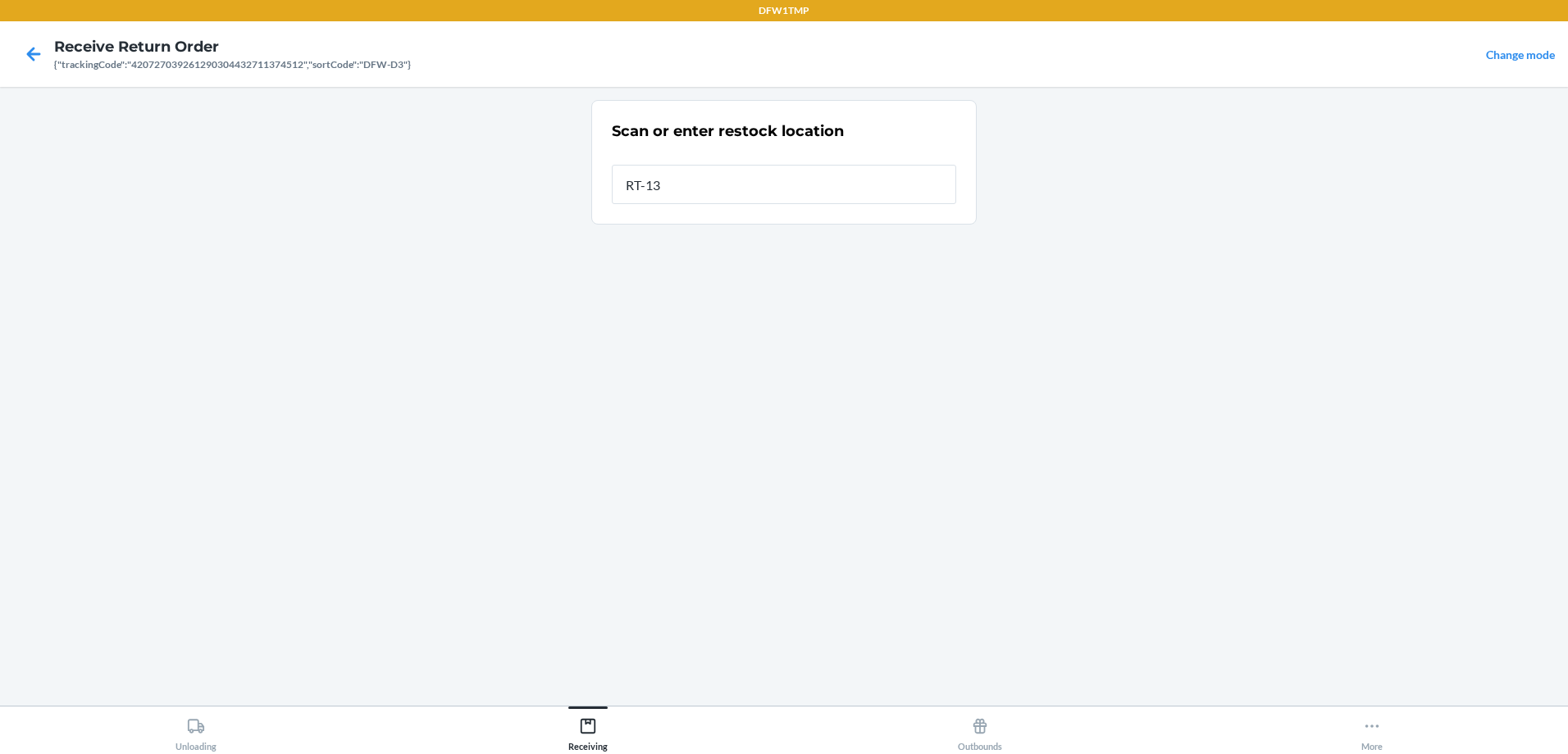 type on "RT-13" 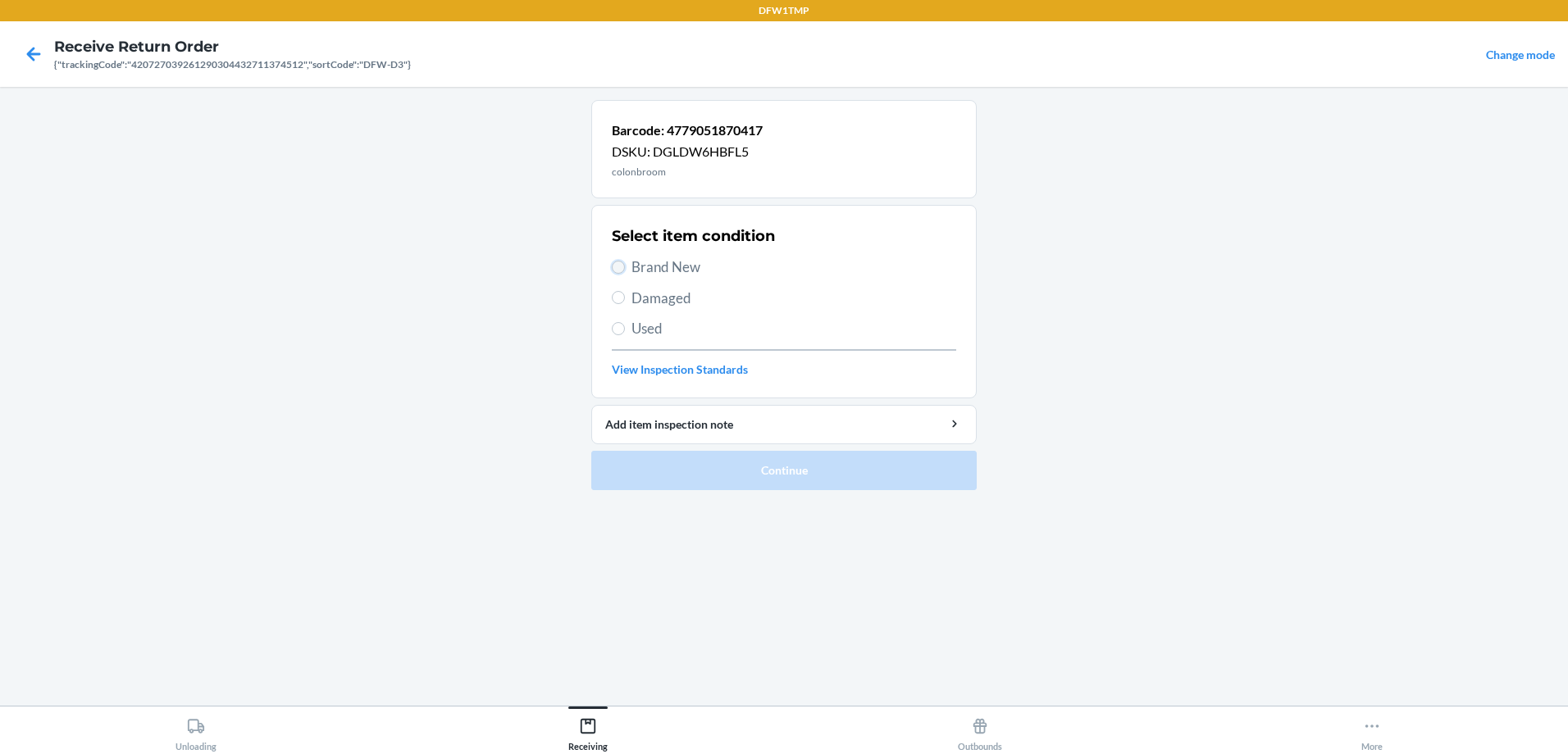 click on "Brand New" at bounding box center (618, 267) 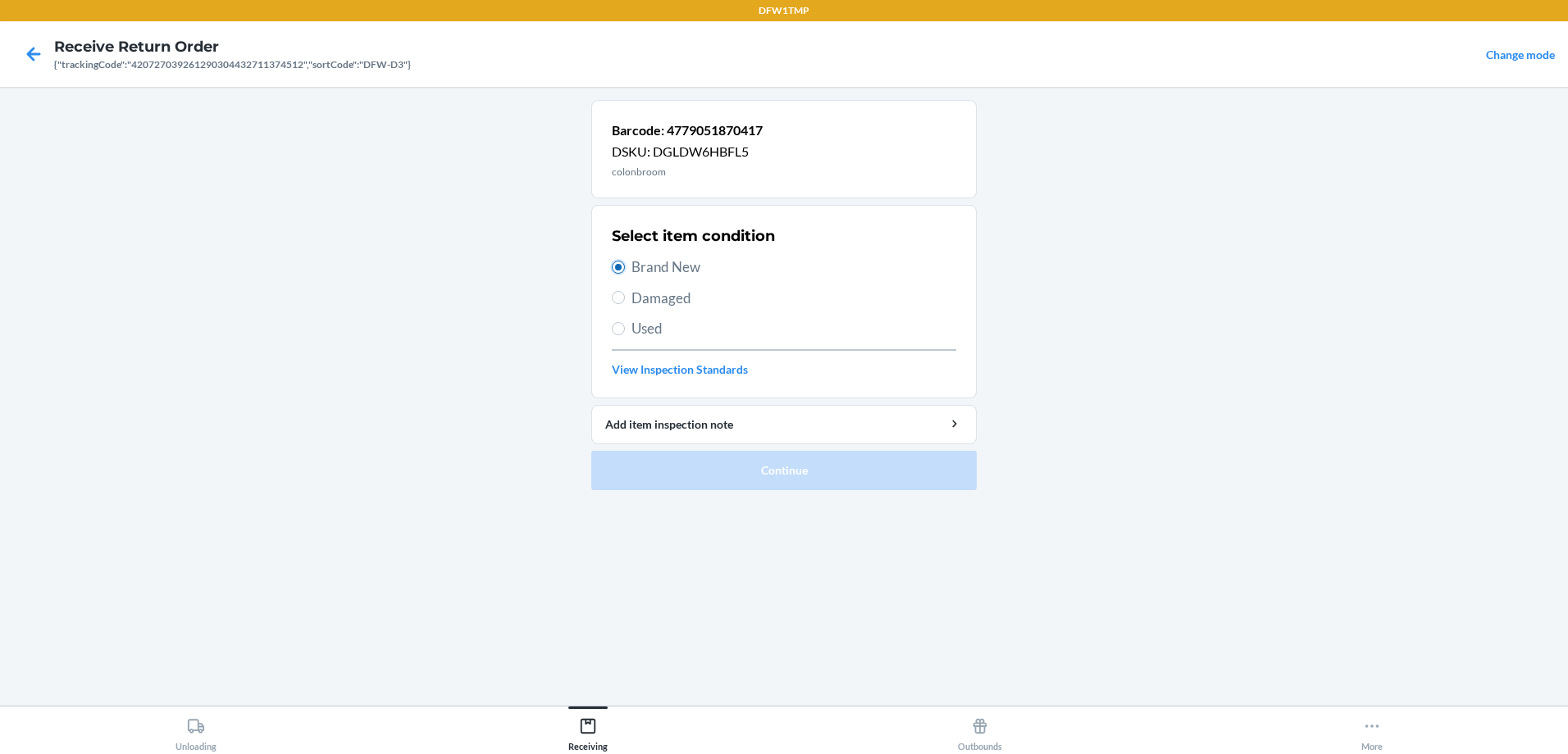 radio on "true" 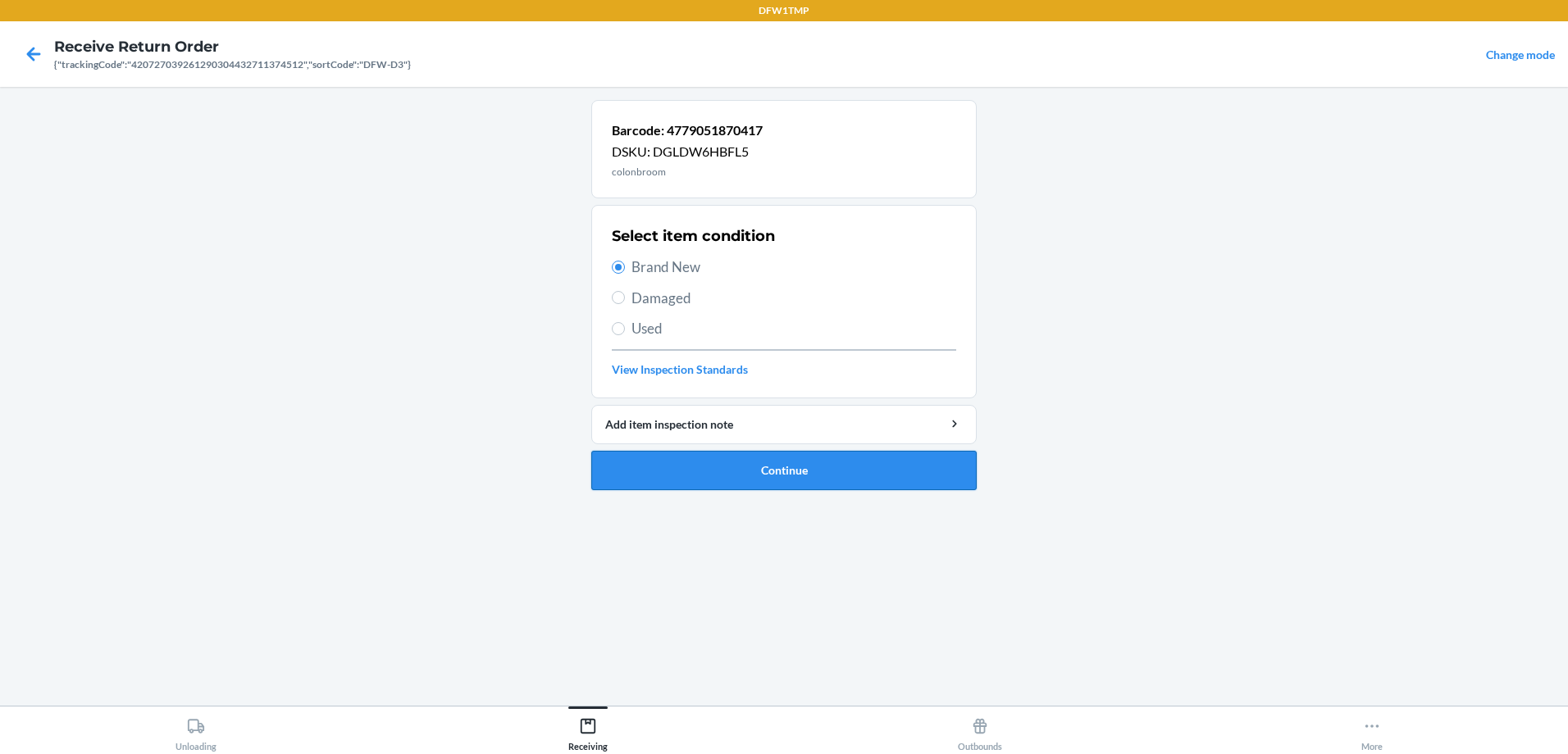 click on "Continue" at bounding box center [784, 470] 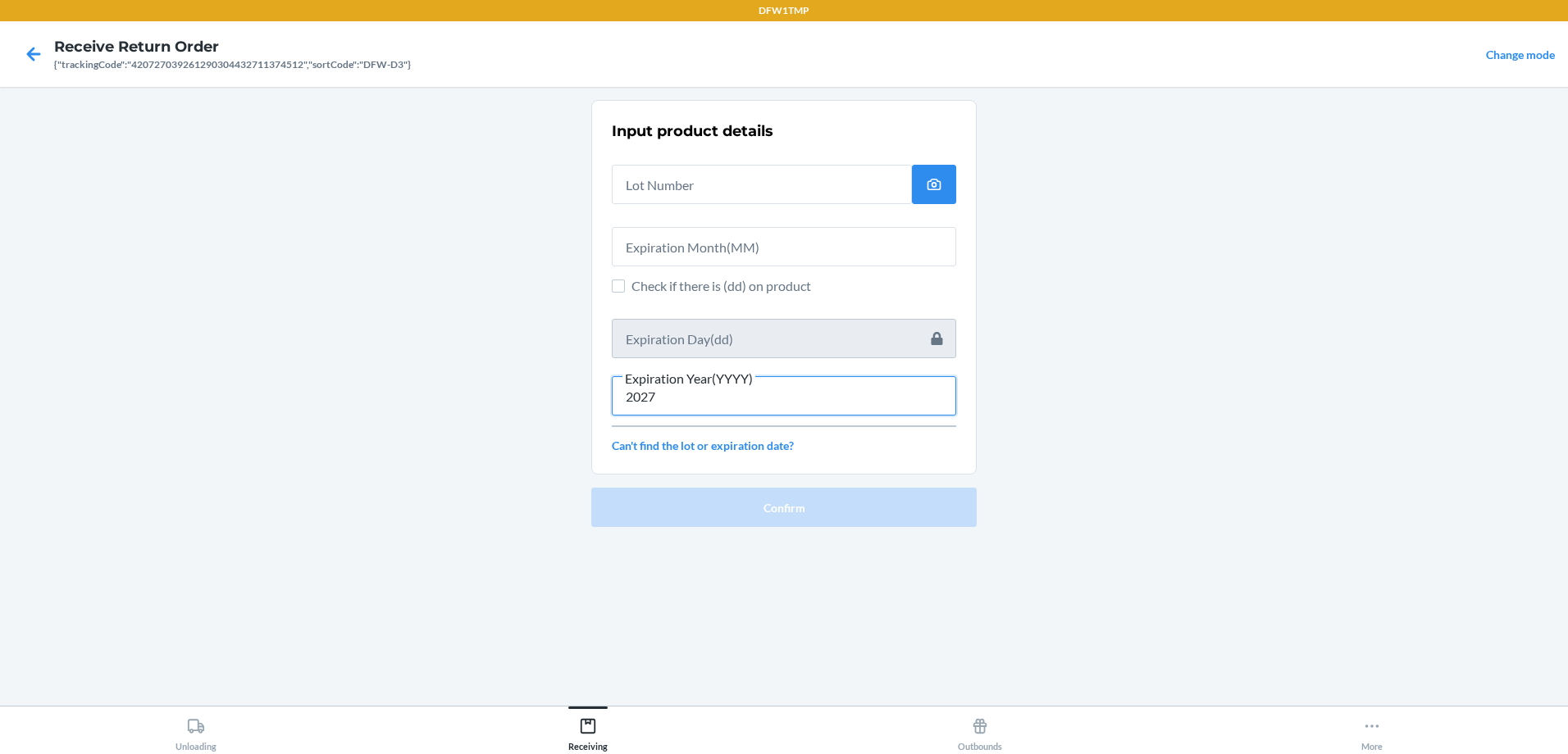 type on "2027" 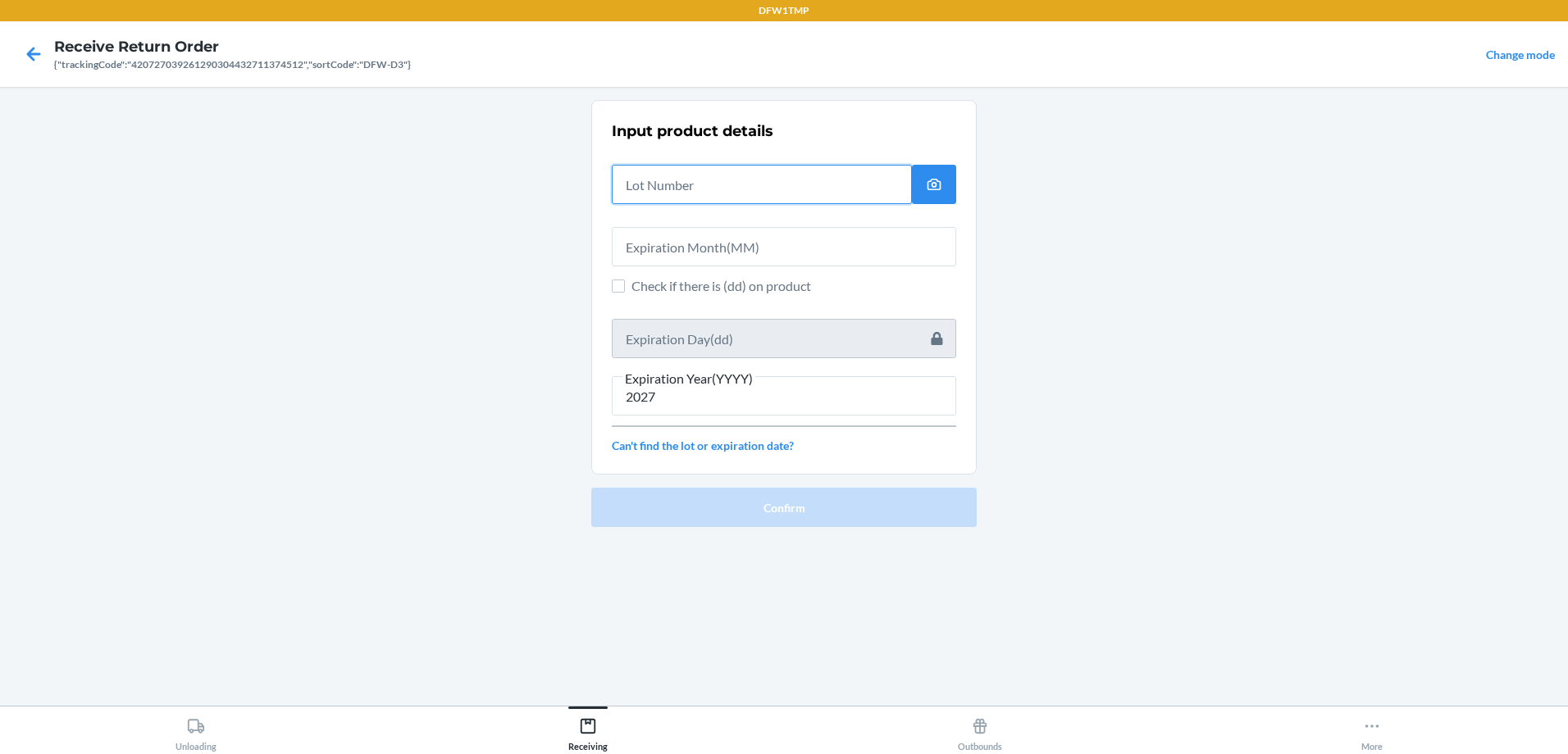 click at bounding box center [762, 184] 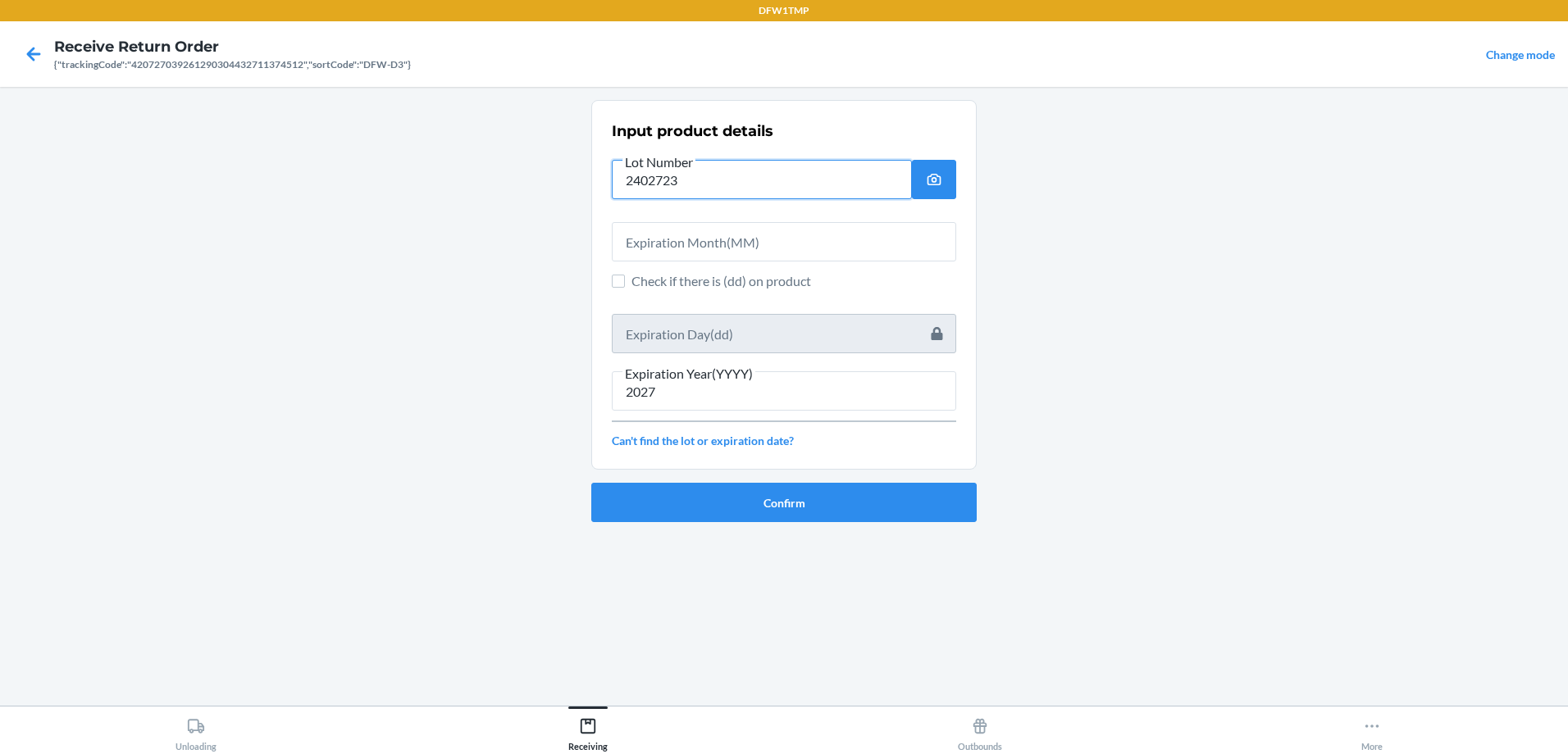 type on "2402723" 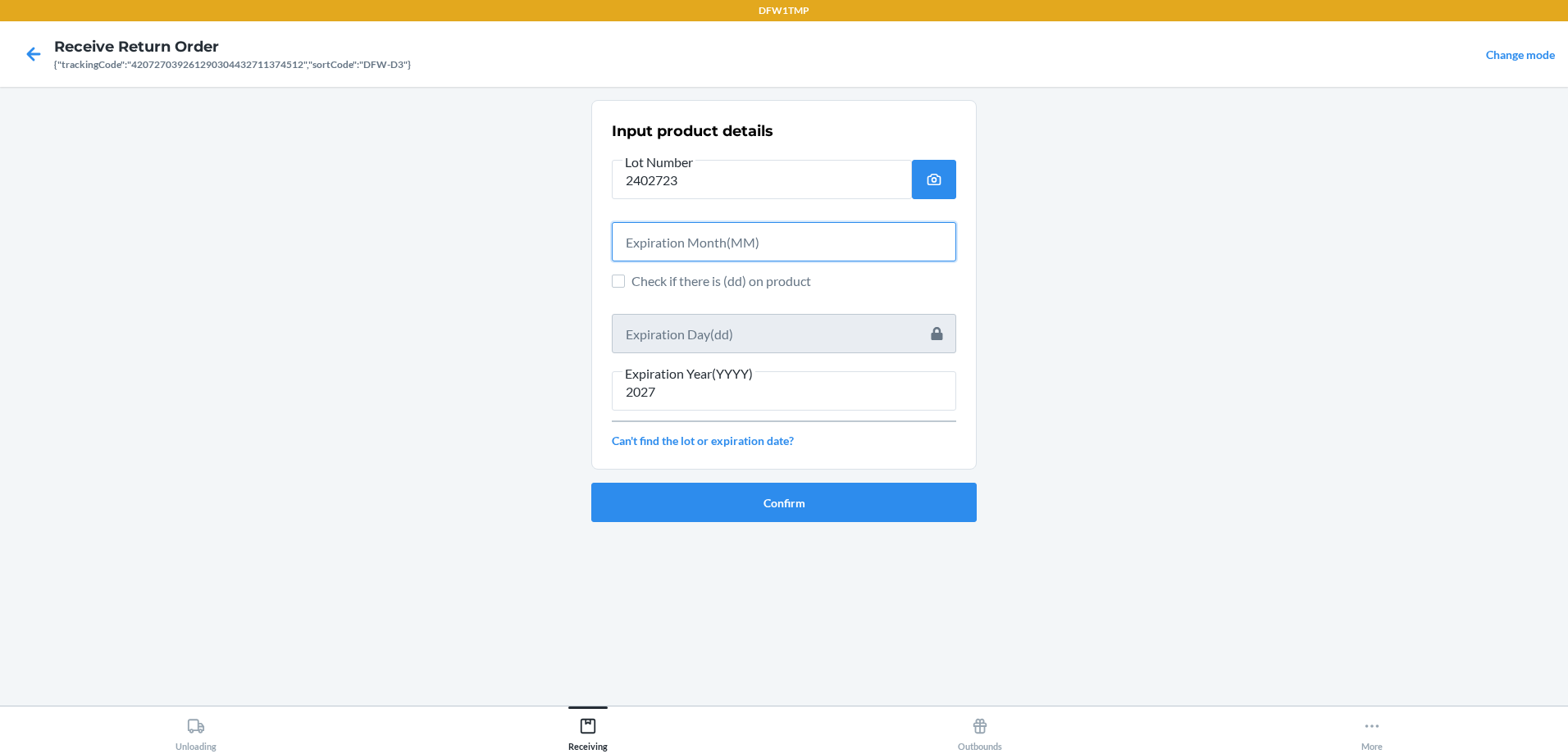 click at bounding box center [784, 242] 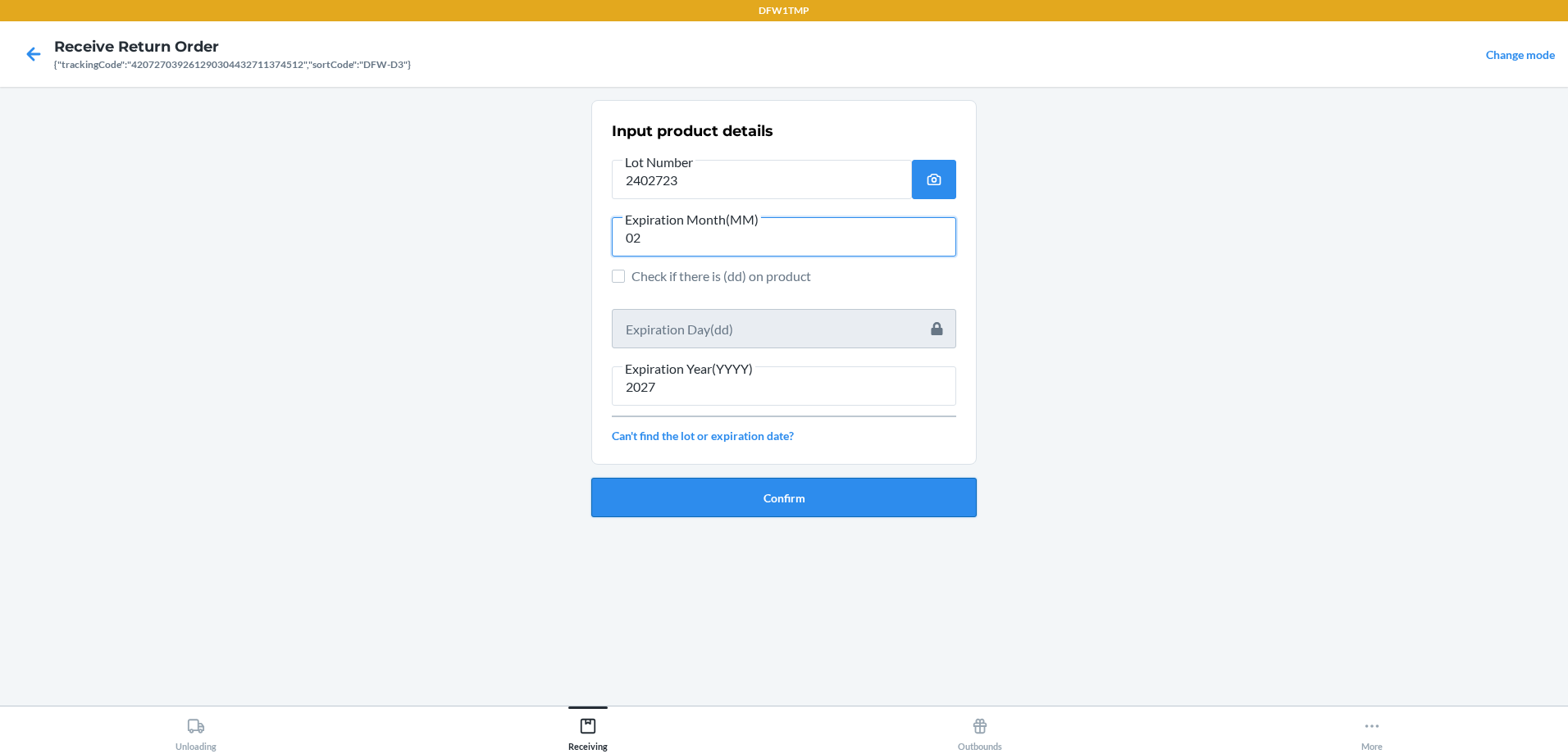 type on "02" 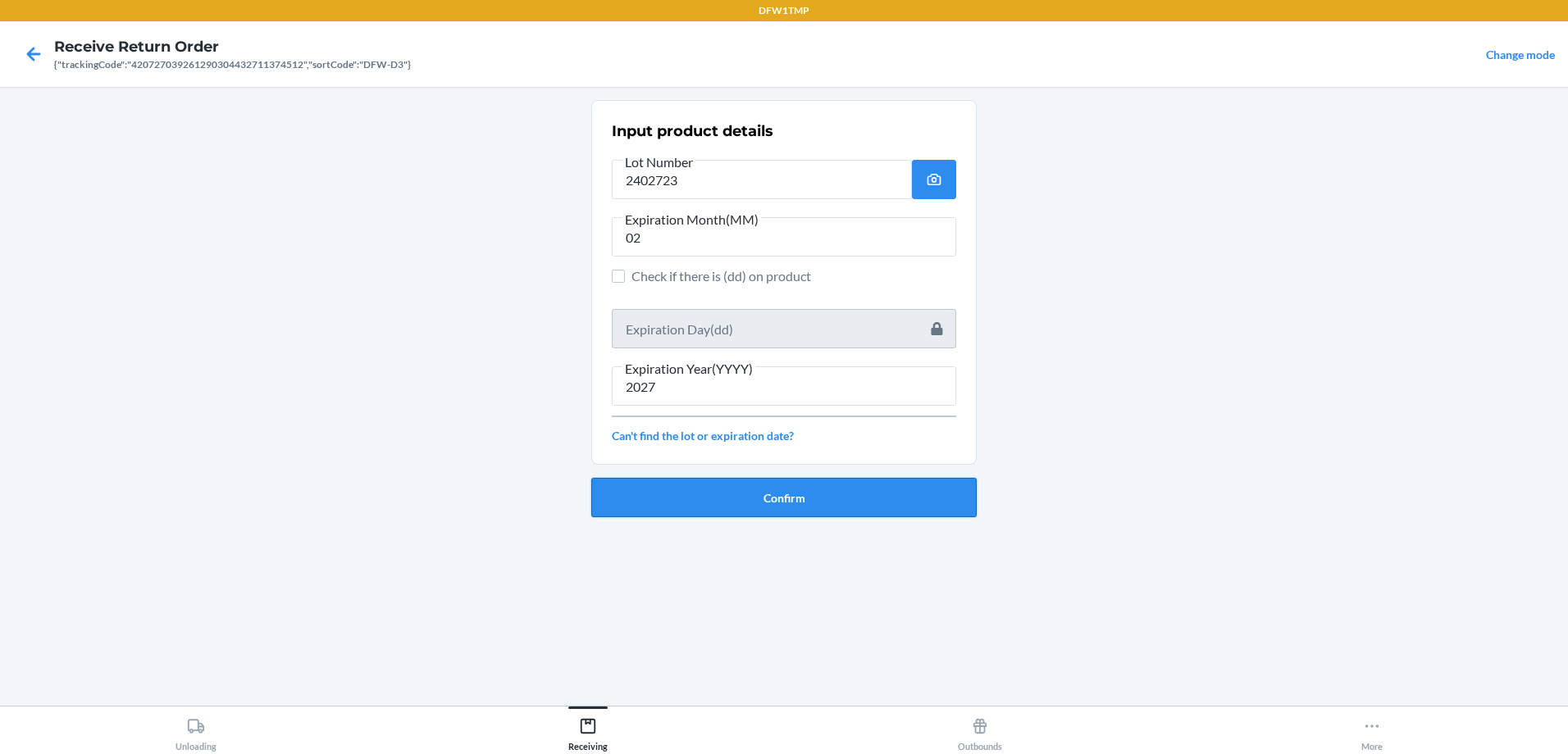 click on "Confirm" at bounding box center (784, 497) 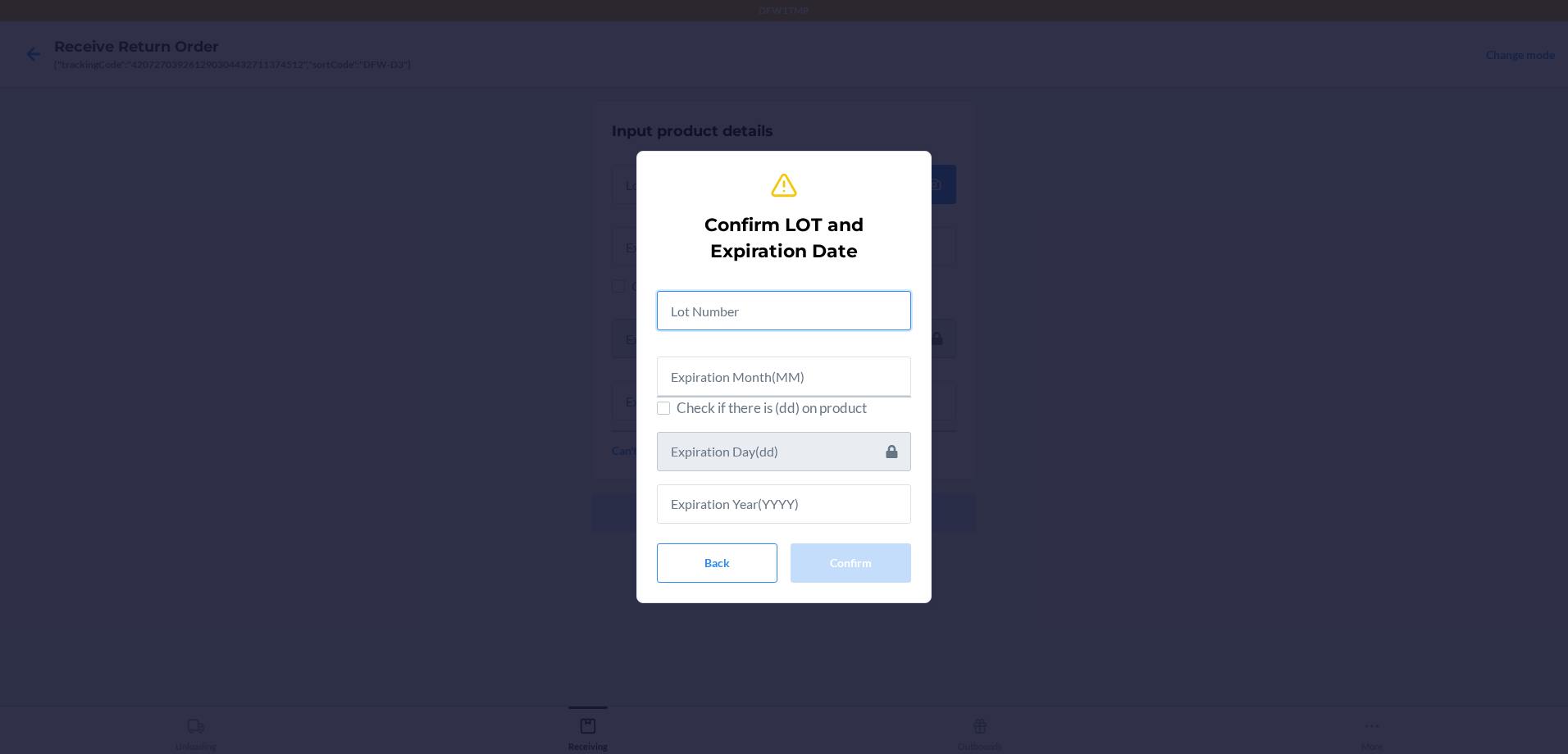 click at bounding box center [784, 311] 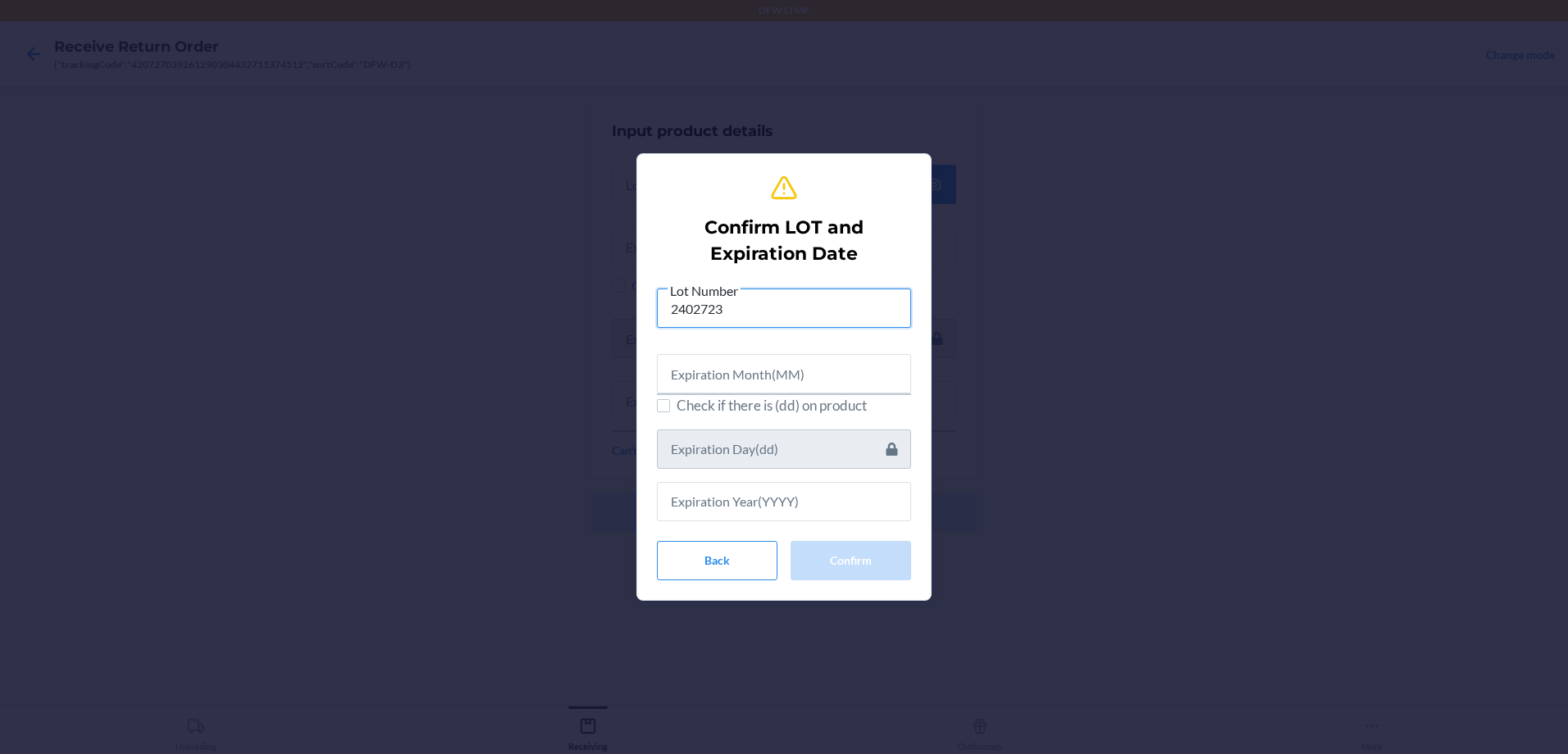 type on "2402723" 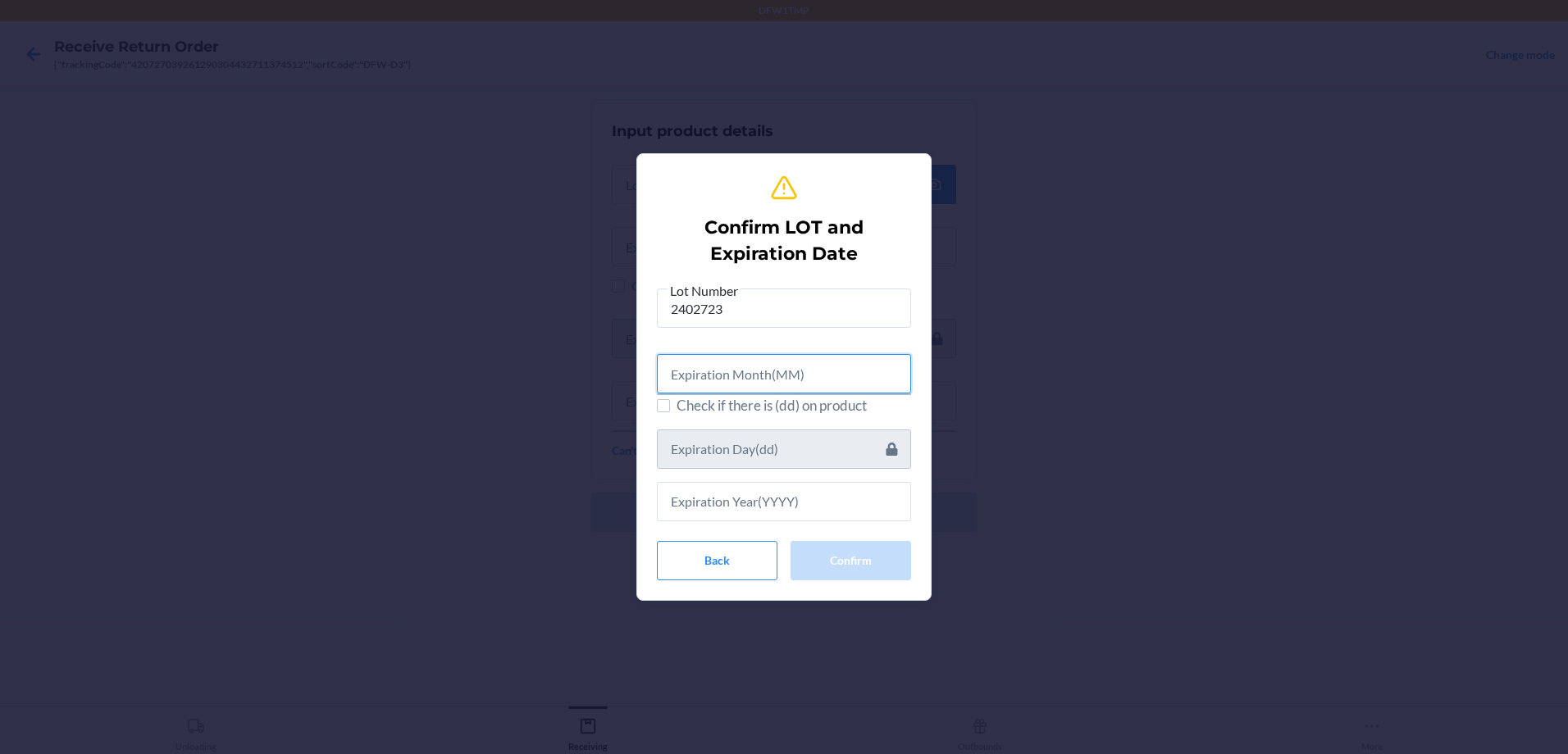 click at bounding box center [784, 374] 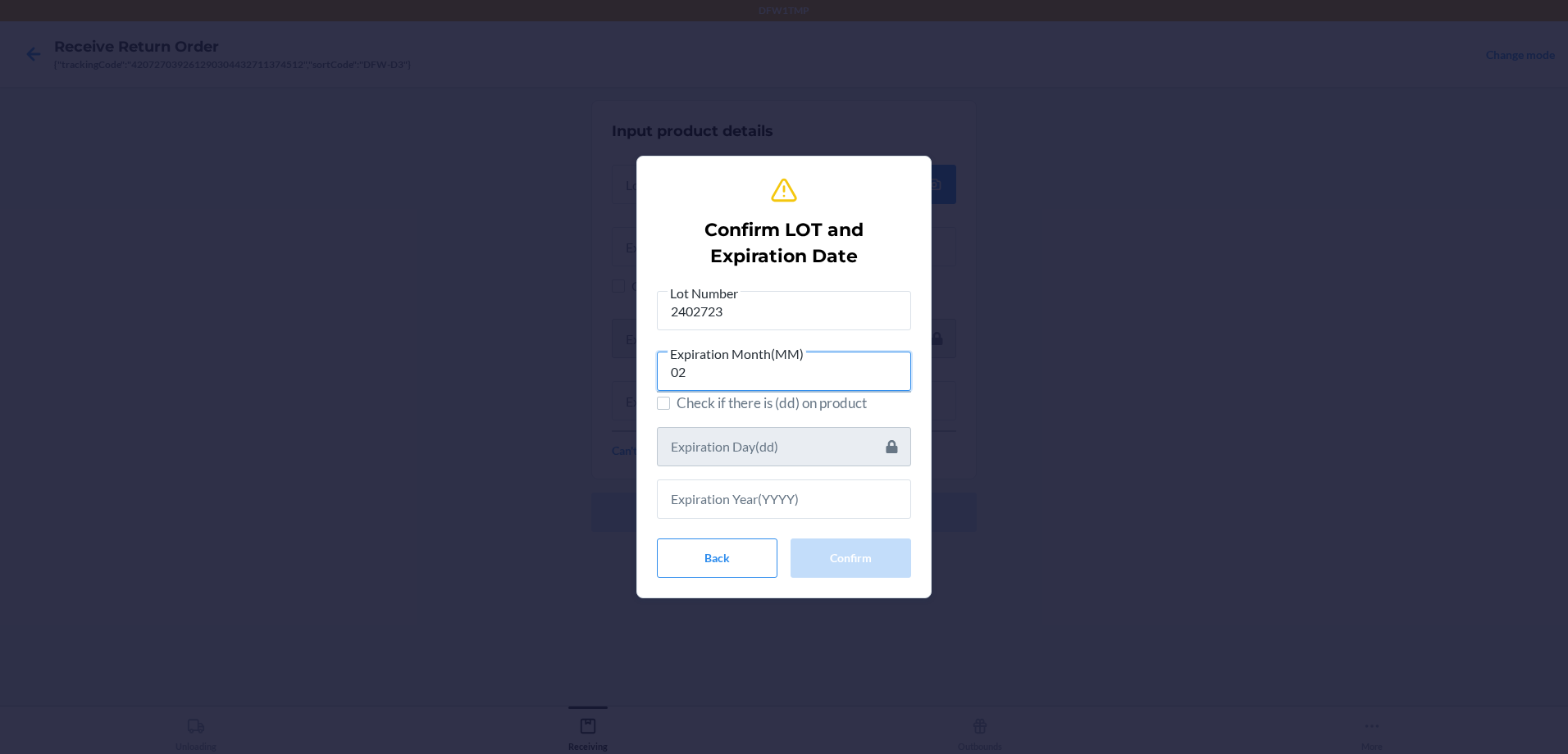 type on "02" 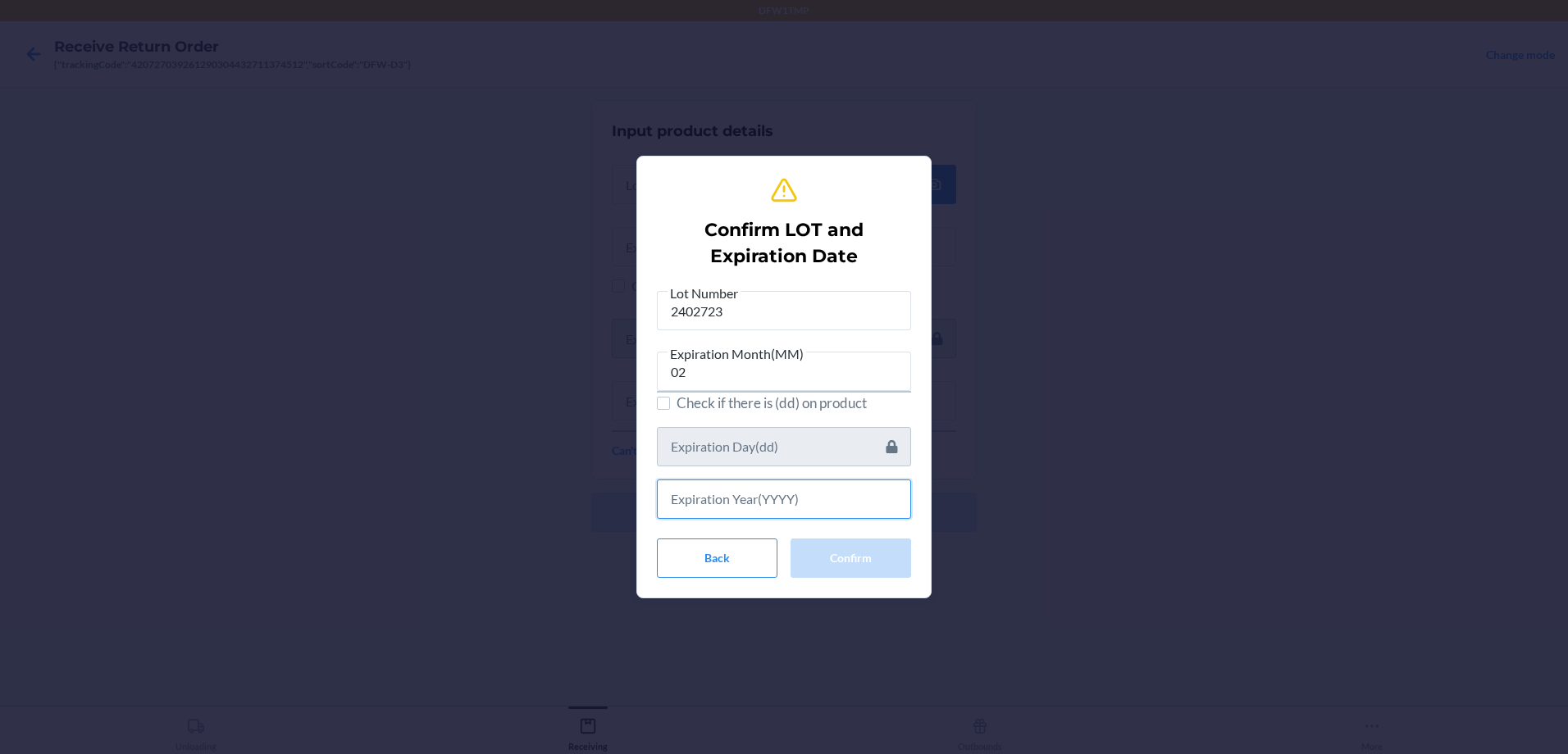 click at bounding box center [784, 499] 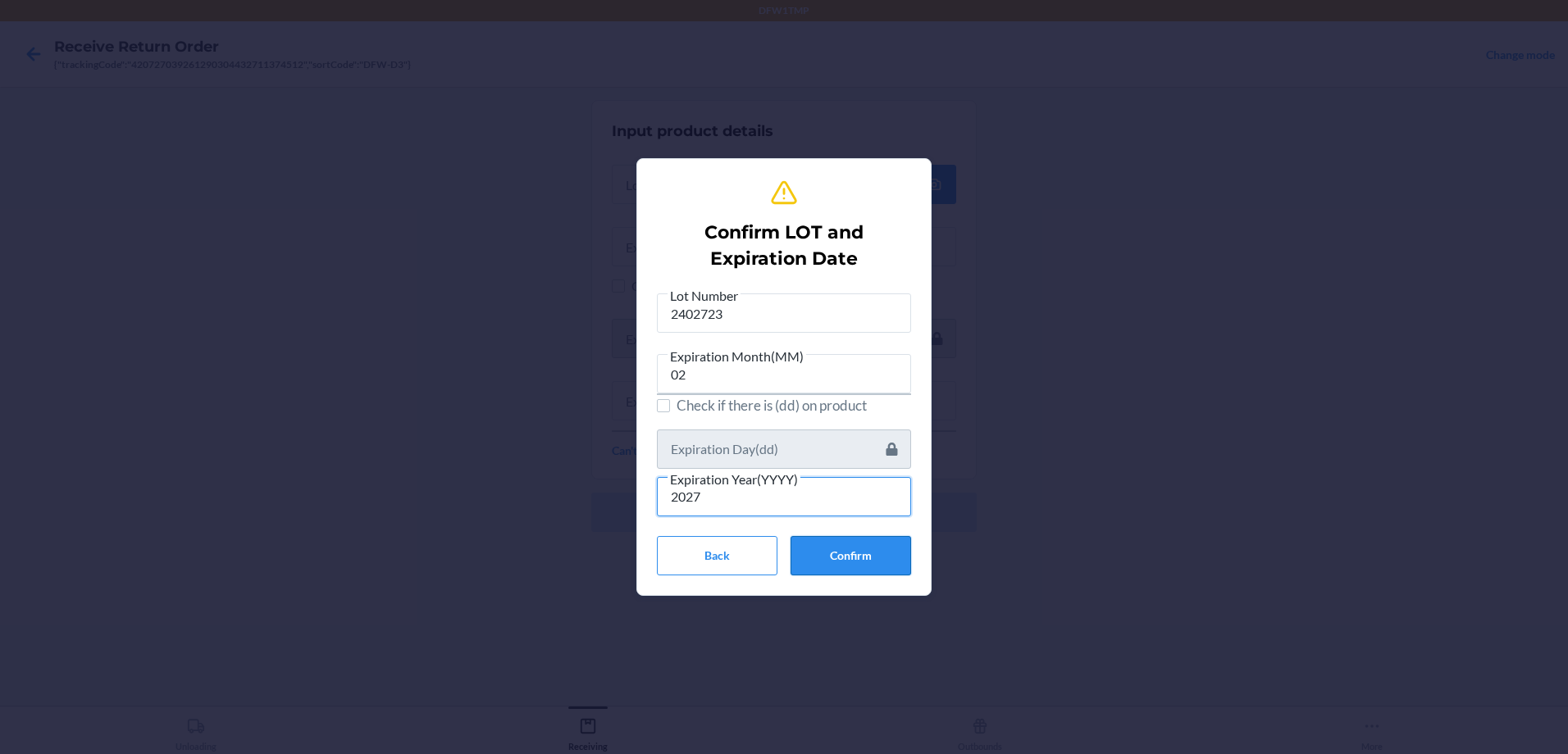 type on "2027" 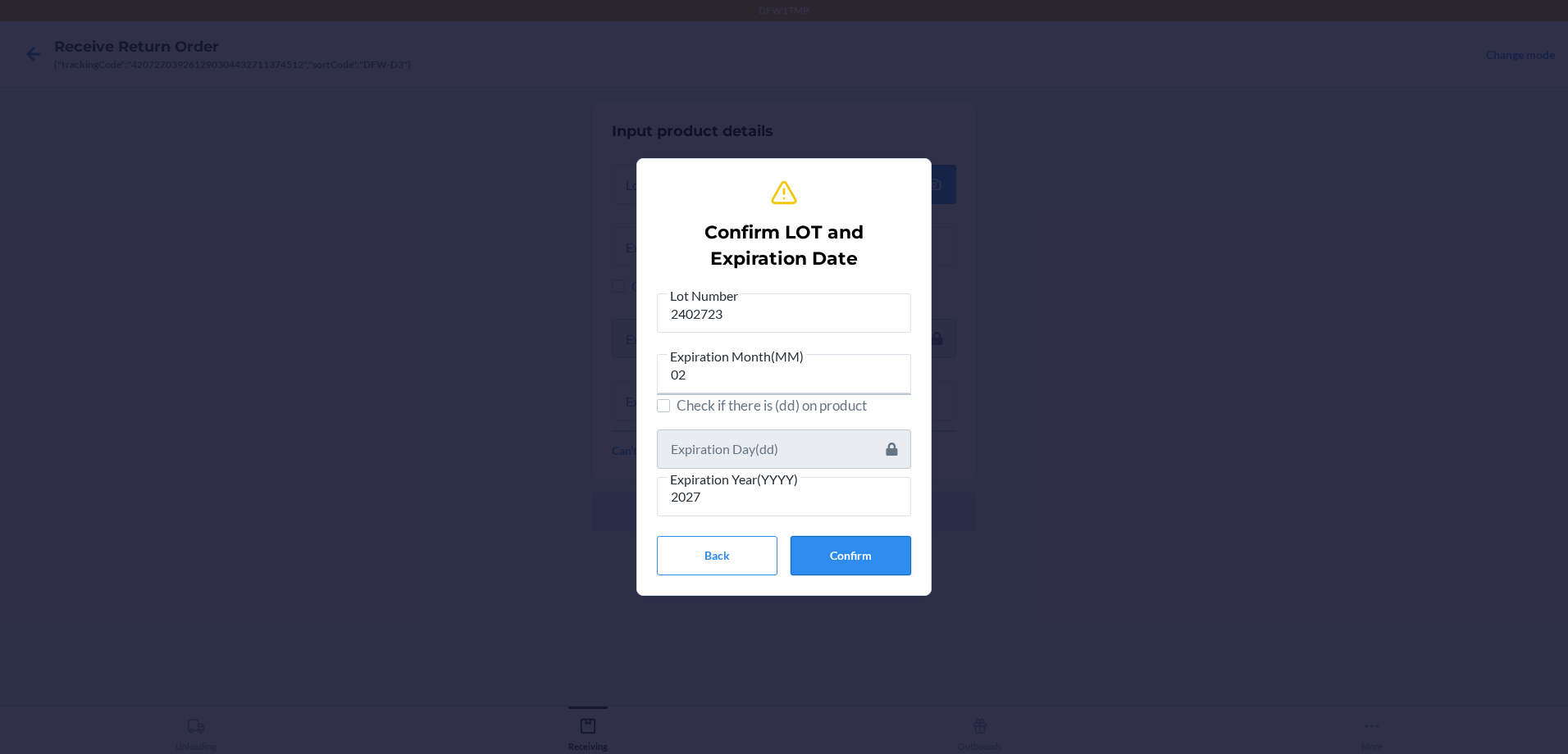 click on "Confirm" at bounding box center (850, 556) 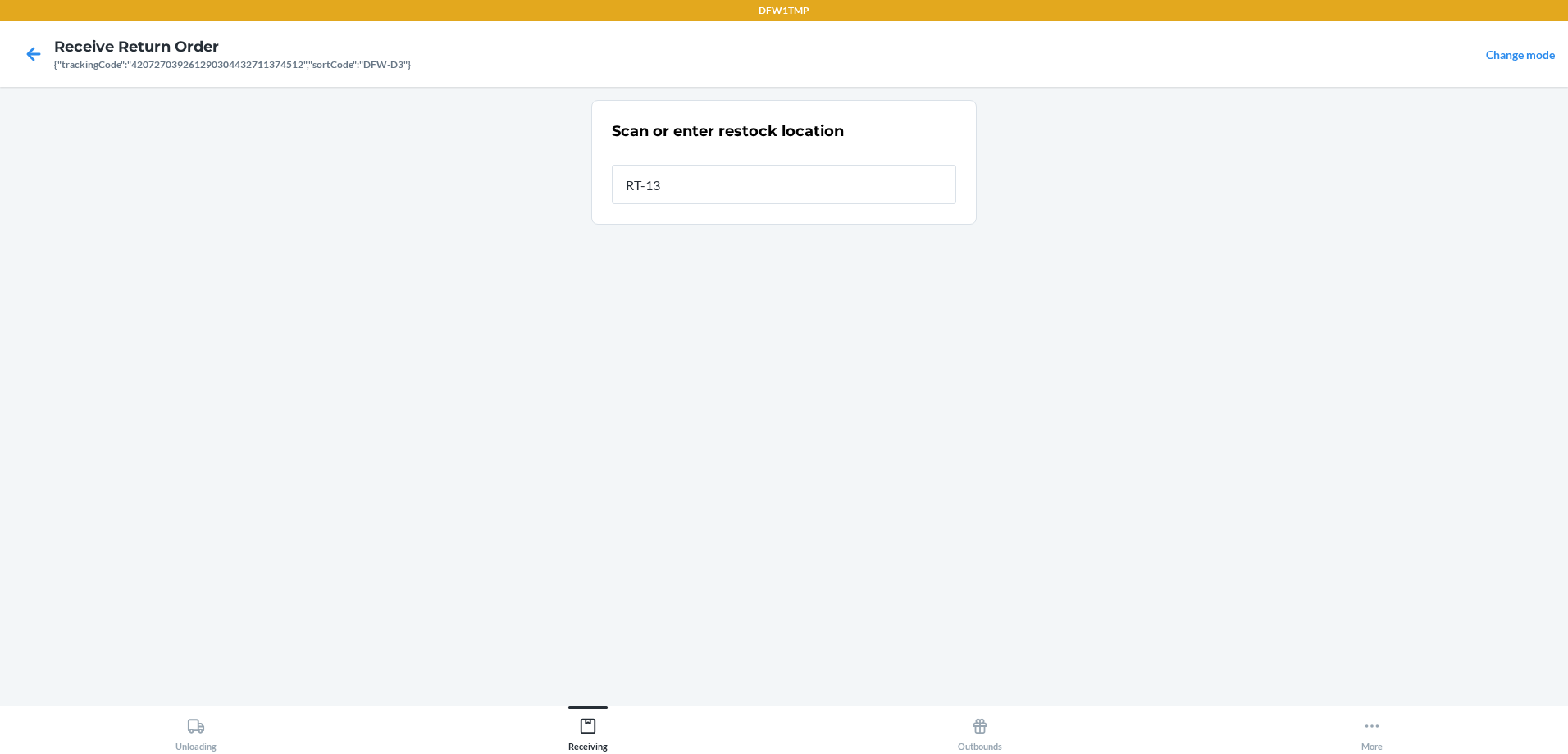 type on "RT-13" 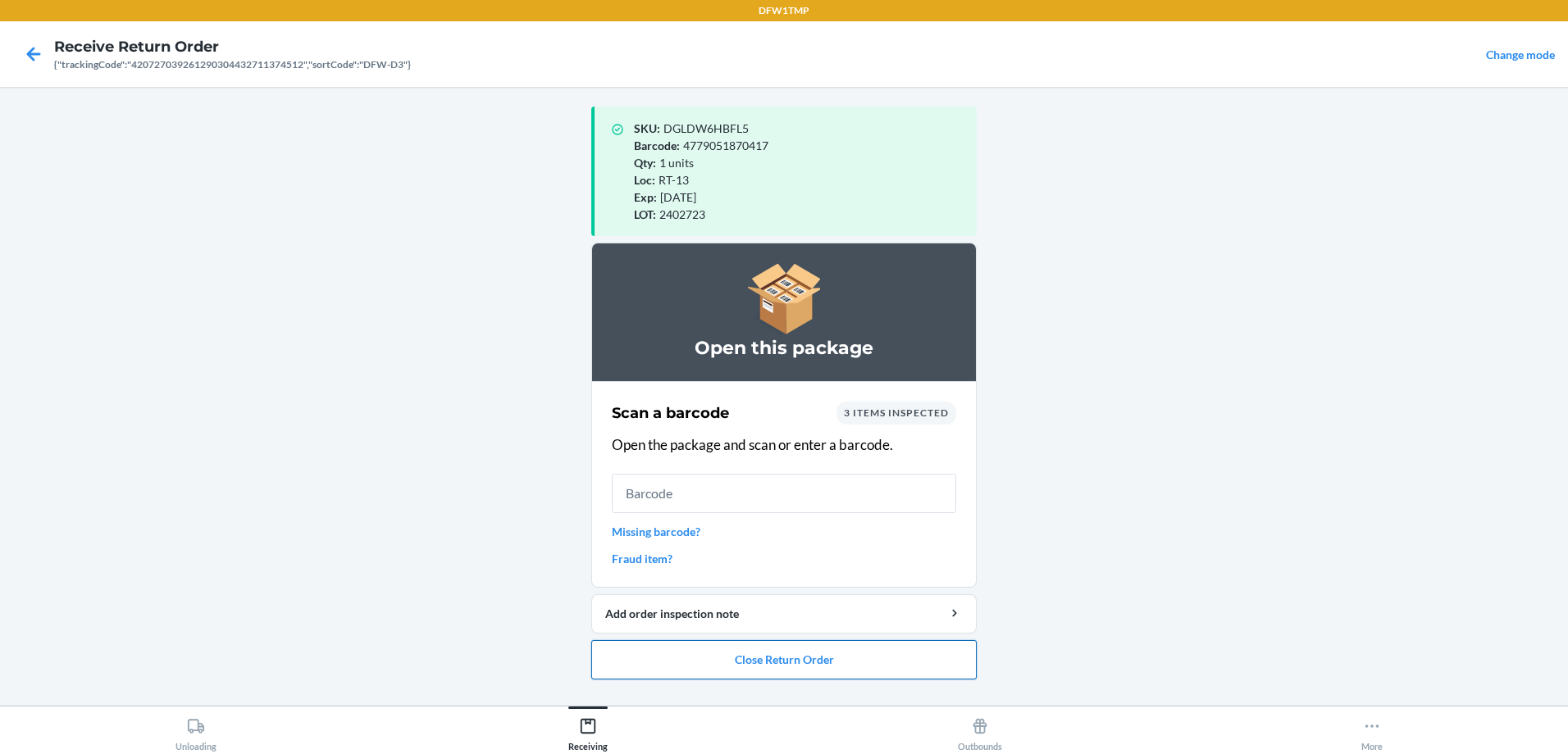 click on "Close Return Order" at bounding box center [784, 660] 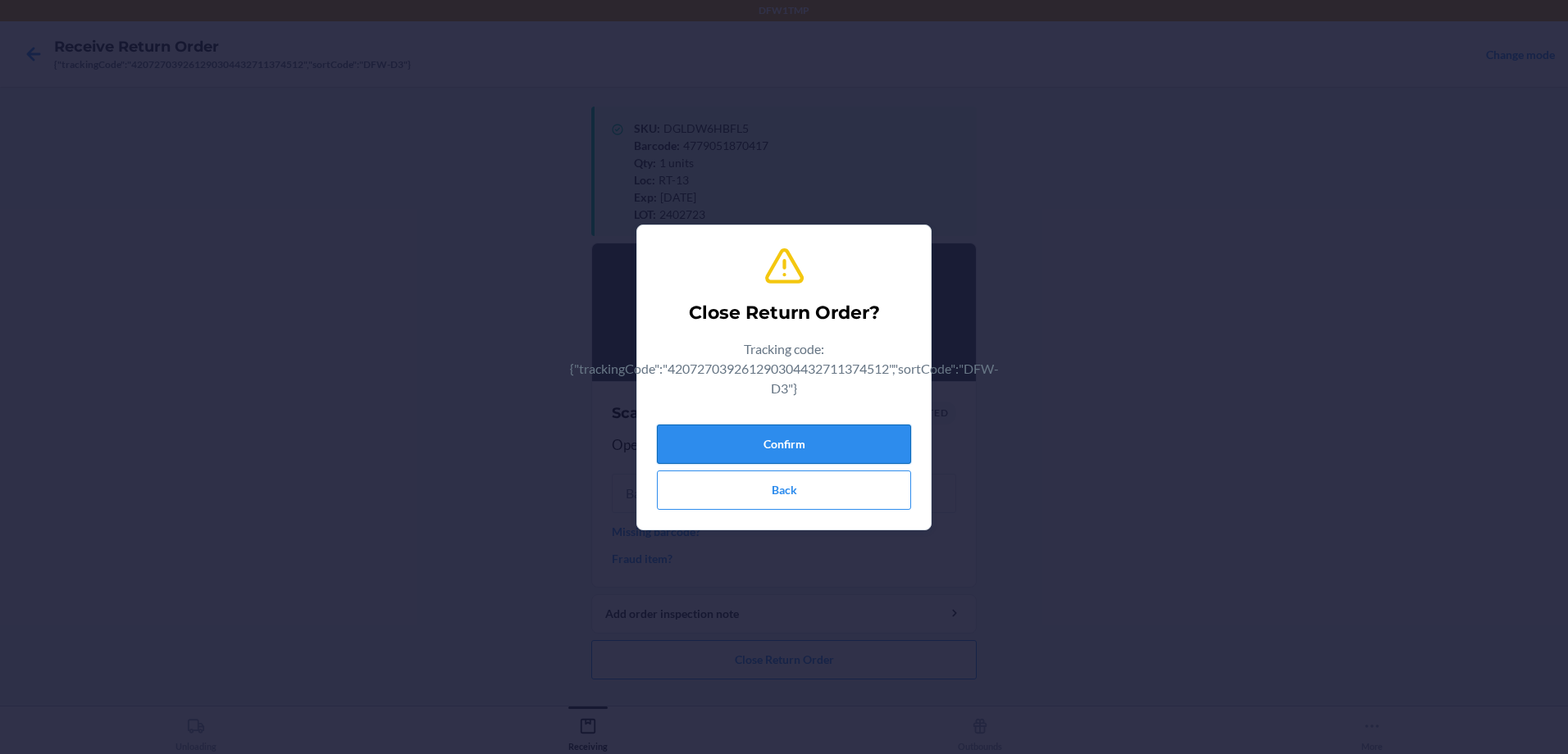 click on "Confirm" at bounding box center (784, 444) 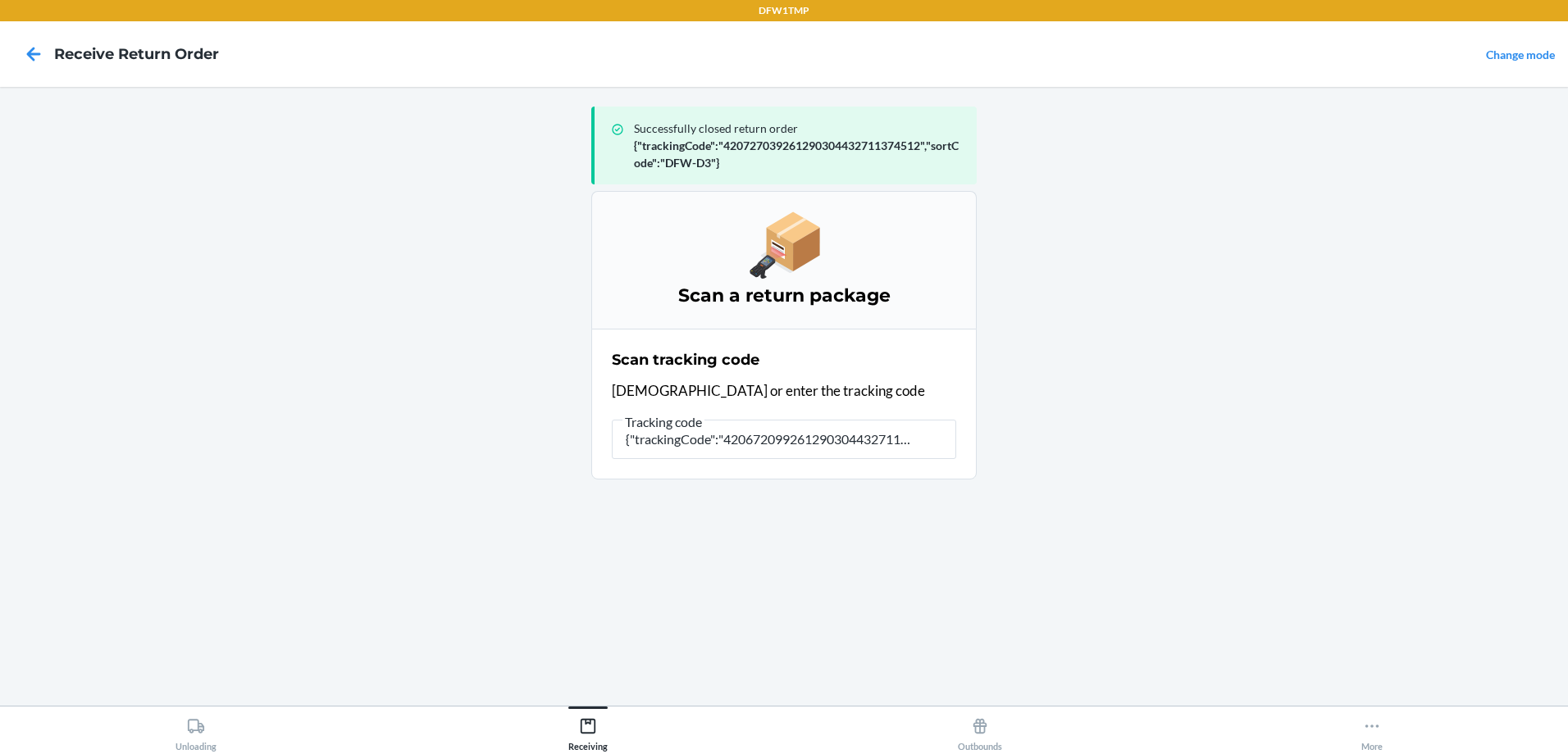 type on "{"trackingCode":"420672099261290304432711092591","sortCode"" 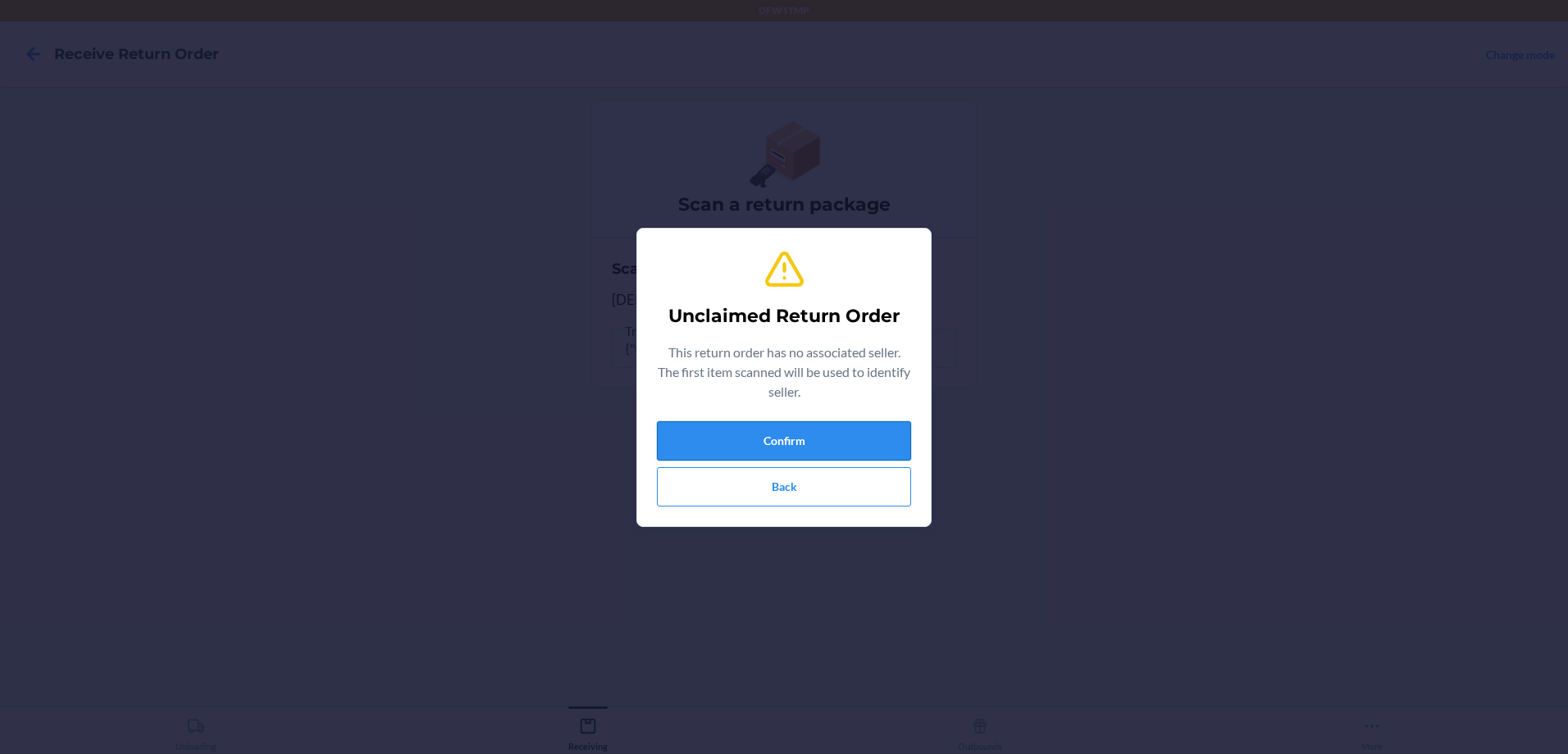 click on "Confirm" at bounding box center [784, 441] 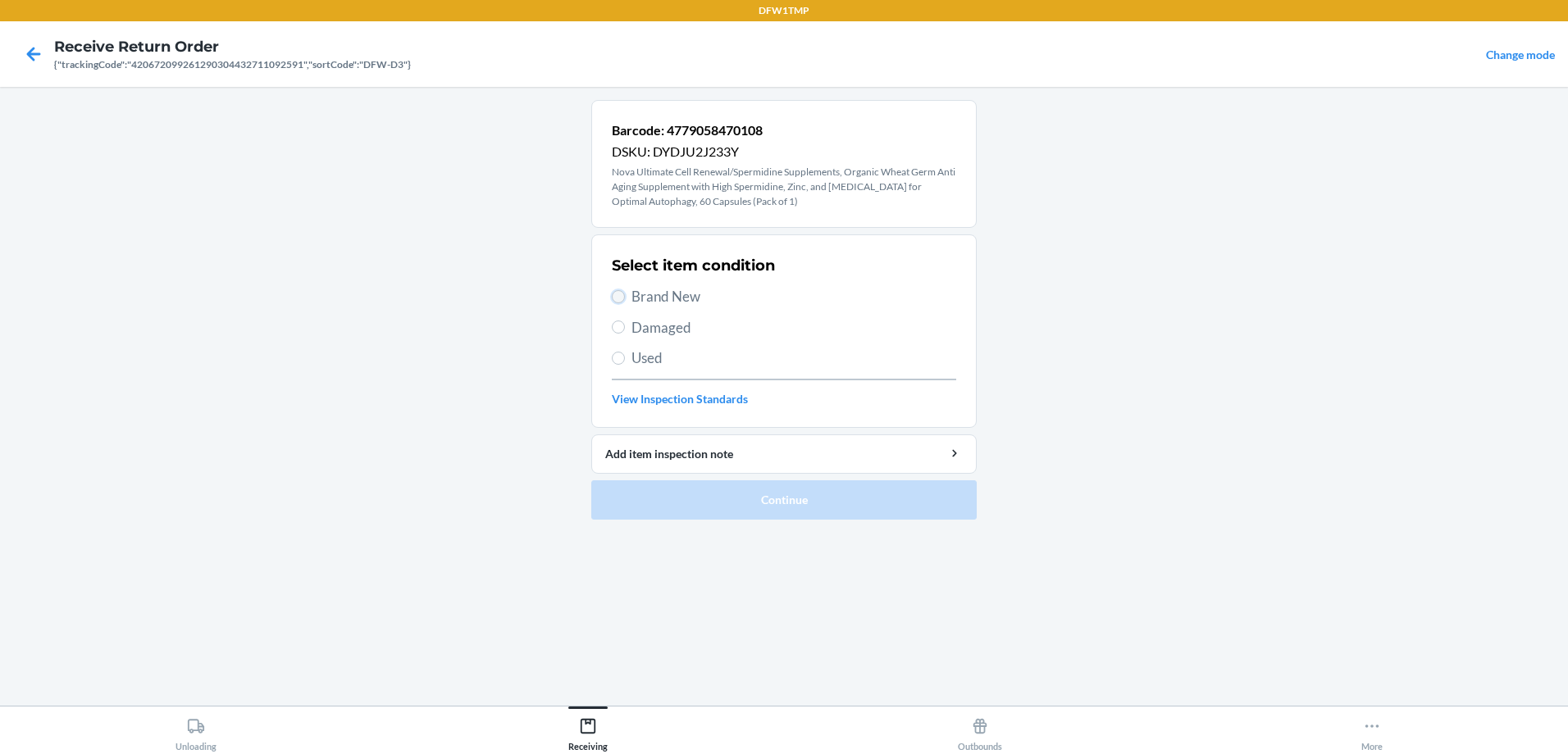 click on "Brand New" at bounding box center [618, 297] 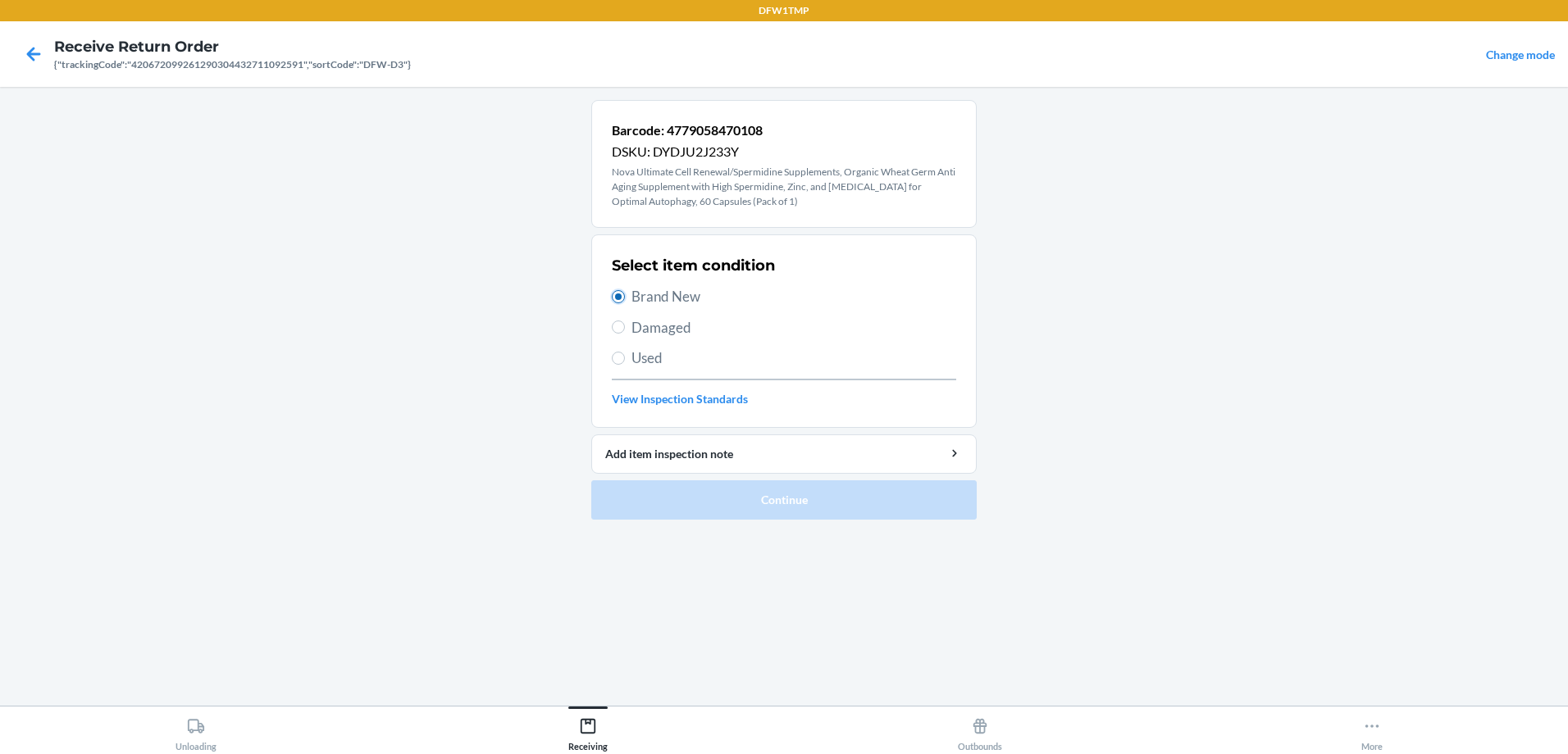 radio on "true" 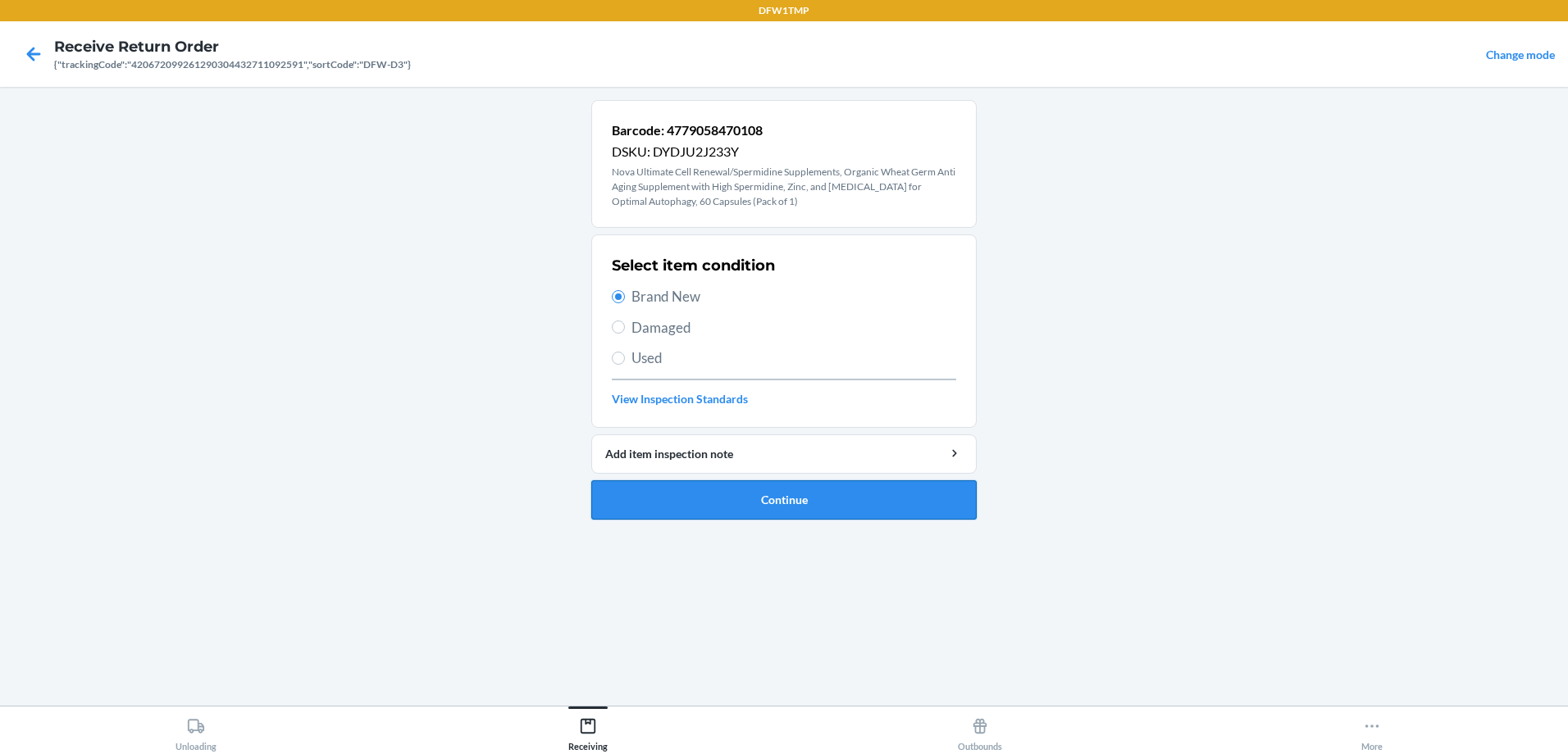 click on "Continue" at bounding box center [784, 500] 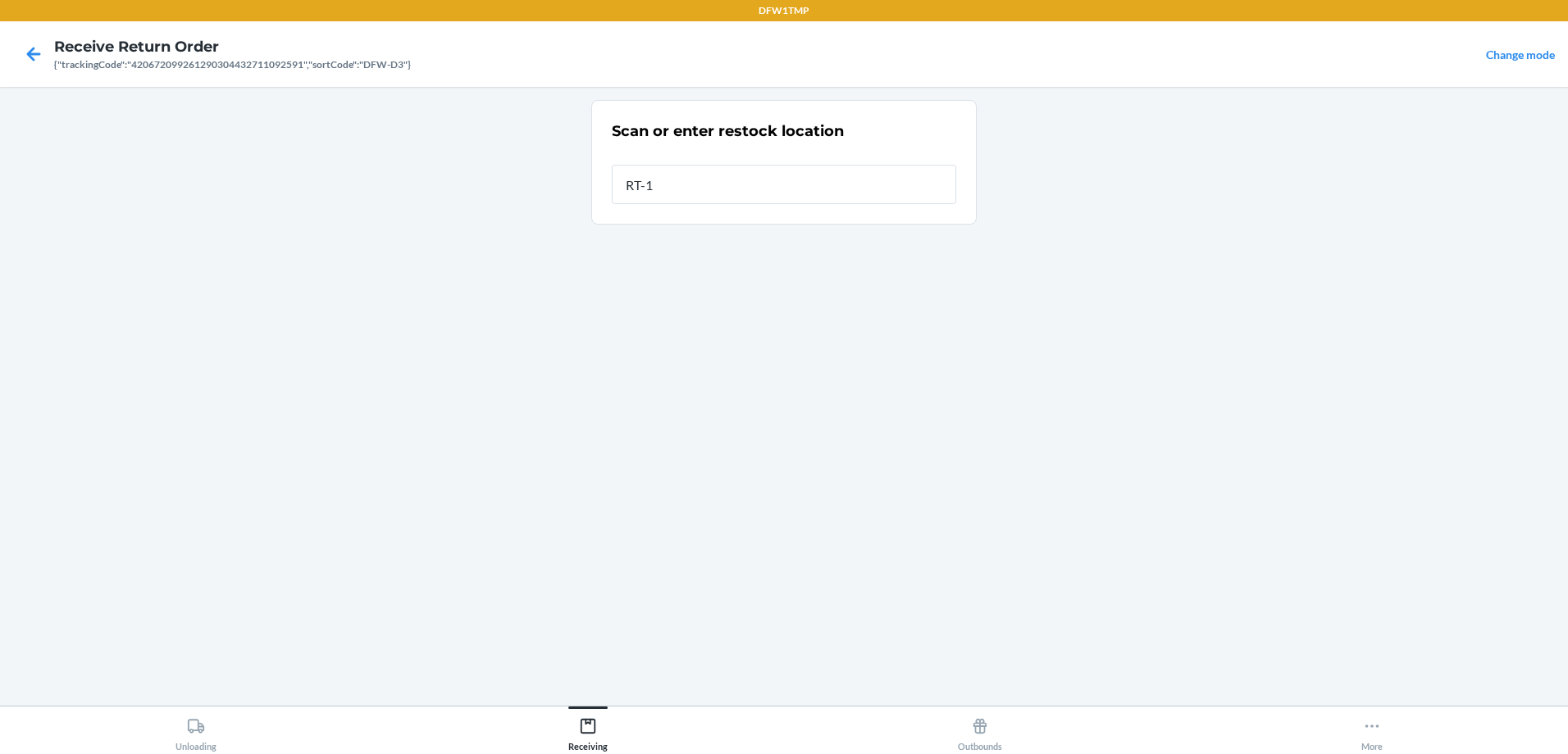 type on "RT-13" 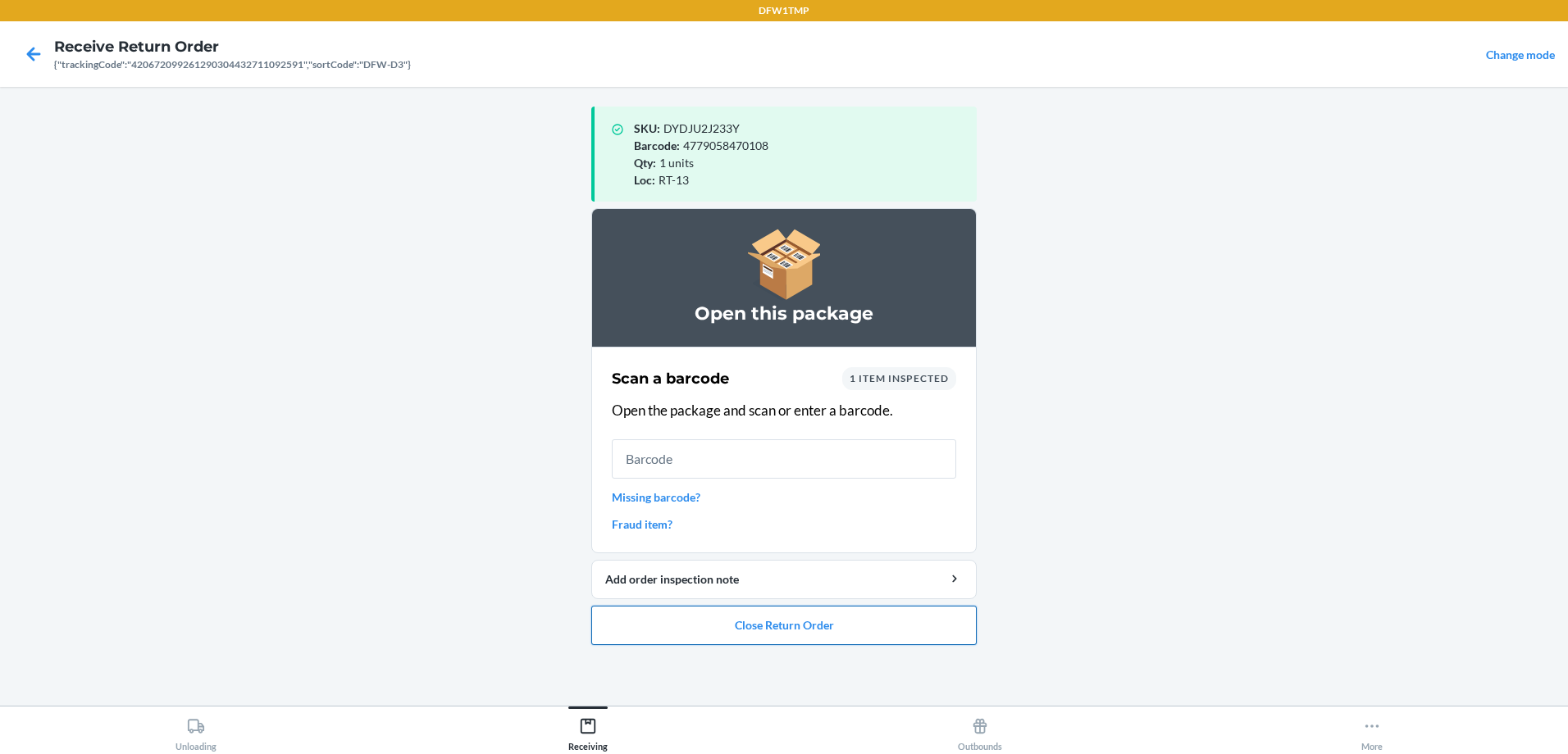 click on "Close Return Order" at bounding box center [784, 625] 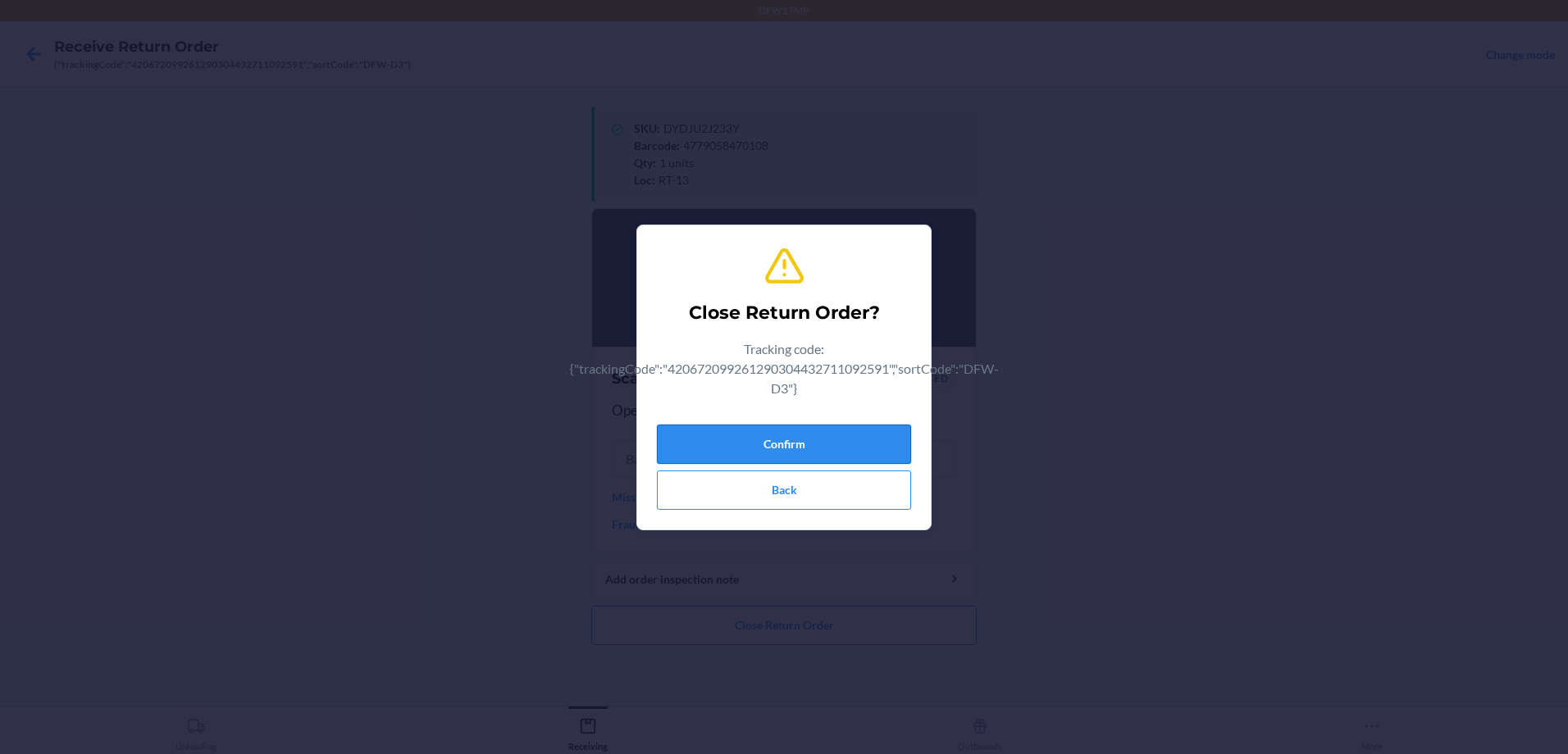 click on "Confirm" at bounding box center [784, 444] 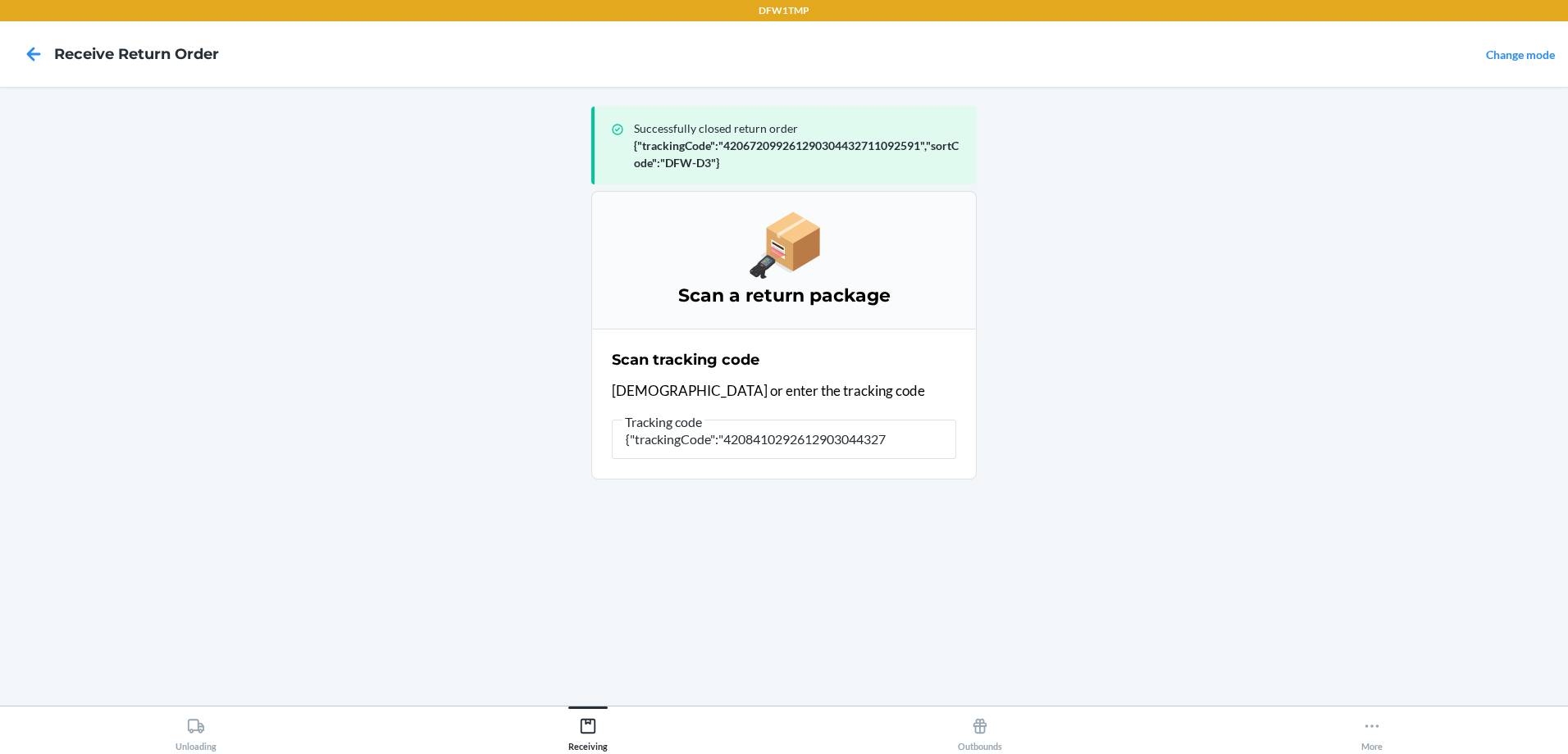 type on "{"trackingCode":"42084102926129030443271" 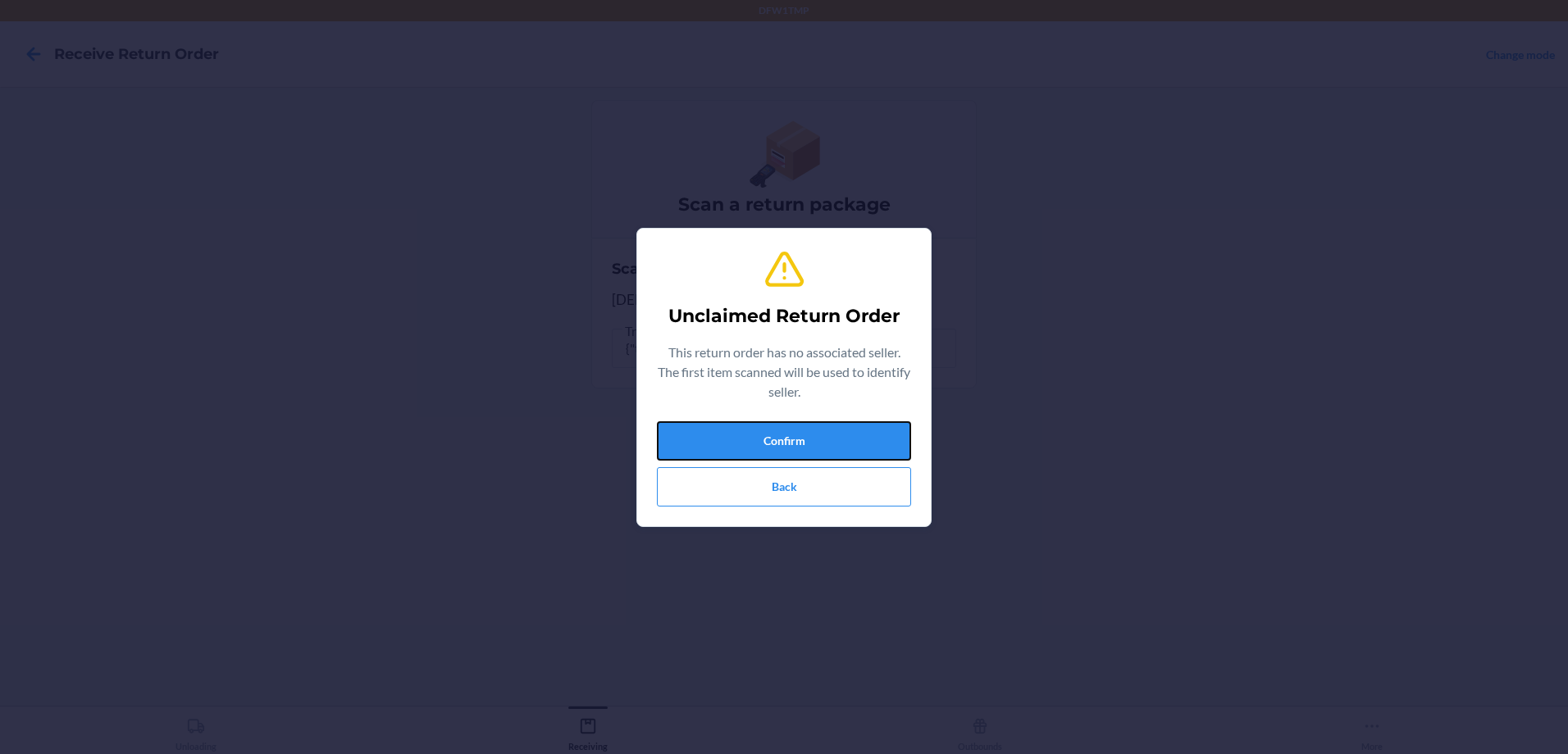 click on "Confirm" at bounding box center (784, 441) 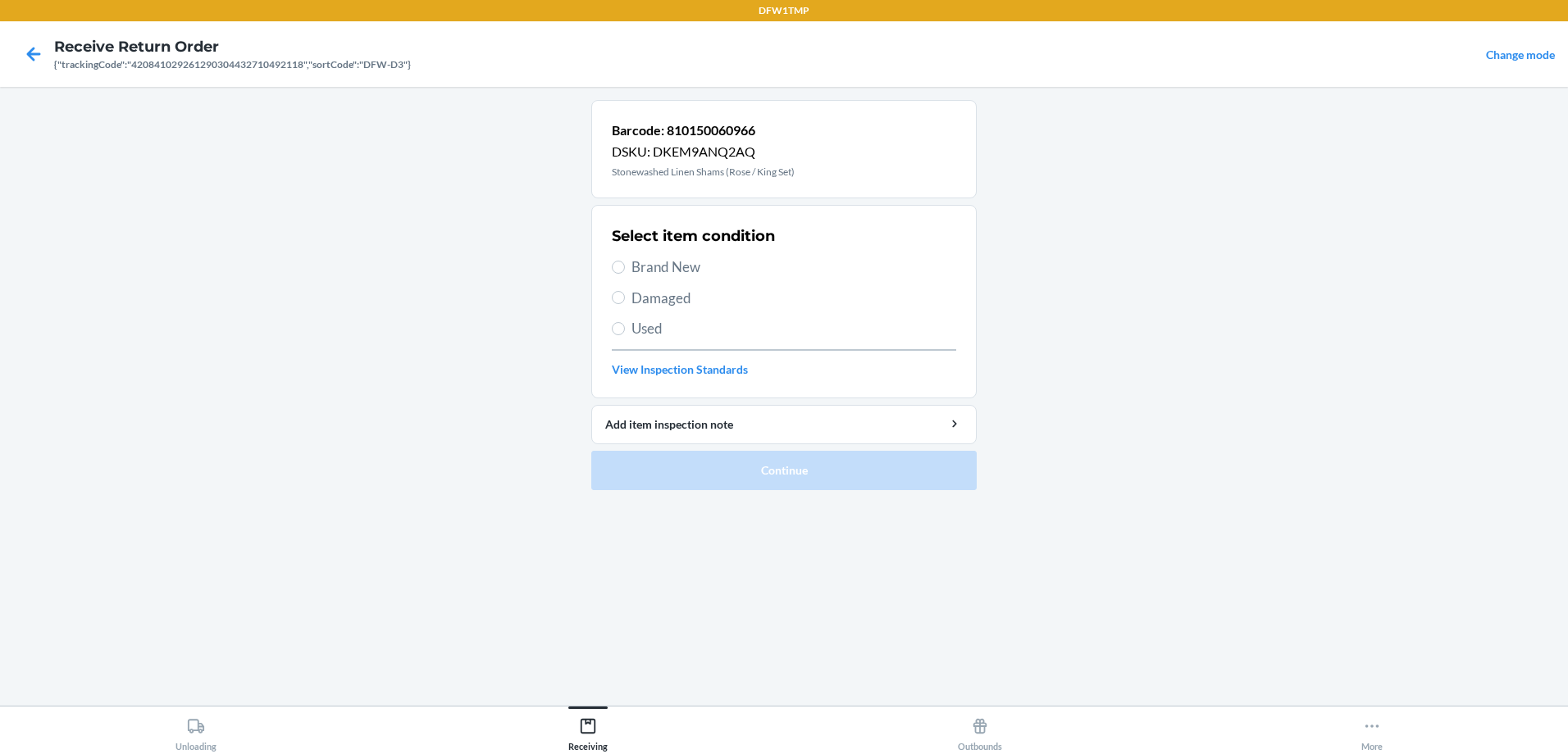 click on "Select item condition Brand New Damaged Used View Inspection Standards" at bounding box center [784, 302] 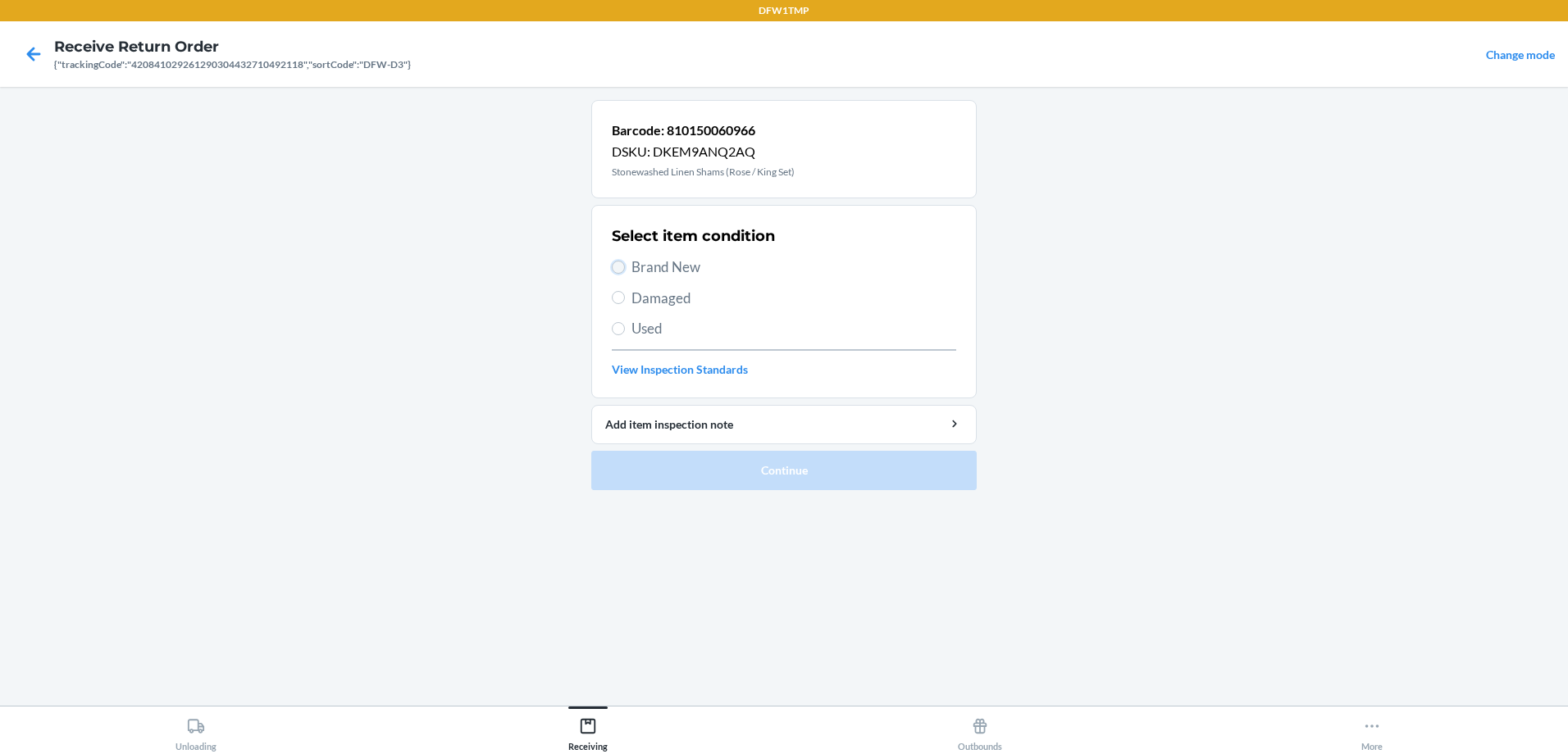 click on "Brand New" at bounding box center [618, 267] 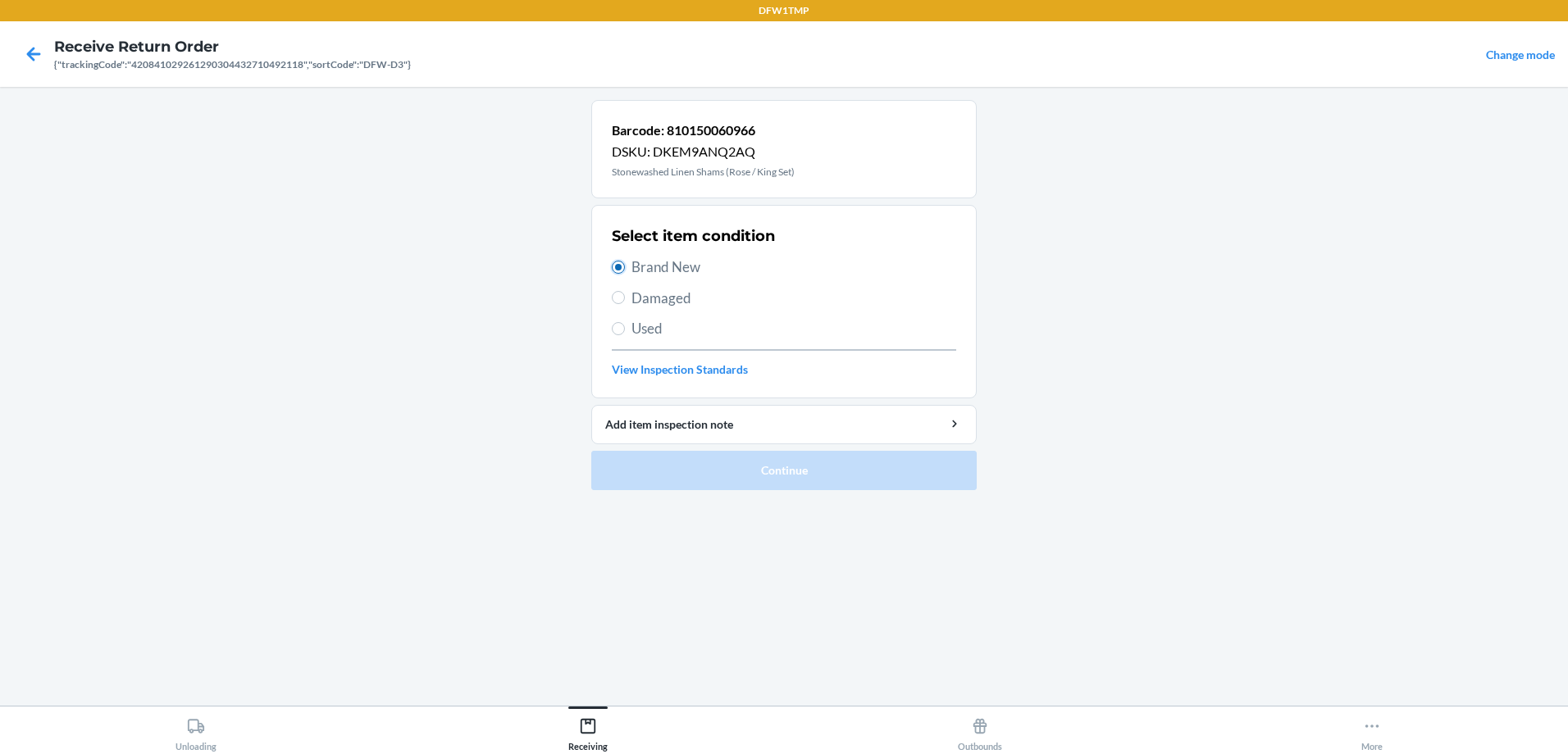 radio on "true" 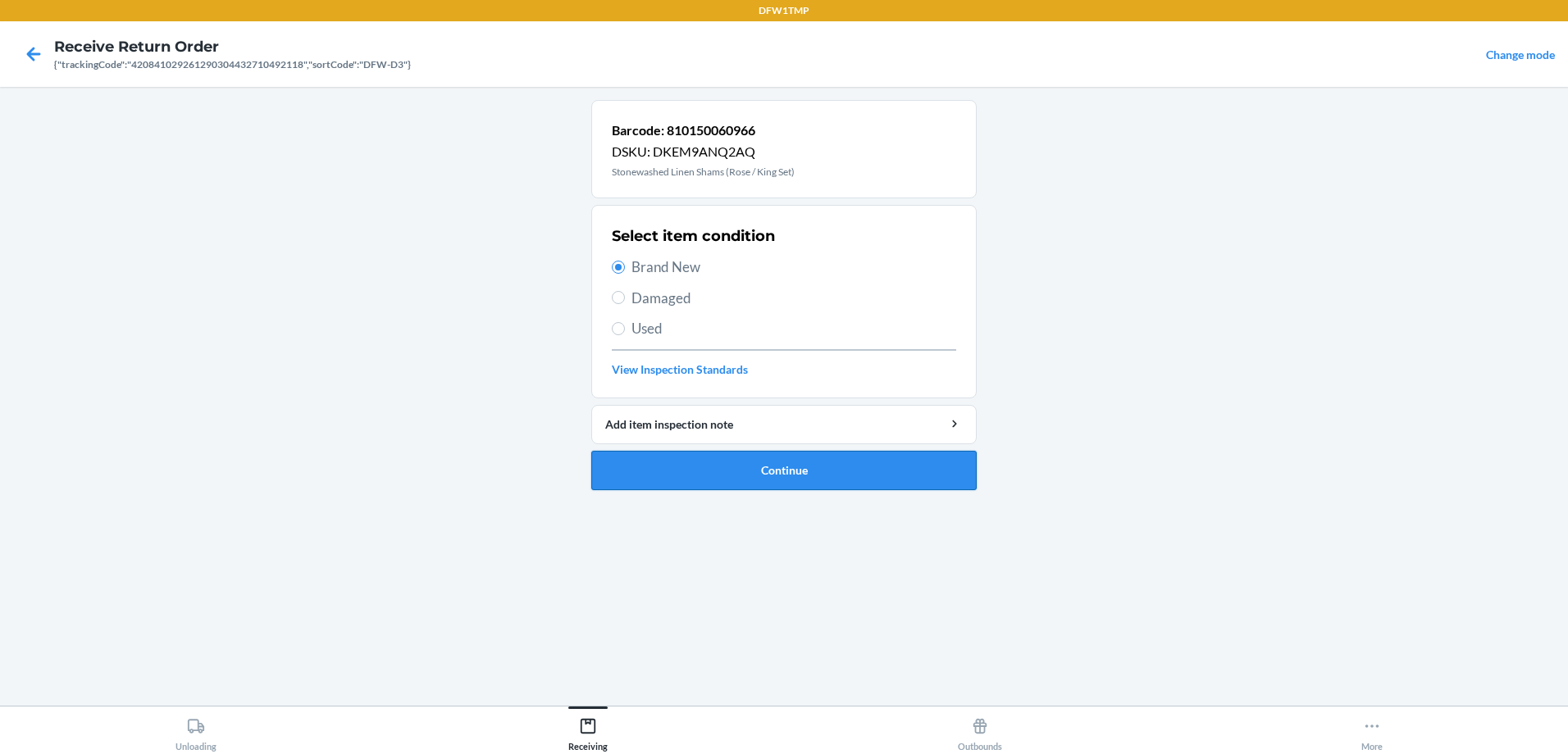 click on "Continue" at bounding box center [784, 470] 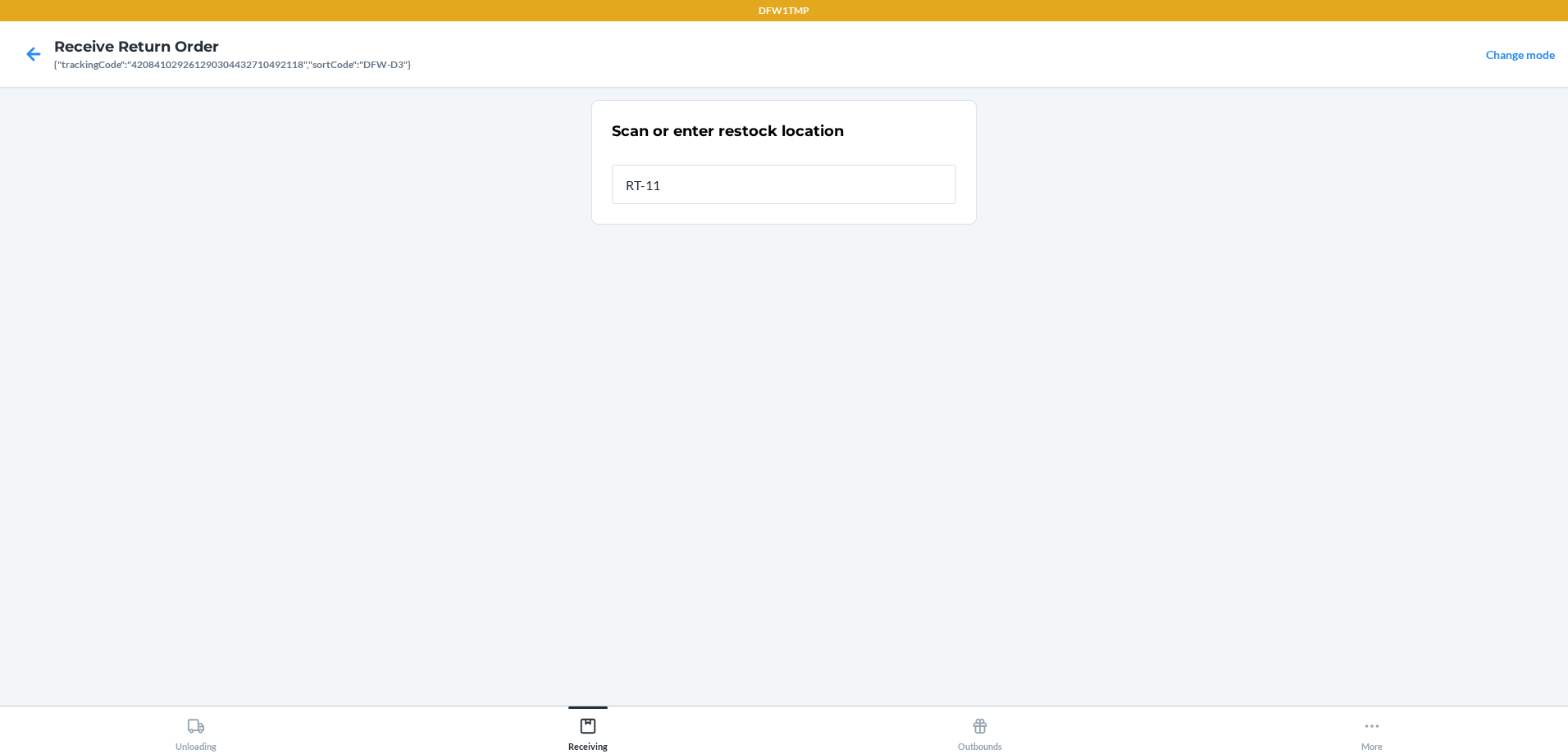 type on "RT-11" 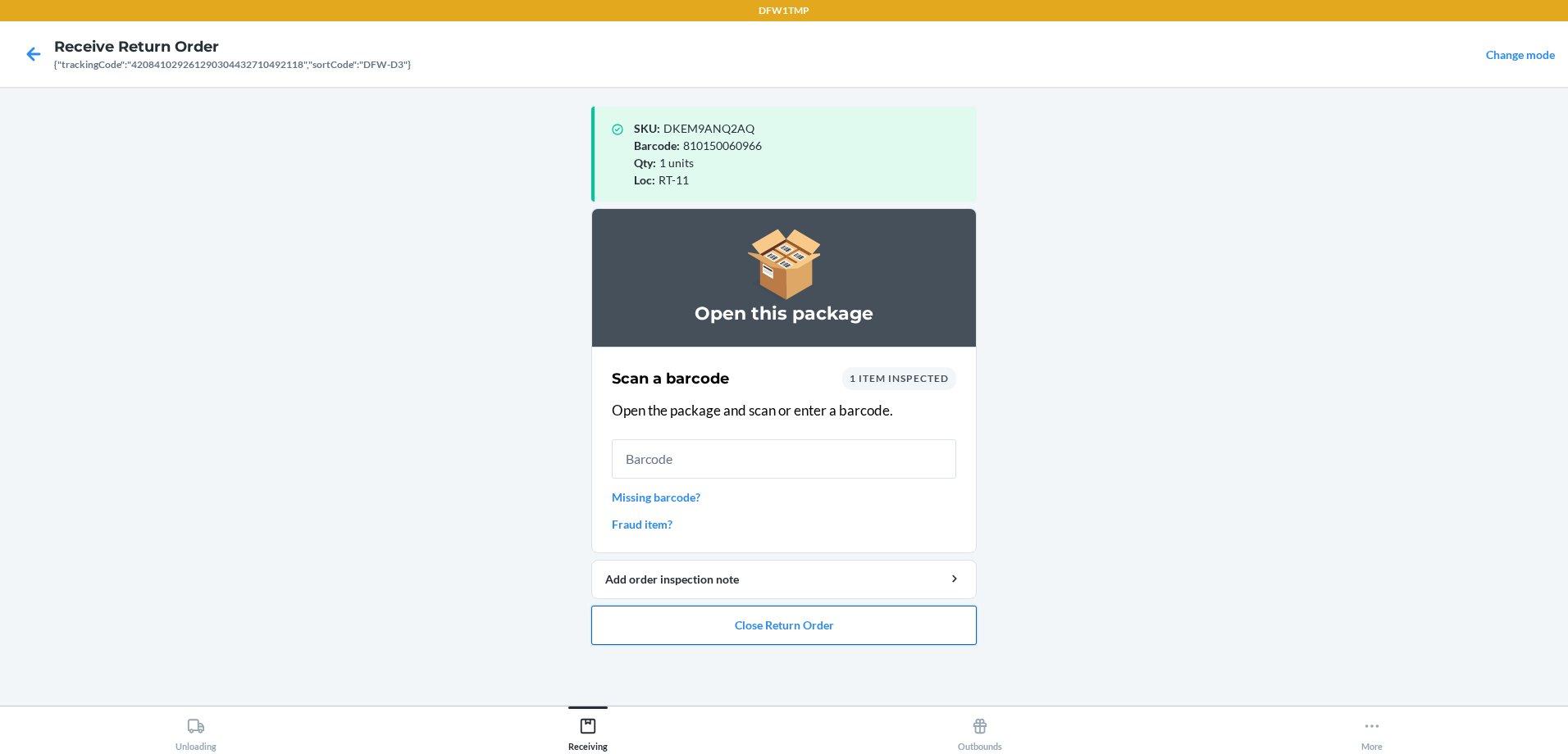 click on "Close Return Order" at bounding box center [784, 625] 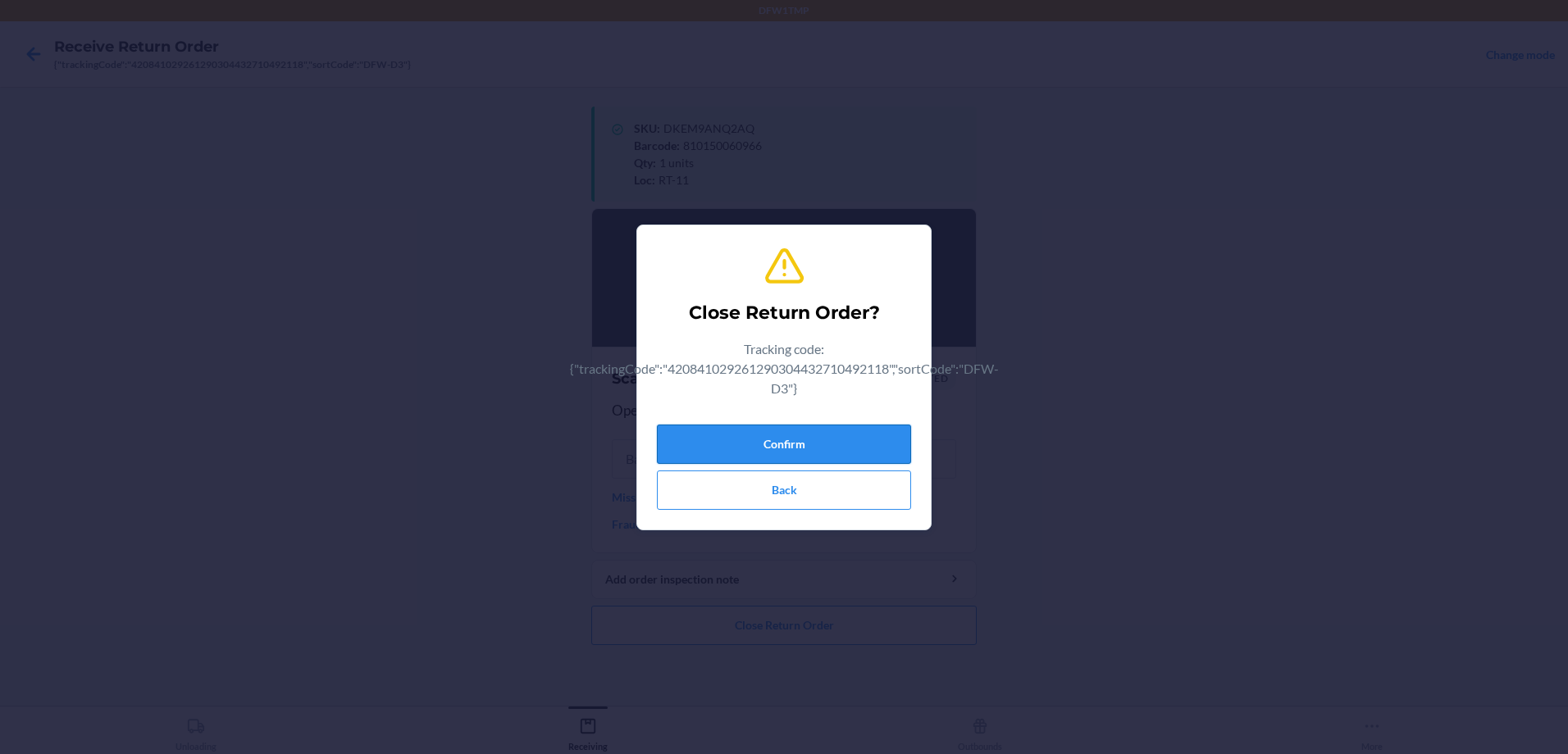 click on "Confirm" at bounding box center [784, 444] 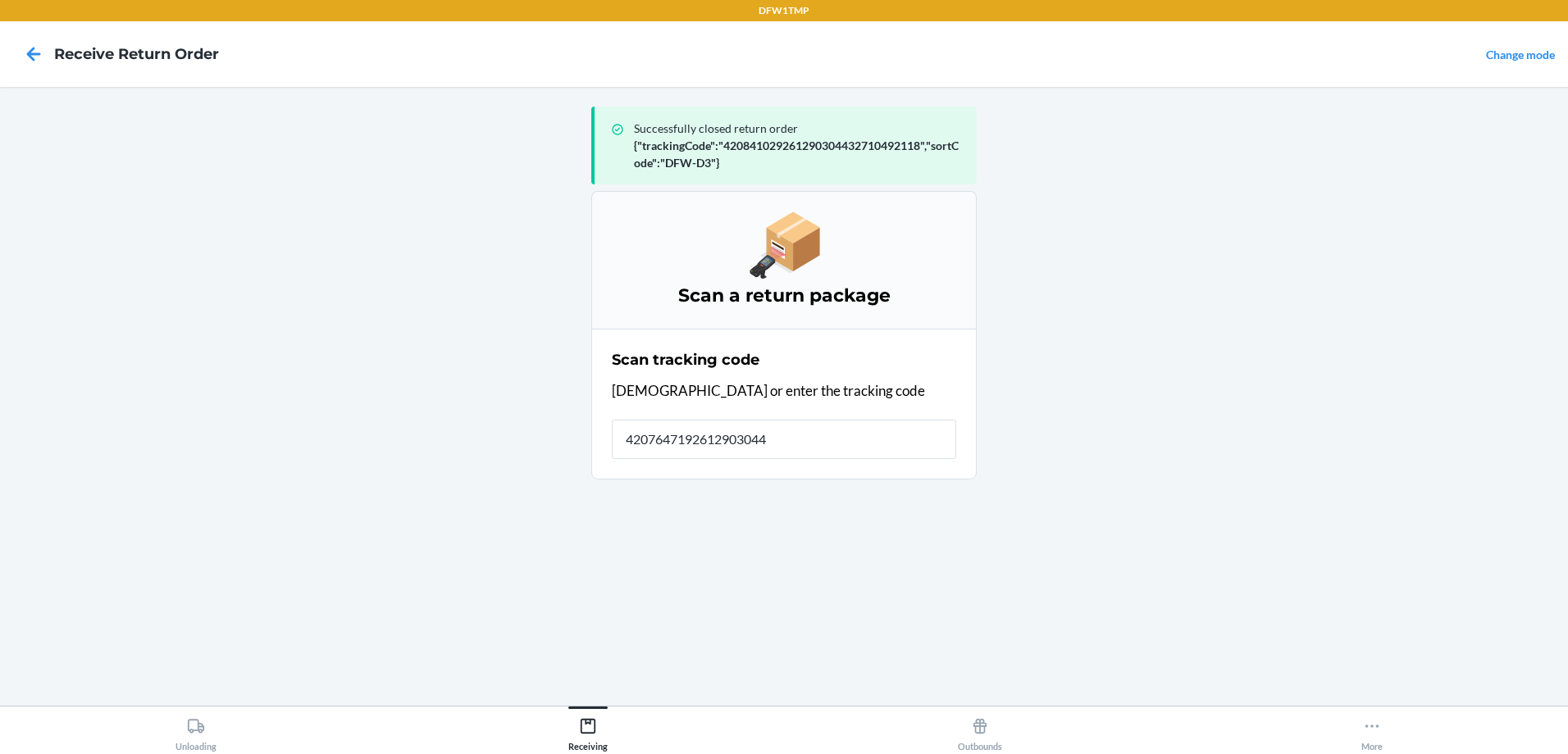 type on "42076471926129030443" 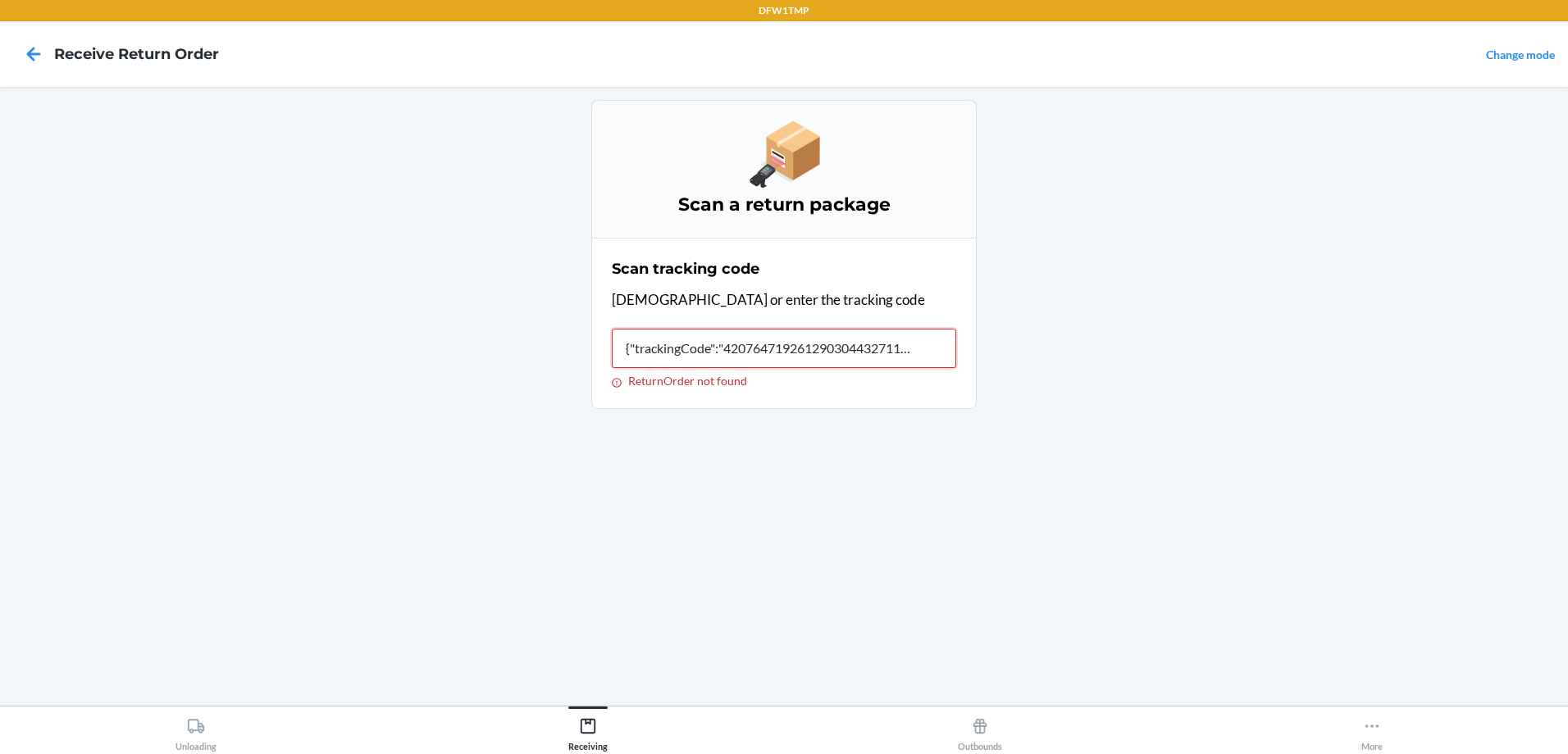 type on "{"trackingCode":"420764719261290304432711802725","sortCode":"D" 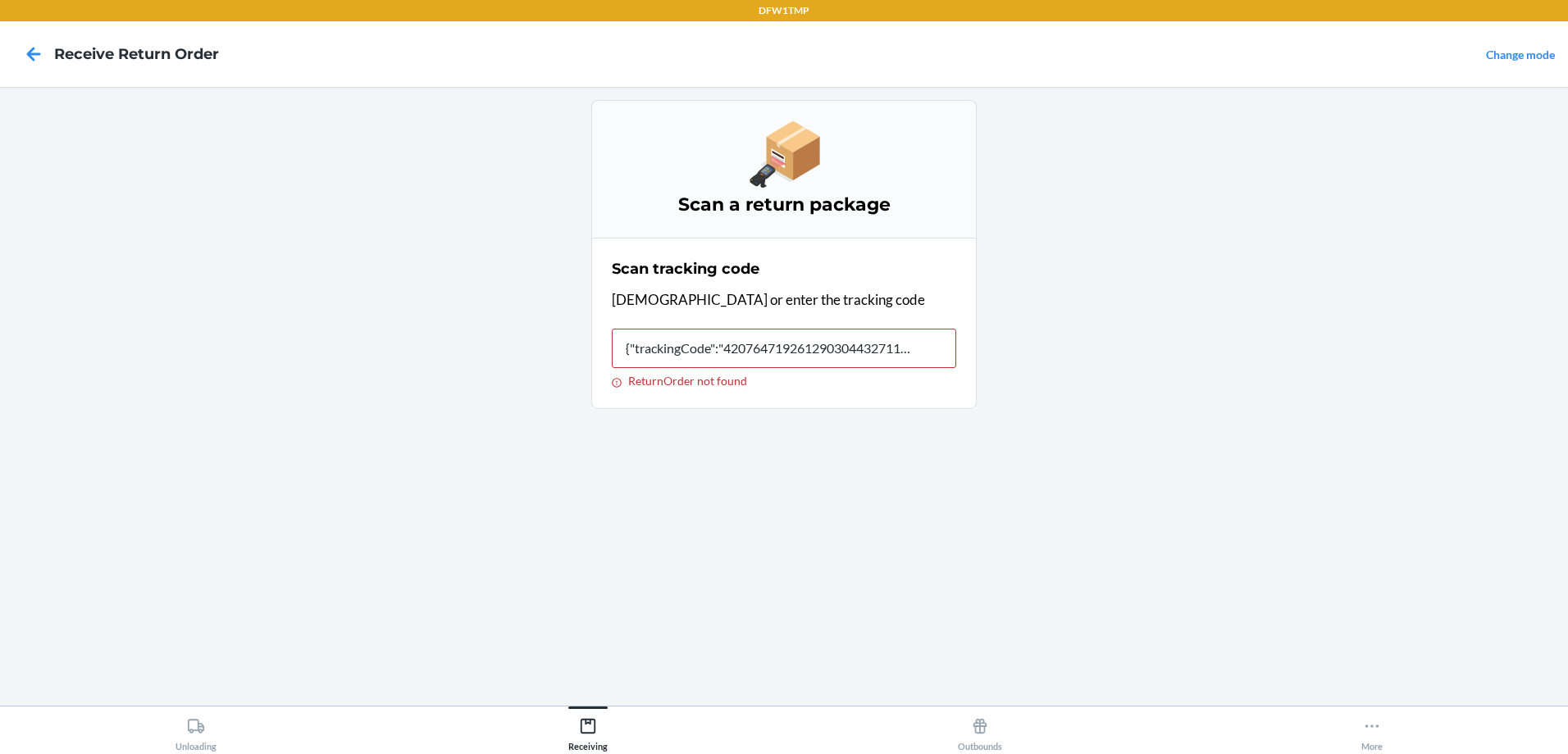 scroll, scrollTop: 0, scrollLeft: 0, axis: both 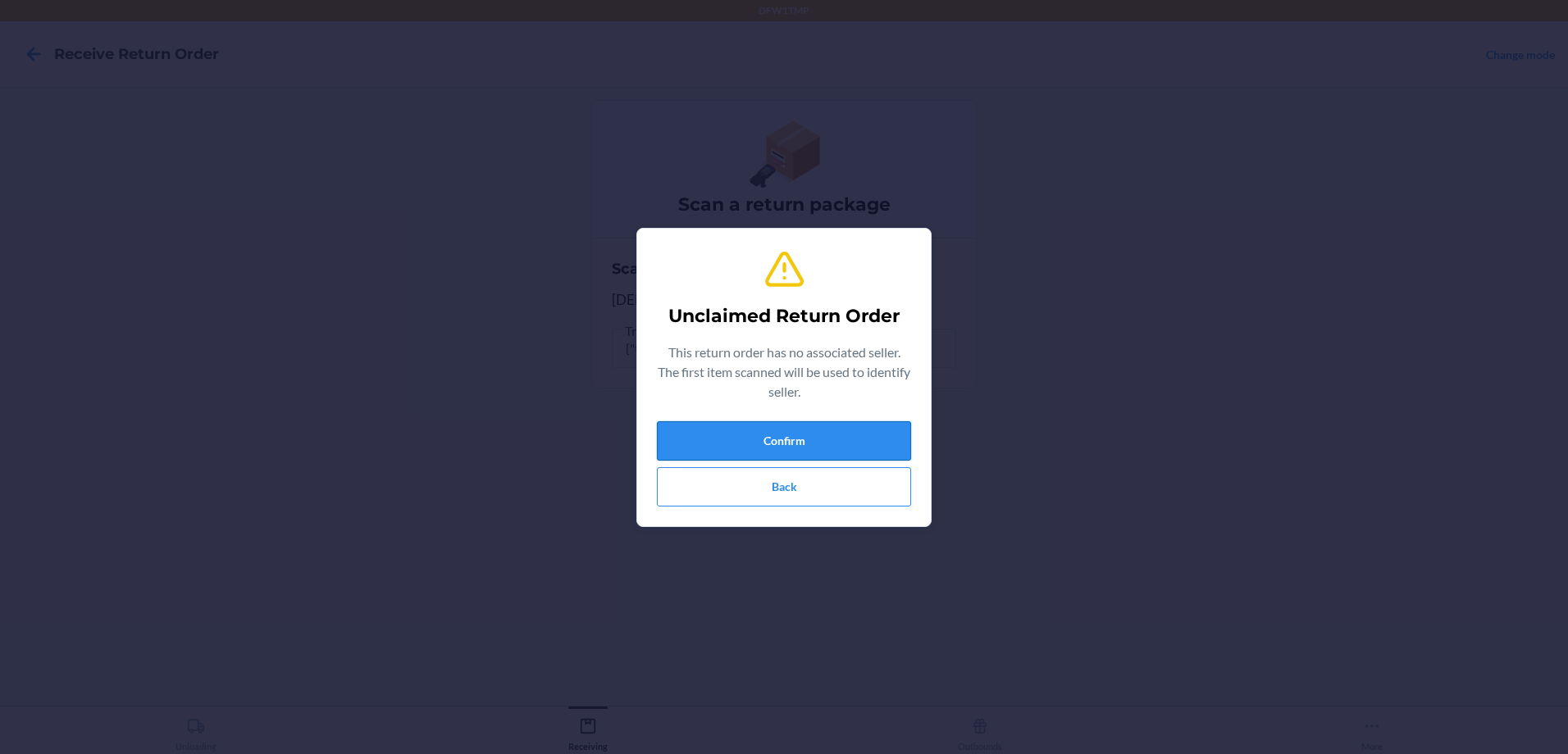 click on "Confirm" at bounding box center [784, 441] 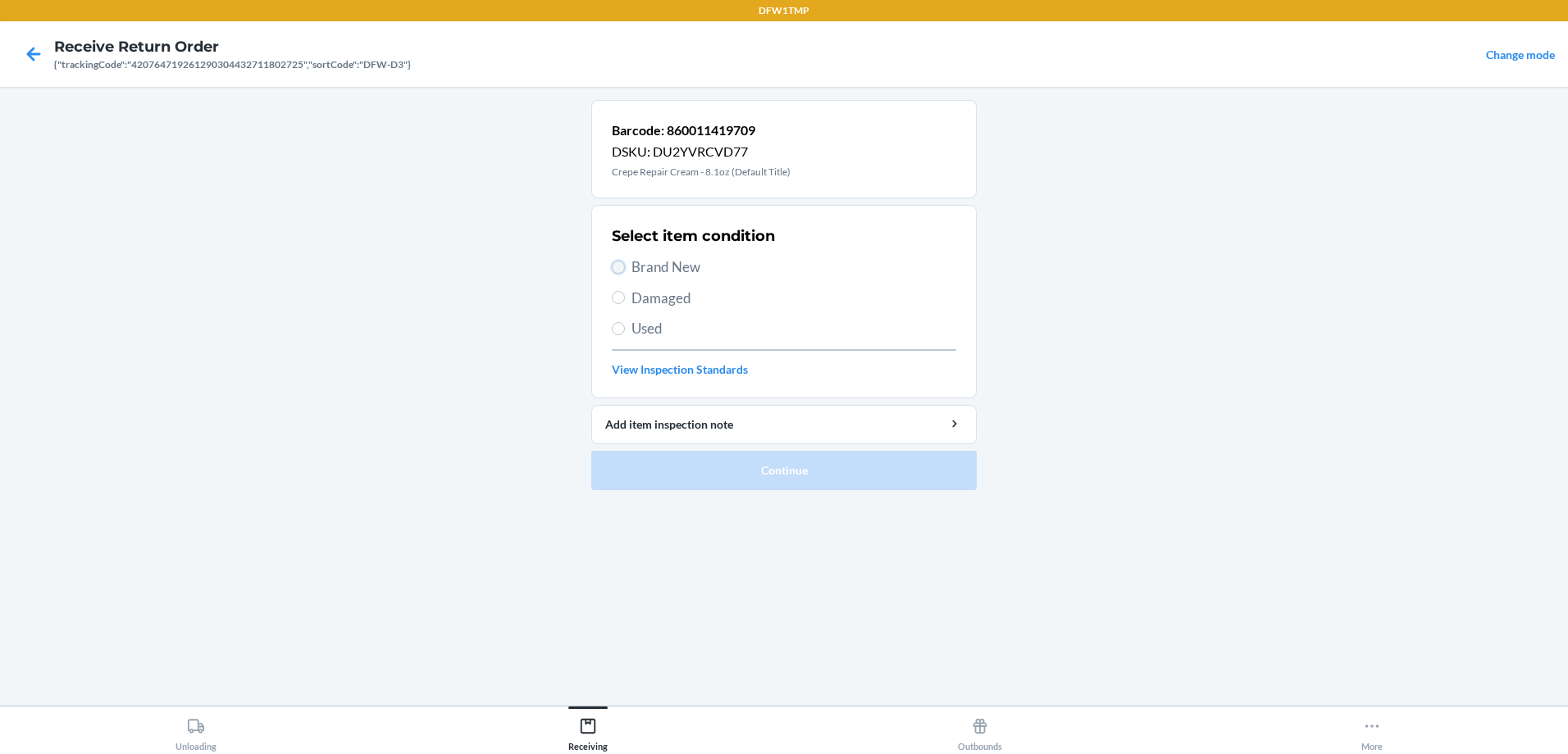 click on "Brand New" at bounding box center (618, 267) 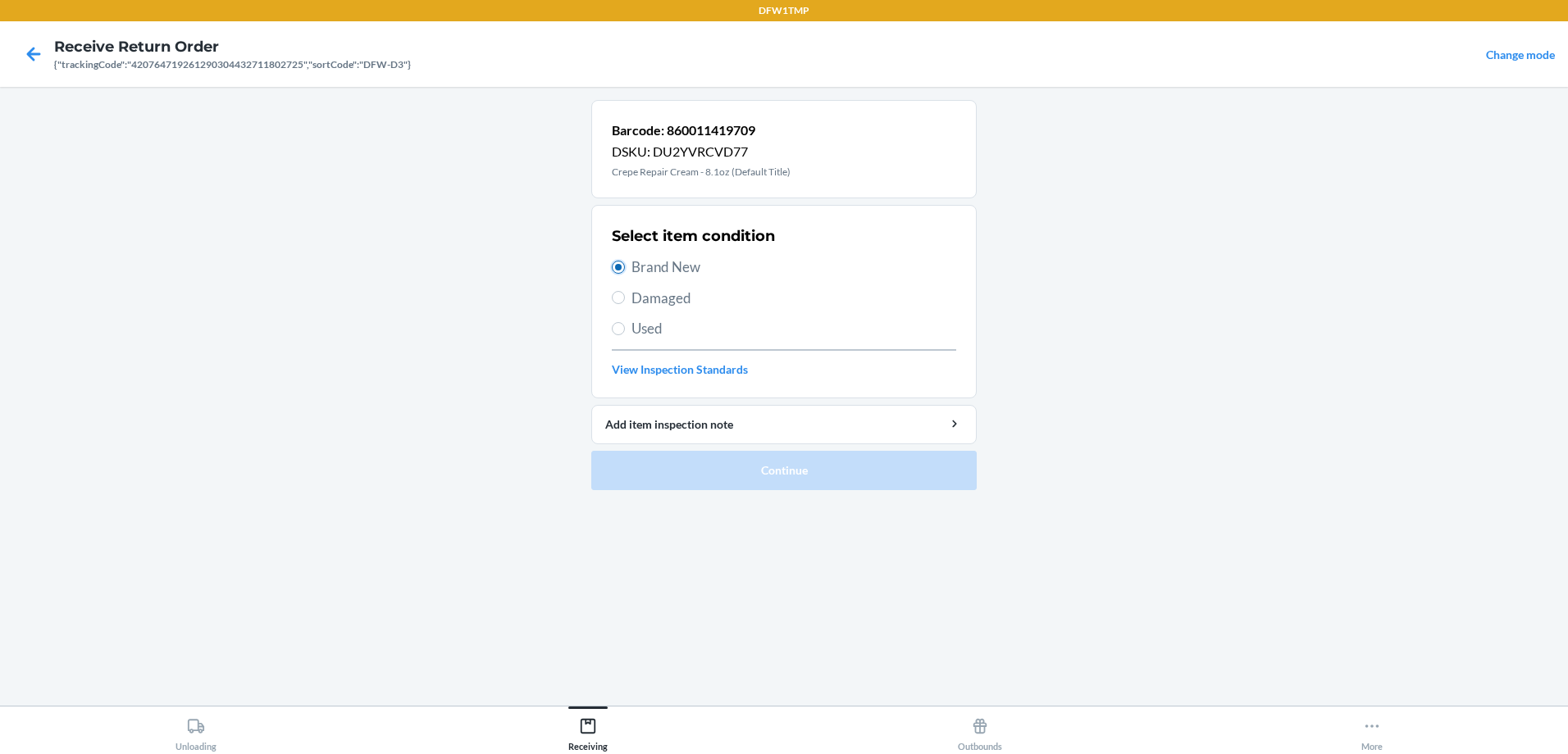 radio on "true" 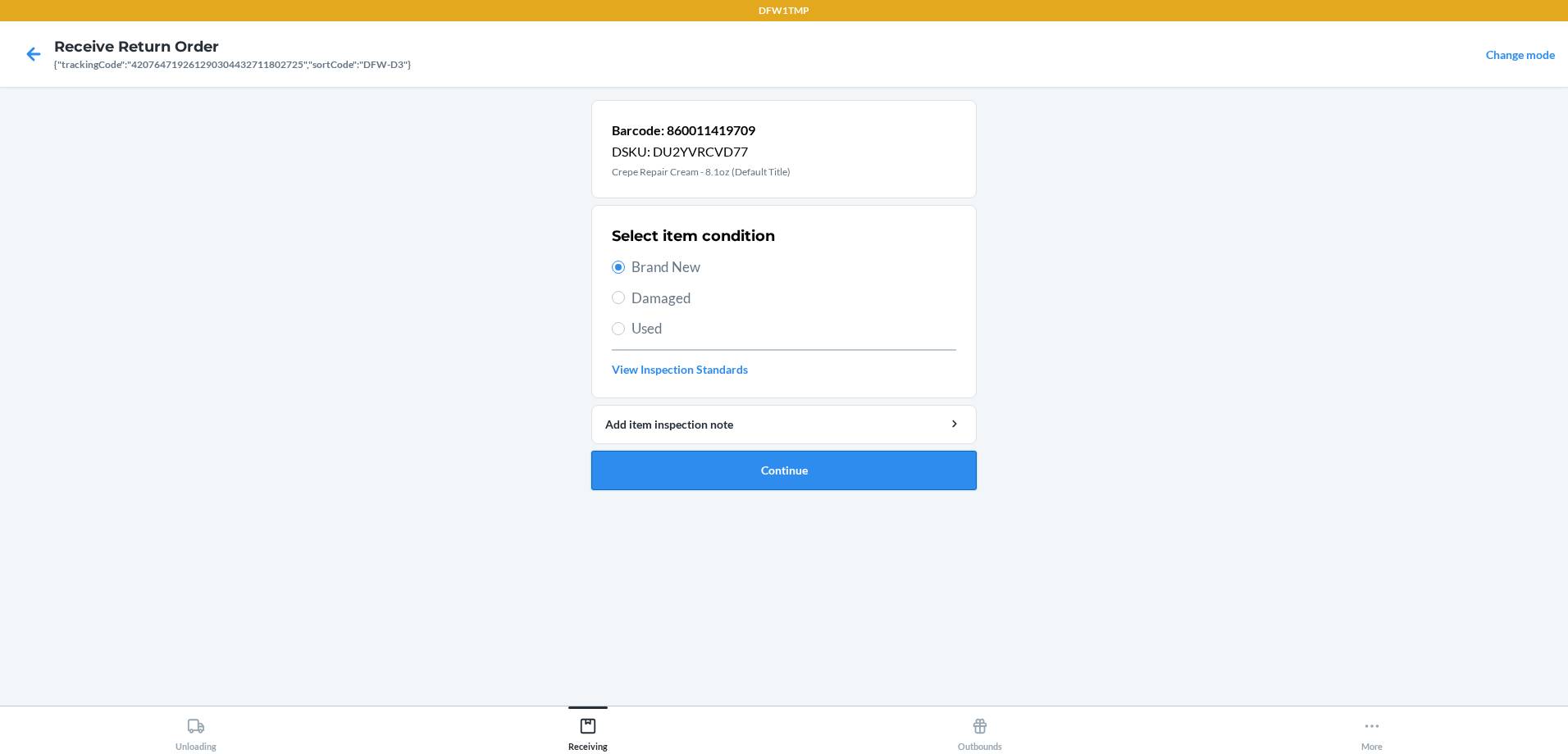 click on "Continue" at bounding box center [784, 470] 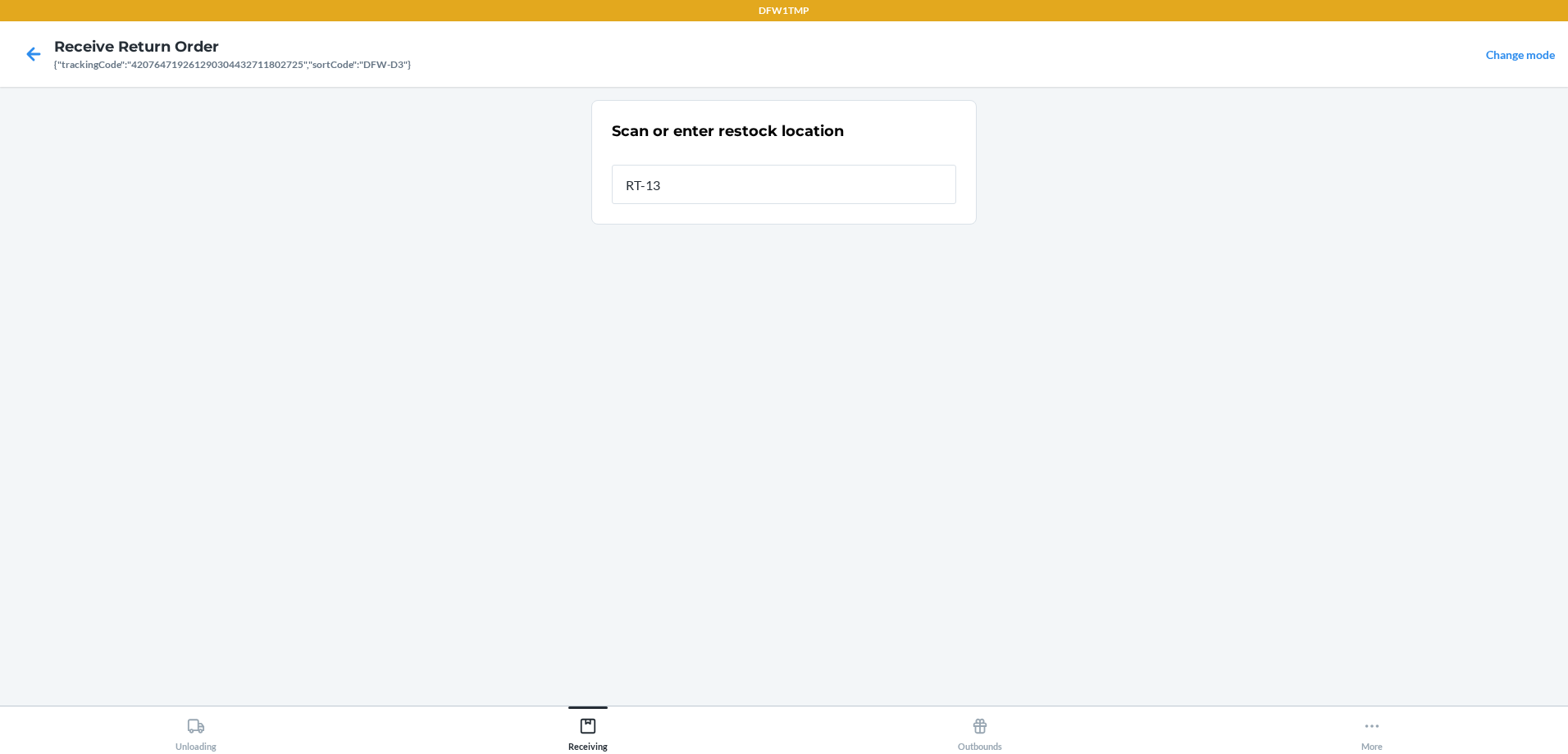 type on "RT-13" 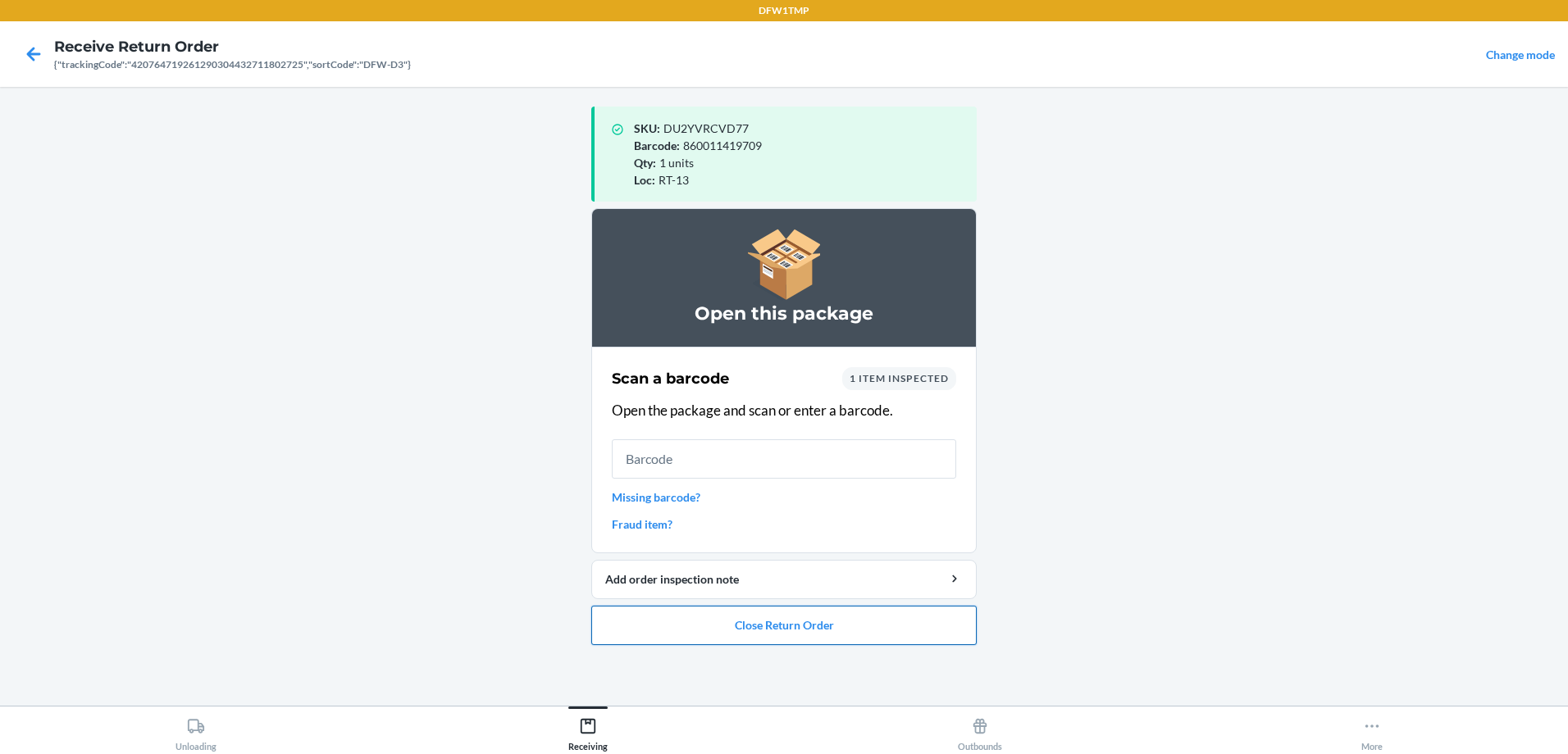 click on "Close Return Order" at bounding box center [784, 625] 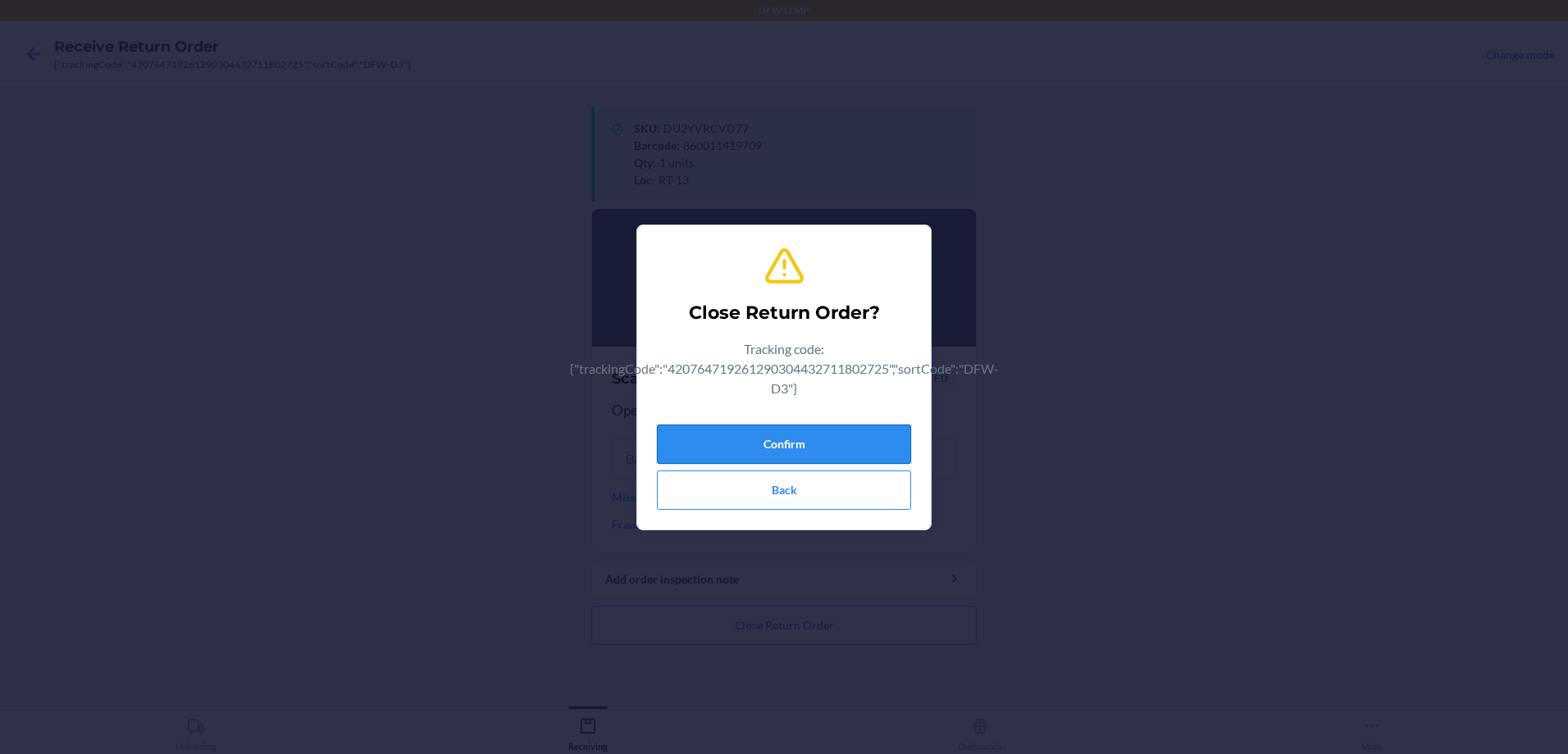 click on "Confirm" at bounding box center [784, 444] 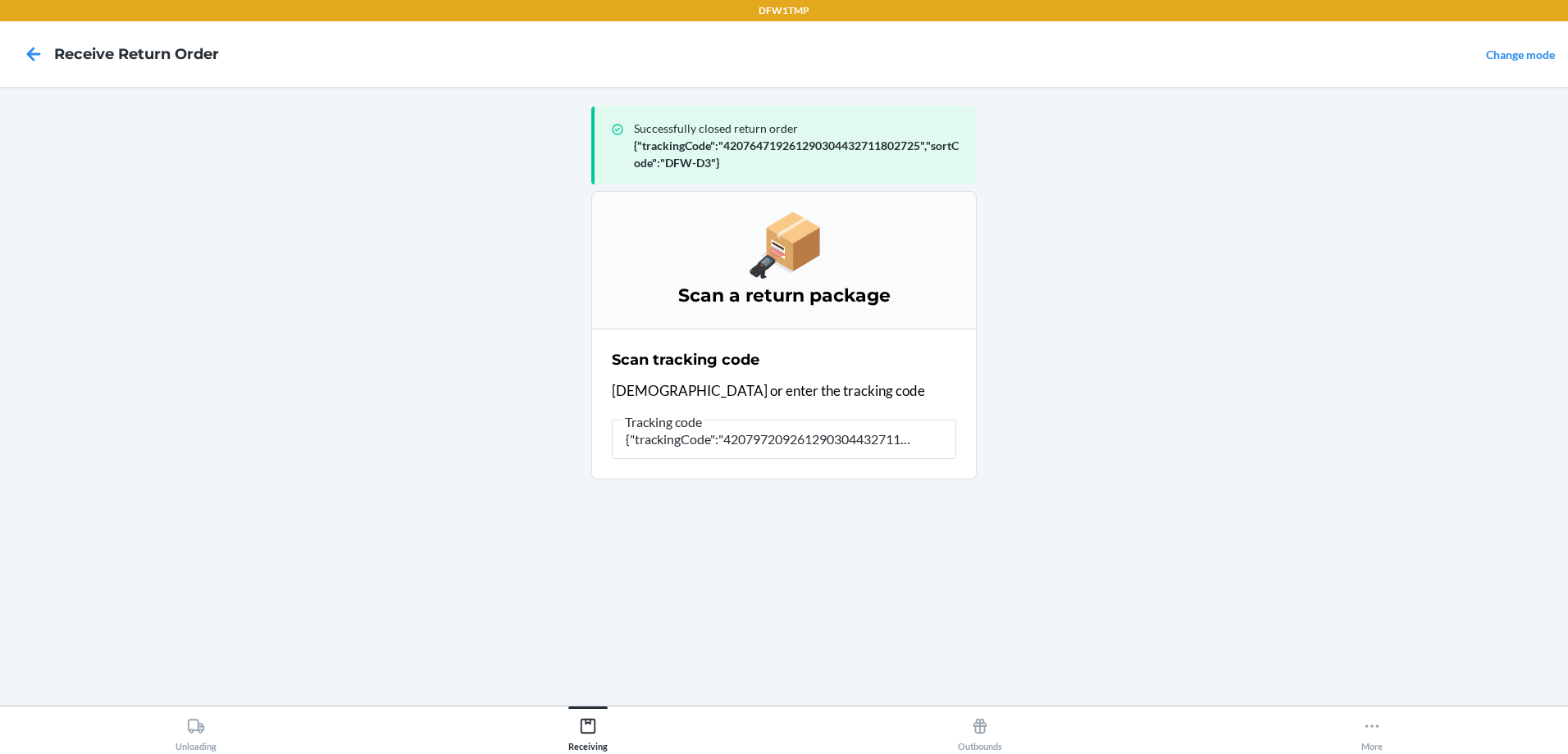 type on "{"trackingCode":"420797209261290304432711226842","sortC" 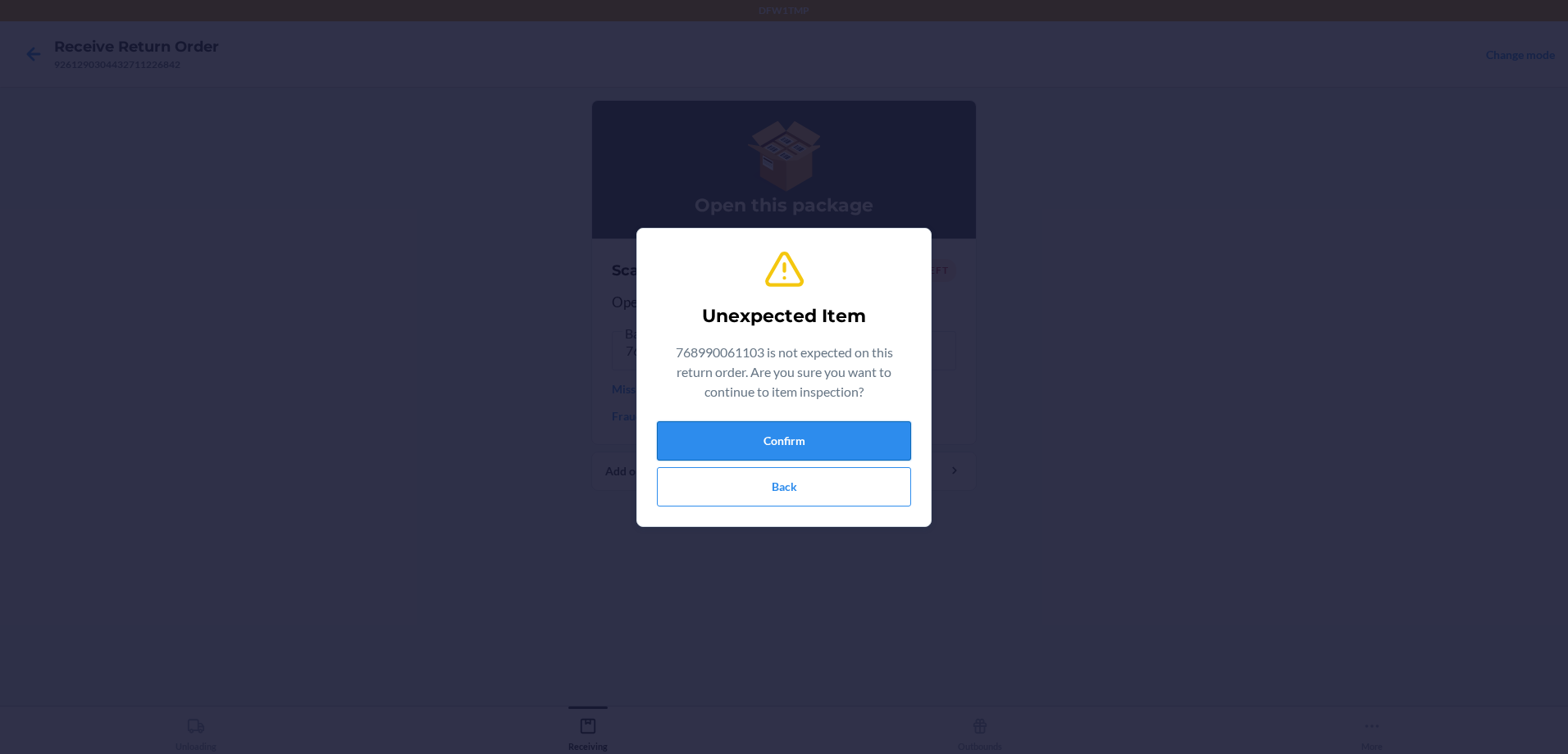 click on "Confirm" at bounding box center [784, 441] 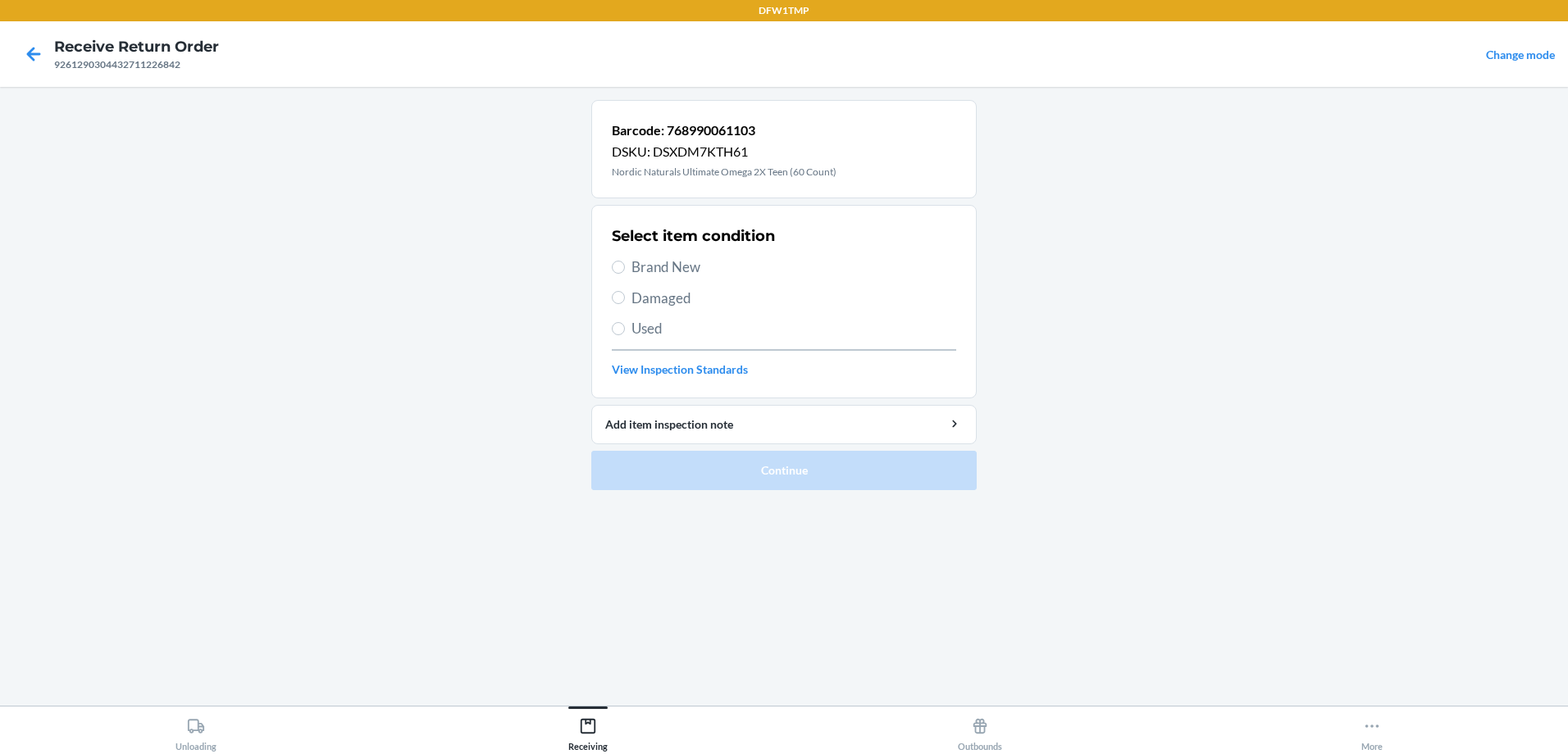 click on "Brand New" at bounding box center (784, 267) 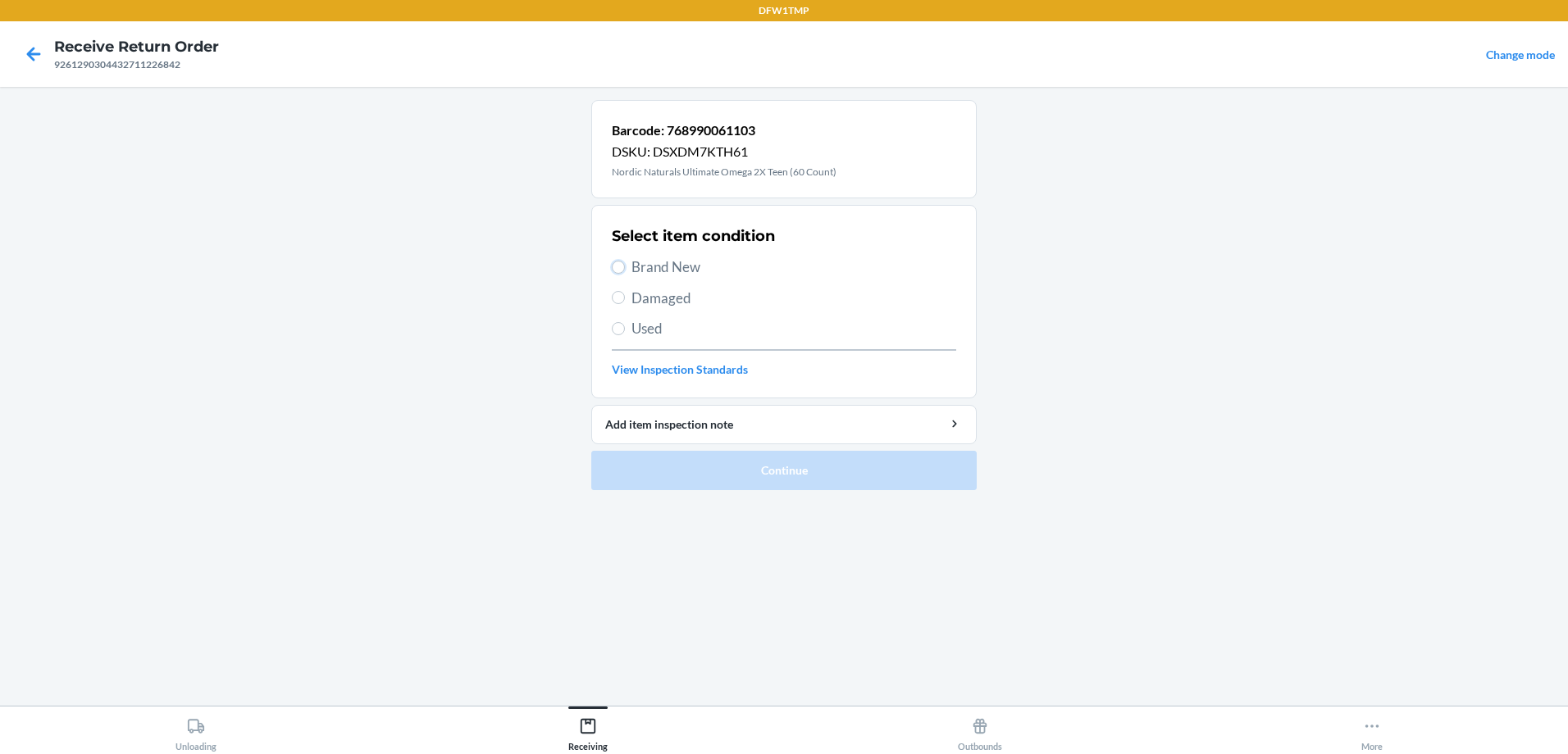 click on "Brand New" at bounding box center (618, 267) 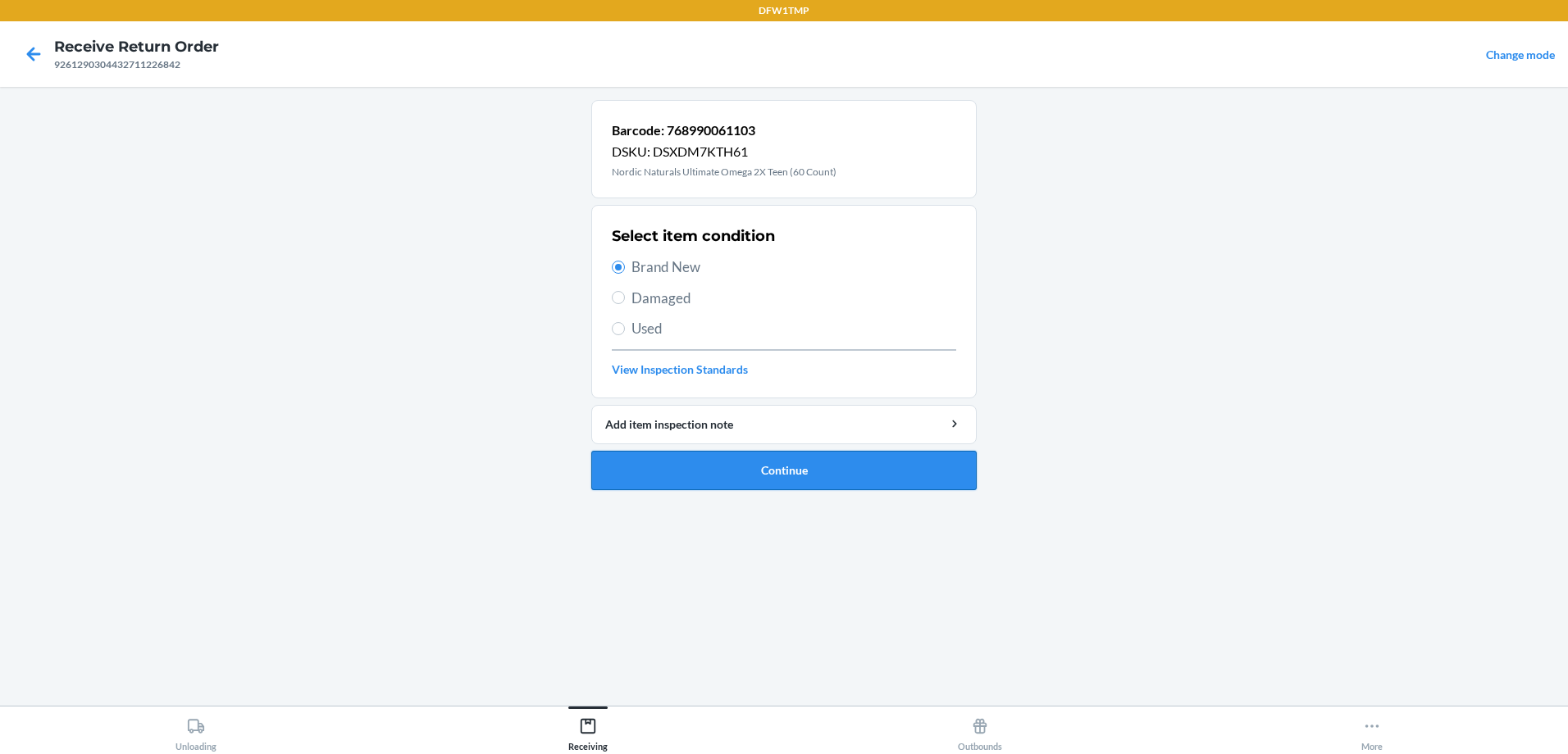 click on "Continue" at bounding box center [784, 470] 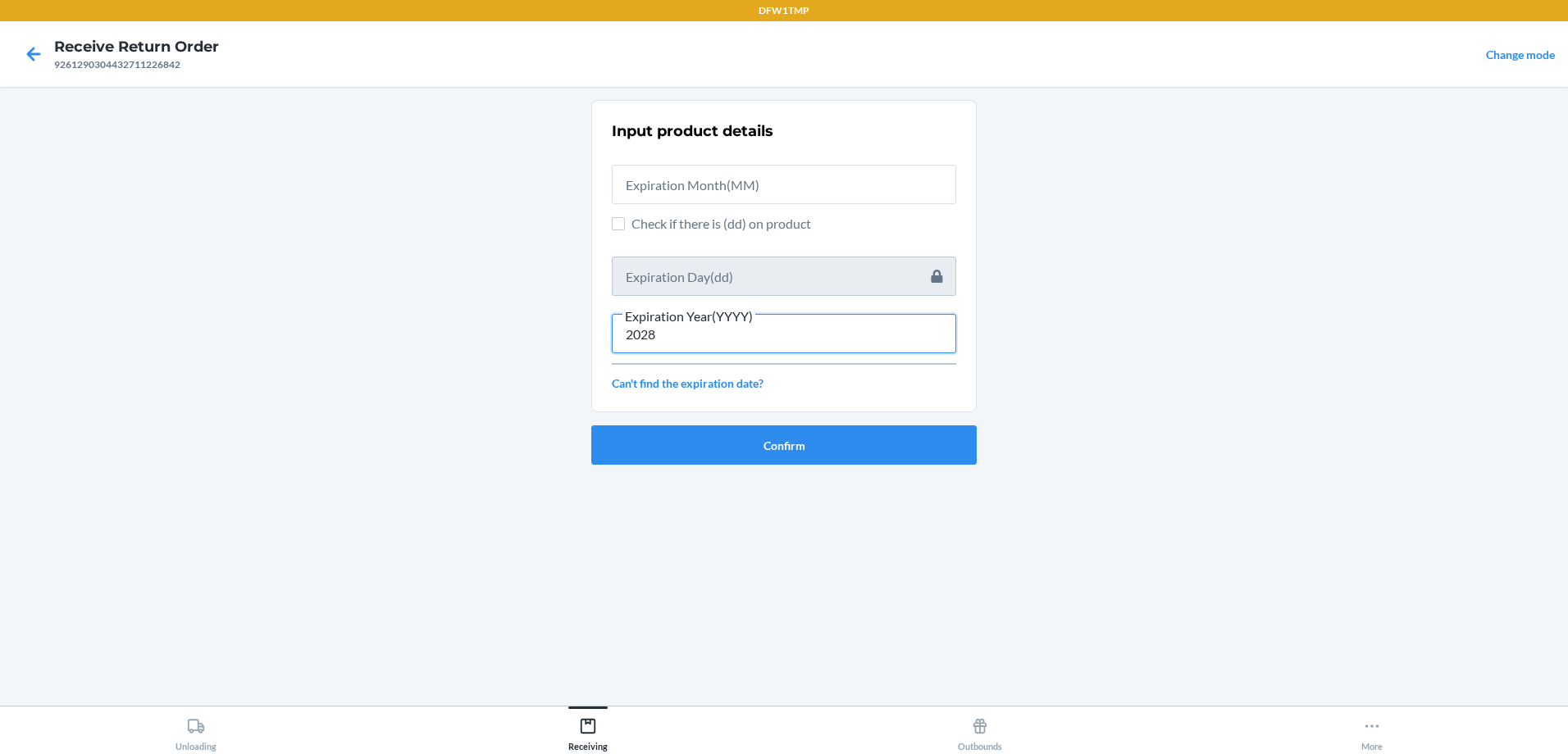 type on "2028" 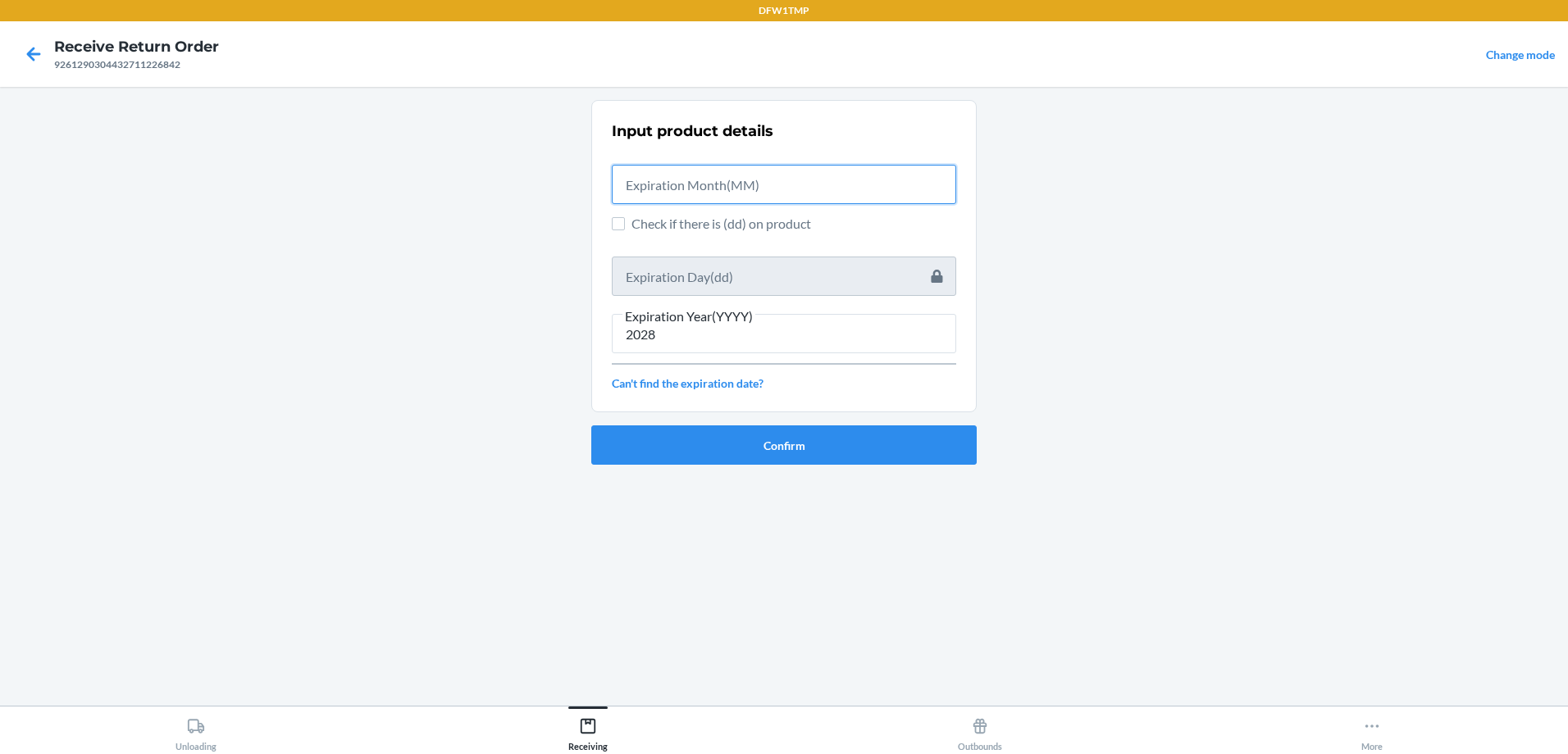 click at bounding box center [784, 184] 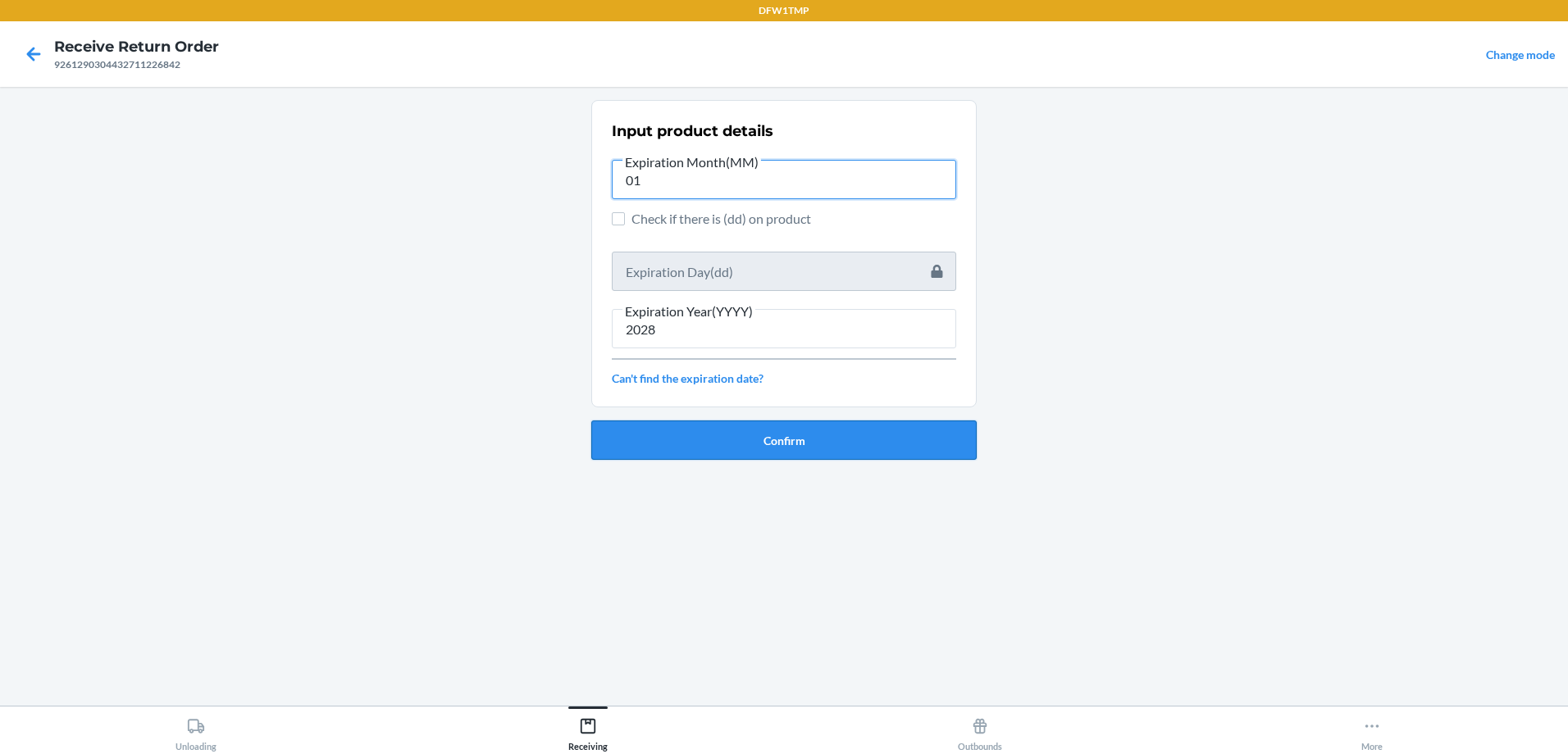 type on "01" 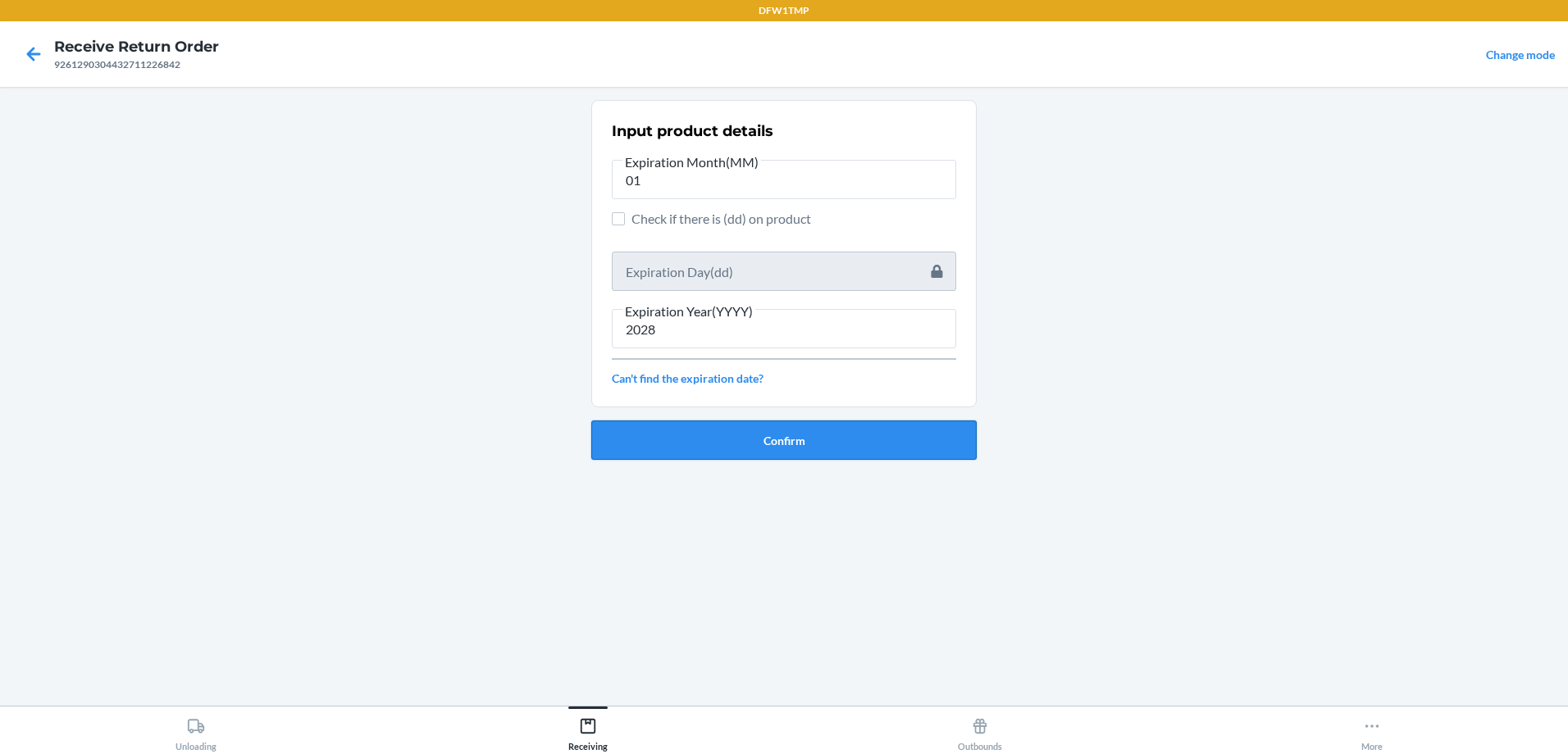 click on "Confirm" at bounding box center (784, 440) 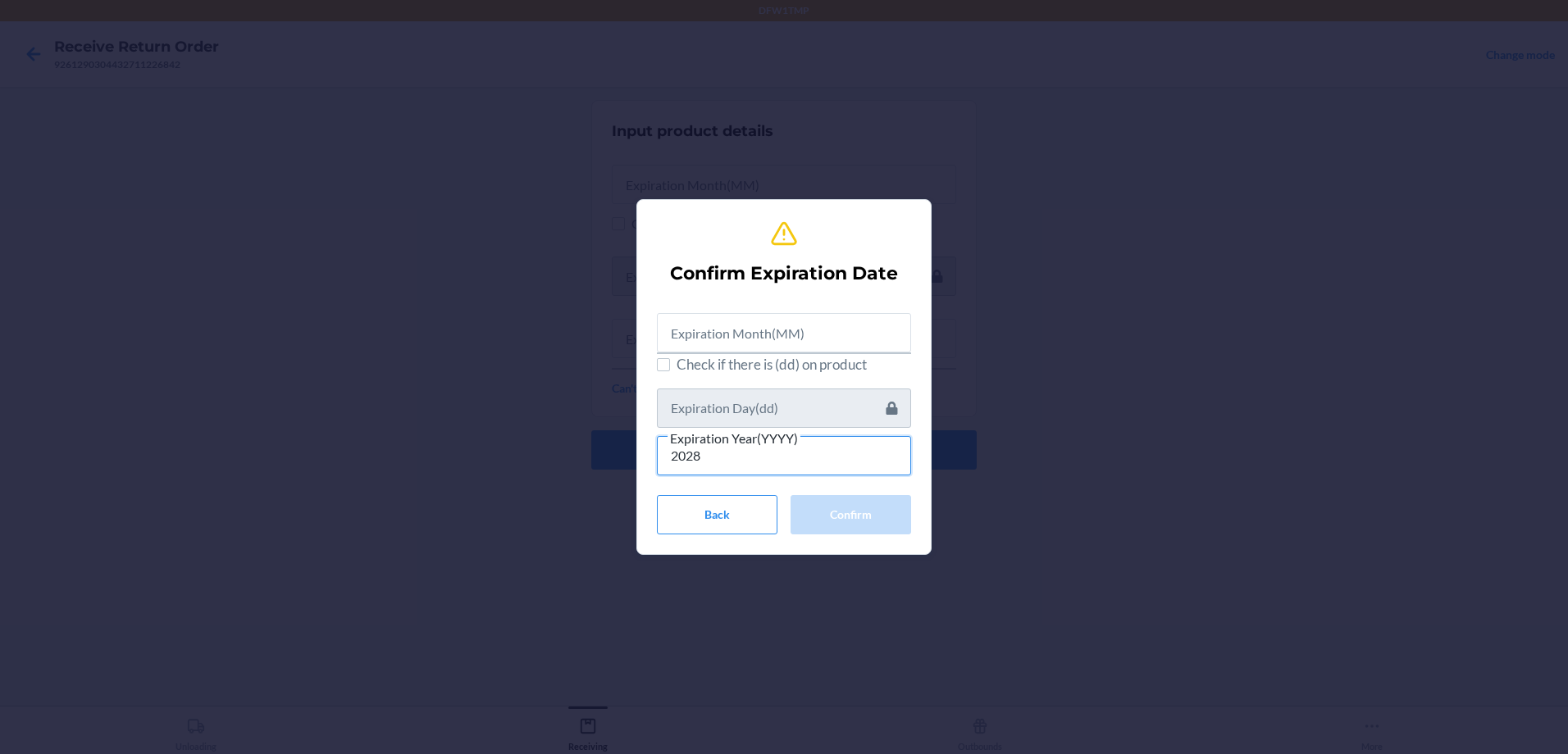 type on "2028" 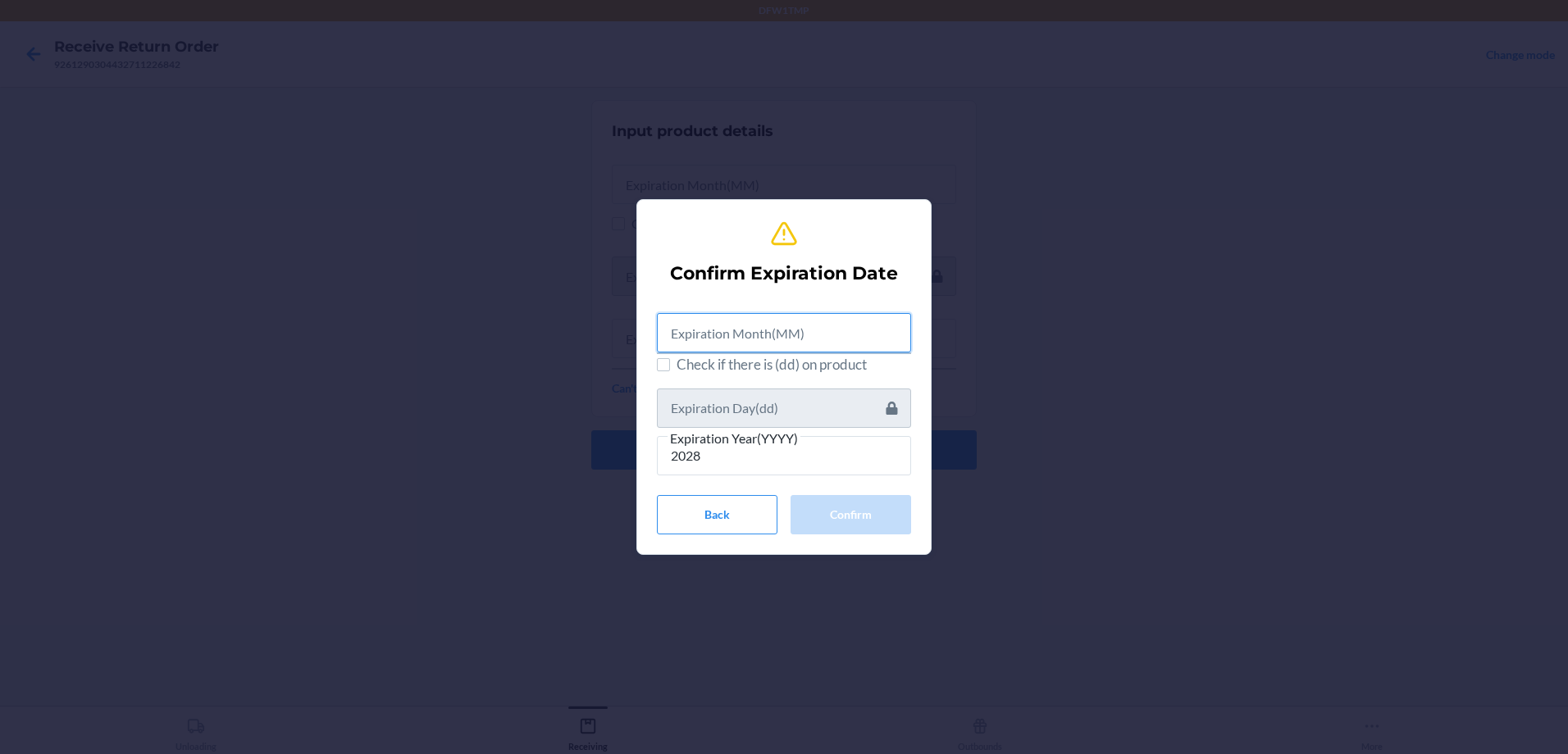 drag, startPoint x: 774, startPoint y: 336, endPoint x: 783, endPoint y: 339, distance: 9.486833 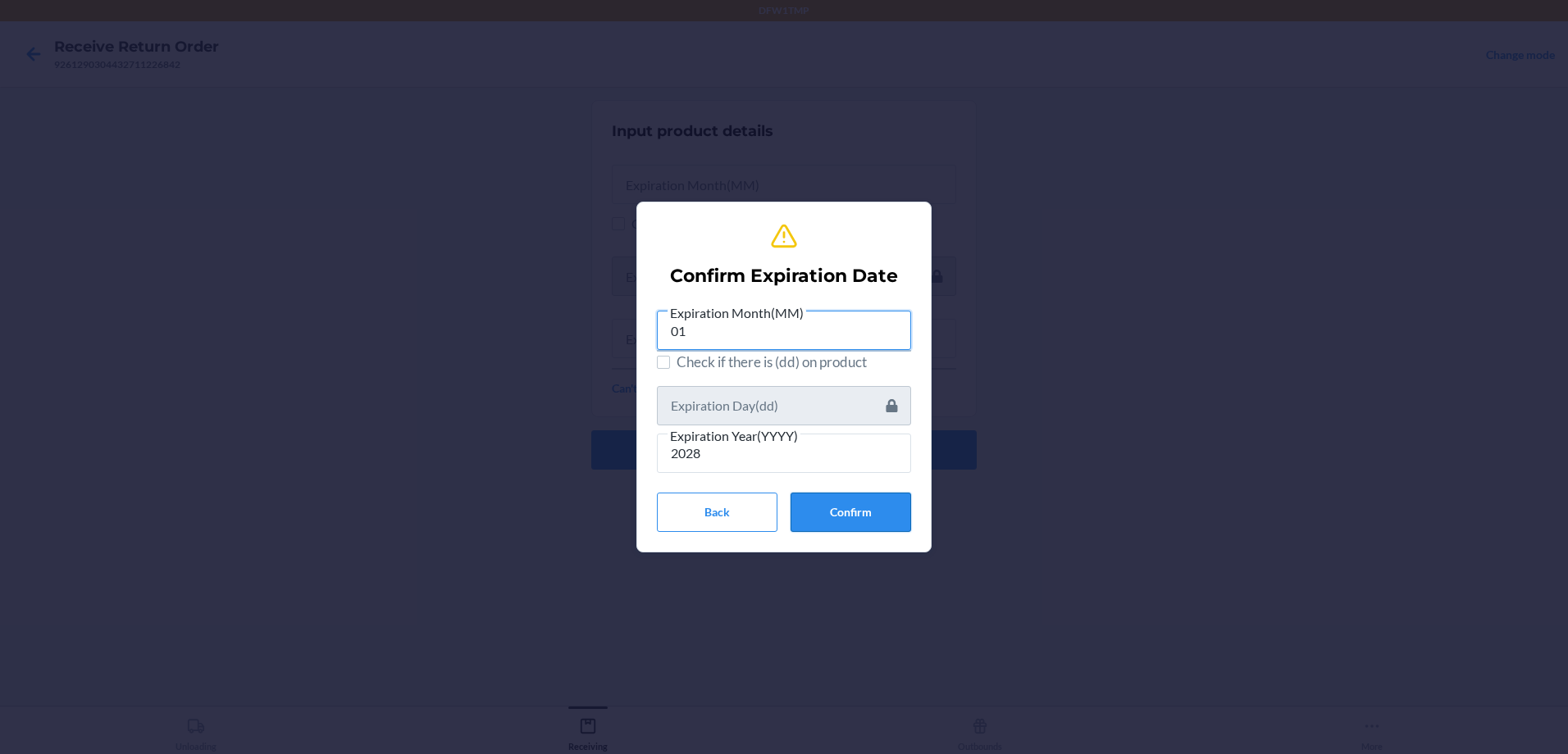type on "01" 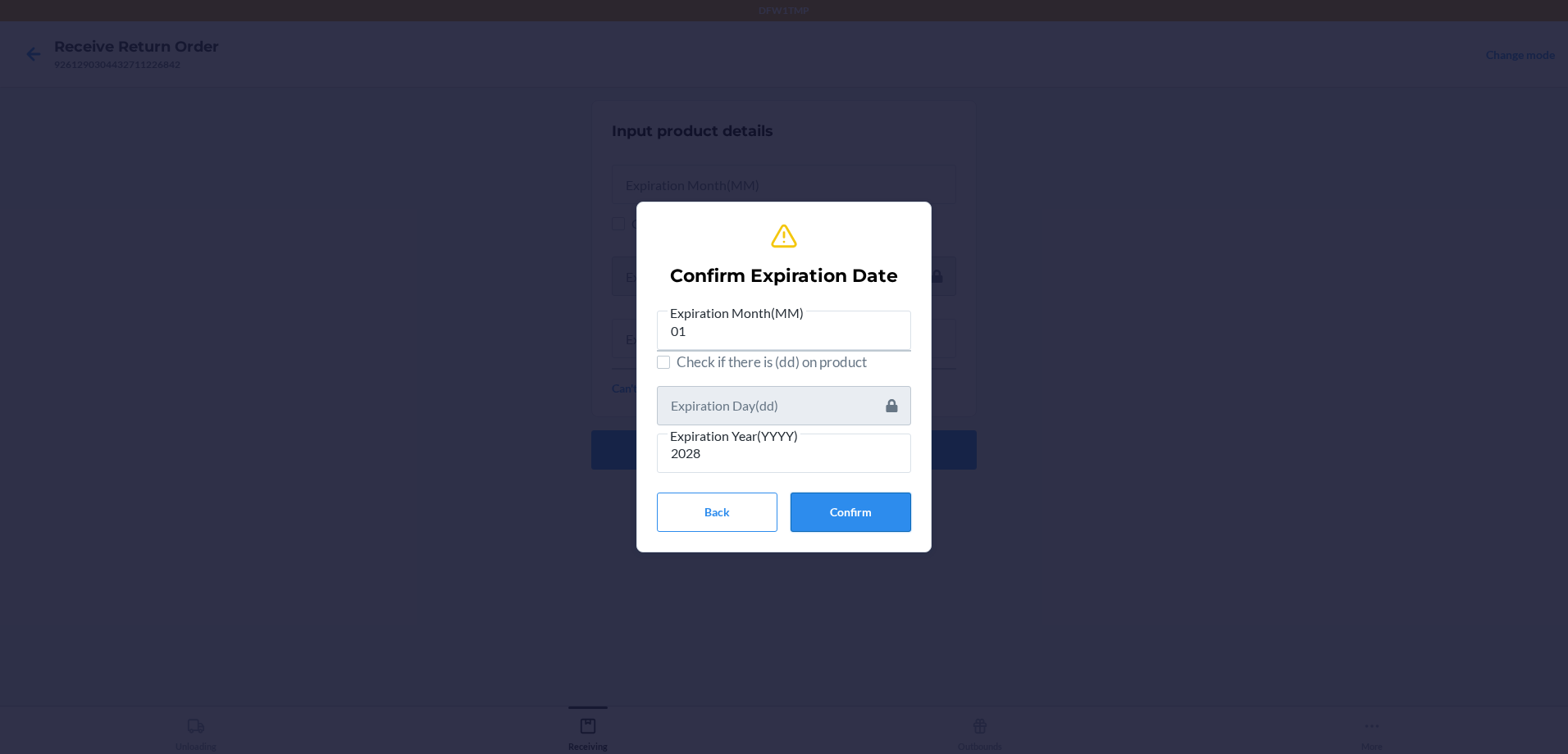 click on "Confirm" at bounding box center (850, 512) 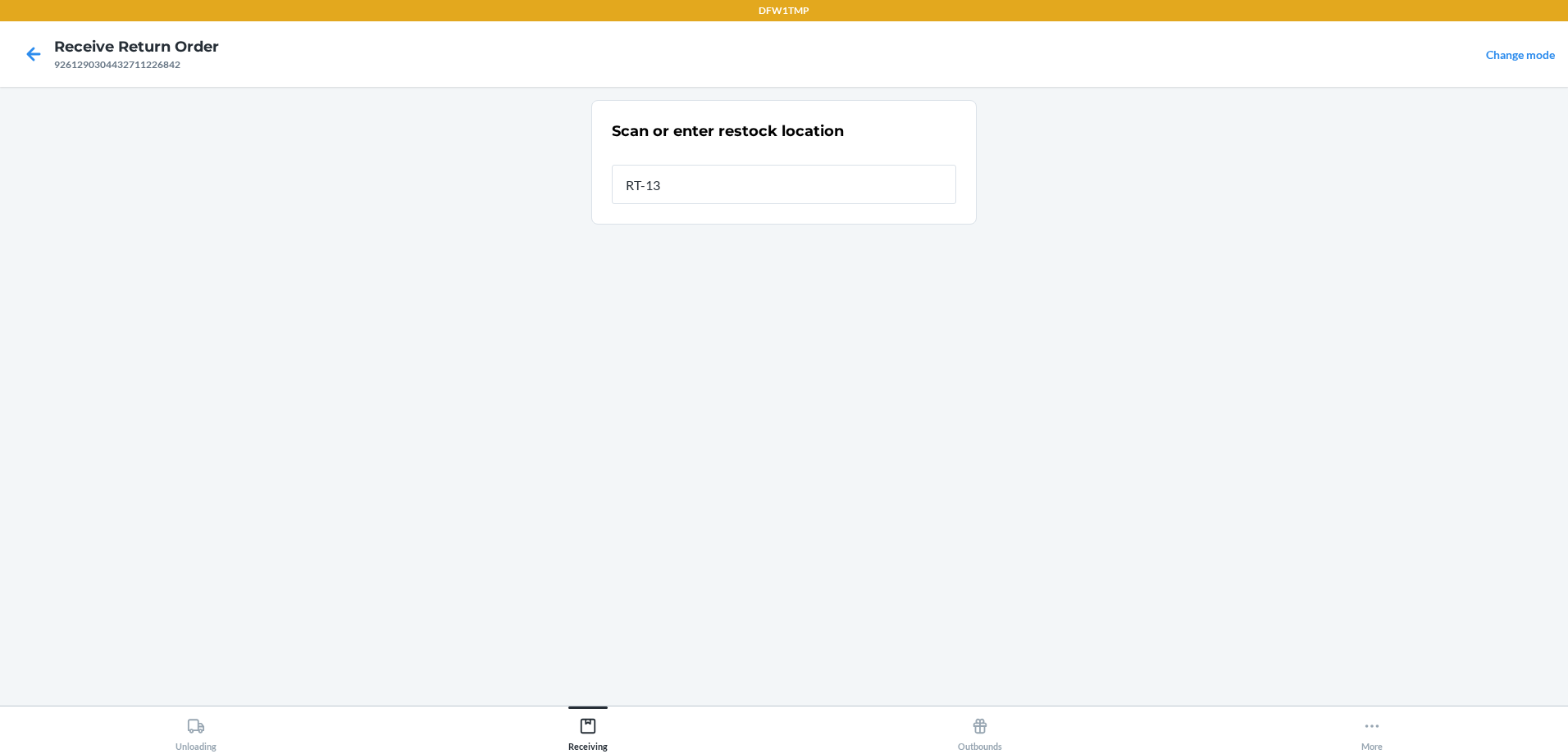 type on "RT-13" 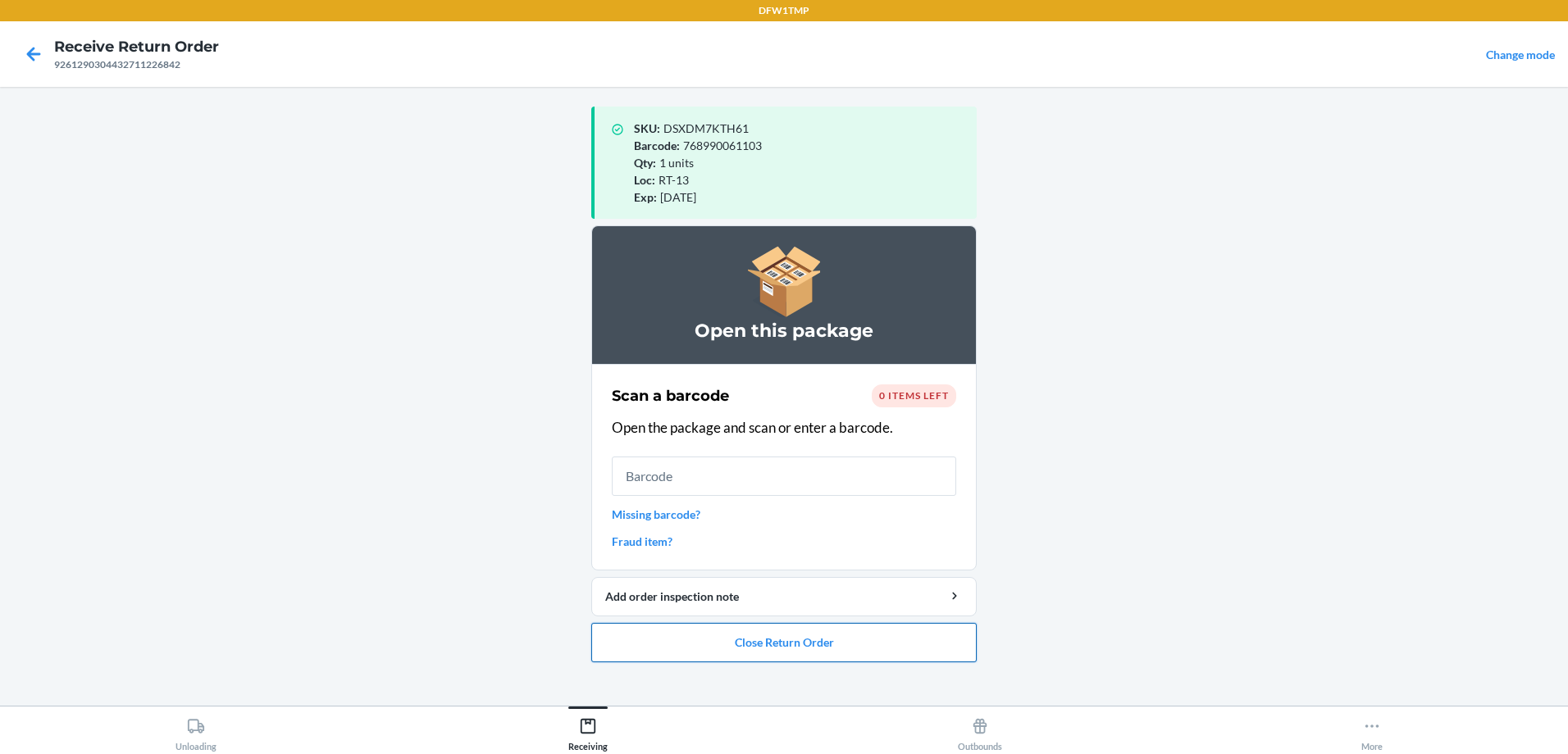 click on "Close Return Order" at bounding box center (784, 643) 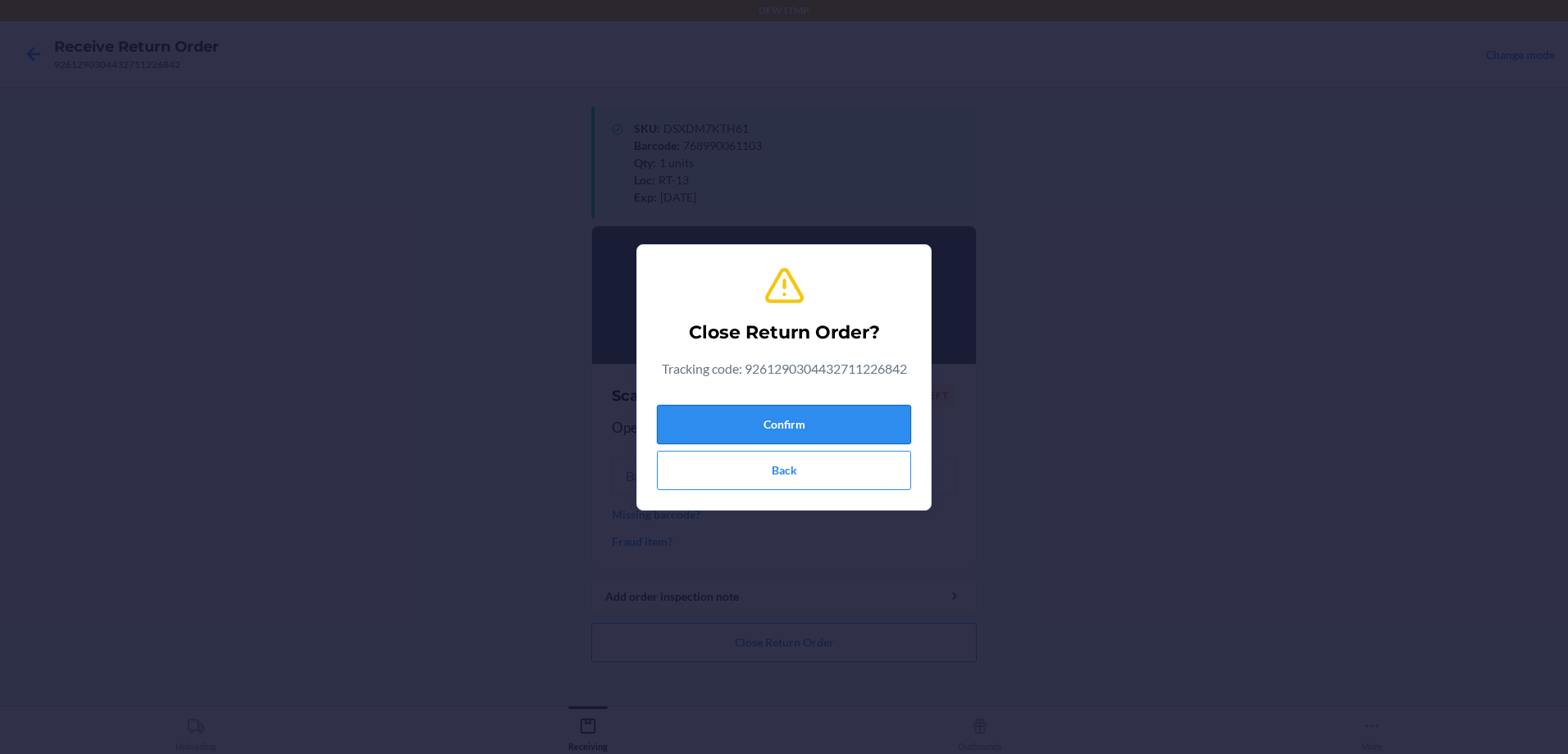 click on "Confirm" at bounding box center [784, 425] 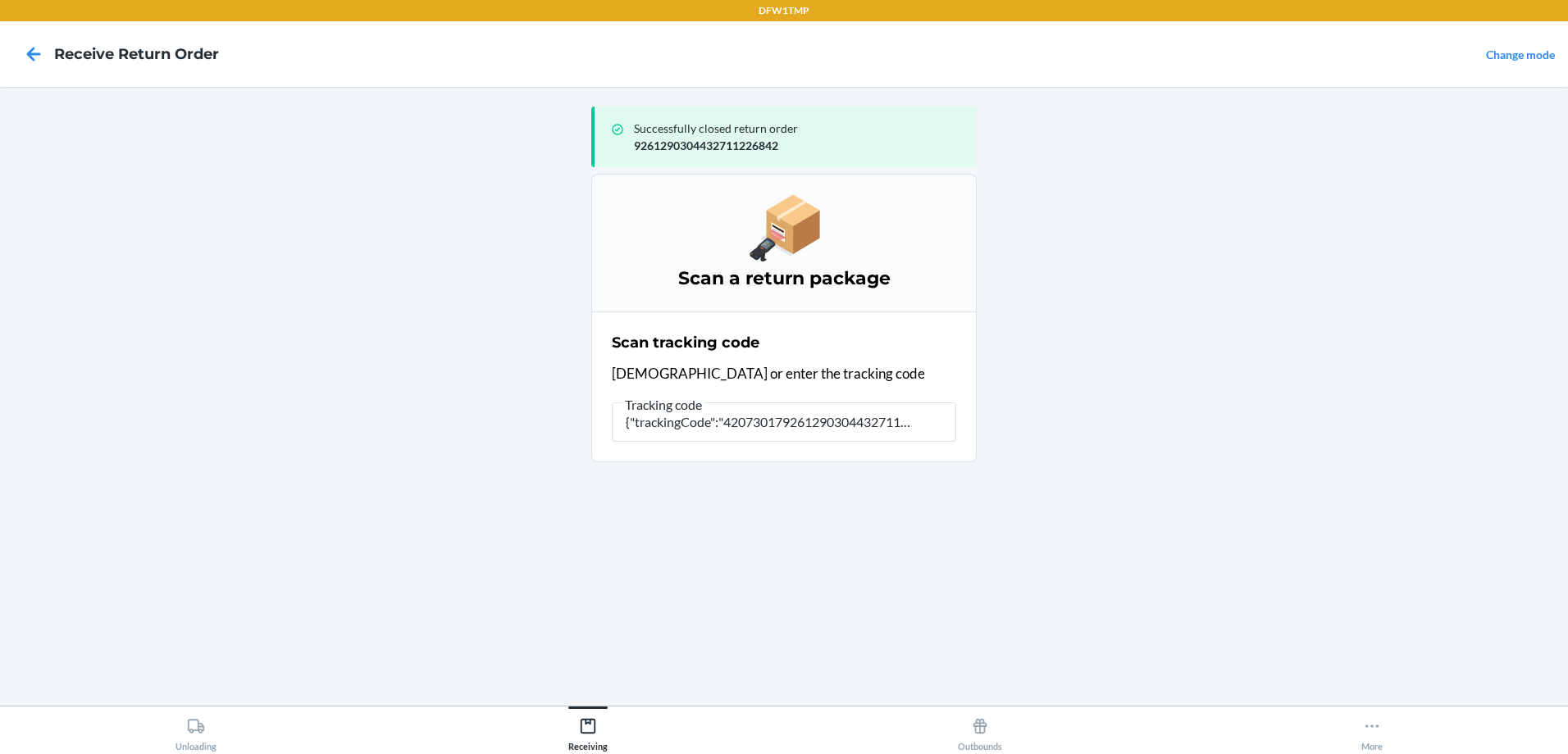 type on "{"trackingCode":"420730179261290304432711419589","sortCode":"D" 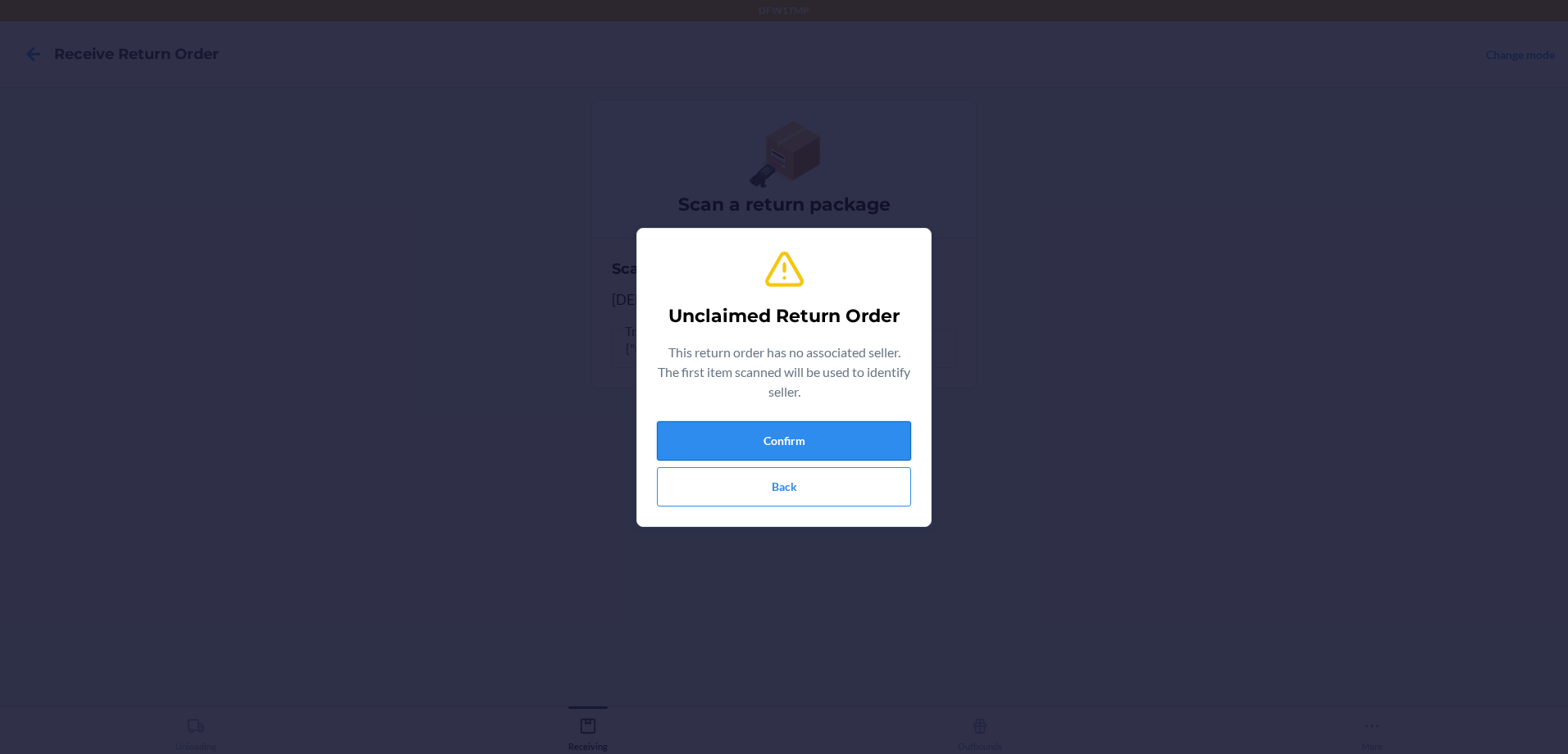 click on "Confirm" at bounding box center (784, 441) 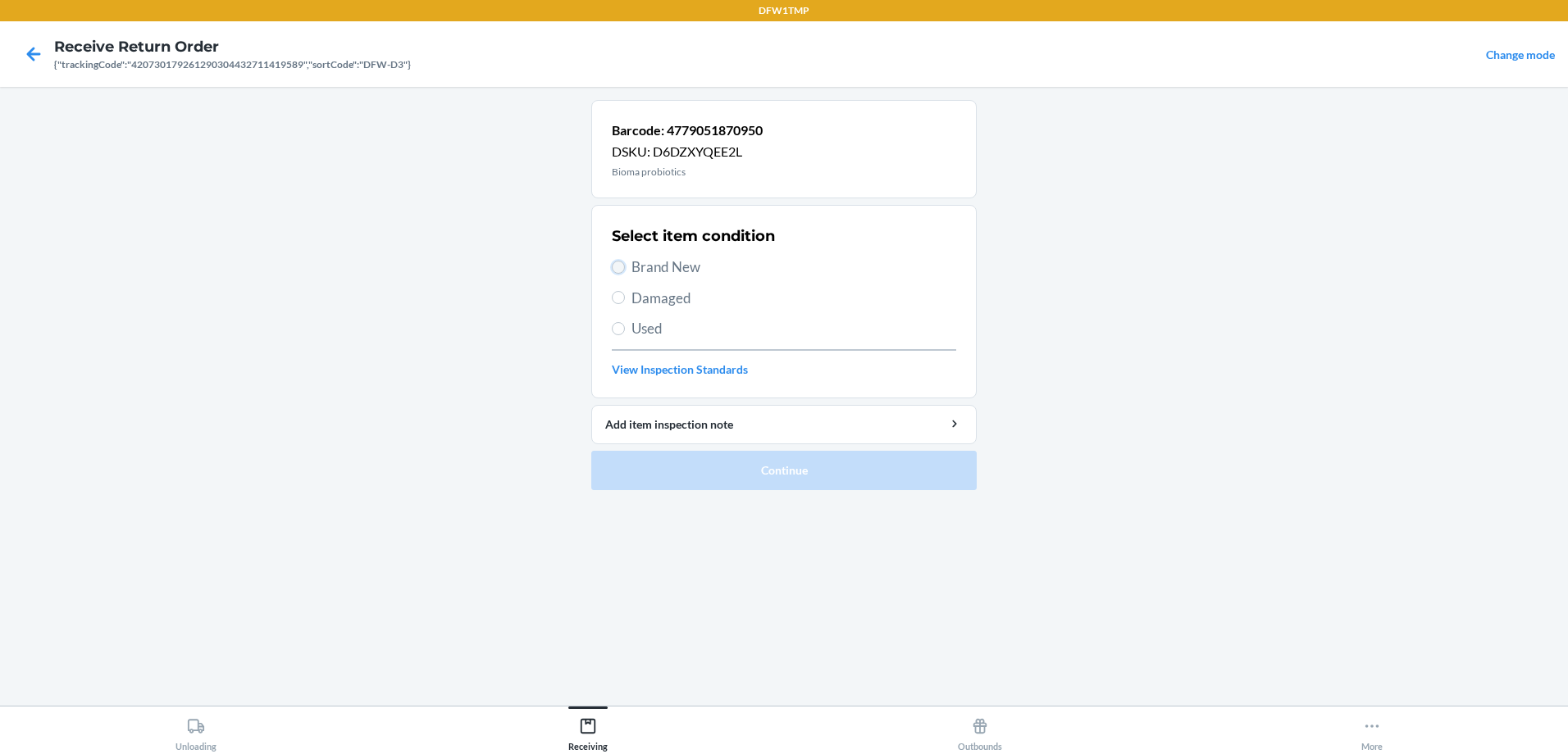 click on "Brand New" at bounding box center [618, 267] 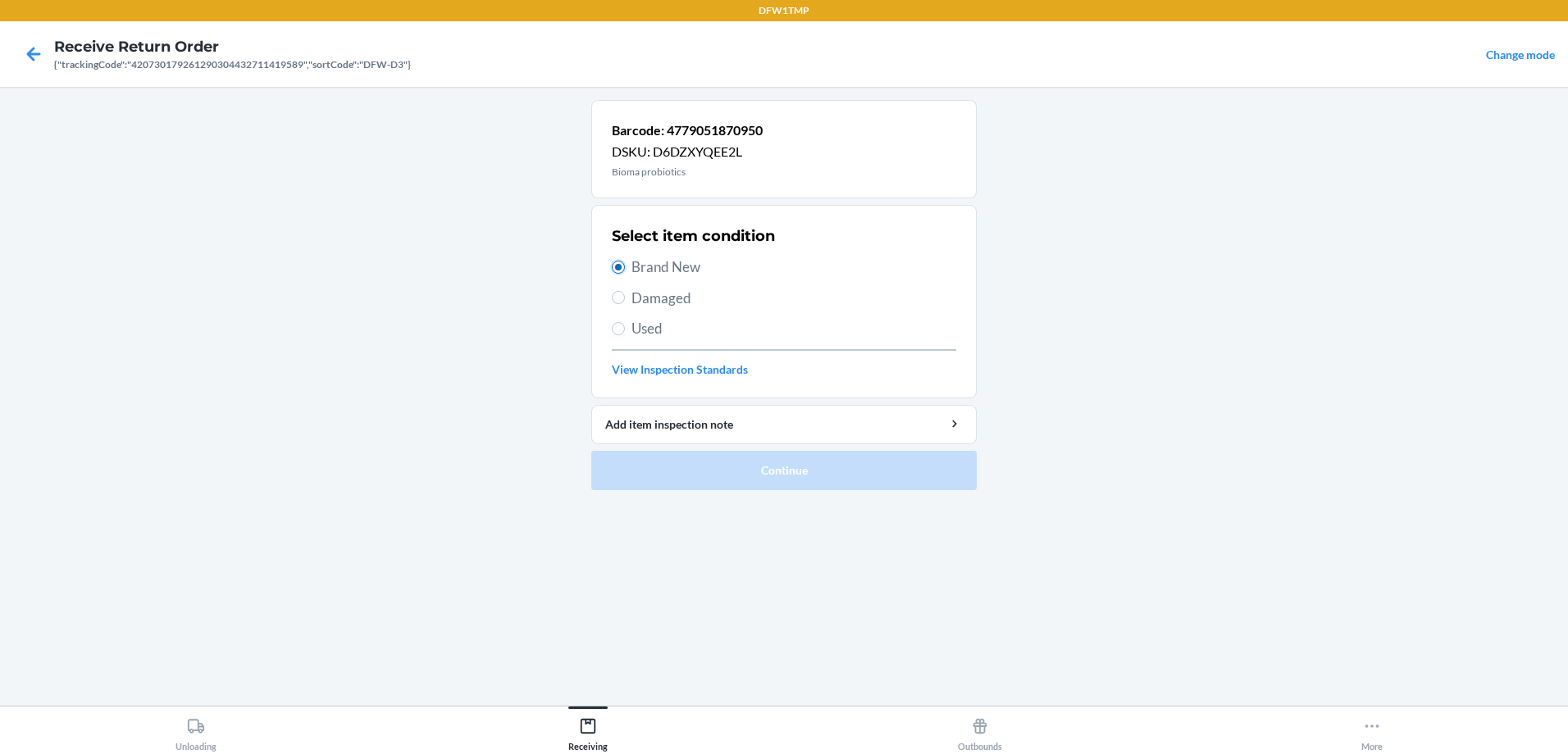 radio on "true" 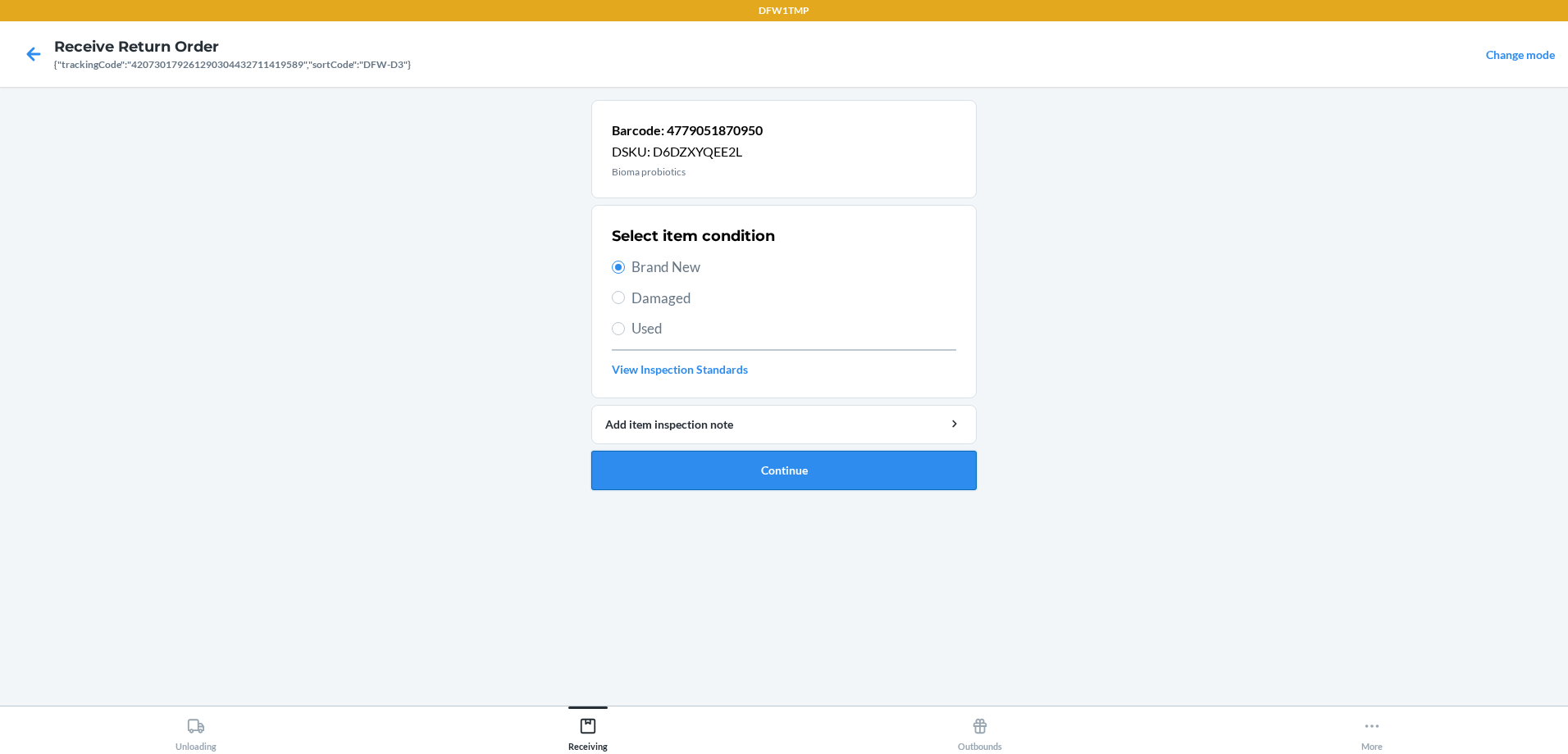 click on "Continue" at bounding box center [784, 470] 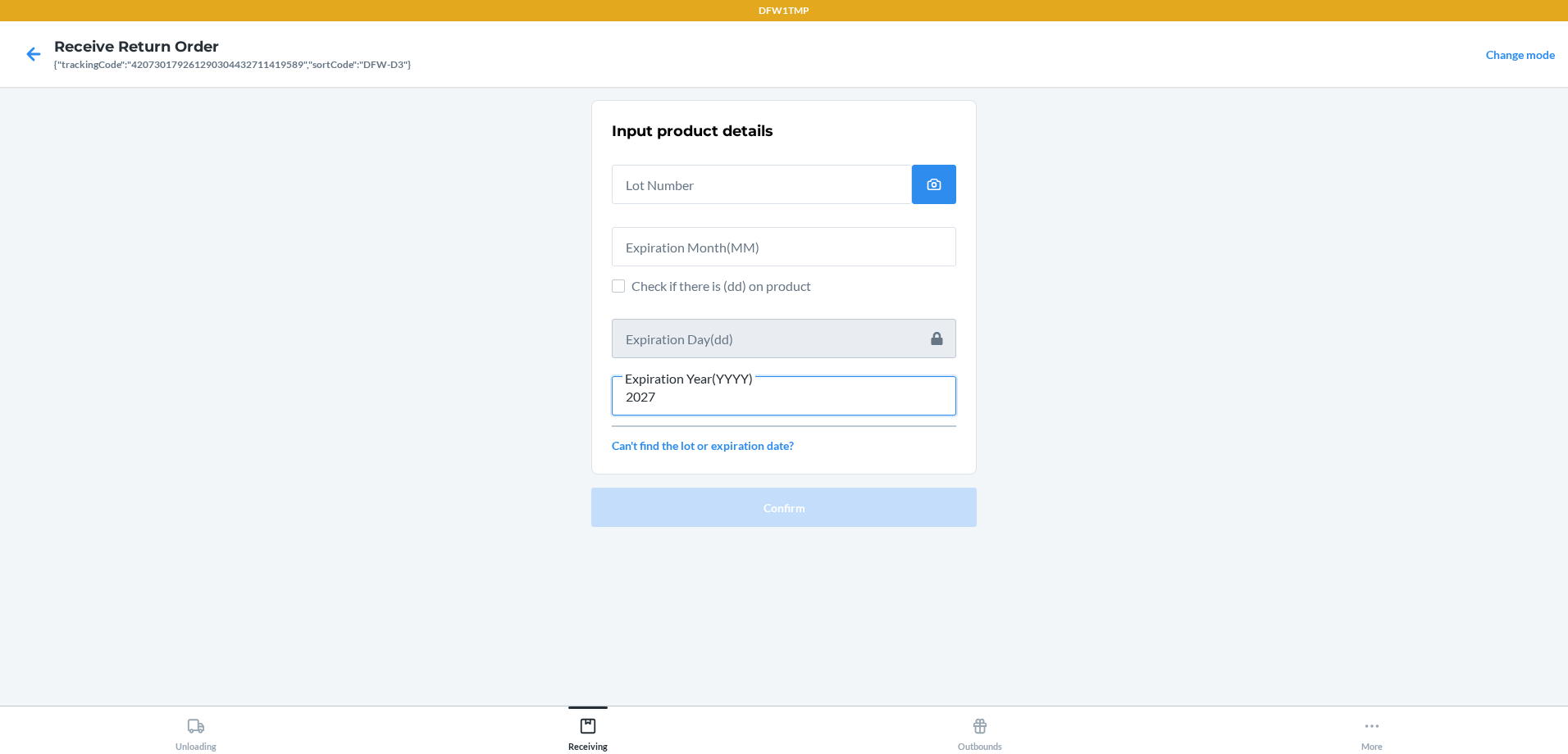 type on "2027" 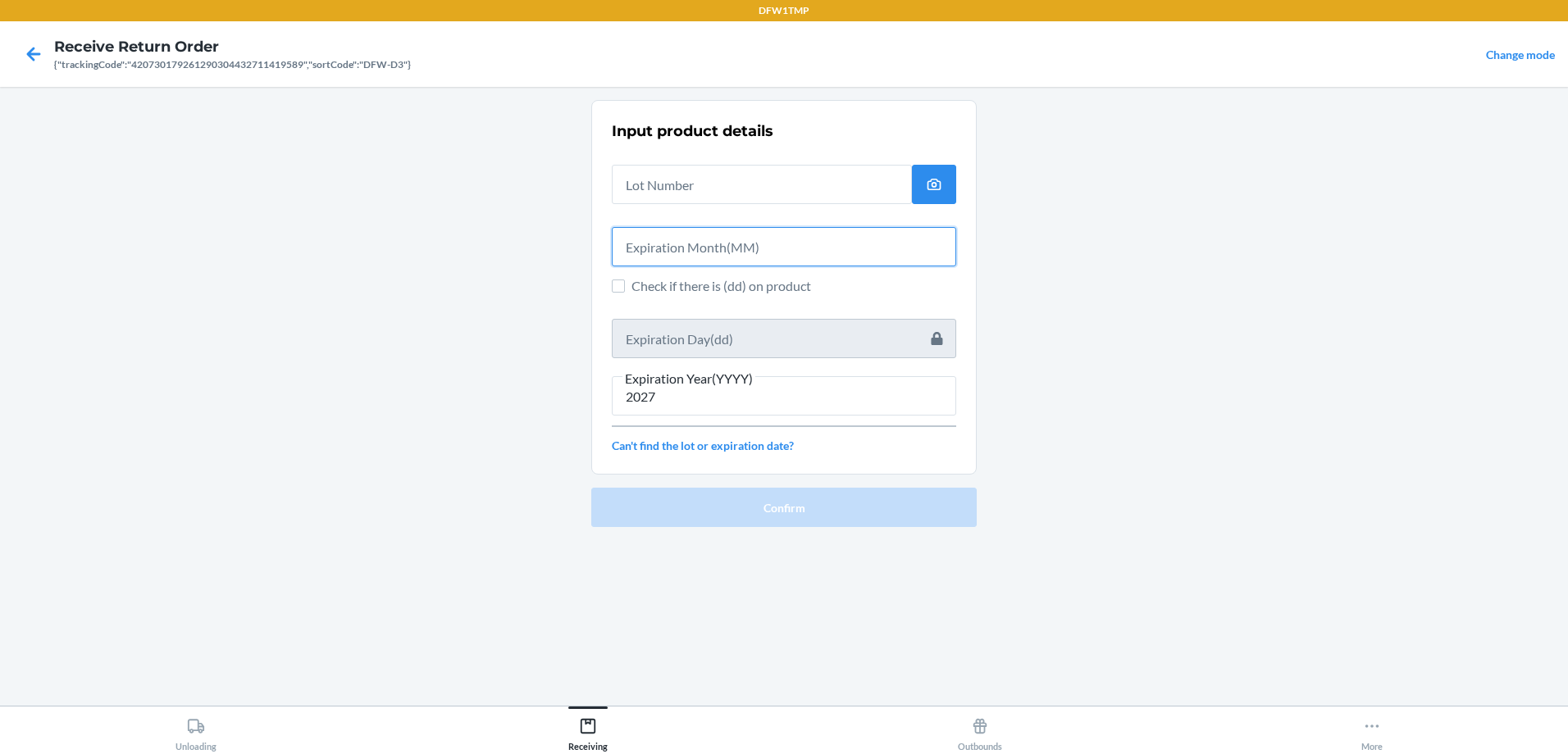 click at bounding box center (784, 247) 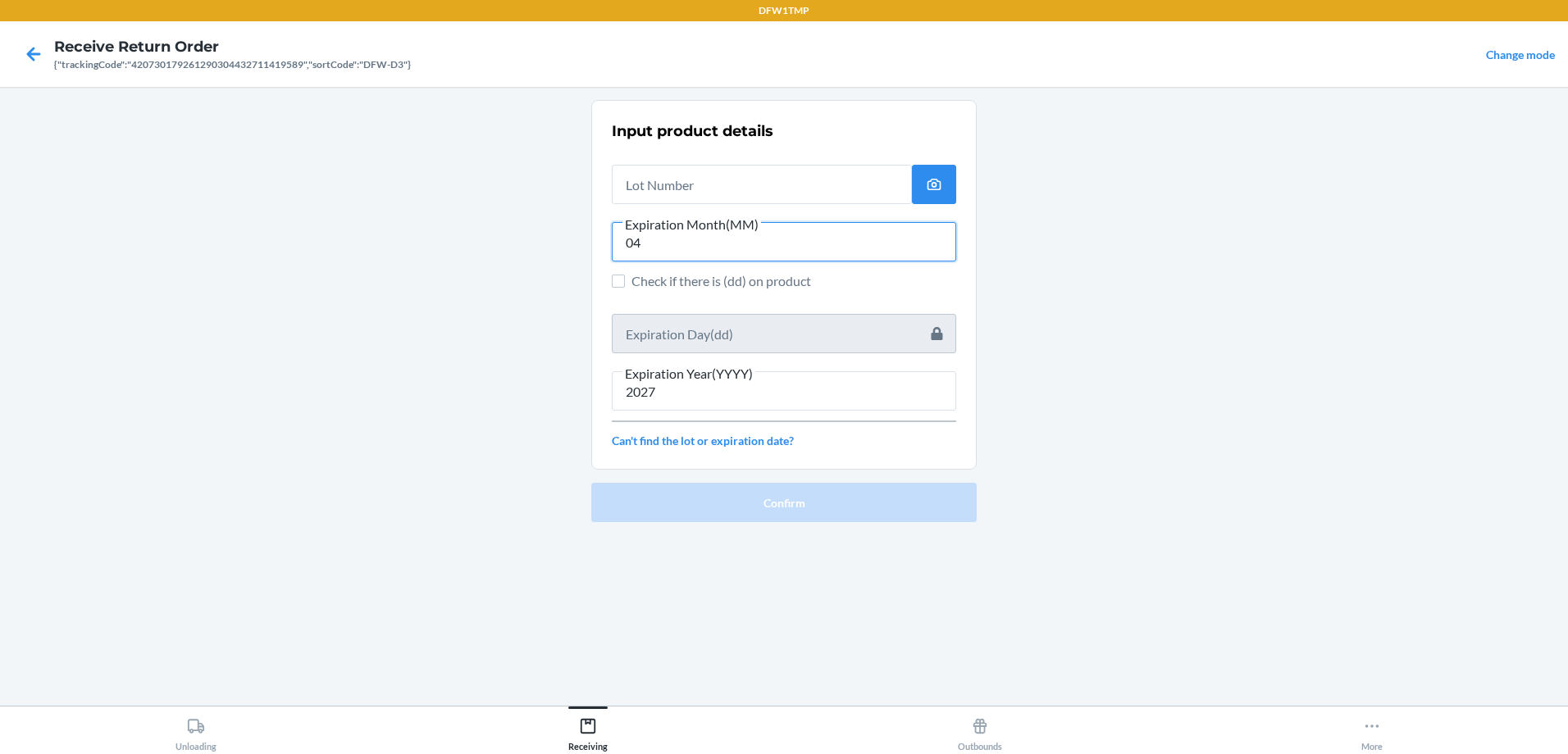 type on "04" 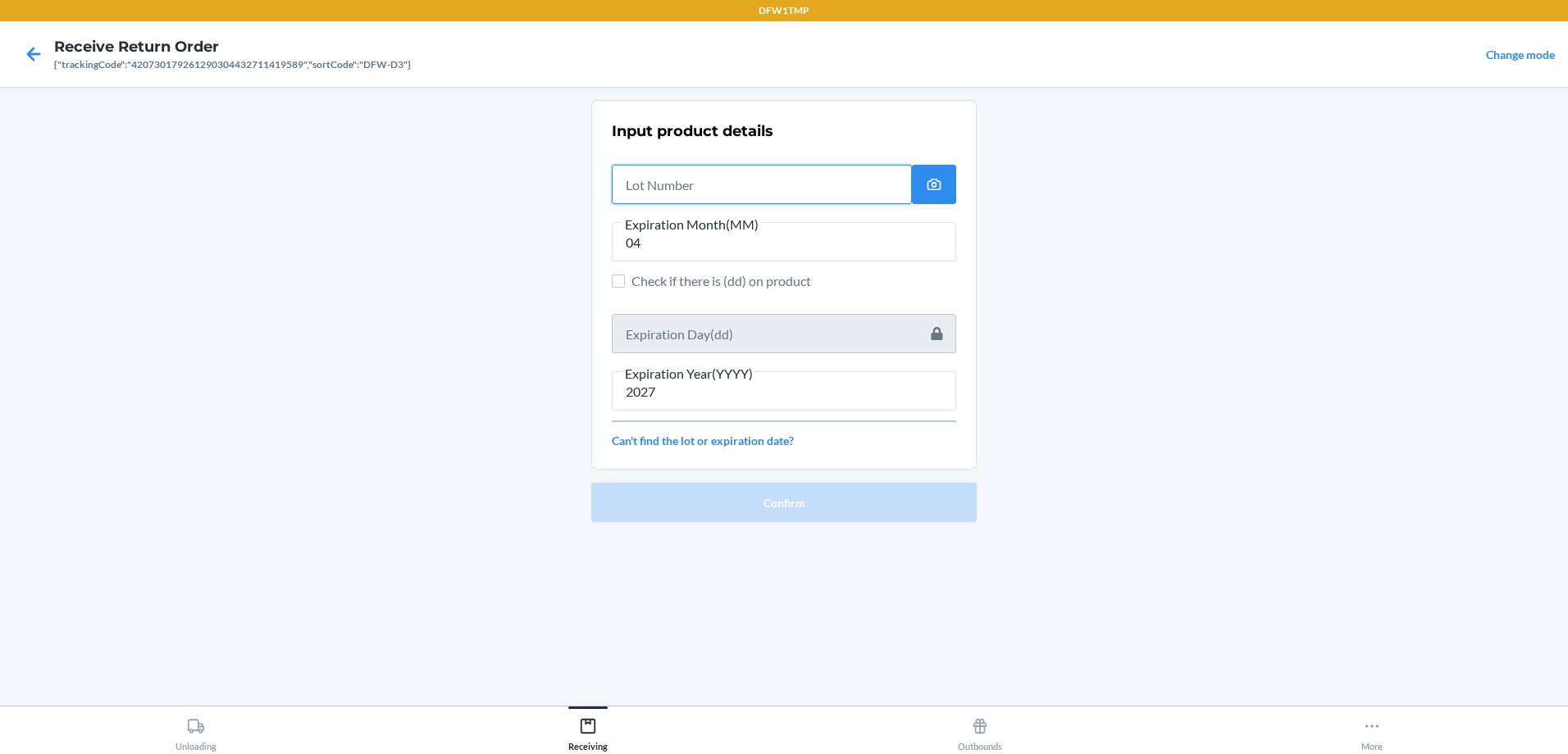 click at bounding box center [762, 184] 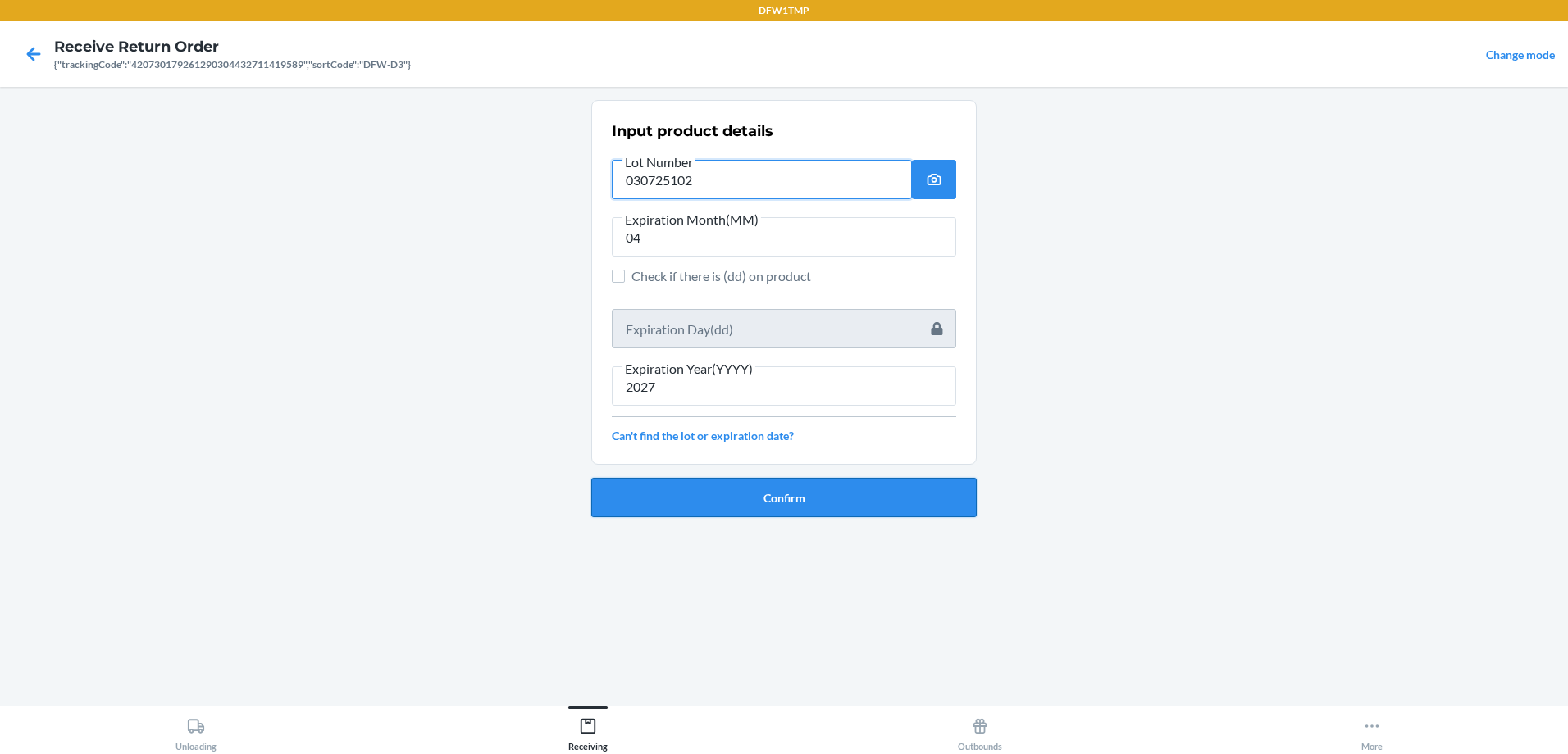 type on "030725102" 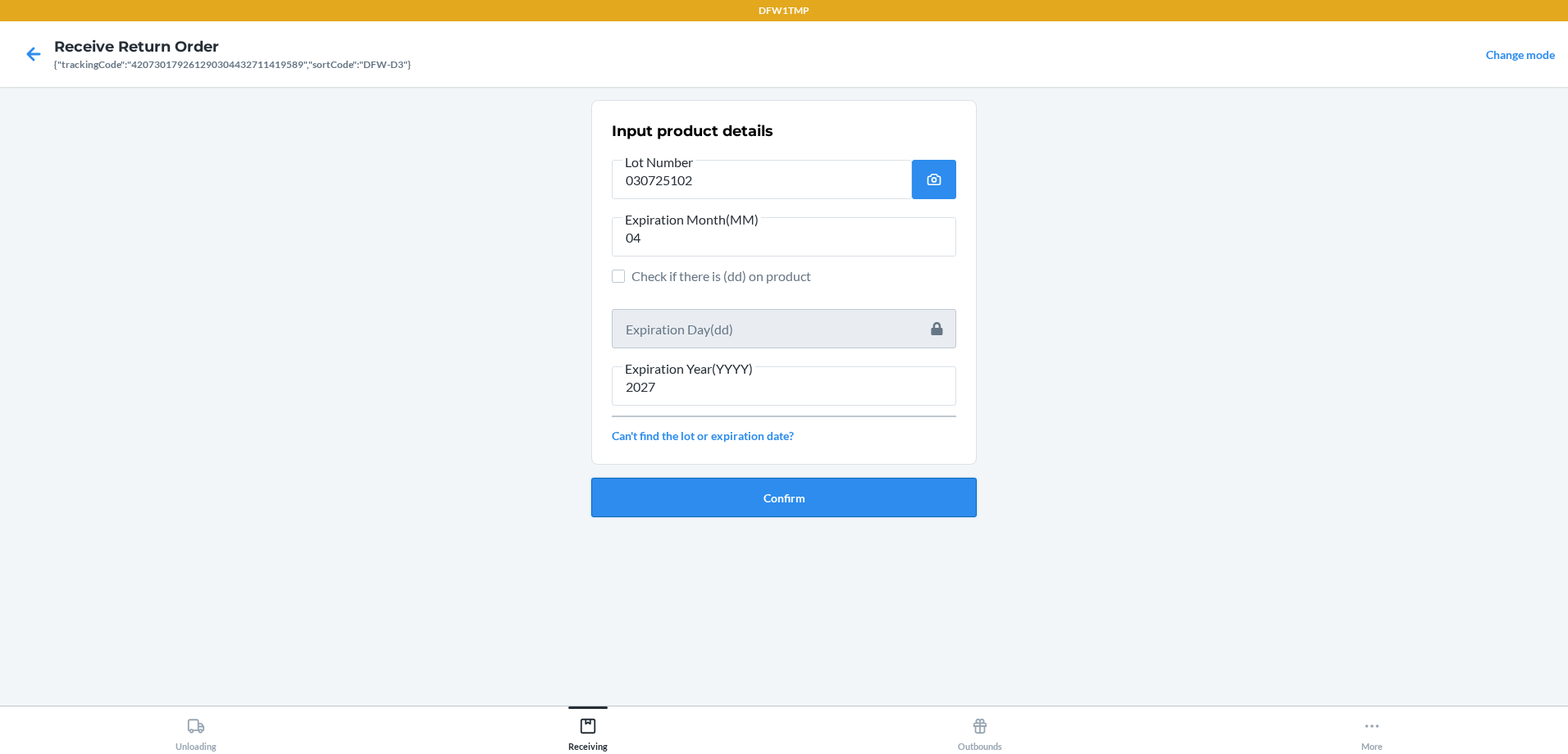 click on "Confirm" at bounding box center [784, 497] 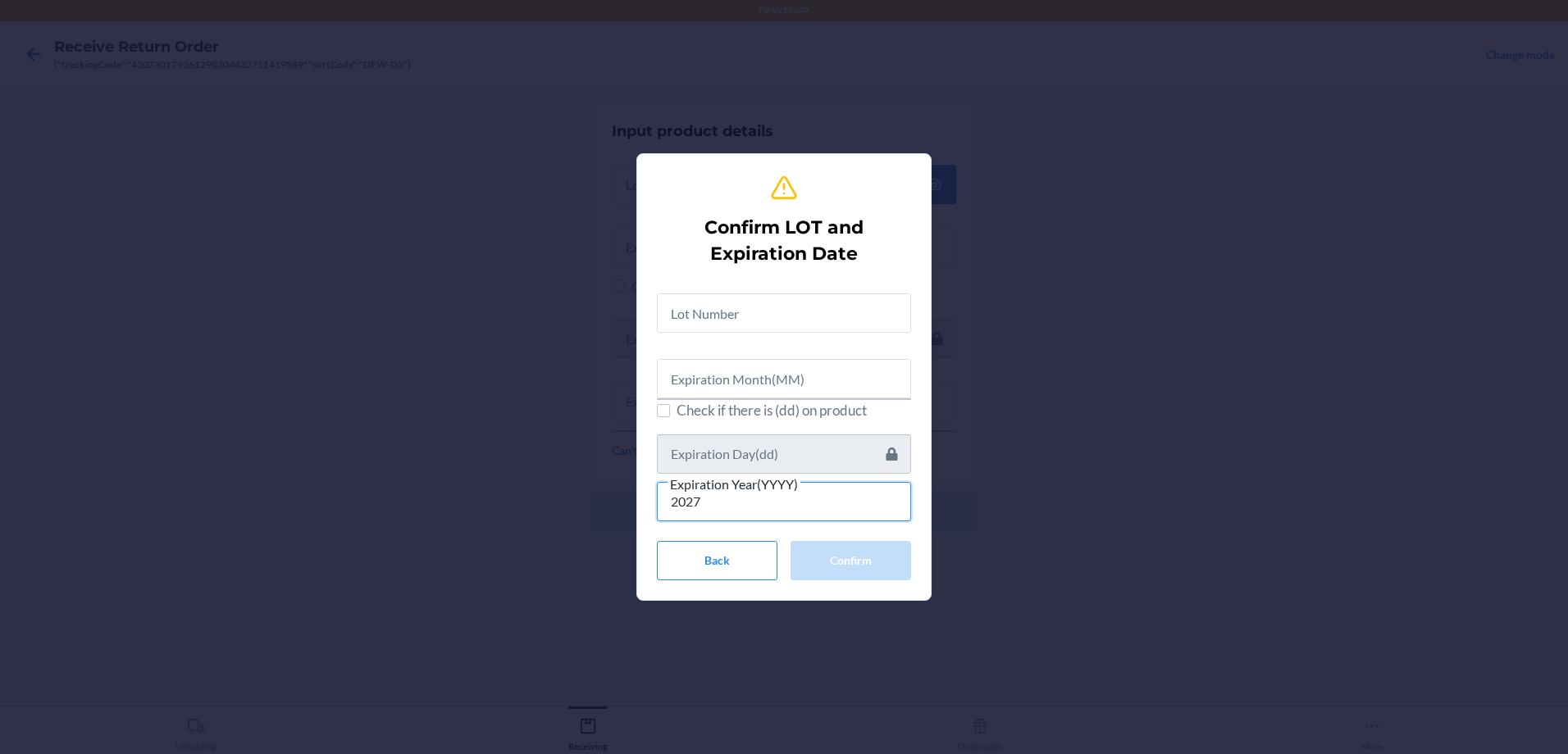 type on "2027" 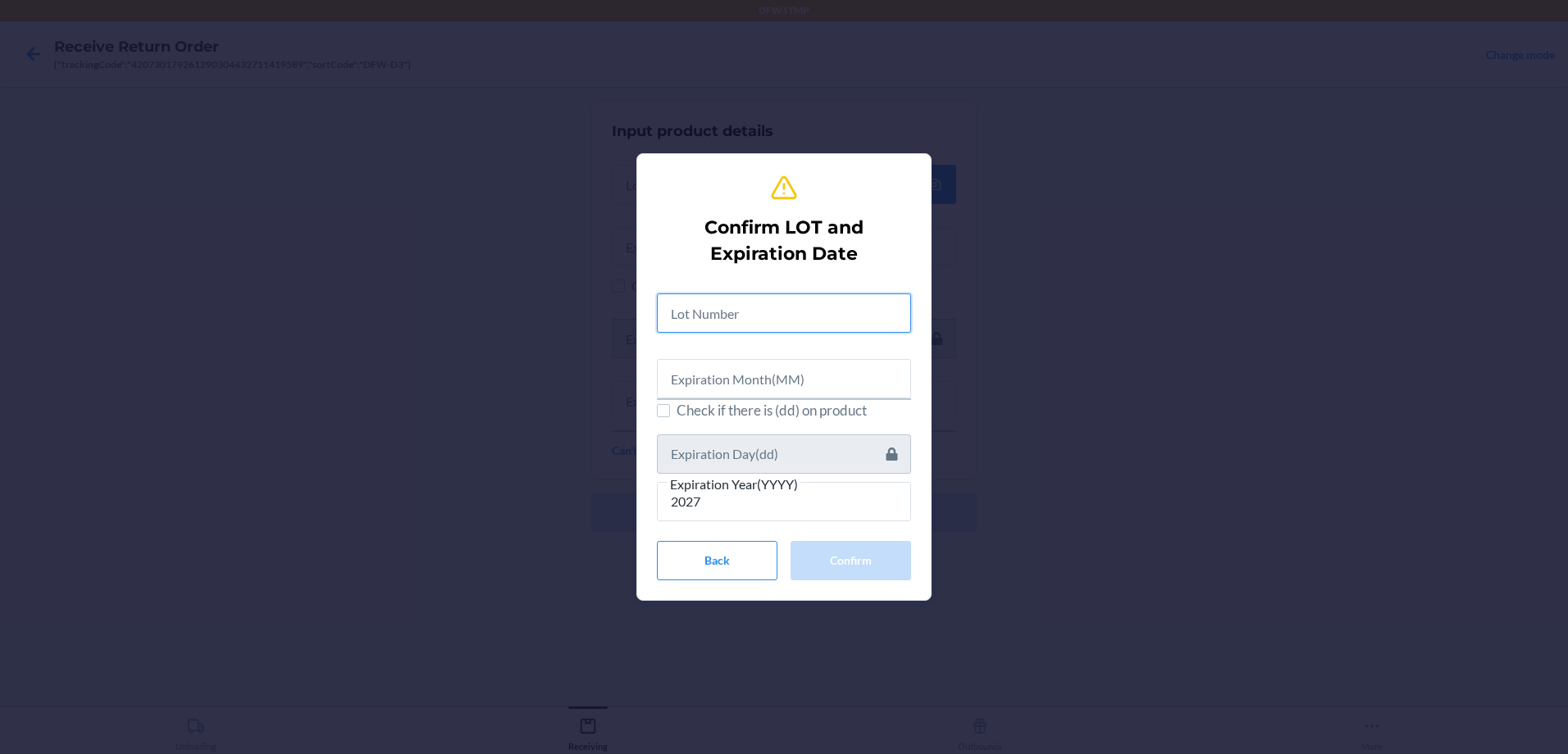 click at bounding box center [784, 313] 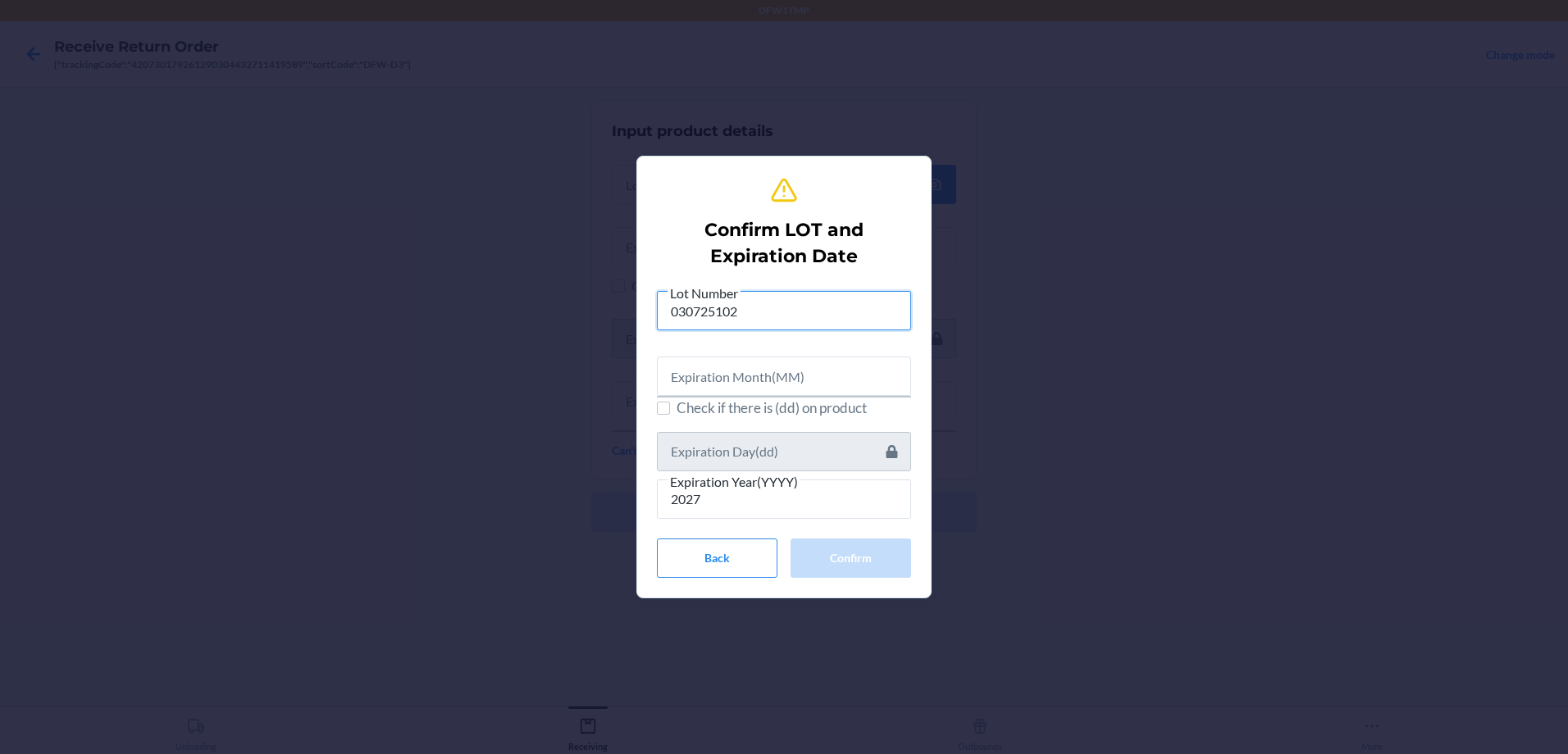 type on "030725102" 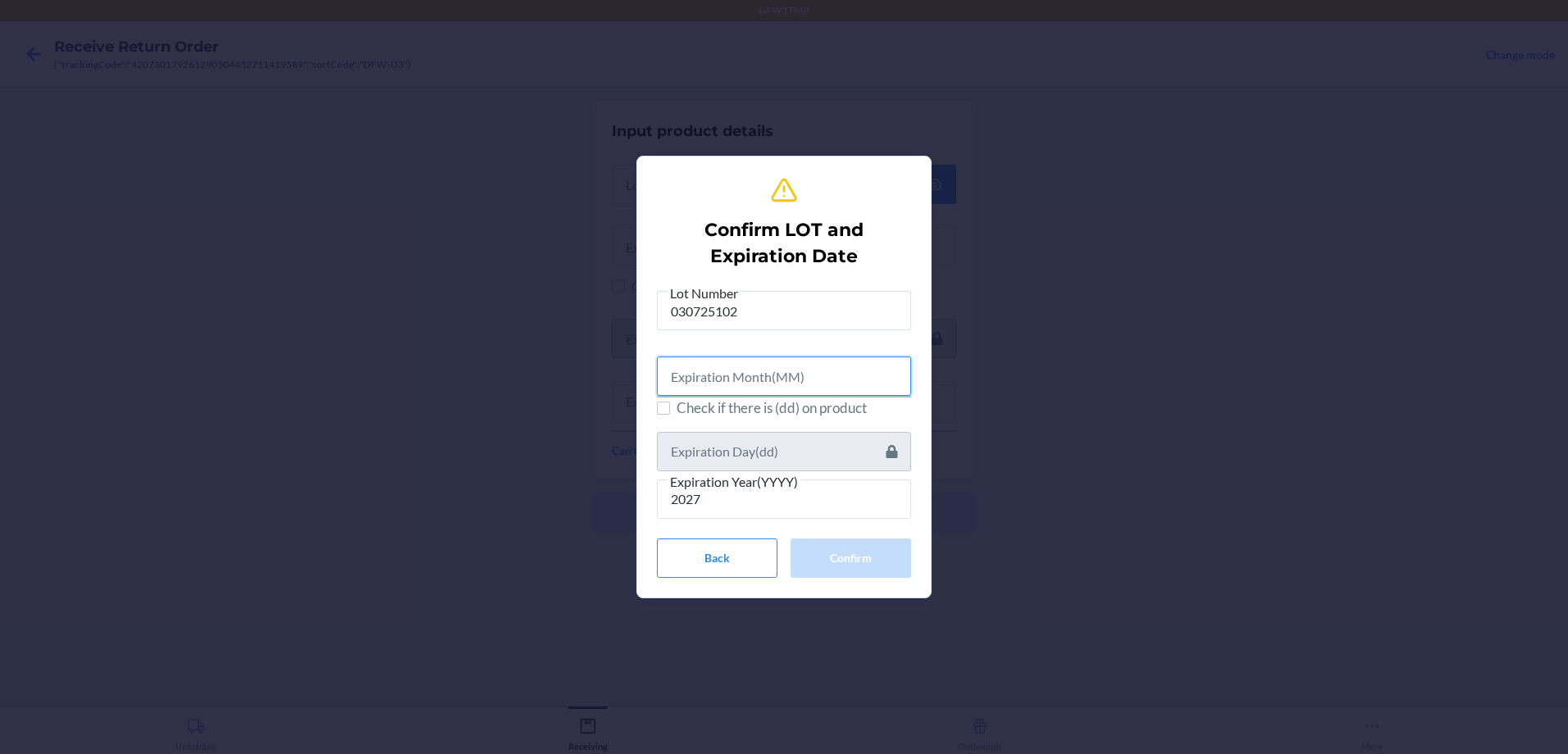 click at bounding box center [784, 376] 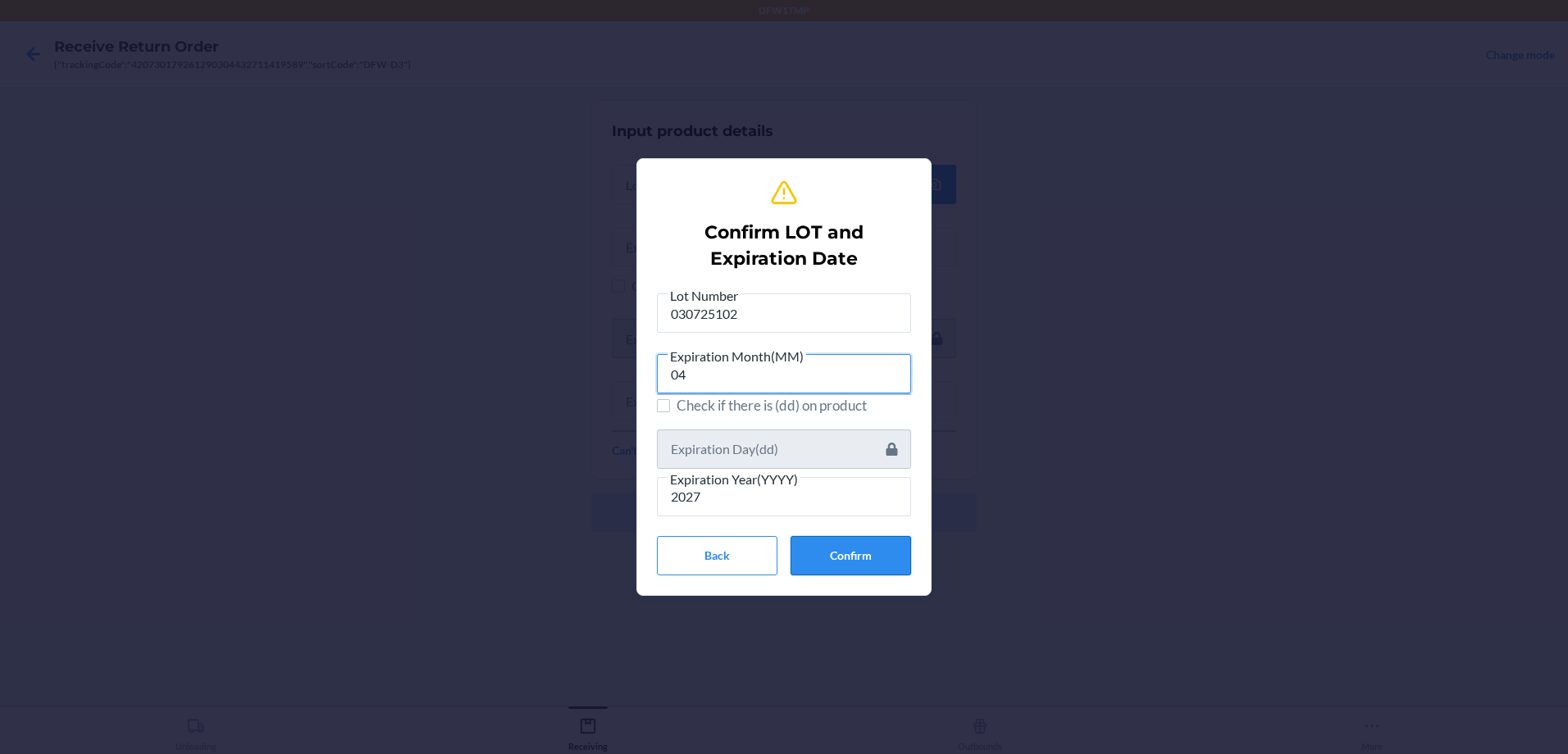 type on "04" 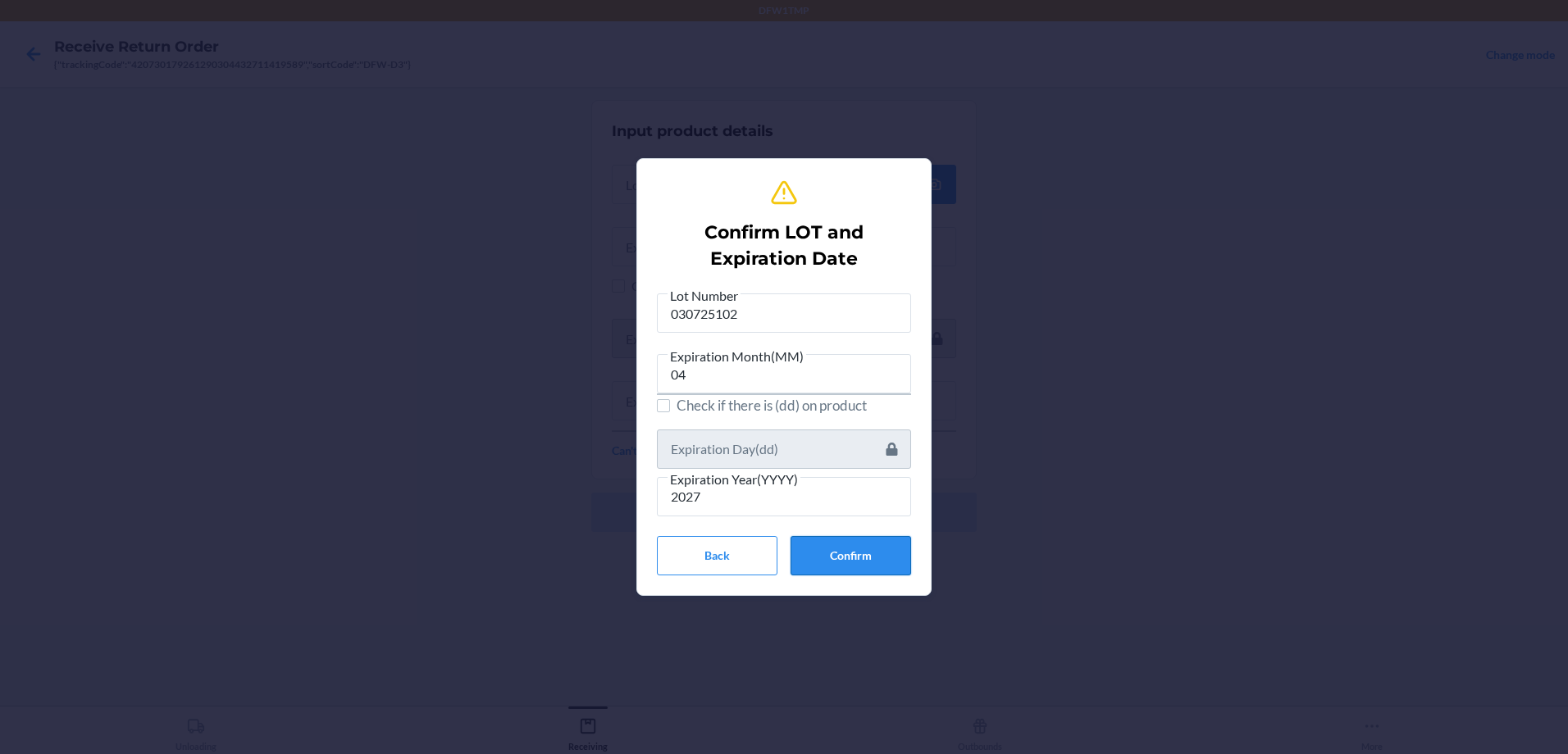 click on "Confirm" at bounding box center (850, 556) 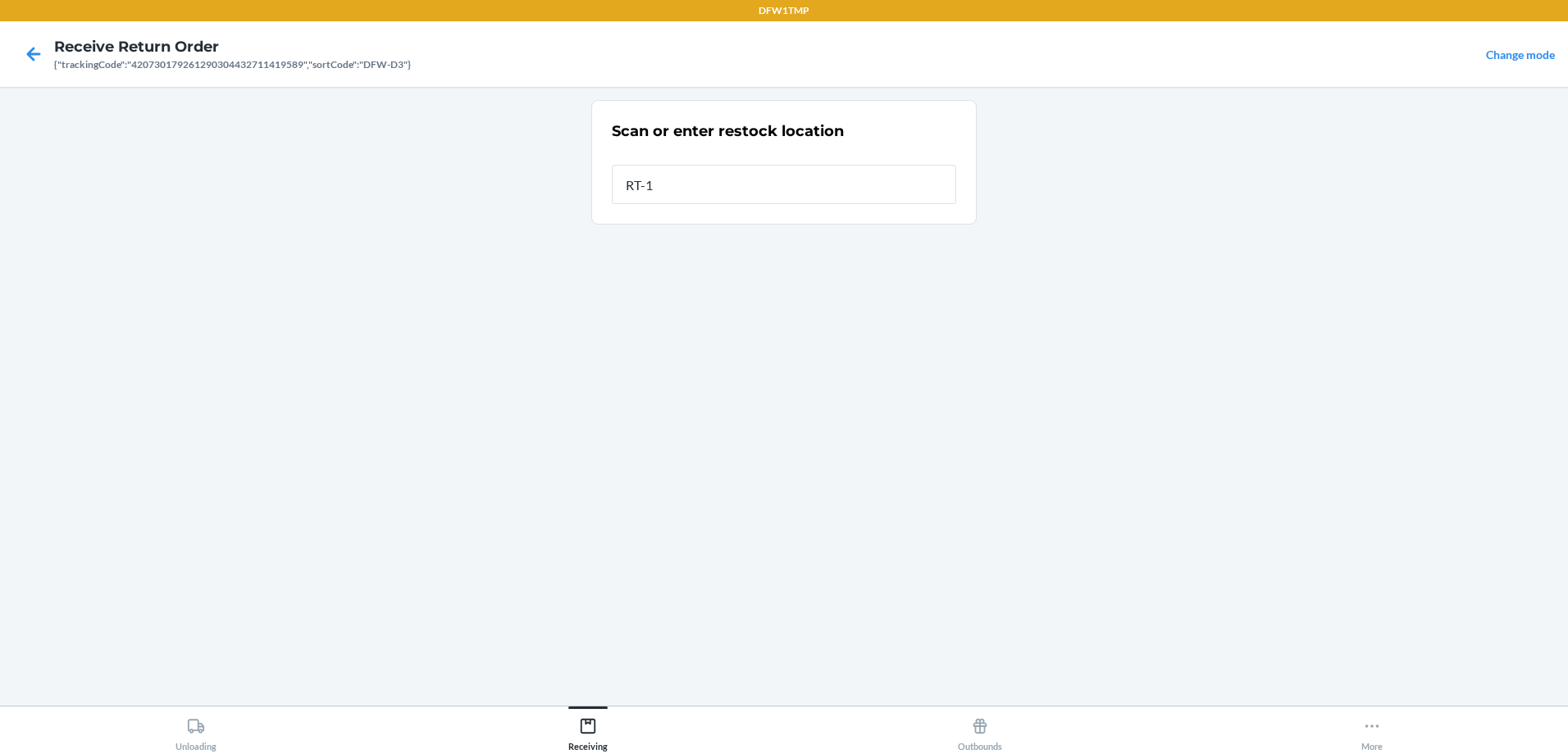type on "RT-13" 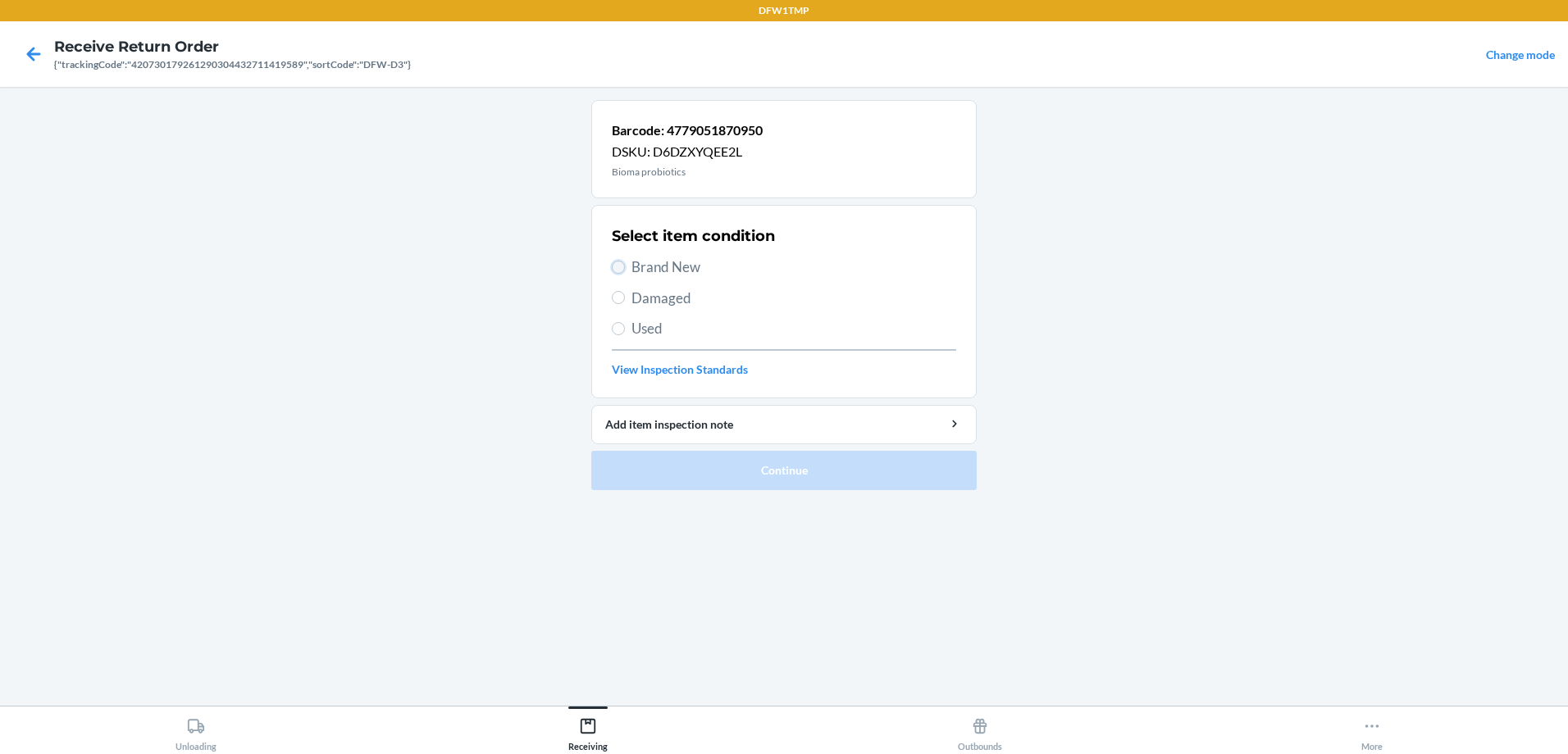 click on "Brand New" at bounding box center [618, 267] 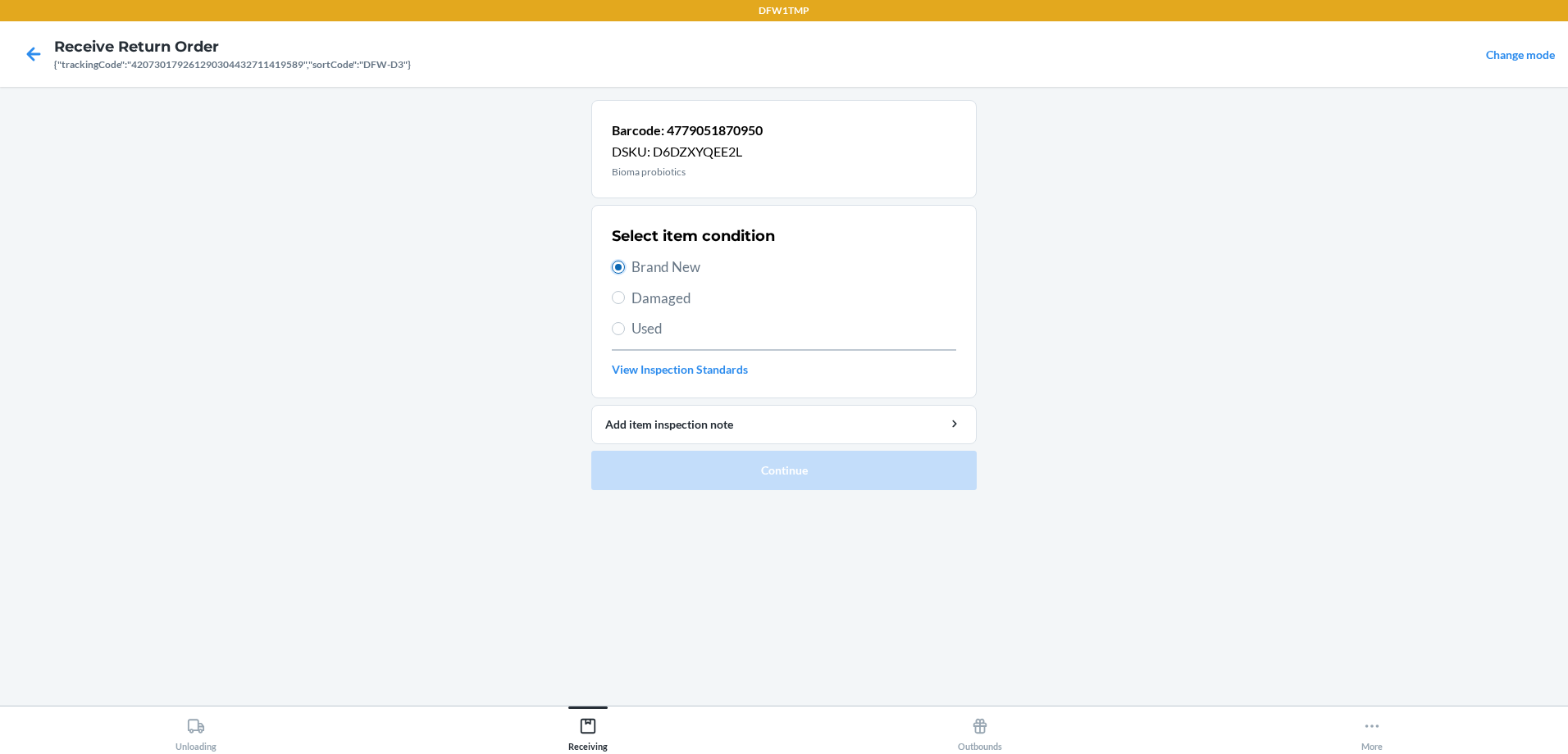 radio on "true" 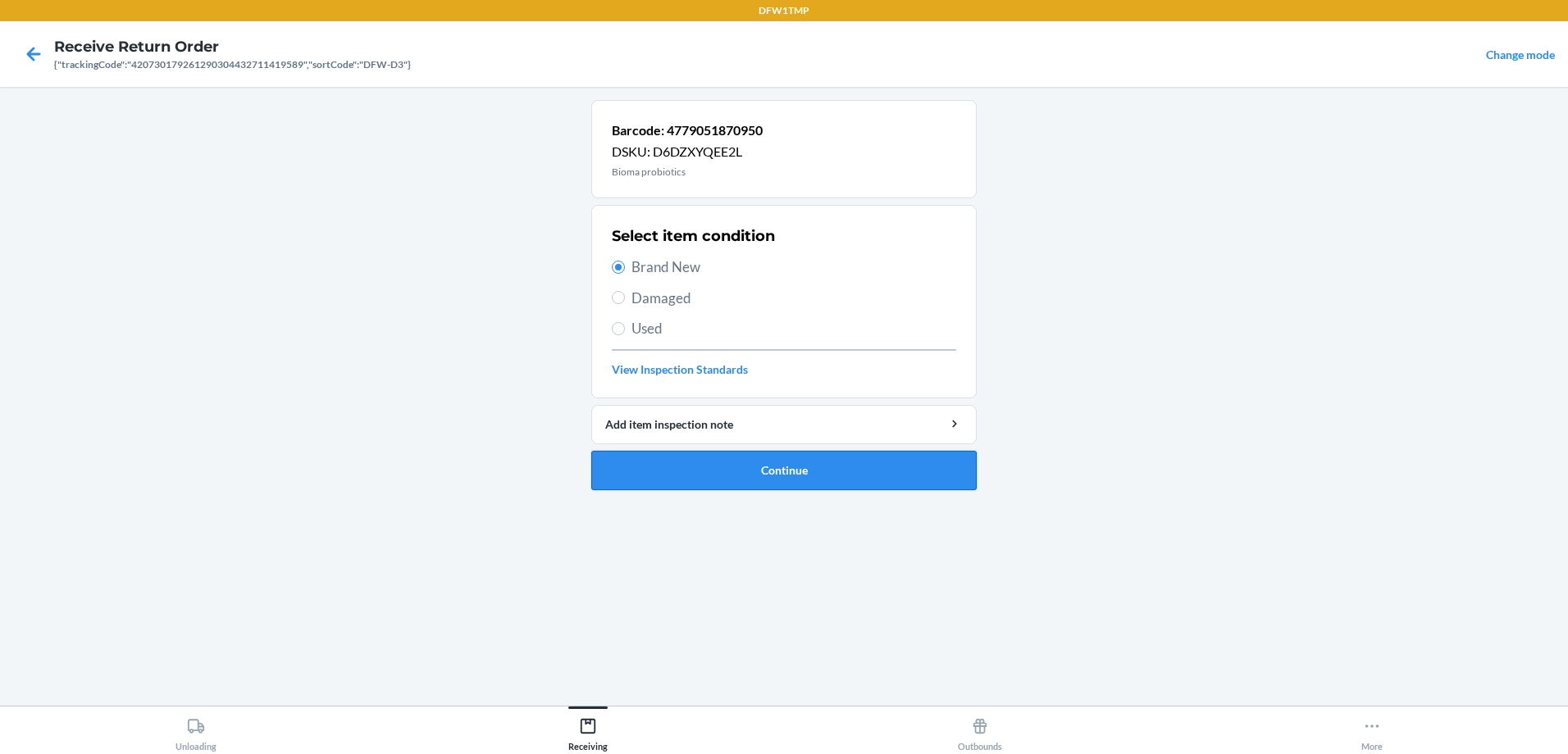 click on "Continue" at bounding box center (784, 470) 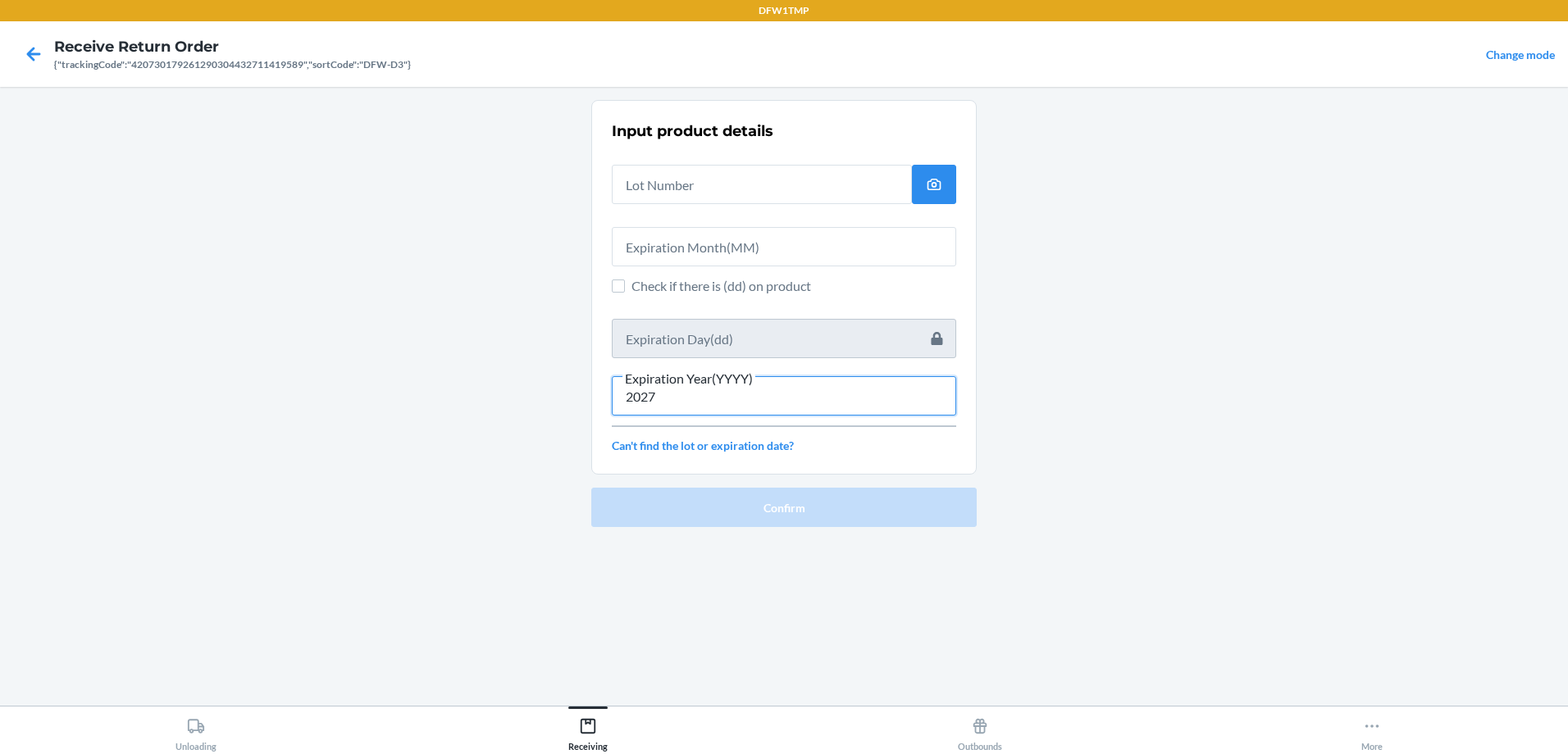 type on "2027" 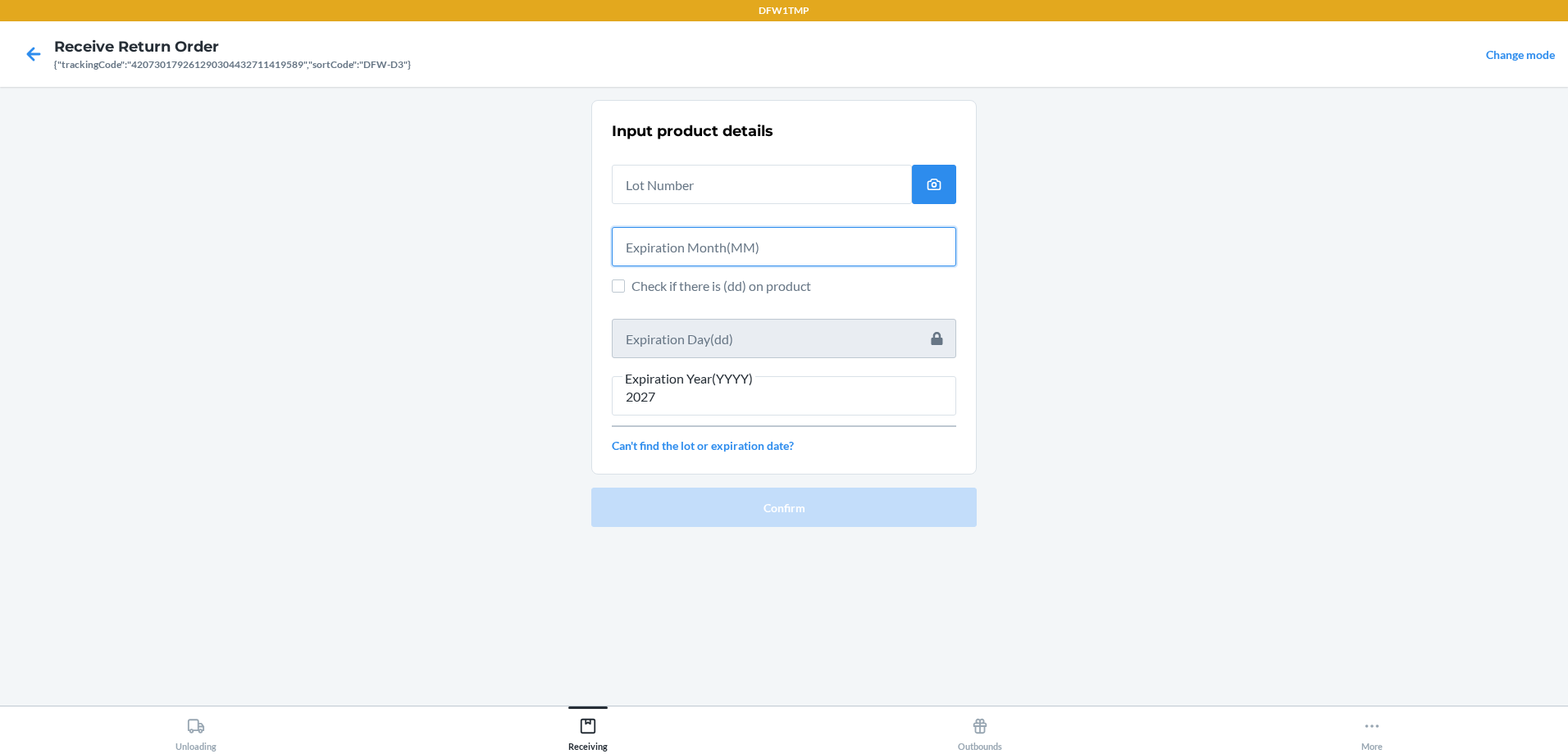 click at bounding box center (784, 247) 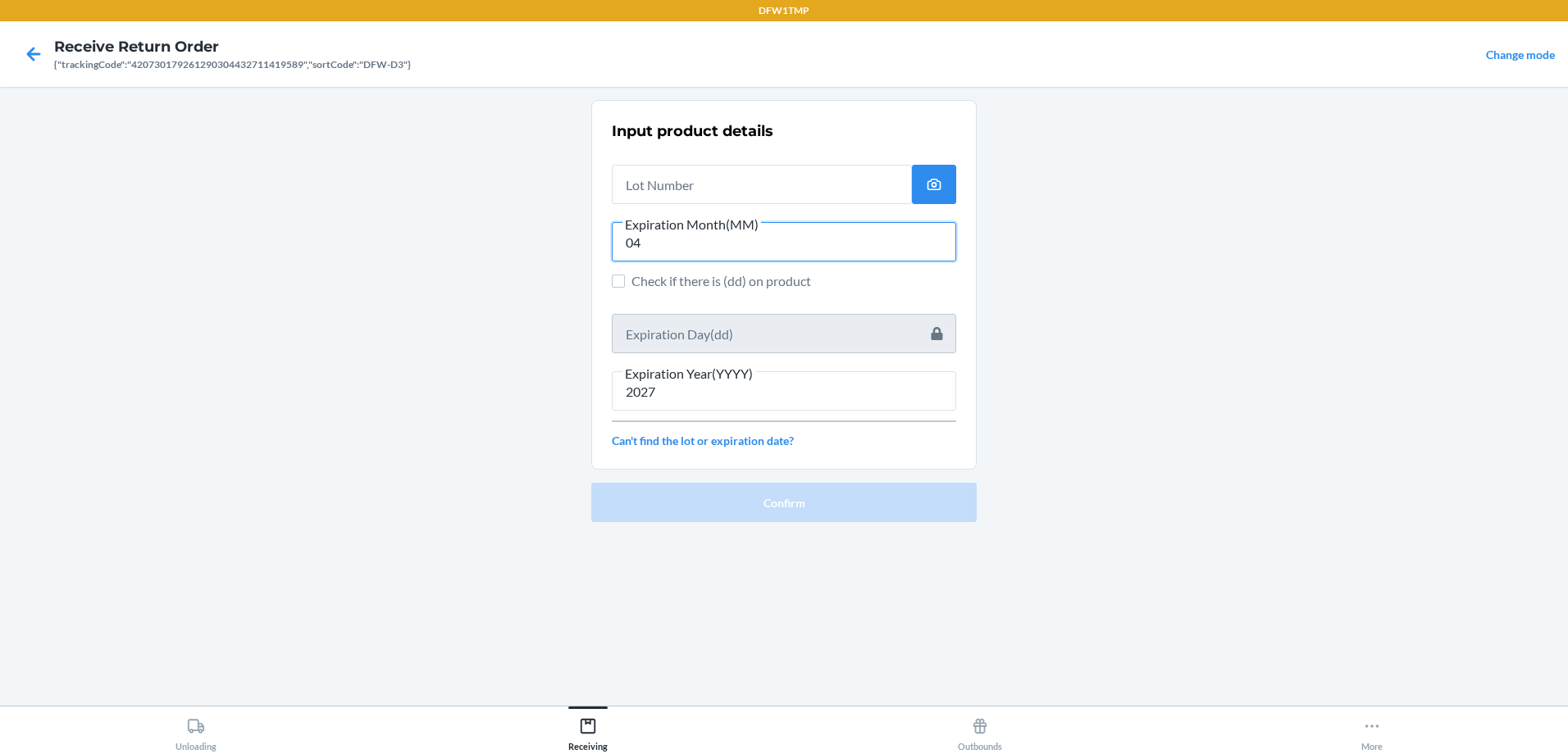type on "04" 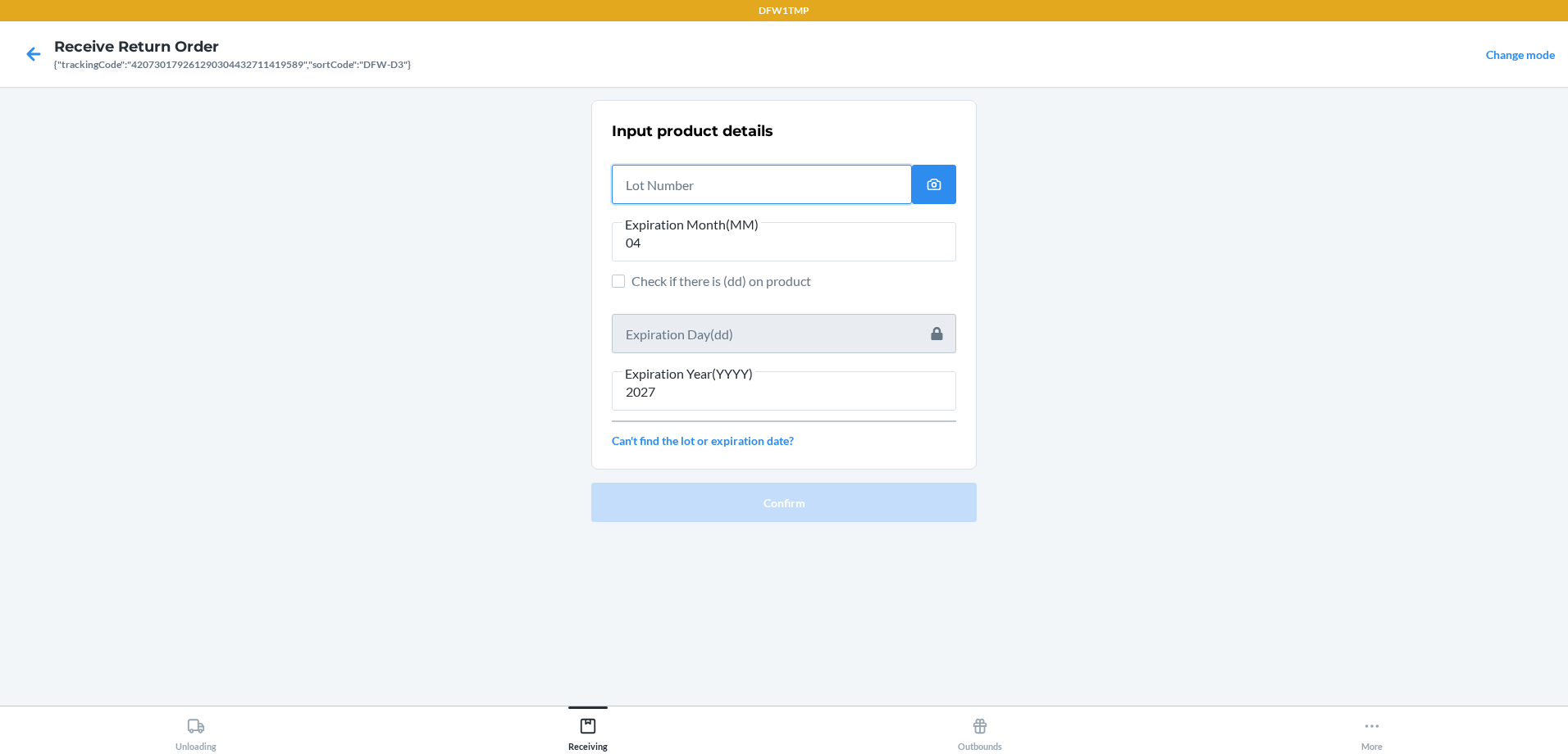 click at bounding box center (762, 184) 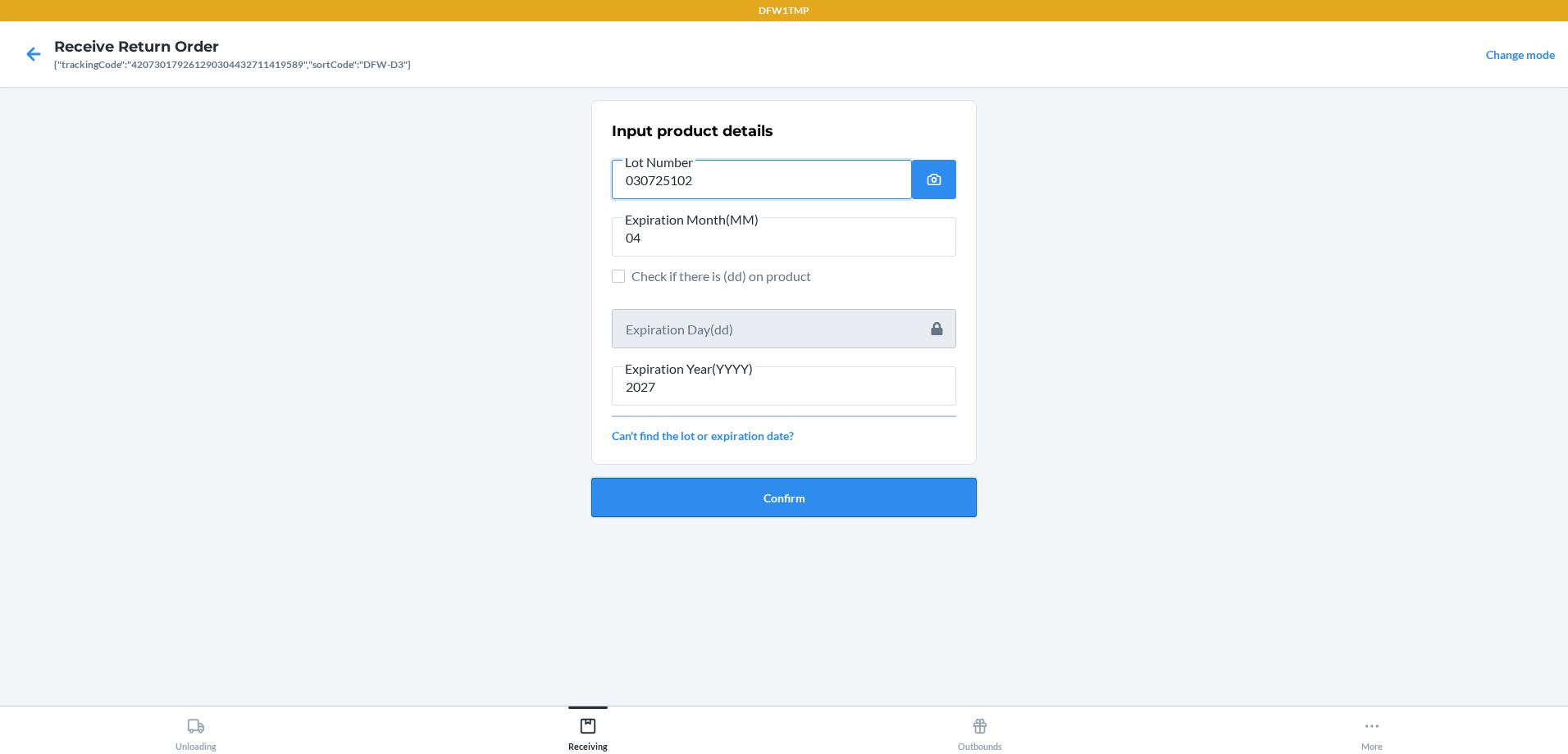 type on "030725102" 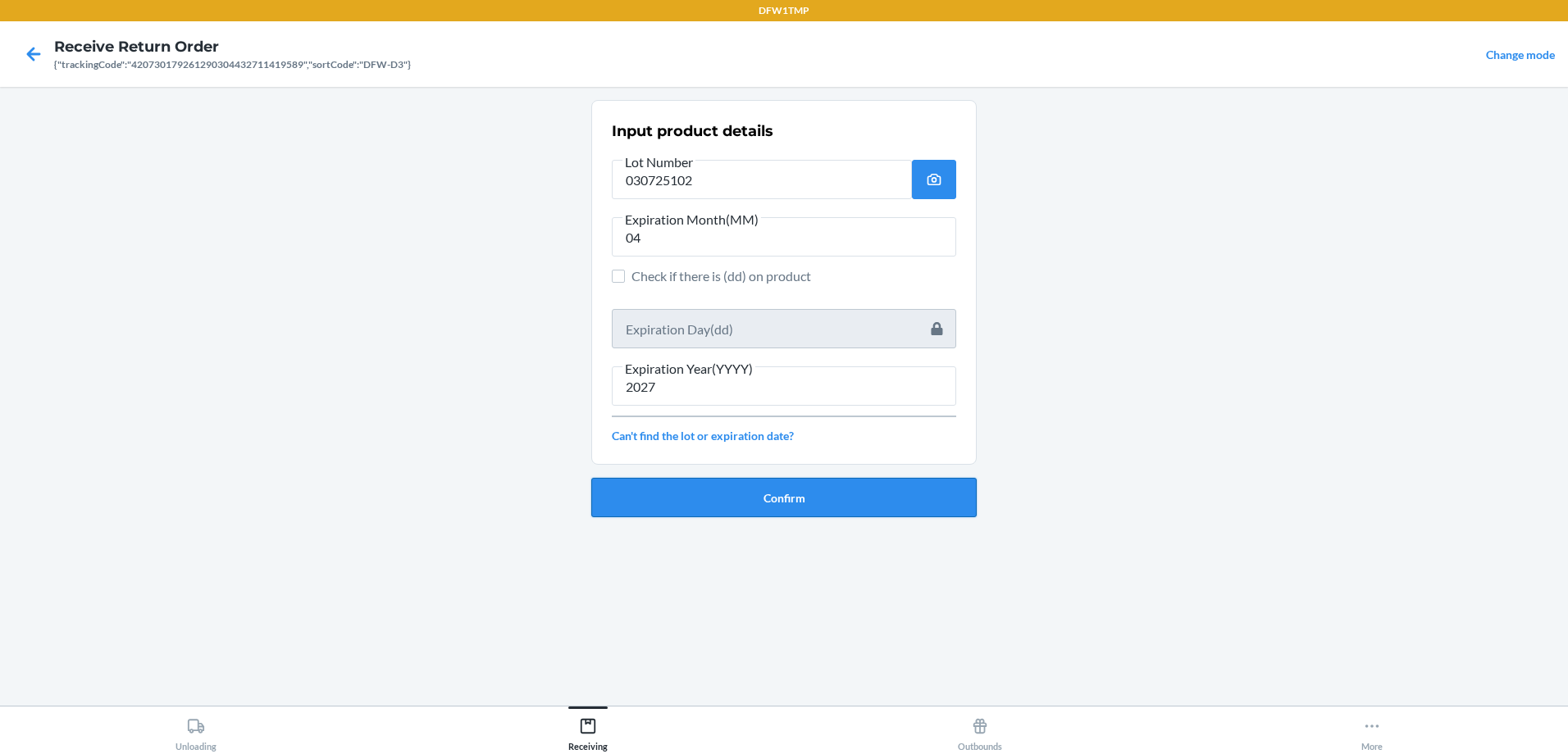 click on "Confirm" at bounding box center [784, 497] 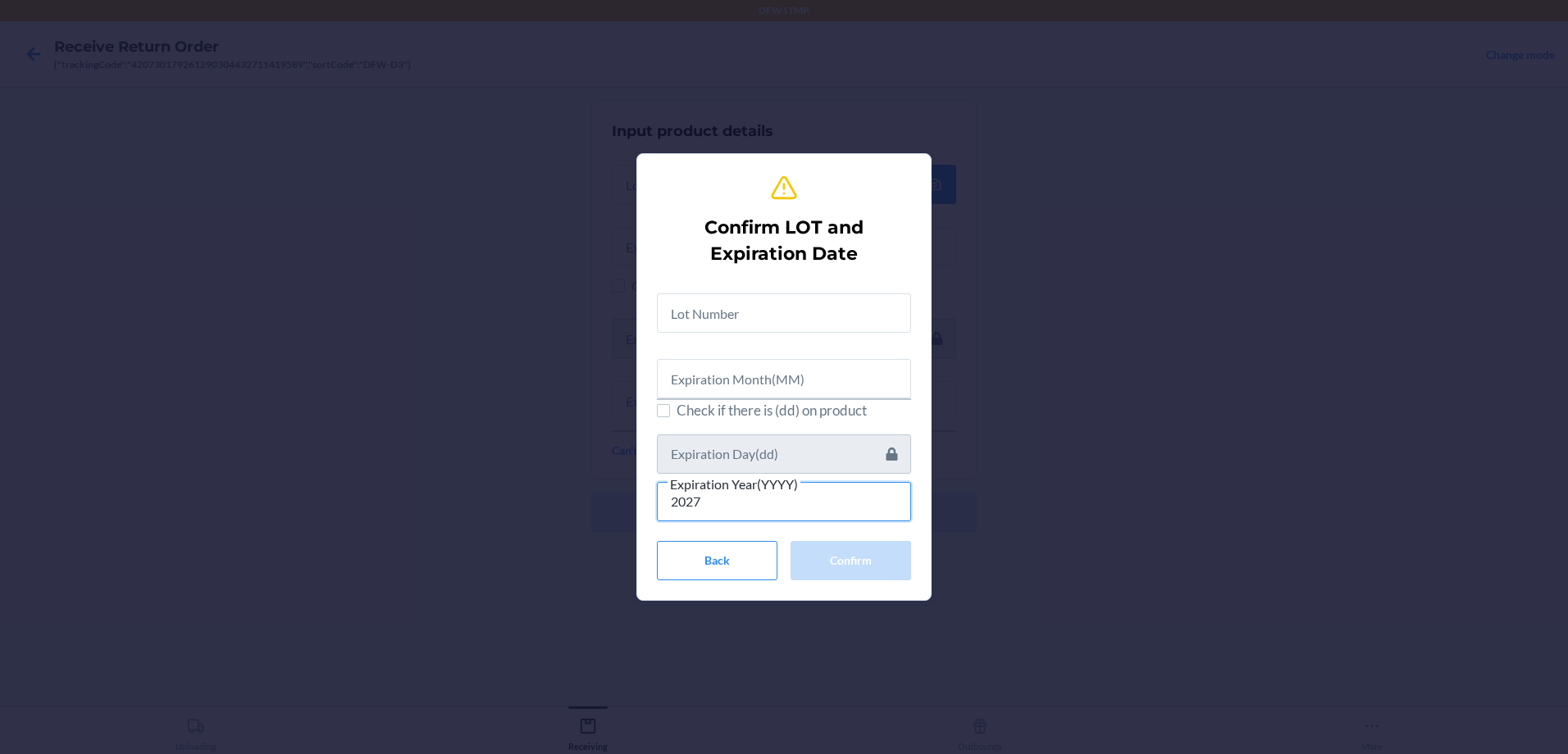 type on "2027" 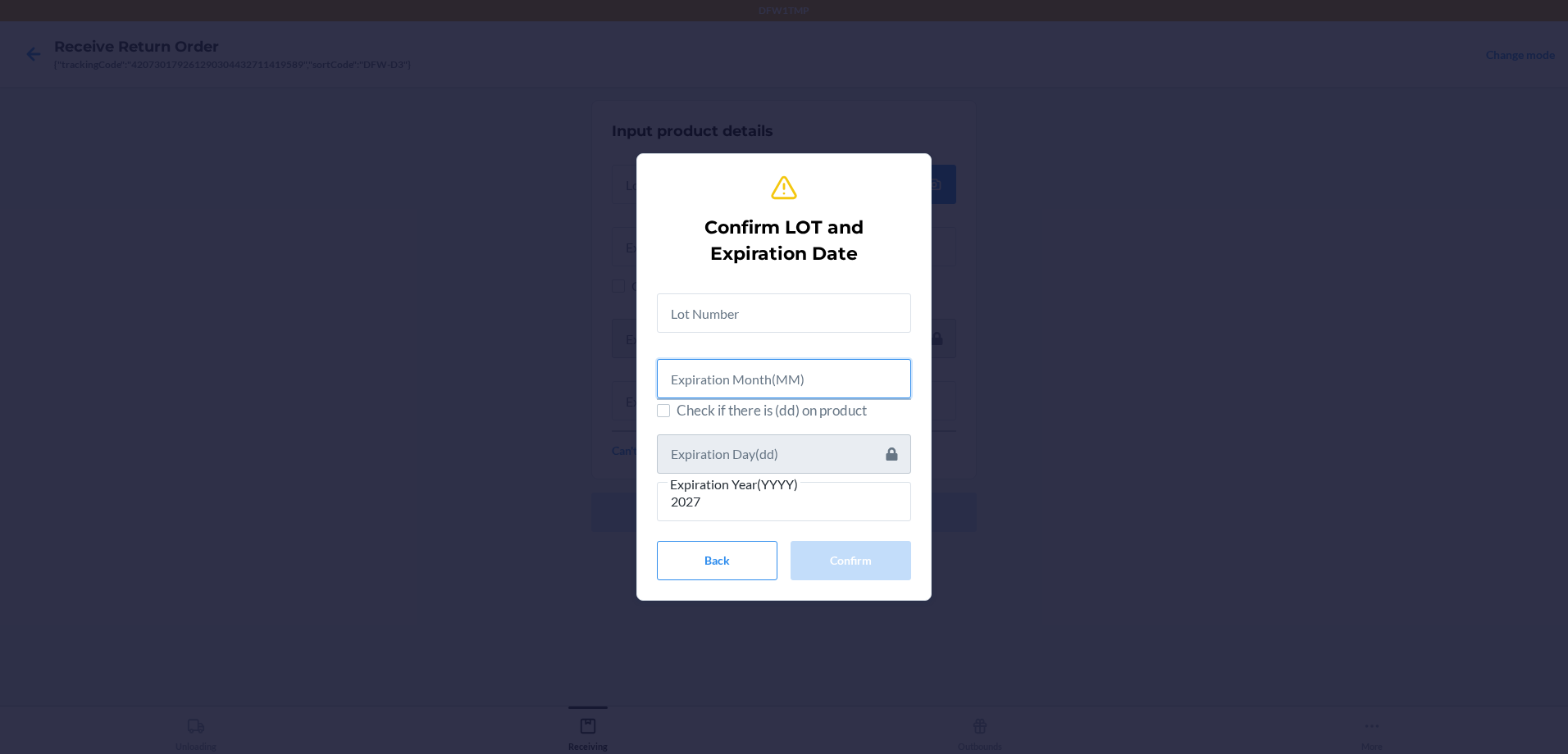 click at bounding box center (784, 379) 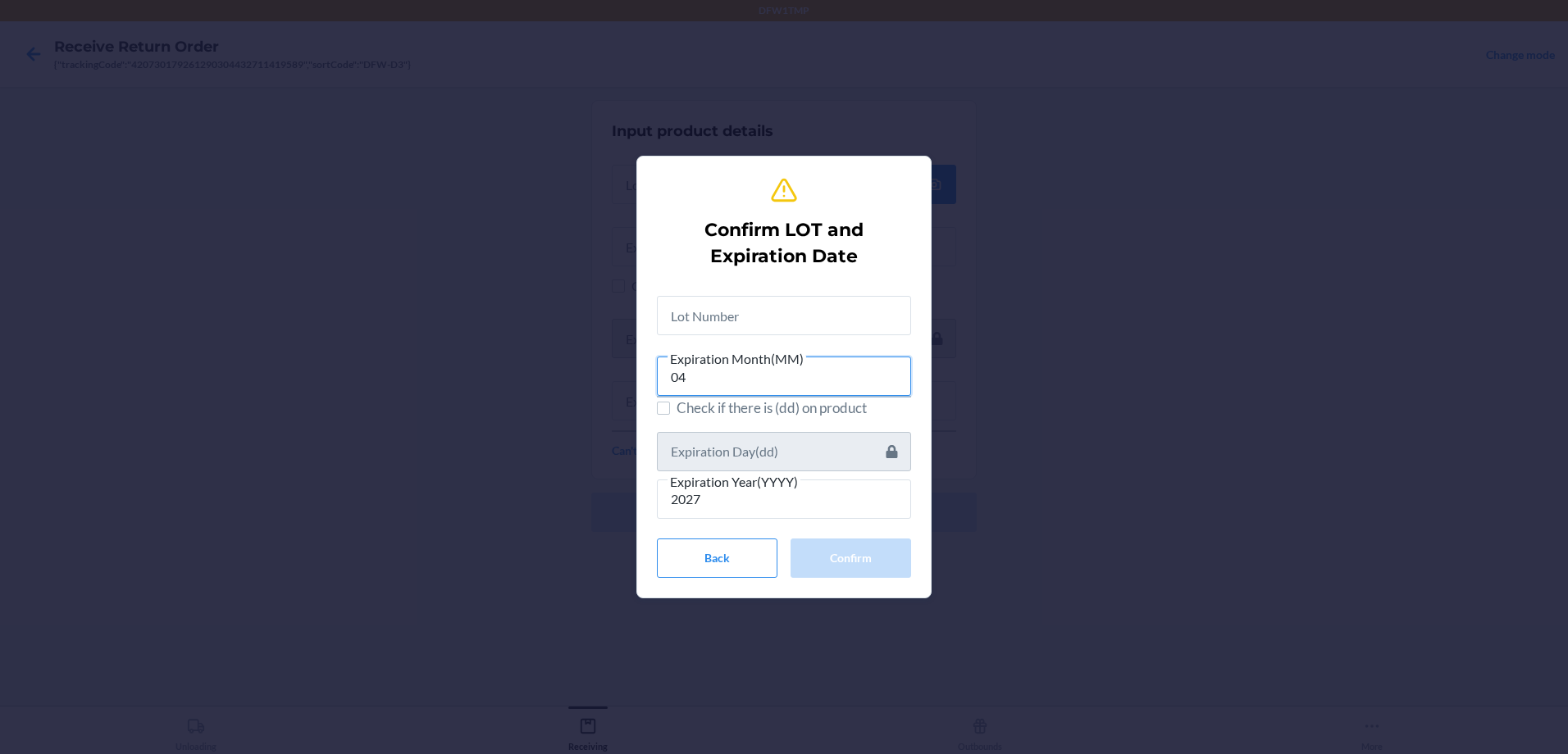 type on "04" 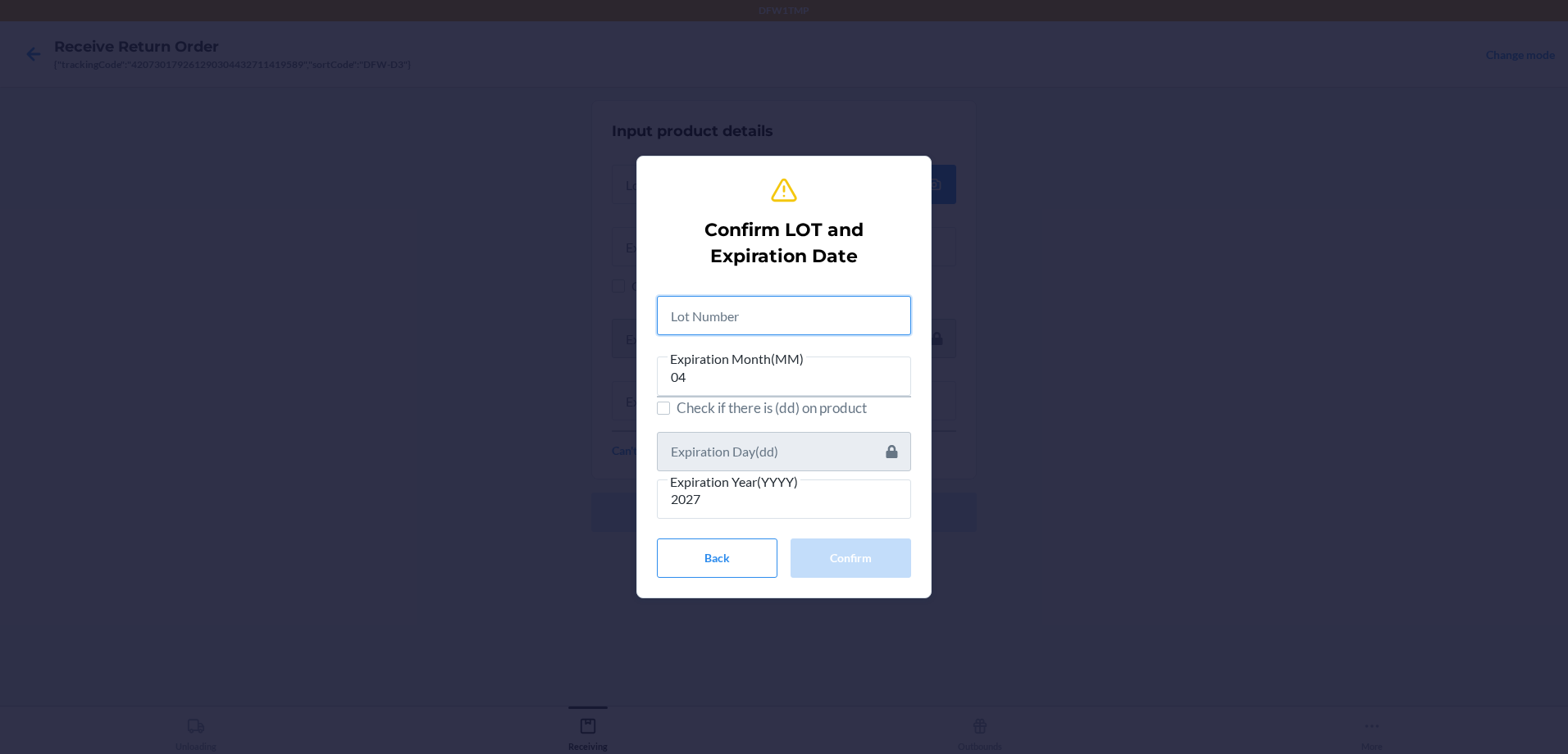 click at bounding box center [784, 316] 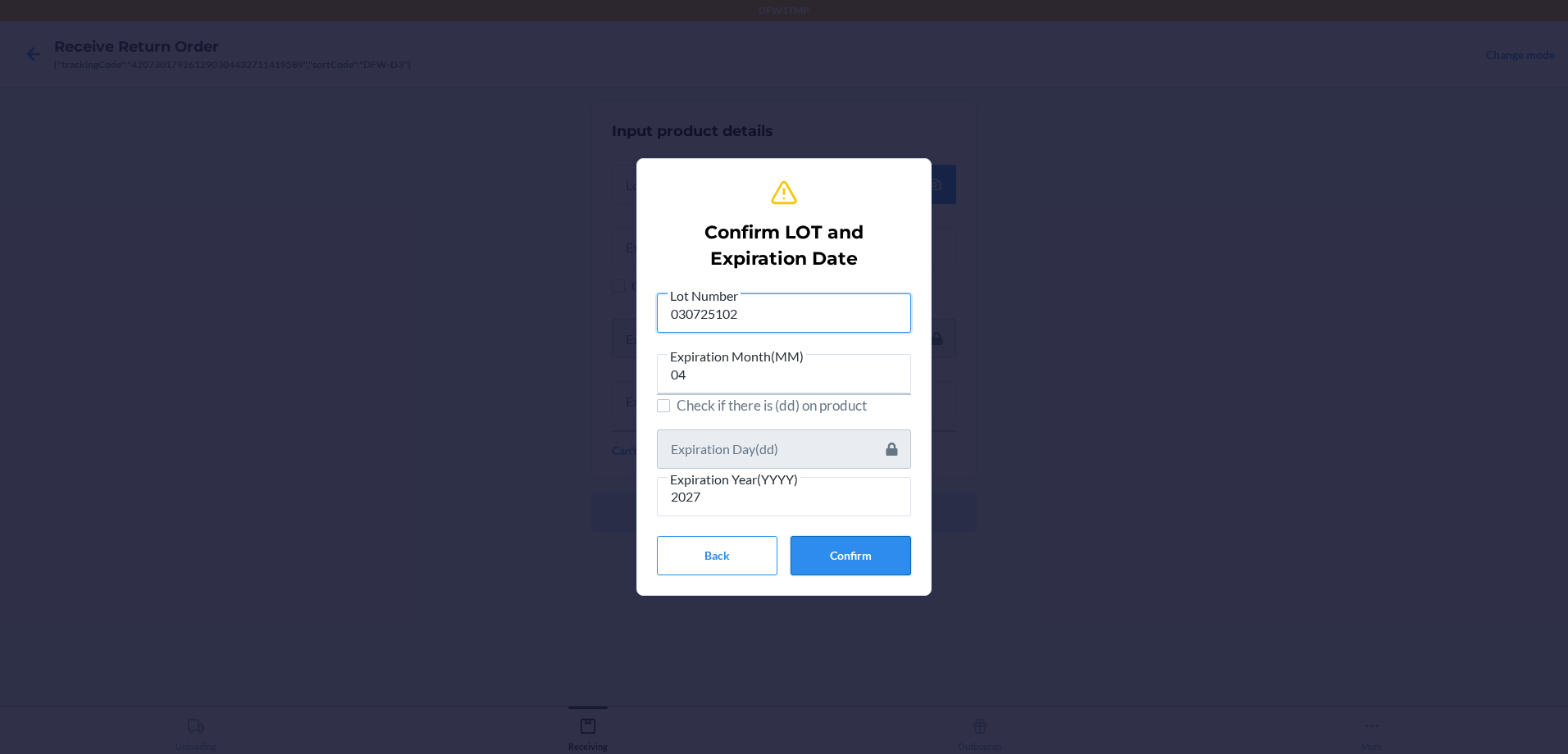 type on "030725102" 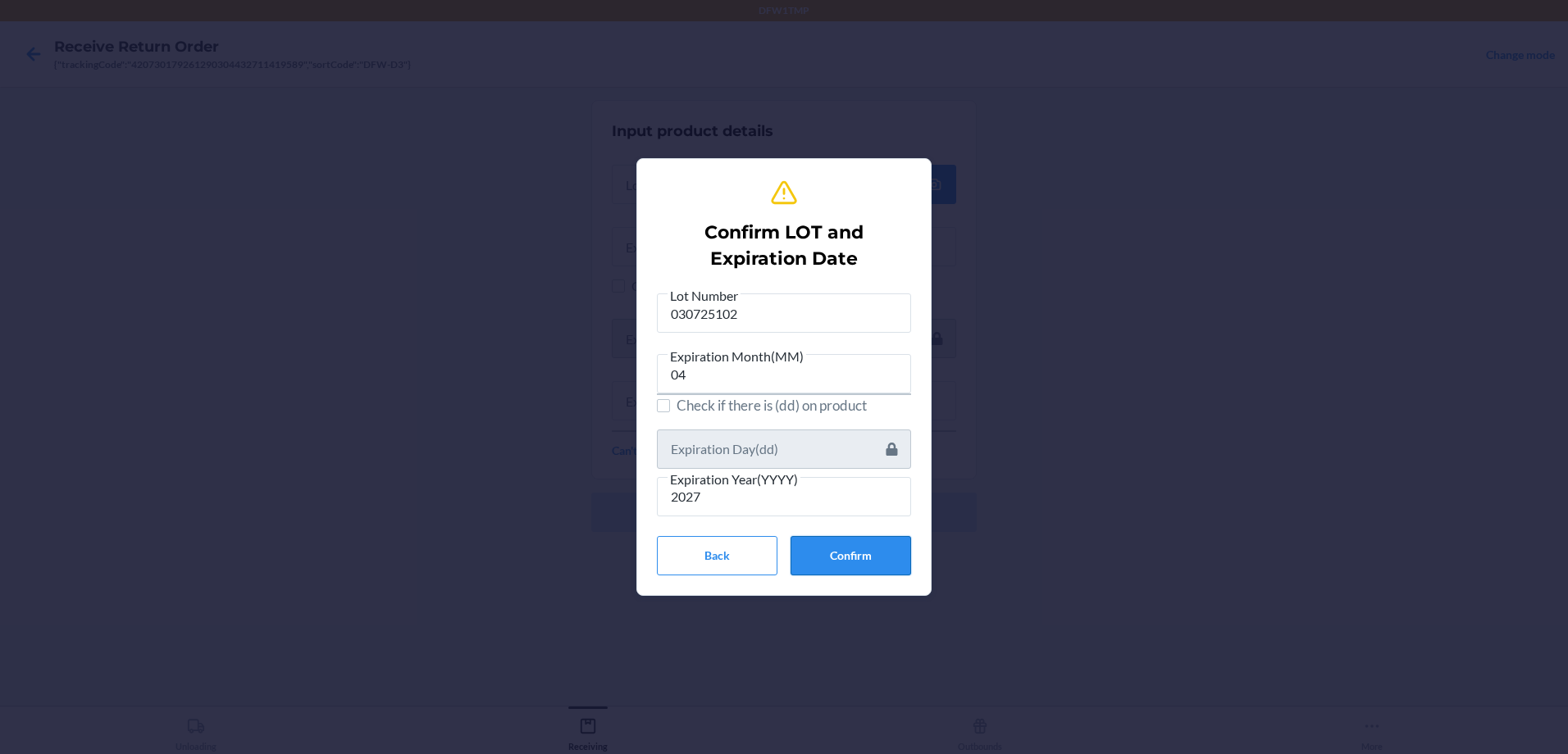 click on "Confirm" at bounding box center (850, 556) 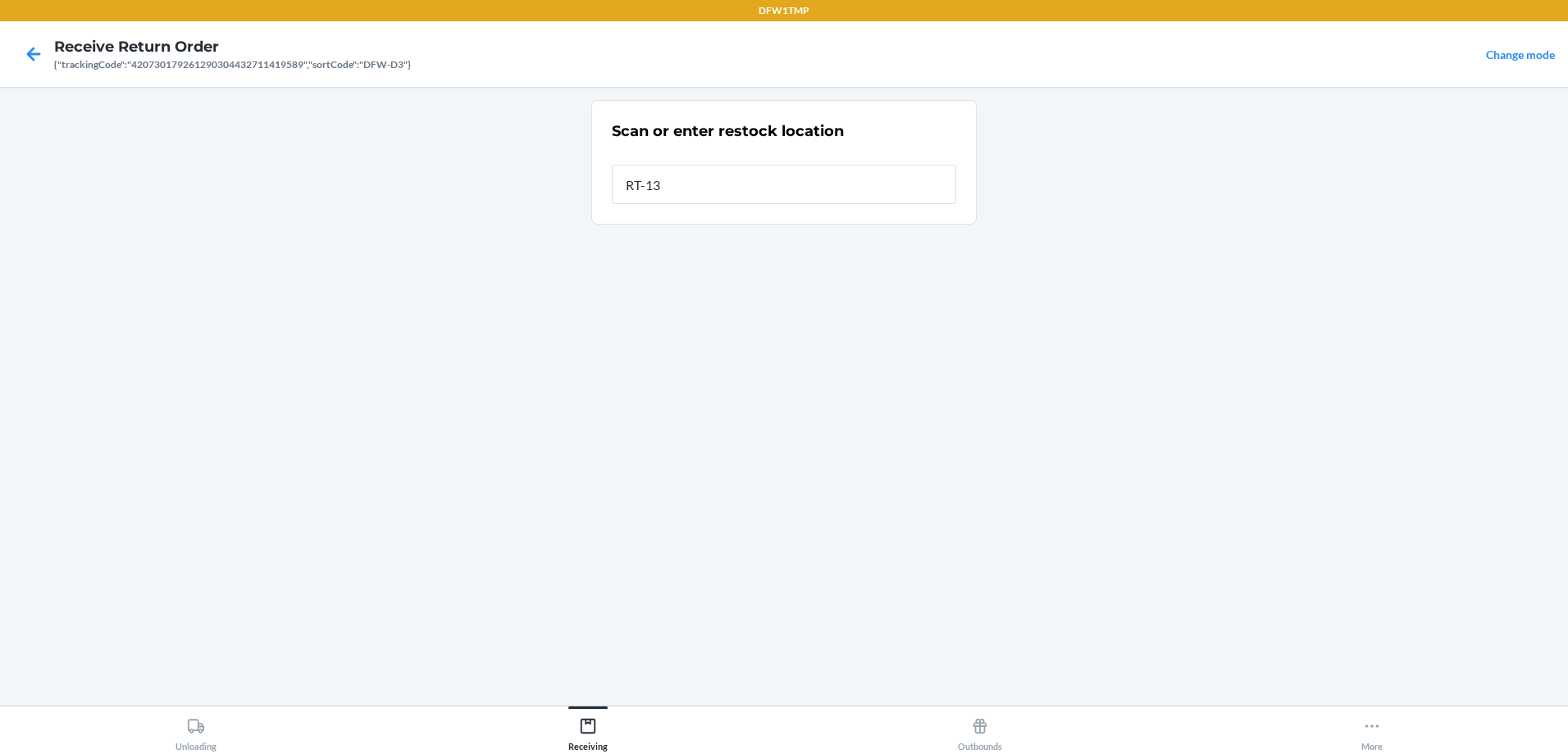 type on "RT-13" 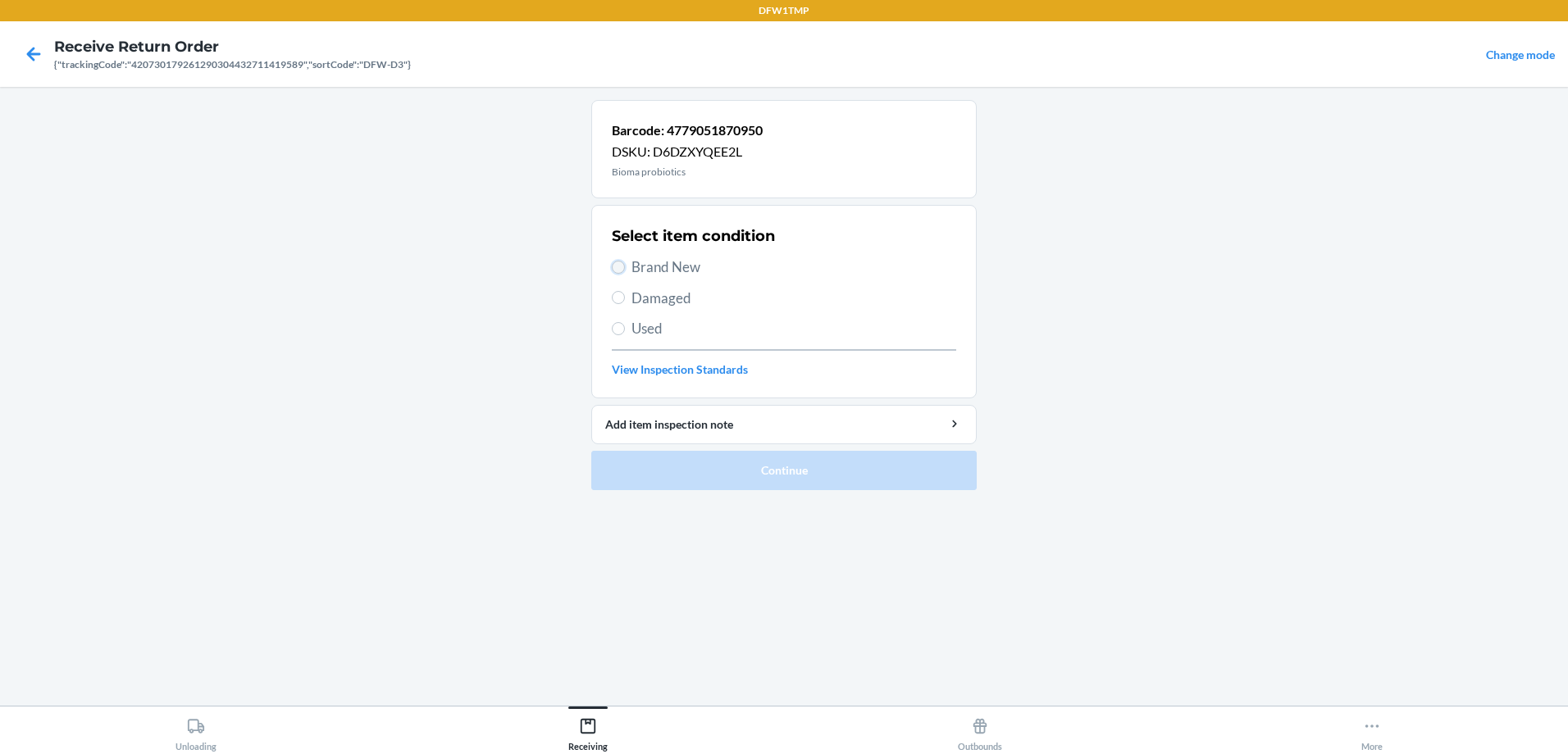click on "Brand New" at bounding box center [618, 267] 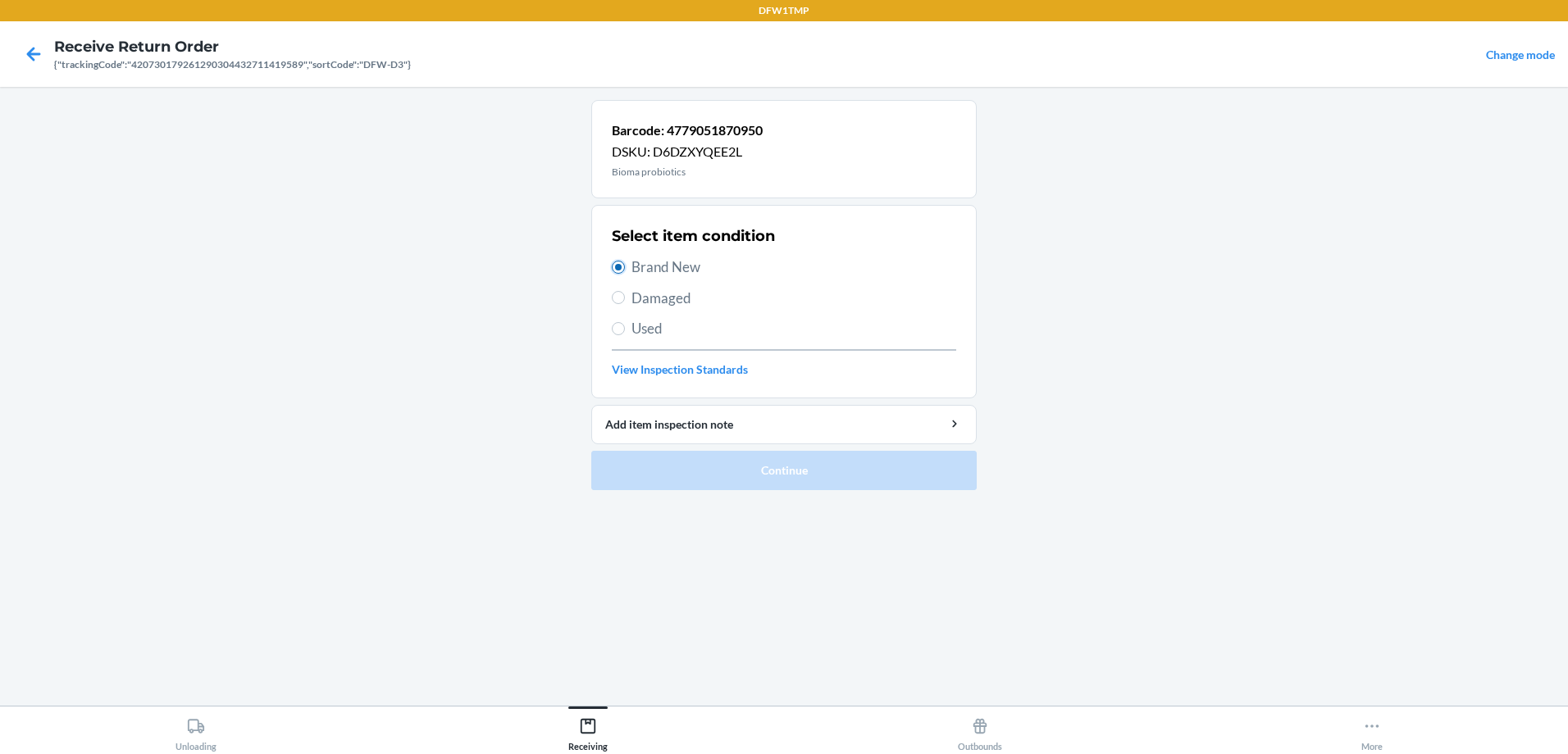 radio on "true" 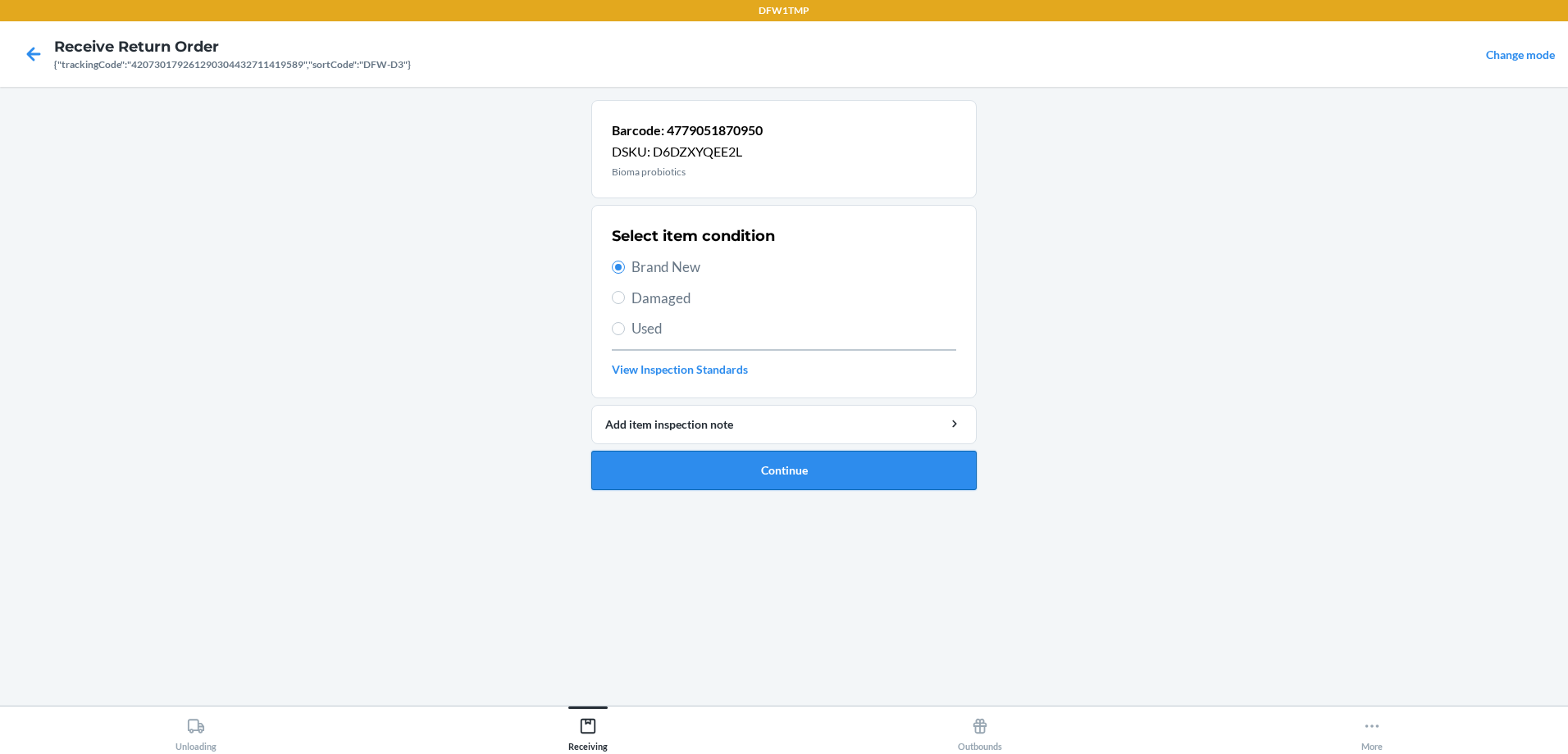 click on "Continue" at bounding box center (784, 470) 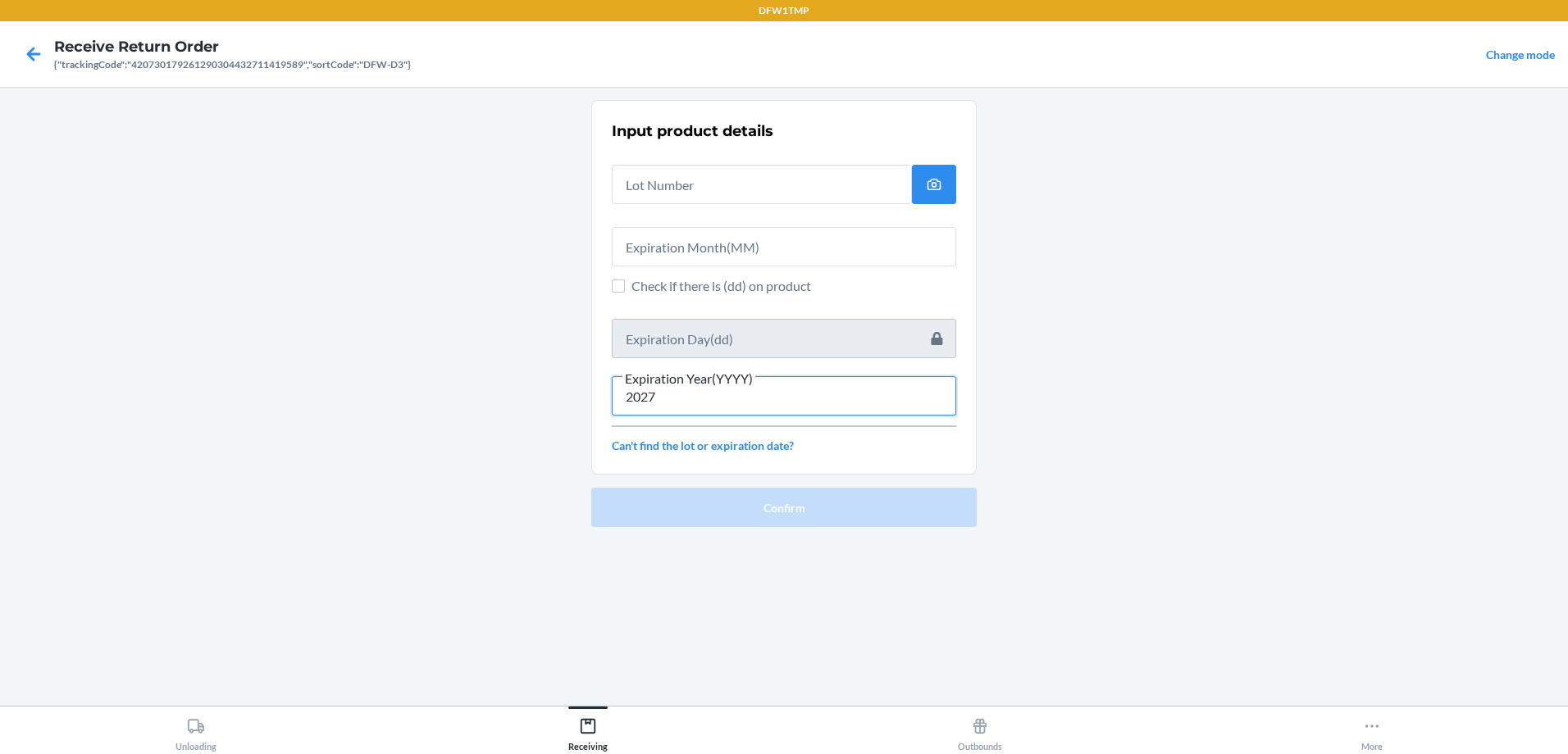 type on "2027" 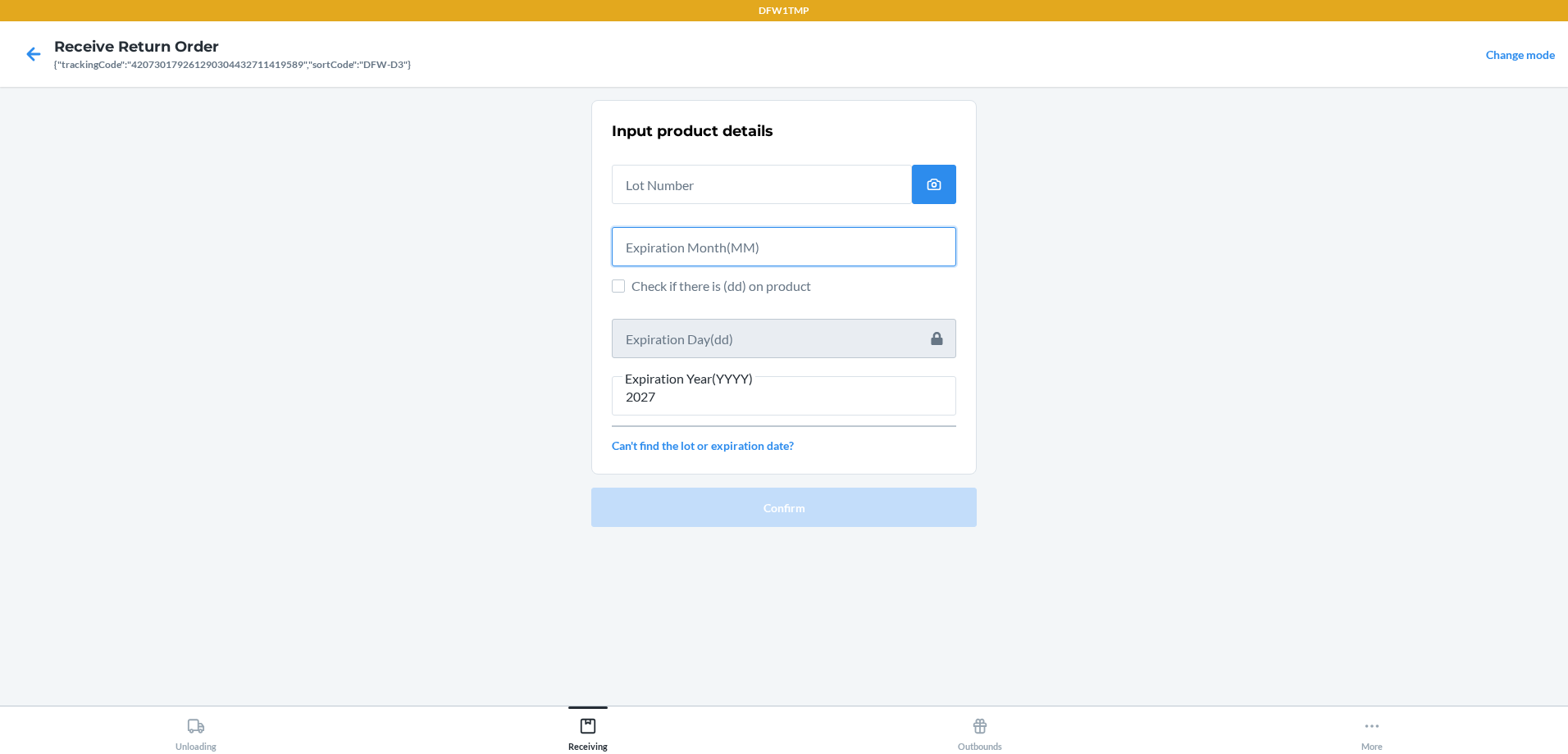 click at bounding box center (784, 247) 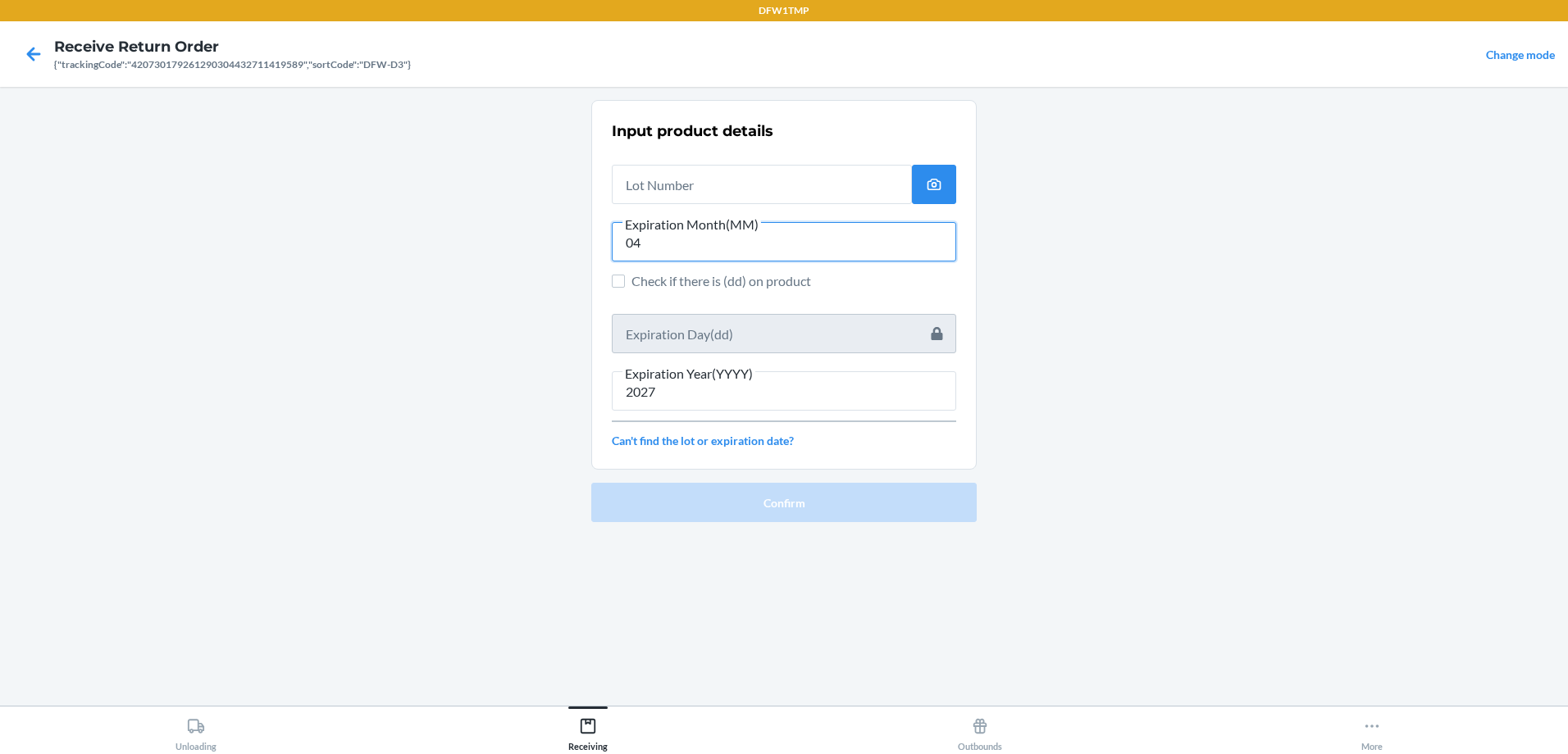 type on "04" 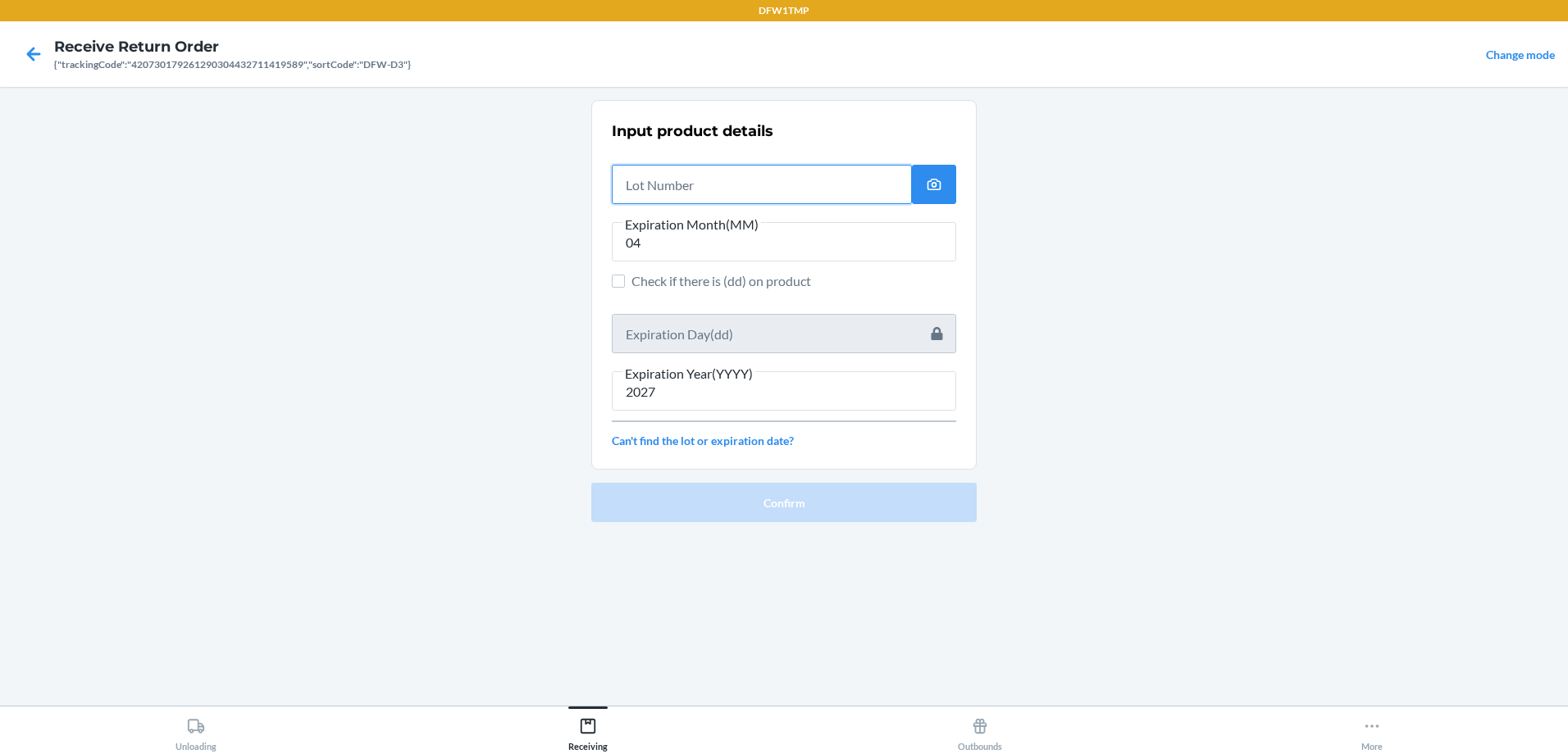 click at bounding box center (762, 184) 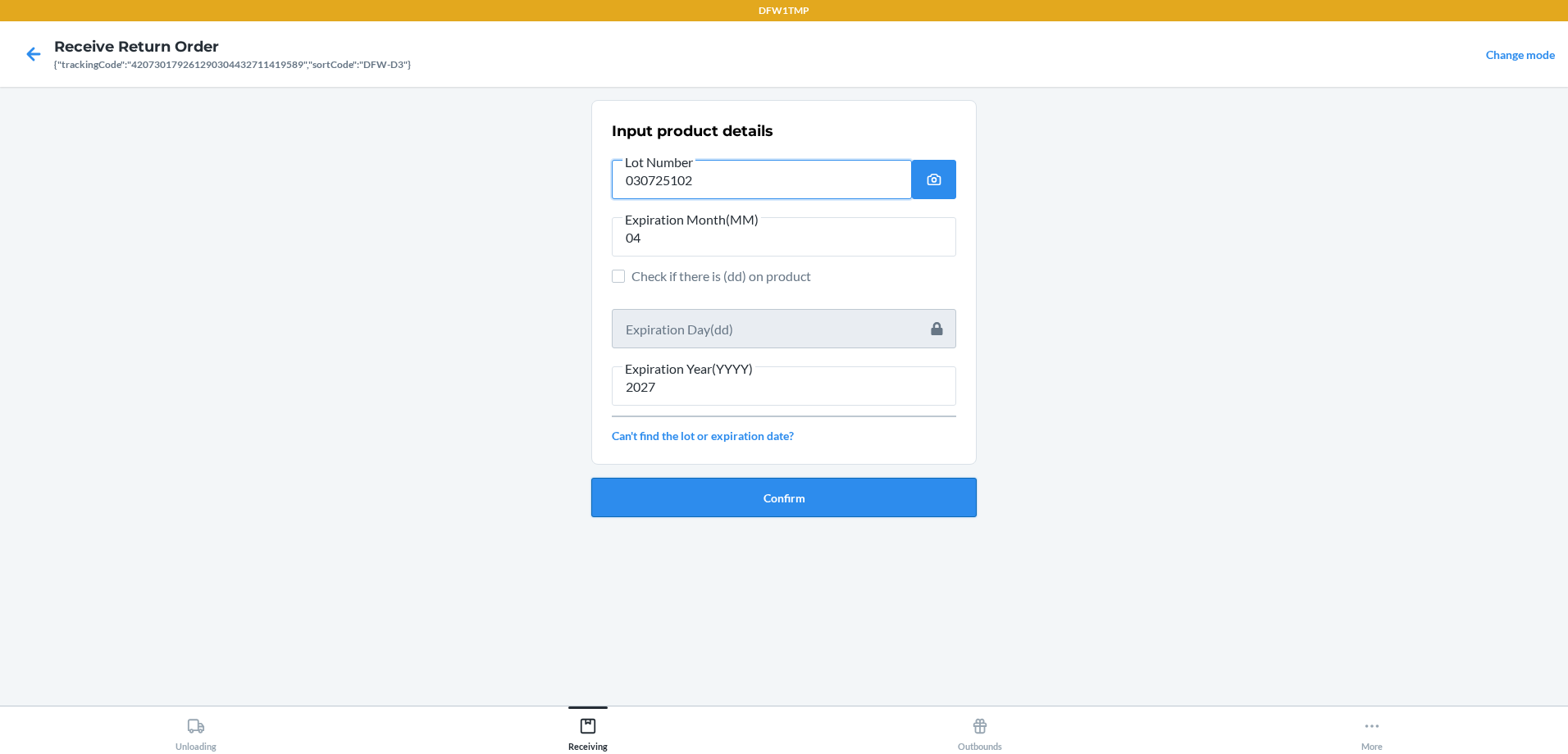 type on "030725102" 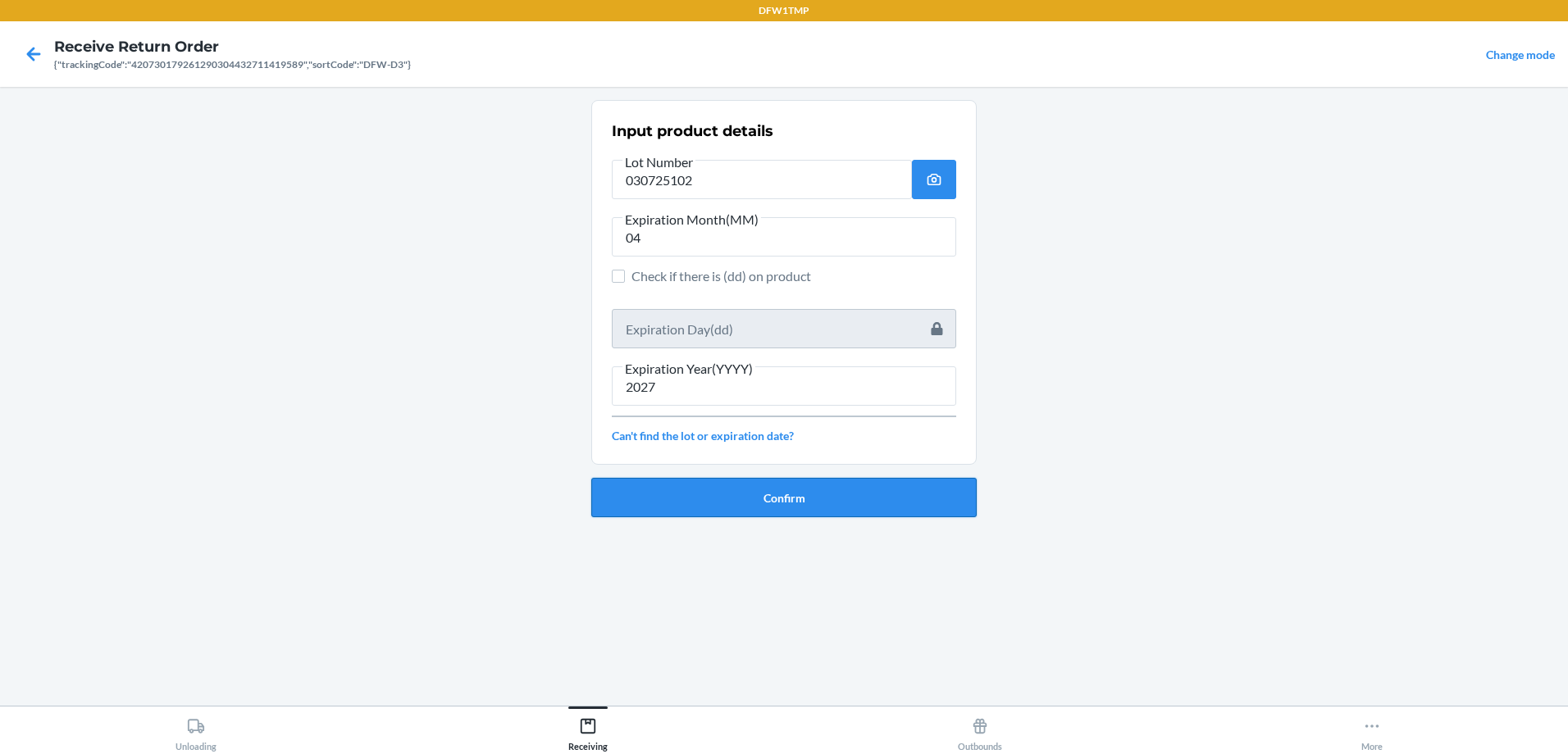 click on "Confirm" at bounding box center [784, 497] 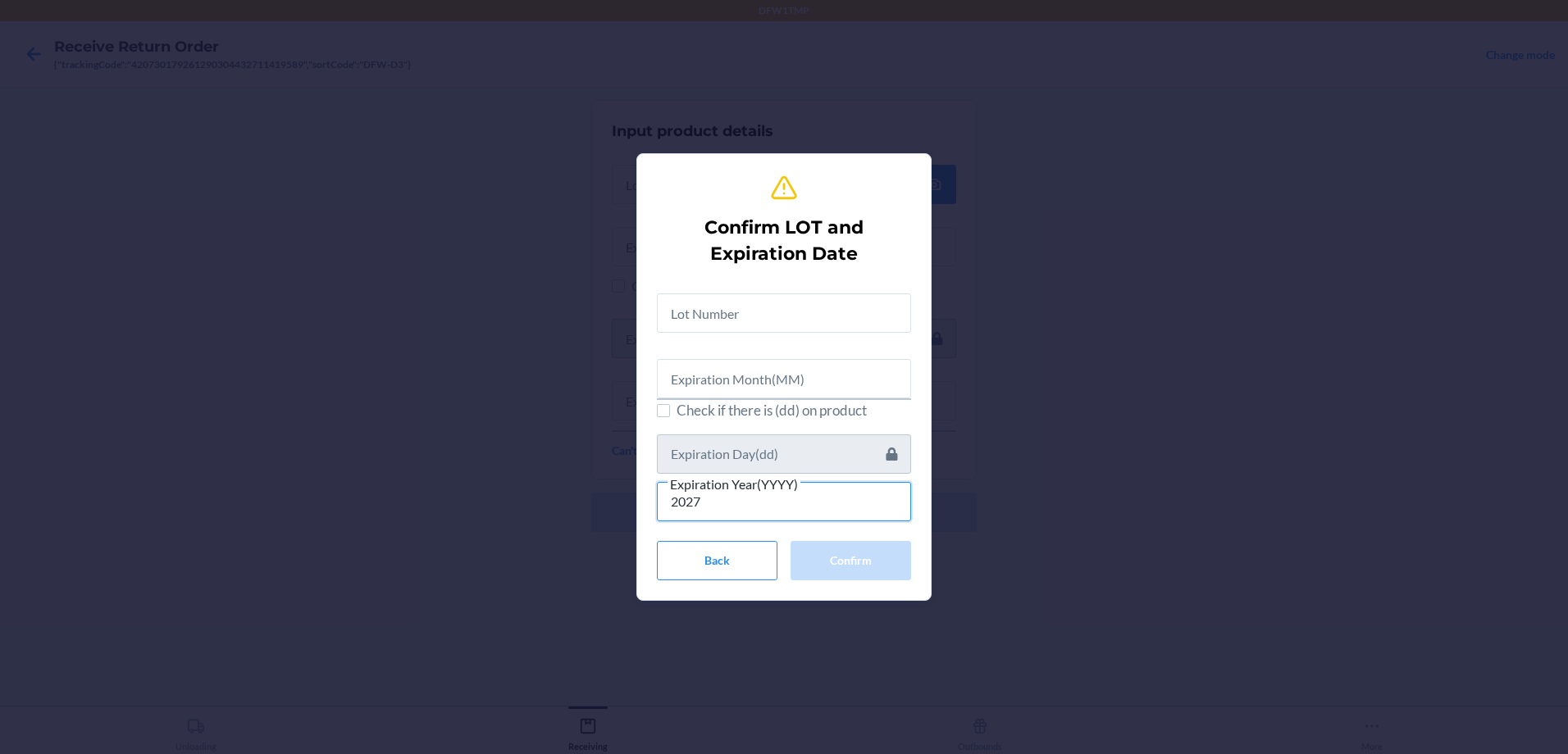 type on "2027" 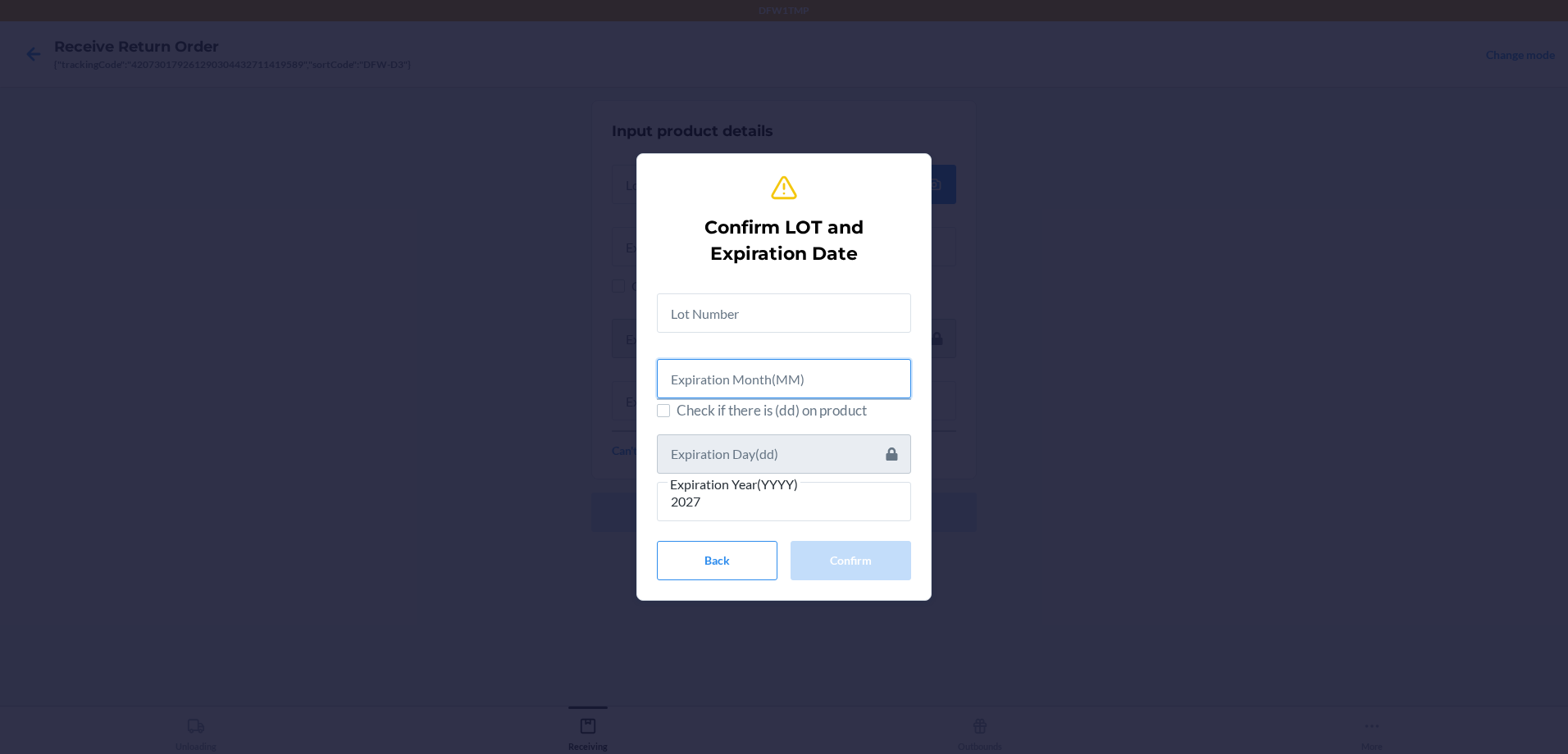 click at bounding box center (784, 379) 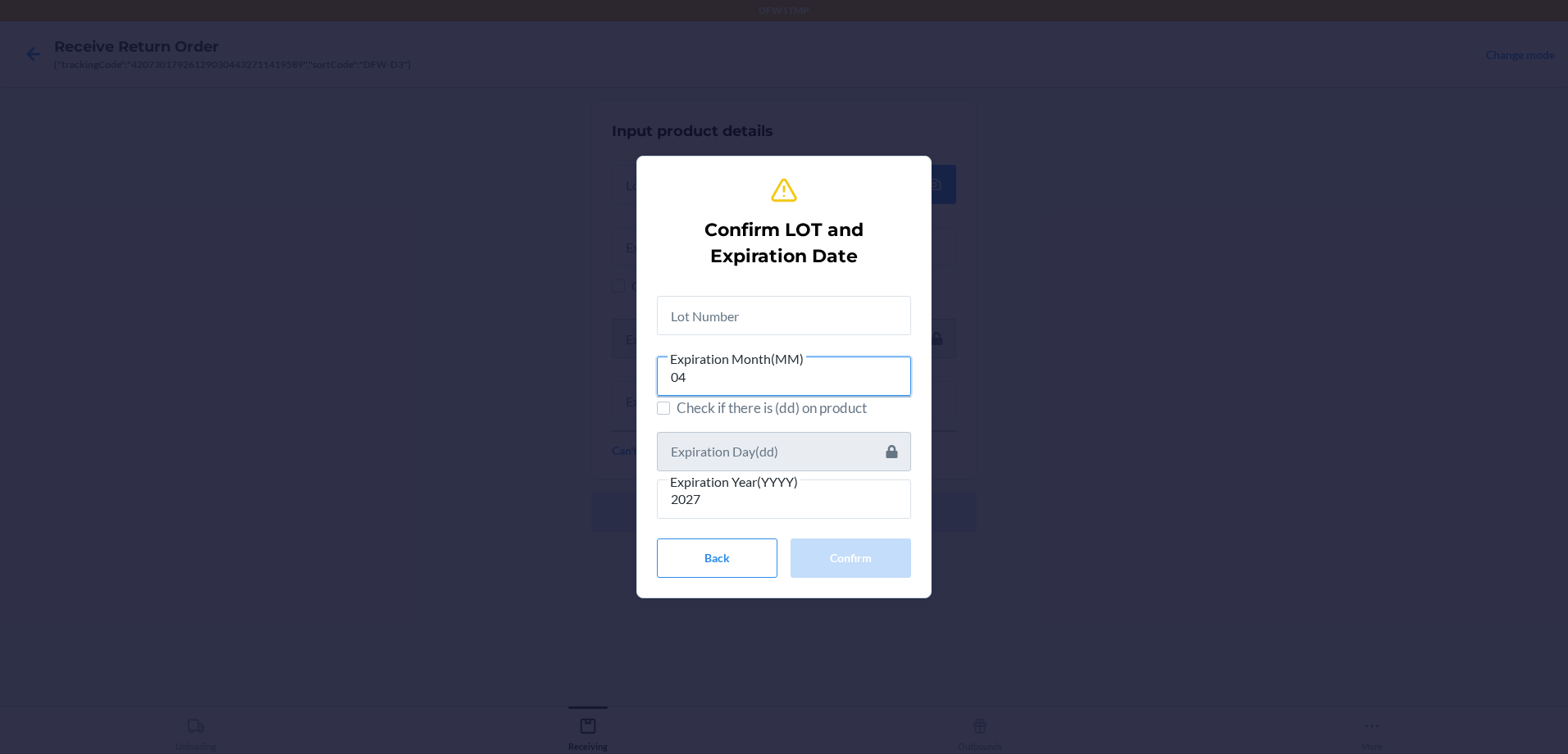 type on "04" 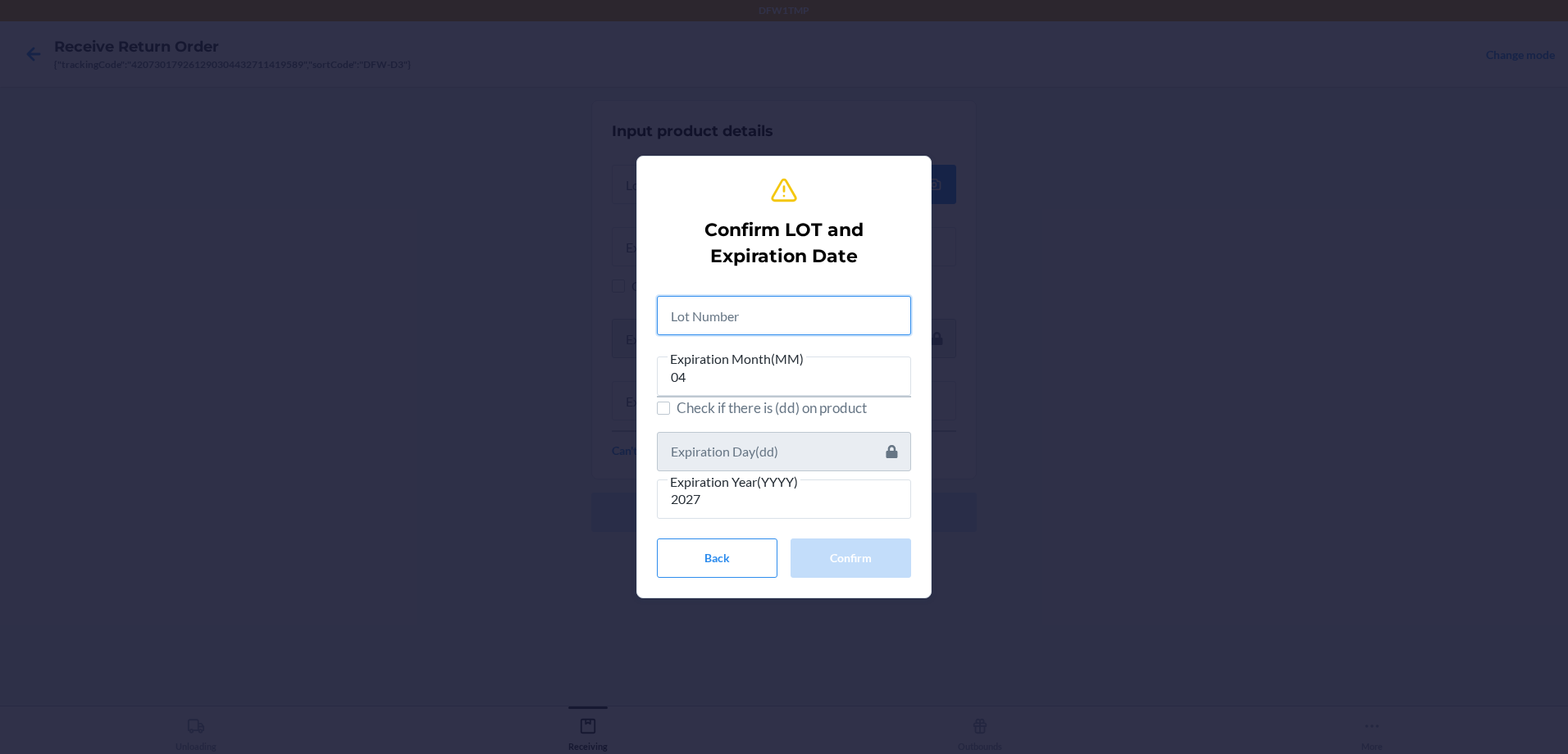 click at bounding box center (784, 316) 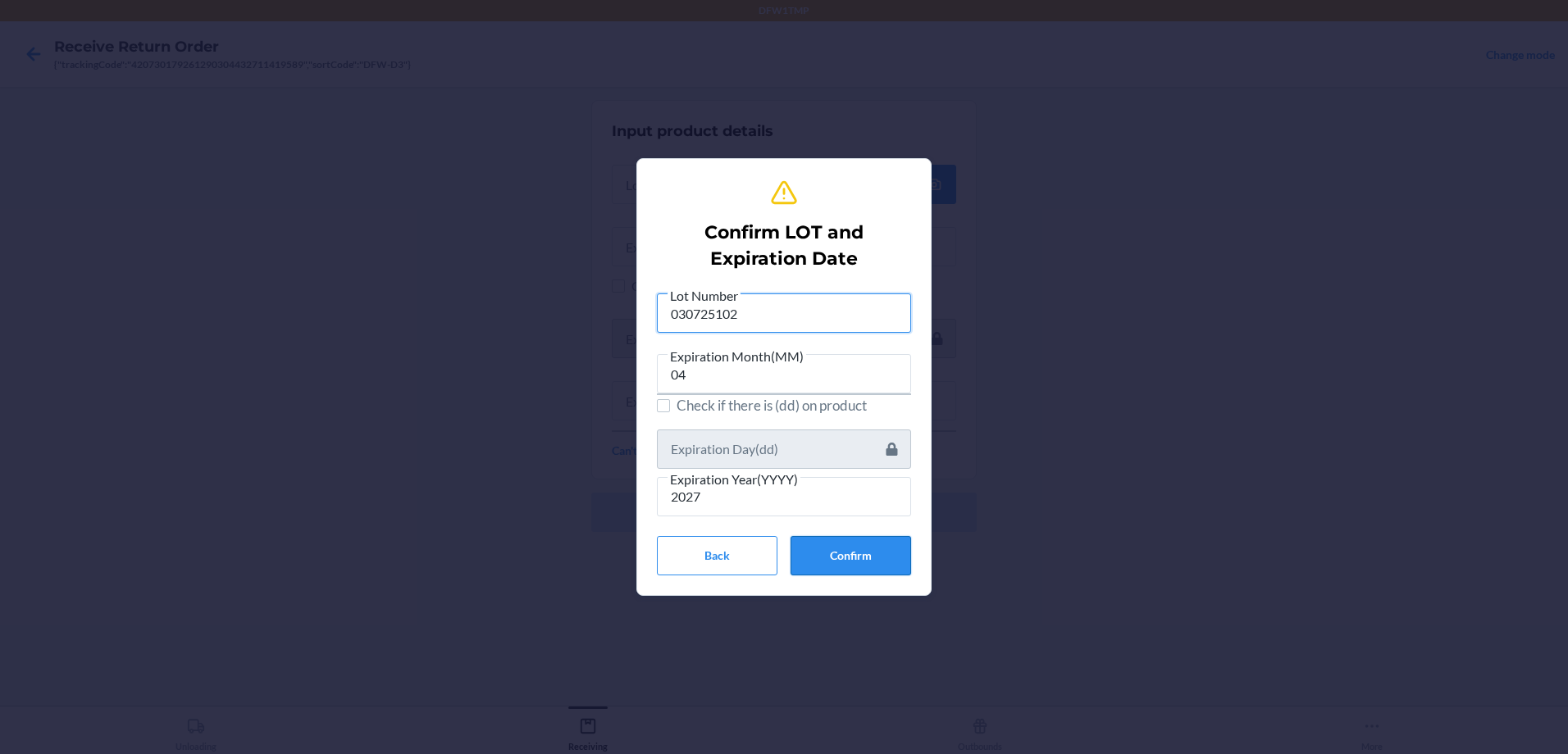 type on "030725102" 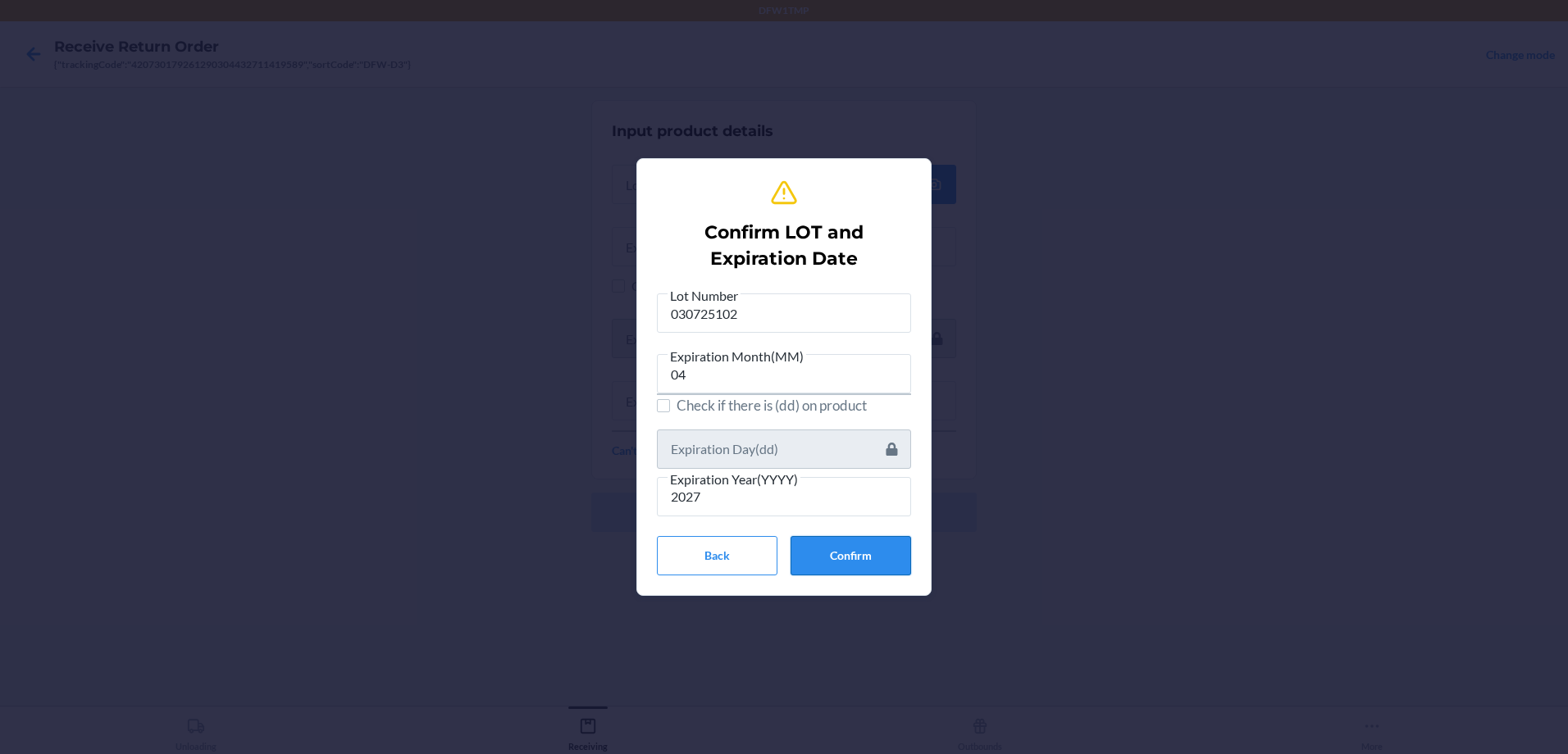 click on "Confirm" at bounding box center (850, 556) 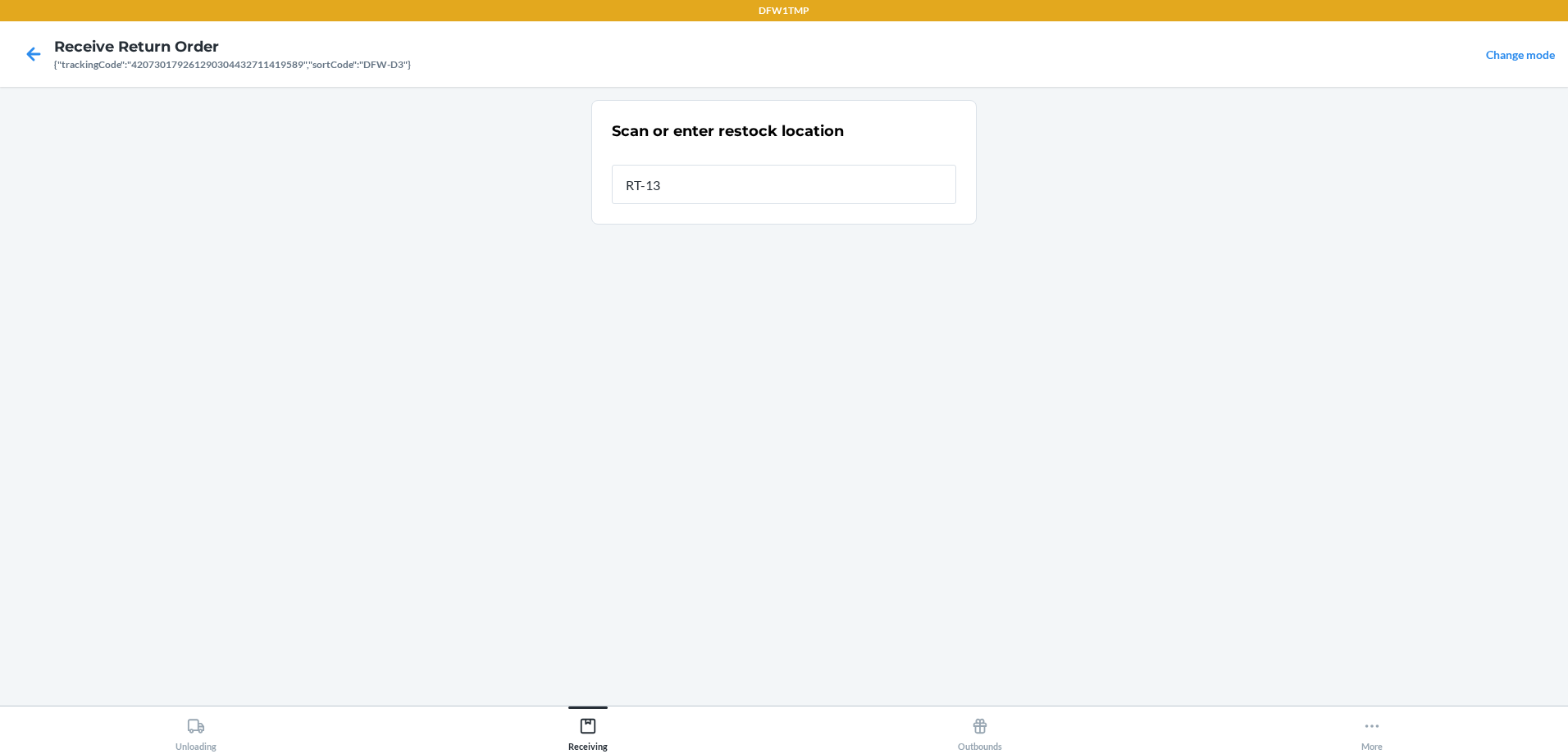 type 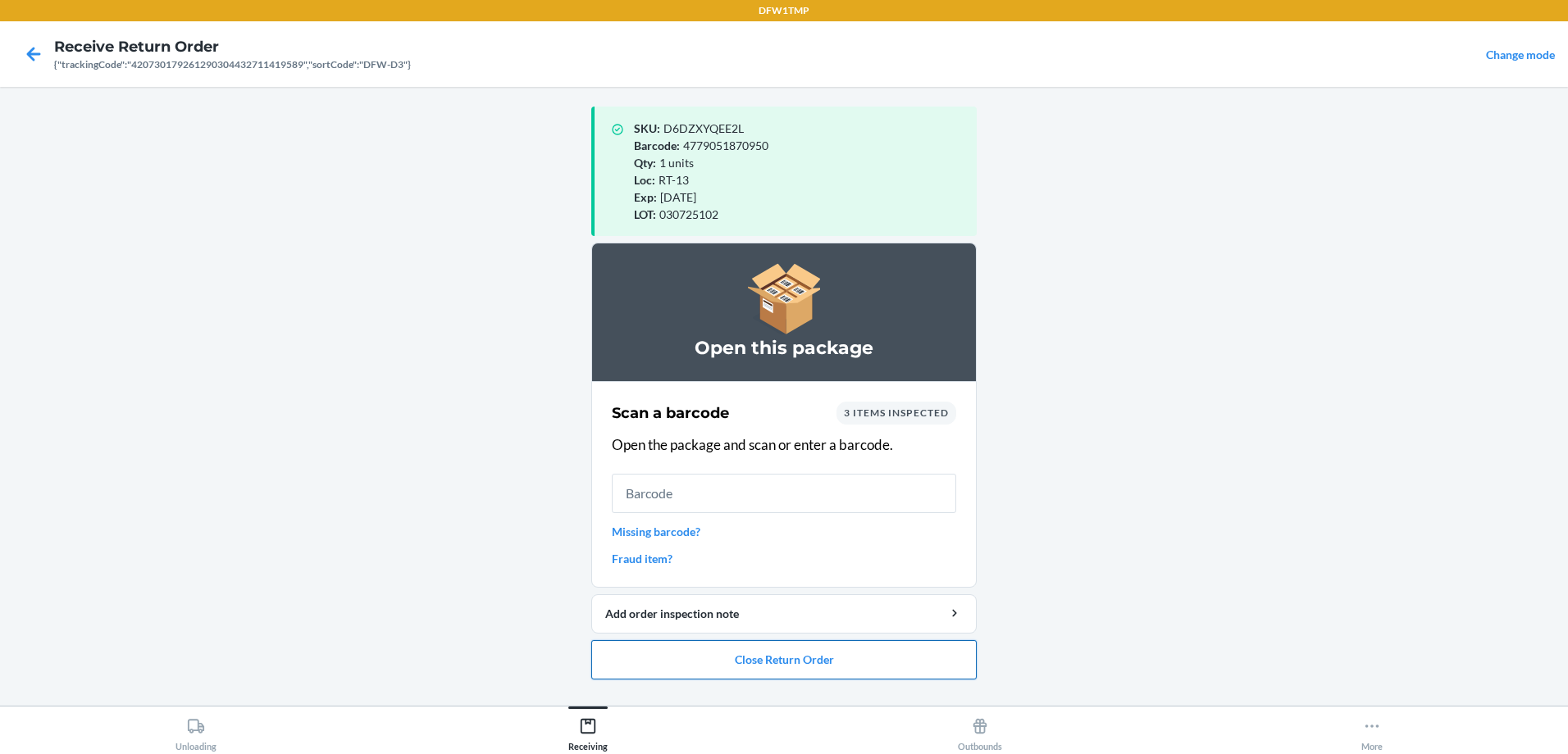 click on "Close Return Order" at bounding box center (784, 660) 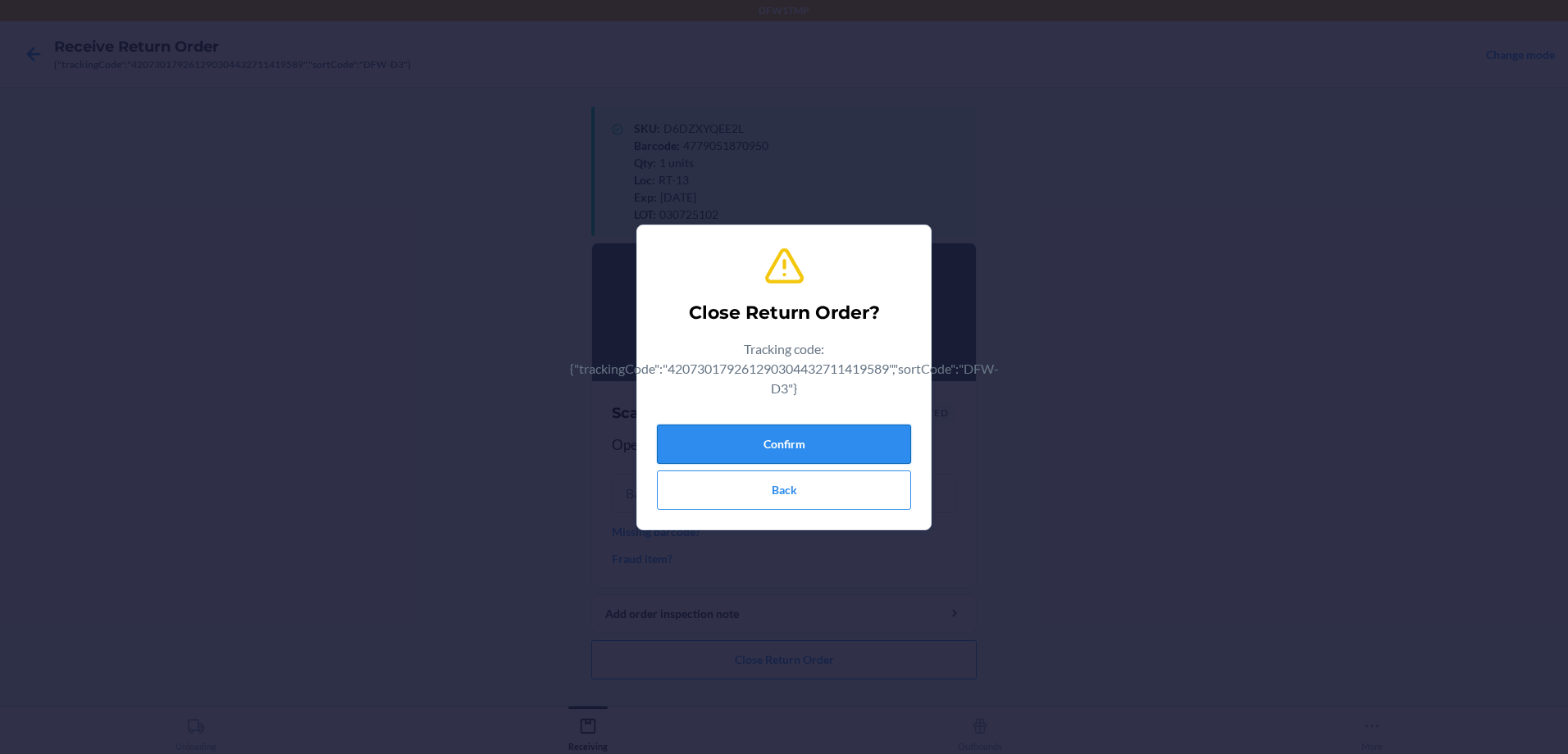 click on "Confirm" at bounding box center [784, 444] 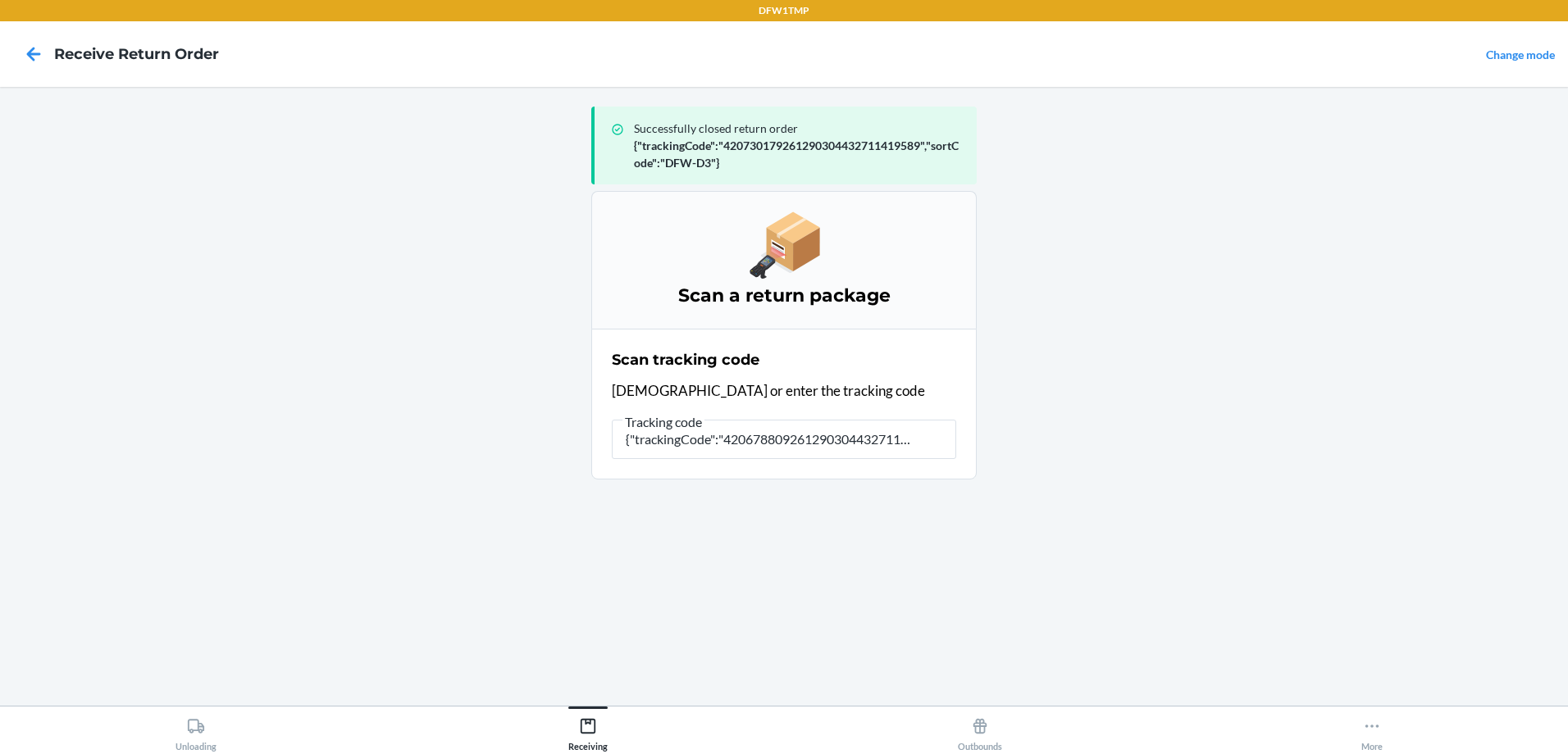 scroll, scrollTop: 0, scrollLeft: 0, axis: both 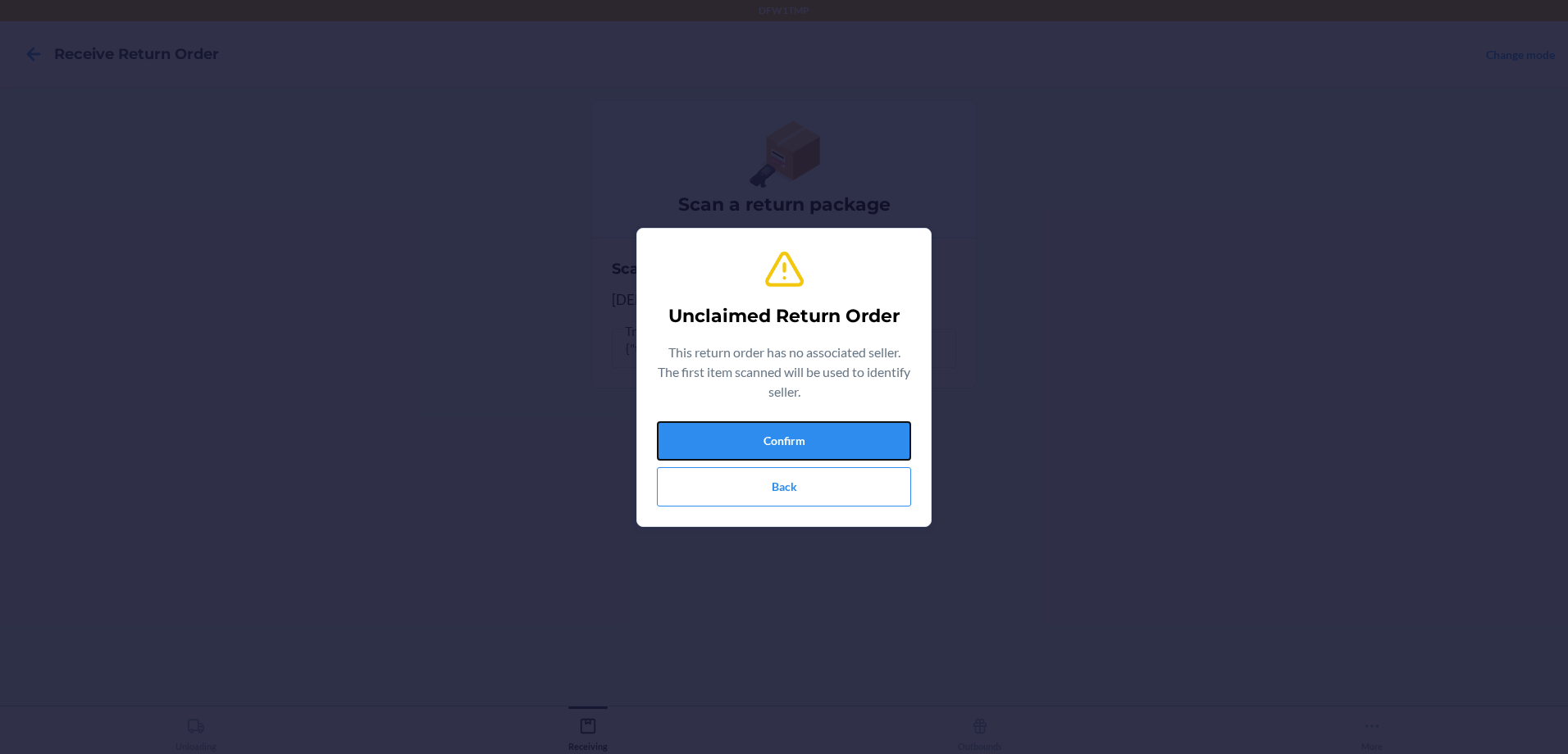 click on "Confirm" at bounding box center [784, 441] 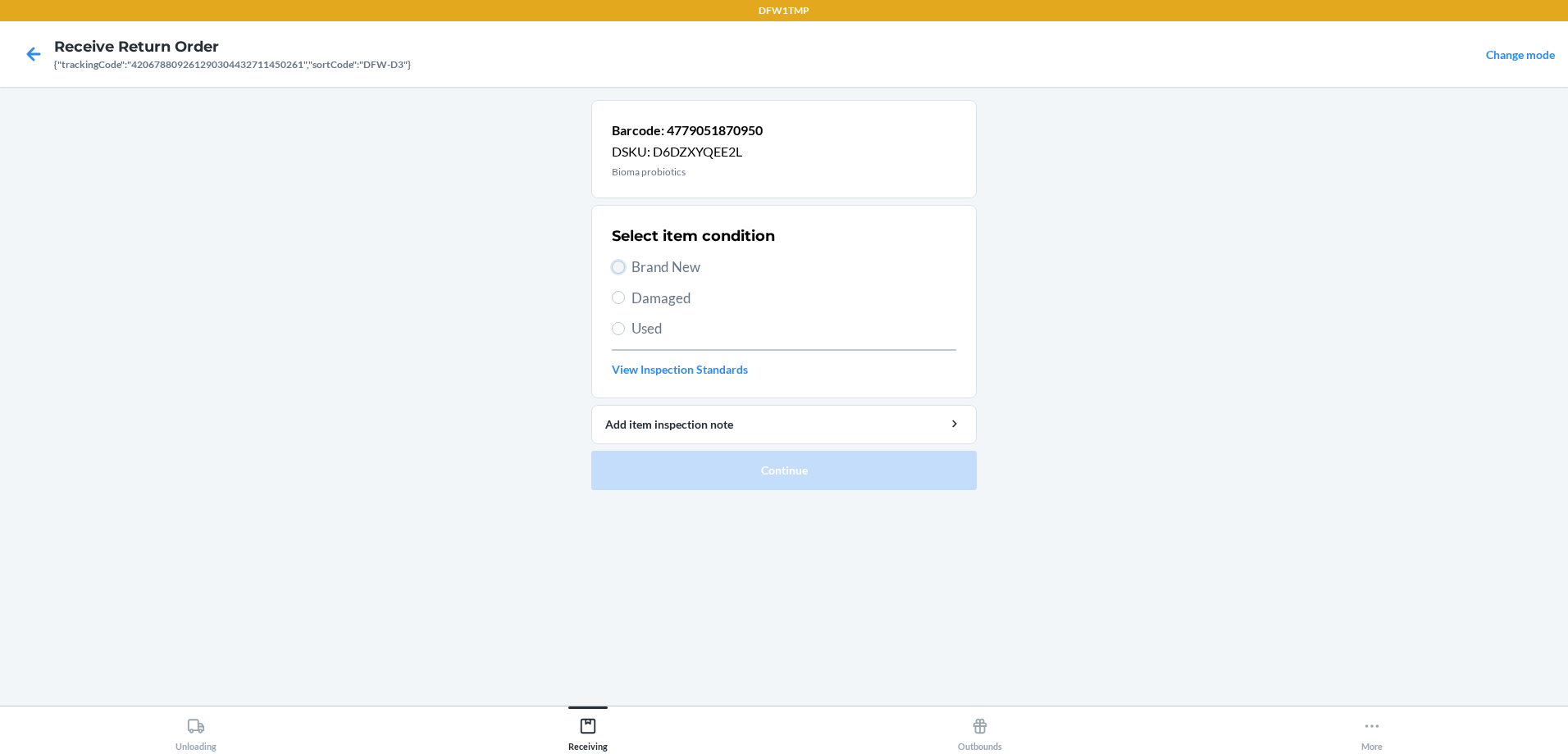 click on "Brand New" at bounding box center (618, 267) 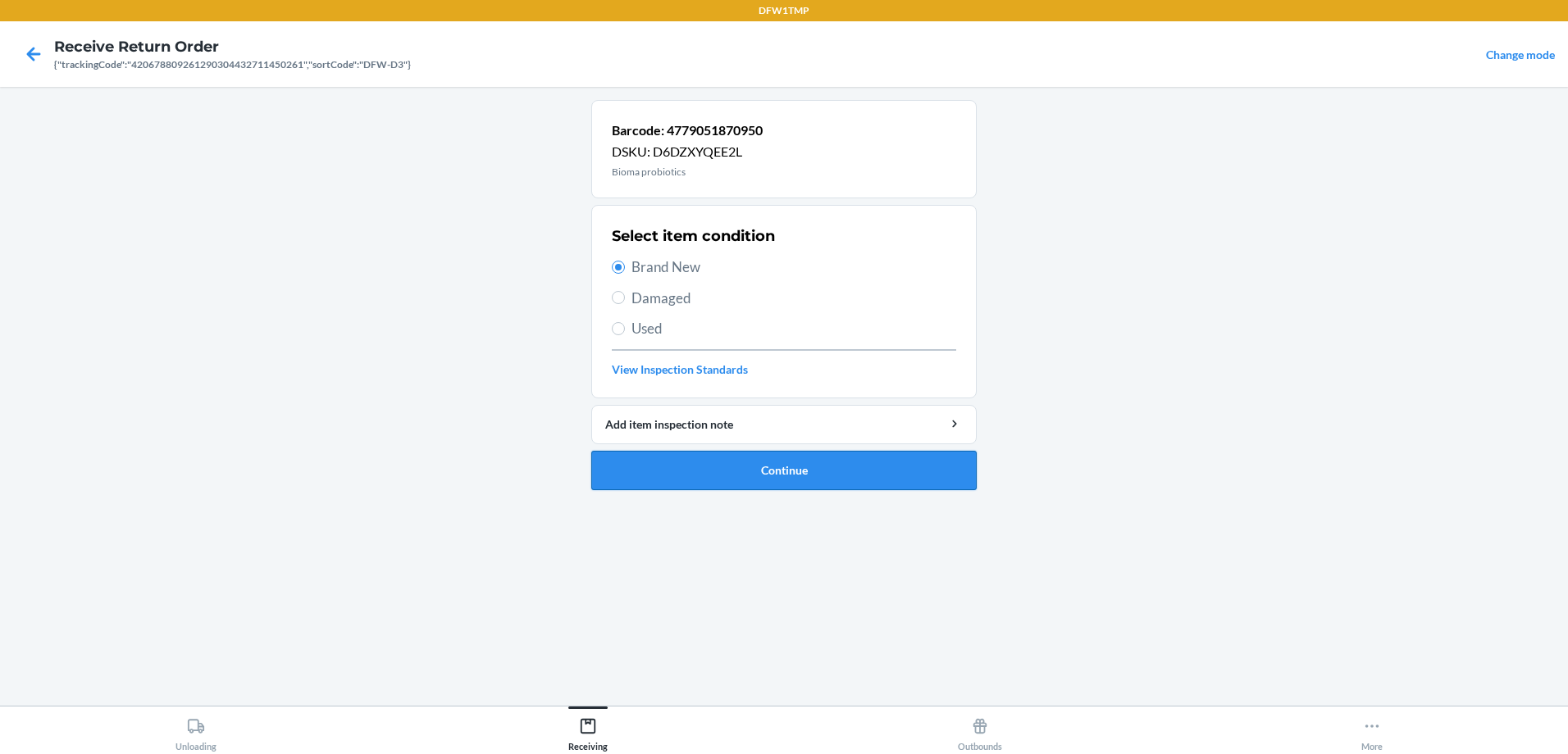 click on "Continue" at bounding box center (784, 470) 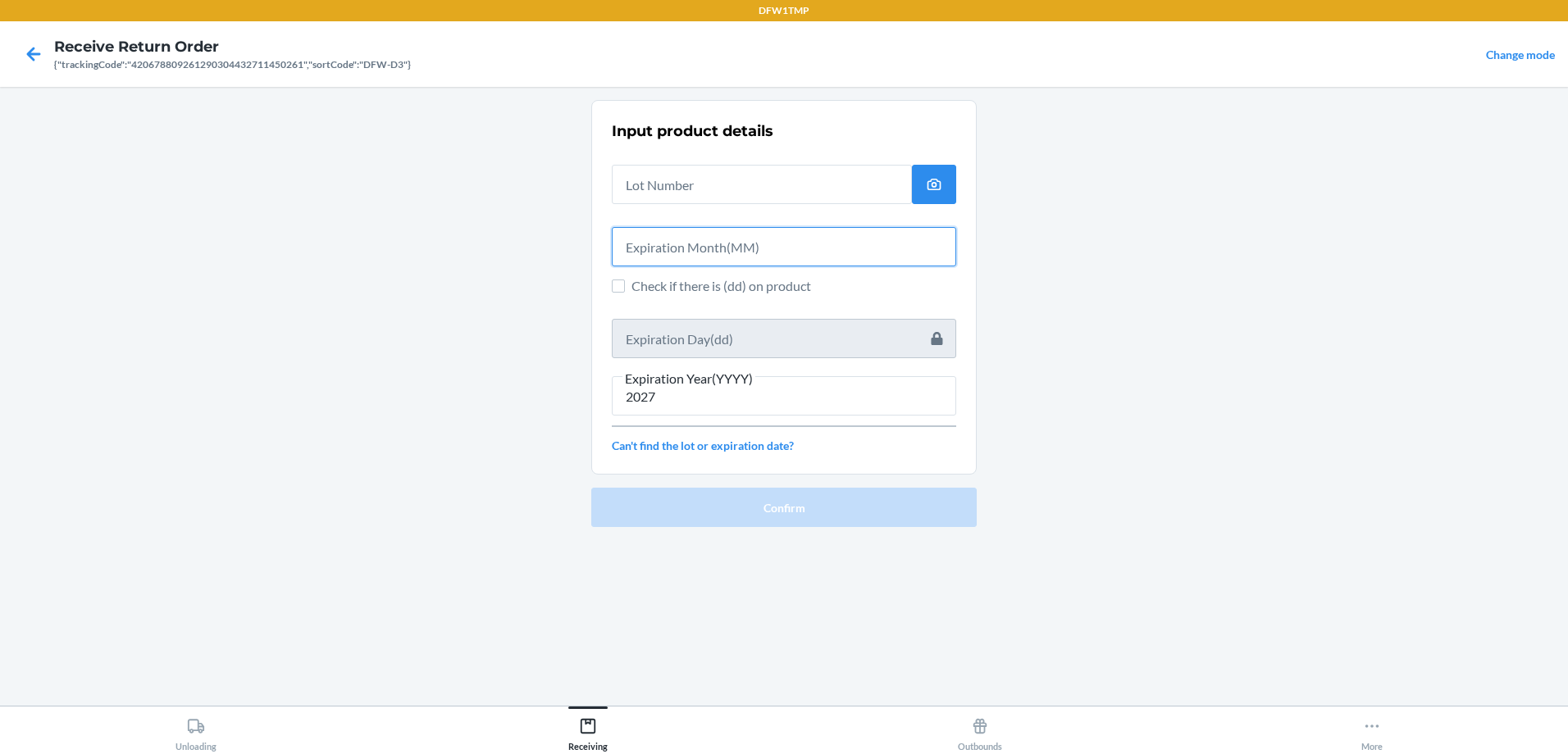 click at bounding box center [784, 247] 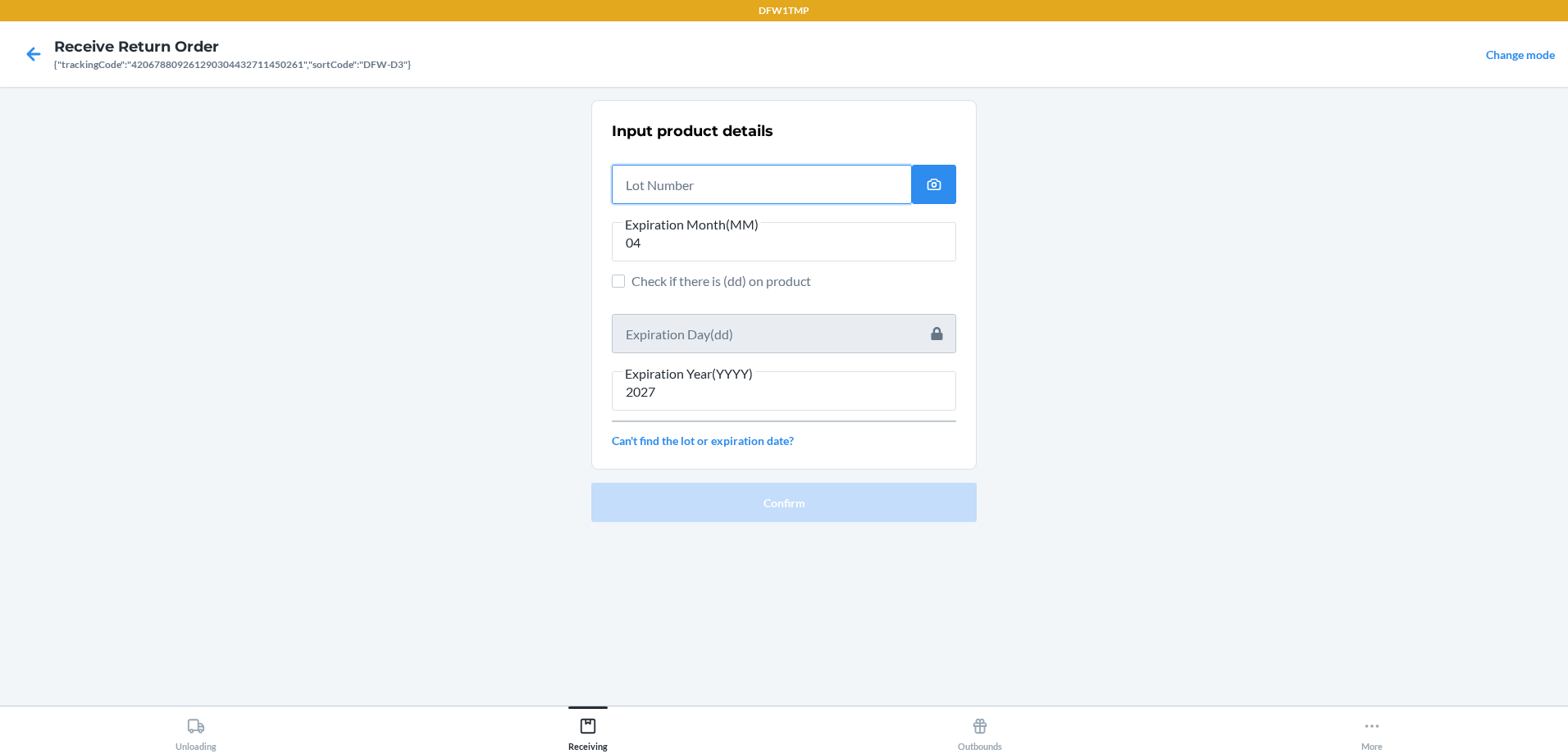 click at bounding box center (762, 184) 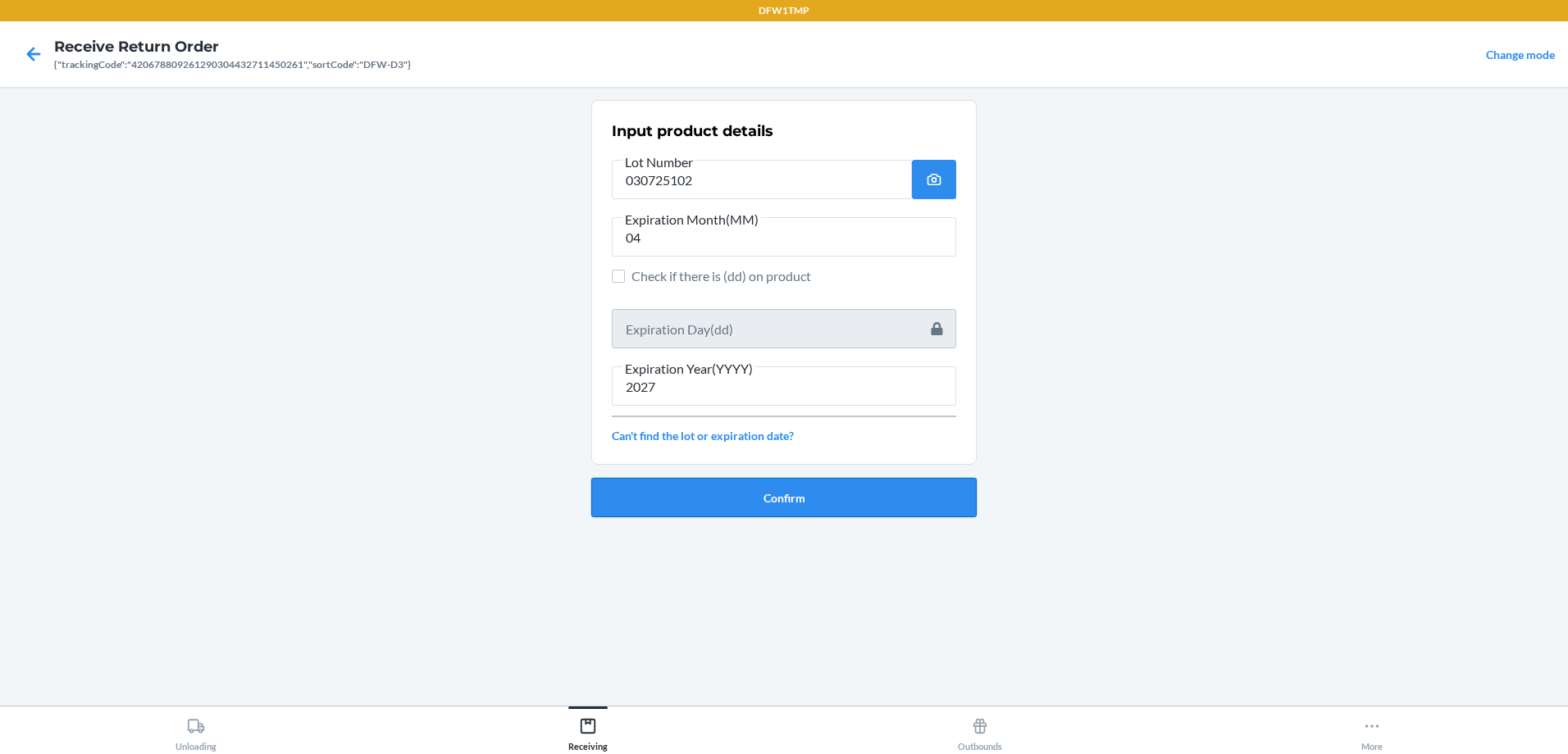 click on "Confirm" at bounding box center [784, 497] 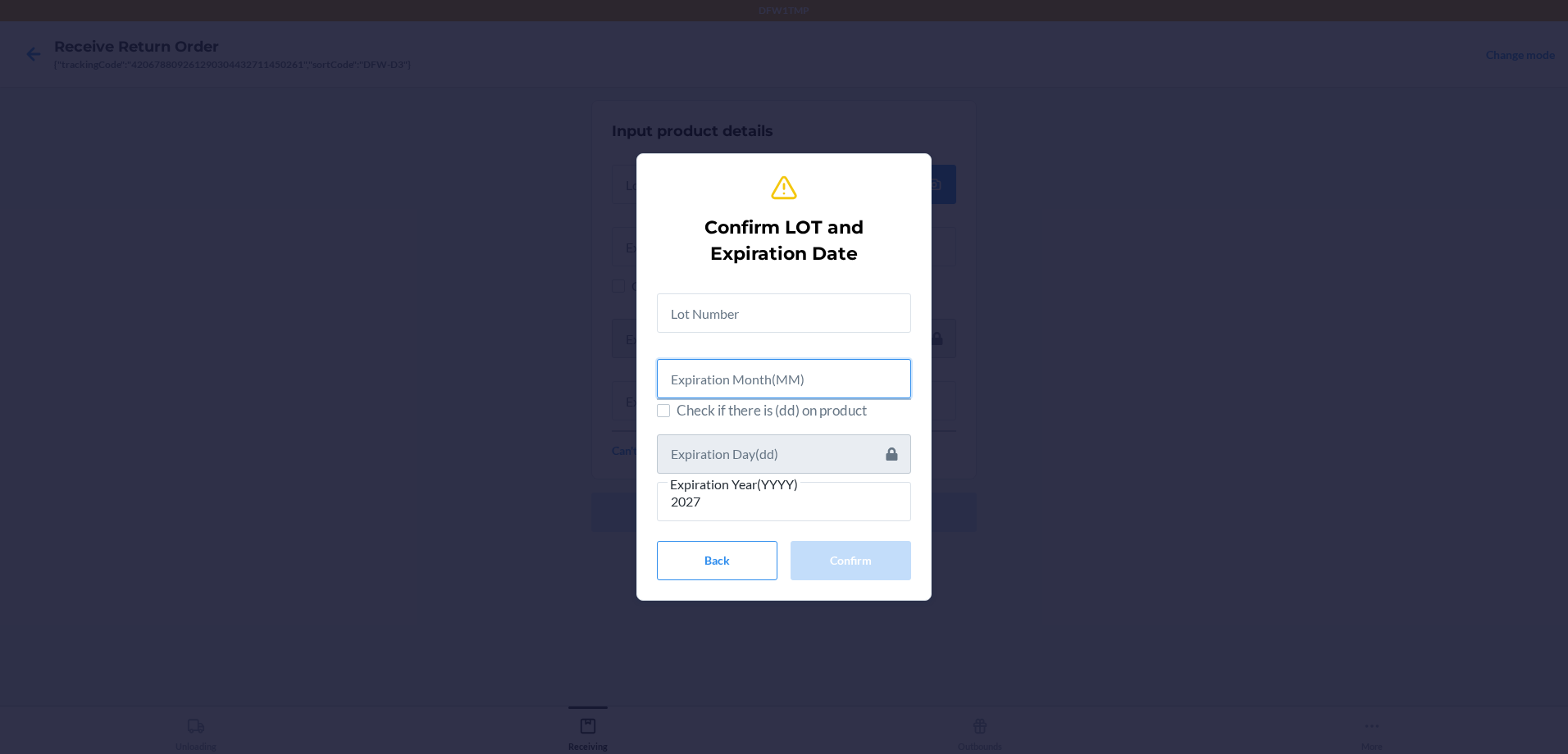 click at bounding box center [784, 379] 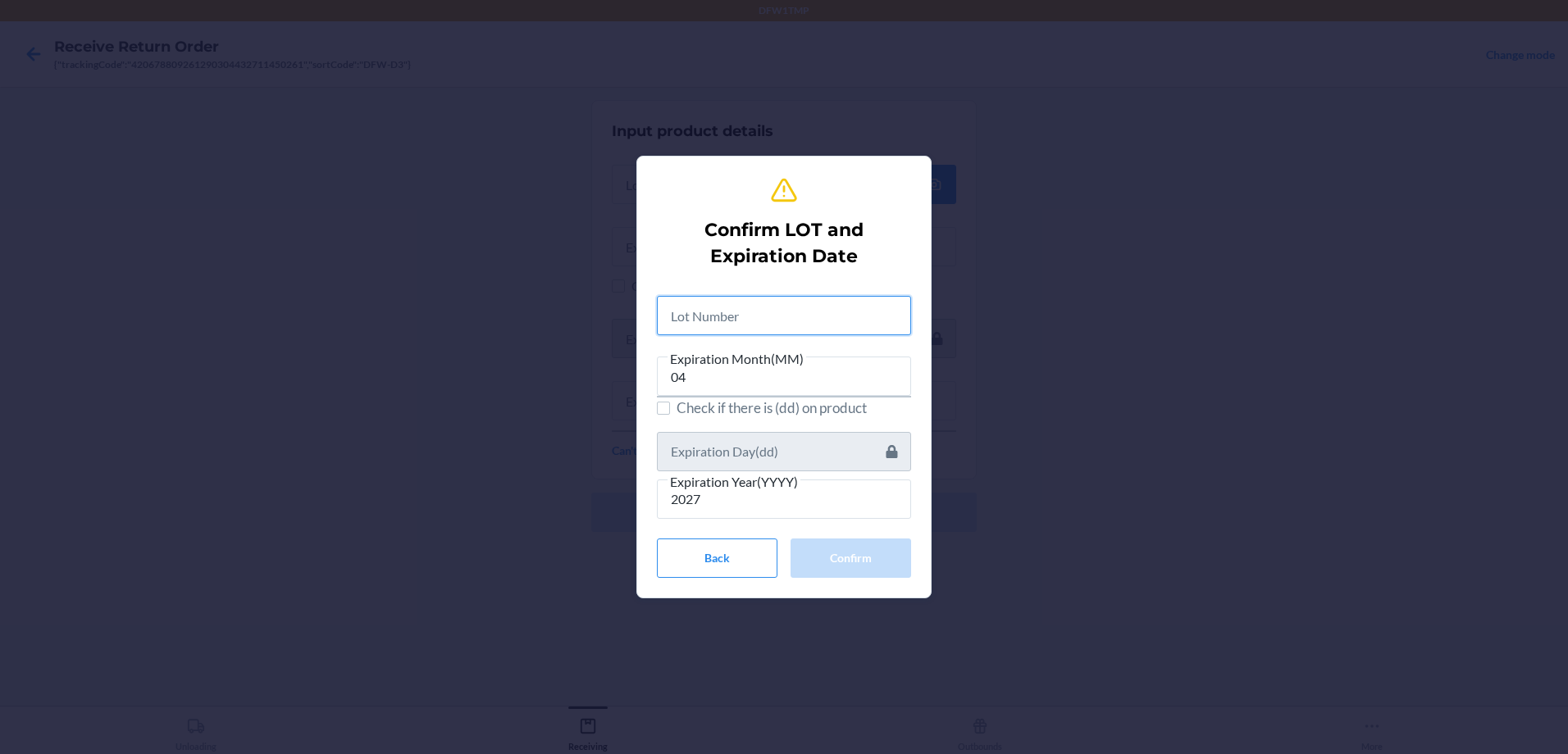 click at bounding box center (784, 316) 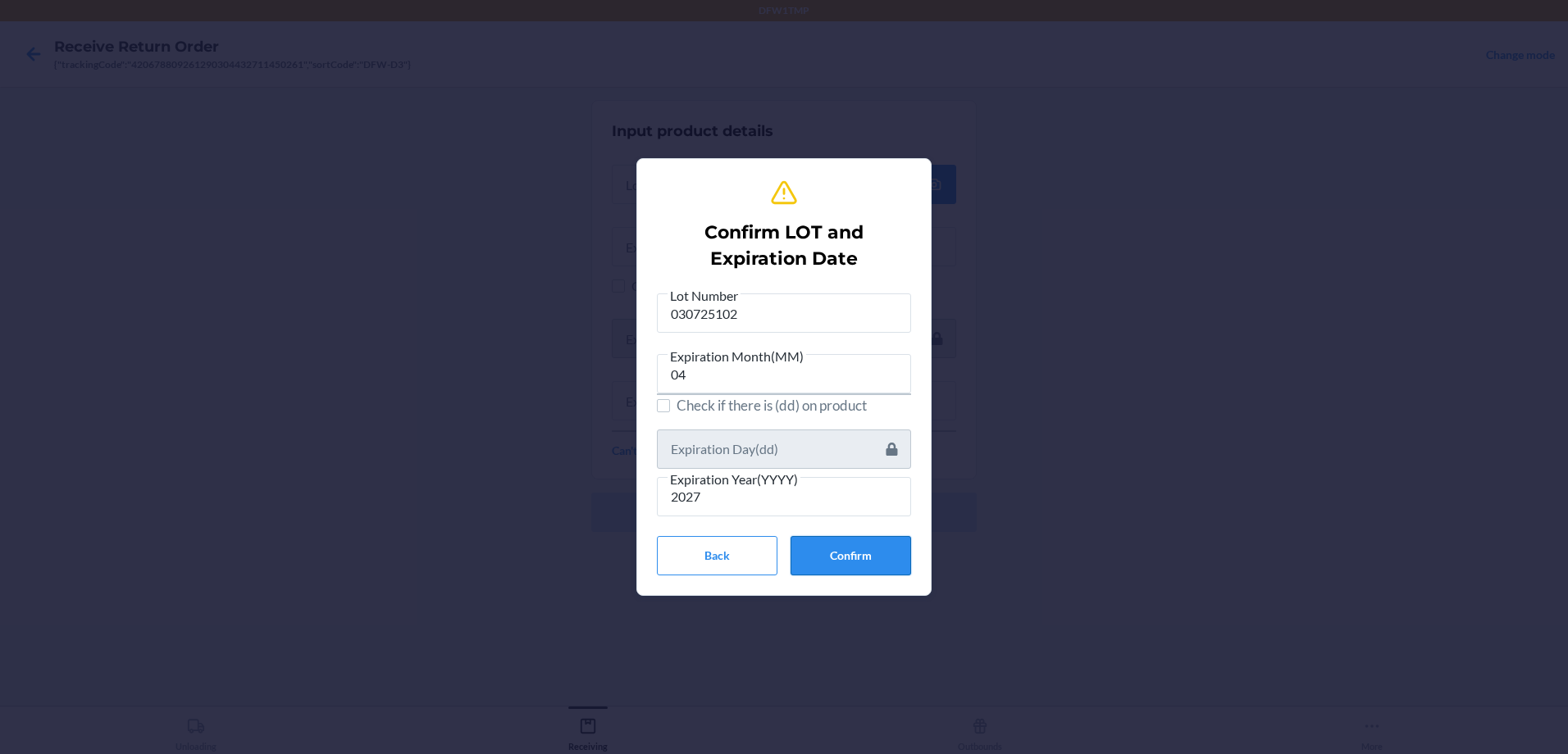click on "Confirm" at bounding box center [850, 556] 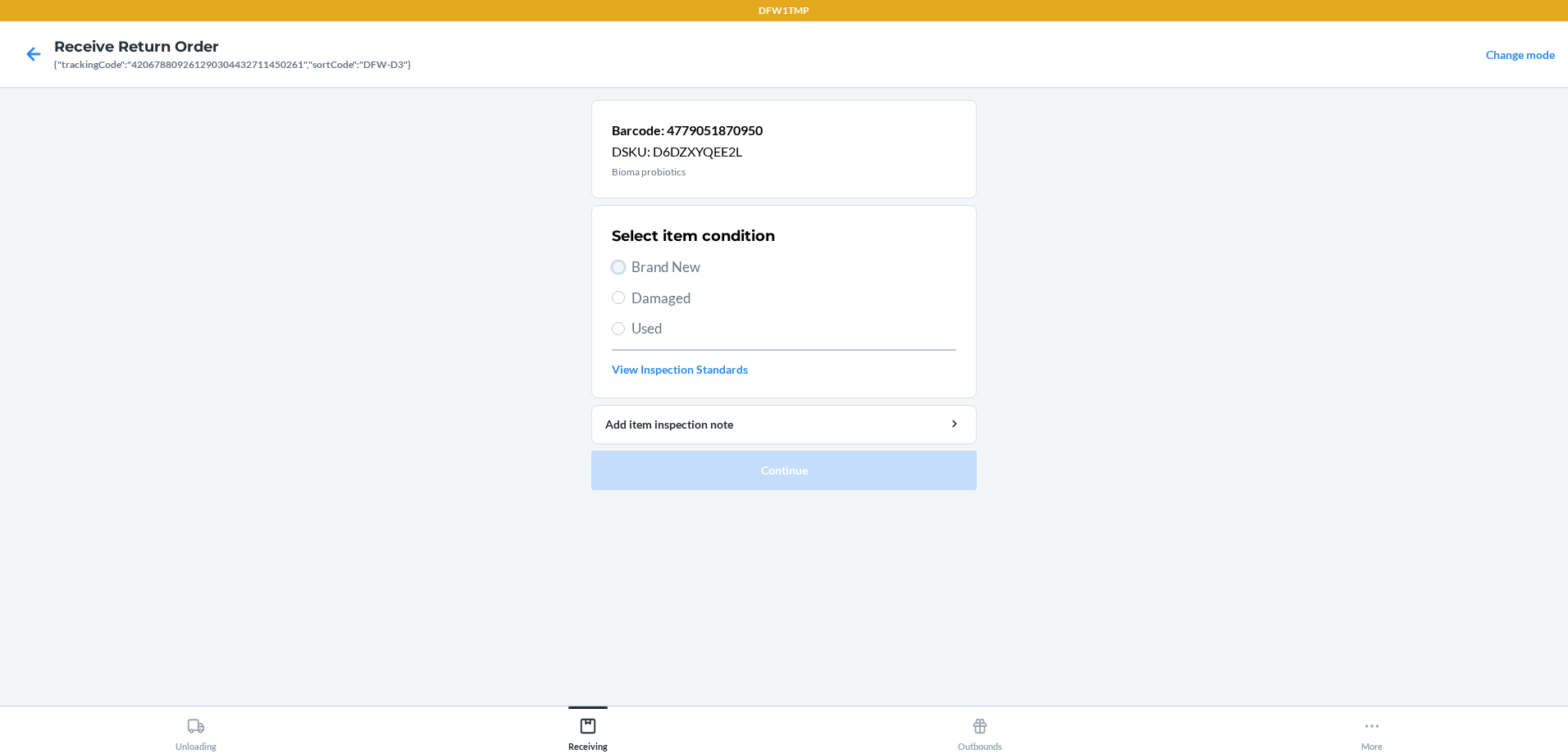 click on "Brand New" at bounding box center [618, 267] 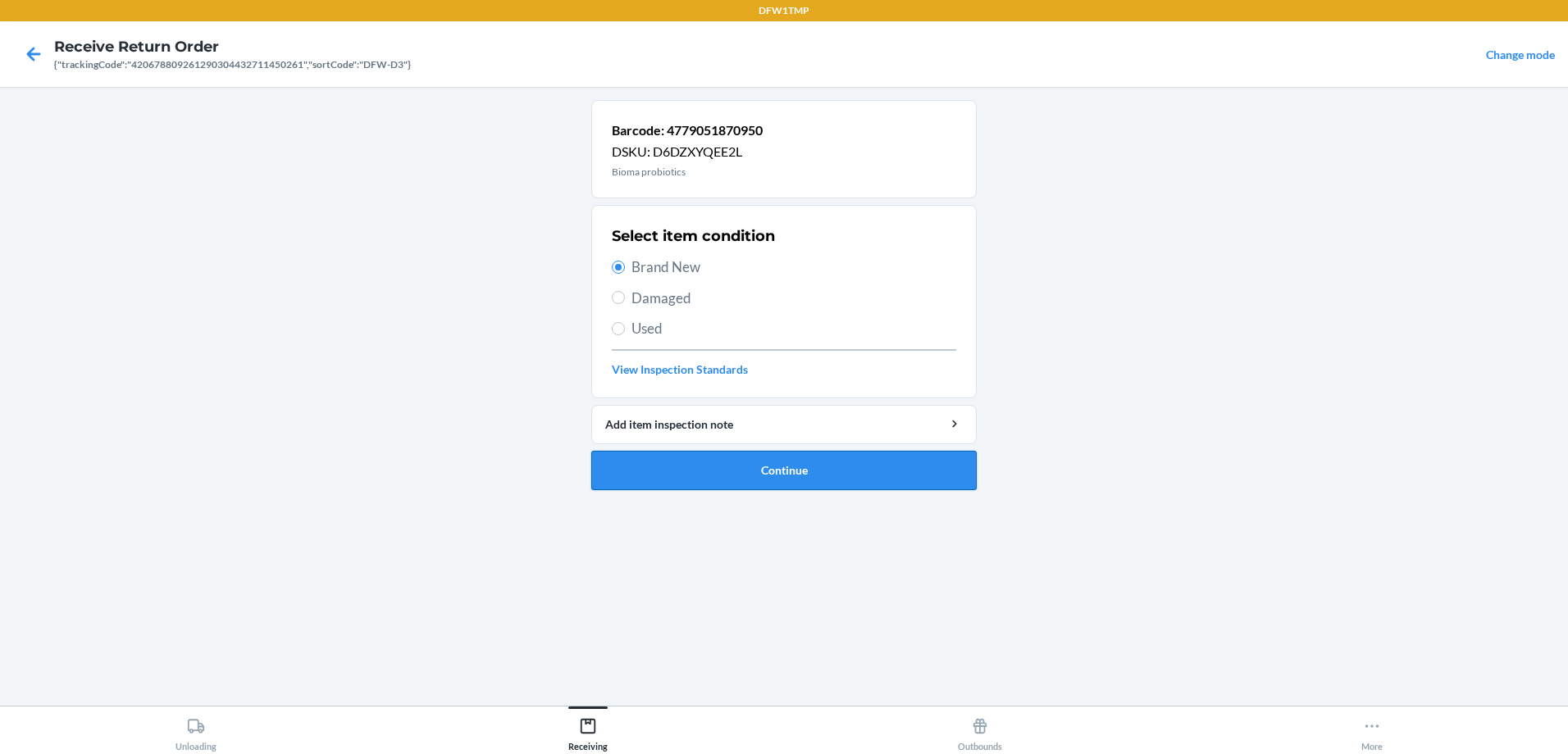 click on "Continue" at bounding box center (784, 470) 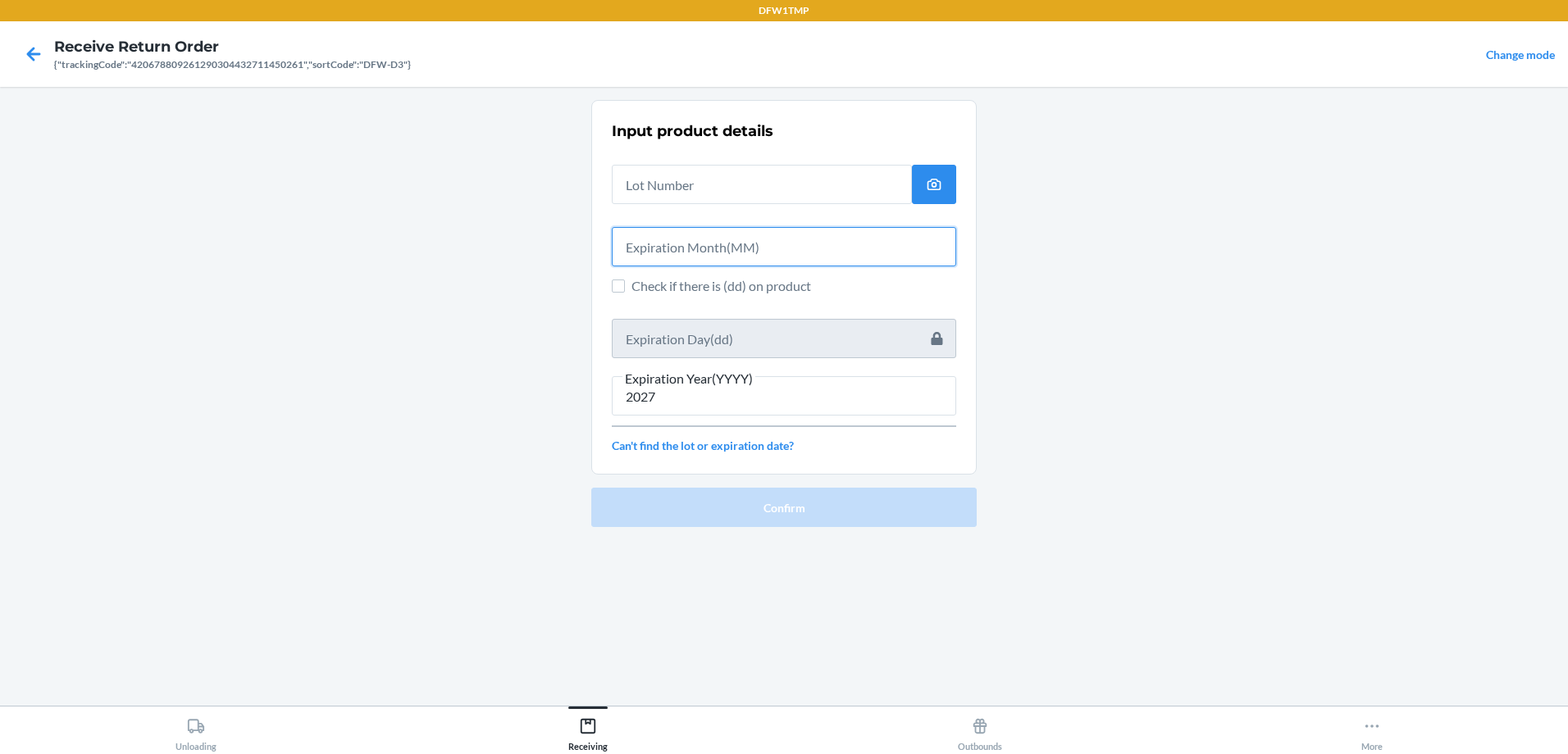 click at bounding box center (784, 247) 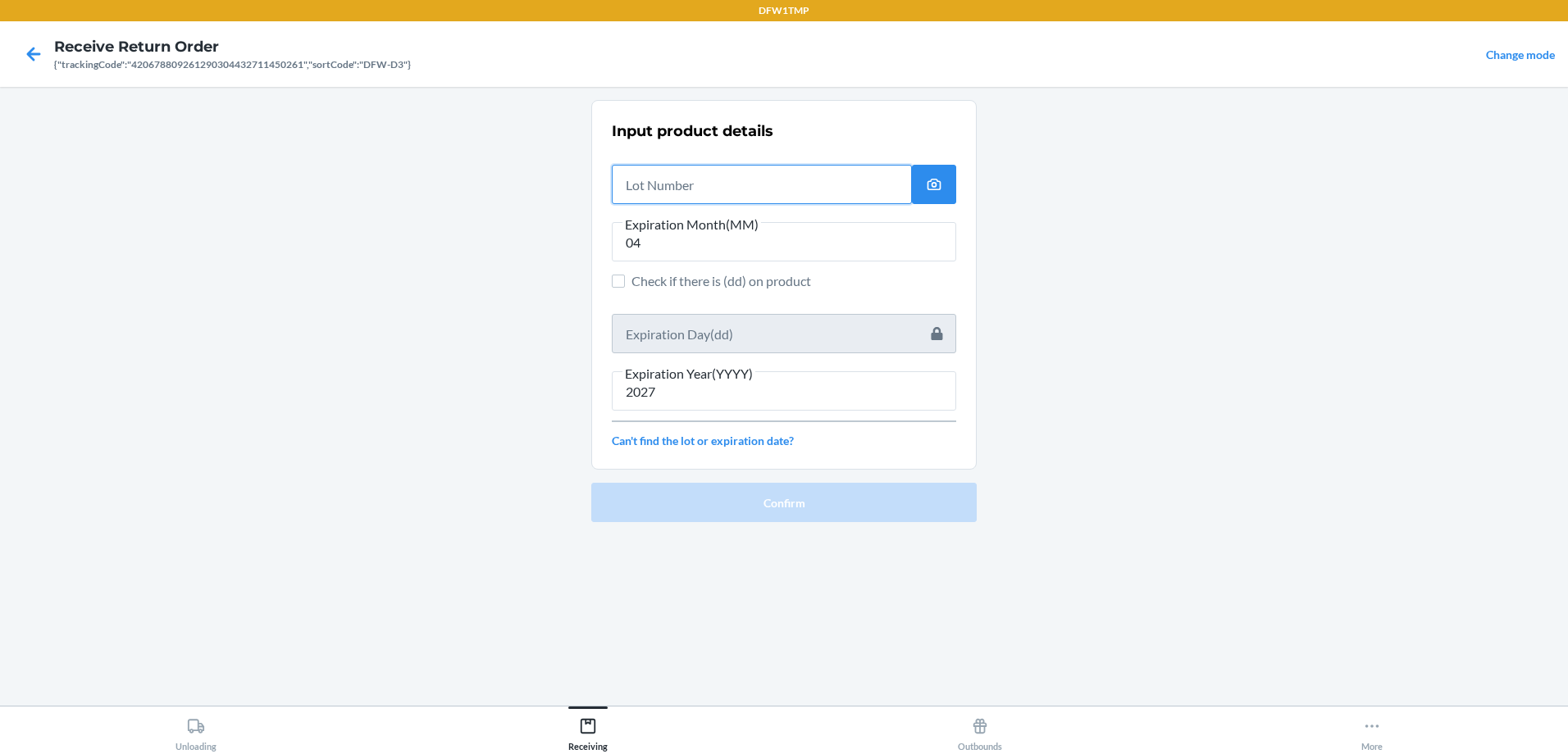 click at bounding box center [762, 184] 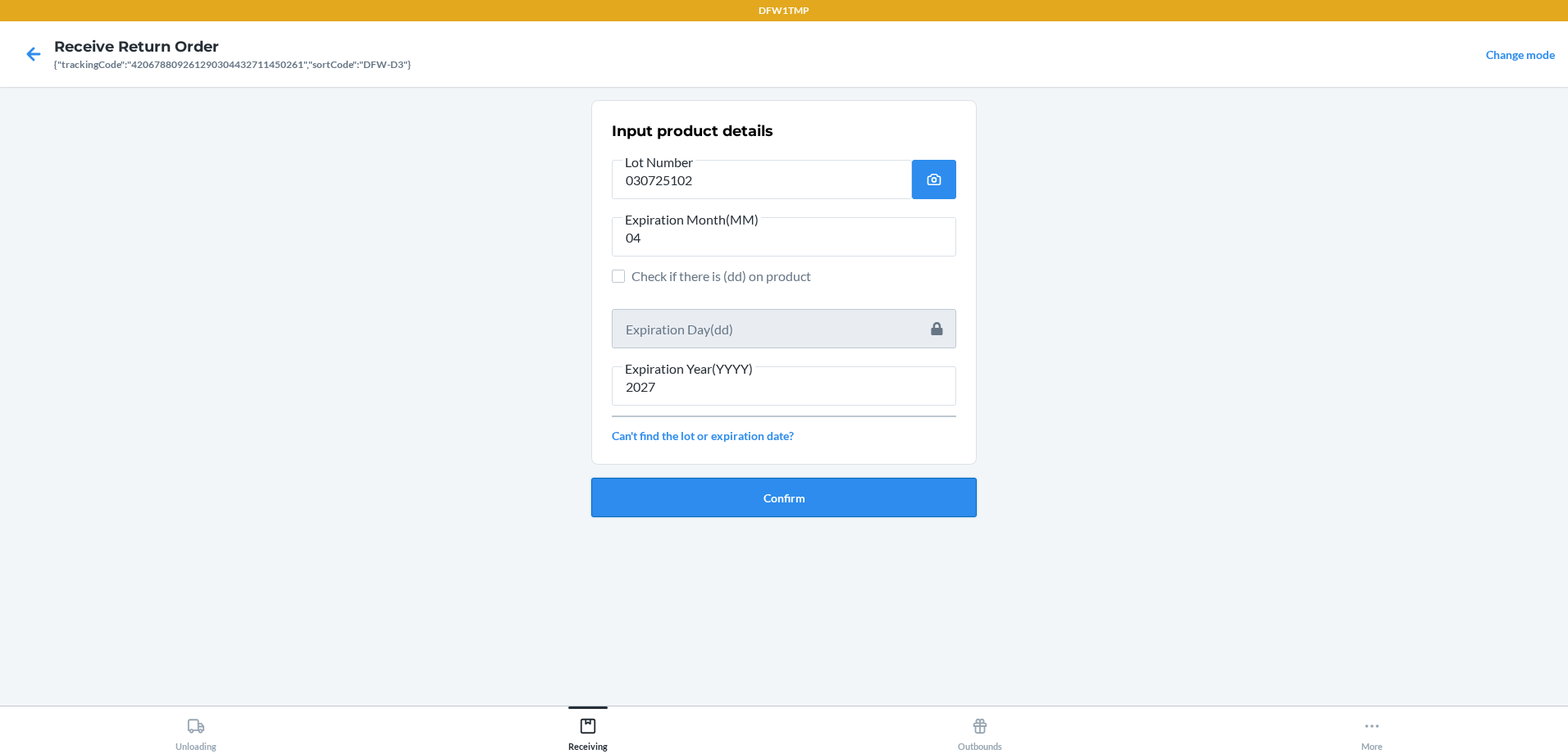 click on "Confirm" at bounding box center (784, 497) 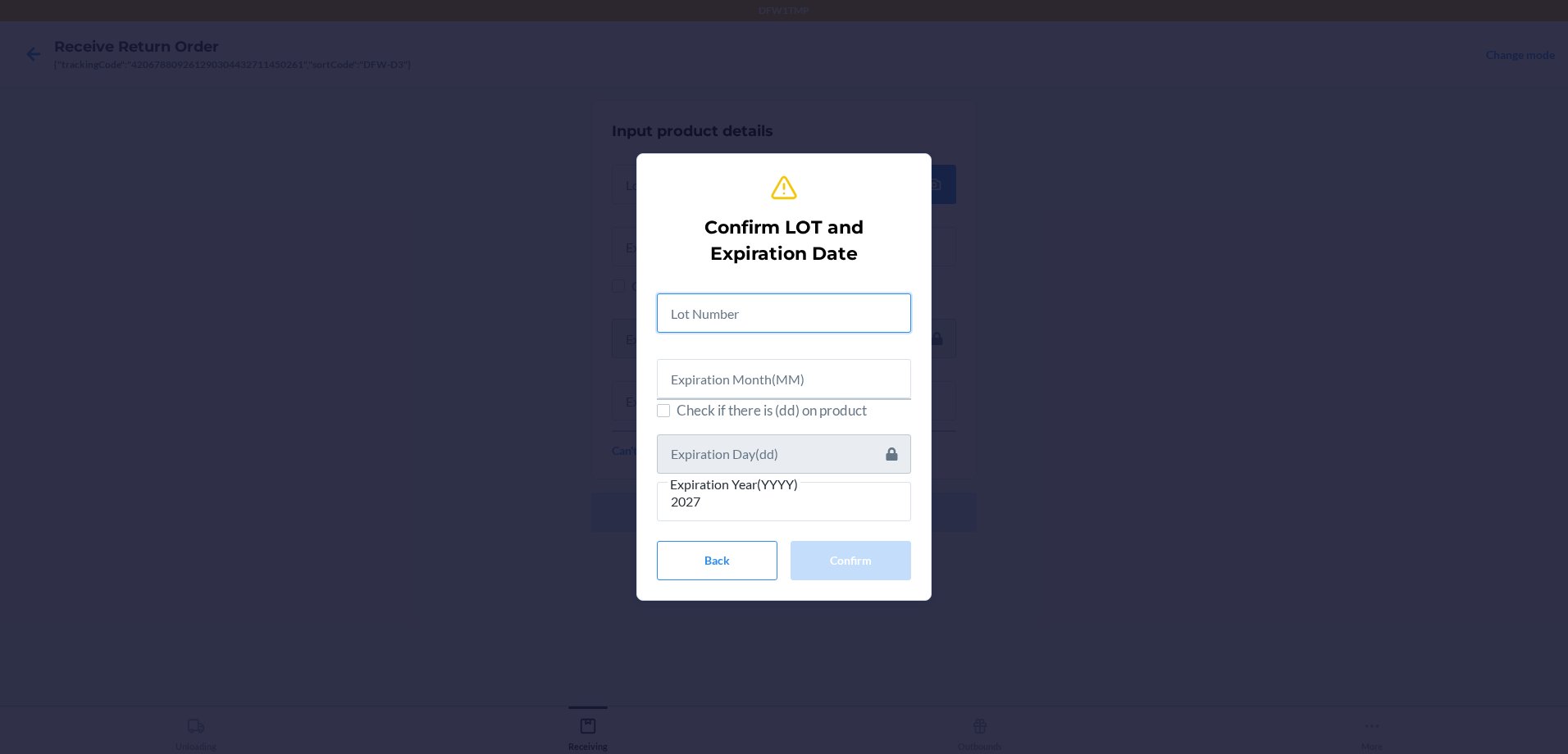 click at bounding box center (784, 313) 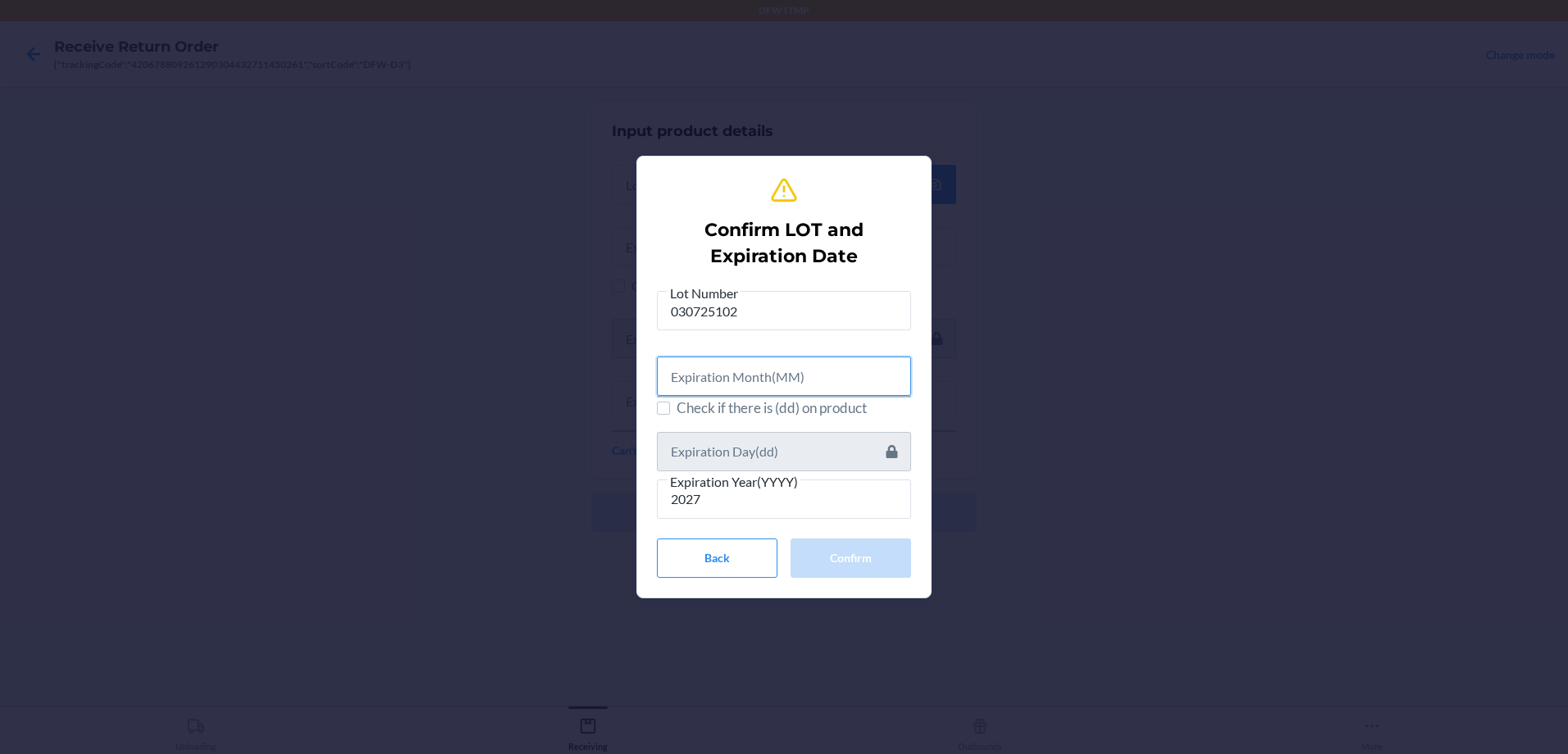 click at bounding box center [784, 376] 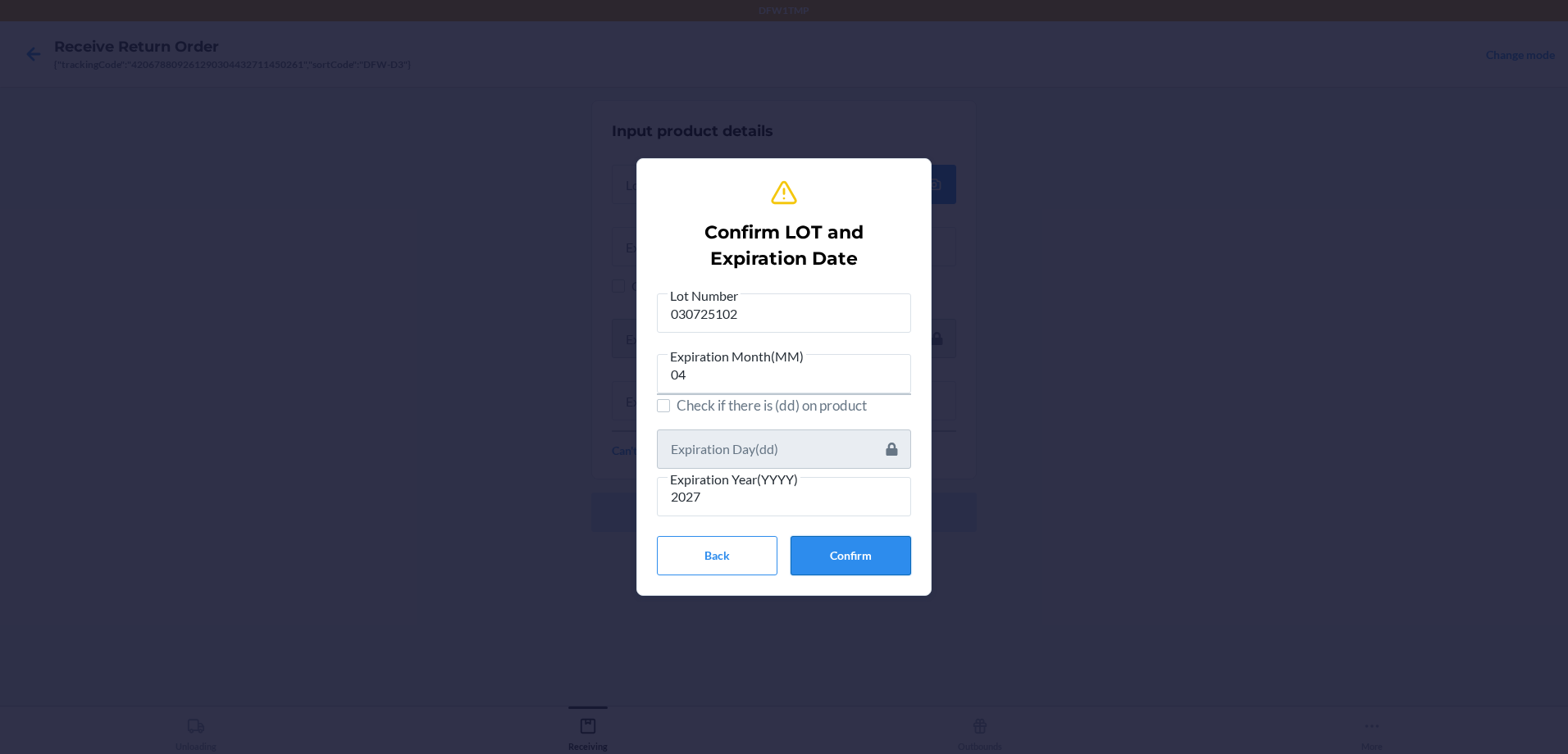 click on "Confirm" at bounding box center [850, 556] 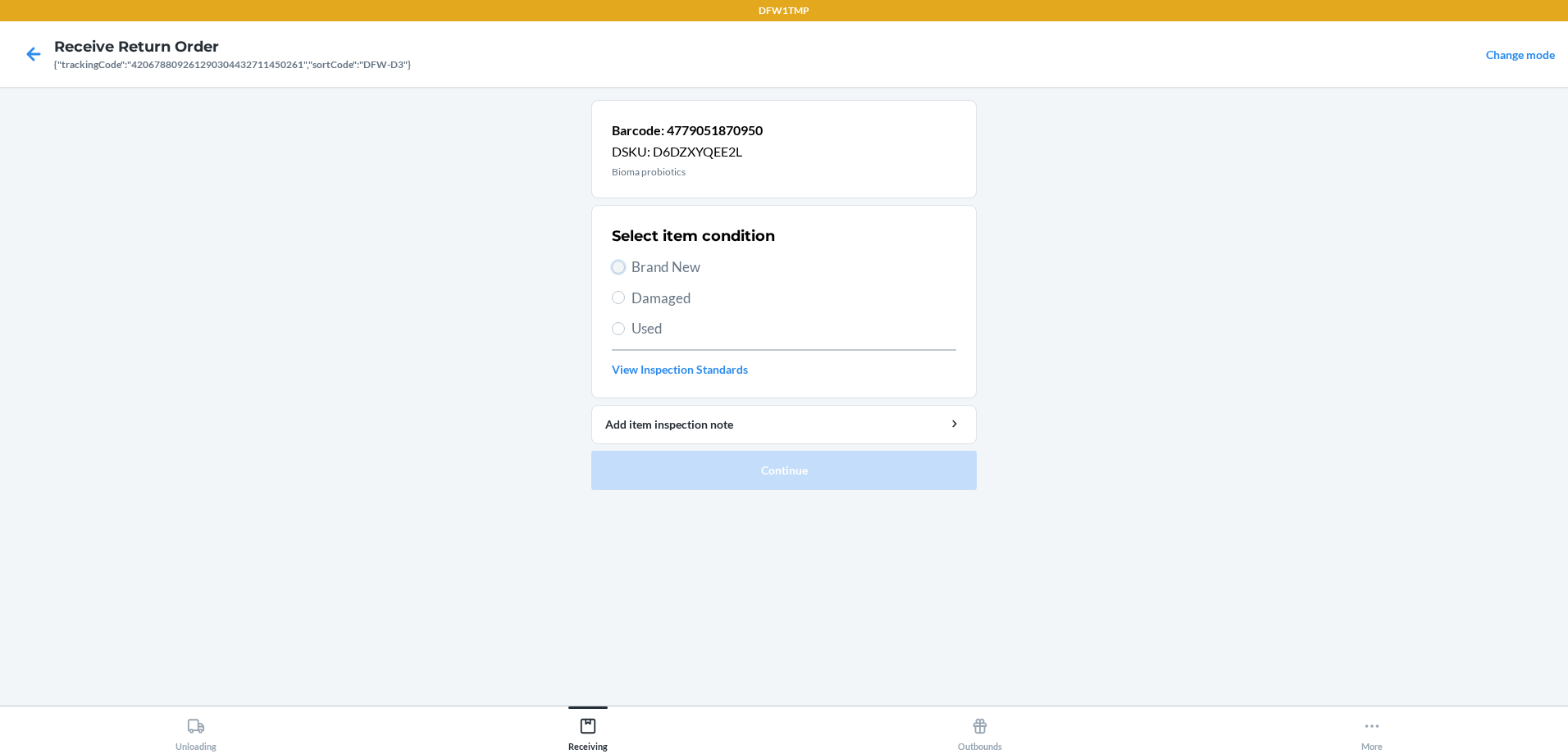 click on "Brand New" at bounding box center [618, 267] 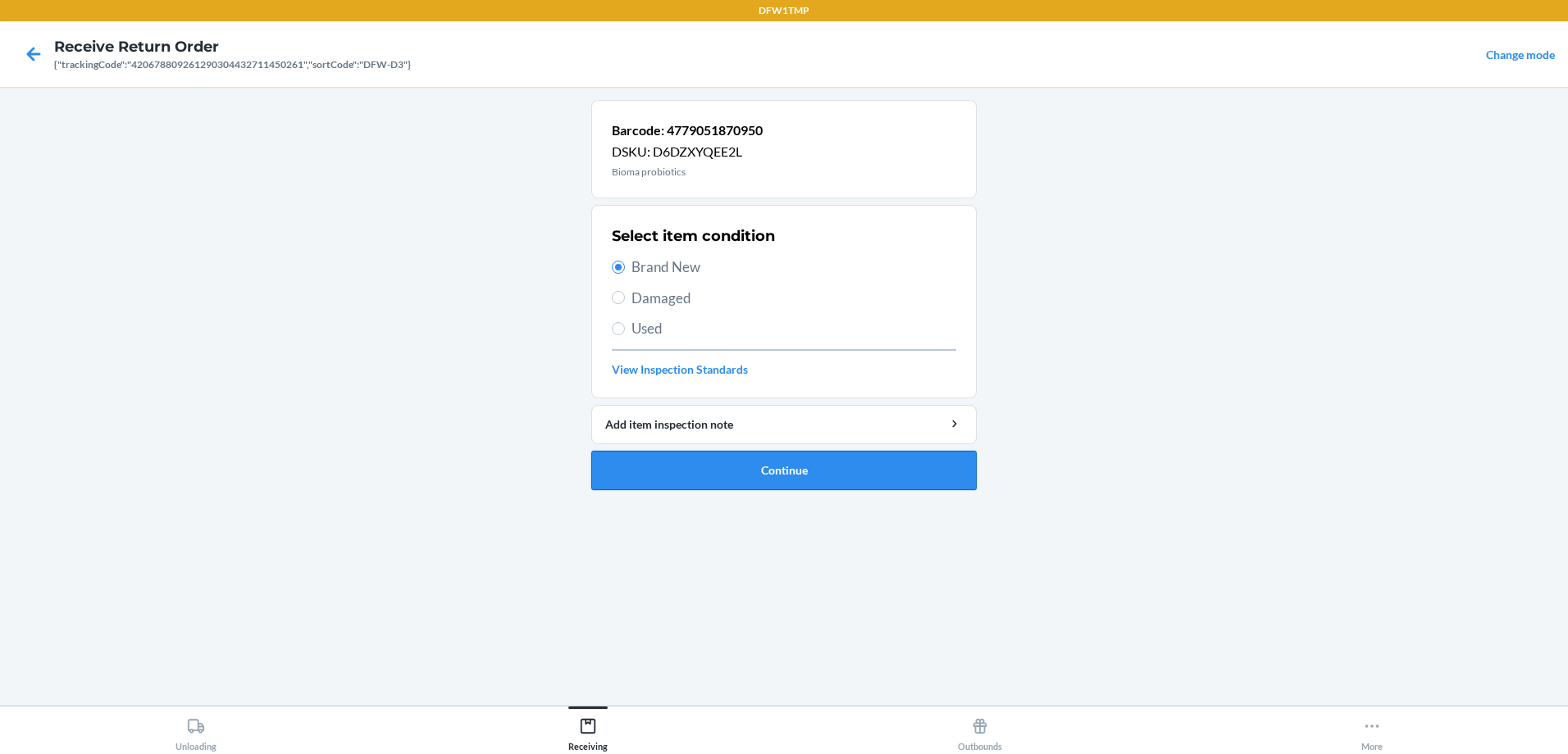 click on "Continue" at bounding box center (784, 470) 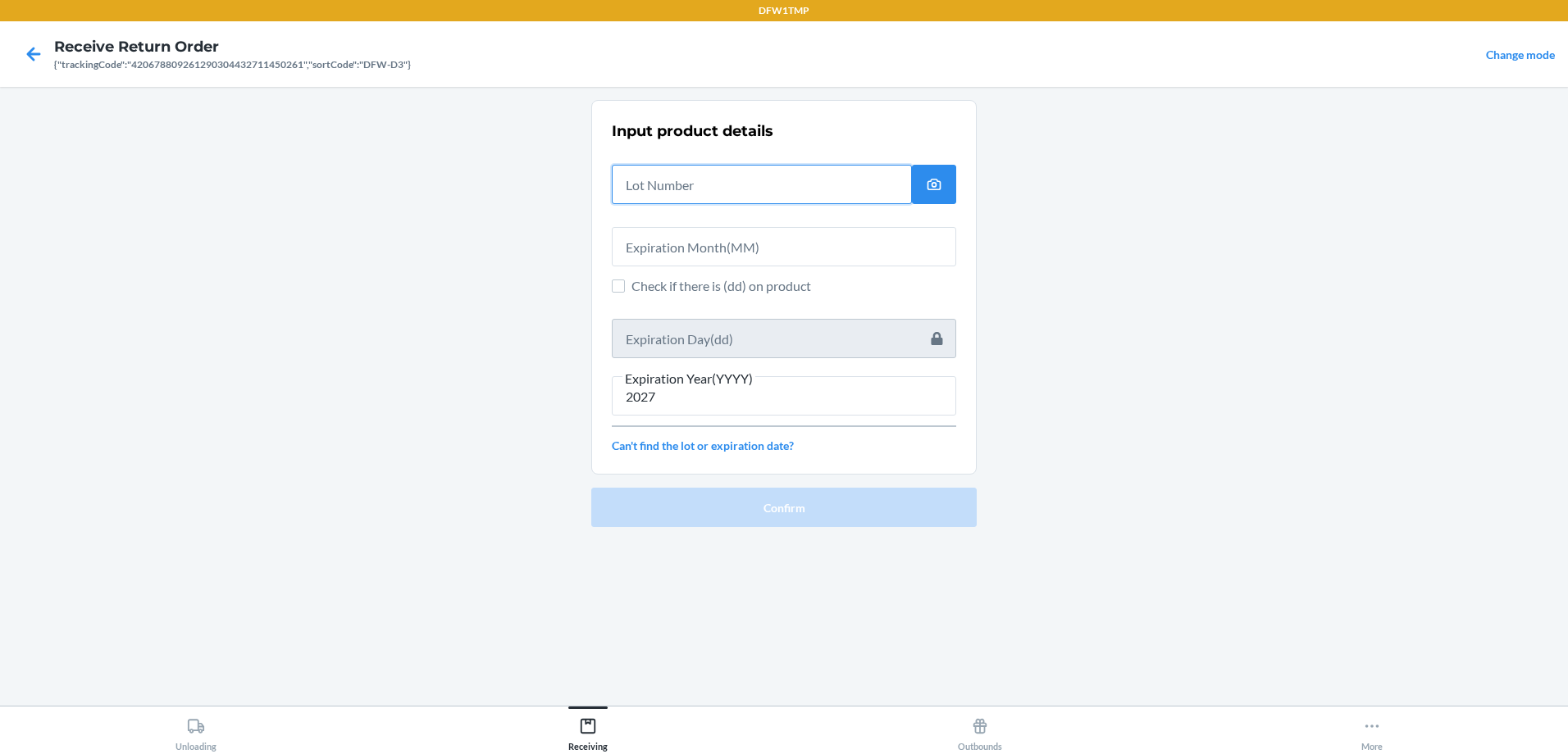 click at bounding box center (762, 184) 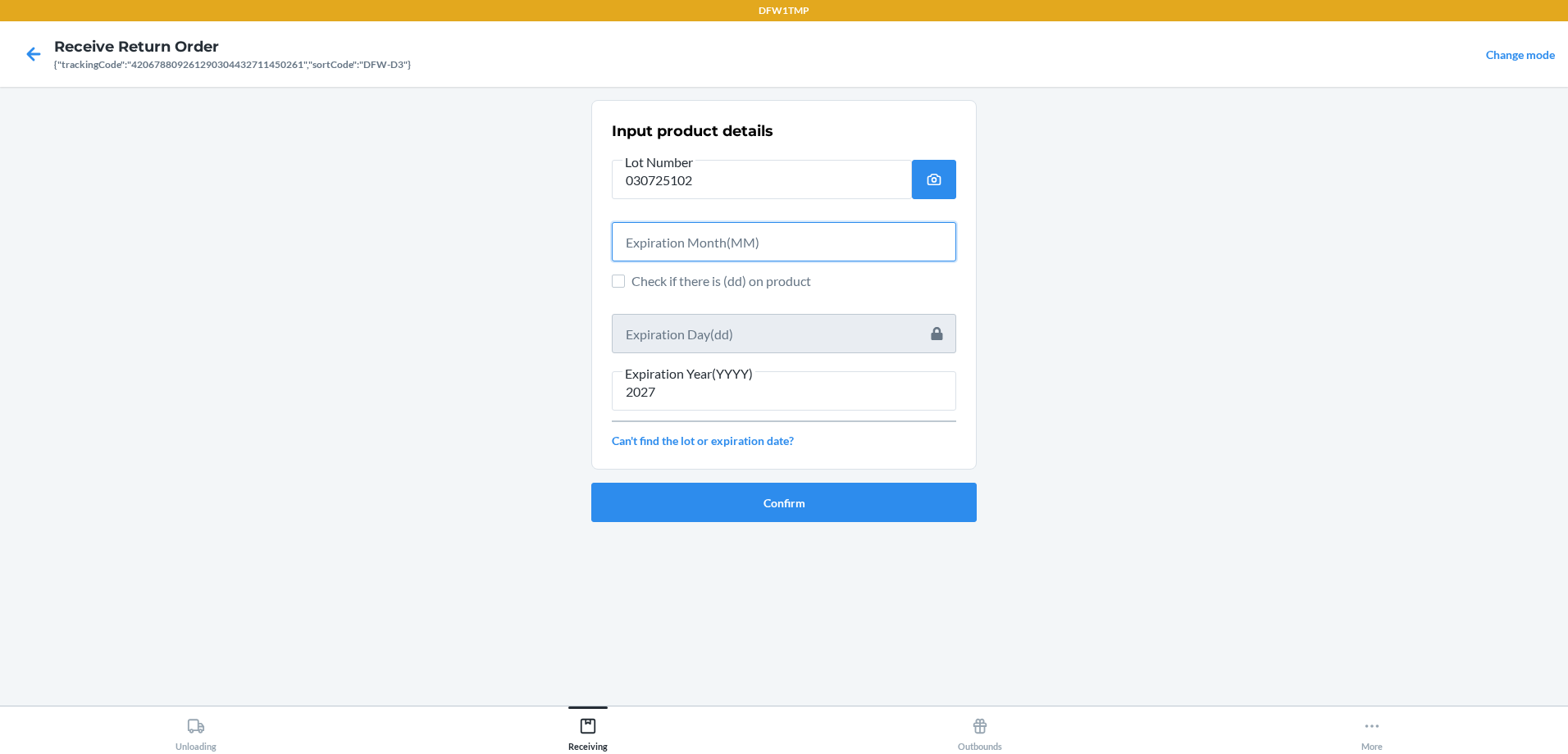 click at bounding box center [784, 242] 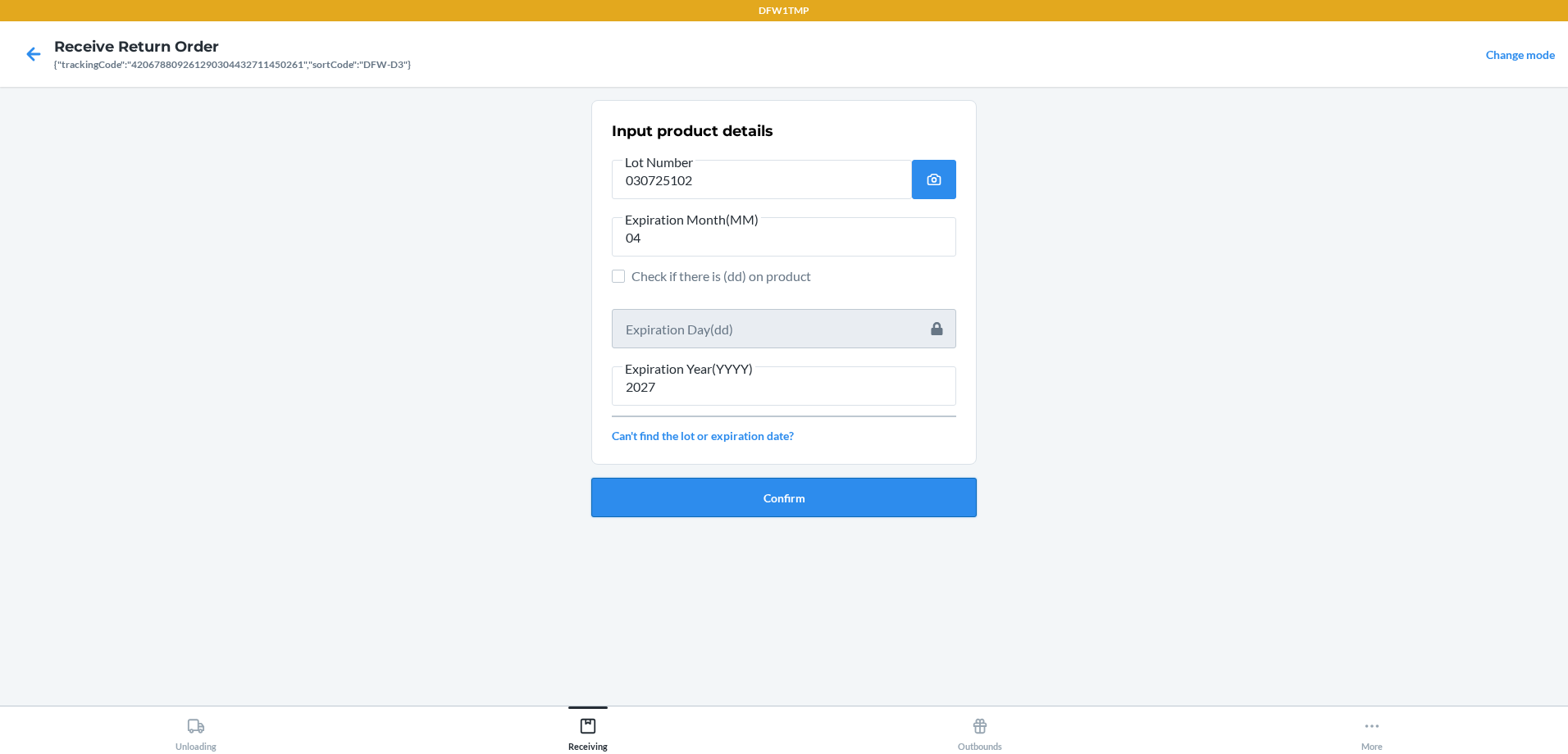 click on "Confirm" at bounding box center (784, 497) 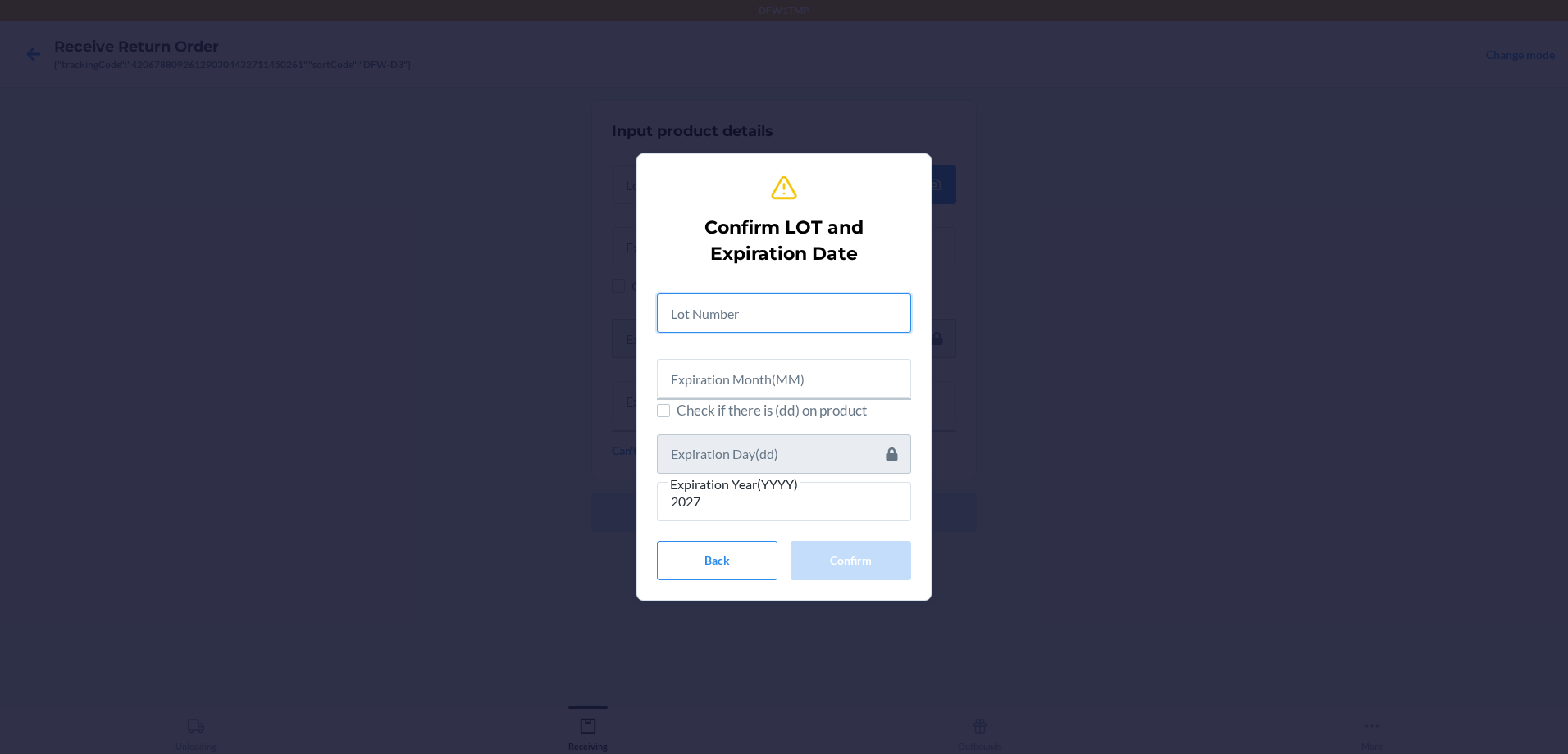 click at bounding box center [784, 313] 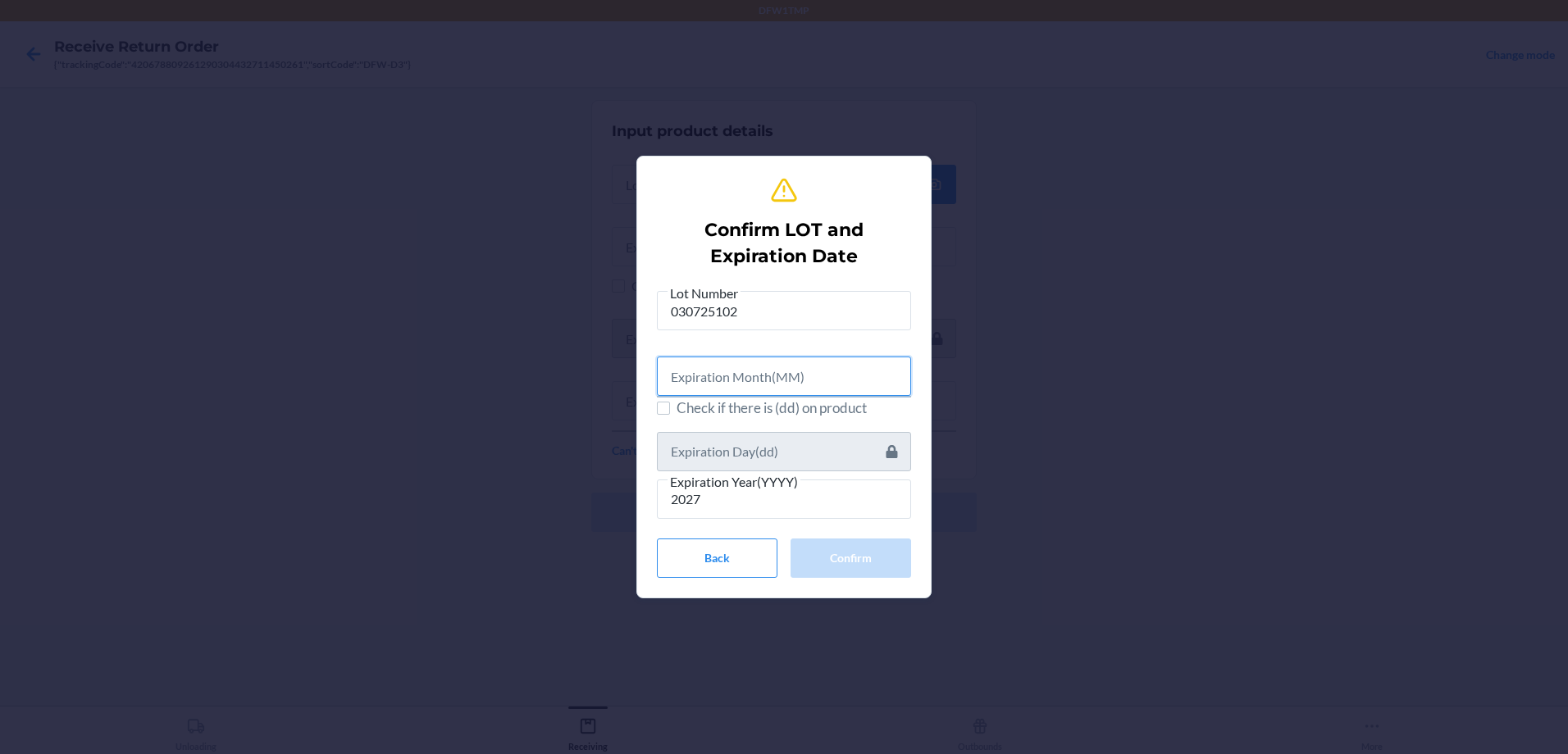 click at bounding box center (784, 376) 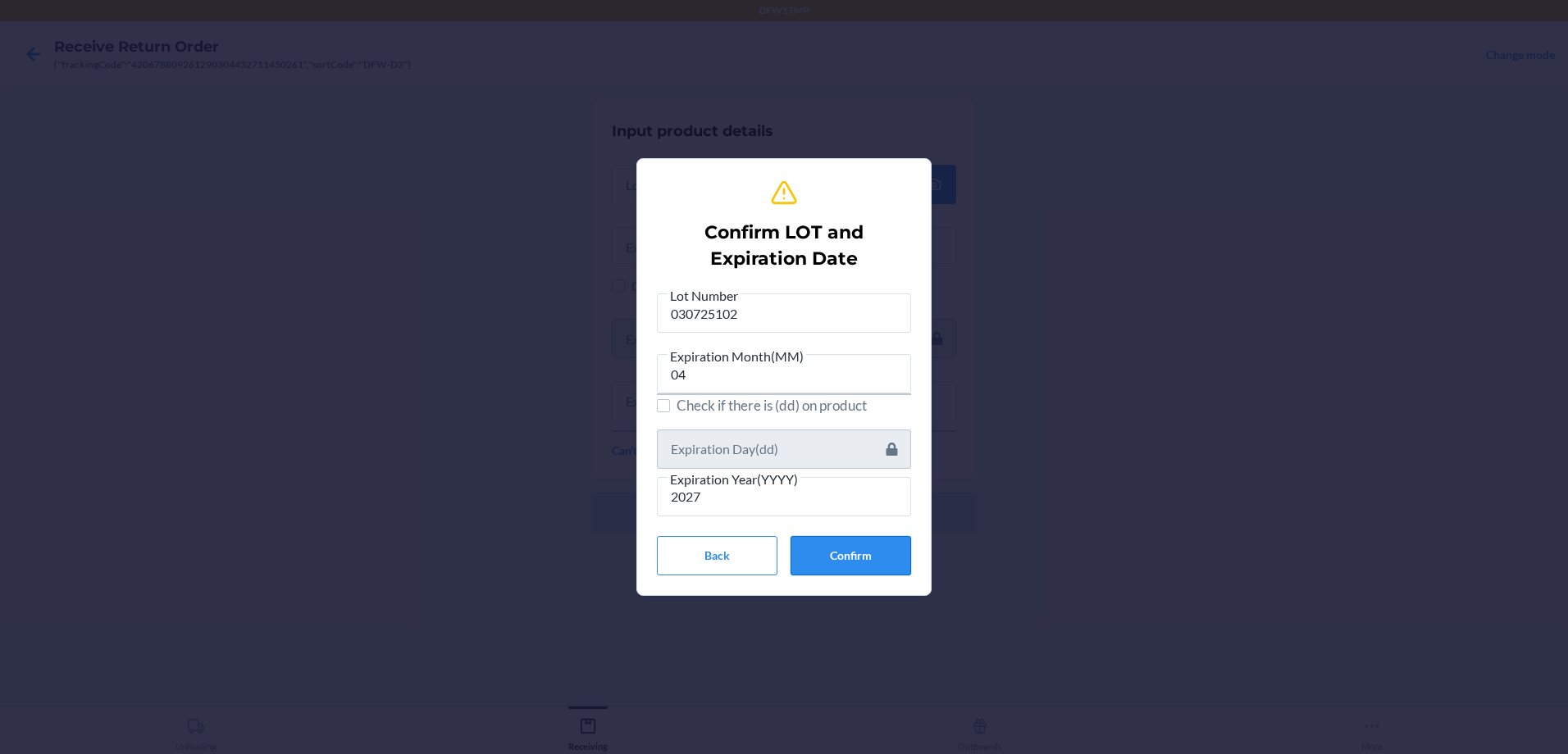 click on "Confirm" at bounding box center [850, 556] 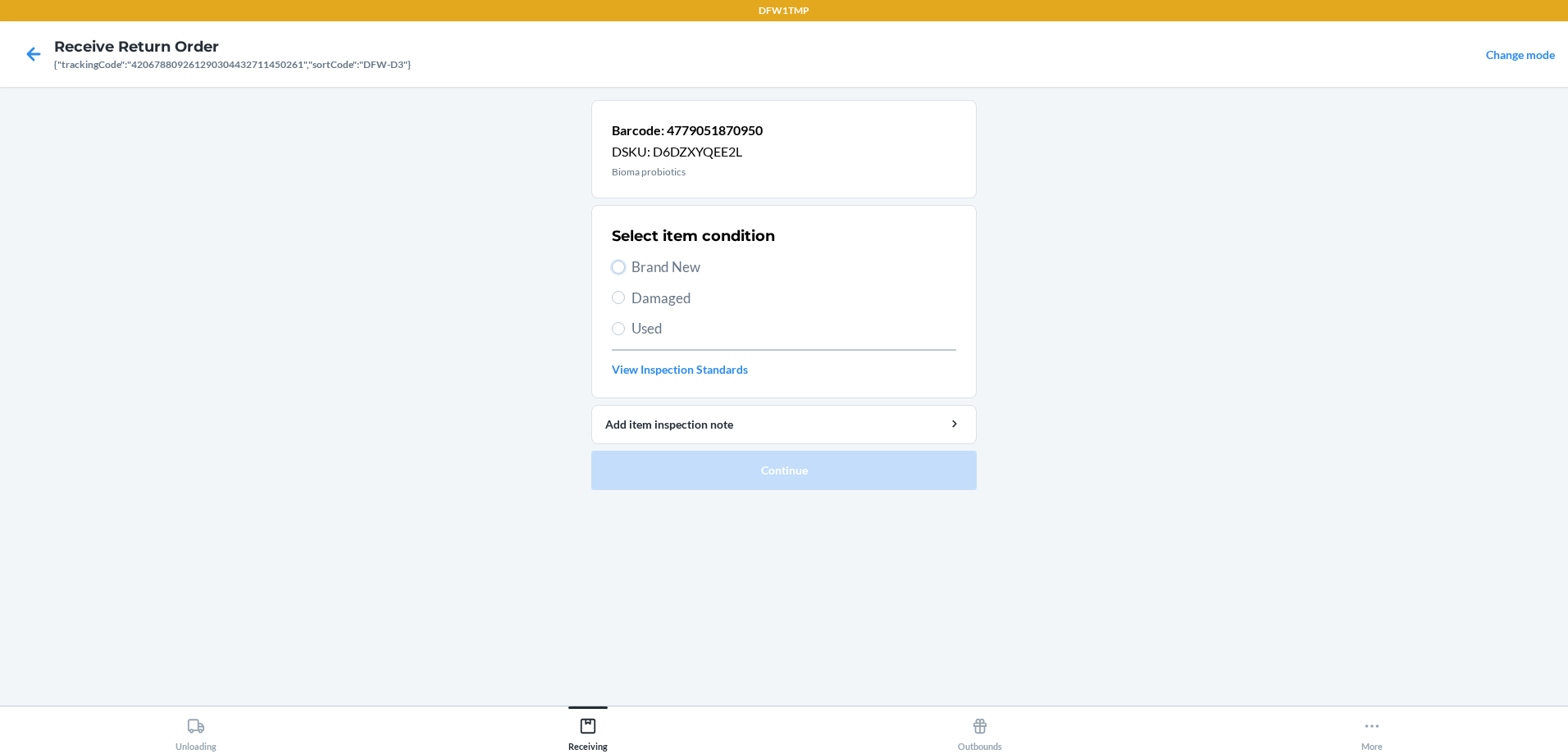 drag, startPoint x: 615, startPoint y: 264, endPoint x: 731, endPoint y: 391, distance: 172.00291 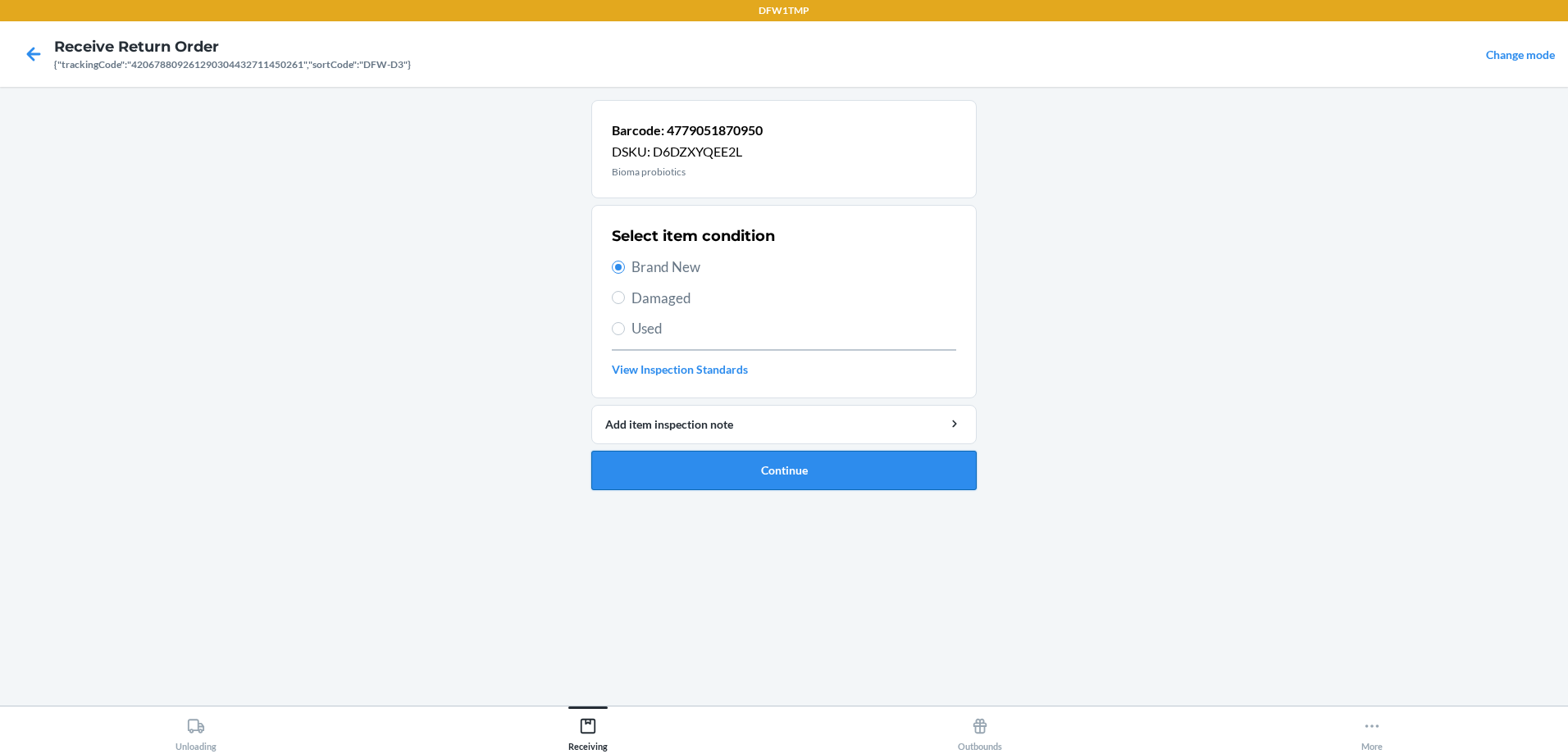 click on "Continue" at bounding box center (784, 470) 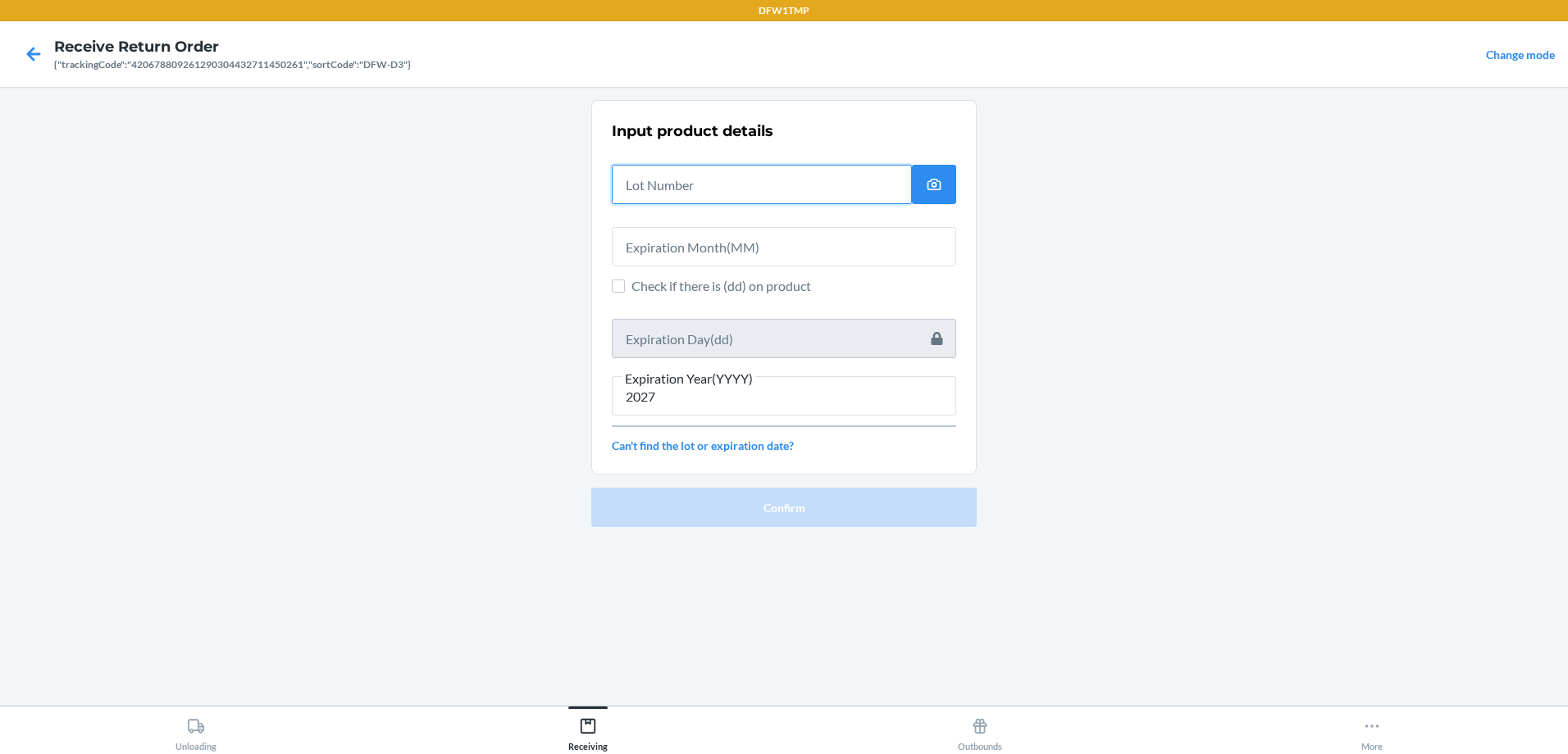 click at bounding box center [762, 184] 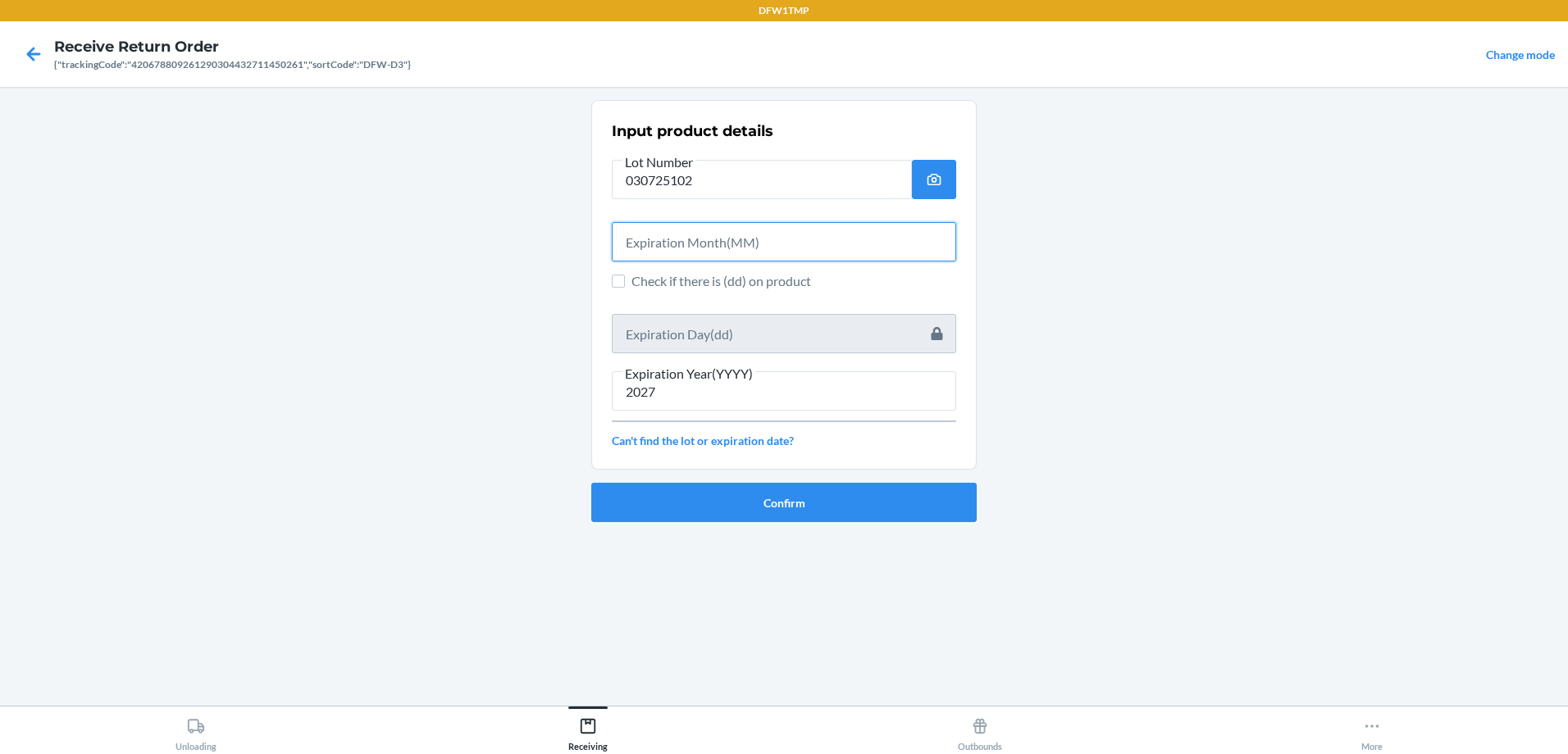click at bounding box center [784, 242] 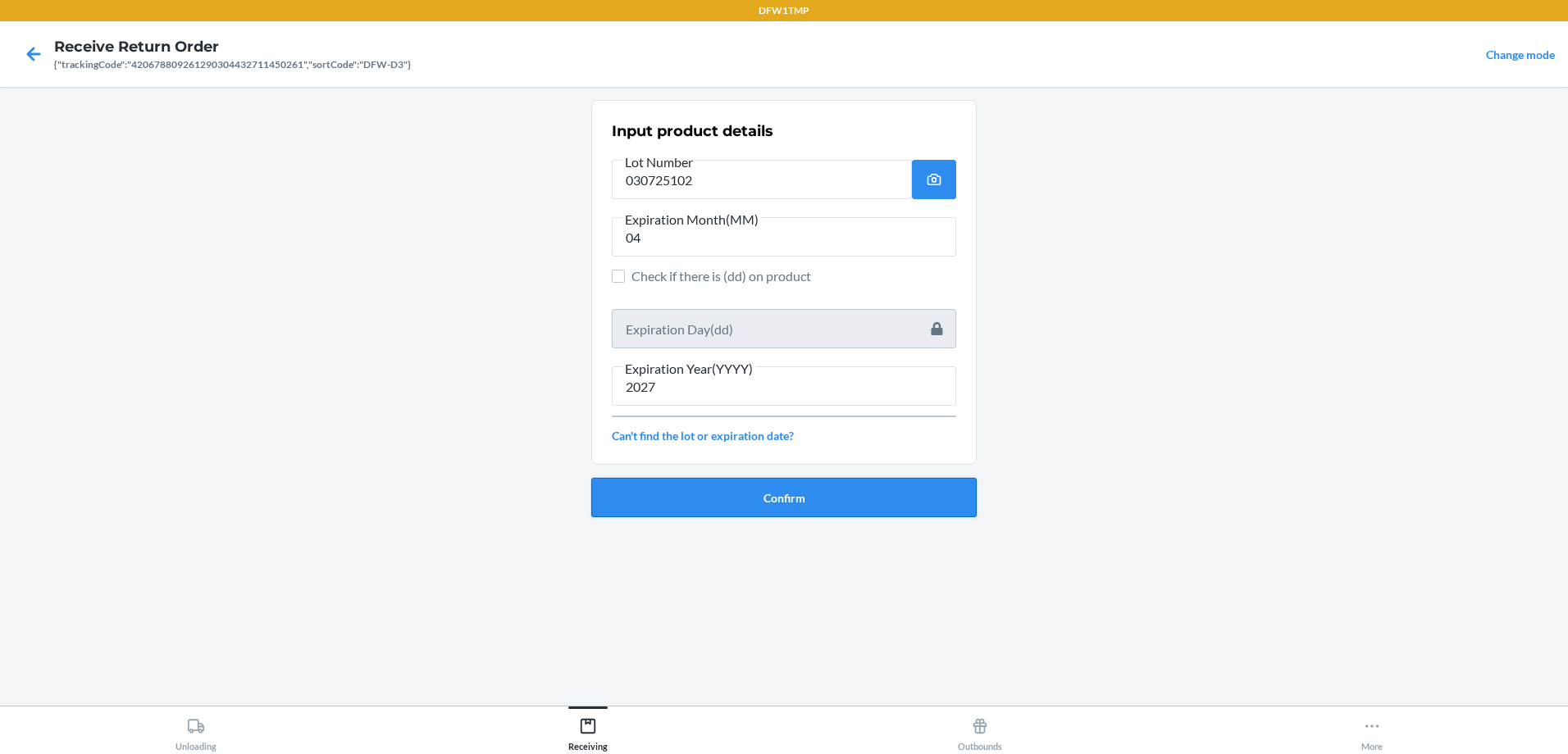 click on "Confirm" at bounding box center (784, 497) 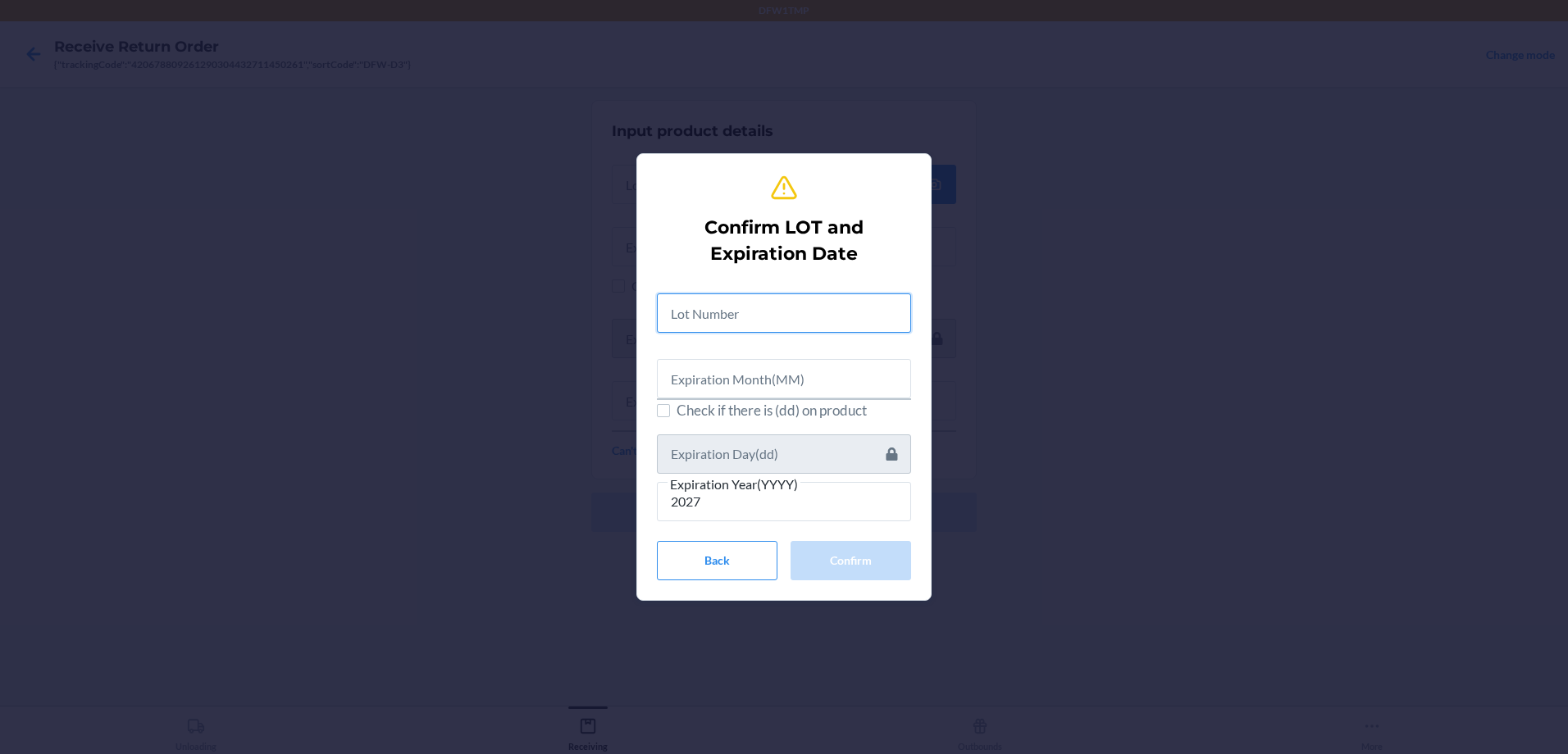 click at bounding box center [784, 313] 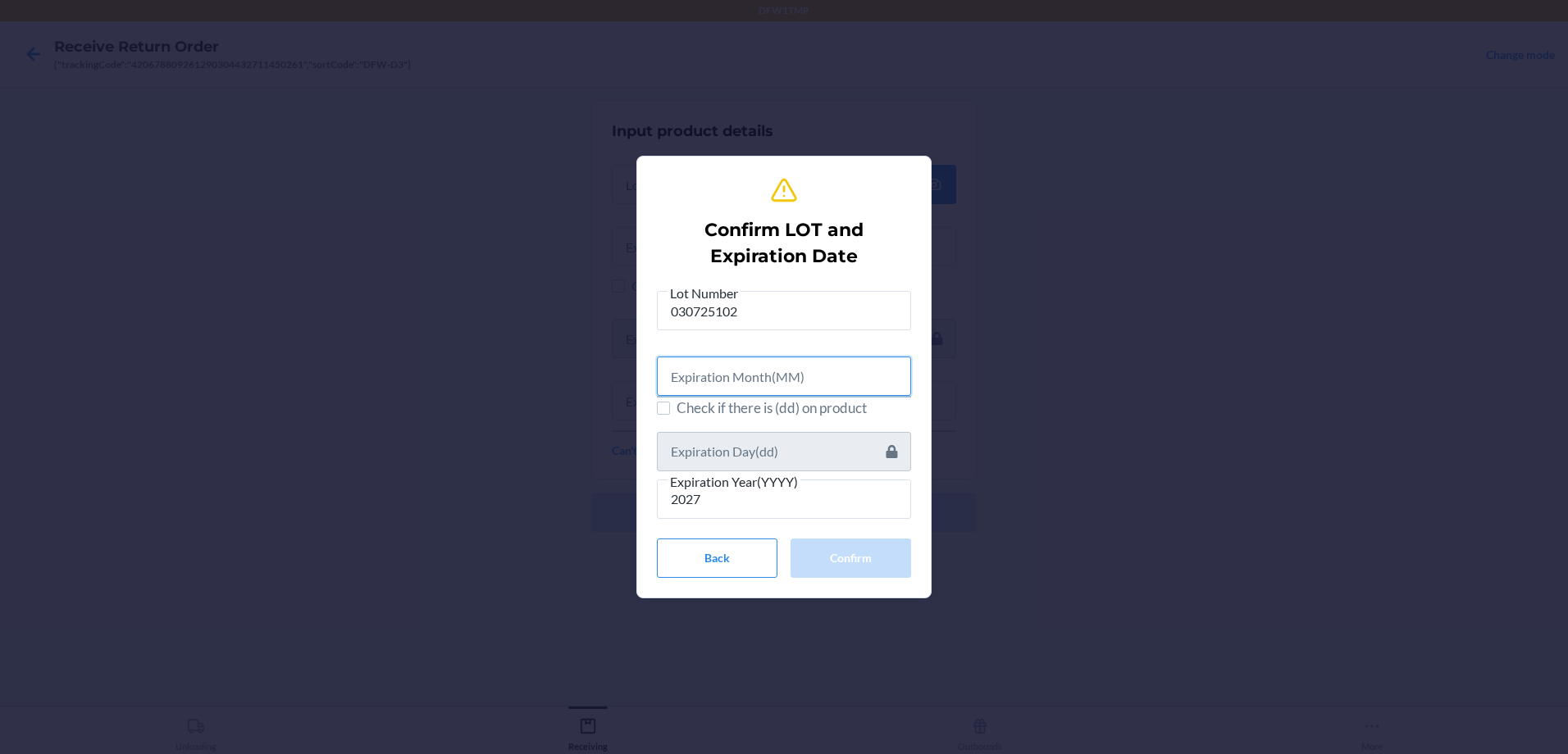 click at bounding box center [784, 376] 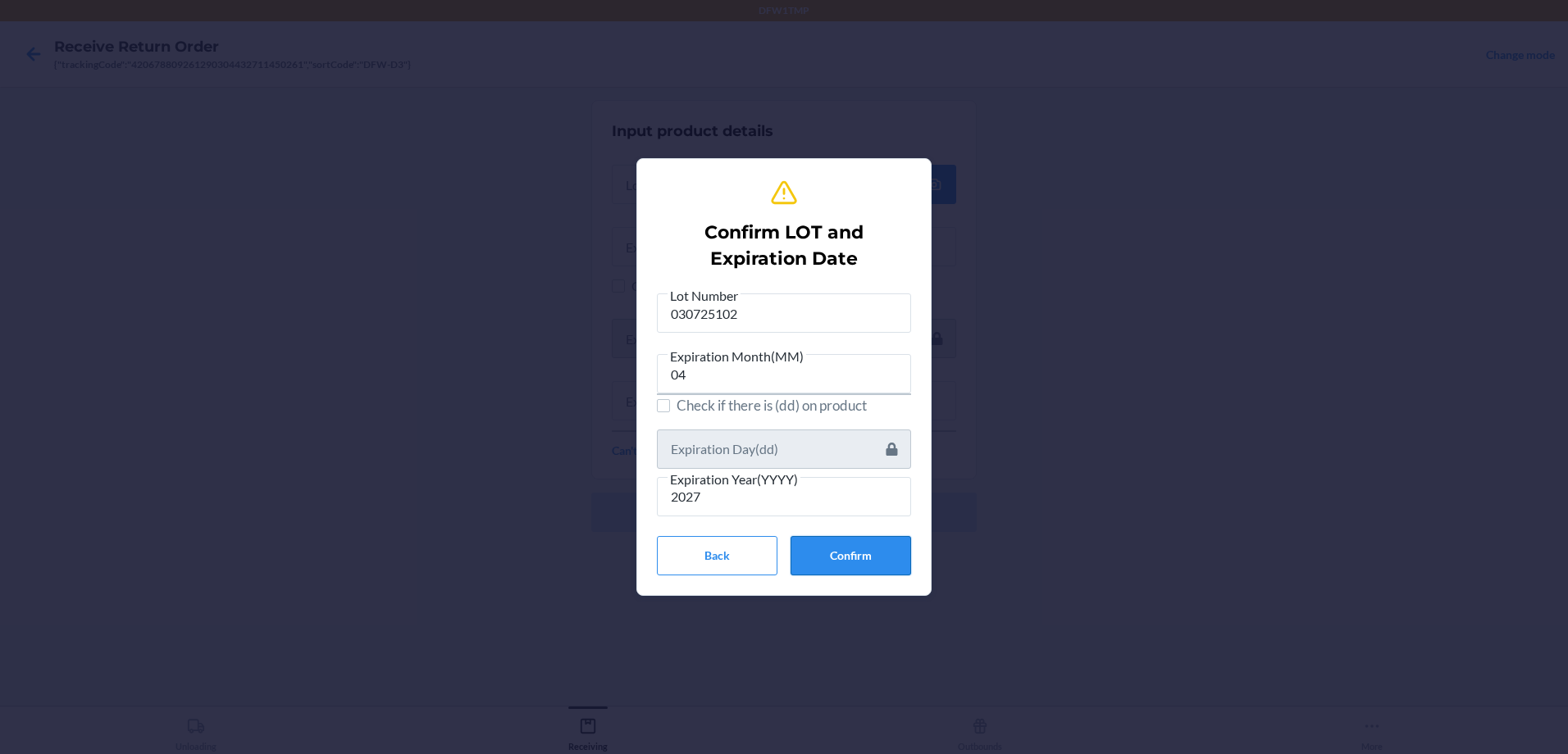 click on "Confirm" at bounding box center [850, 556] 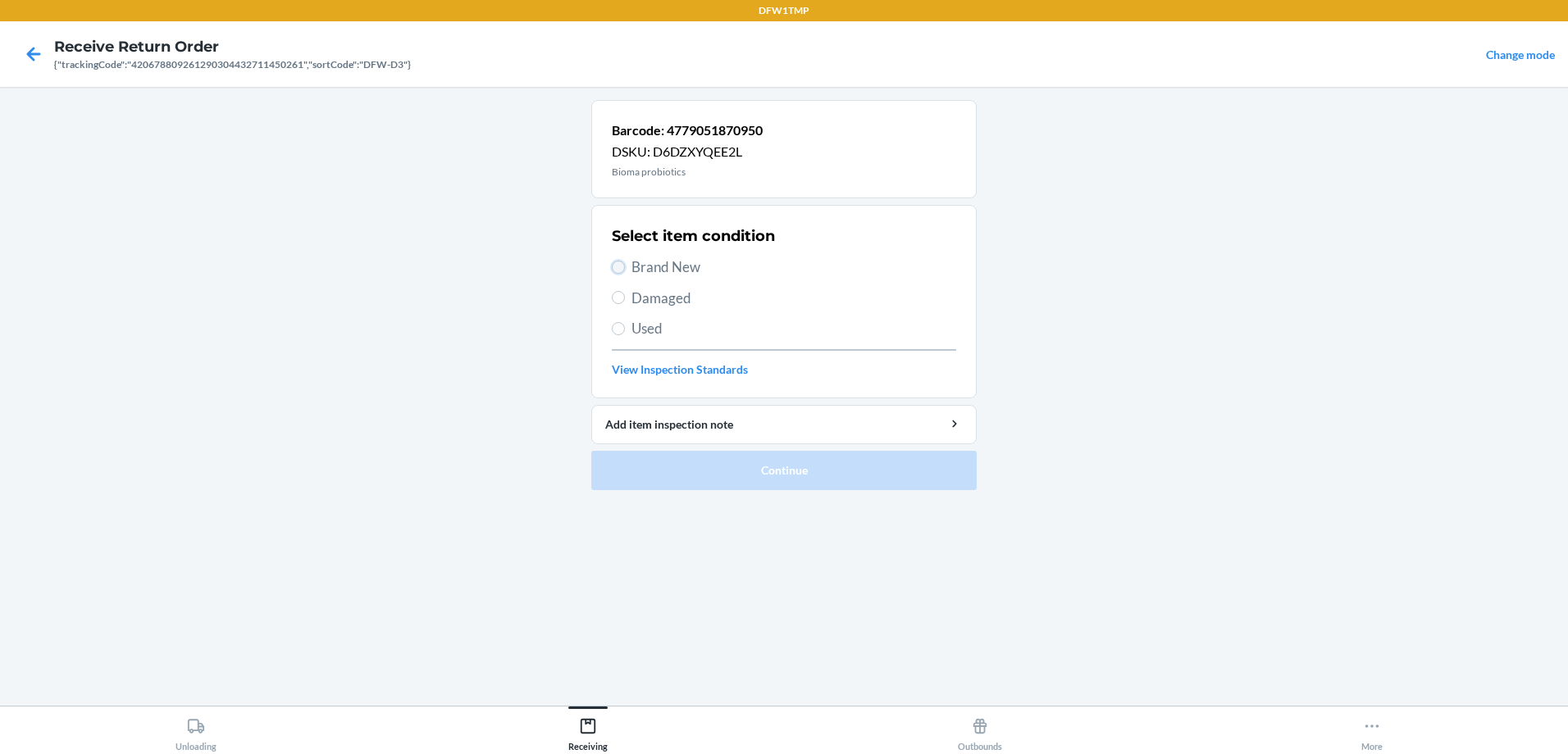 click on "Brand New" at bounding box center (618, 267) 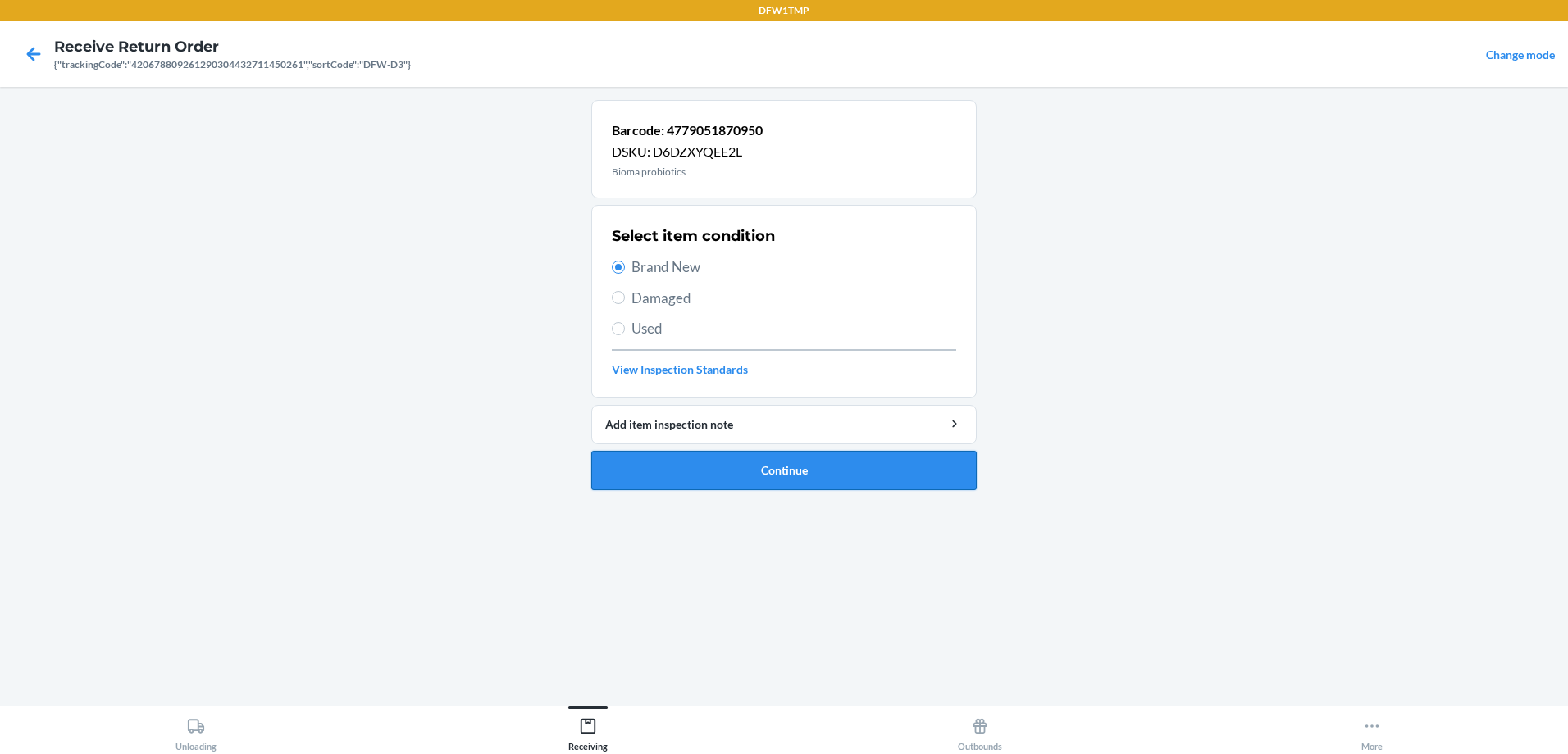 click on "Continue" at bounding box center [784, 470] 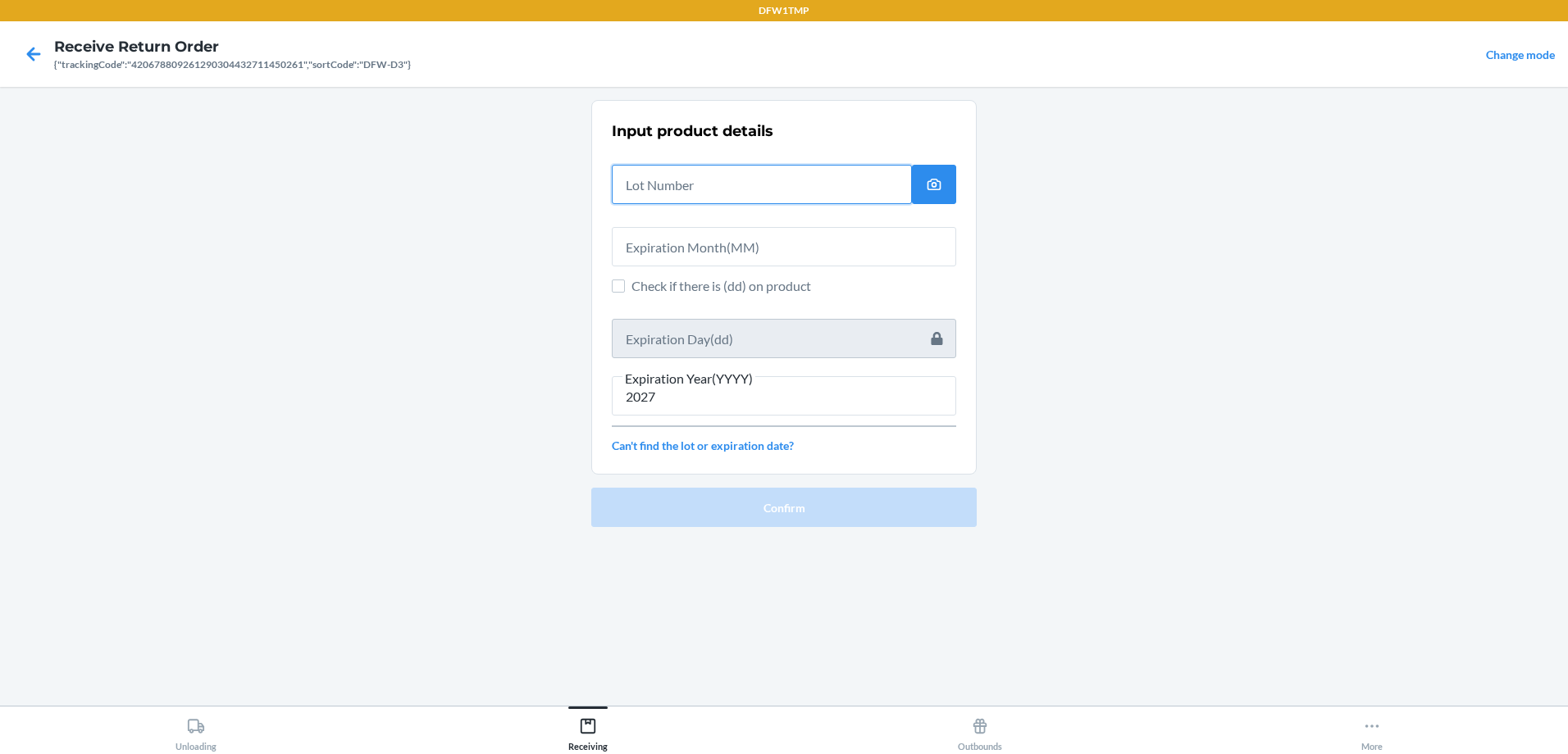 click at bounding box center (762, 184) 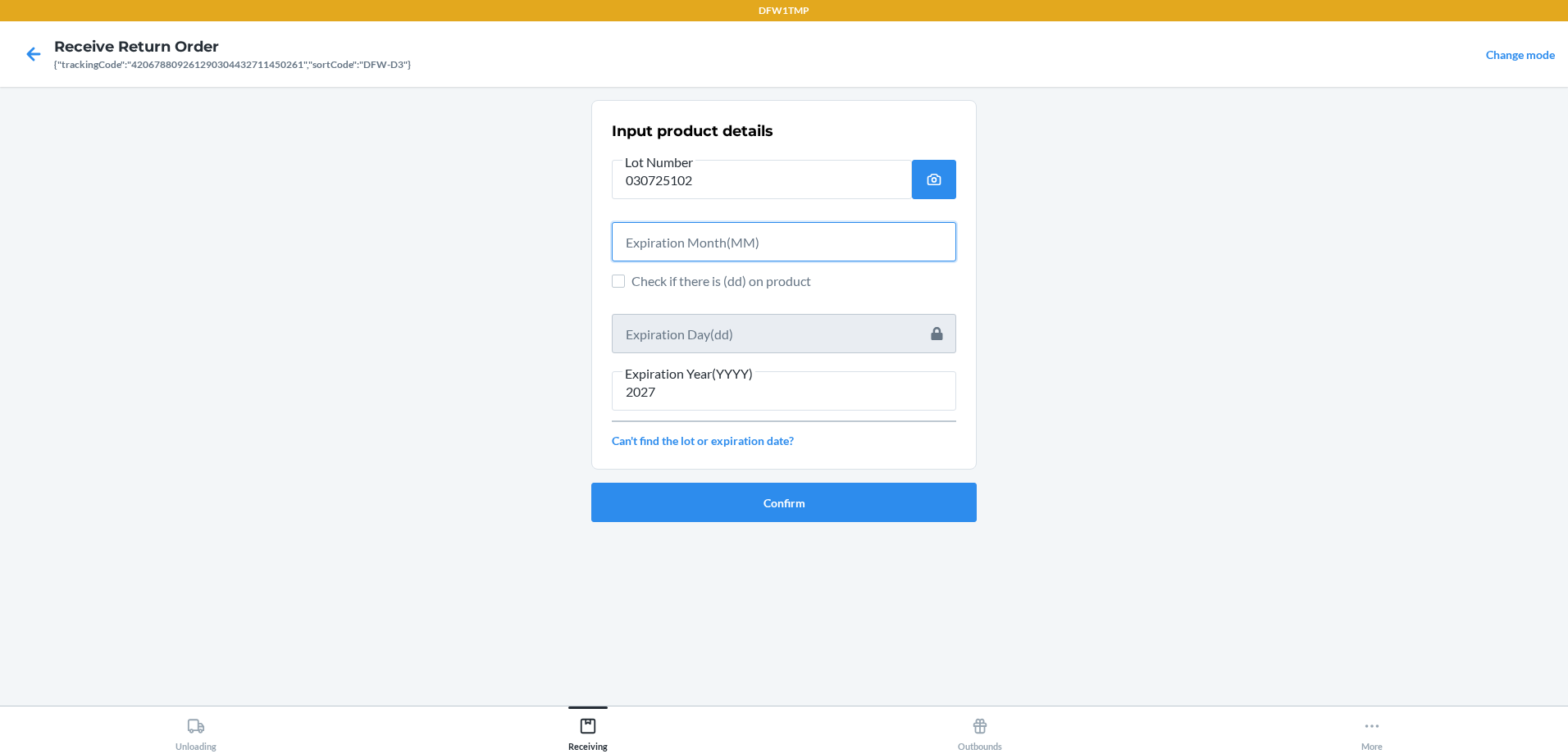 click at bounding box center [784, 242] 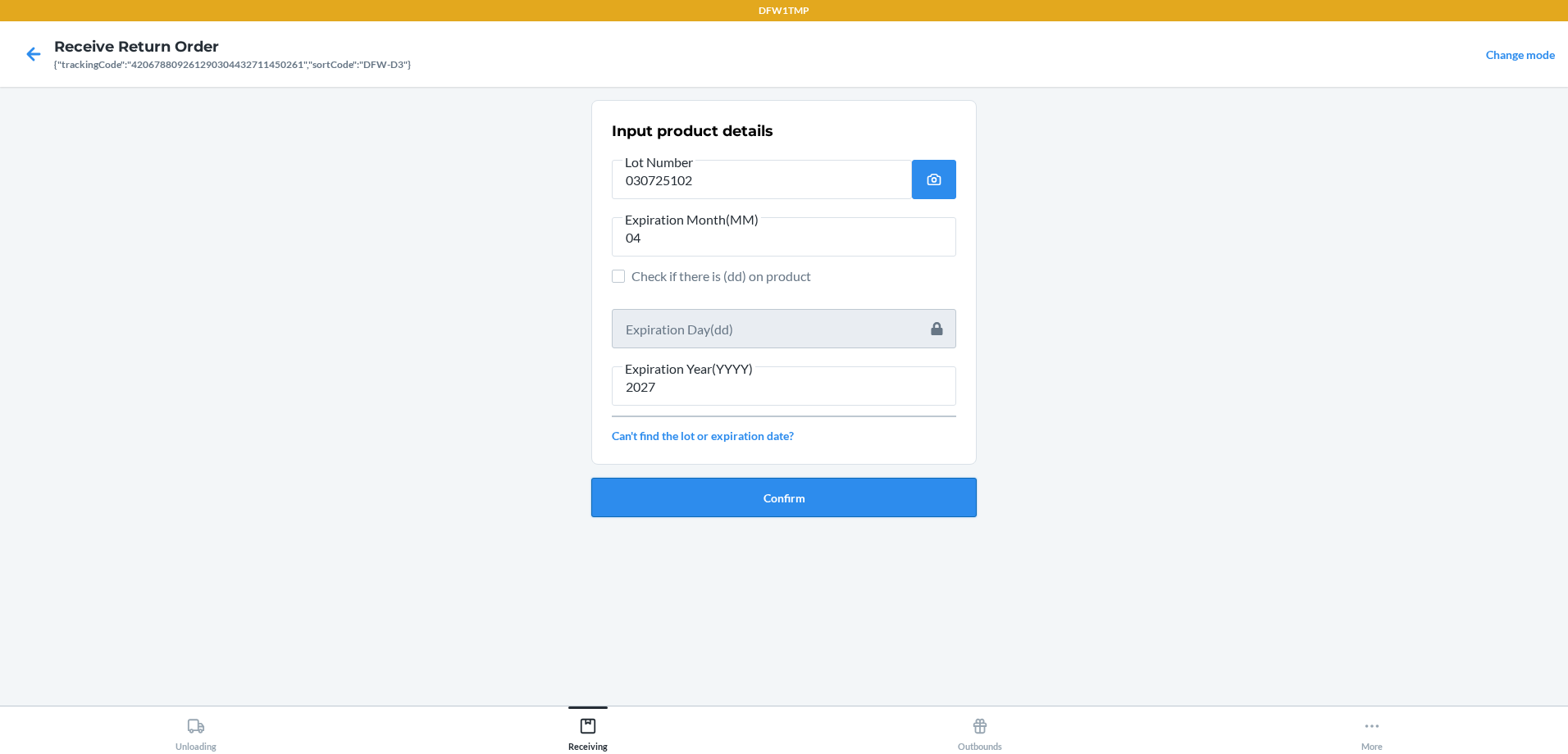 click on "Confirm" at bounding box center (784, 497) 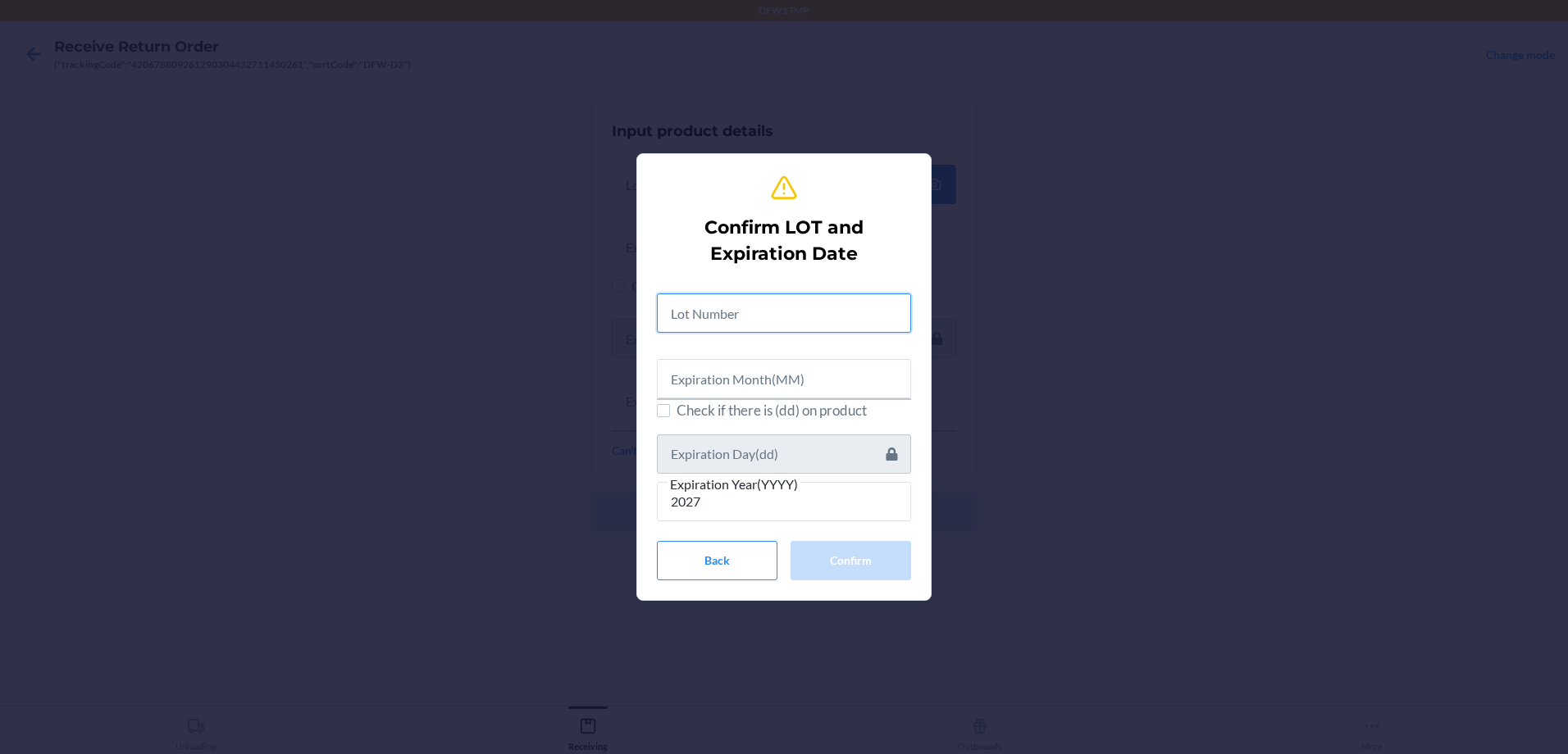 click at bounding box center [784, 313] 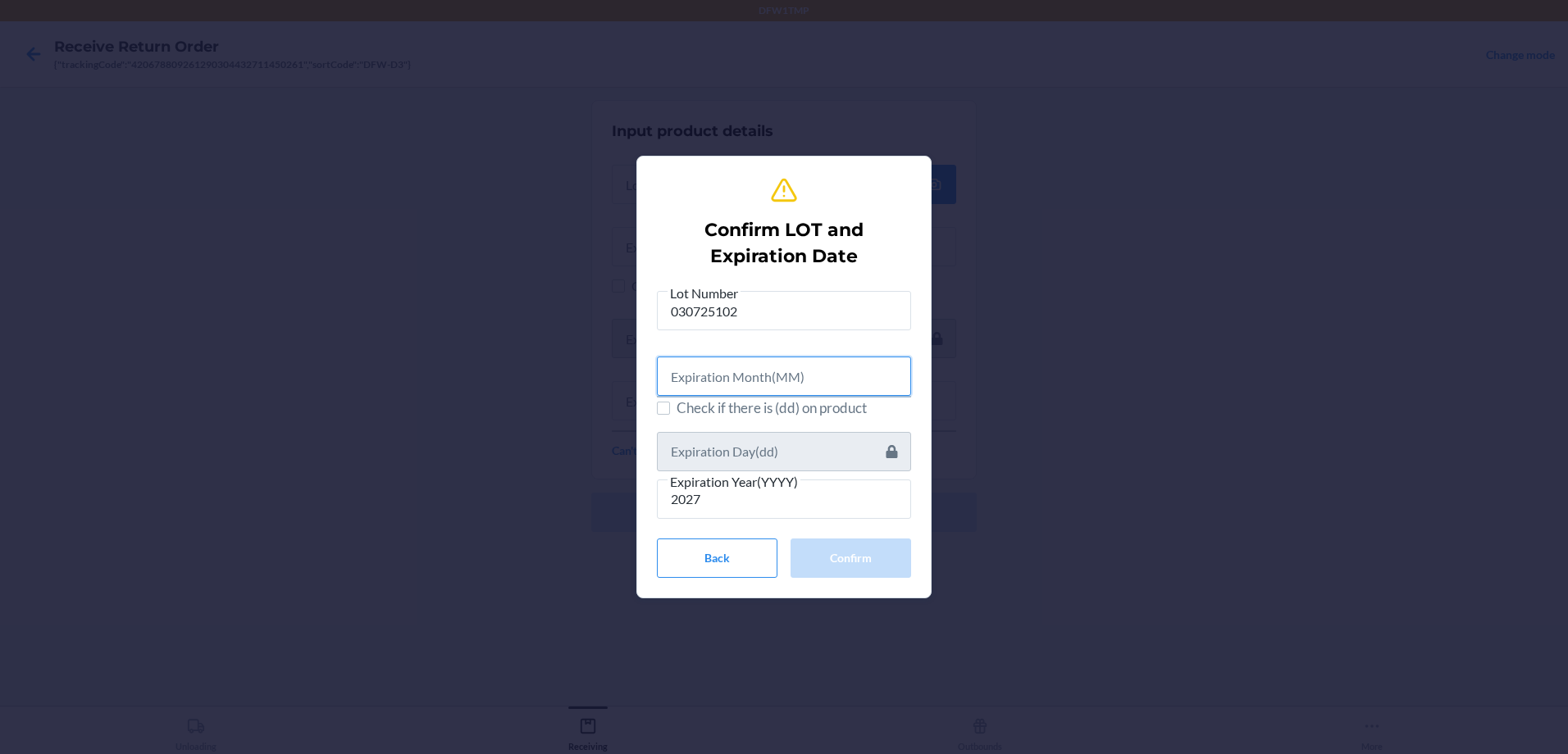 click at bounding box center (784, 376) 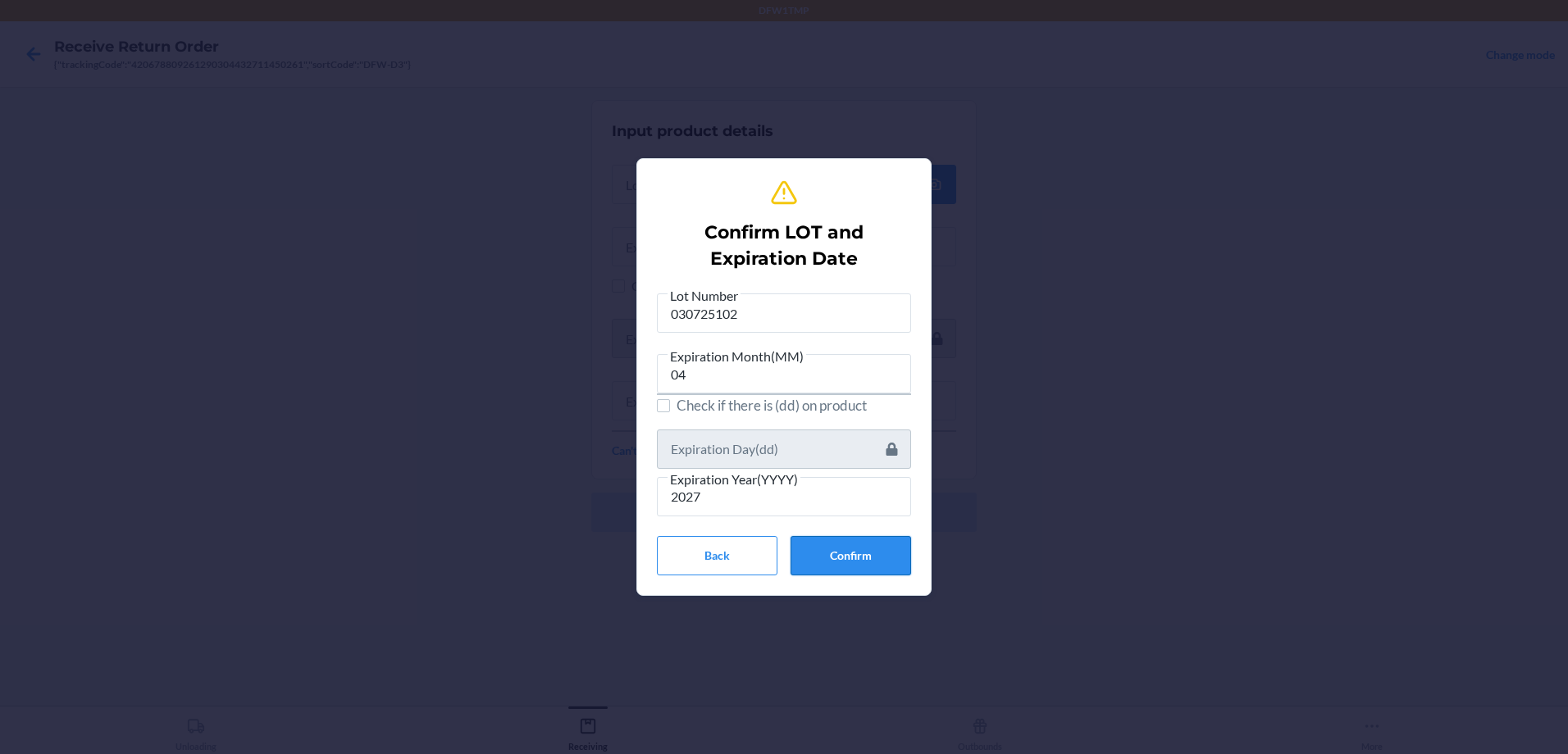 click on "Confirm" at bounding box center (850, 556) 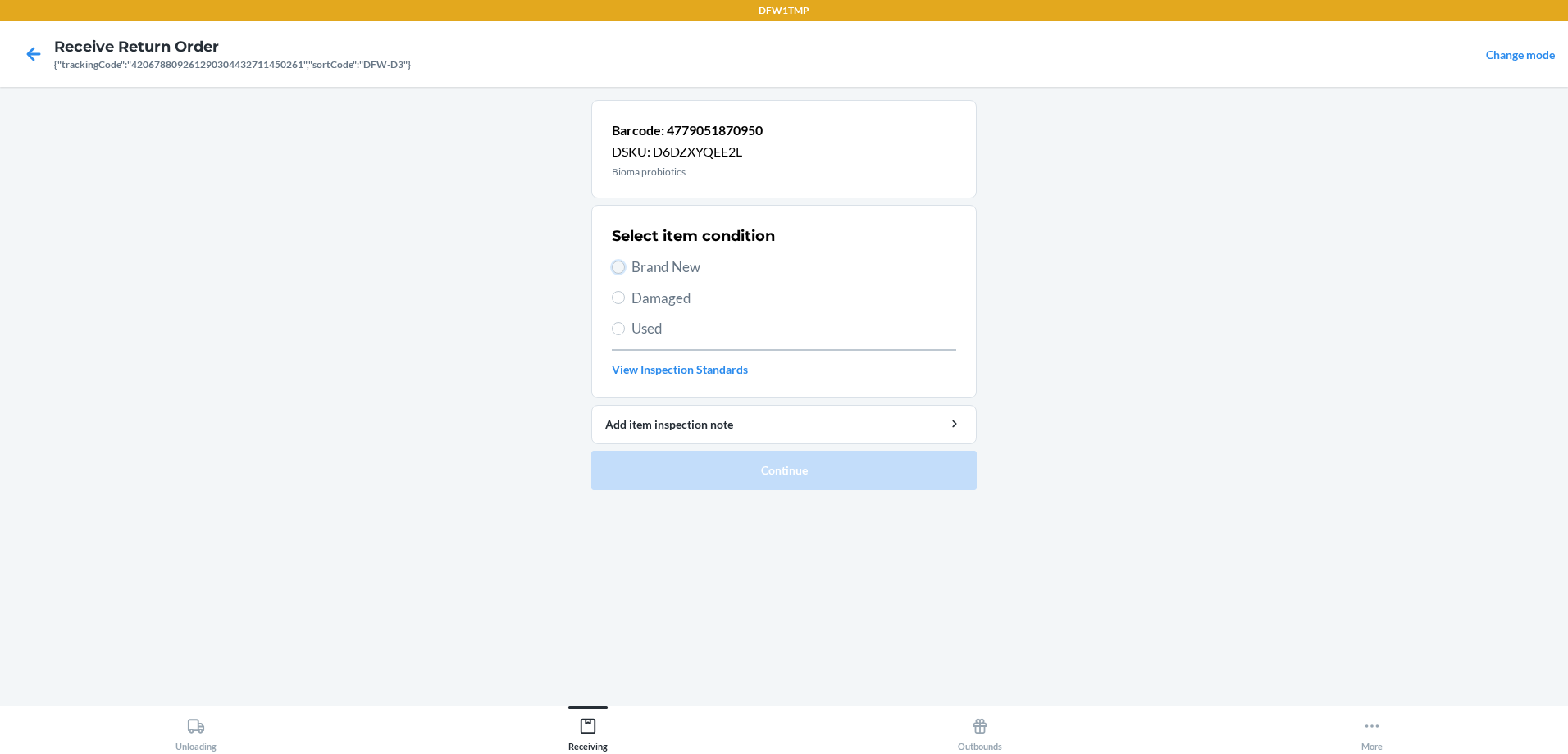 click on "Brand New" at bounding box center [618, 267] 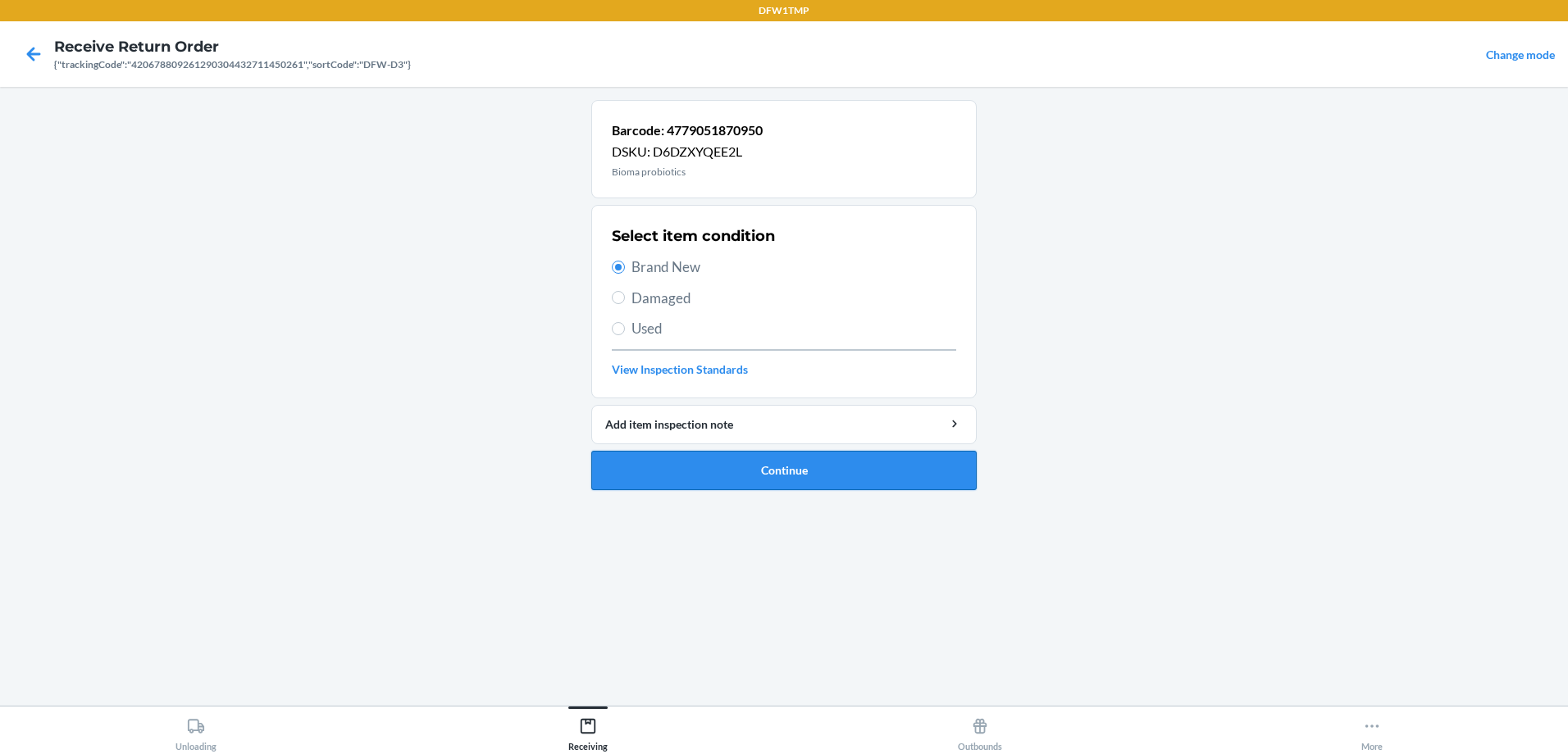 click on "Continue" at bounding box center [784, 470] 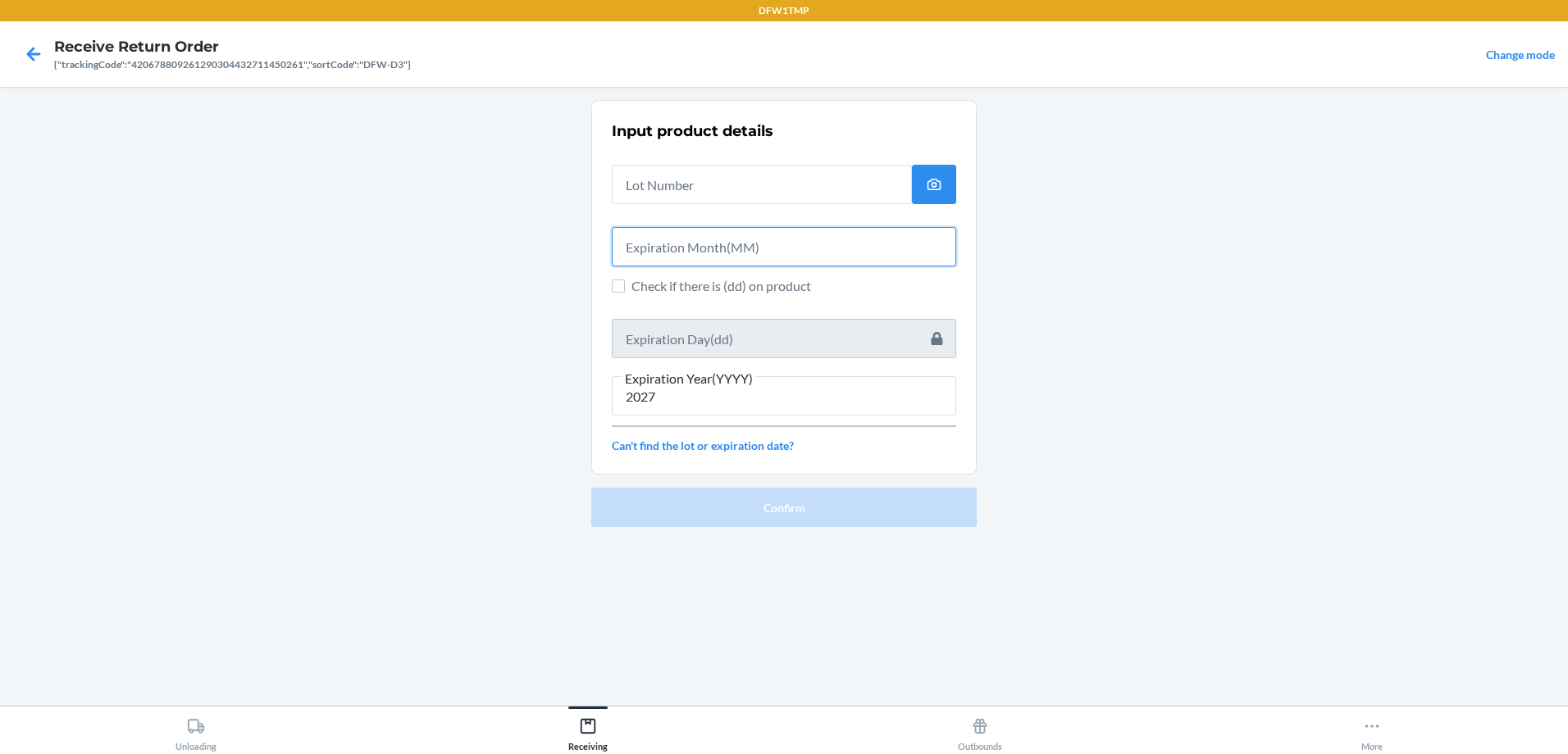 click at bounding box center (784, 247) 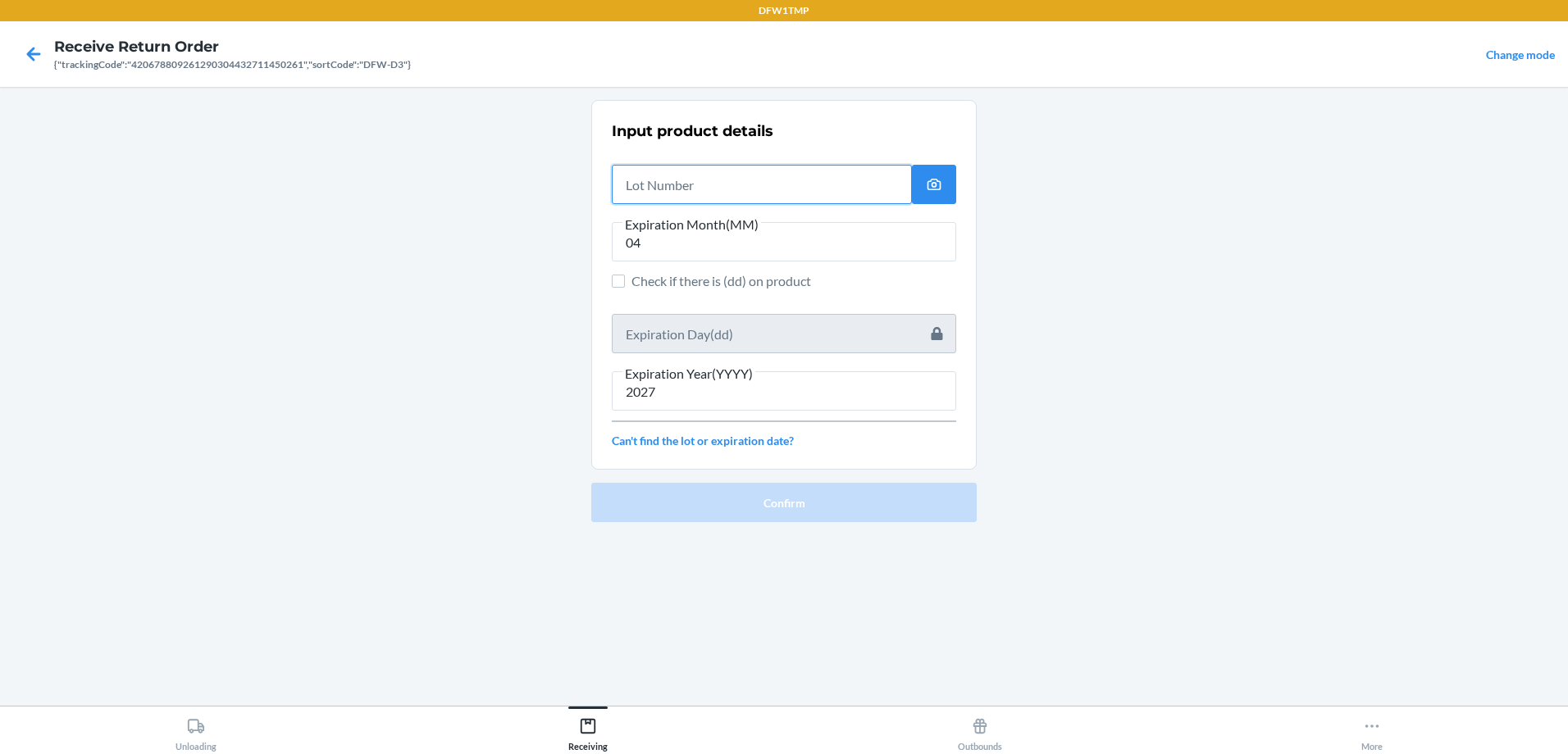 click at bounding box center (762, 184) 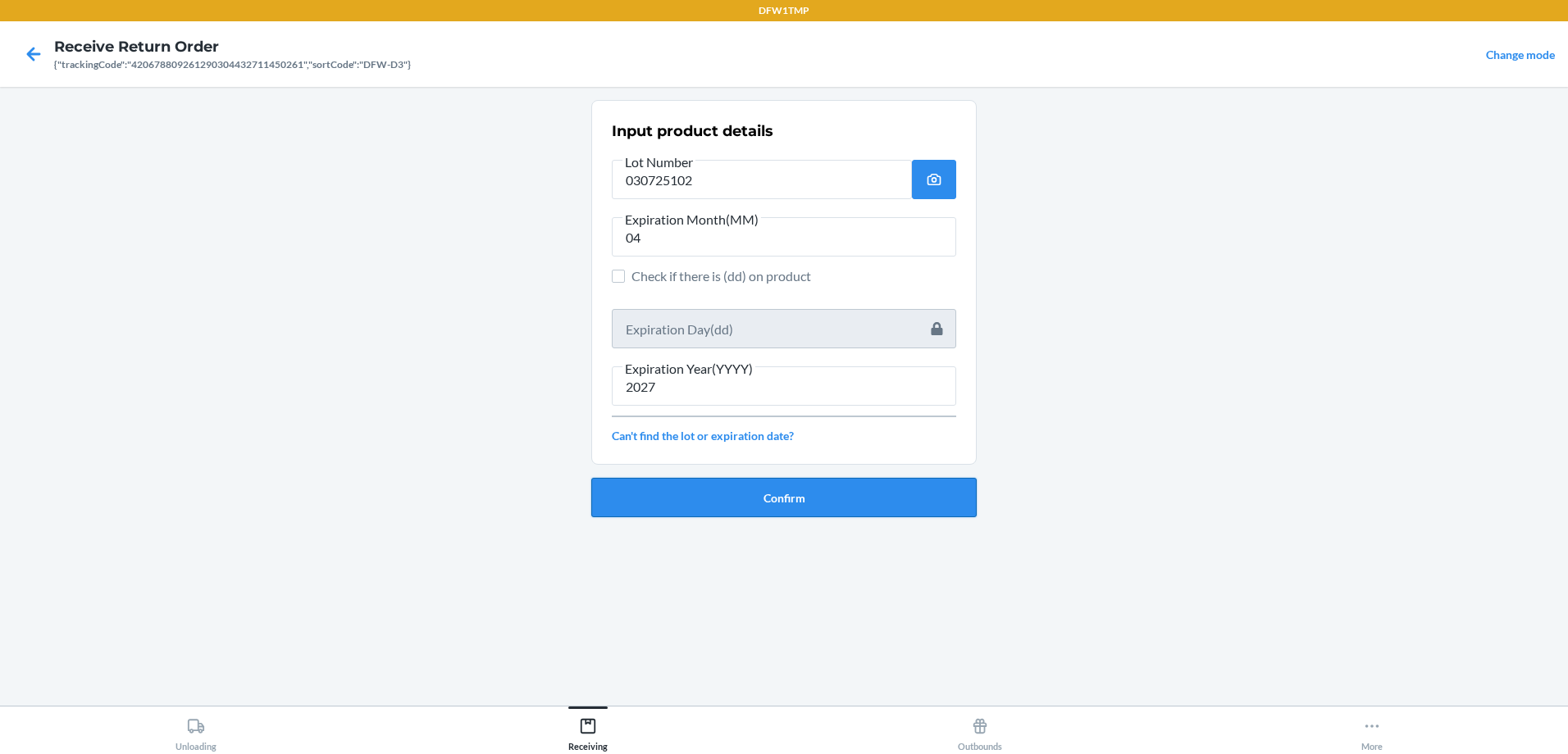 click on "Confirm" at bounding box center (784, 497) 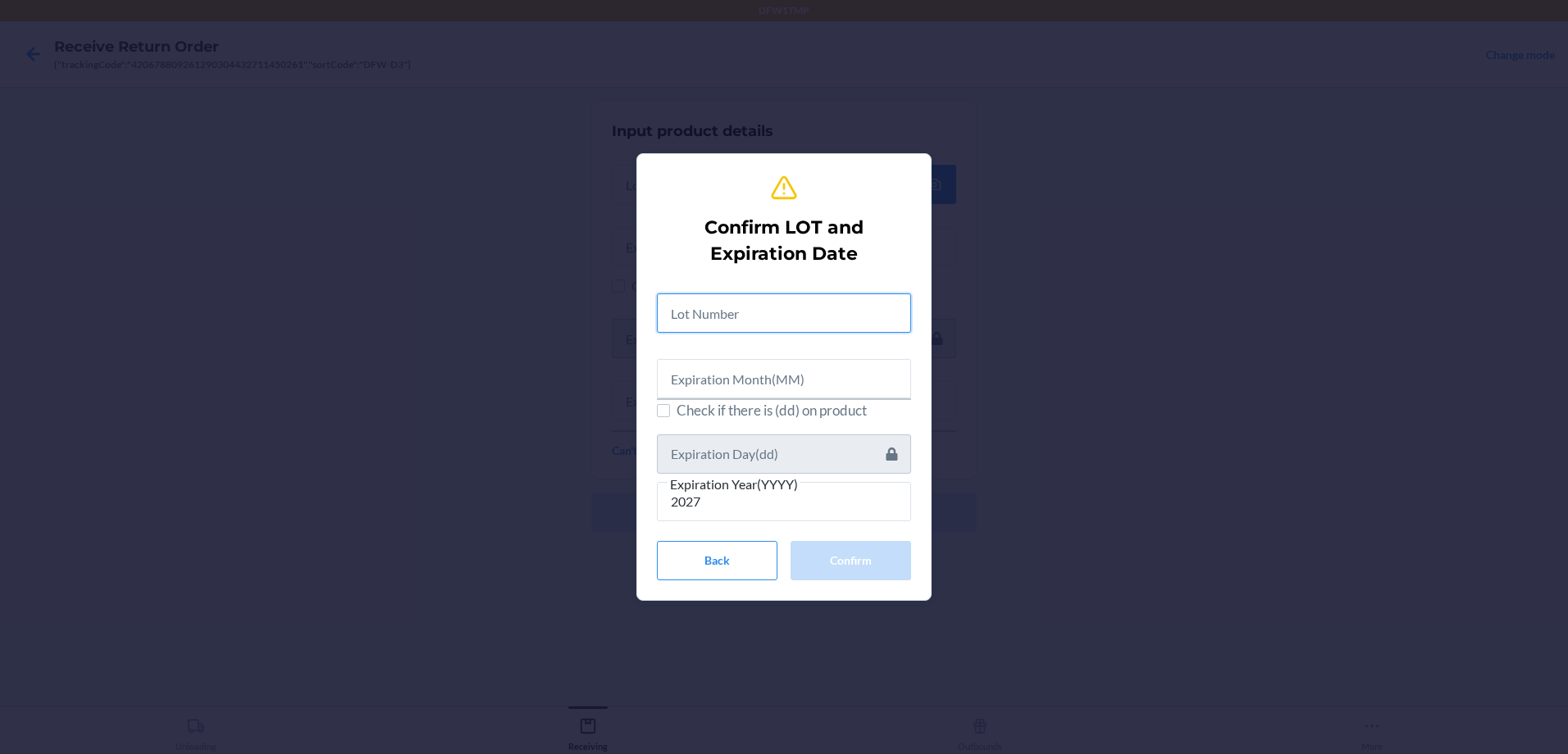 click at bounding box center [784, 313] 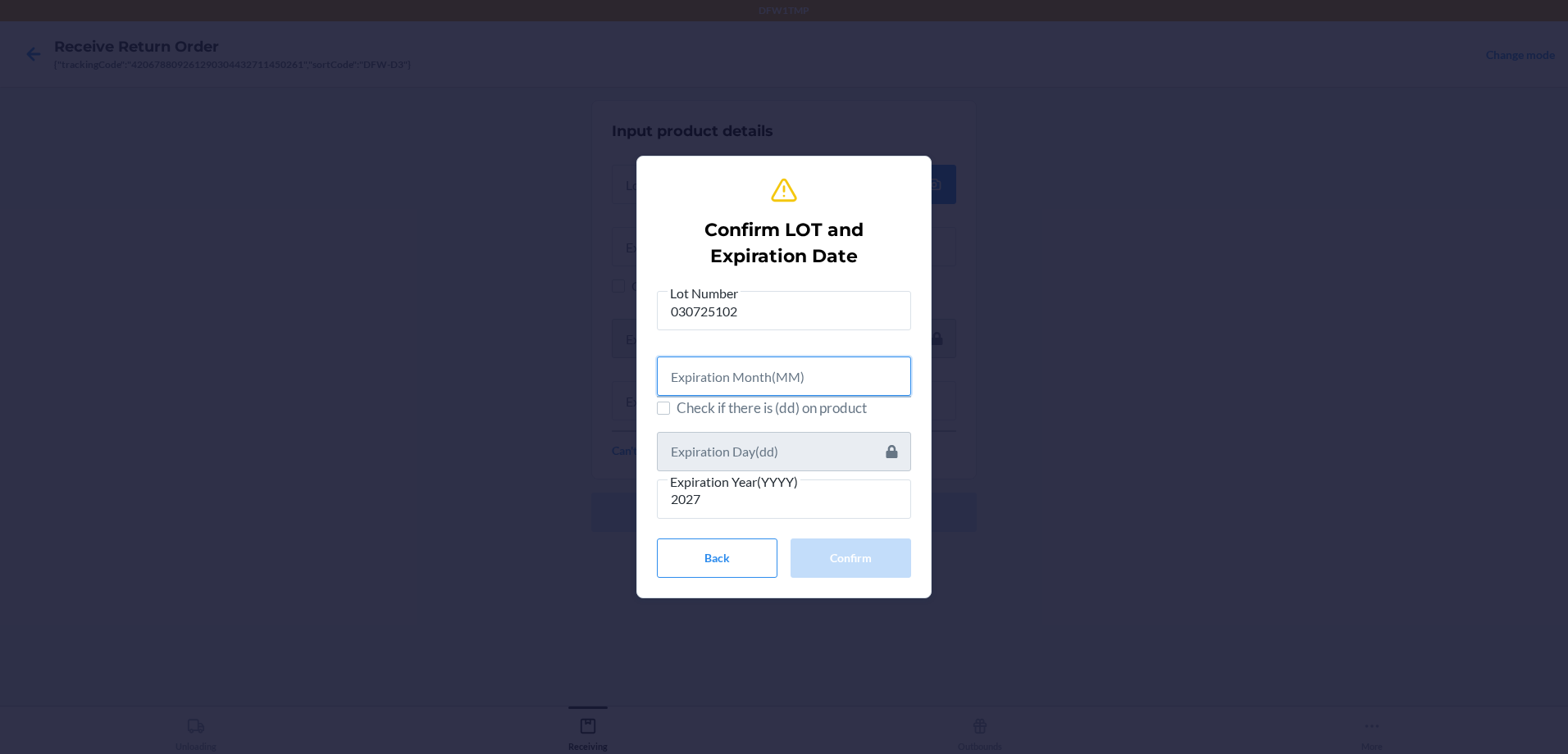 click at bounding box center (784, 376) 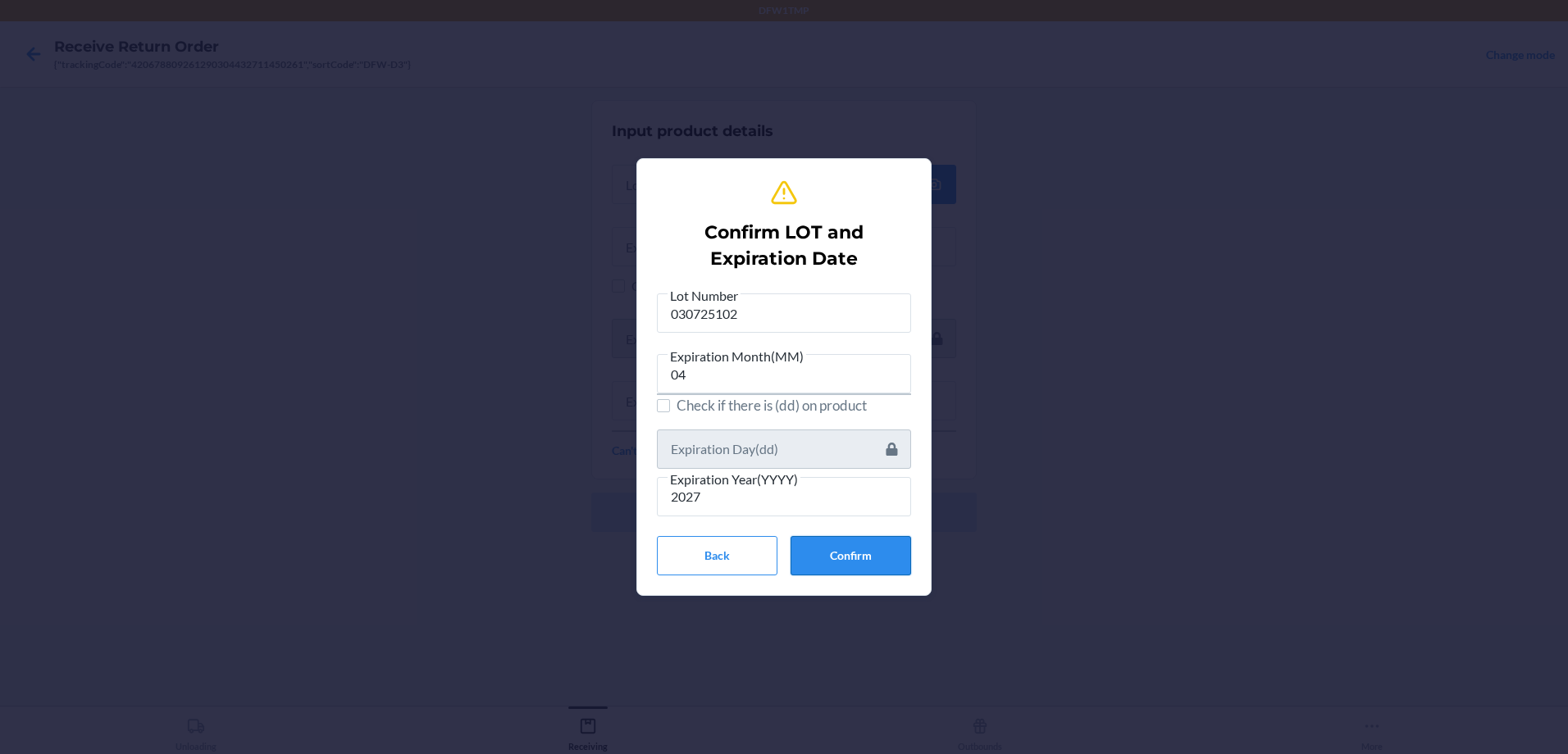 click on "Confirm" at bounding box center (850, 556) 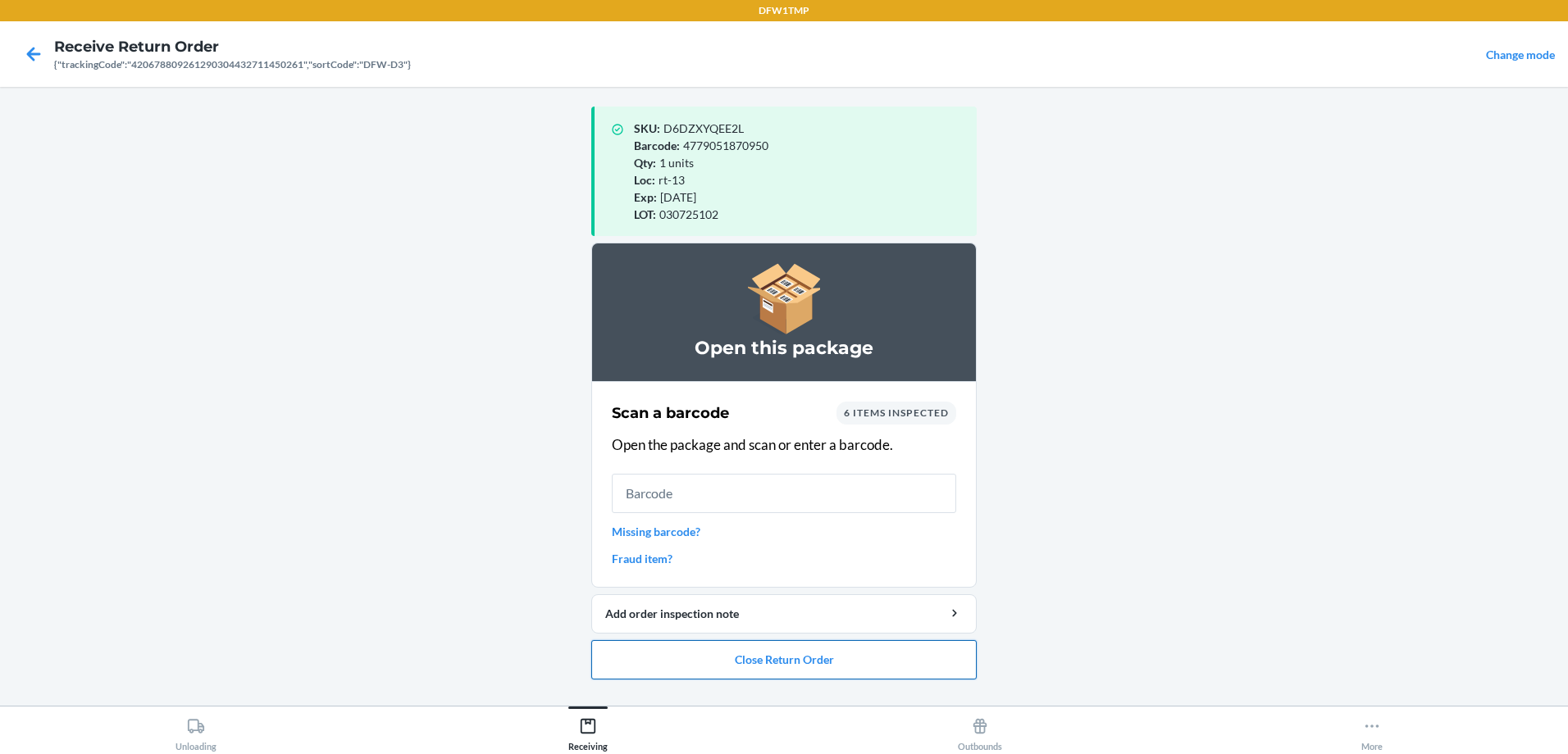 click on "Close Return Order" at bounding box center (784, 660) 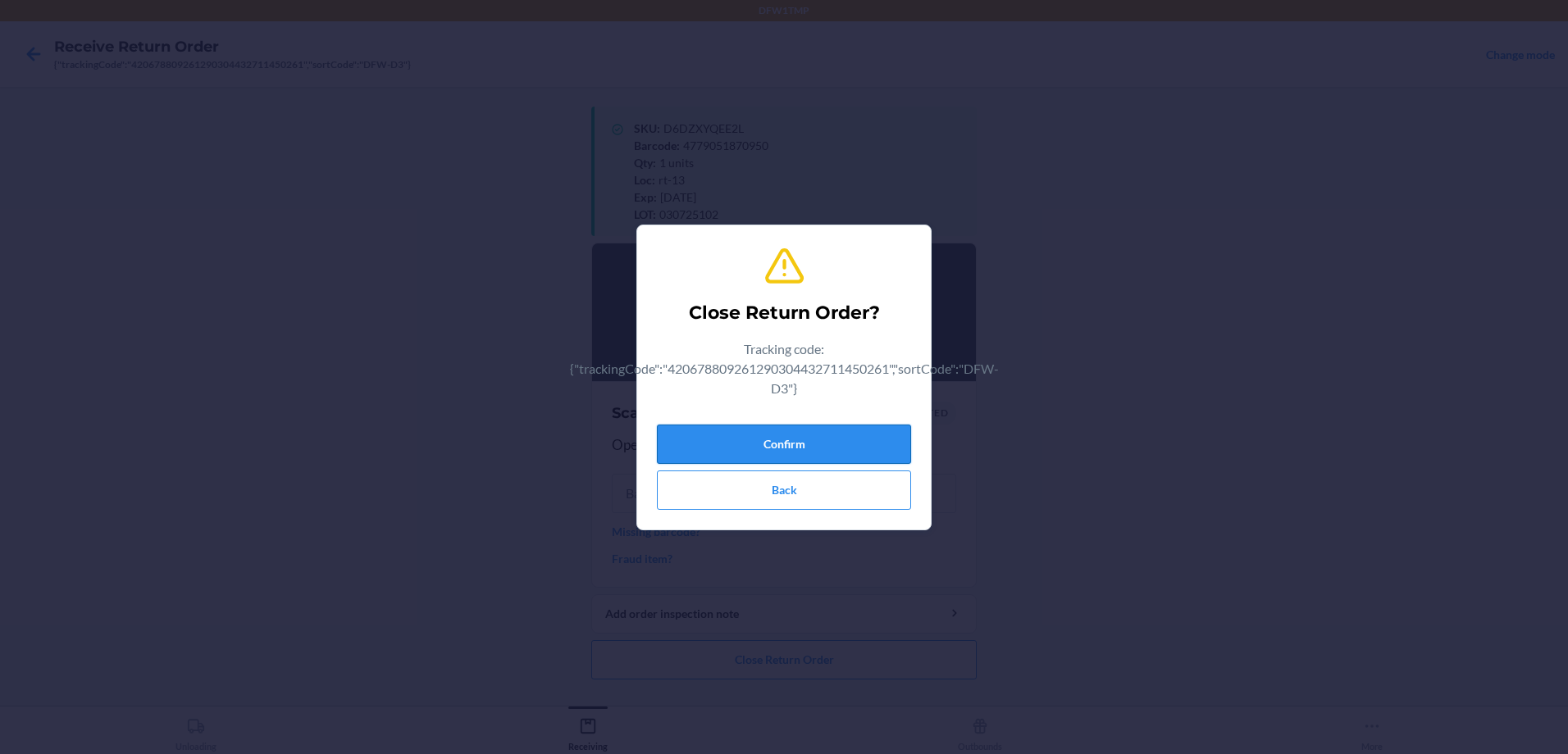 click on "Confirm" at bounding box center [784, 444] 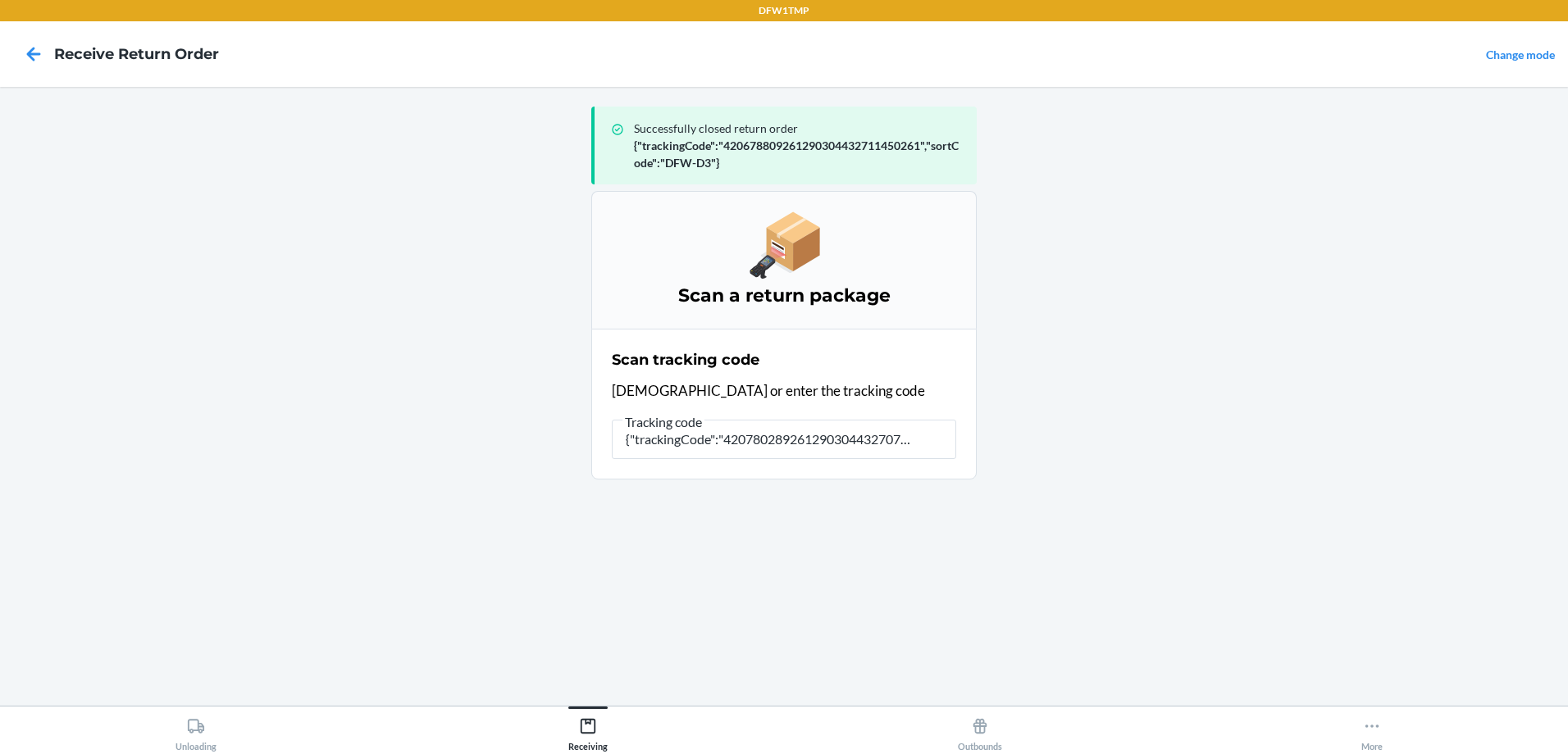 scroll, scrollTop: 0, scrollLeft: 0, axis: both 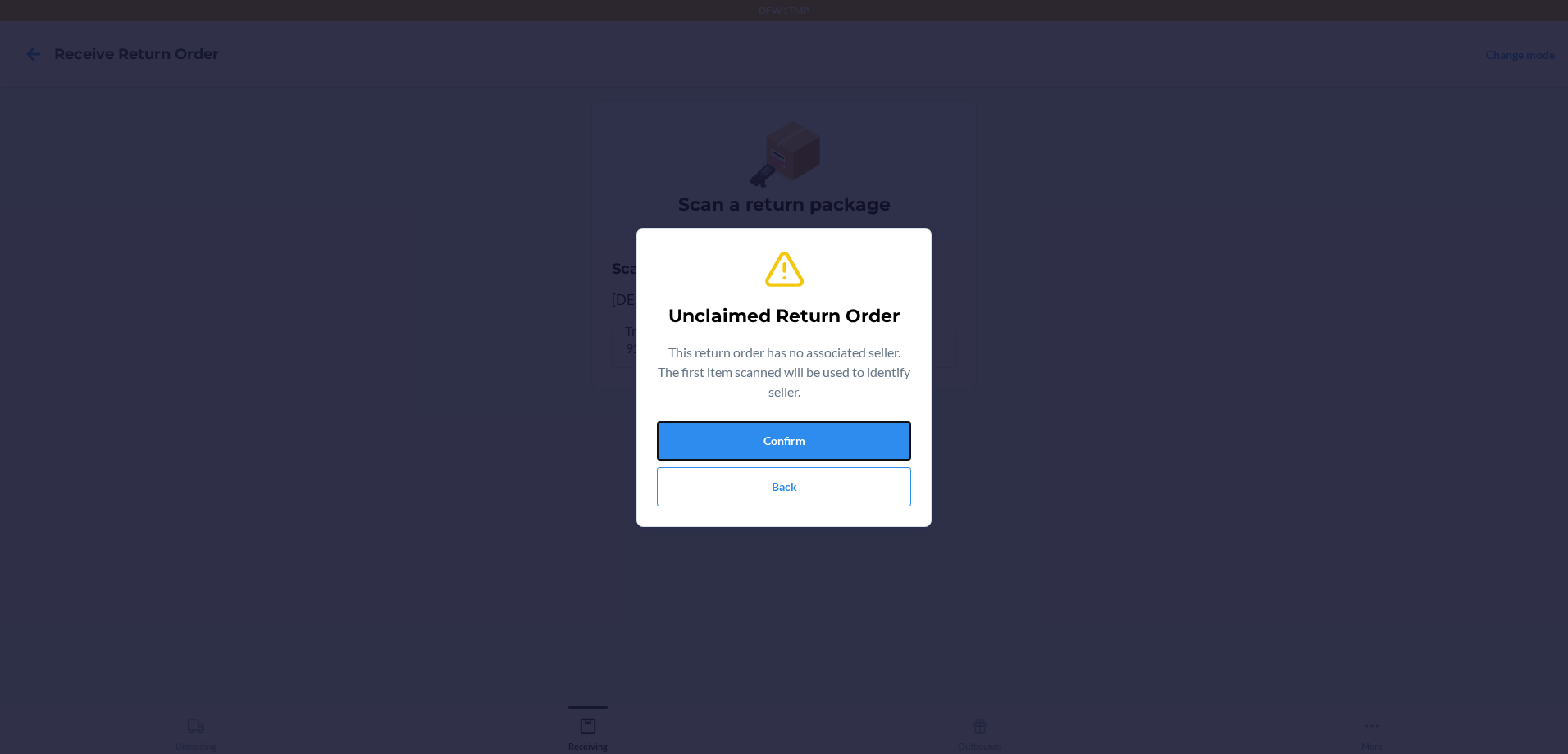 click on "Confirm" at bounding box center [784, 441] 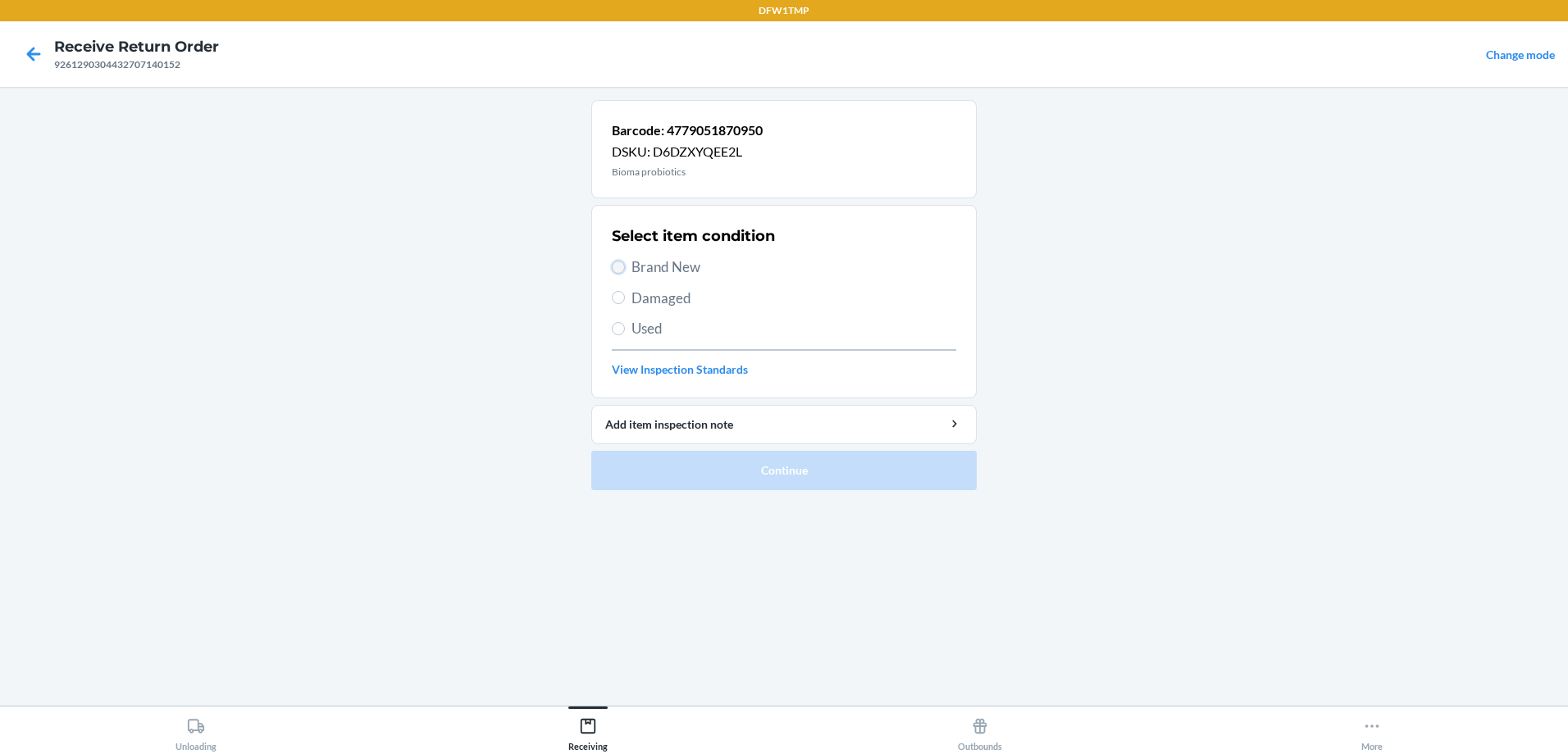 click on "Brand New" at bounding box center [618, 267] 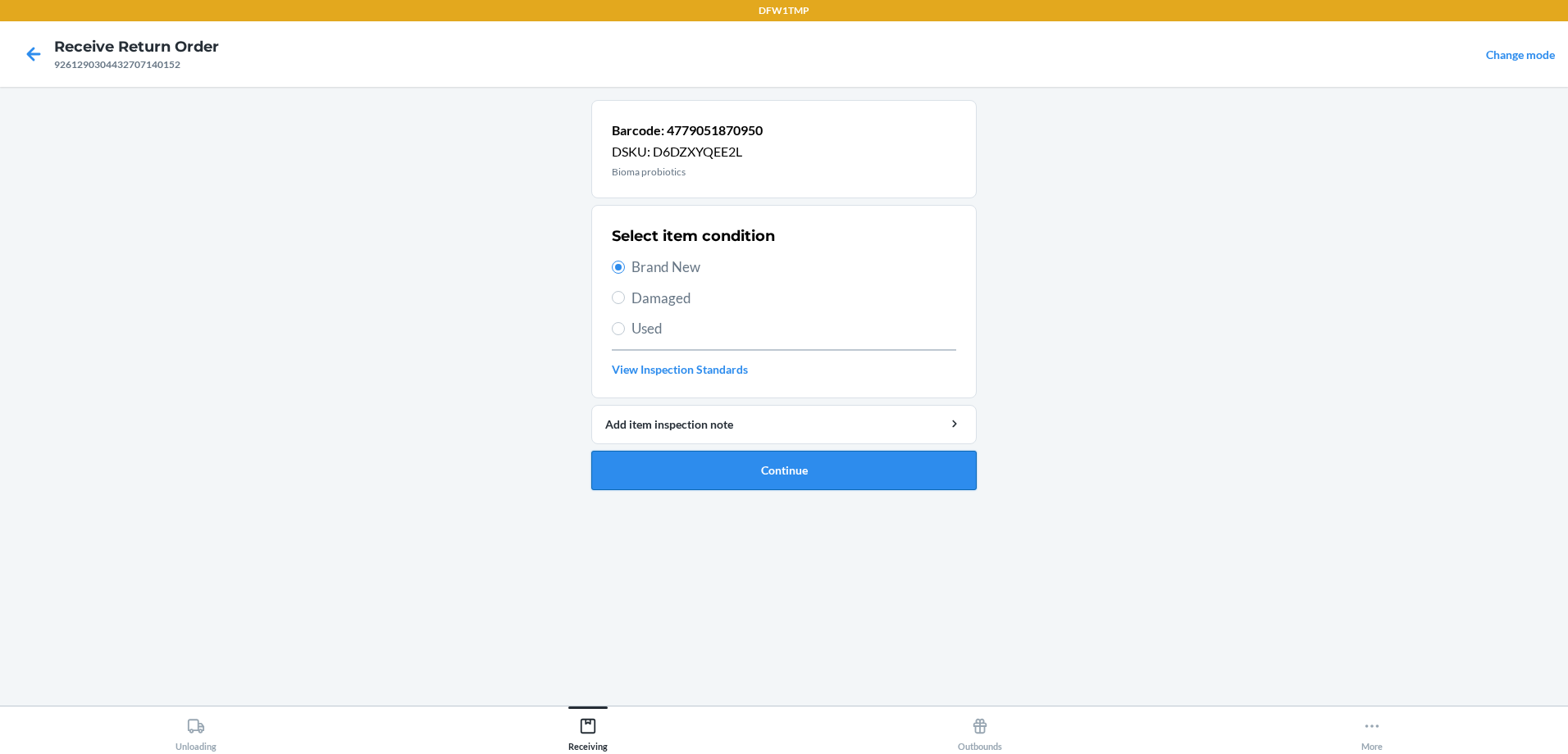 click on "Continue" at bounding box center [784, 470] 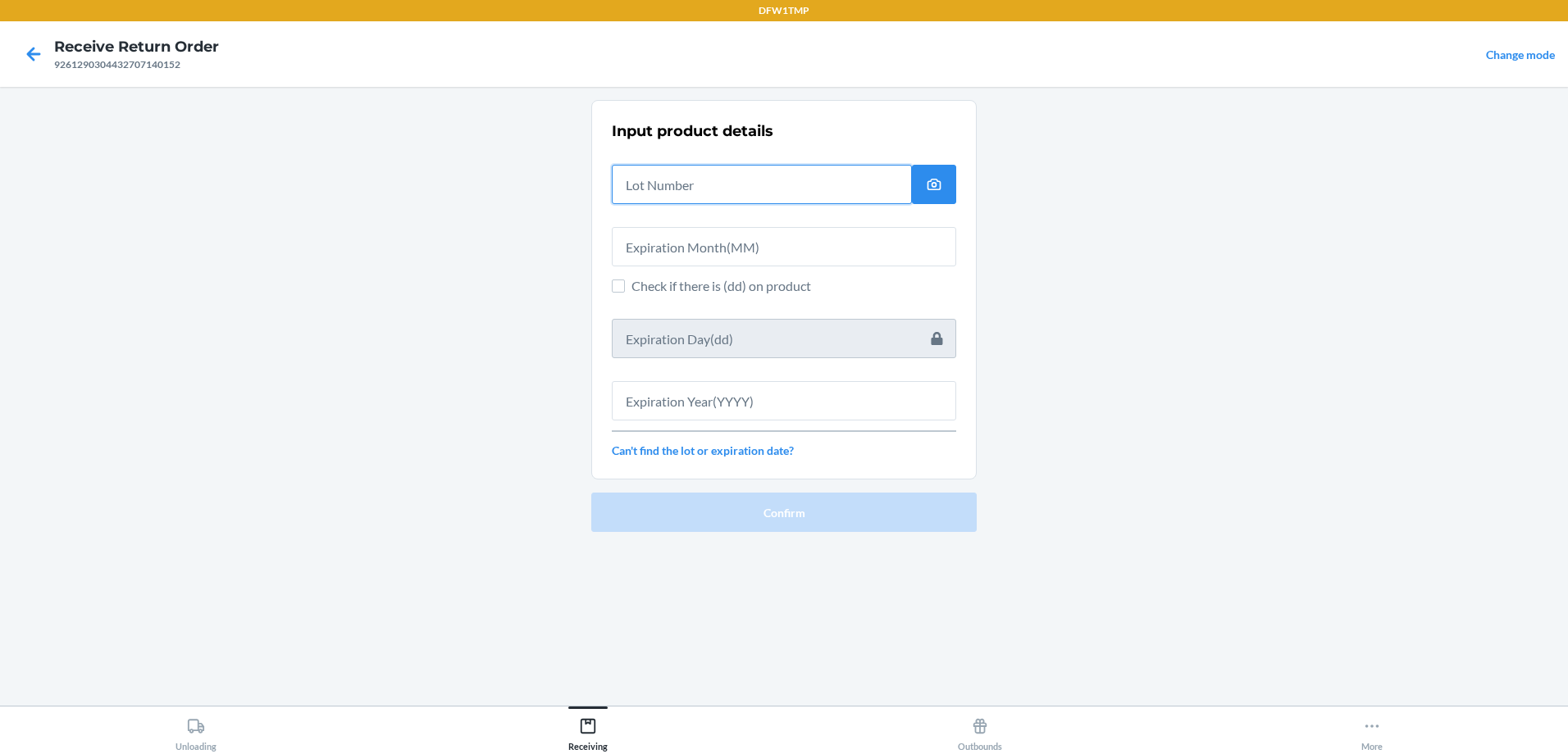 click at bounding box center [762, 184] 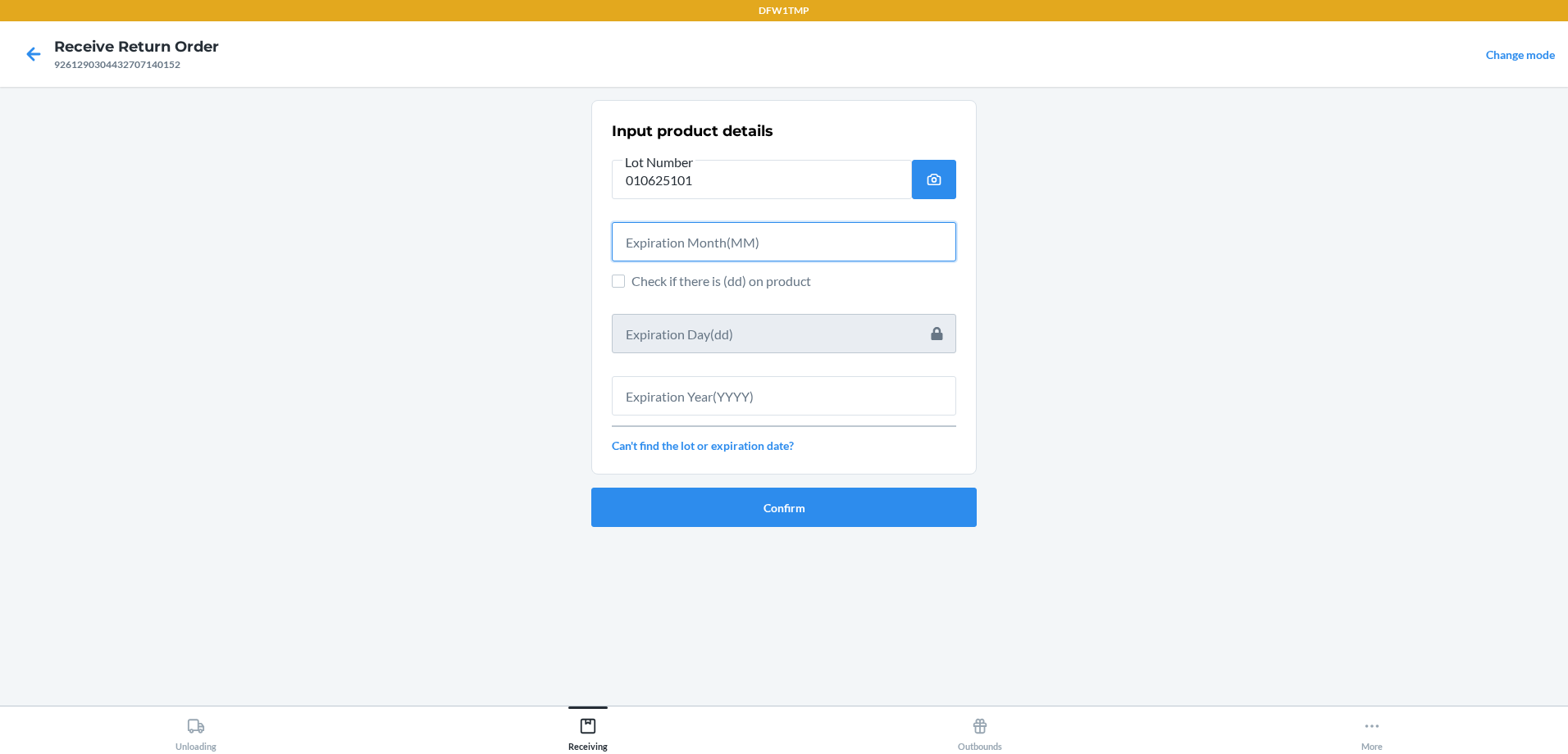 click at bounding box center (784, 242) 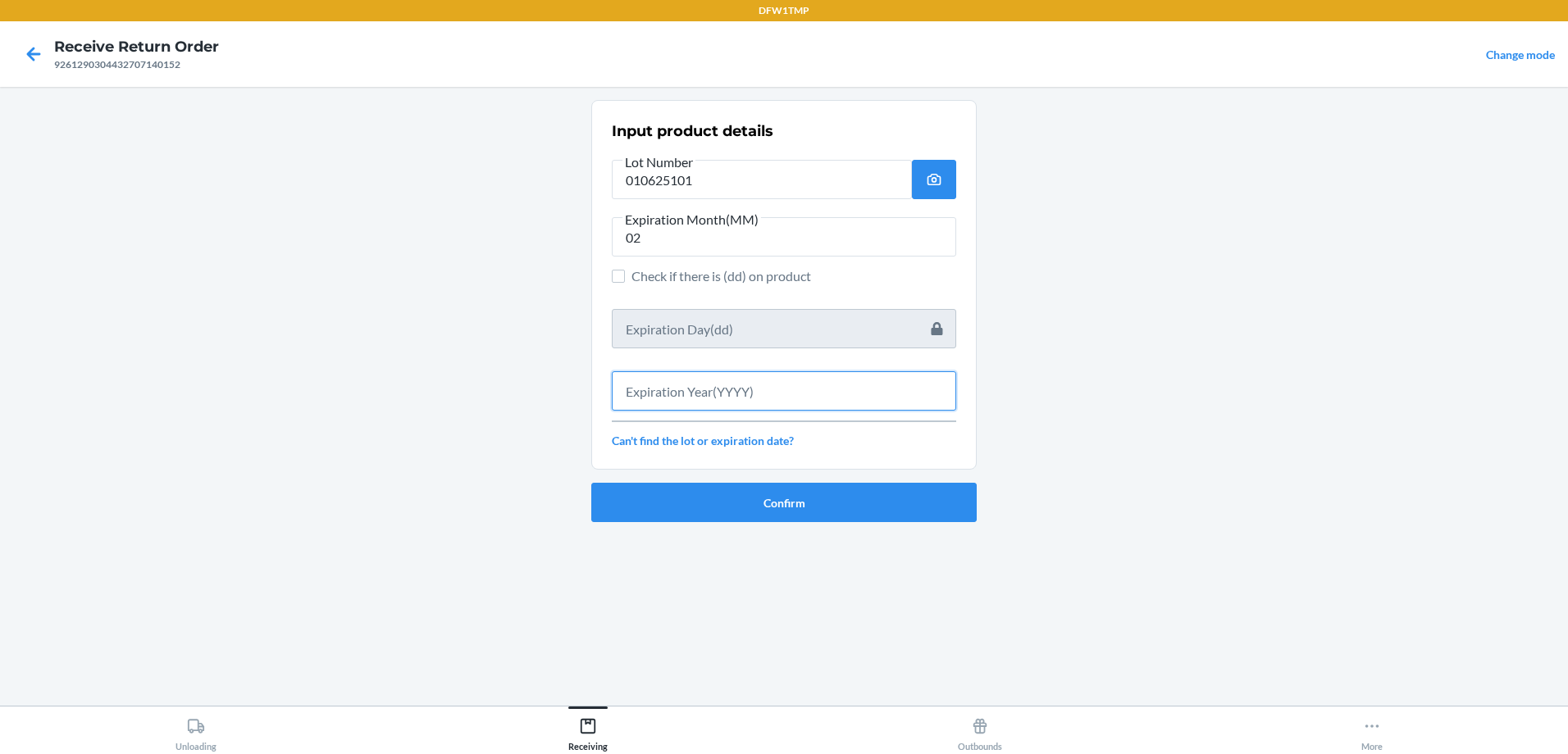 click at bounding box center [784, 391] 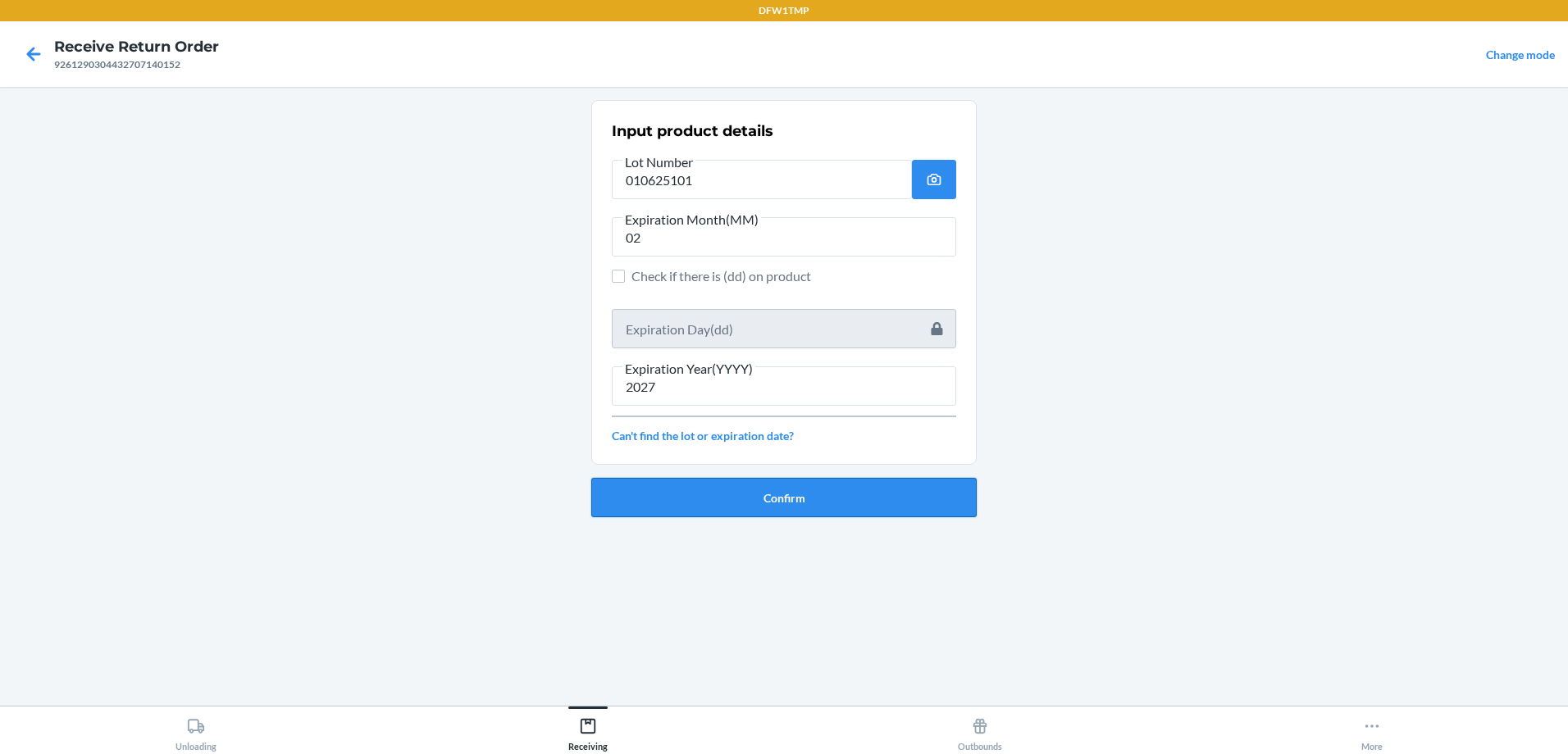 click on "Confirm" at bounding box center (784, 497) 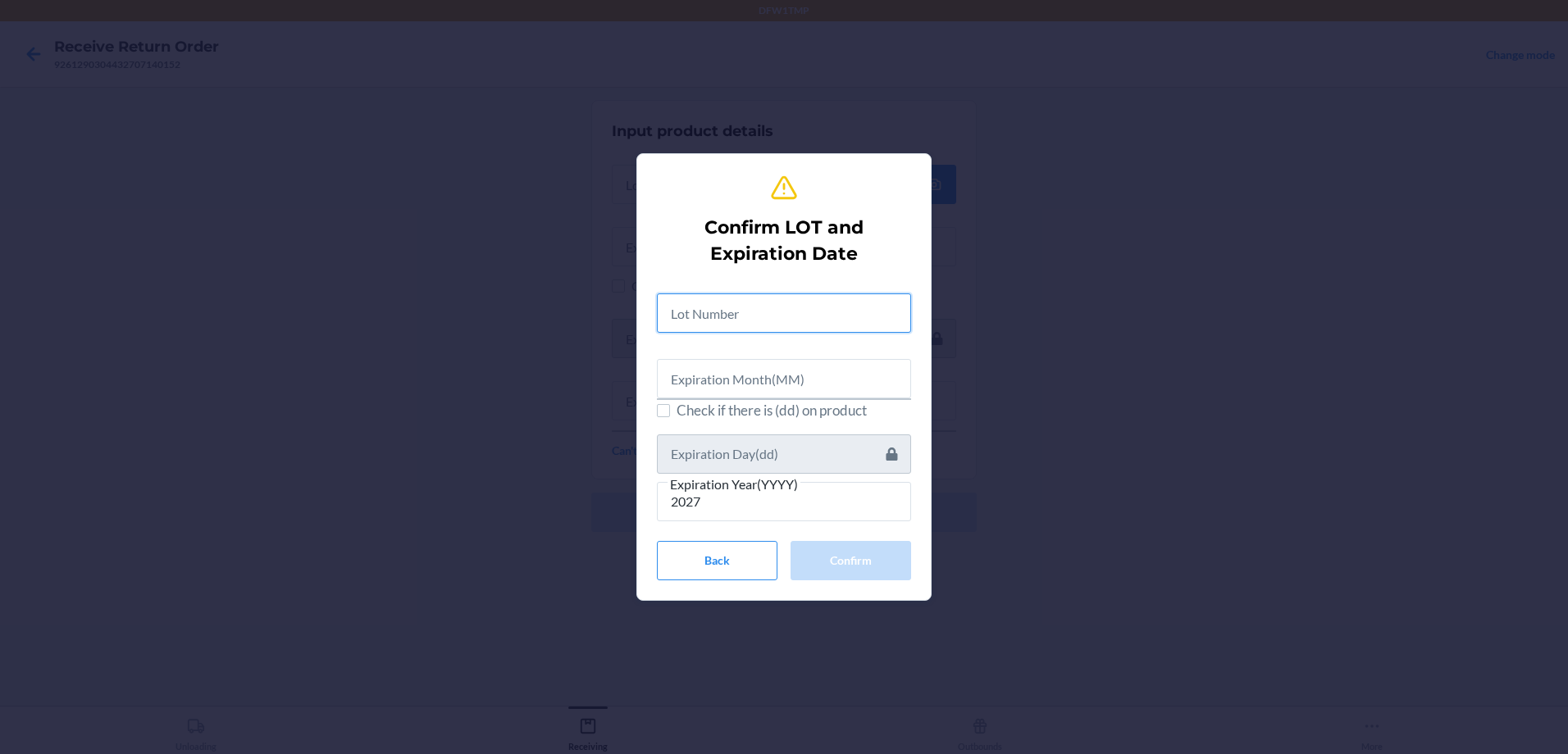 click at bounding box center (784, 313) 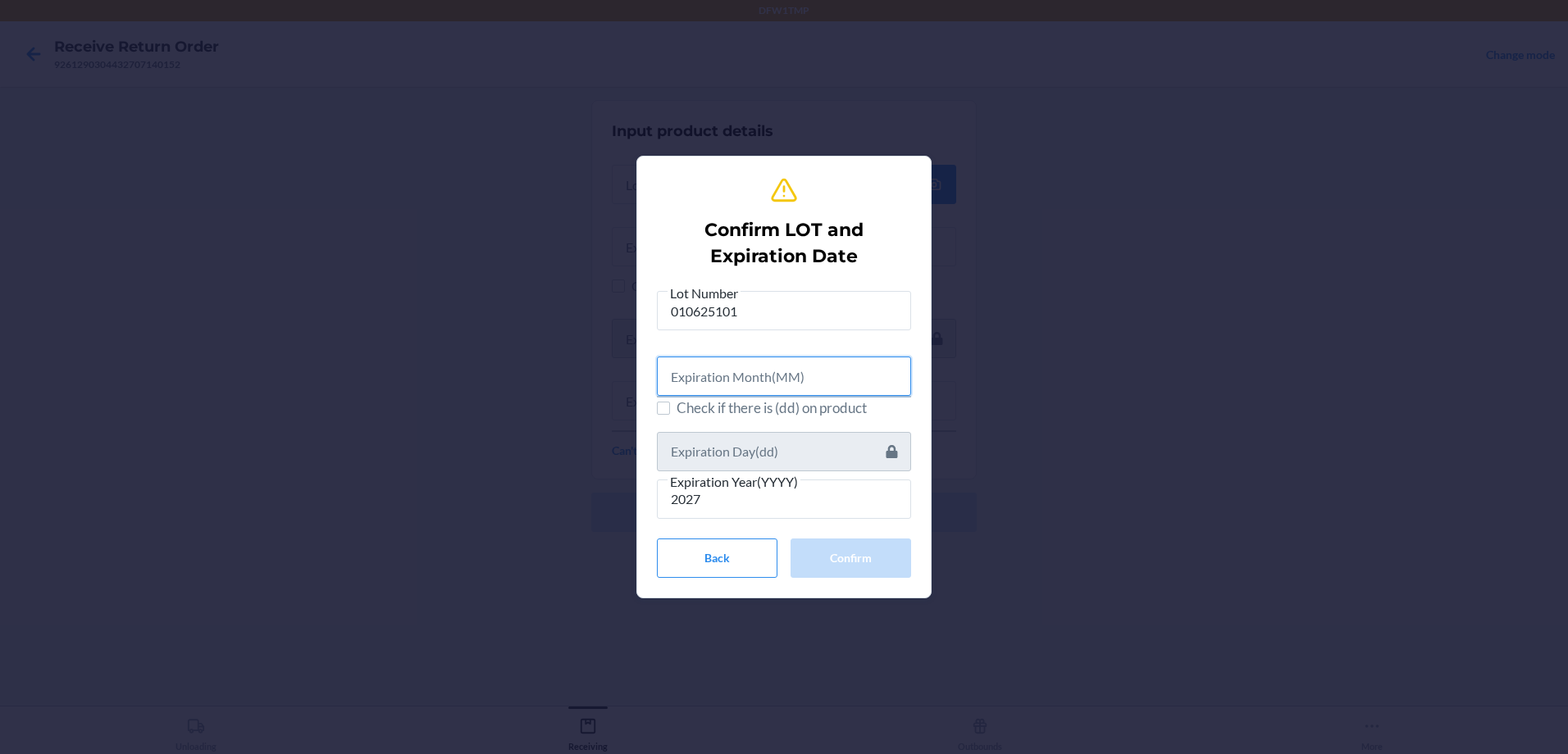 click at bounding box center (784, 376) 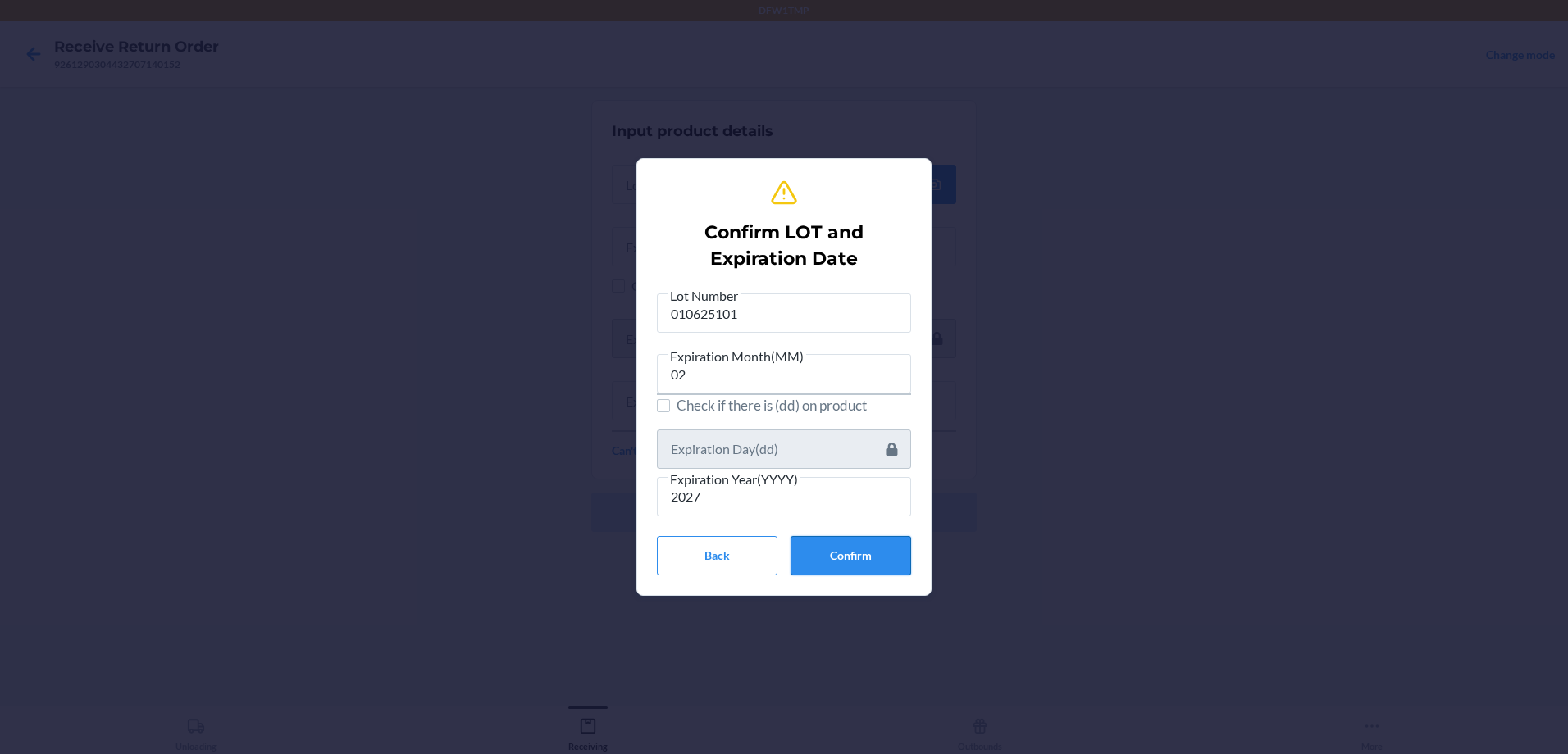 click on "Confirm" at bounding box center (850, 556) 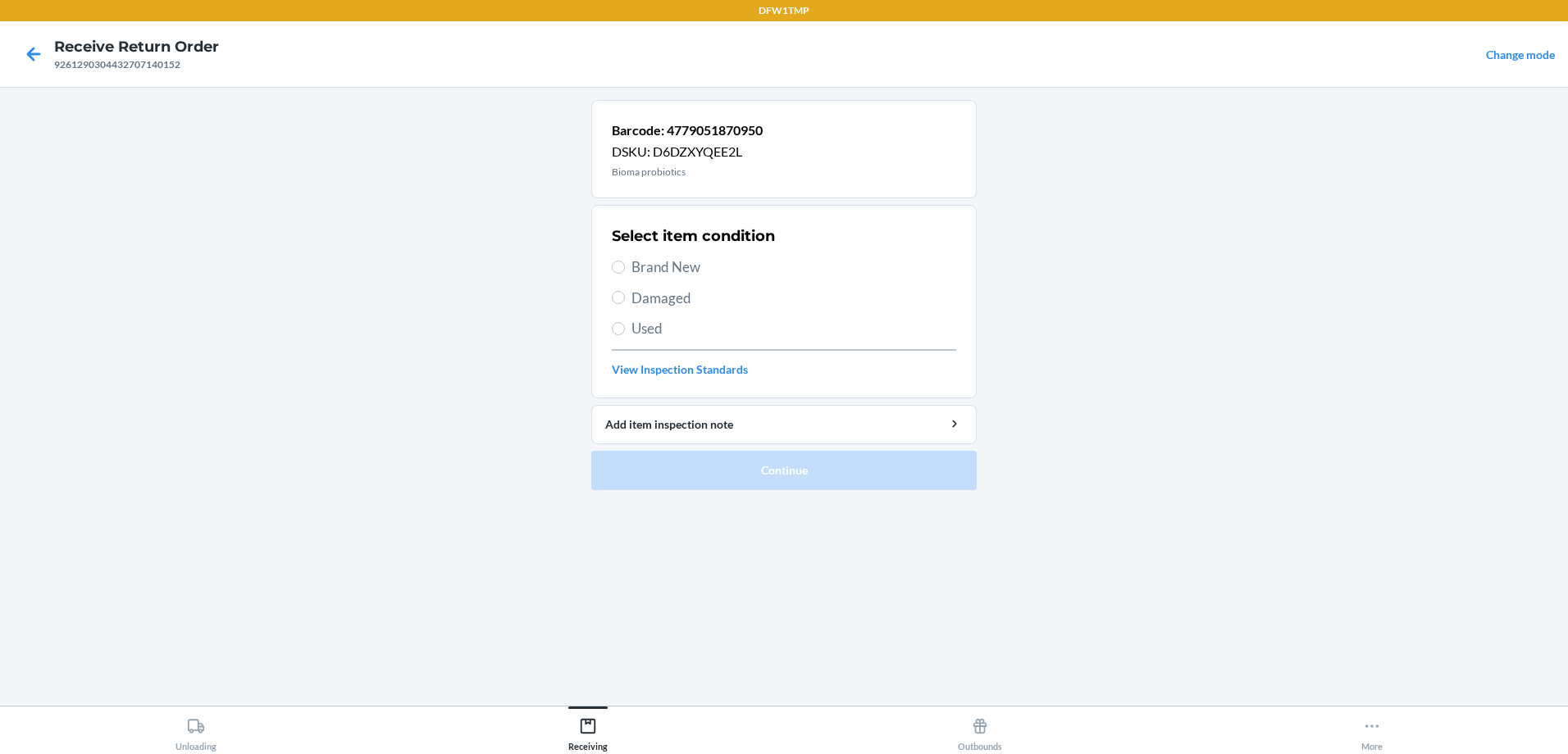 click on "Select item condition Brand New Damaged Used View Inspection Standards" at bounding box center [784, 302] 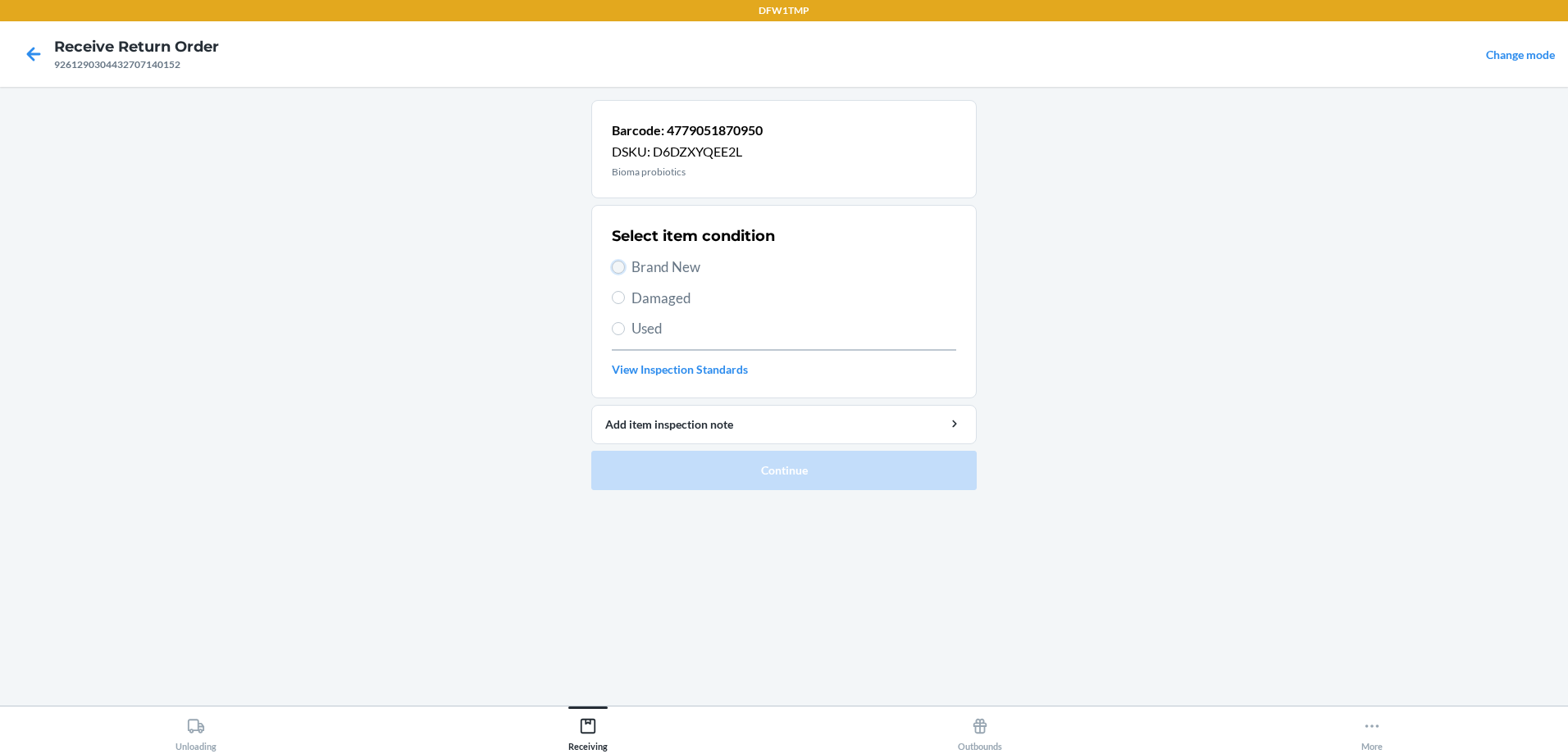 click on "Brand New" at bounding box center (618, 267) 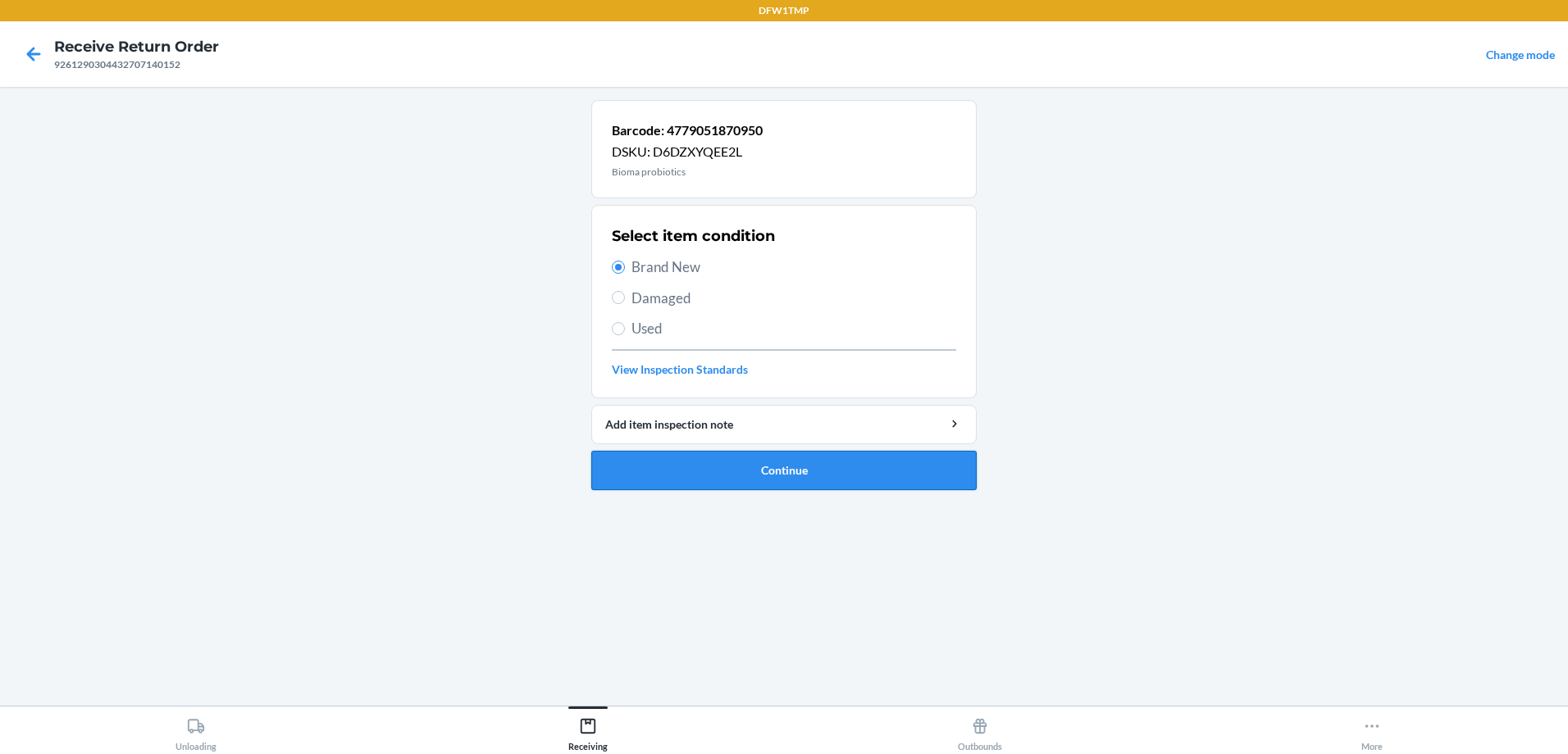 click on "Continue" at bounding box center (784, 470) 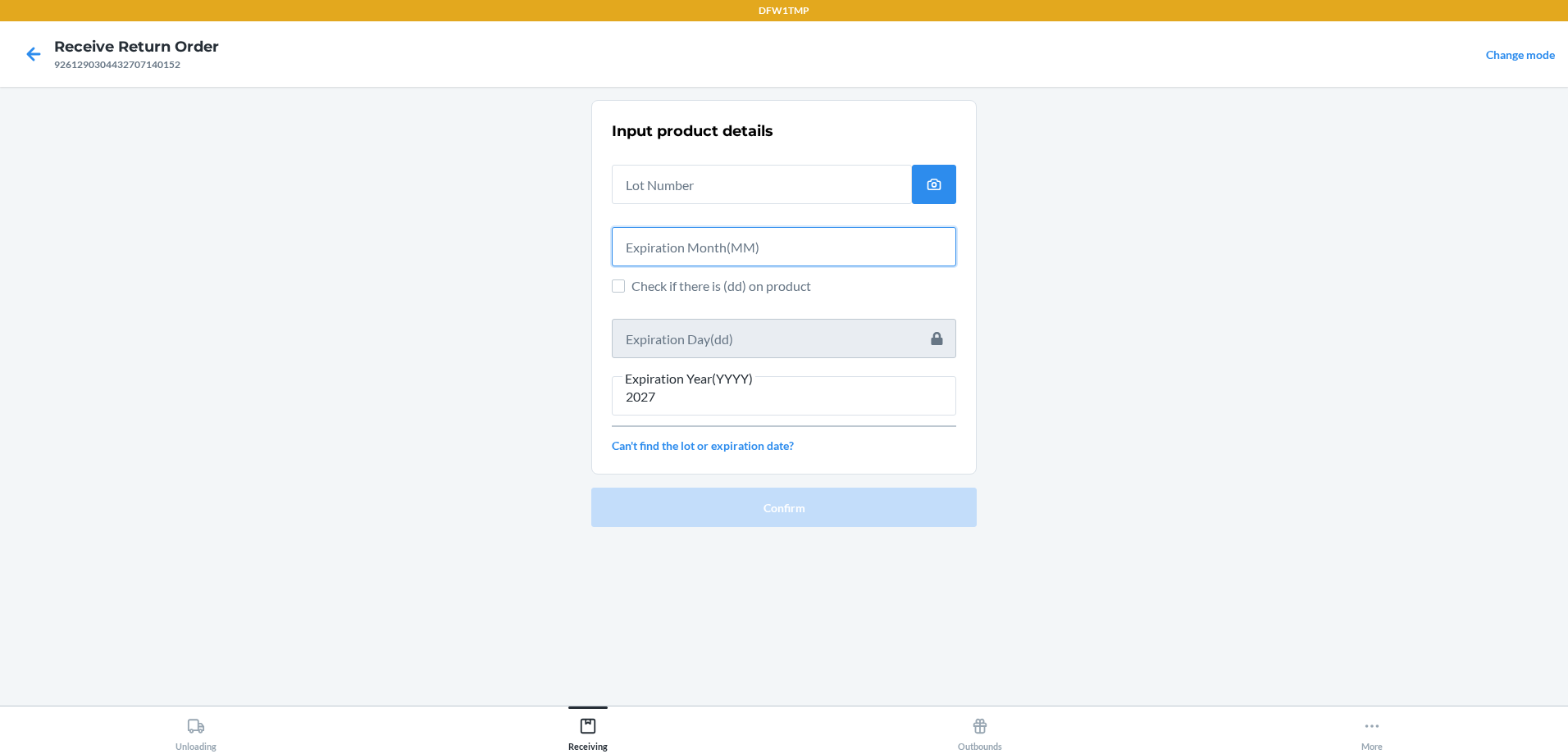 click at bounding box center (784, 247) 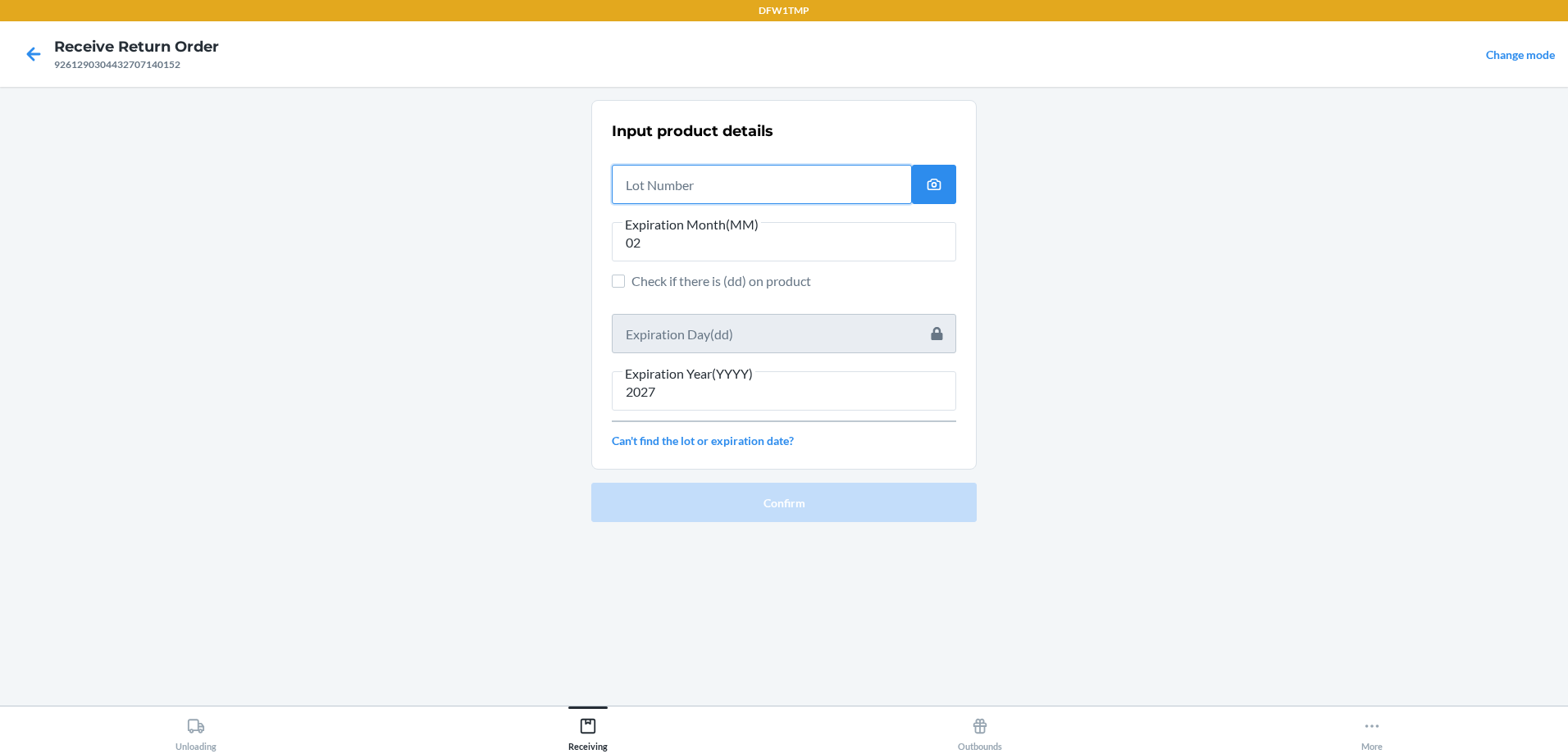 click at bounding box center [762, 184] 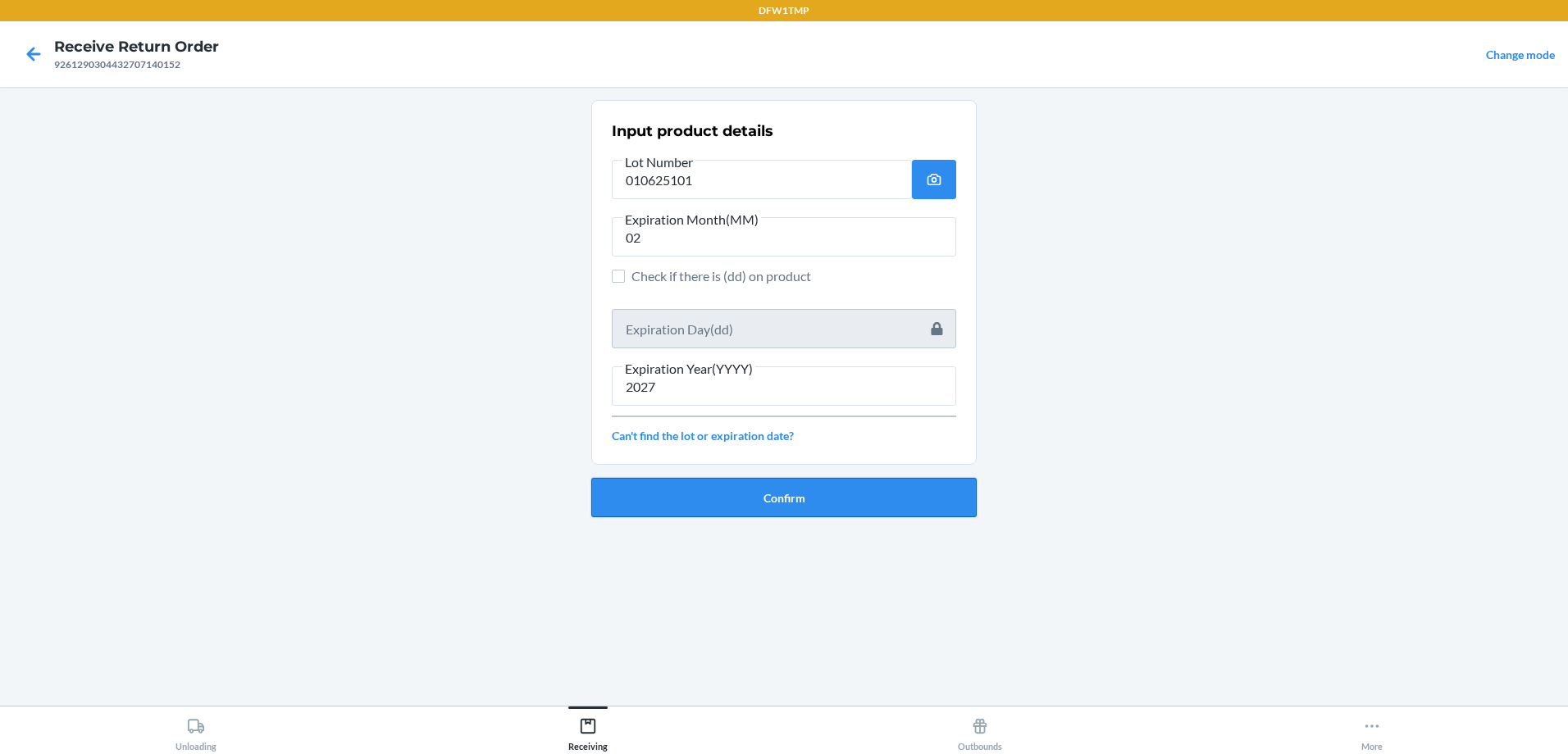 click on "Confirm" at bounding box center (784, 497) 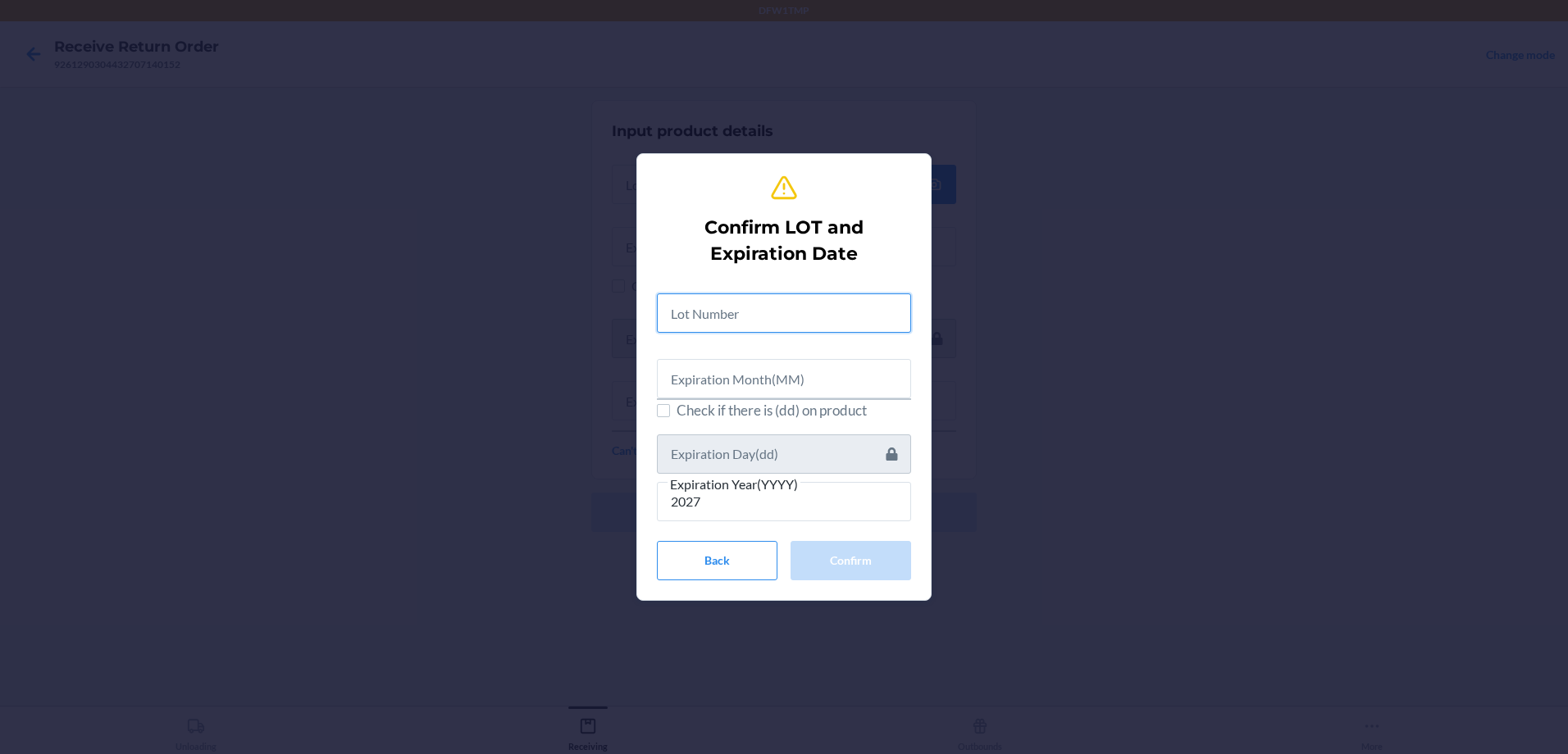 click at bounding box center (784, 313) 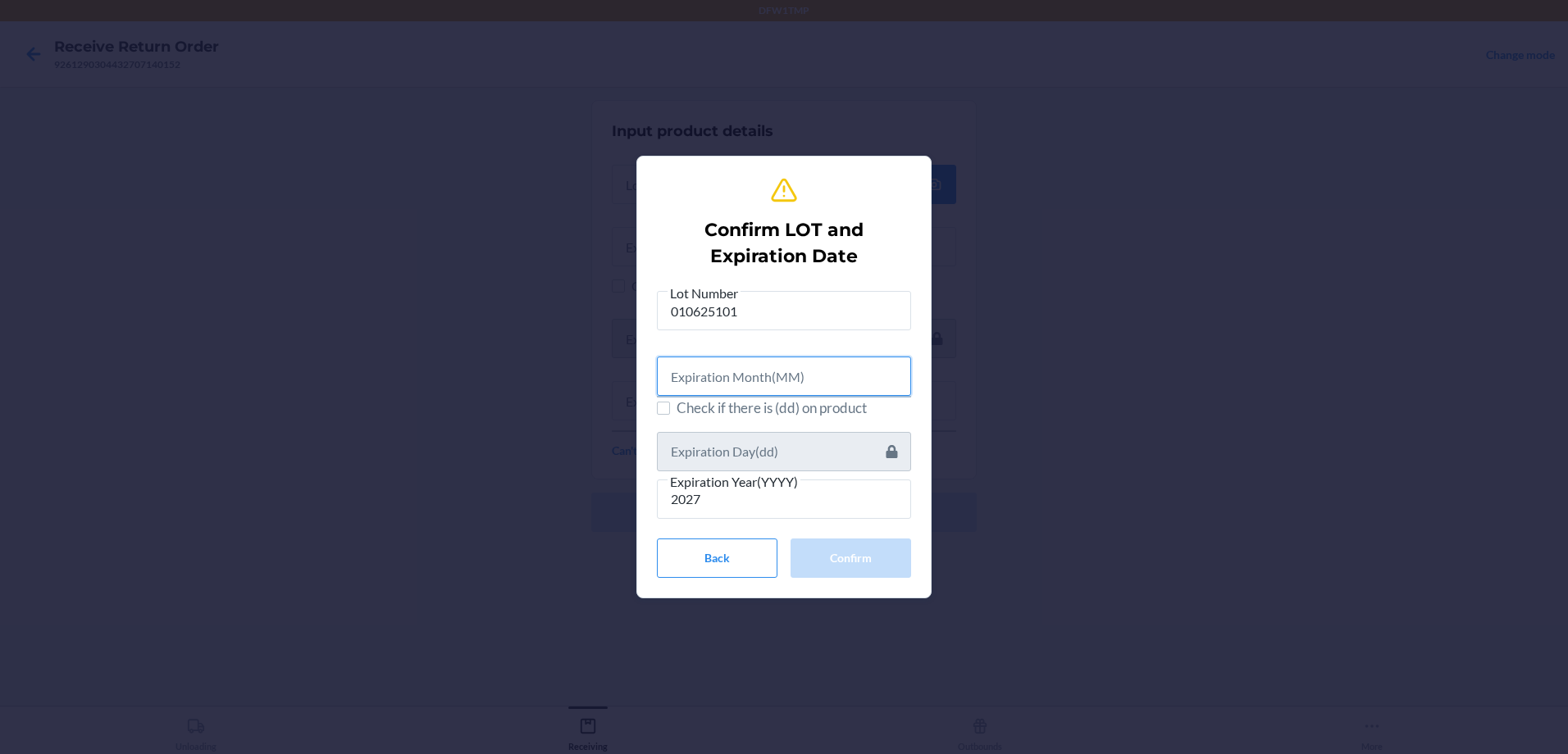 click at bounding box center [784, 376] 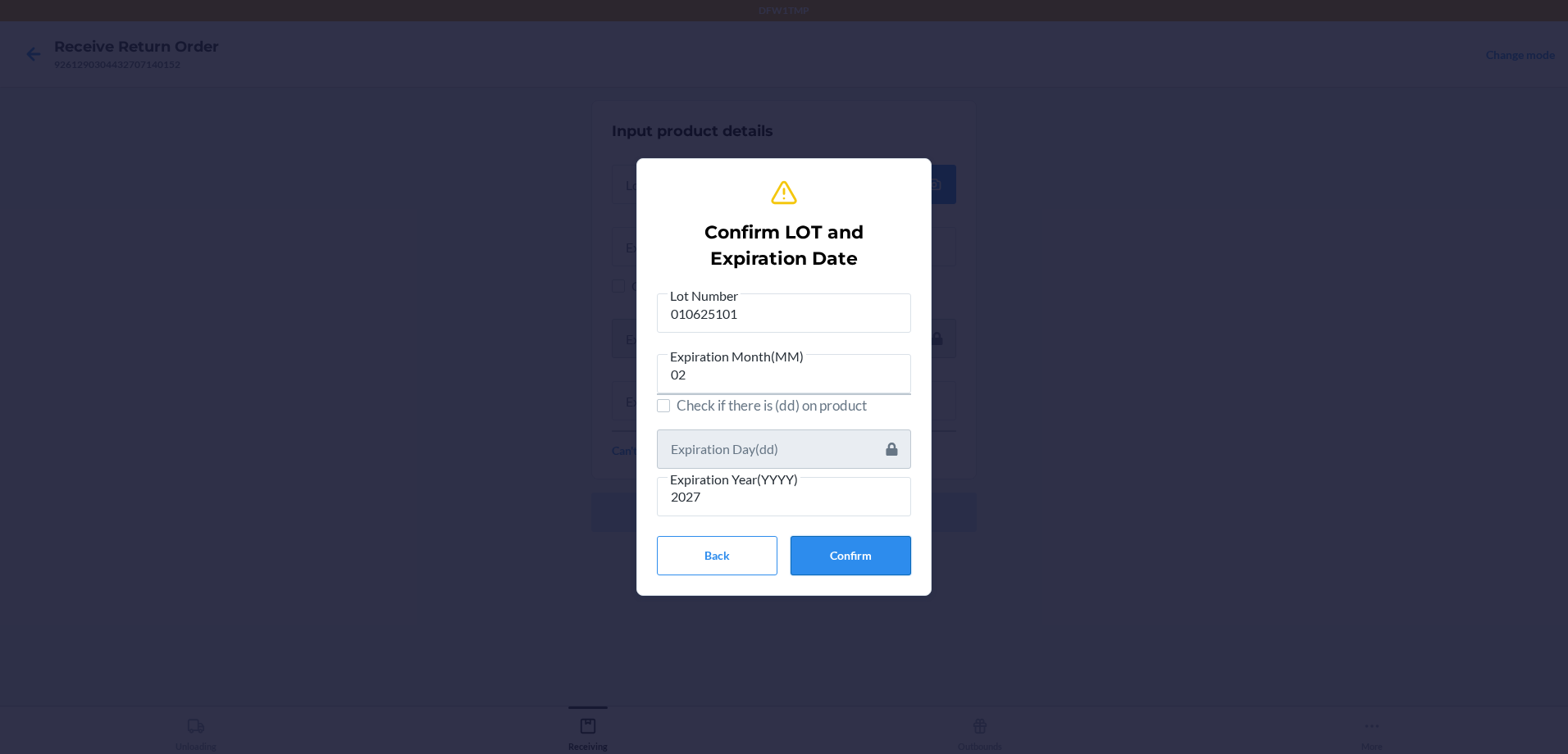click on "Confirm" at bounding box center [850, 556] 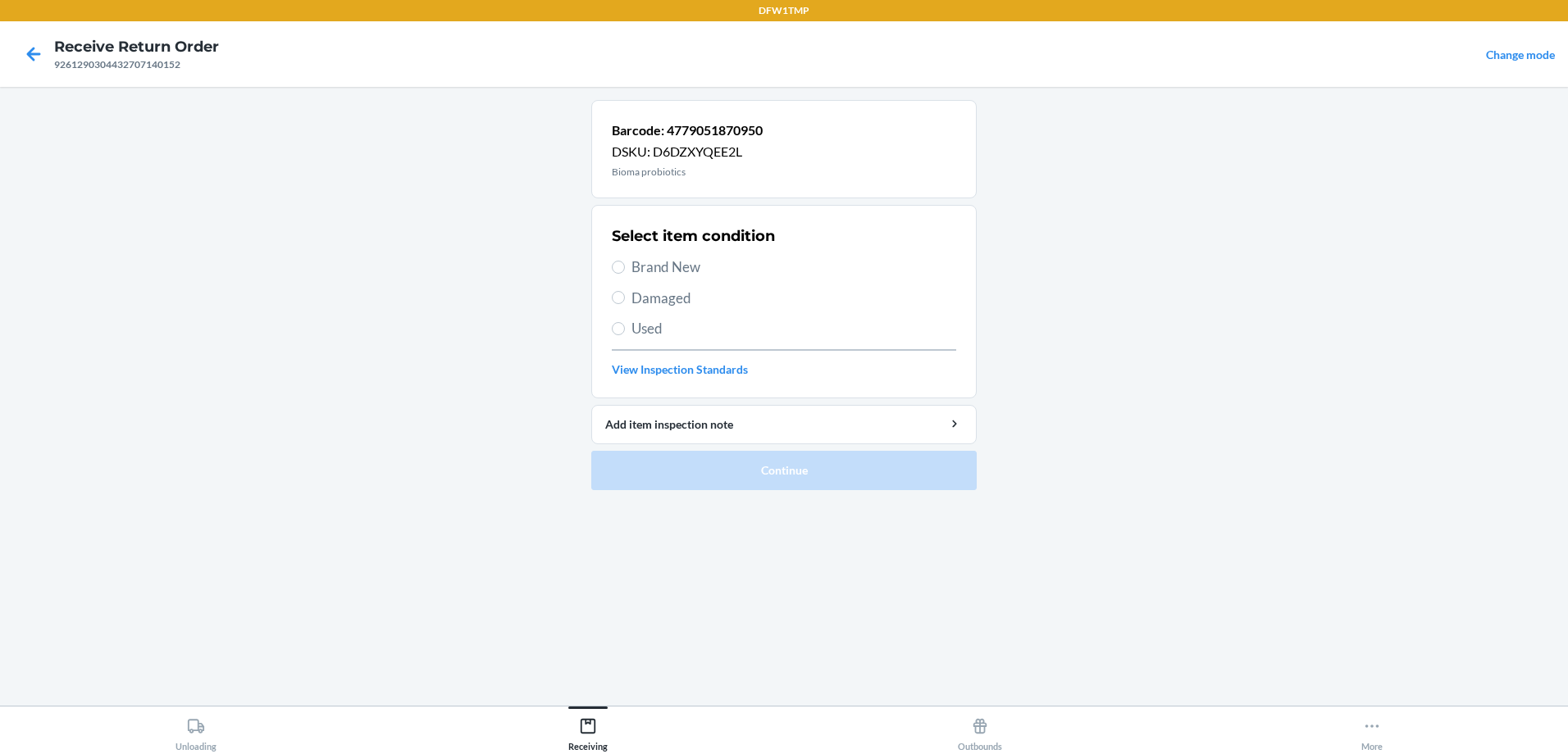 click on "Brand New" at bounding box center (784, 267) 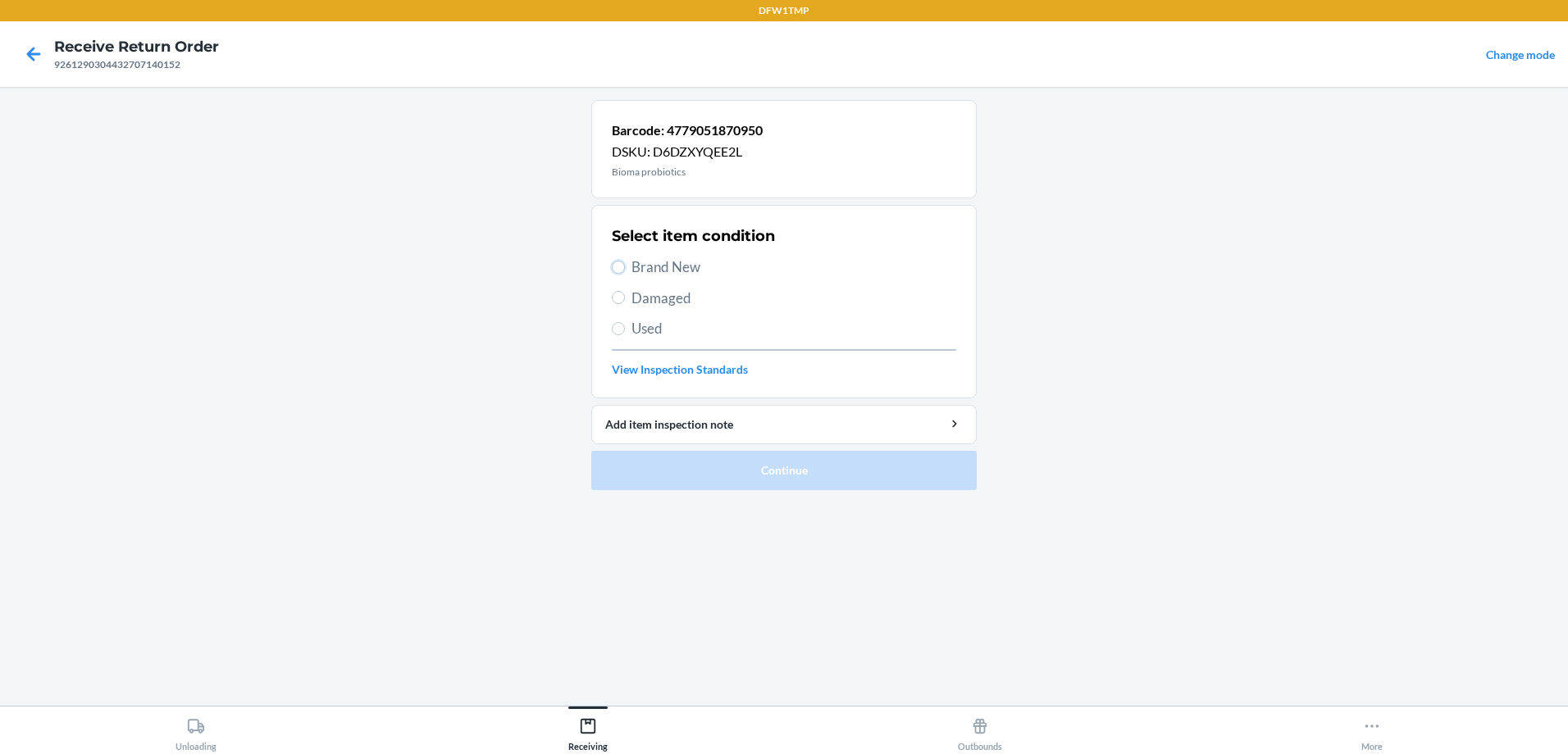 click on "Brand New" at bounding box center [618, 267] 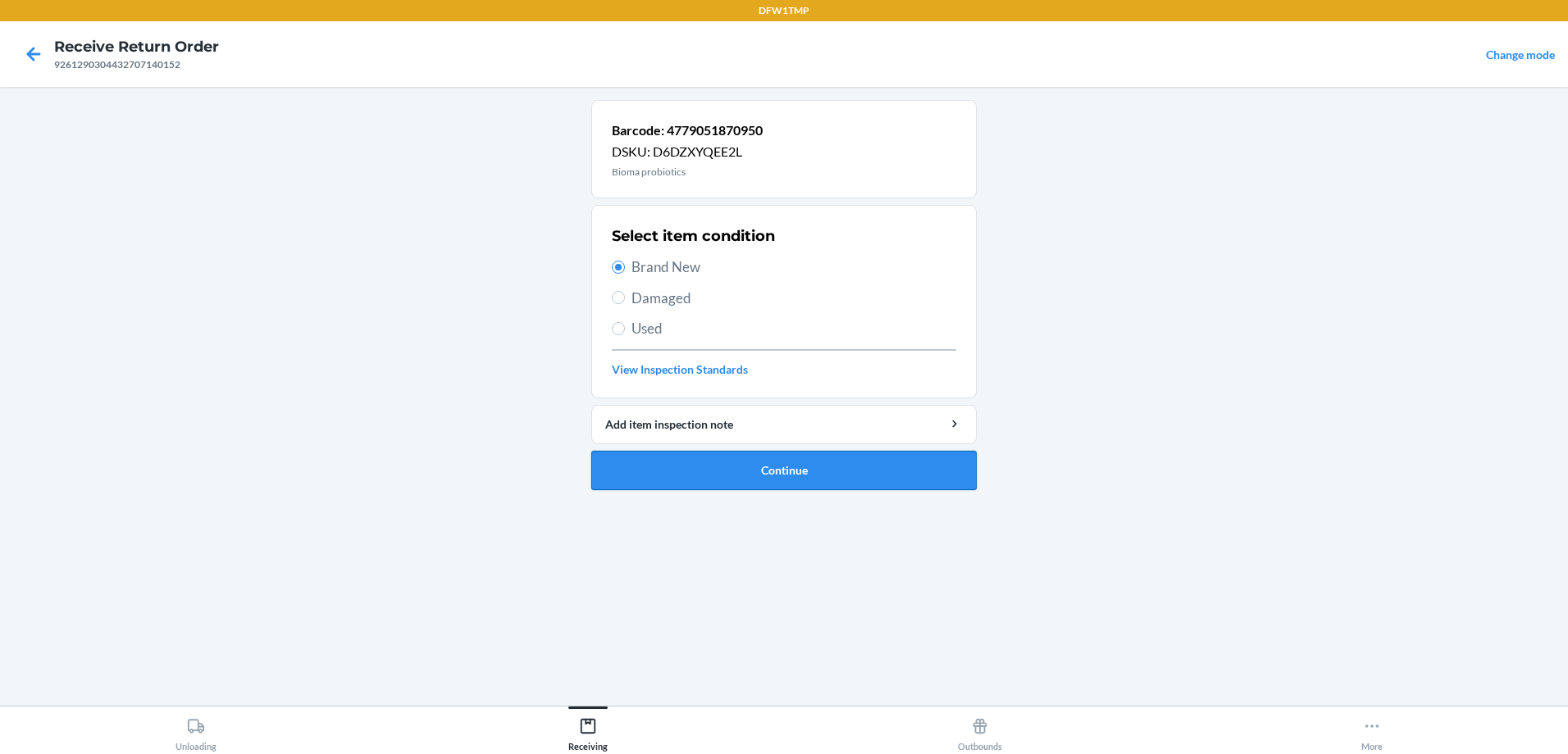 click on "Continue" at bounding box center [784, 470] 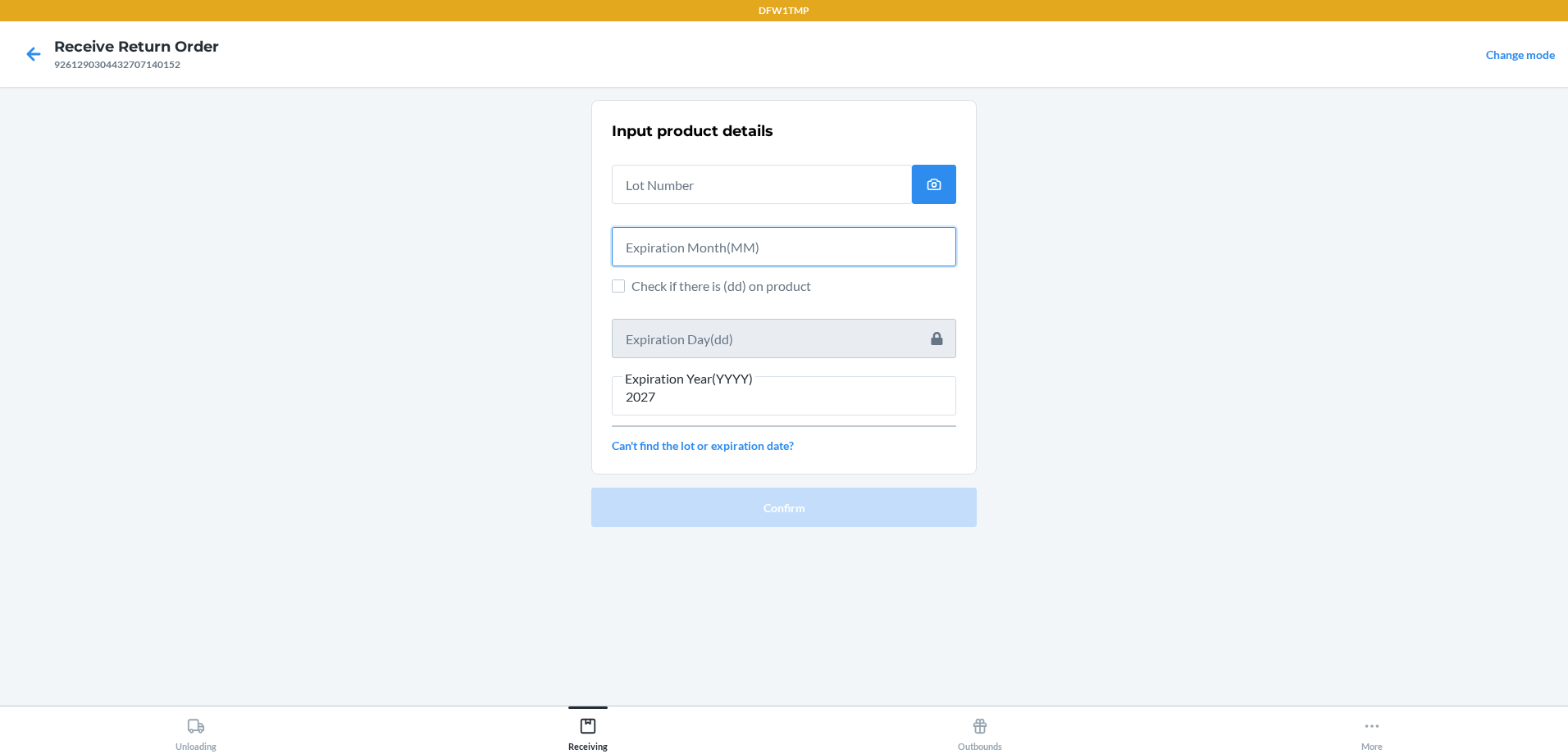 click at bounding box center (784, 247) 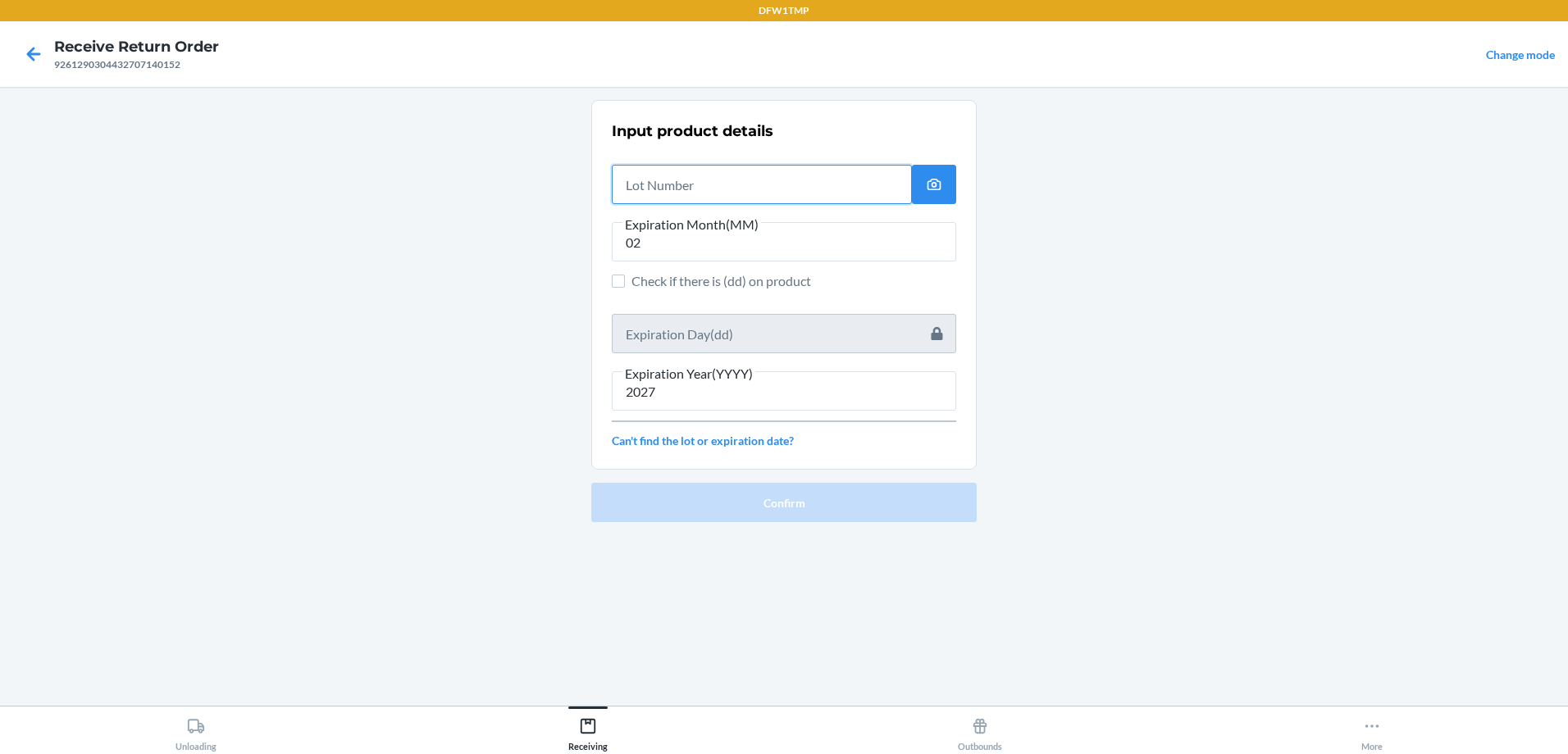 click at bounding box center (762, 184) 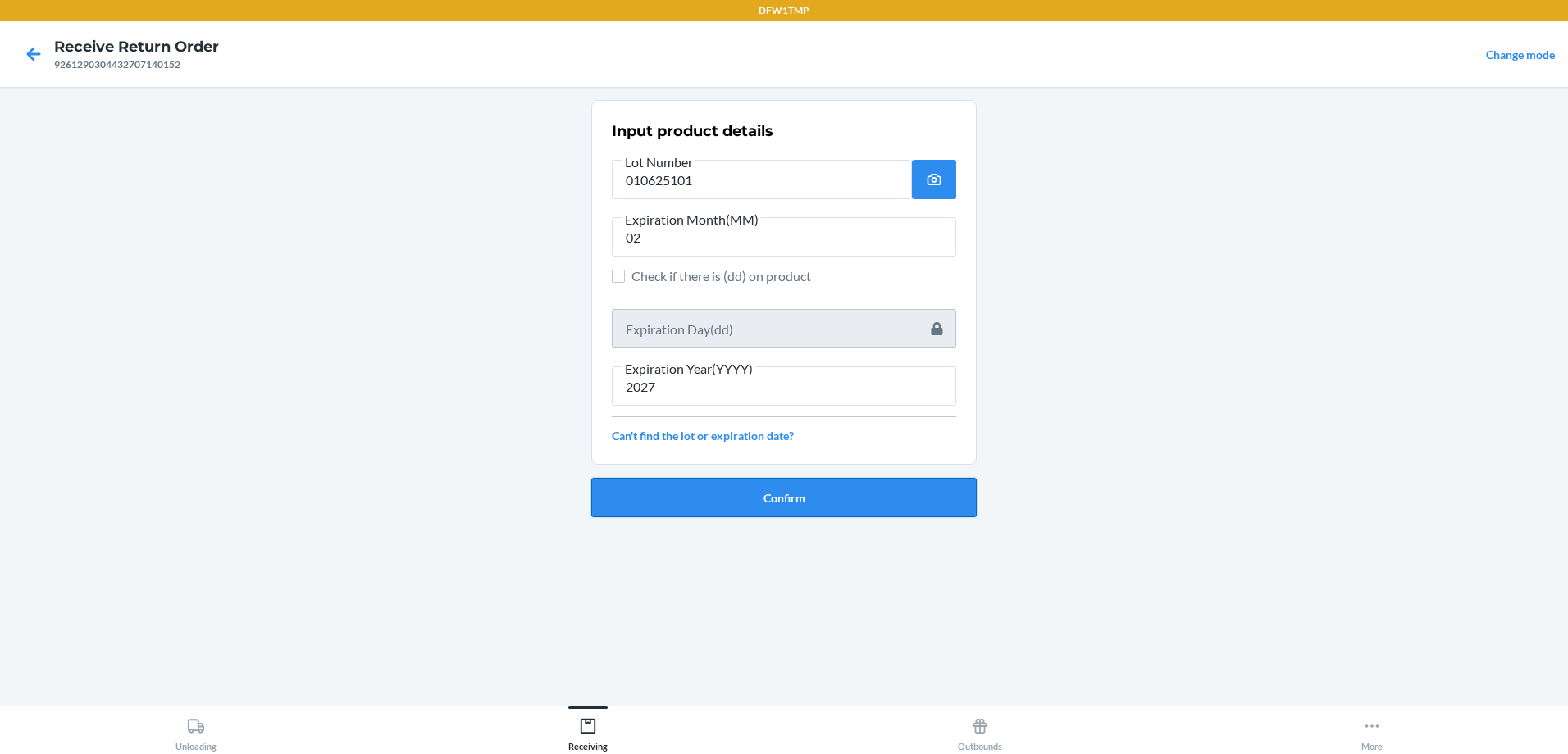 click on "Confirm" at bounding box center [784, 497] 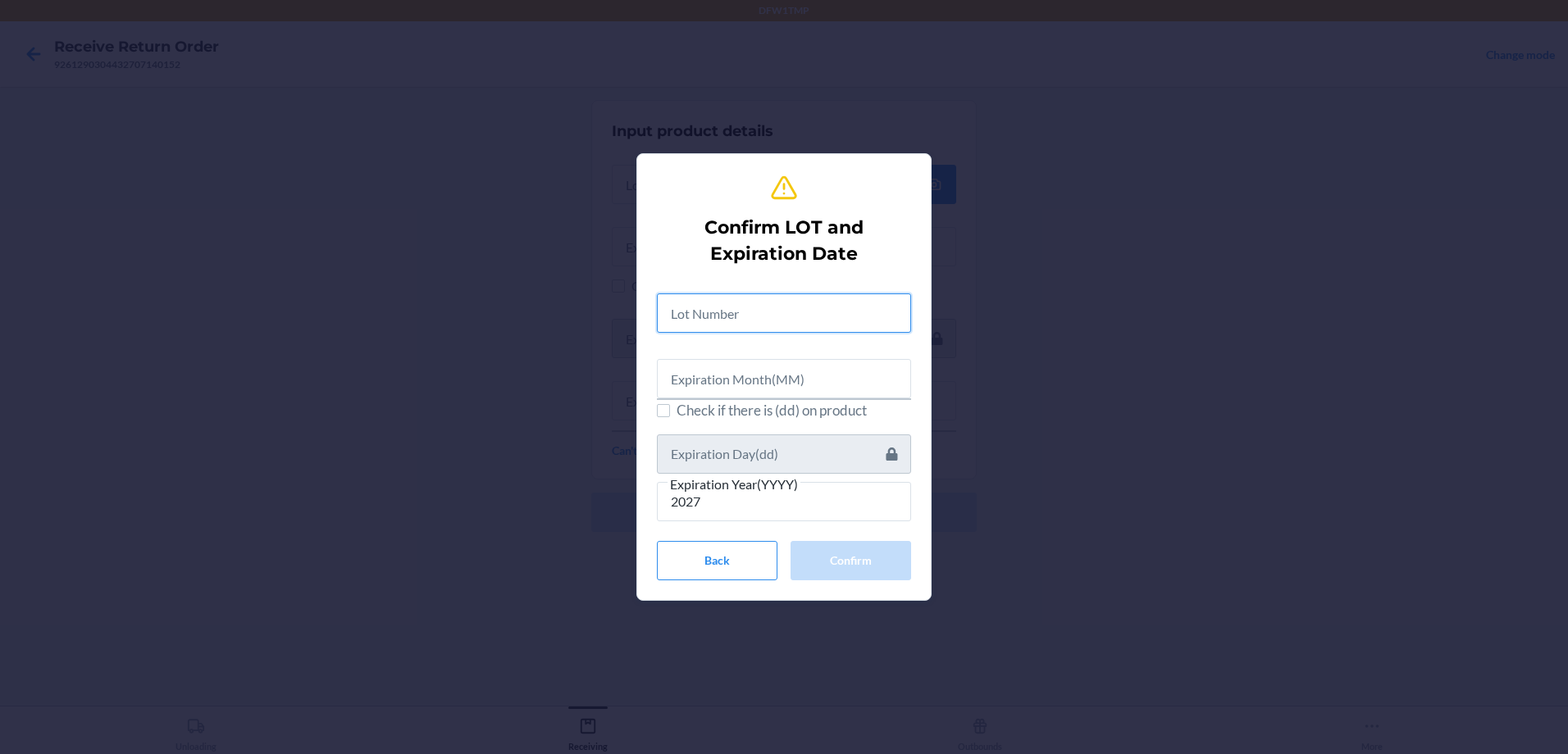 click at bounding box center [784, 313] 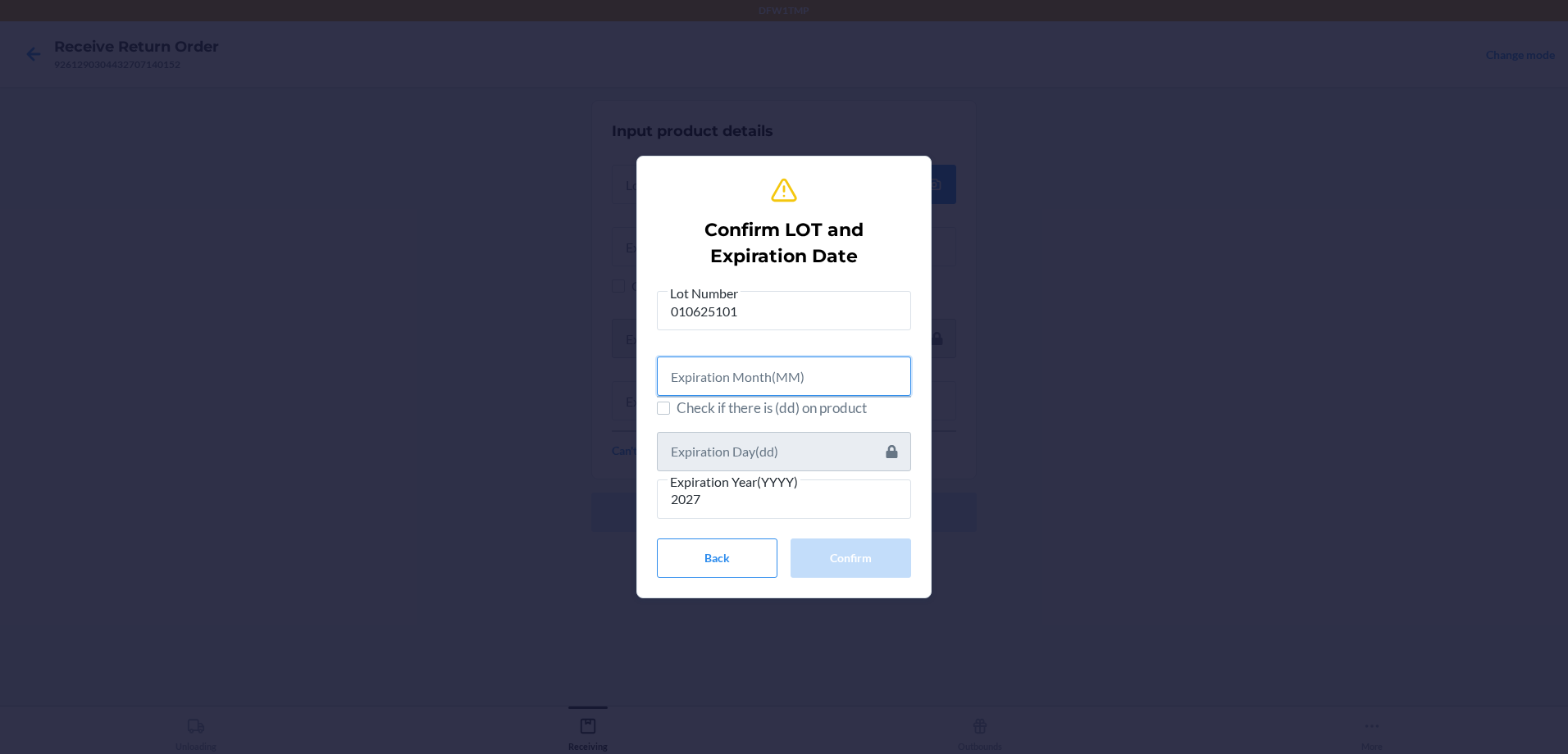 click at bounding box center [784, 376] 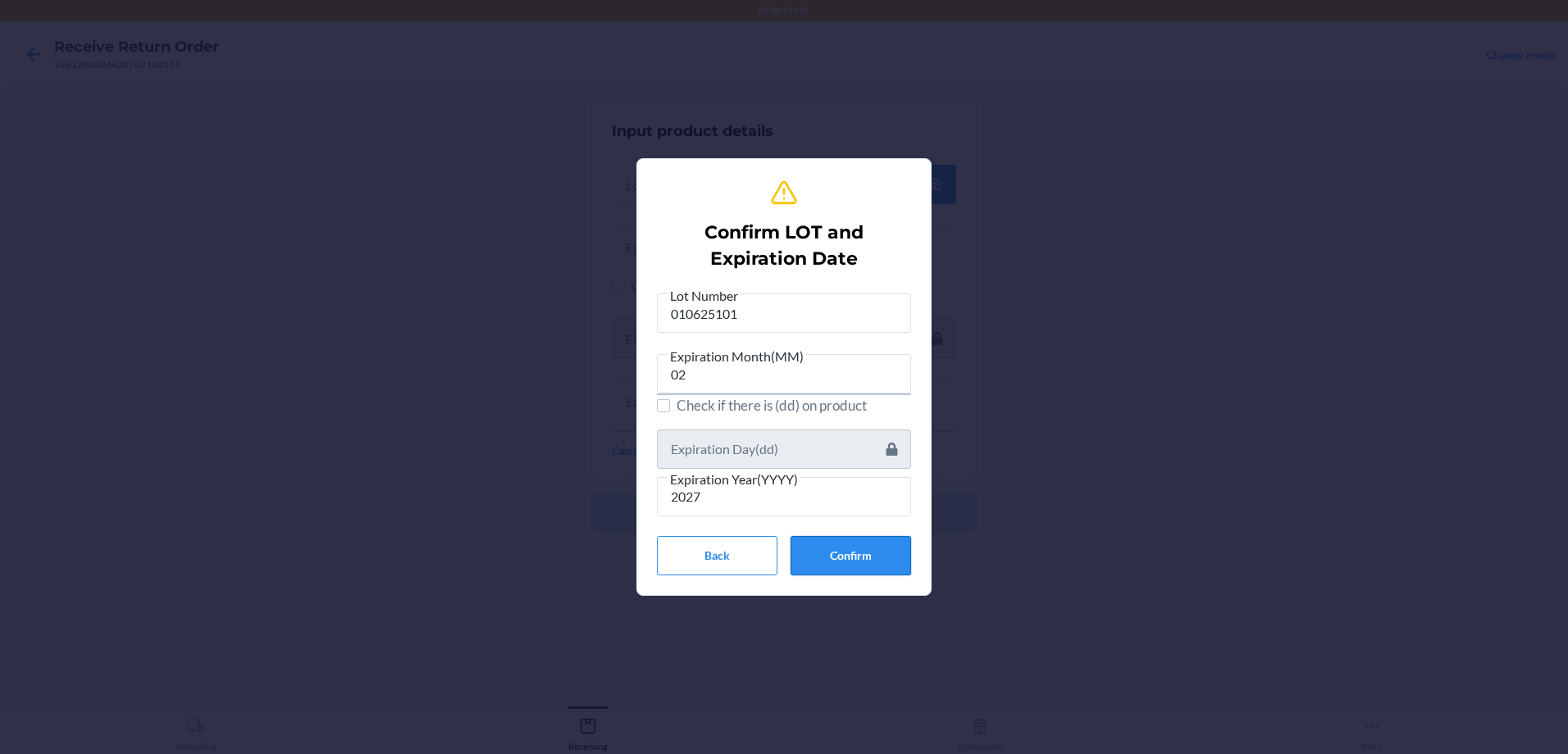 click on "Confirm" at bounding box center [850, 556] 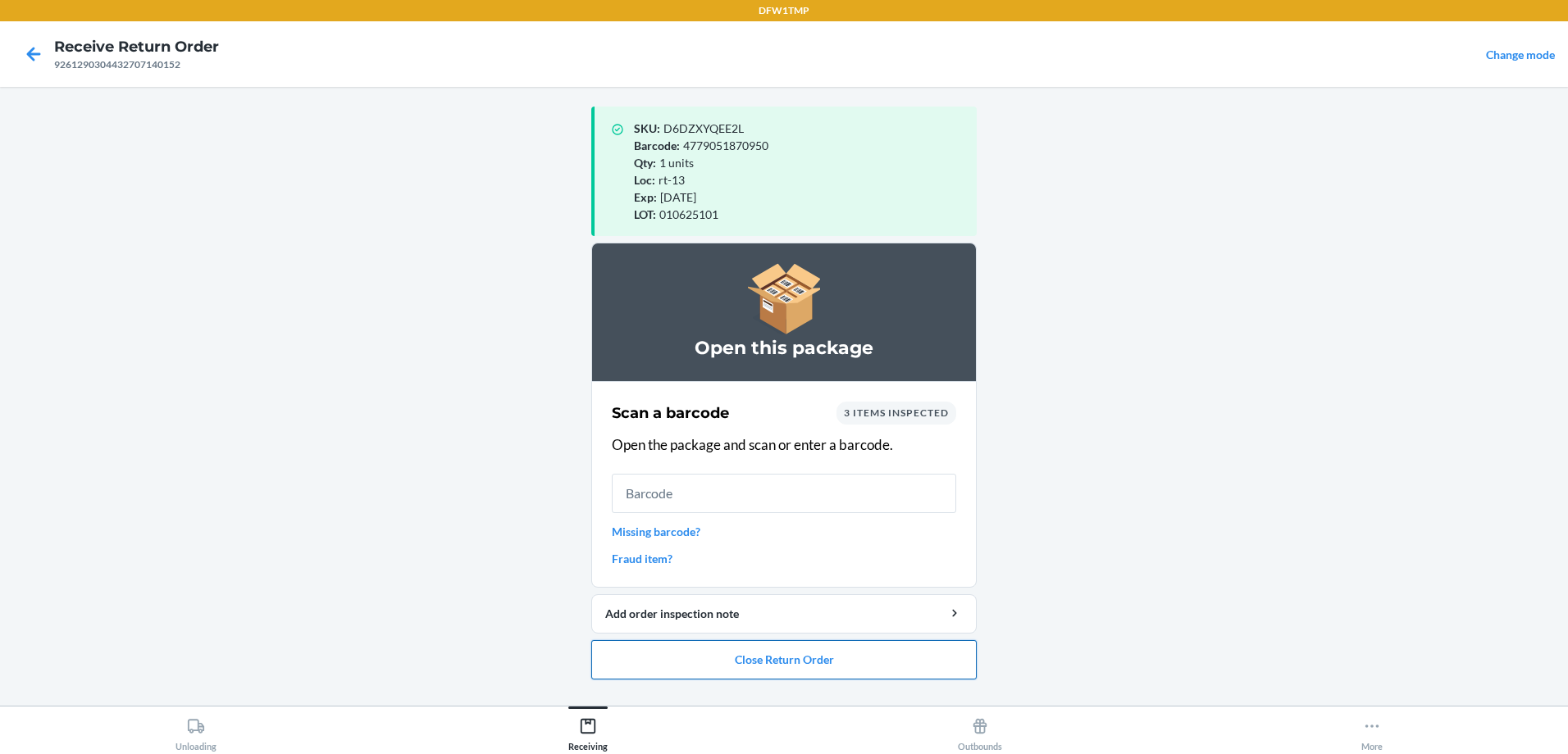 click on "Close Return Order" at bounding box center (784, 660) 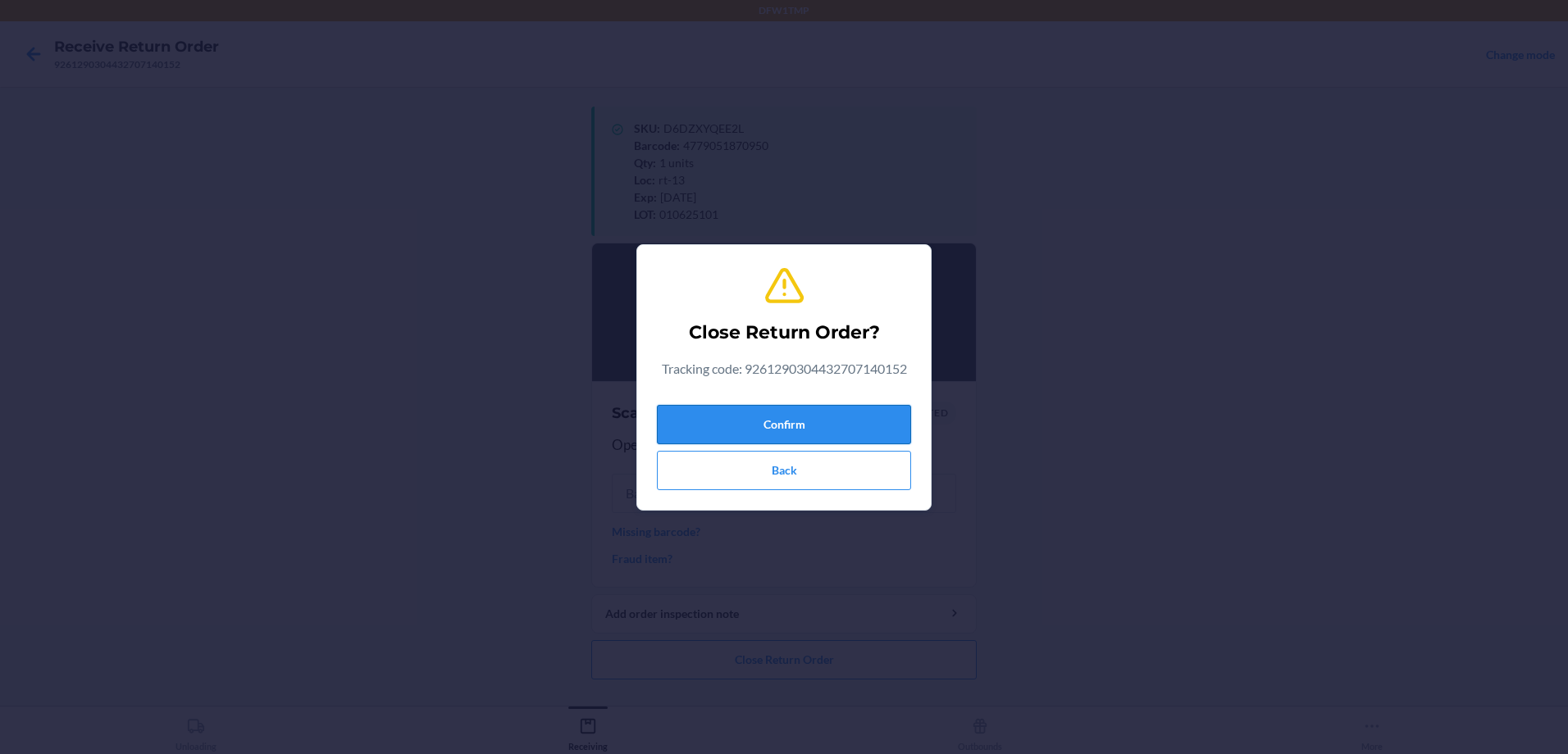 click on "Confirm" at bounding box center (784, 425) 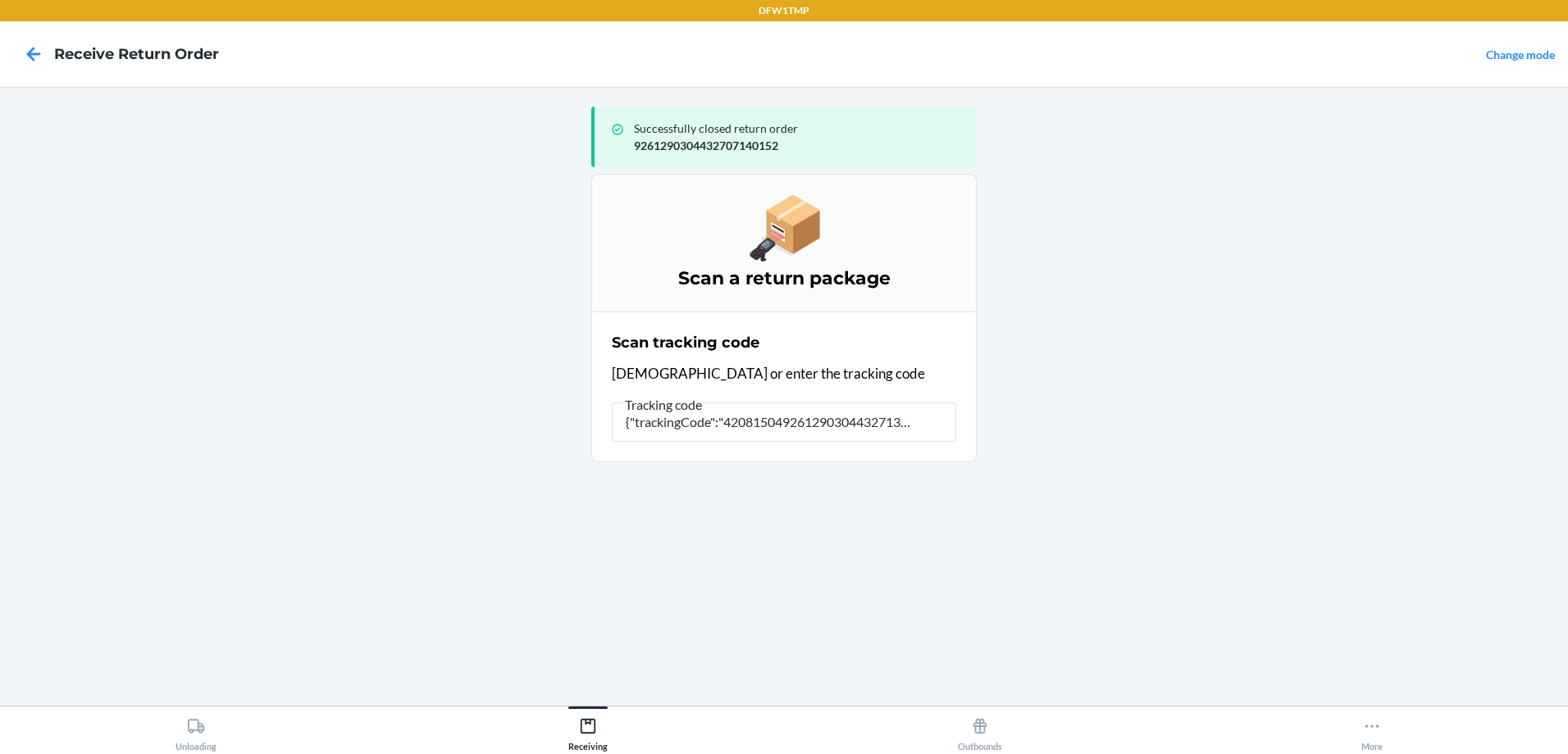 scroll, scrollTop: 0, scrollLeft: 0, axis: both 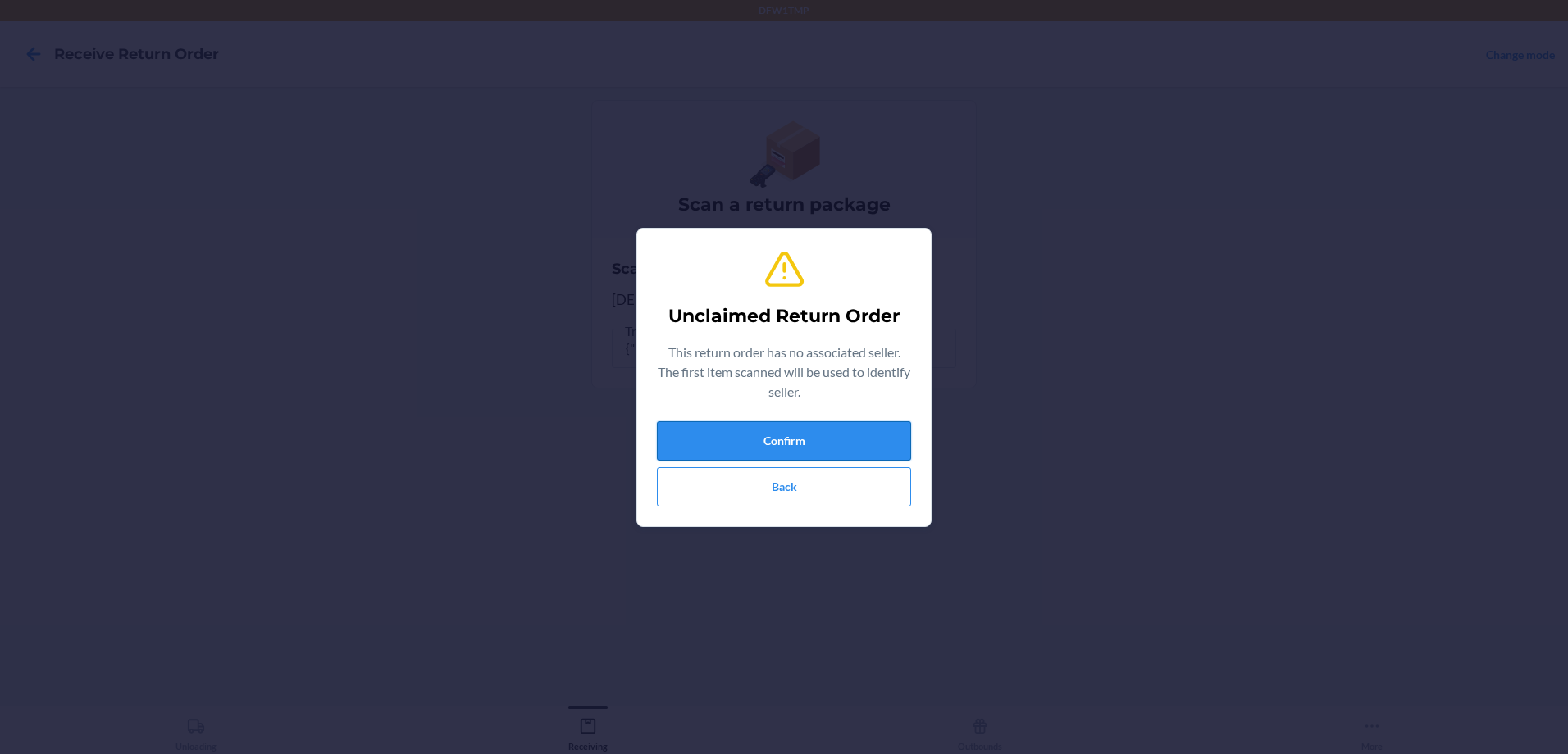 click on "Confirm" at bounding box center (784, 441) 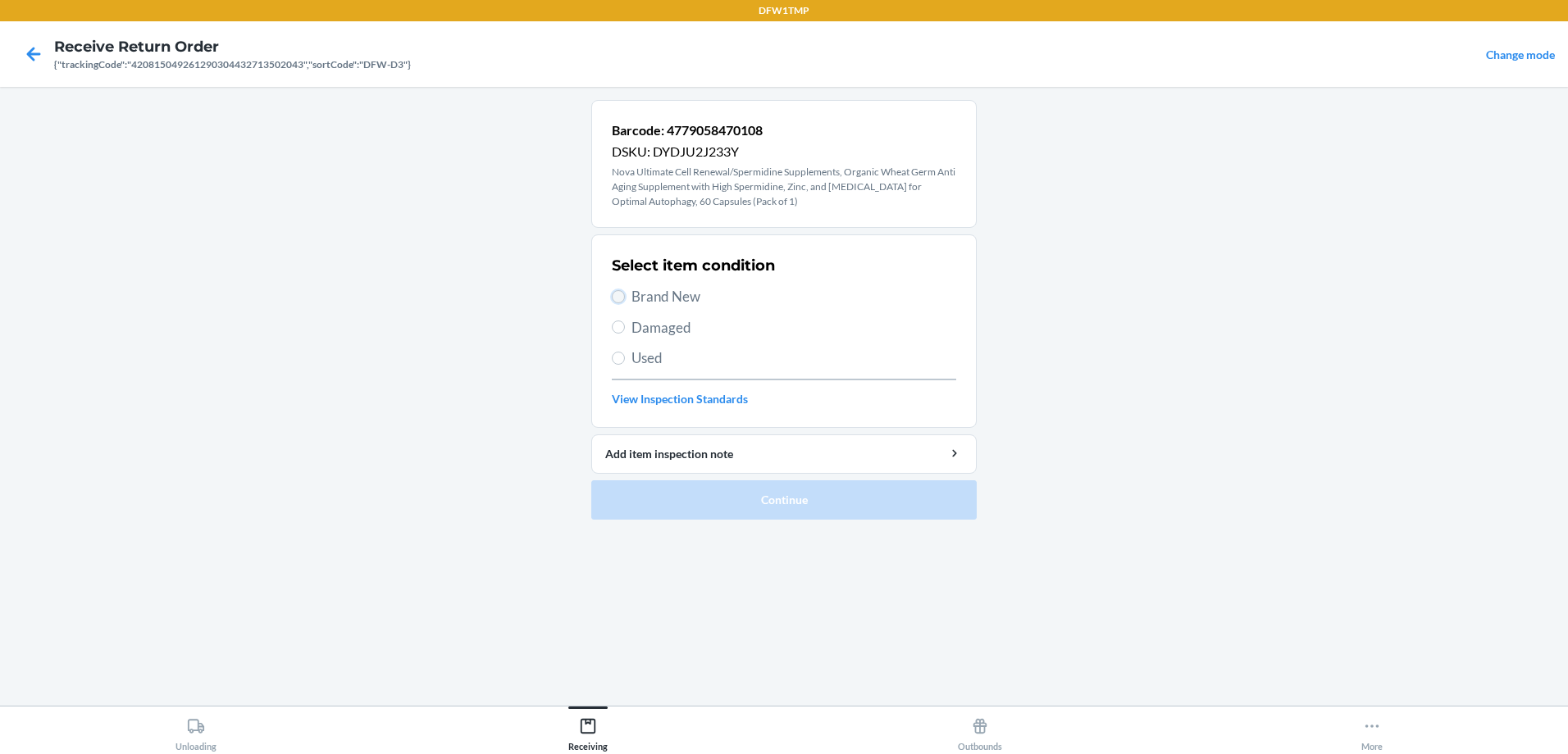 click on "Brand New" at bounding box center [618, 297] 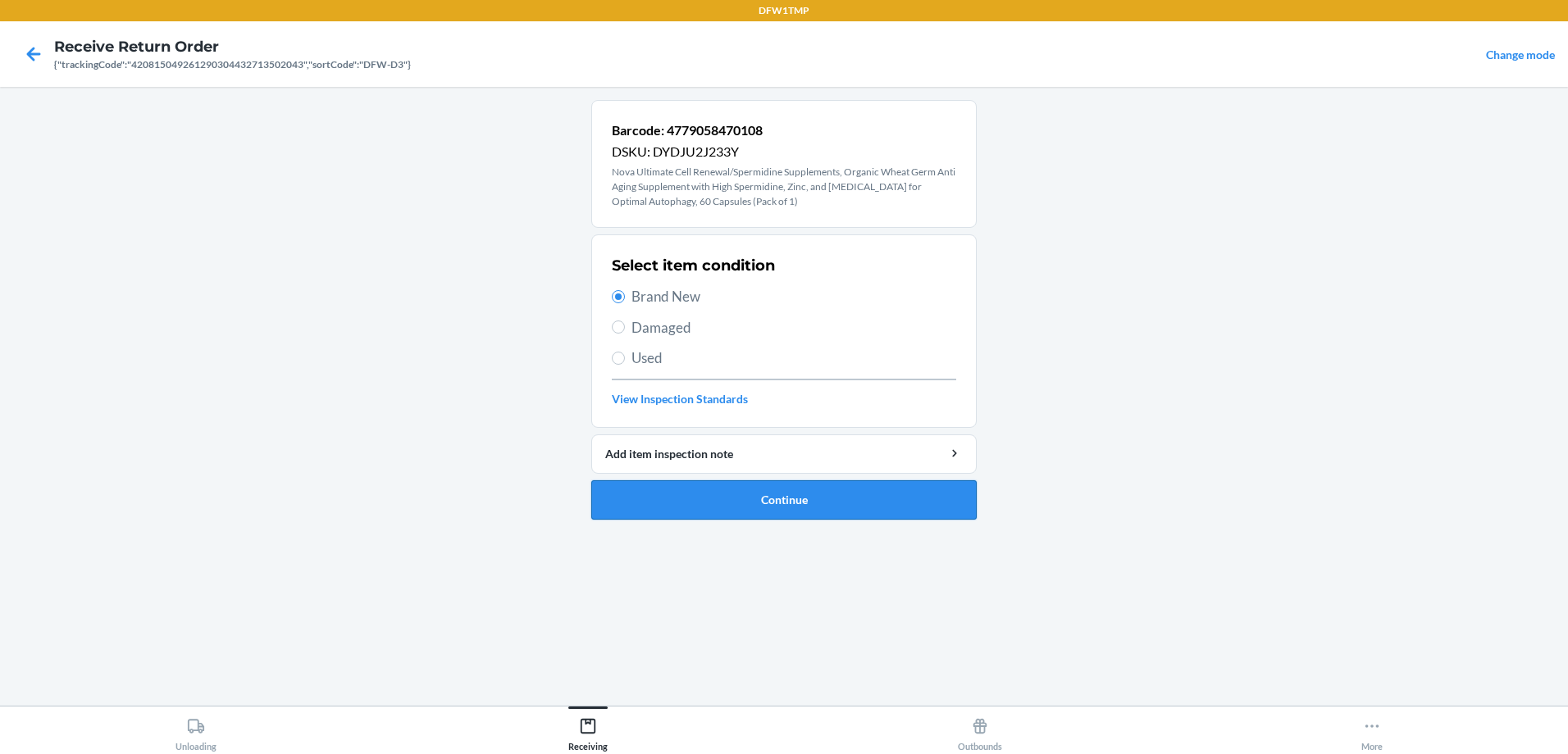 click on "Continue" at bounding box center (784, 500) 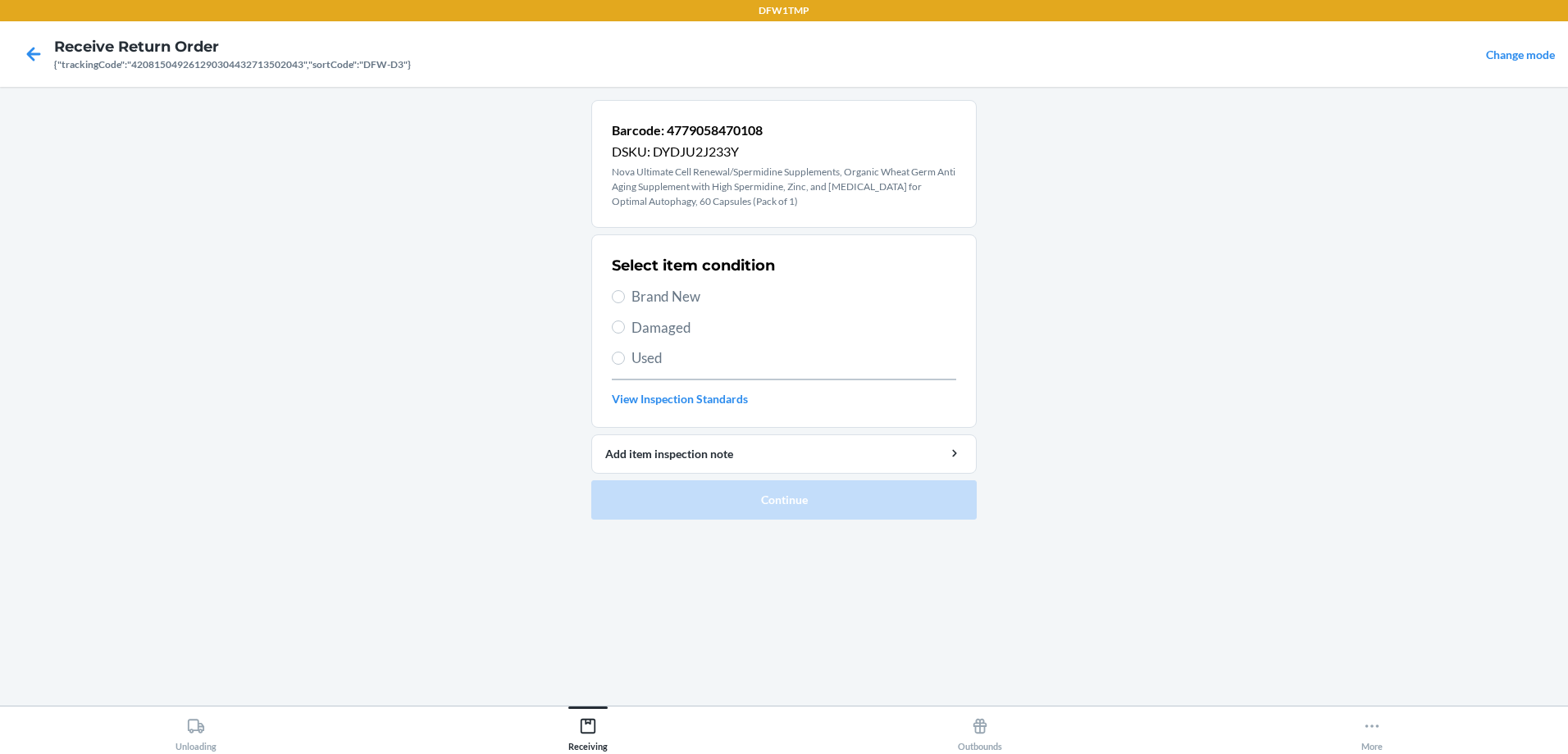 click on "Brand New" at bounding box center (784, 297) 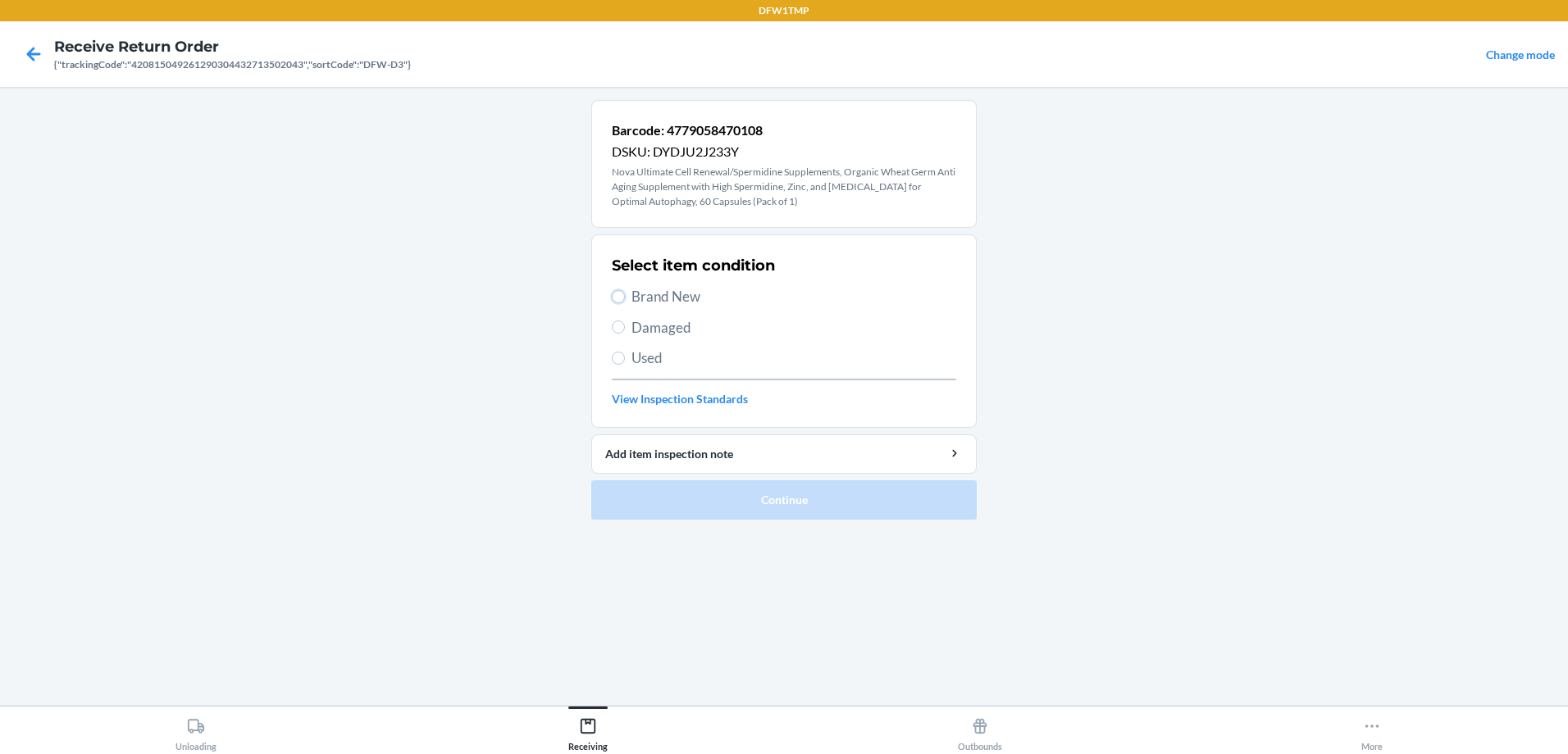 click on "Brand New" at bounding box center (618, 297) 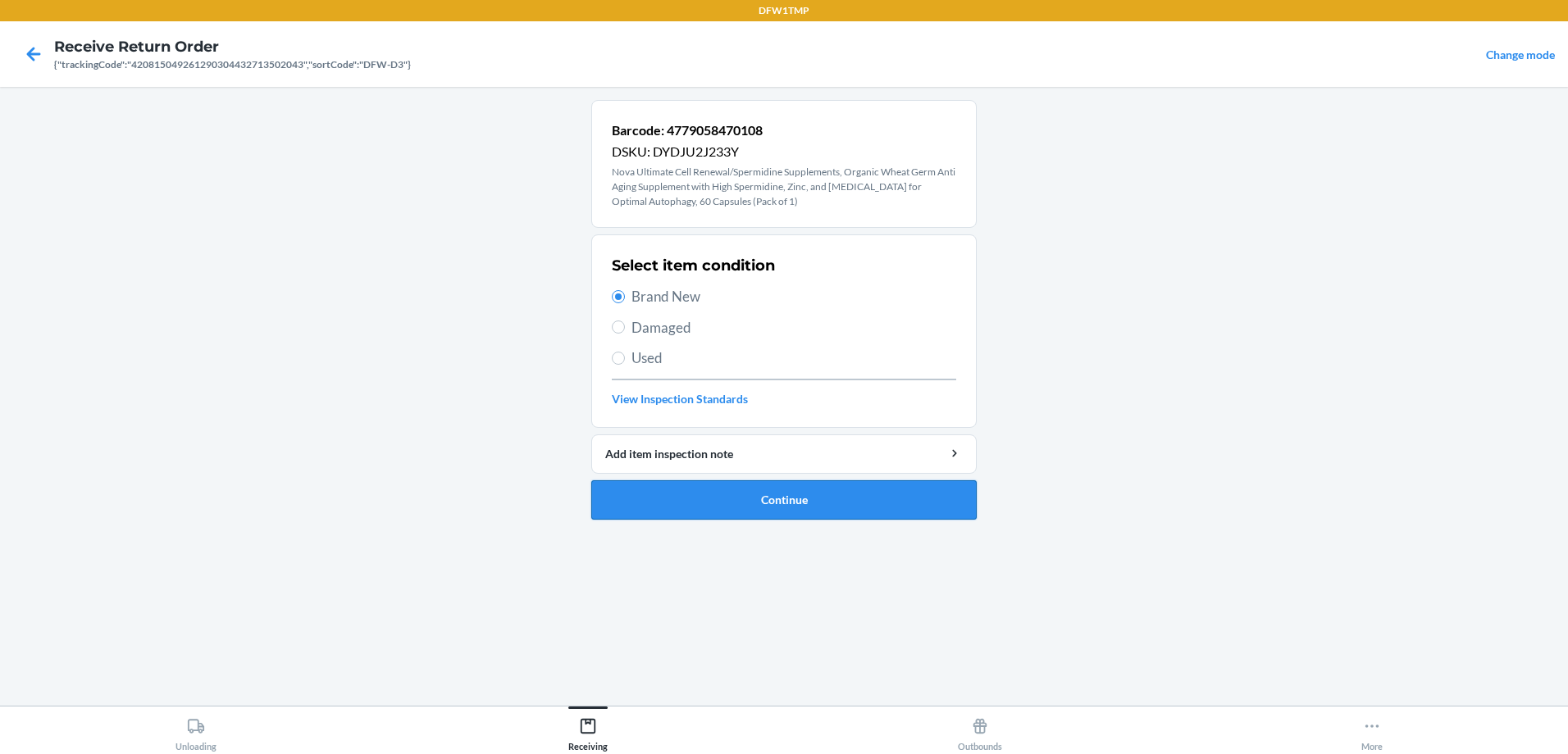 click on "Continue" at bounding box center [784, 500] 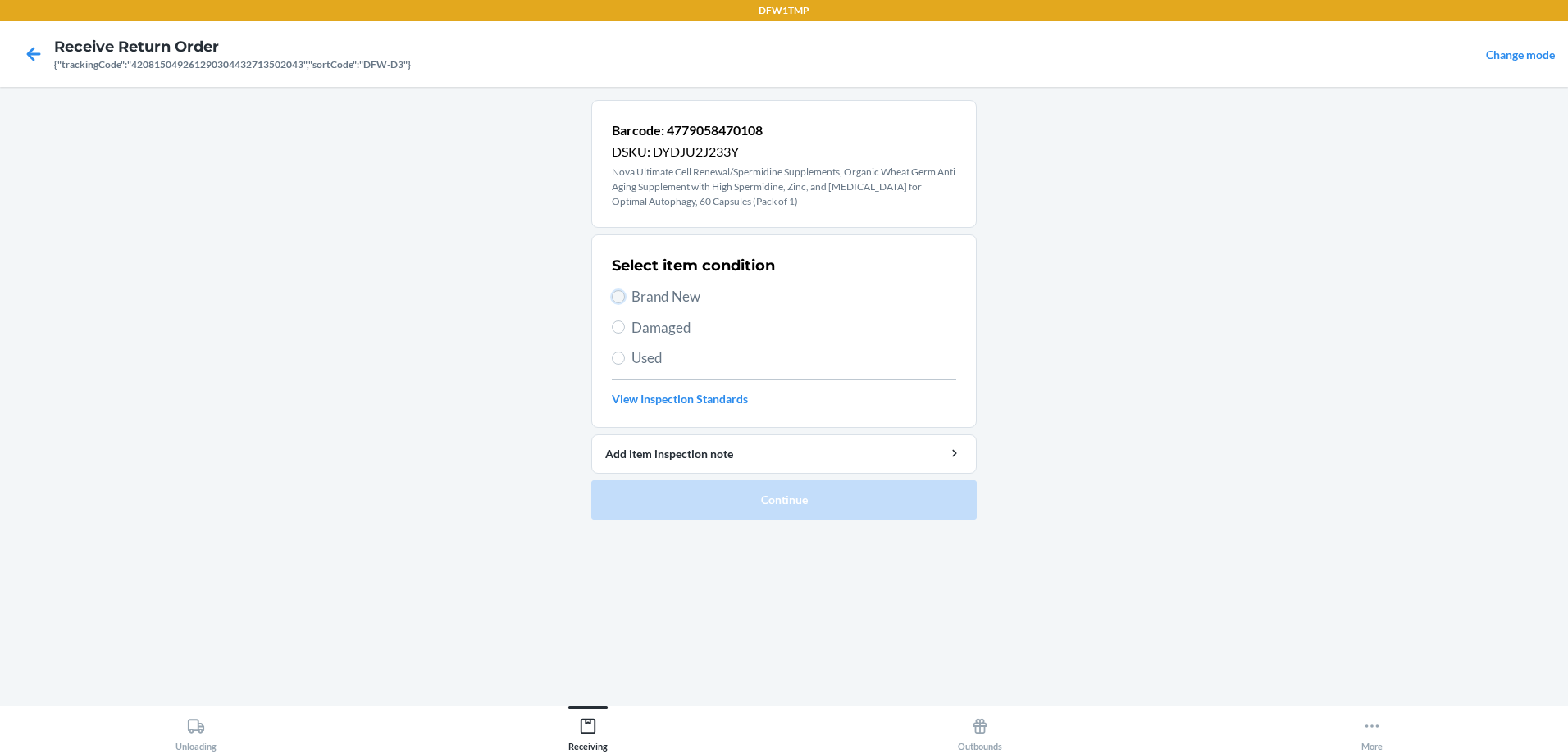 click on "Brand New" at bounding box center (618, 297) 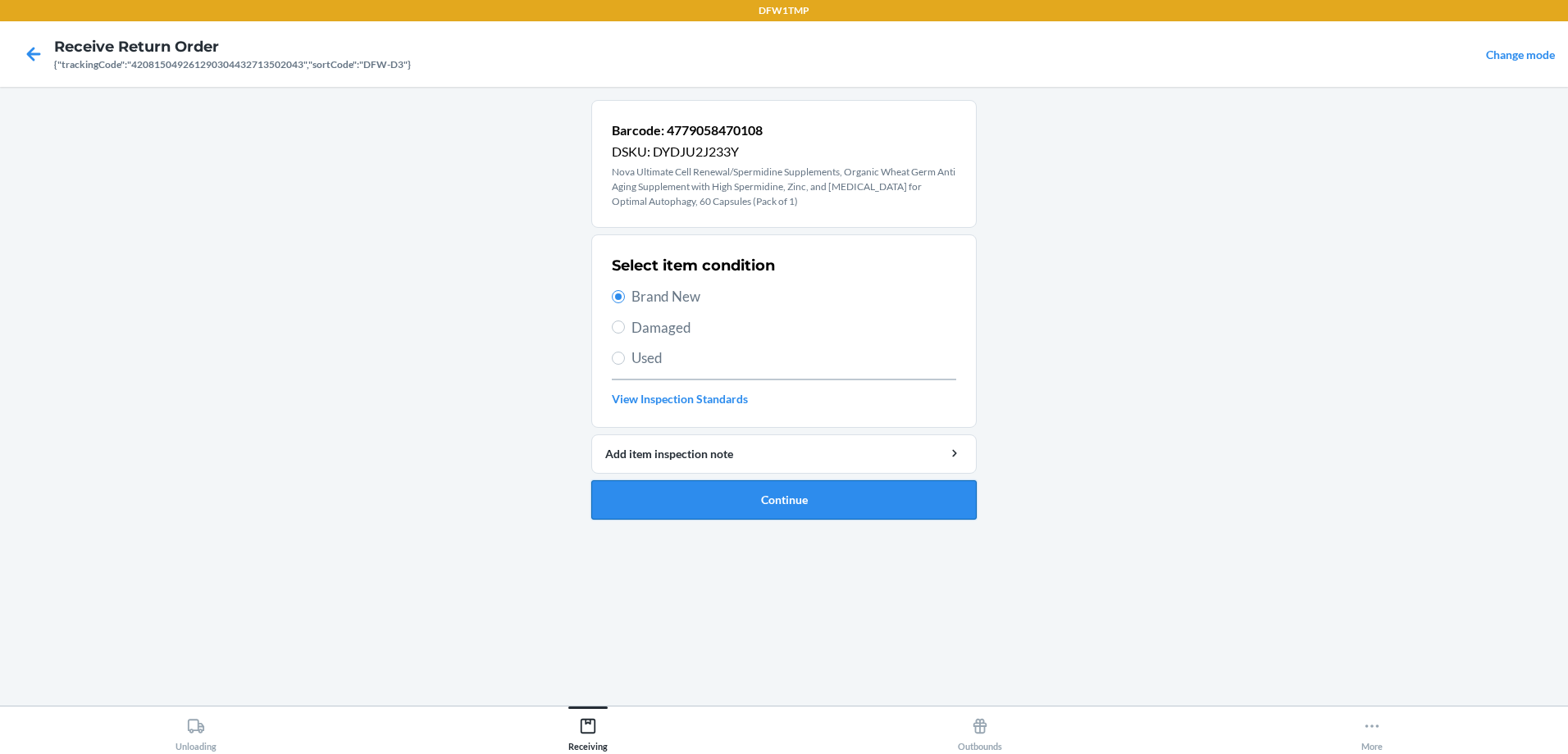 click on "Continue" at bounding box center (784, 500) 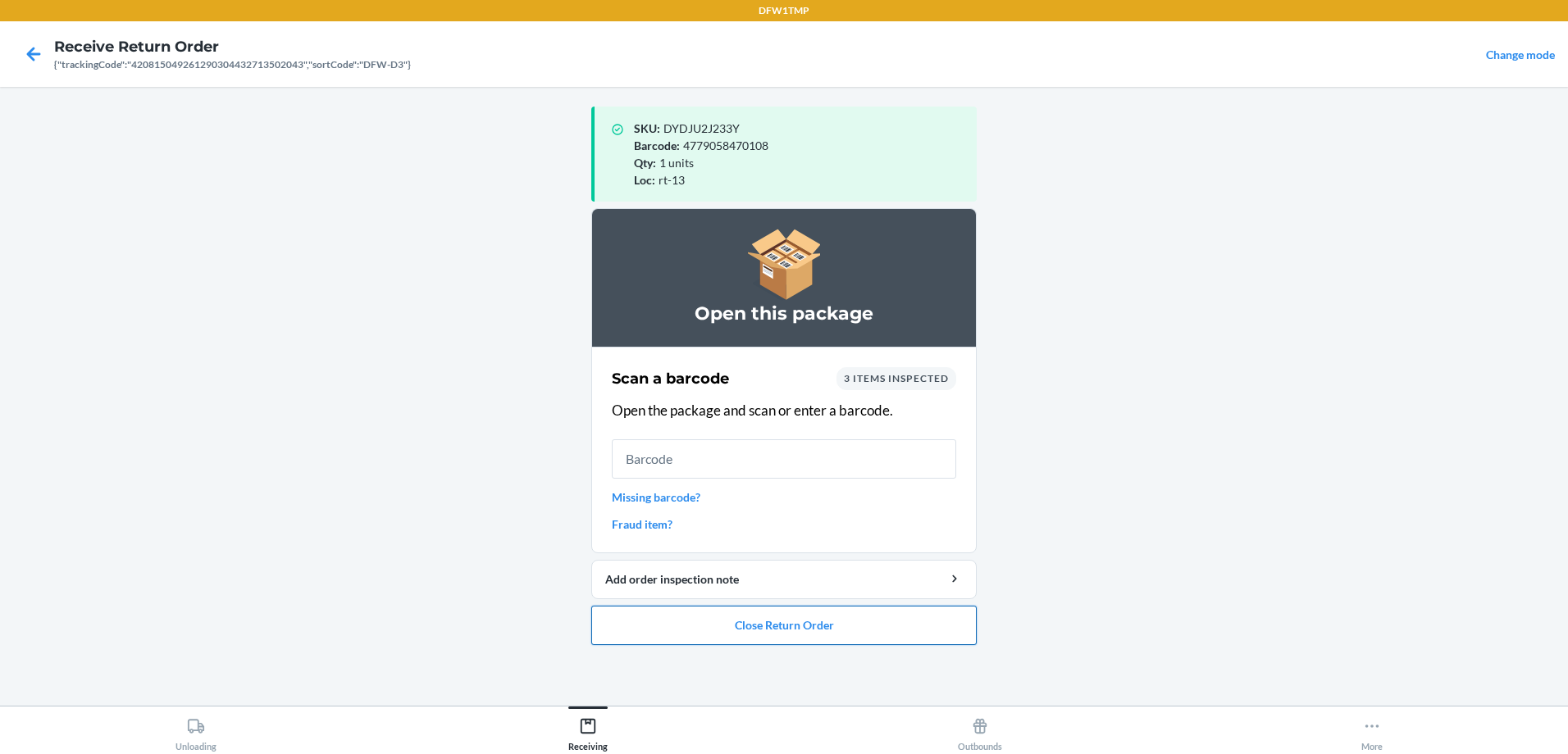 click on "Close Return Order" at bounding box center (784, 625) 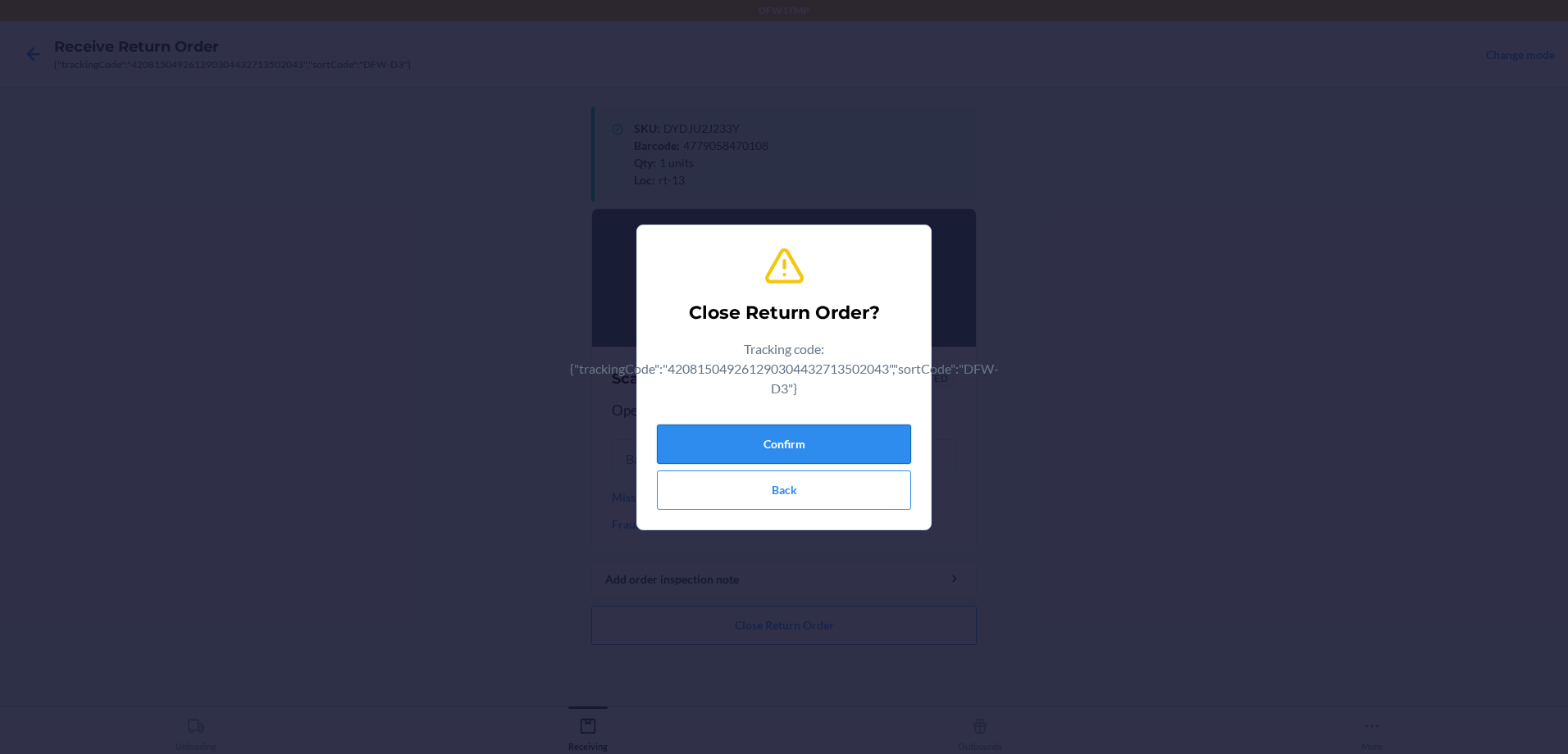 click on "Confirm" at bounding box center [784, 444] 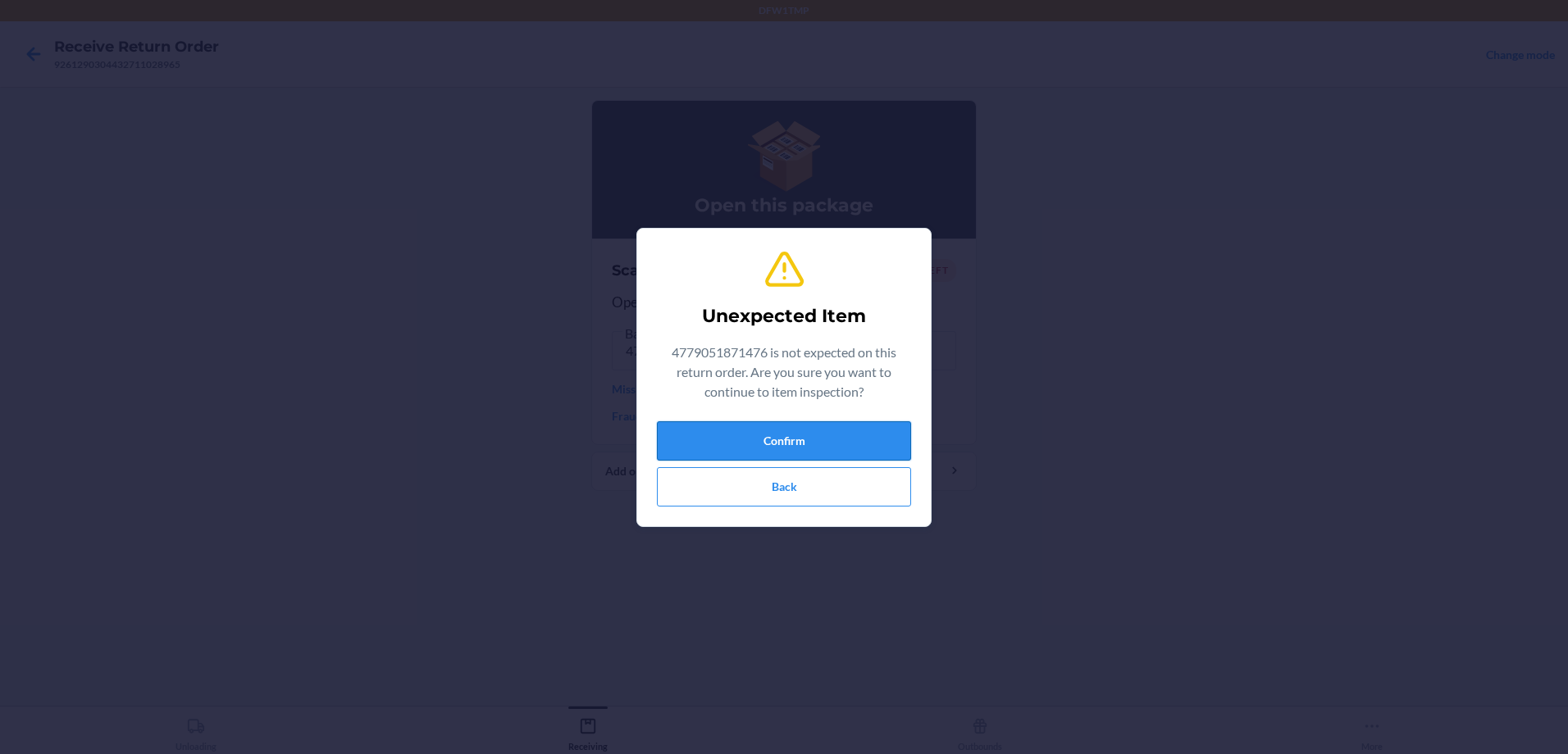 click on "Confirm" at bounding box center (784, 441) 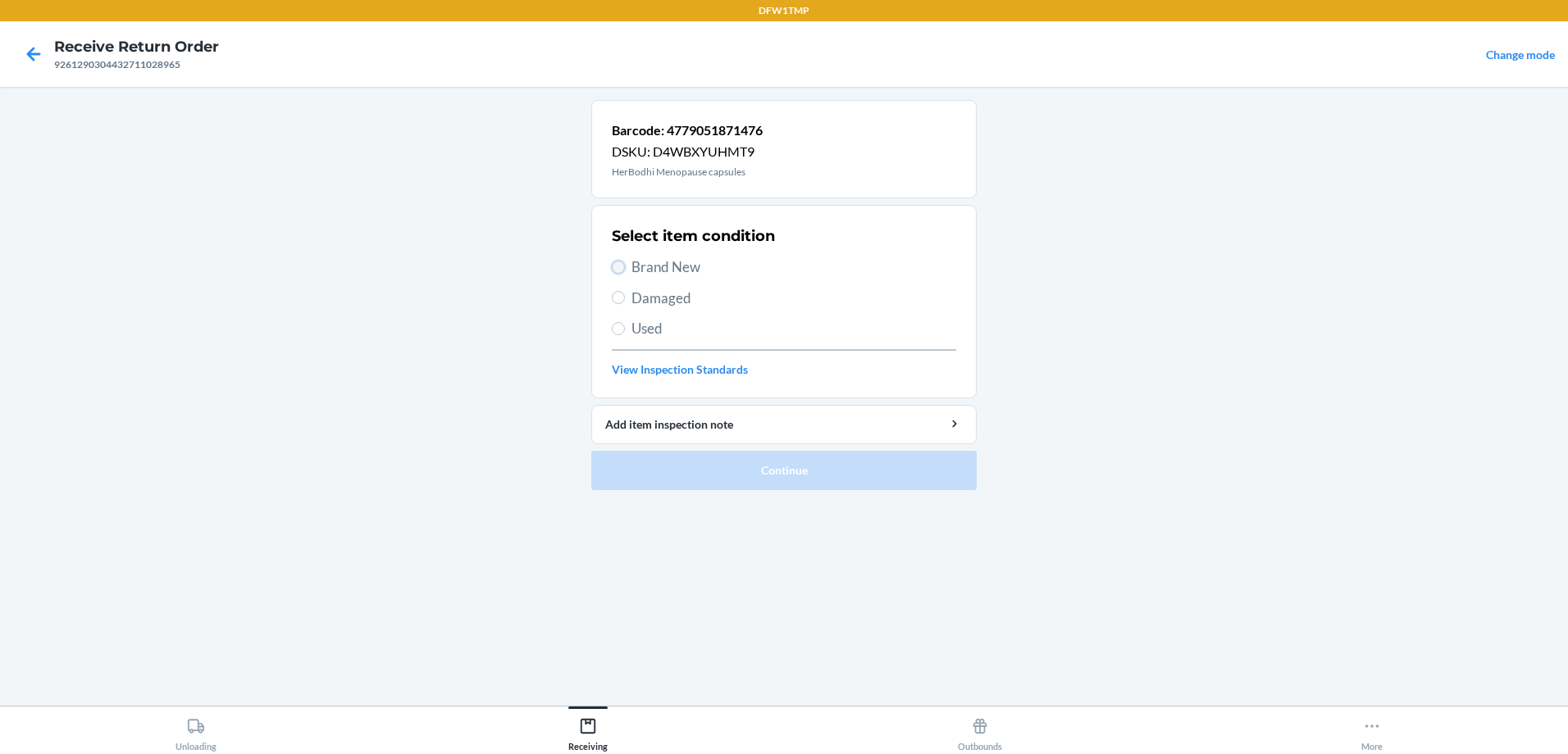 click on "Brand New" at bounding box center (618, 267) 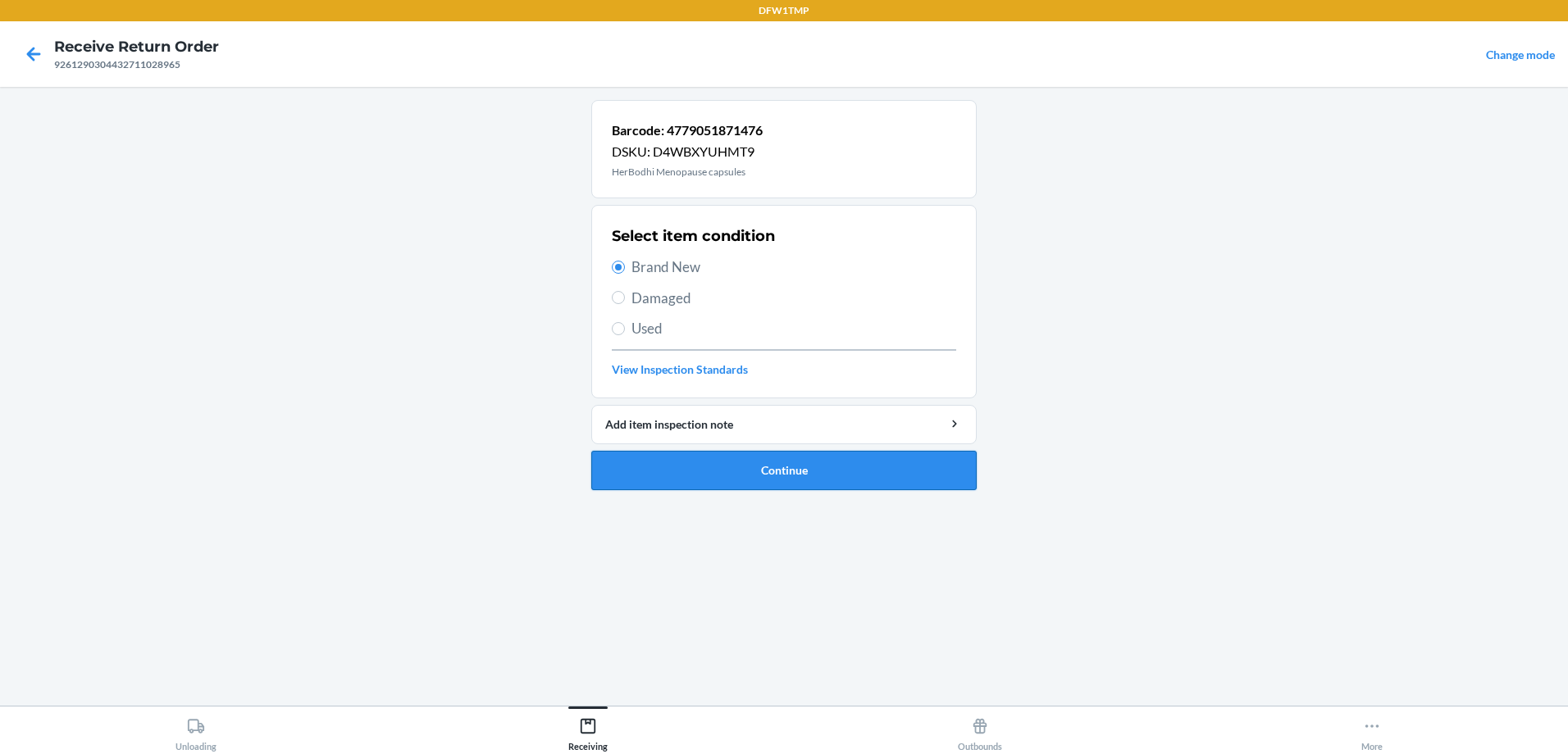 click on "Continue" at bounding box center (784, 470) 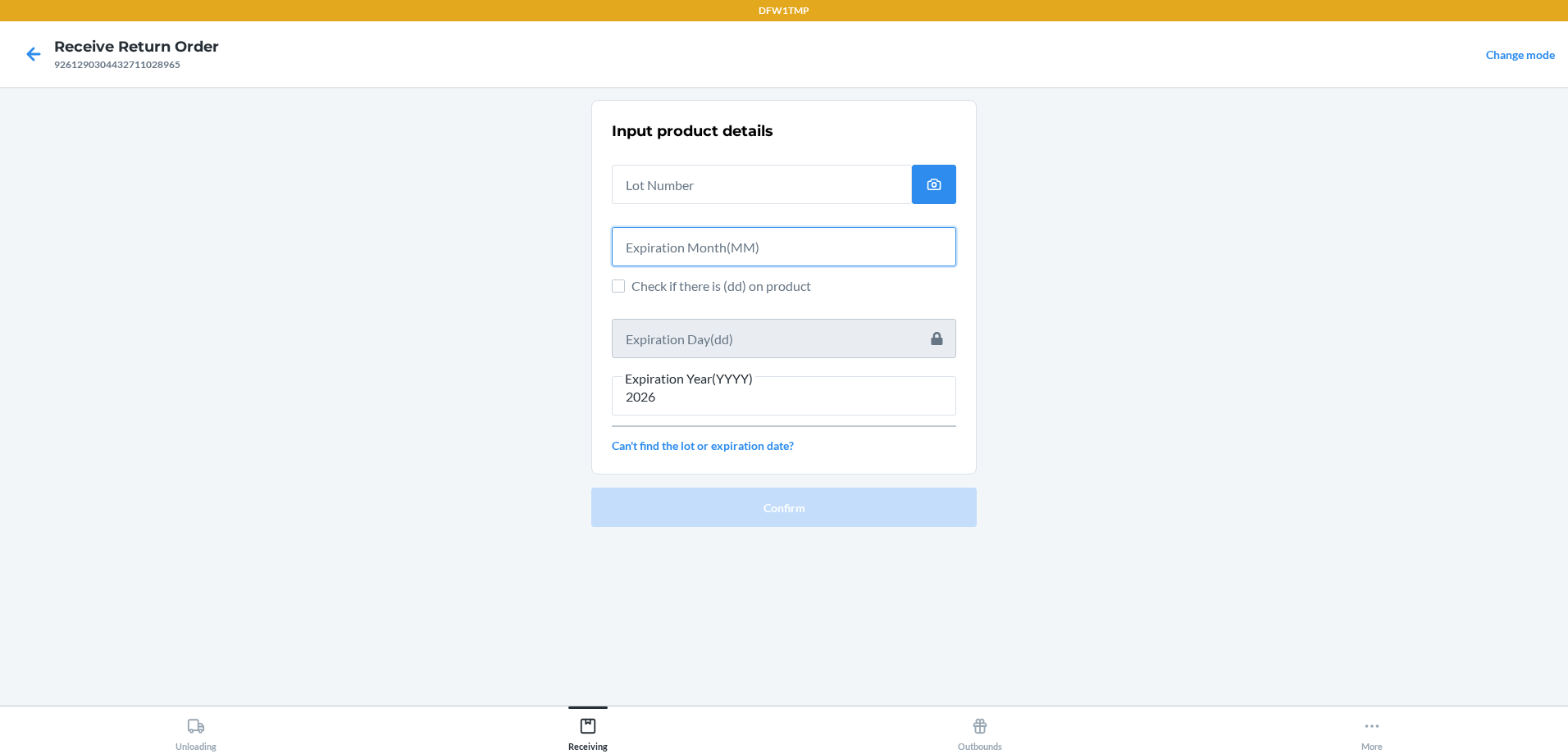 click at bounding box center (784, 247) 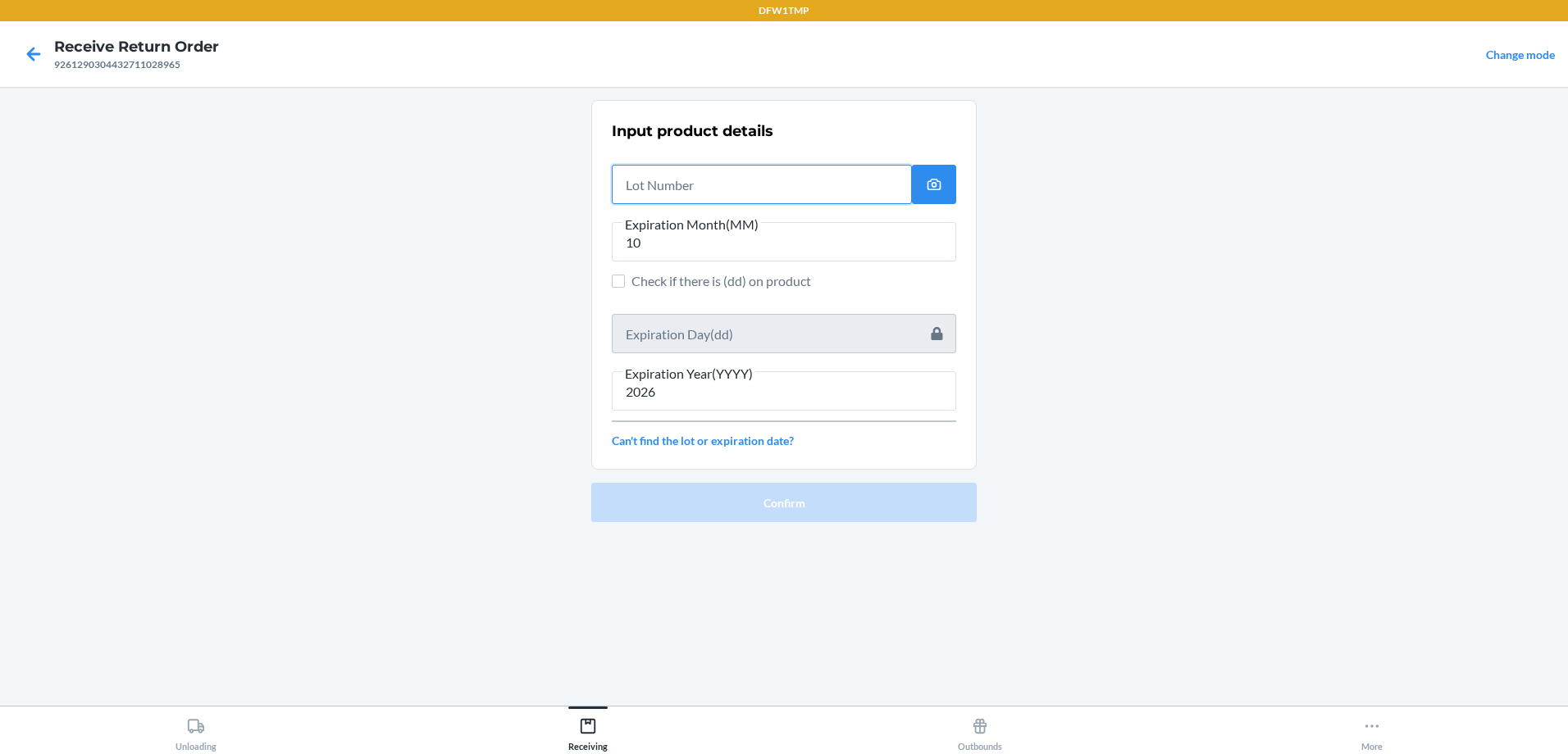 click at bounding box center [762, 184] 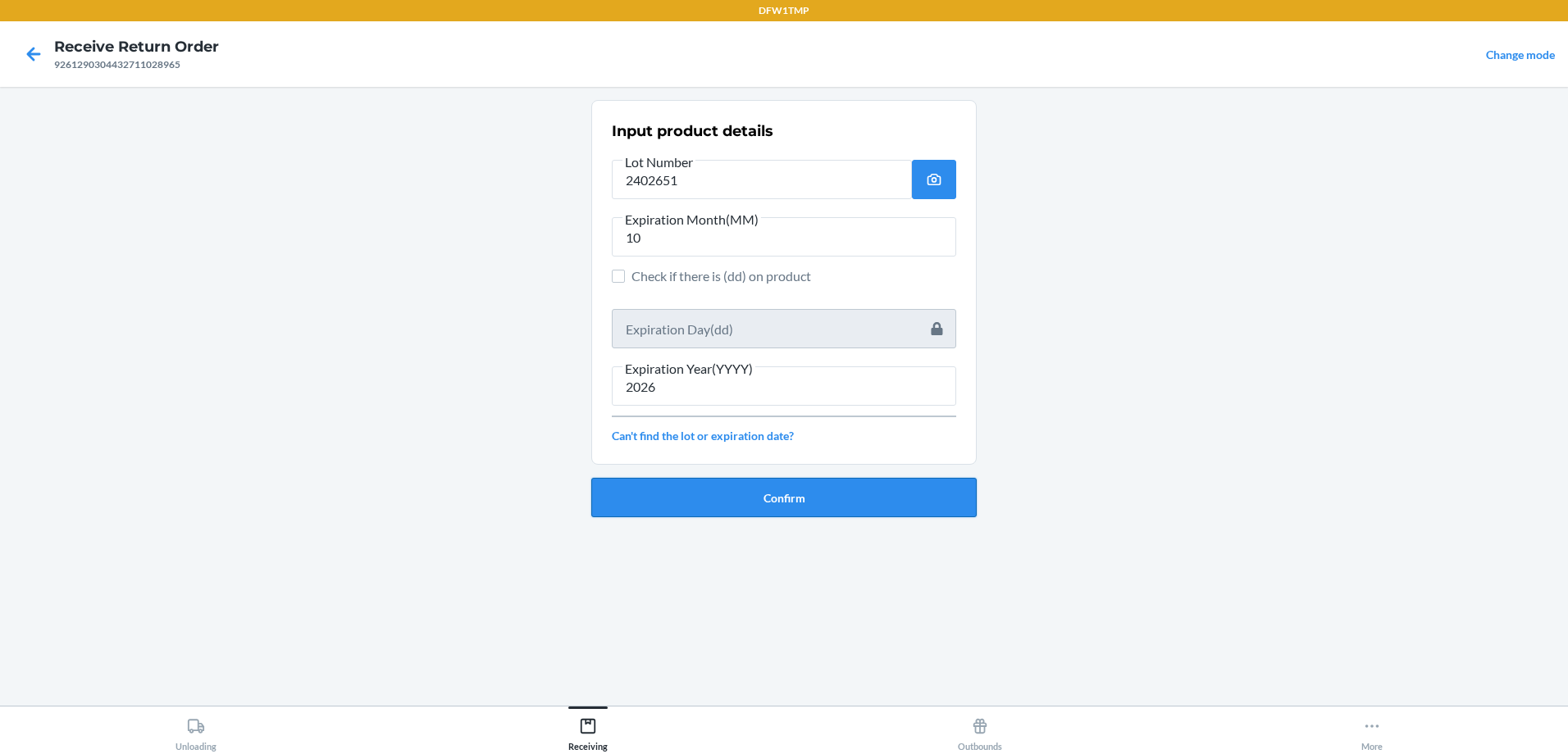 click on "Confirm" at bounding box center [784, 497] 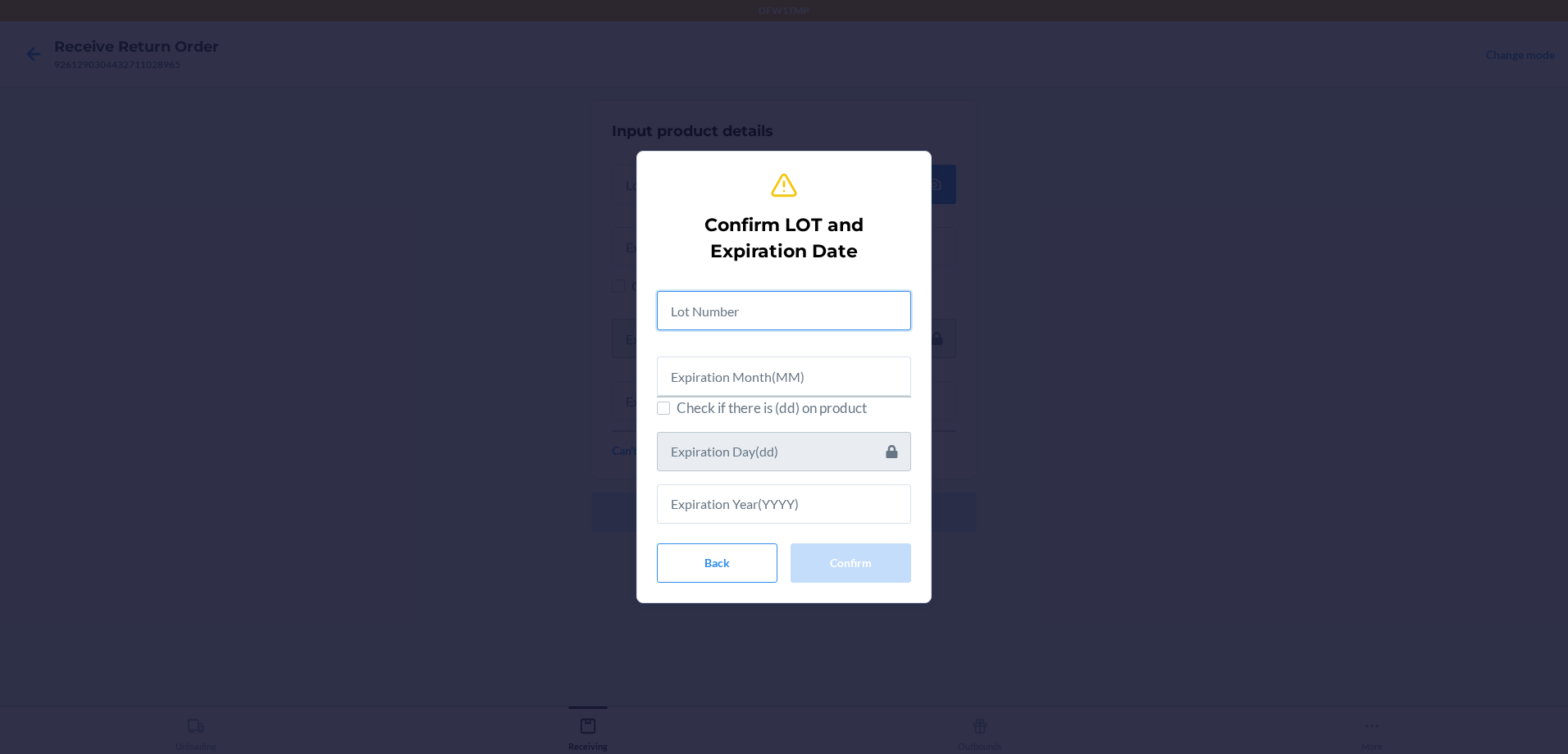 click at bounding box center (784, 311) 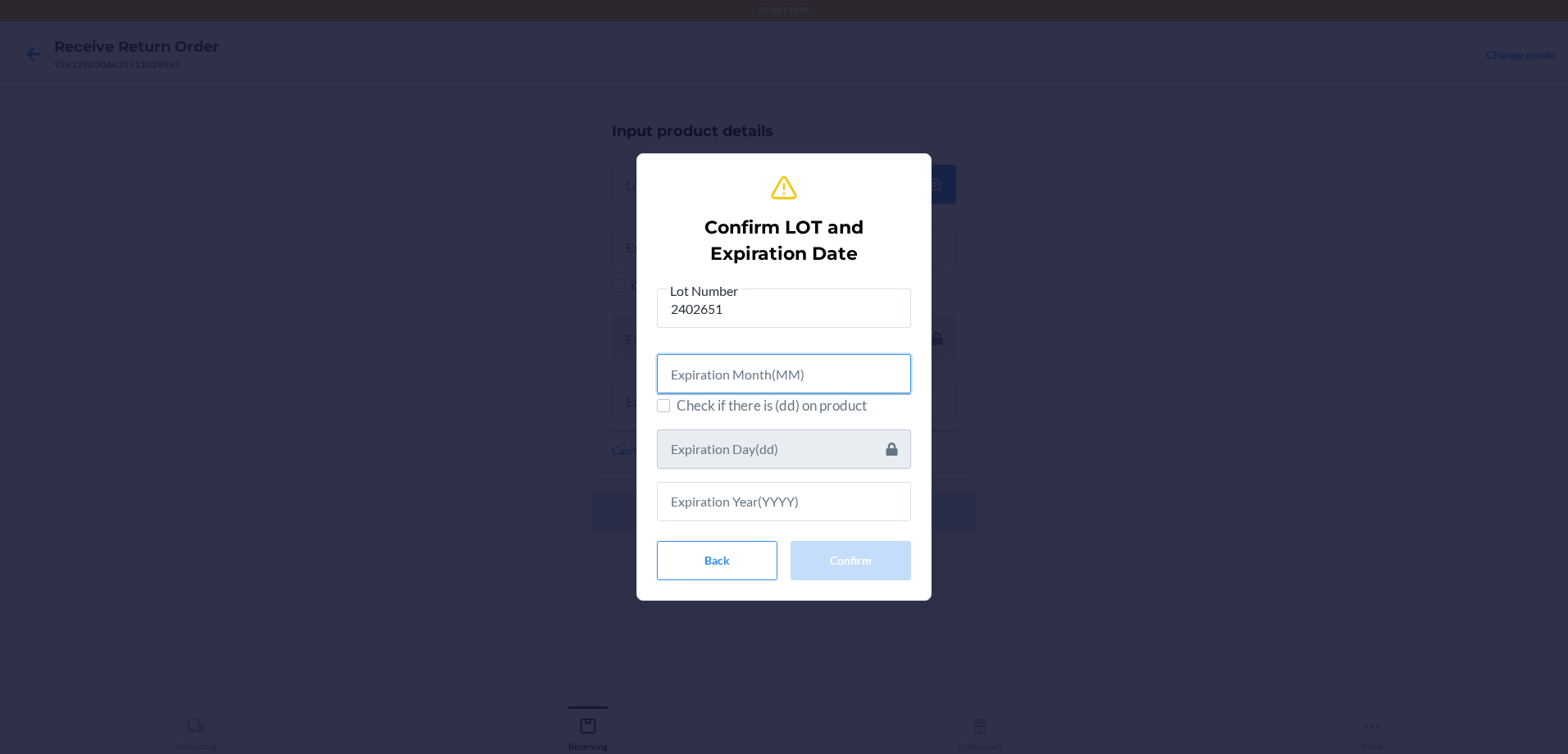 click at bounding box center [784, 374] 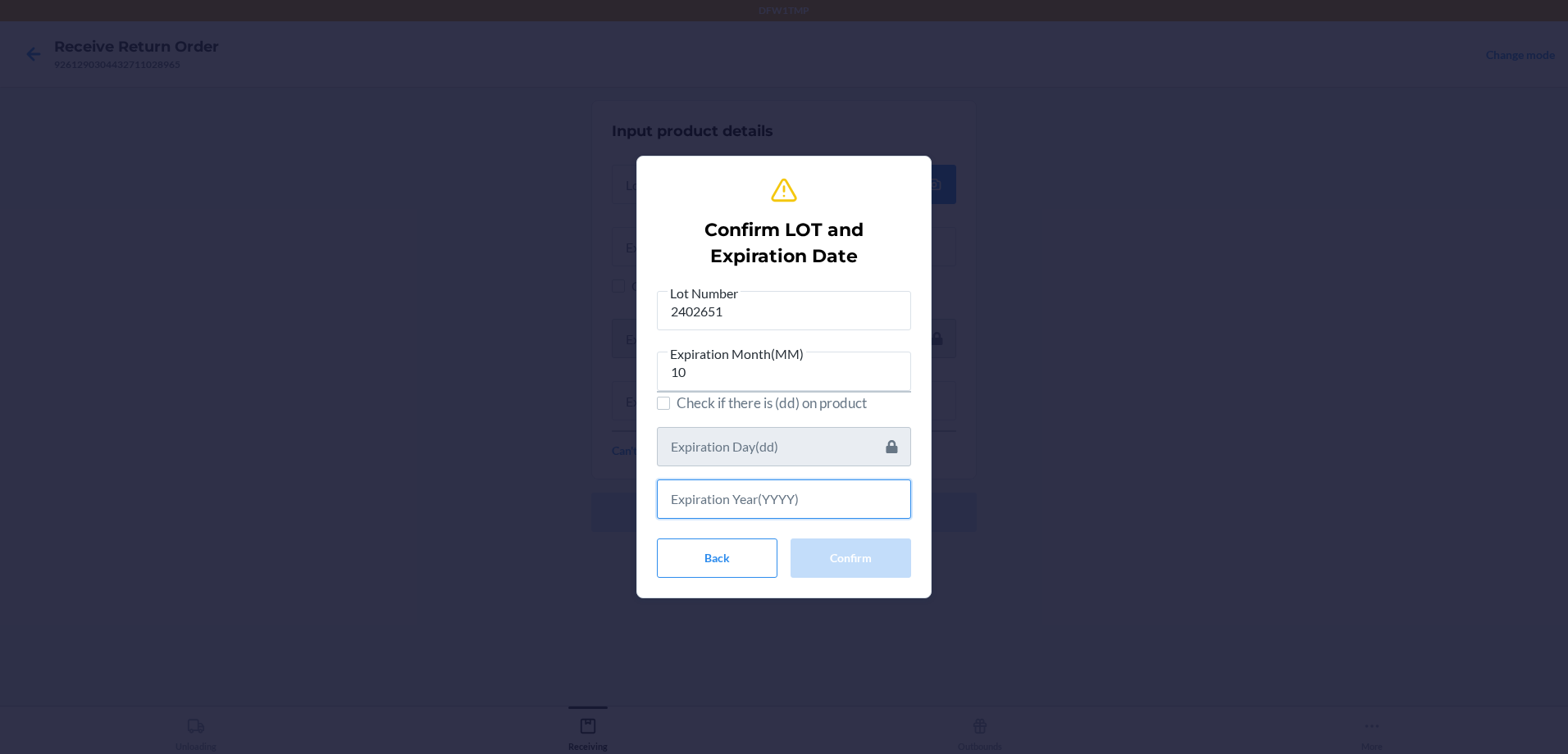 click at bounding box center [784, 499] 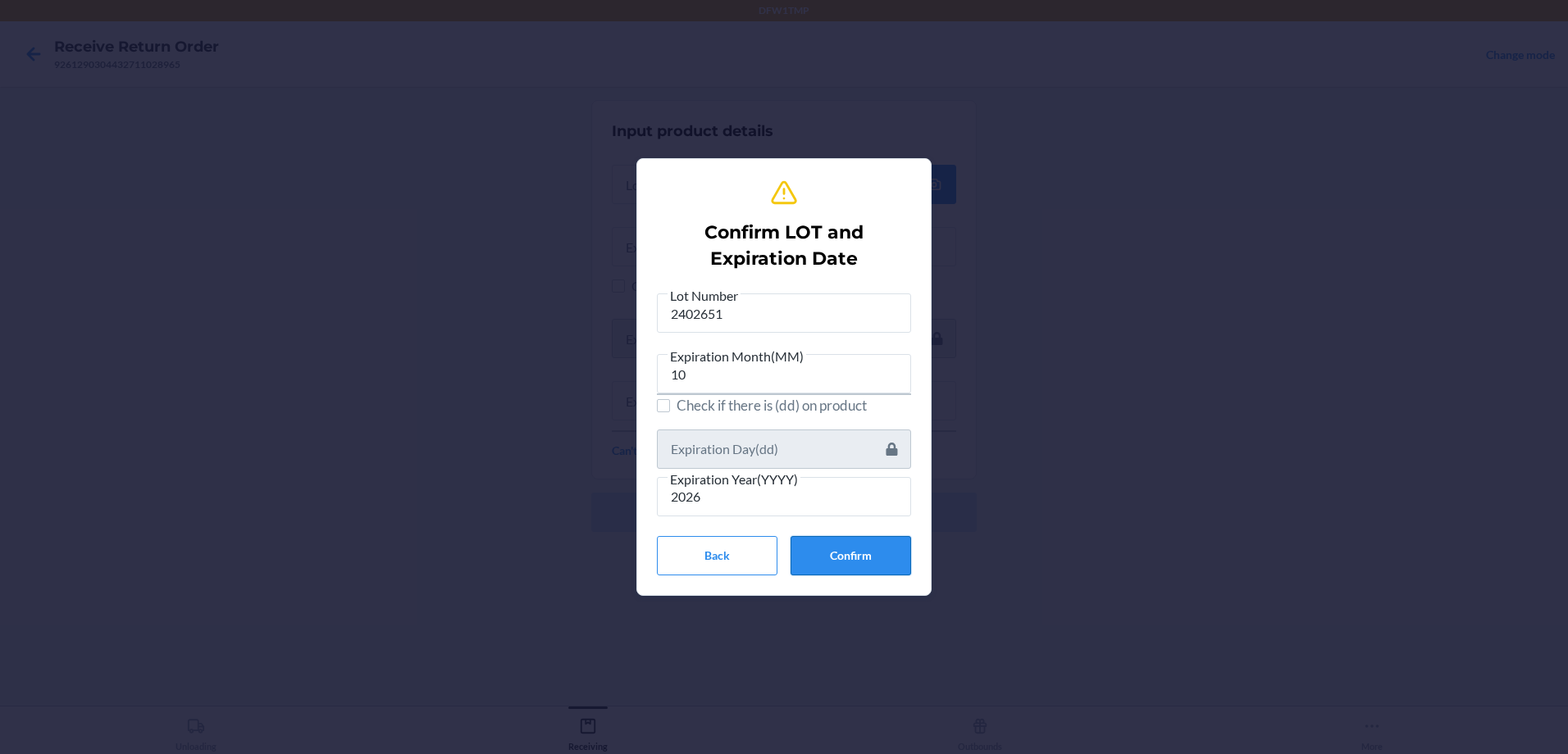 click on "Confirm" at bounding box center [850, 556] 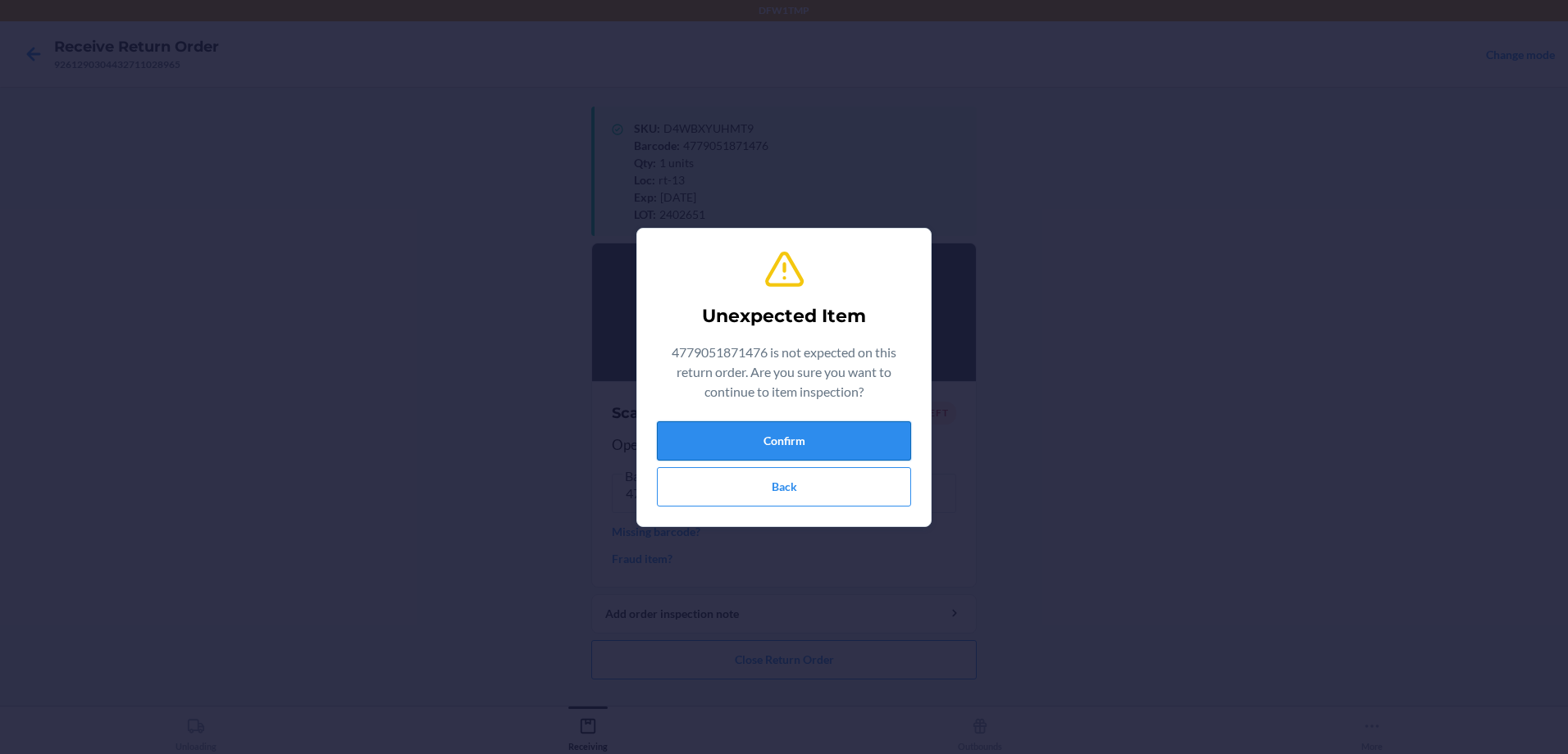 click on "Confirm" at bounding box center (784, 441) 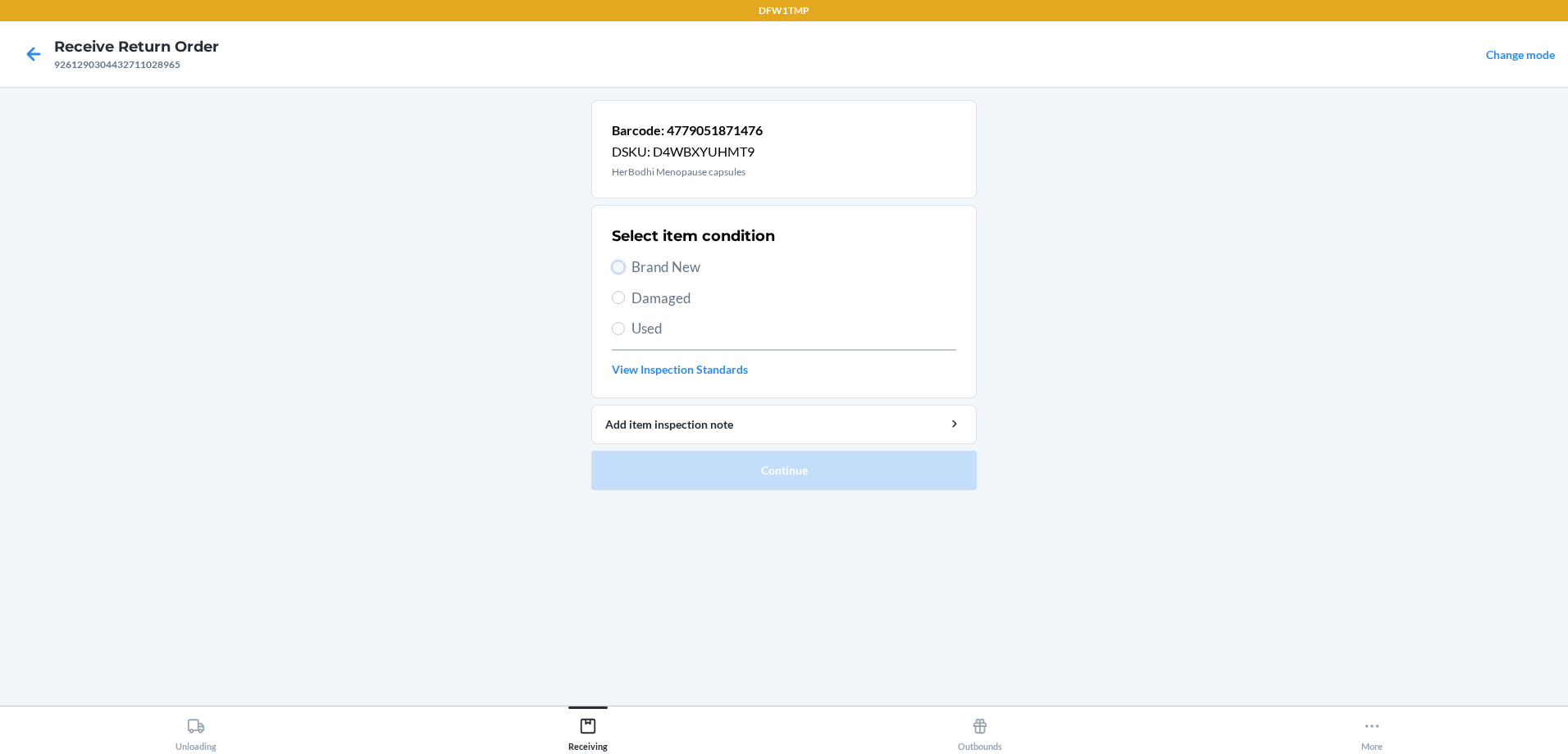 click on "Brand New" at bounding box center [618, 267] 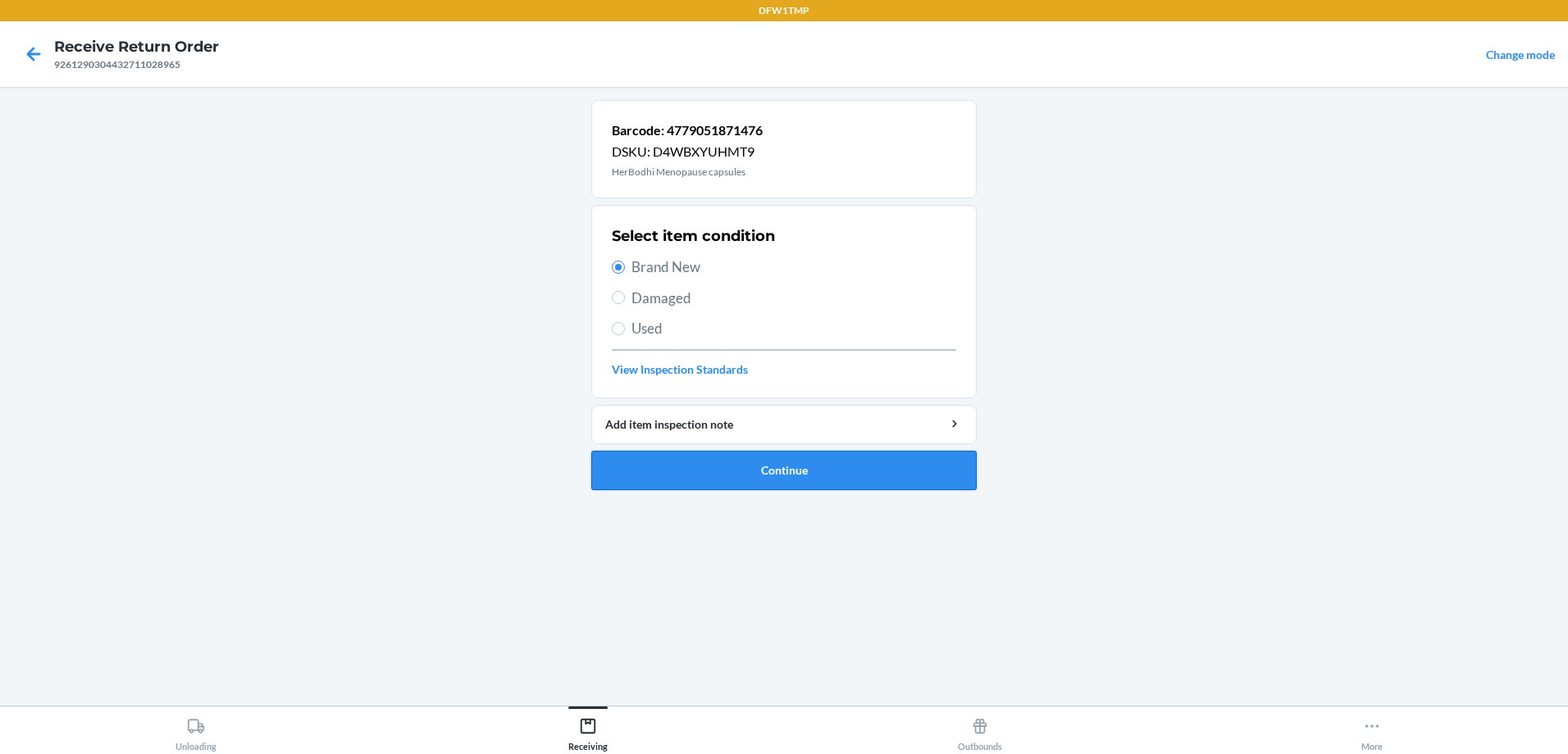 click on "Continue" at bounding box center (784, 470) 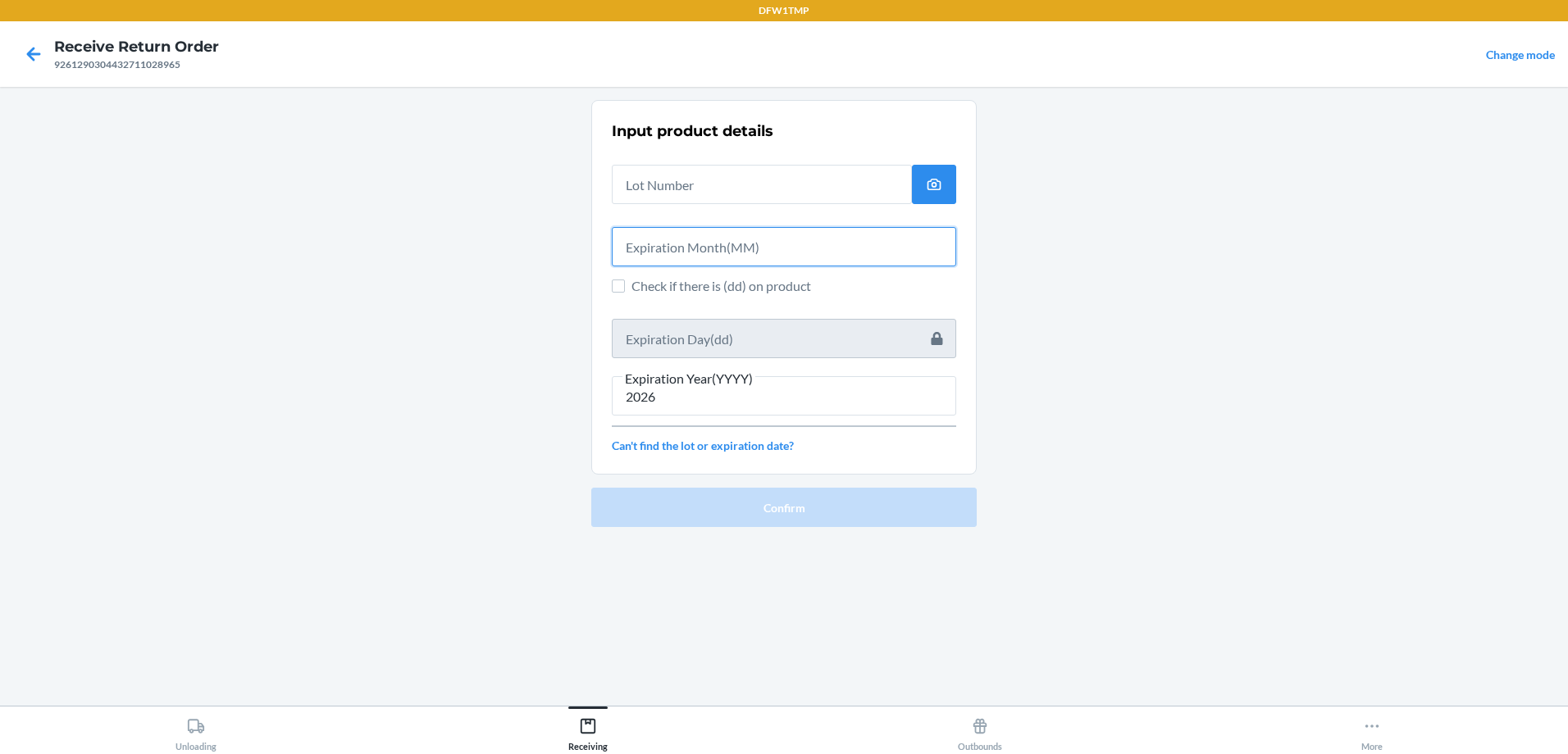 click at bounding box center (784, 247) 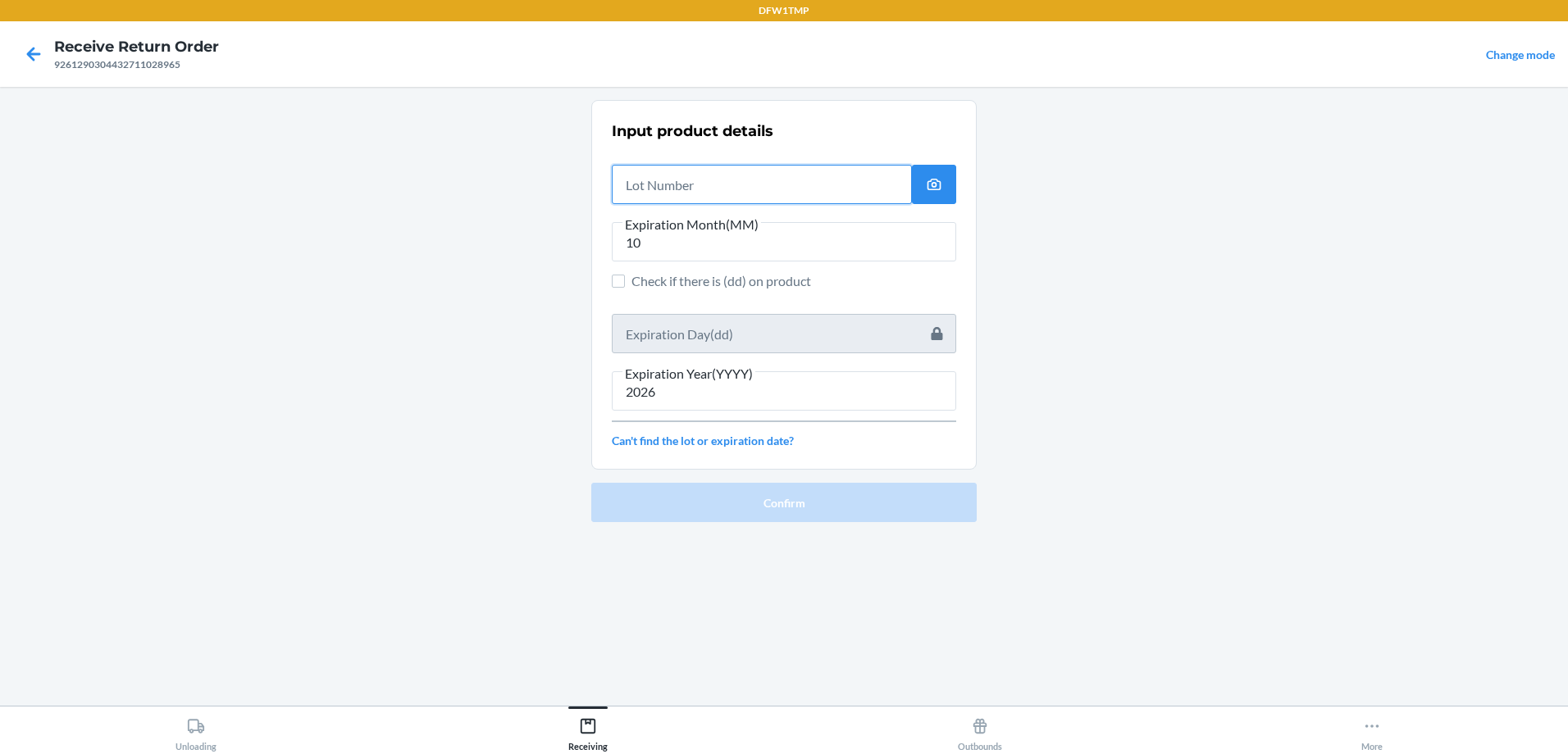 click at bounding box center (762, 184) 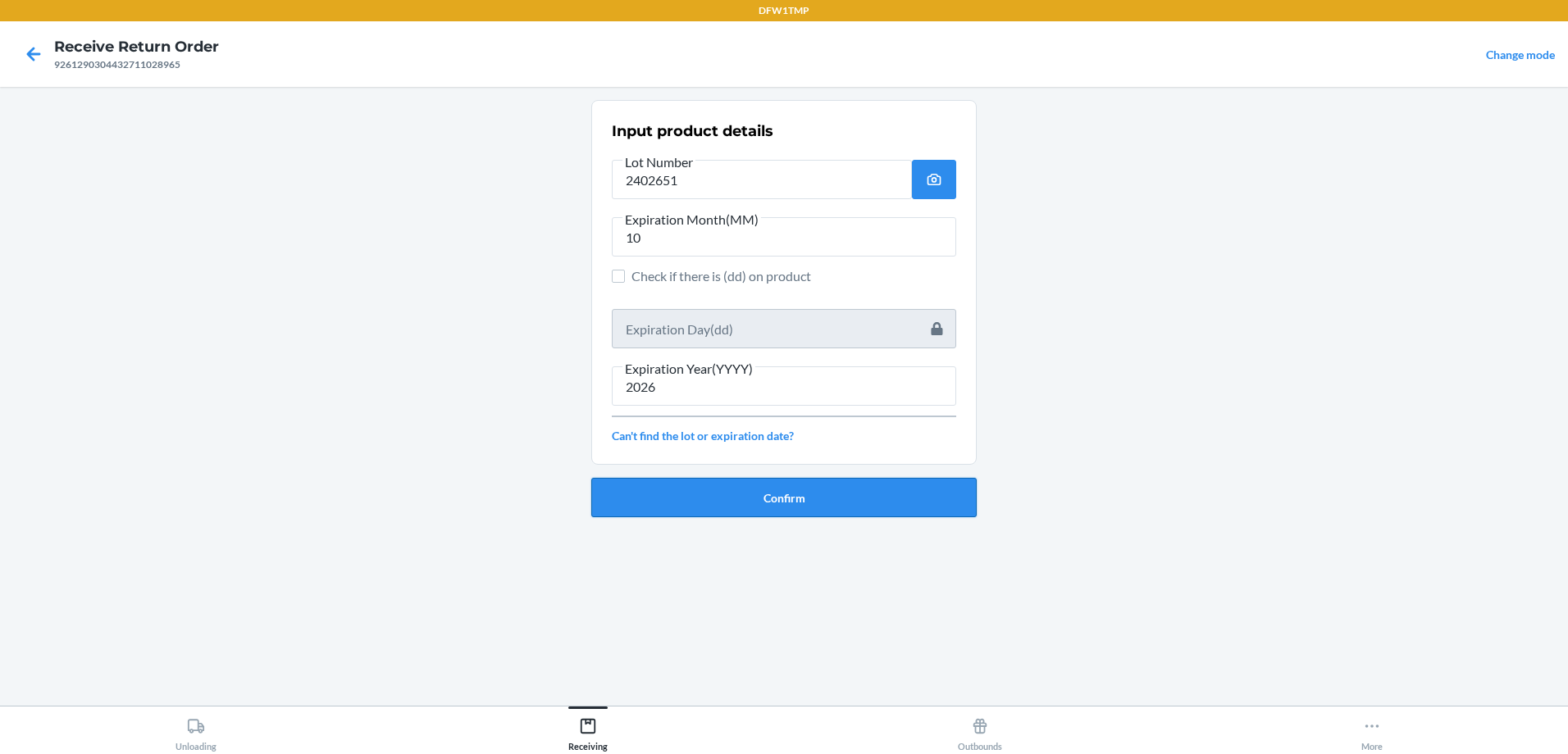 click on "Confirm" at bounding box center (784, 497) 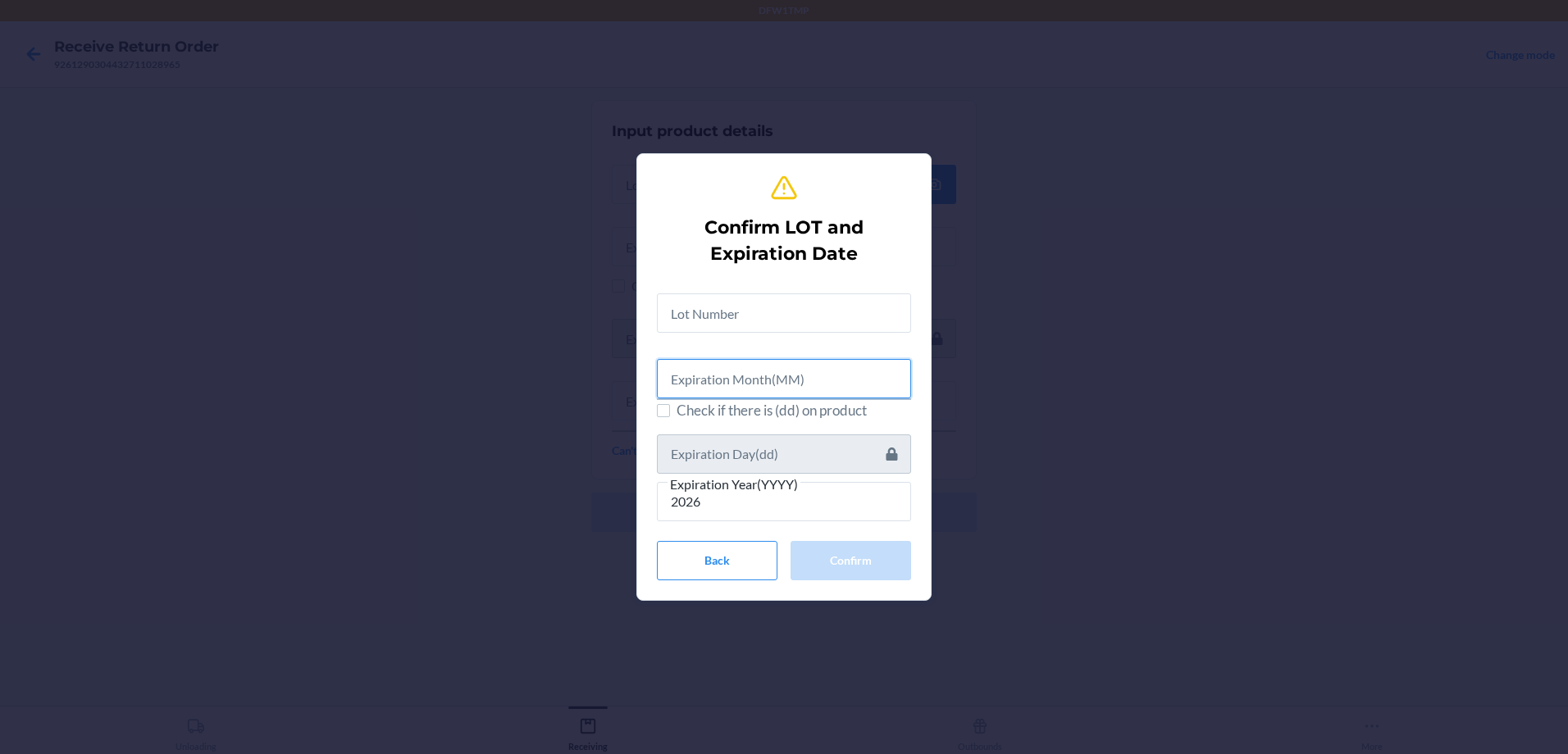 click at bounding box center [784, 379] 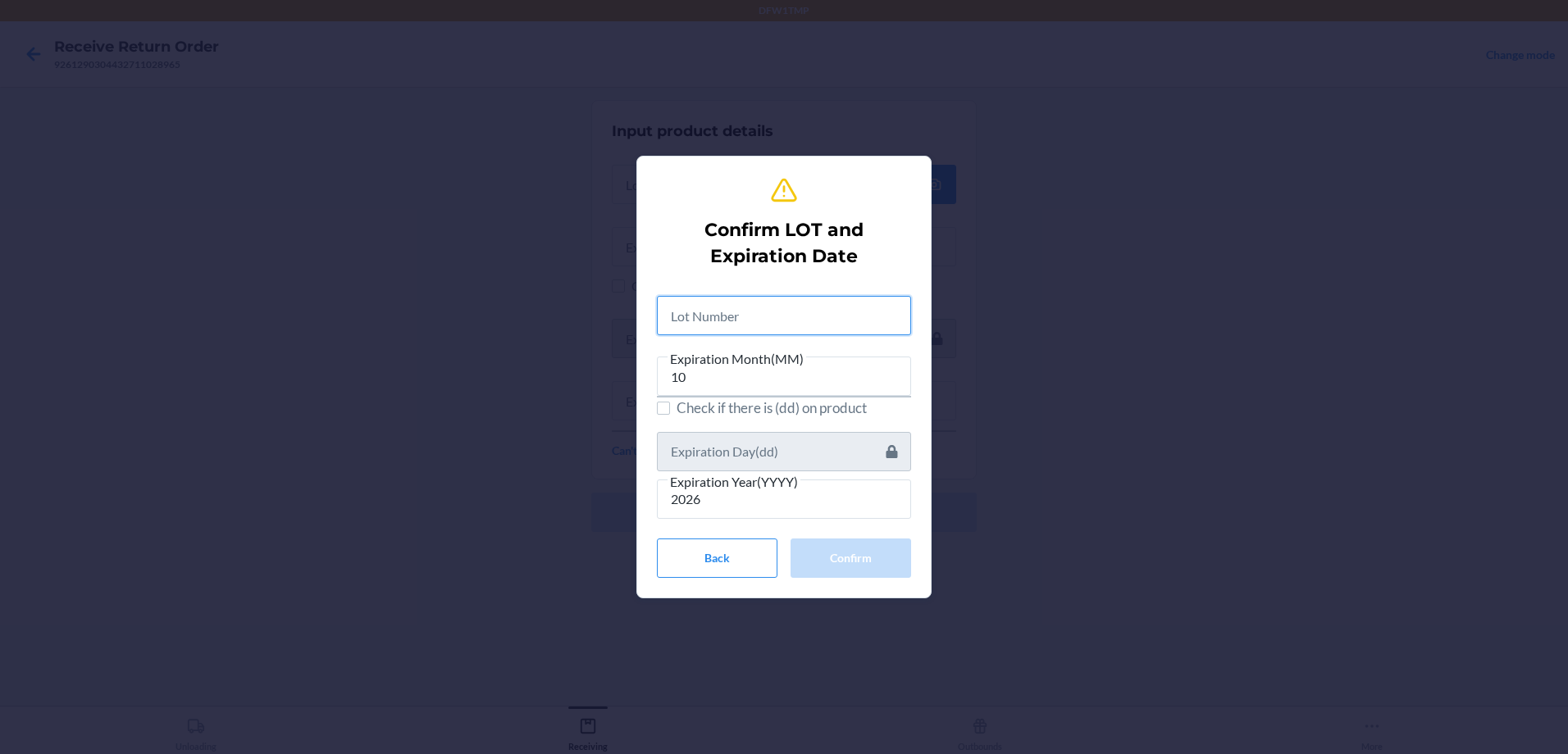 click at bounding box center [784, 316] 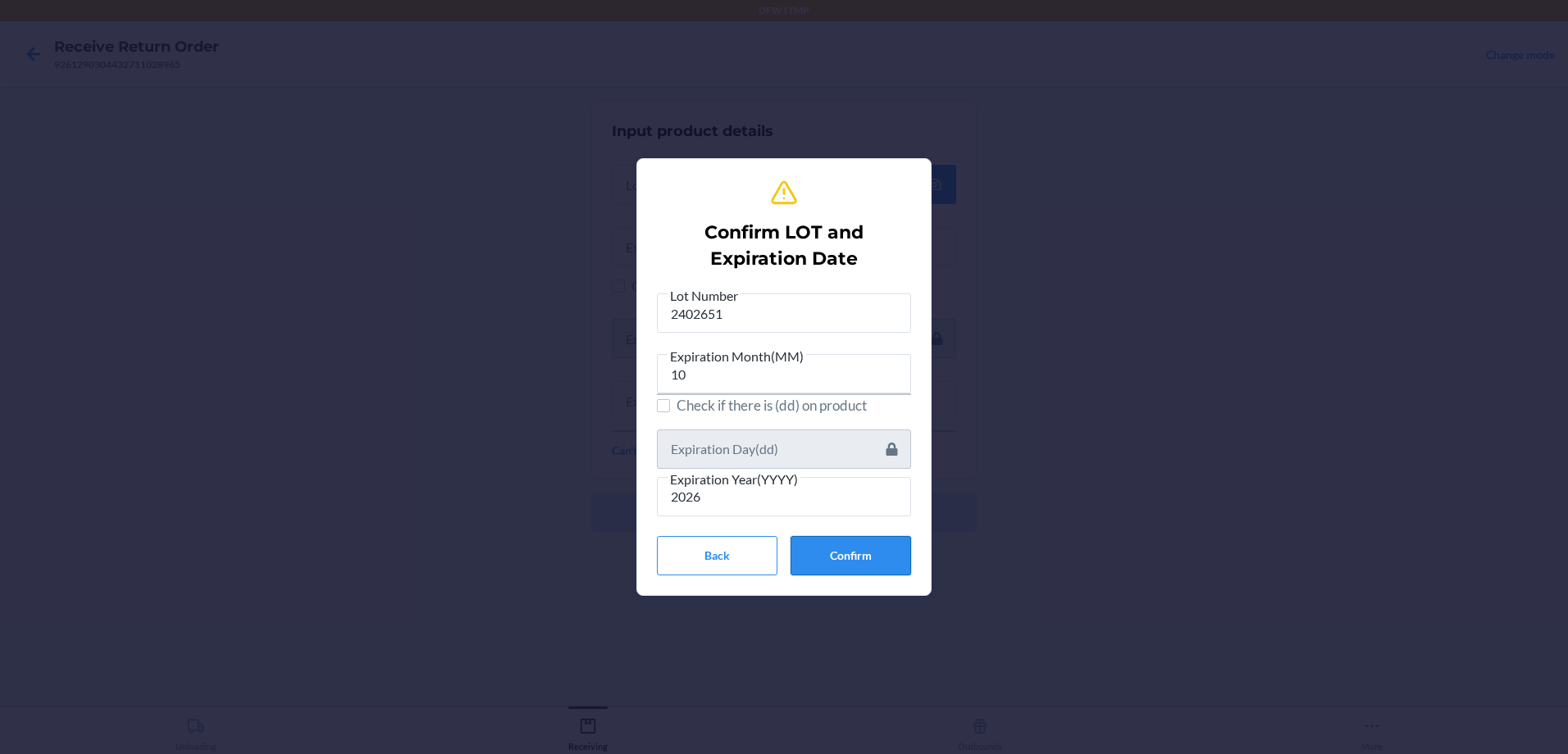 click on "Confirm" at bounding box center (850, 556) 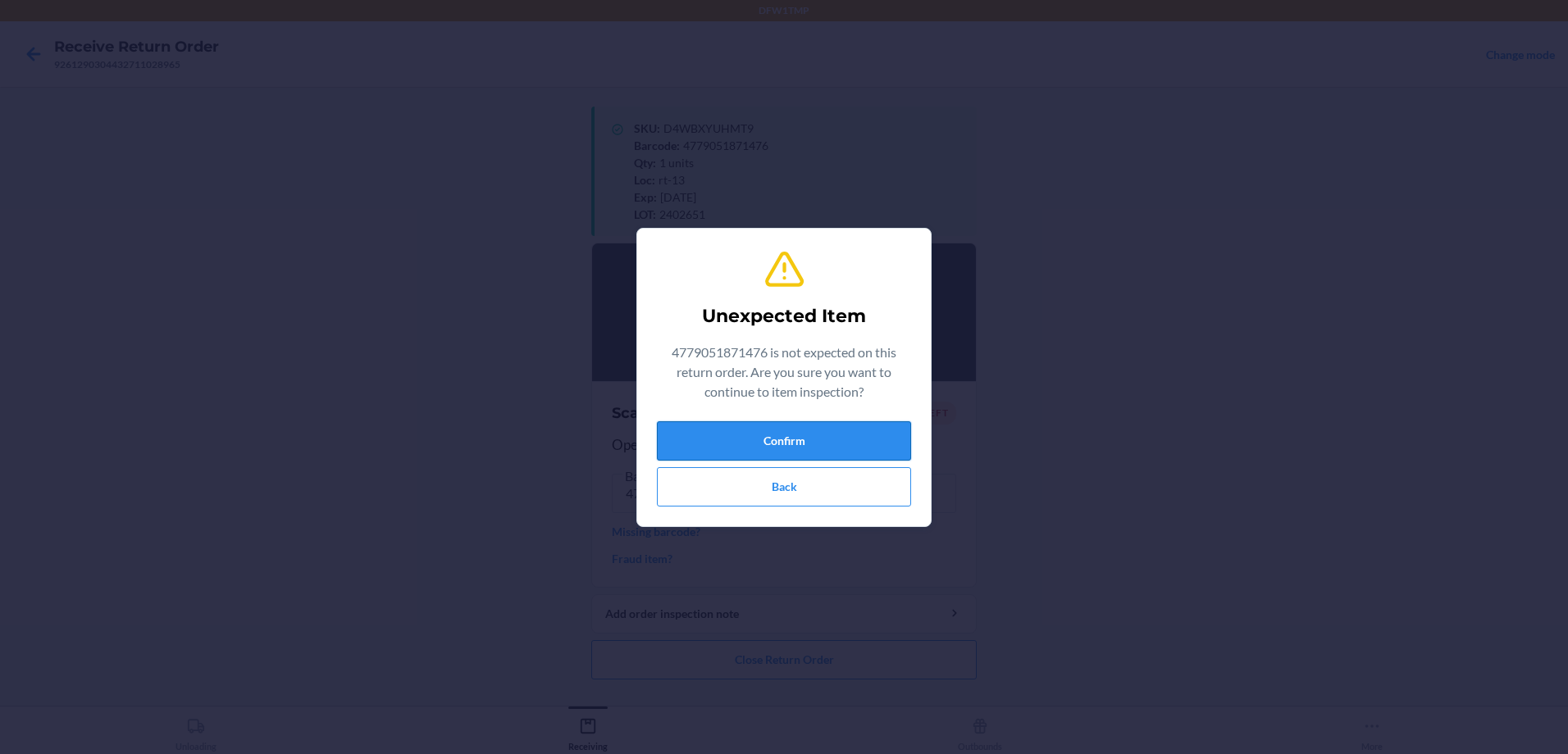 click on "Confirm" at bounding box center [784, 441] 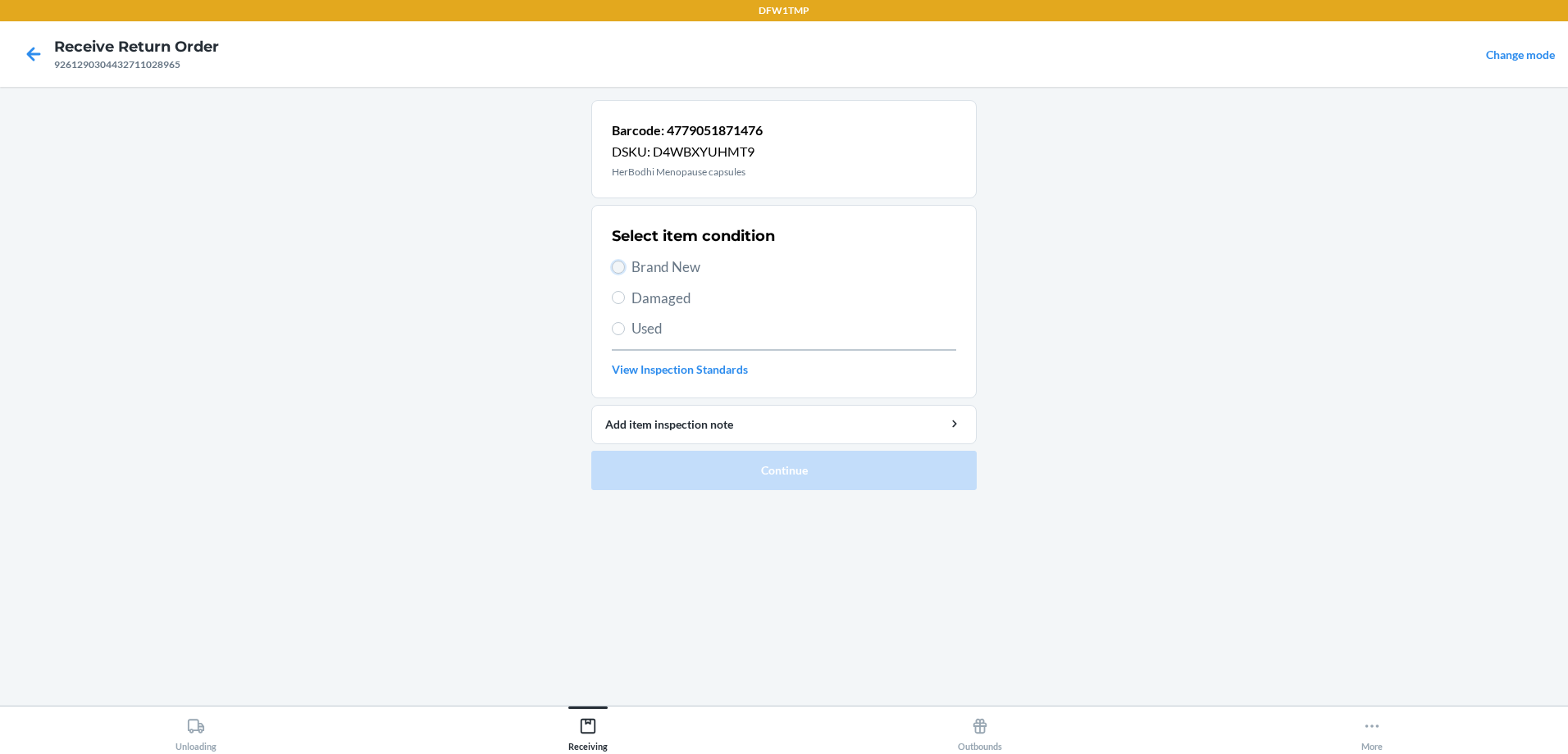 click on "Brand New" at bounding box center (618, 267) 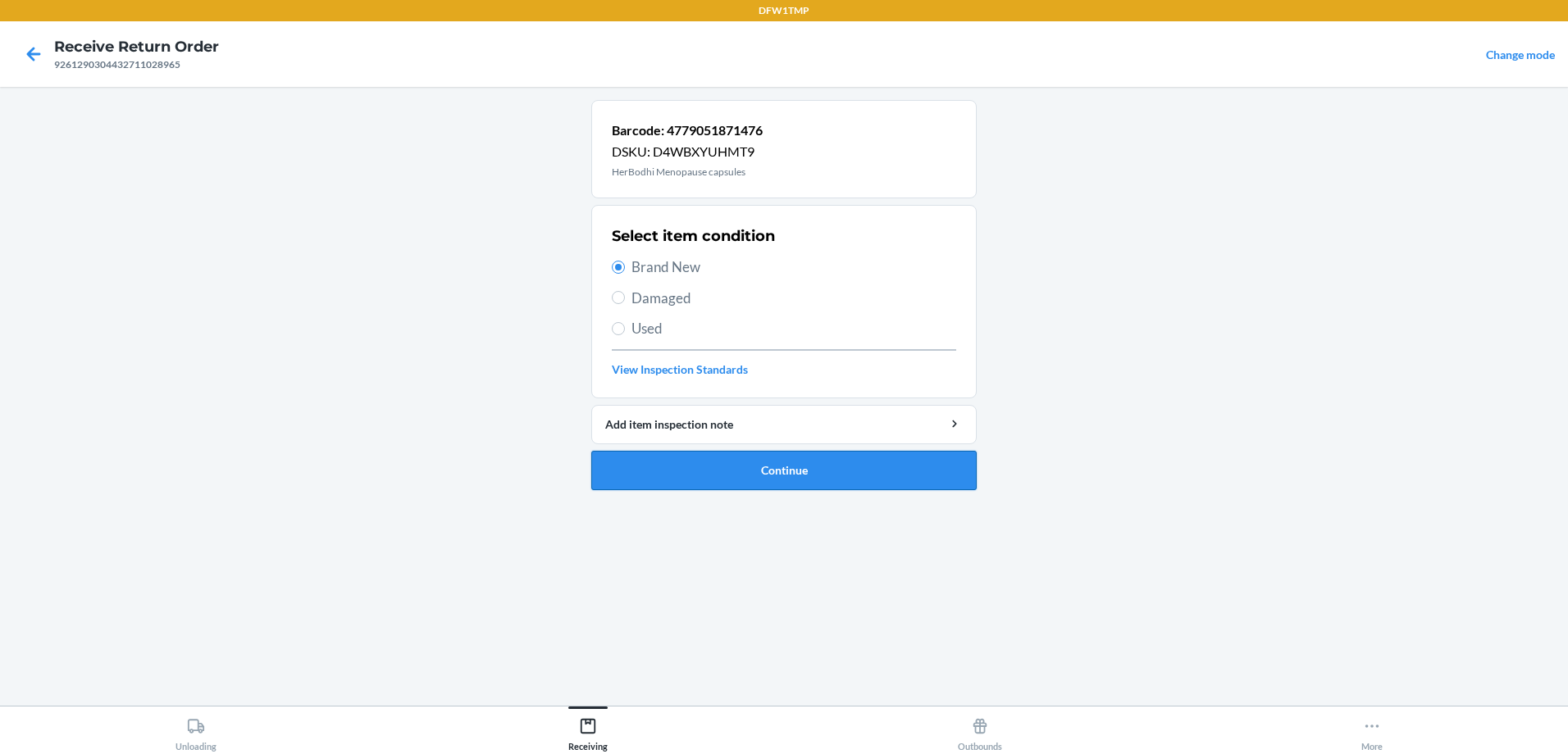 click on "Continue" at bounding box center (784, 470) 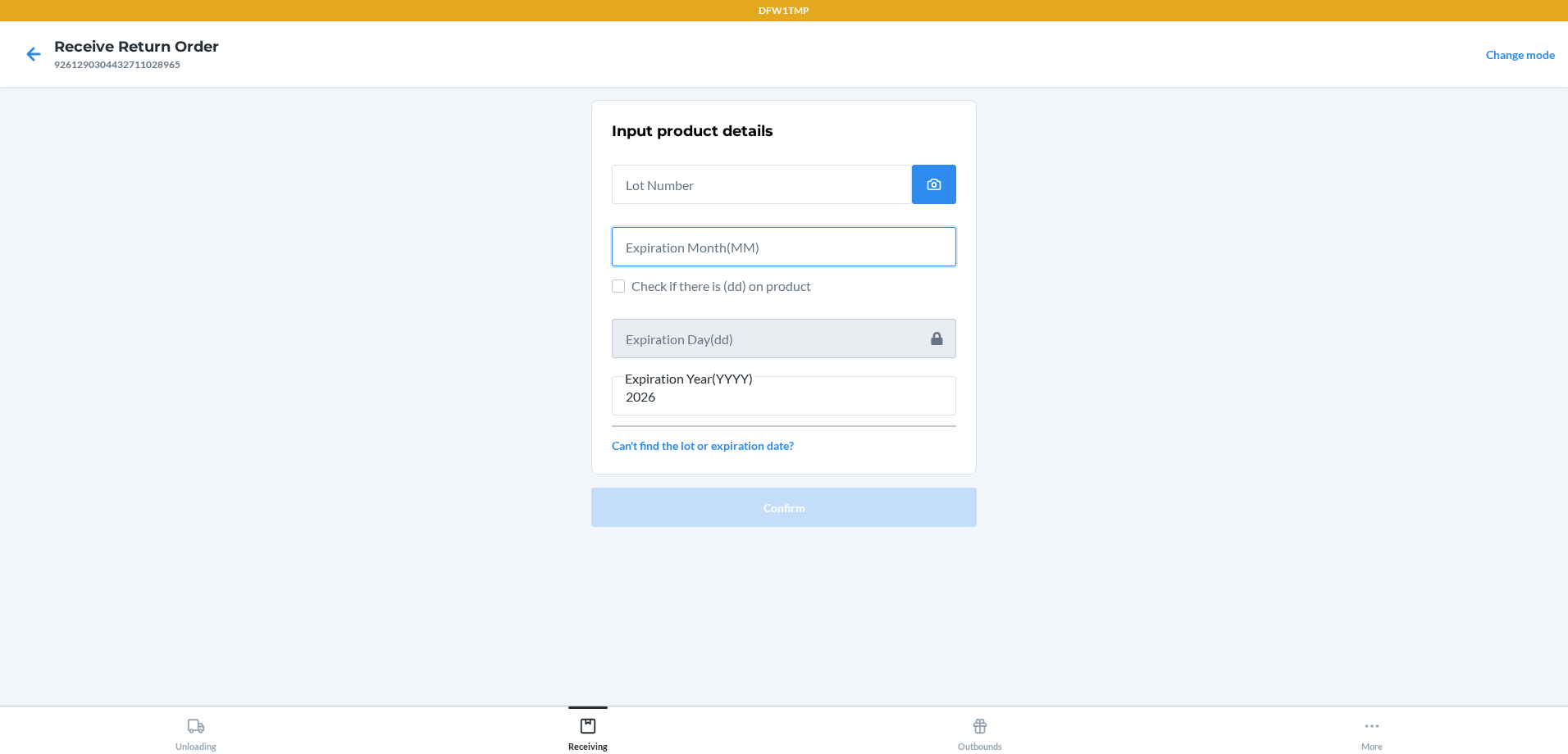 drag, startPoint x: 655, startPoint y: 256, endPoint x: 598, endPoint y: 283, distance: 63.071388 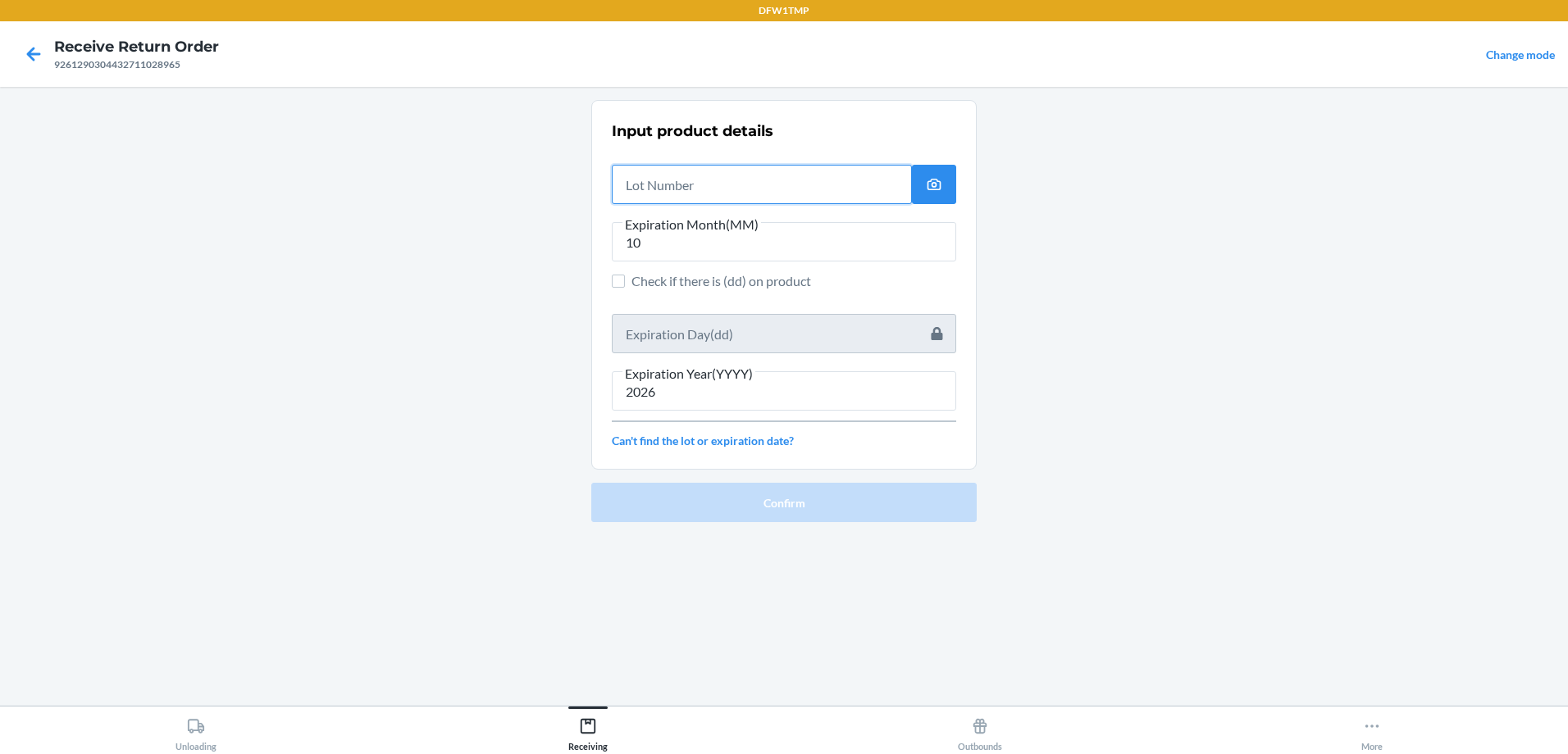 click at bounding box center [762, 184] 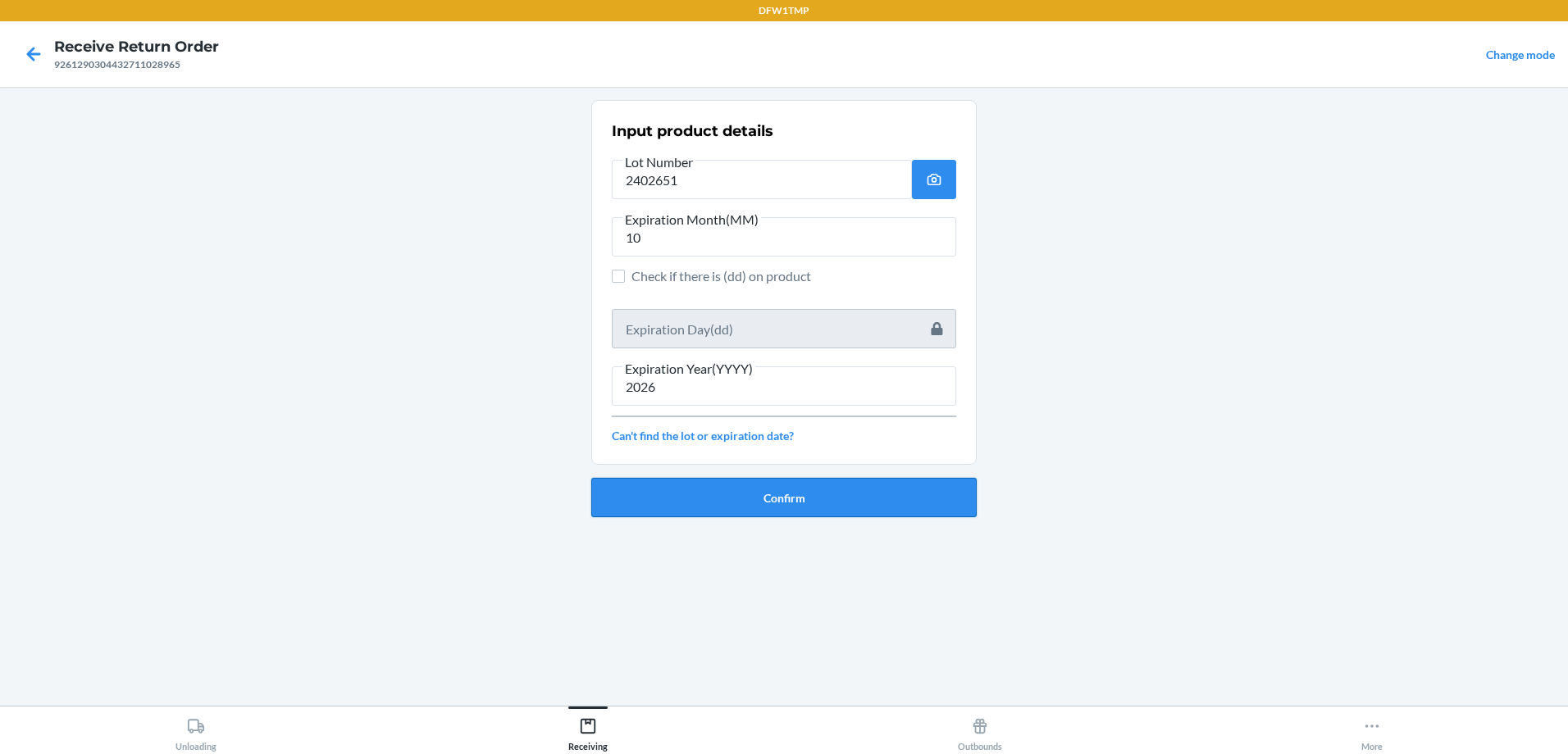click on "Confirm" at bounding box center (784, 497) 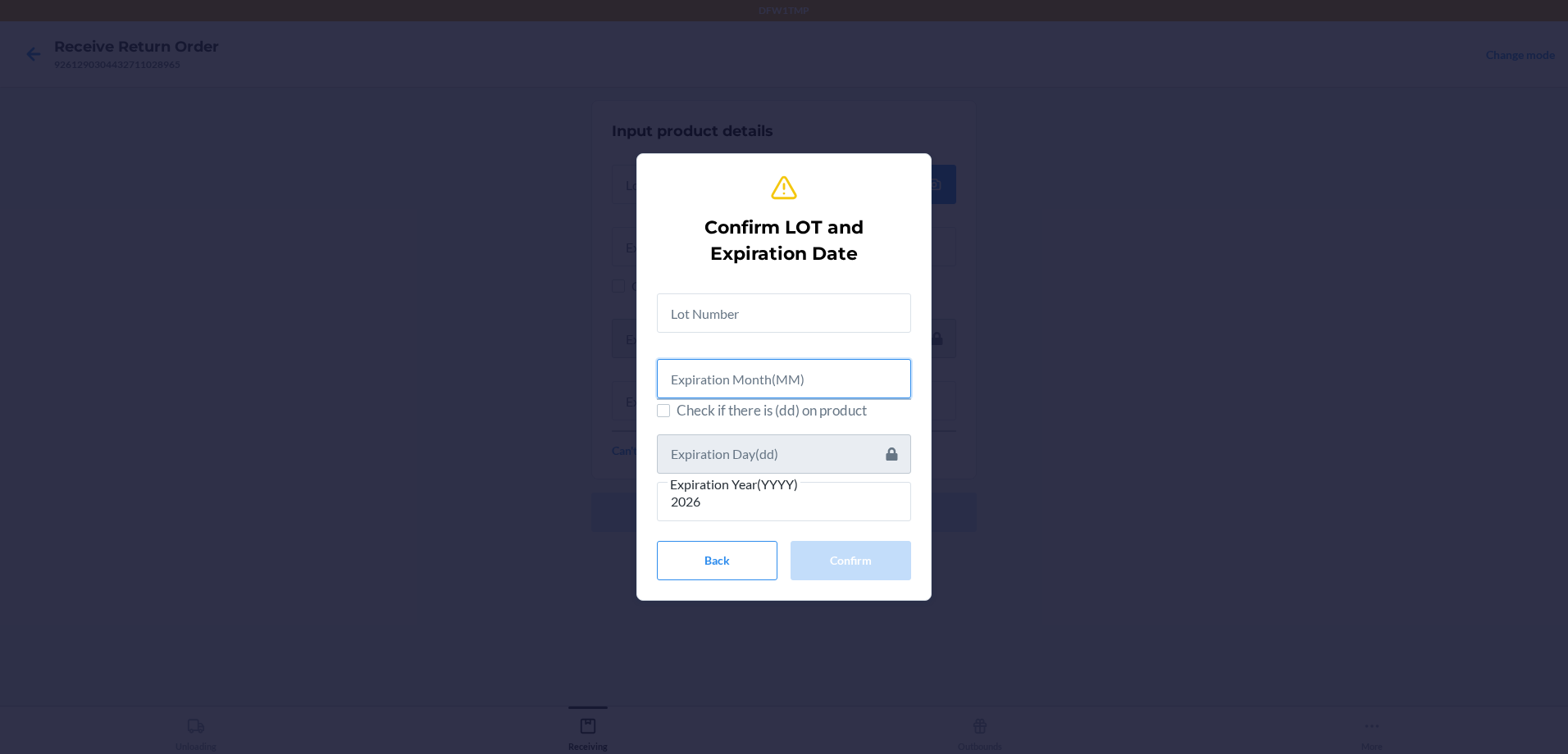 click at bounding box center (784, 379) 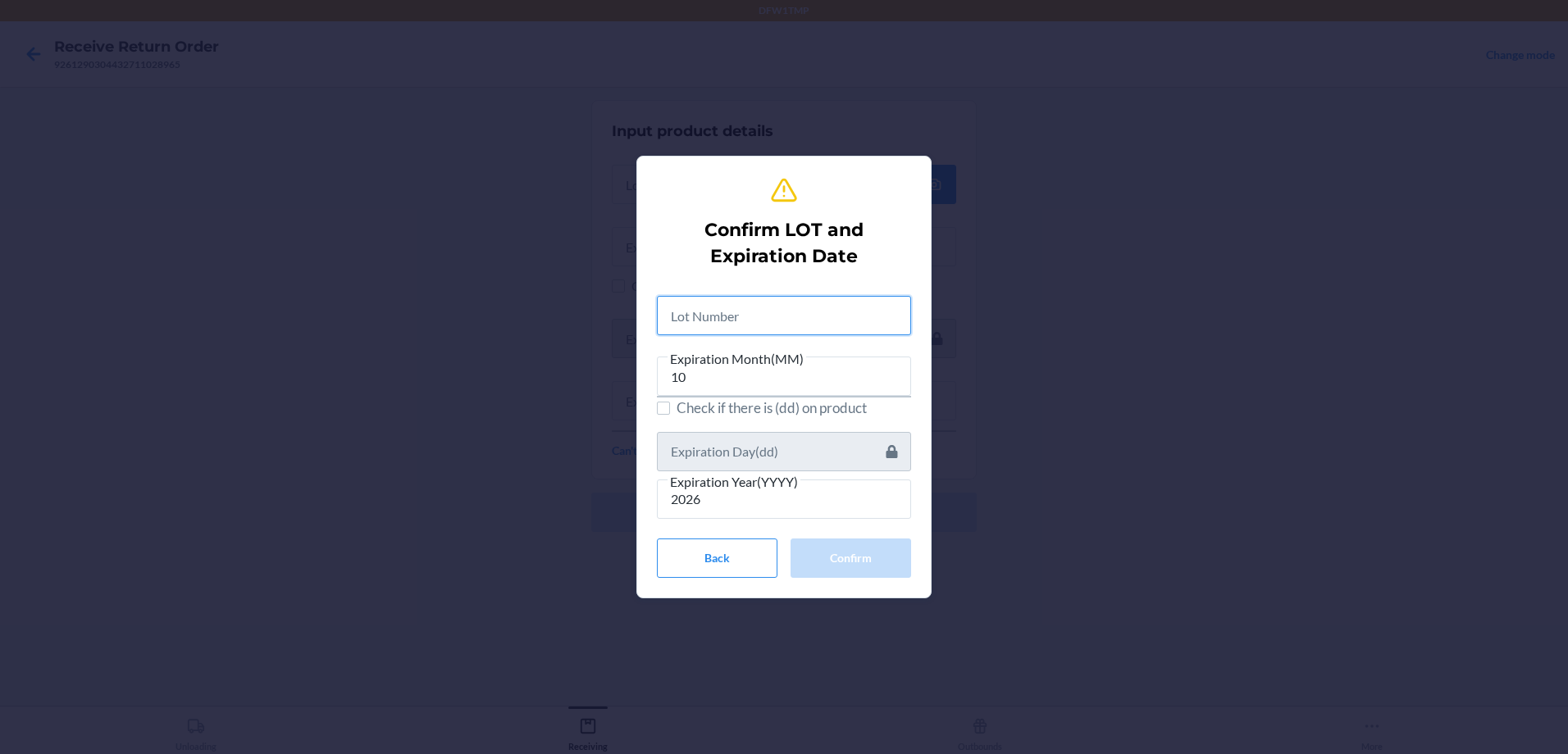 click at bounding box center (784, 316) 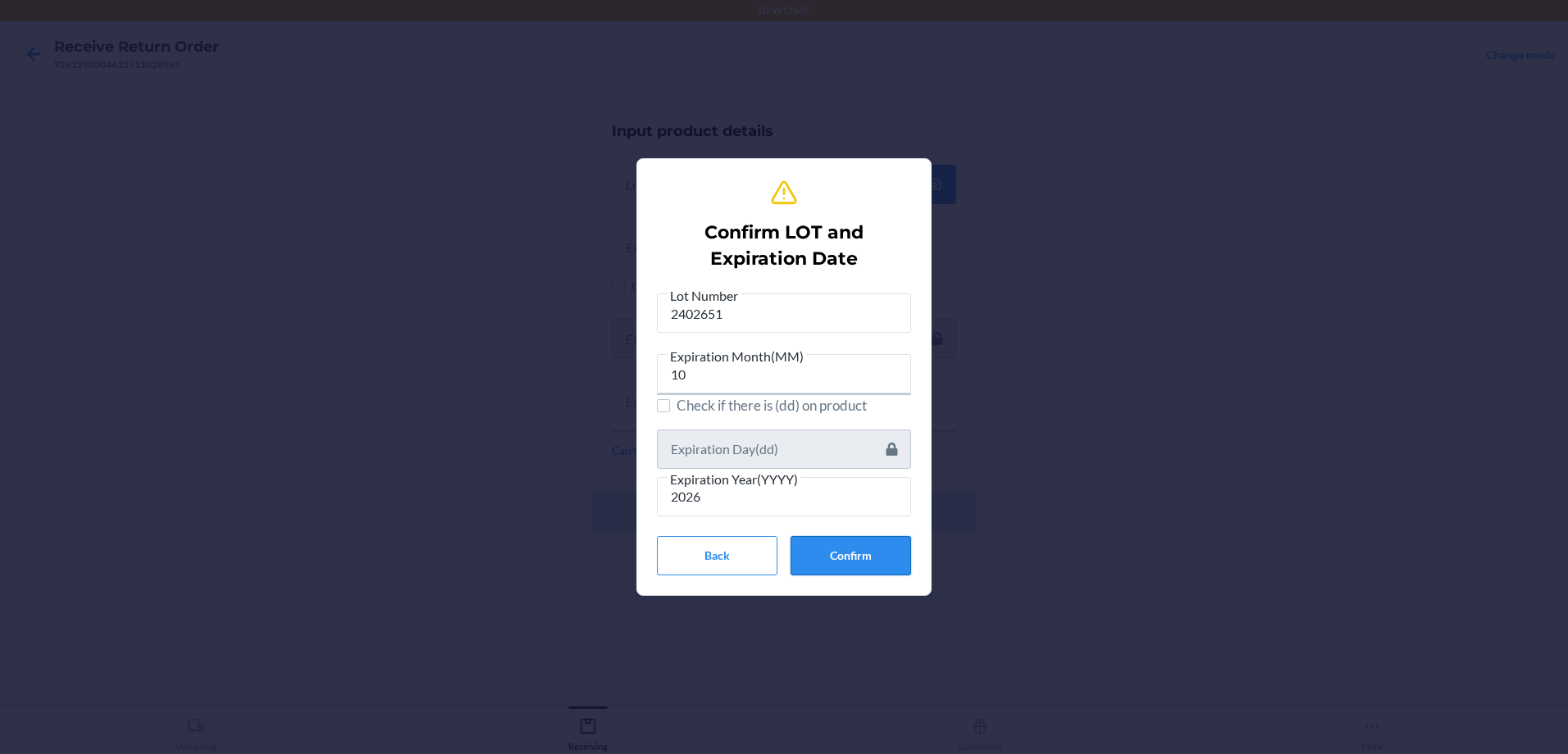 click on "Confirm" at bounding box center [850, 556] 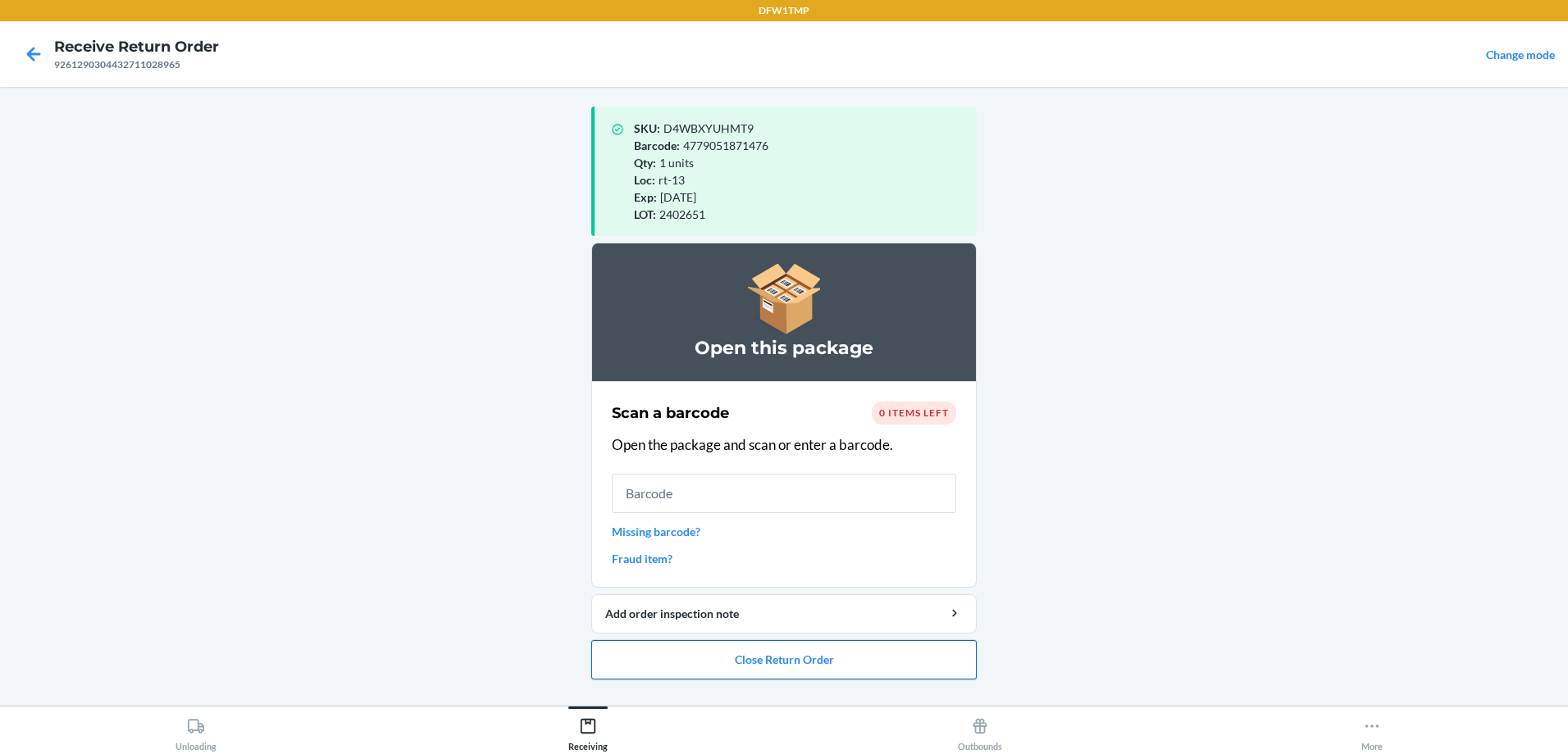 click on "Close Return Order" at bounding box center (784, 660) 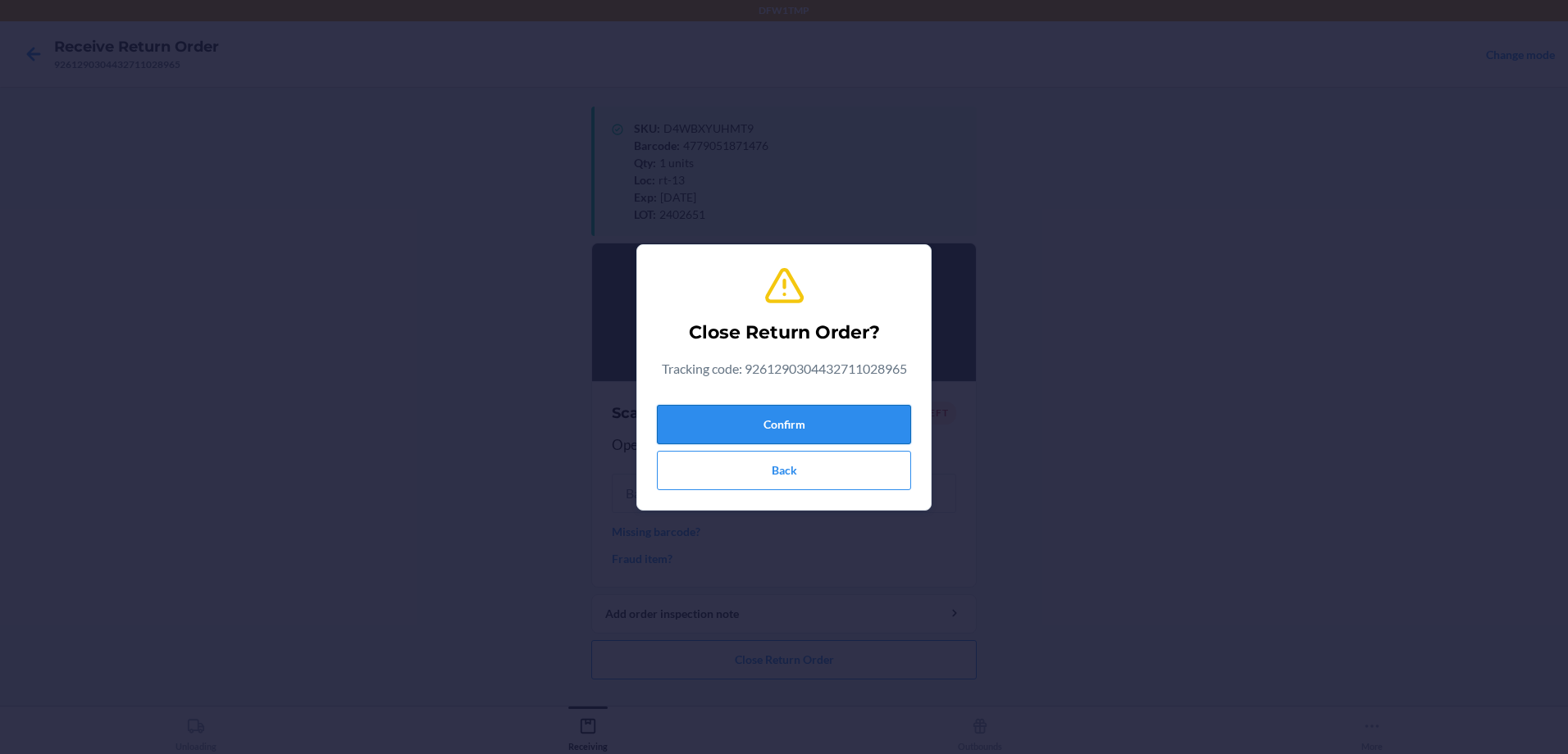 click on "Confirm" at bounding box center (784, 425) 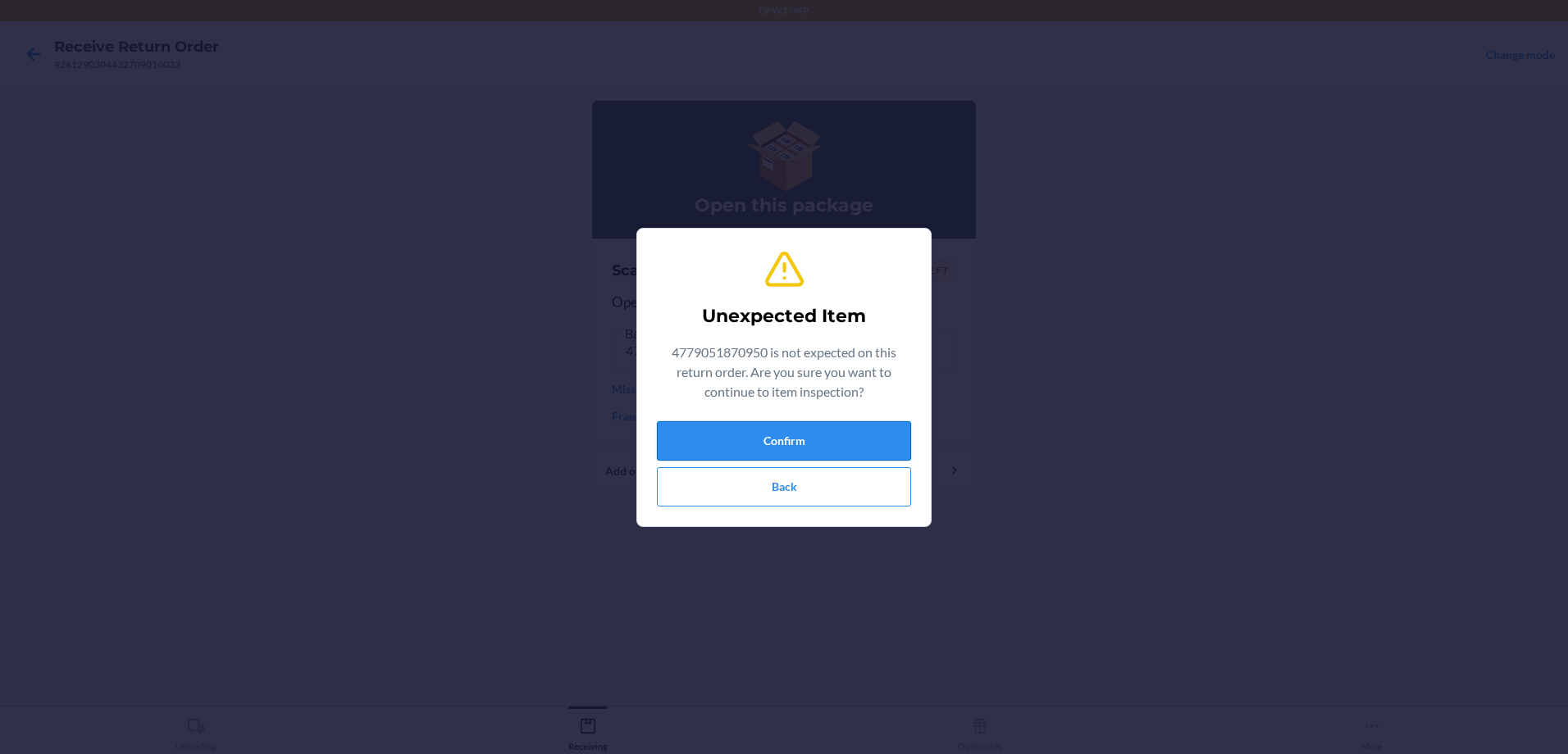 click on "Confirm" at bounding box center (784, 441) 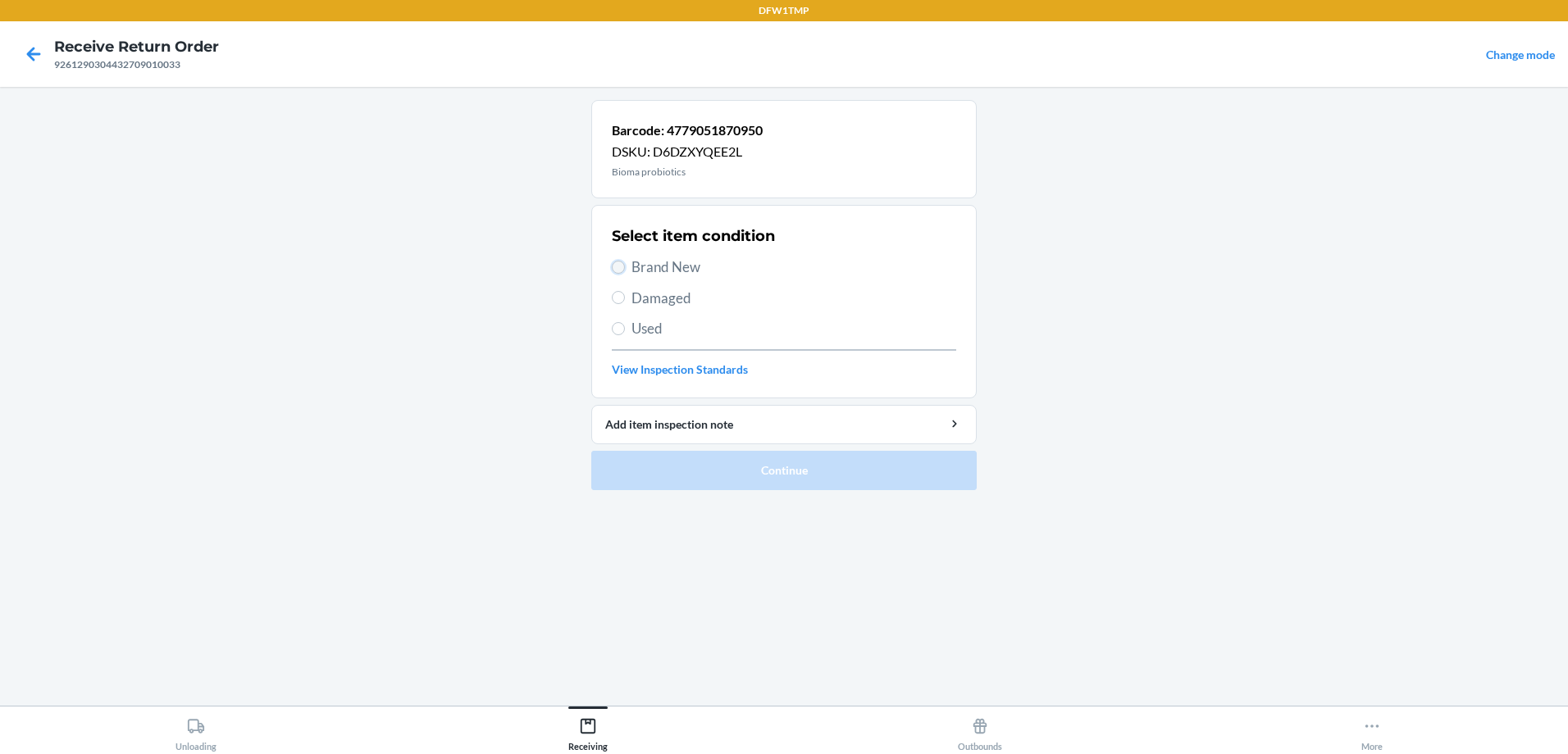 click on "Brand New" at bounding box center [618, 267] 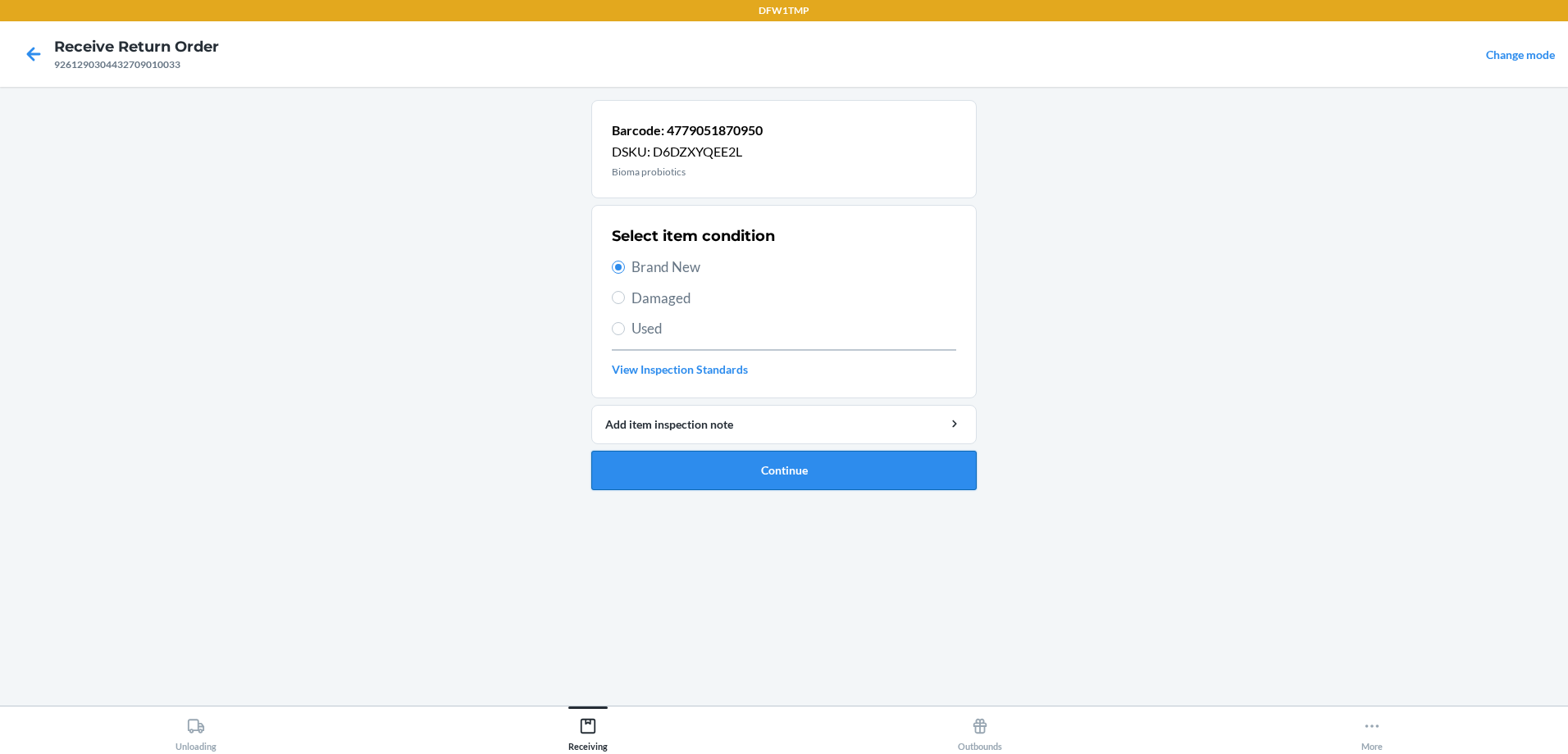 click on "Continue" at bounding box center (784, 470) 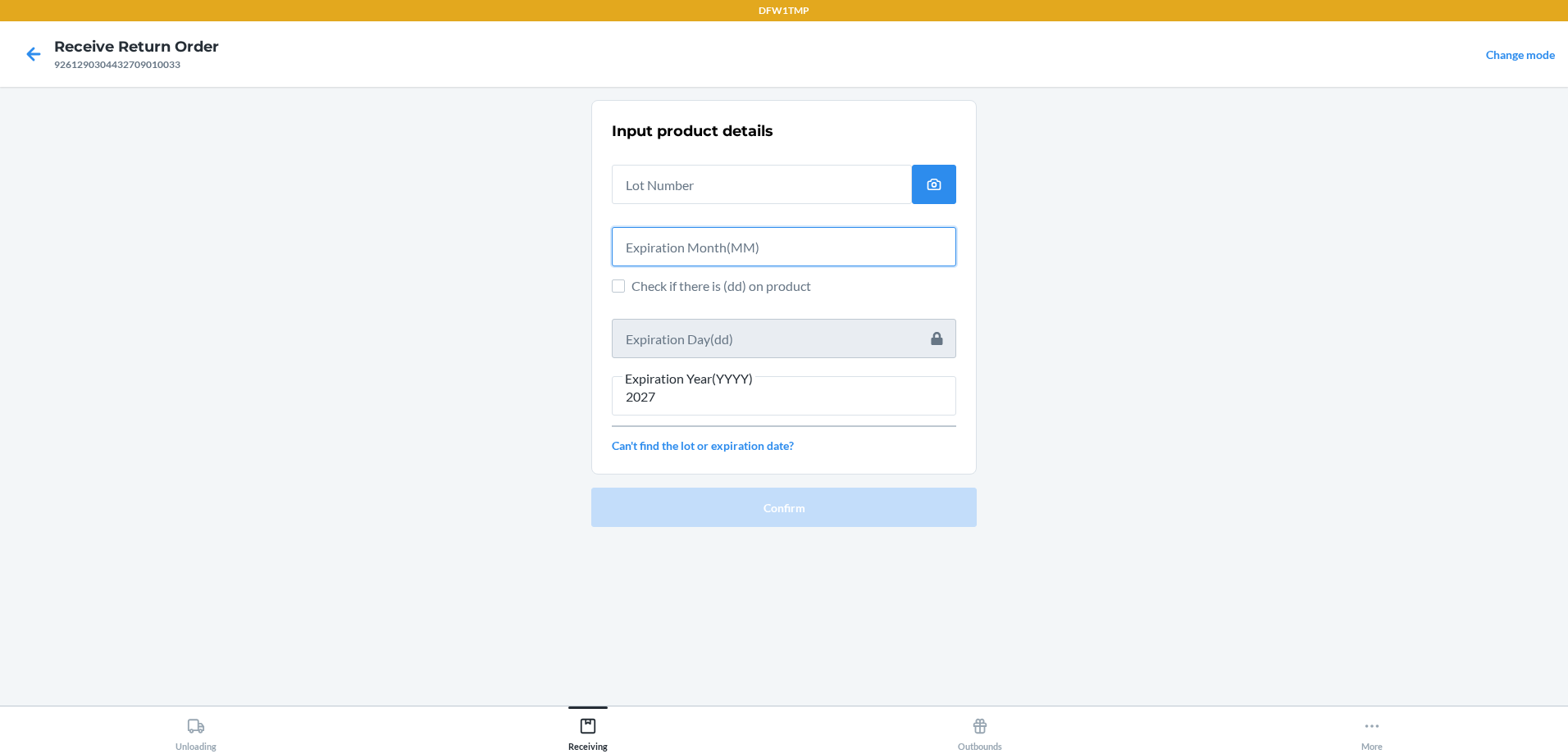 click at bounding box center (784, 247) 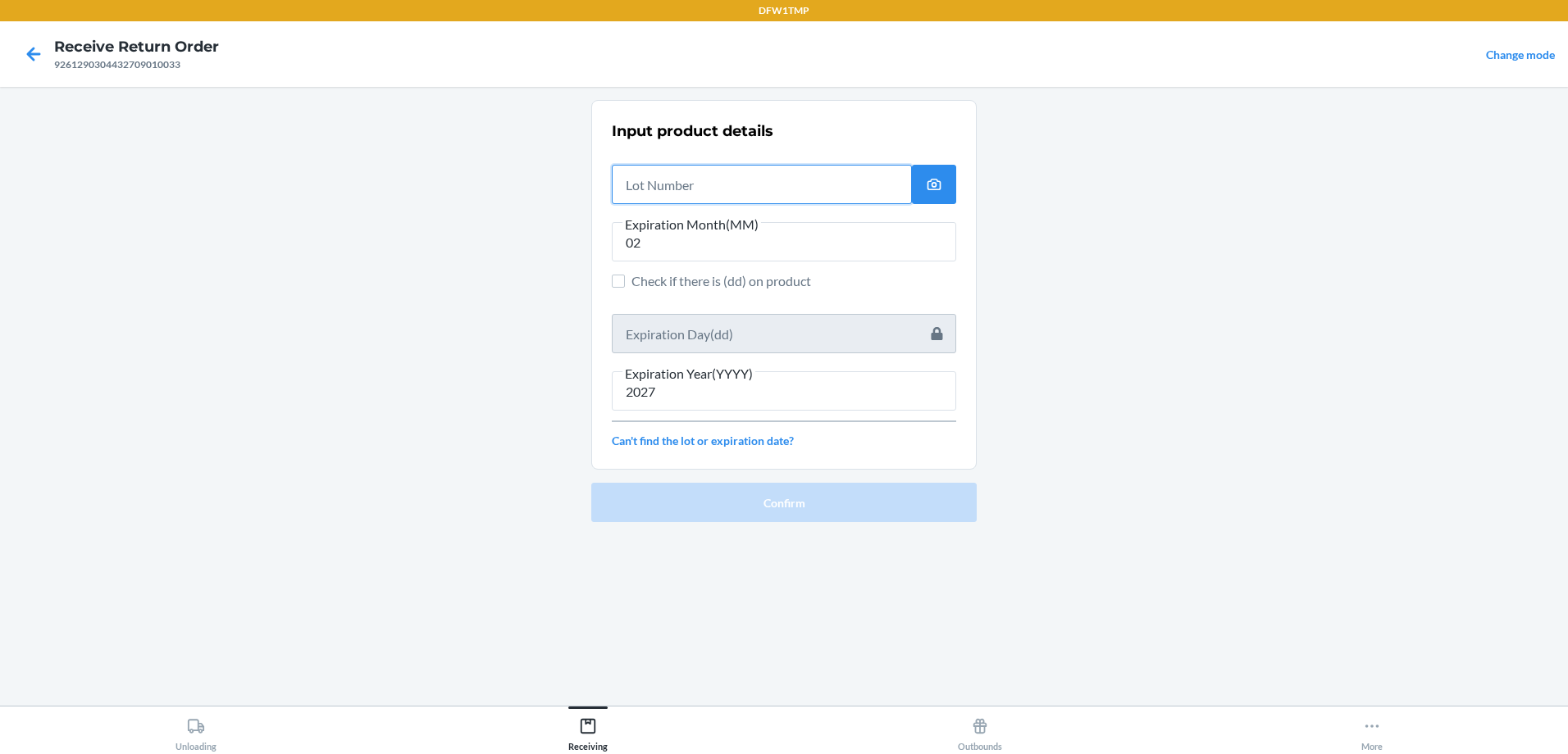 click at bounding box center [762, 184] 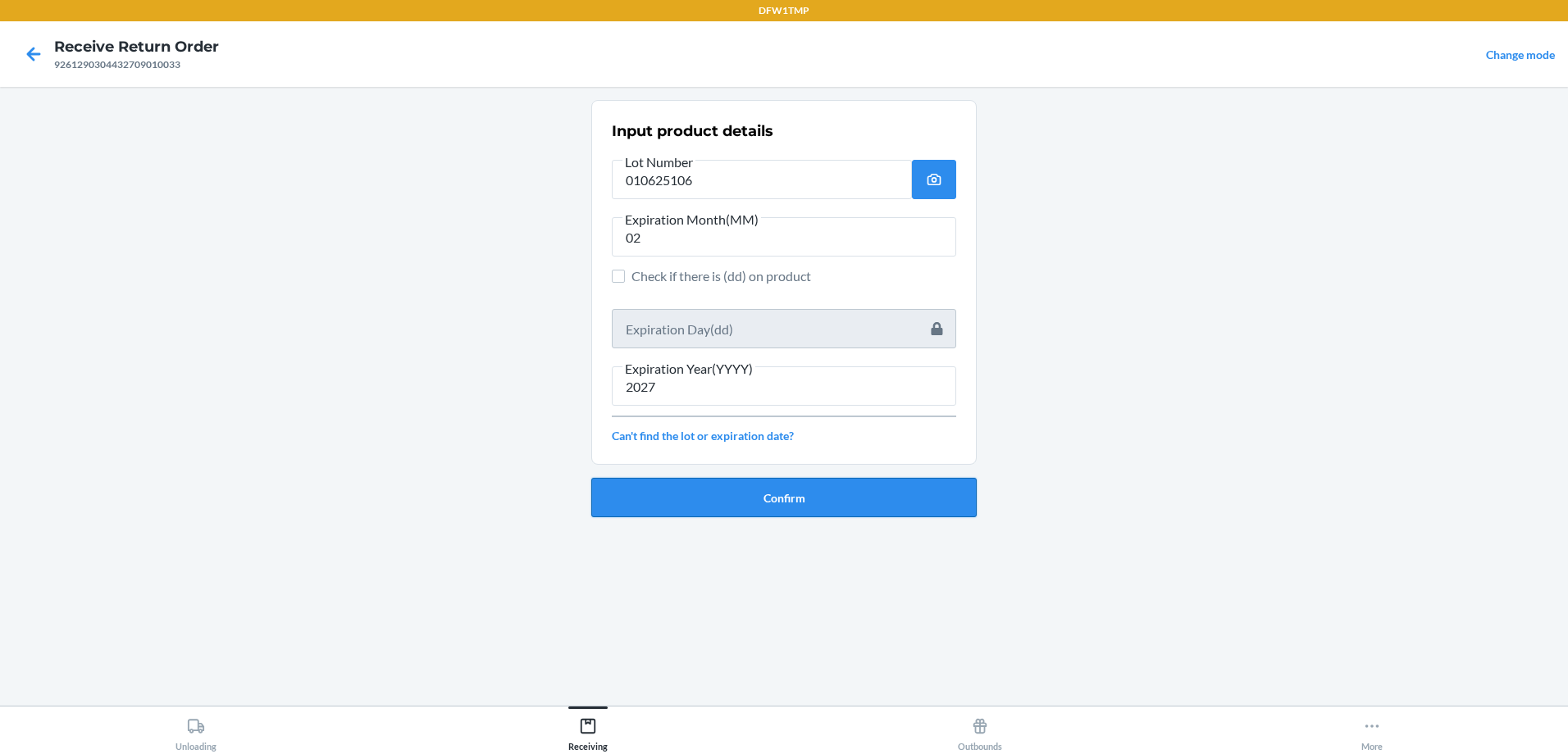 click on "Confirm" at bounding box center [784, 497] 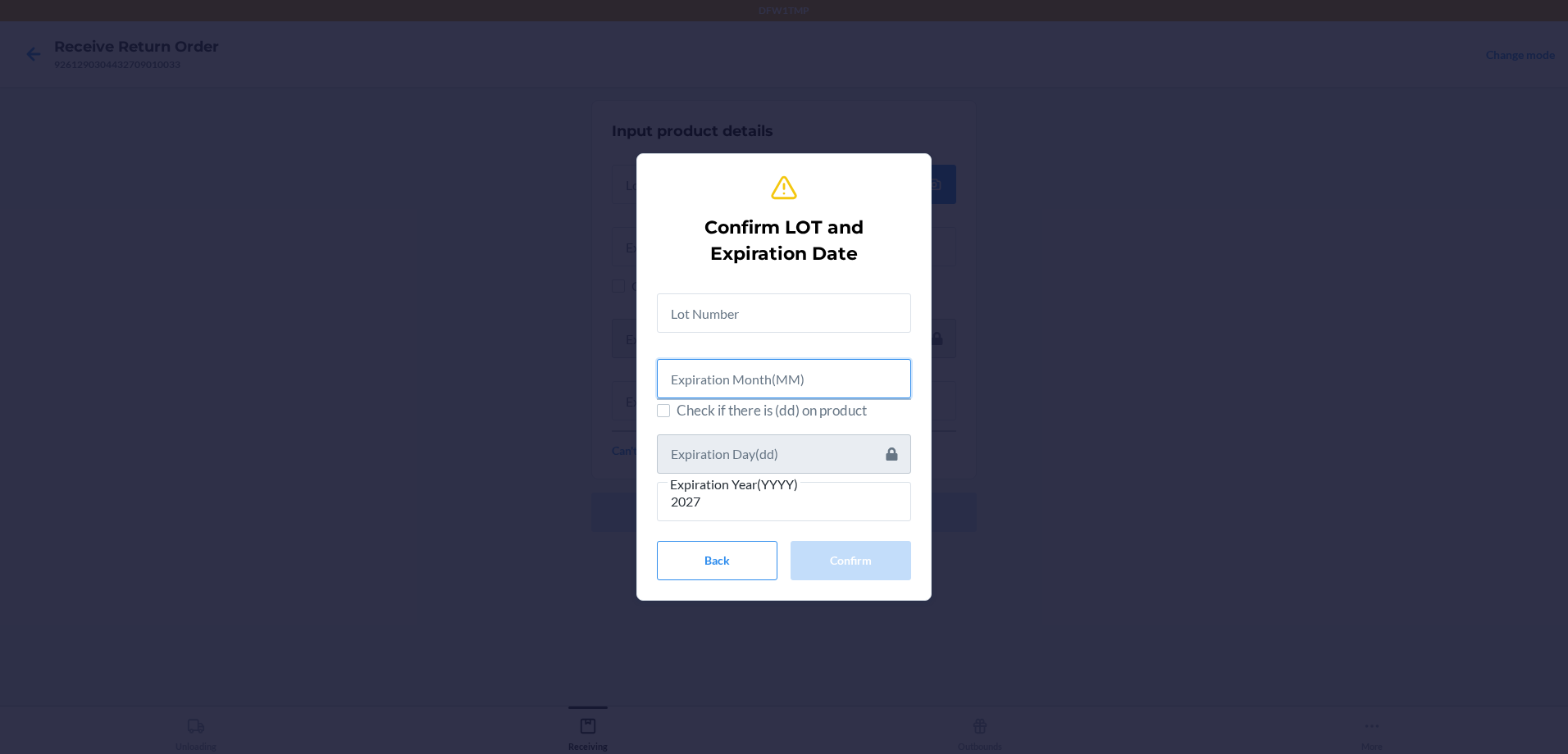 click at bounding box center [784, 379] 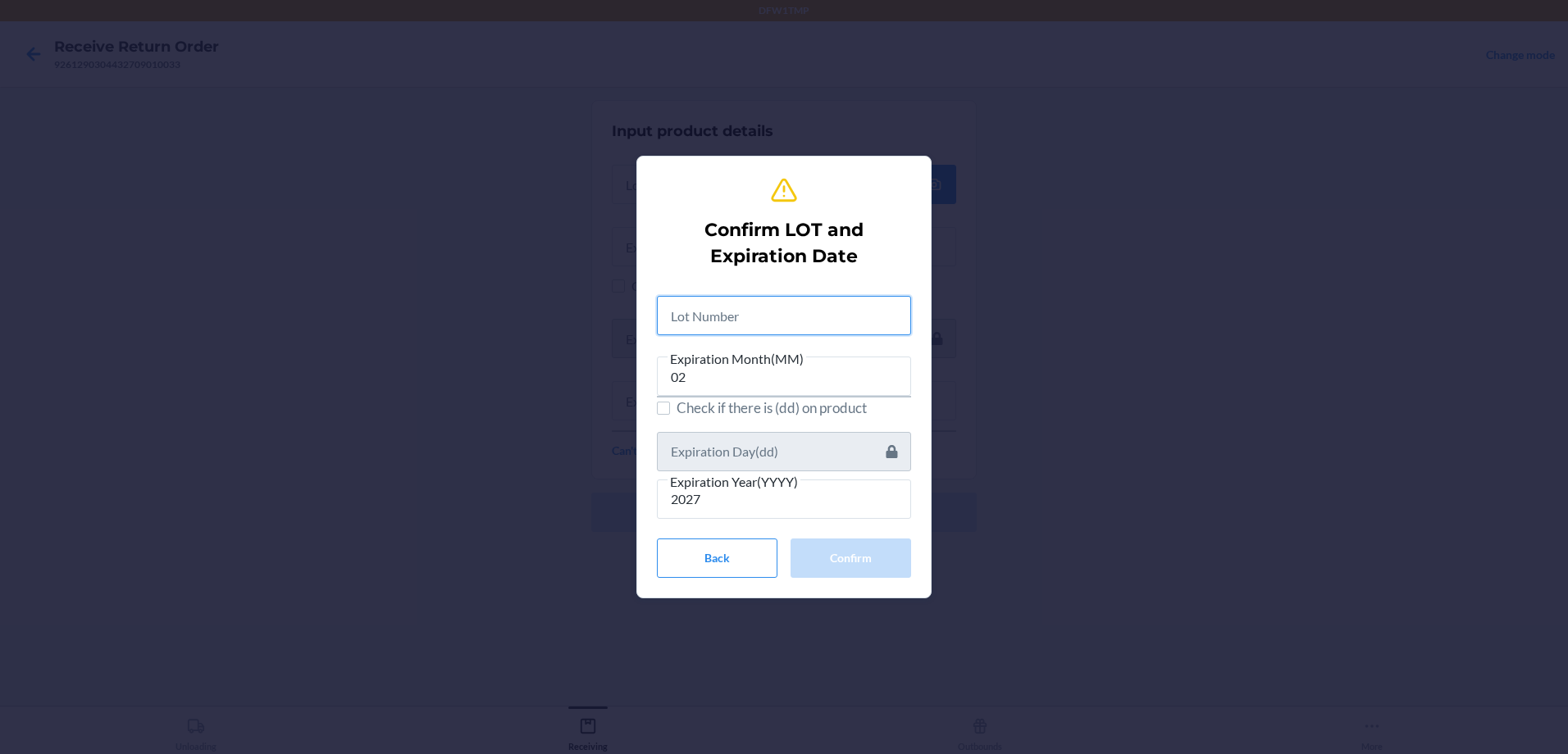 click at bounding box center (784, 316) 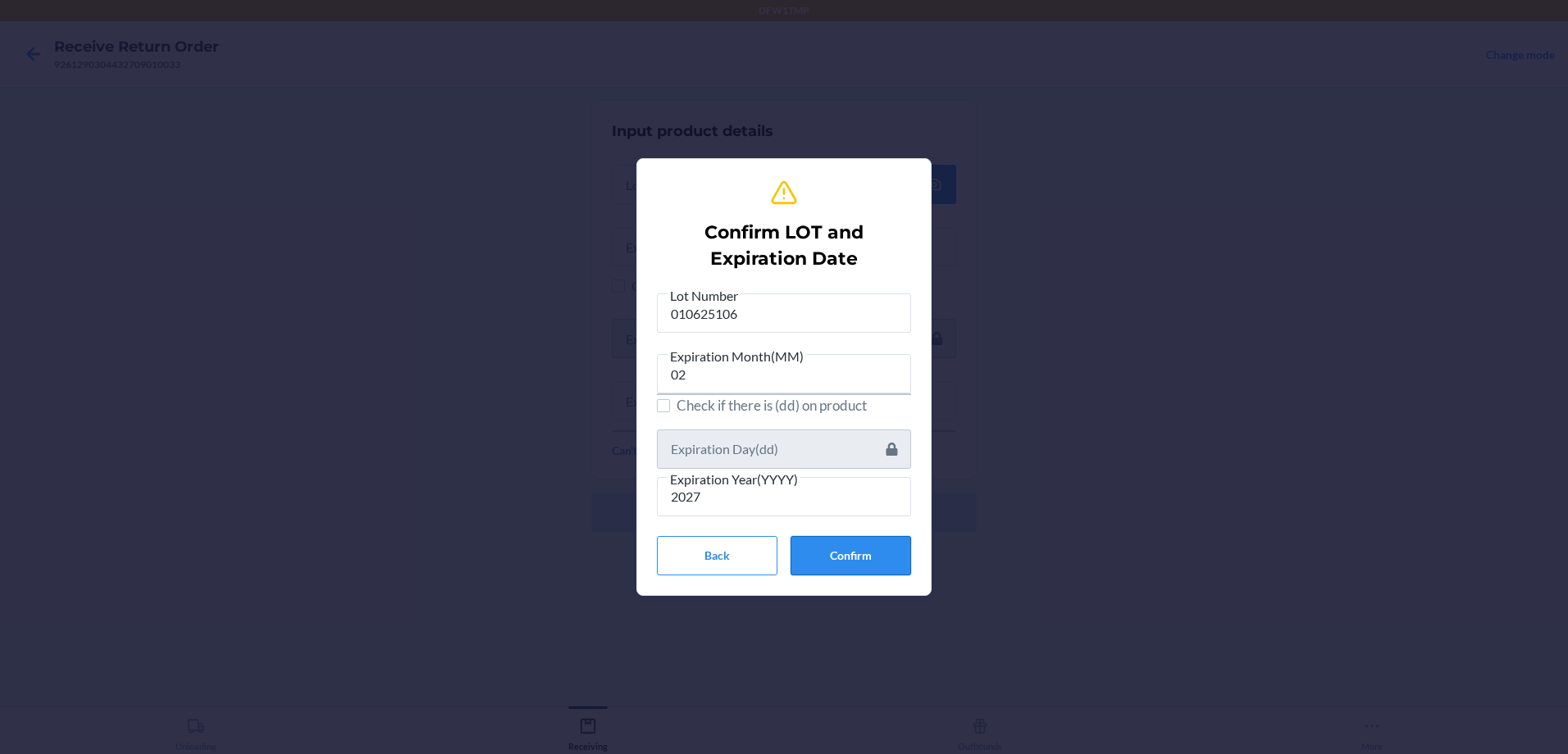 click on "Confirm" at bounding box center (850, 556) 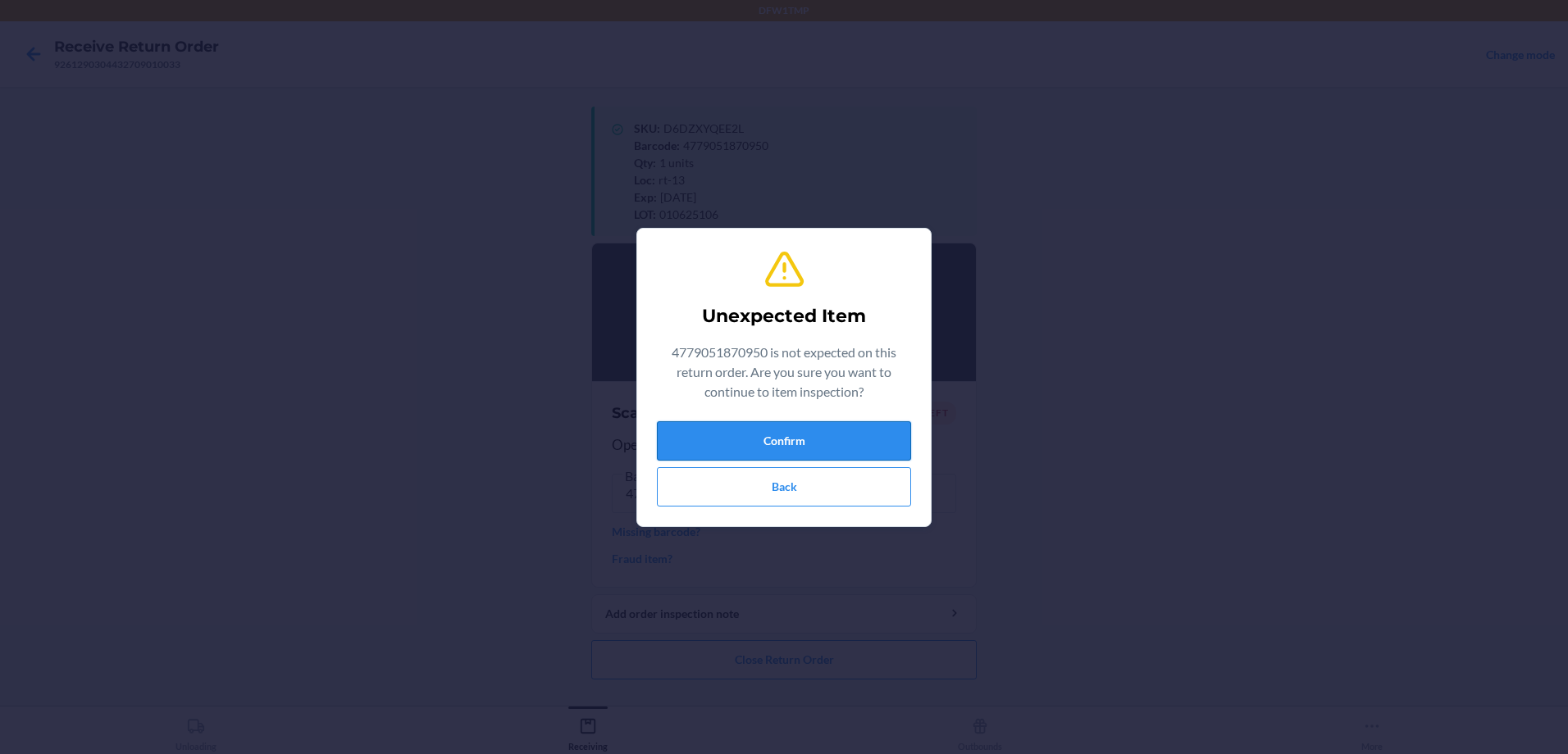 click on "Confirm" at bounding box center [784, 441] 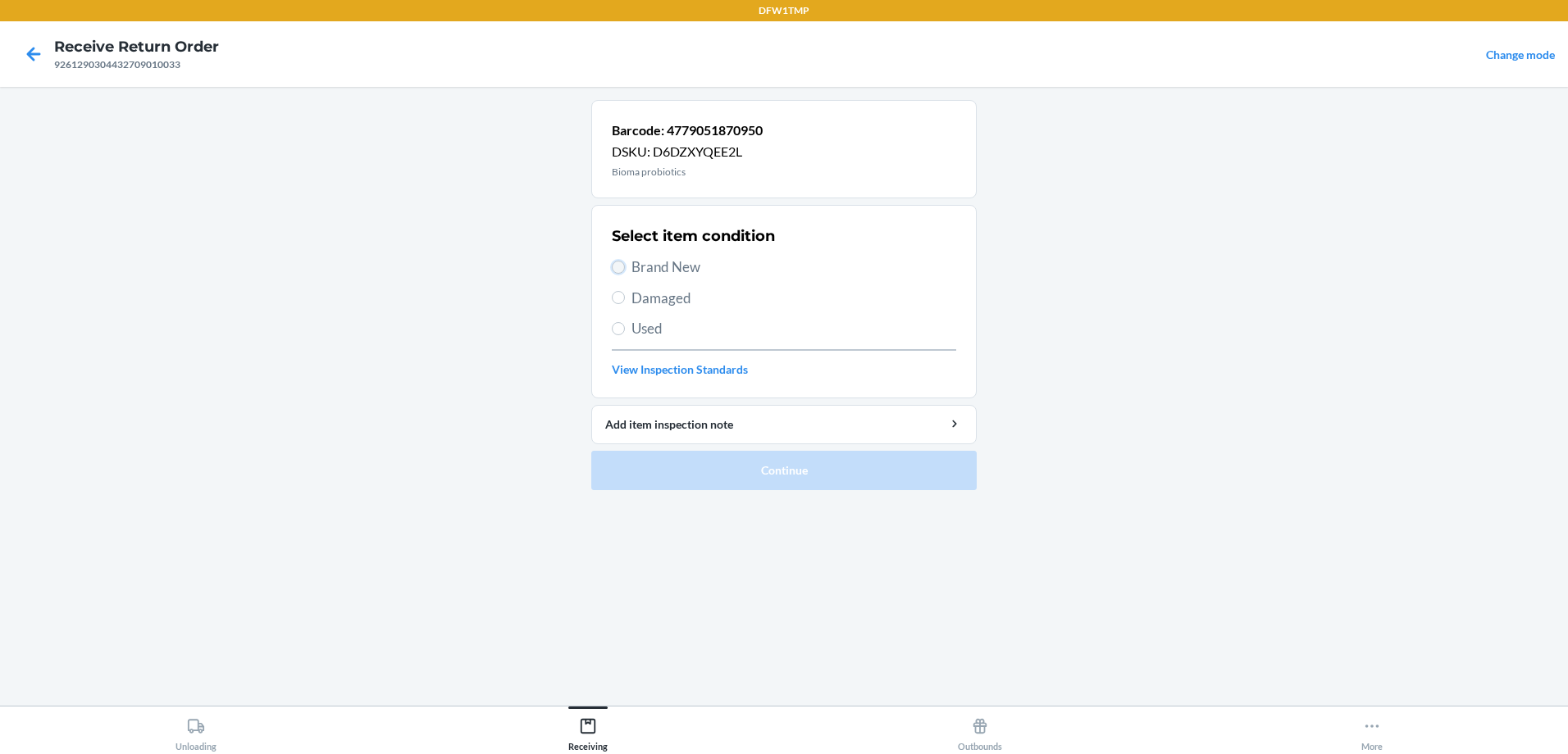 click on "Brand New" at bounding box center (618, 267) 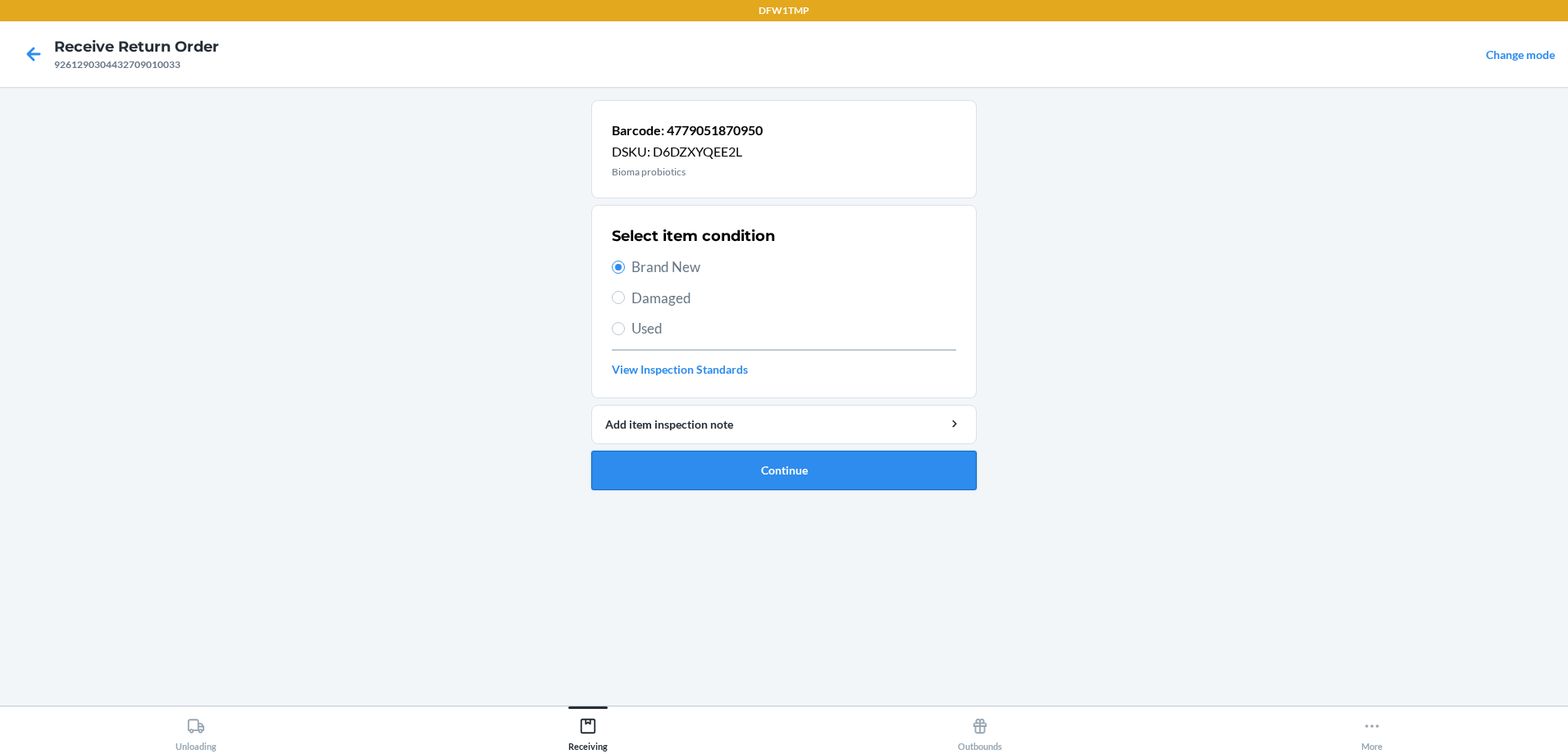 click on "Continue" at bounding box center [784, 470] 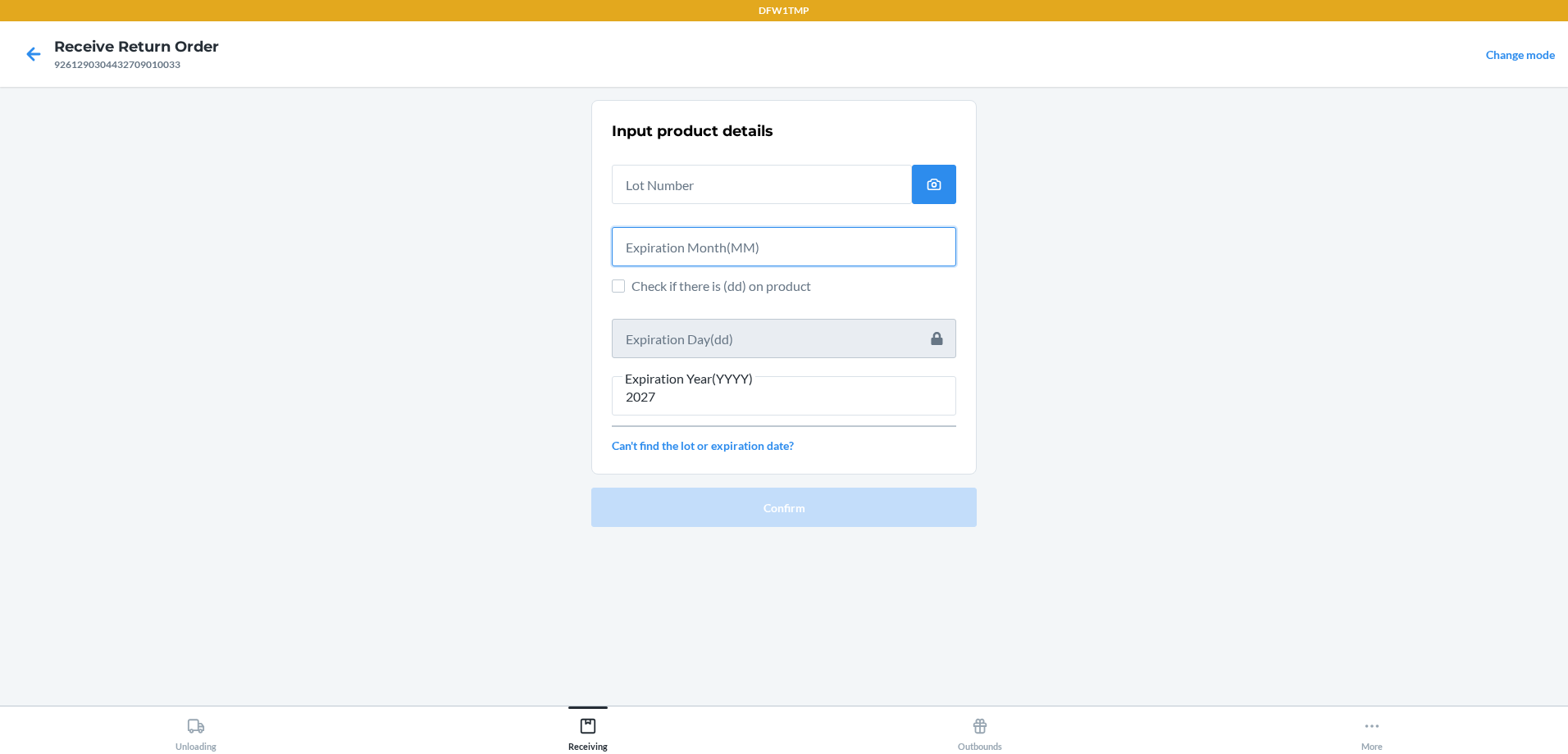 click at bounding box center (784, 247) 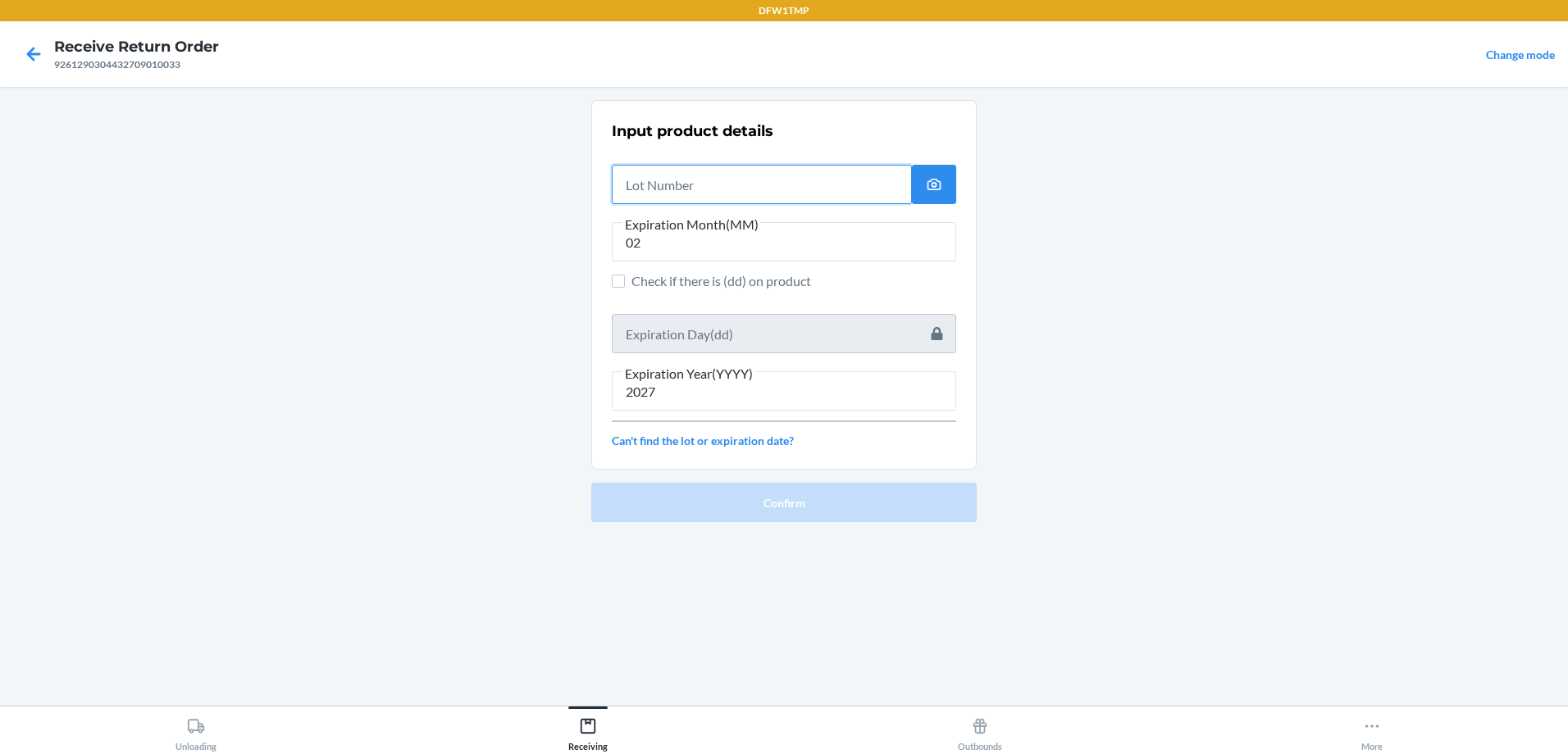 click at bounding box center (762, 184) 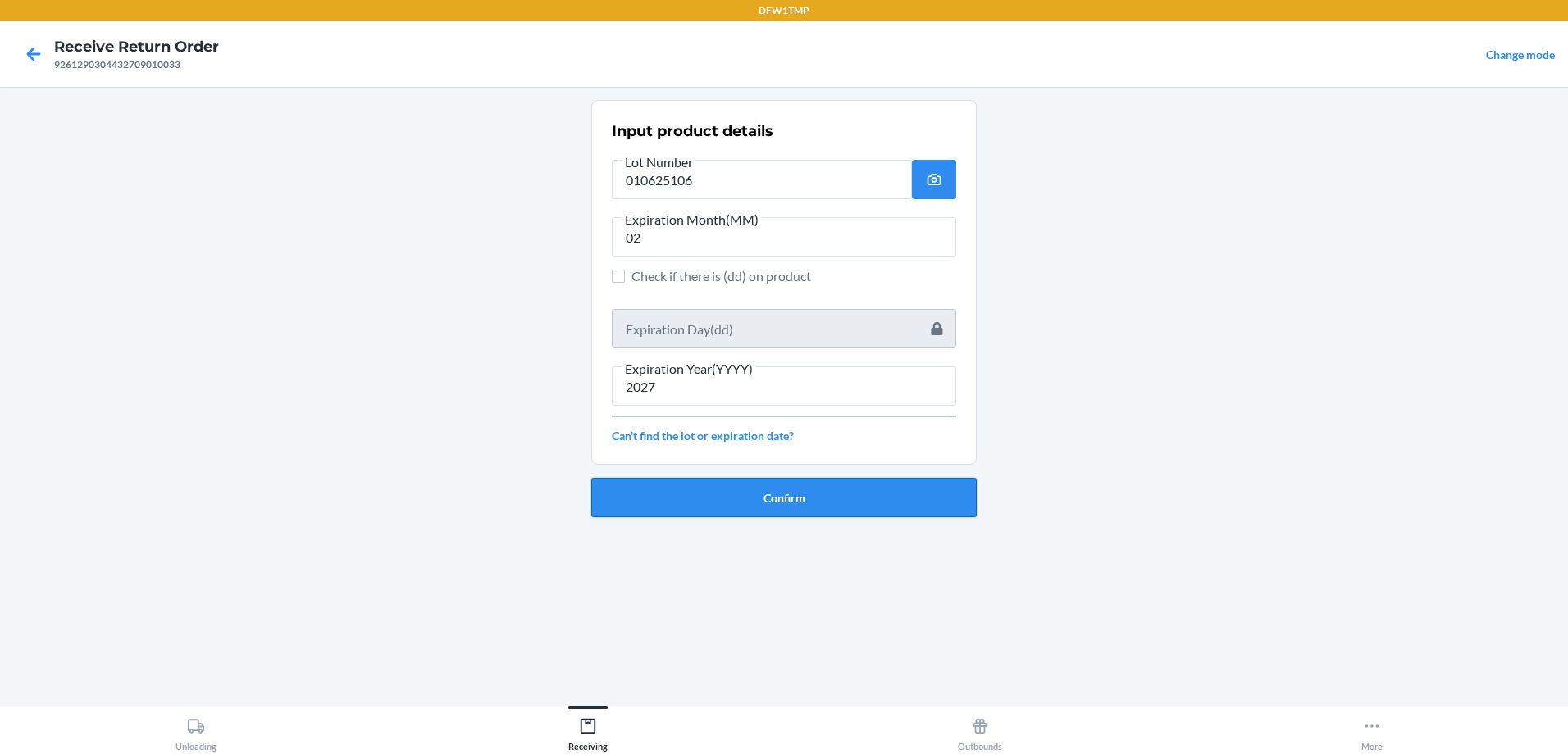 click on "Confirm" at bounding box center (784, 497) 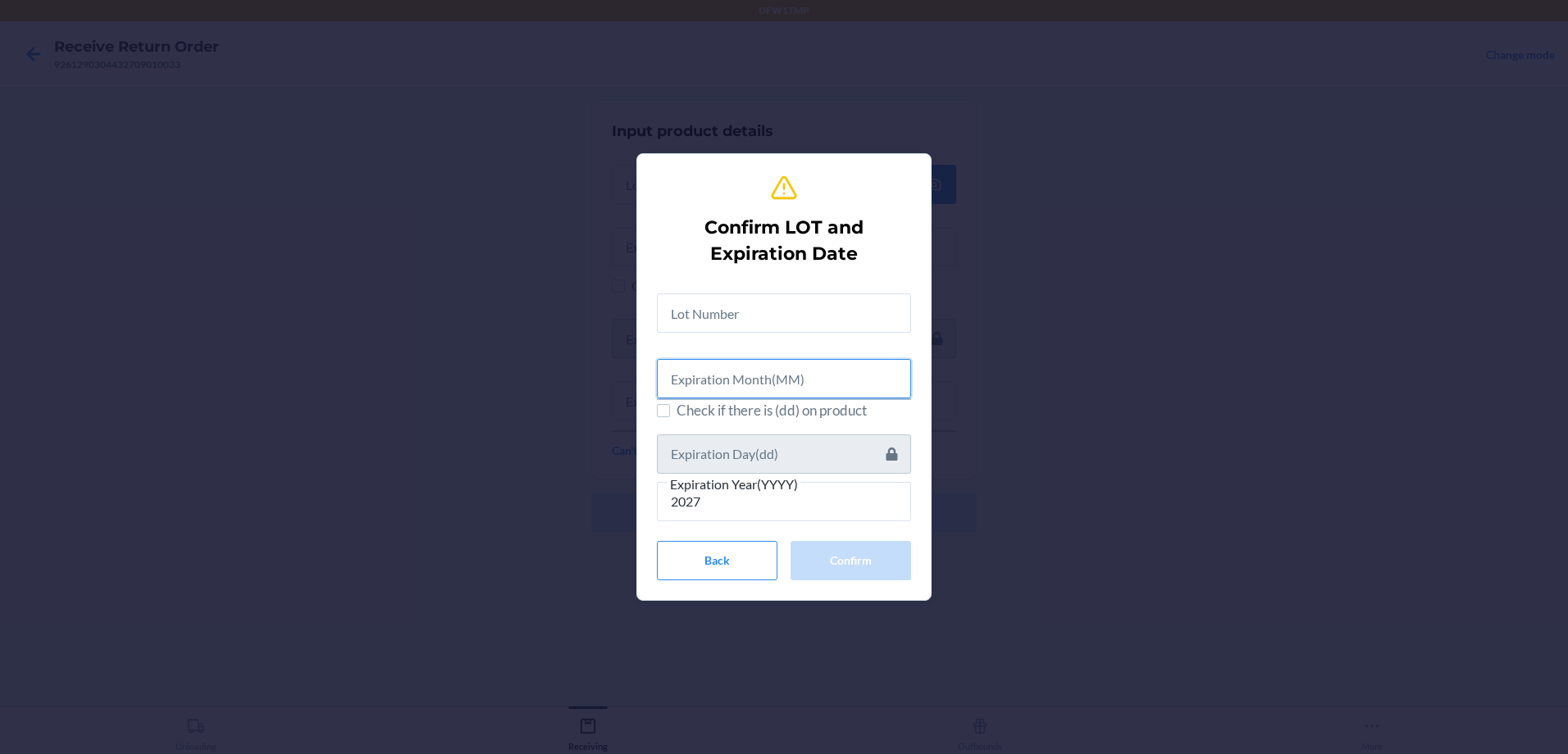 click at bounding box center (784, 379) 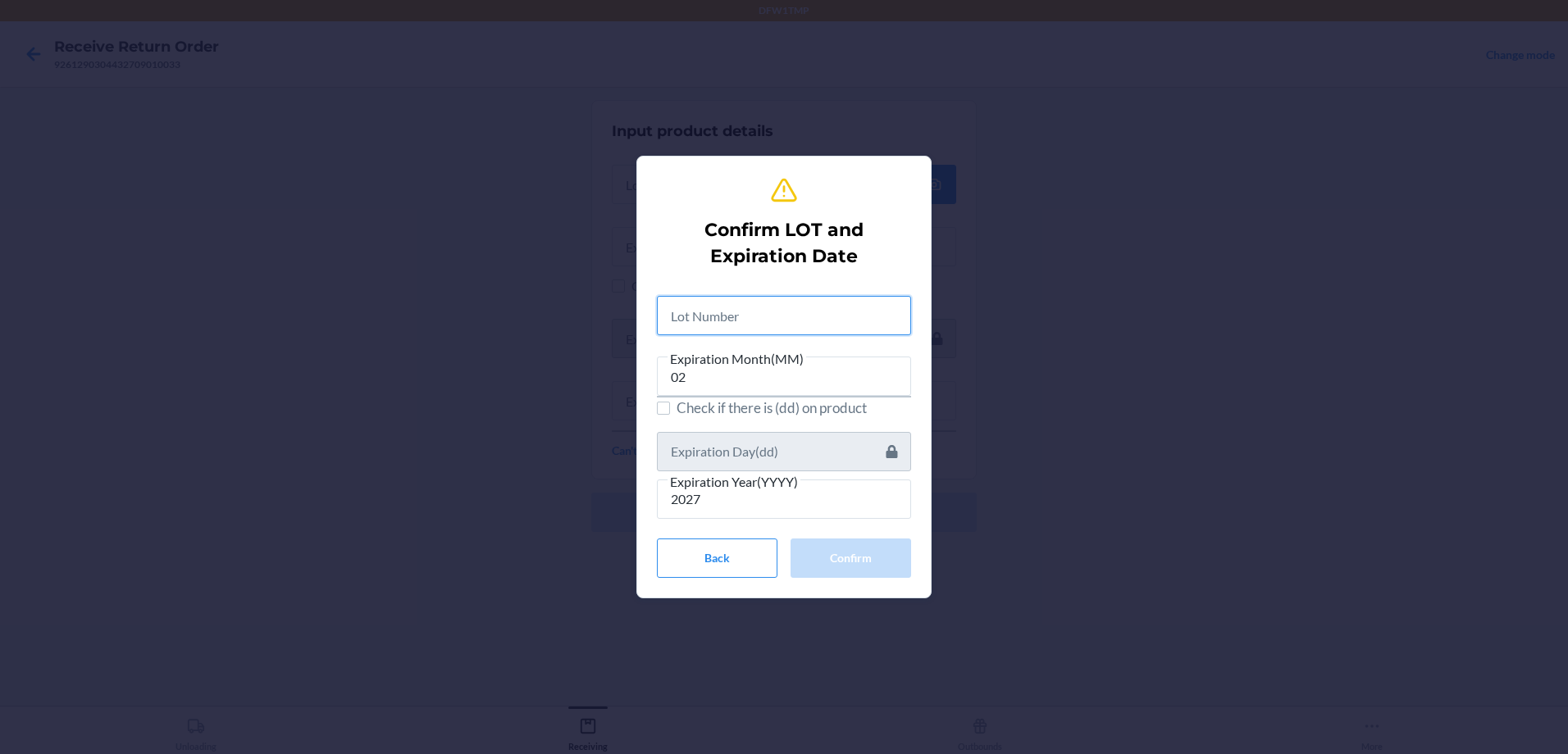 click at bounding box center [784, 316] 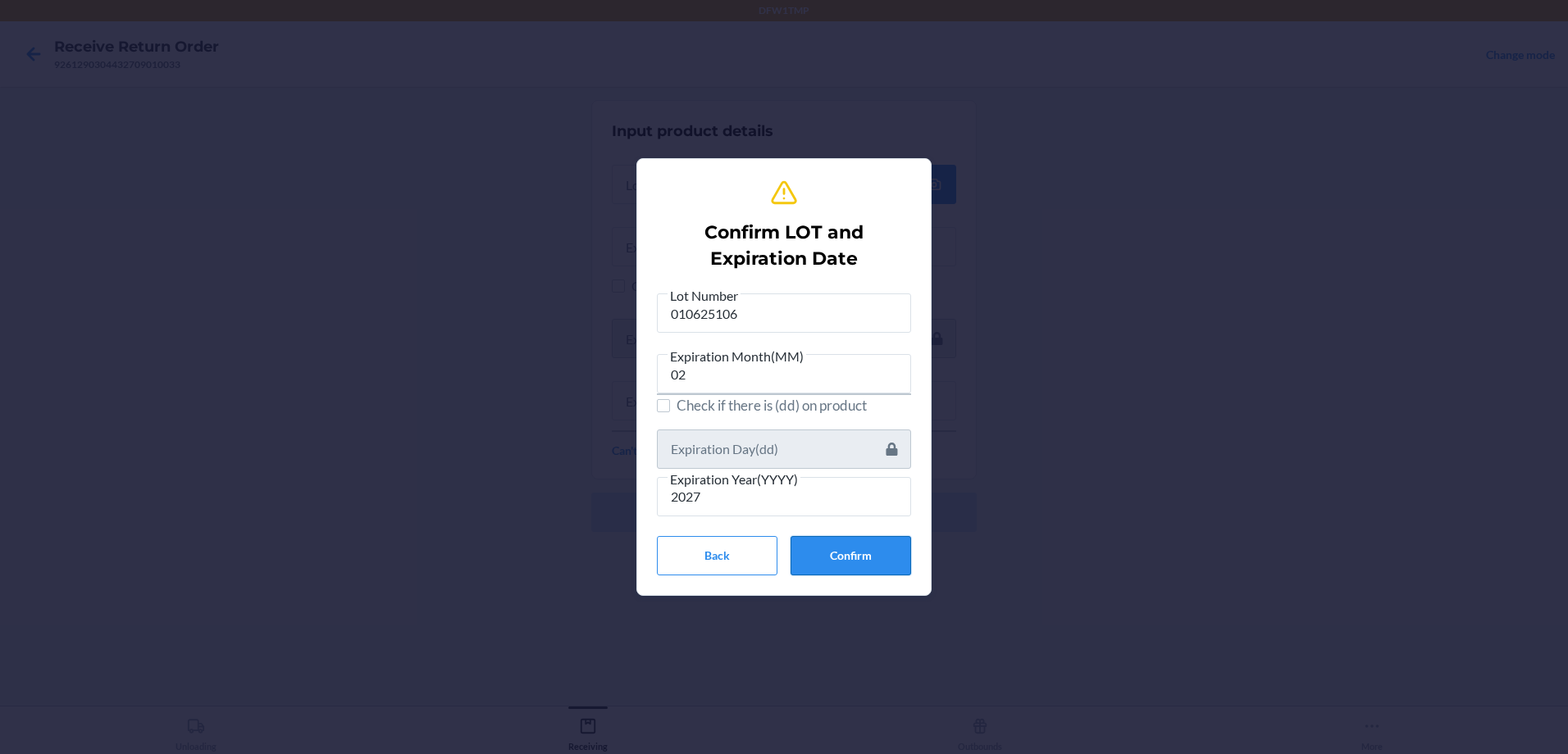 click on "Confirm" at bounding box center (850, 556) 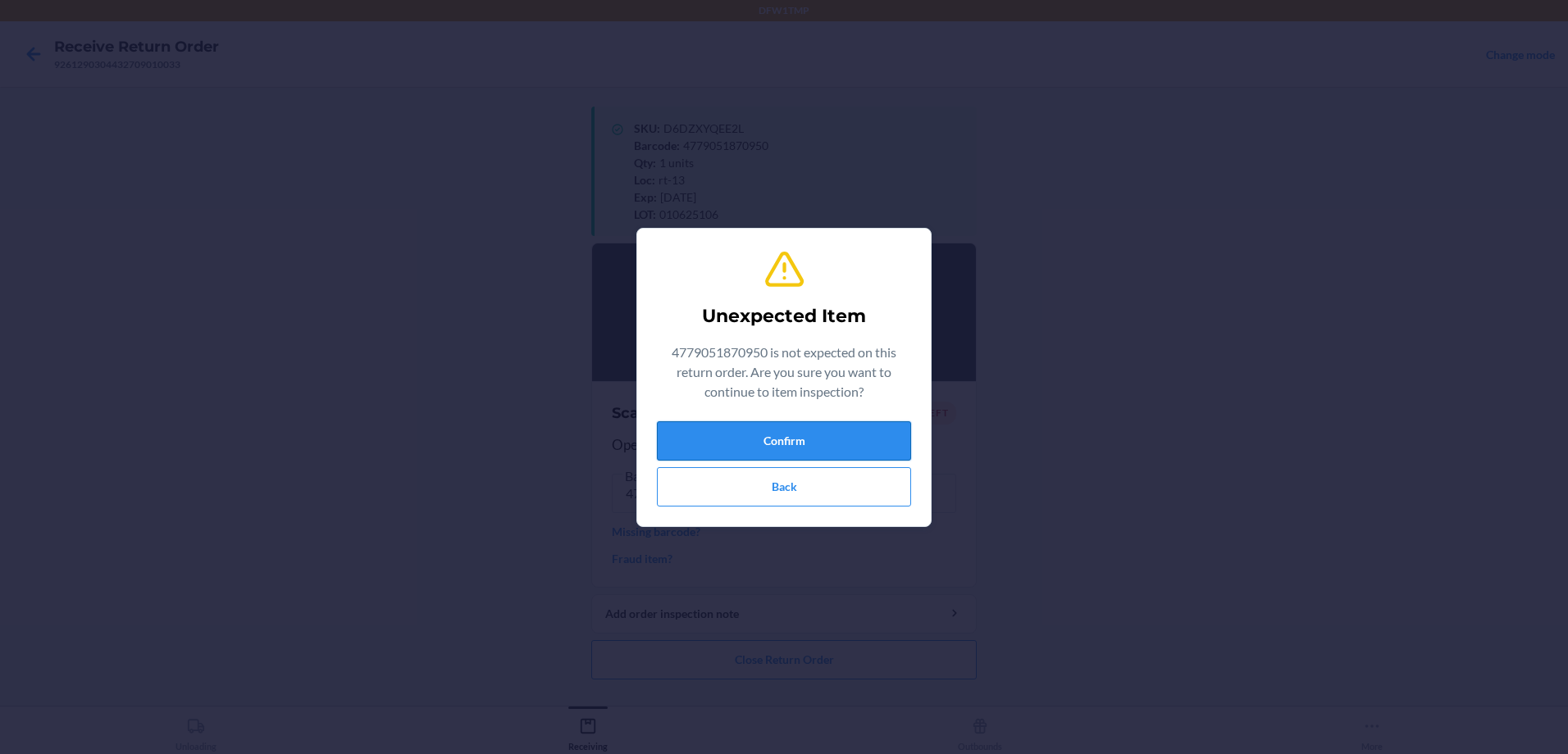 click on "Confirm" at bounding box center (784, 441) 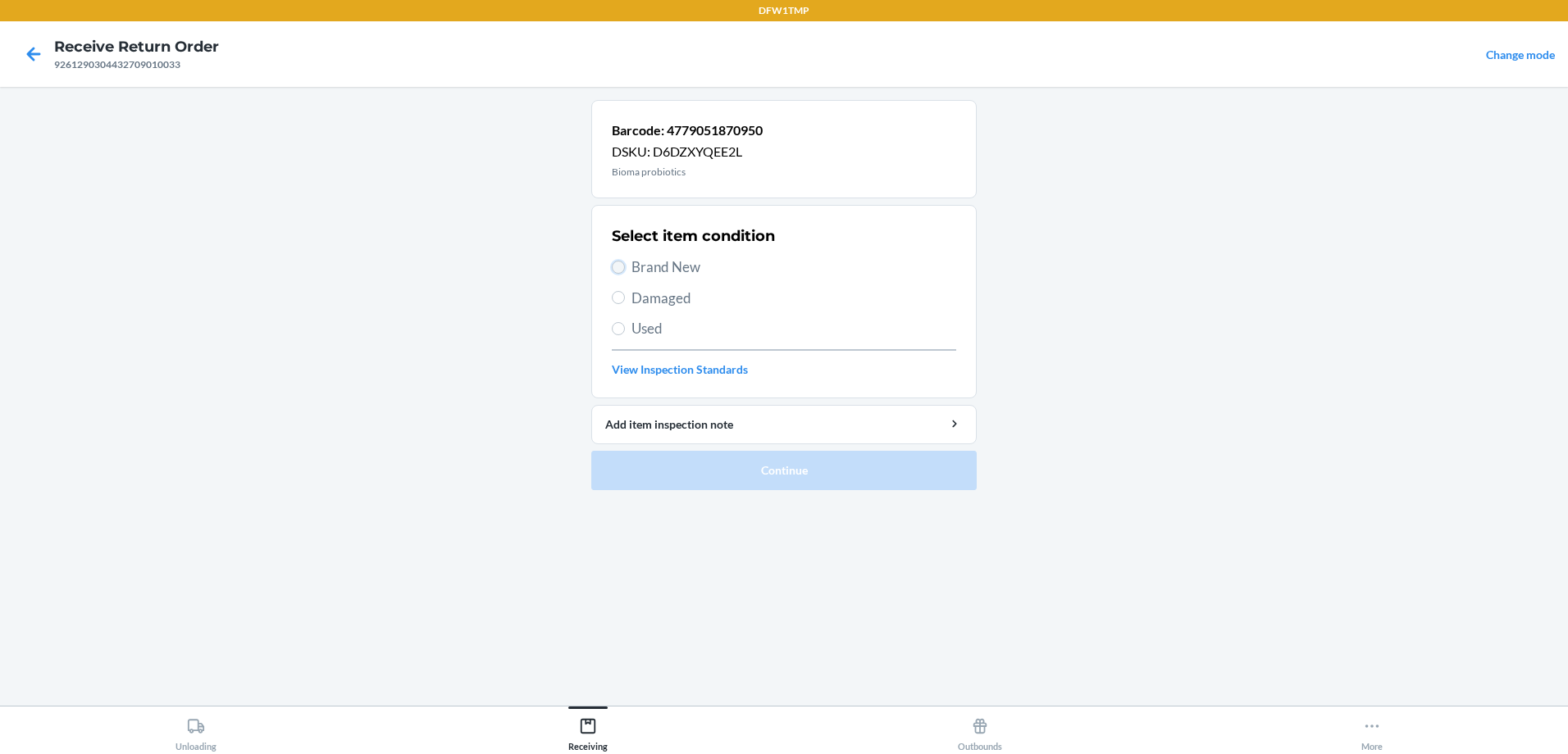 click on "Brand New" at bounding box center (618, 267) 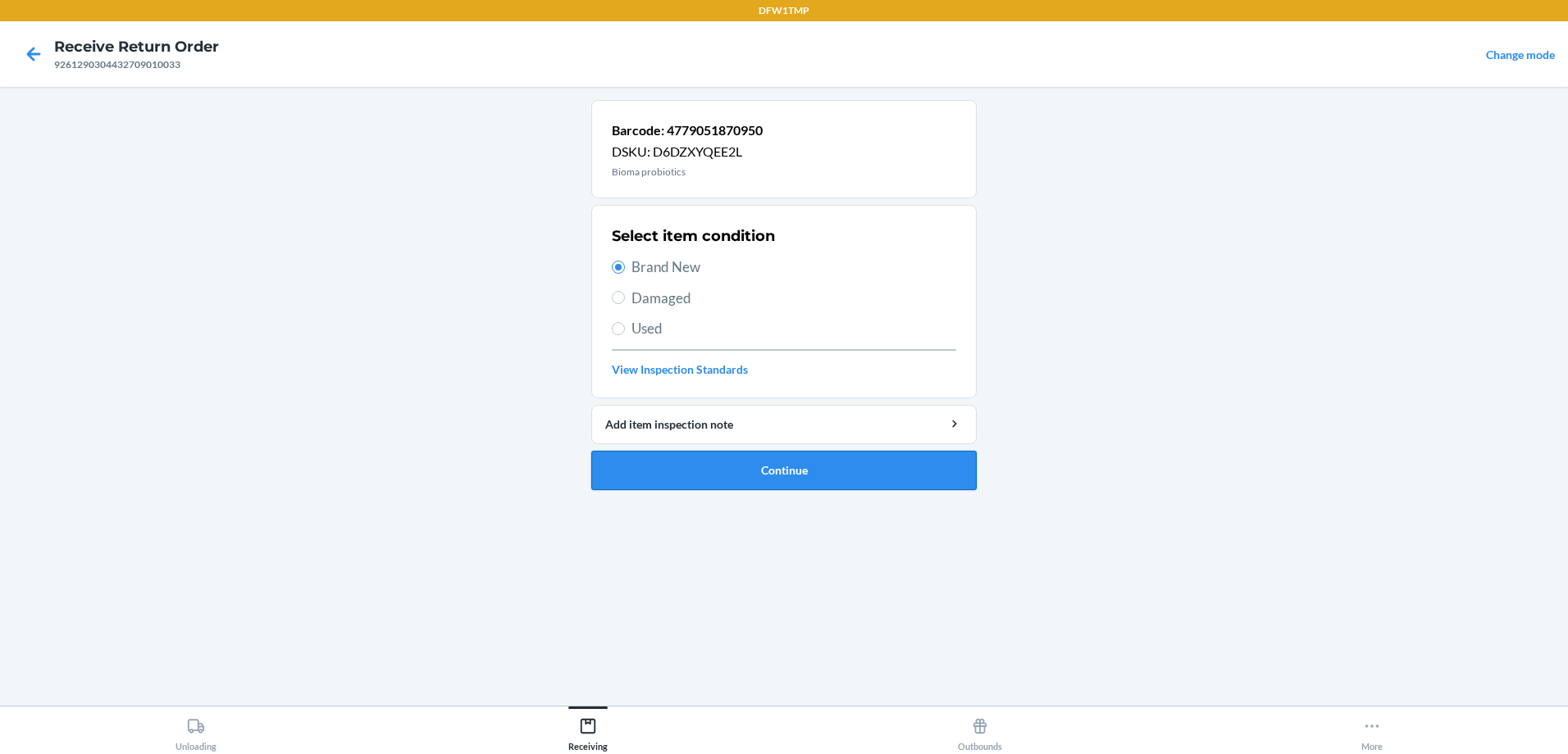 click on "Continue" at bounding box center (784, 470) 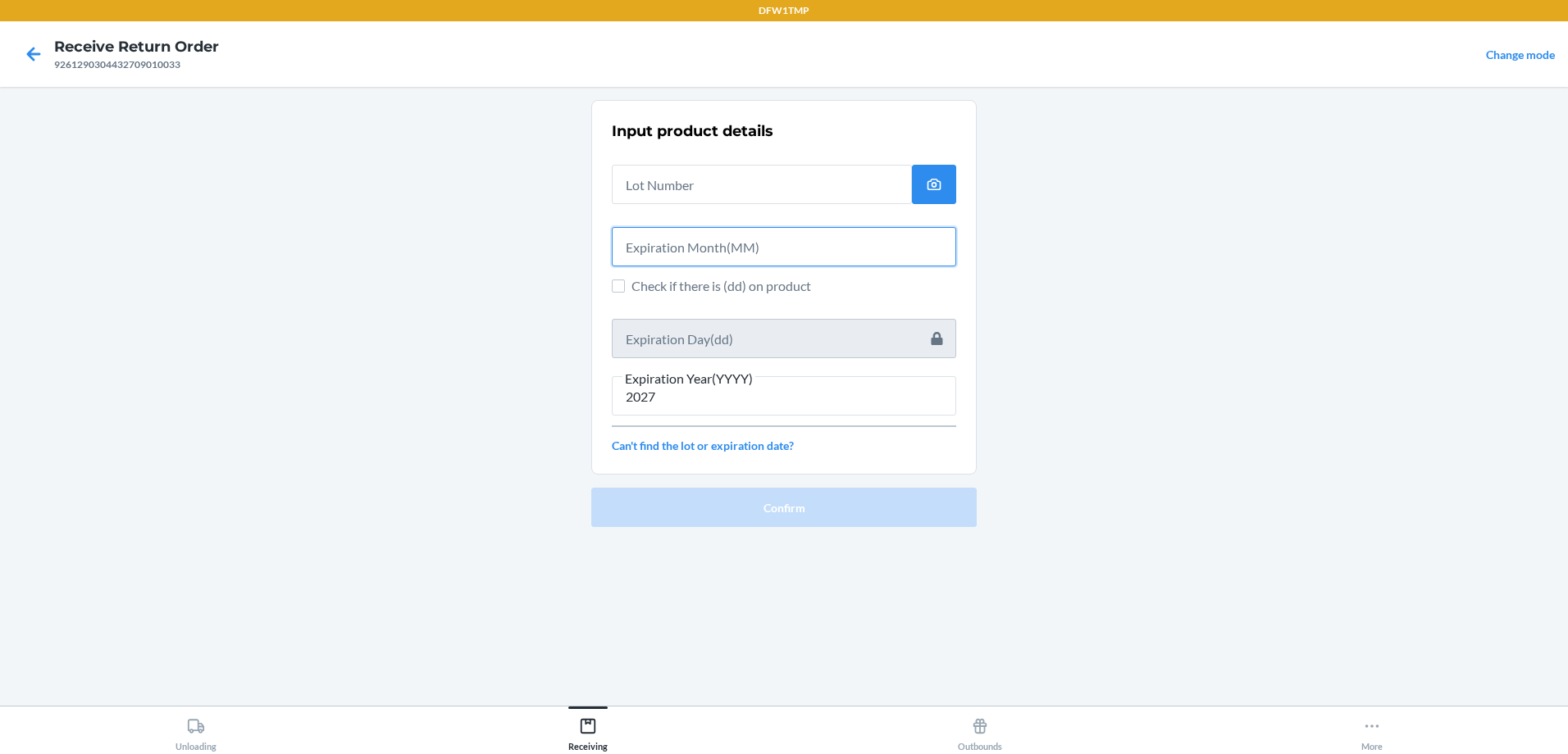 click at bounding box center (784, 247) 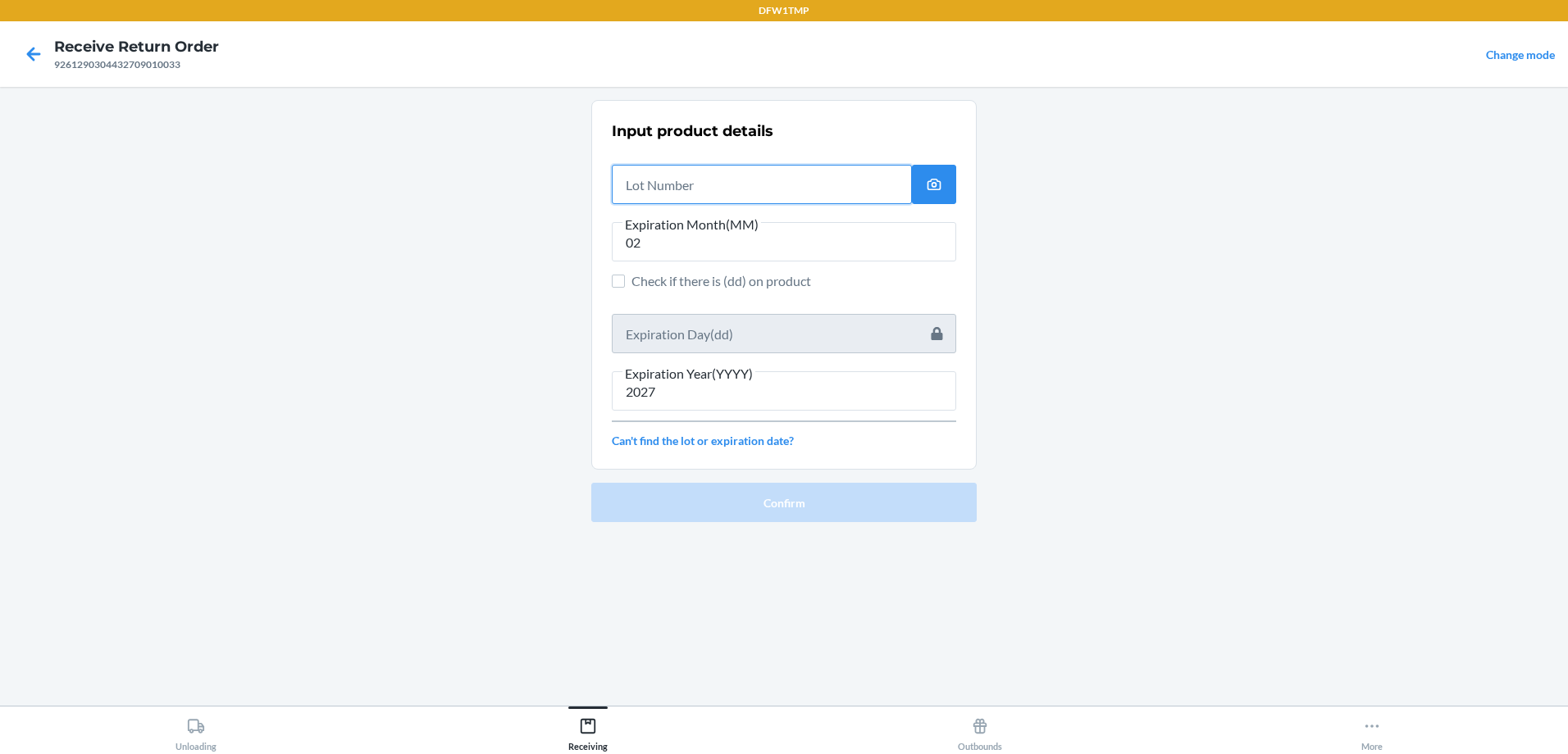 click at bounding box center [762, 184] 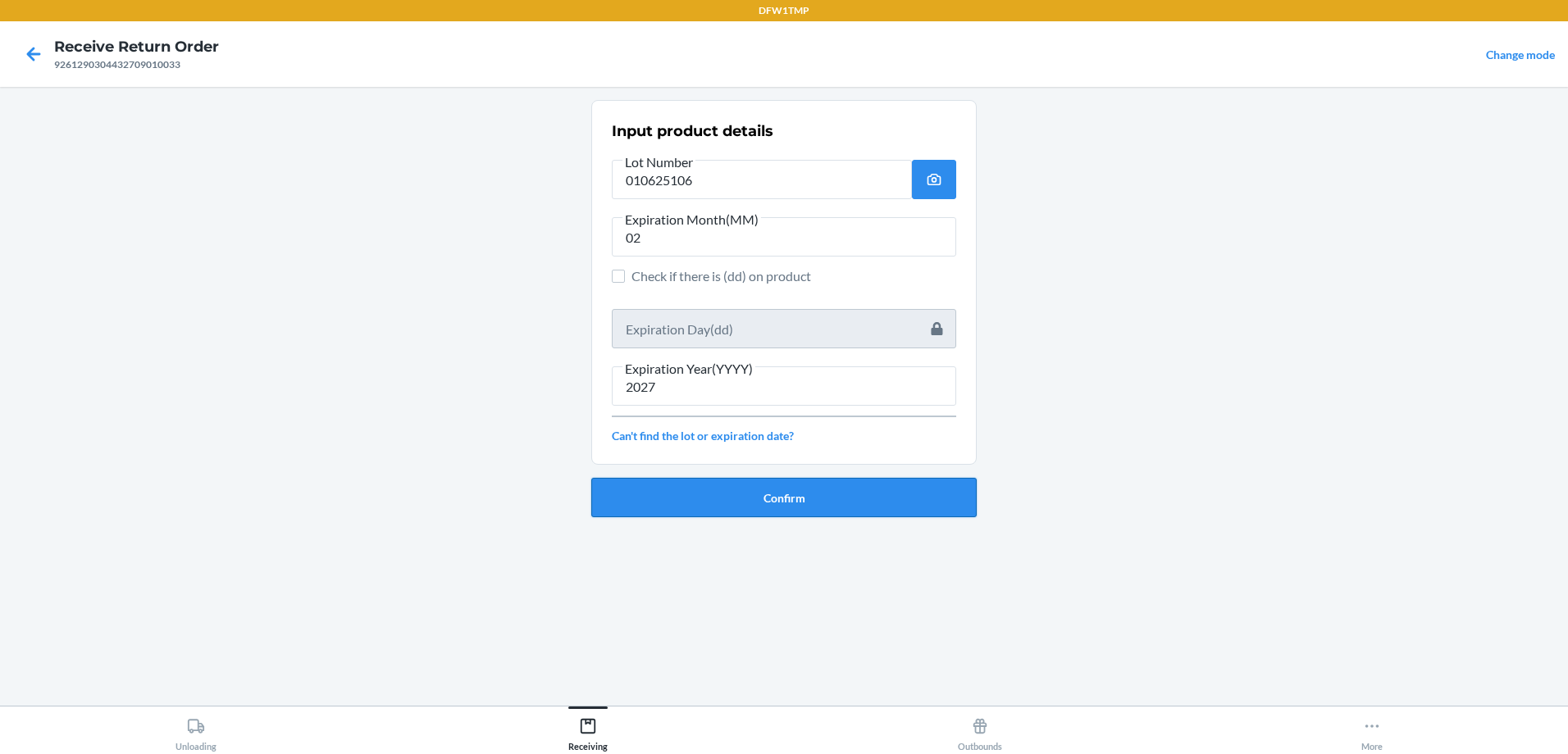 click on "Confirm" at bounding box center [784, 497] 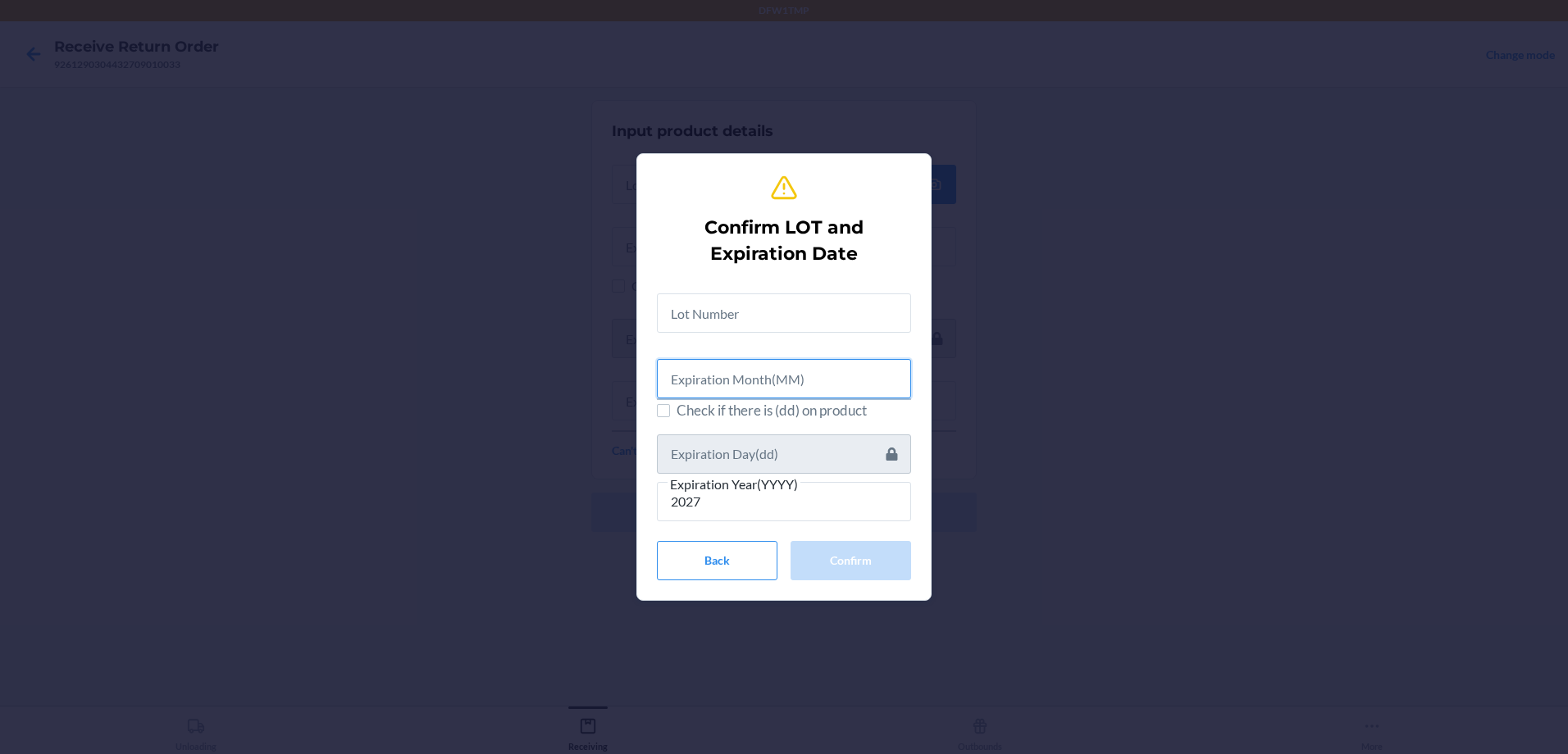 click at bounding box center [784, 379] 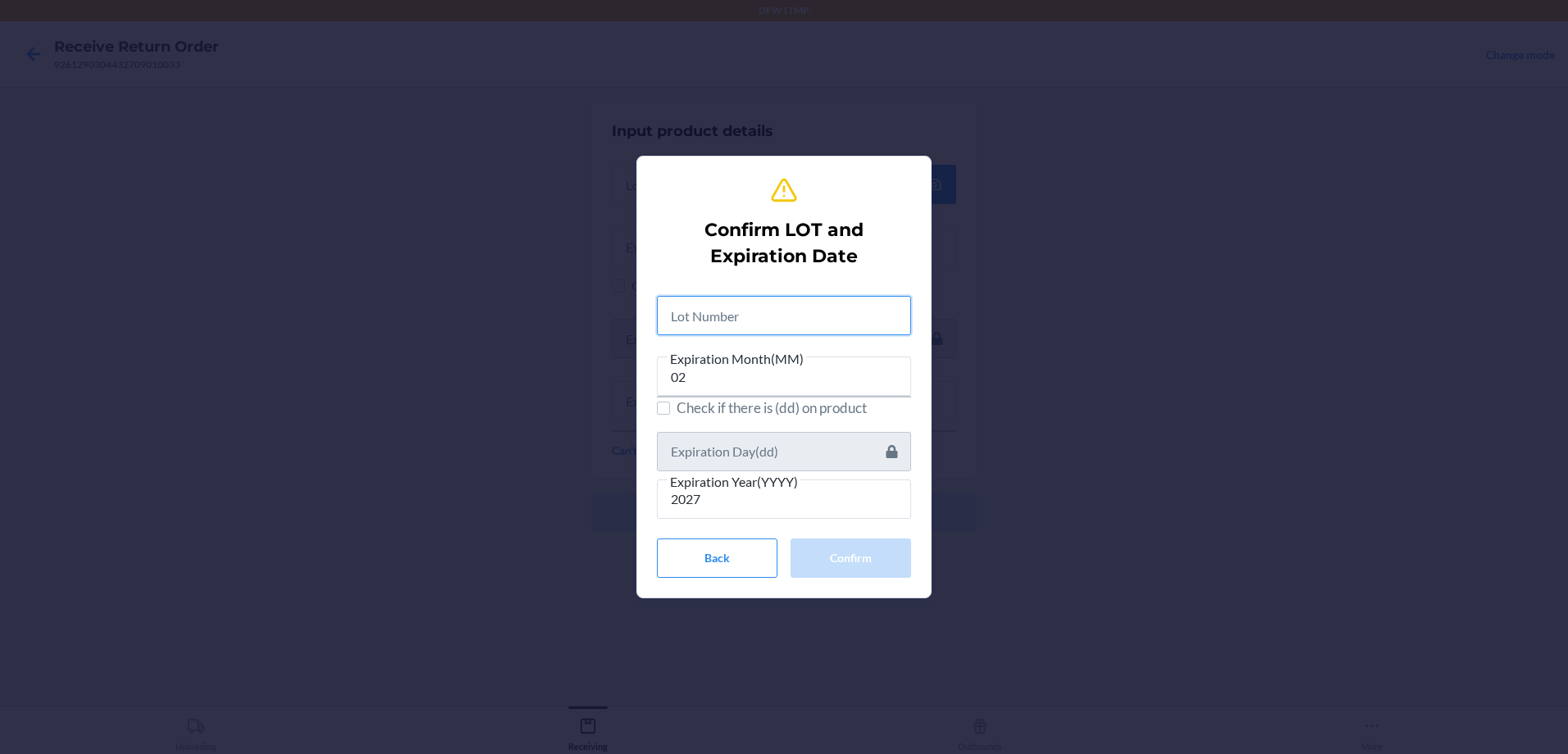 click at bounding box center [784, 316] 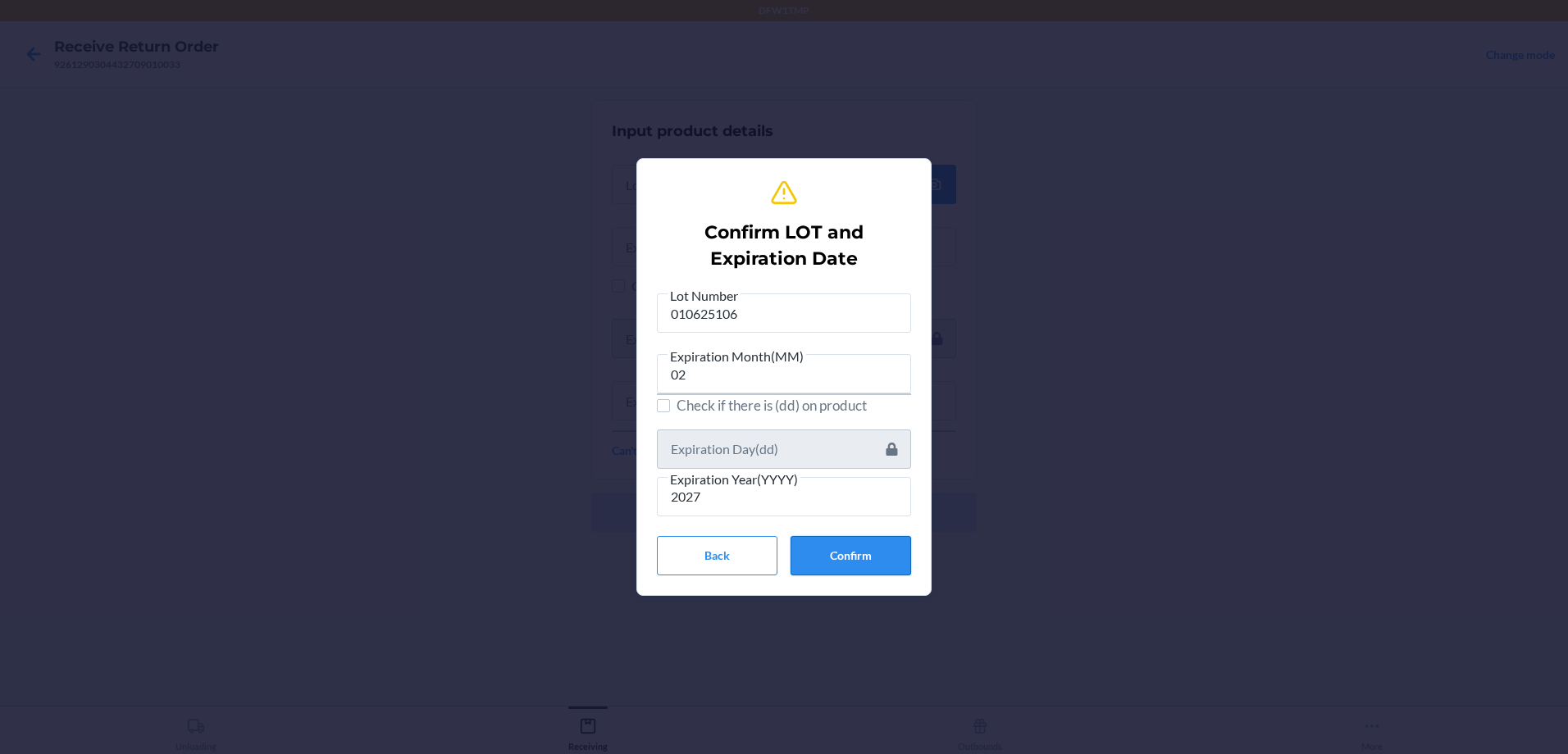 click on "Confirm" at bounding box center [850, 556] 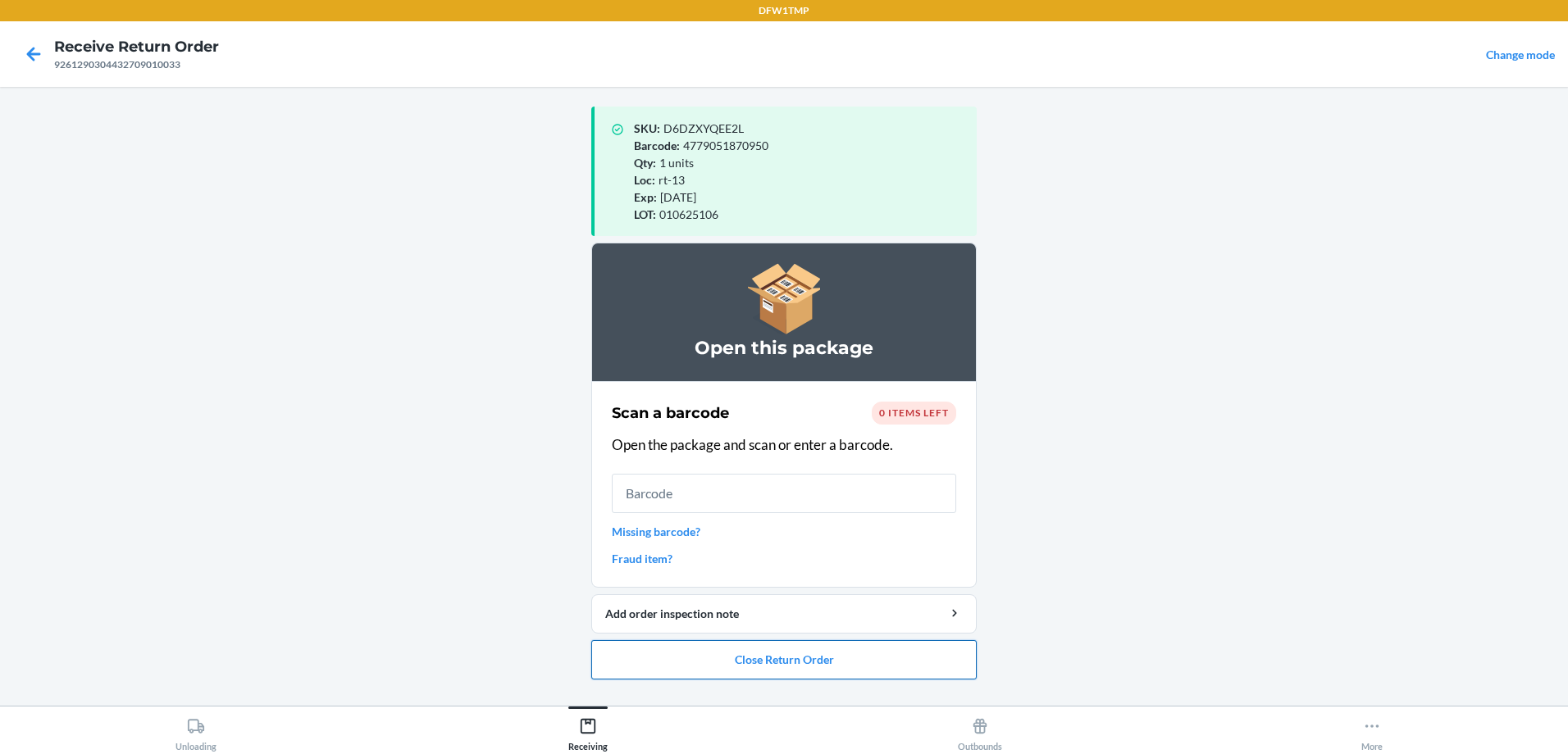 click on "Close Return Order" at bounding box center (784, 660) 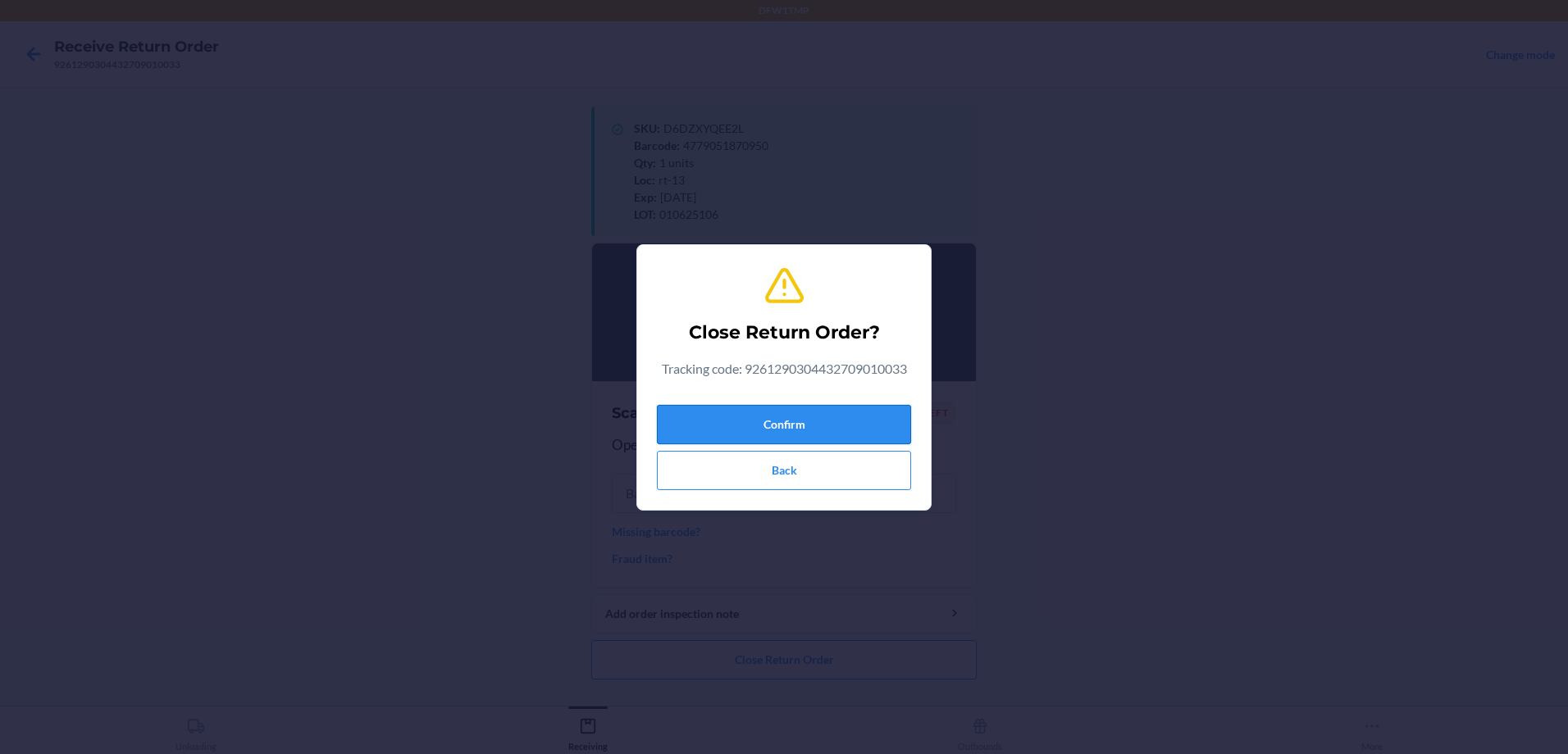 click on "Confirm" at bounding box center [784, 425] 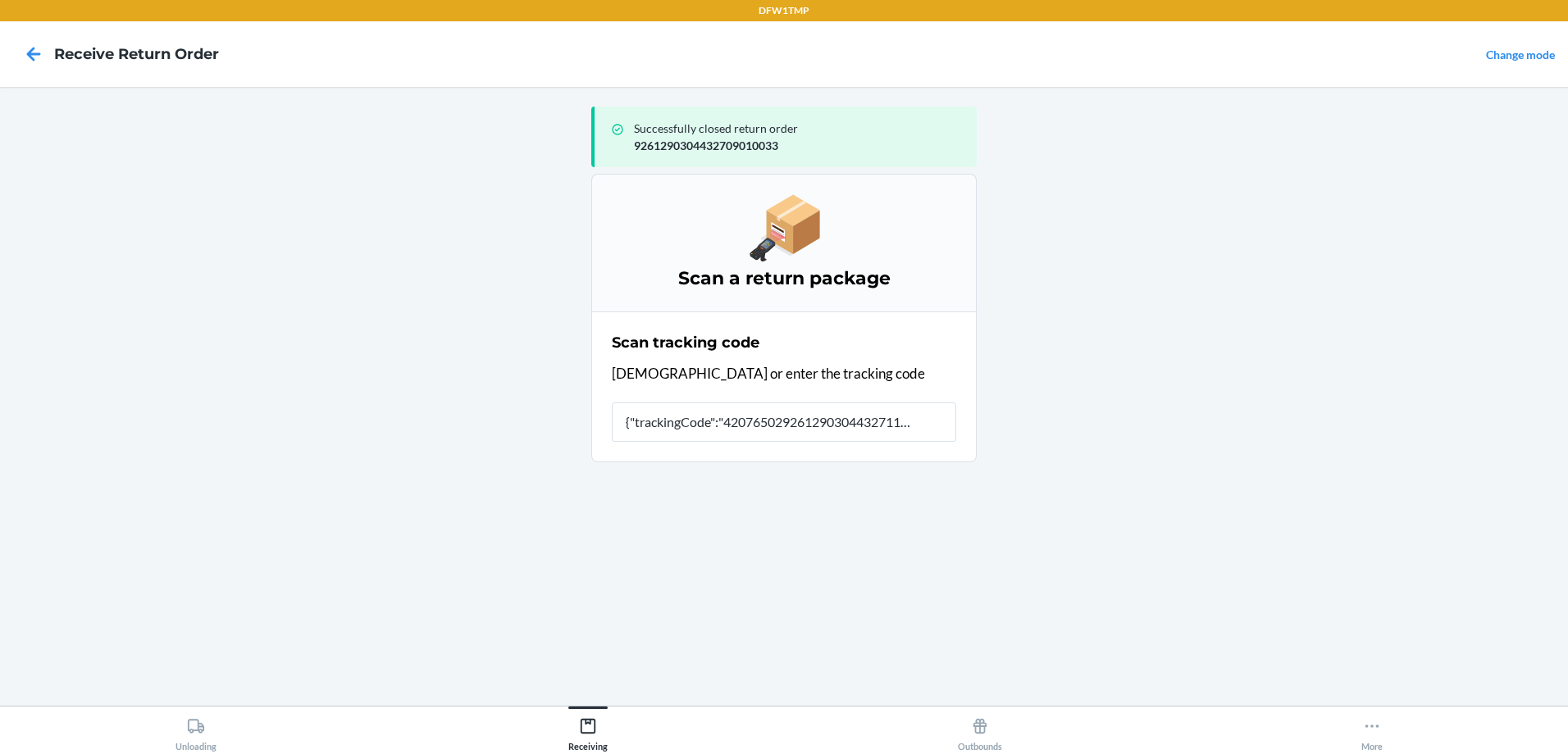 scroll, scrollTop: 0, scrollLeft: 0, axis: both 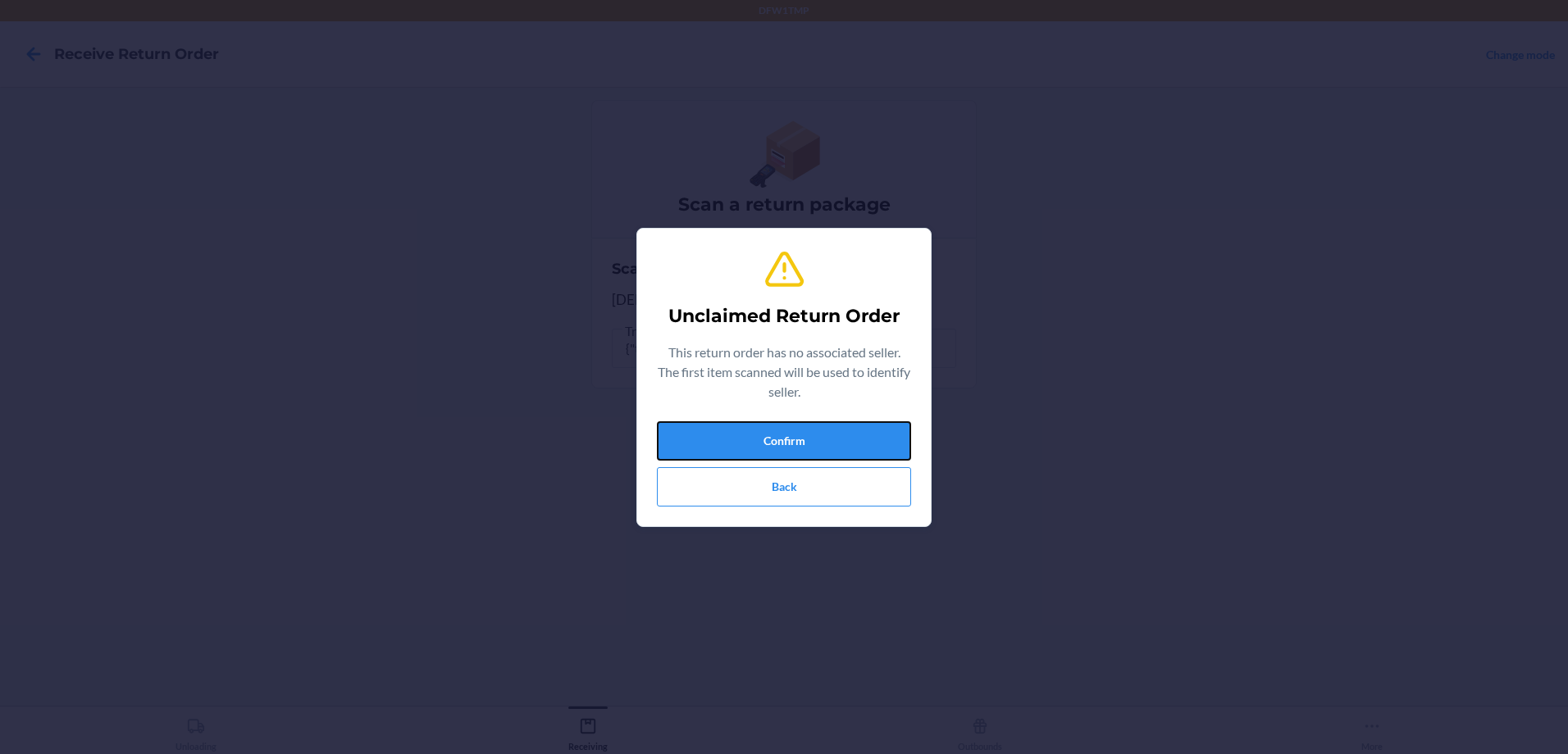 click on "Confirm" at bounding box center [784, 441] 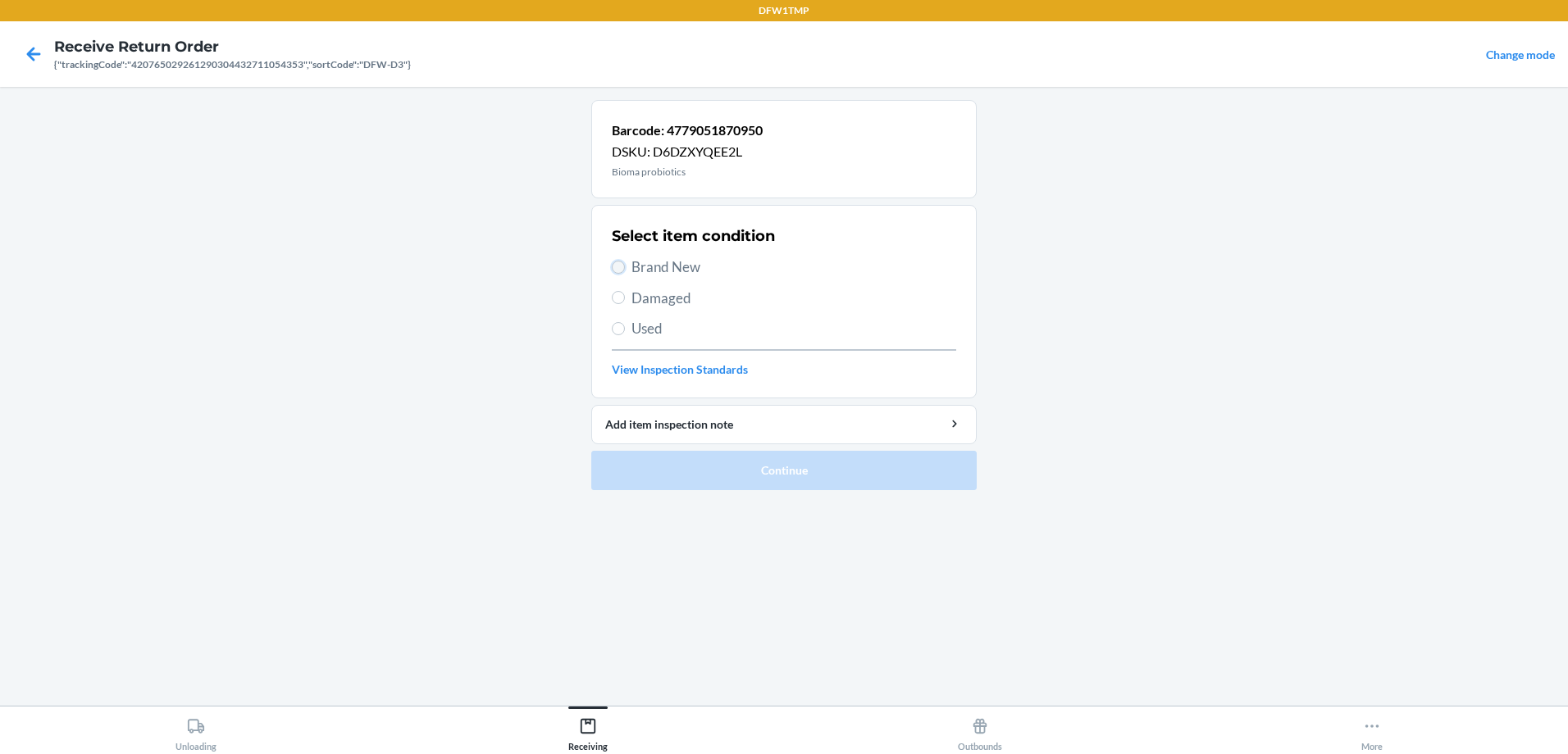 click on "Brand New" at bounding box center [618, 267] 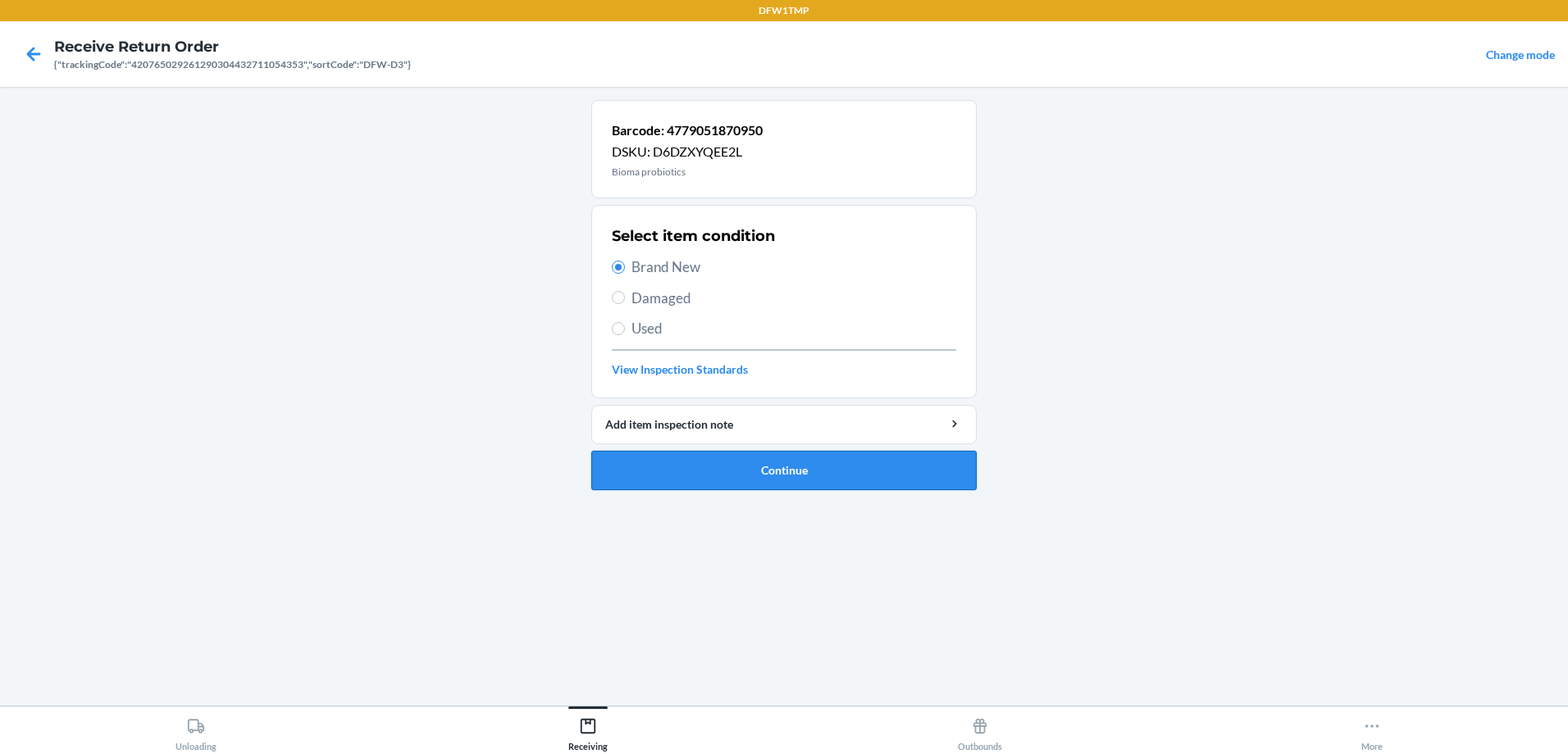 click on "Continue" at bounding box center (784, 470) 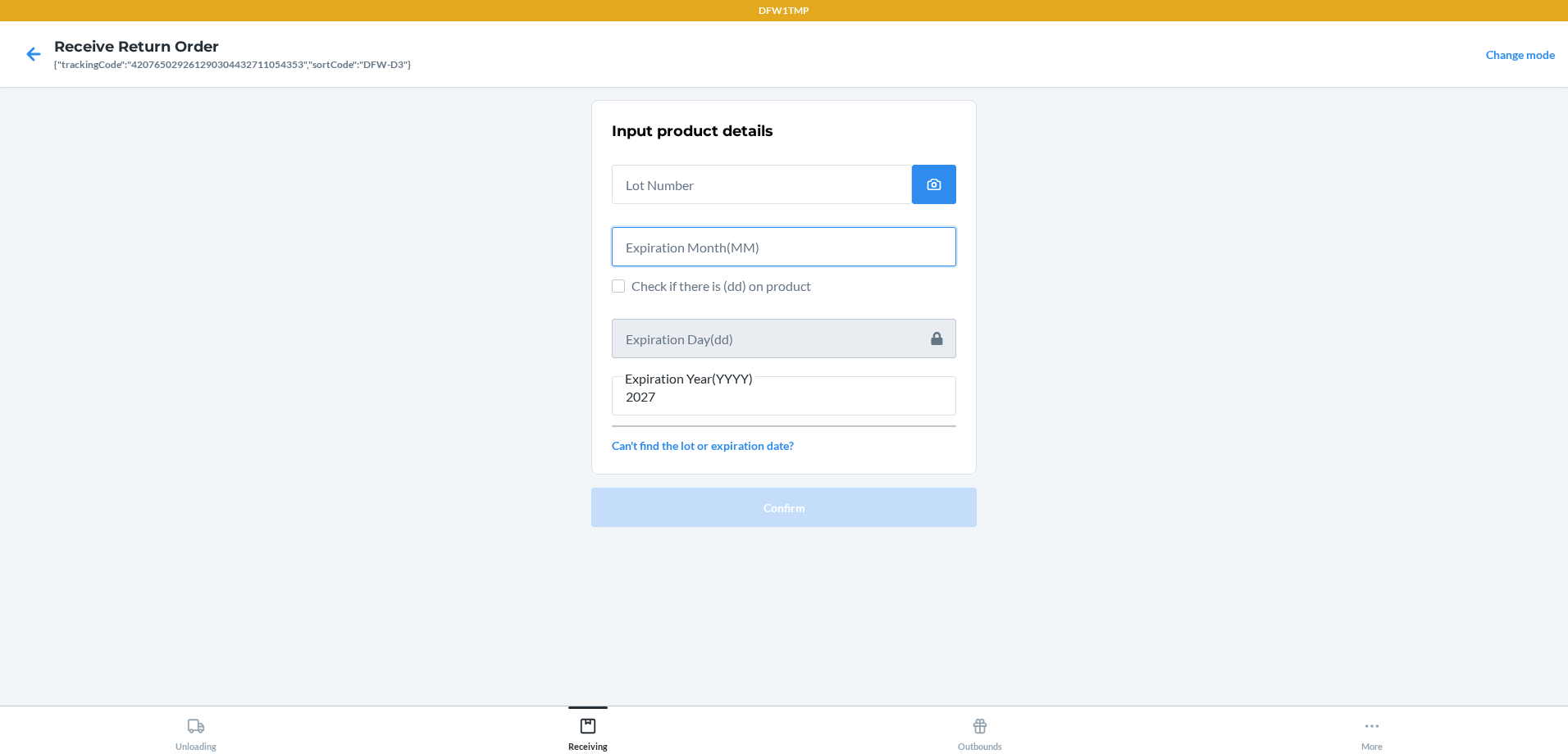 click at bounding box center (784, 247) 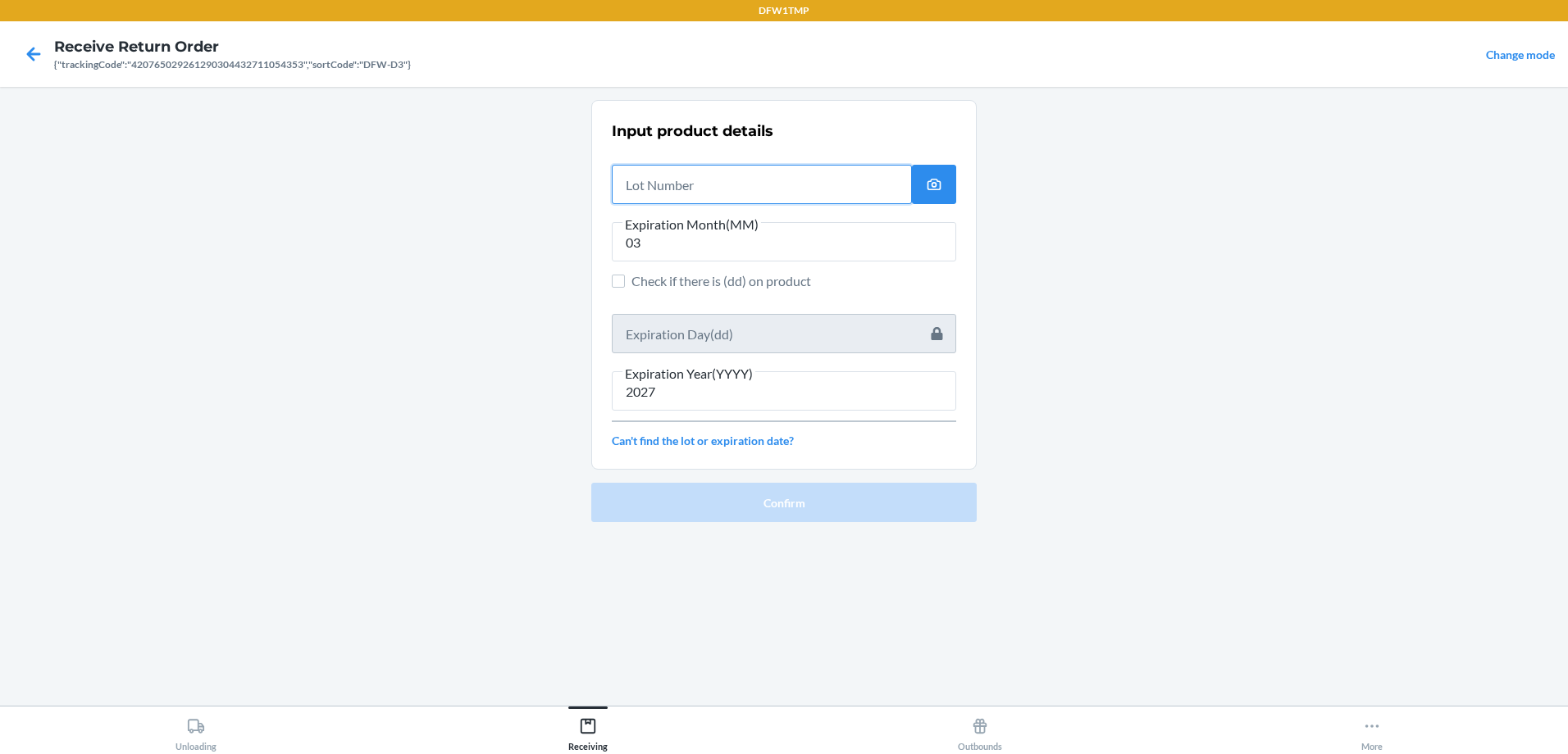 click at bounding box center (762, 184) 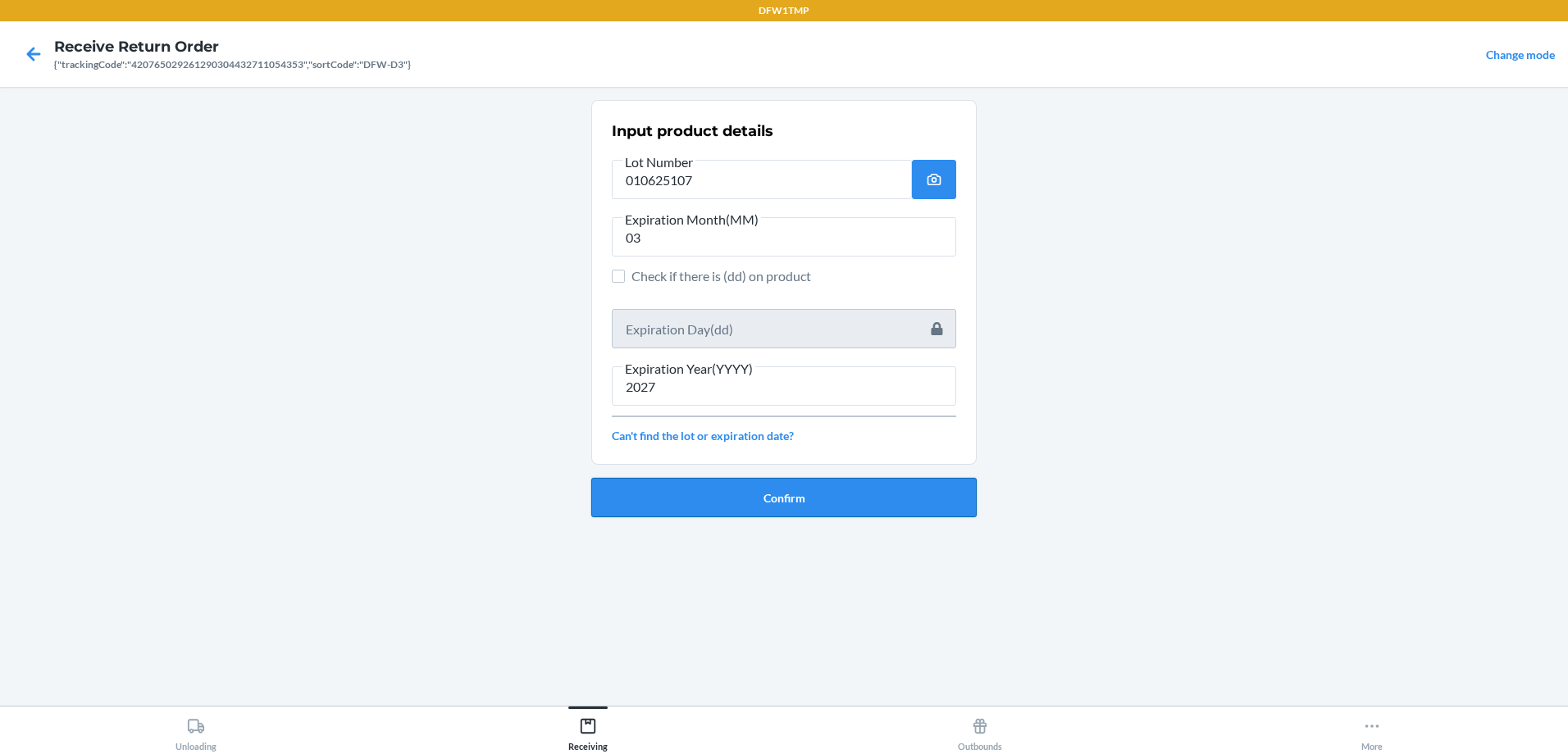 click on "Confirm" at bounding box center [784, 497] 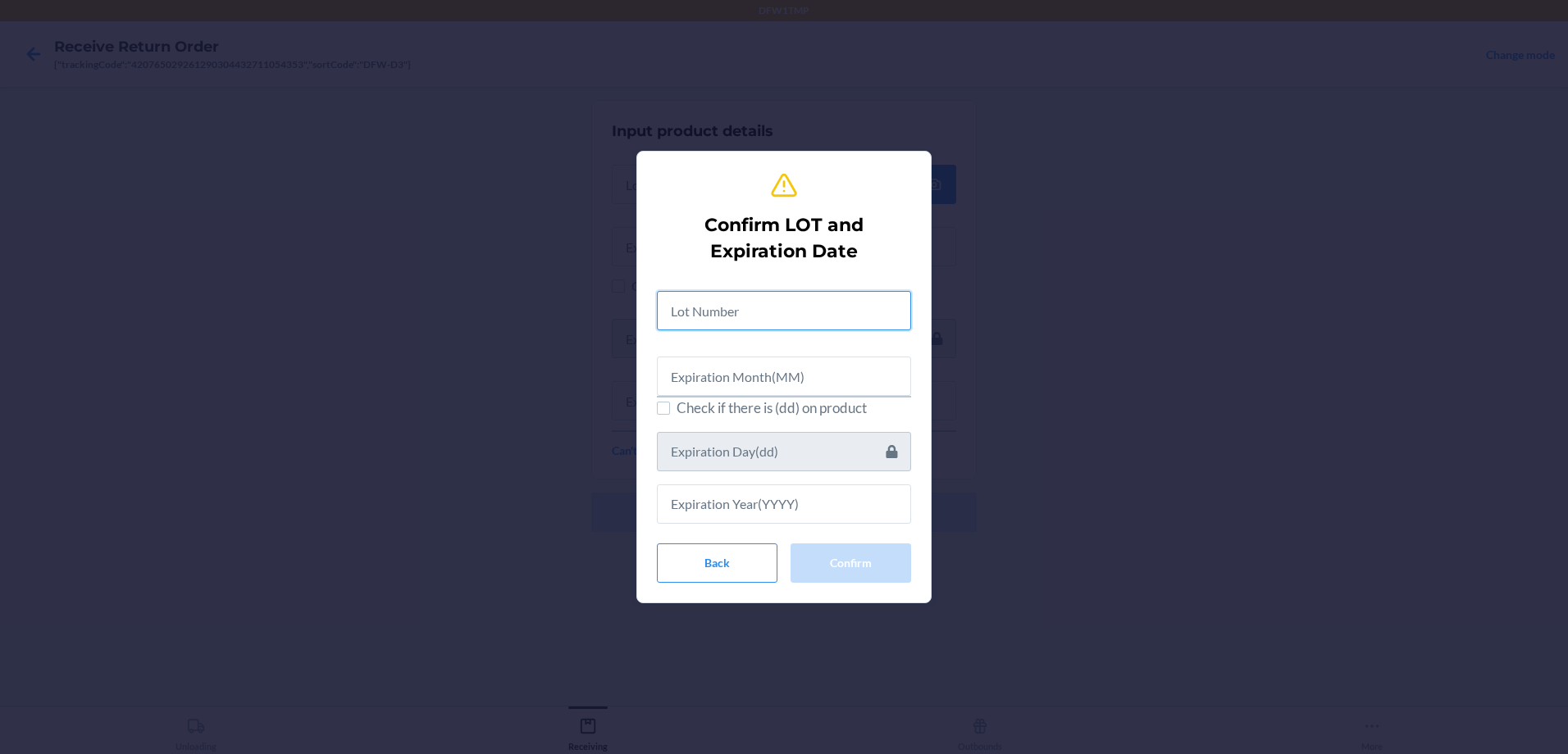 click at bounding box center [784, 311] 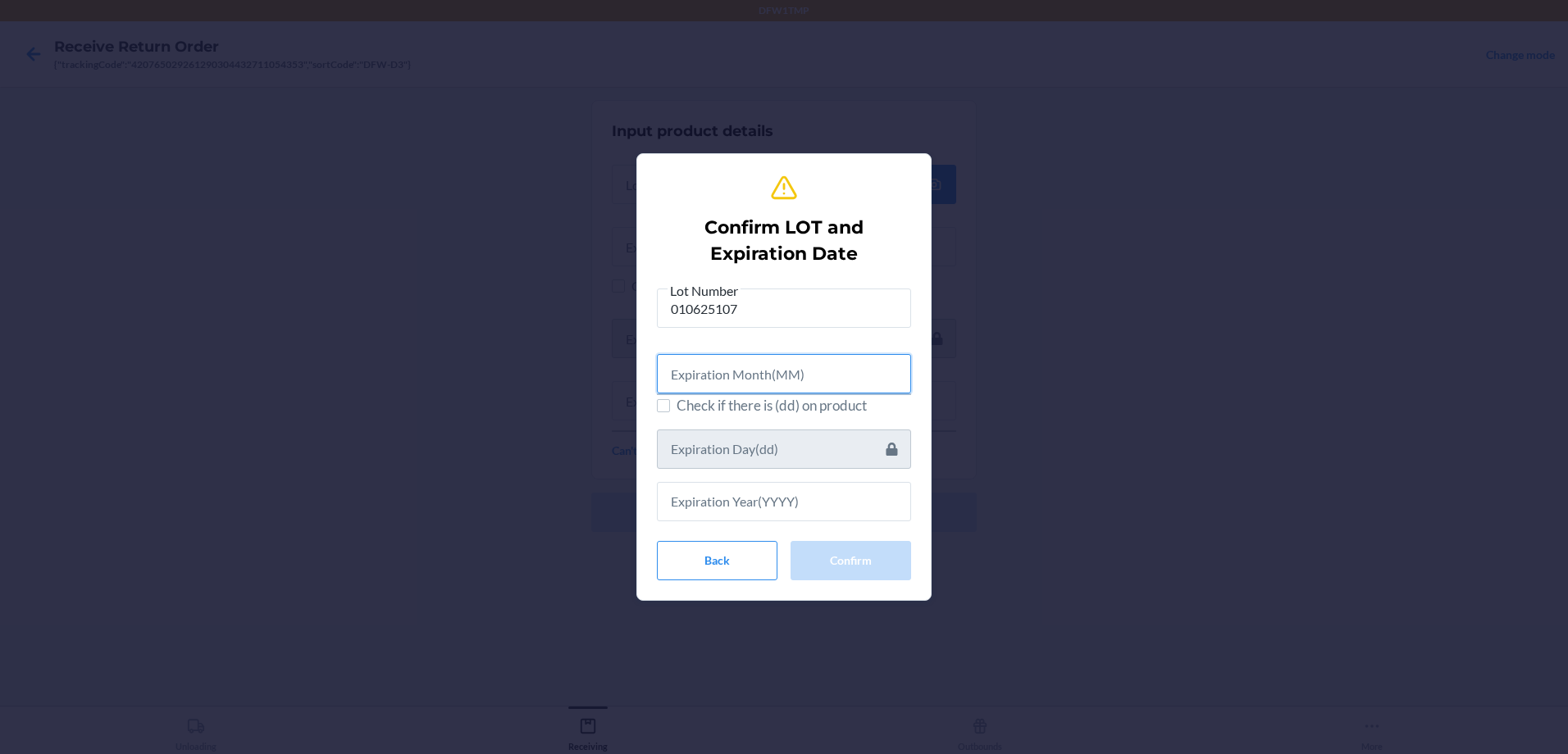 click at bounding box center (784, 374) 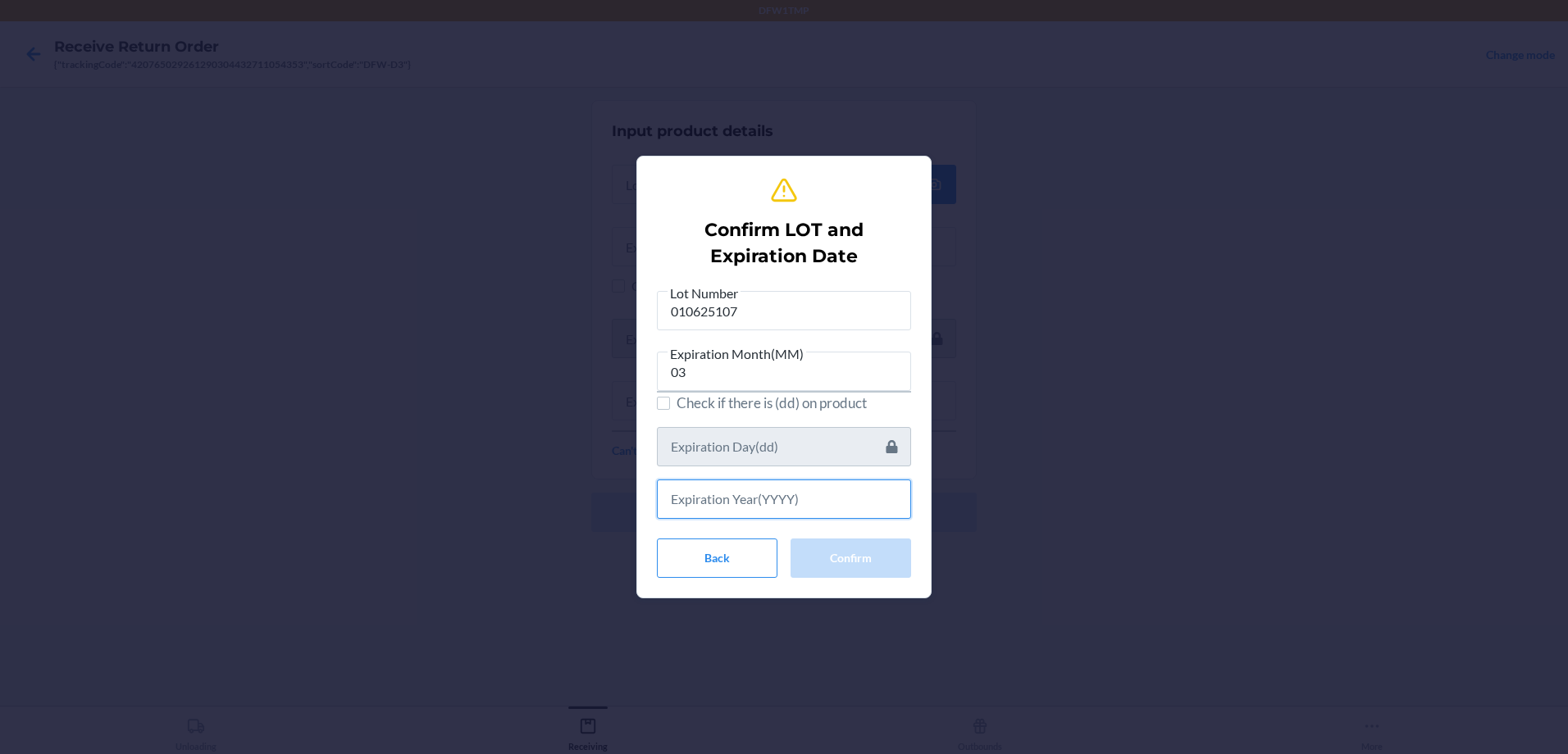 click at bounding box center [784, 499] 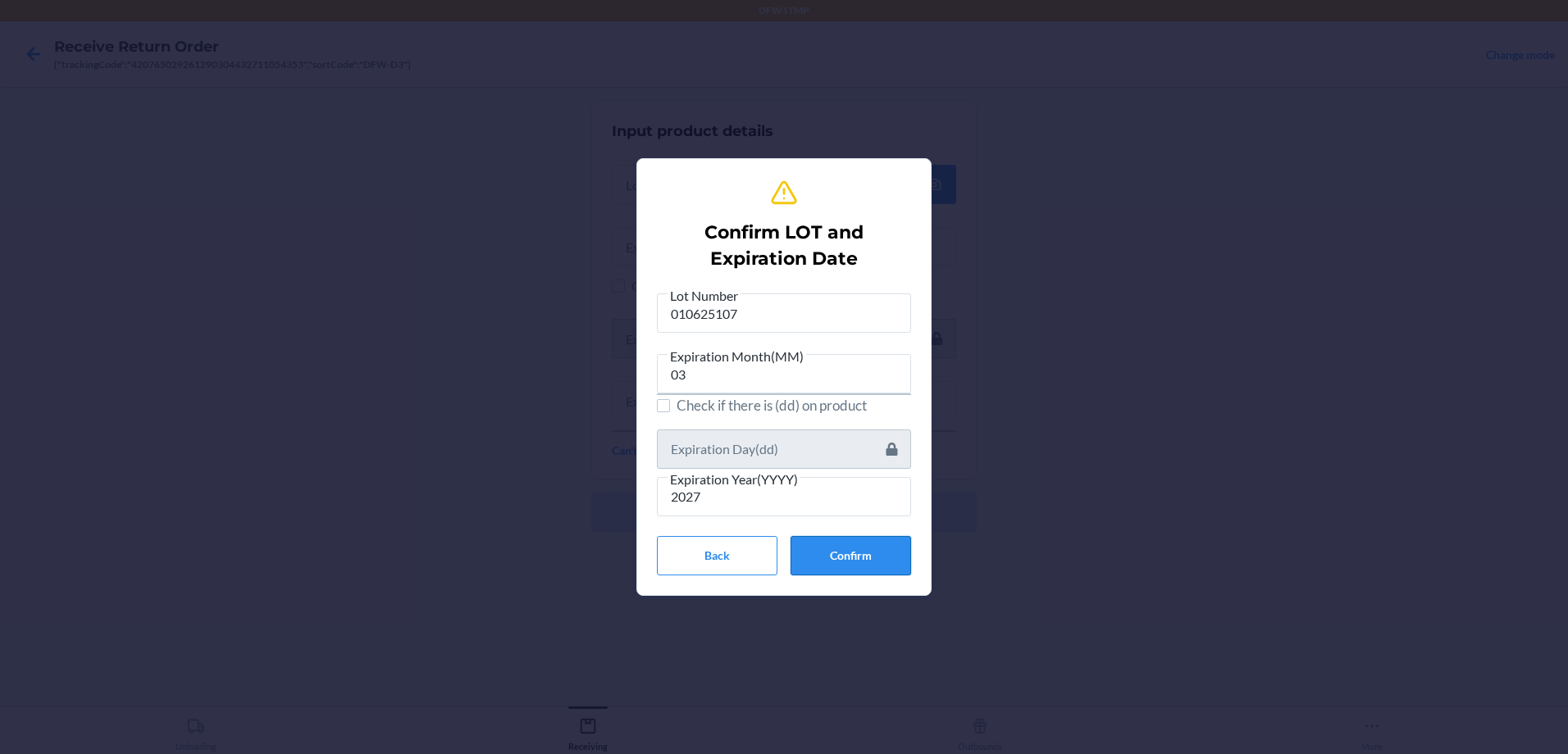click on "Confirm" at bounding box center (850, 556) 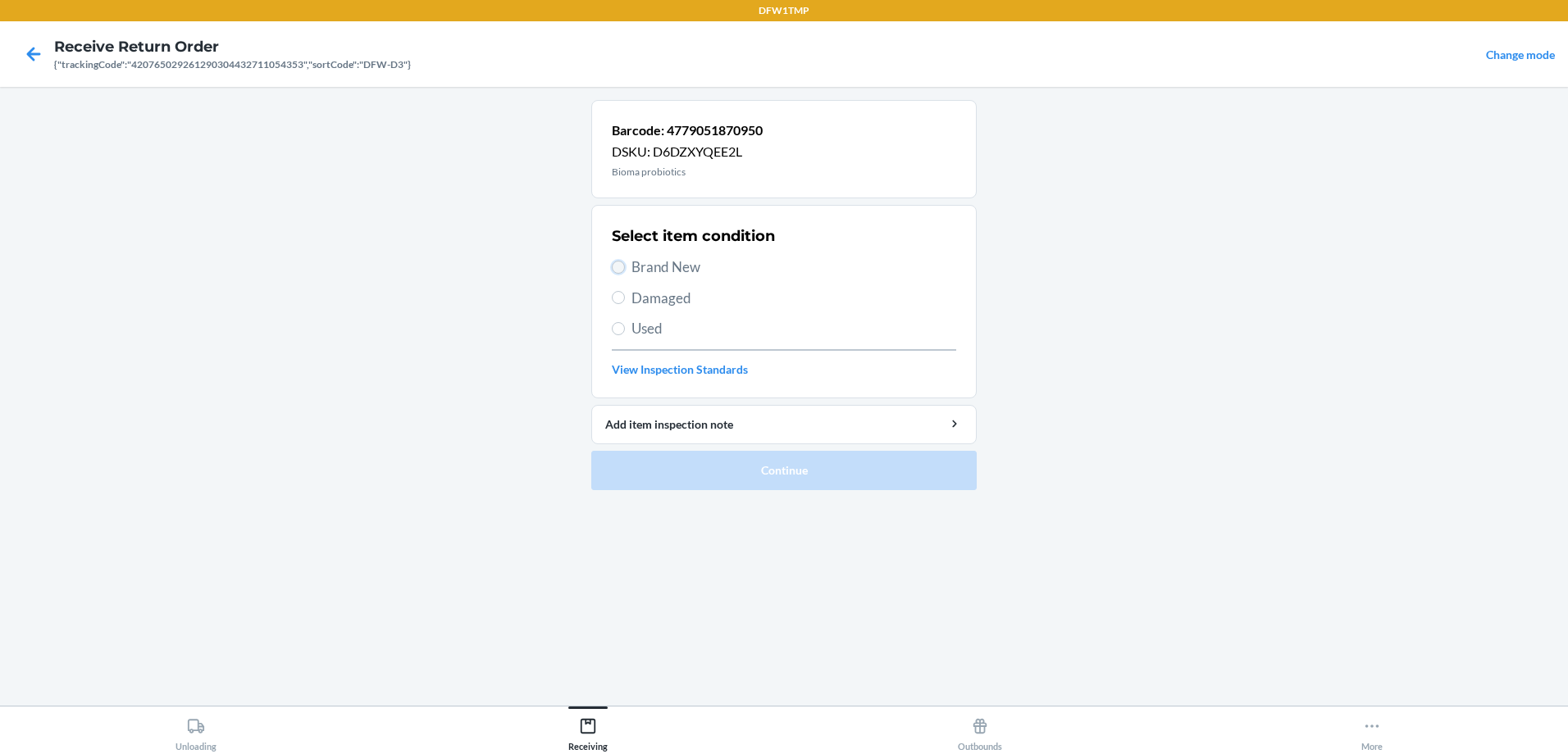 click on "Brand New" at bounding box center (618, 267) 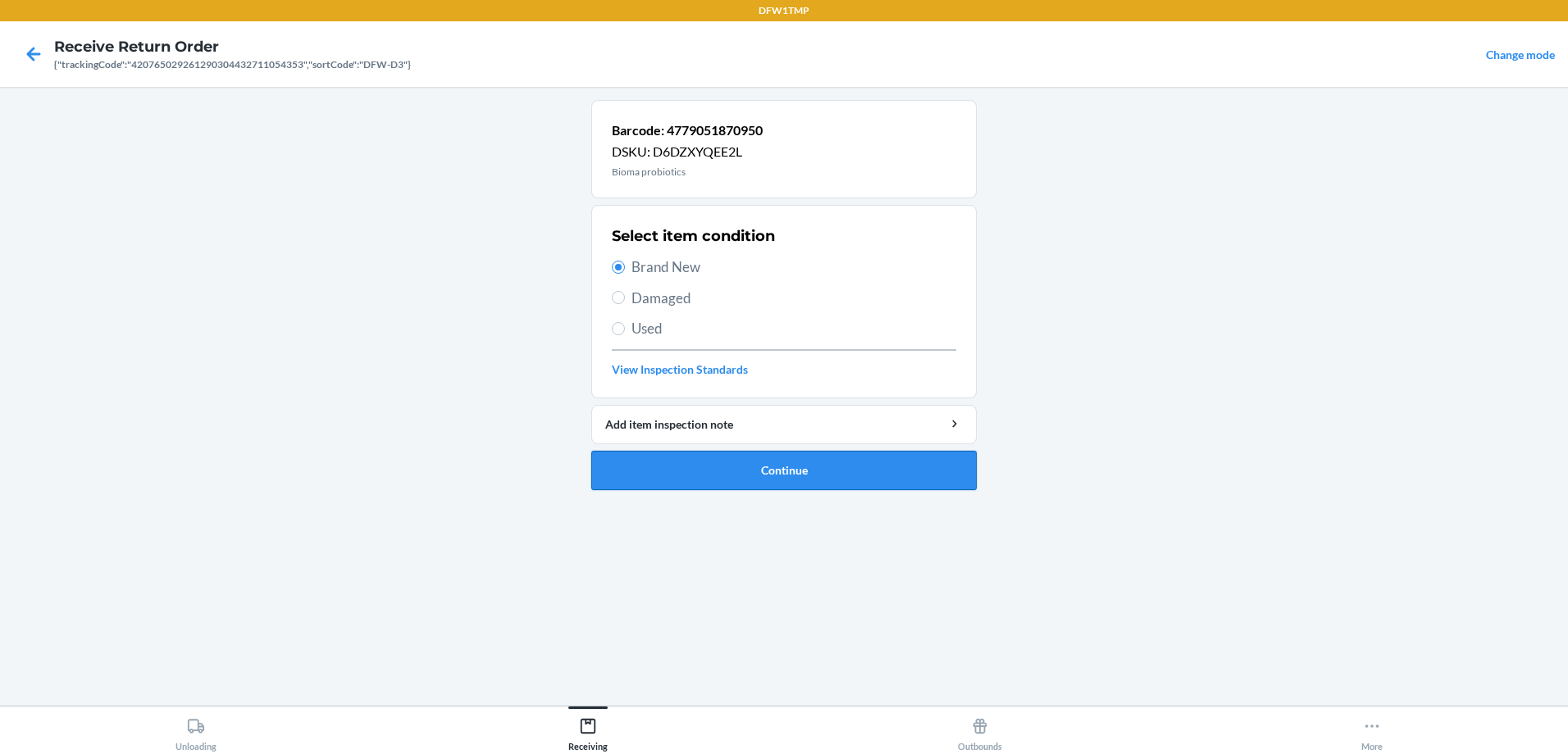 click on "Continue" at bounding box center [784, 470] 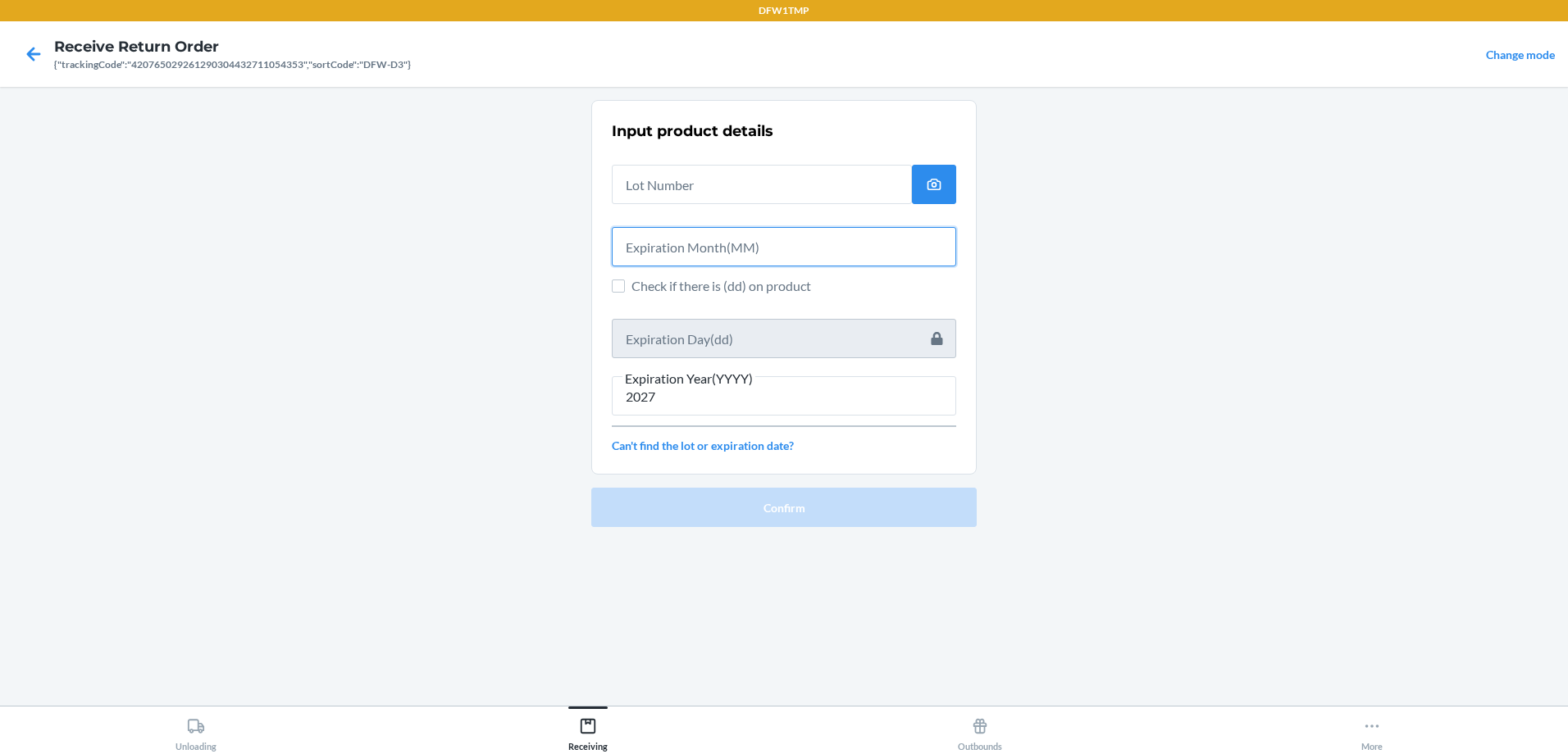 click at bounding box center (784, 247) 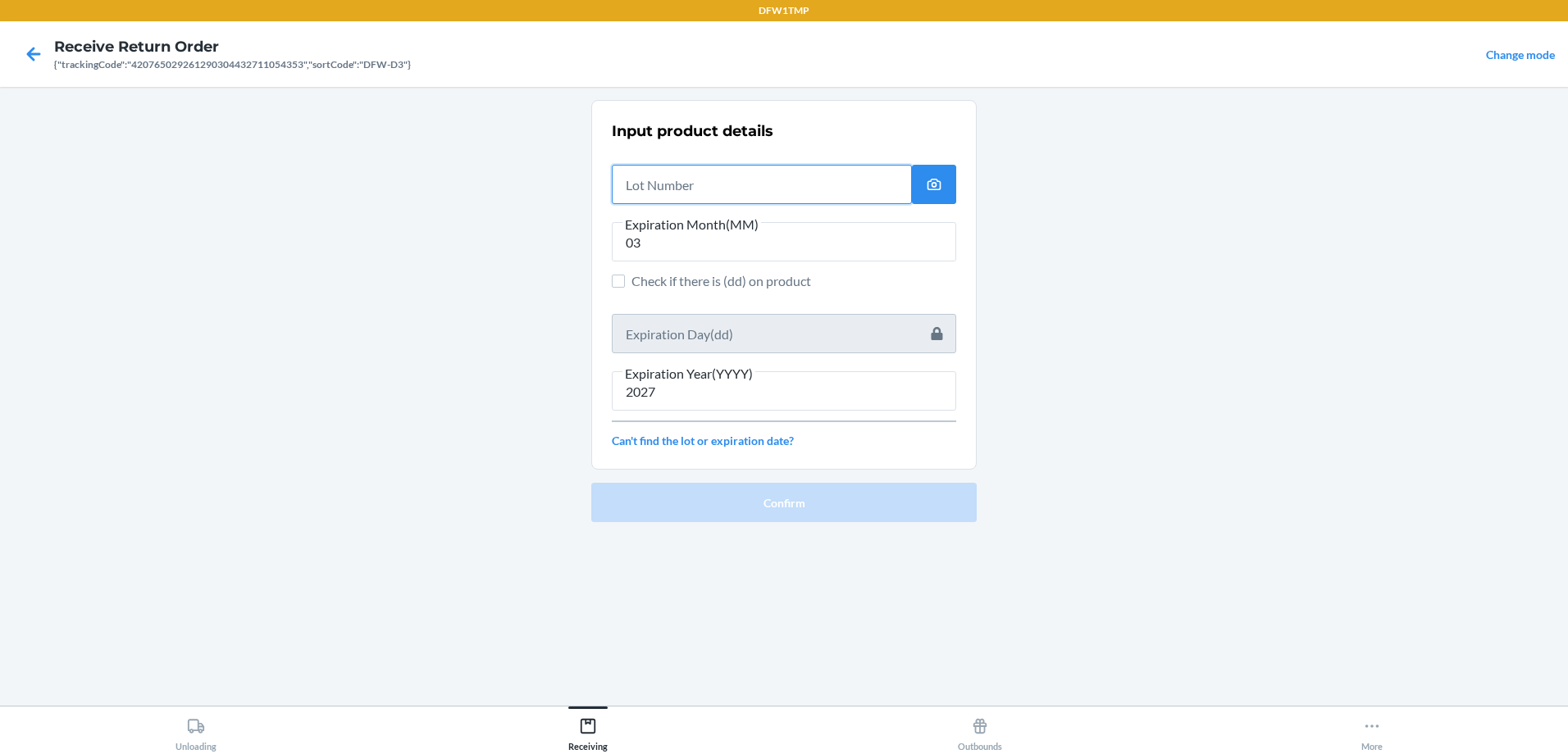 click at bounding box center [762, 184] 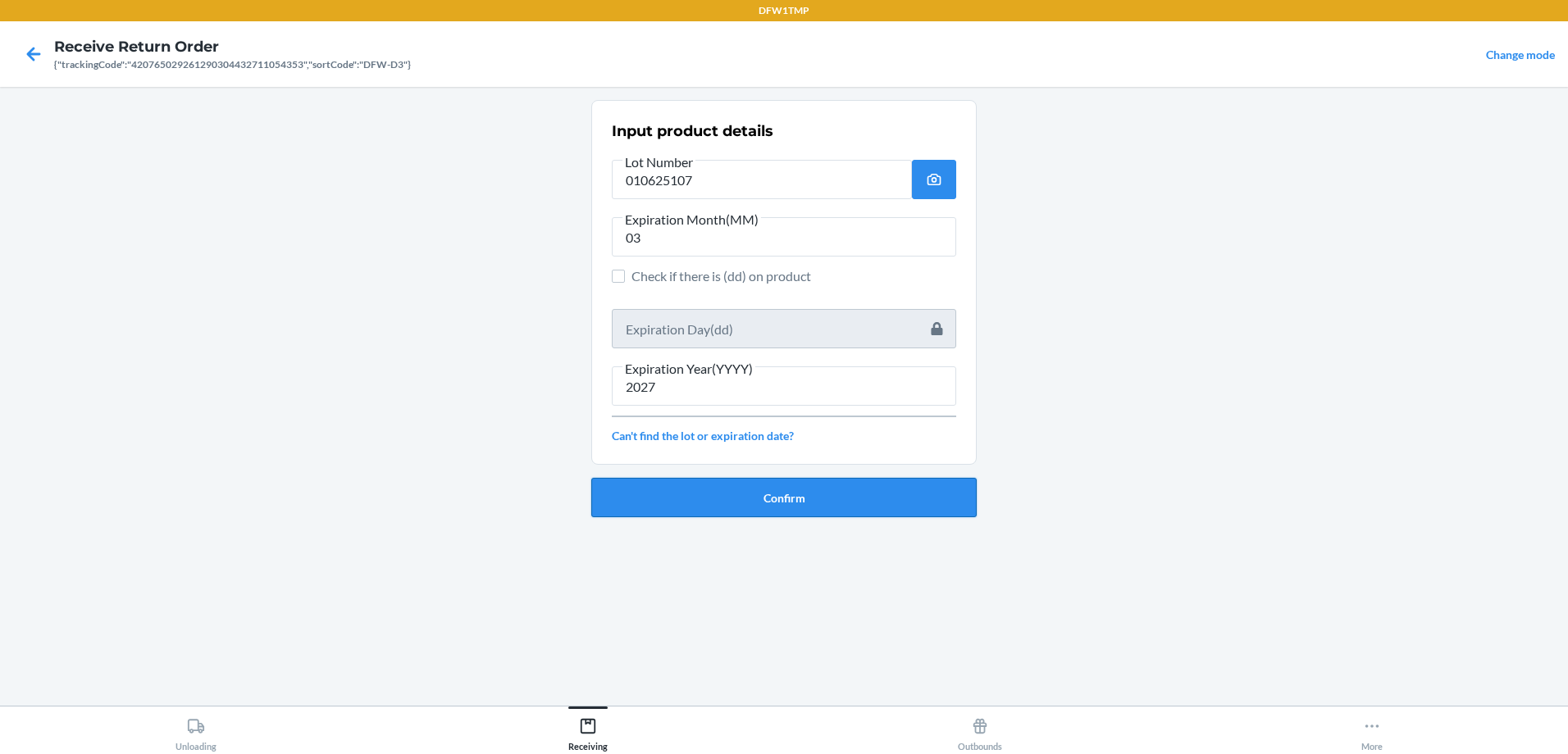click on "Confirm" at bounding box center (784, 497) 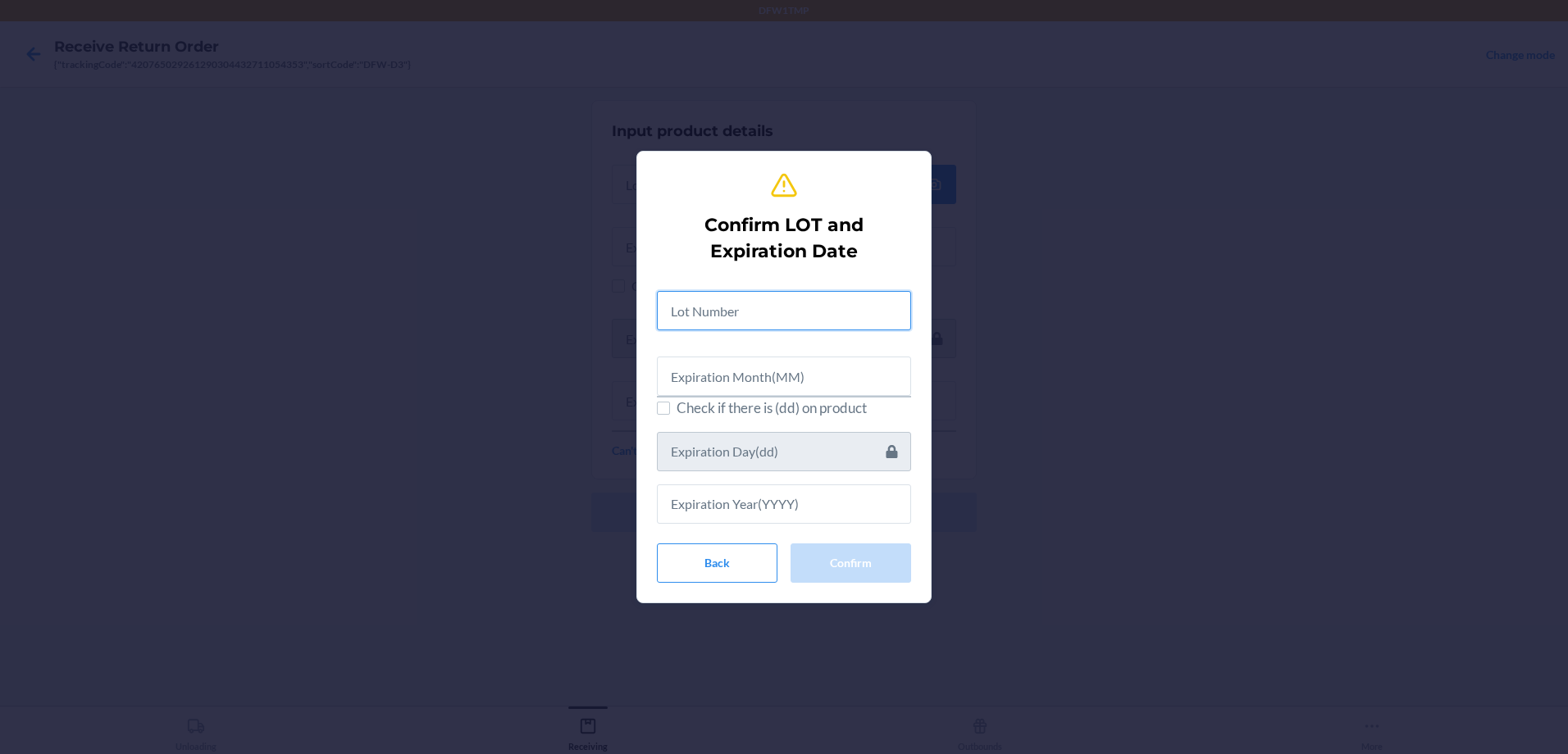 click at bounding box center [784, 311] 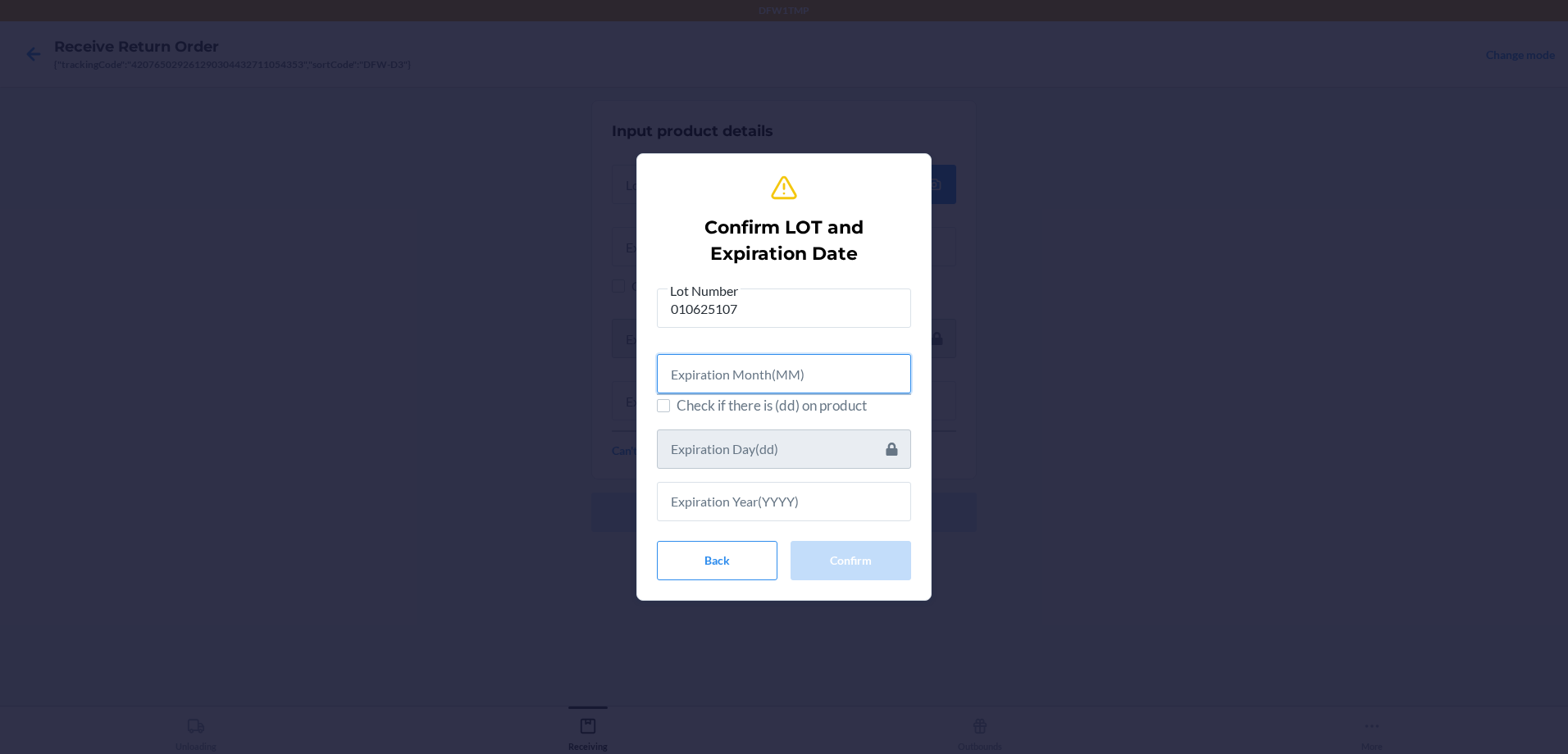 click at bounding box center (784, 374) 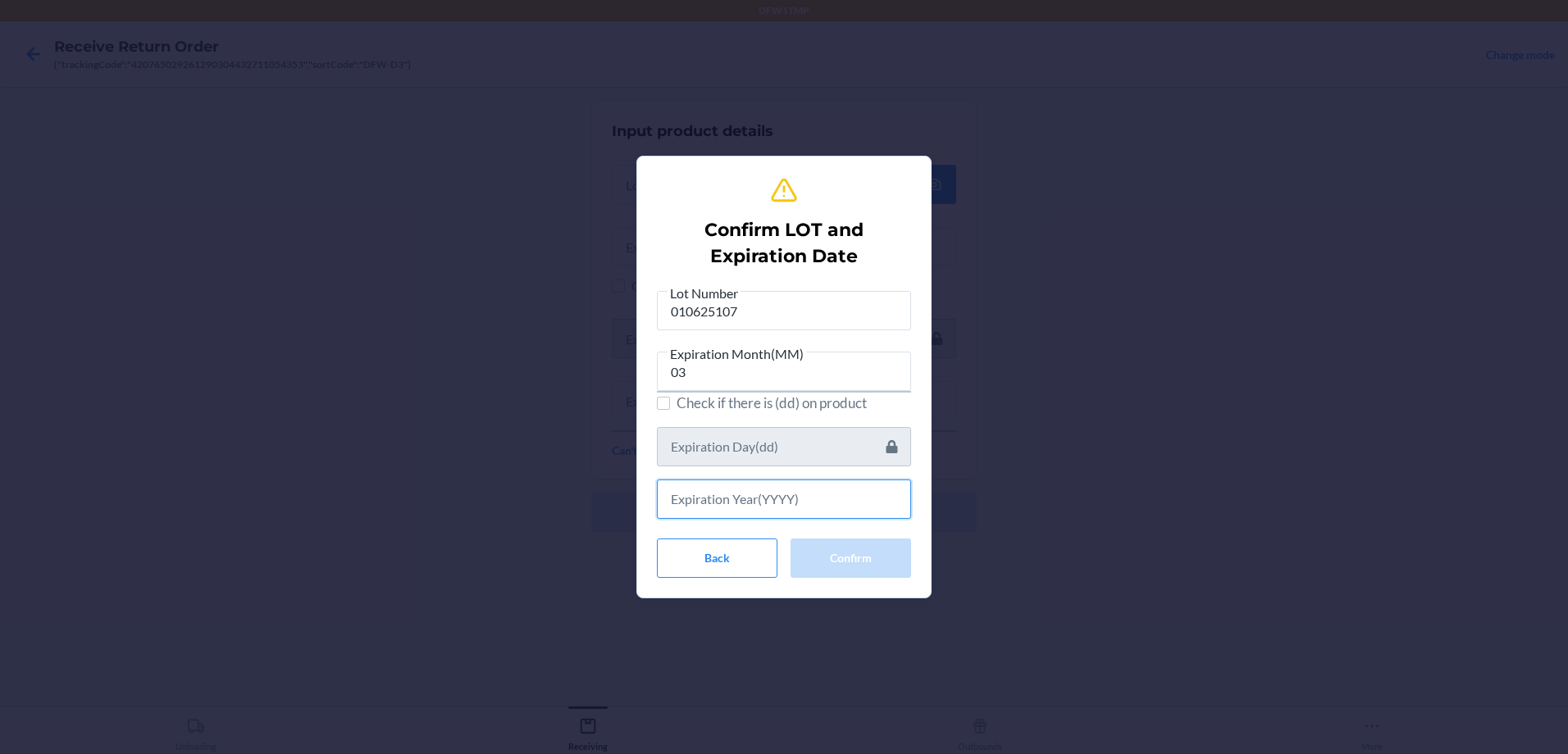 click at bounding box center (784, 499) 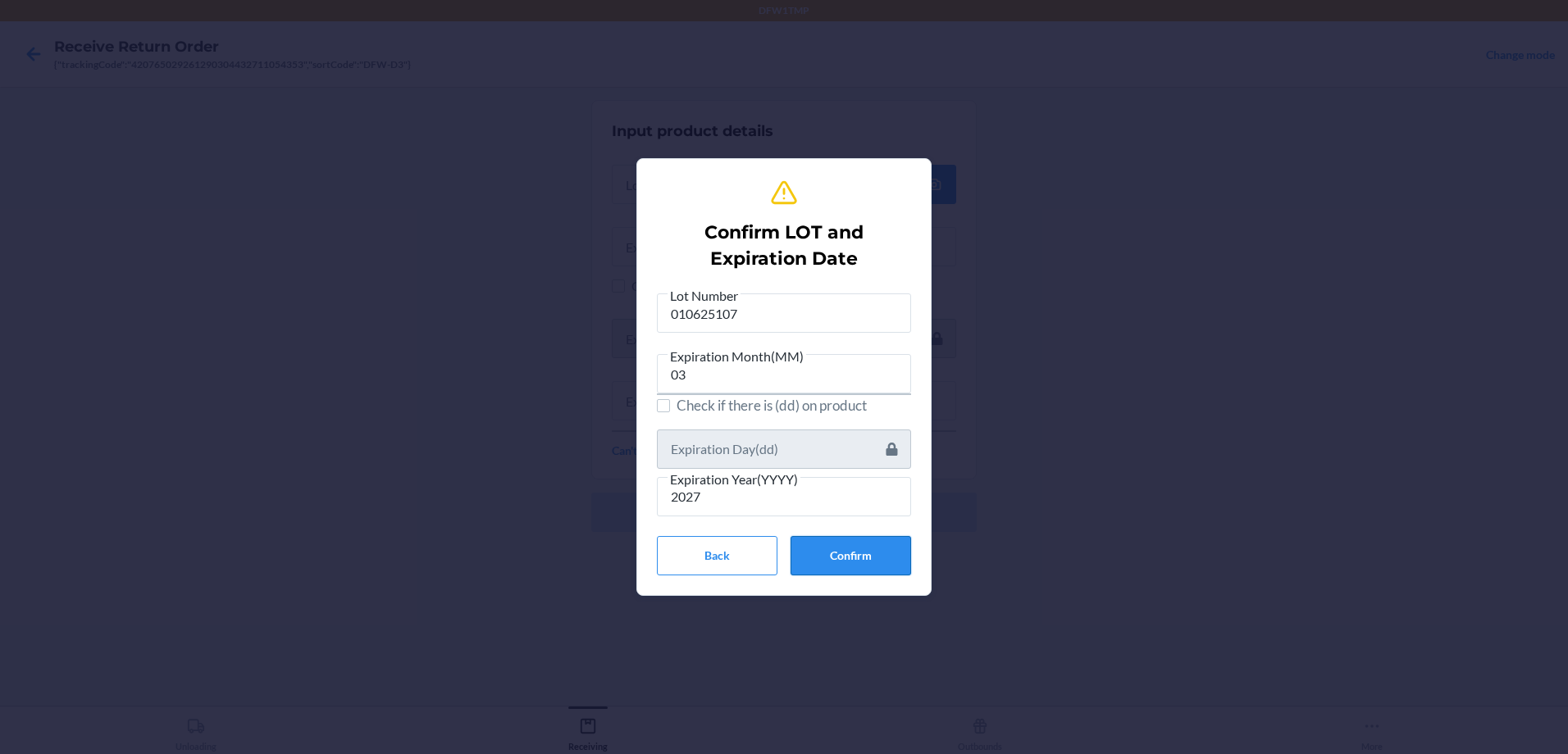 click on "Confirm" at bounding box center (850, 556) 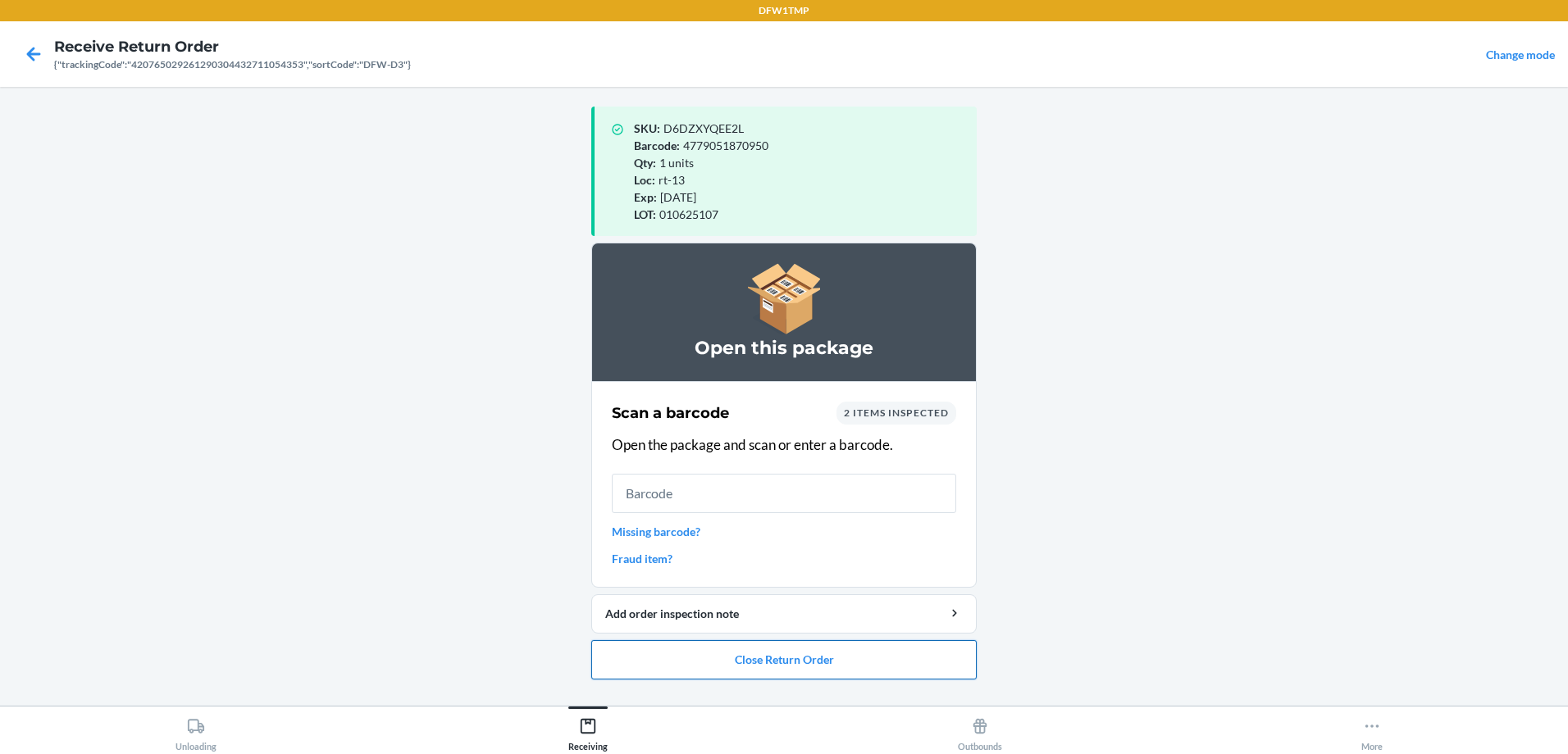 click on "Close Return Order" at bounding box center (784, 660) 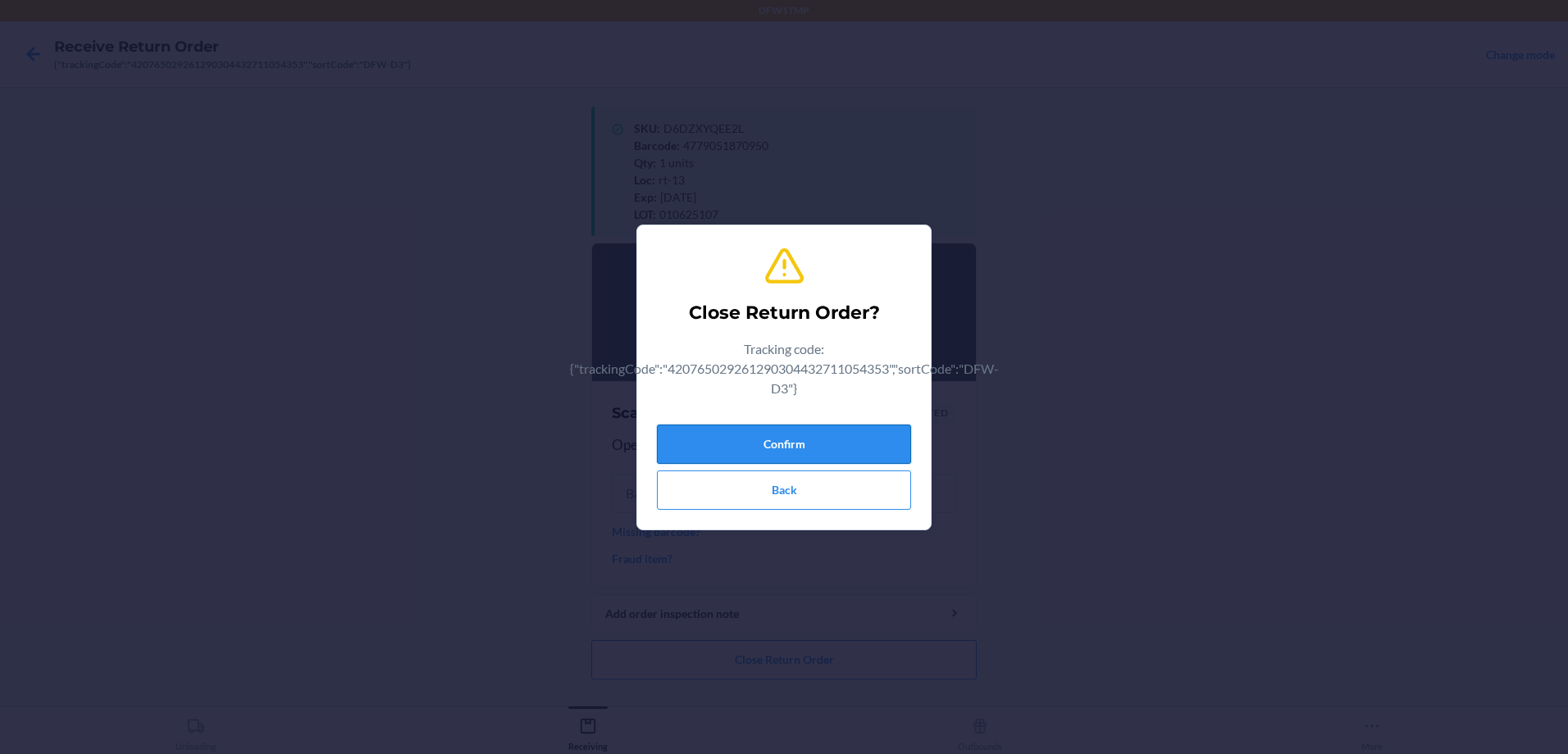 click on "Confirm" at bounding box center [784, 444] 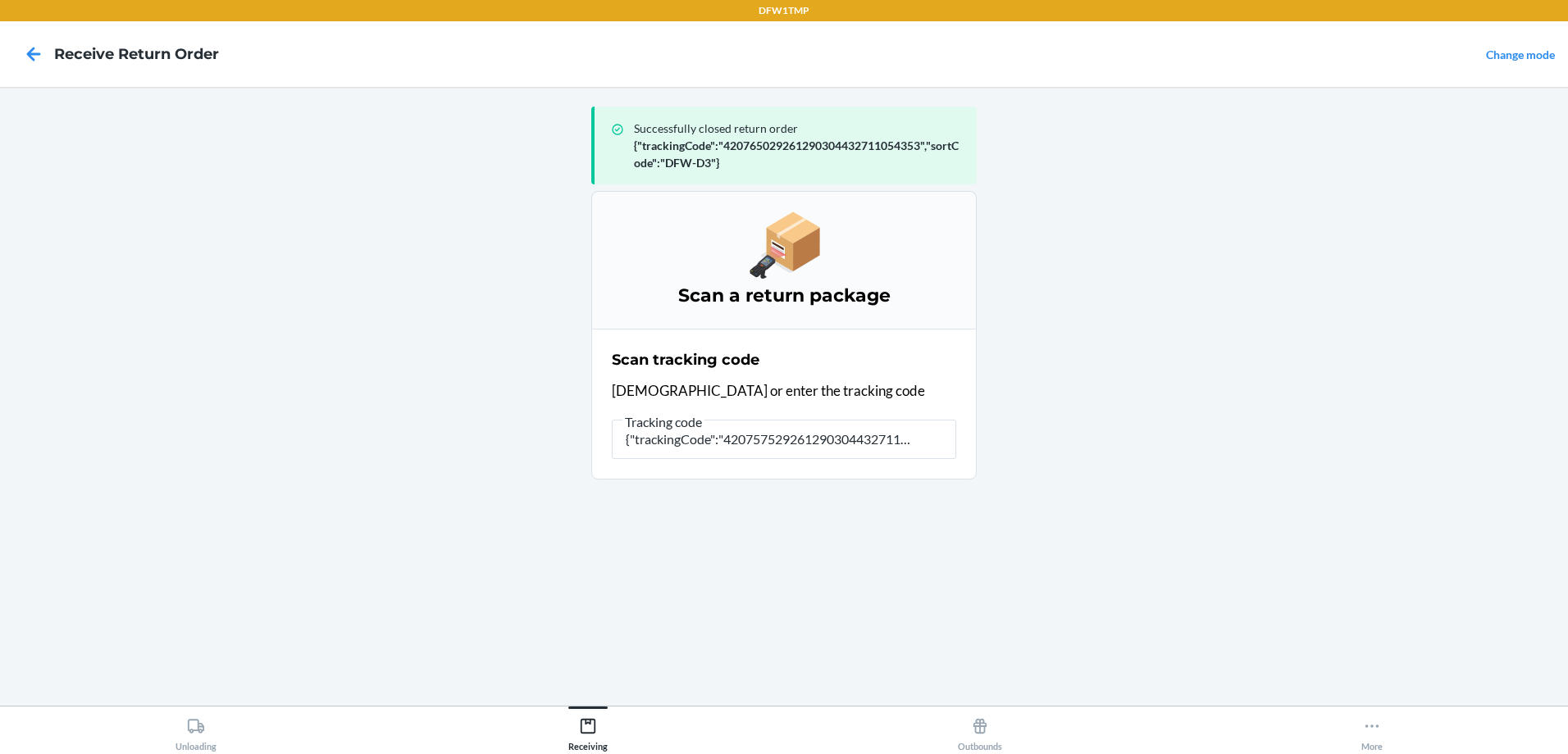 scroll, scrollTop: 0, scrollLeft: 0, axis: both 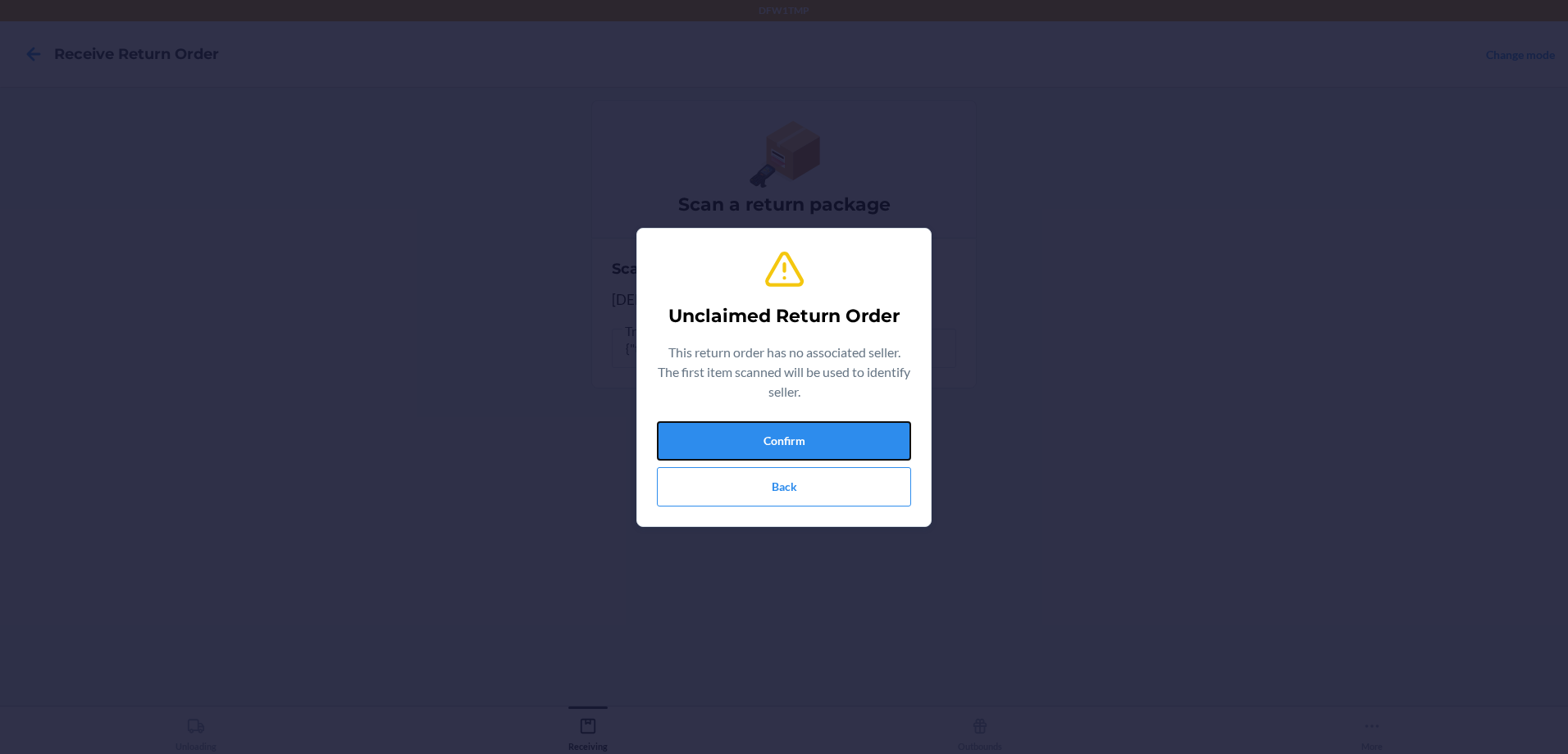 click on "Confirm" at bounding box center (784, 441) 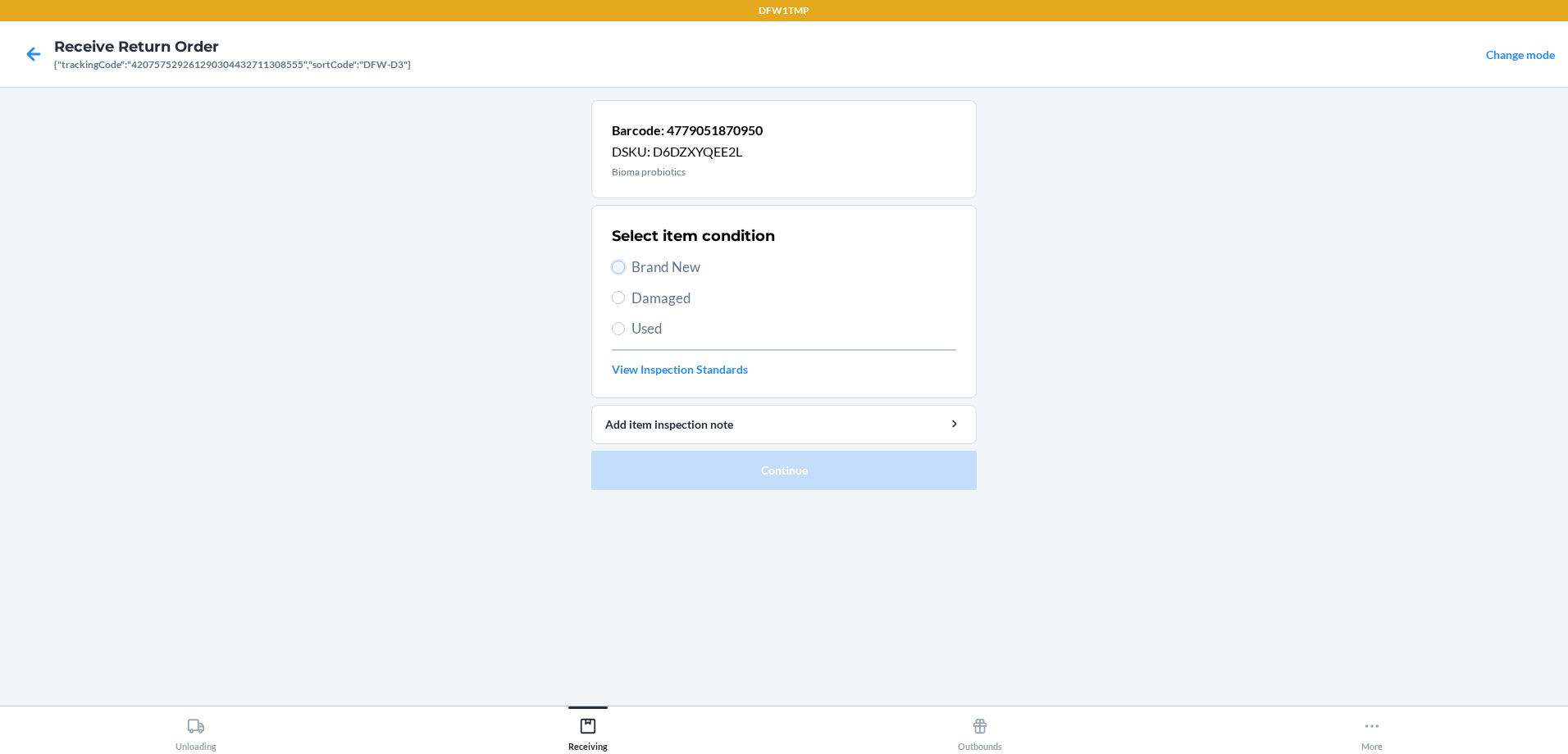 drag, startPoint x: 622, startPoint y: 266, endPoint x: 799, endPoint y: 456, distance: 259.6709 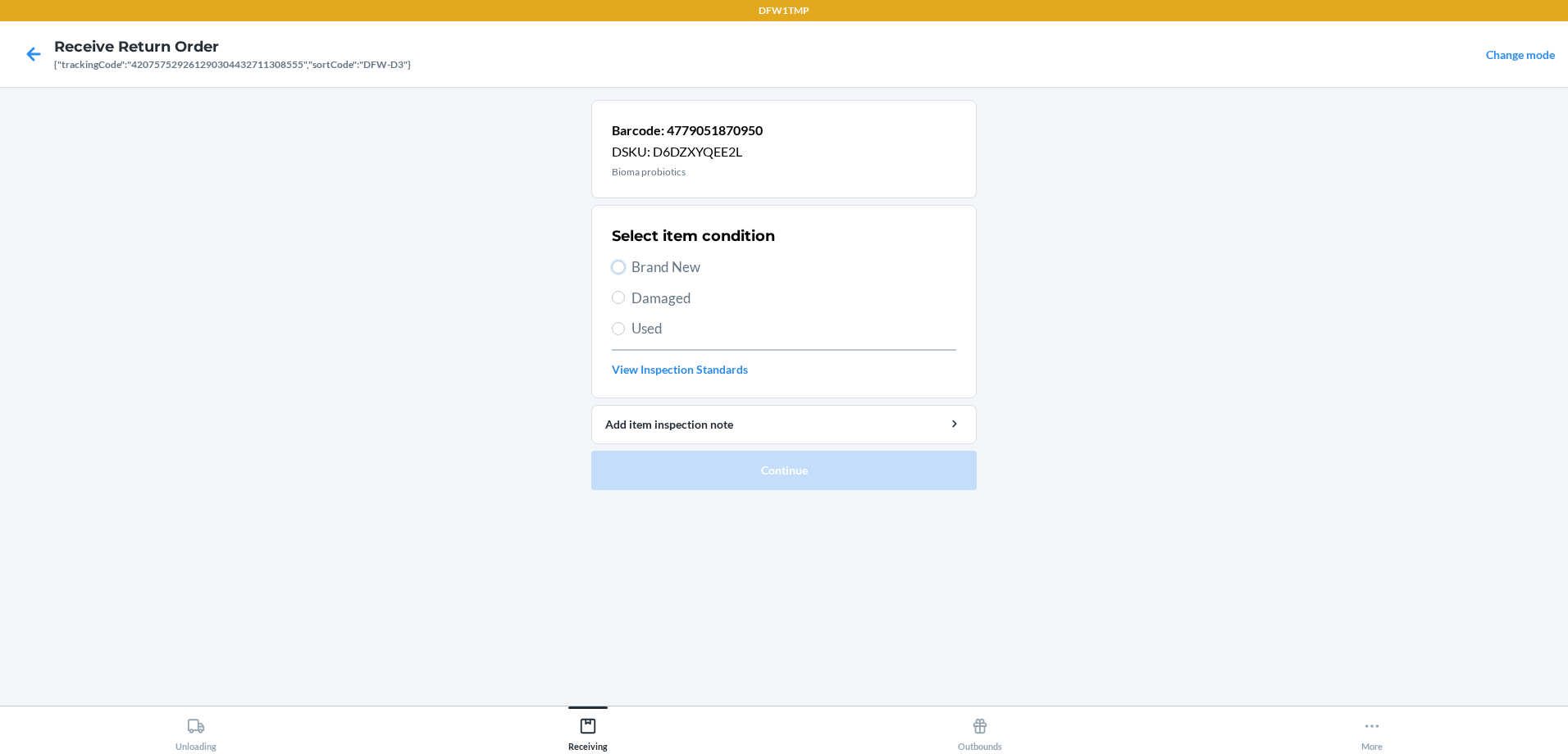 click on "Select item condition Brand New Damaged Used View Inspection Standards" at bounding box center [784, 302] 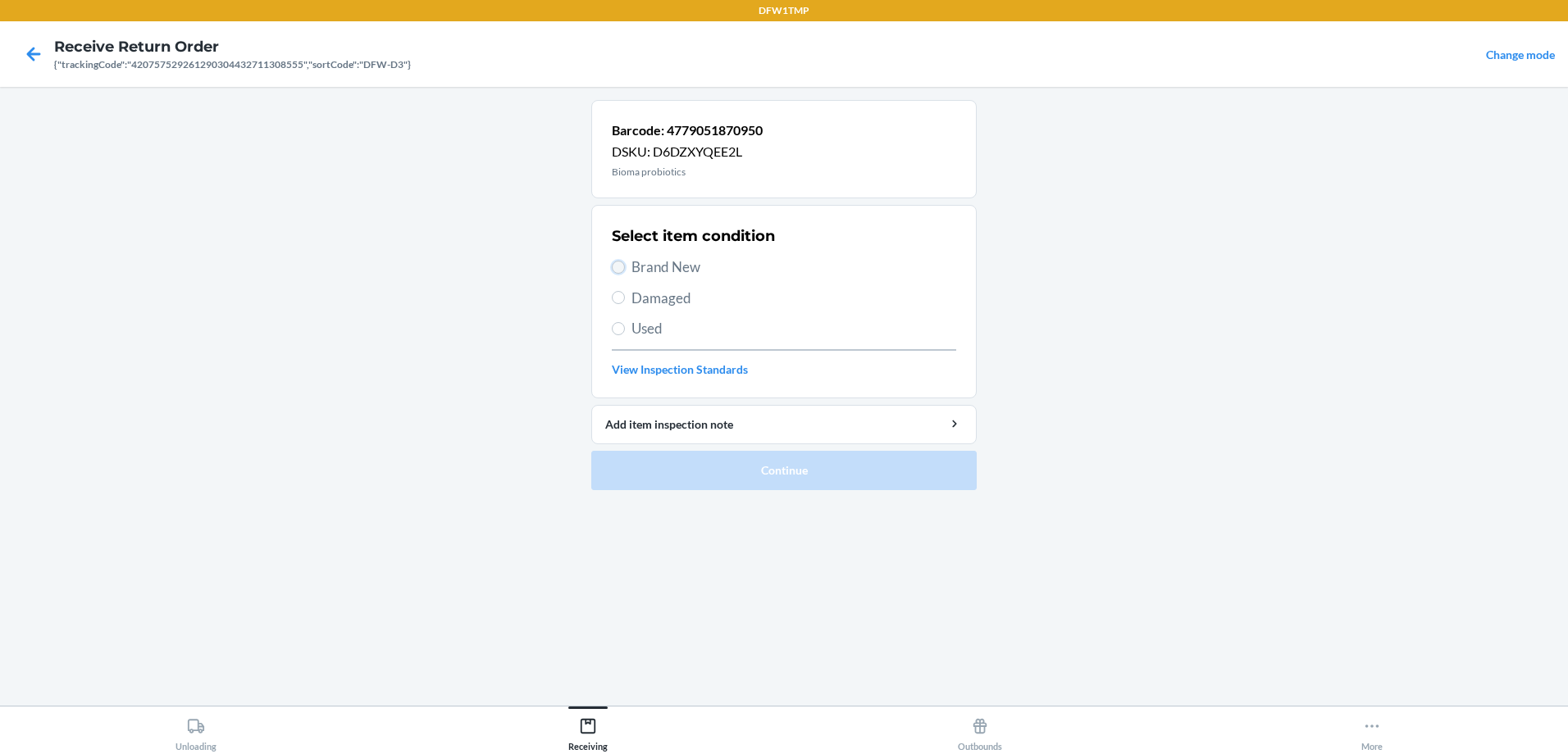 click on "Brand New" at bounding box center (618, 267) 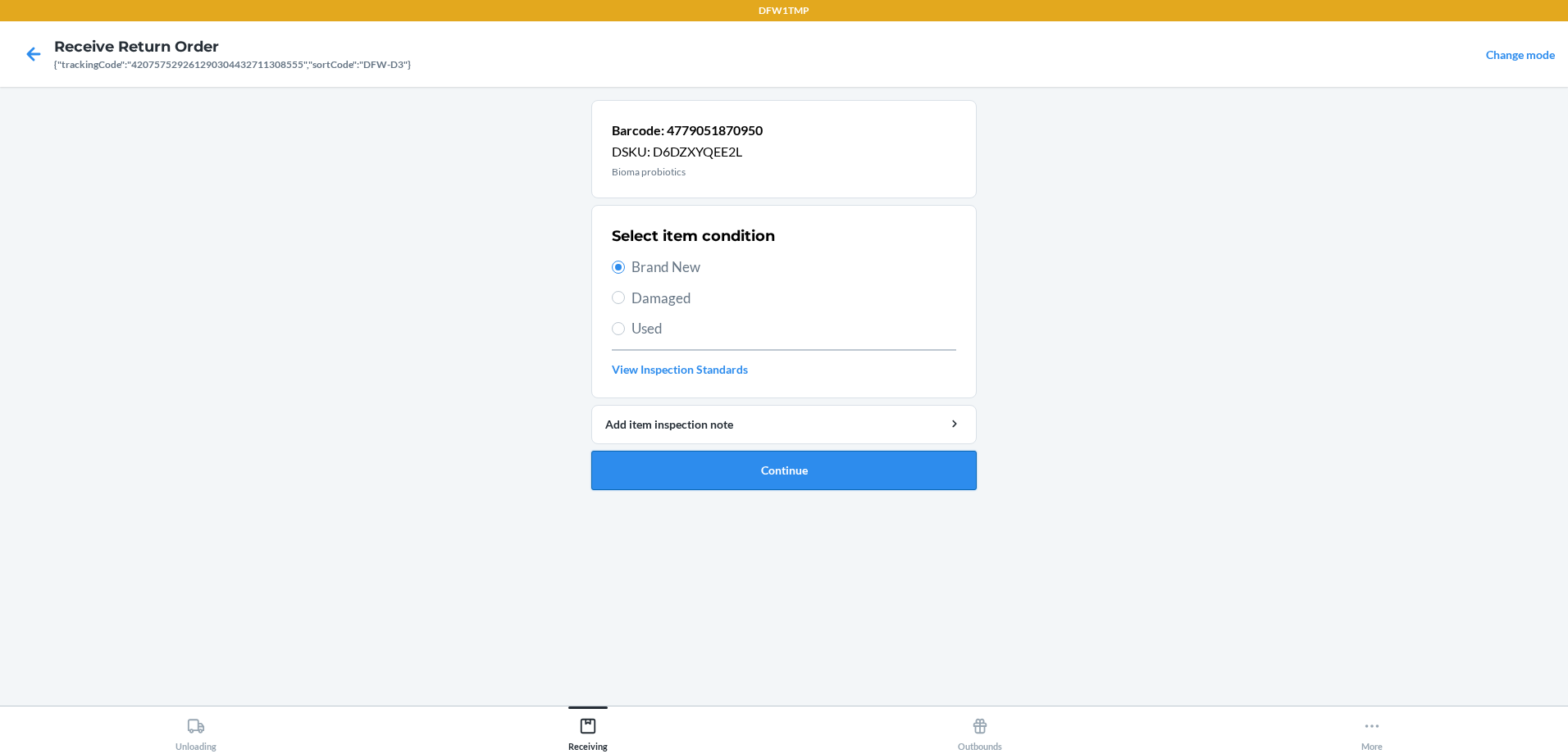 click on "Continue" at bounding box center [784, 470] 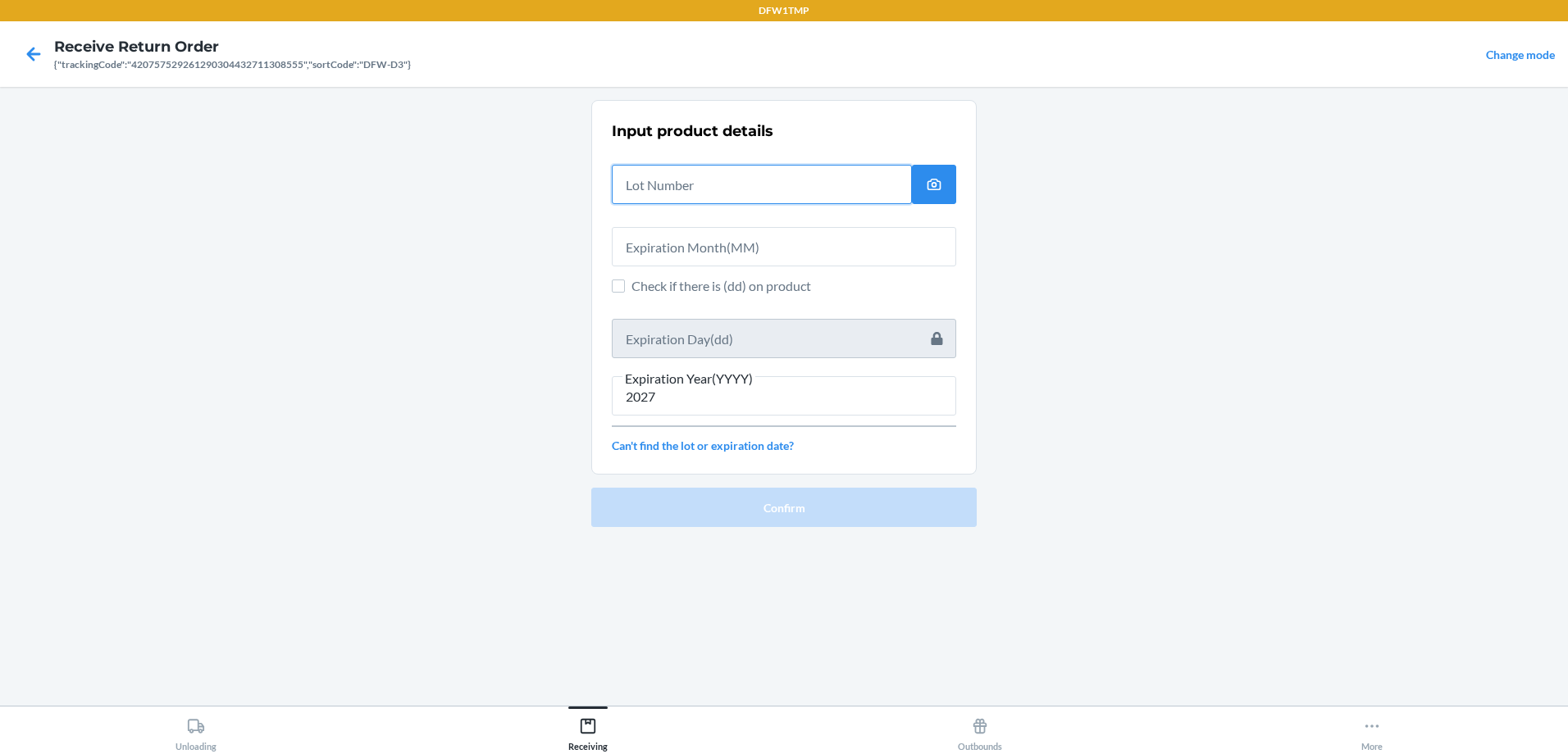 click at bounding box center [762, 184] 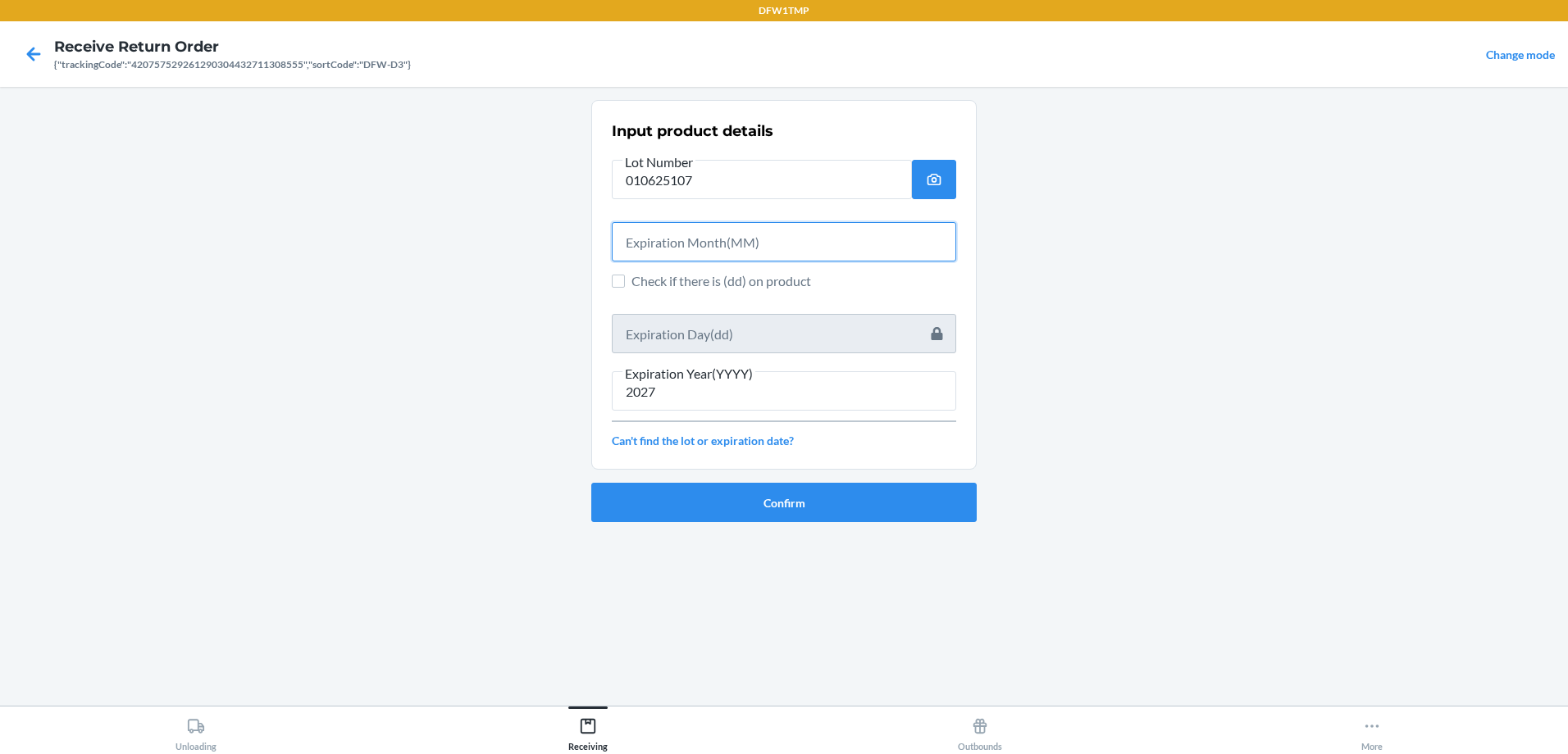 click at bounding box center (784, 242) 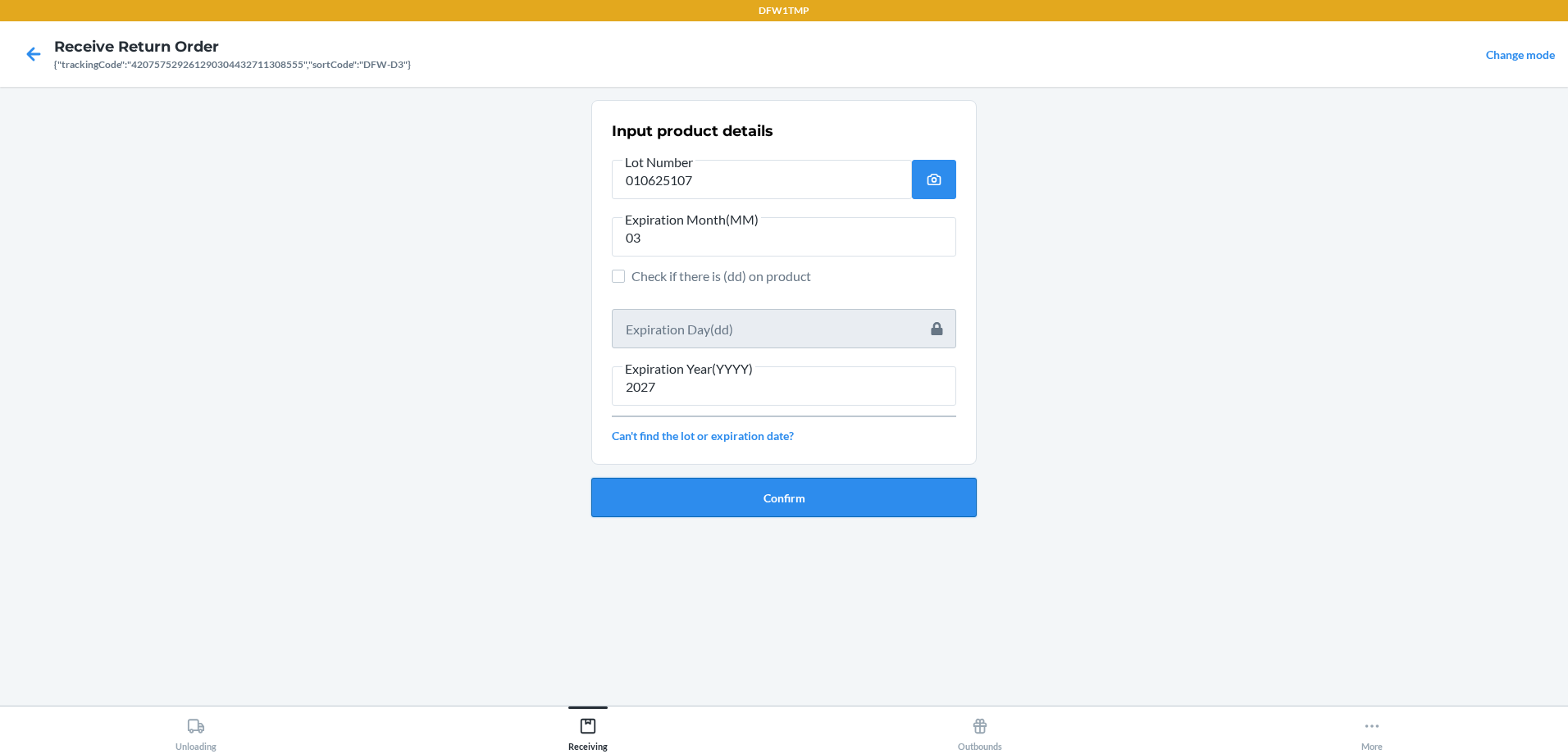 click on "Confirm" at bounding box center [784, 497] 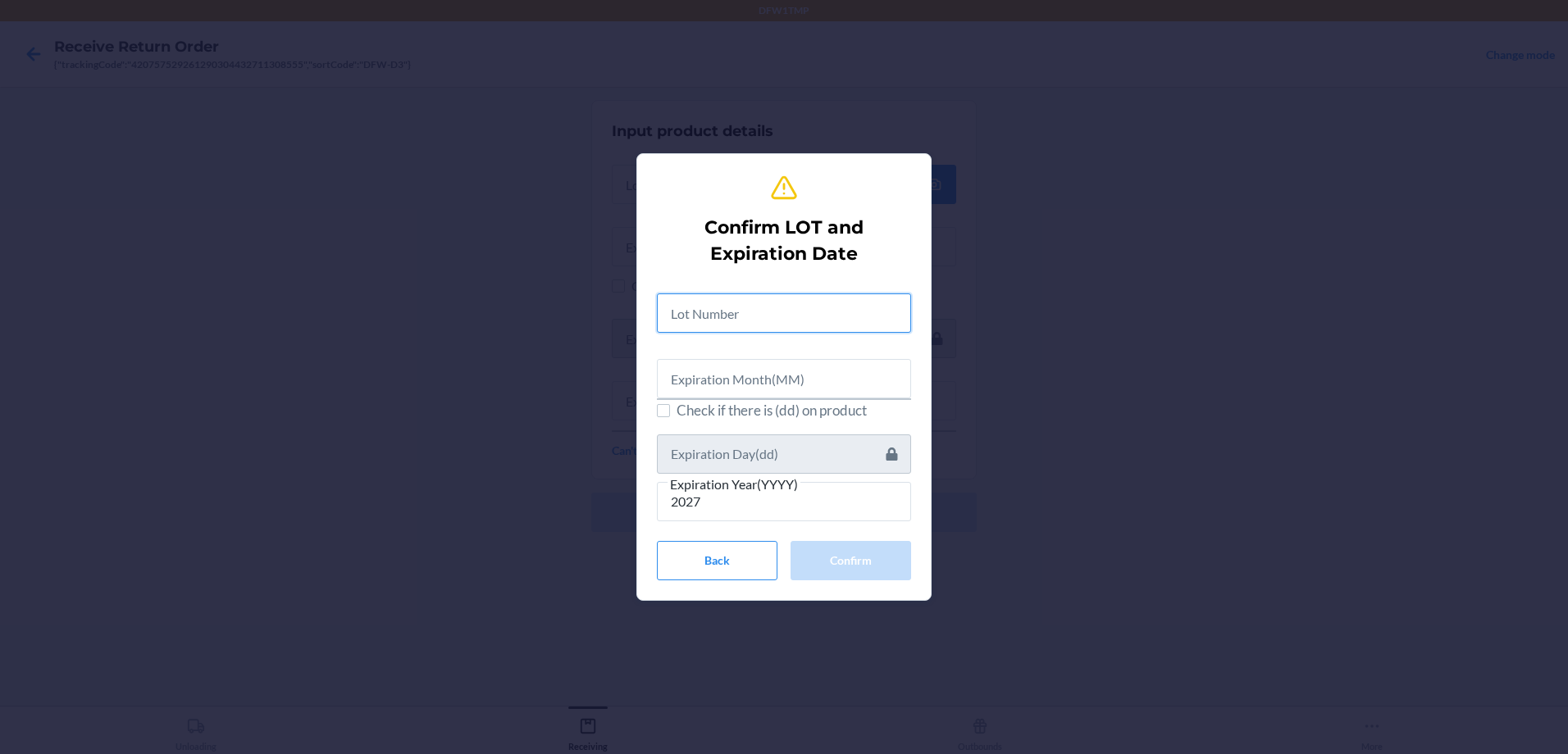 click at bounding box center (784, 313) 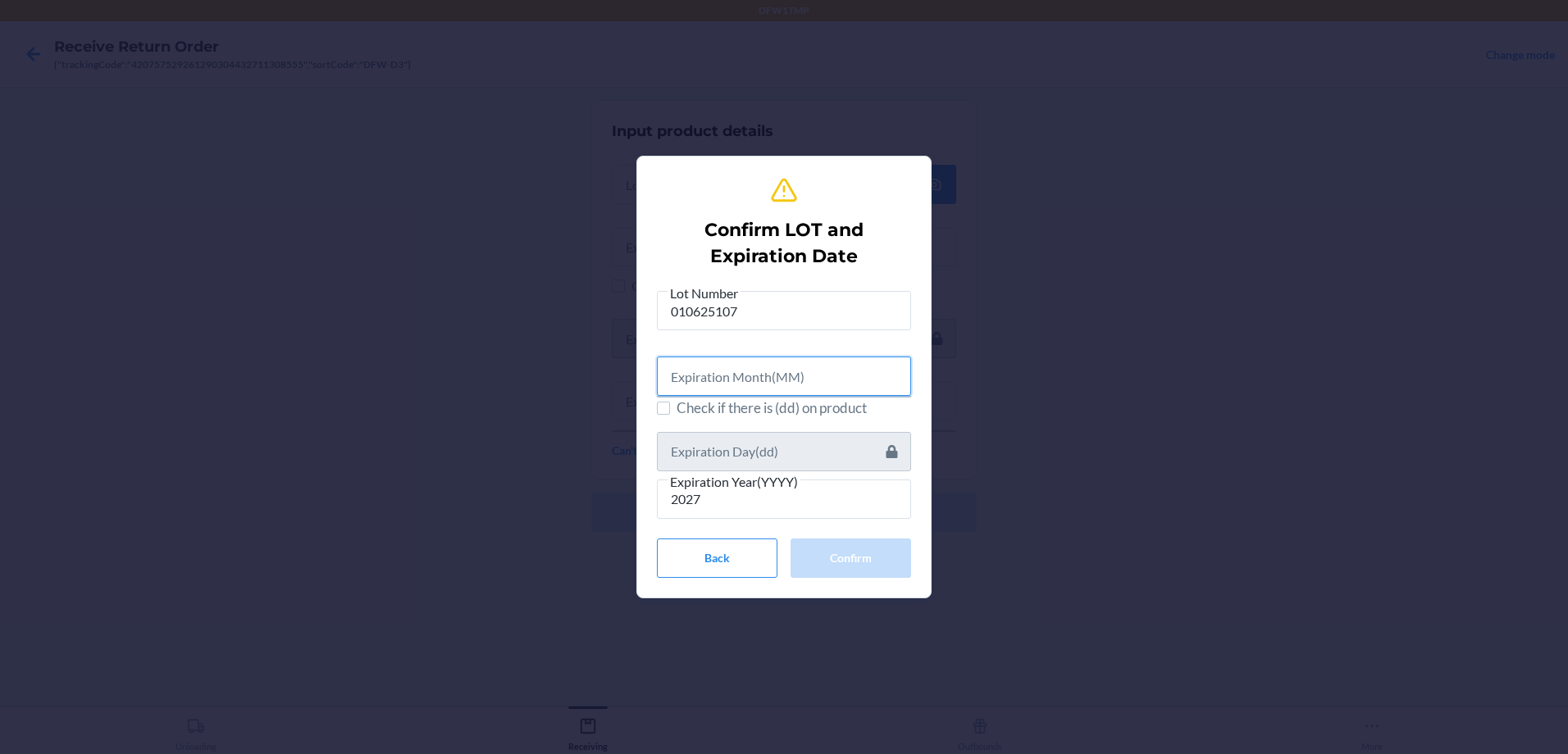 click at bounding box center (784, 376) 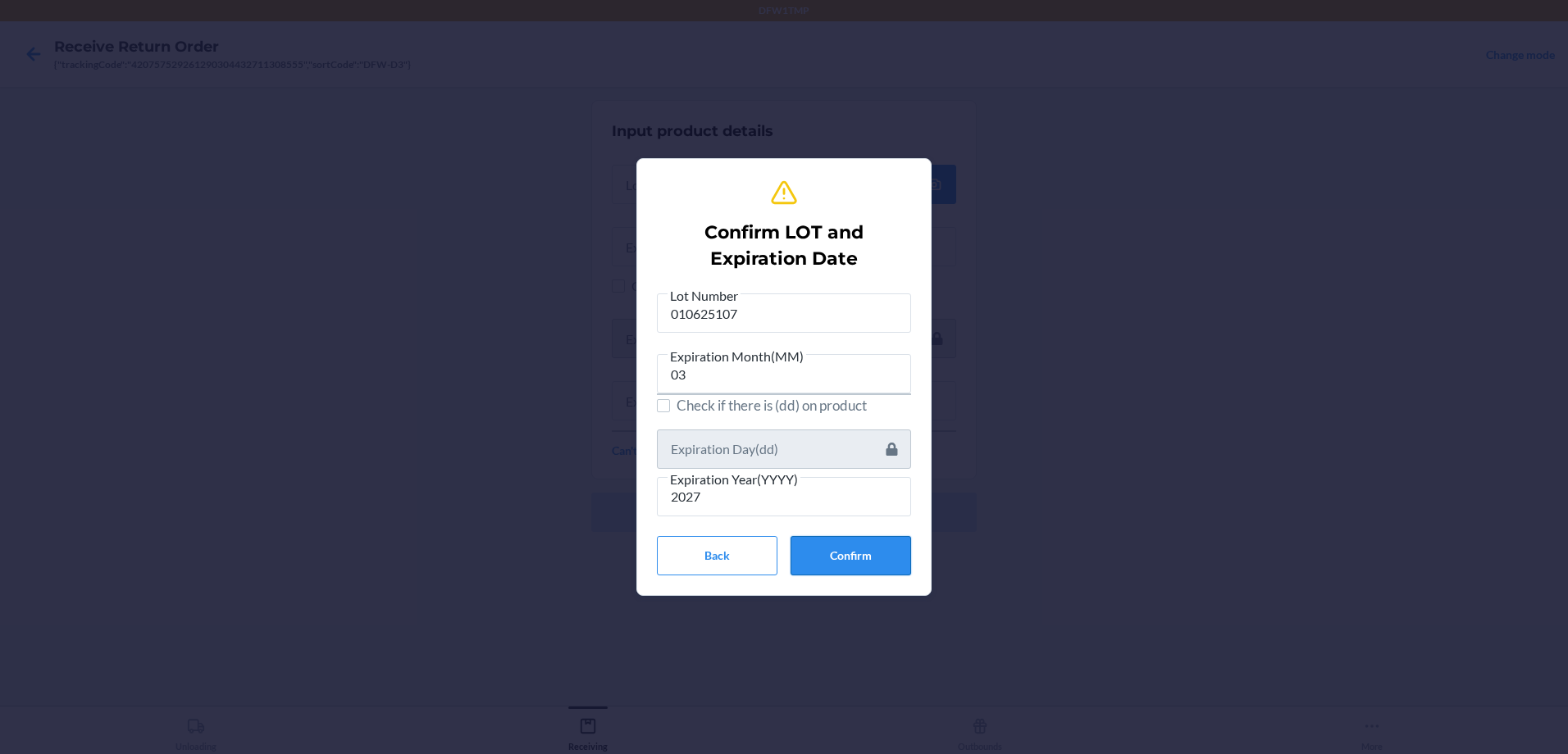 click on "Confirm" at bounding box center (850, 556) 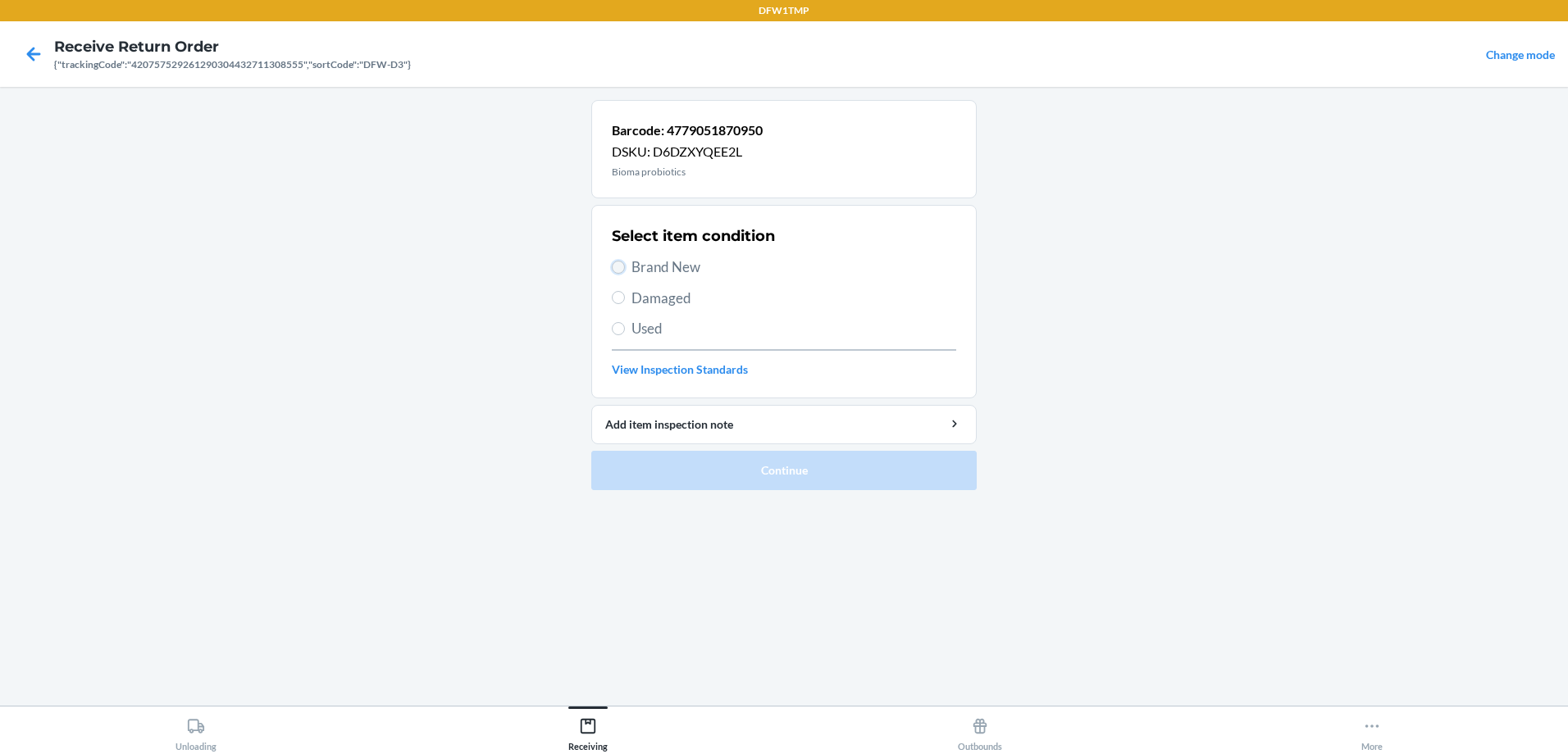 click on "Brand New" at bounding box center (618, 267) 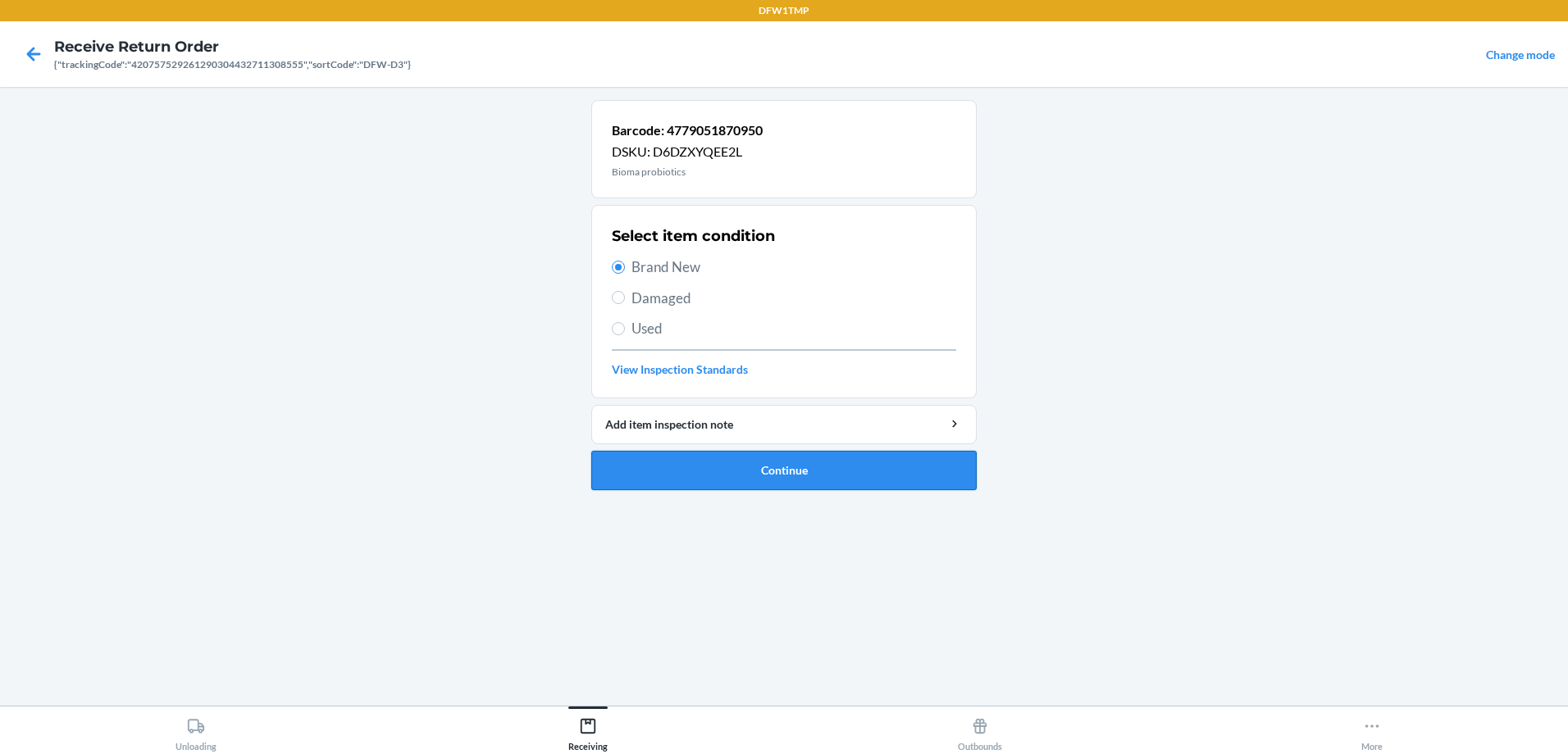 click on "Continue" at bounding box center [784, 470] 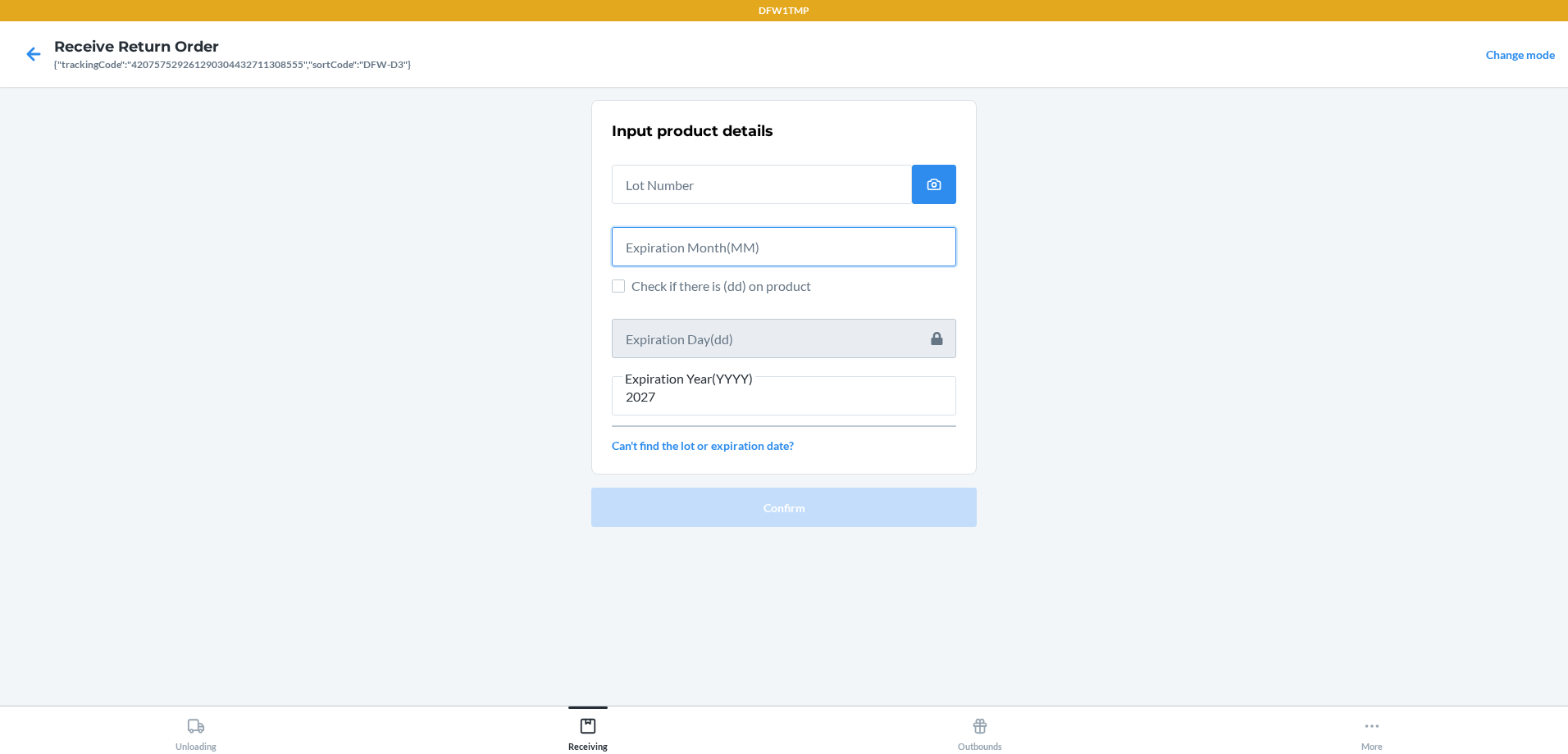 click at bounding box center [784, 247] 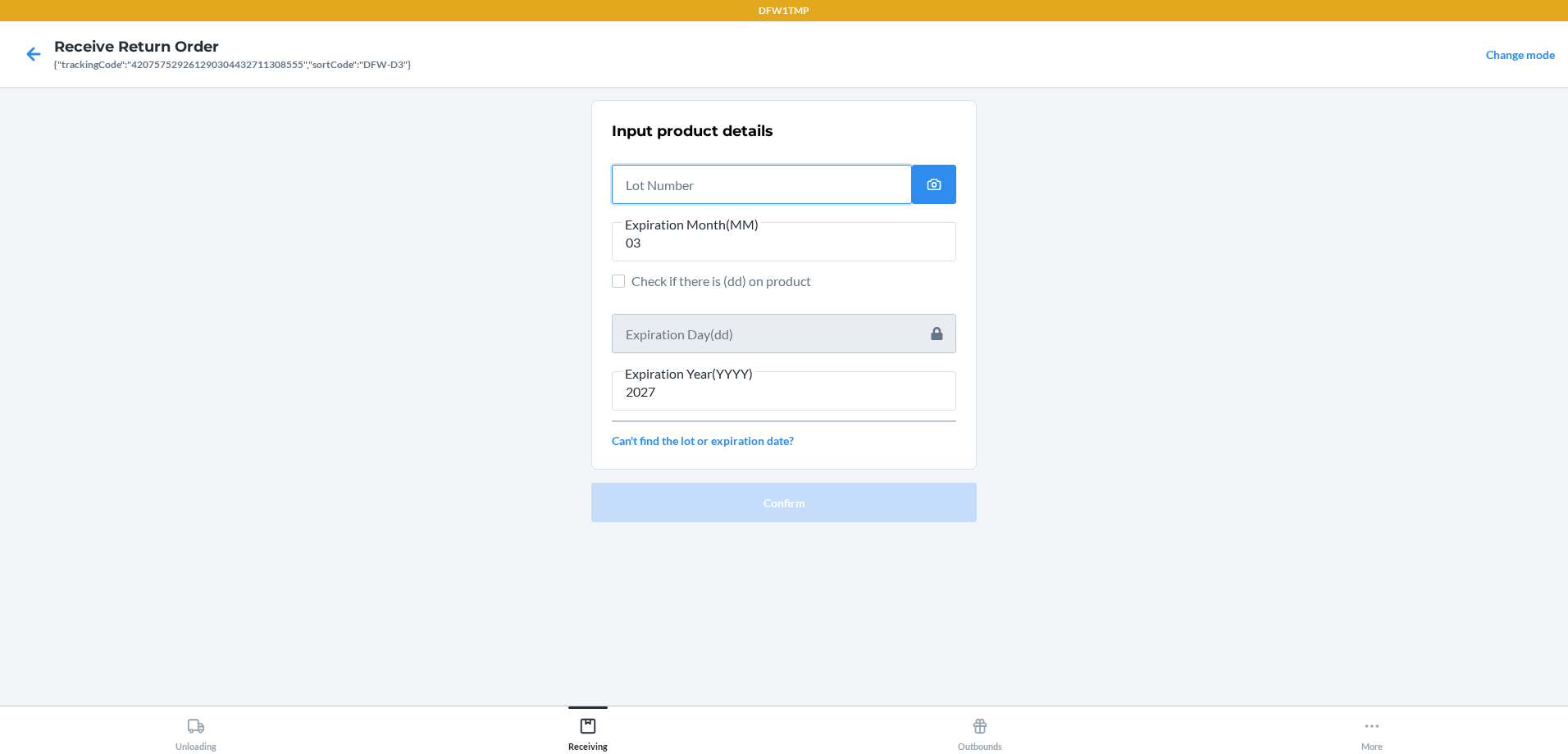 drag, startPoint x: 734, startPoint y: 172, endPoint x: 693, endPoint y: 191, distance: 45.18849 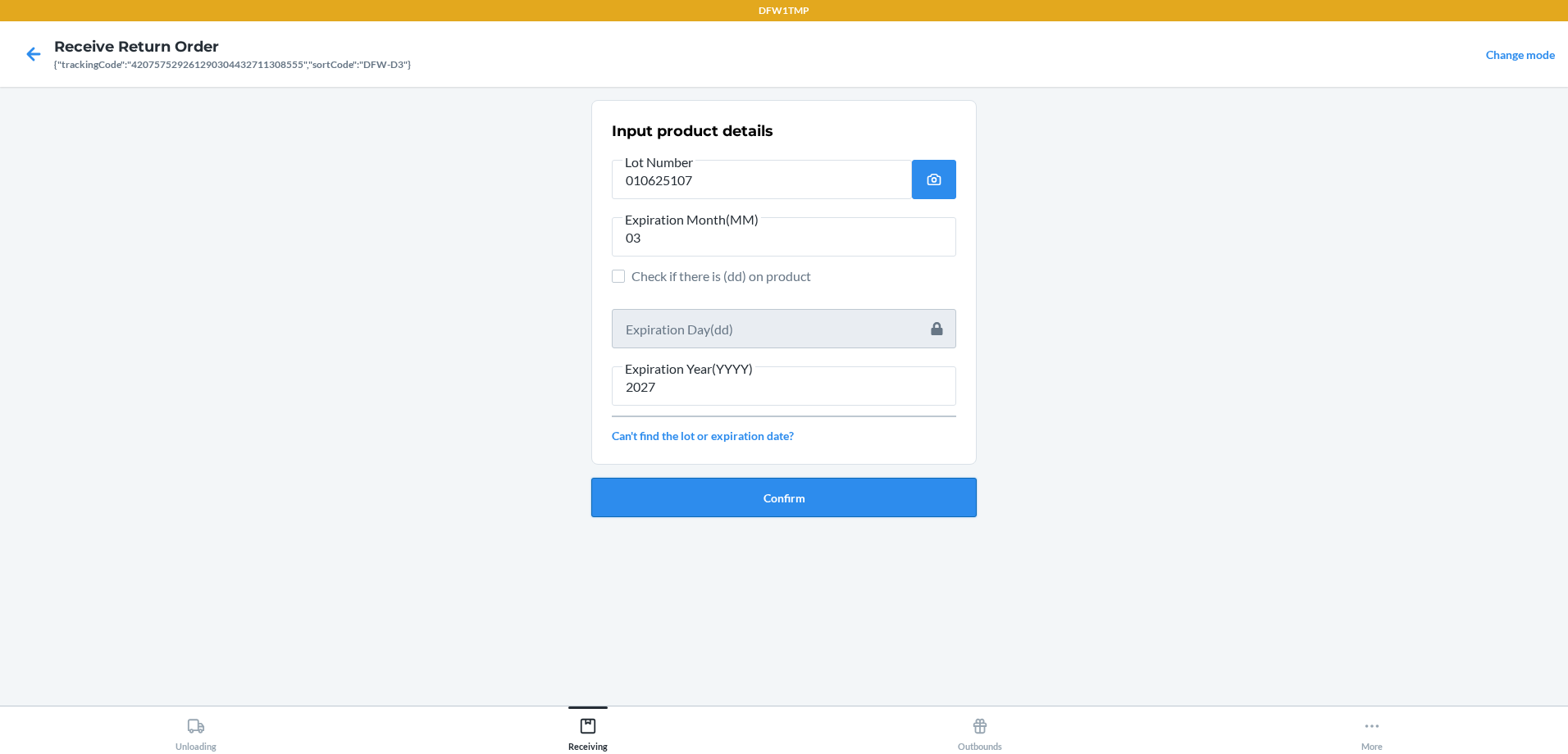 click on "Confirm" at bounding box center [784, 497] 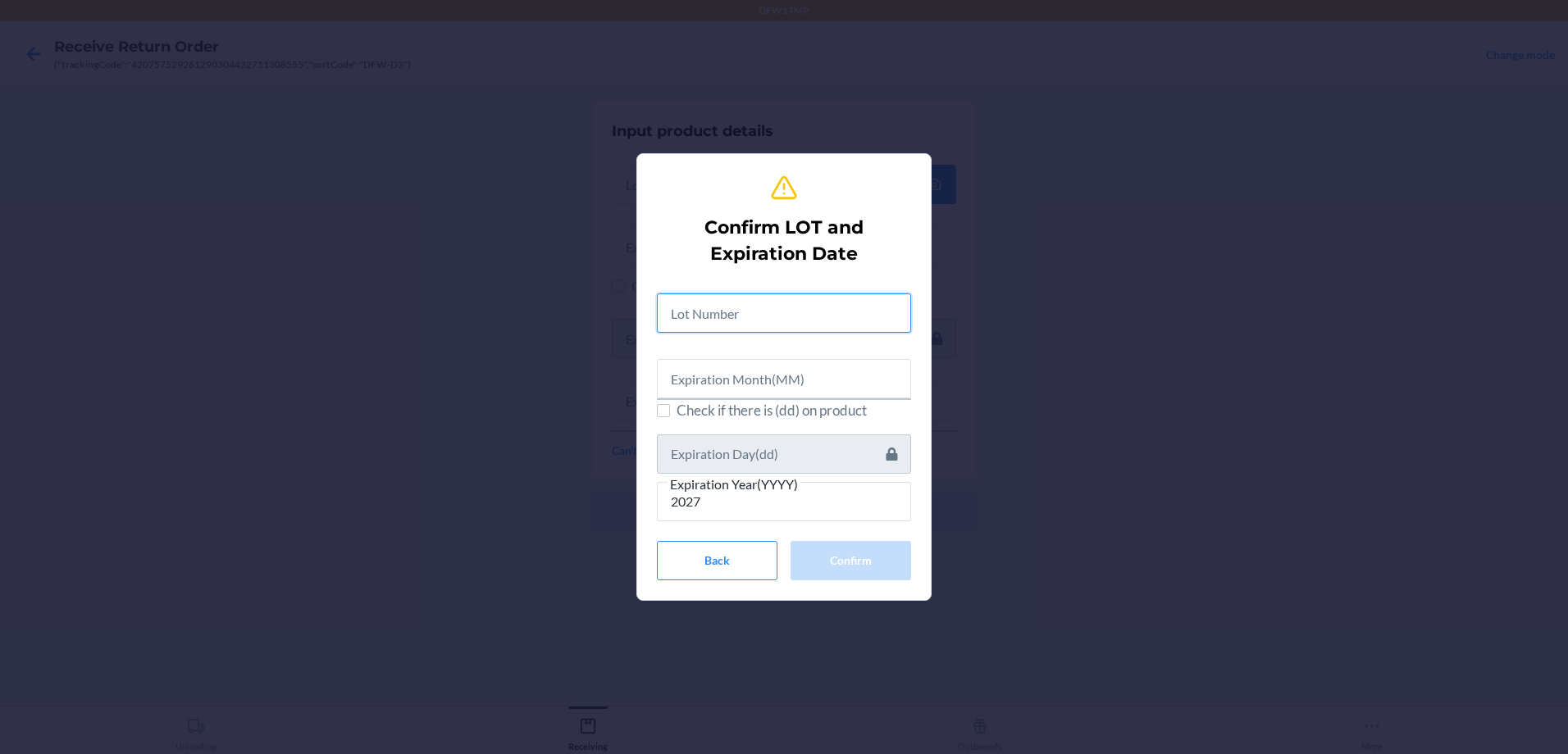 click at bounding box center (784, 313) 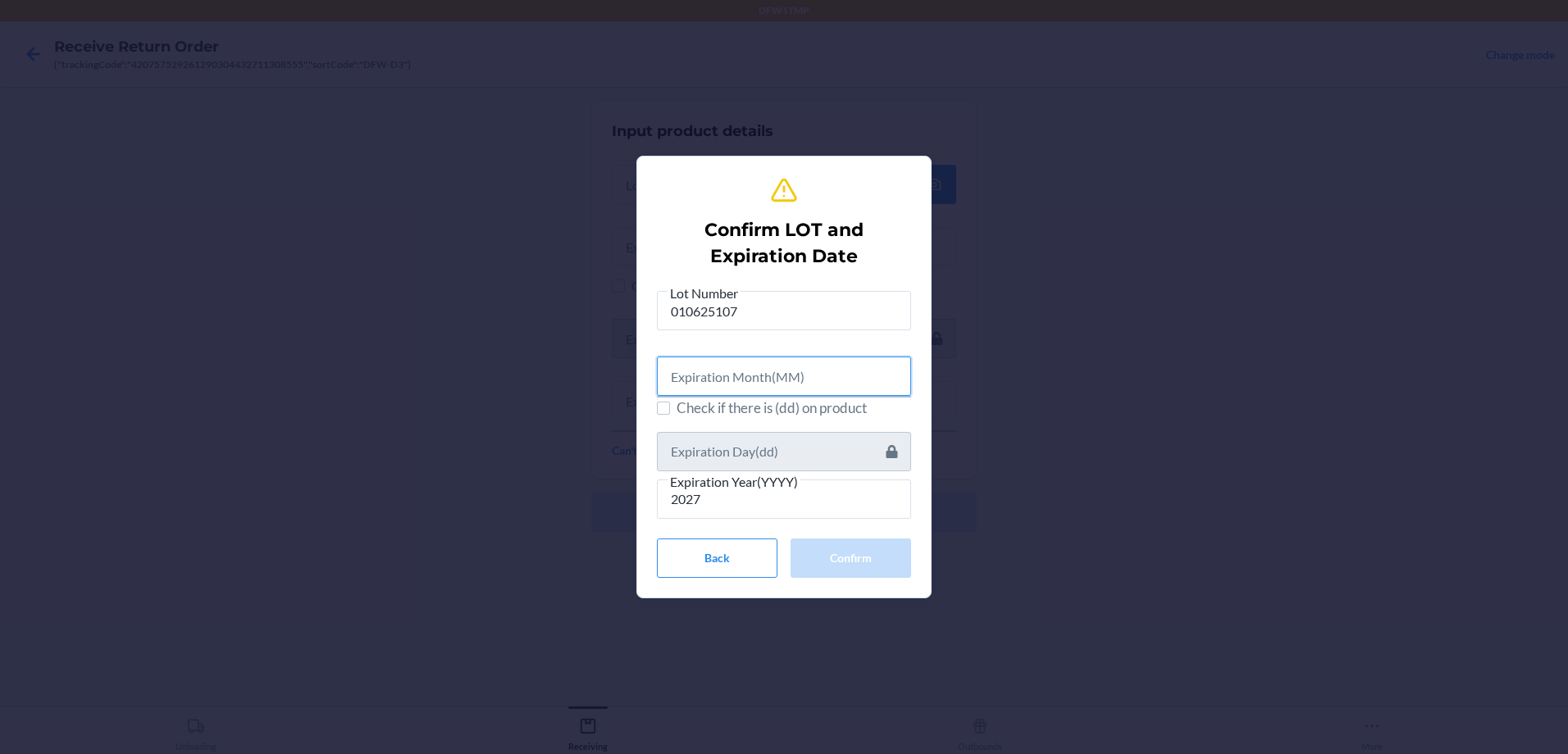 click at bounding box center (784, 376) 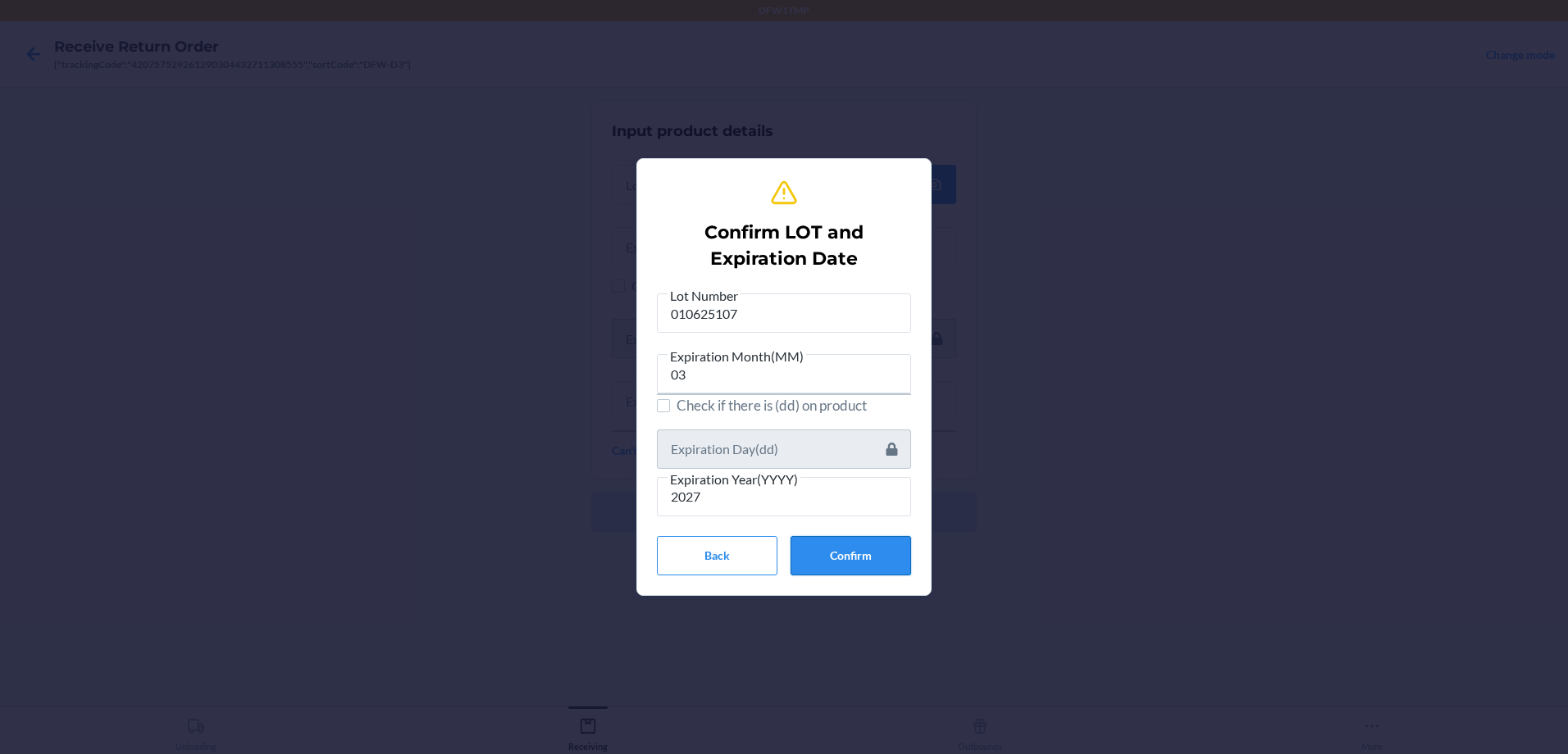 click on "Confirm" at bounding box center [850, 556] 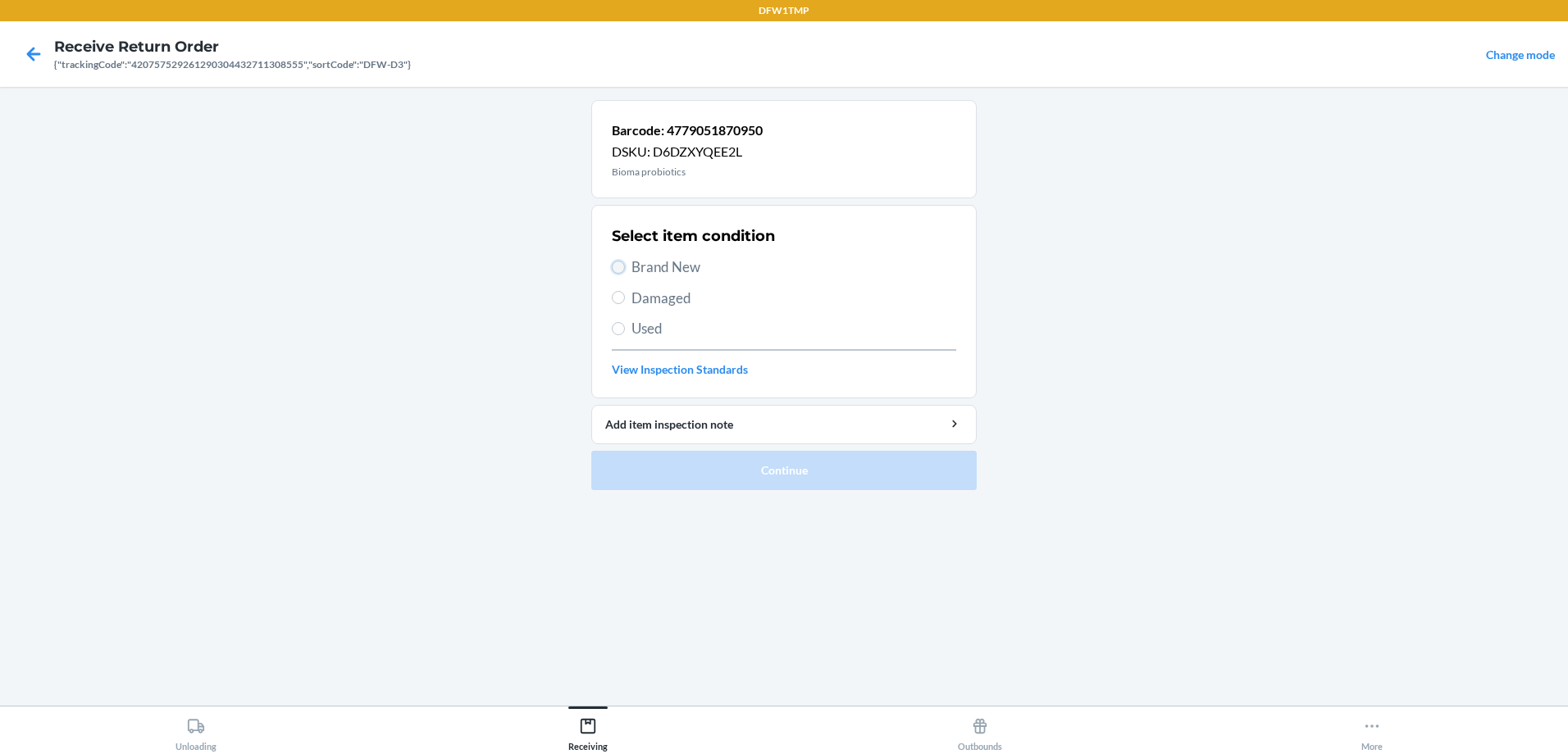 click on "Brand New" at bounding box center [618, 267] 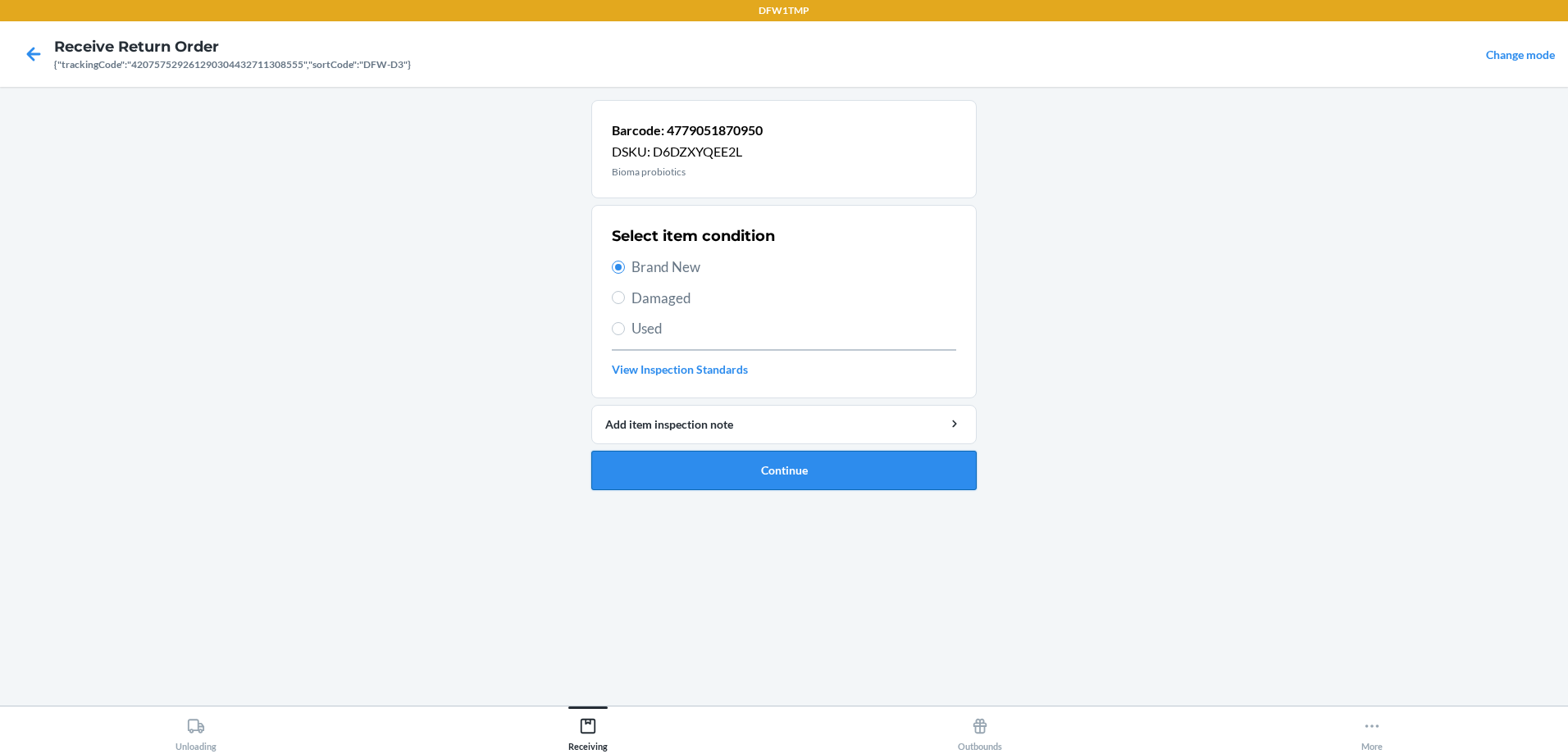 click on "Continue" at bounding box center [784, 470] 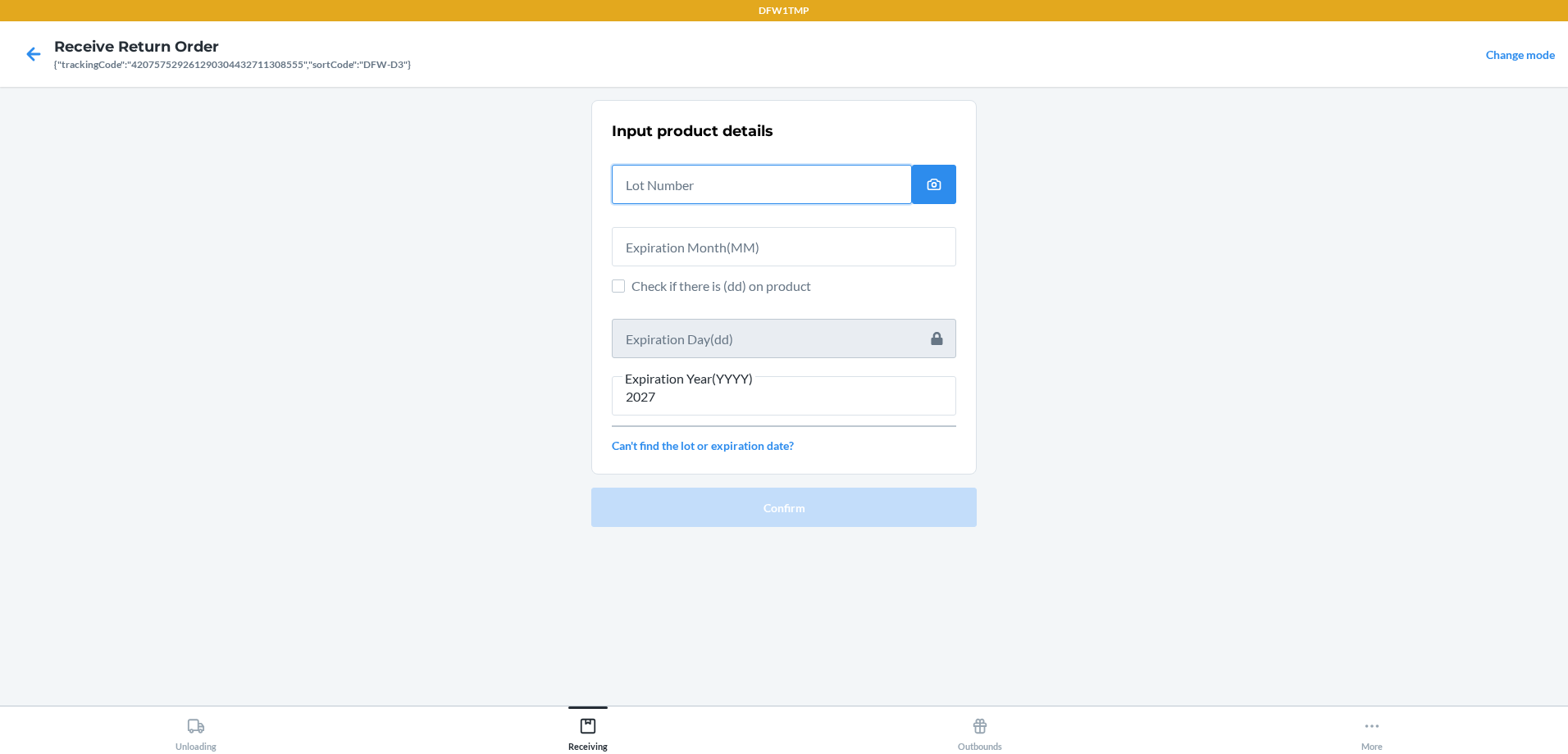 click at bounding box center (762, 184) 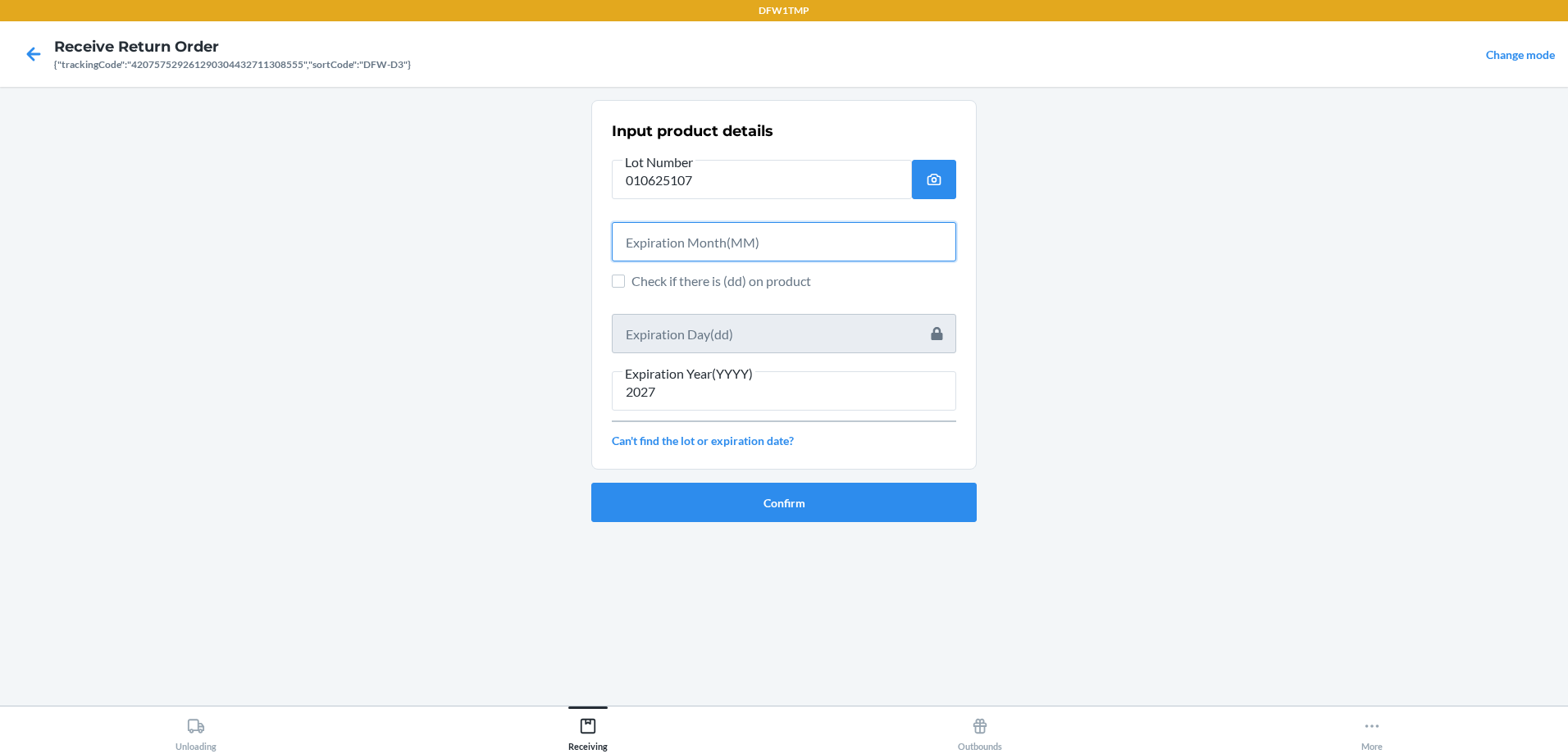 click at bounding box center [784, 242] 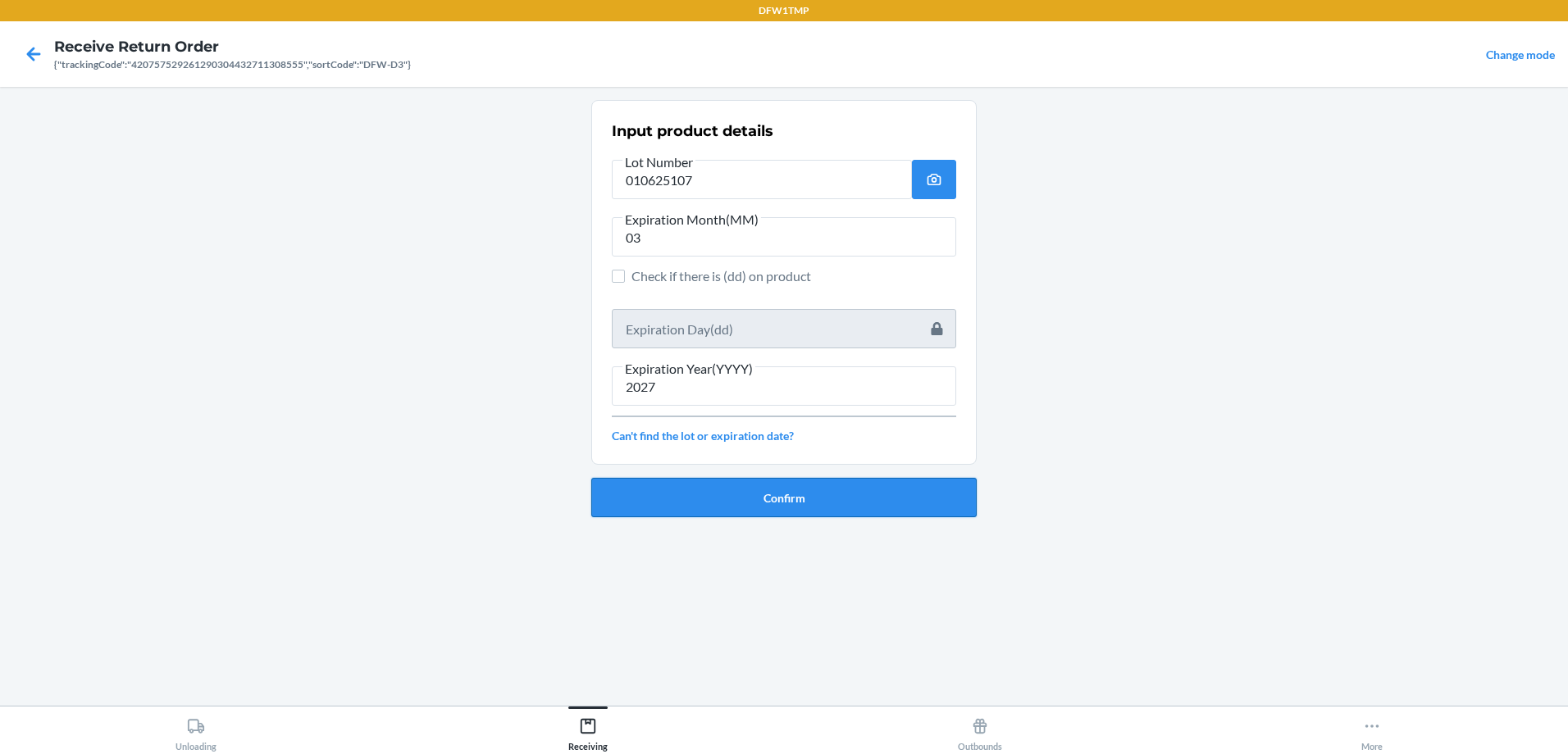 click on "Confirm" at bounding box center [784, 497] 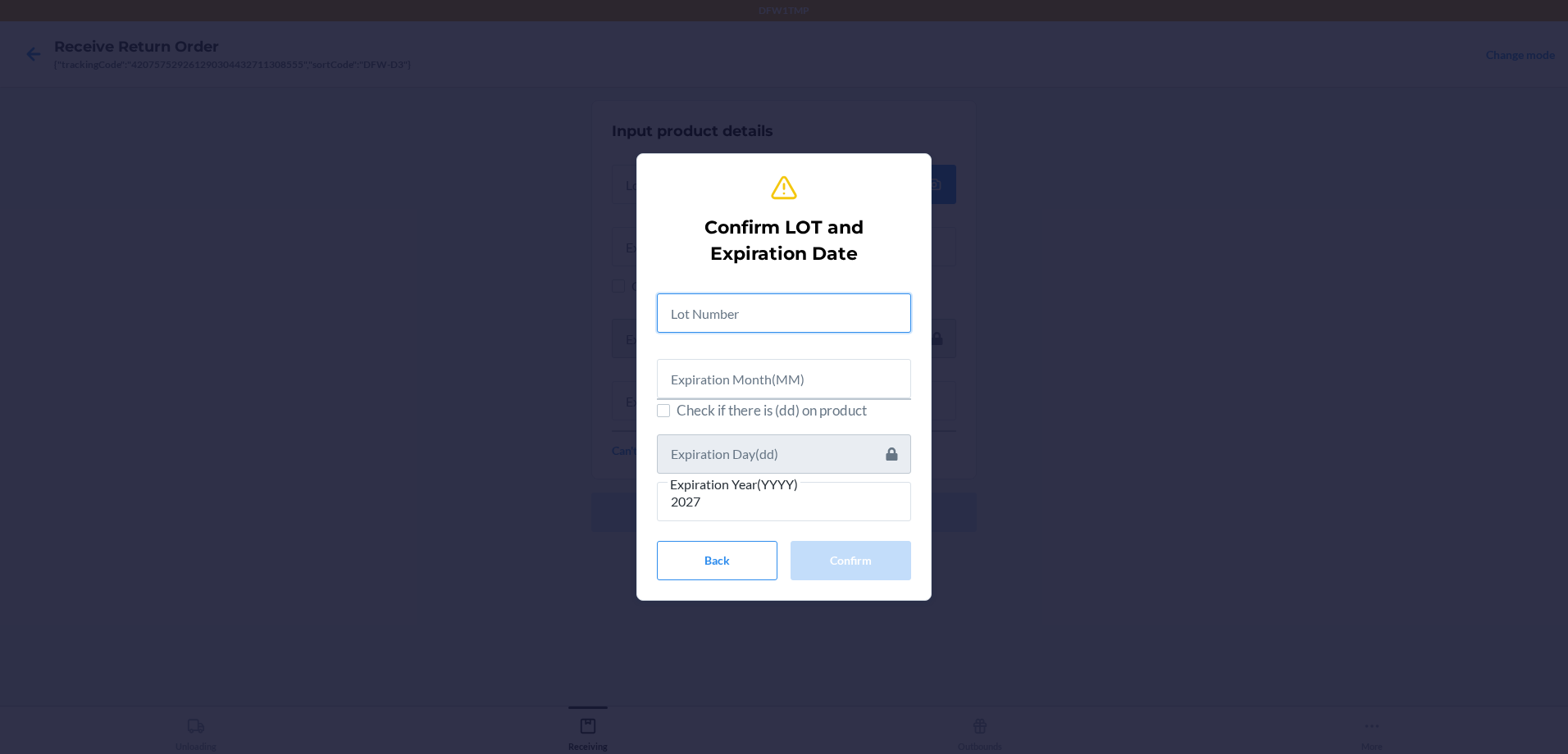 click at bounding box center (784, 313) 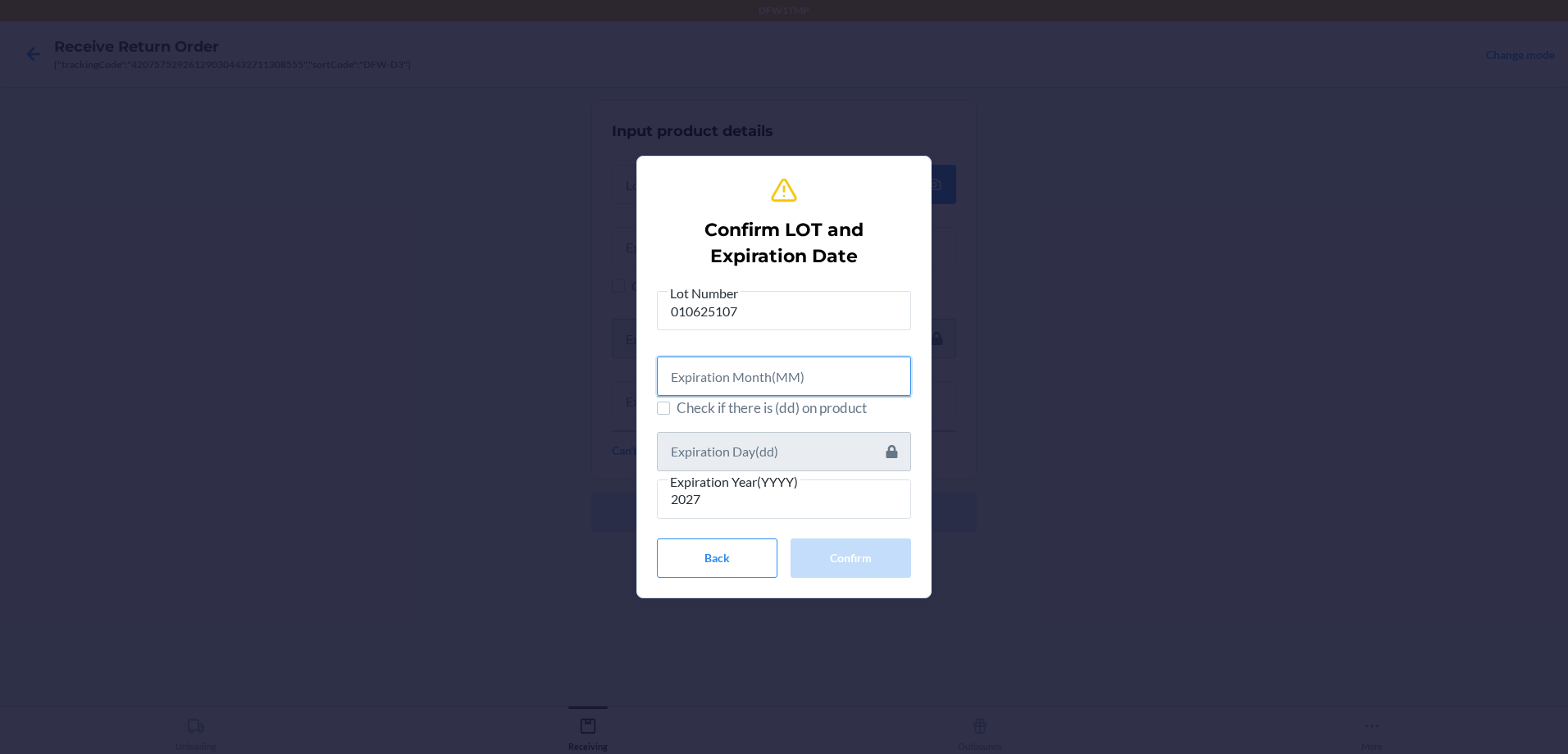 click at bounding box center [784, 376] 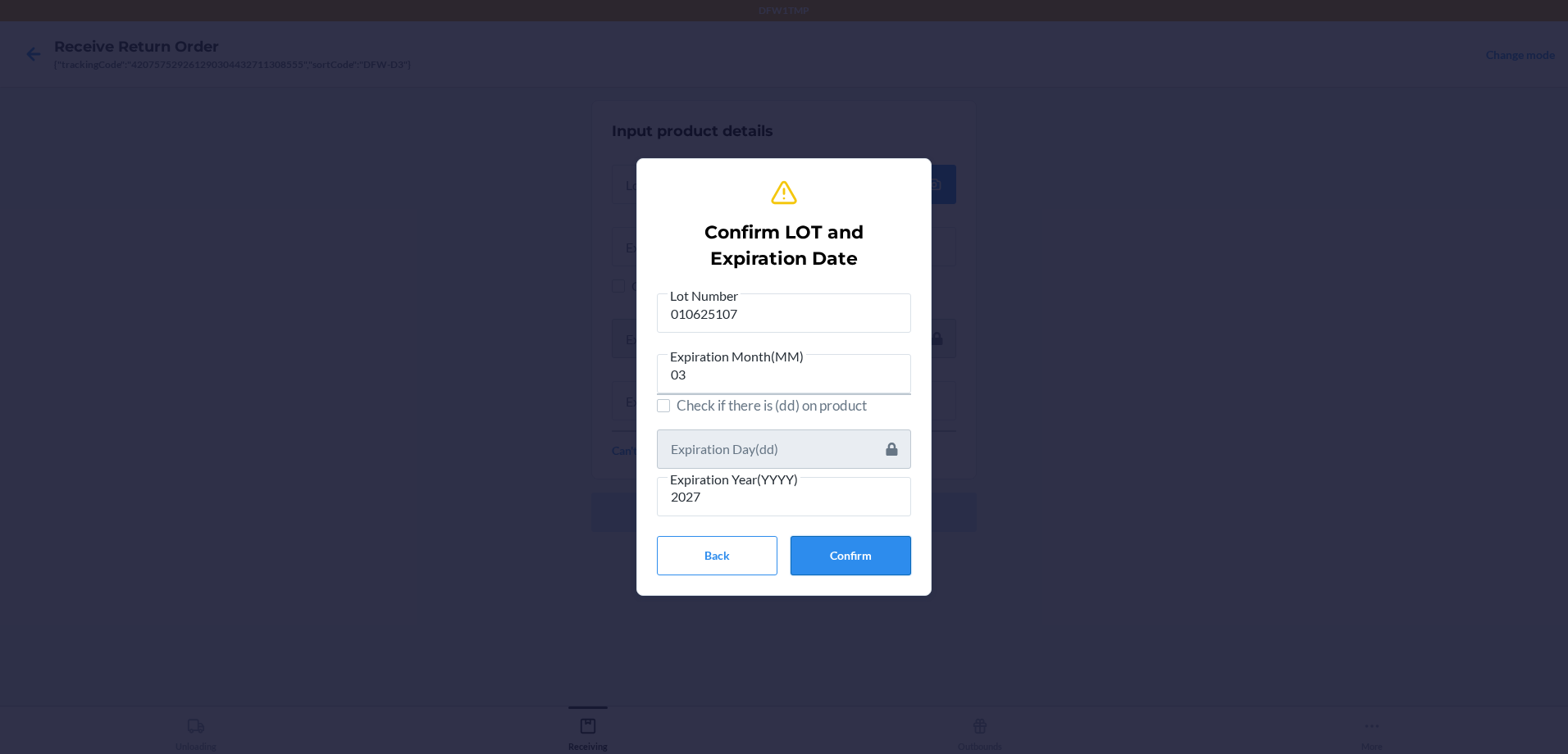 click on "Confirm" at bounding box center [850, 556] 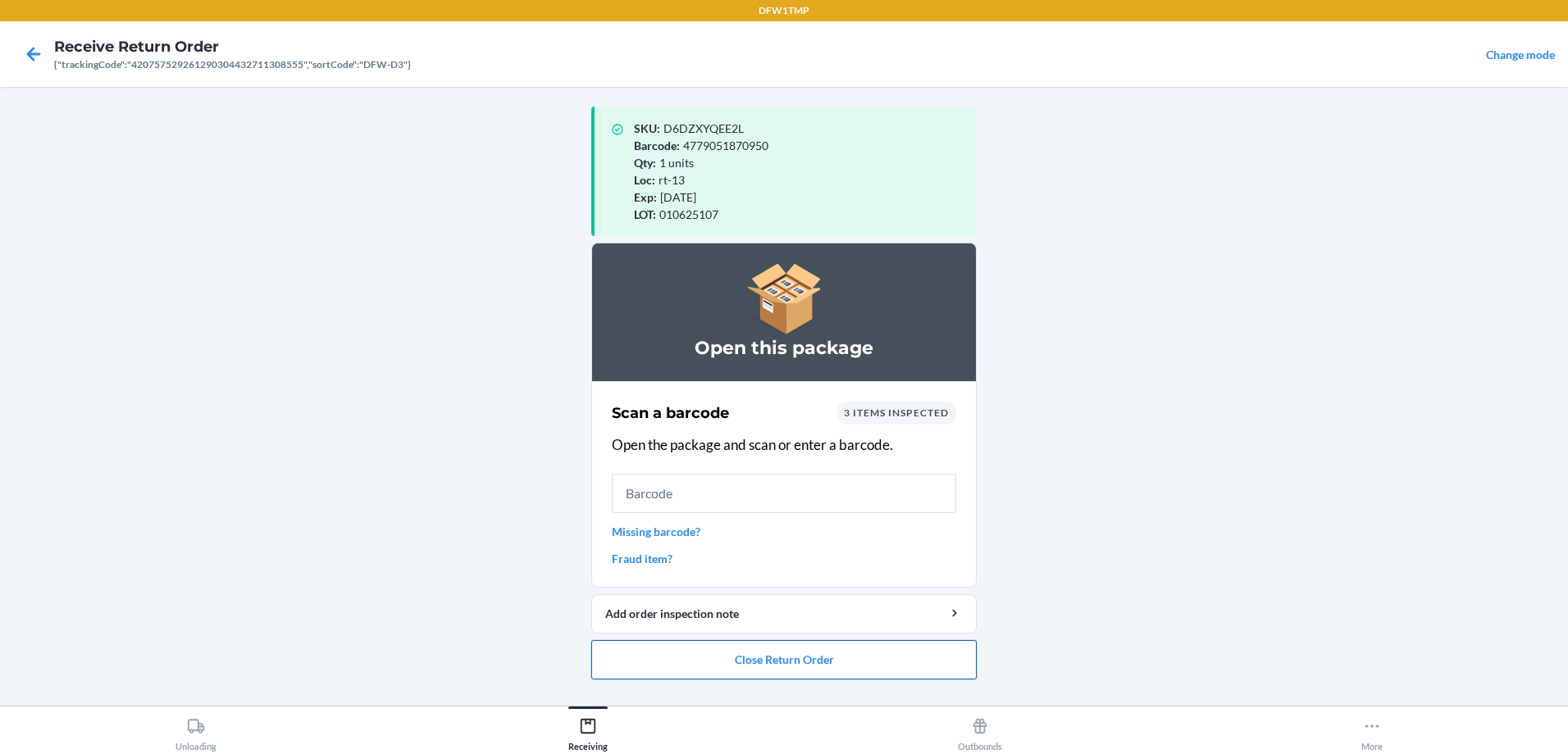 click on "Close Return Order" at bounding box center [784, 660] 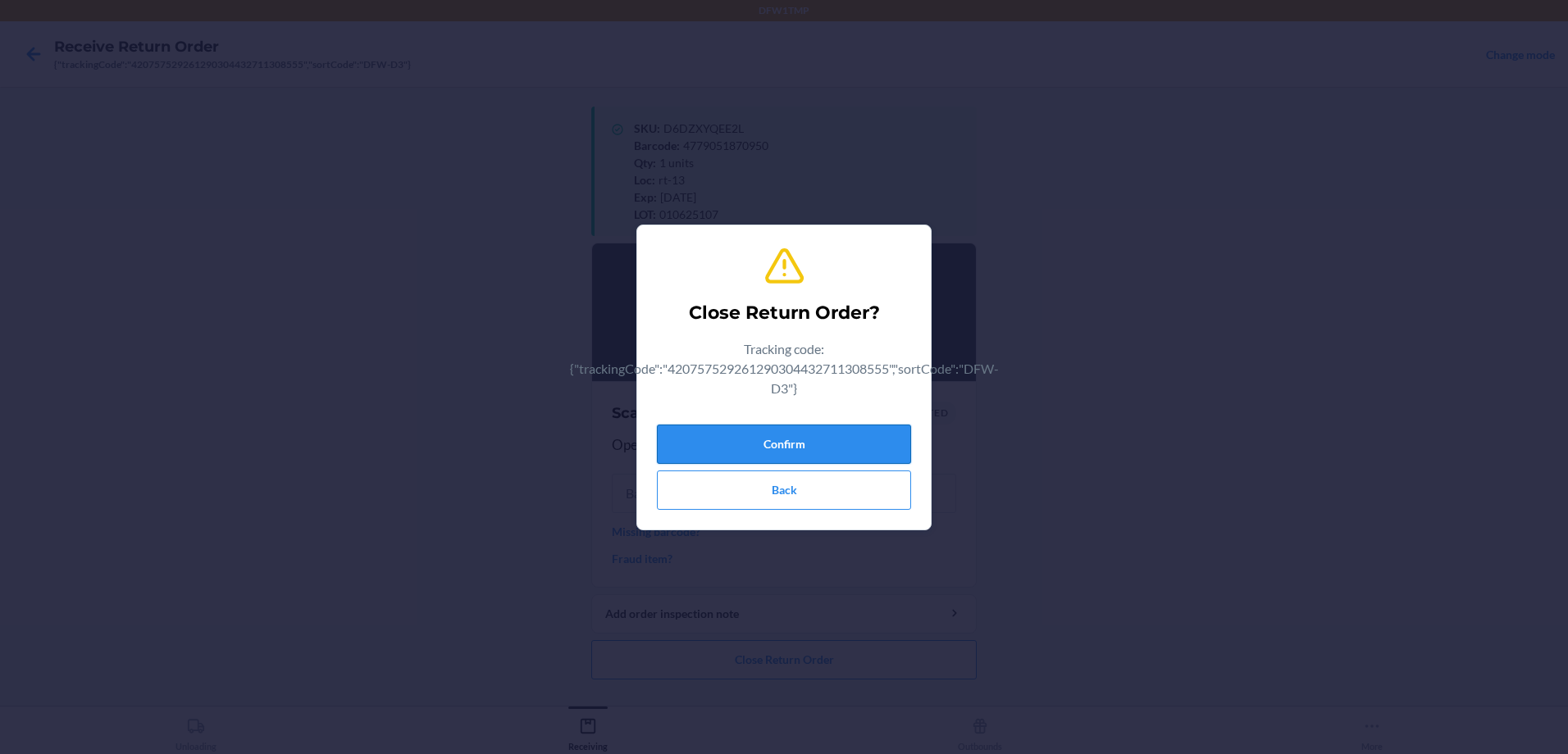 click on "Confirm" at bounding box center (784, 444) 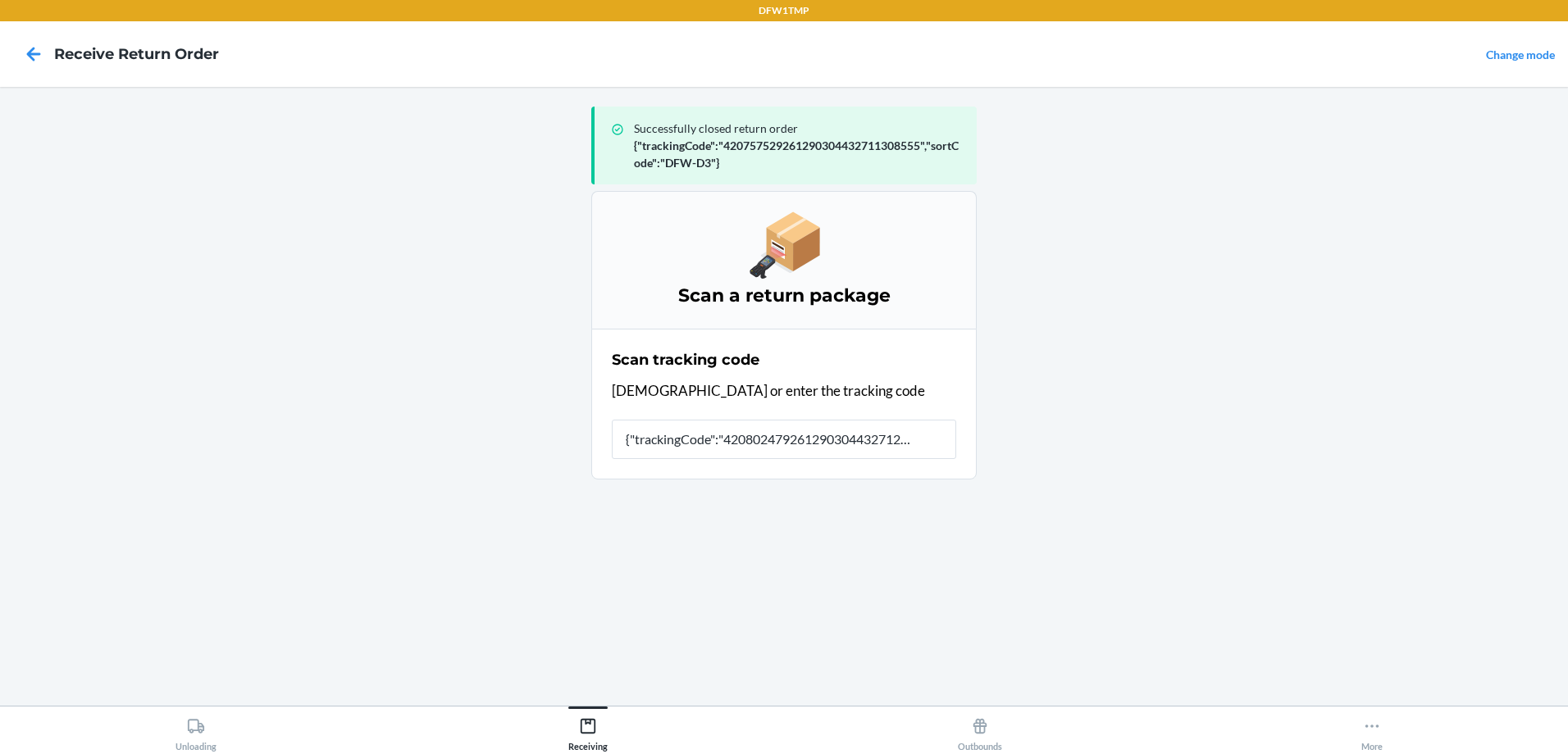 scroll, scrollTop: 0, scrollLeft: 0, axis: both 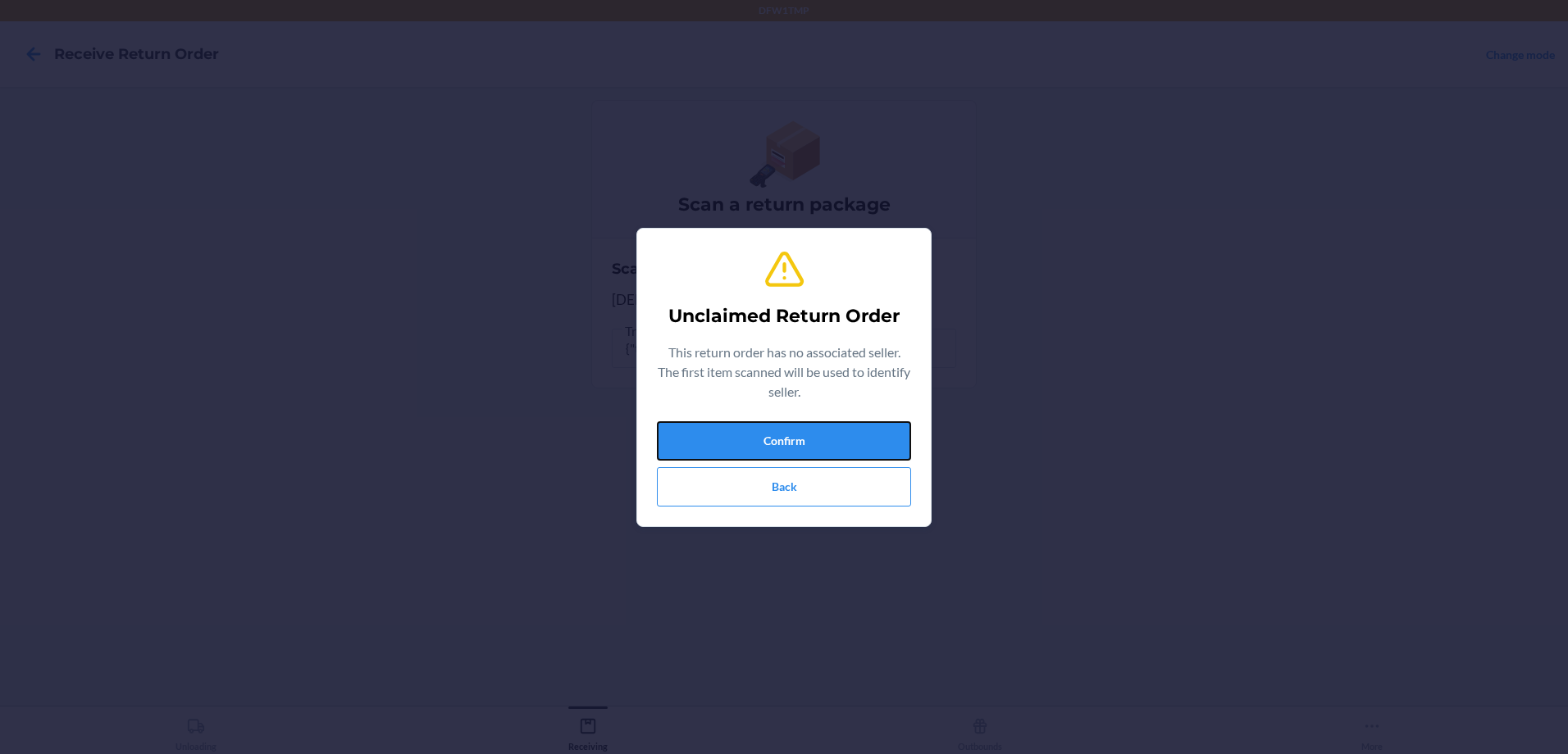 click on "Confirm" at bounding box center (784, 441) 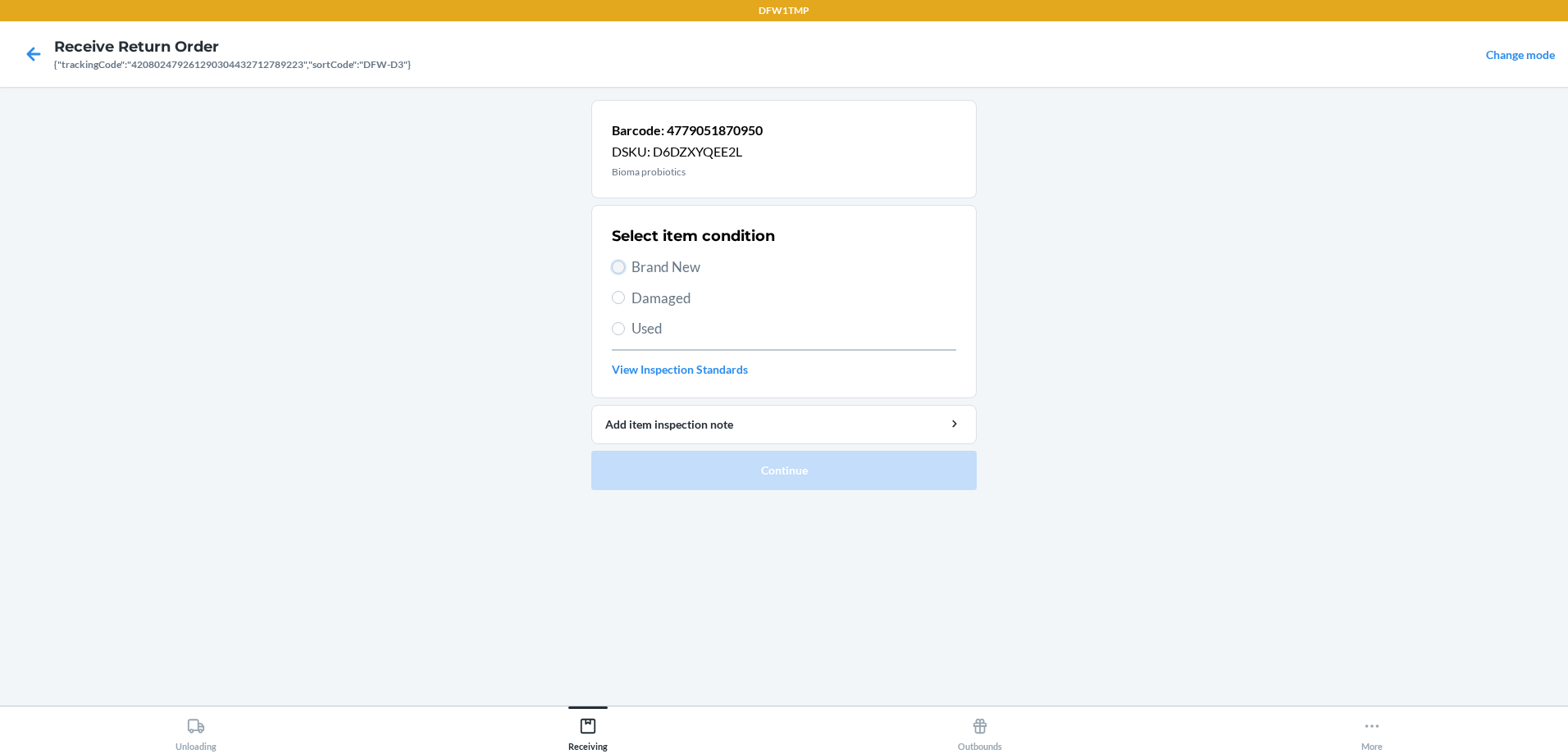 click on "Brand New" at bounding box center [618, 267] 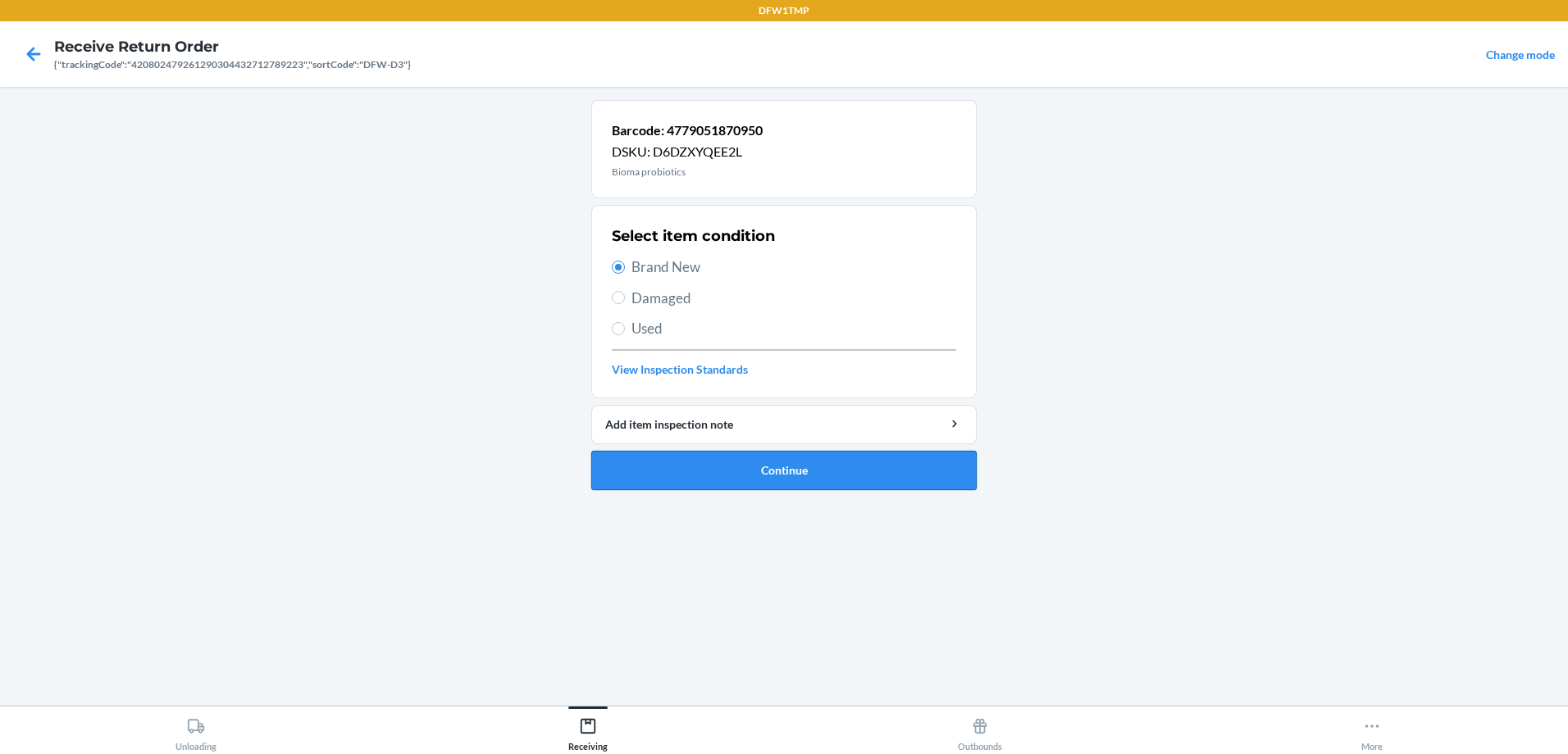 click on "Continue" at bounding box center (784, 470) 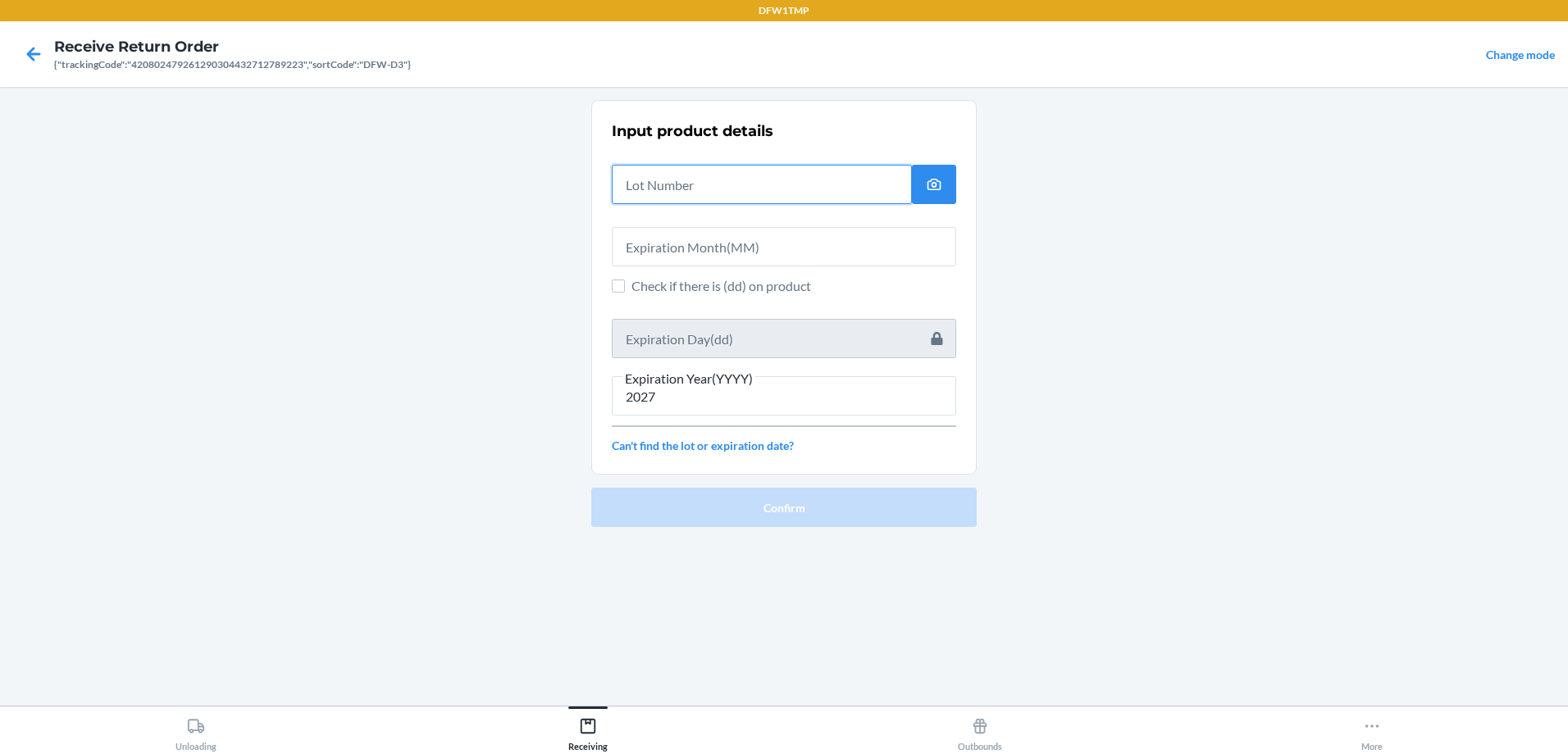 click at bounding box center [762, 184] 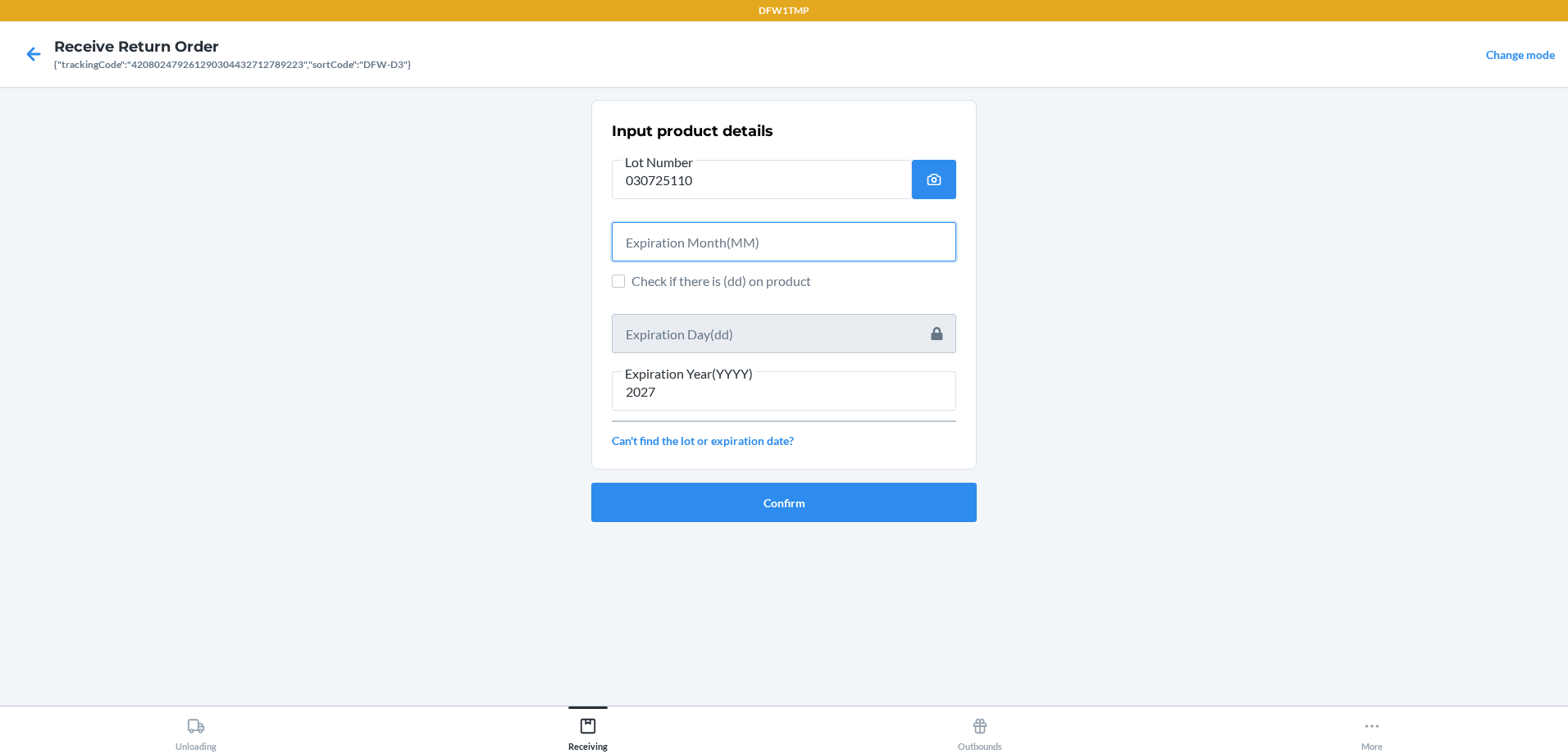 click at bounding box center [784, 242] 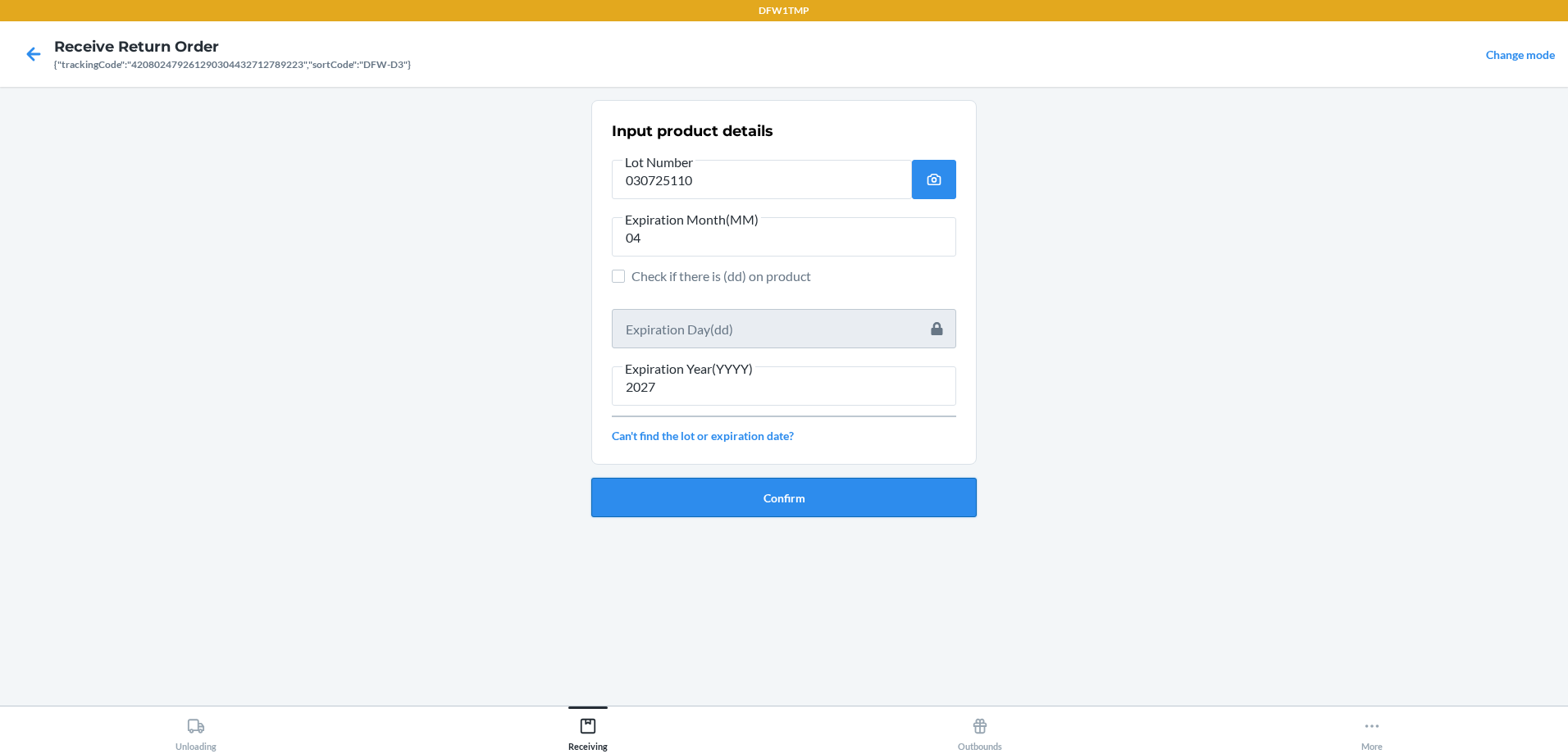 click on "Confirm" at bounding box center [784, 497] 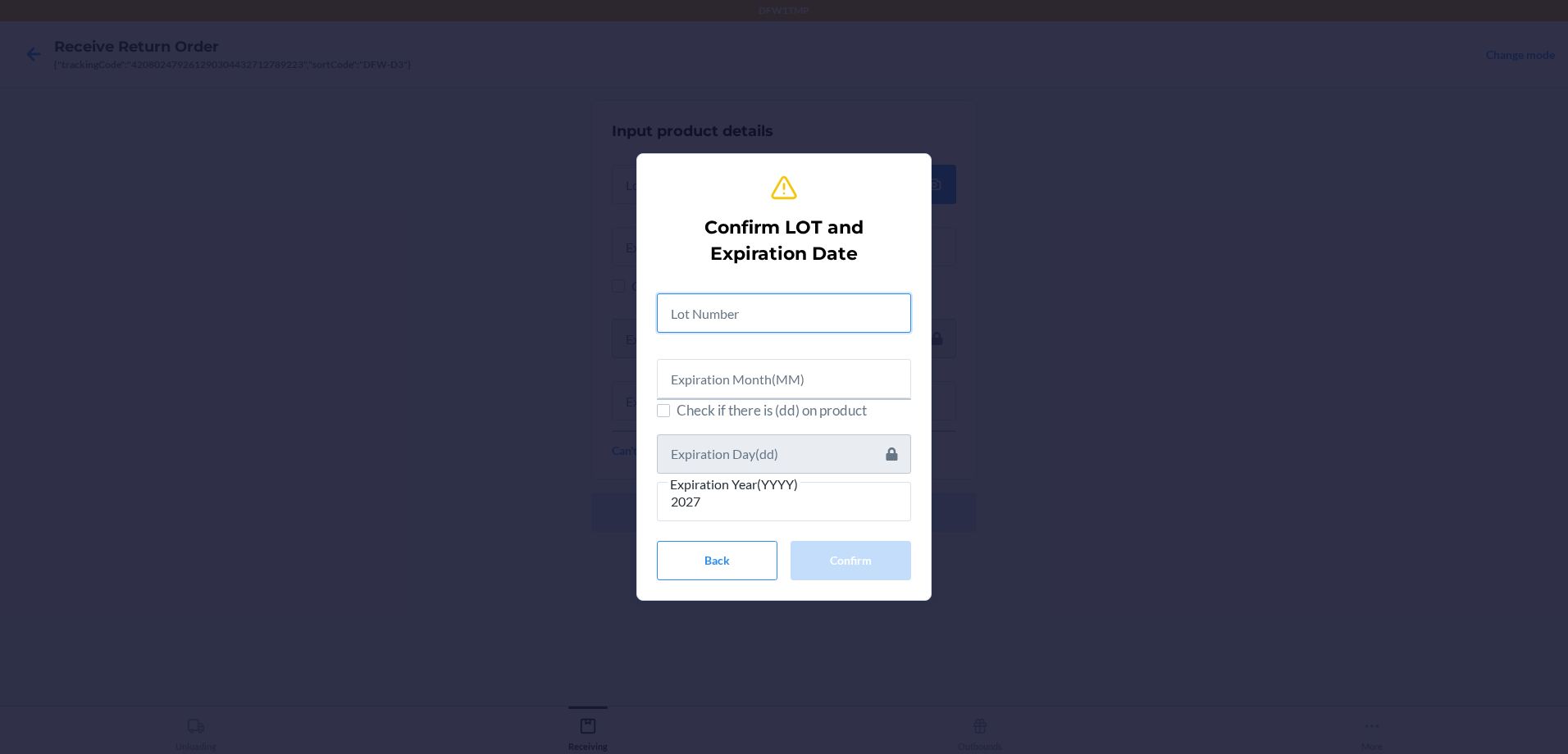 click at bounding box center (784, 313) 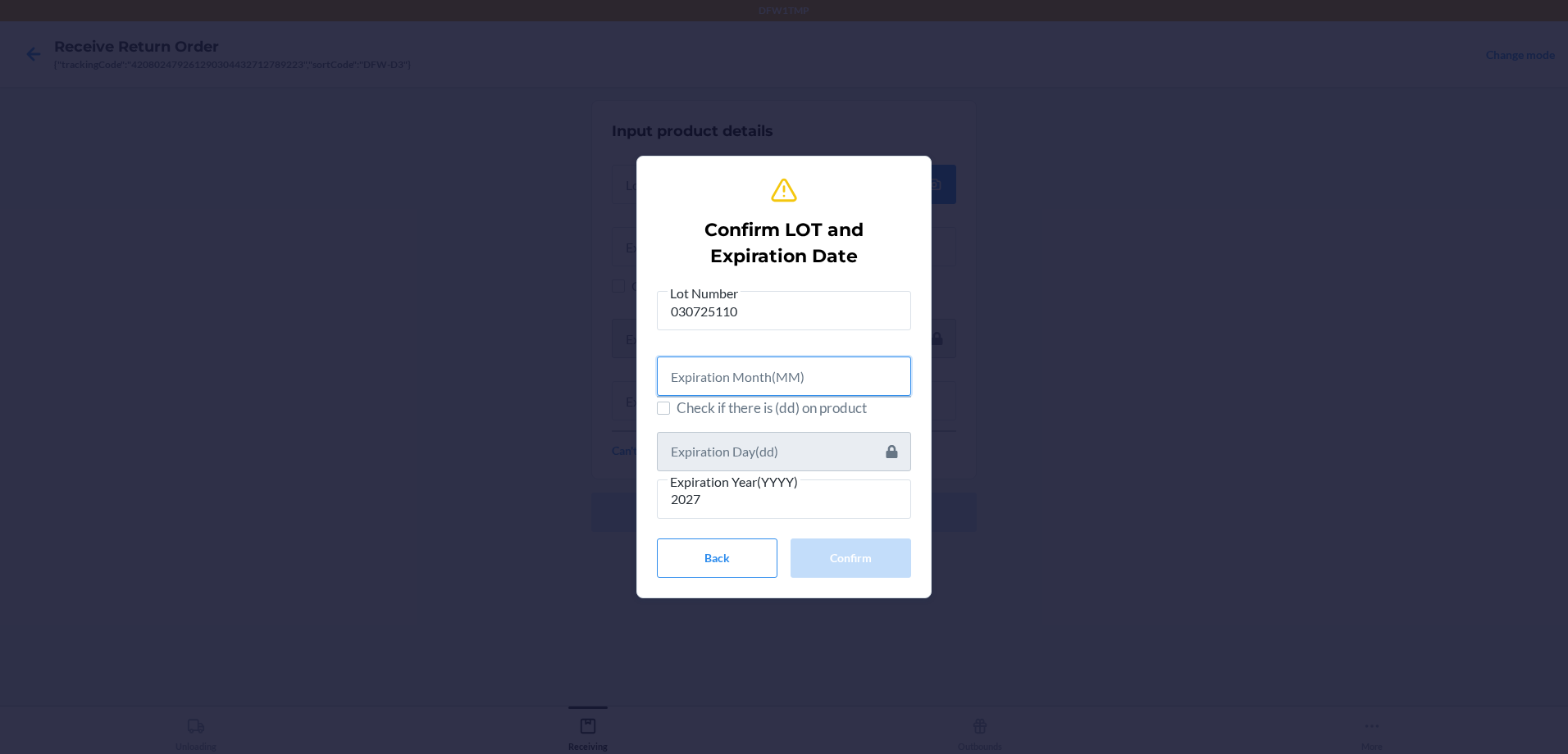 click at bounding box center [784, 376] 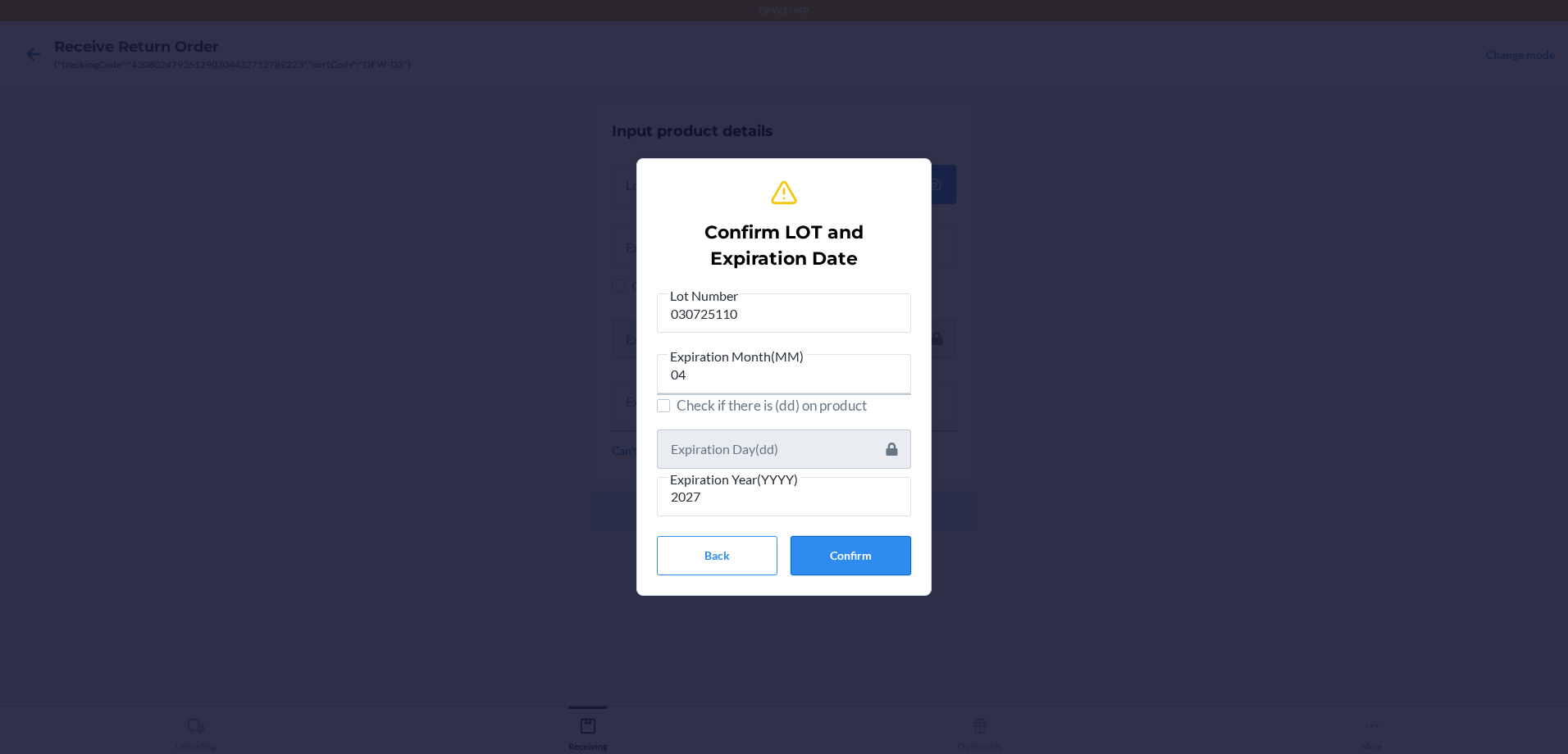 click on "Confirm" at bounding box center [850, 556] 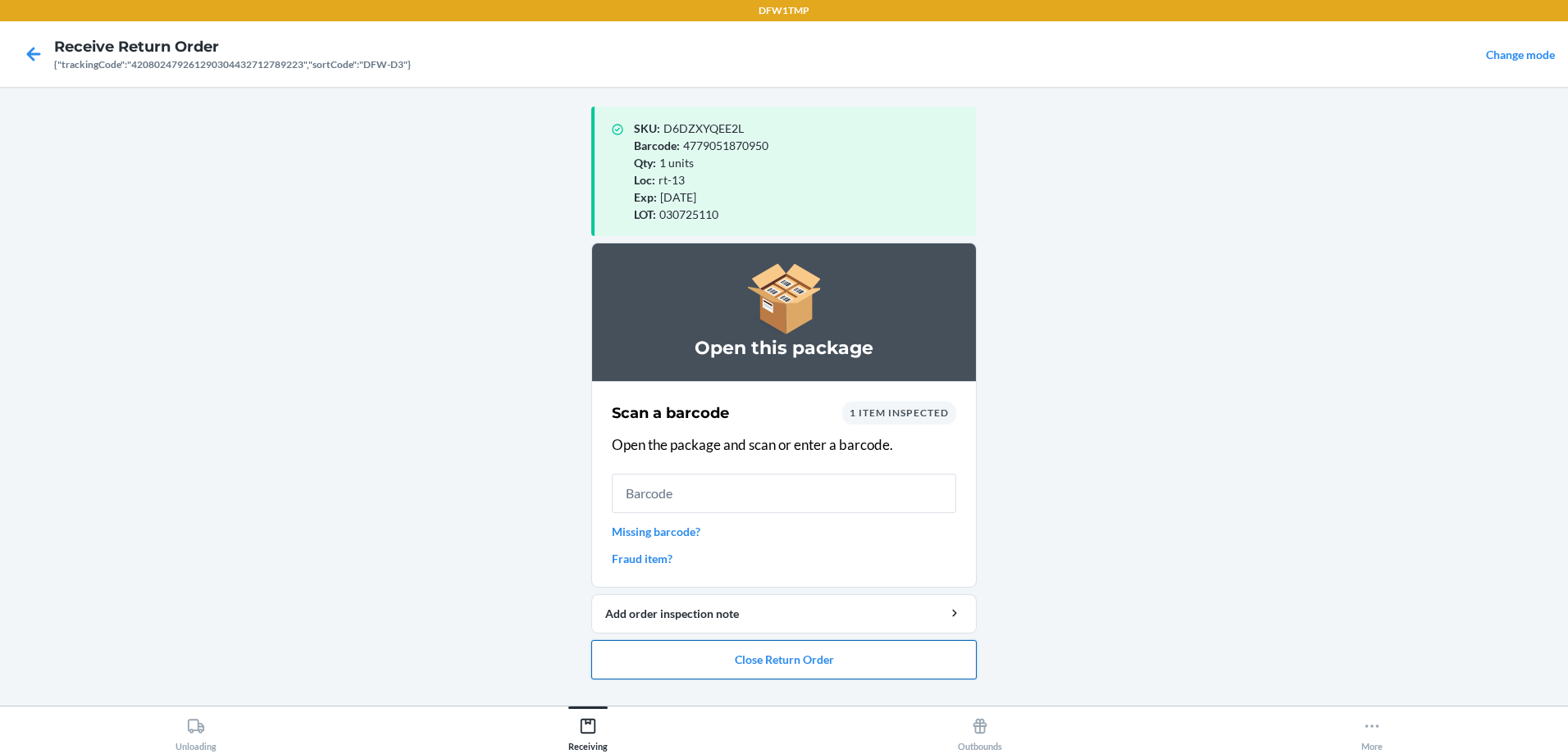 click on "Close Return Order" at bounding box center [784, 660] 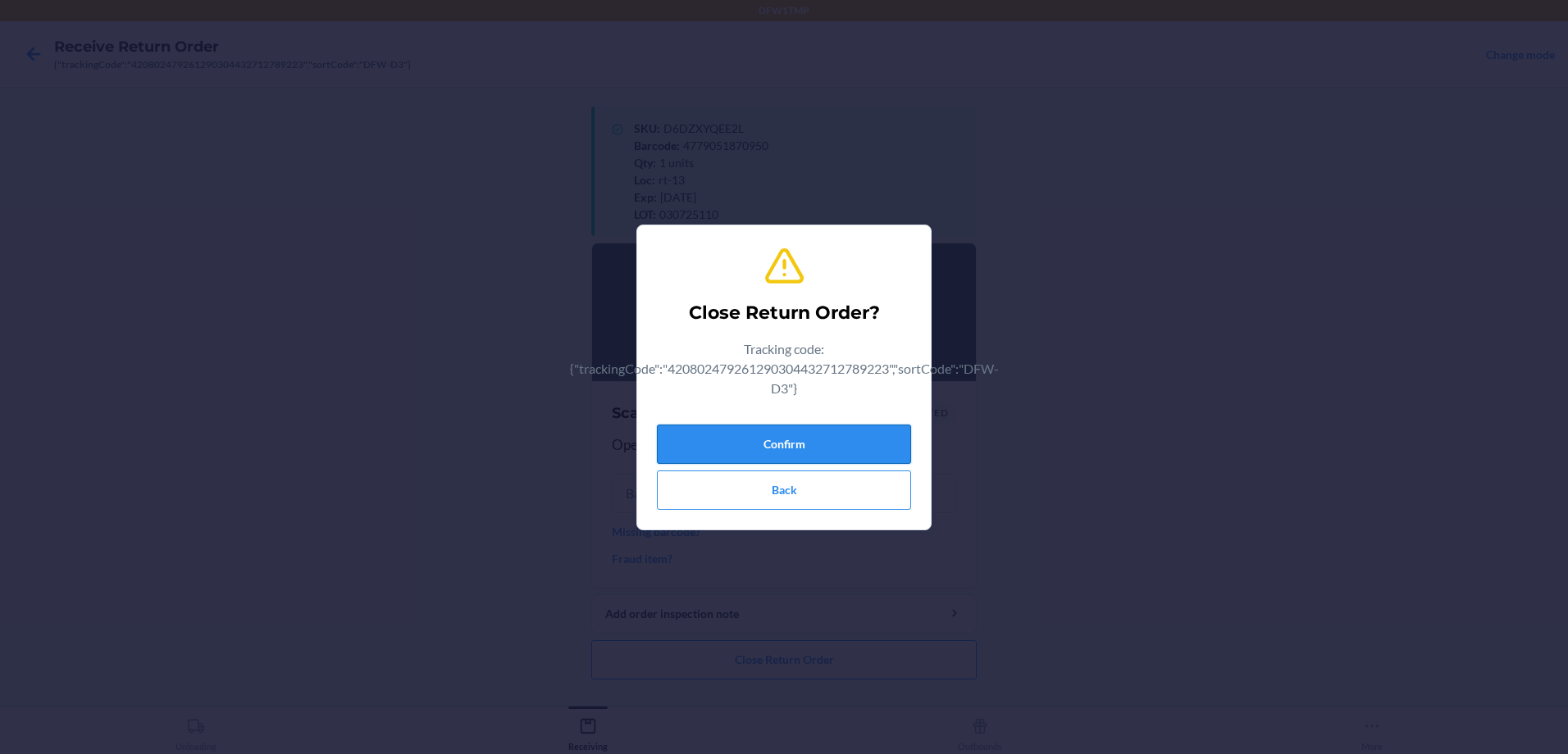 click on "Confirm" at bounding box center (784, 444) 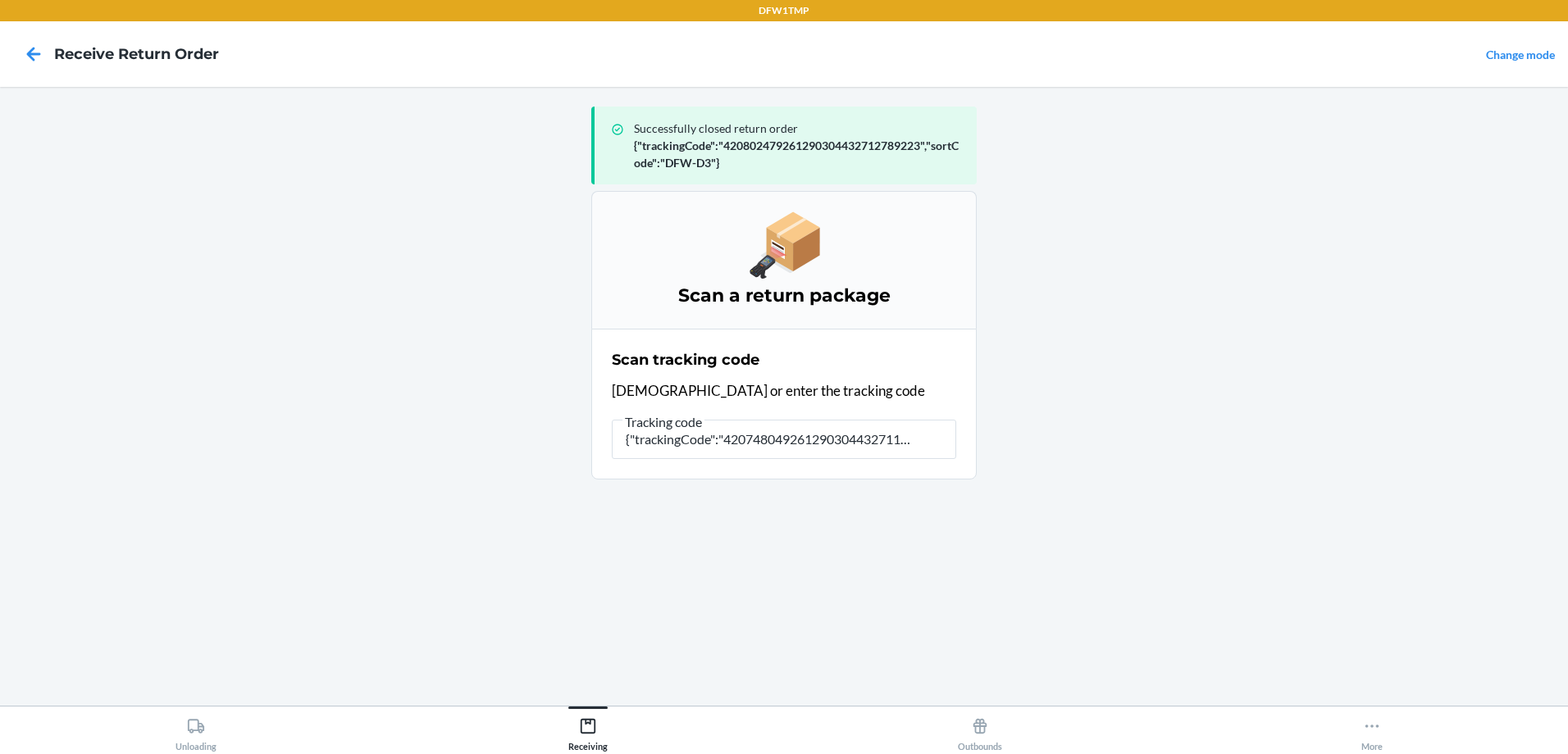 scroll, scrollTop: 0, scrollLeft: 0, axis: both 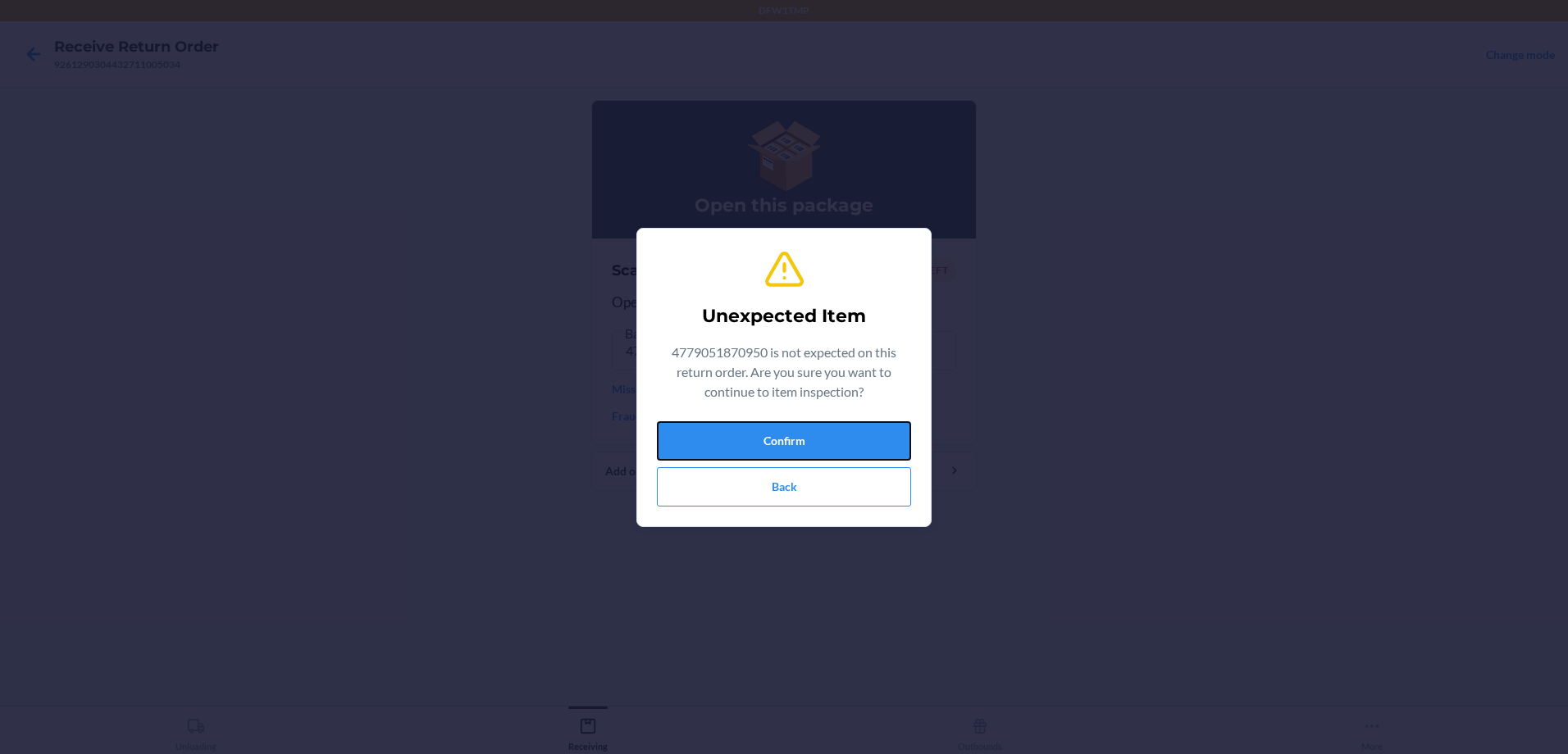click on "Confirm" at bounding box center [784, 441] 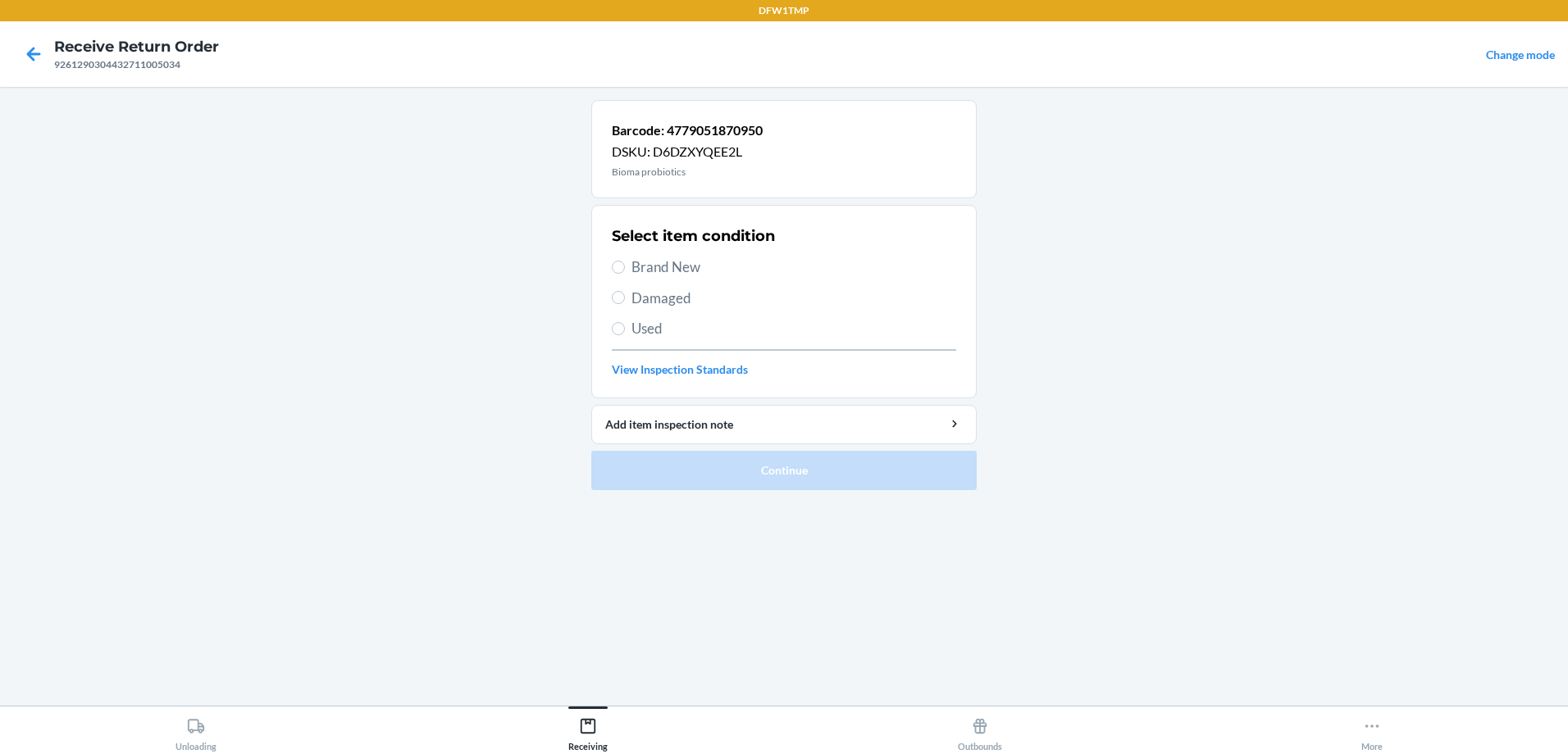click on "Select item condition Brand New Damaged Used View Inspection Standards" at bounding box center (784, 302) 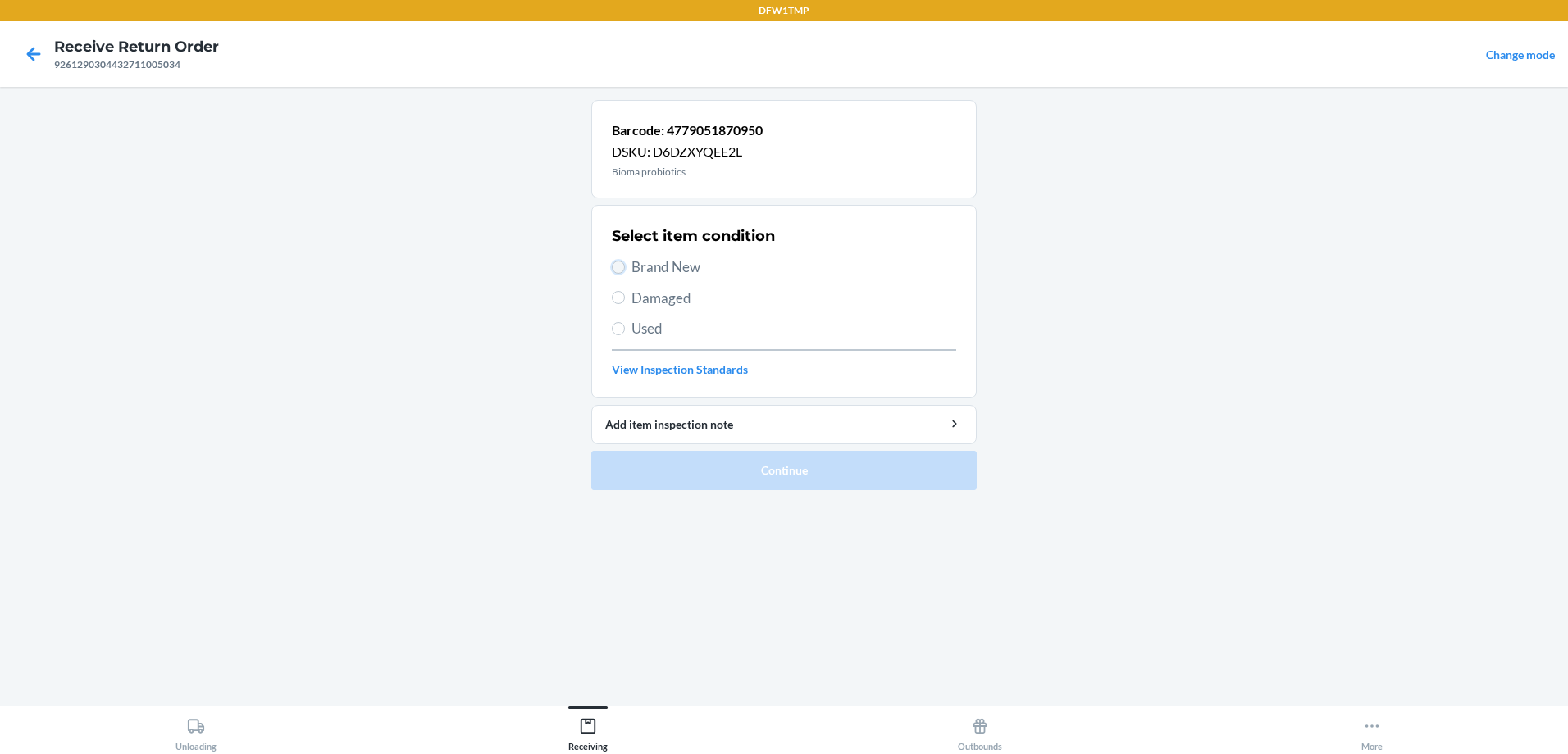 click on "Brand New" at bounding box center (618, 267) 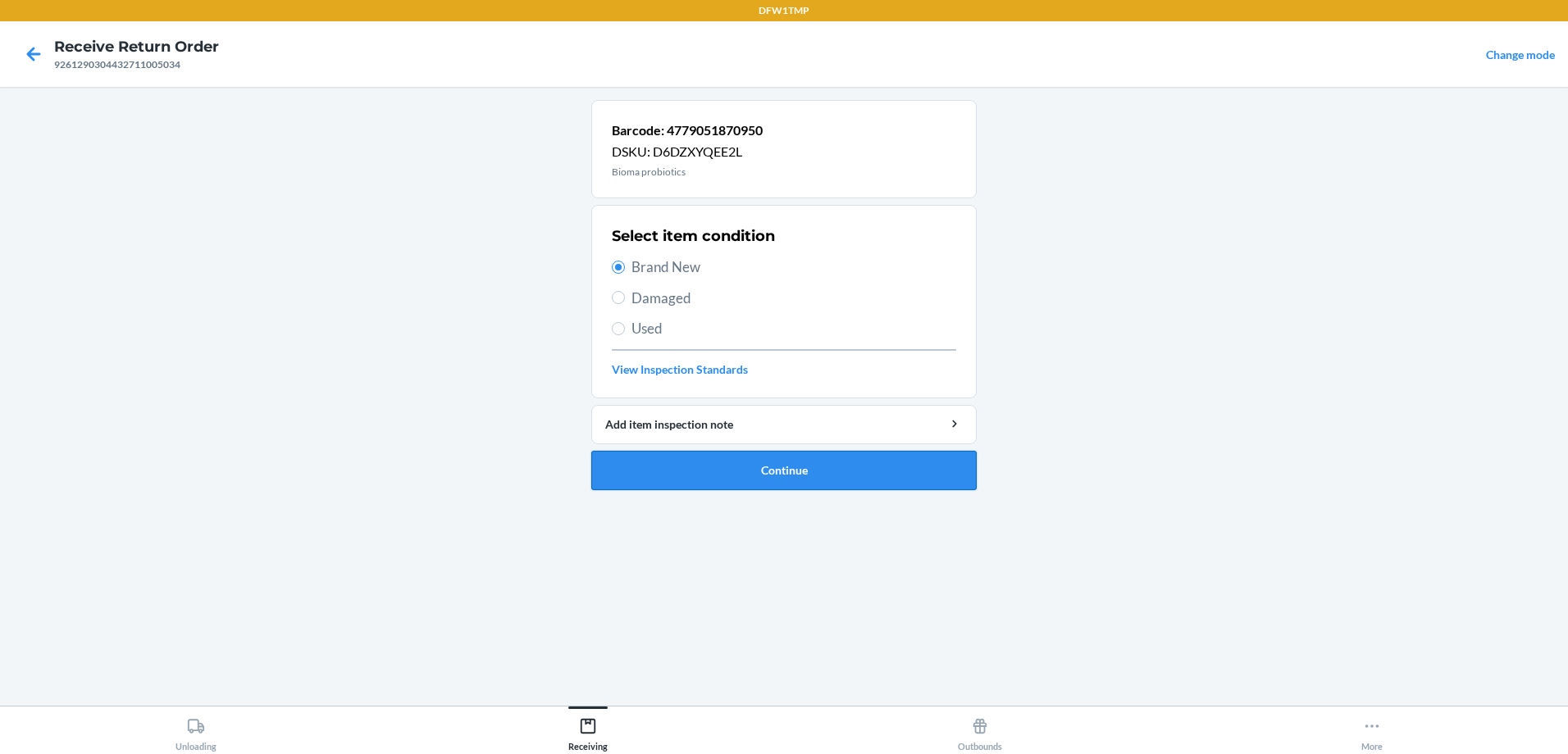 click on "Continue" at bounding box center [784, 470] 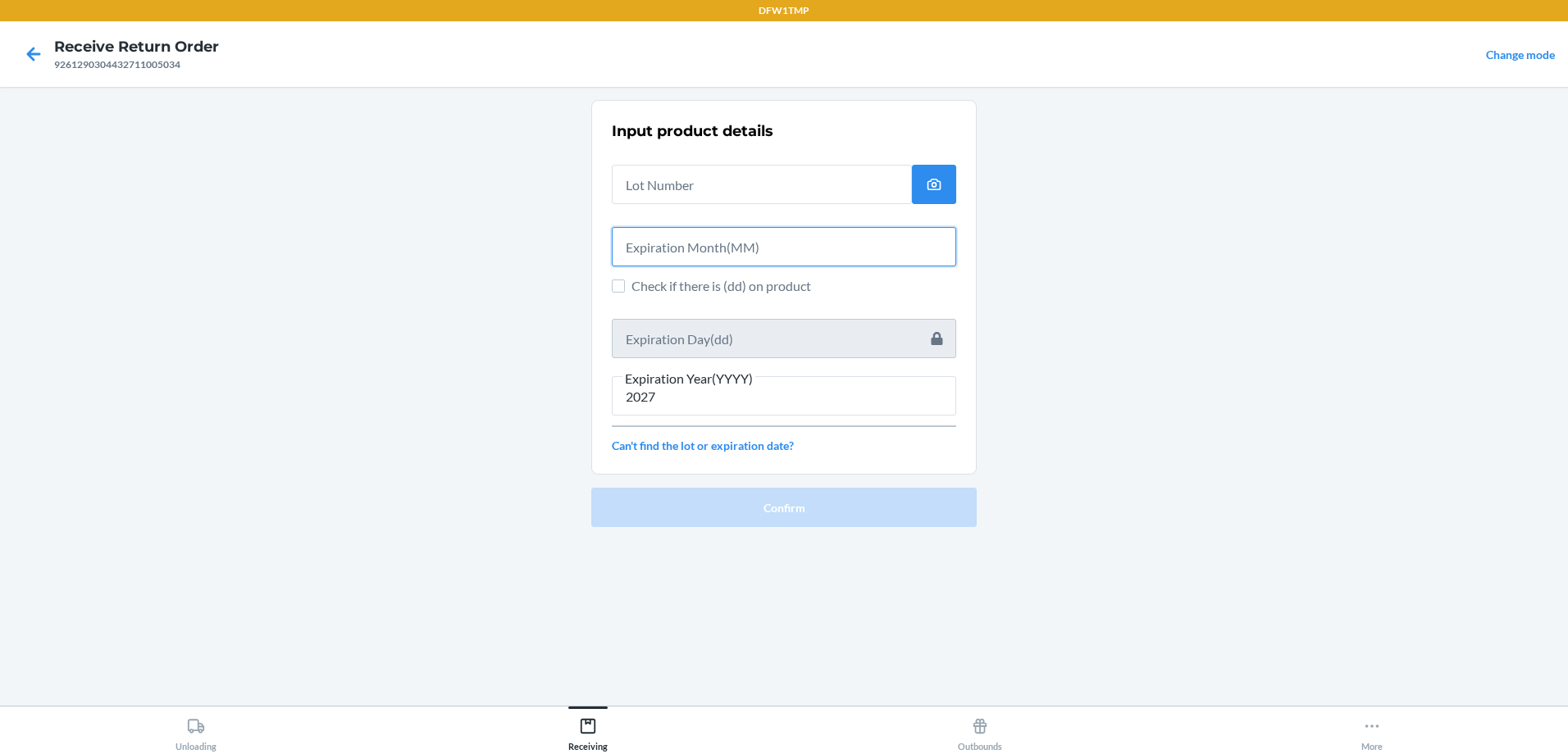 click at bounding box center [784, 247] 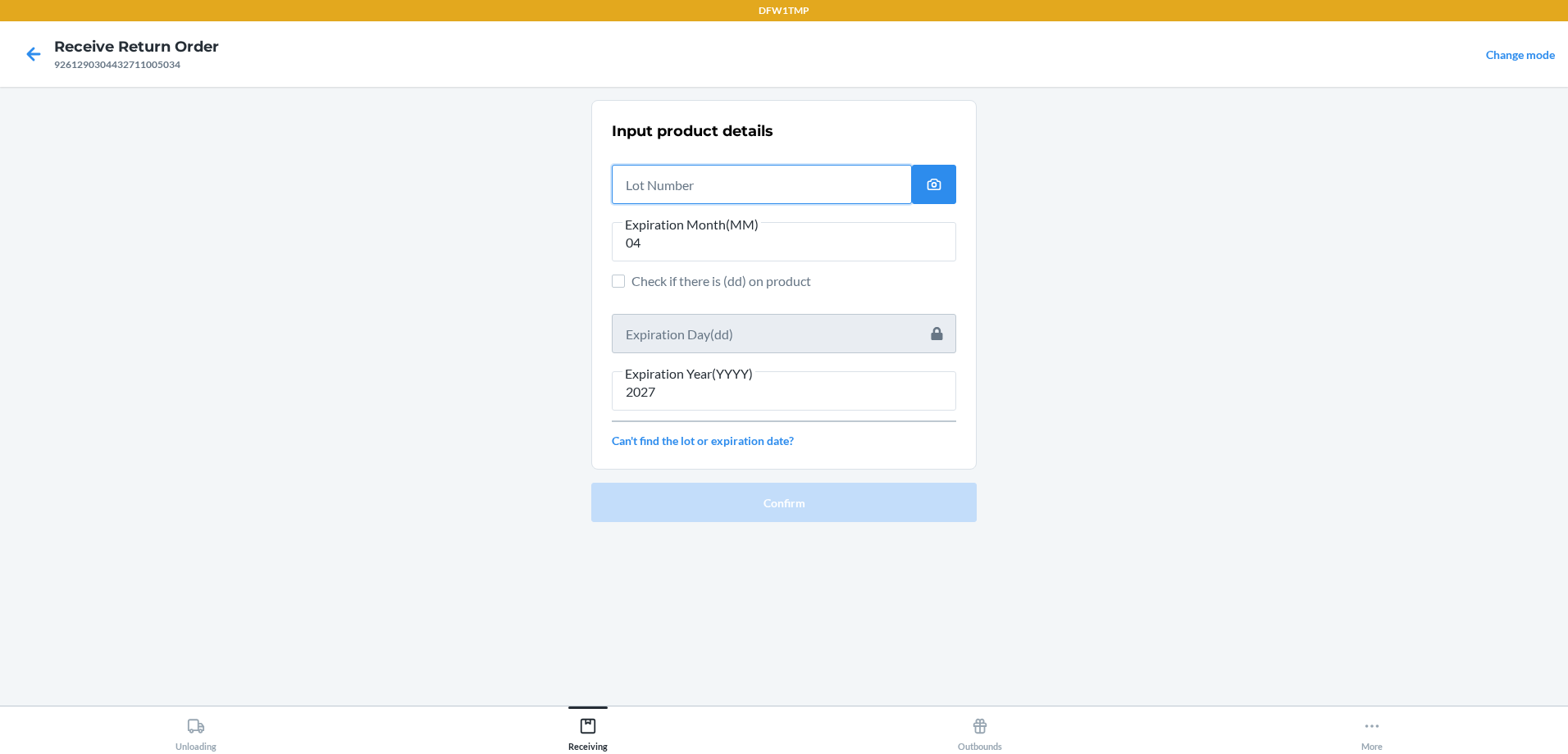 click at bounding box center (762, 184) 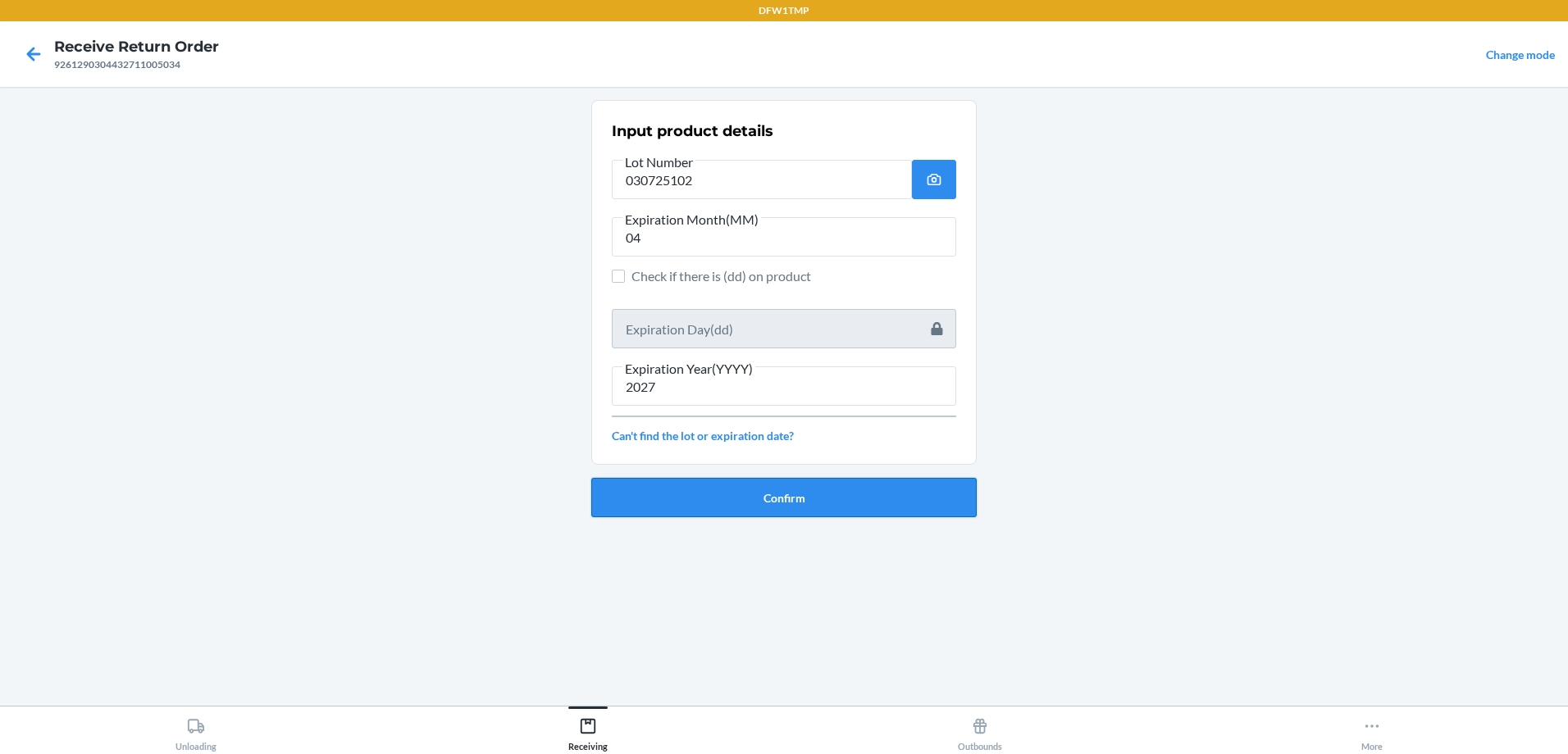 click on "Confirm" at bounding box center [784, 497] 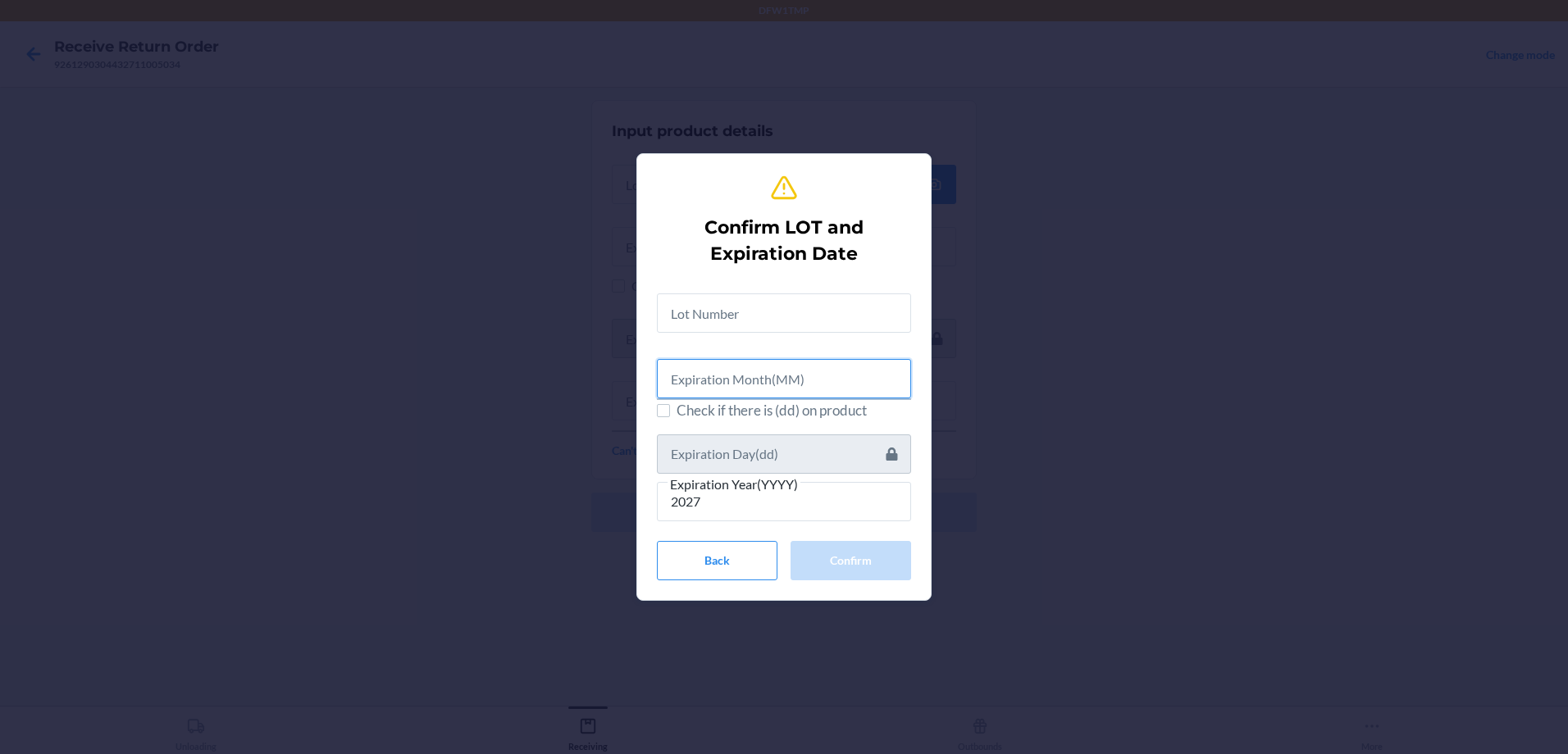 click at bounding box center (784, 379) 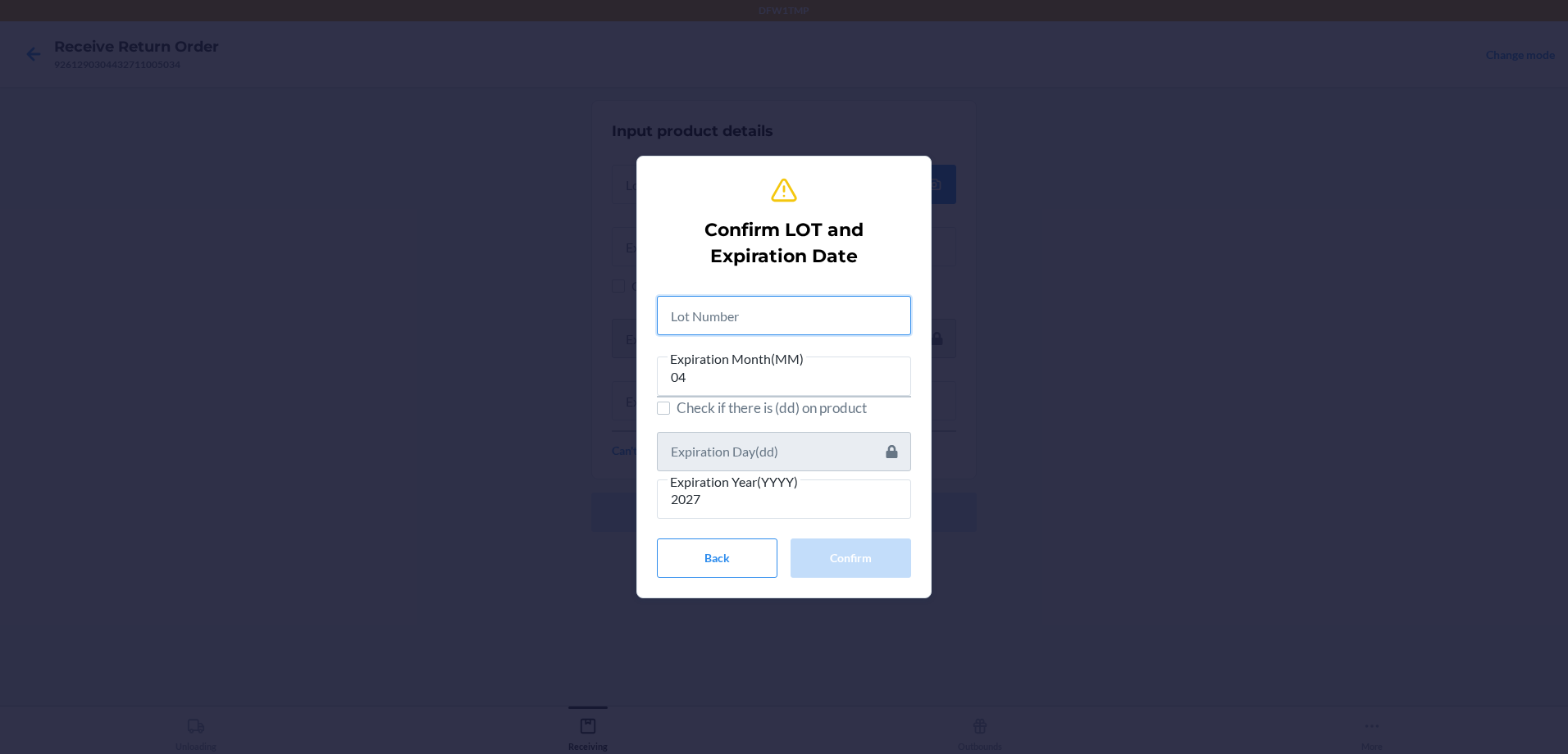 click at bounding box center [784, 316] 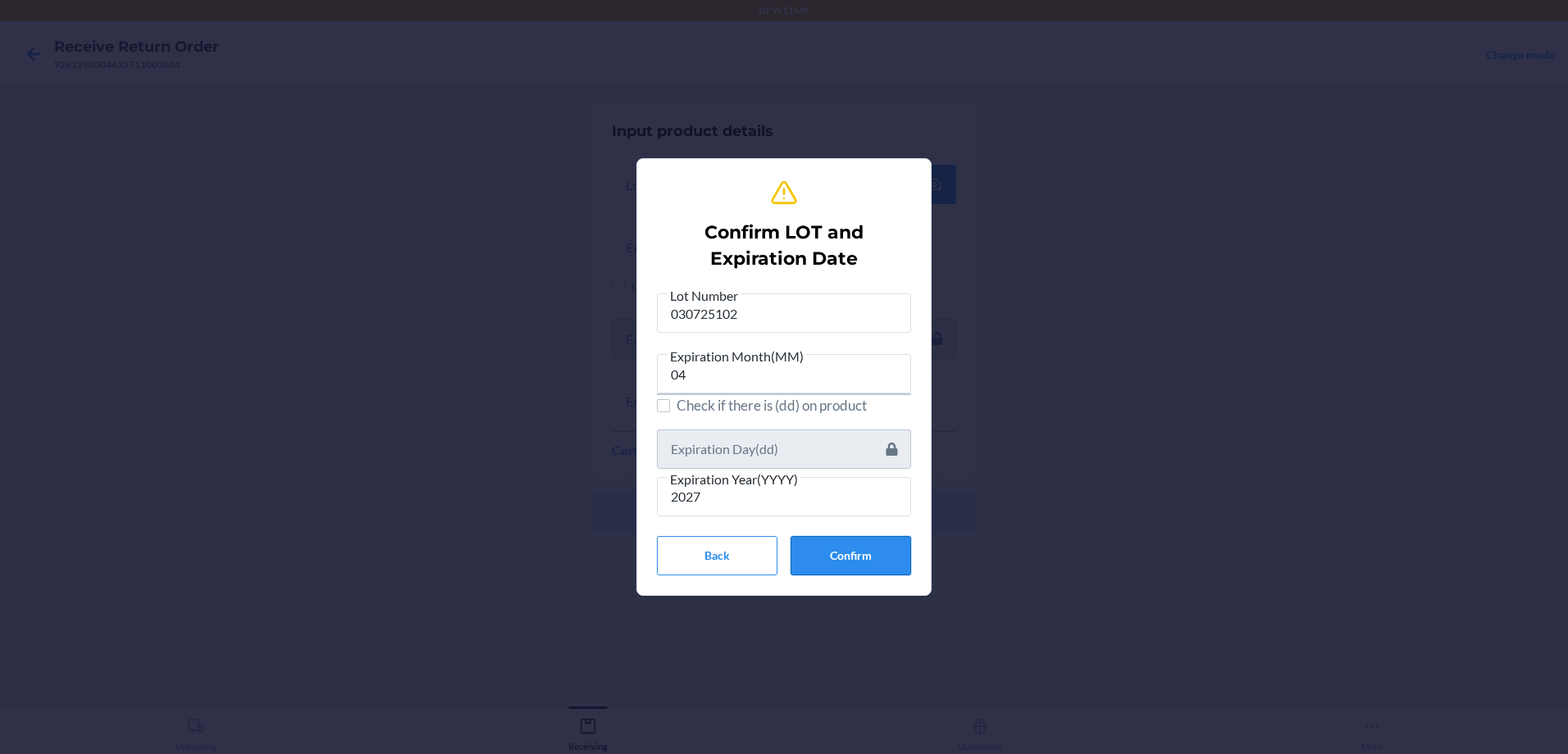 click on "Confirm" at bounding box center (850, 556) 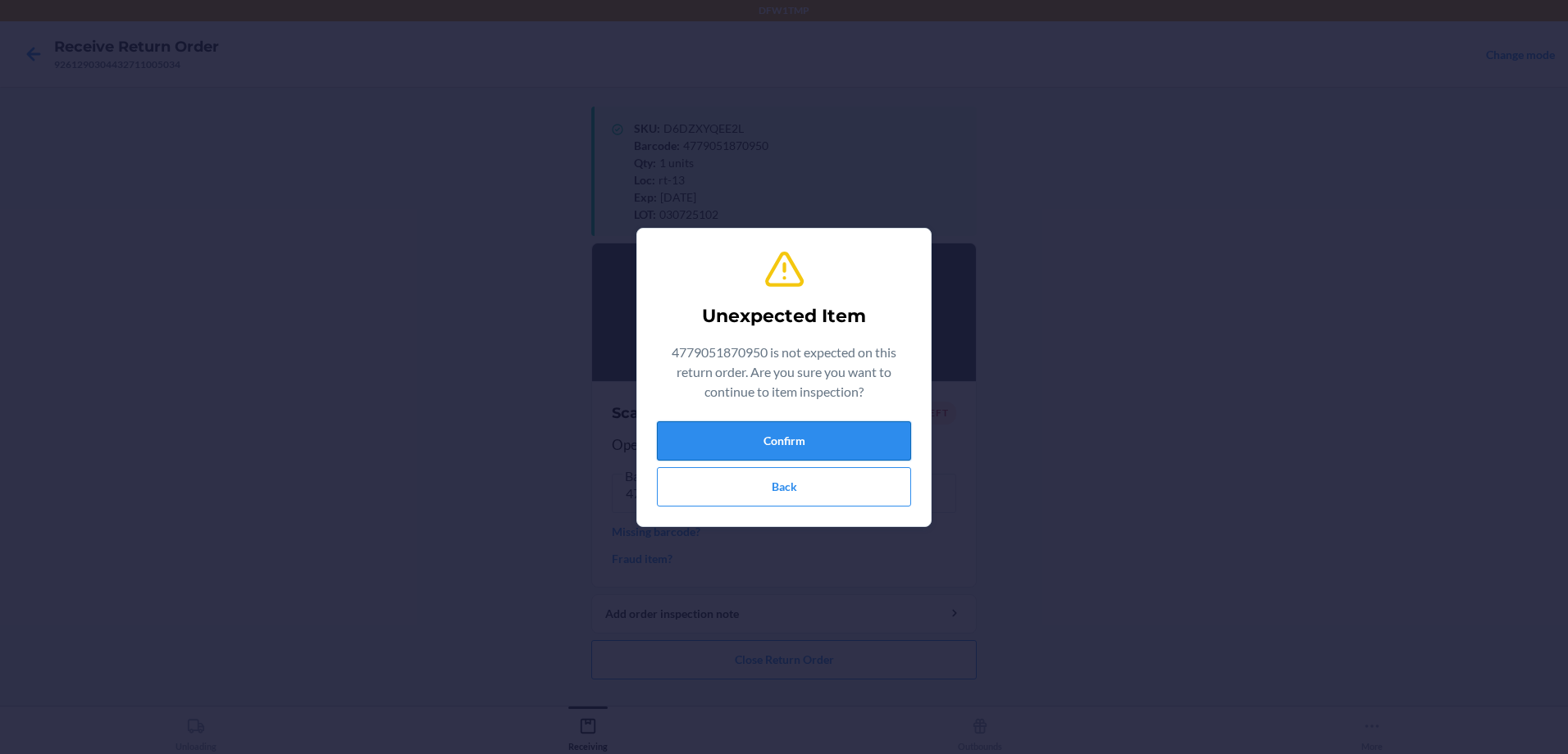 click on "Confirm" at bounding box center [784, 441] 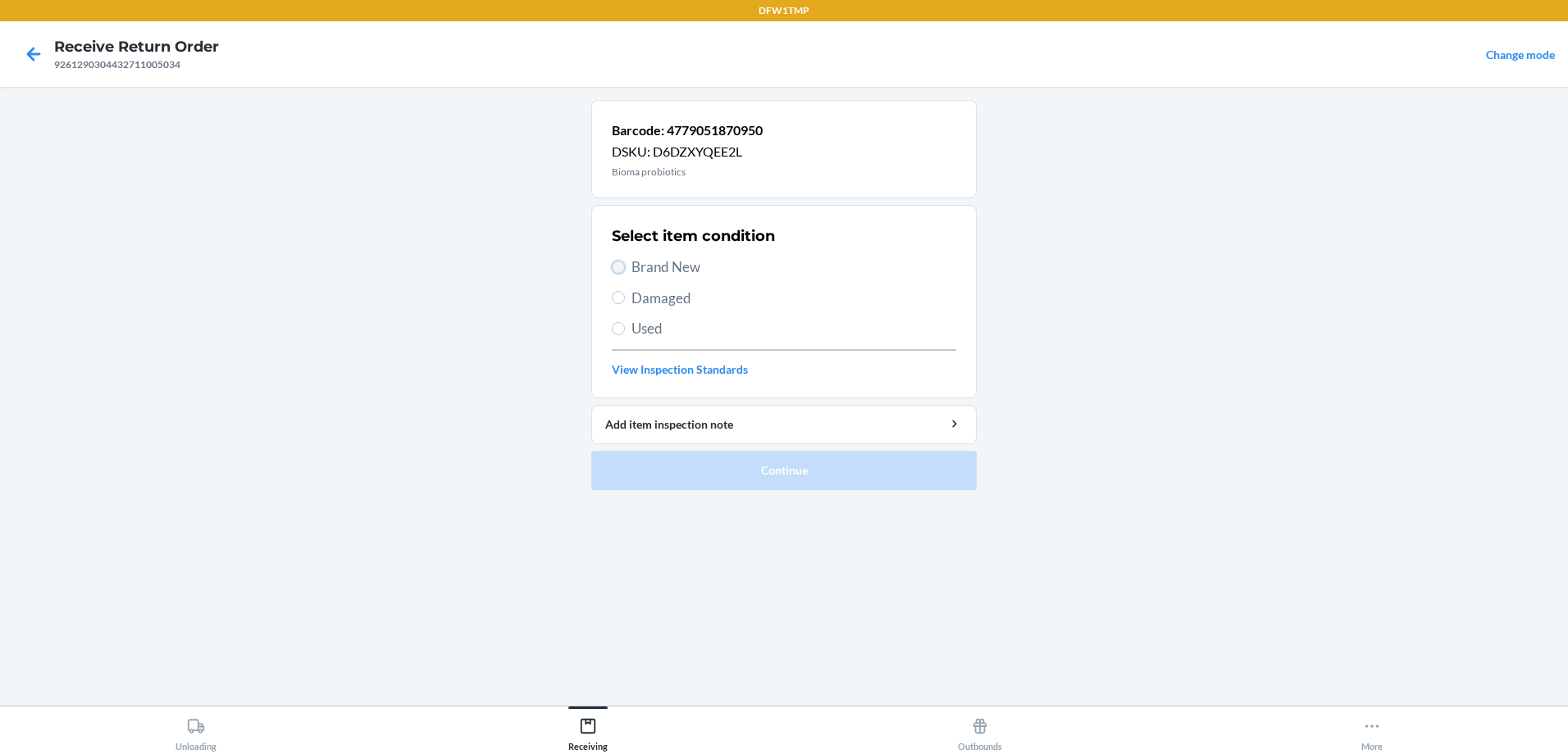 click on "Brand New" at bounding box center (618, 267) 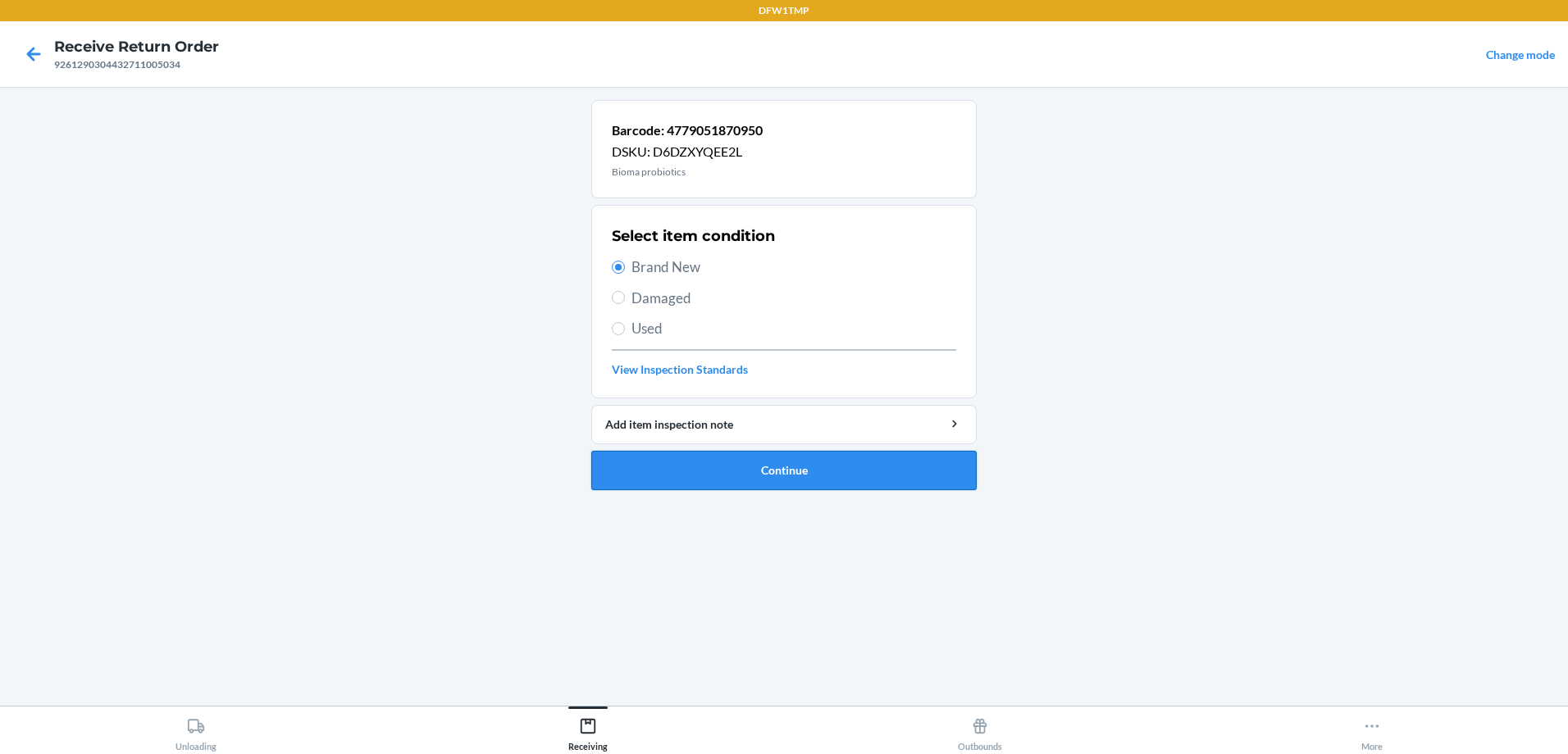 click on "Continue" at bounding box center (784, 470) 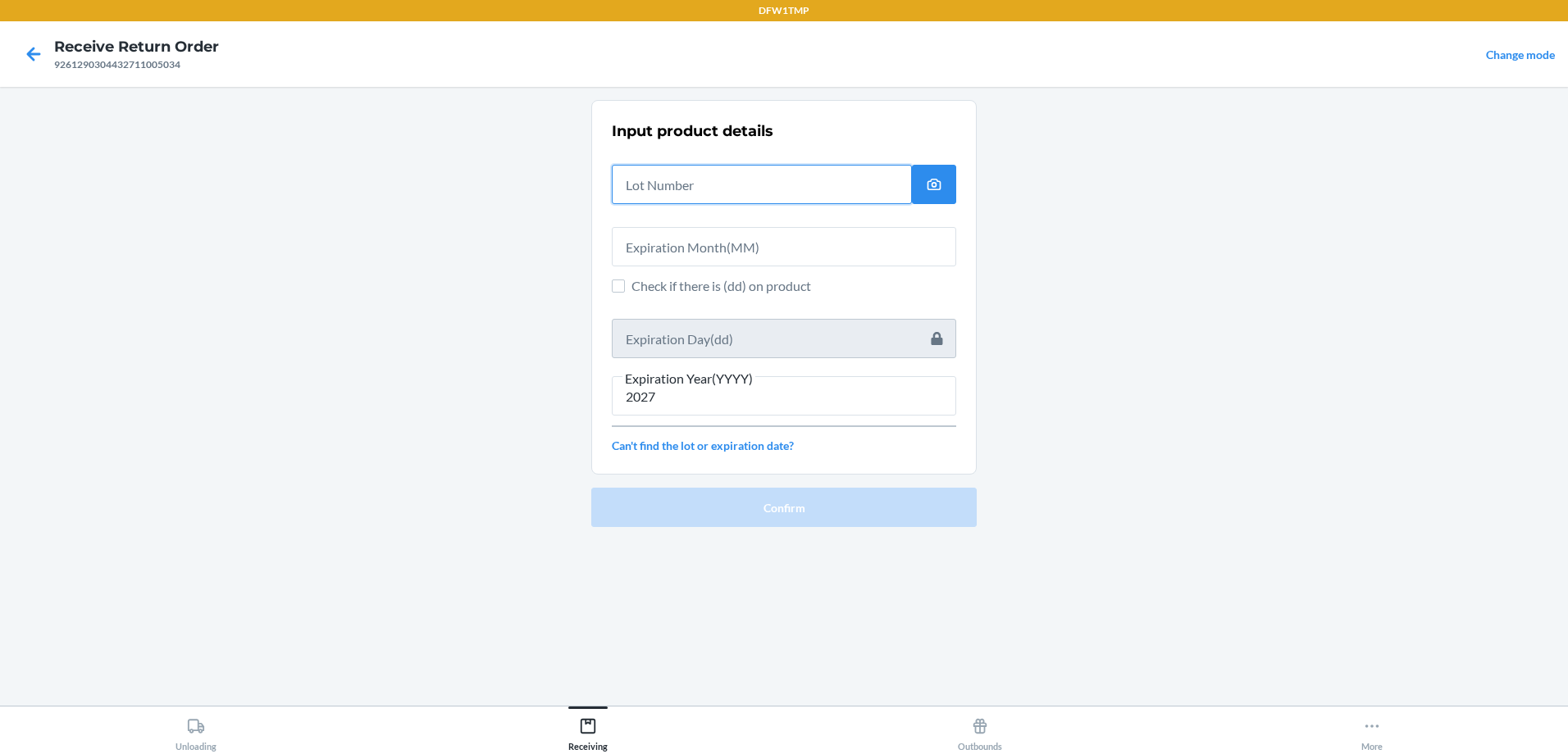 click at bounding box center (762, 184) 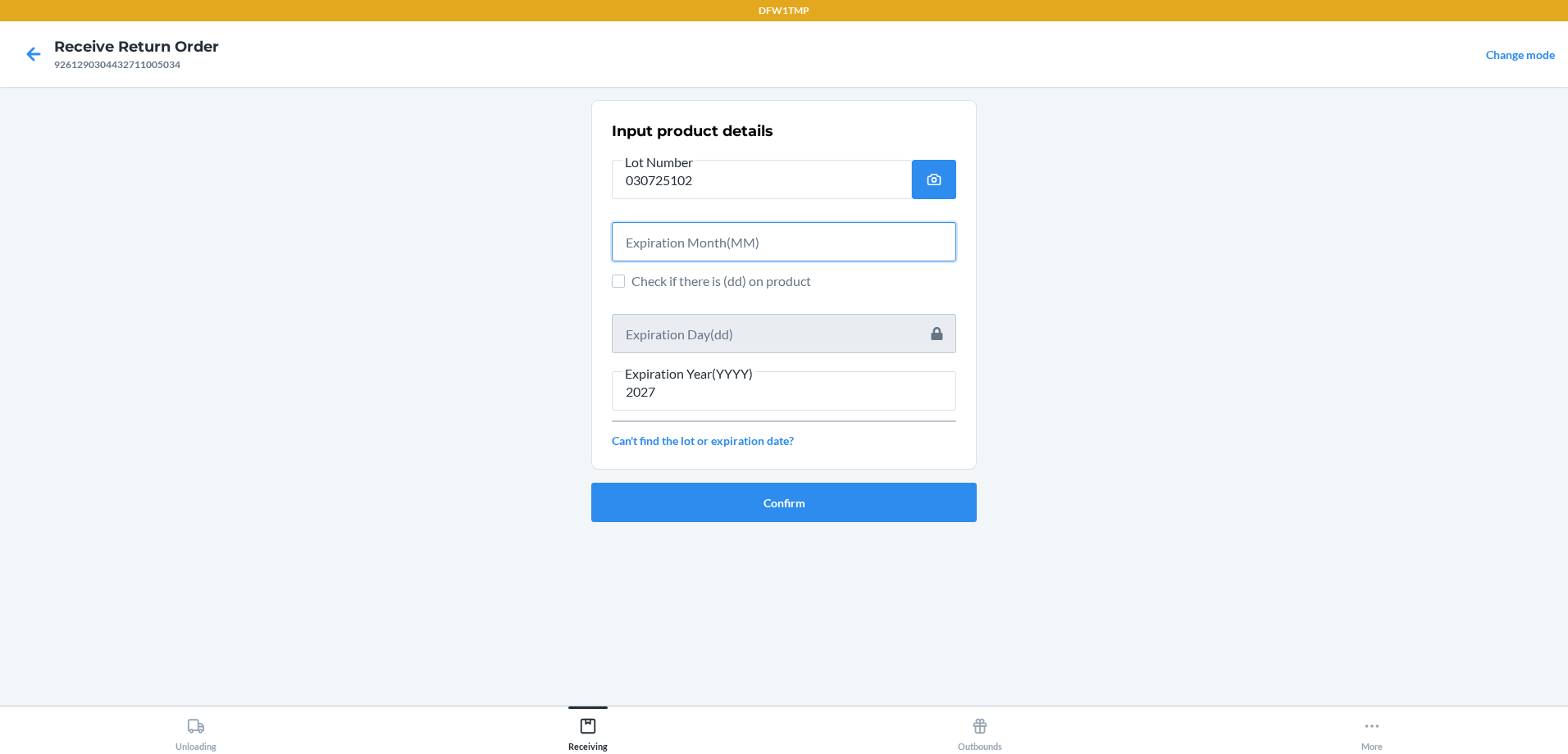 click at bounding box center [784, 242] 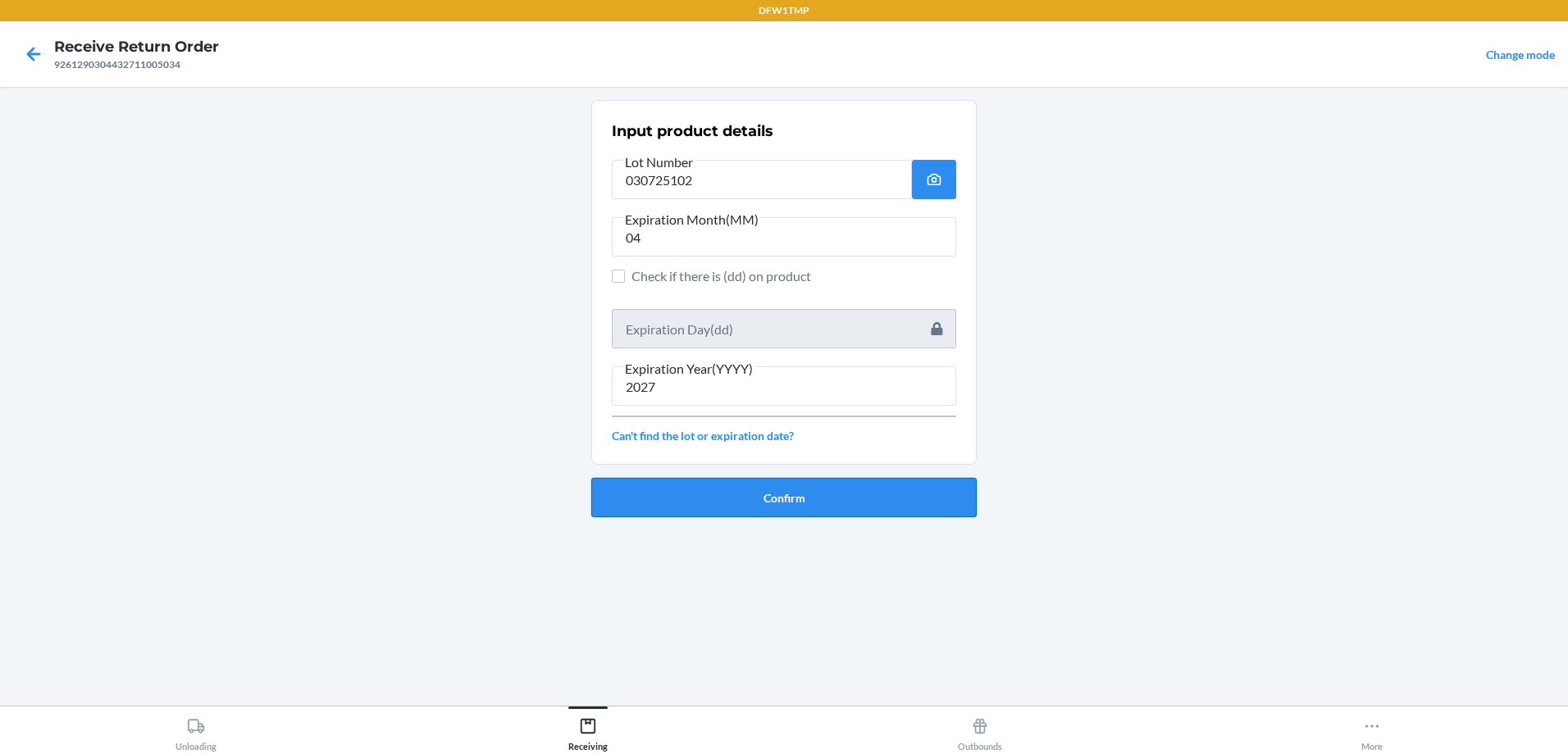 click on "Confirm" at bounding box center (784, 497) 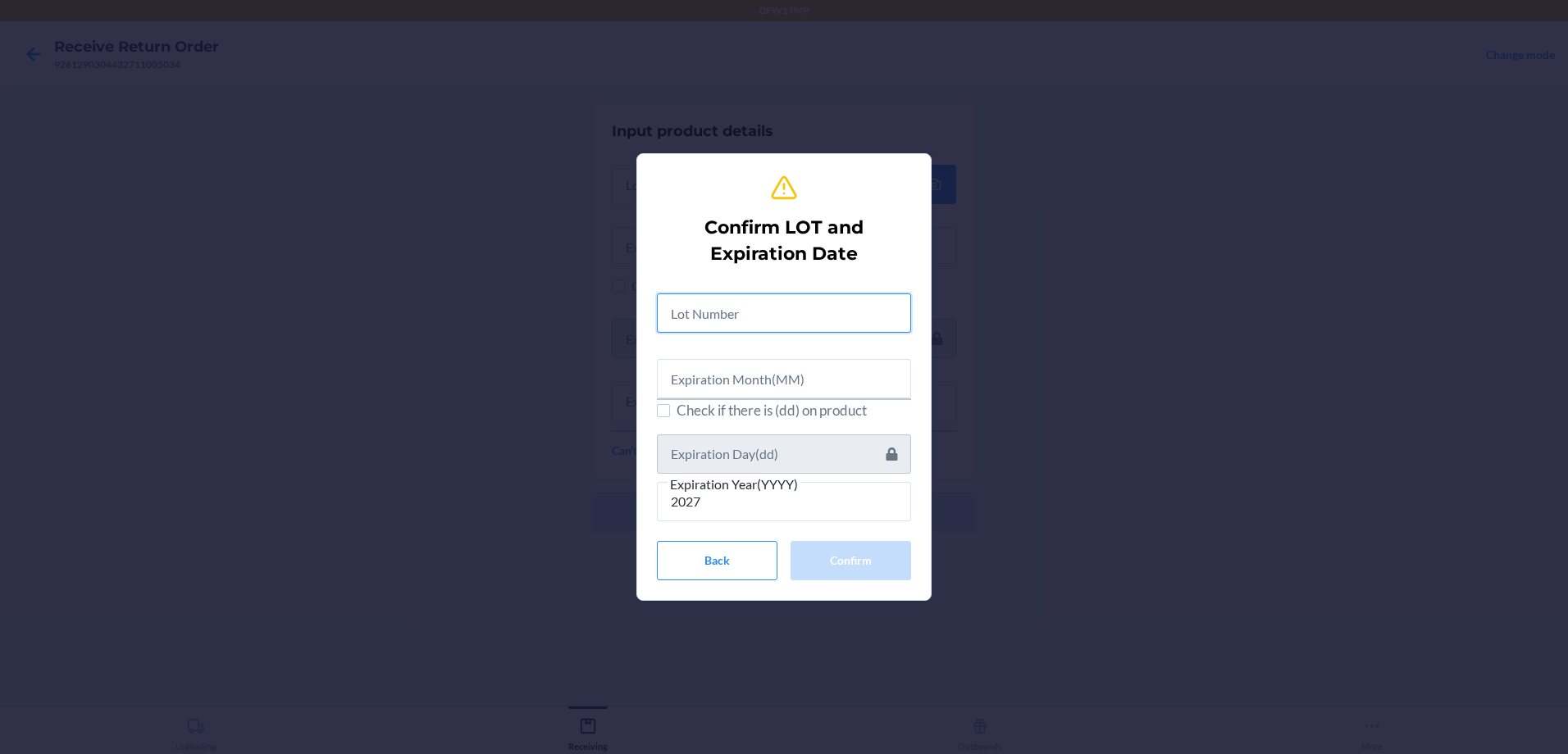 click at bounding box center (784, 313) 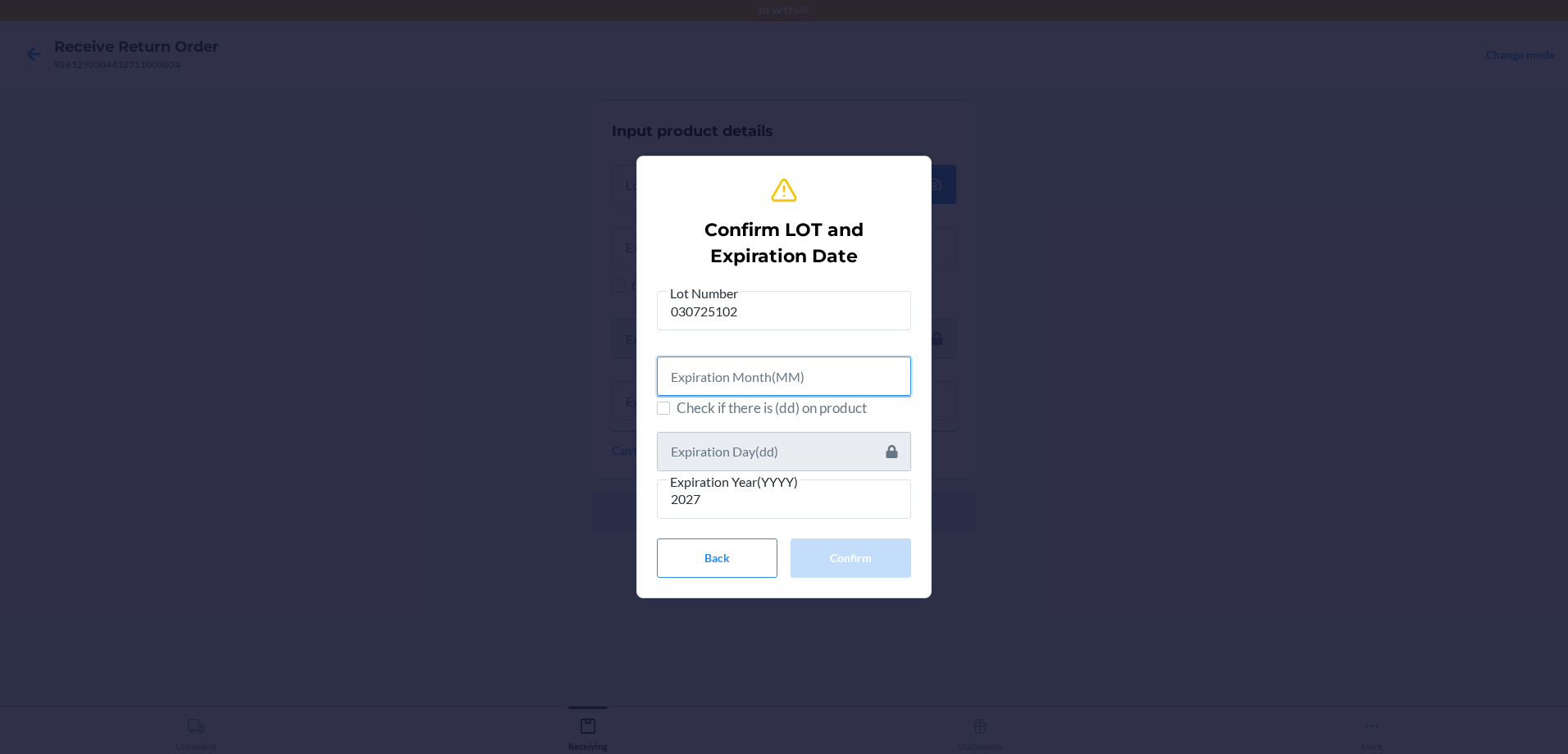 click at bounding box center (784, 376) 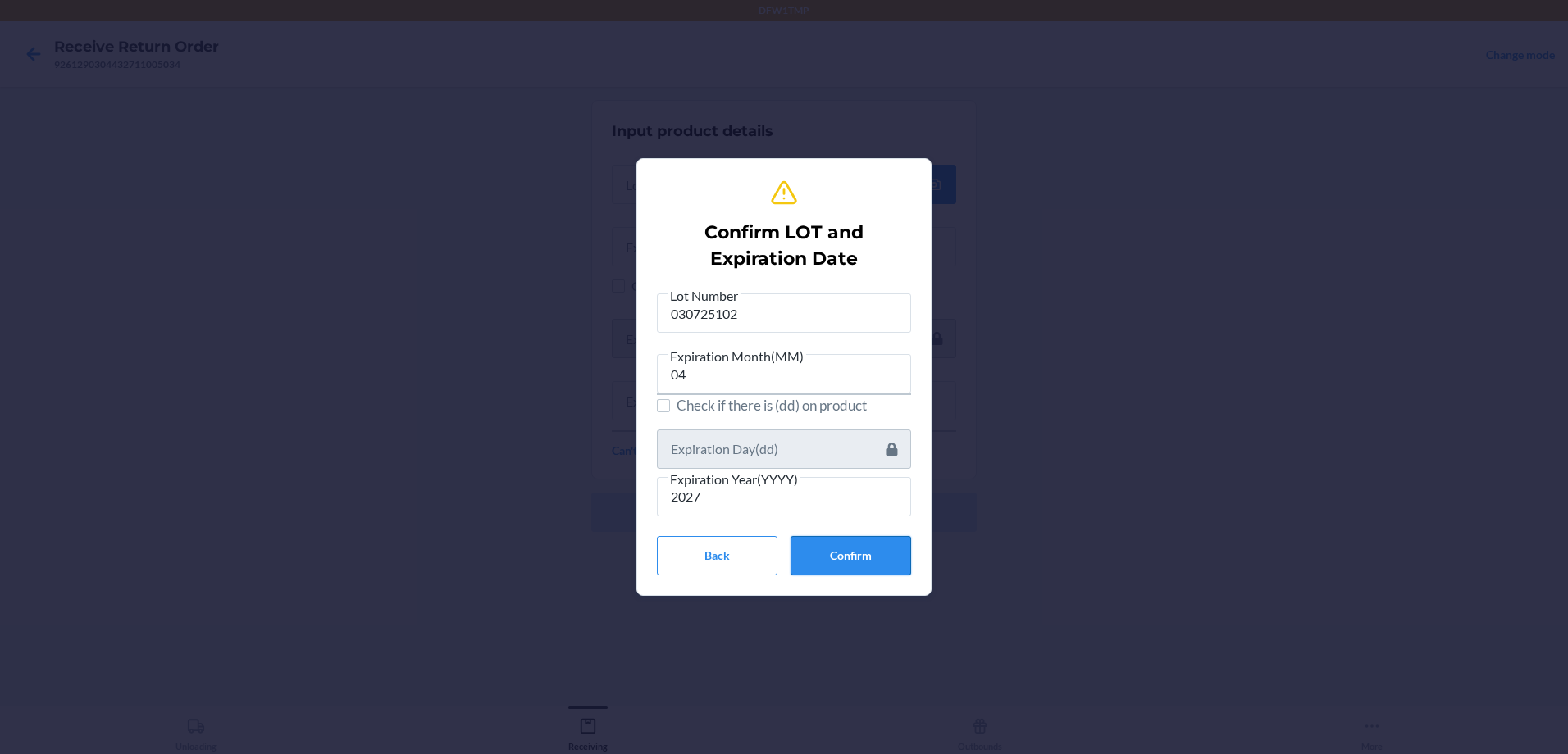 click on "Confirm" at bounding box center [850, 556] 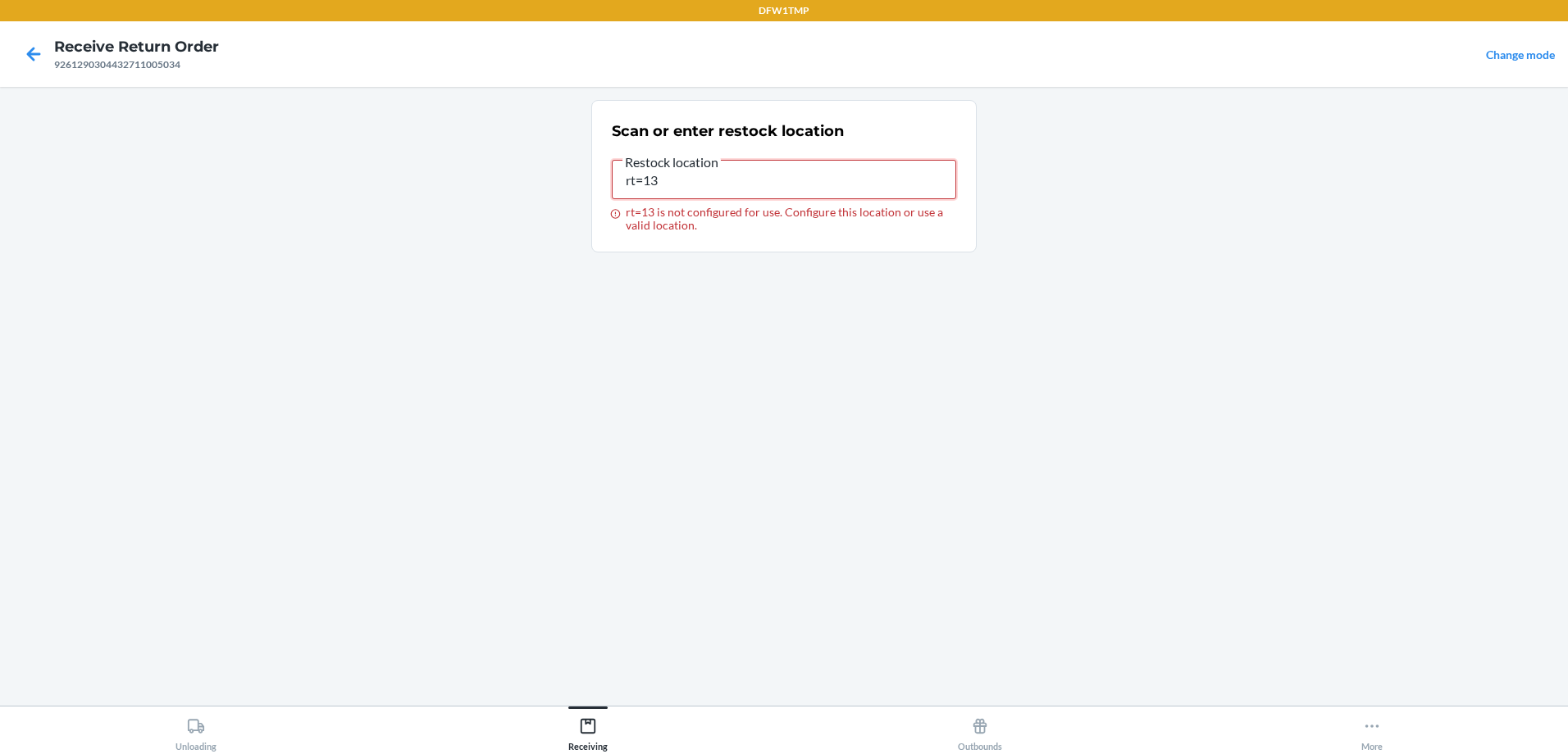 click on "rt=13" at bounding box center [784, 179] 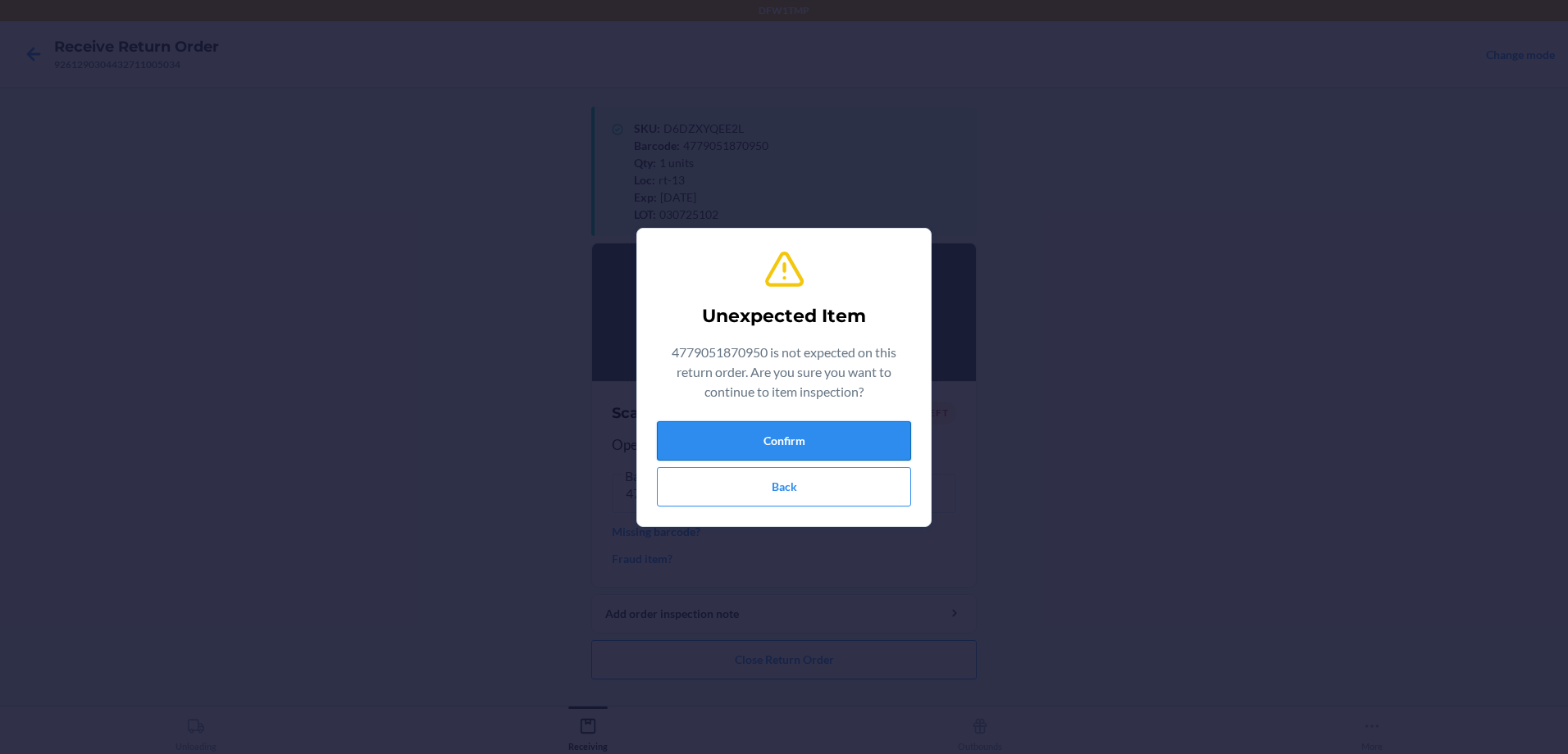 click on "Confirm" at bounding box center [784, 441] 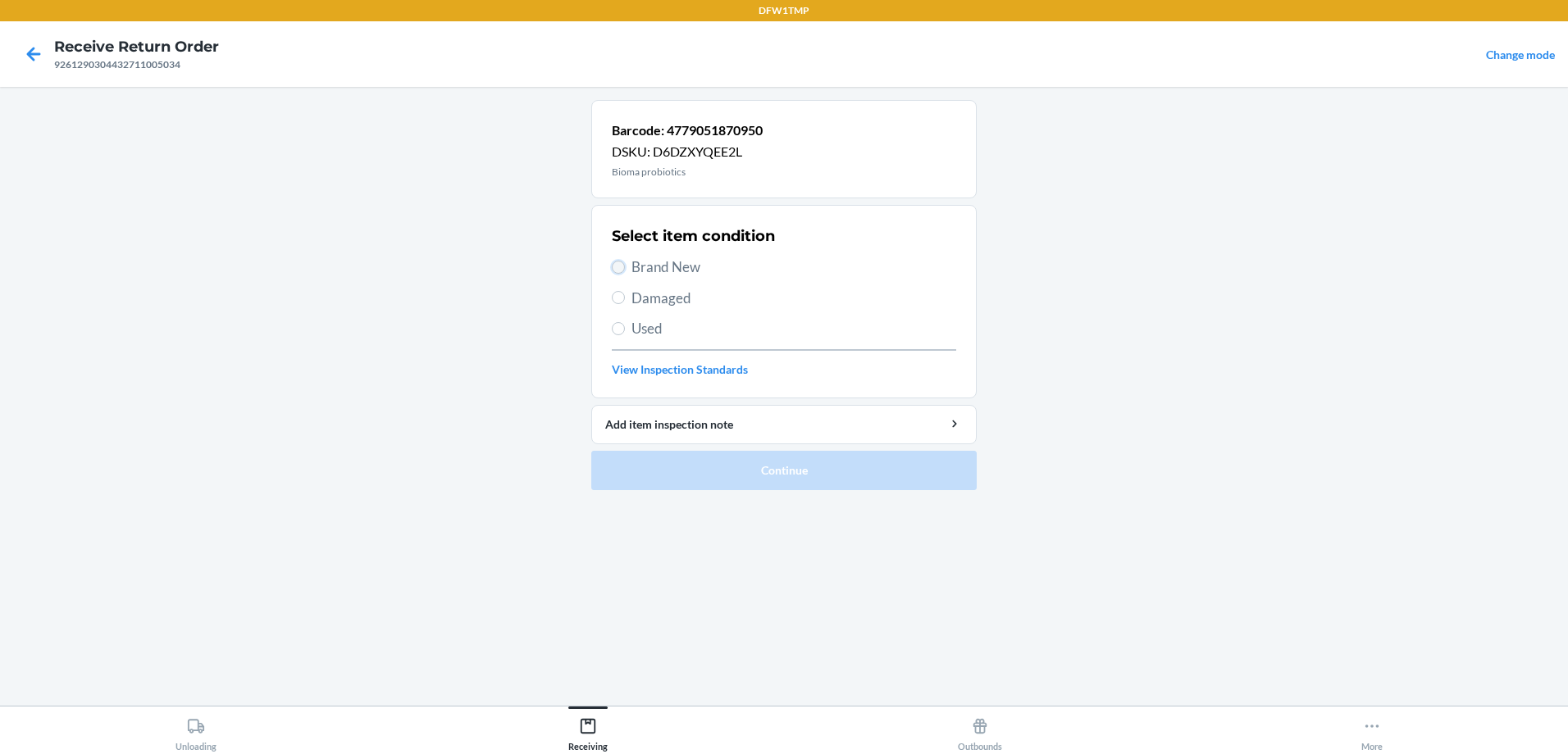 click on "Brand New" at bounding box center [618, 267] 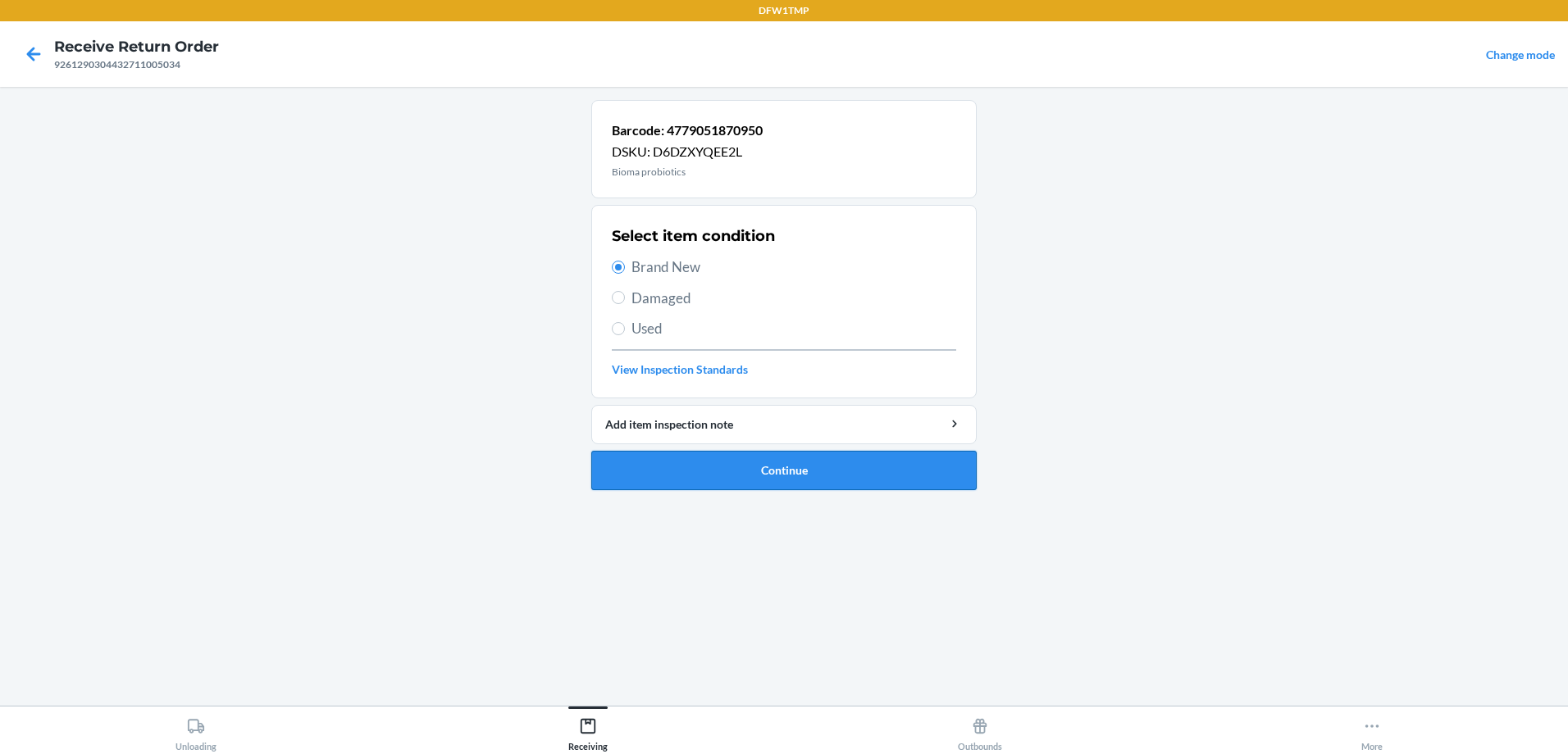 click on "Continue" at bounding box center (784, 470) 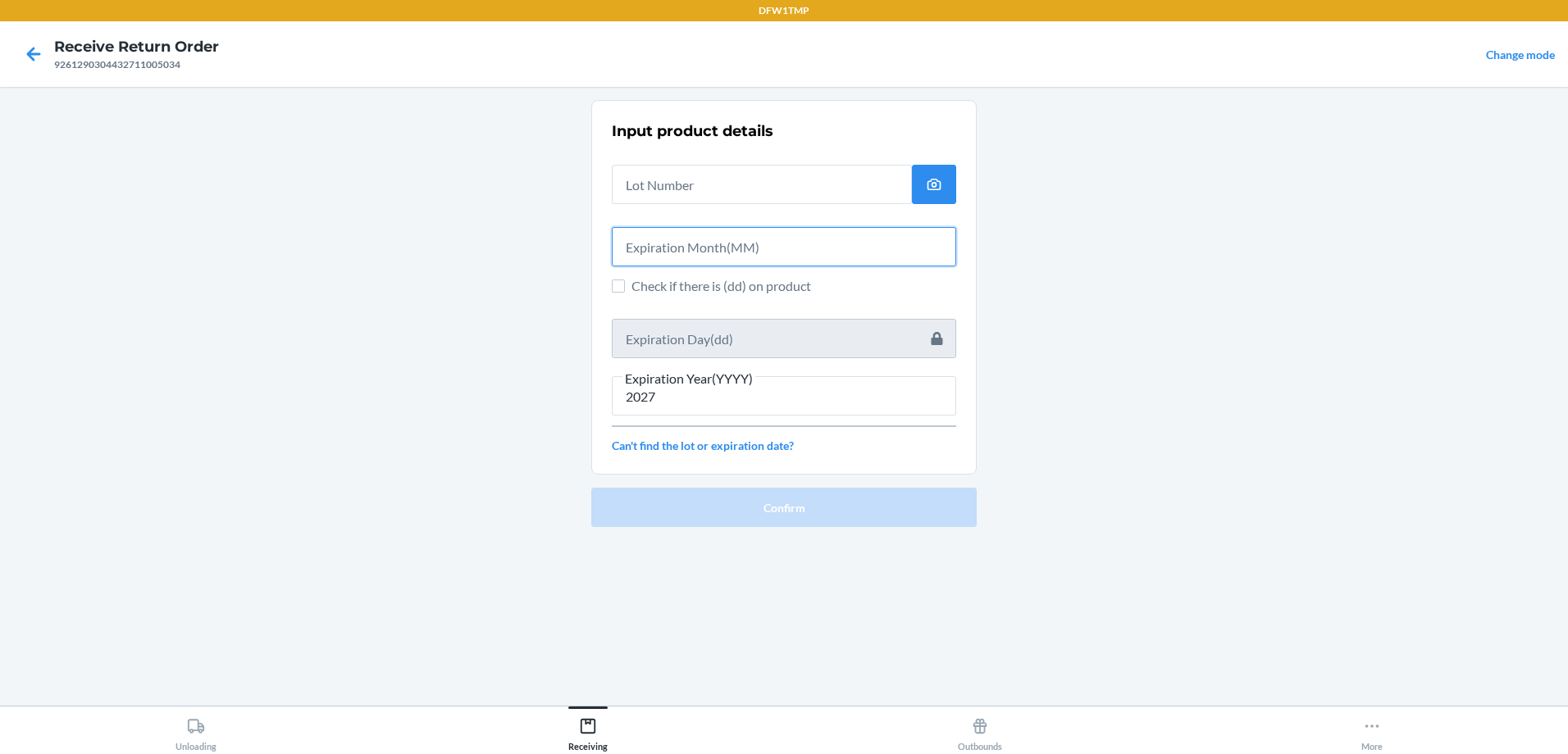 click at bounding box center [784, 247] 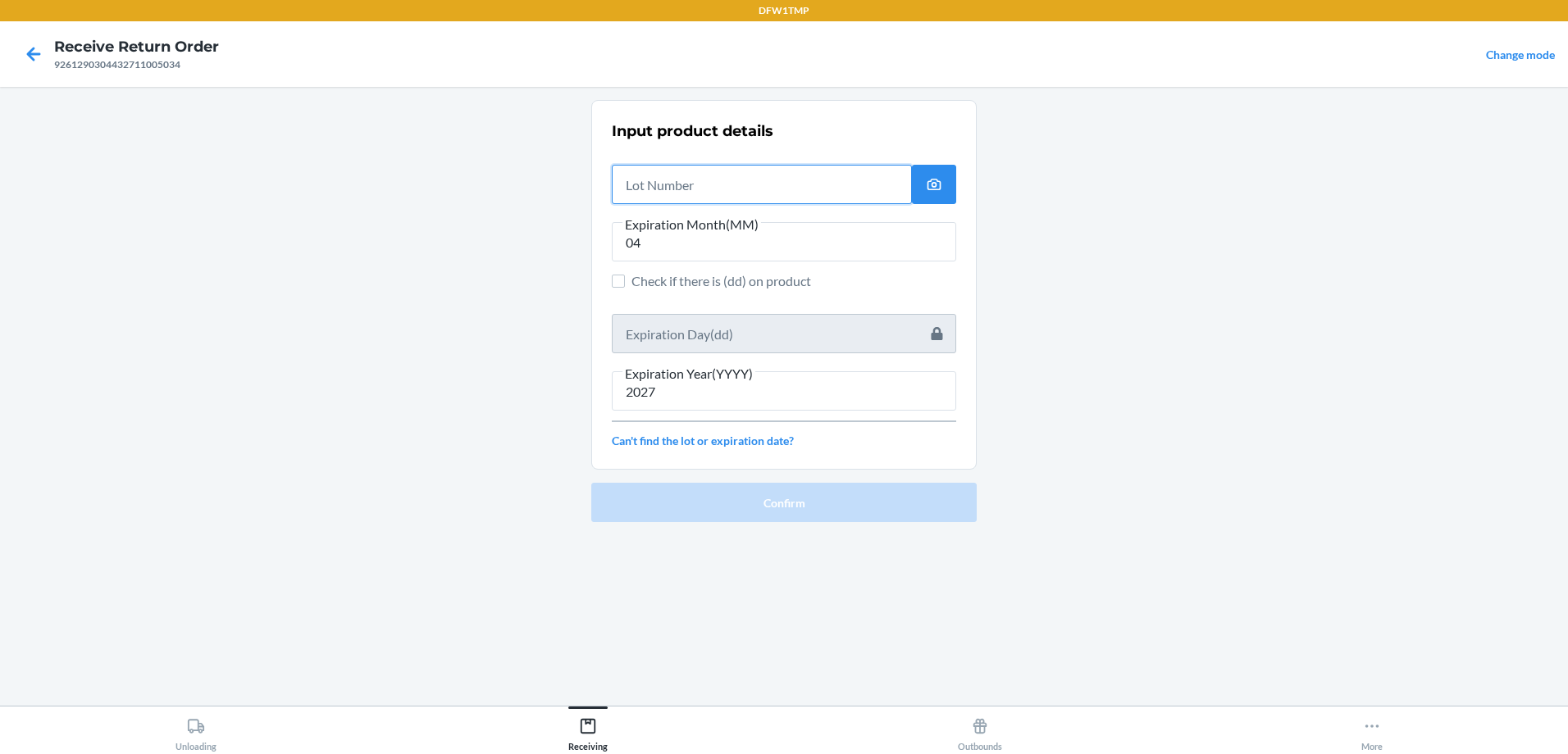 click at bounding box center [762, 184] 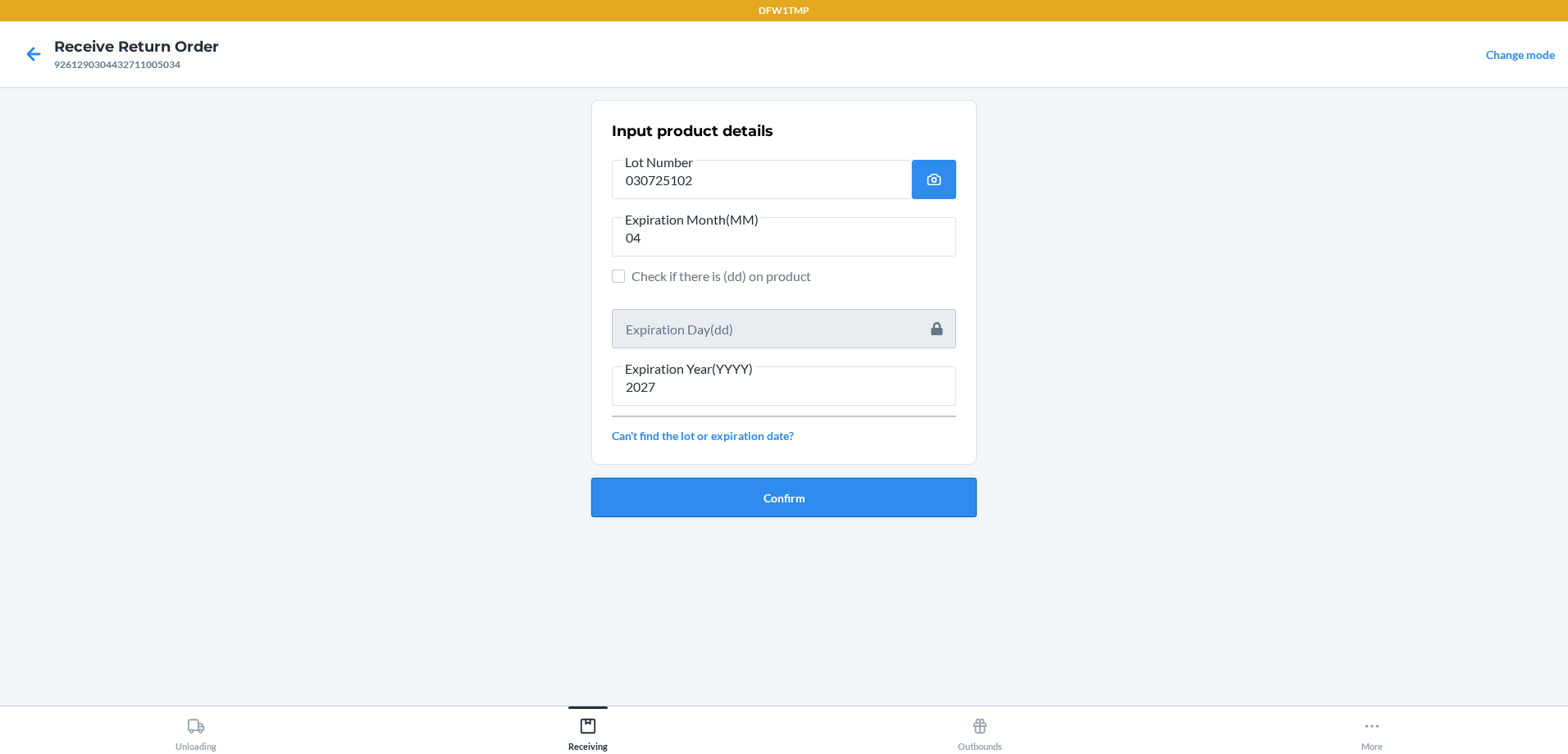 click on "Confirm" at bounding box center [784, 497] 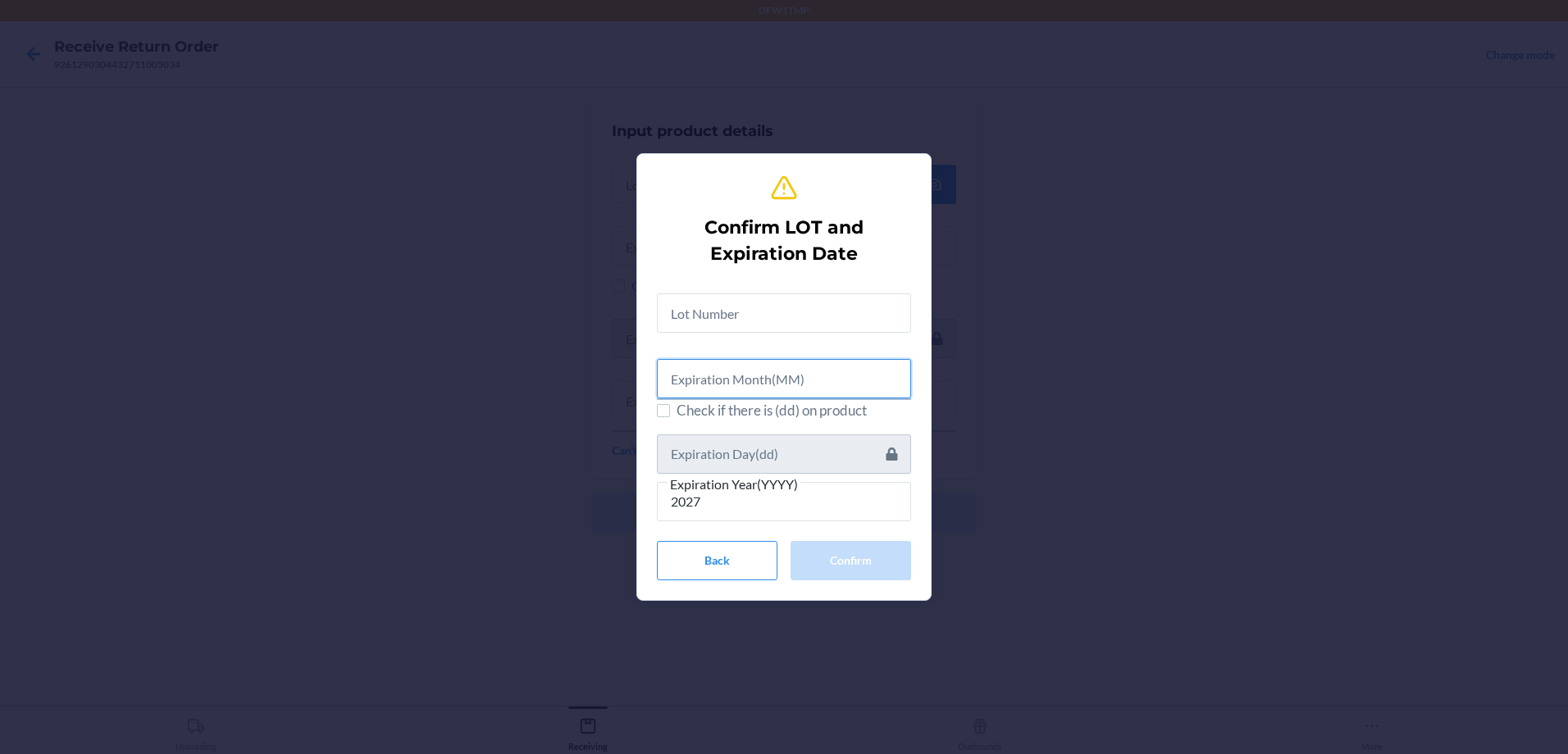 click at bounding box center (784, 379) 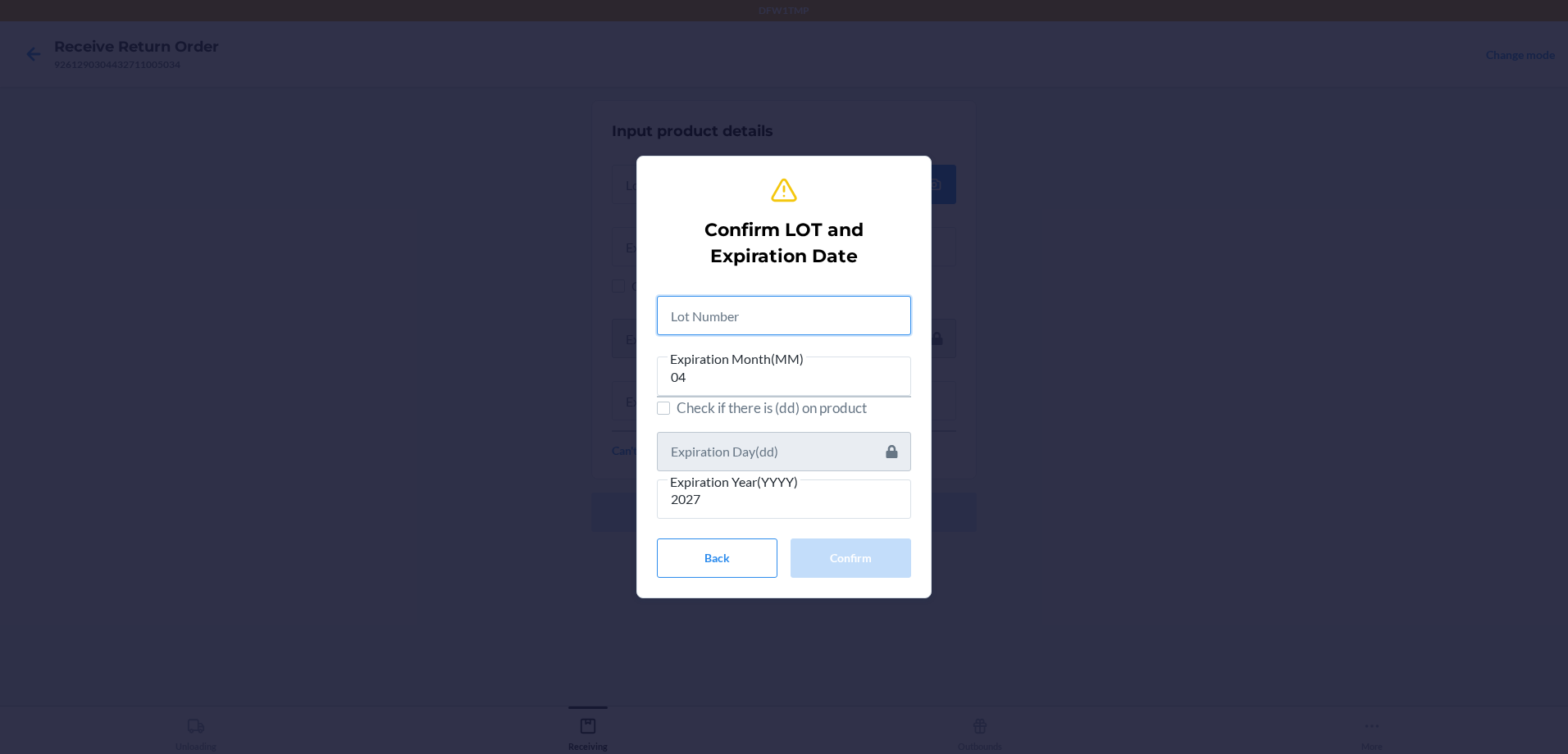 click at bounding box center (784, 316) 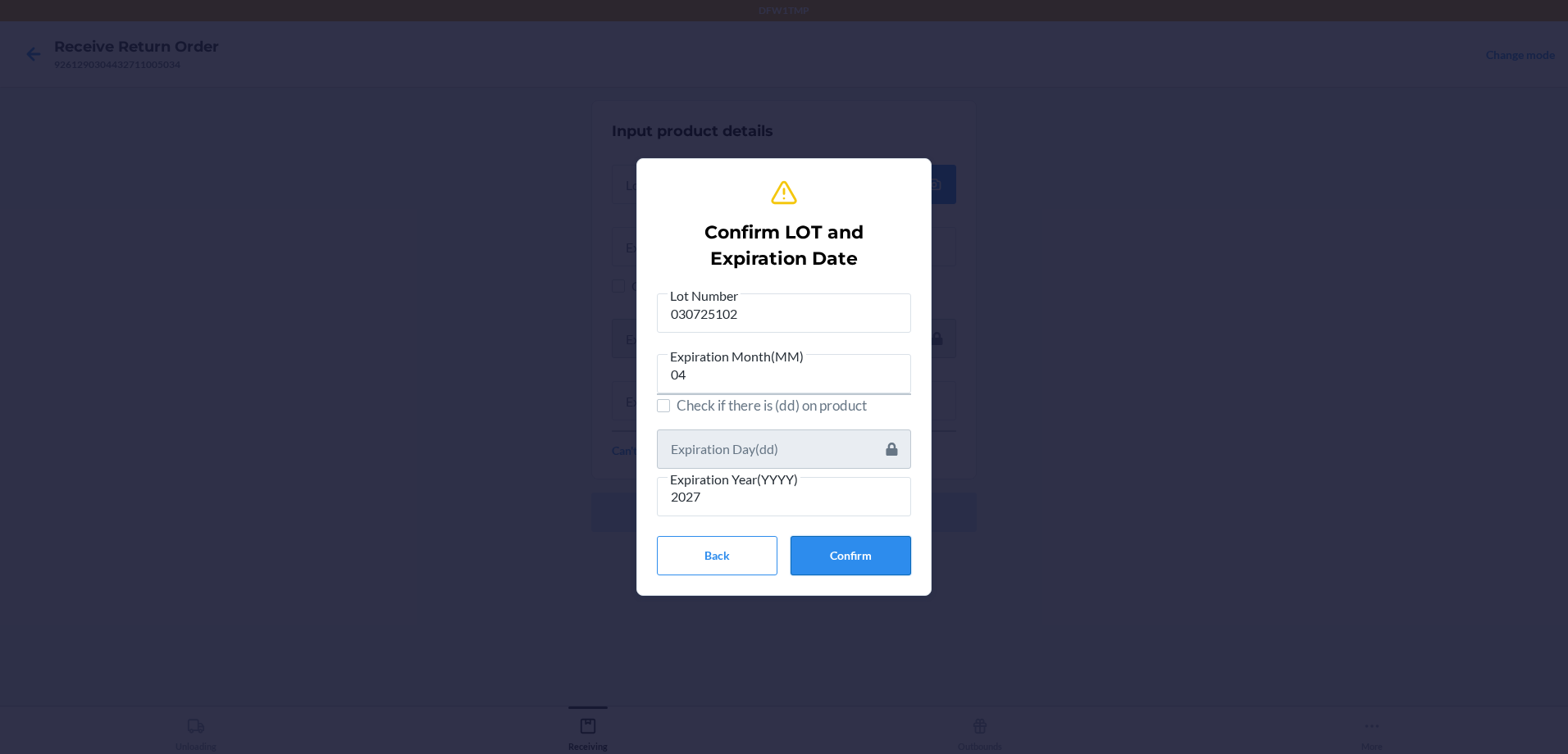 click on "Confirm" at bounding box center [850, 556] 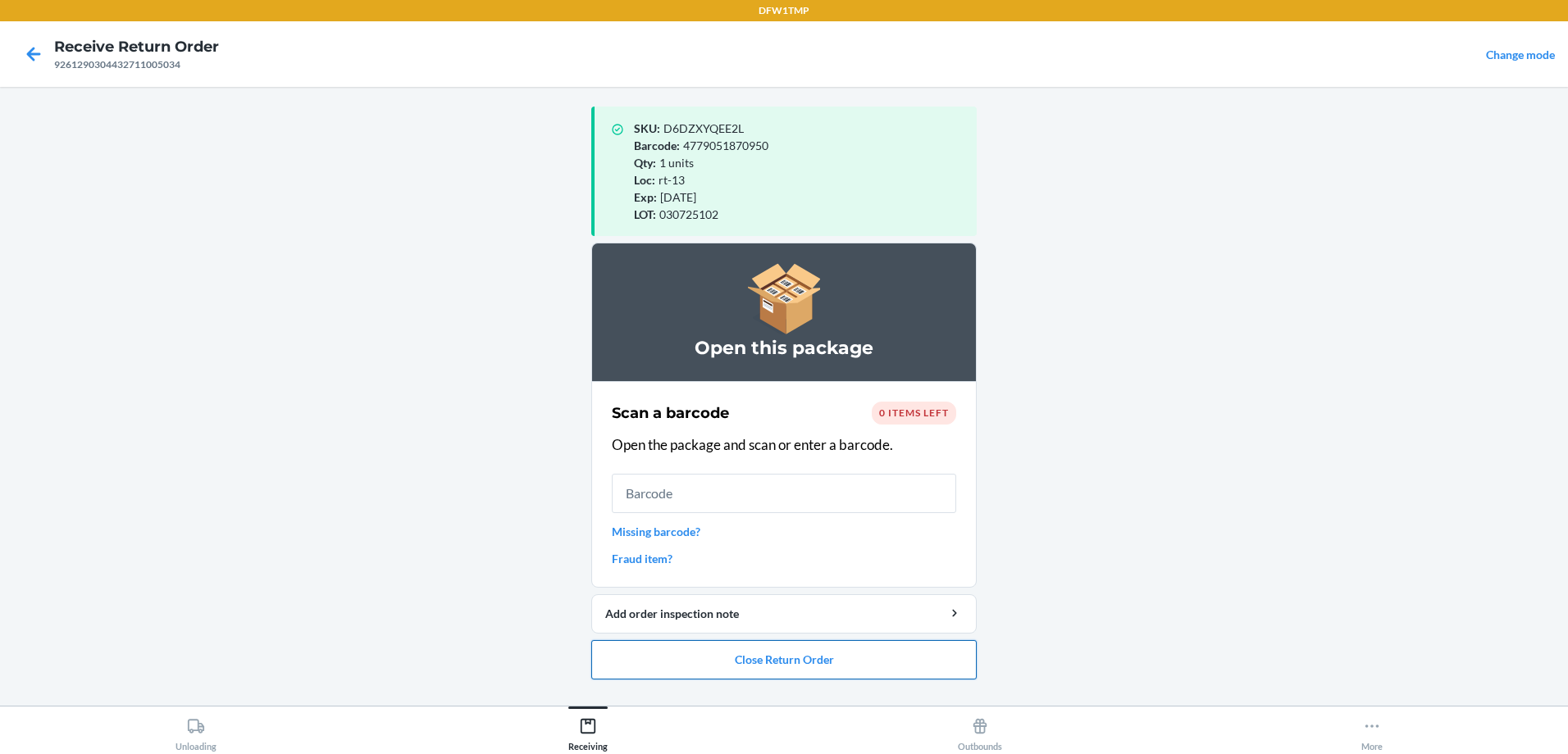 click on "Close Return Order" at bounding box center [784, 660] 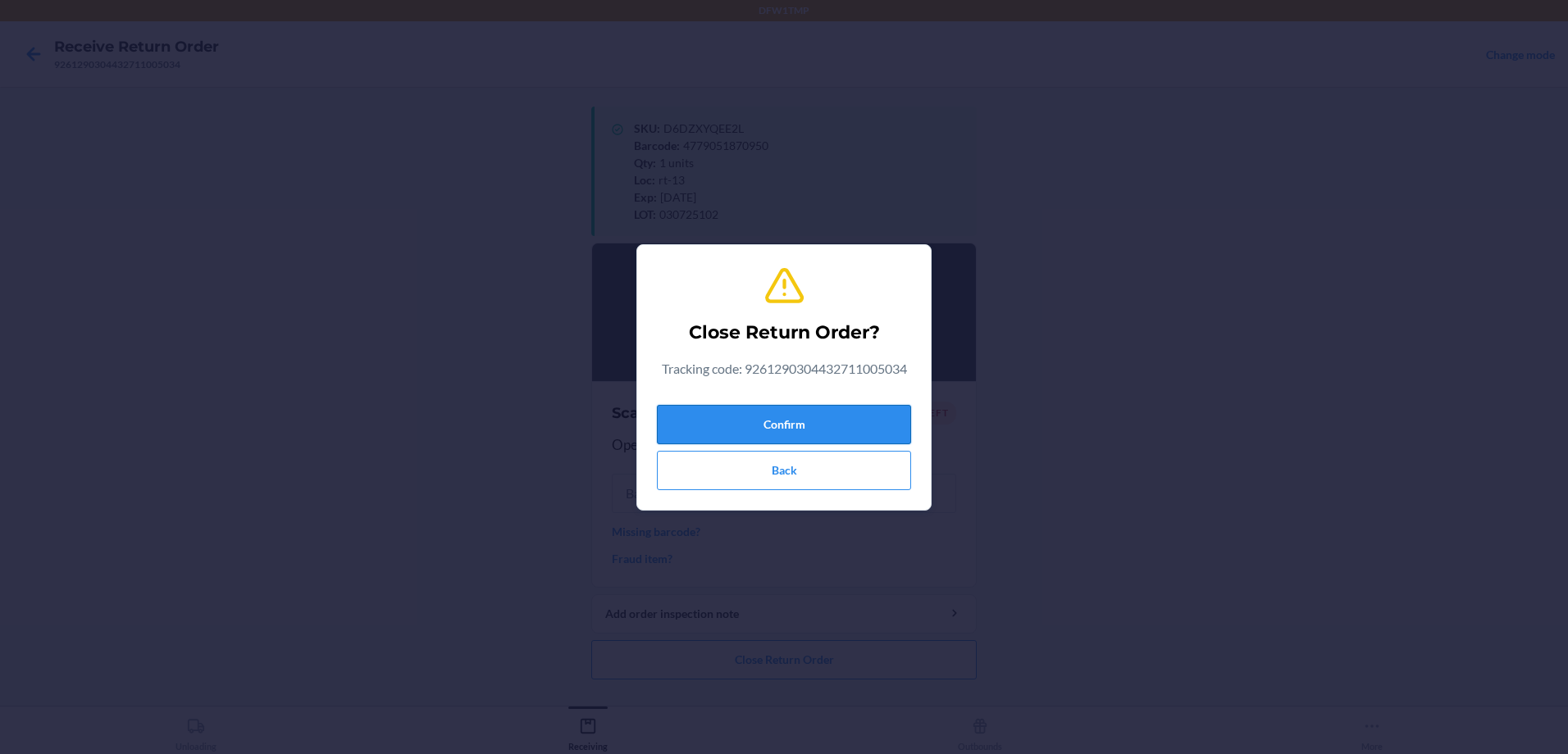 click on "Confirm" at bounding box center [784, 425] 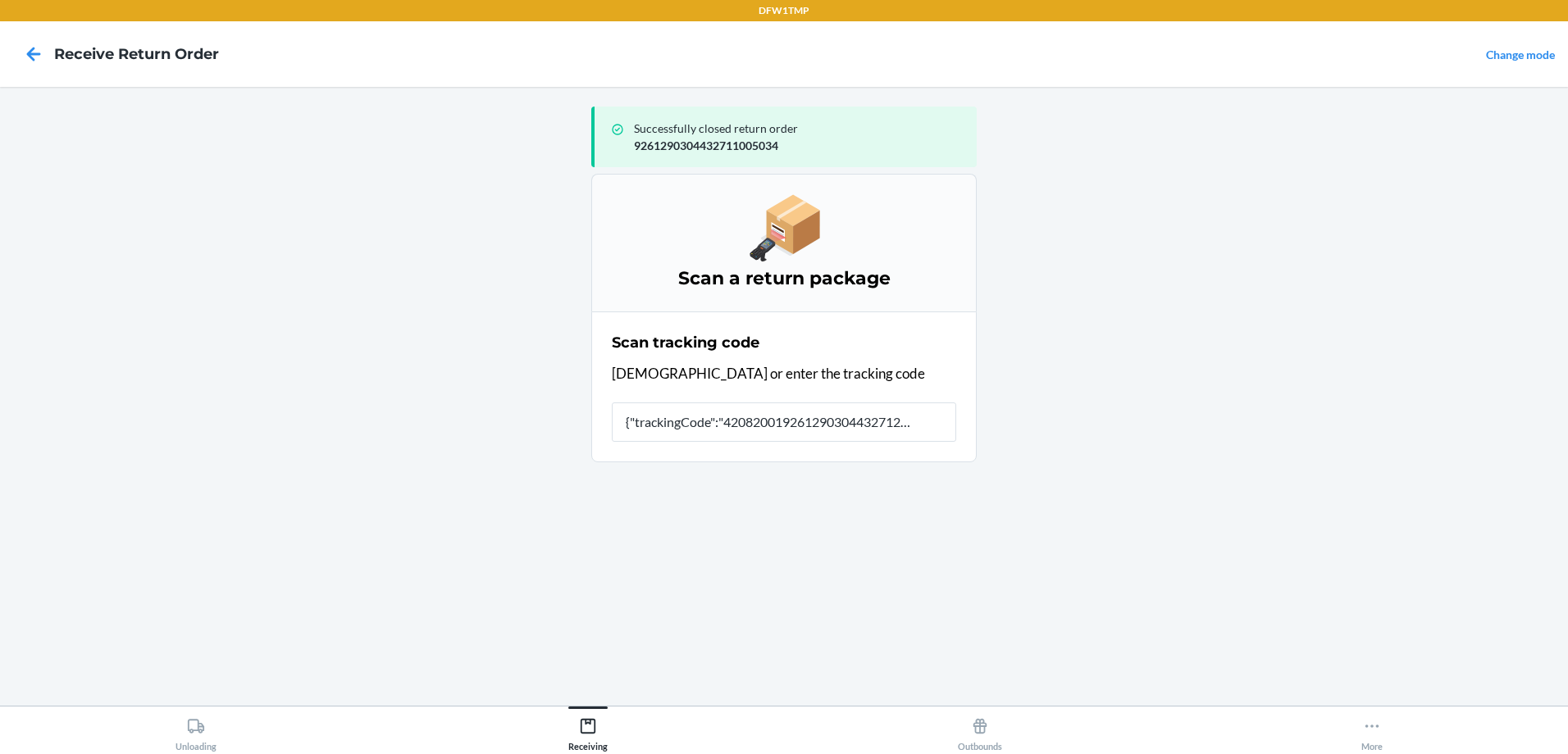 scroll, scrollTop: 0, scrollLeft: 0, axis: both 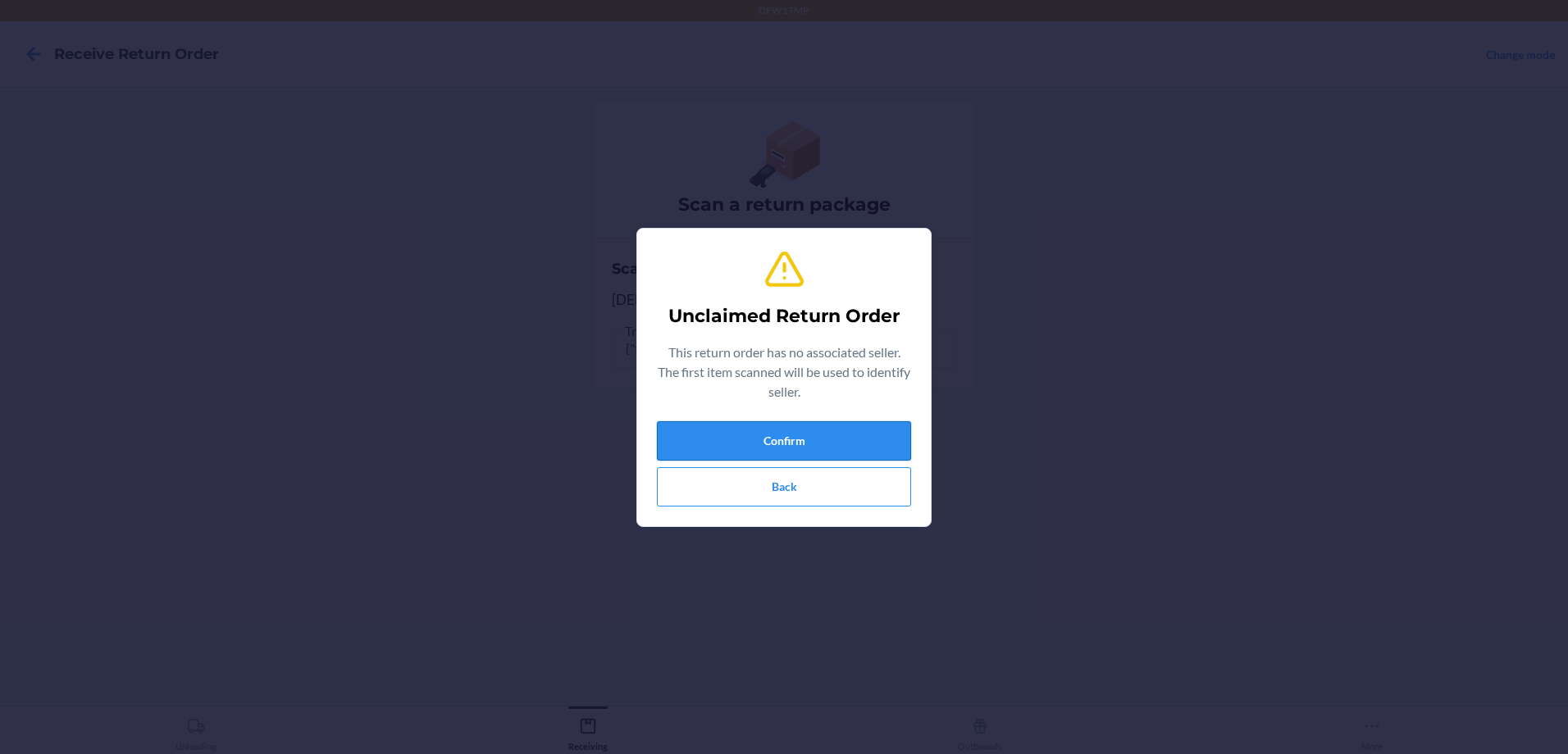 click on "Confirm" at bounding box center [784, 441] 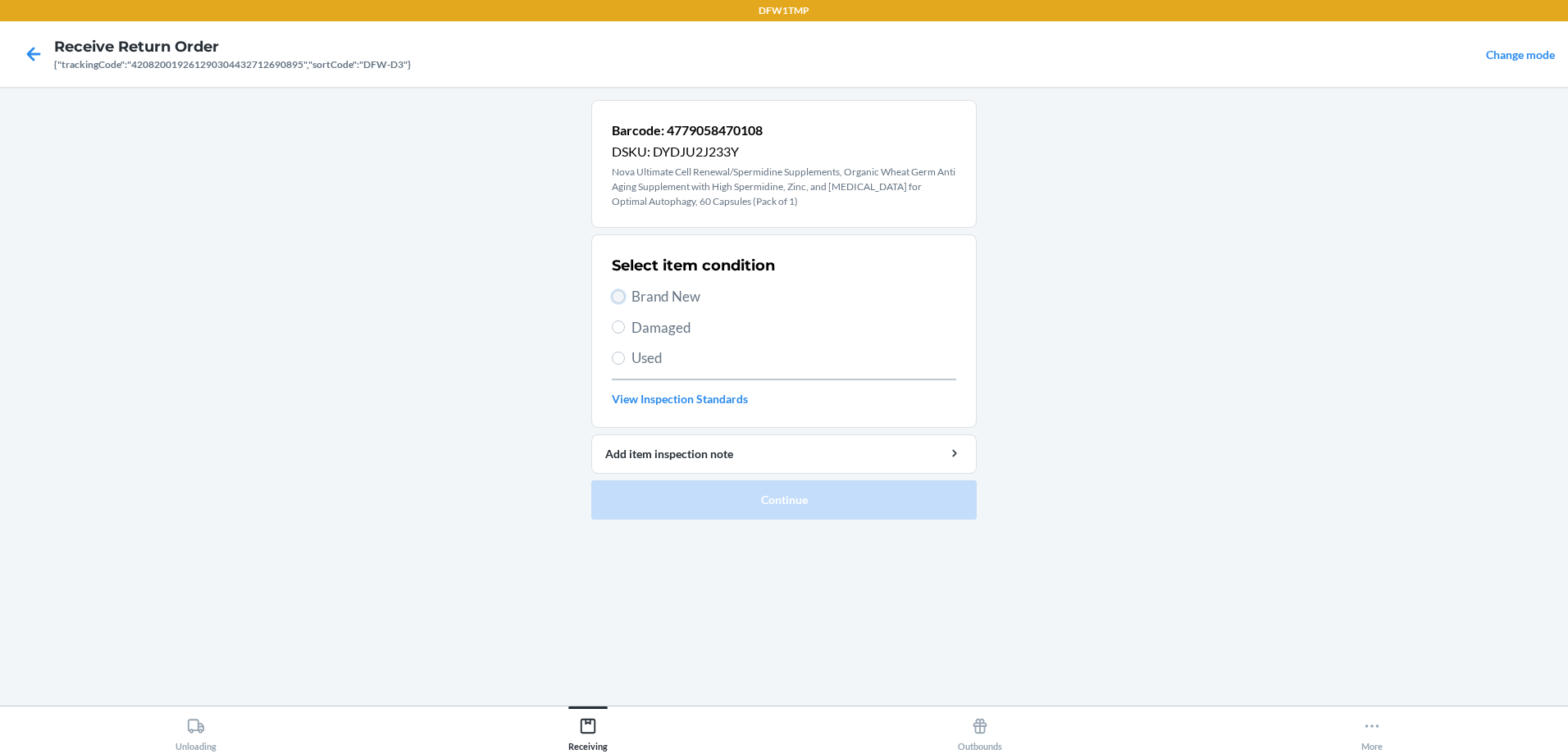 click on "Brand New" at bounding box center [618, 297] 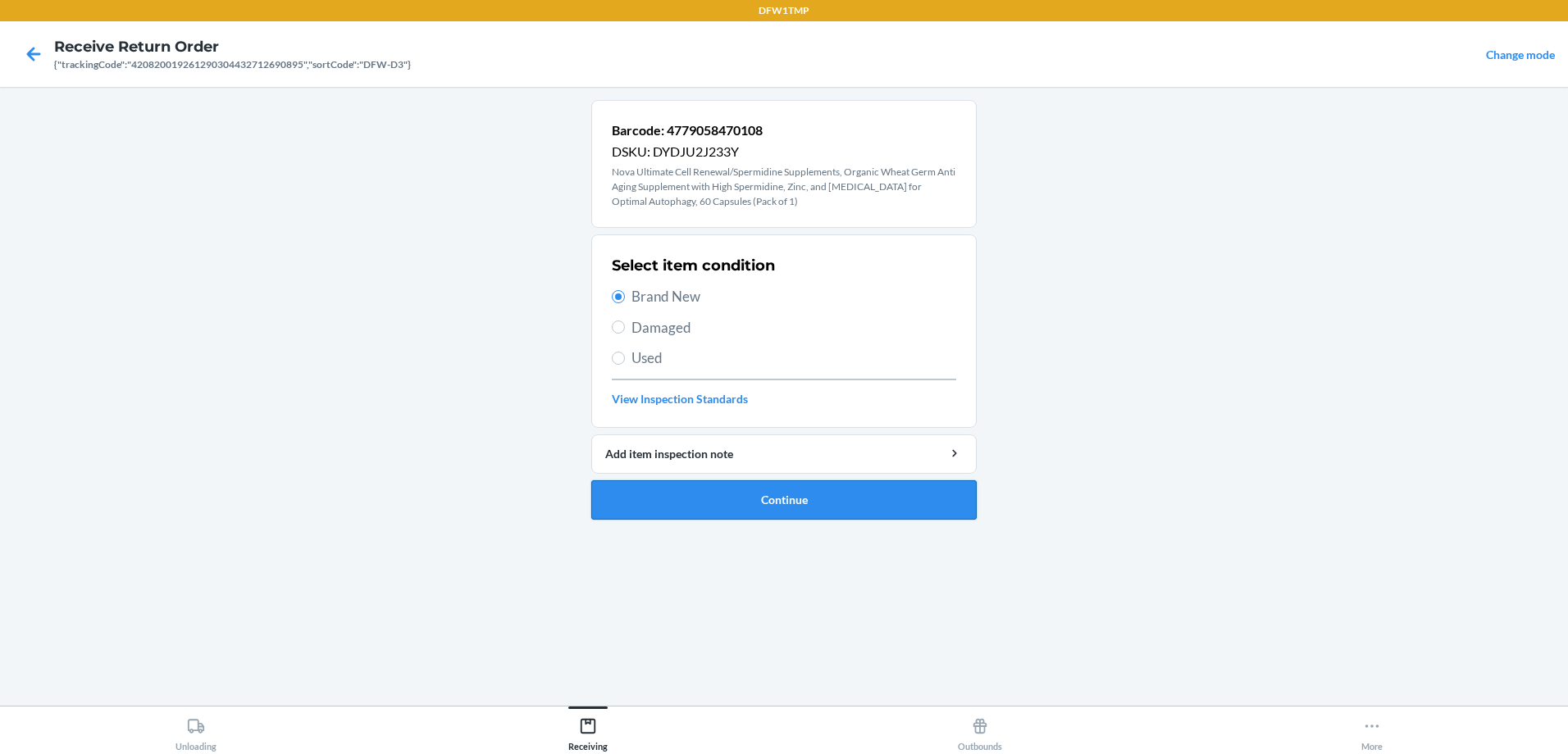 click on "Continue" at bounding box center [784, 500] 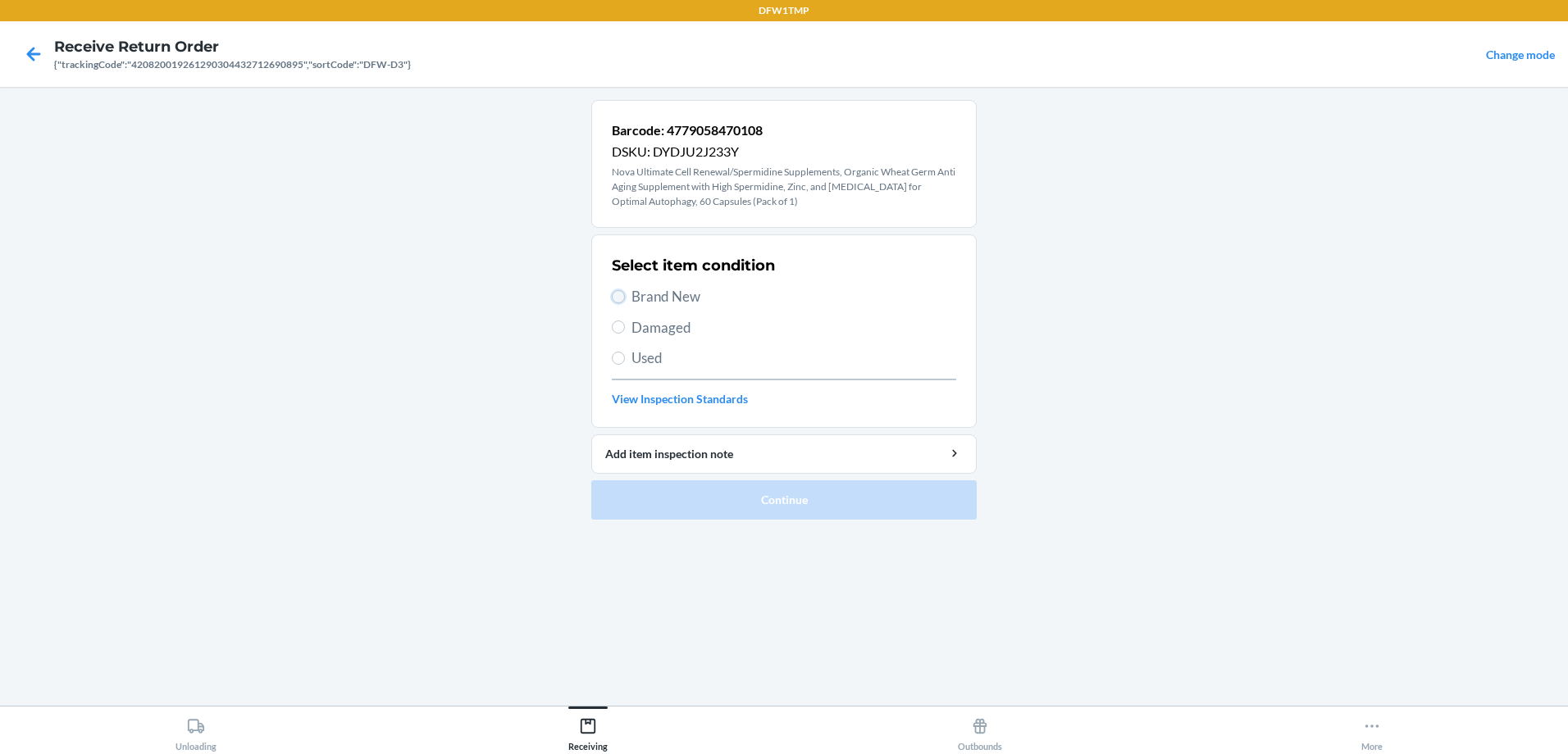 click on "Brand New" at bounding box center [618, 297] 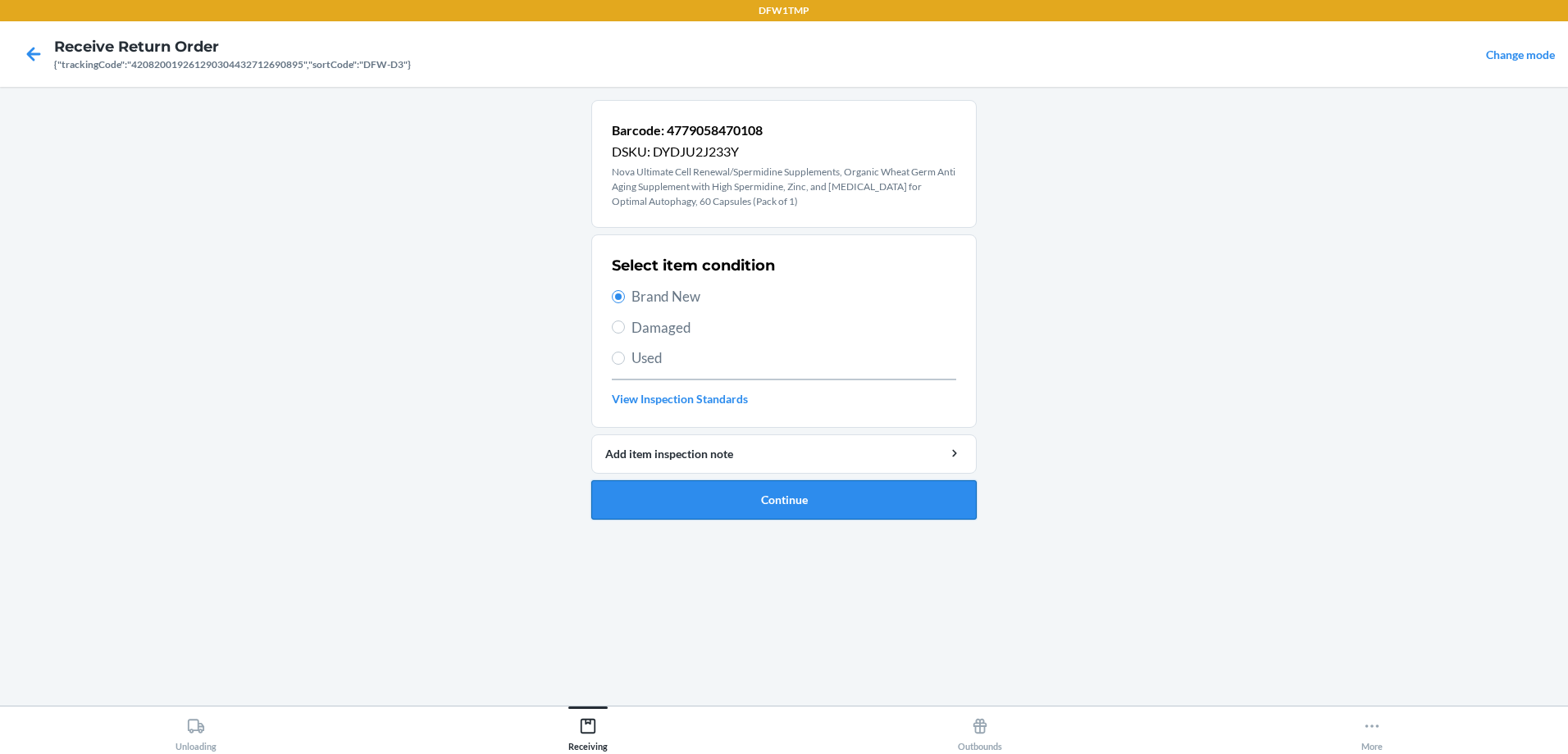 click on "Continue" at bounding box center [784, 500] 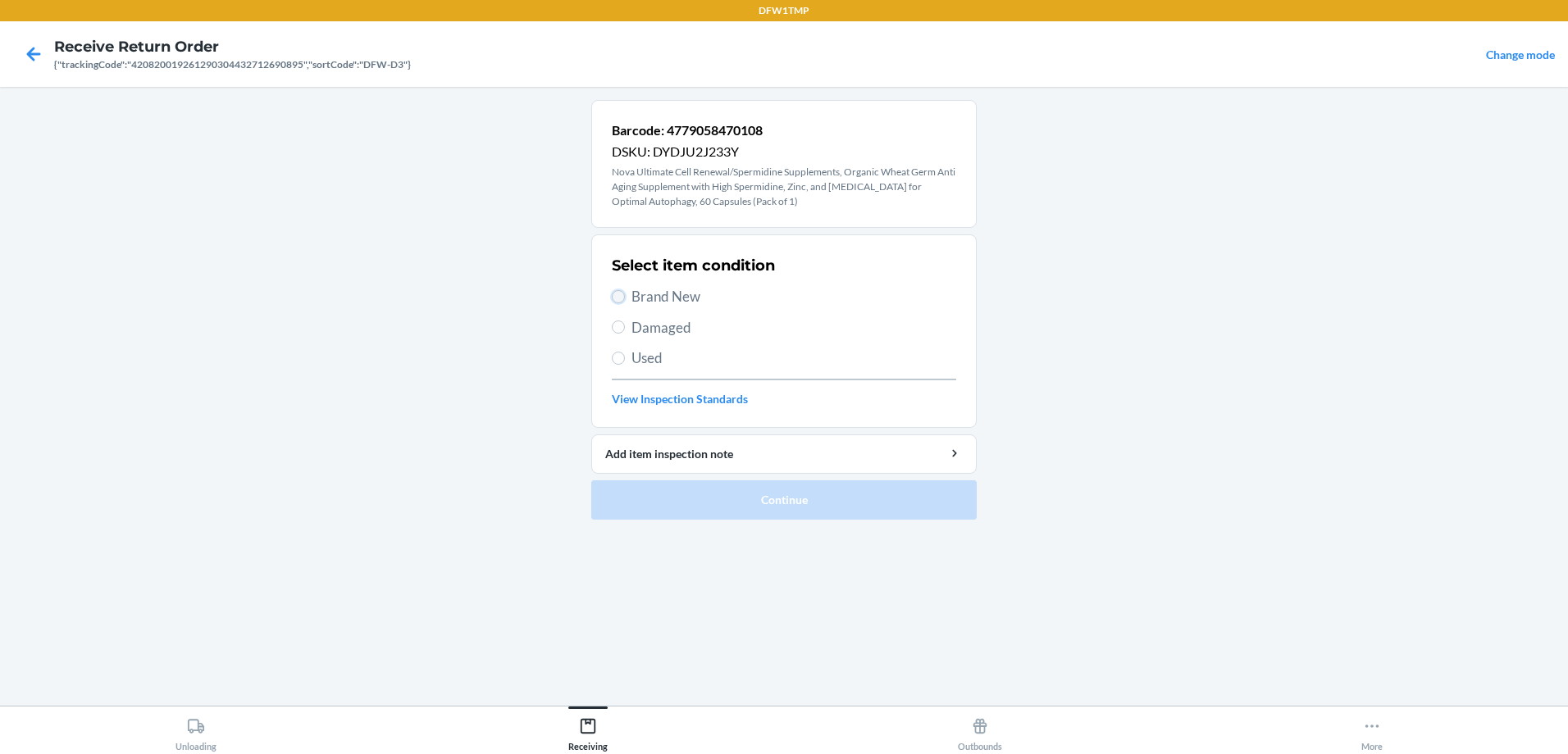 click on "Brand New" at bounding box center [618, 297] 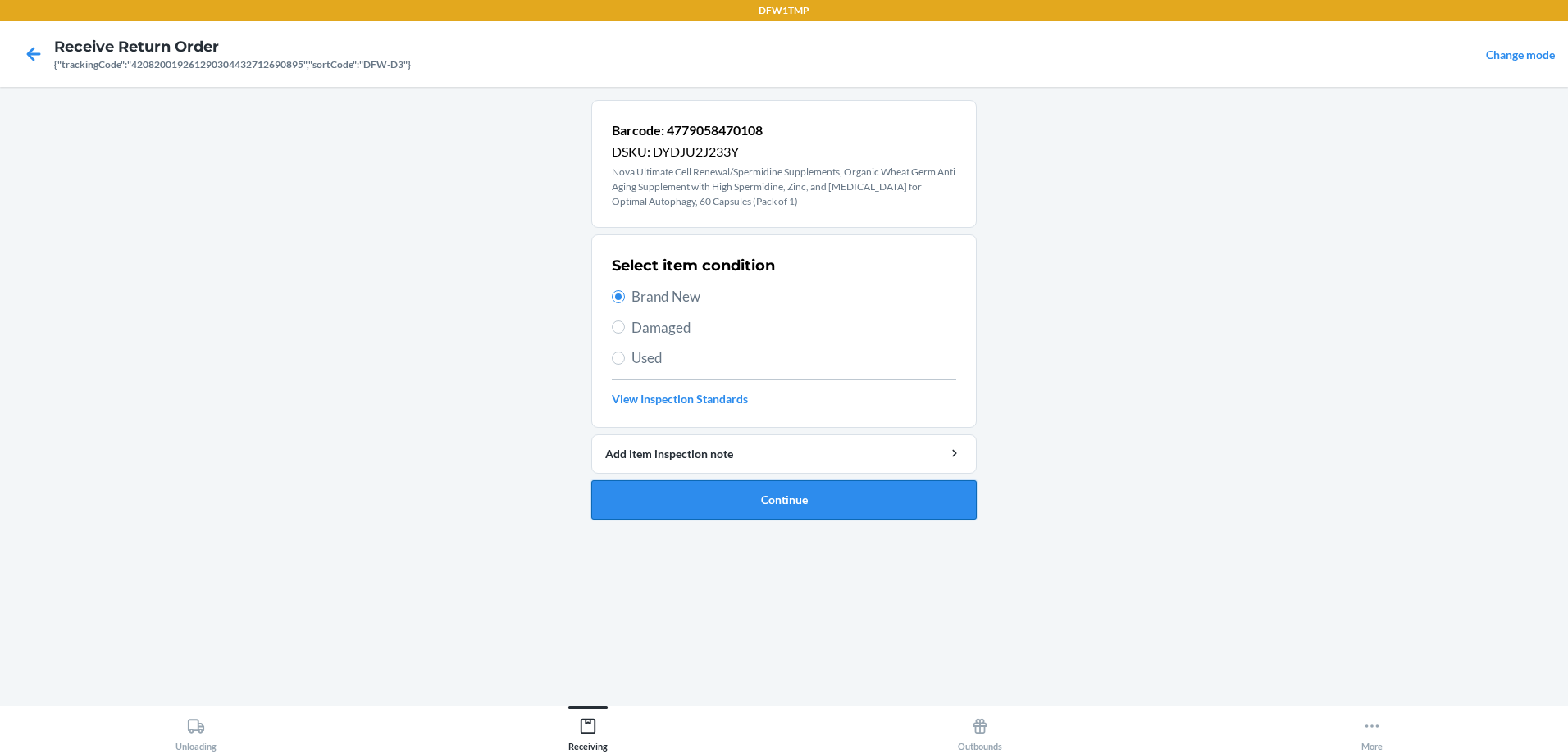 click on "Continue" at bounding box center [784, 500] 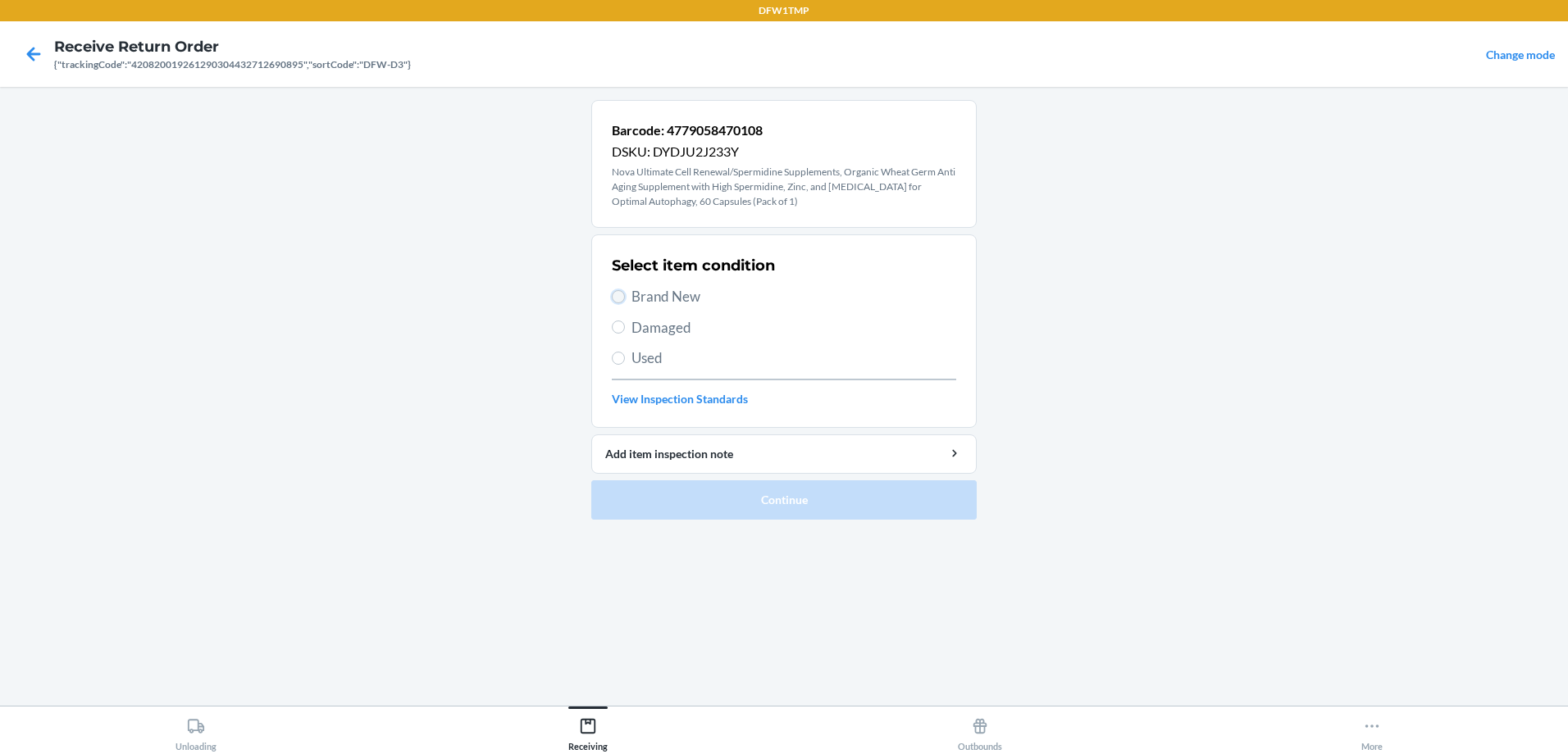 click on "Brand New" at bounding box center (618, 297) 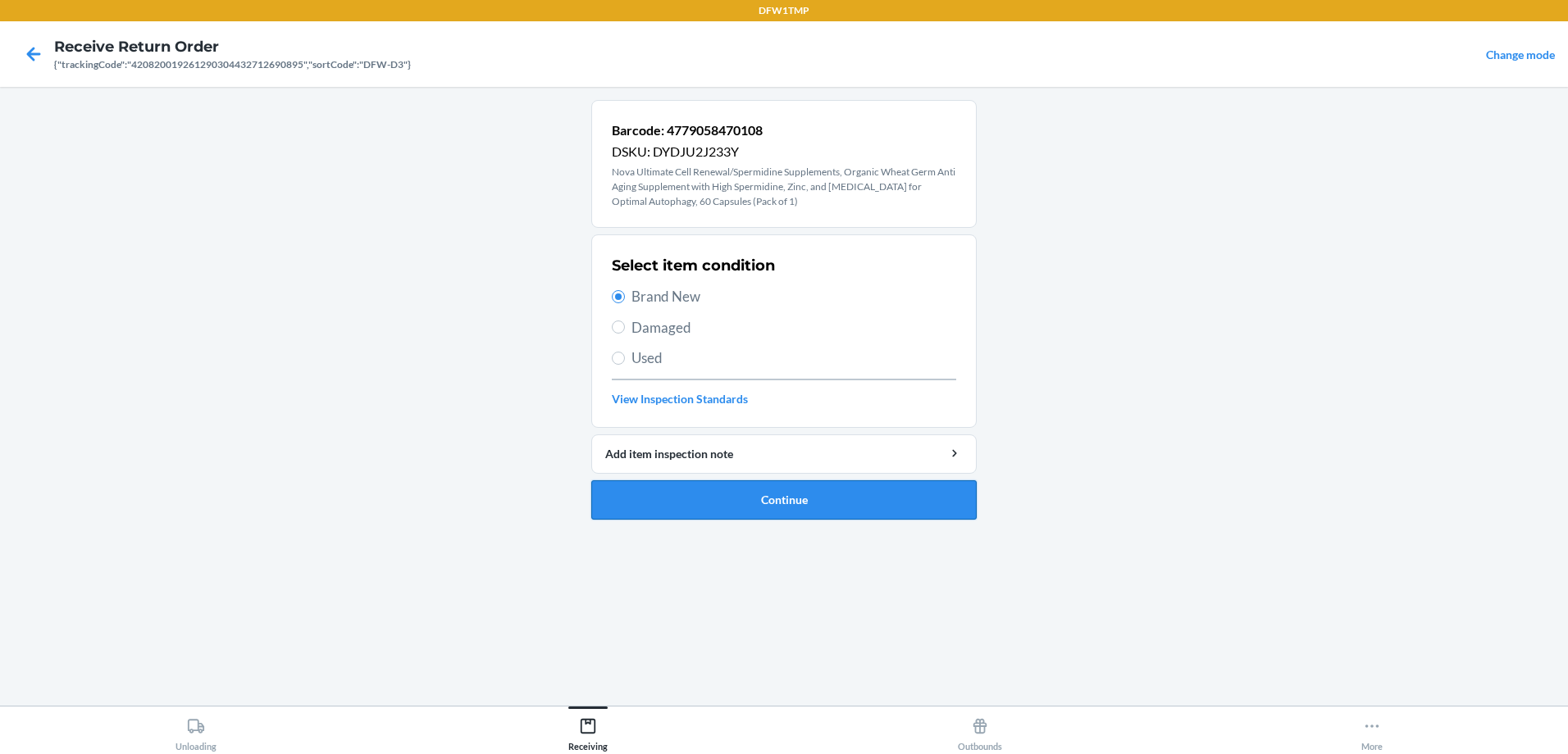 click on "Continue" at bounding box center (784, 500) 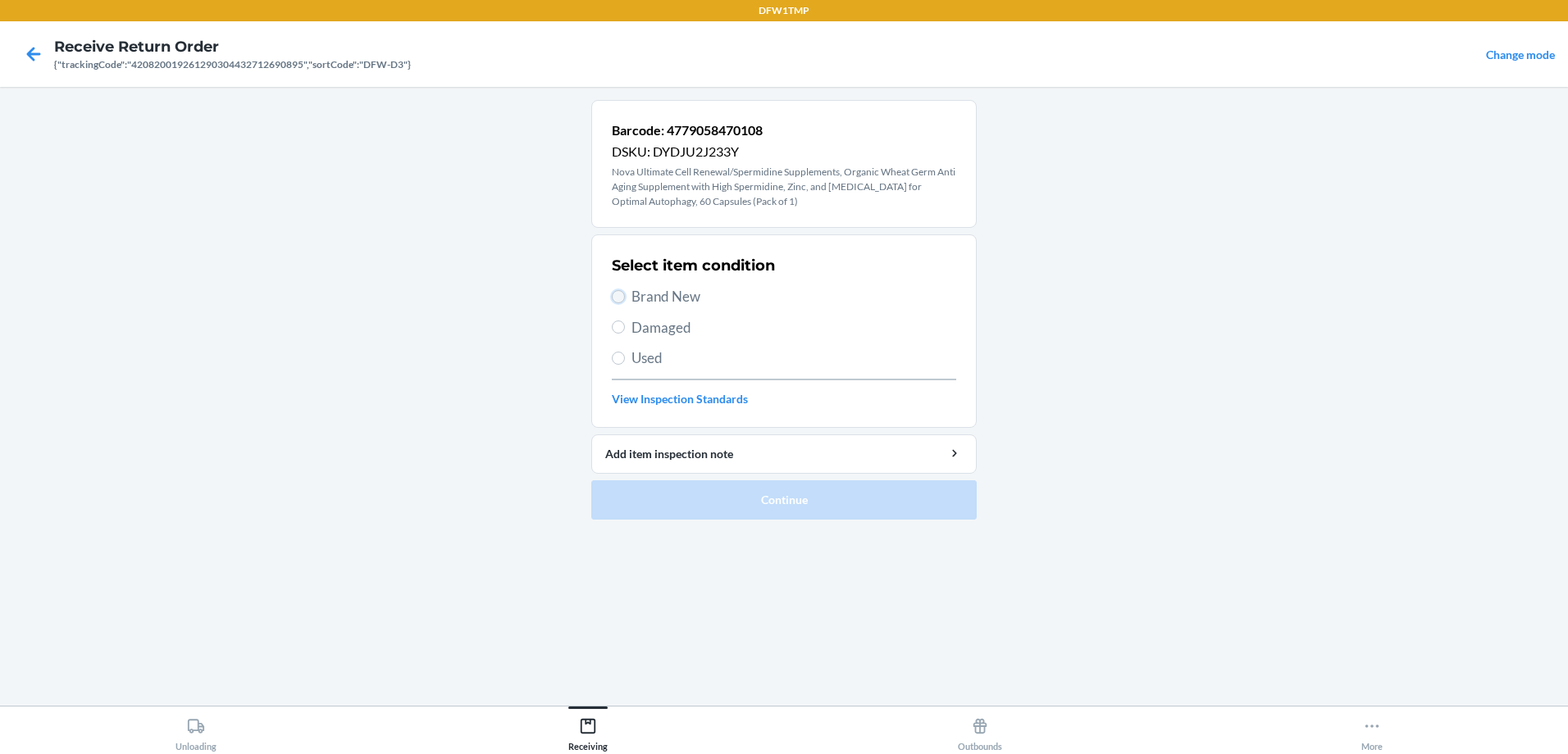 drag, startPoint x: 620, startPoint y: 291, endPoint x: 619, endPoint y: 302, distance: 11.045361 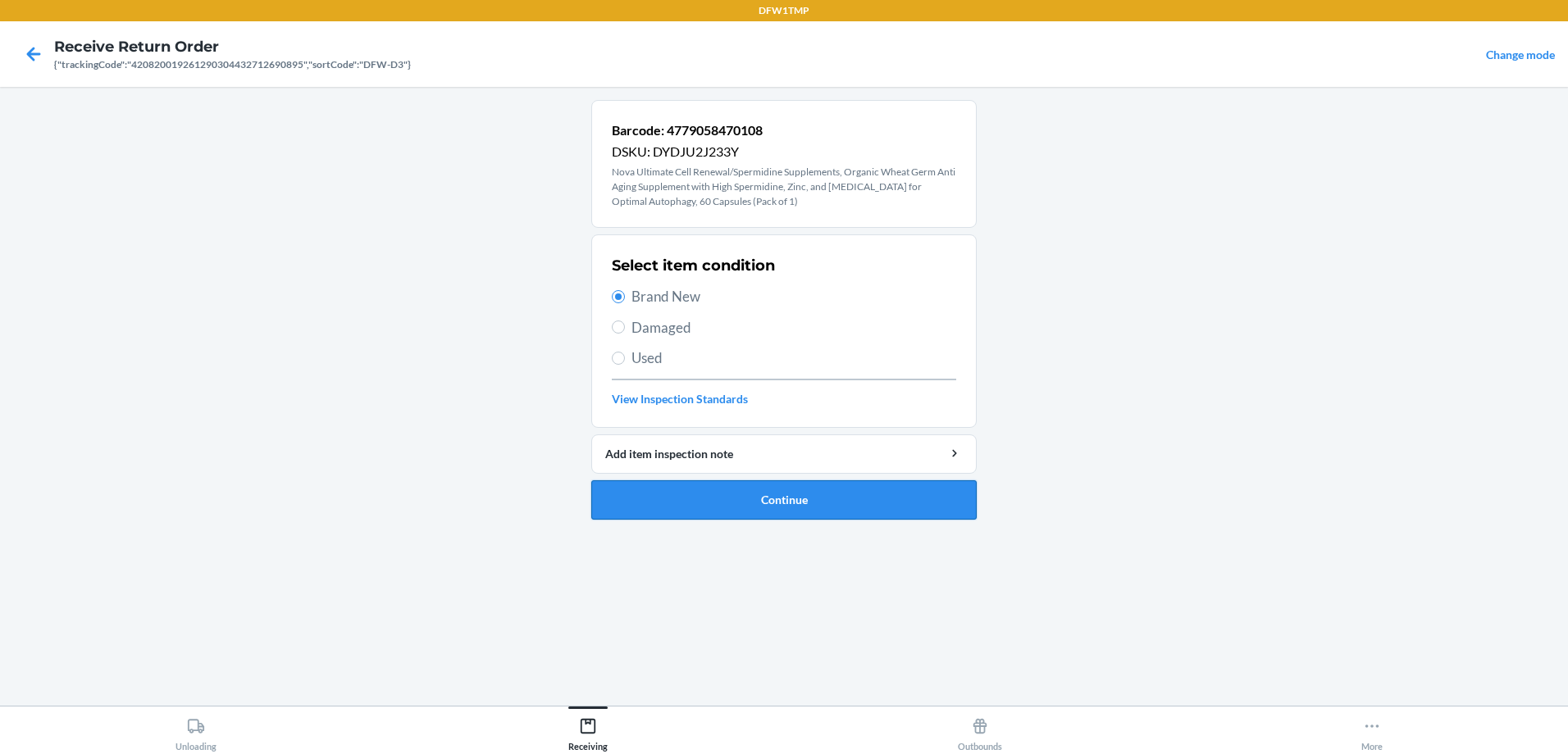 click on "Continue" at bounding box center (784, 500) 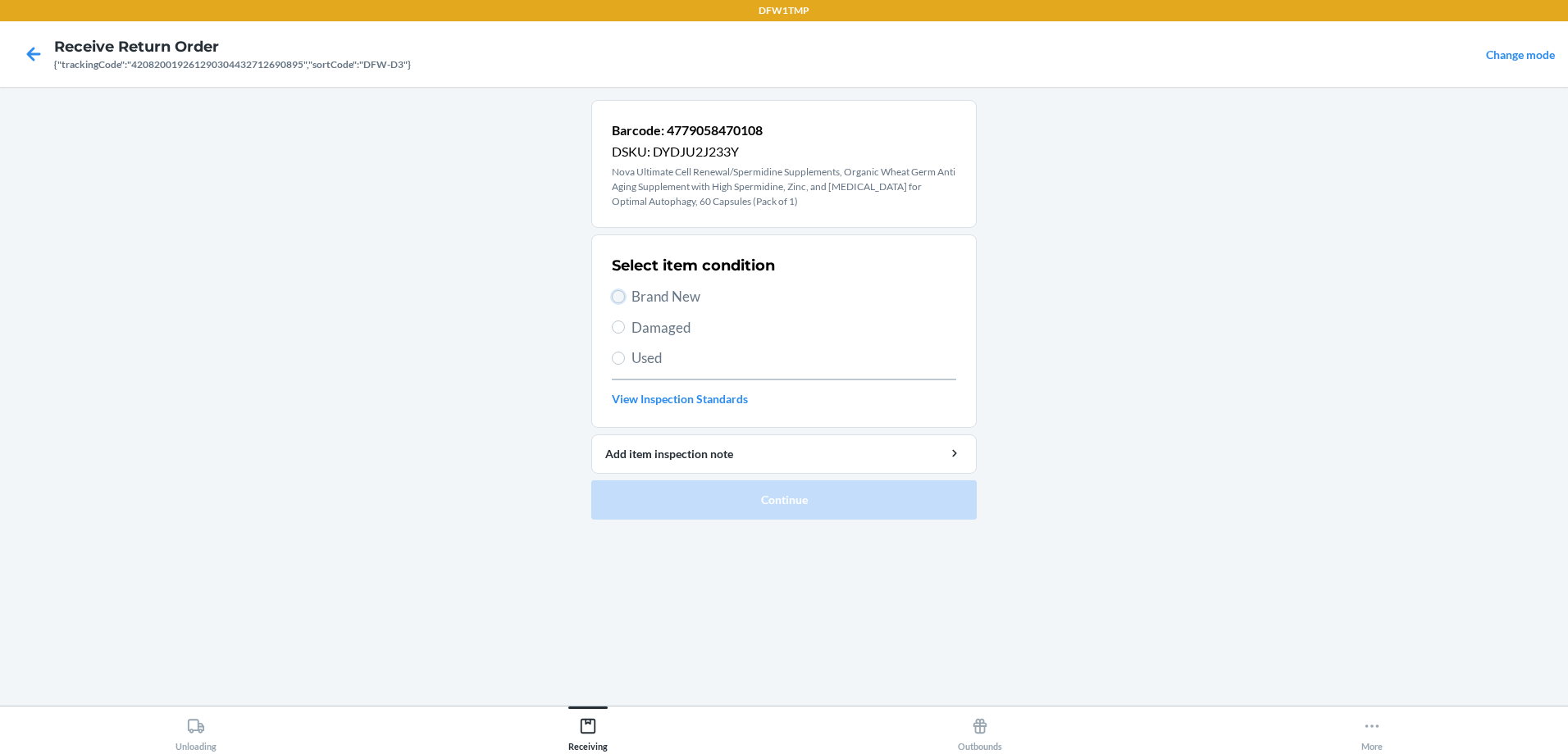 click on "Brand New" at bounding box center [618, 297] 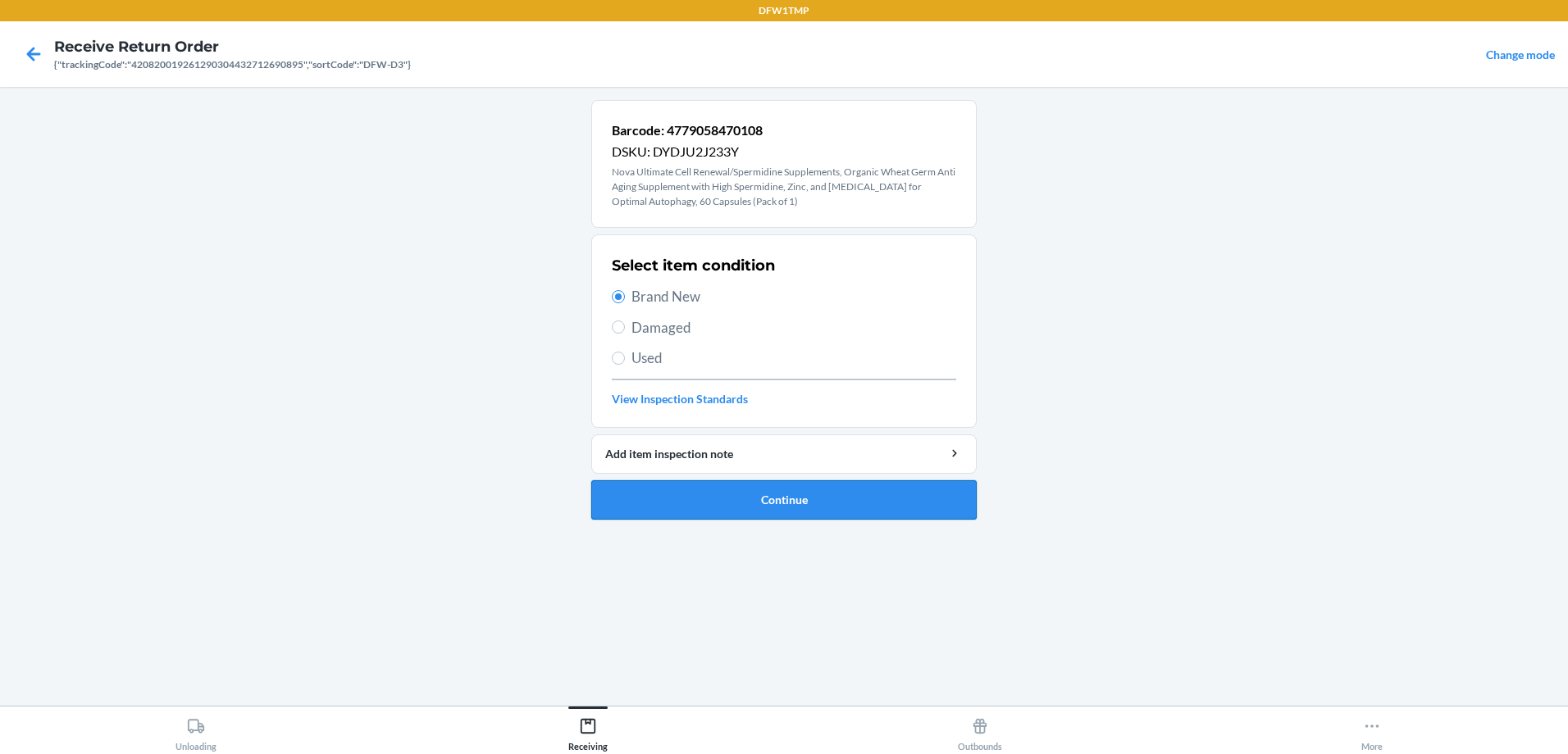 click on "Continue" at bounding box center (784, 500) 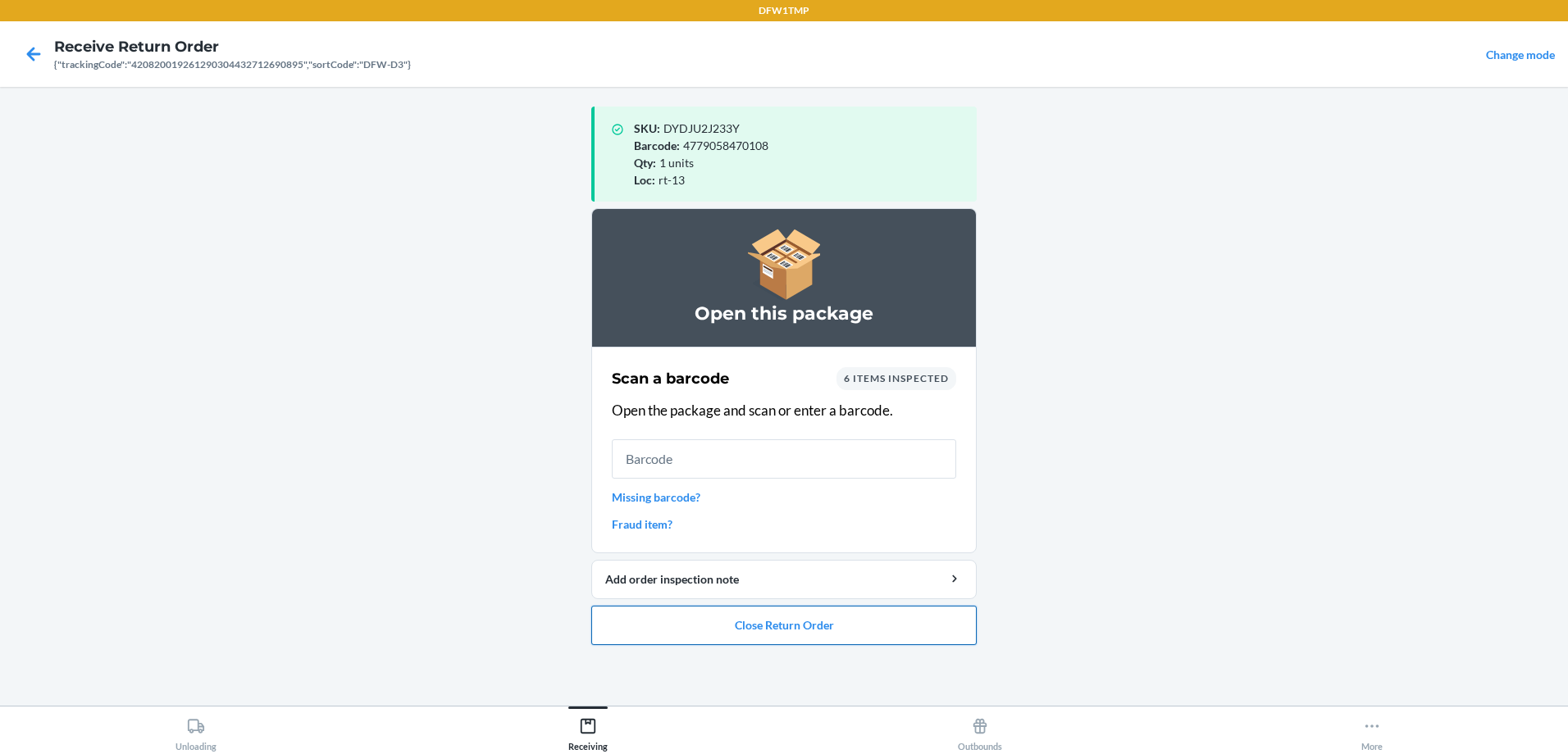 click on "Close Return Order" at bounding box center [784, 625] 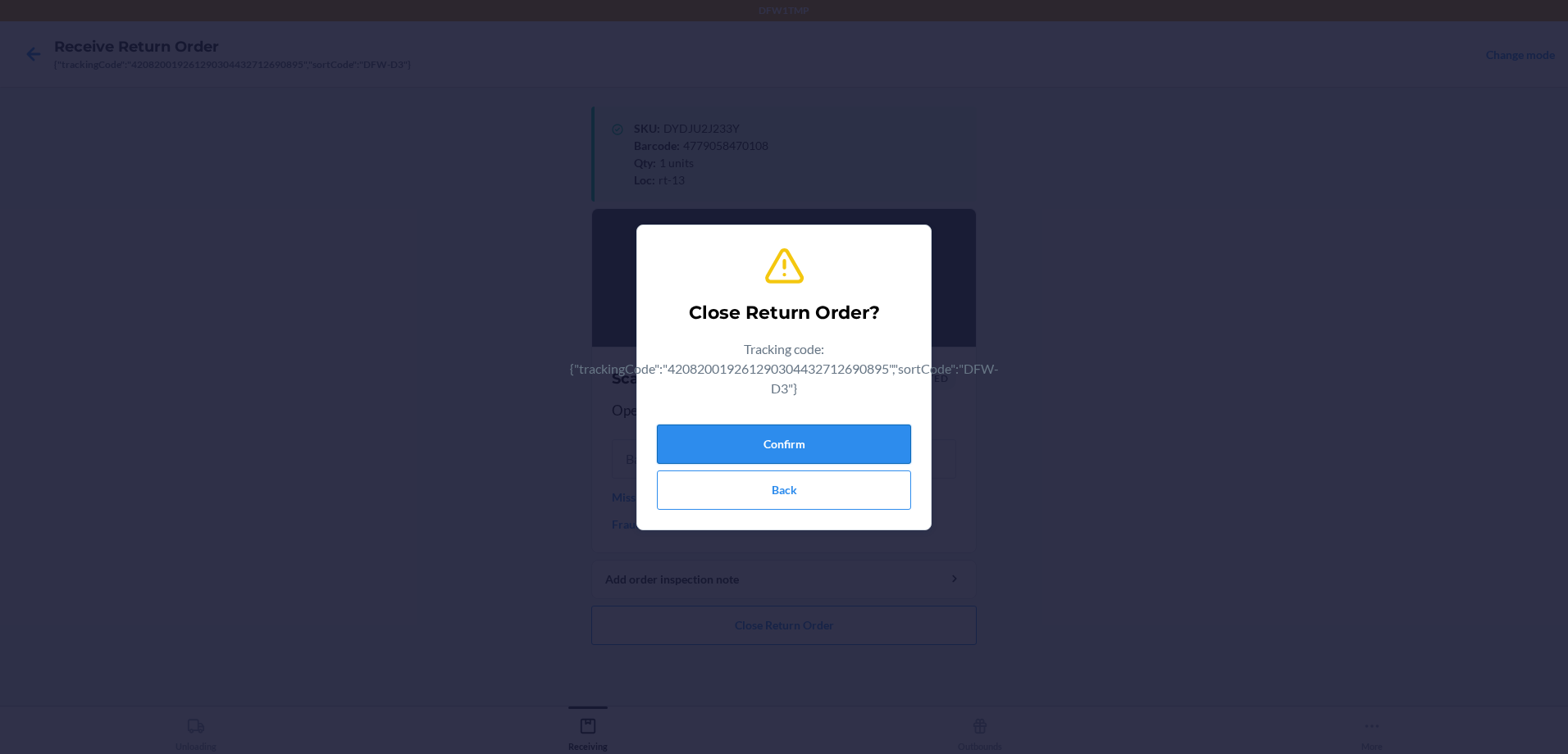 click on "Confirm" at bounding box center [784, 444] 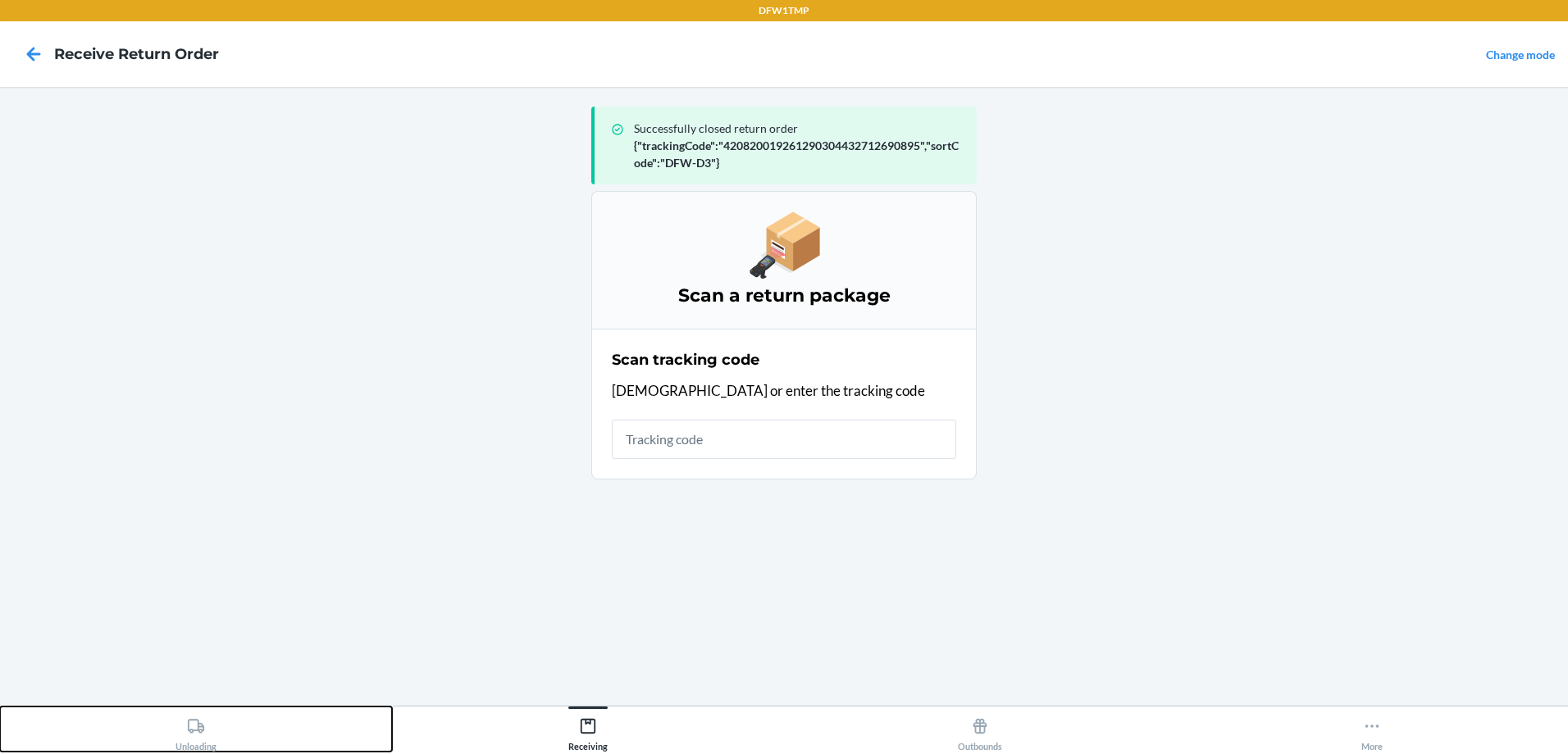 click 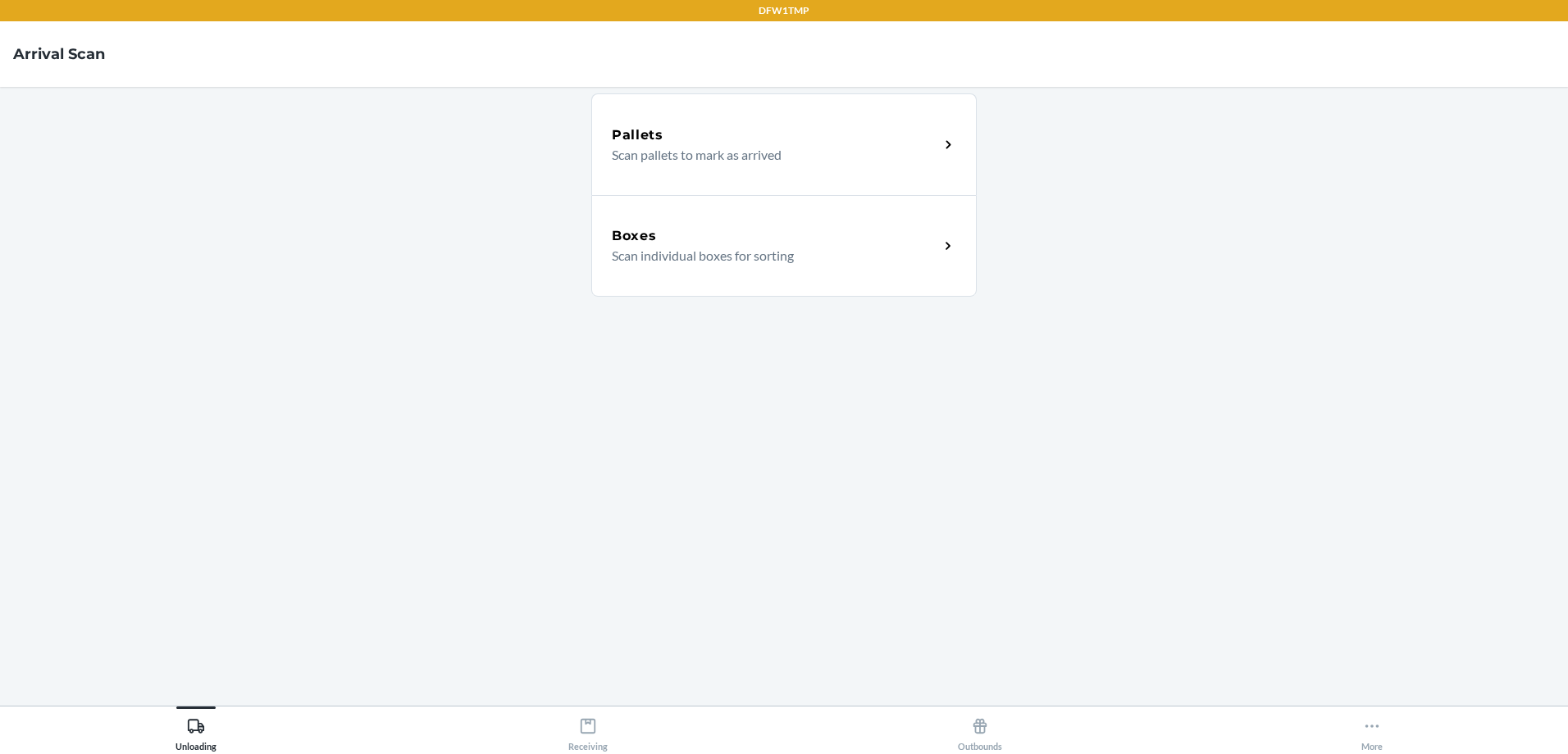 click on "Scan individual boxes for sorting" at bounding box center [768, 256] 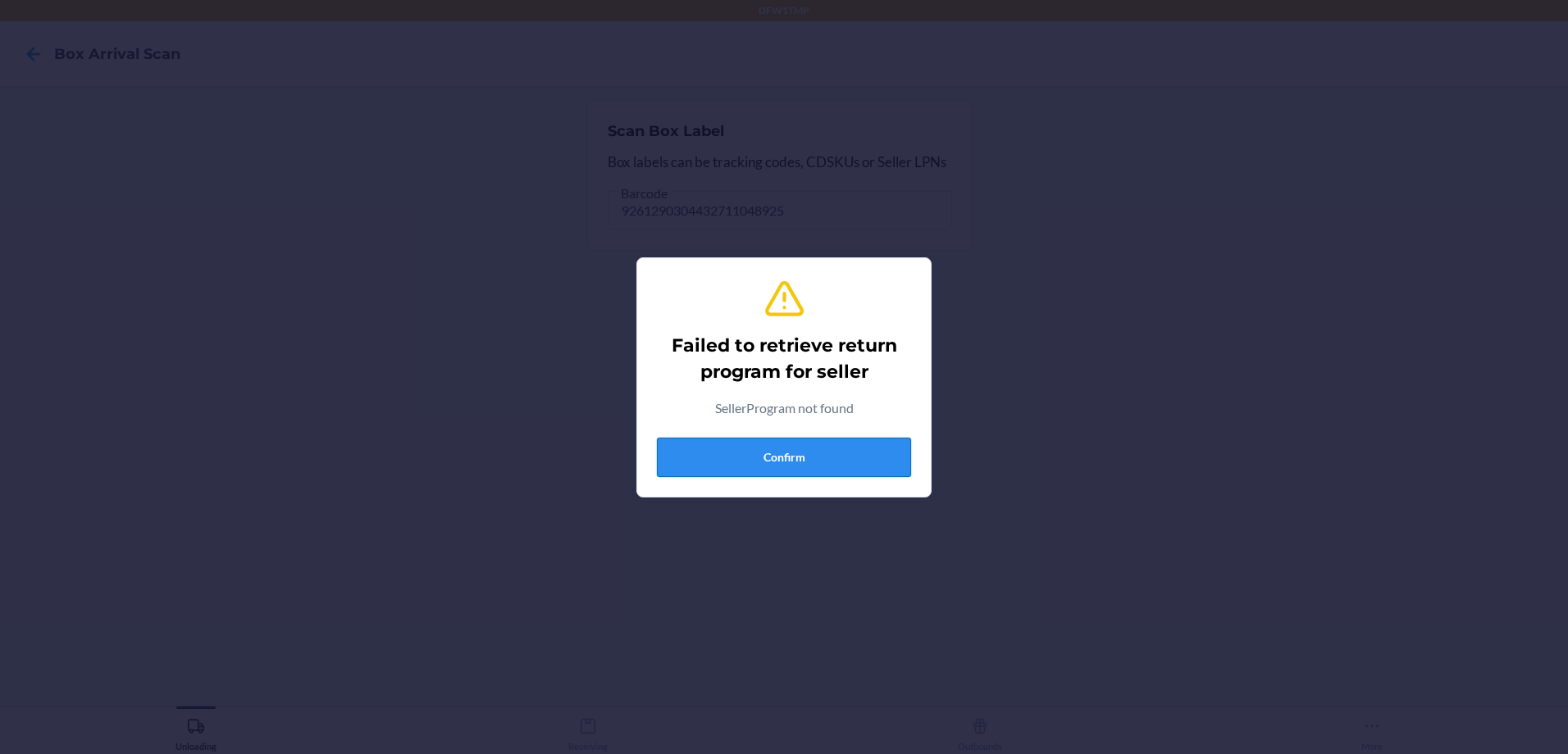 click on "Confirm" at bounding box center [784, 457] 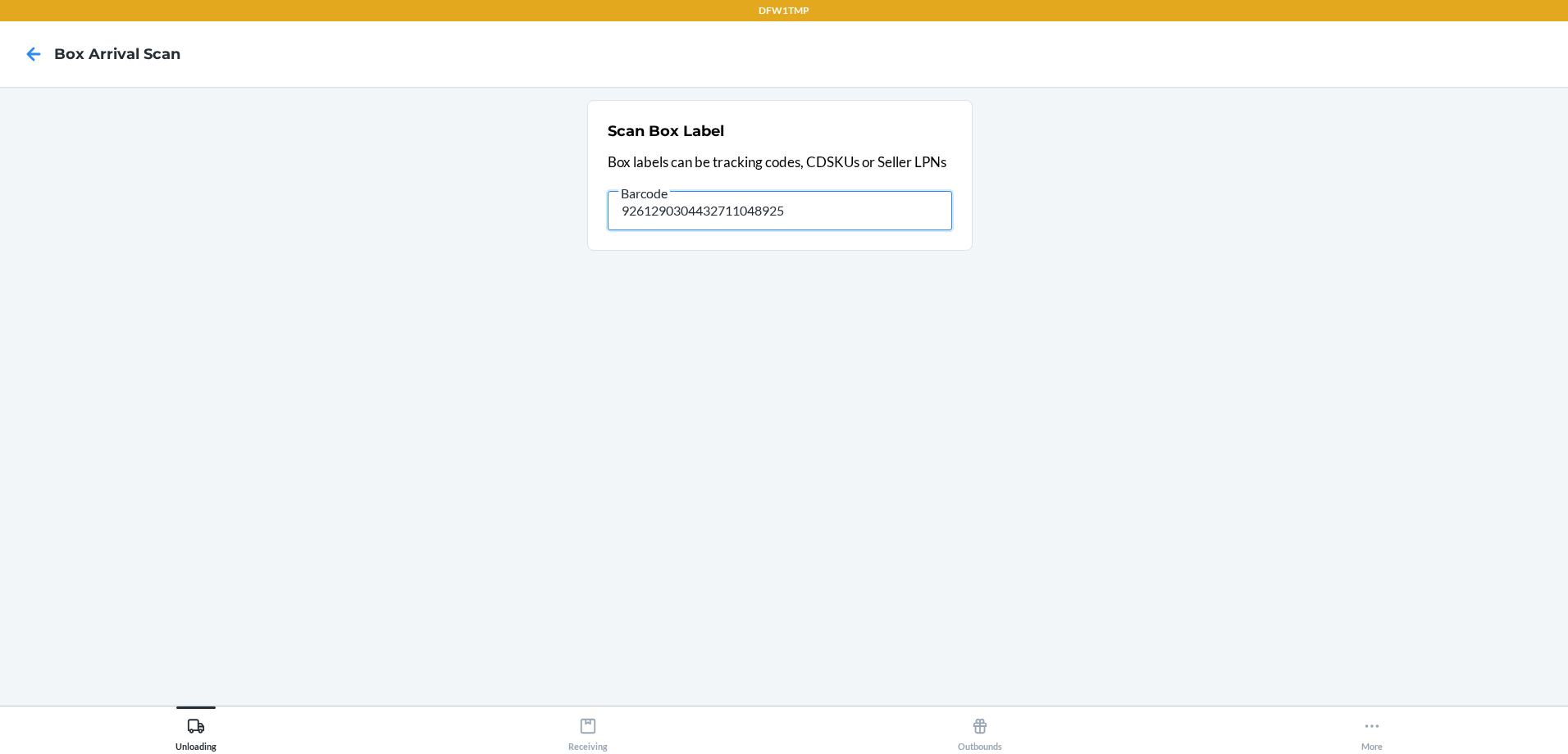 drag, startPoint x: 802, startPoint y: 222, endPoint x: 558, endPoint y: 208, distance: 244.40131 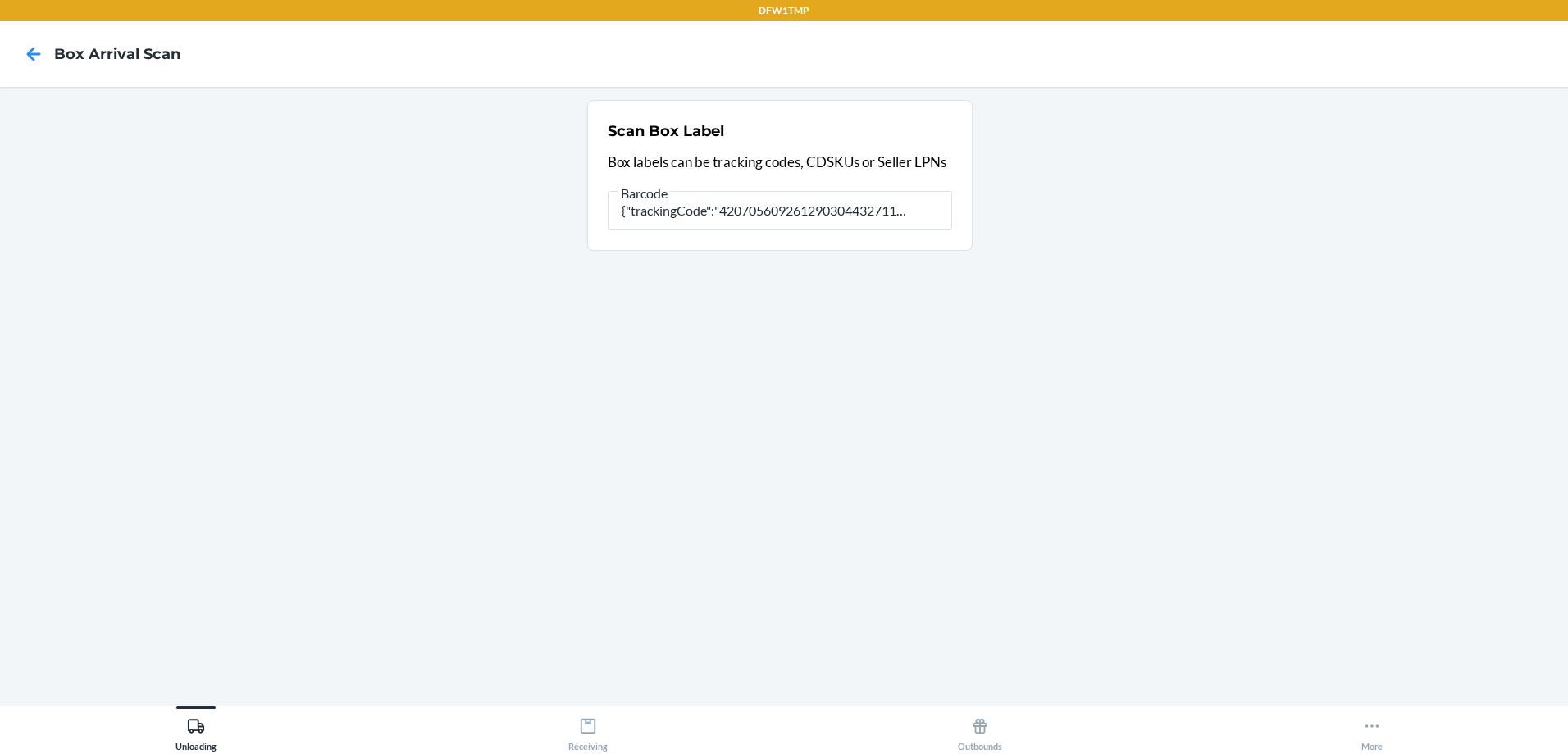 scroll, scrollTop: 0, scrollLeft: 0, axis: both 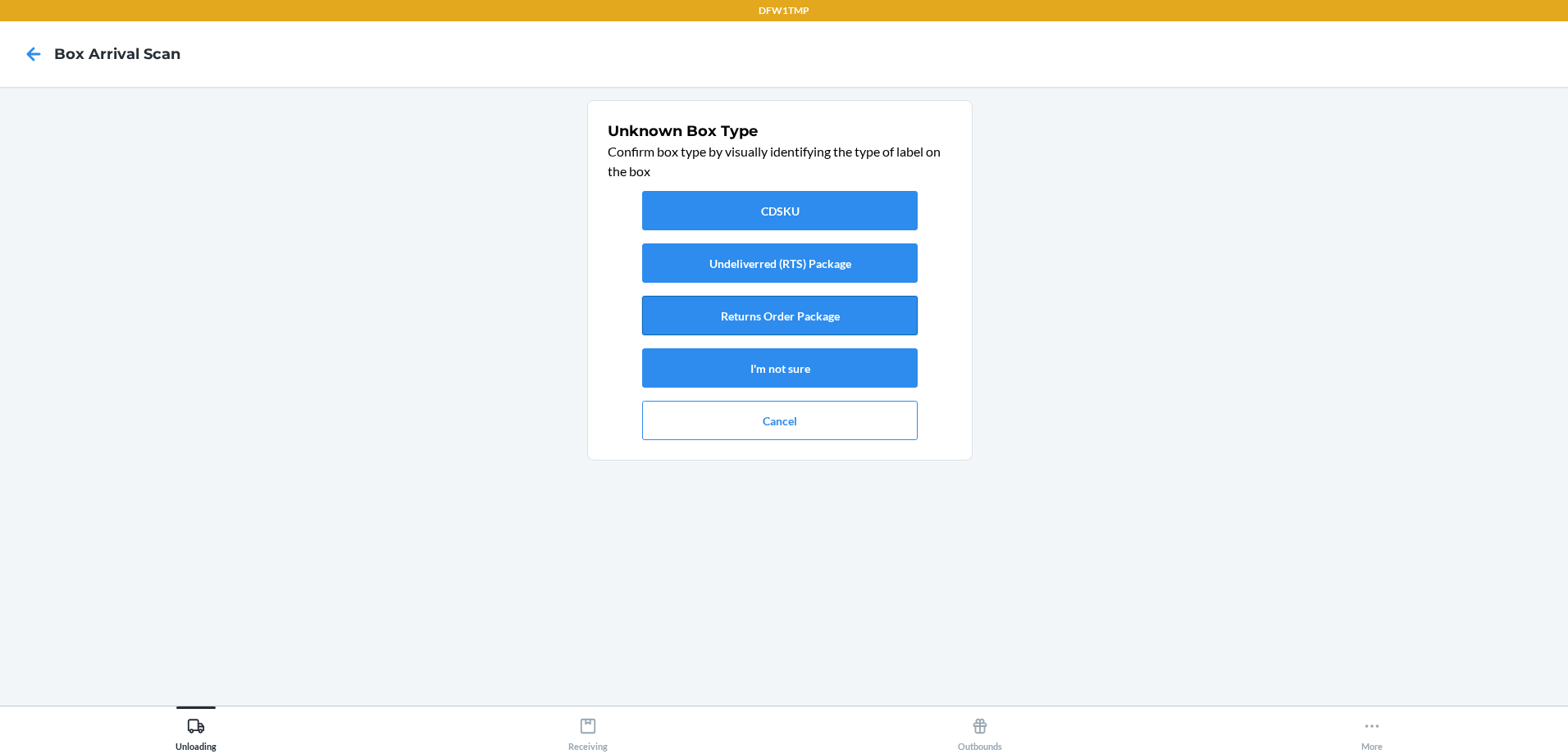 click on "Returns Order Package" at bounding box center [780, 316] 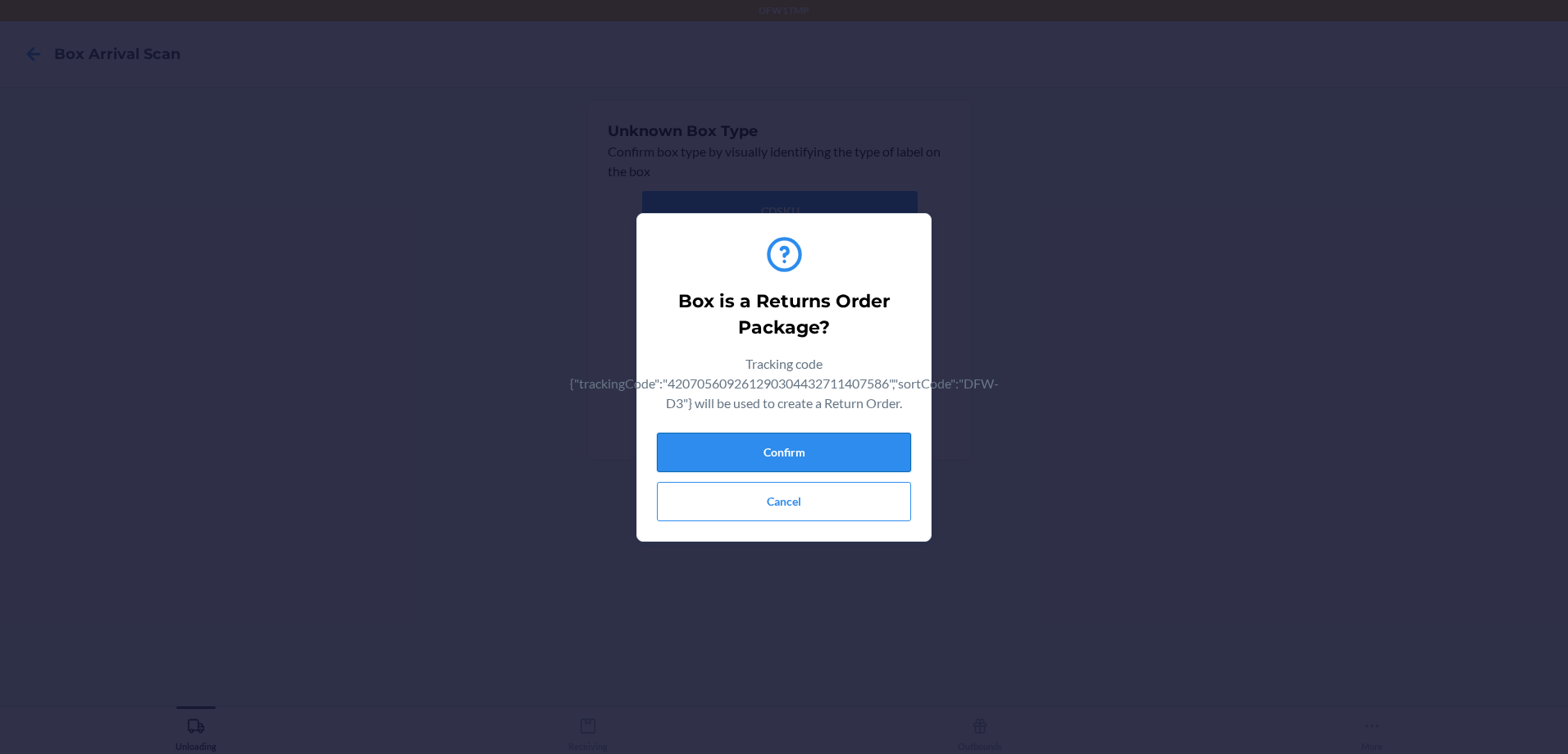 click on "Confirm" at bounding box center (784, 452) 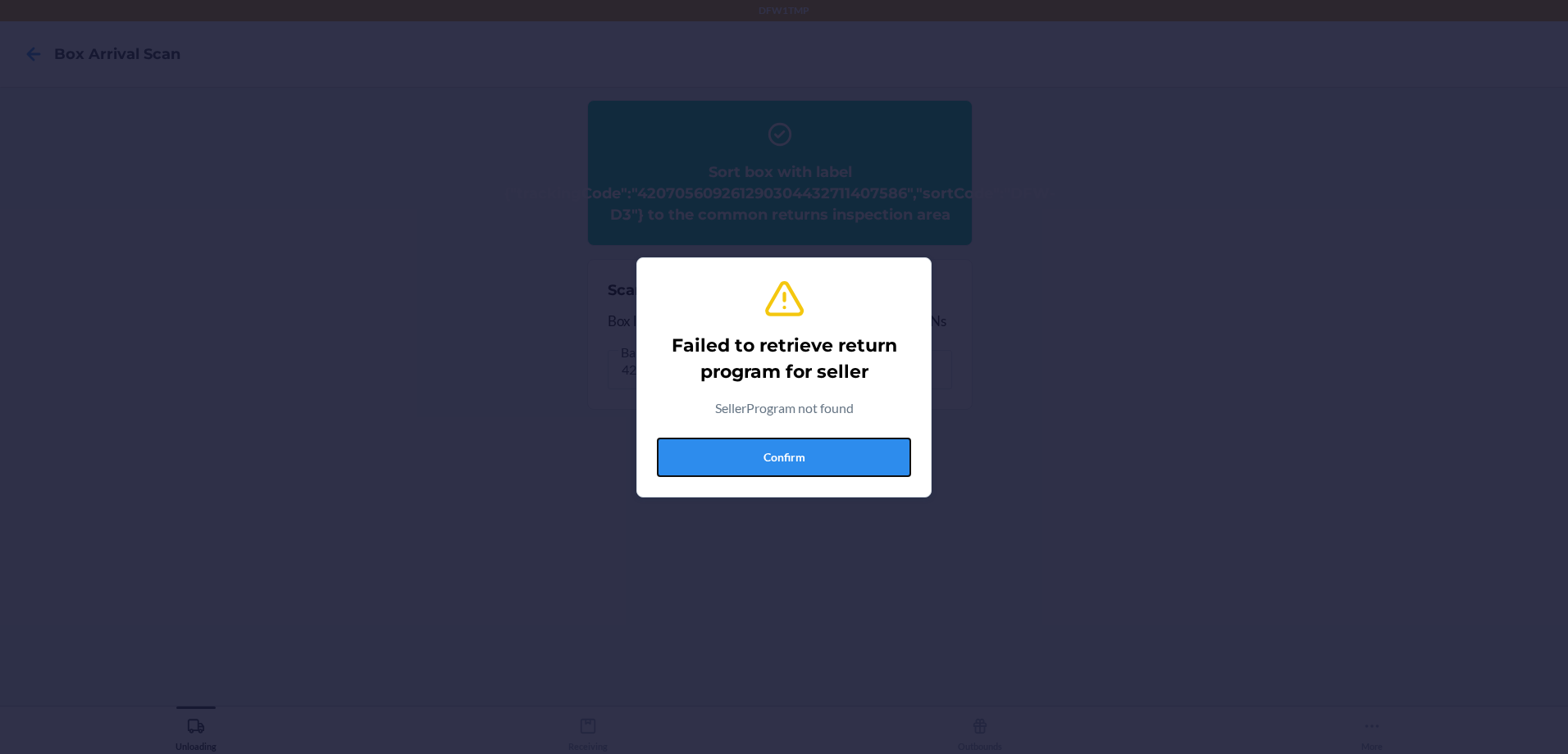 click on "Confirm" at bounding box center [784, 457] 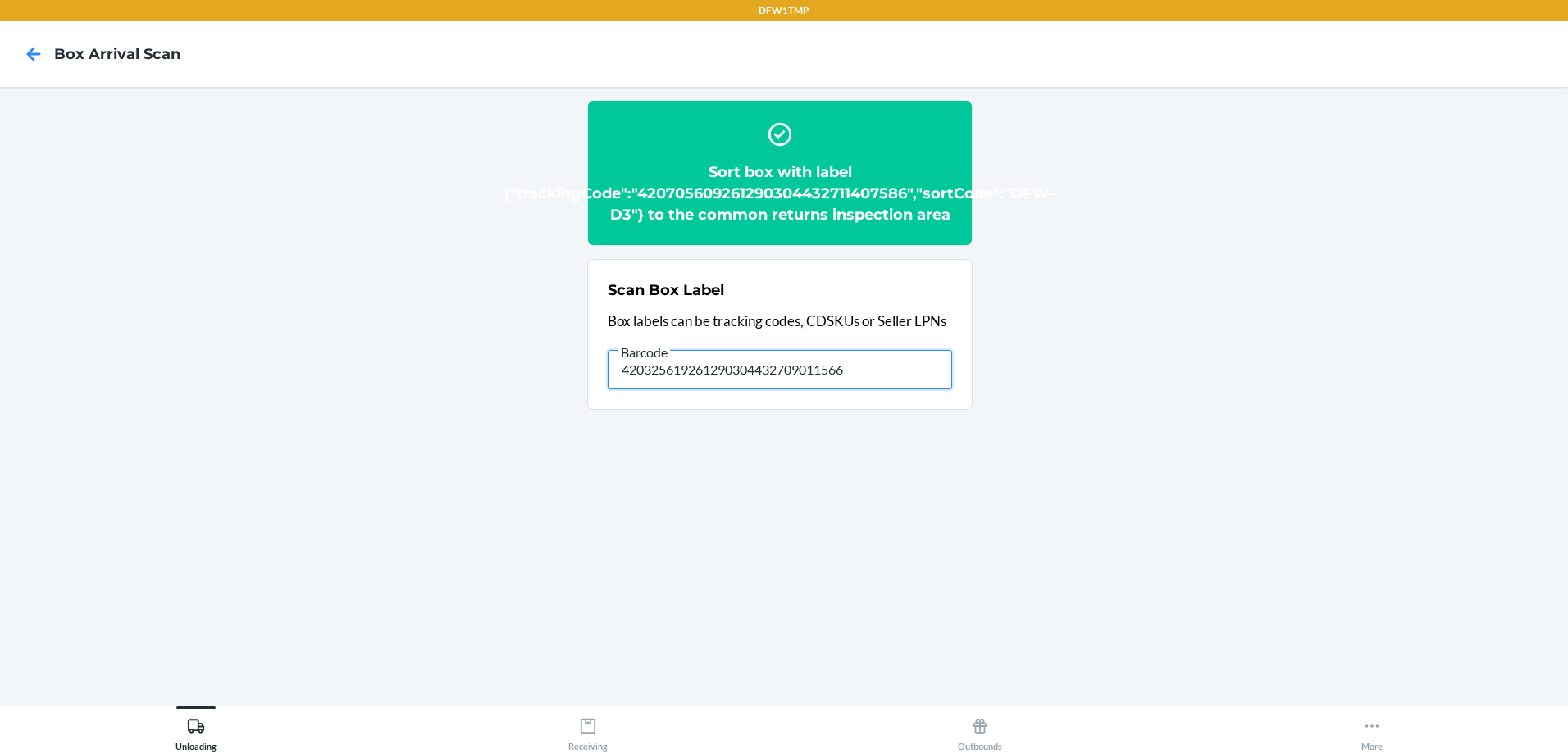 drag, startPoint x: 855, startPoint y: 362, endPoint x: 312, endPoint y: 364, distance: 543.004 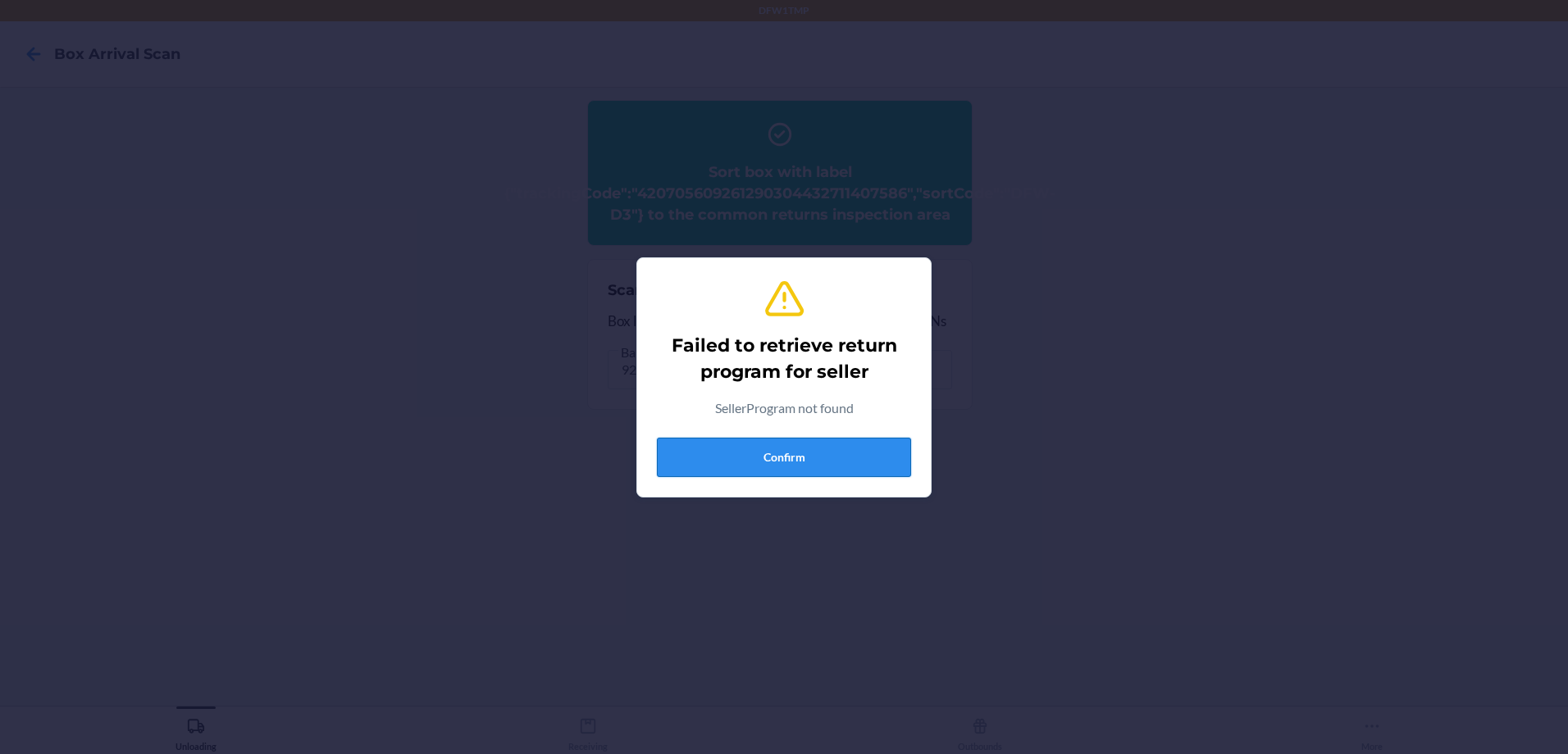 click on "Confirm" at bounding box center (784, 457) 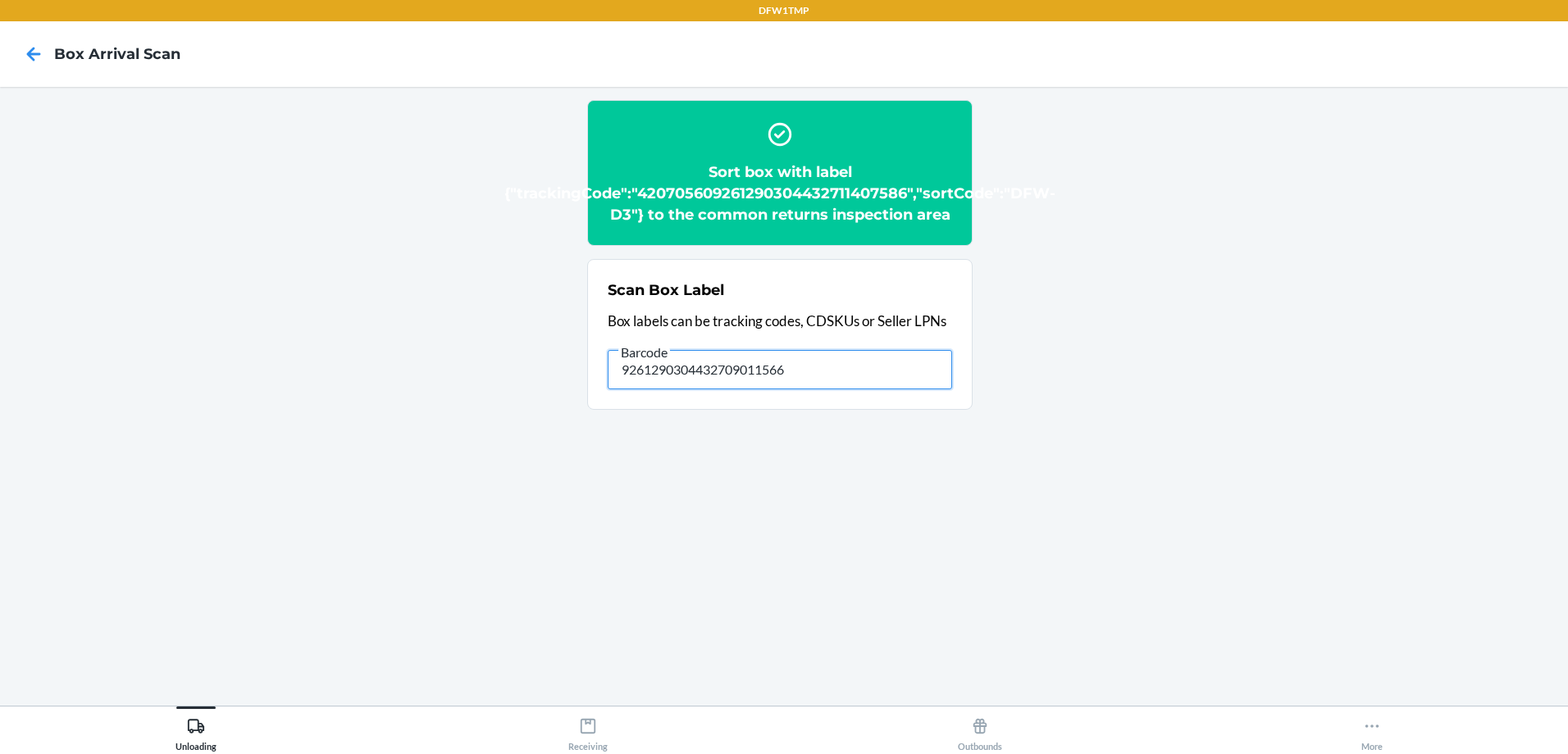 drag, startPoint x: 797, startPoint y: 368, endPoint x: 103, endPoint y: 329, distance: 695.095 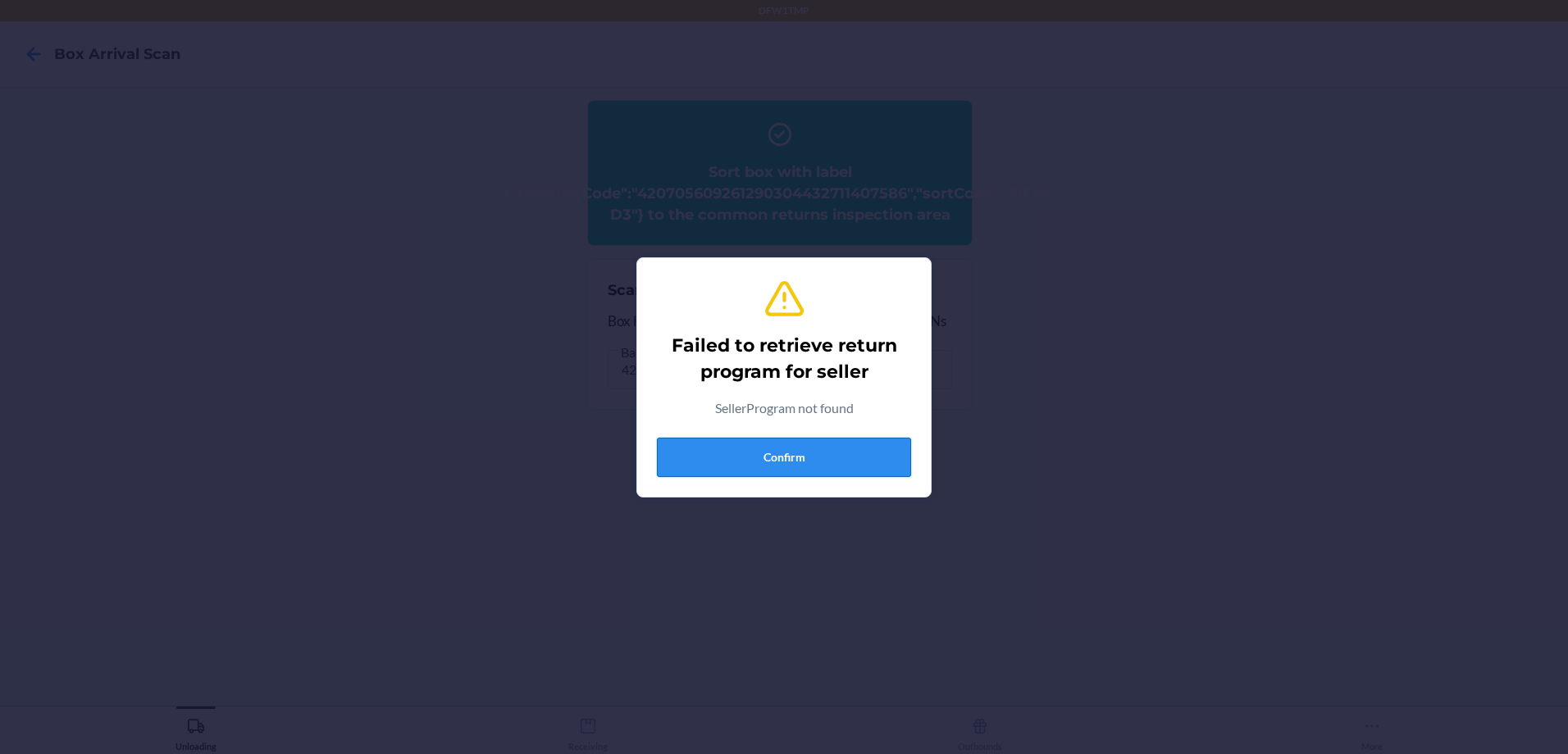 click on "Confirm" at bounding box center [784, 457] 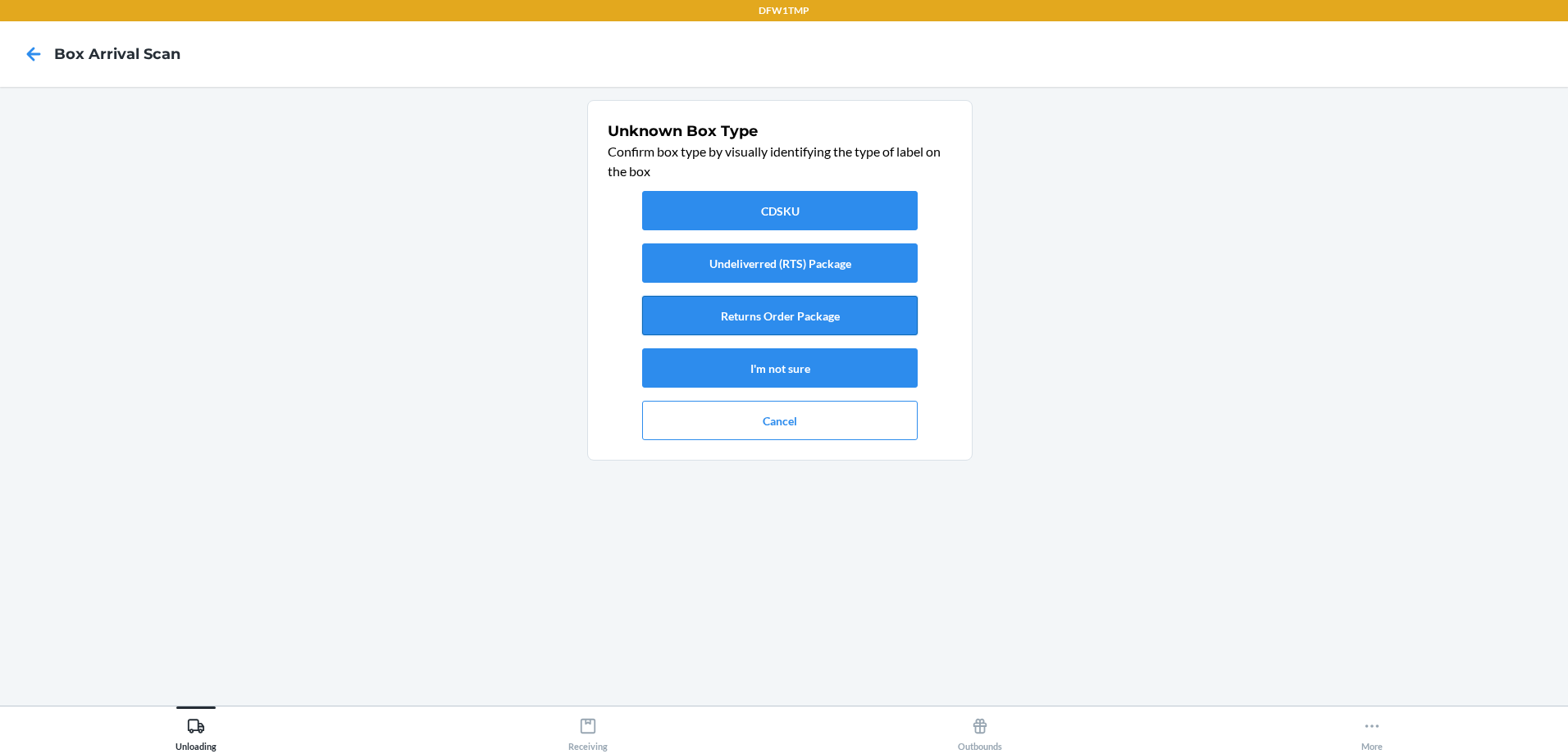 click on "Returns Order Package" at bounding box center (780, 316) 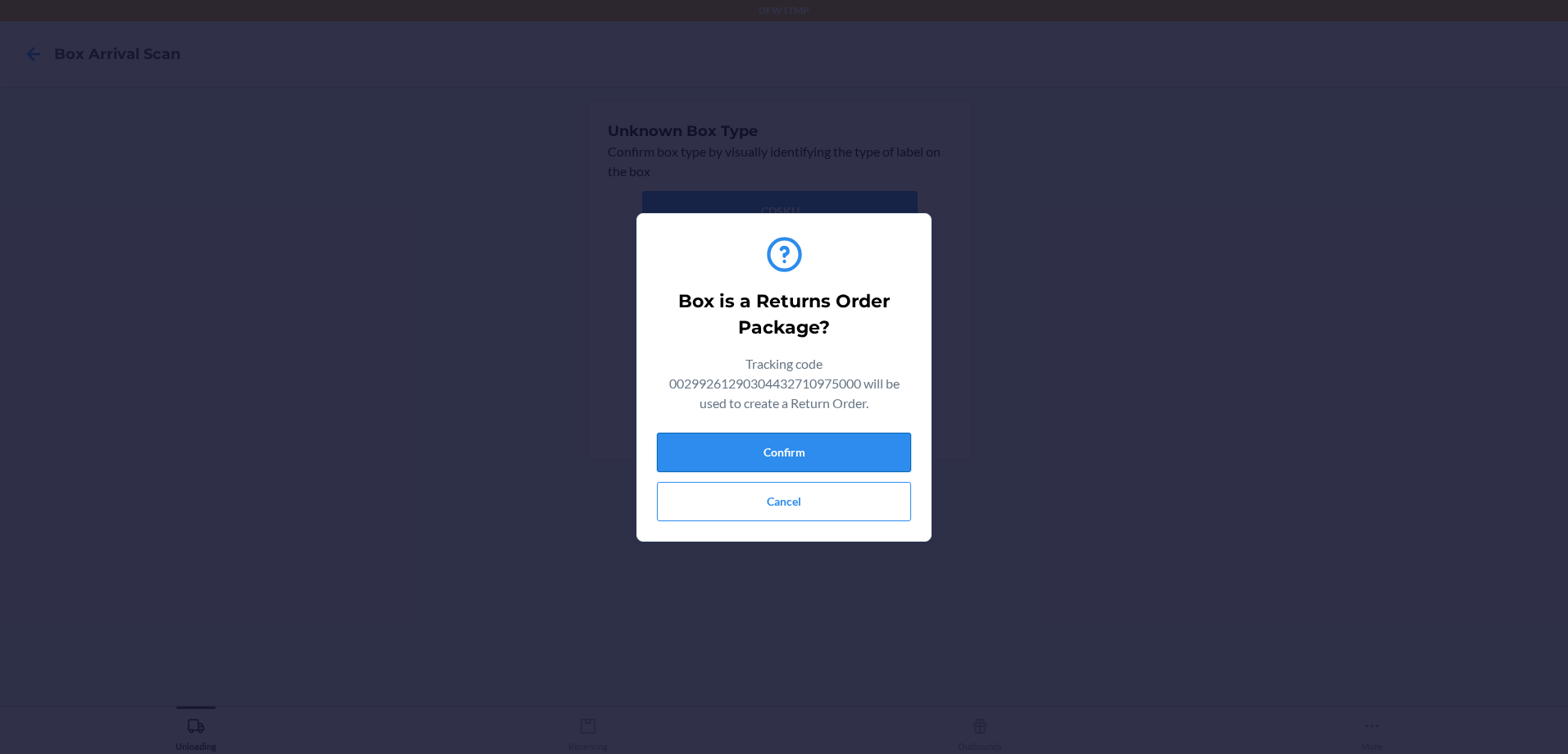 click on "Confirm" at bounding box center [784, 452] 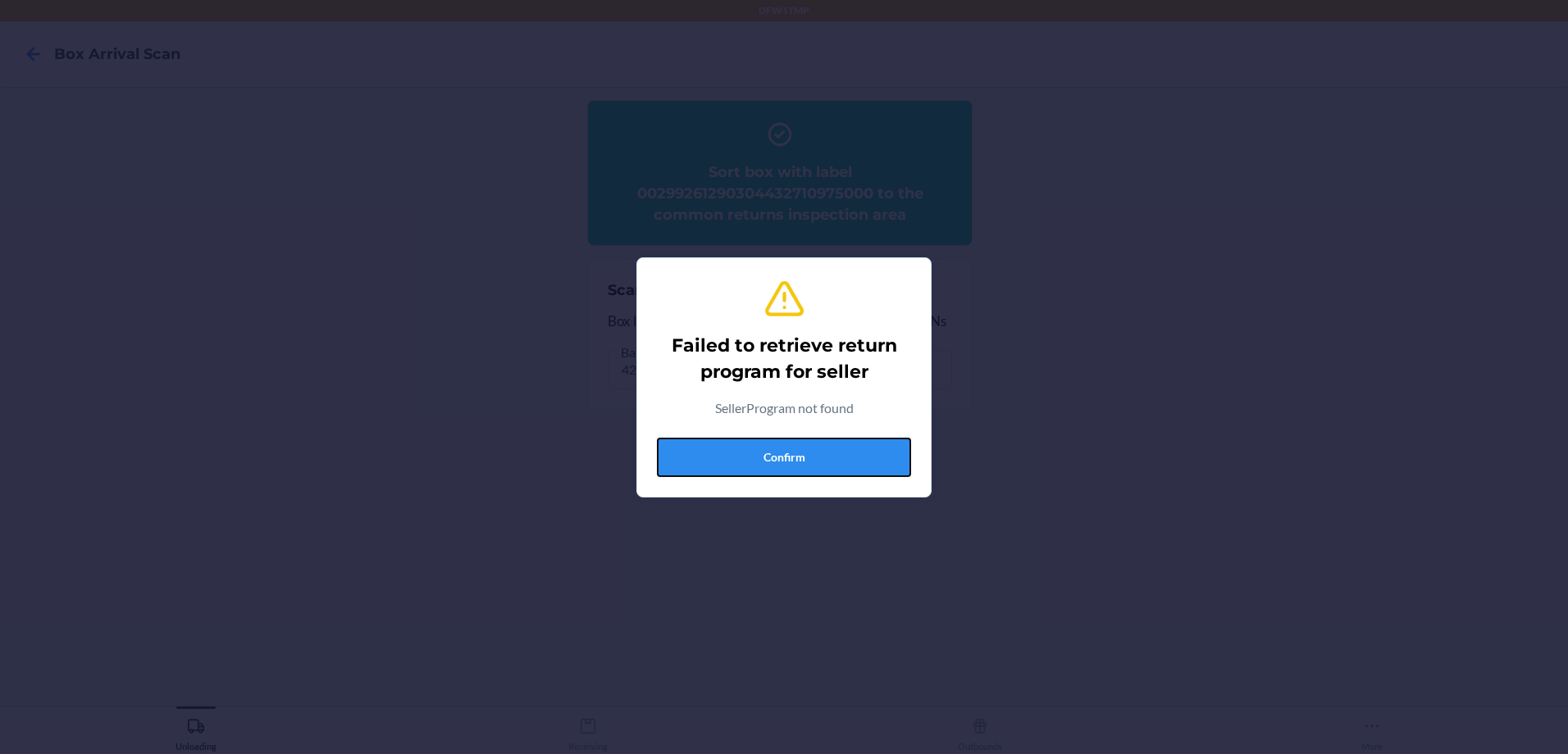 click on "Confirm" at bounding box center [784, 457] 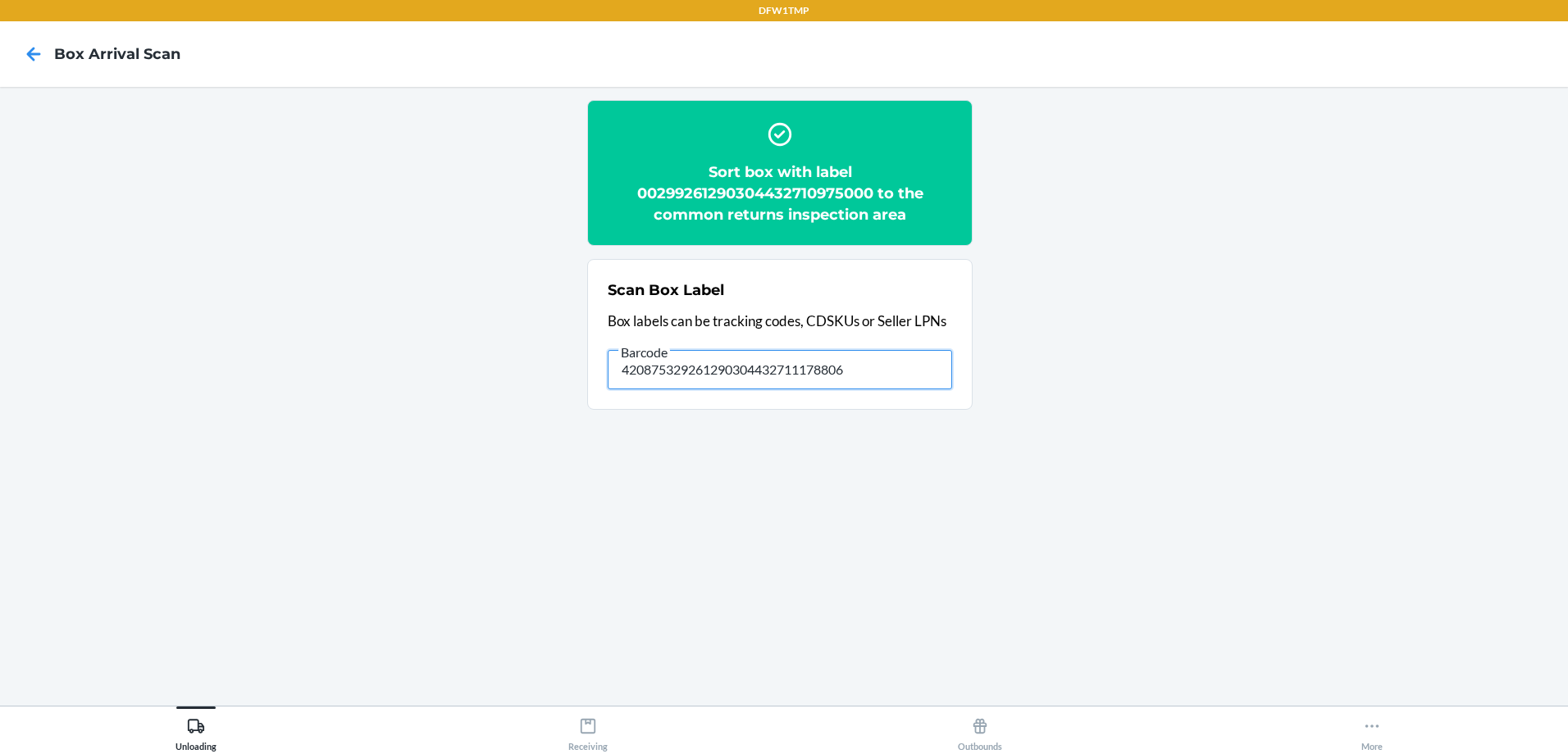 drag, startPoint x: 859, startPoint y: 370, endPoint x: 161, endPoint y: 397, distance: 698.522 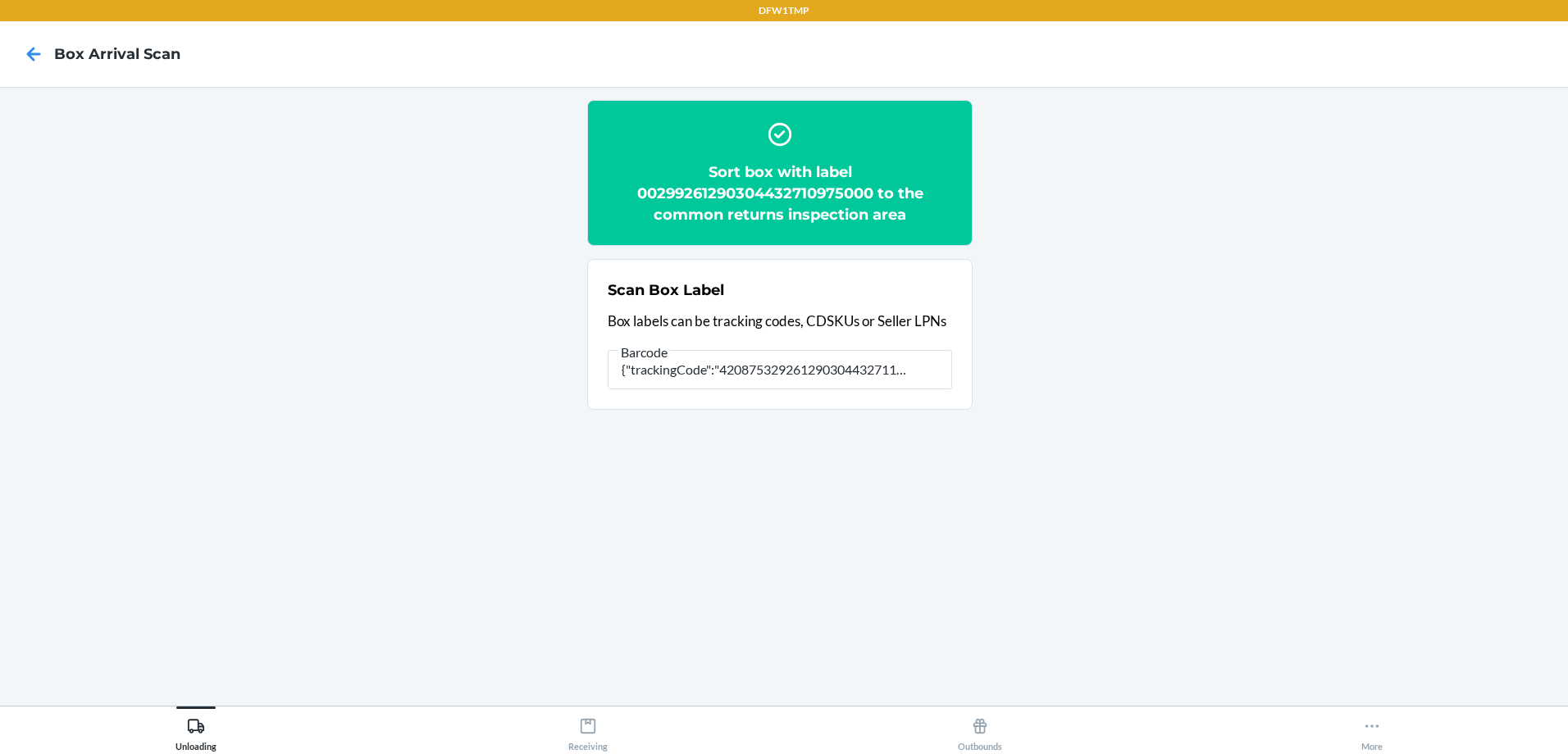 scroll, scrollTop: 0, scrollLeft: 0, axis: both 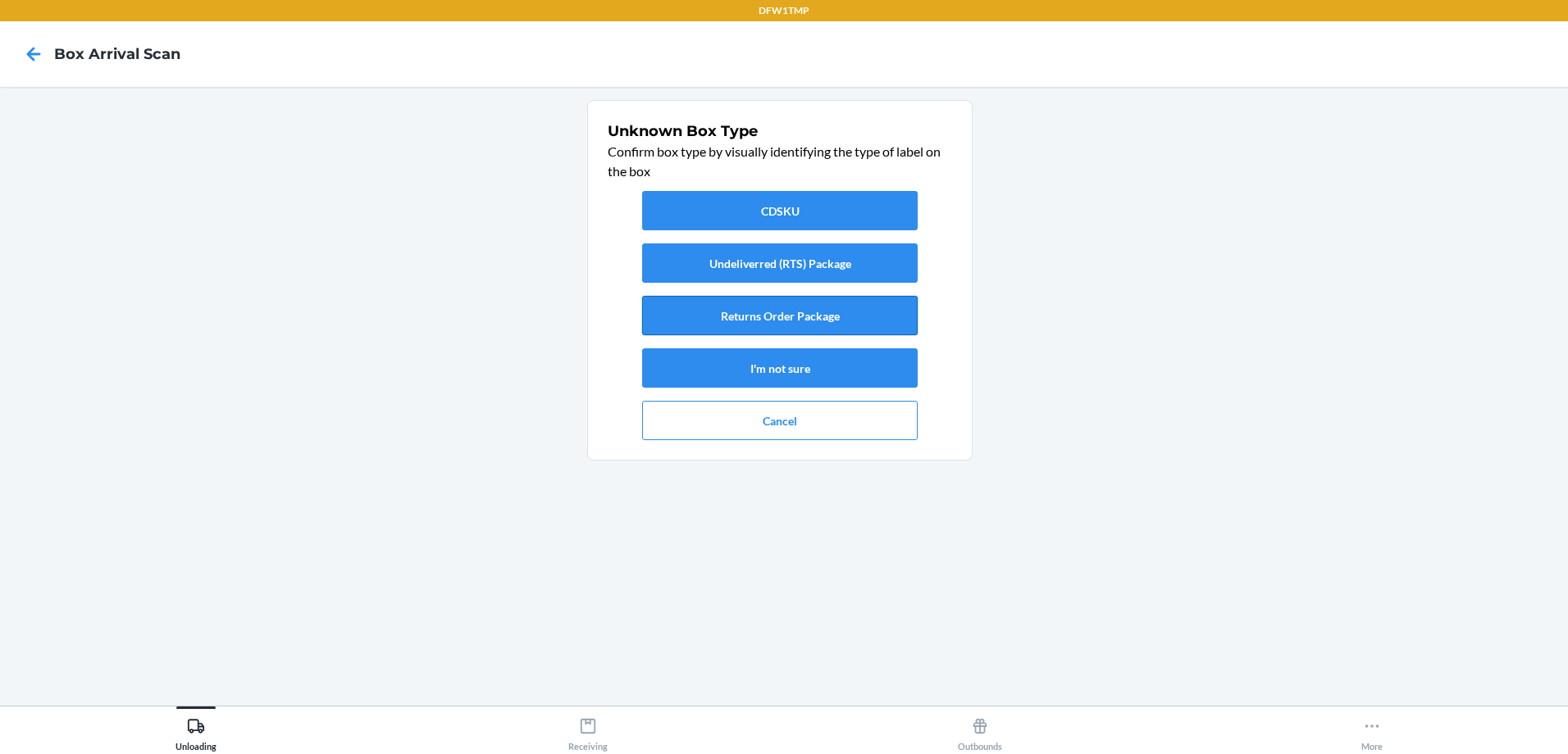click on "Returns Order Package" at bounding box center [780, 316] 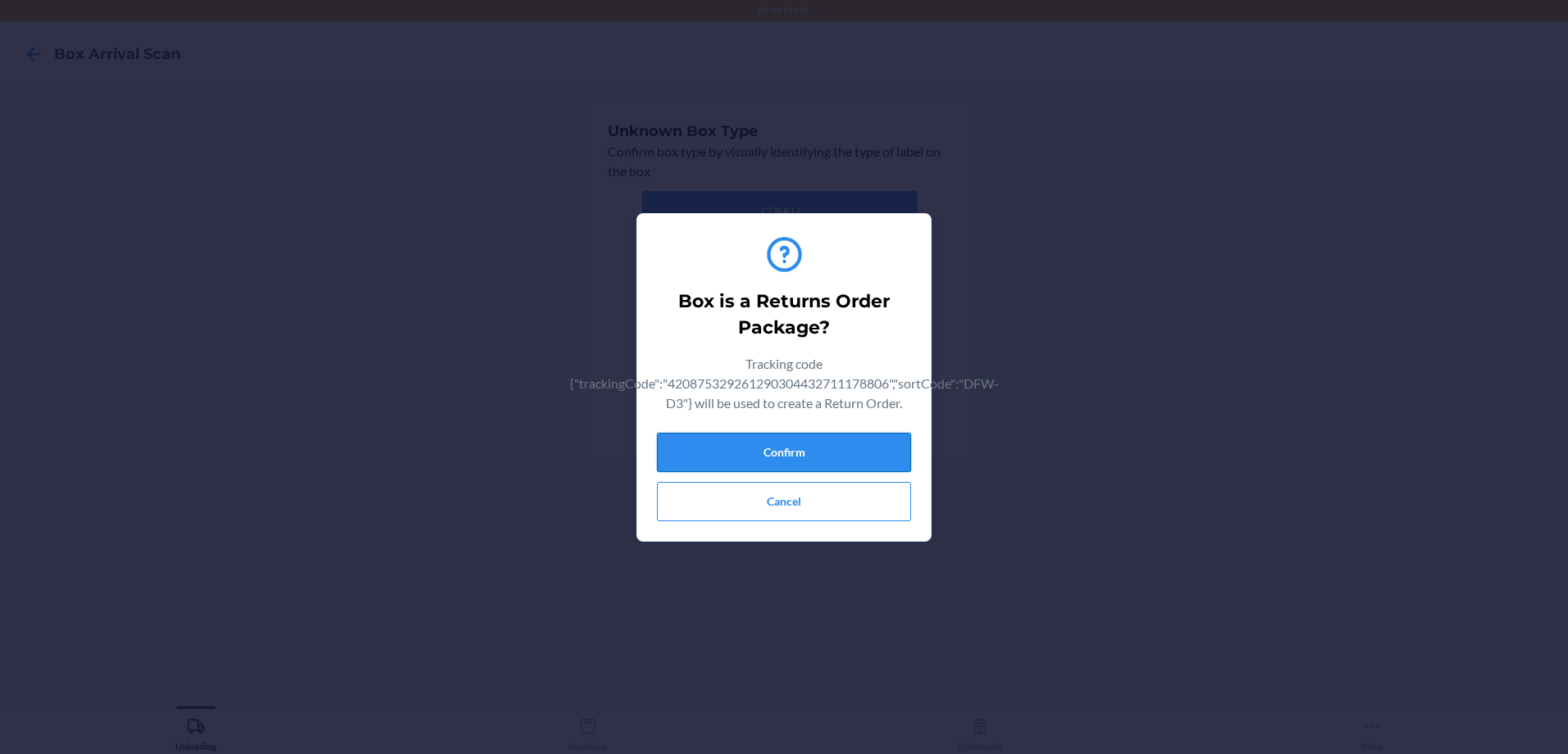 click on "Confirm" at bounding box center (784, 452) 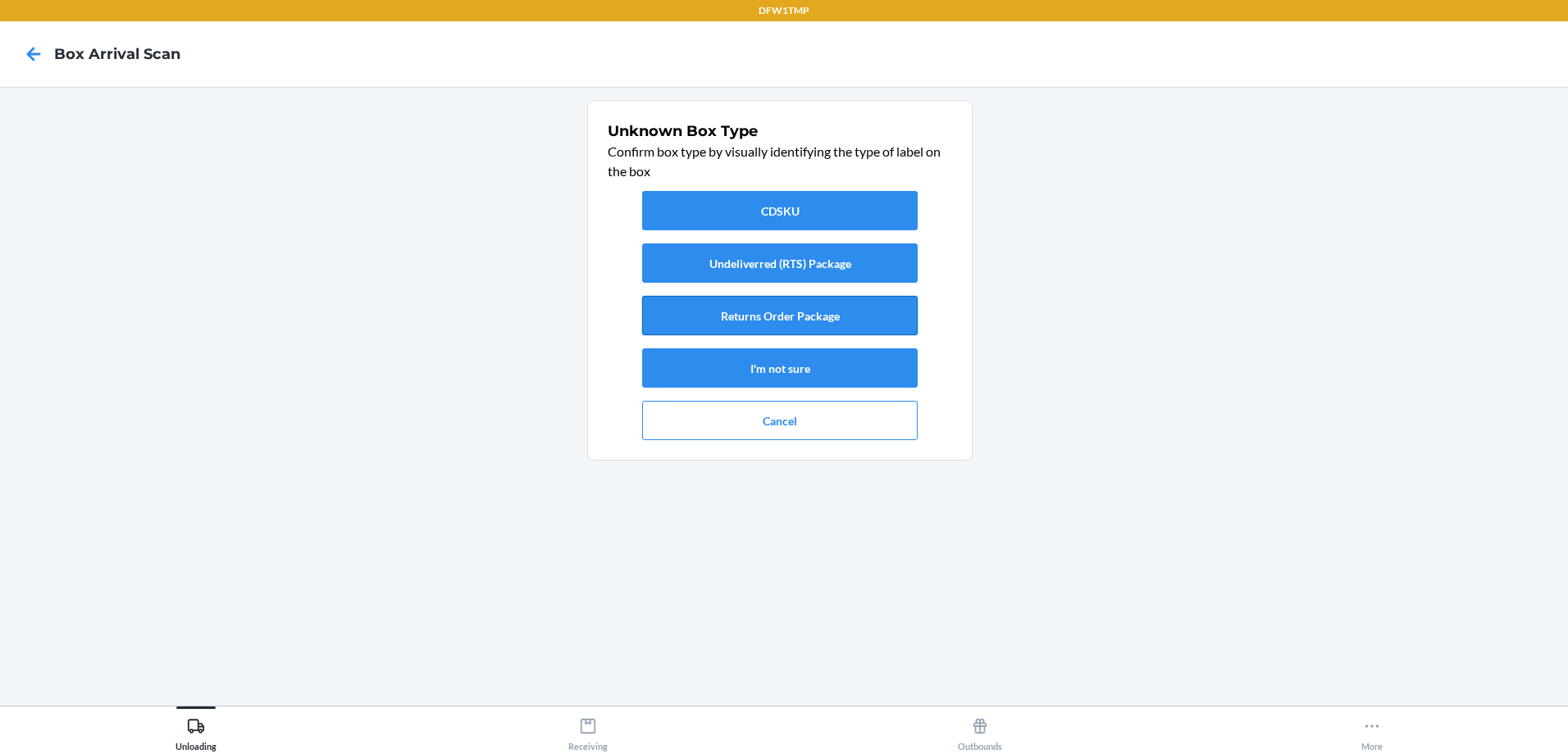 click on "Returns Order Package" at bounding box center (780, 316) 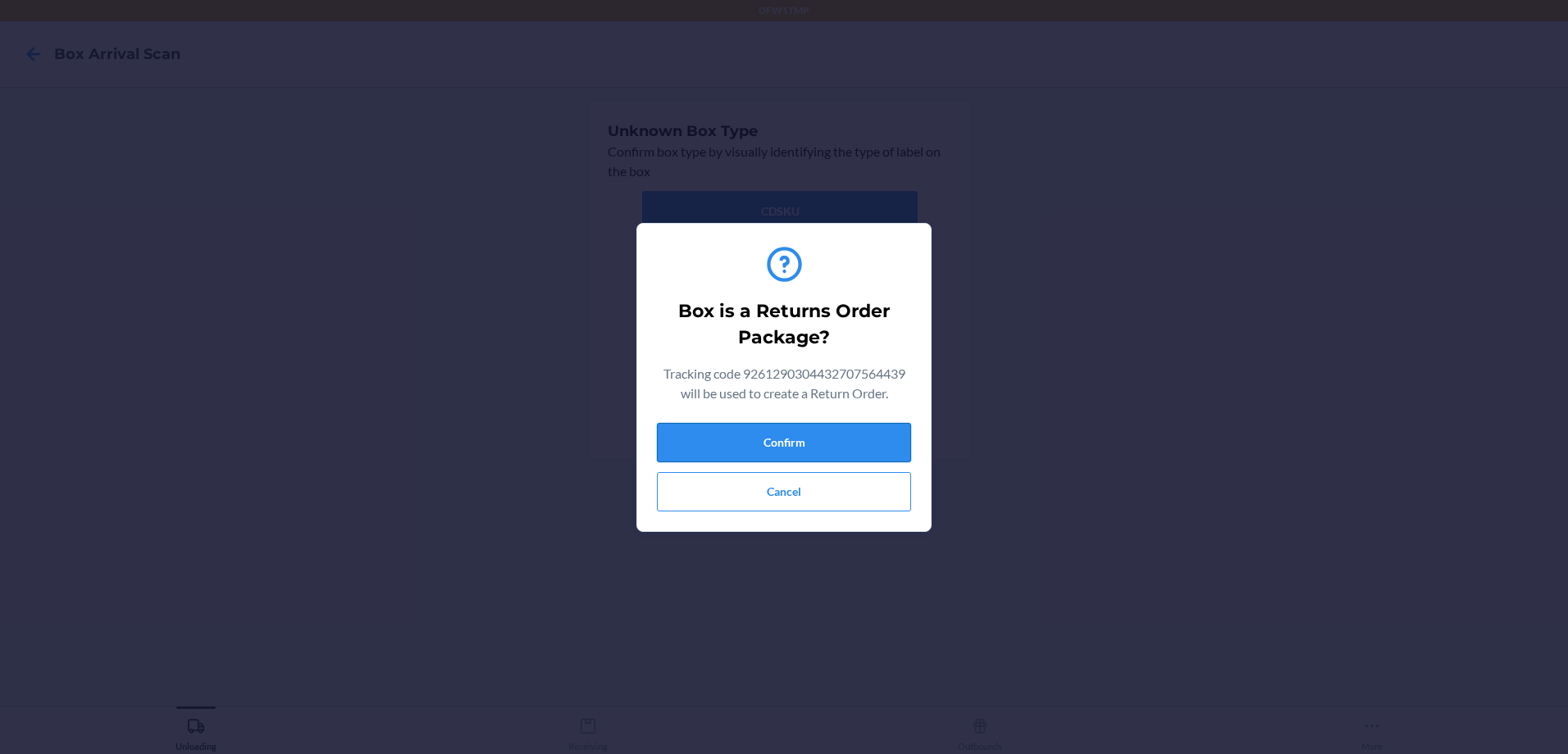 click on "Confirm" at bounding box center (784, 443) 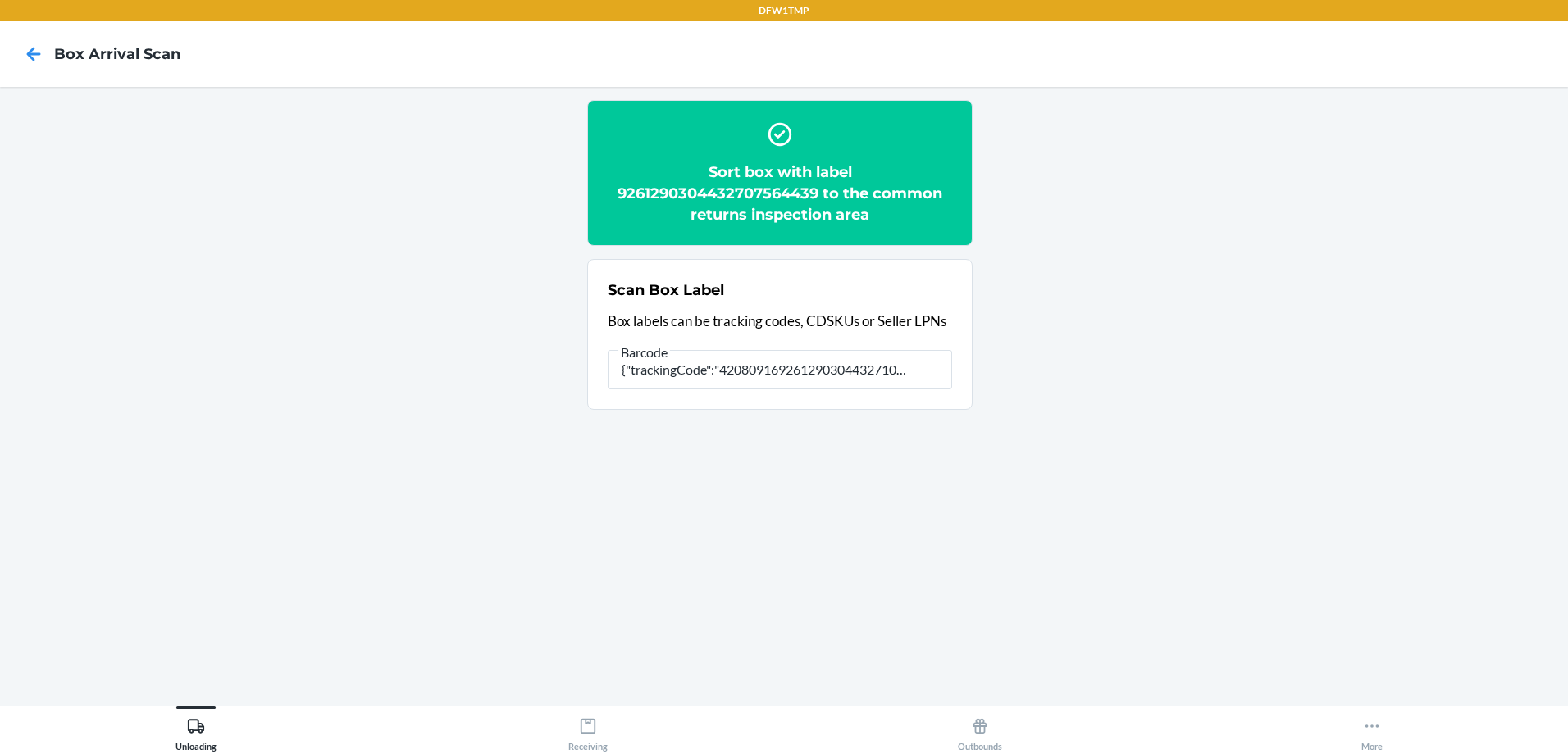 scroll, scrollTop: 0, scrollLeft: 0, axis: both 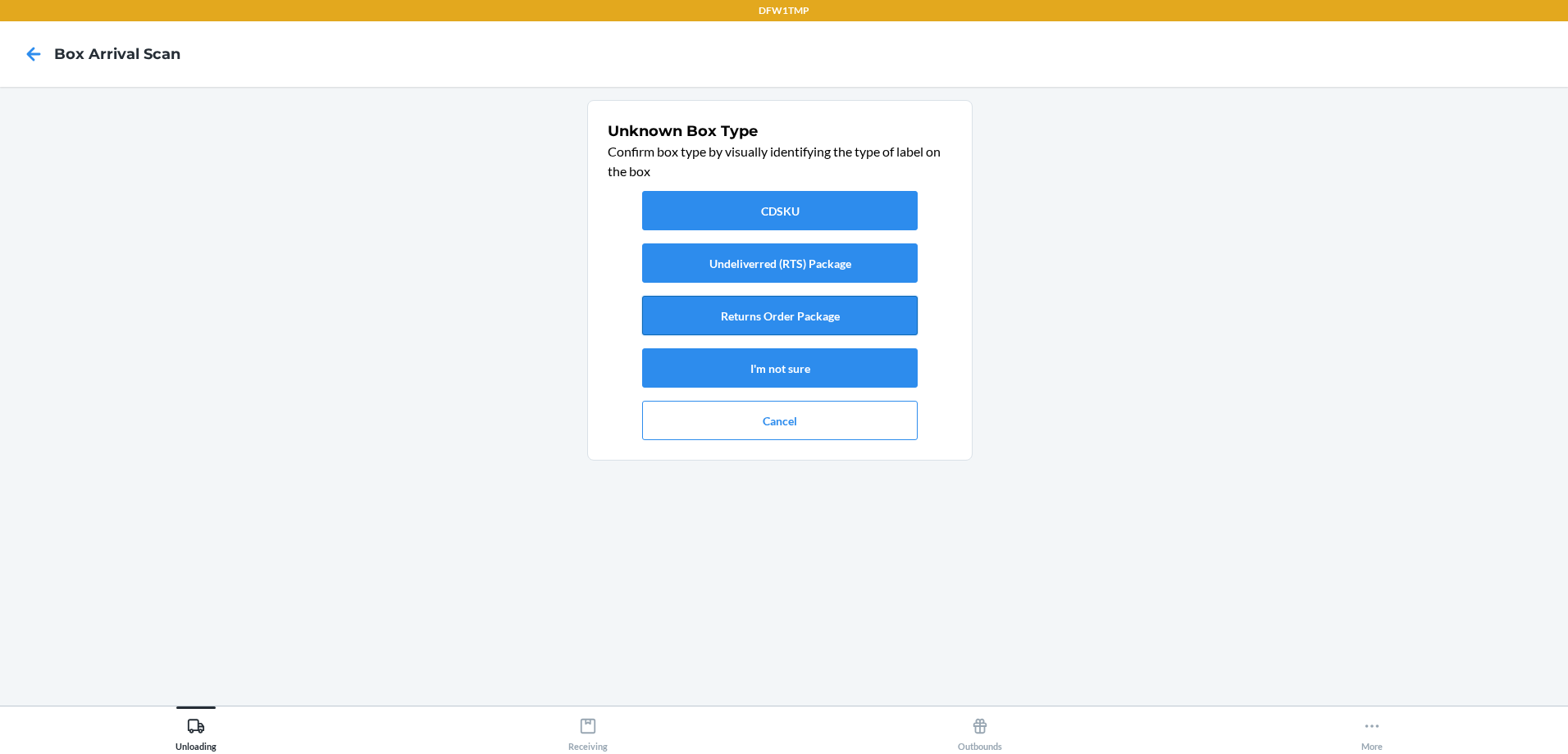 click on "Returns Order Package" at bounding box center (780, 316) 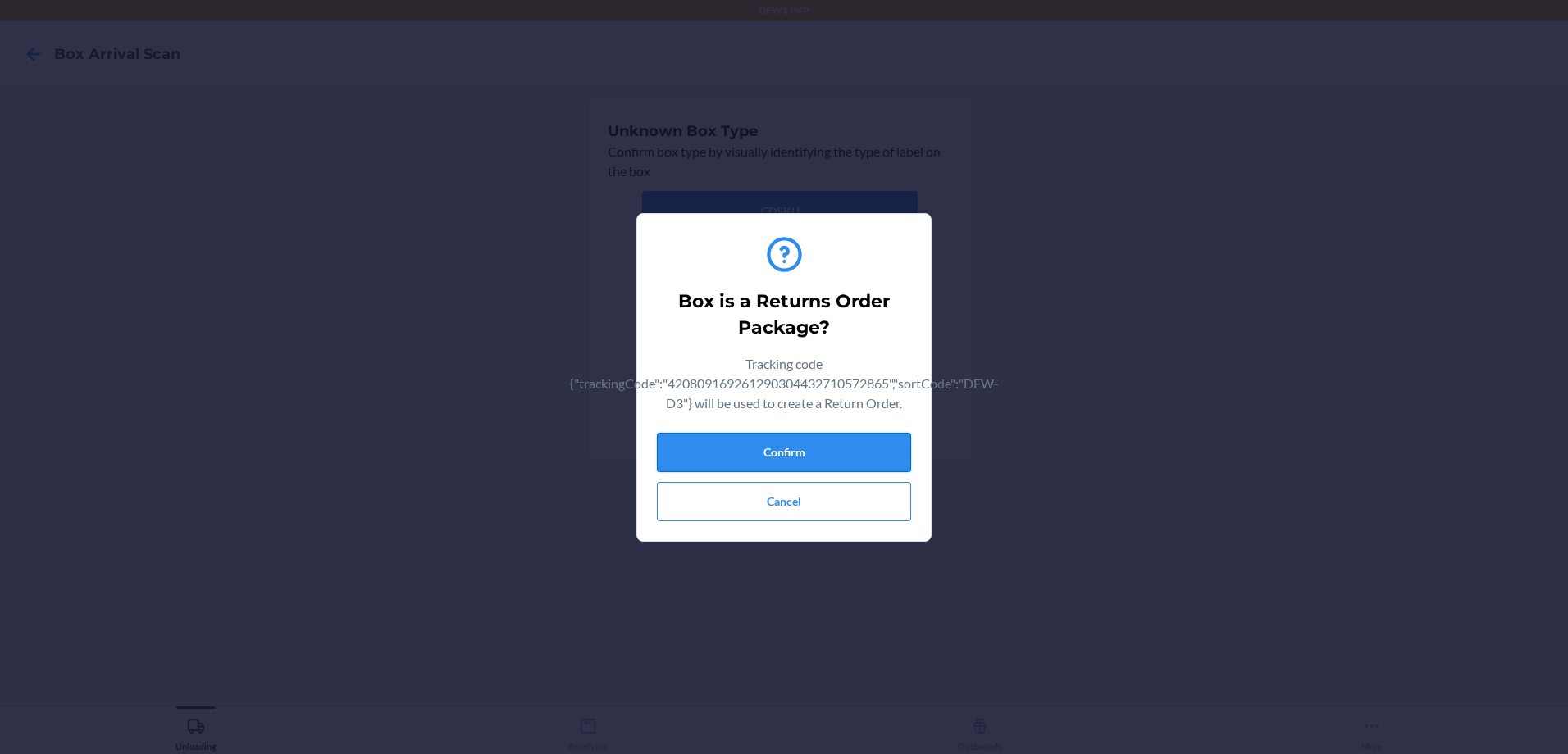 click on "Confirm" at bounding box center [784, 452] 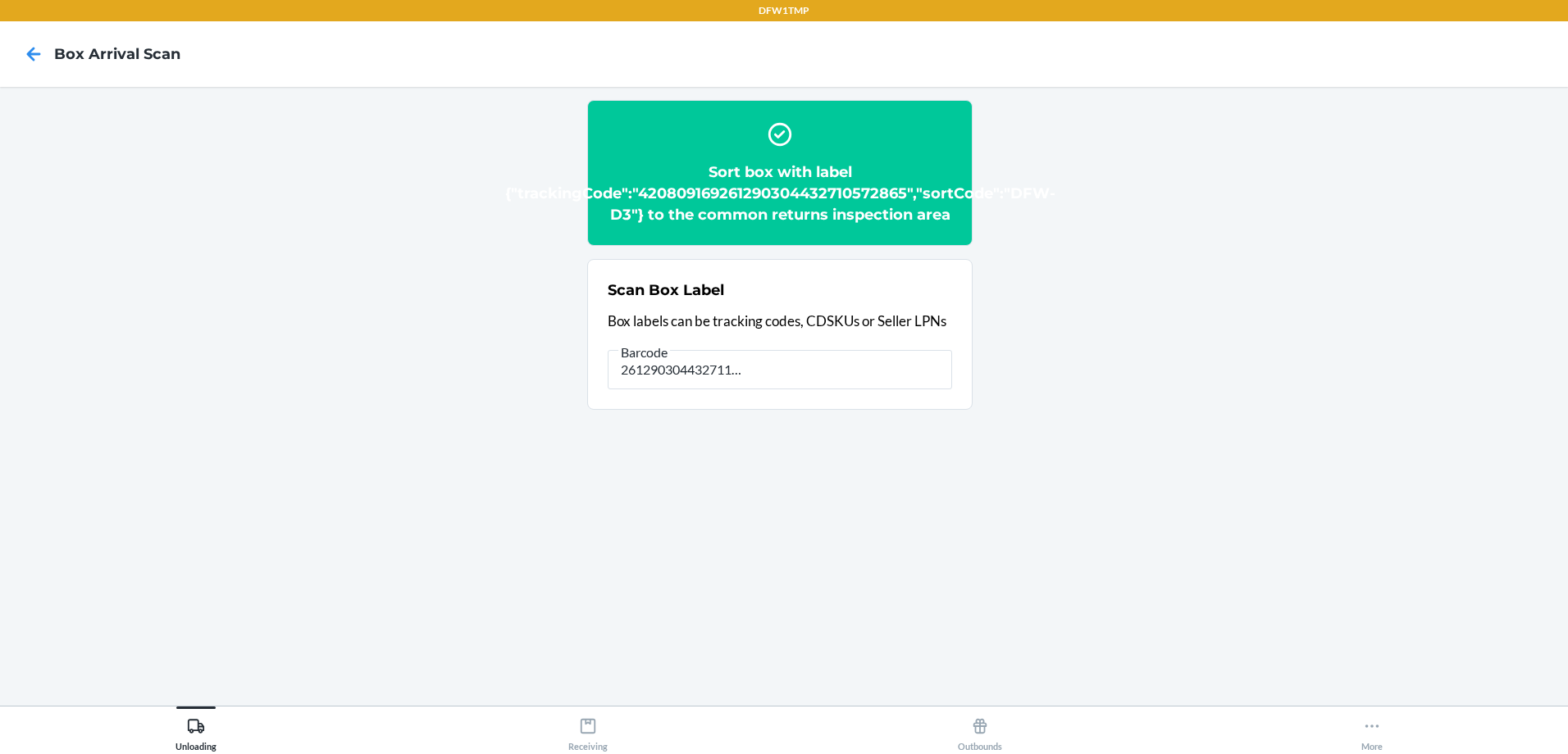 scroll, scrollTop: 0, scrollLeft: 0, axis: both 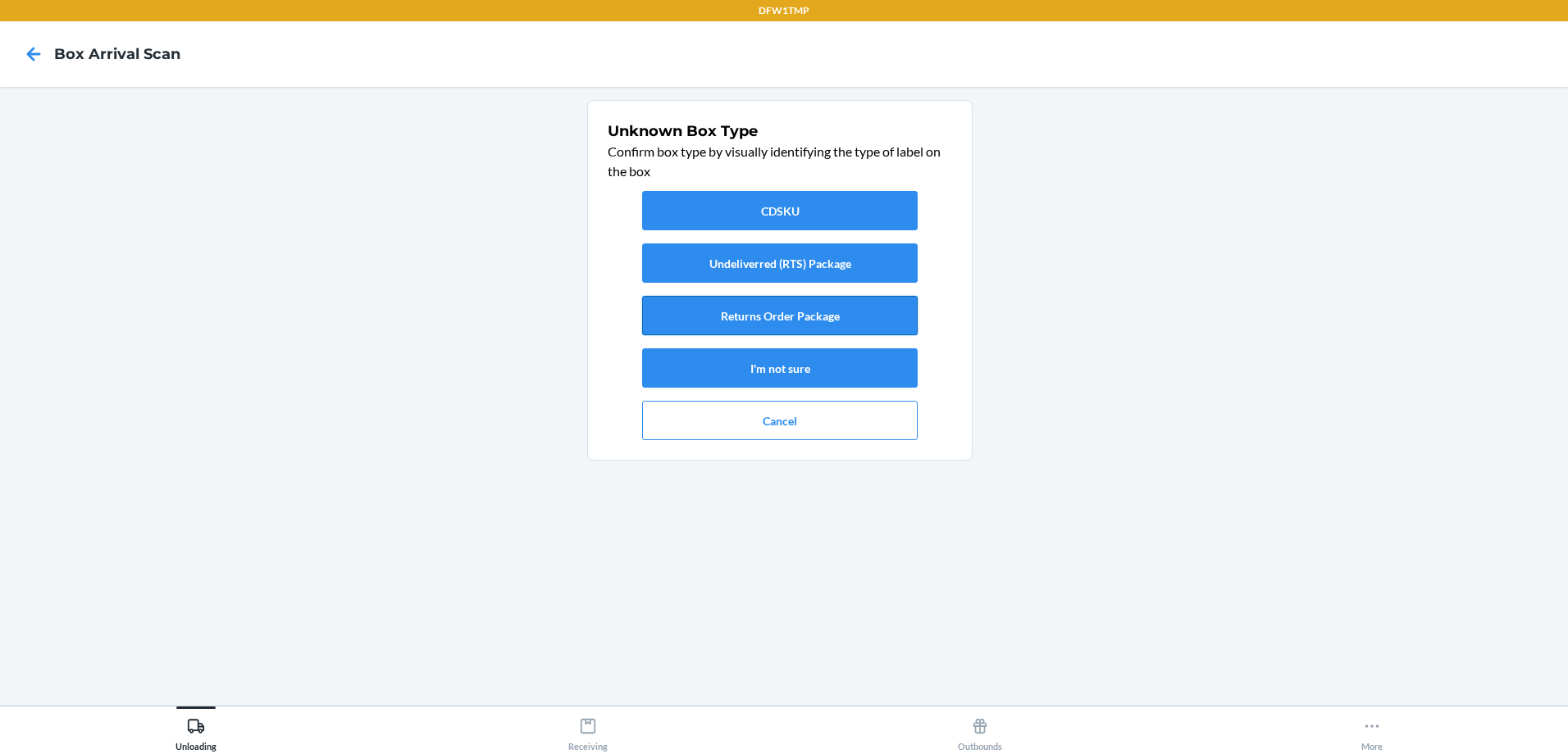 click on "Returns Order Package" at bounding box center [780, 316] 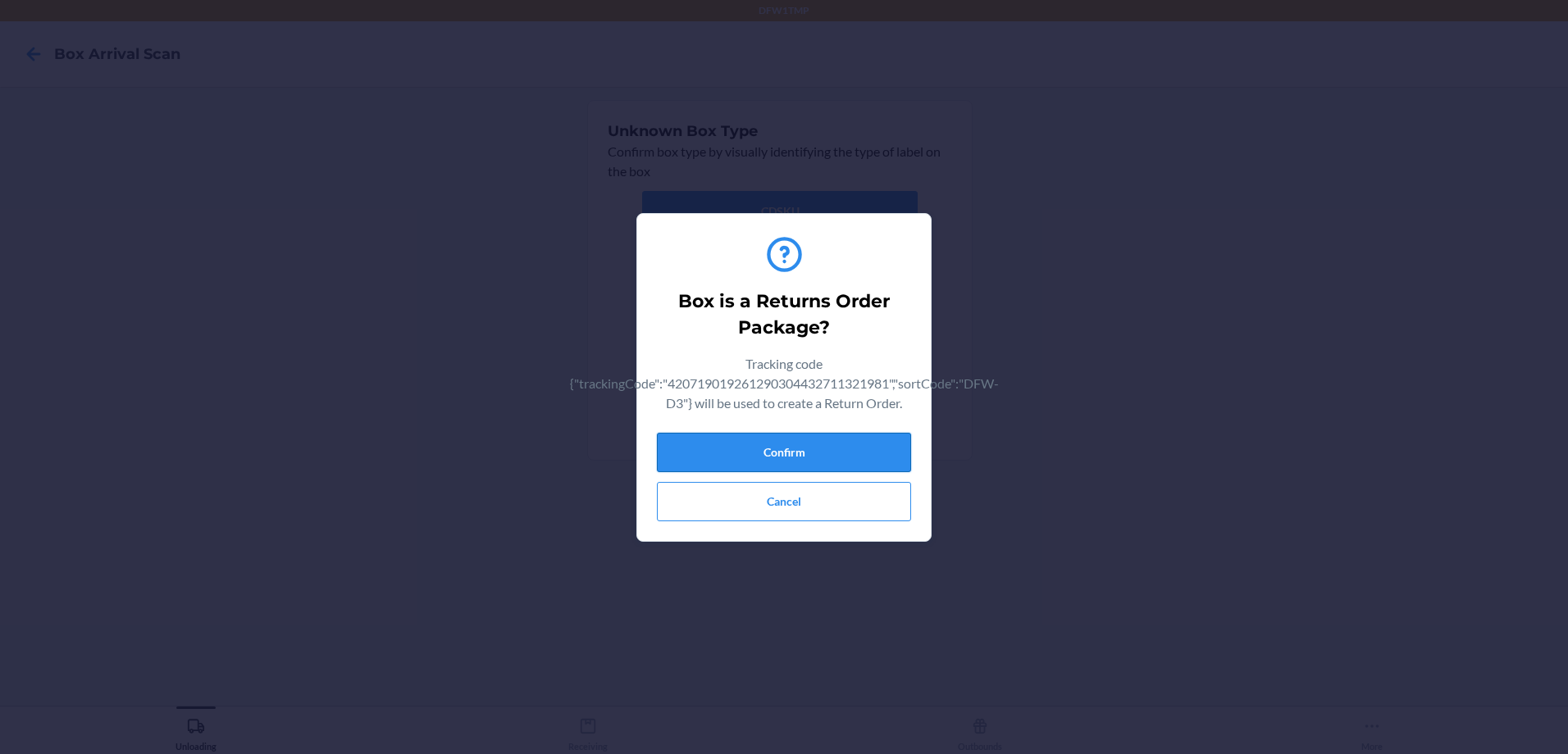 click on "Confirm" at bounding box center (784, 452) 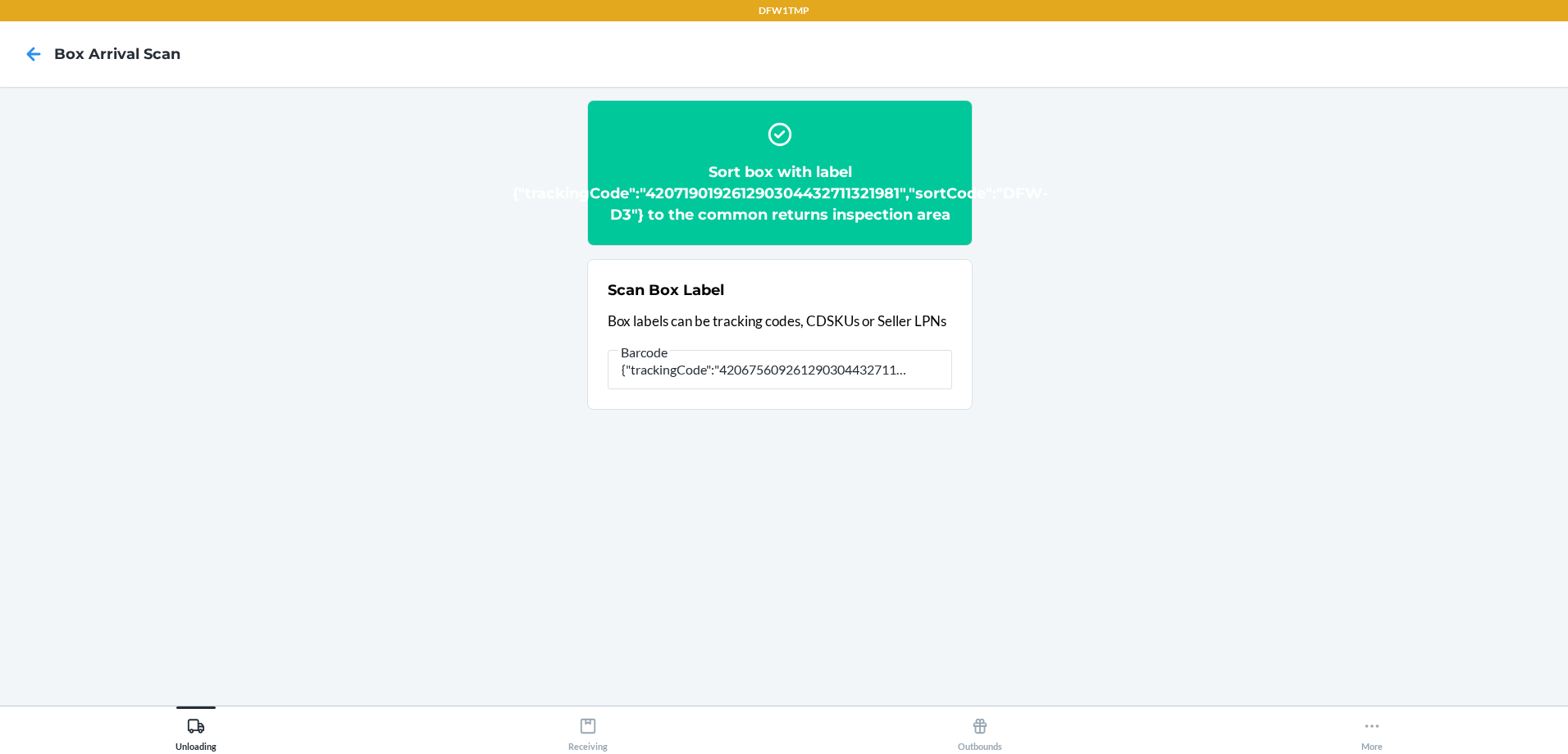 scroll, scrollTop: 0, scrollLeft: 0, axis: both 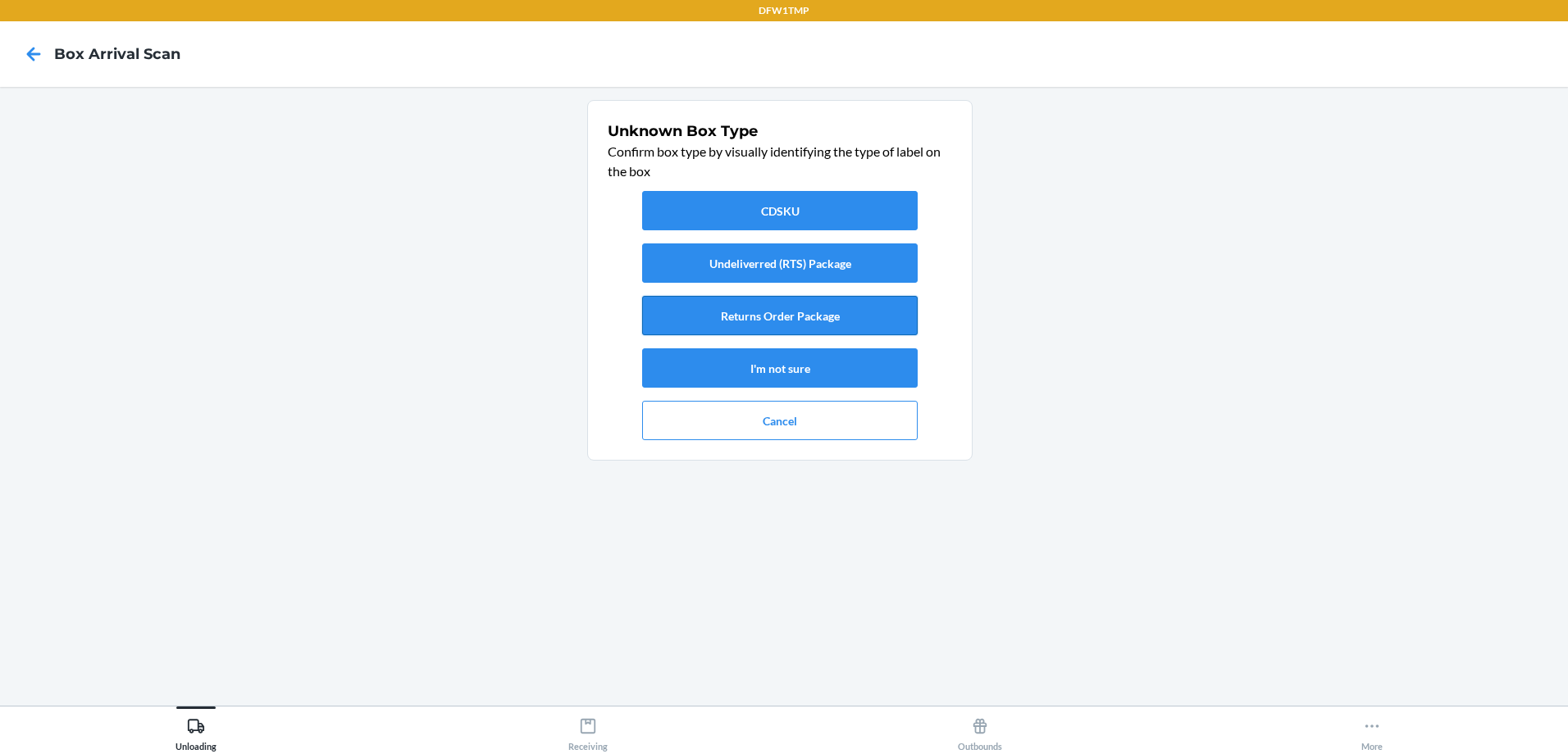 click on "Returns Order Package" at bounding box center [780, 316] 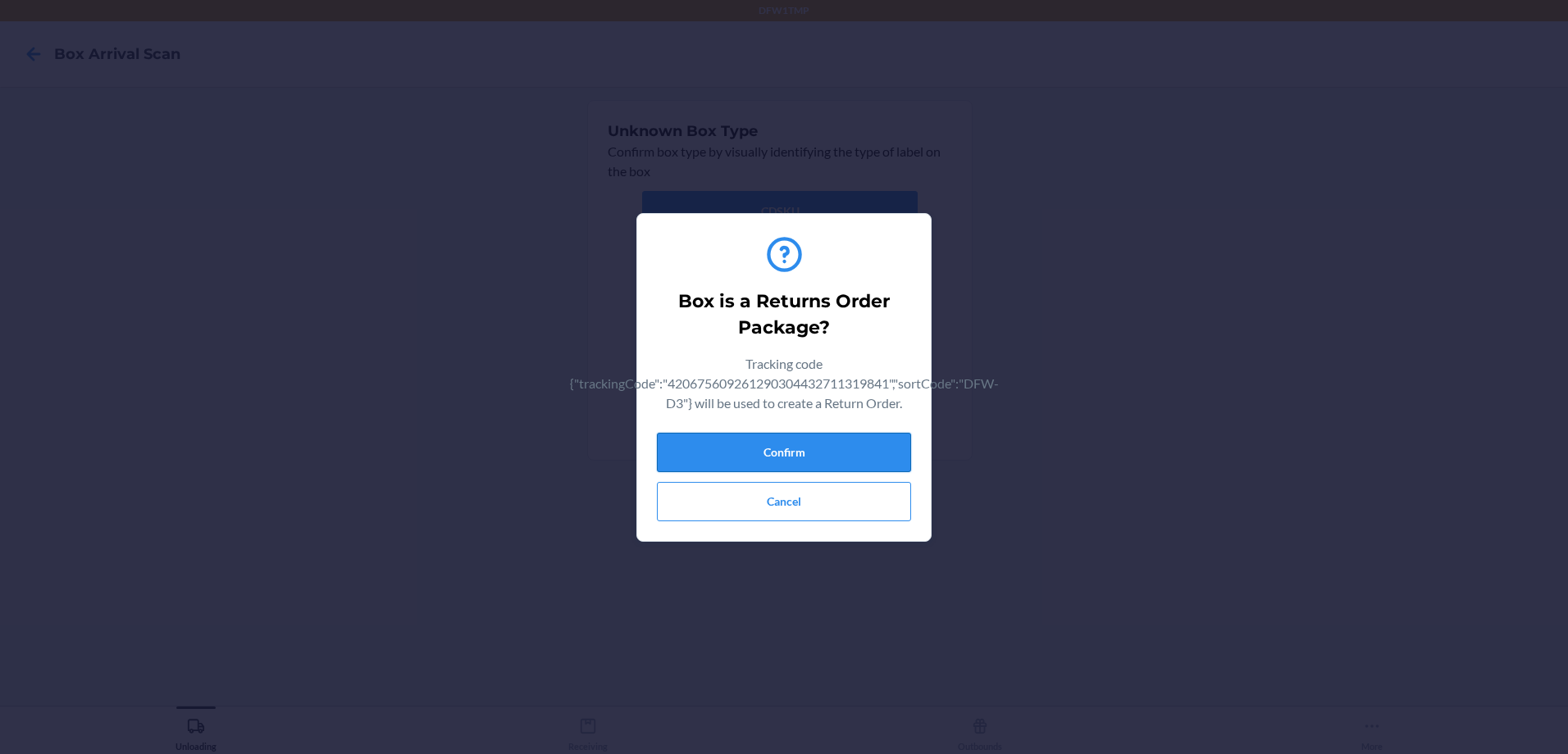 click on "Confirm" at bounding box center (784, 452) 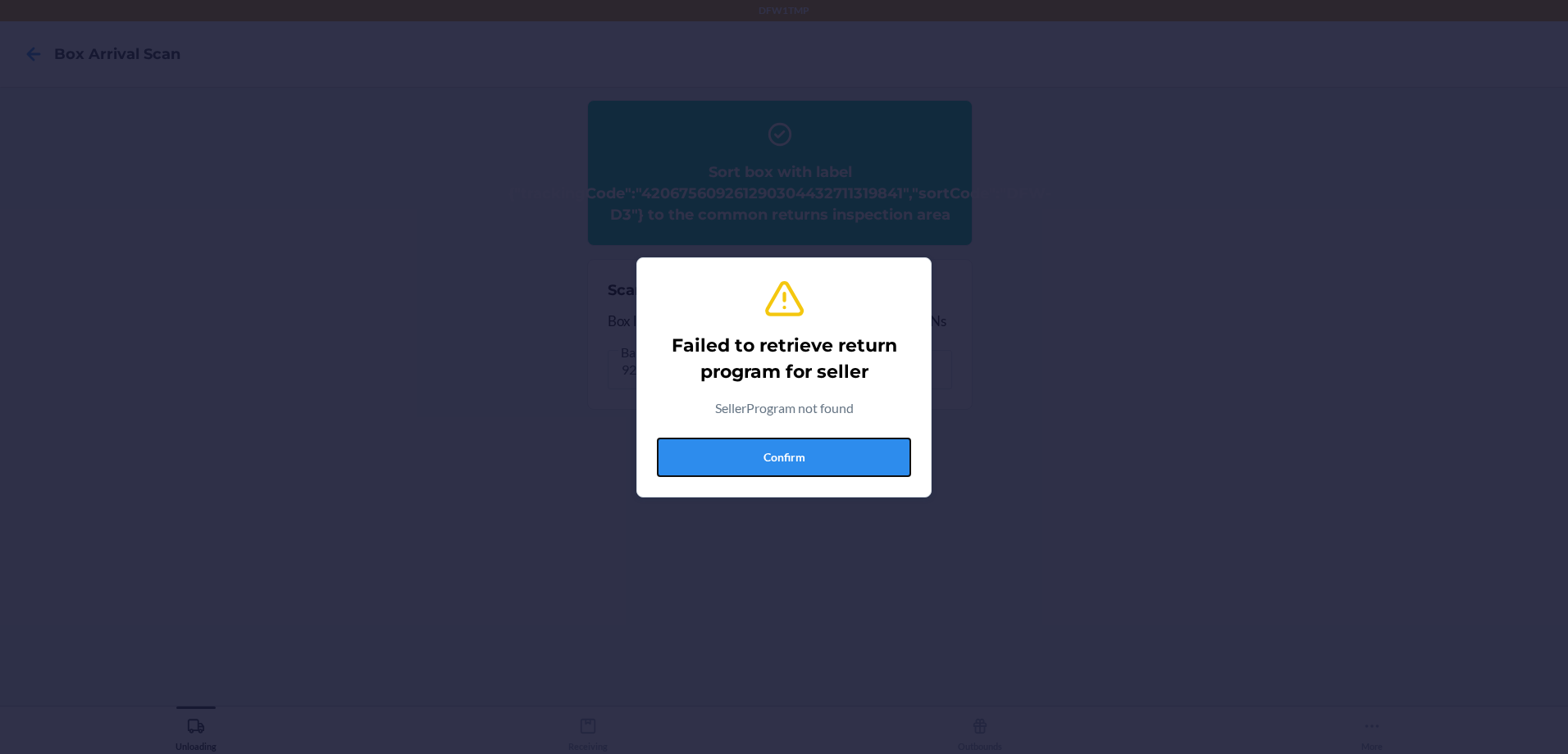 click on "Confirm" at bounding box center [784, 457] 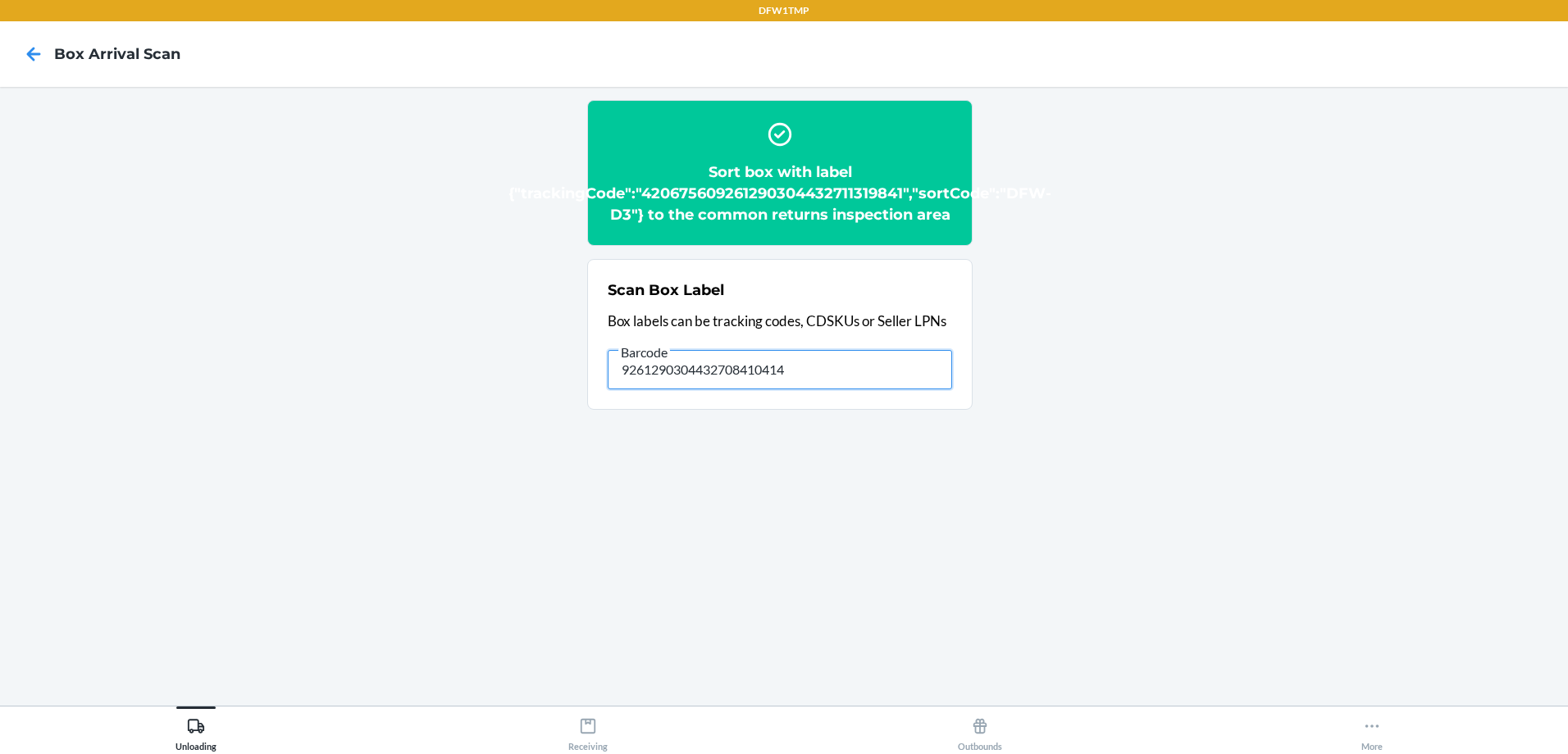 drag, startPoint x: 805, startPoint y: 379, endPoint x: 419, endPoint y: 370, distance: 386.10491 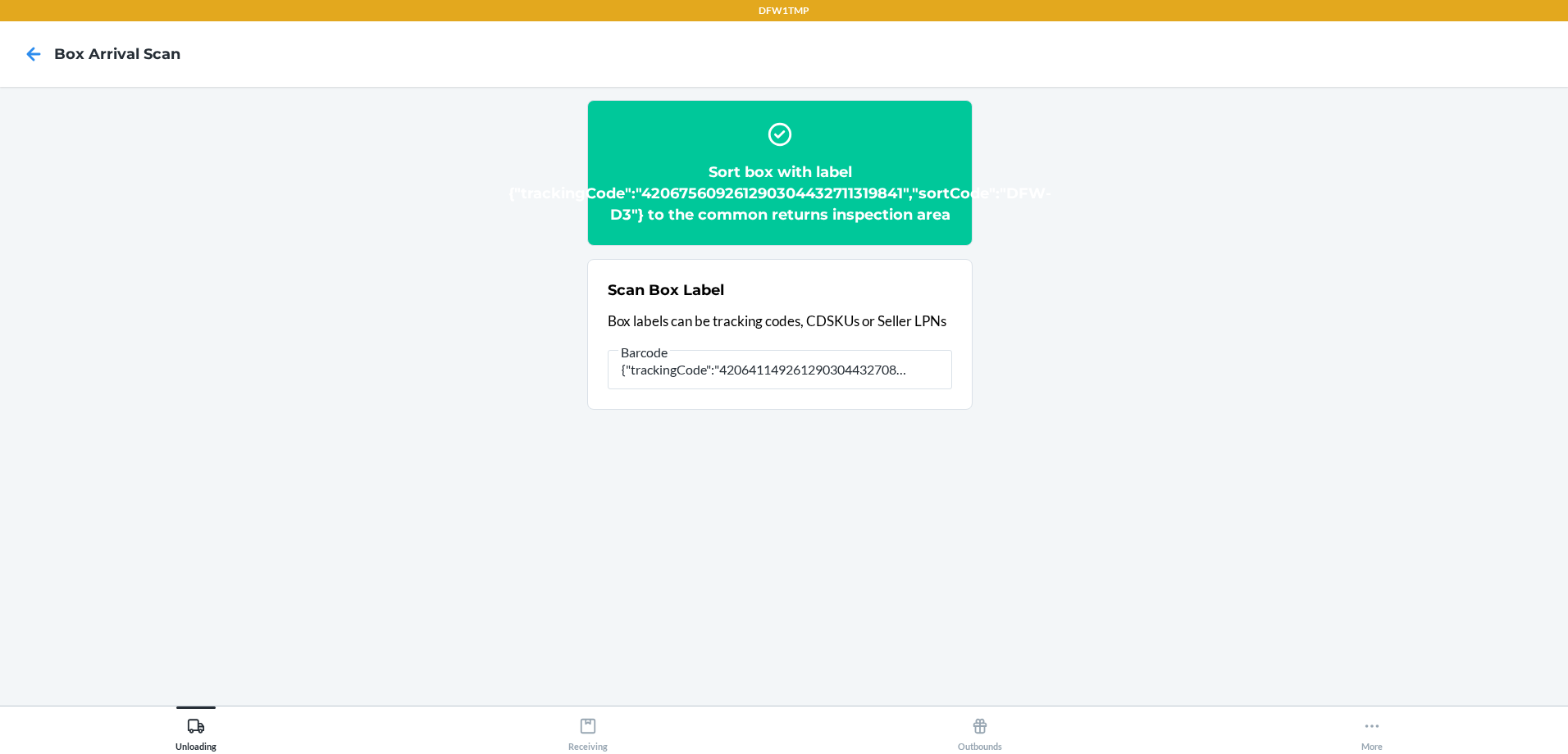 scroll, scrollTop: 0, scrollLeft: 0, axis: both 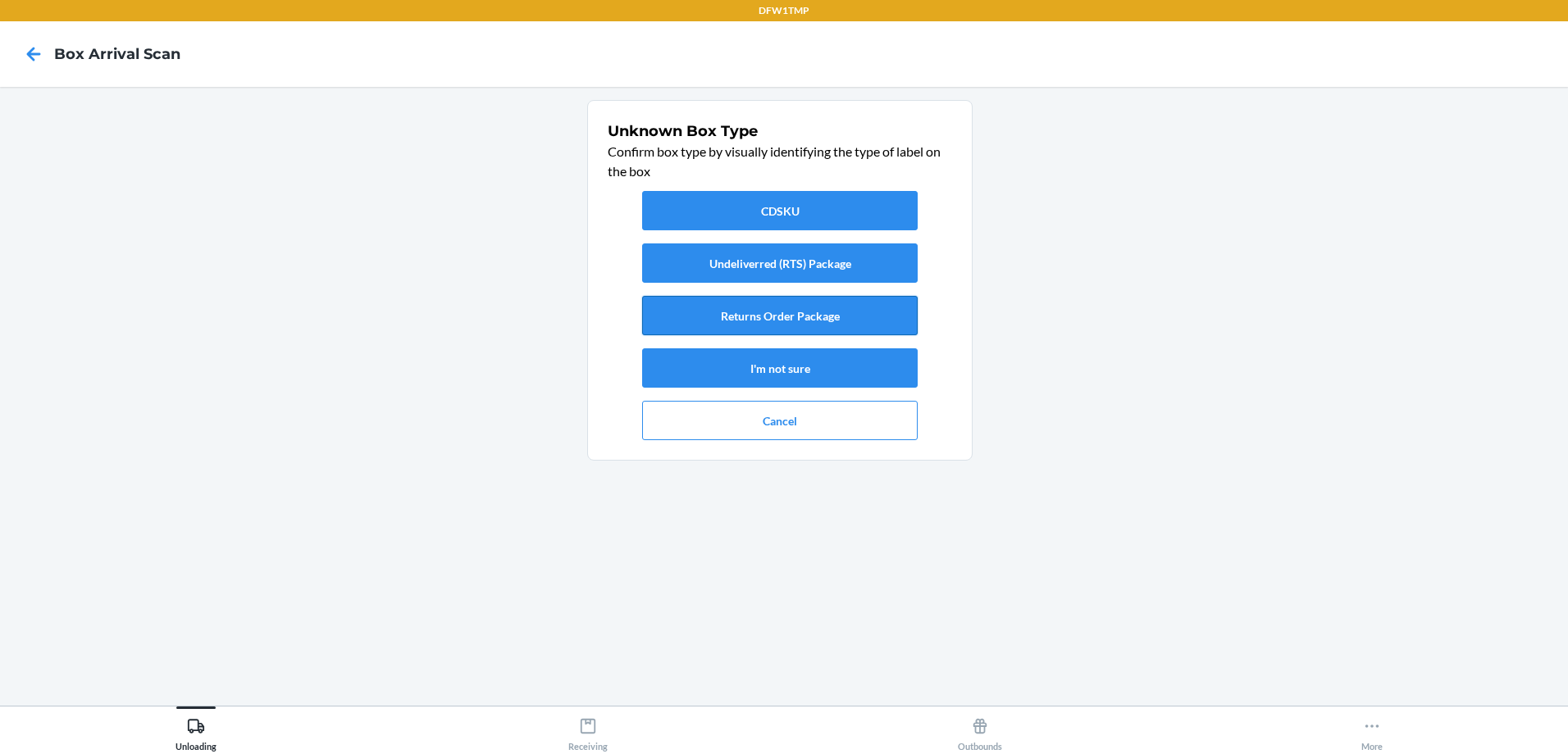 click on "Returns Order Package" at bounding box center [780, 316] 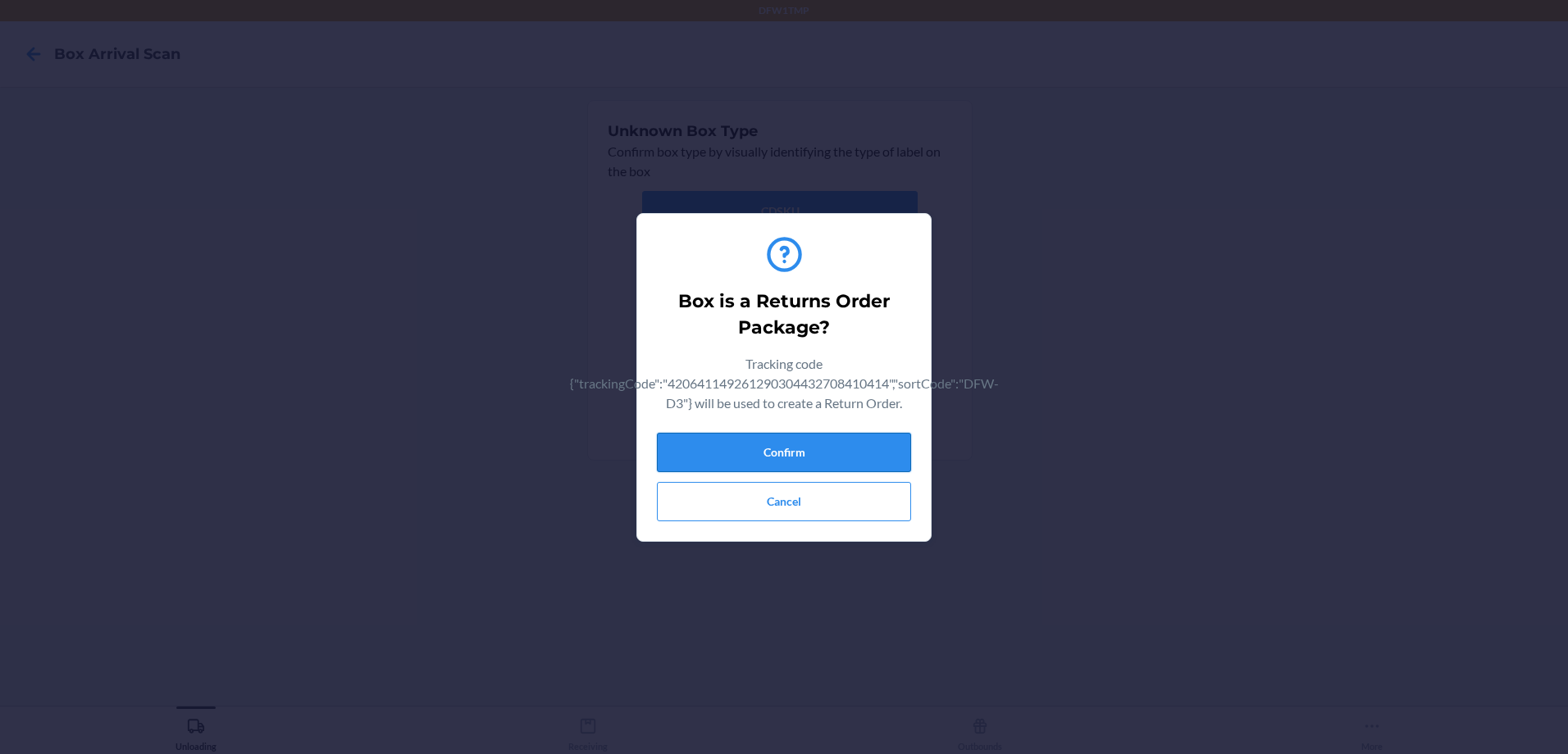 click on "Confirm" at bounding box center (784, 452) 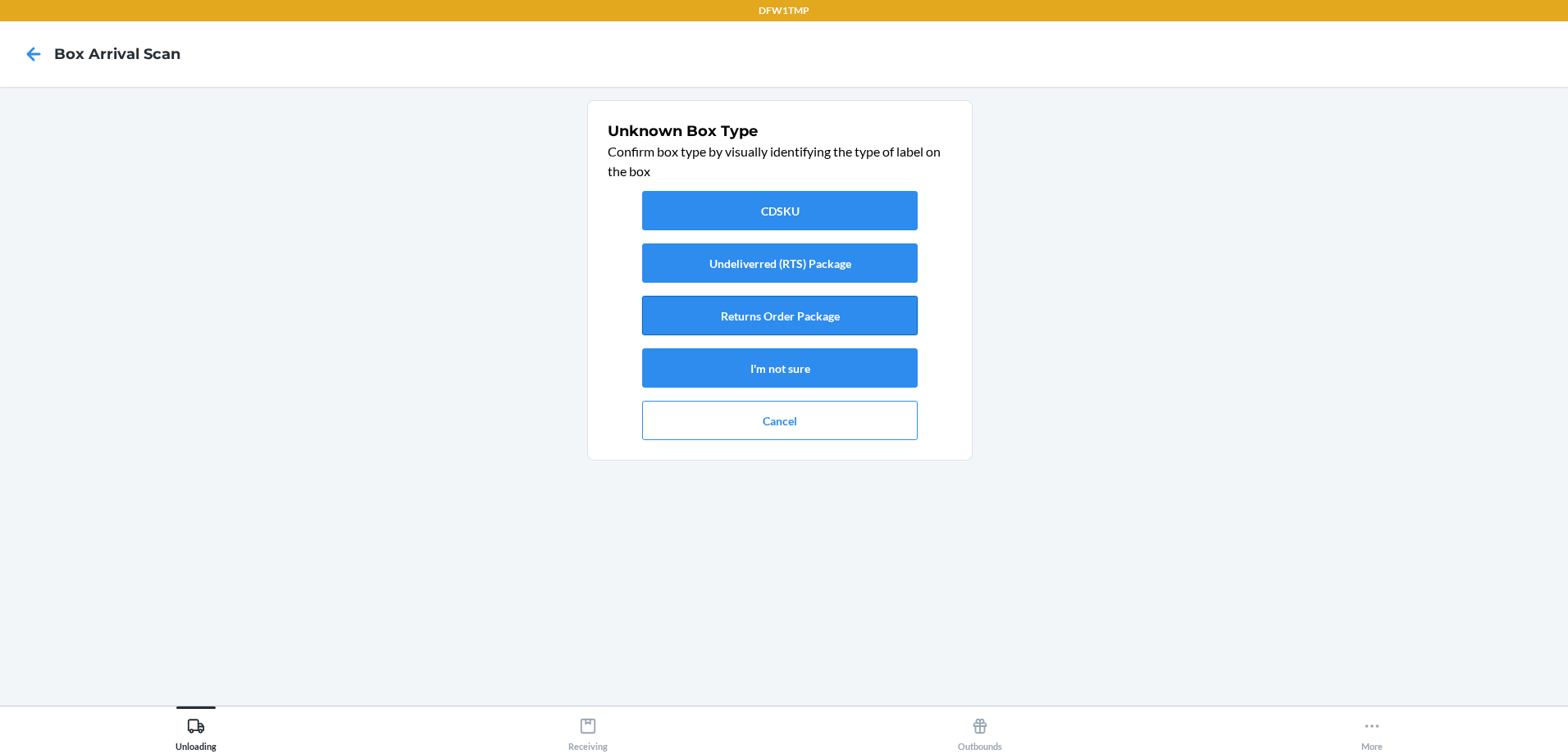click on "Returns Order Package" at bounding box center (780, 316) 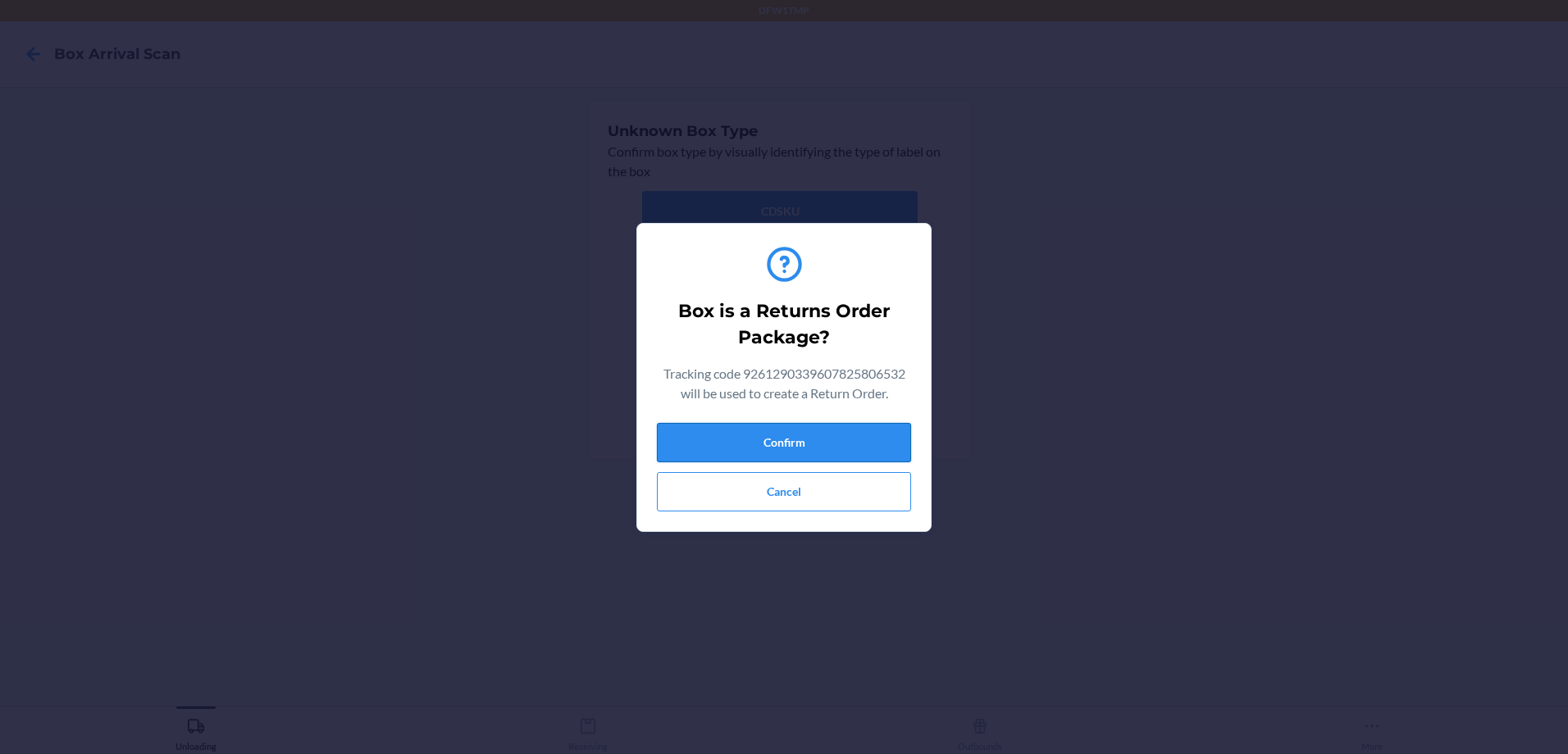 click on "Confirm" at bounding box center [784, 443] 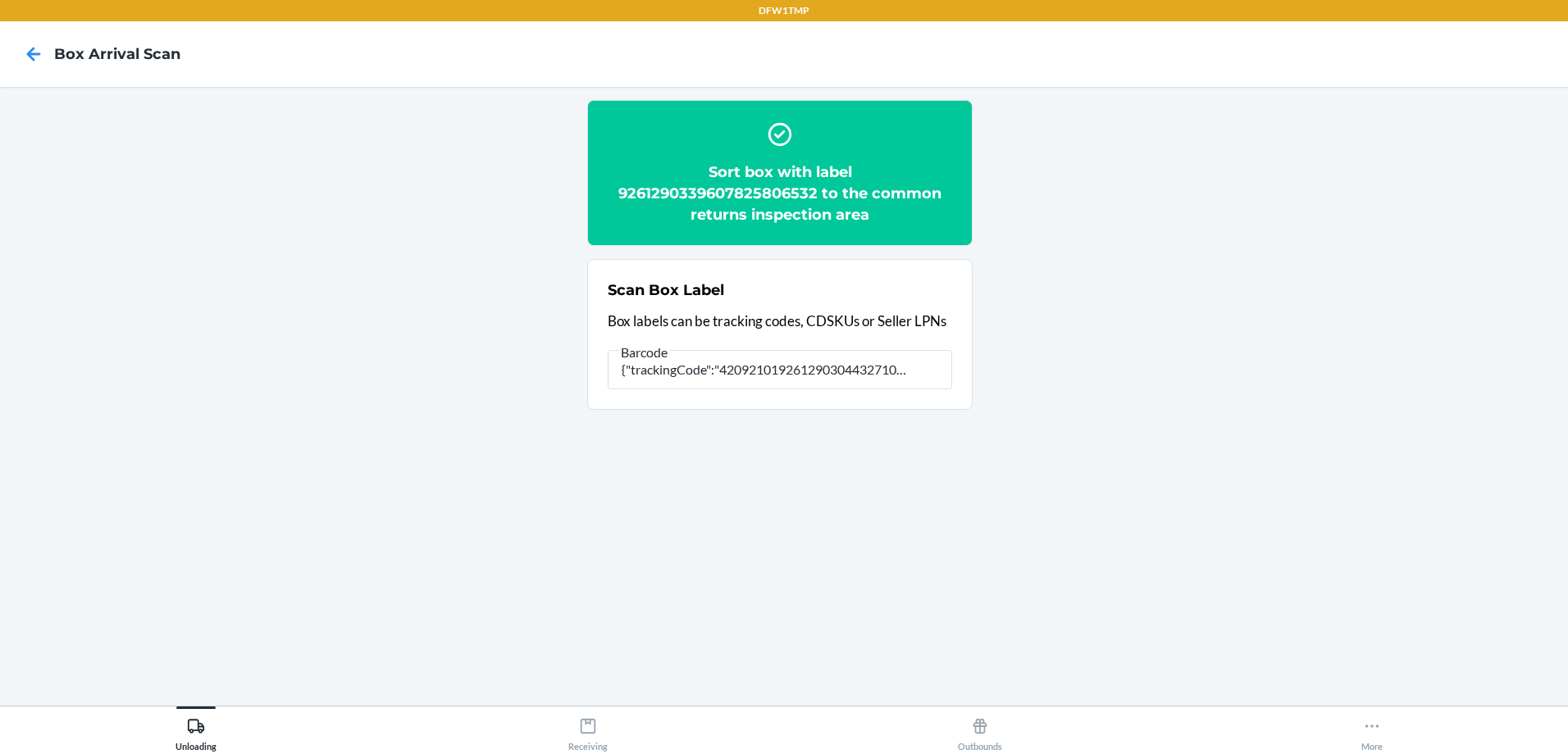 scroll, scrollTop: 0, scrollLeft: 0, axis: both 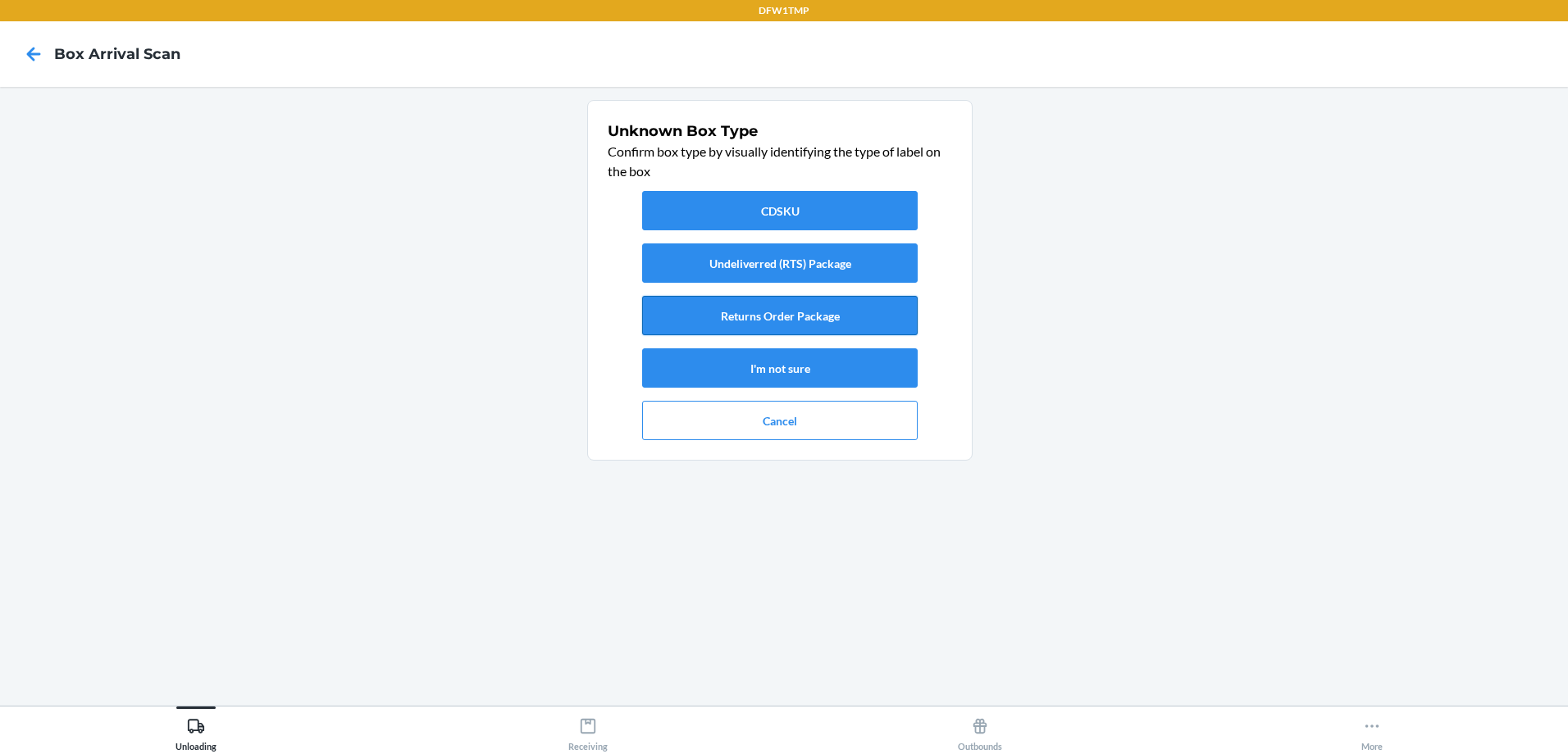 click on "Returns Order Package" at bounding box center (780, 316) 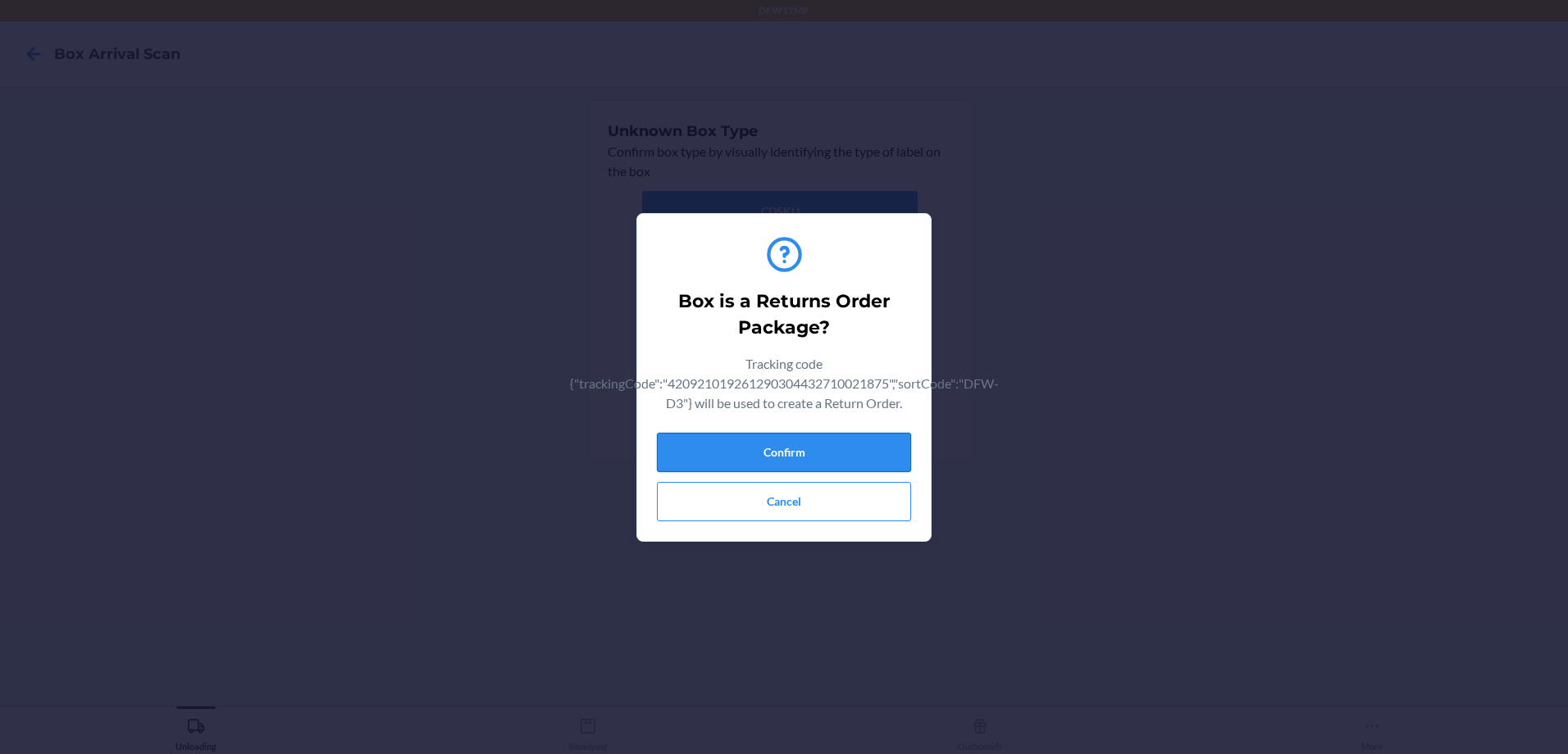 click on "Confirm" at bounding box center [784, 452] 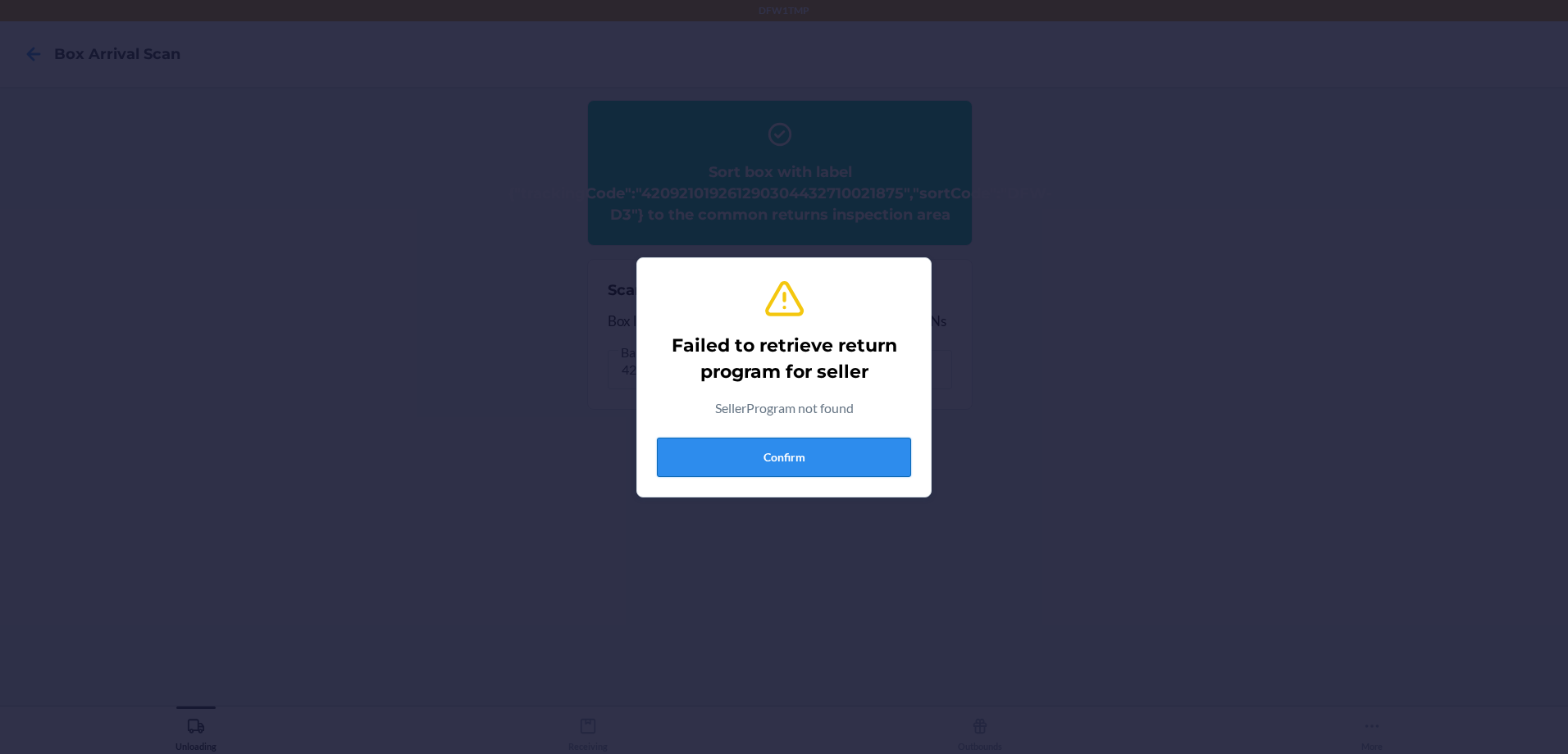 click on "Confirm" at bounding box center [784, 457] 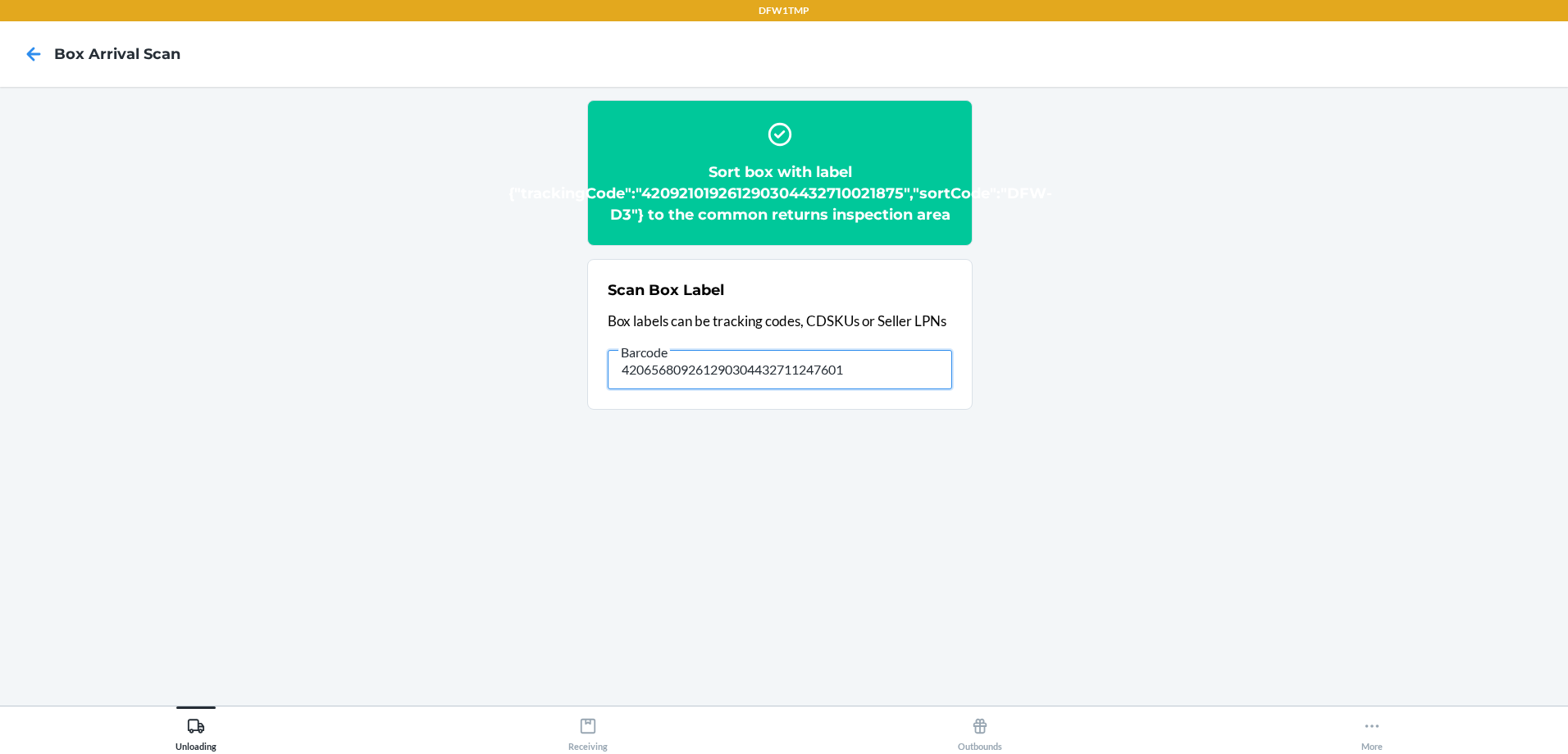 drag, startPoint x: 868, startPoint y: 372, endPoint x: 211, endPoint y: 347, distance: 657.4755 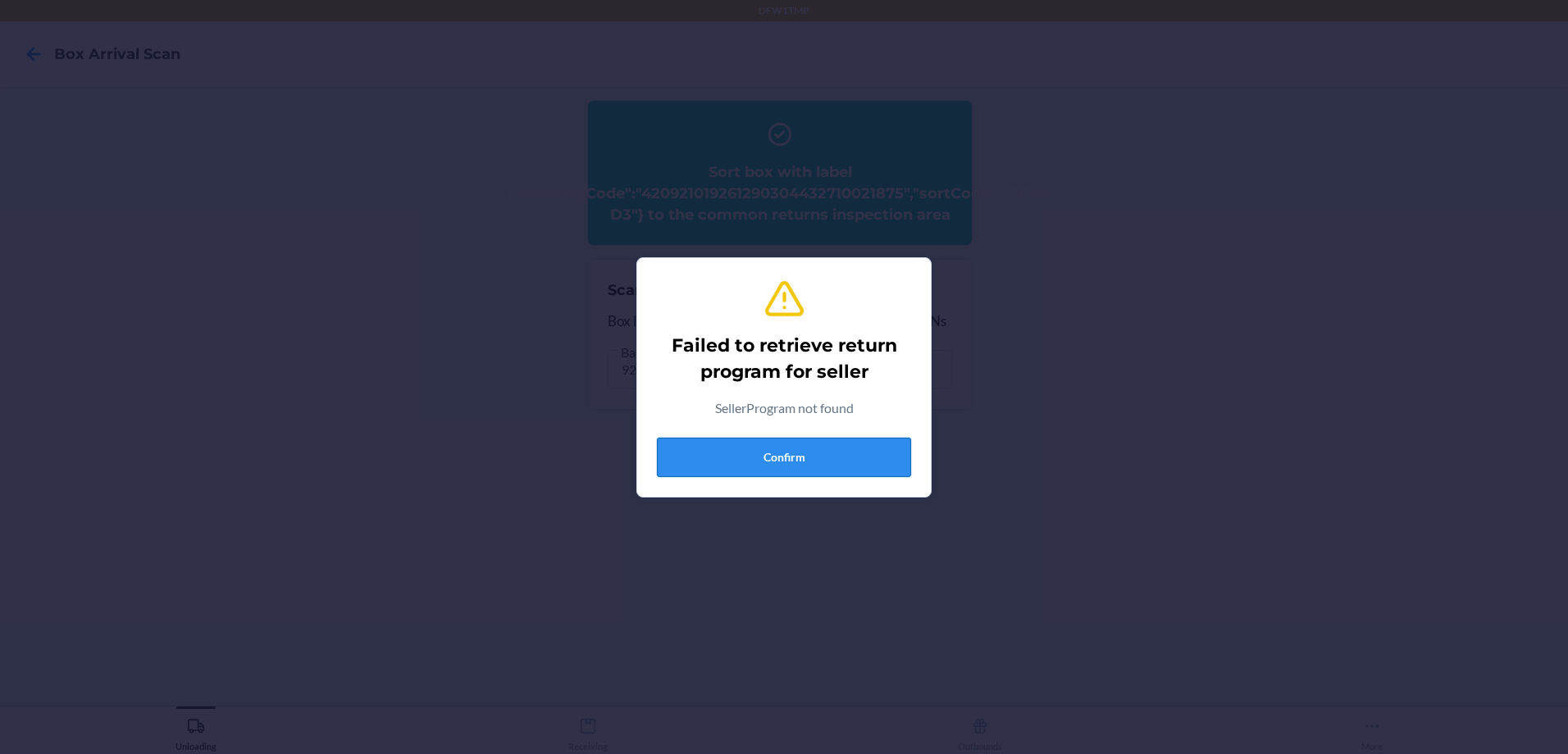 click on "Confirm" at bounding box center (784, 457) 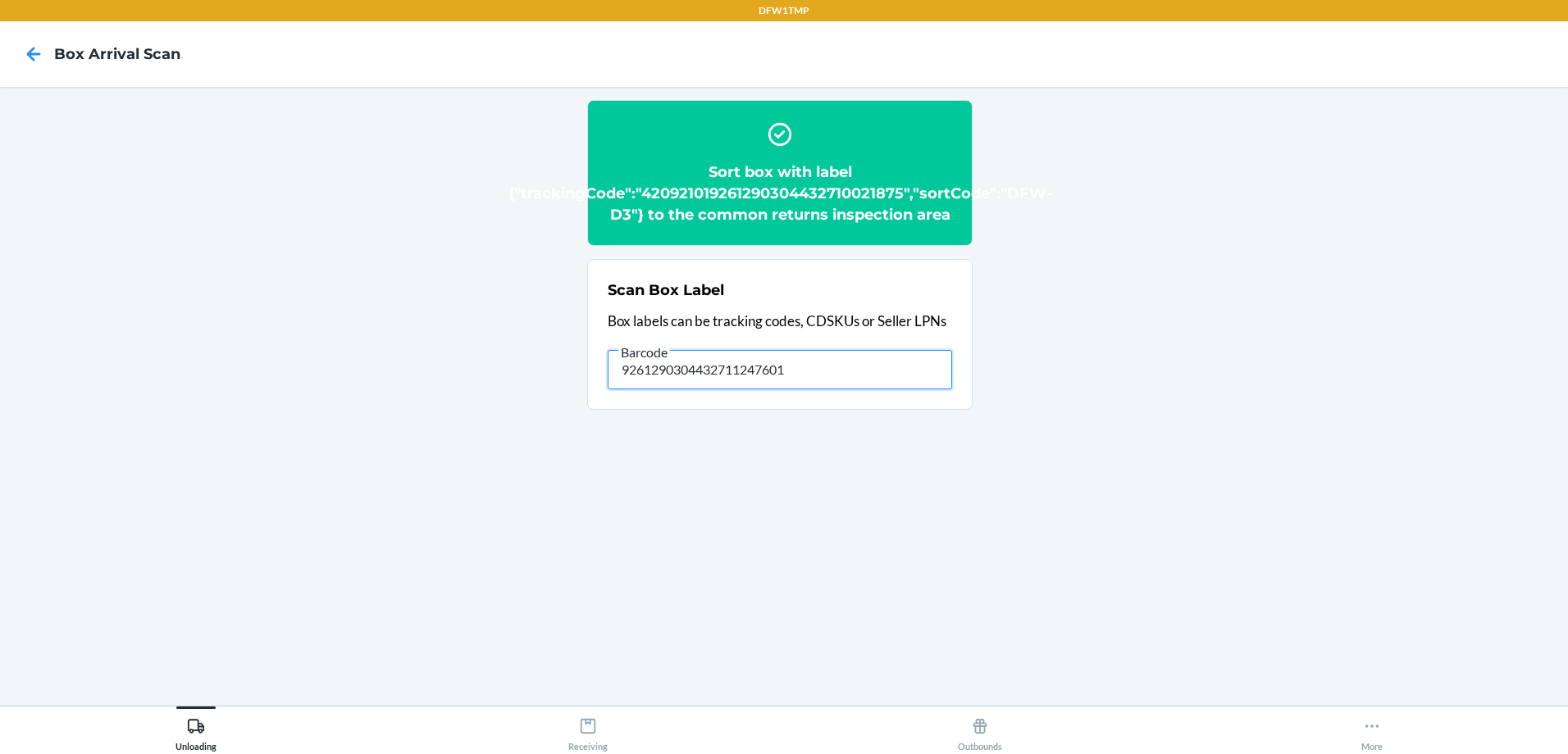 drag, startPoint x: 738, startPoint y: 369, endPoint x: 409, endPoint y: 373, distance: 329.02432 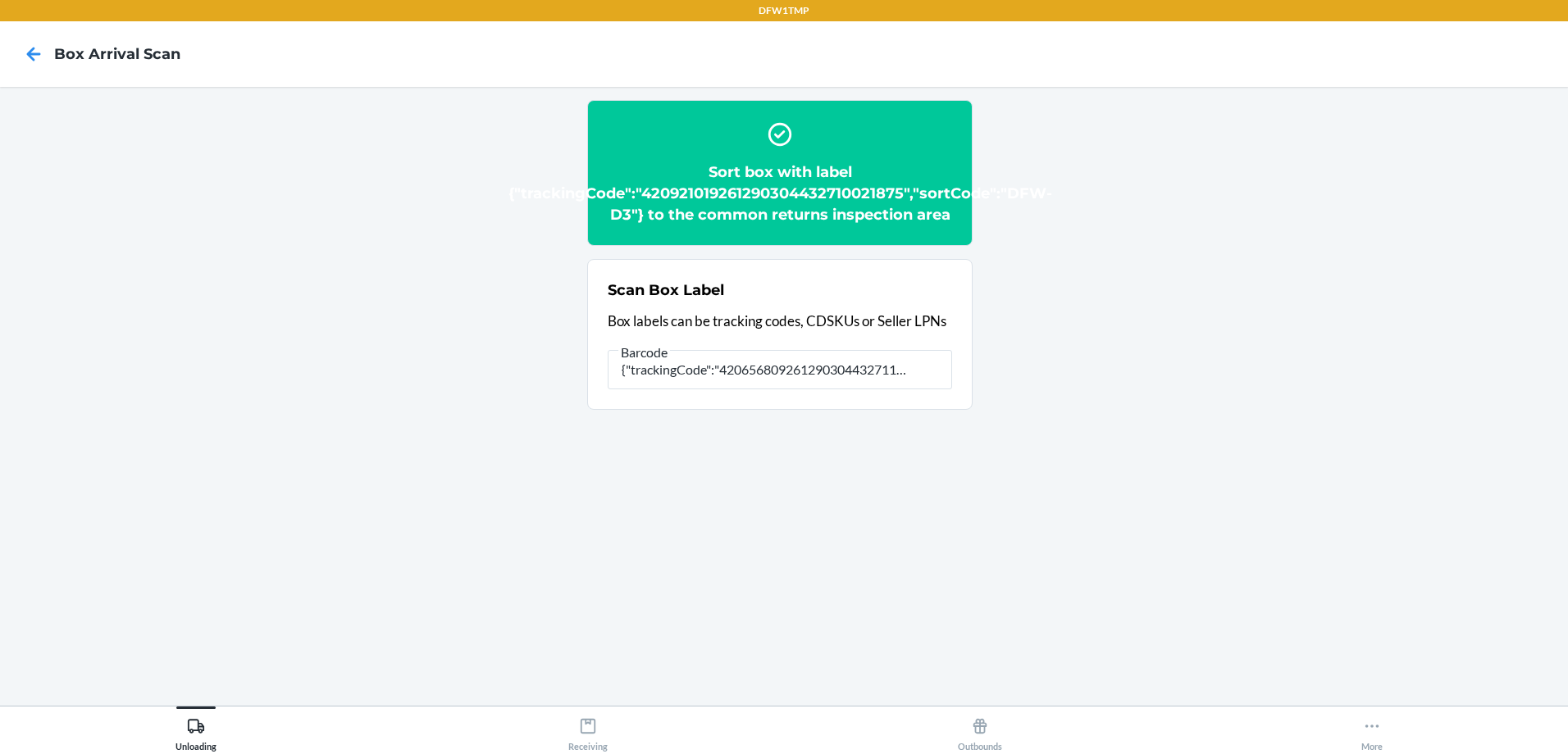 scroll, scrollTop: 0, scrollLeft: 0, axis: both 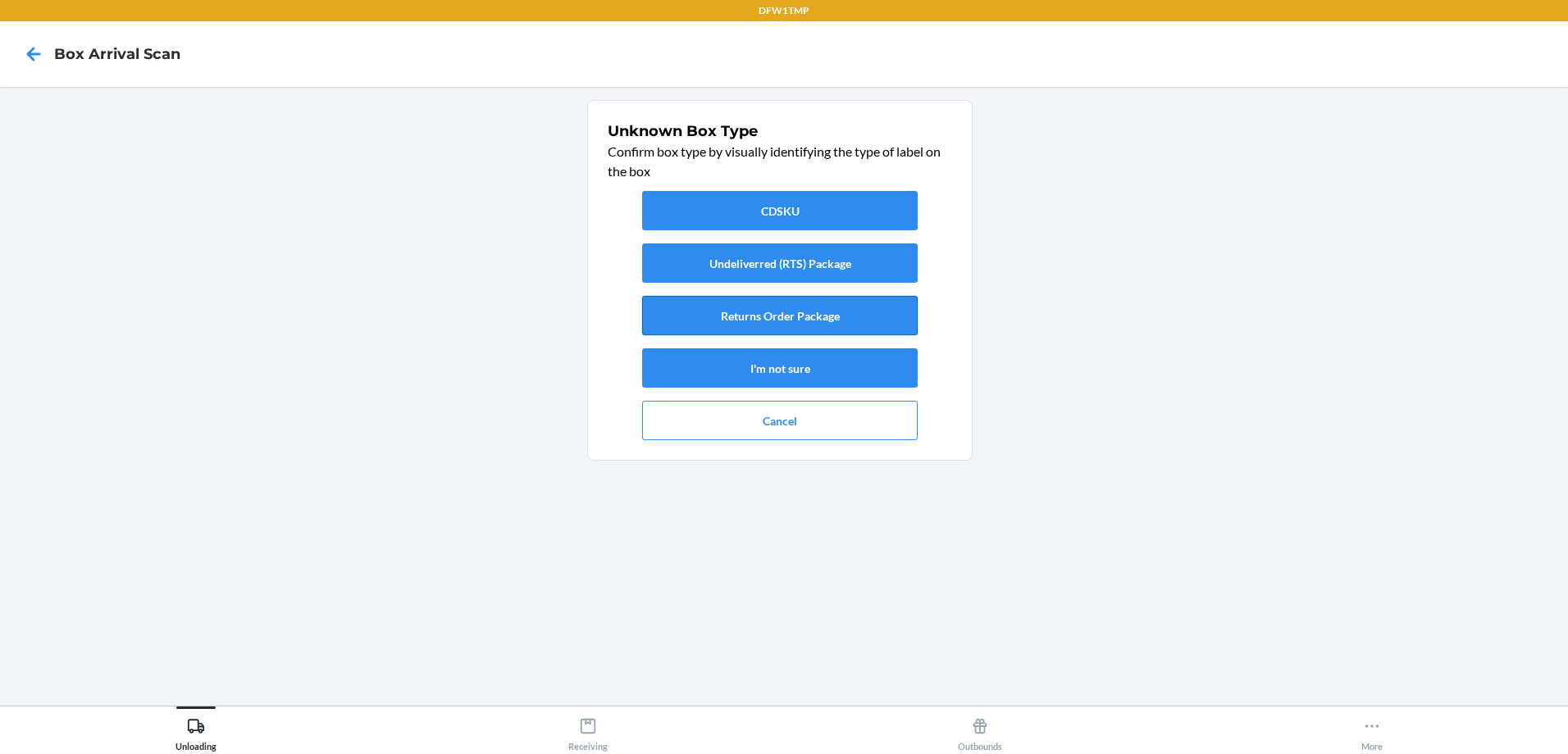 click on "Returns Order Package" at bounding box center [780, 316] 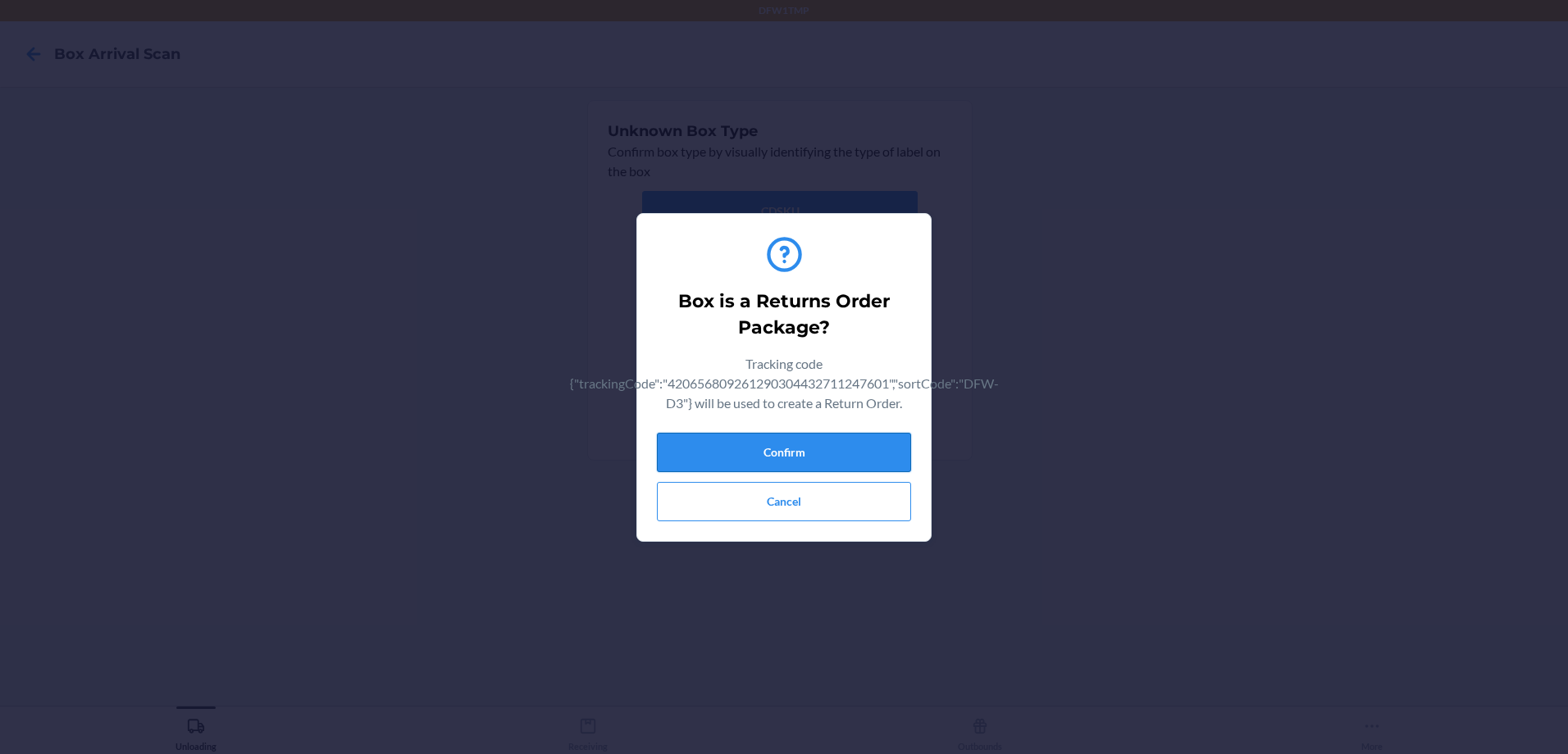 click on "Confirm" at bounding box center (784, 452) 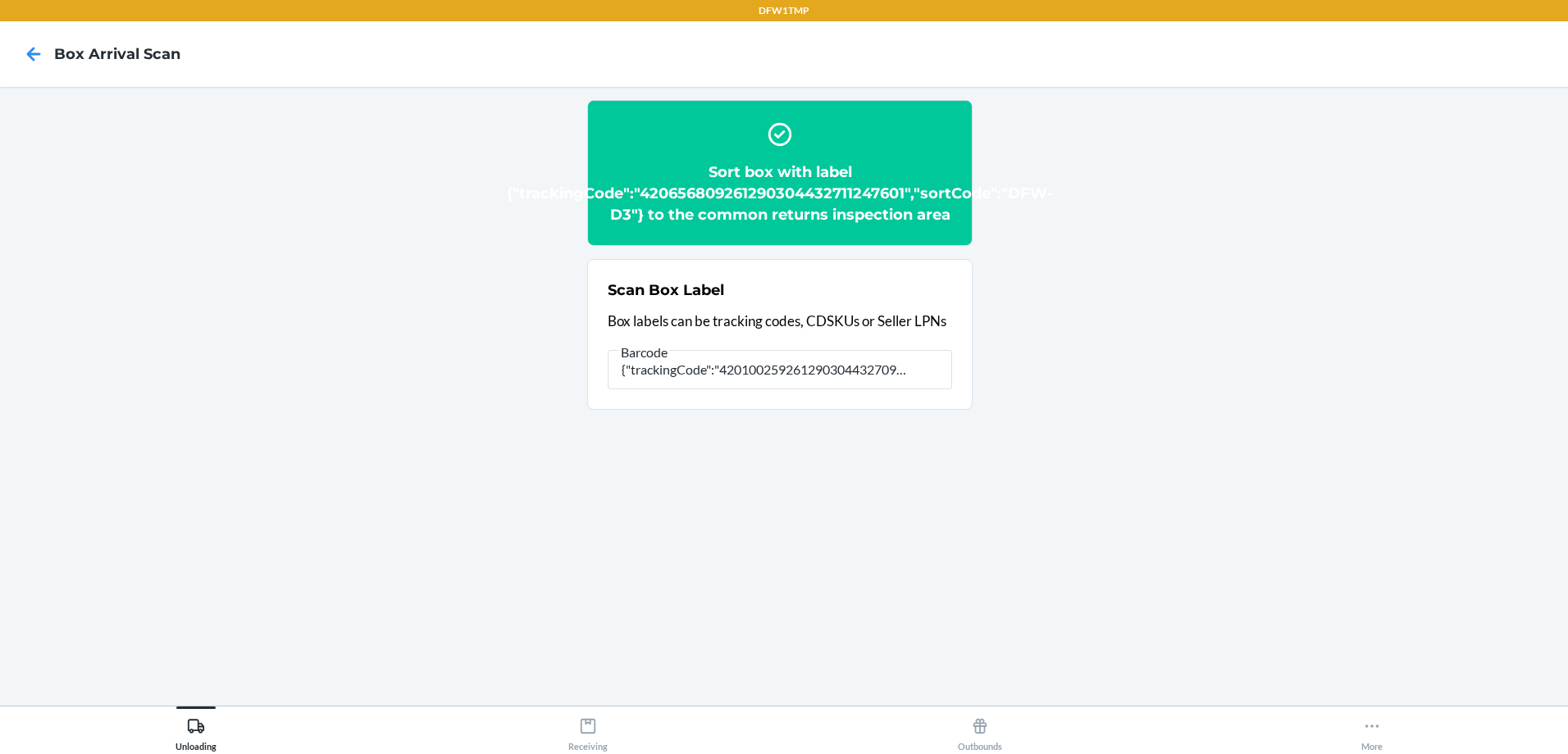 scroll, scrollTop: 0, scrollLeft: 0, axis: both 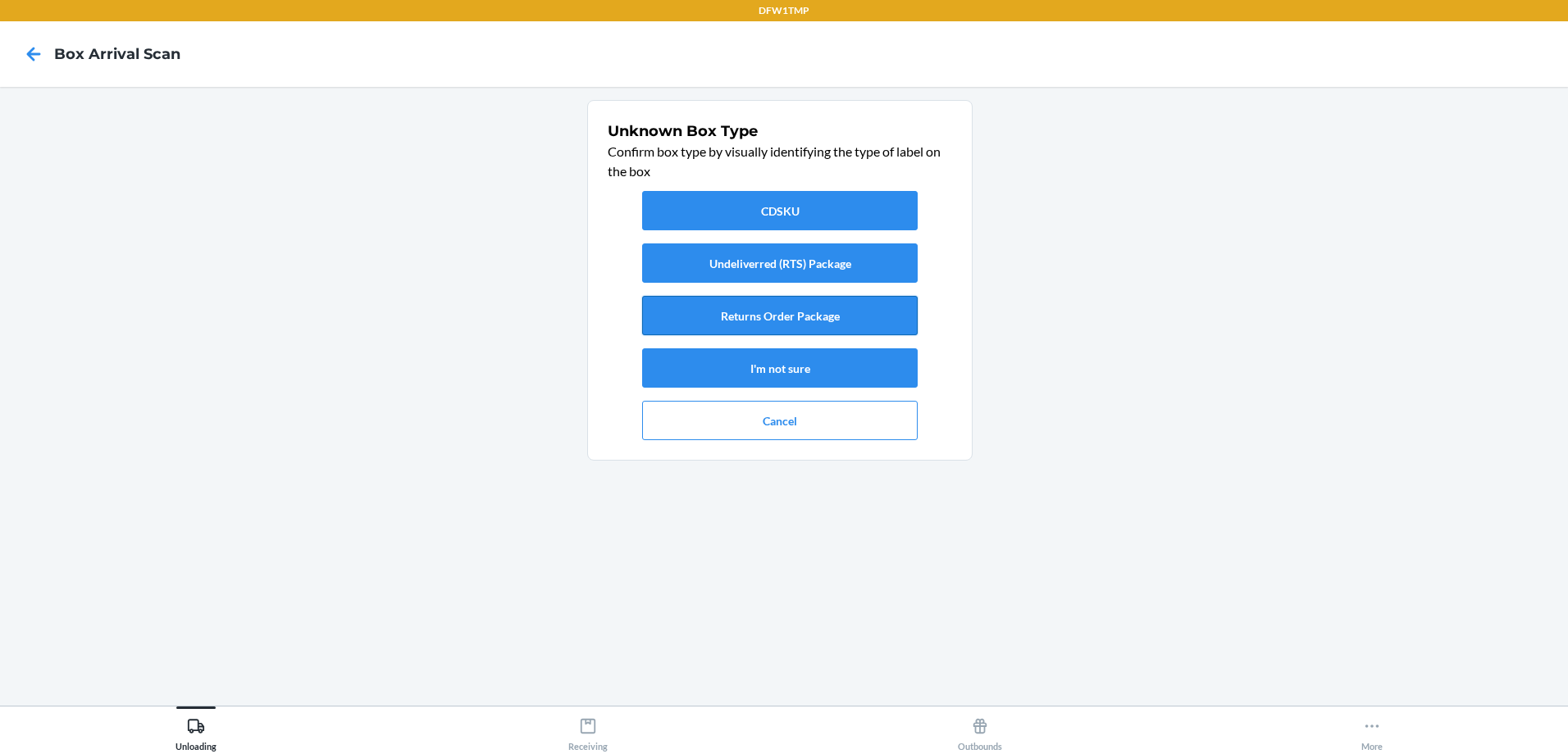 click on "Returns Order Package" at bounding box center [780, 316] 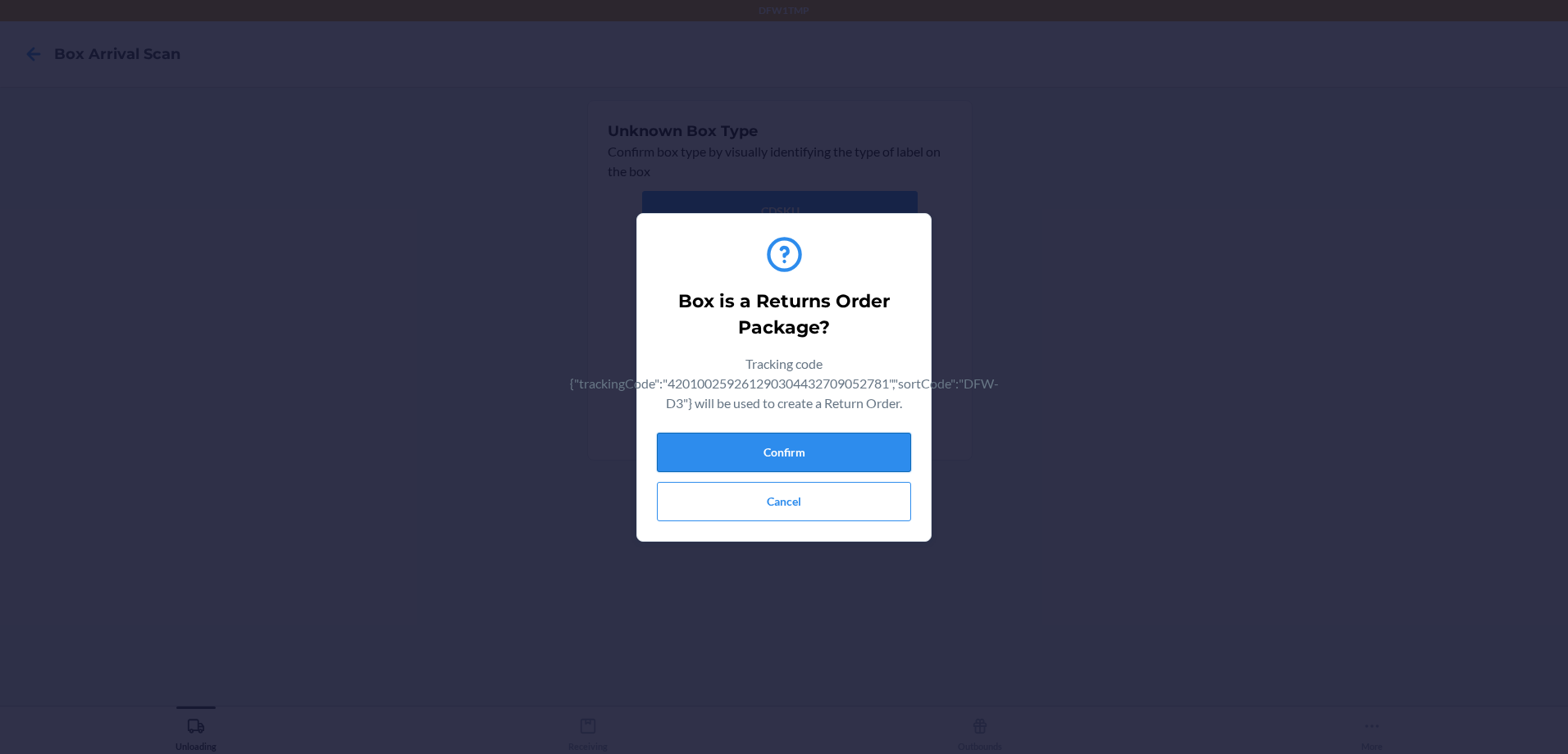 click on "Confirm" at bounding box center (784, 452) 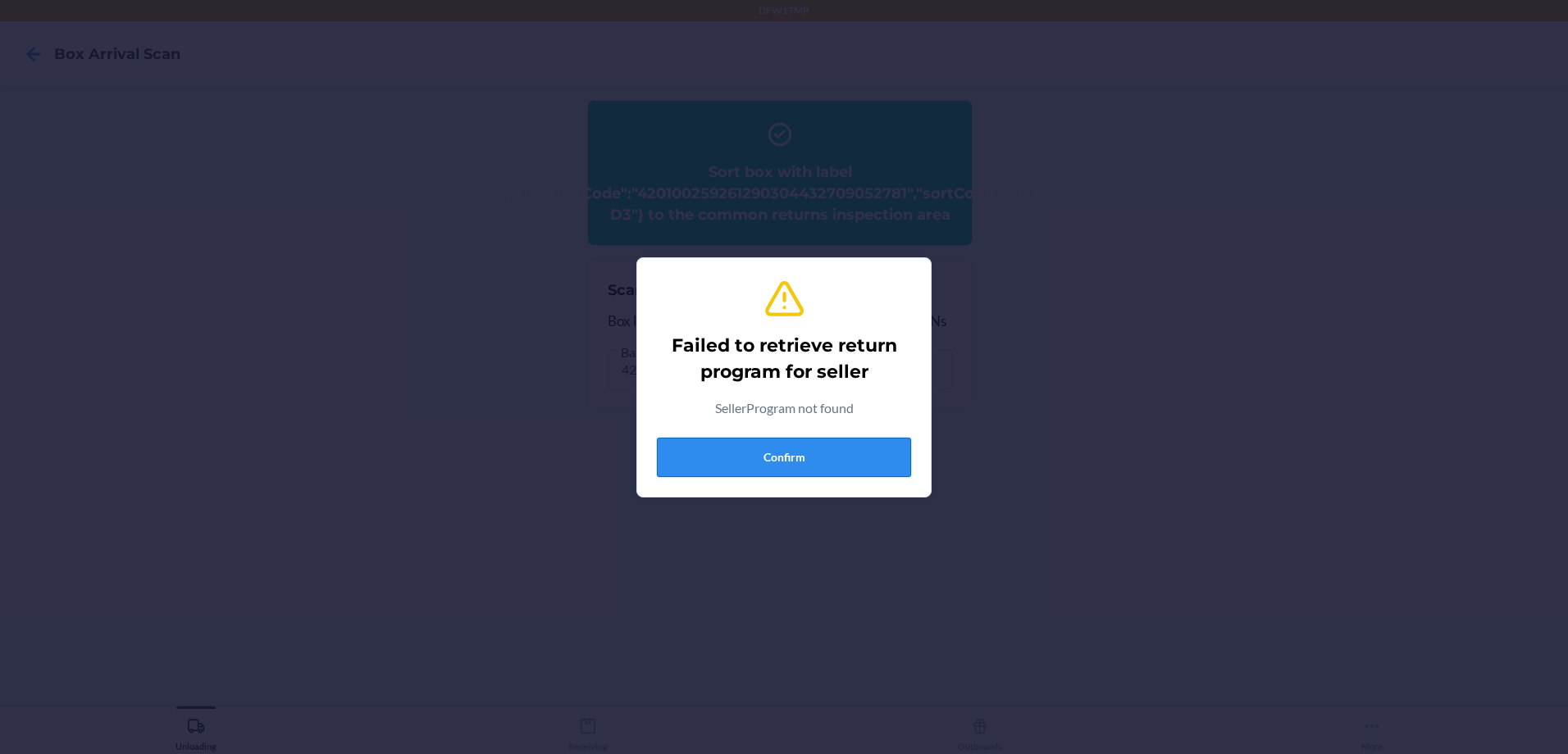 click on "Confirm" at bounding box center (784, 457) 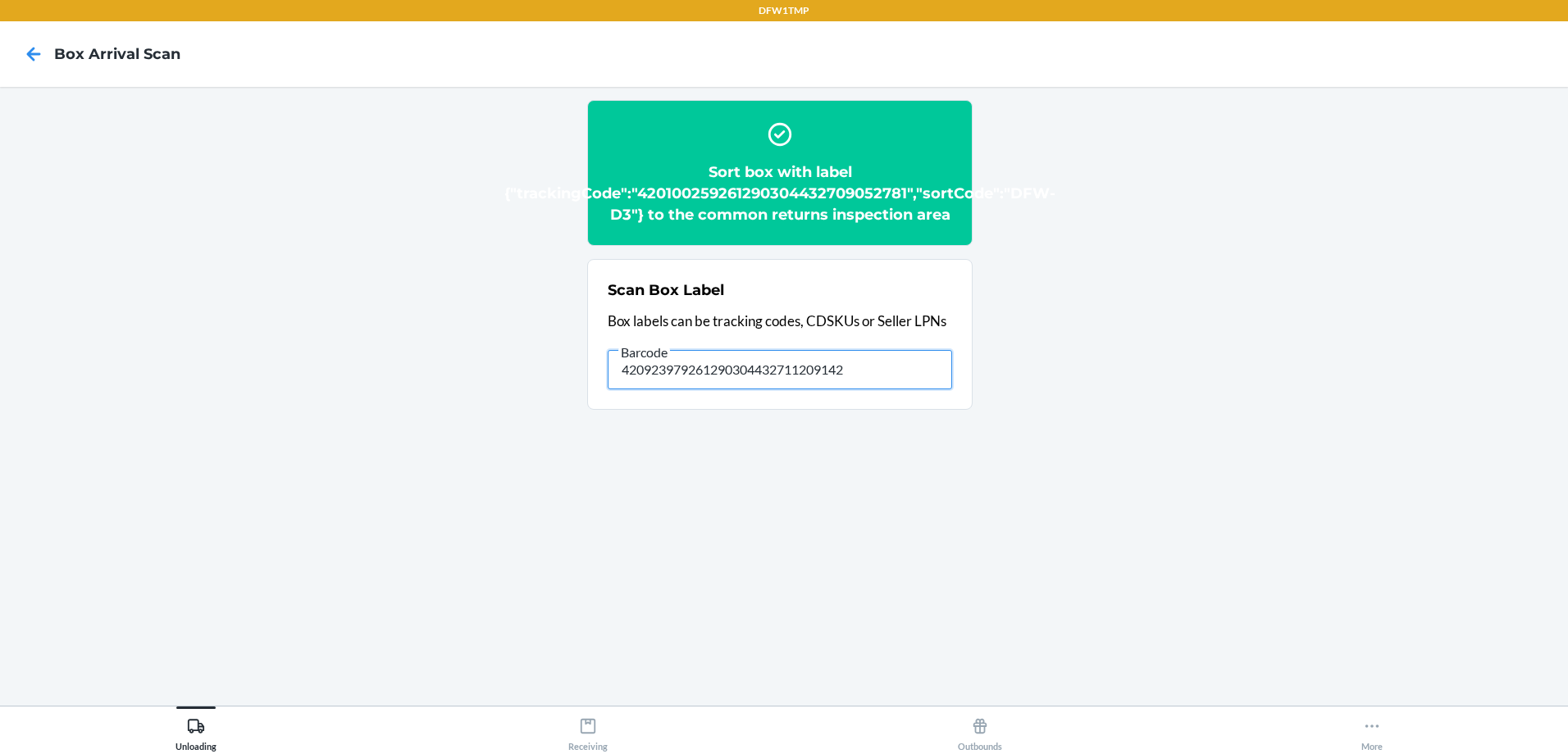 drag, startPoint x: 856, startPoint y: 365, endPoint x: 490, endPoint y: 334, distance: 367.3105 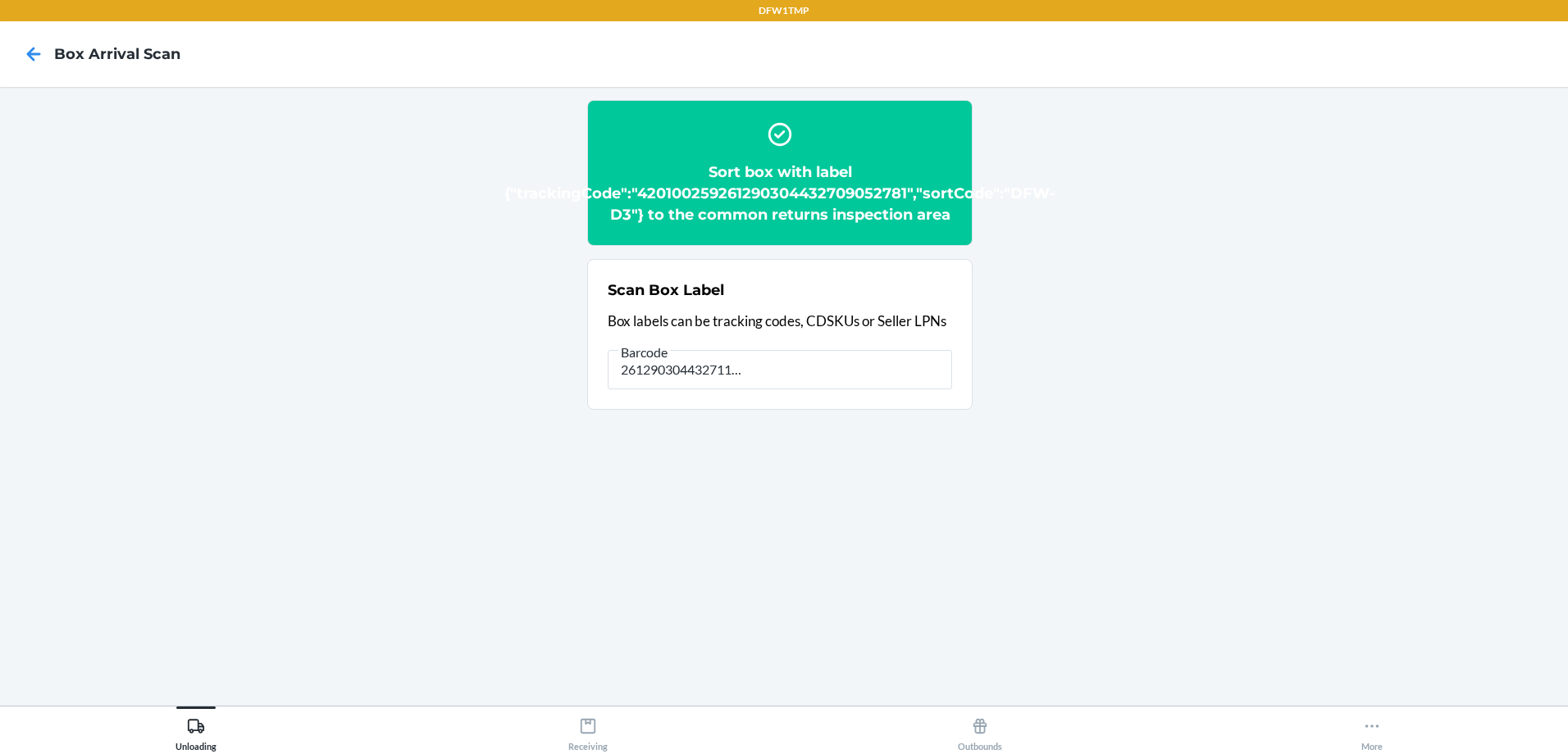 scroll, scrollTop: 0, scrollLeft: 0, axis: both 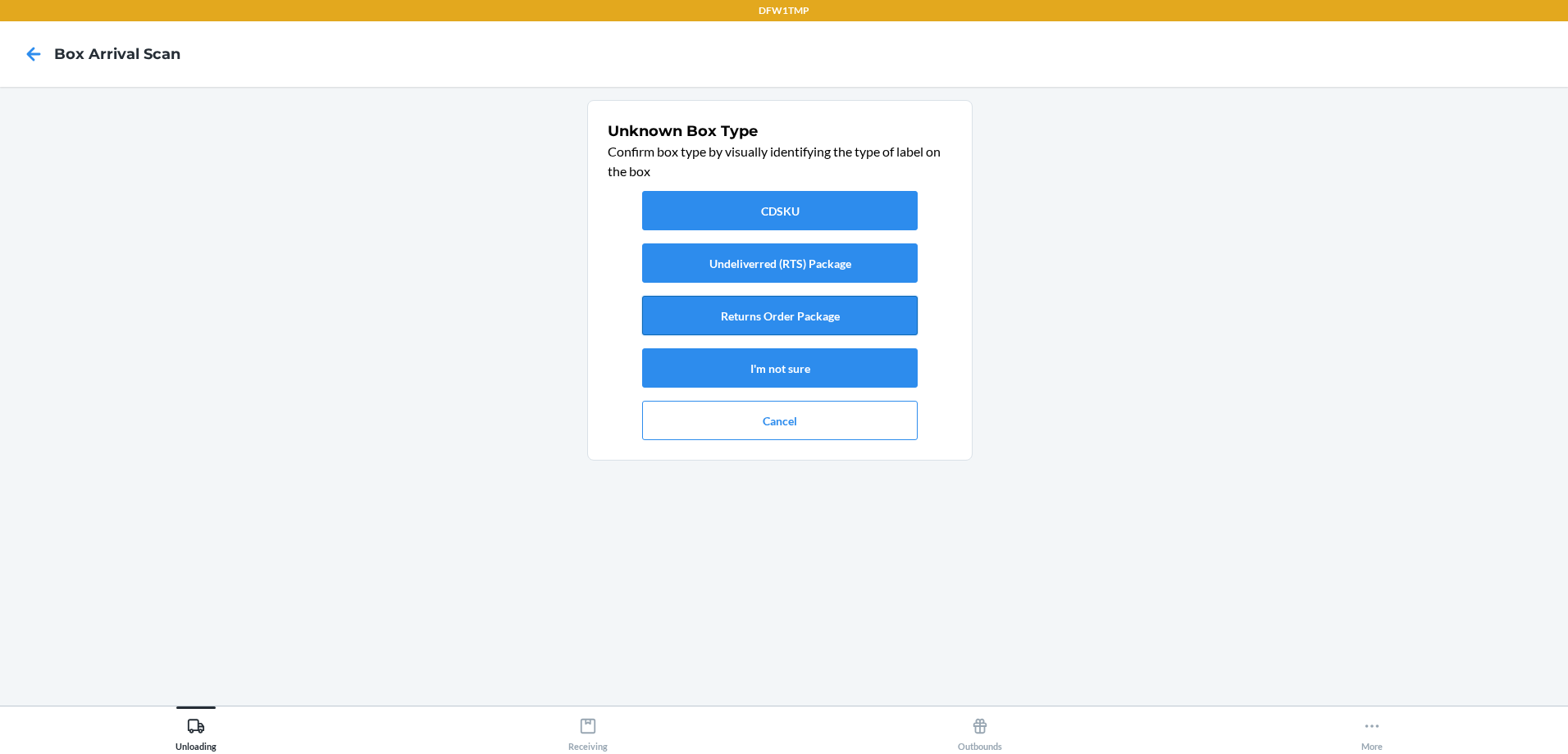 click on "Returns Order Package" at bounding box center (780, 316) 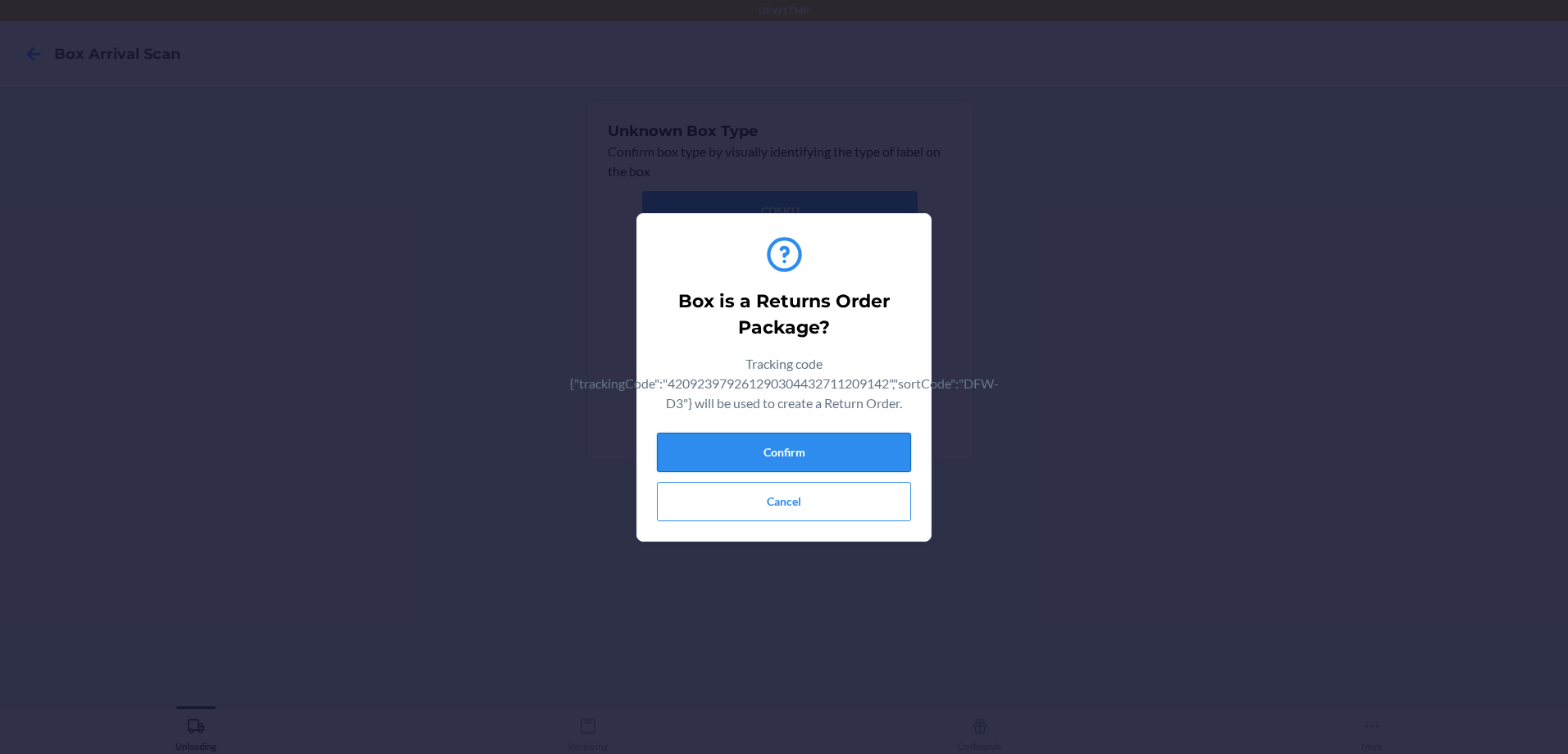 click on "Confirm" at bounding box center [784, 452] 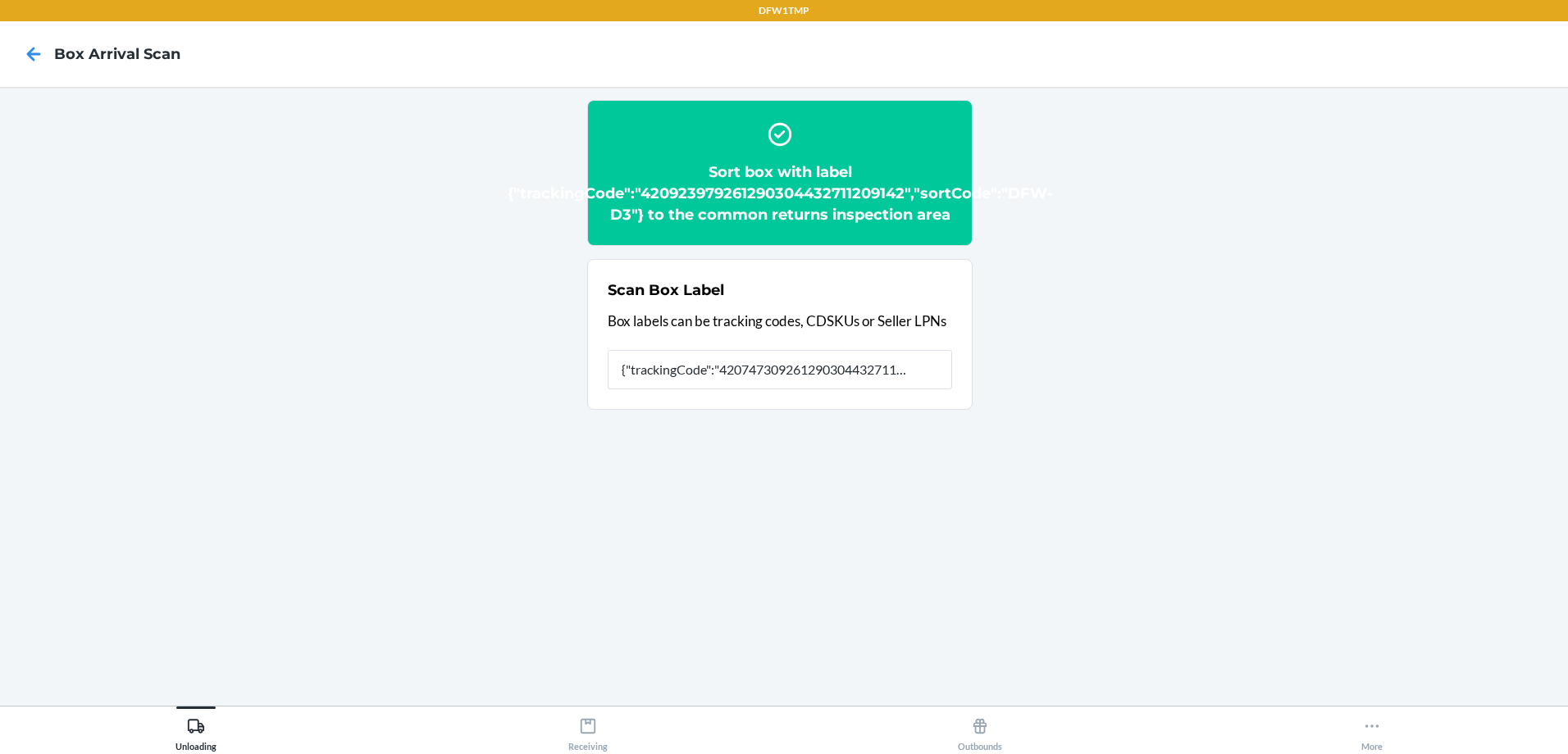 scroll, scrollTop: 0, scrollLeft: 0, axis: both 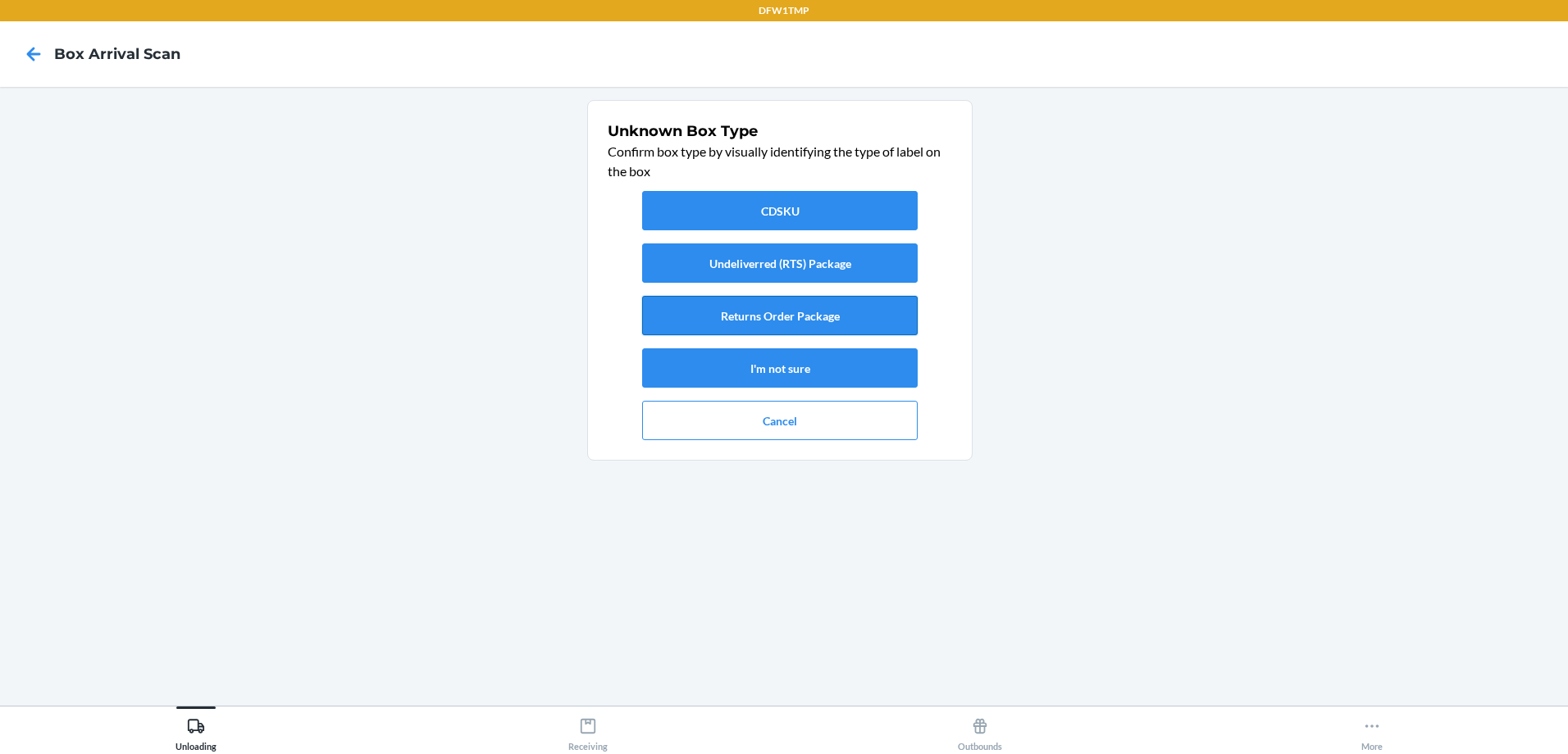 click on "Returns Order Package" at bounding box center (780, 316) 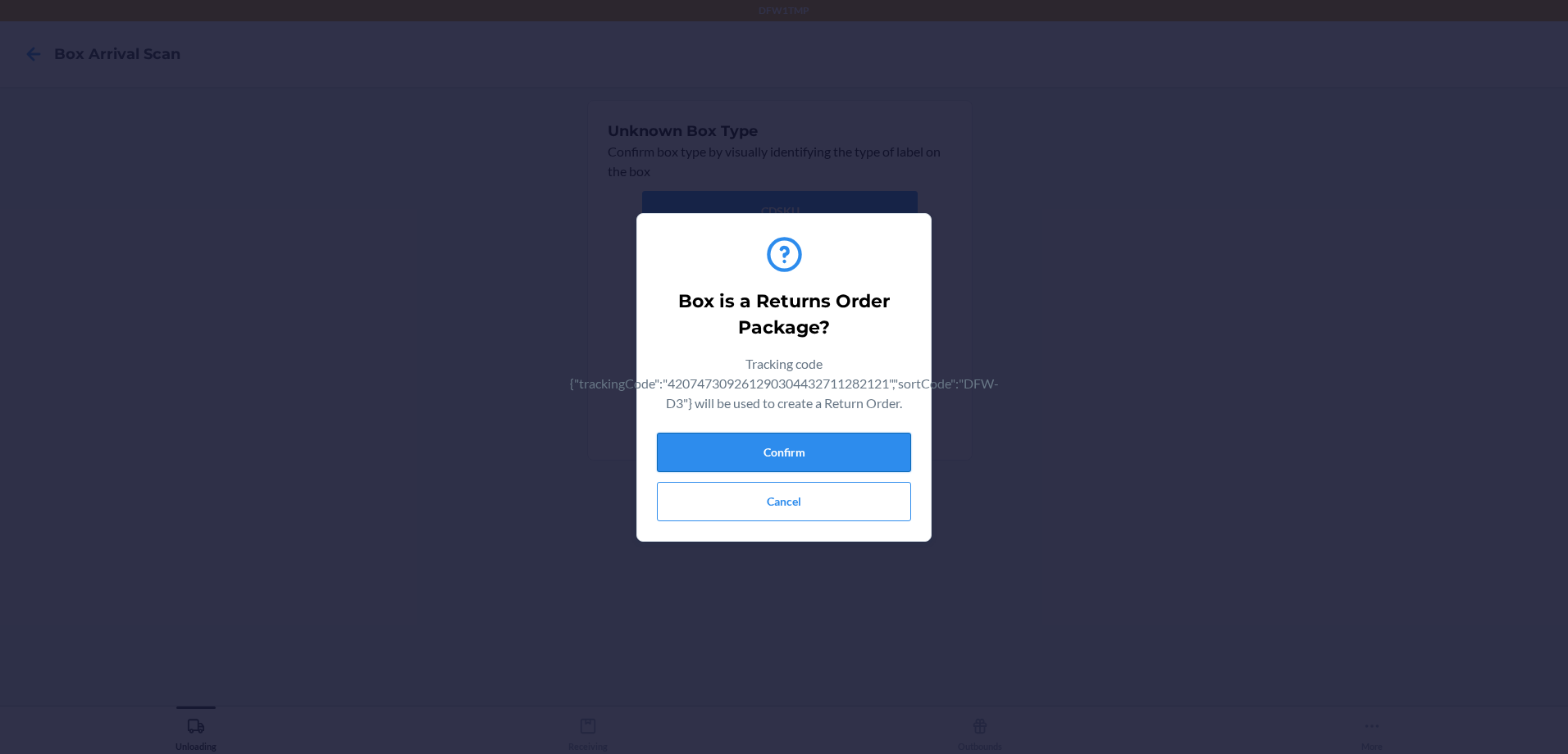 click on "Confirm" at bounding box center (784, 452) 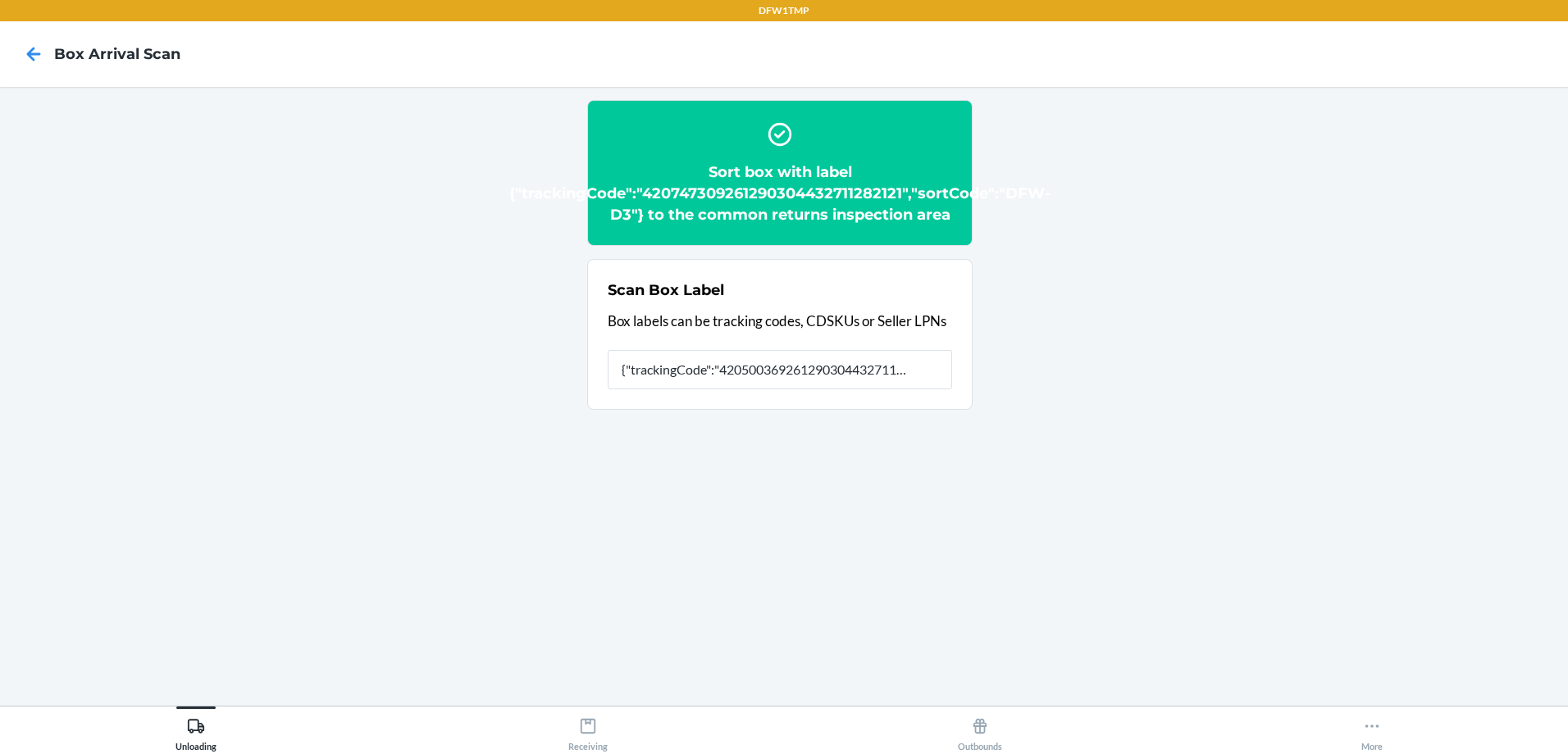 scroll, scrollTop: 0, scrollLeft: 0, axis: both 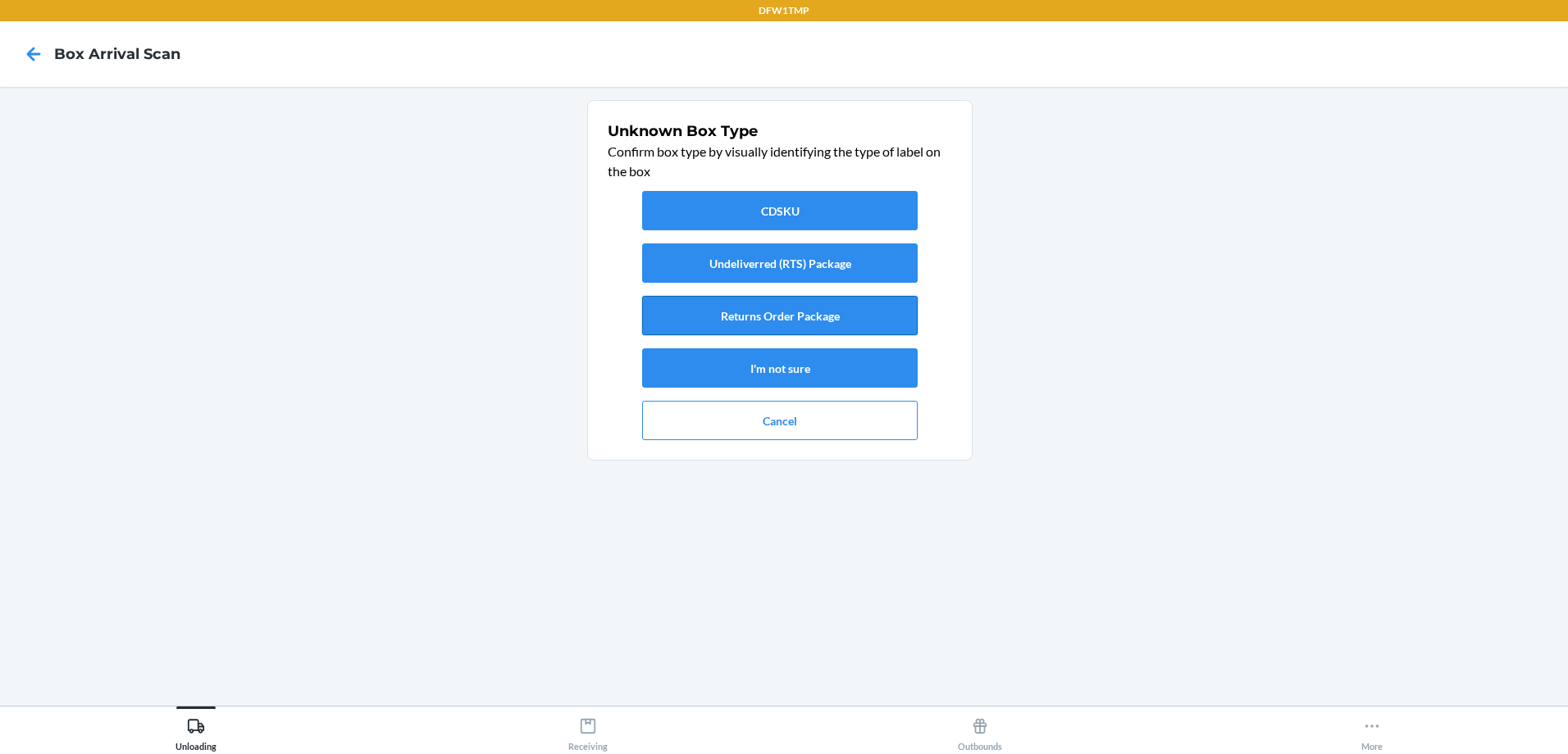 click on "Returns Order Package" at bounding box center (780, 316) 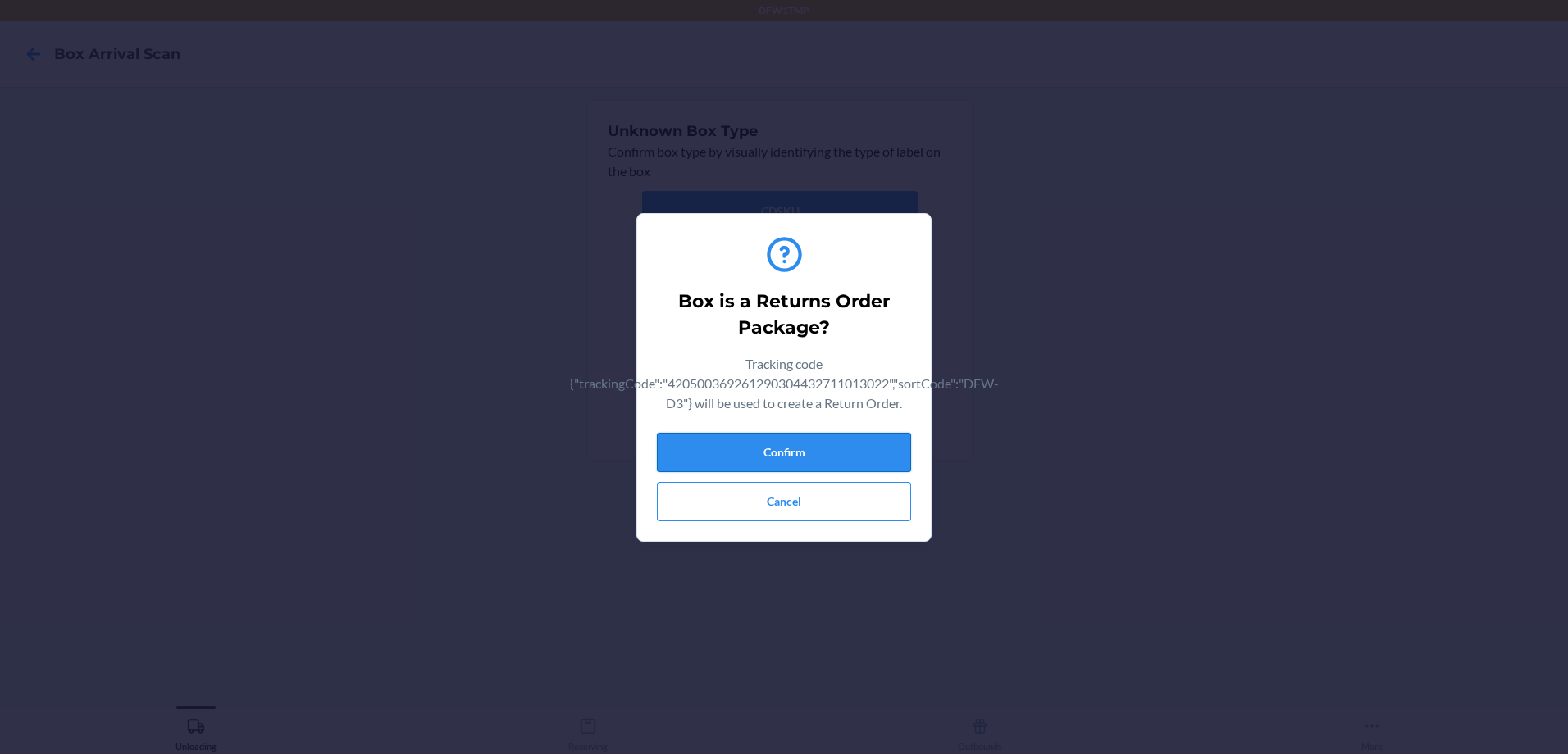 drag, startPoint x: 810, startPoint y: 440, endPoint x: 830, endPoint y: 452, distance: 23.323808 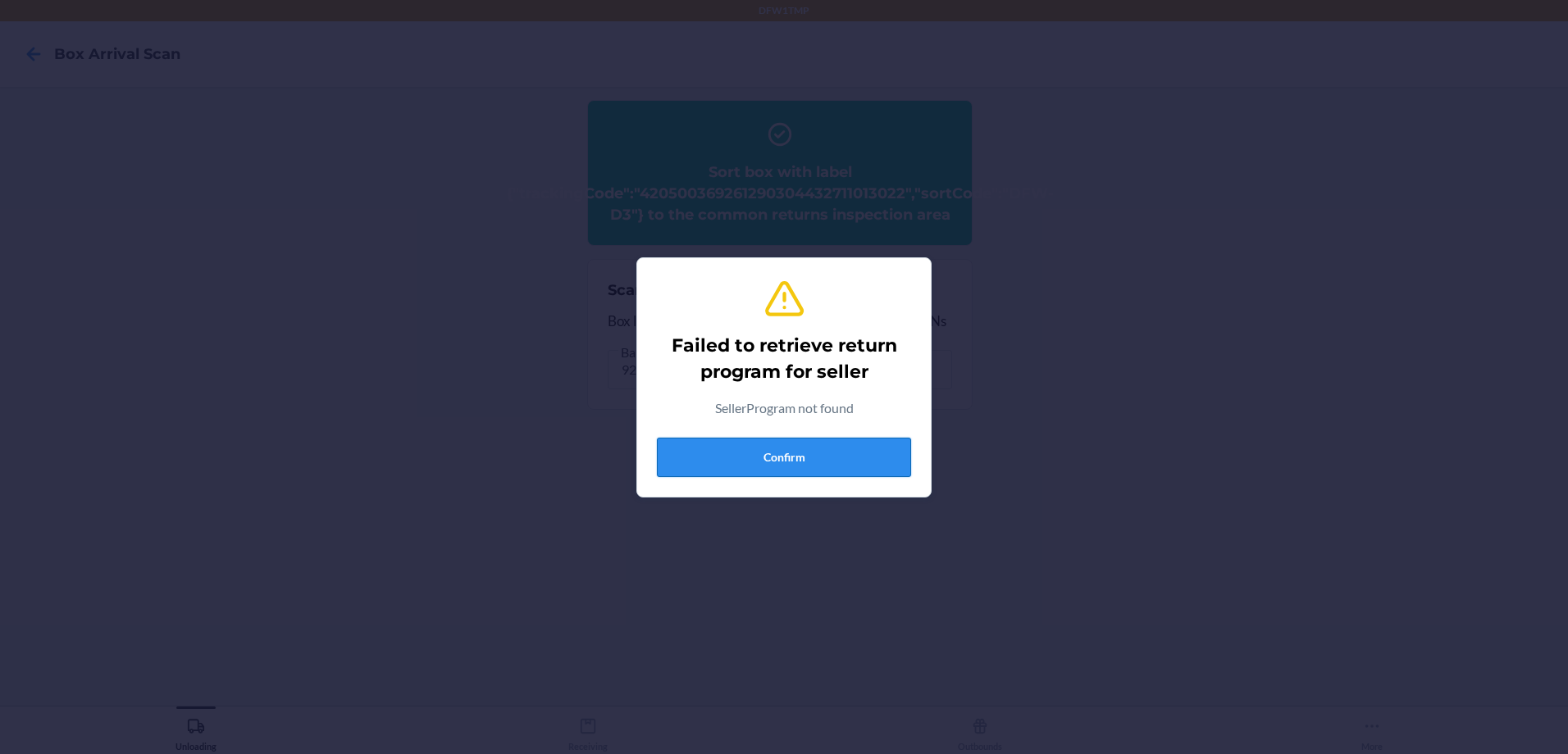 click on "Confirm" at bounding box center (784, 457) 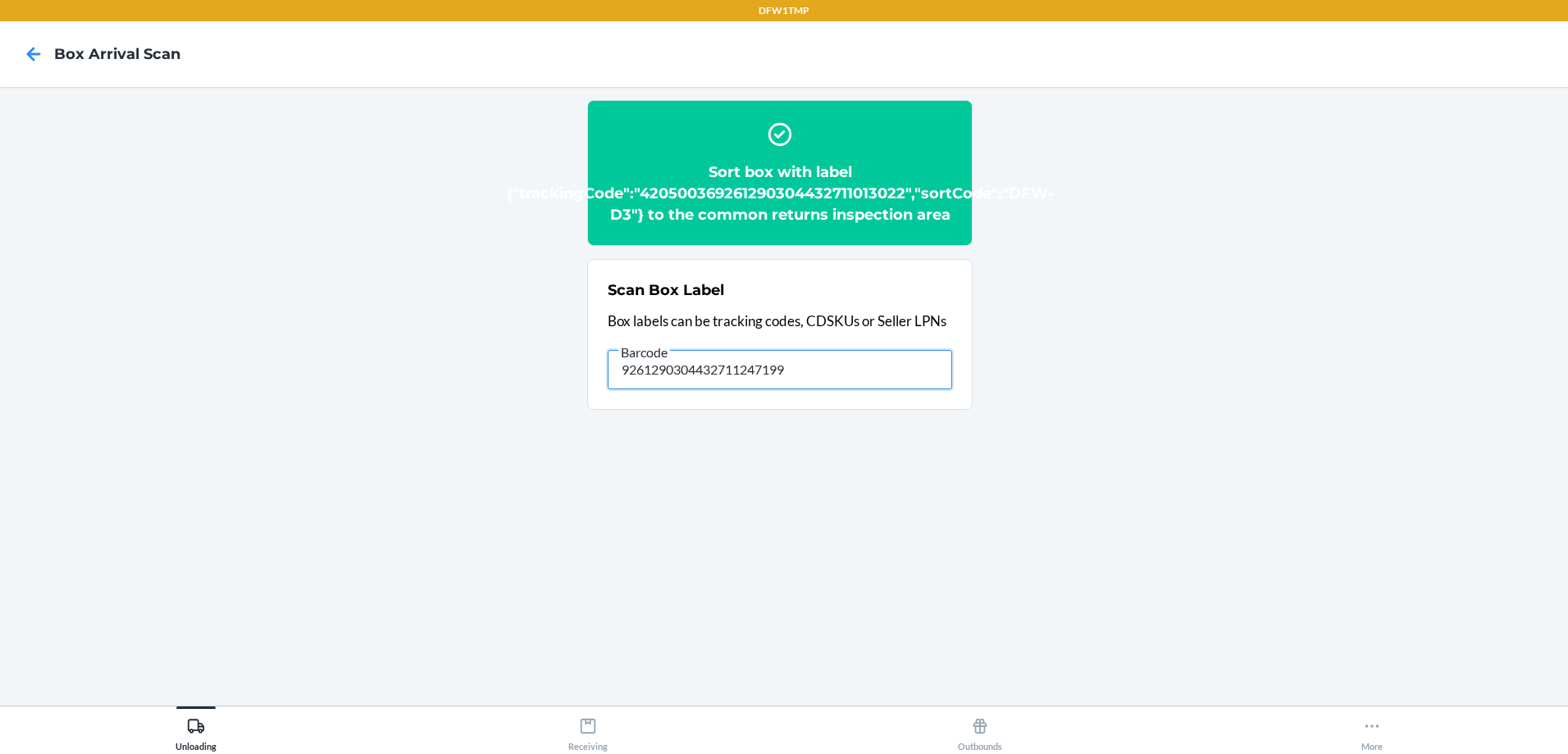 drag, startPoint x: 700, startPoint y: 358, endPoint x: 585, endPoint y: 375, distance: 116.24973 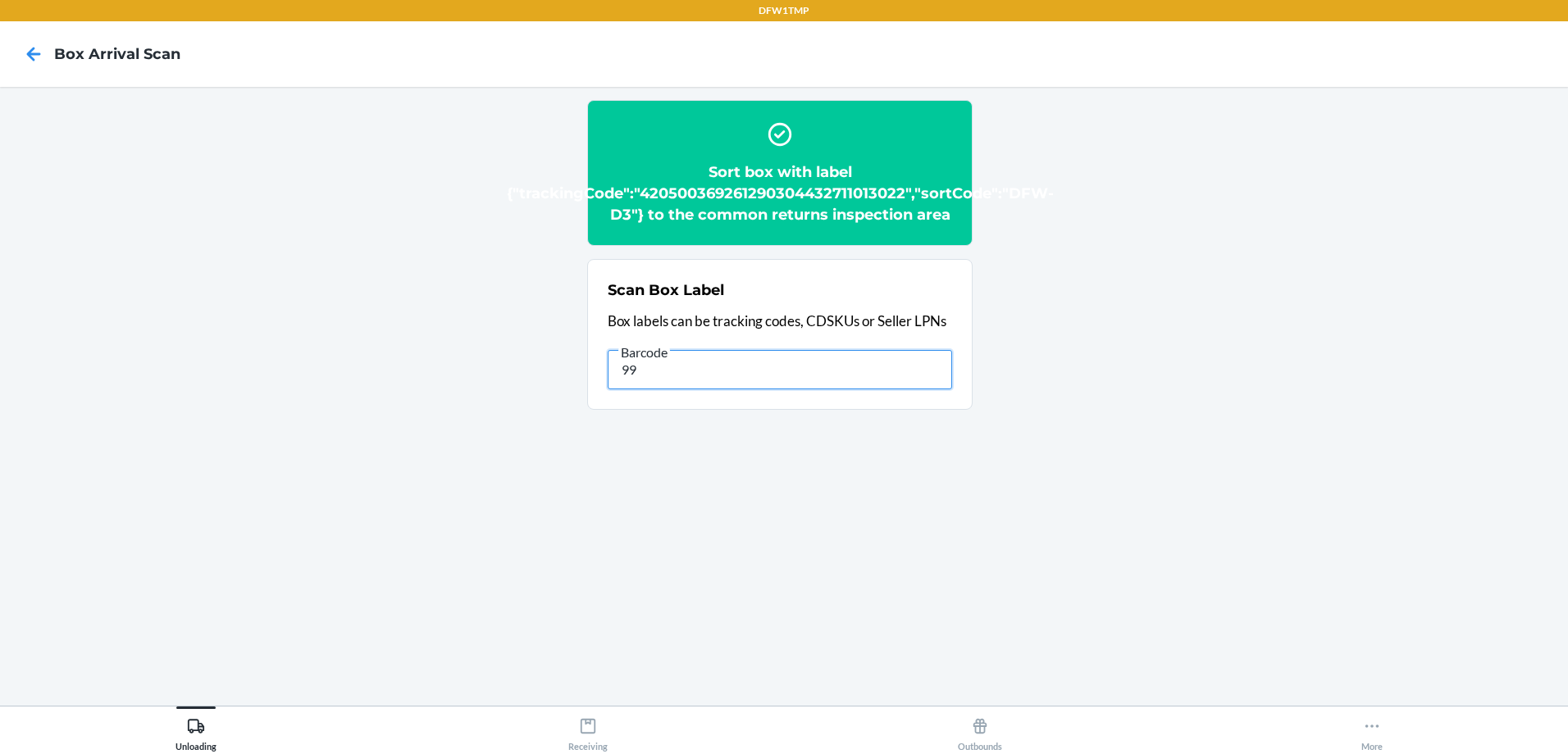 drag, startPoint x: 650, startPoint y: 370, endPoint x: 567, endPoint y: 456, distance: 120 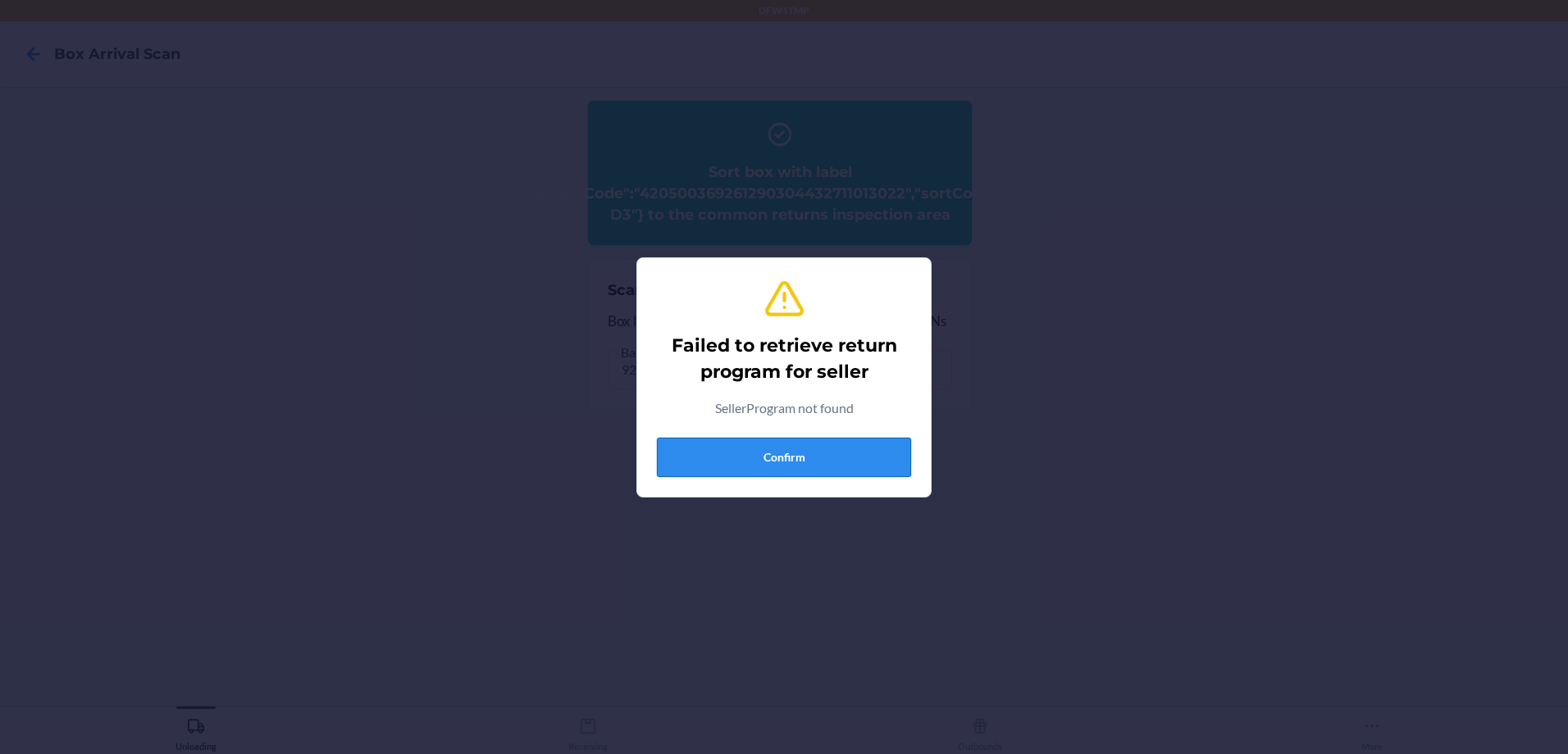 click on "Confirm" at bounding box center (784, 457) 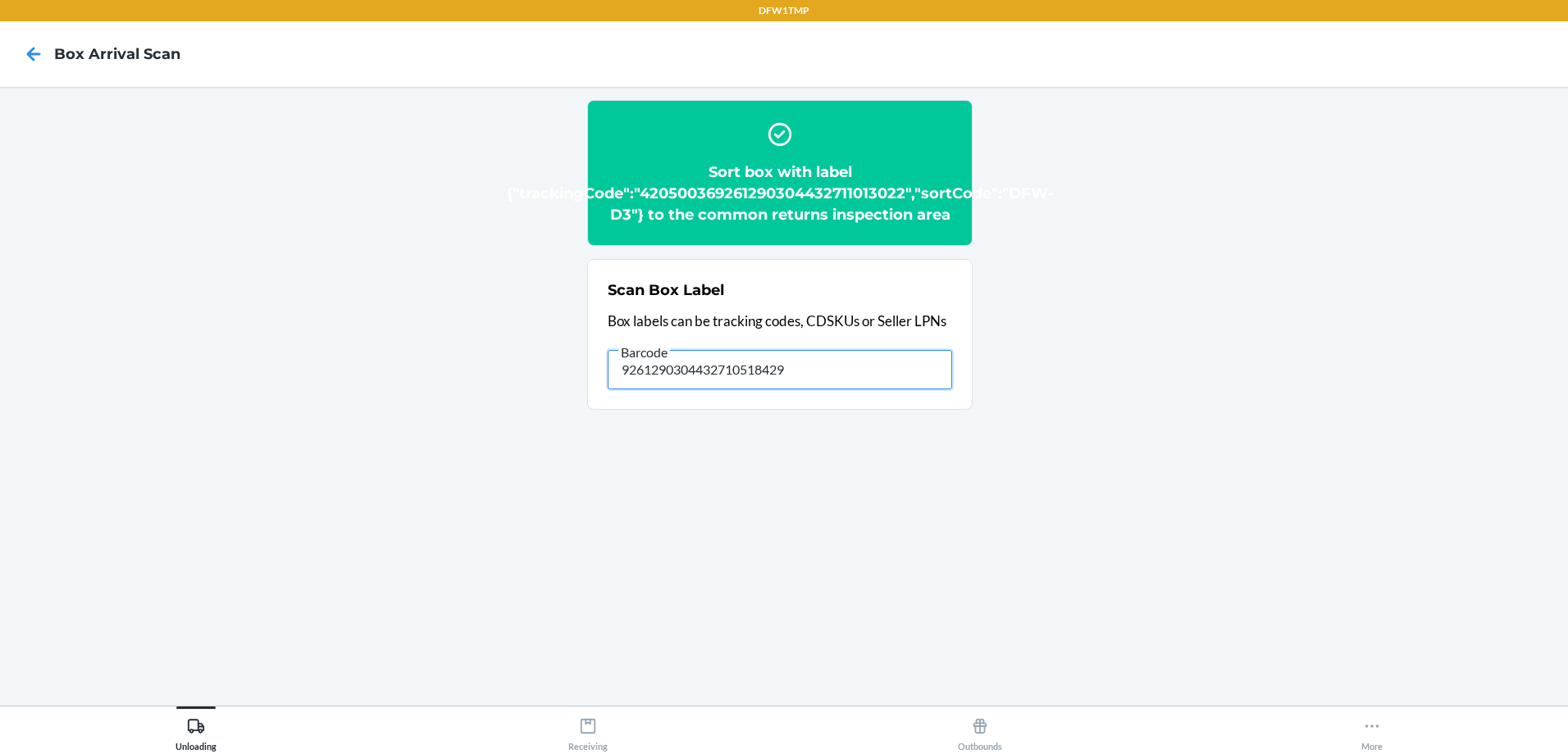 click on "9261290304432710518429" at bounding box center [780, 370] 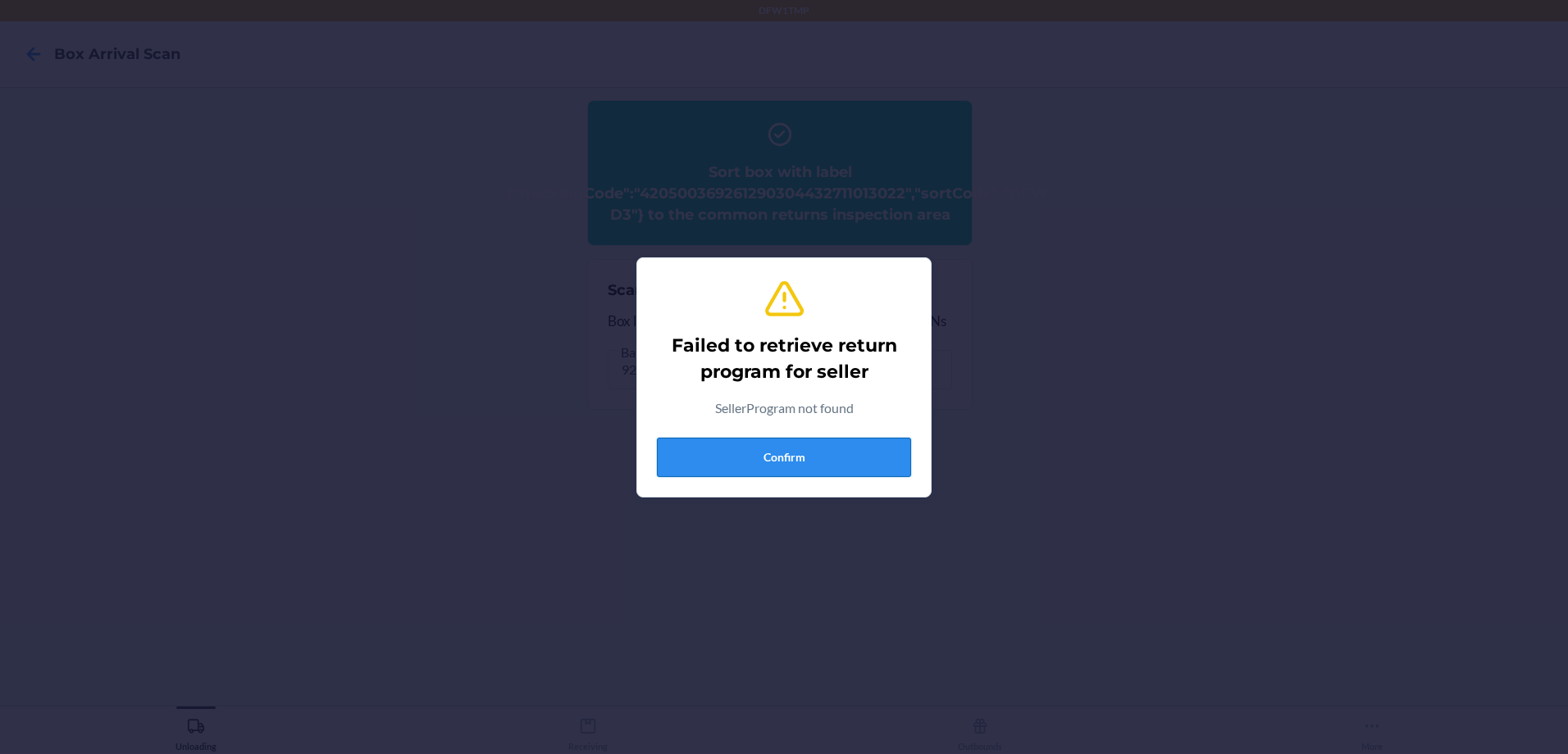click on "Confirm" at bounding box center [784, 457] 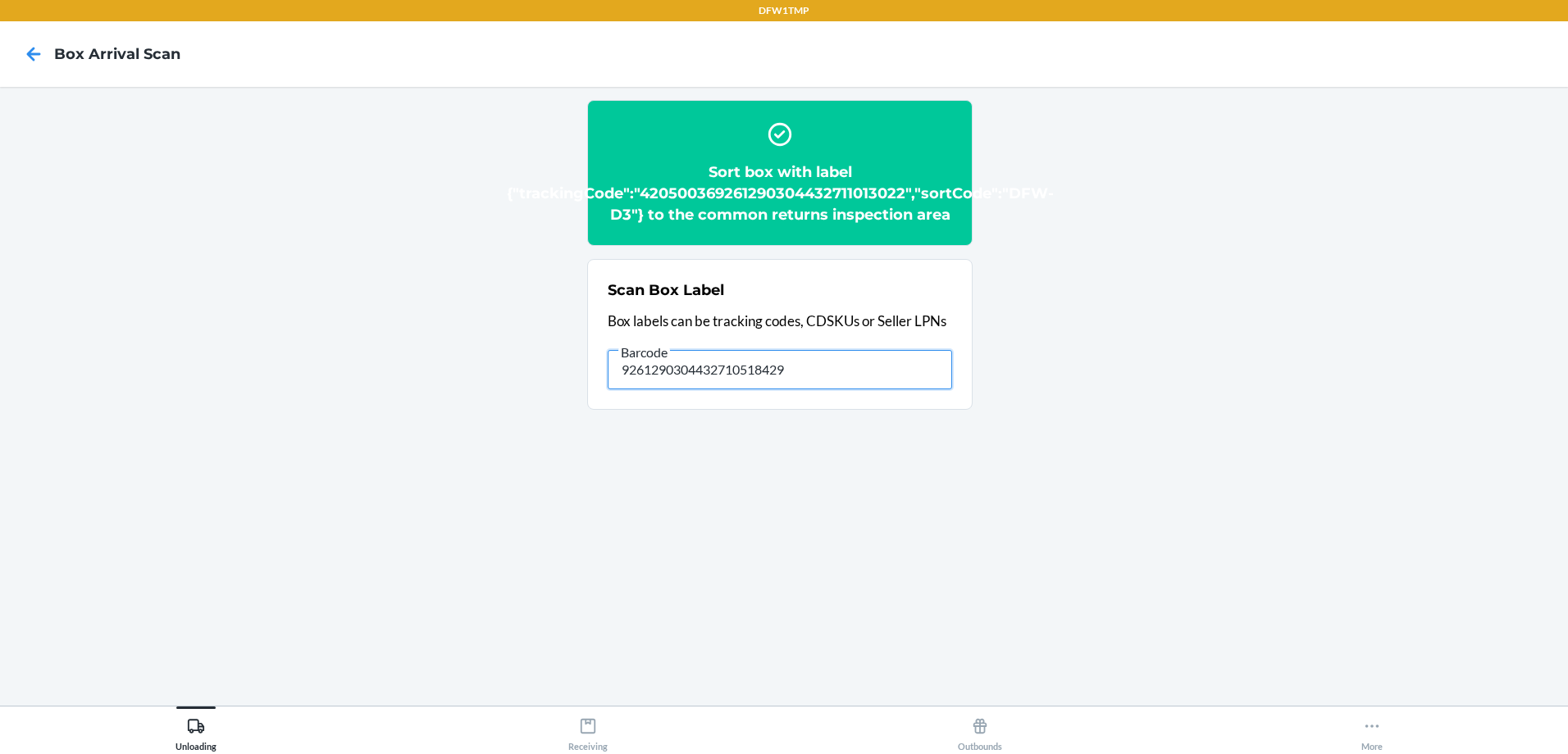 drag, startPoint x: 802, startPoint y: 364, endPoint x: 328, endPoint y: 358, distance: 474.03797 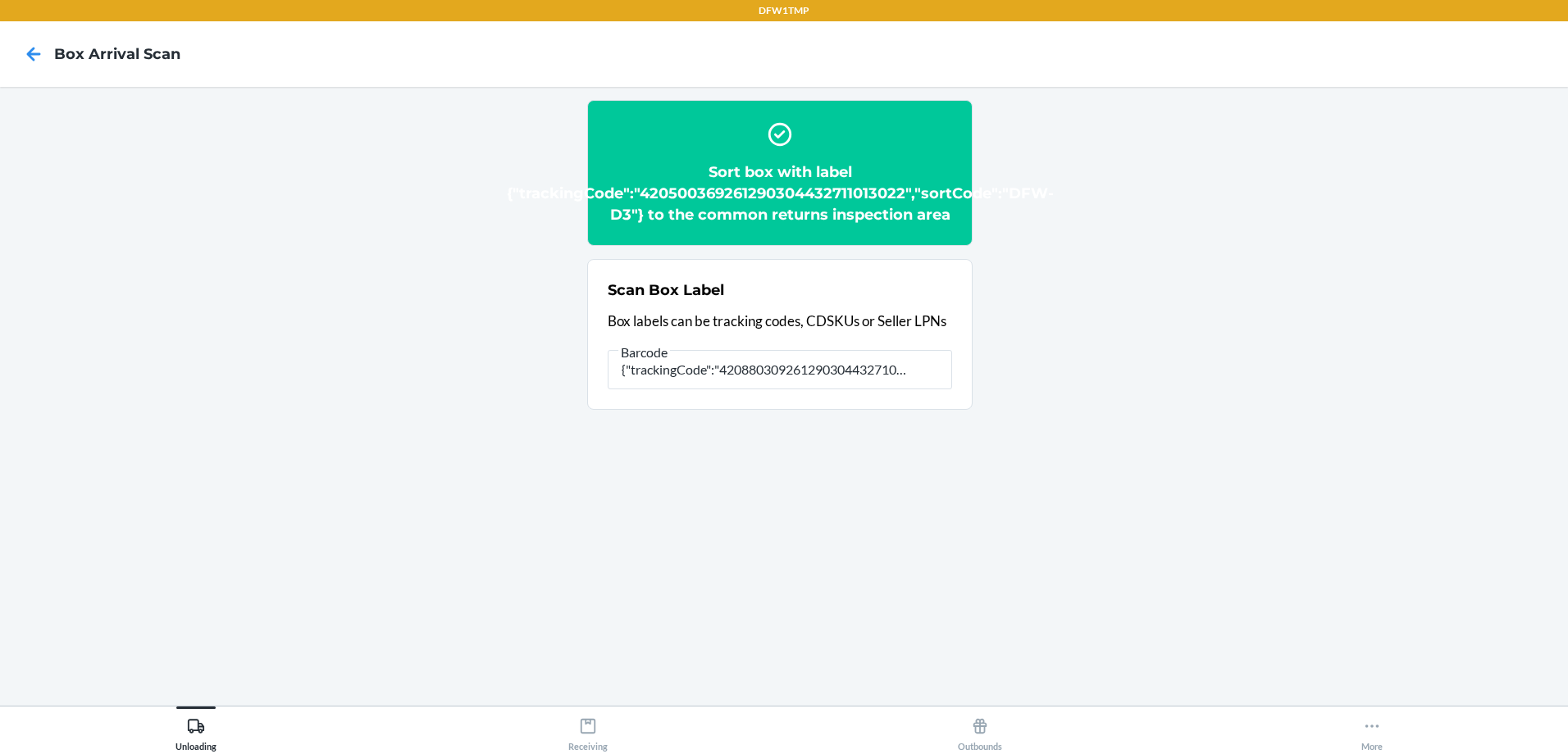 scroll, scrollTop: 0, scrollLeft: 0, axis: both 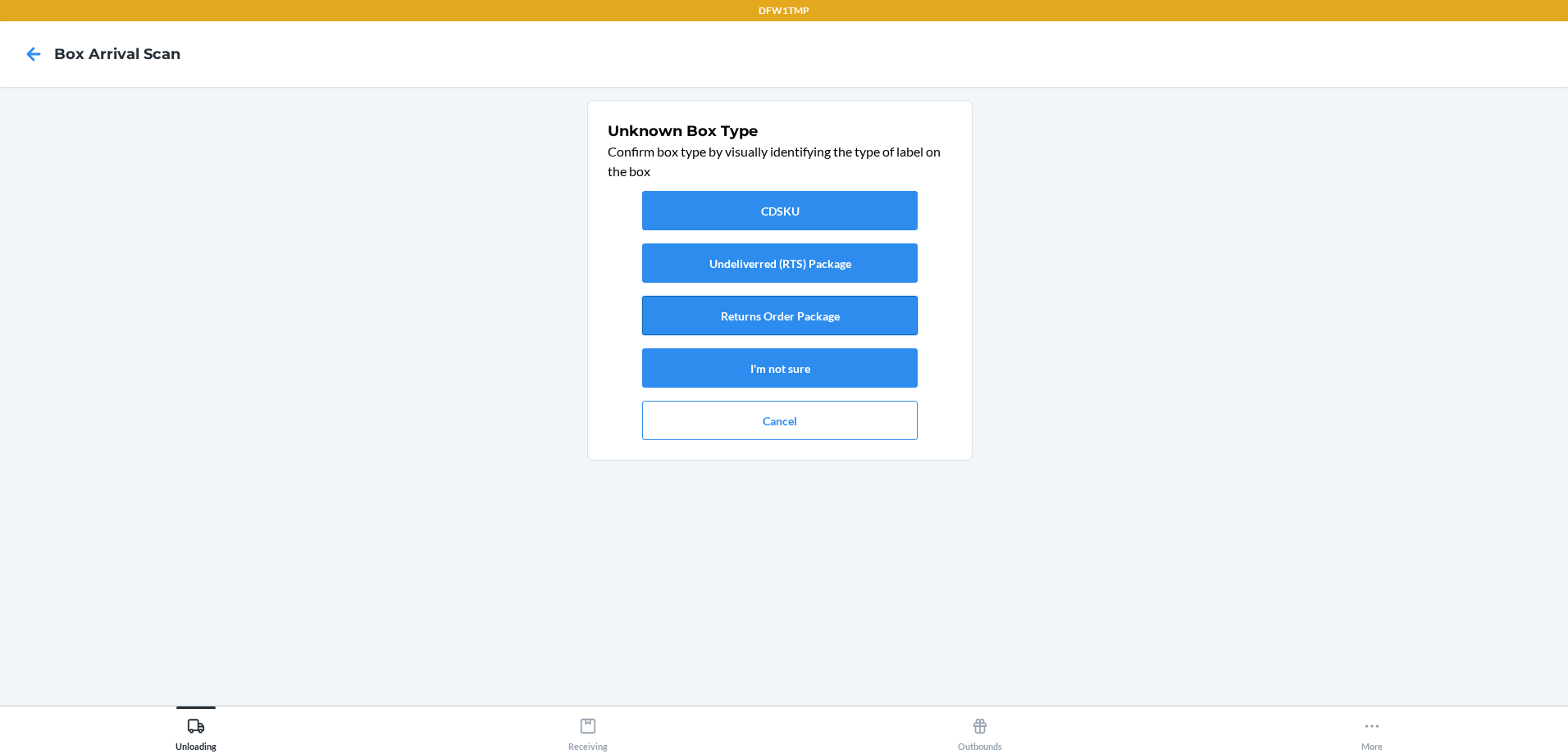 click on "Returns Order Package" at bounding box center (780, 316) 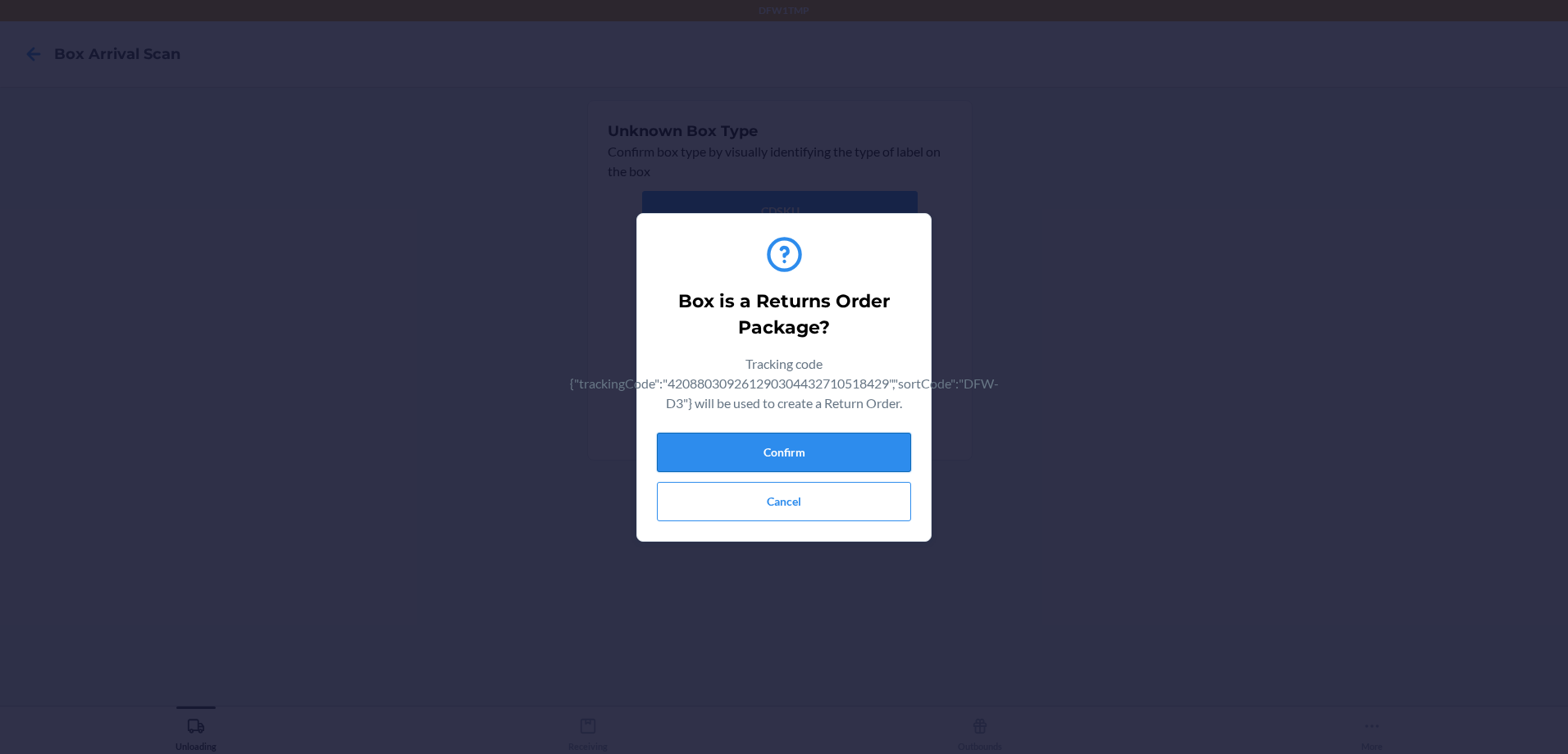 click on "Confirm" at bounding box center [784, 452] 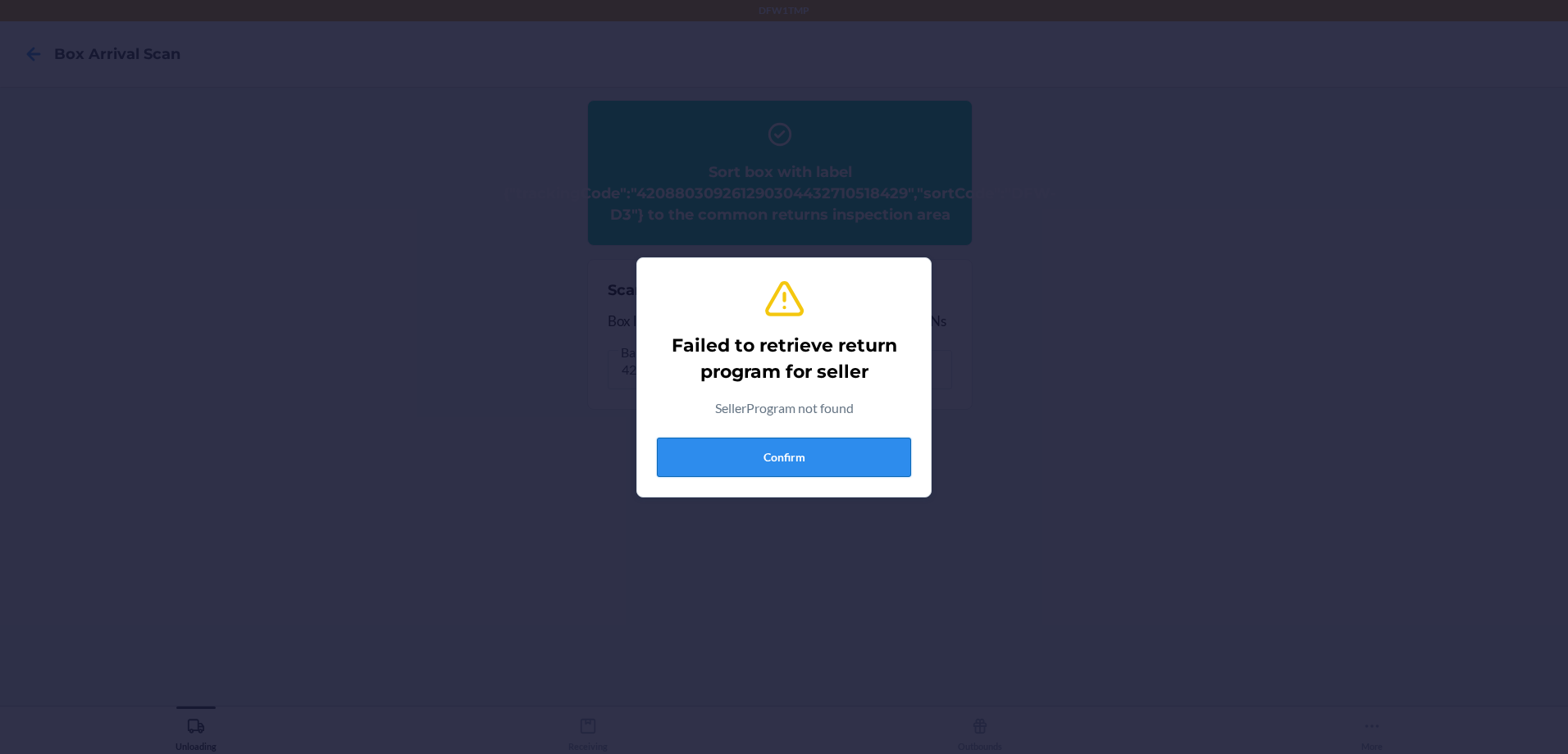 click on "Confirm" at bounding box center (784, 457) 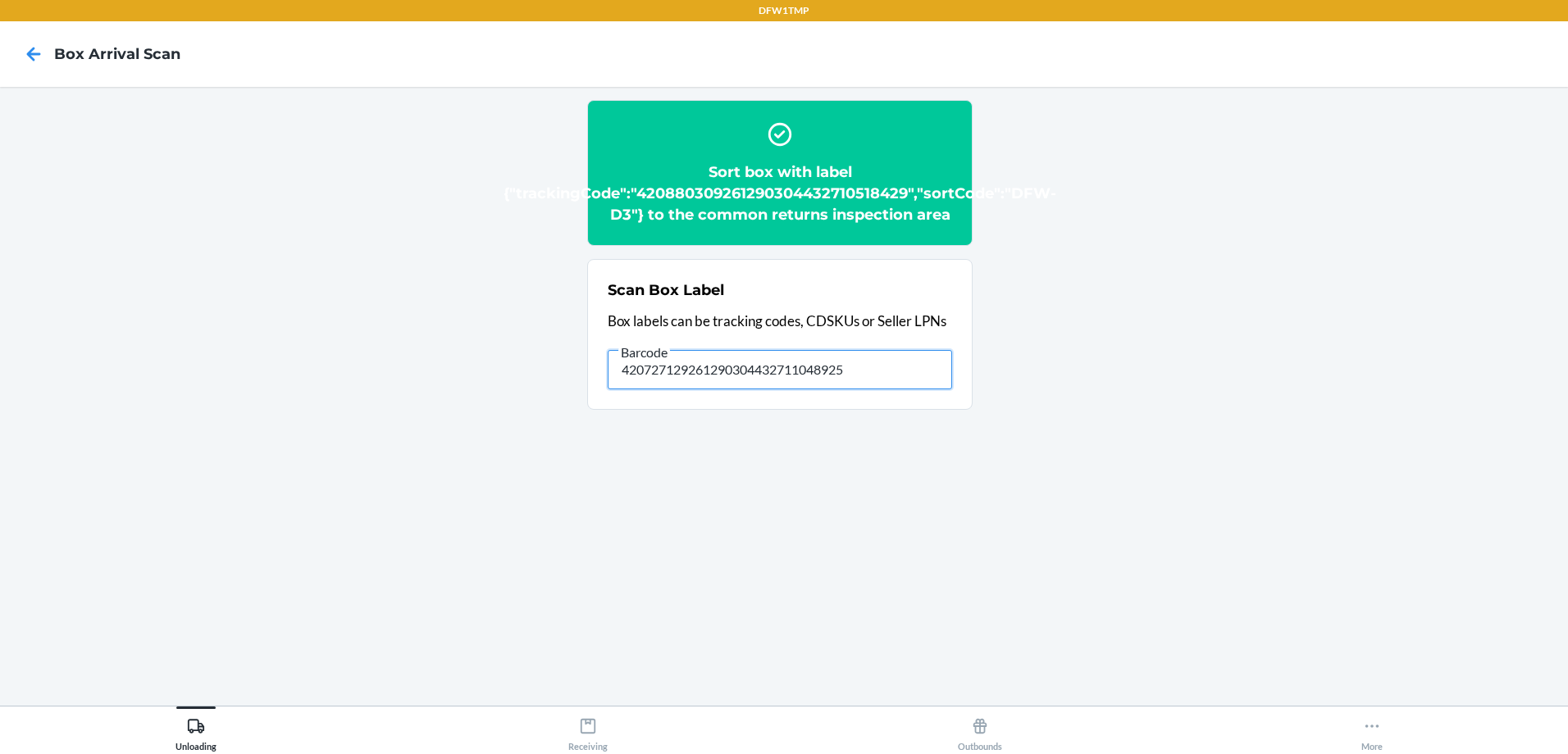 drag, startPoint x: 851, startPoint y: 374, endPoint x: 483, endPoint y: 347, distance: 368.98916 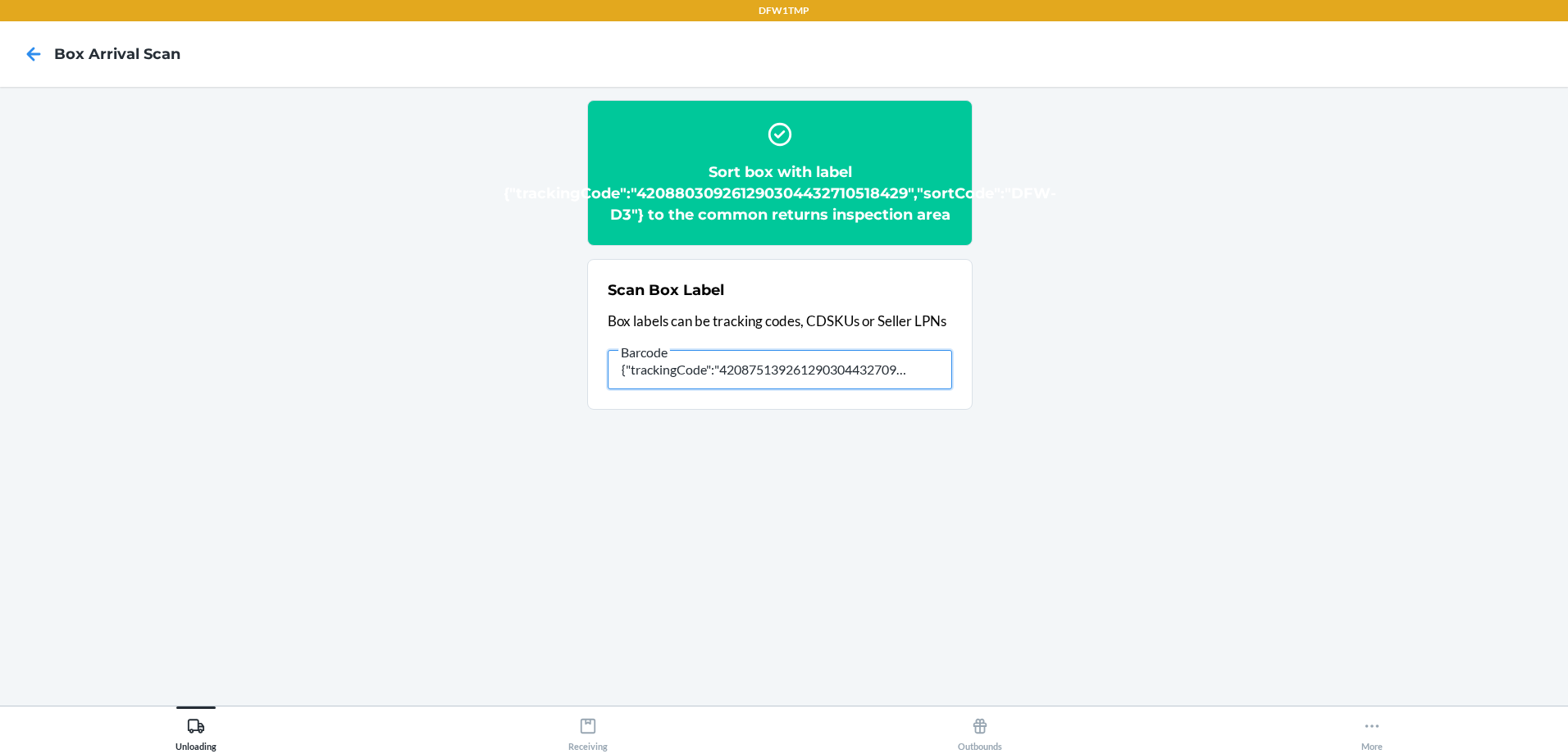 scroll, scrollTop: 0, scrollLeft: 0, axis: both 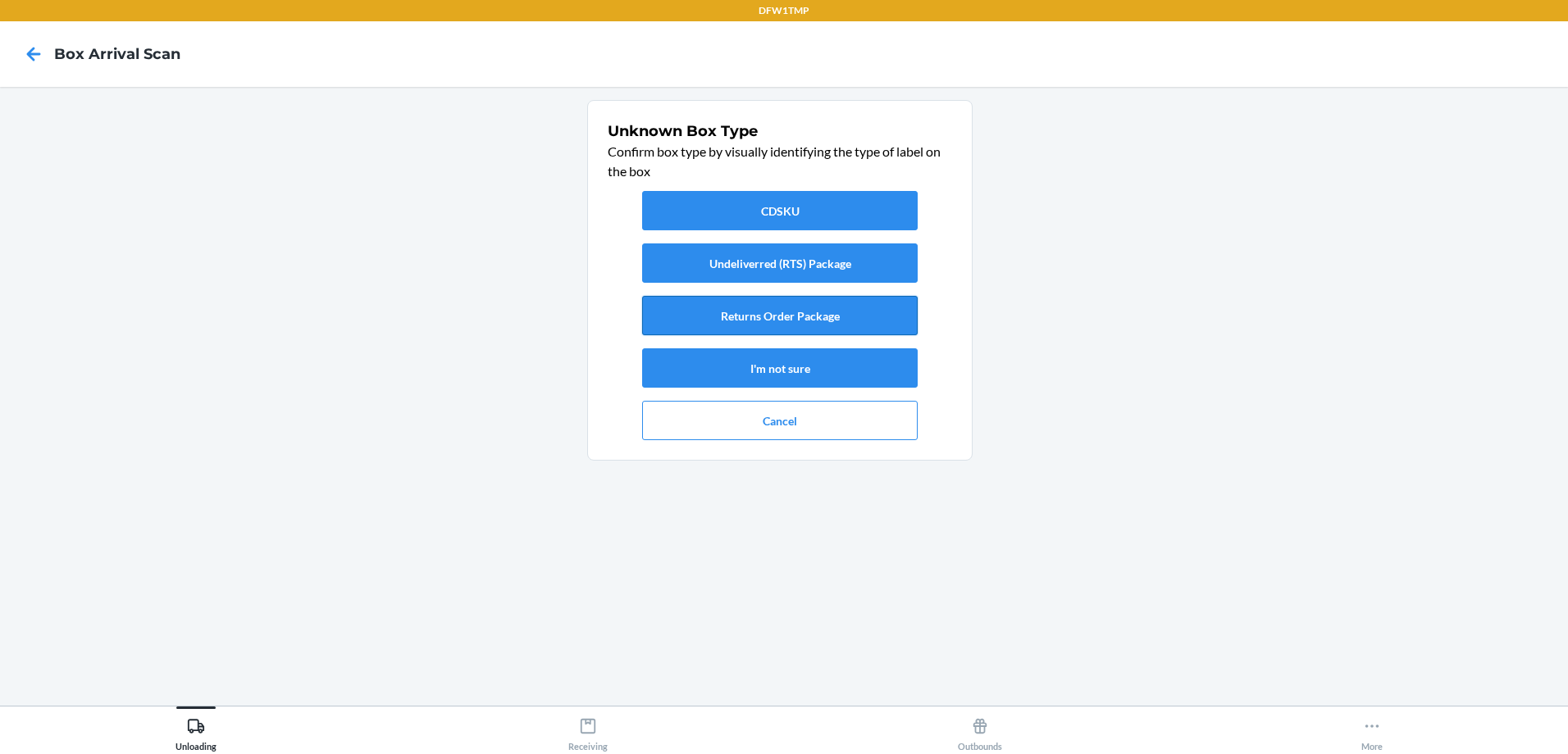 click on "Returns Order Package" at bounding box center [780, 316] 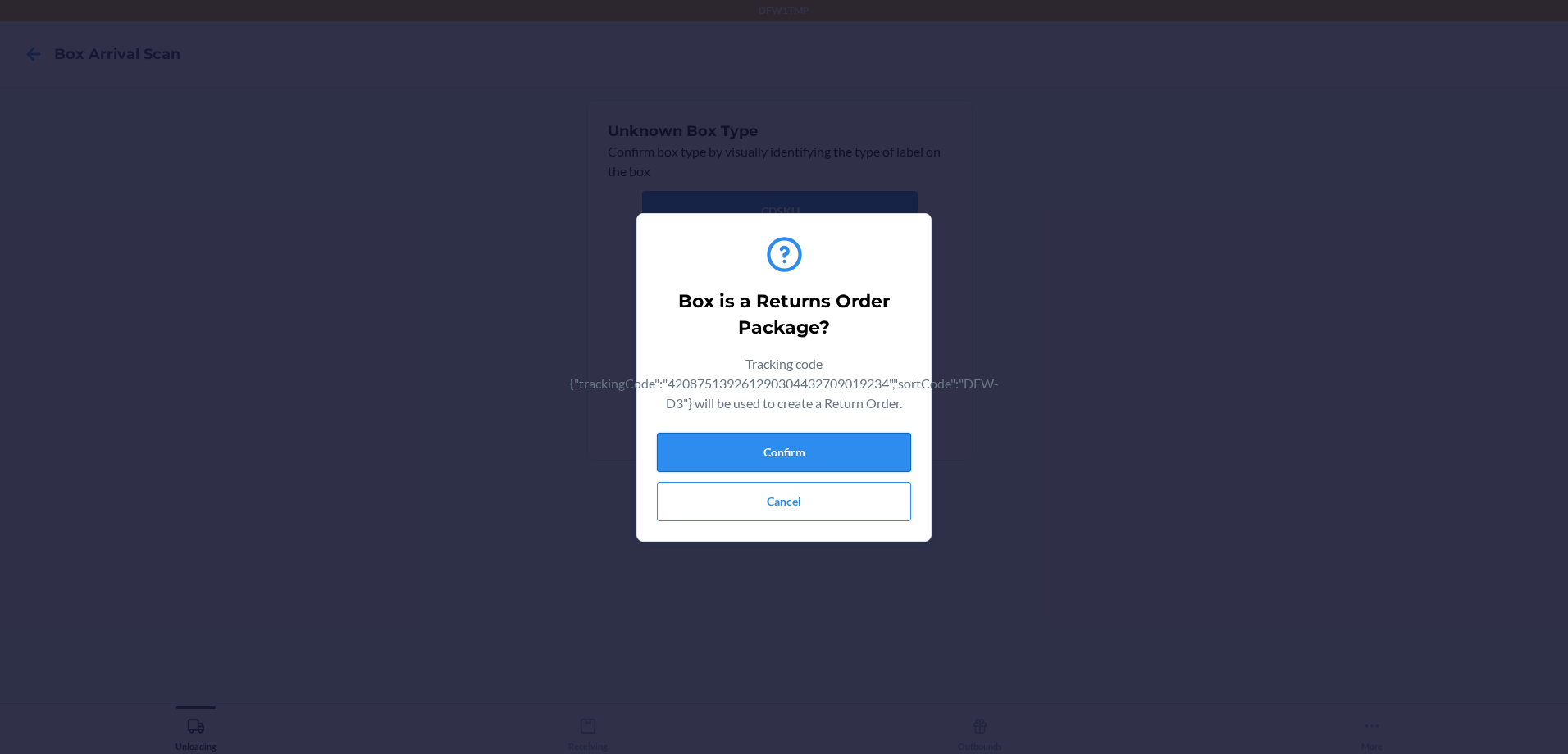 click on "Confirm" at bounding box center (784, 452) 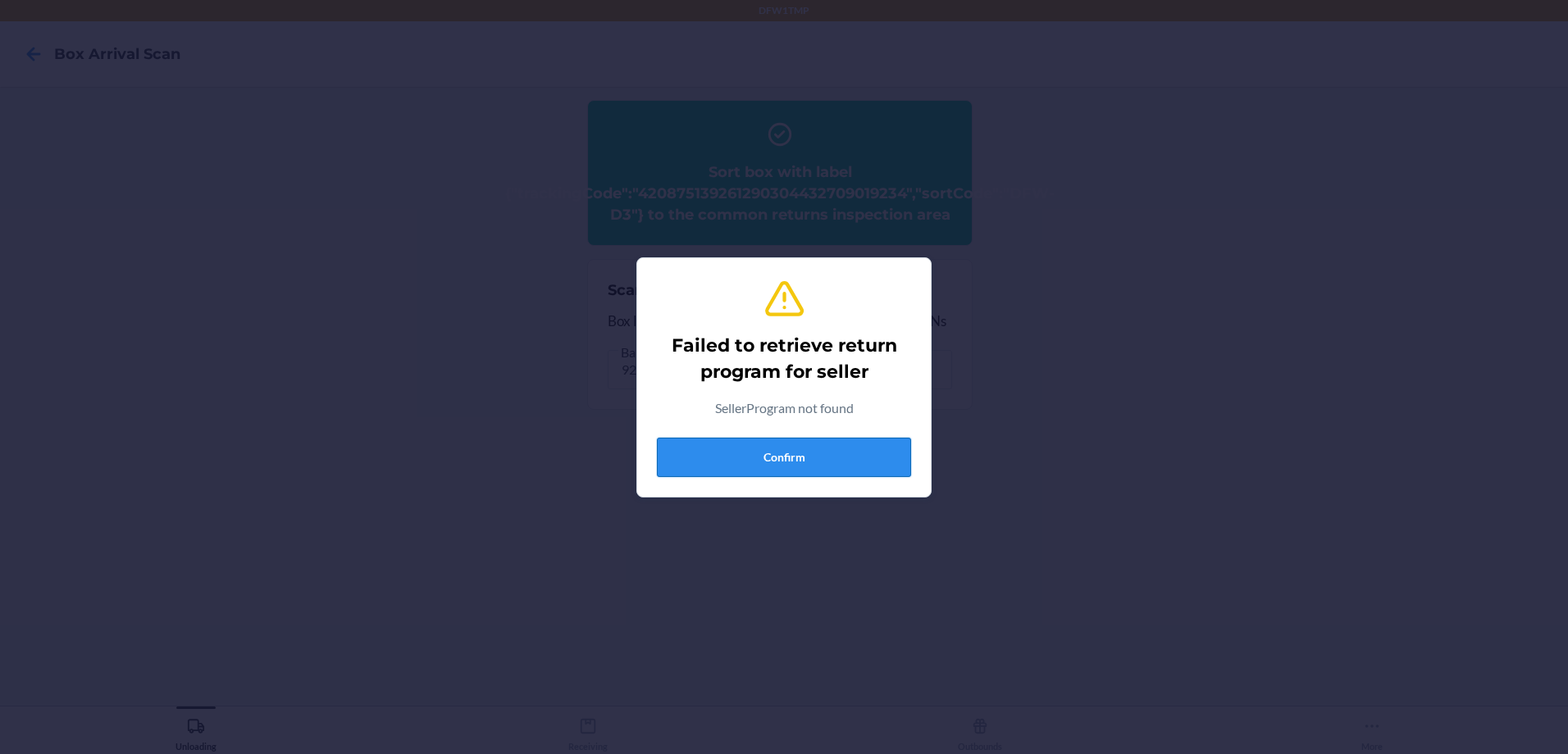 click on "Confirm" at bounding box center (784, 457) 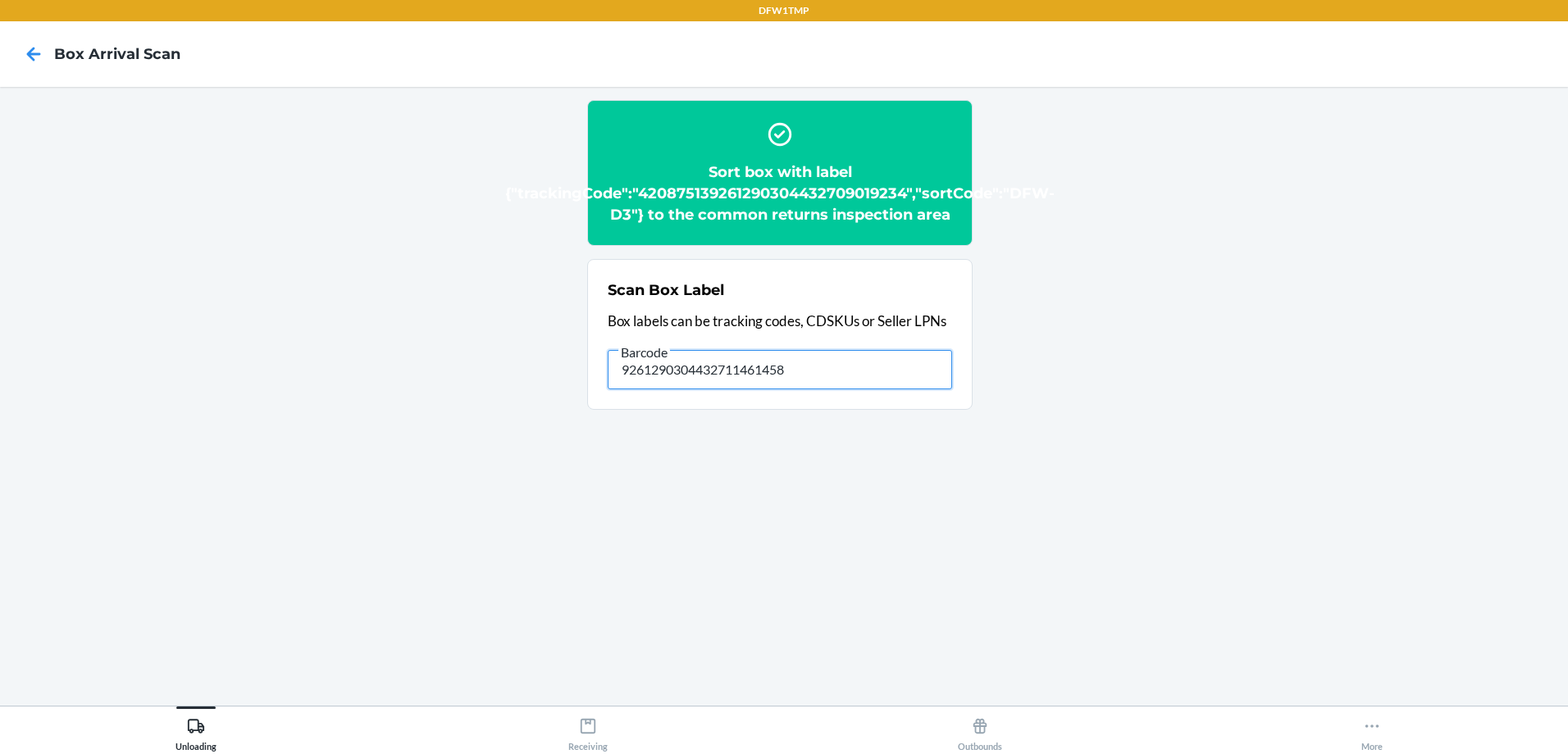 drag, startPoint x: 800, startPoint y: 366, endPoint x: 338, endPoint y: 297, distance: 467.1242 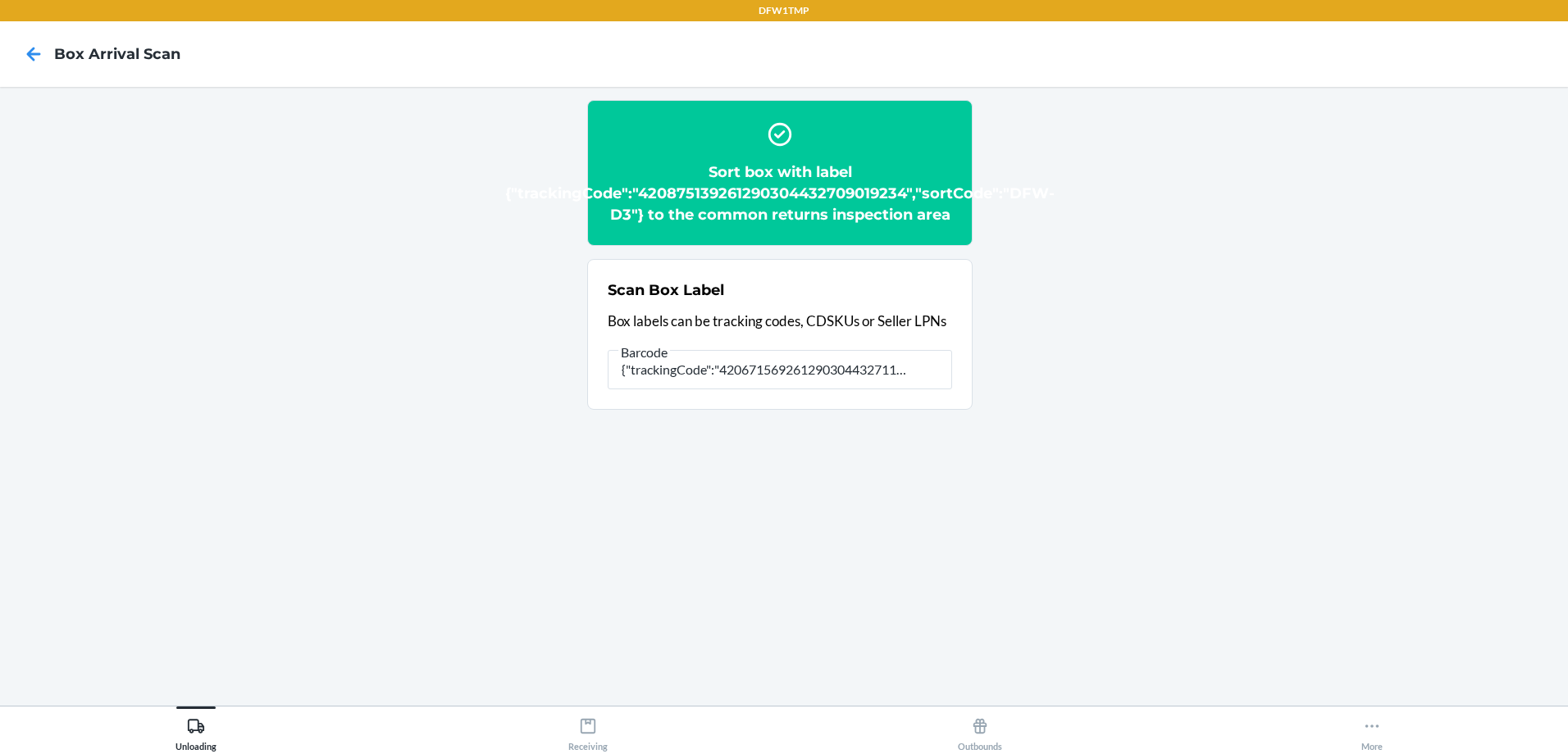 scroll, scrollTop: 0, scrollLeft: 0, axis: both 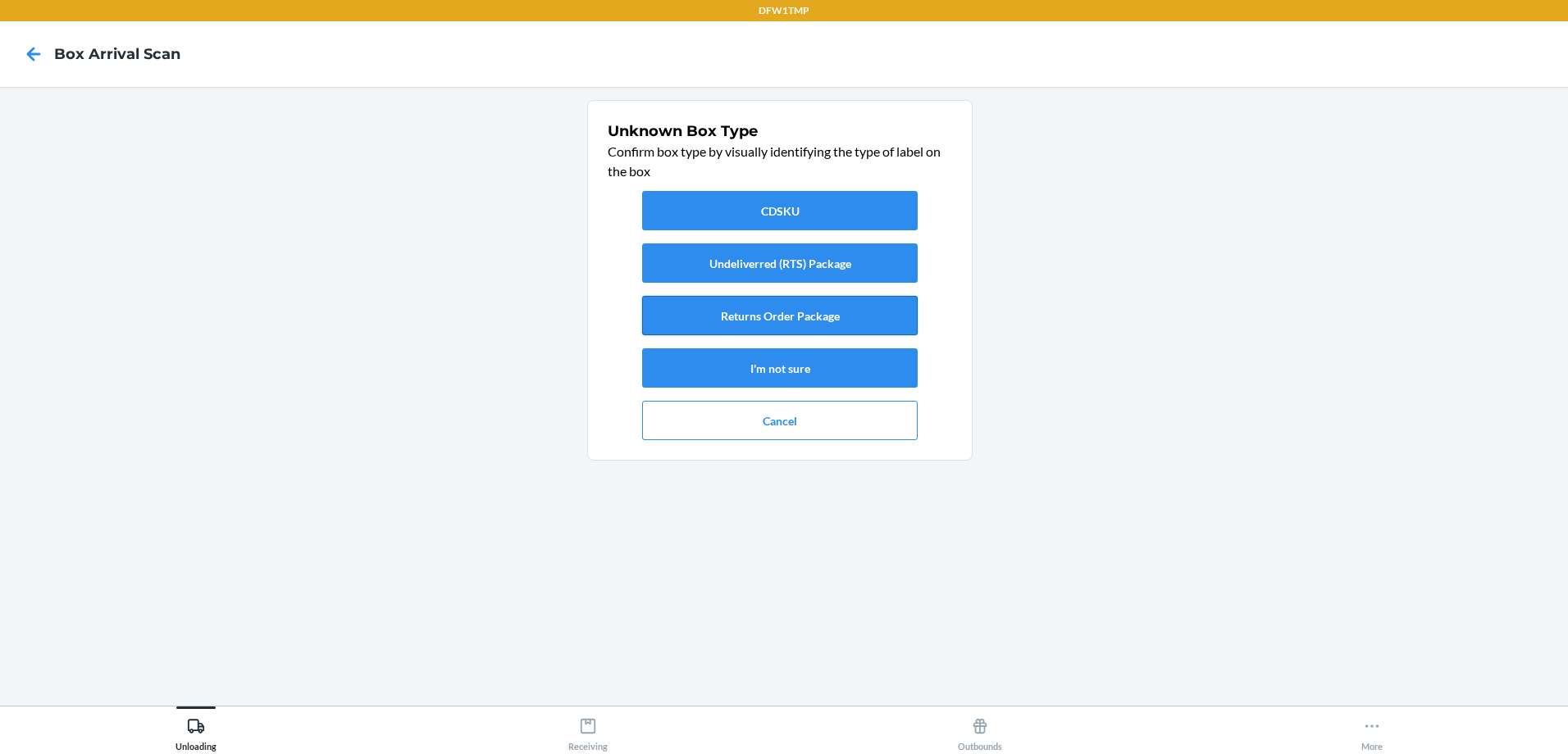 click on "Returns Order Package" at bounding box center (780, 316) 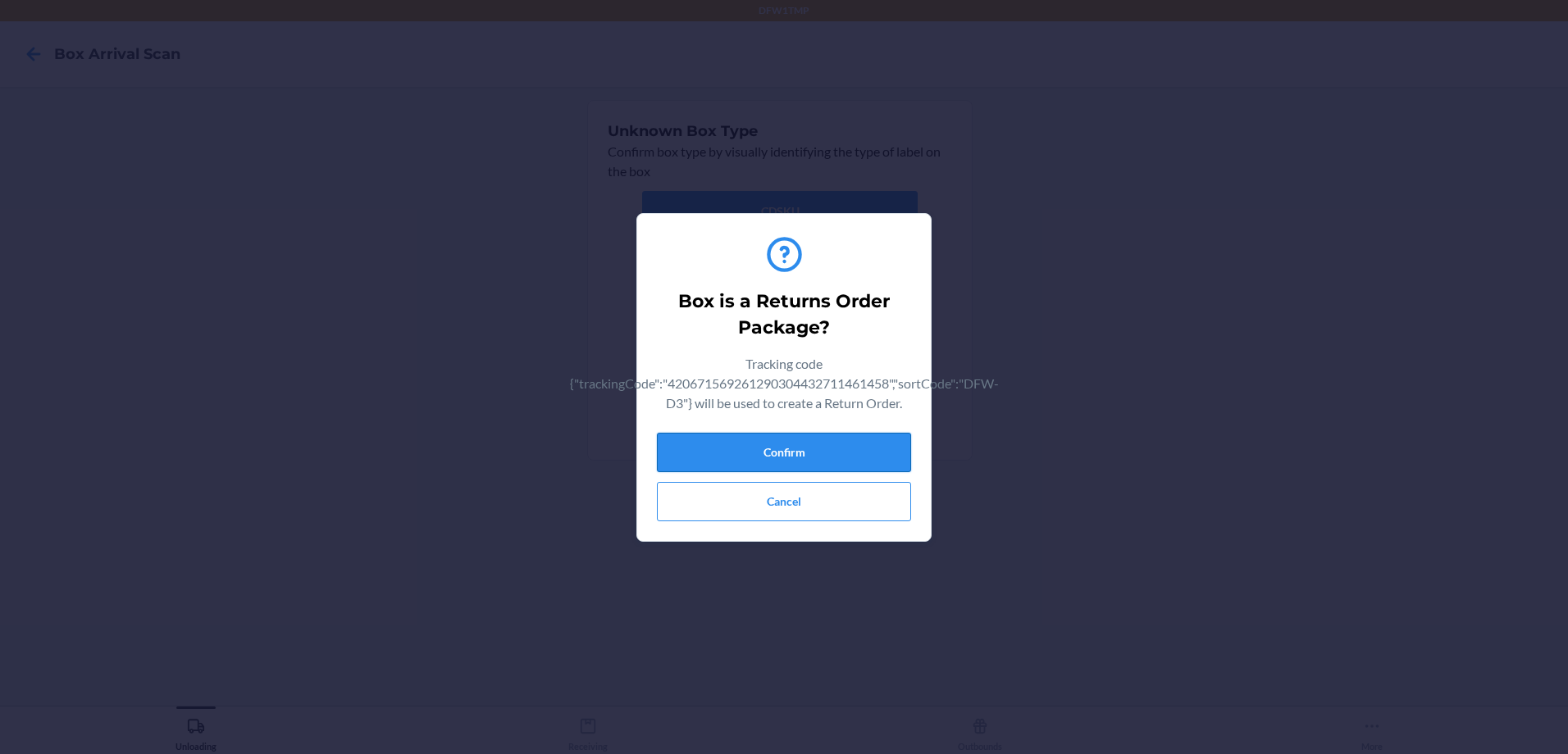 click on "Confirm" at bounding box center [784, 452] 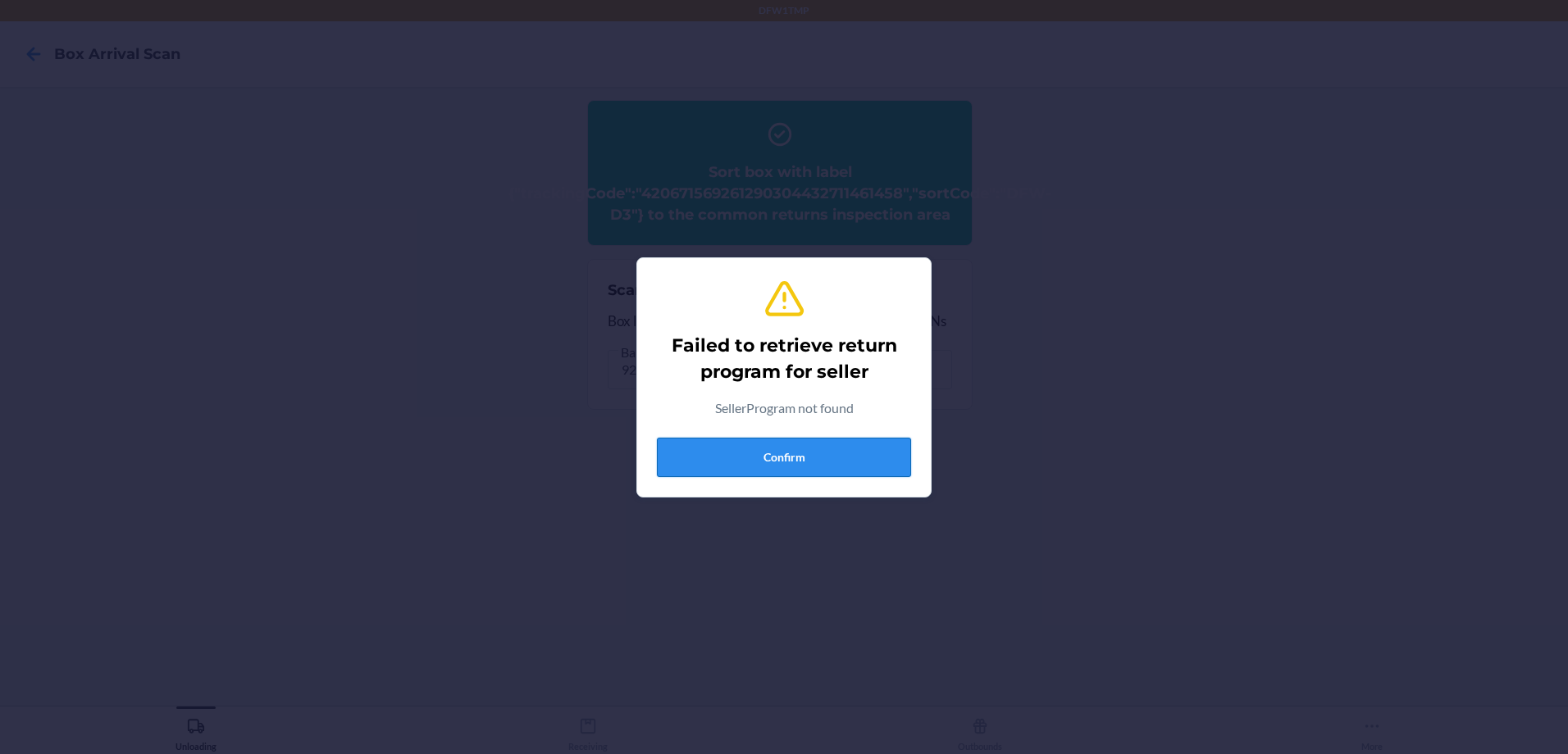 click on "Confirm" at bounding box center [784, 457] 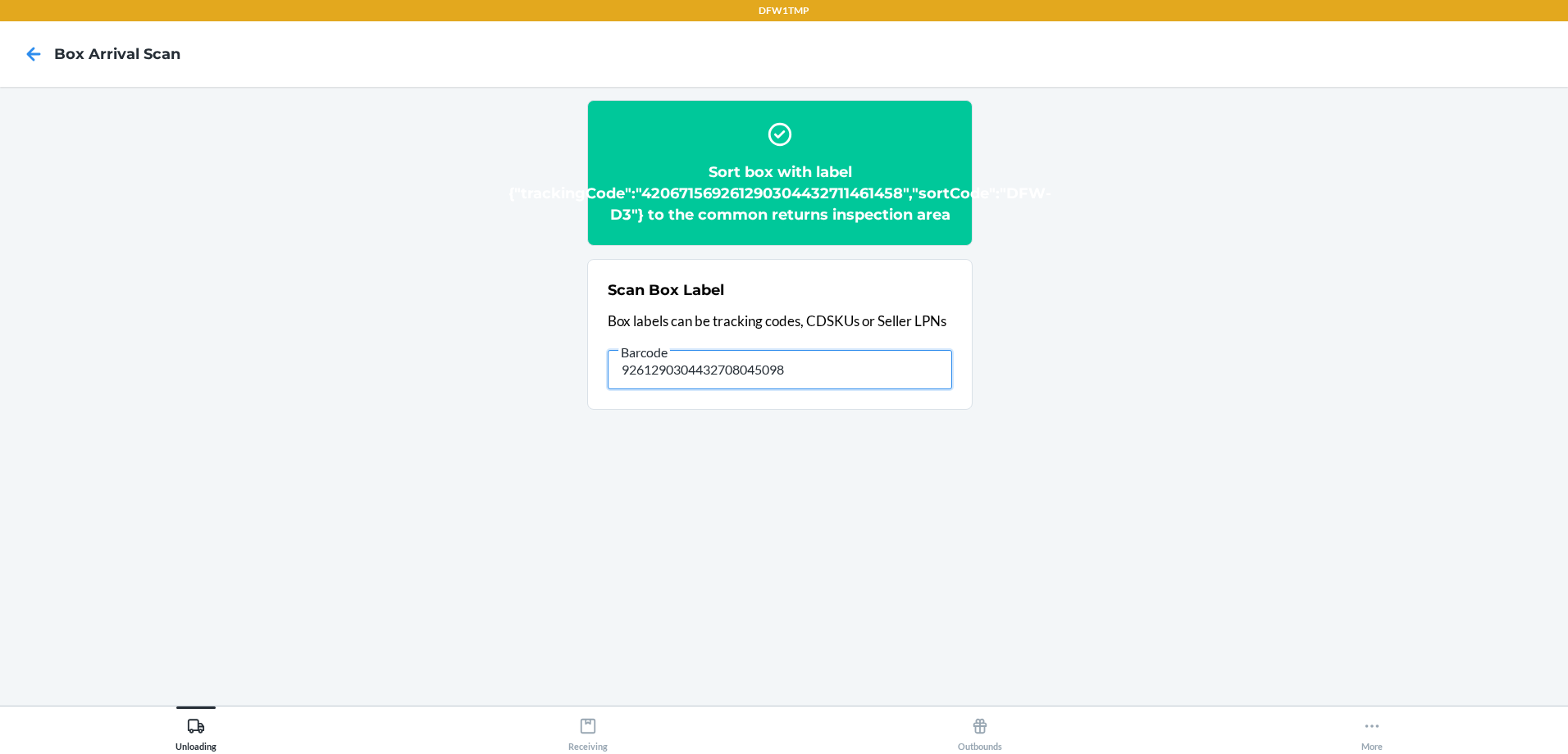 drag, startPoint x: 801, startPoint y: 370, endPoint x: 468, endPoint y: 378, distance: 333.09608 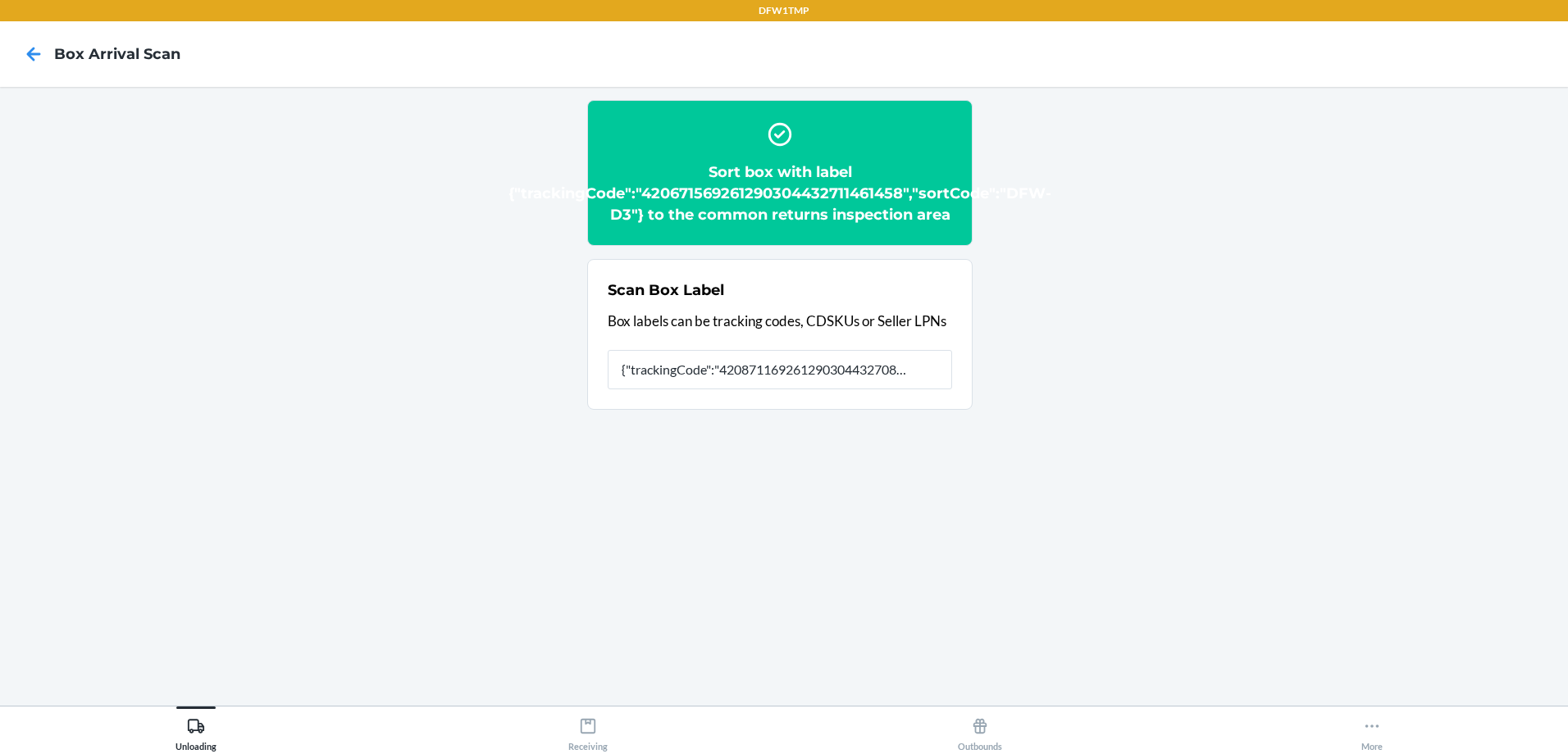 scroll, scrollTop: 0, scrollLeft: 0, axis: both 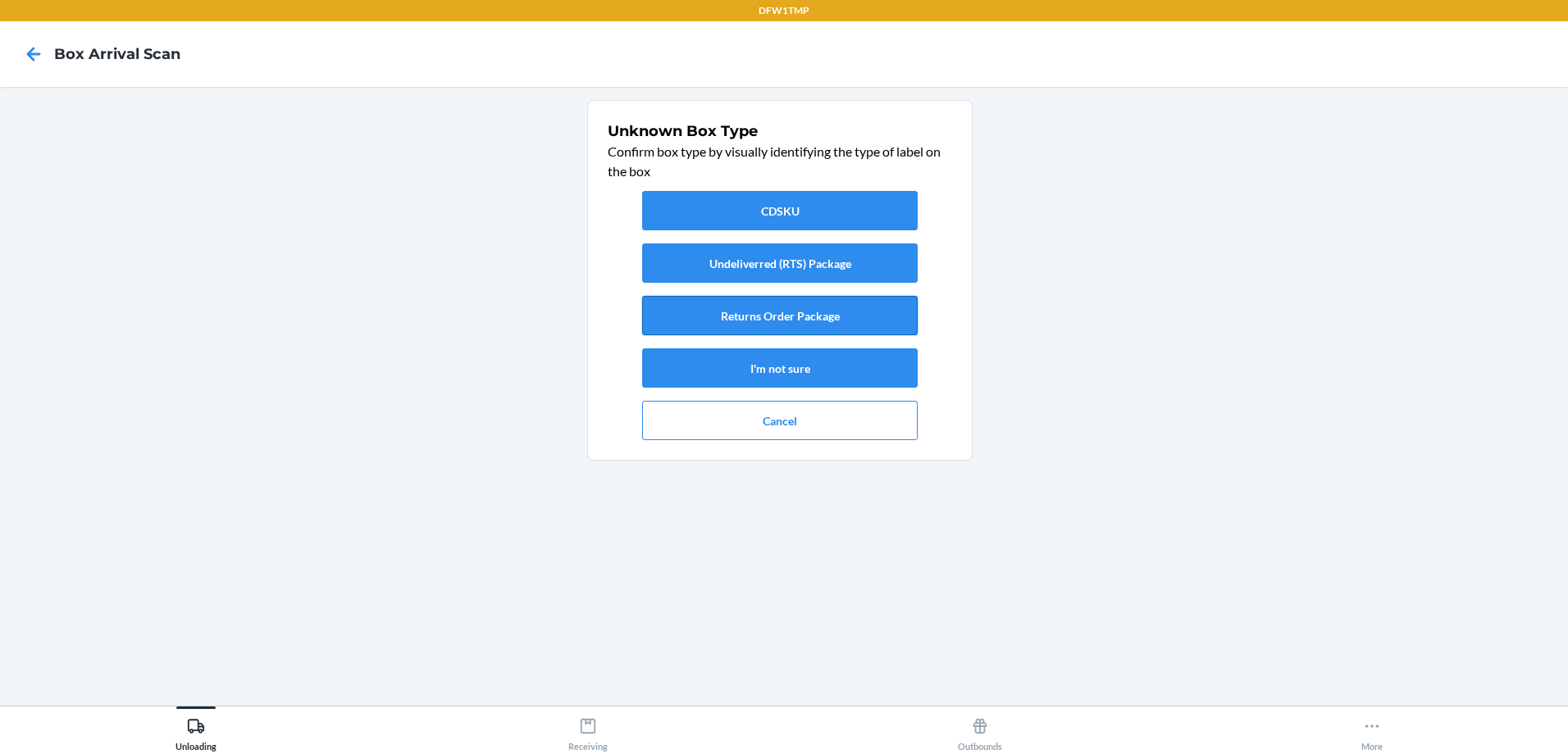 click on "Returns Order Package" at bounding box center (780, 316) 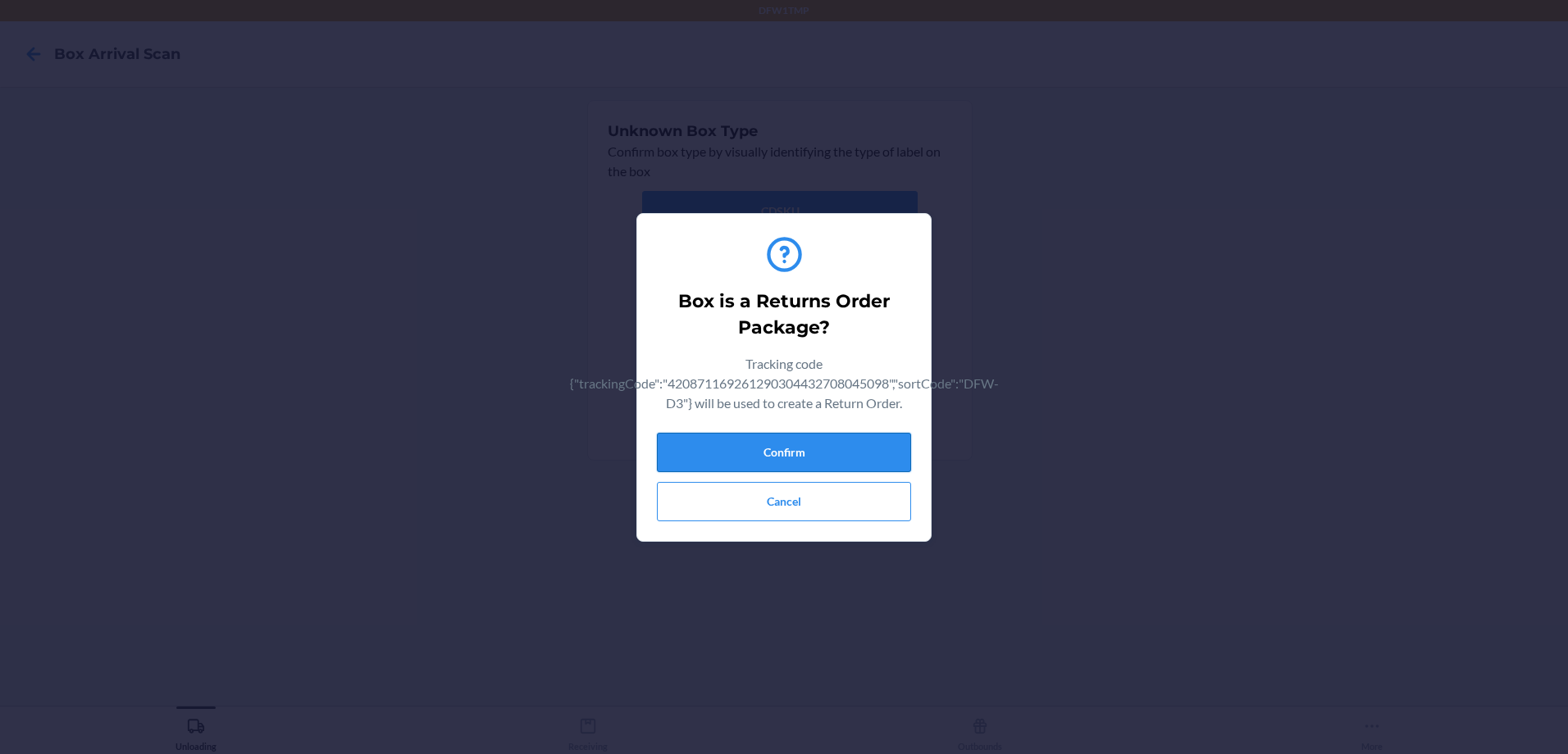 click on "Confirm" at bounding box center (784, 452) 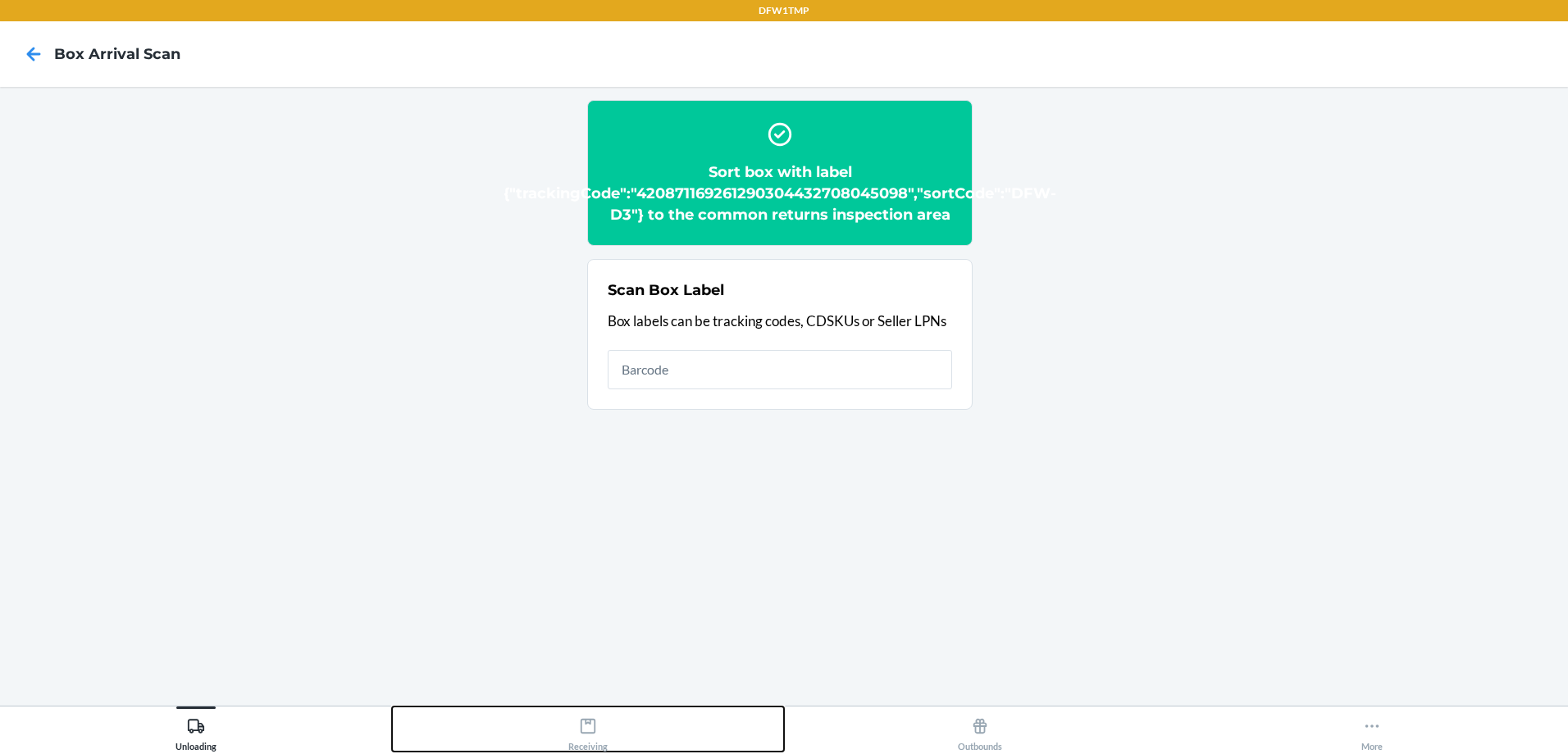 click 